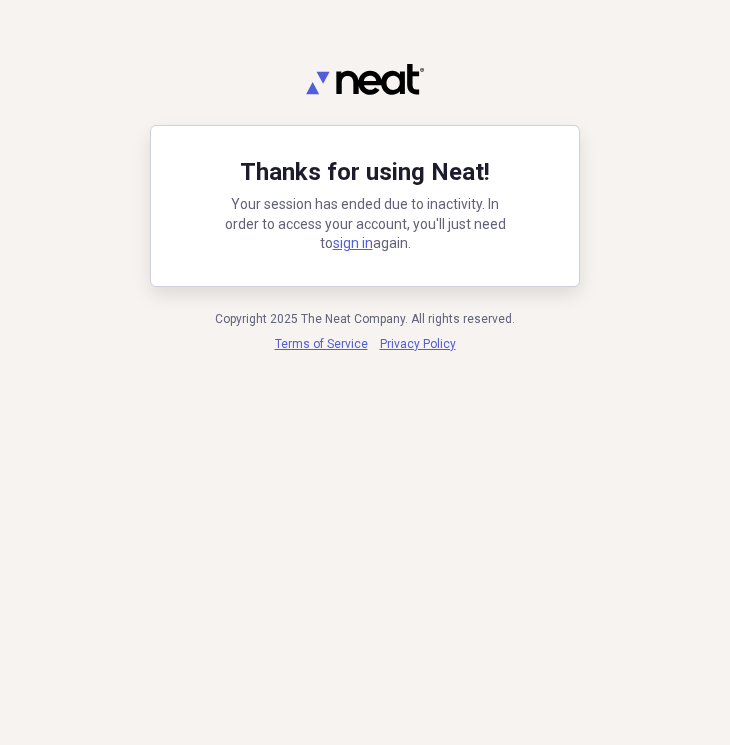 scroll, scrollTop: 0, scrollLeft: 0, axis: both 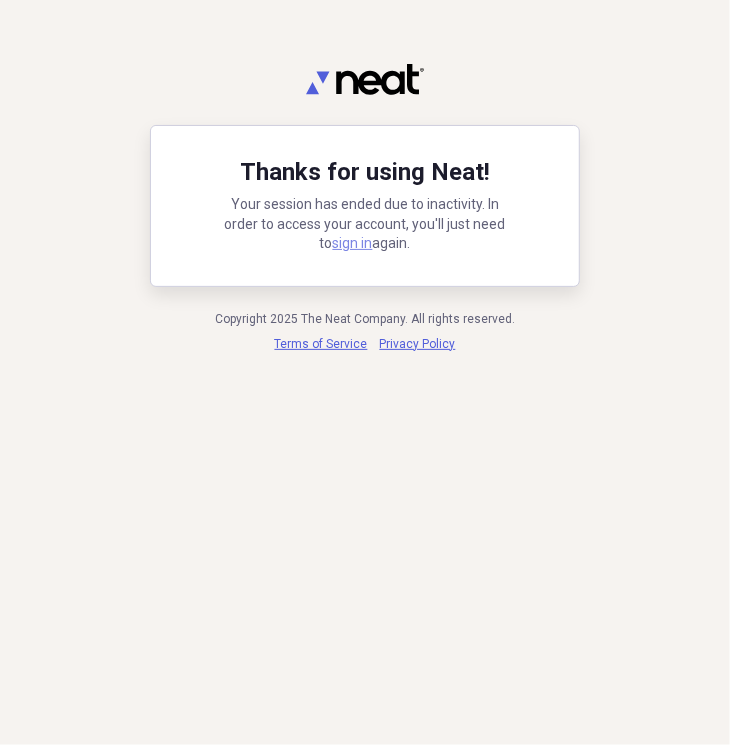 click on "sign in" at bounding box center [353, 243] 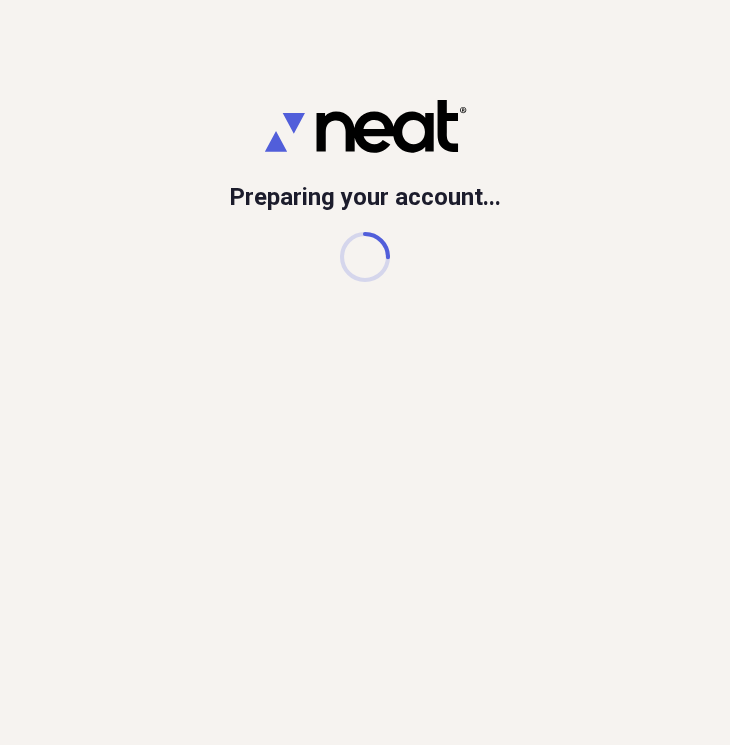 scroll, scrollTop: 0, scrollLeft: 0, axis: both 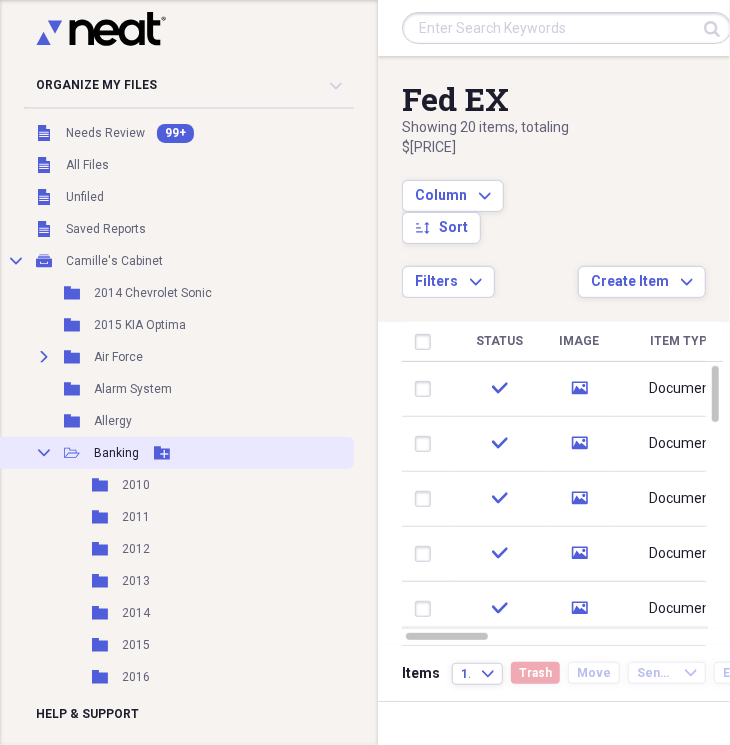 click 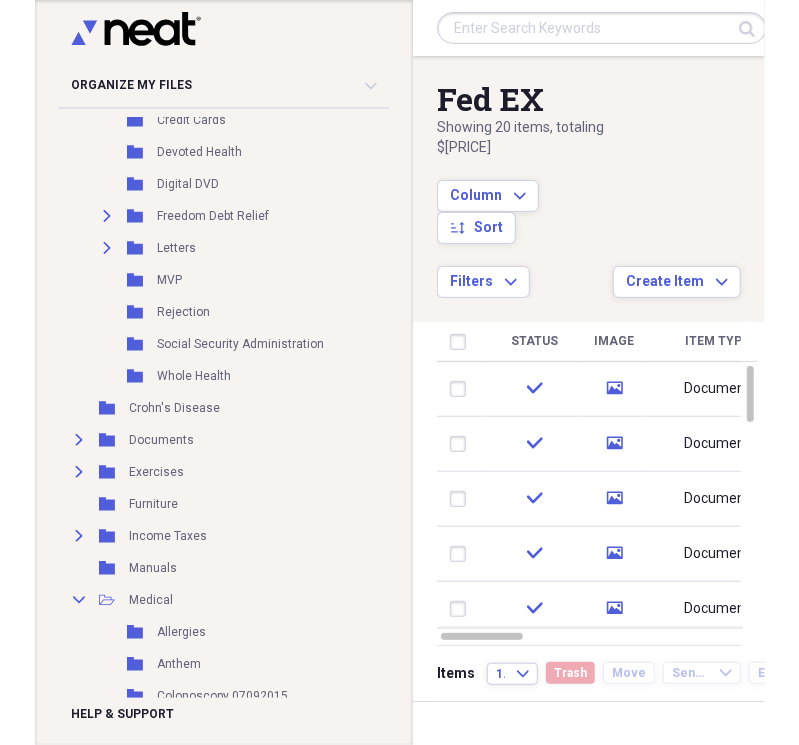 scroll, scrollTop: 701, scrollLeft: 0, axis: vertical 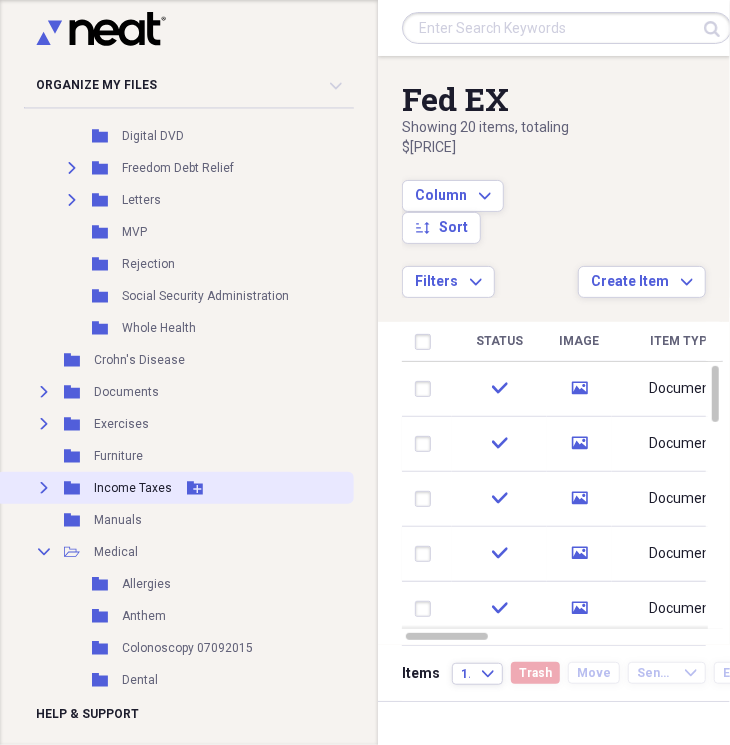 click on "Expand" 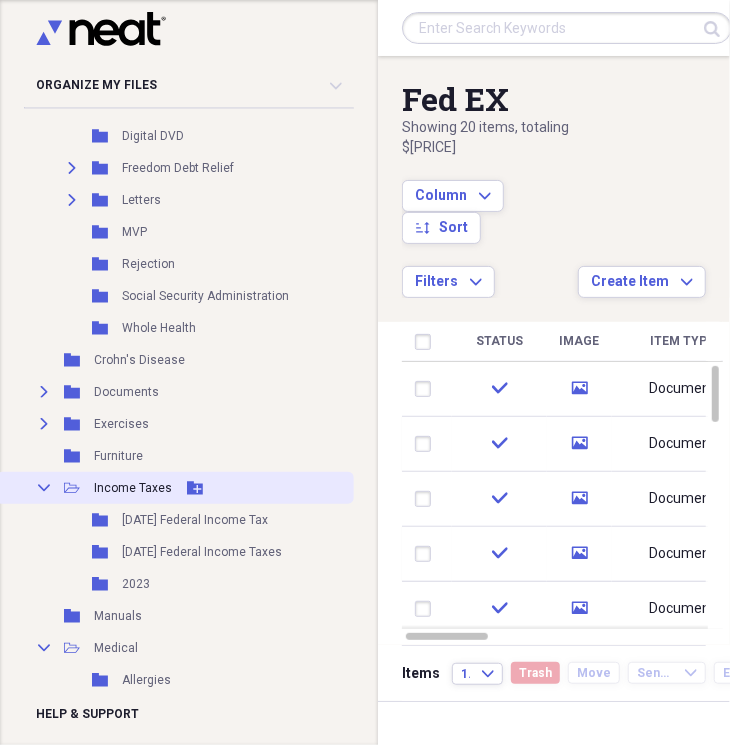 click 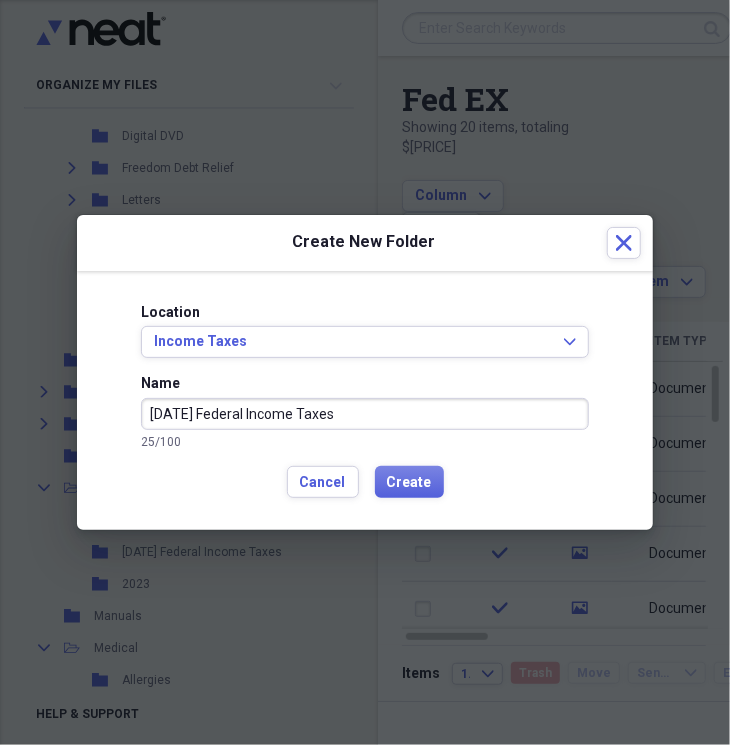 type on "[DATE] Federal Income Taxes" 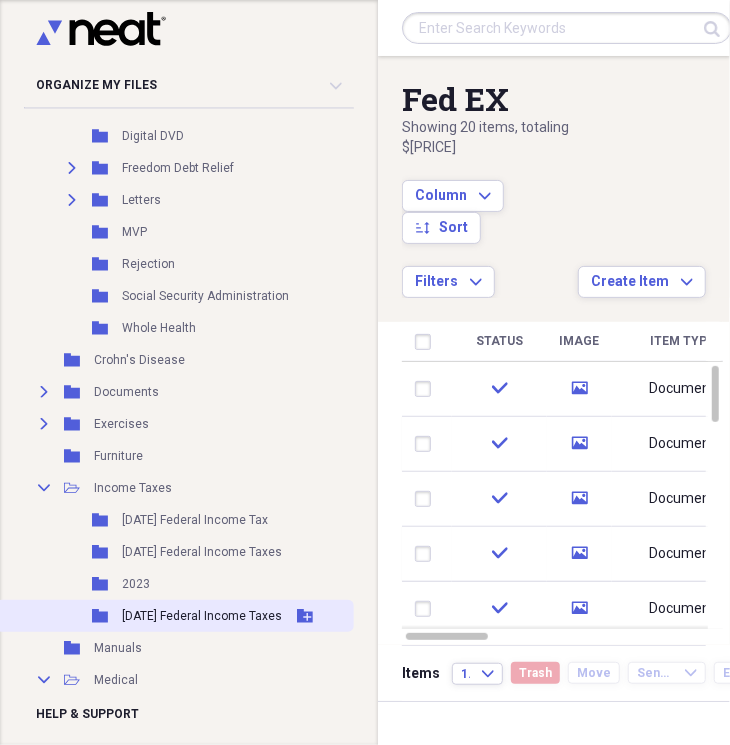 click on "[DATE] Federal Income Taxes" at bounding box center (202, 616) 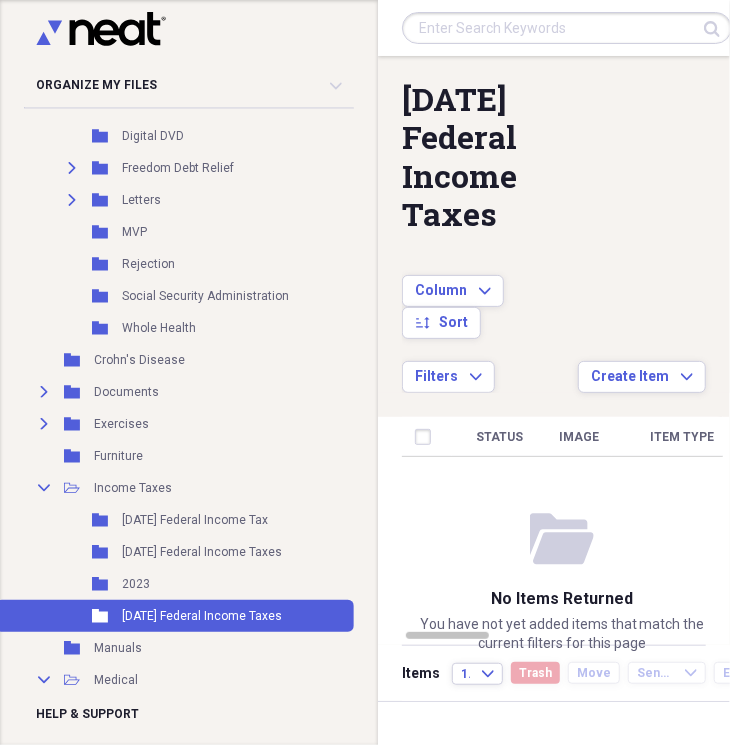 click on "[YEAR] Federal Income Taxes Showing 0 items Column Expand sort Sort Filters  Expand Create Item Expand" at bounding box center [554, 224] 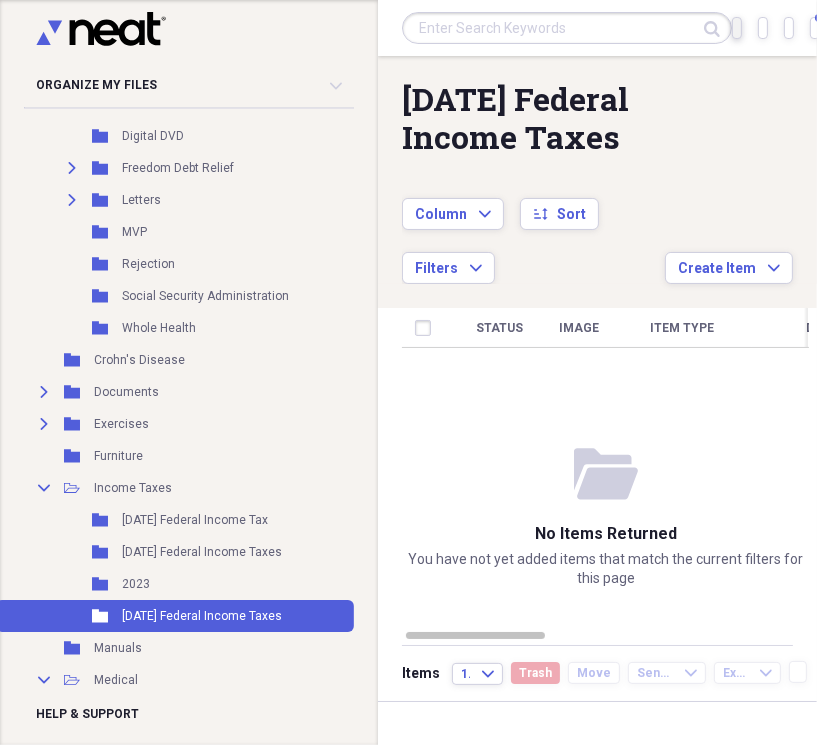 click on "Import" 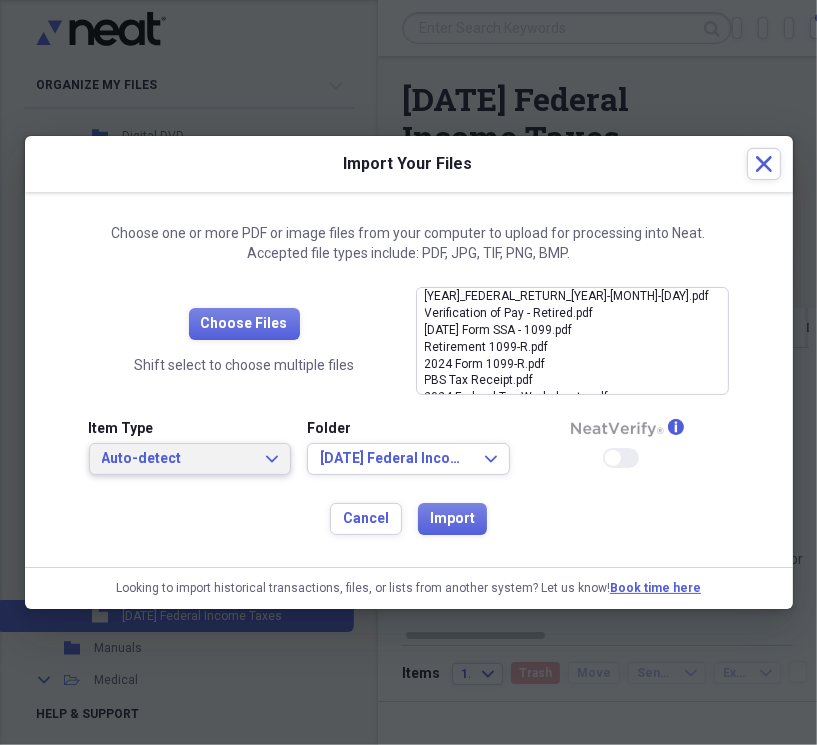 click on "Expand" 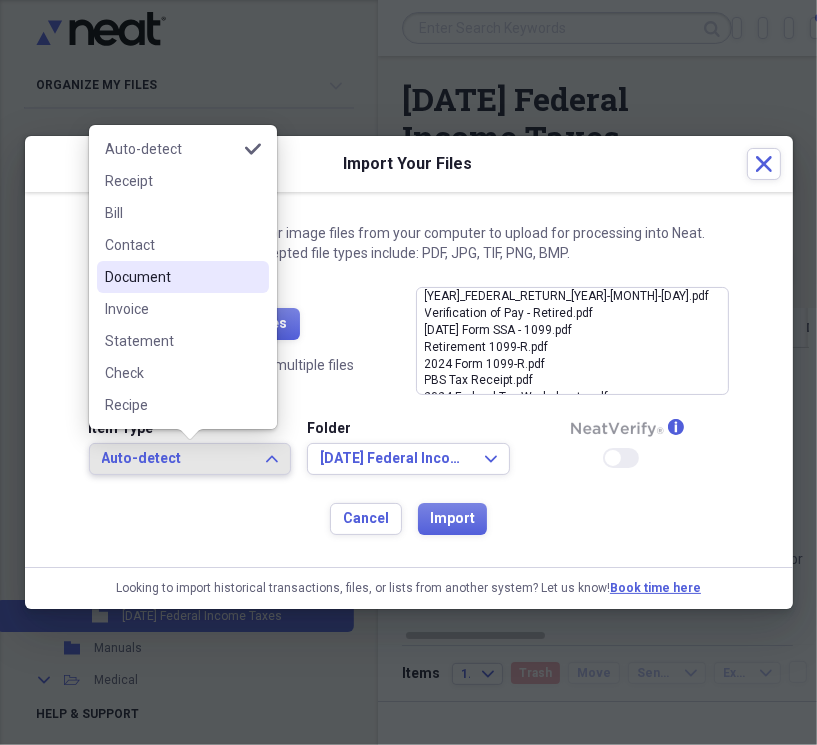 click on "Document" at bounding box center (183, 277) 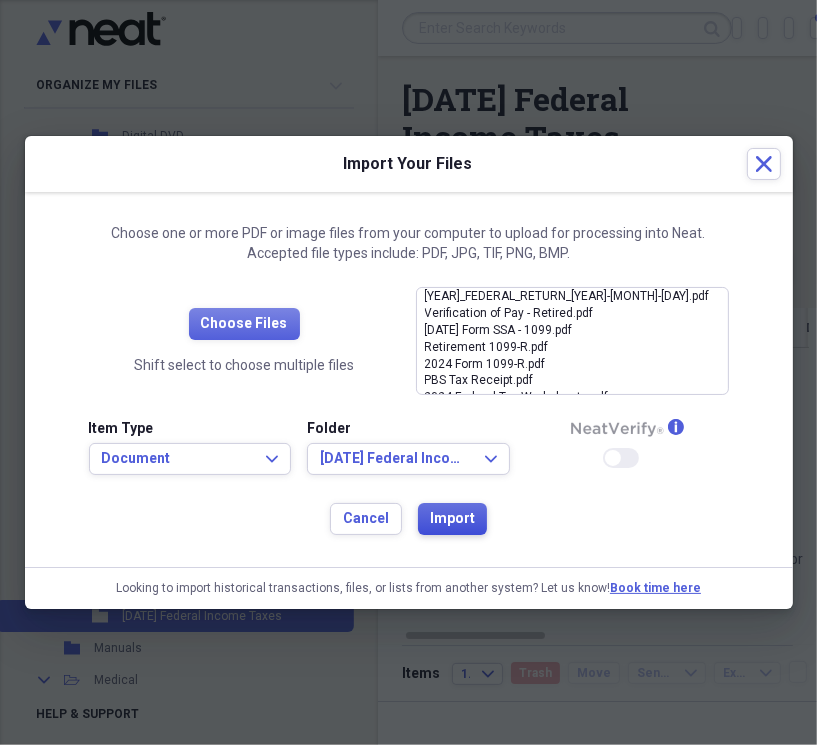 click on "Import" at bounding box center [452, 519] 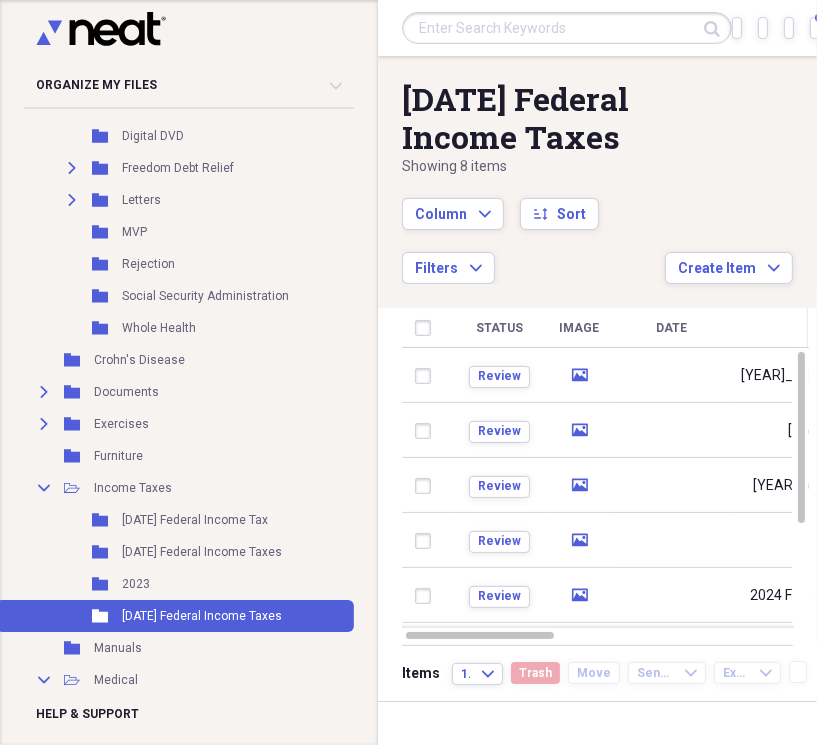 click on "2024 Federal Income Taxes Showing 8 items Column Expand sort Sort Filters  Expand Create Item Expand" at bounding box center [597, 170] 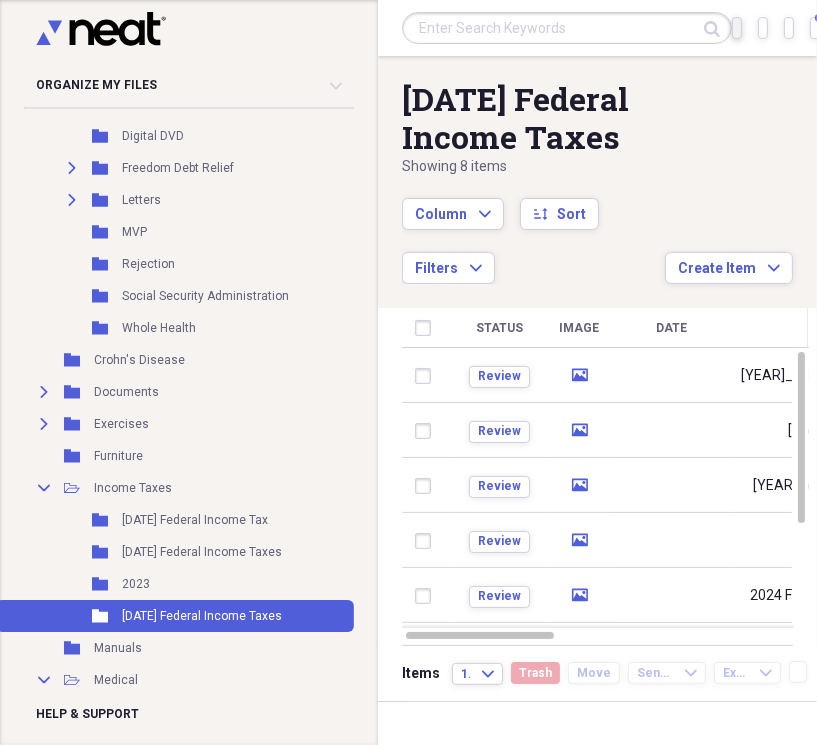 click on "Import" 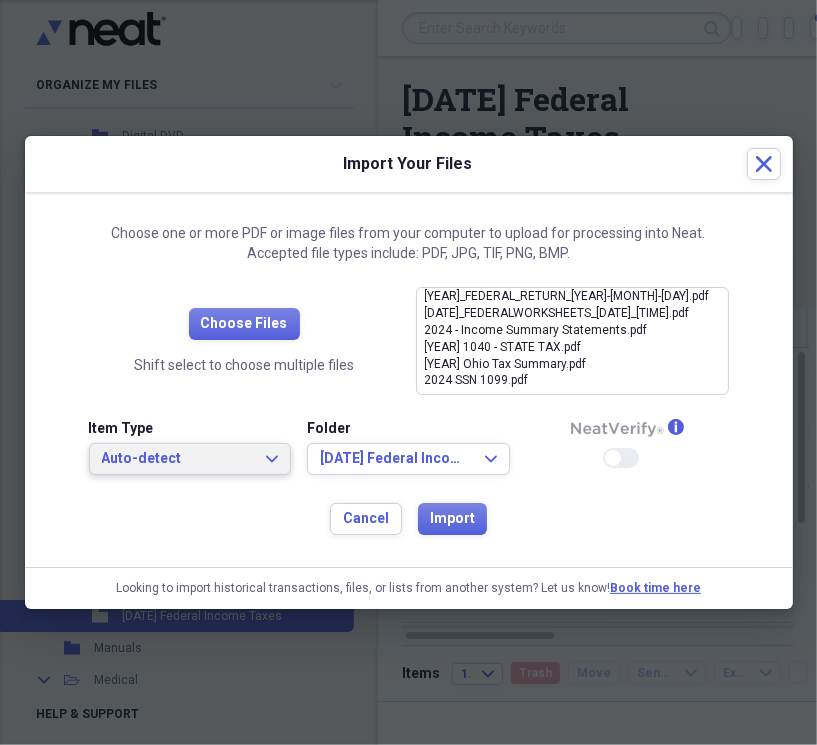 click on "Expand" 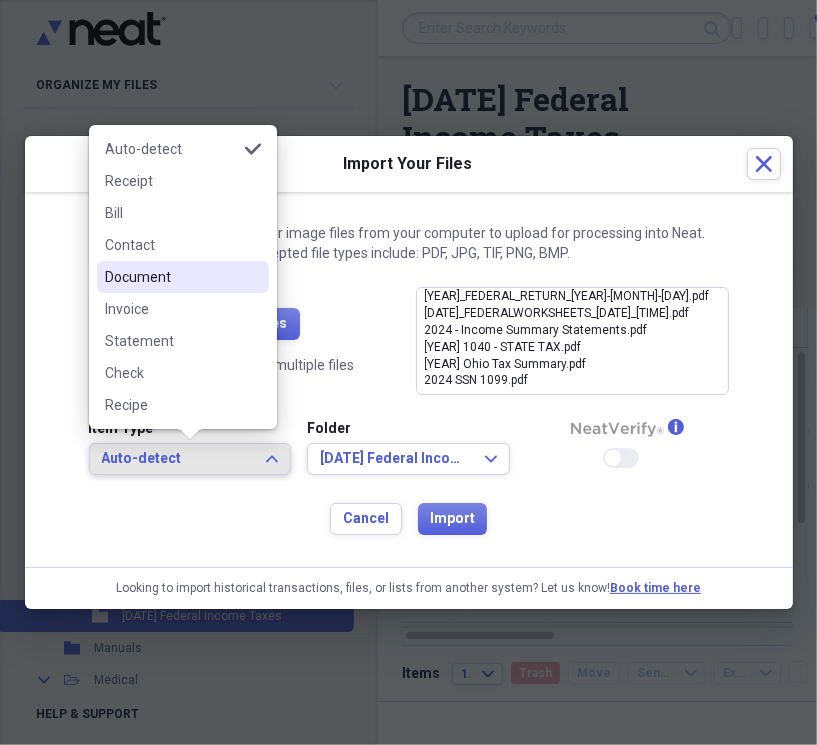 click on "Document" at bounding box center [171, 277] 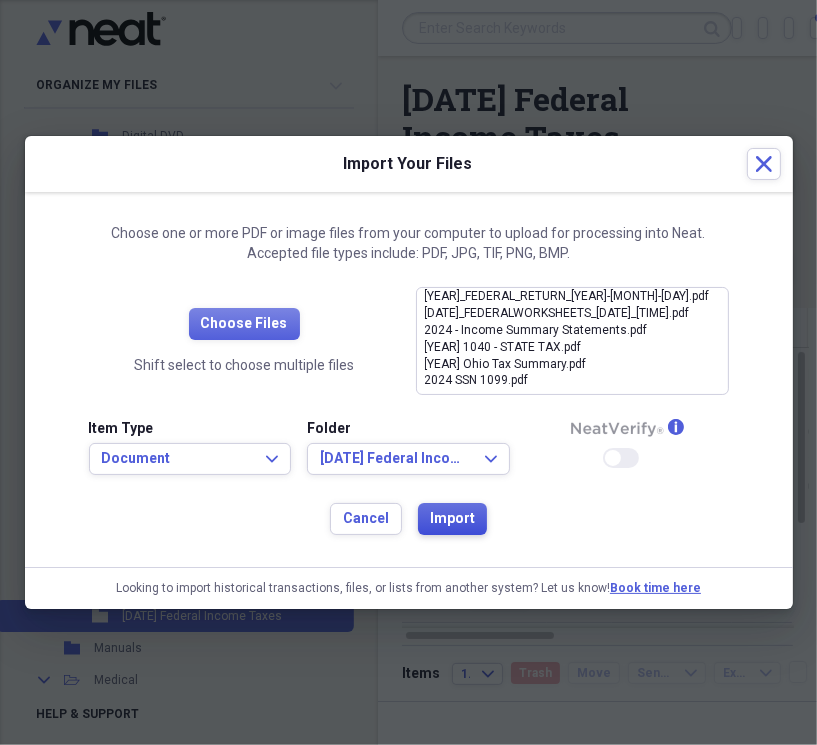 click on "Import" at bounding box center (452, 519) 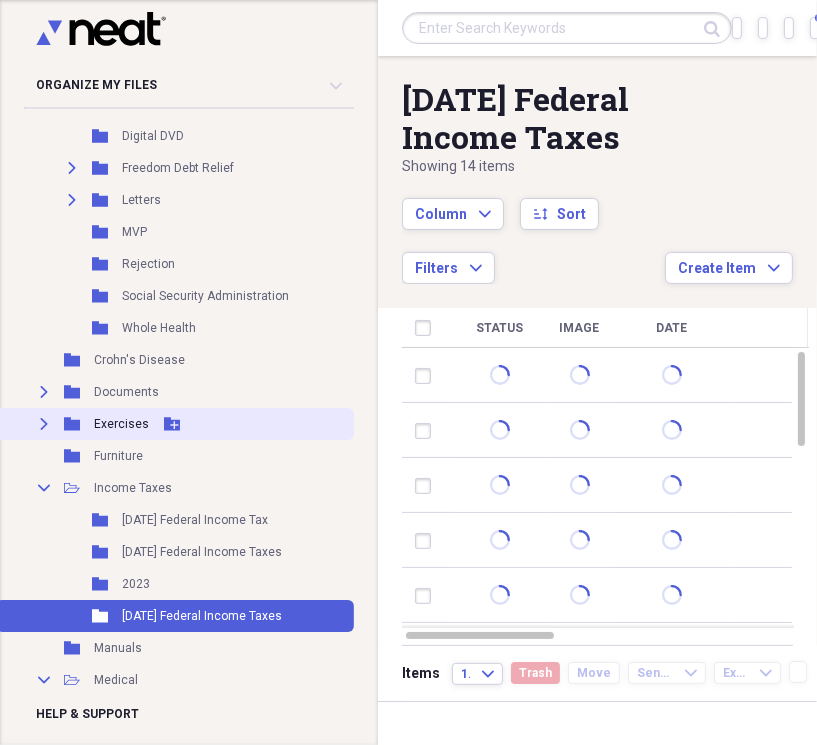click on "Expand" at bounding box center [44, 424] 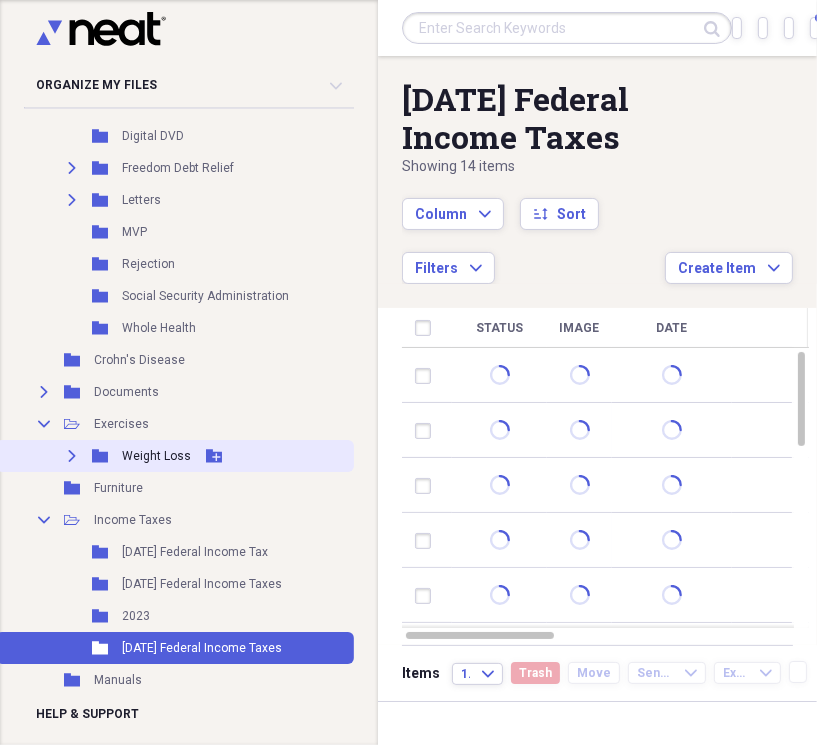 click on "Weight Loss" at bounding box center [156, 456] 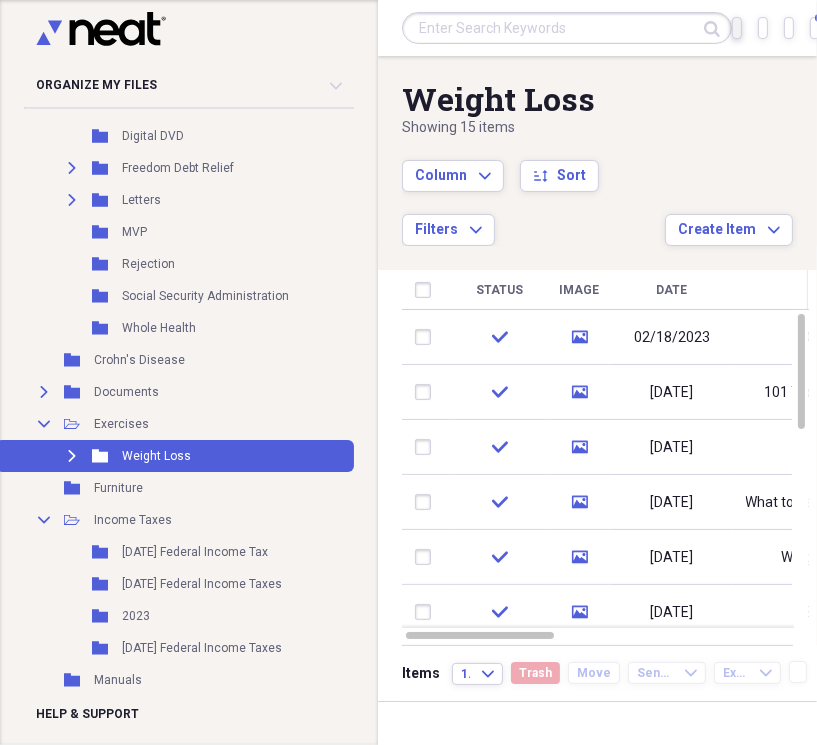 click on "Import" 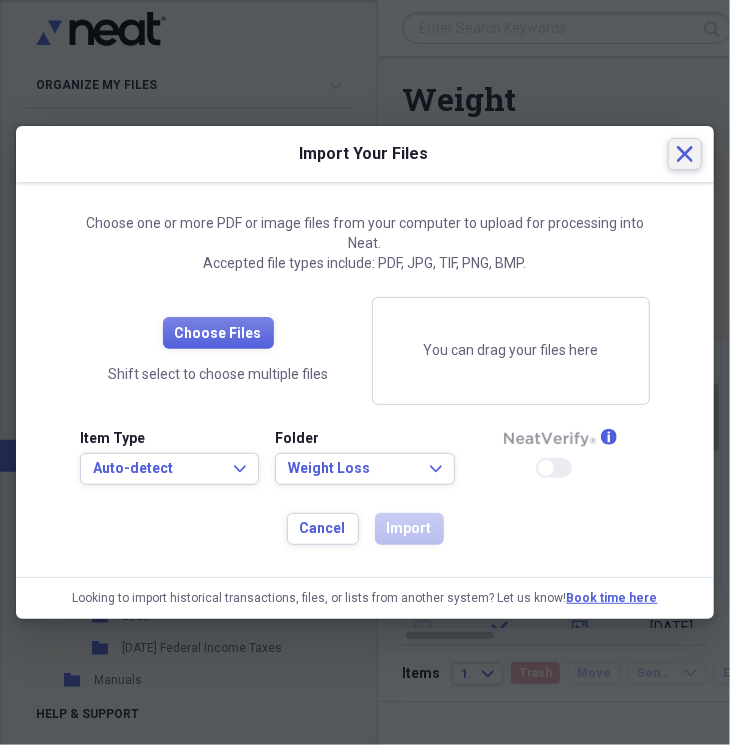 click on "Close" at bounding box center (685, 154) 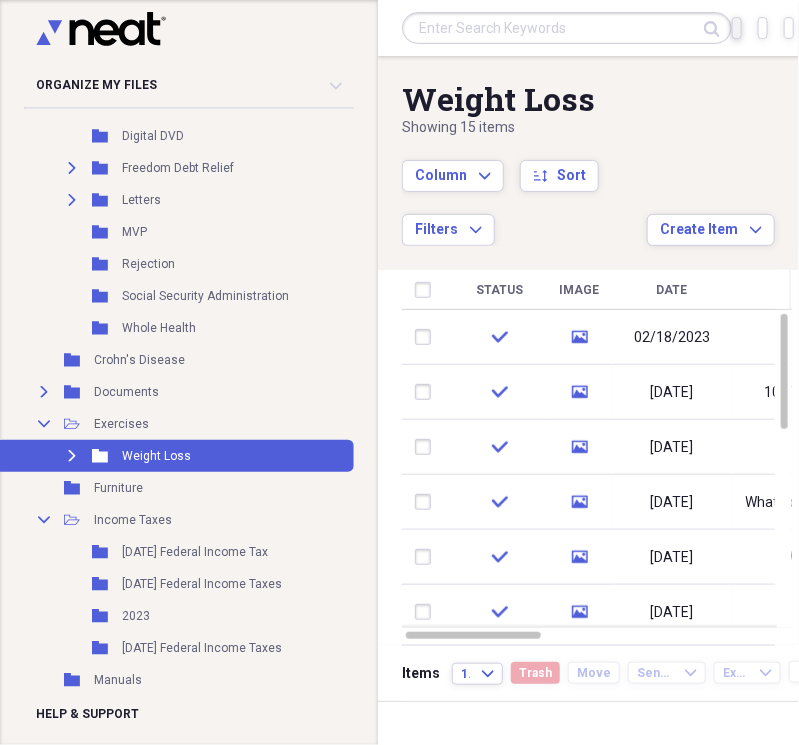click on "Import Import" at bounding box center (737, 28) 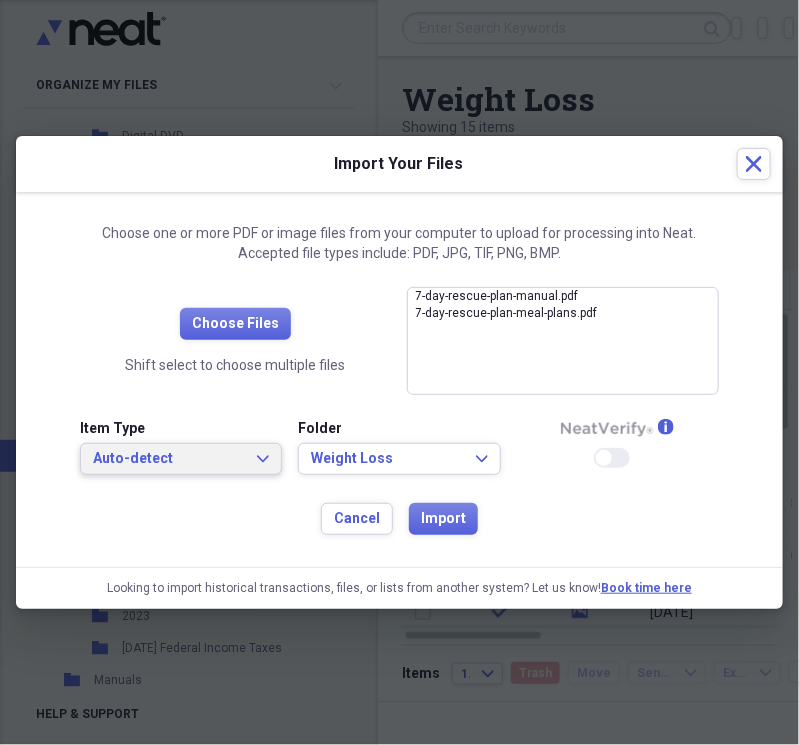 click on "Auto-detect Expand" at bounding box center [181, 459] 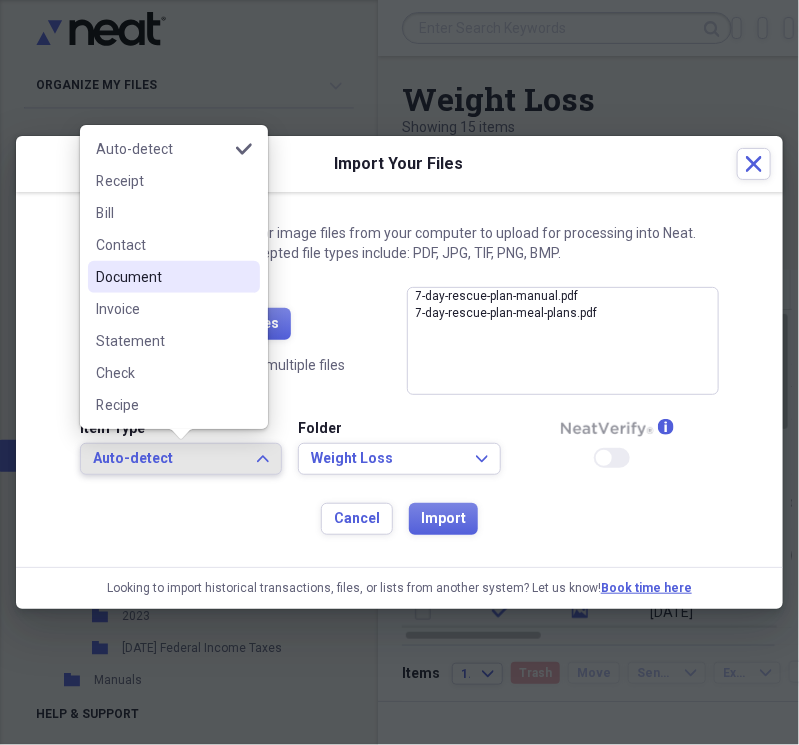click on "Document" at bounding box center [162, 277] 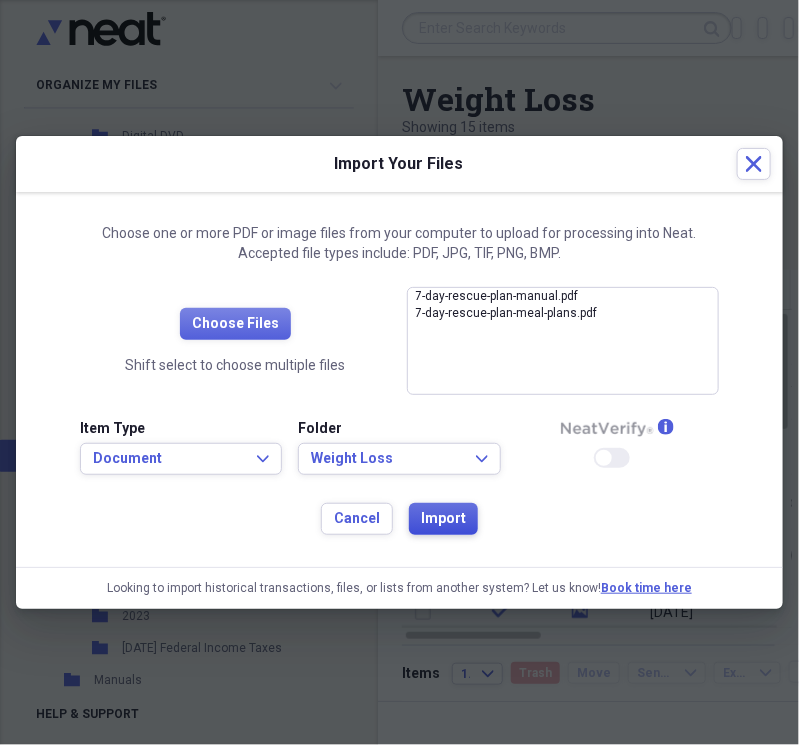 click on "Import" at bounding box center [443, 519] 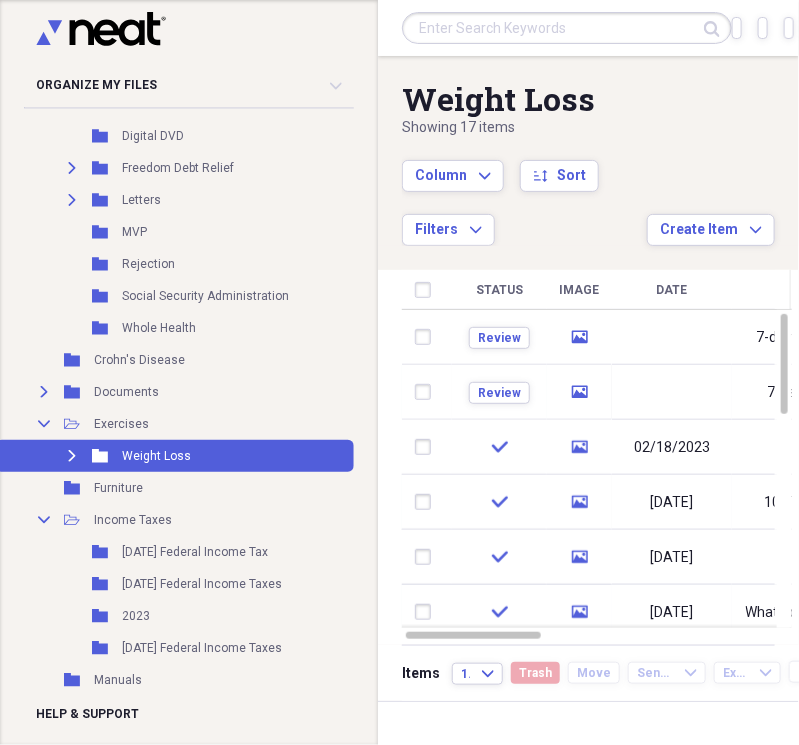 click on "Weight Loss Showing 17 items Column Expand sort Sort Filters  Expand Create Item Expand" at bounding box center (588, 151) 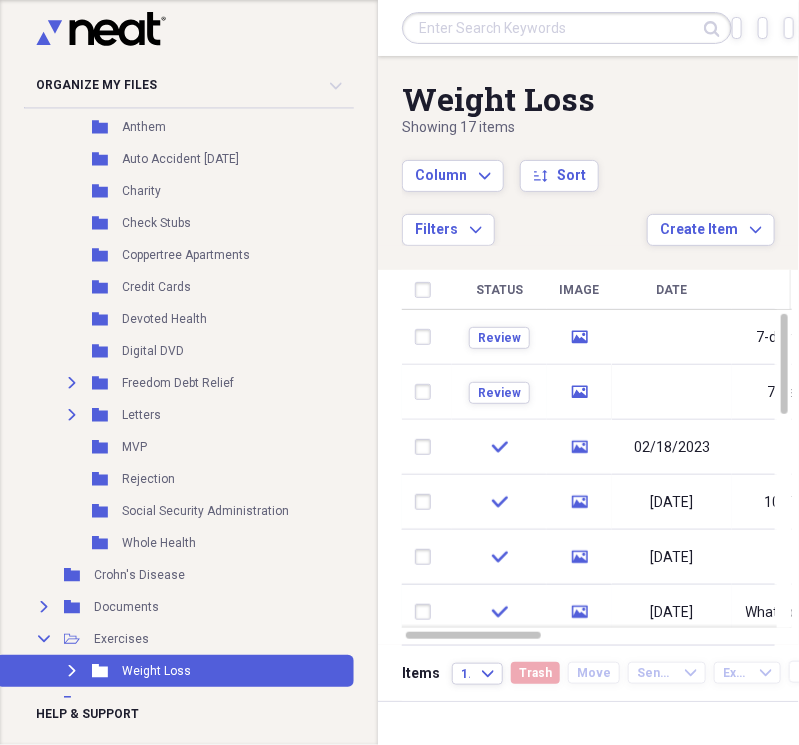 scroll, scrollTop: 484, scrollLeft: 0, axis: vertical 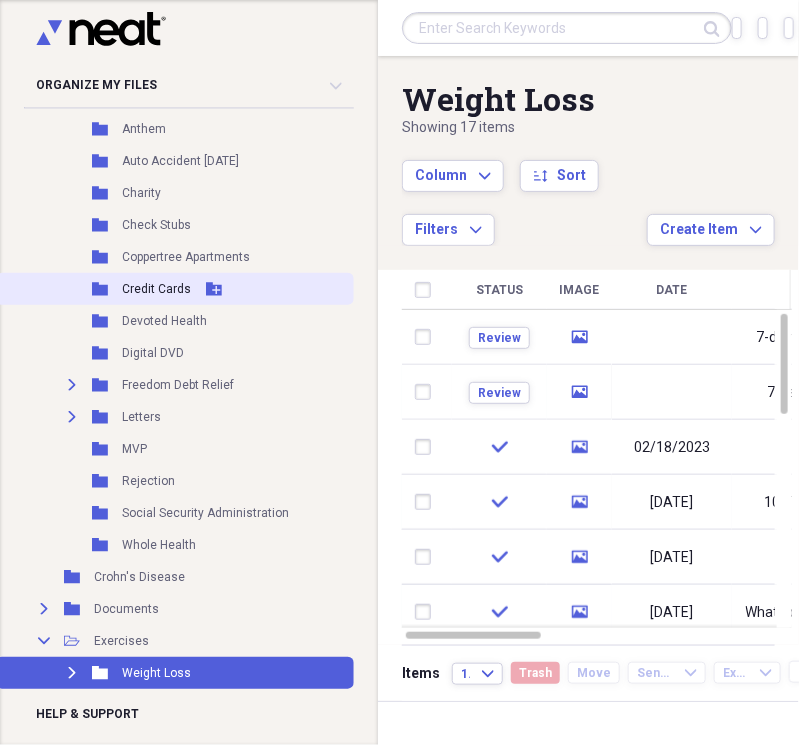 click on "Credit Cards" at bounding box center (156, 289) 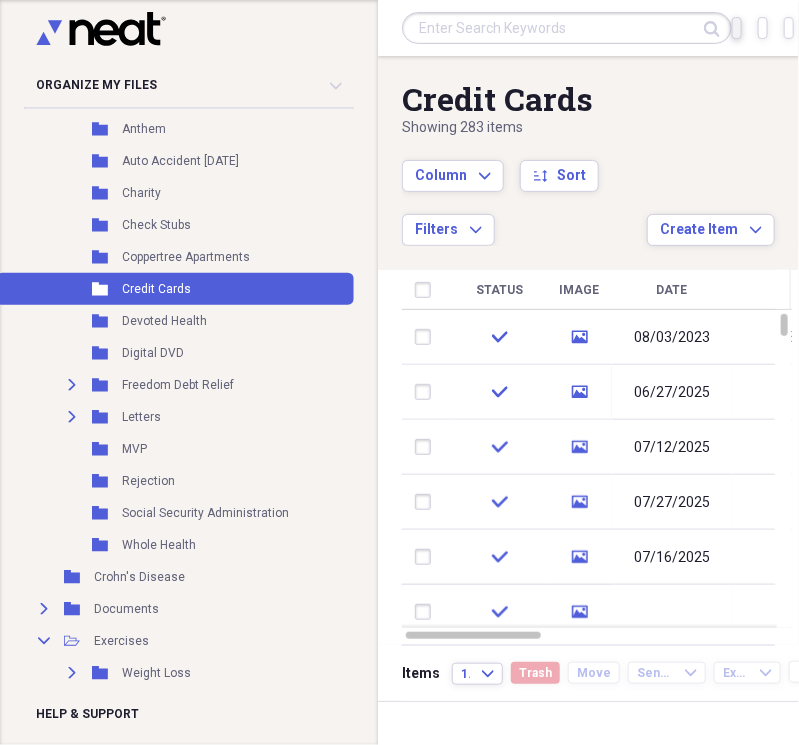 click on "Import" 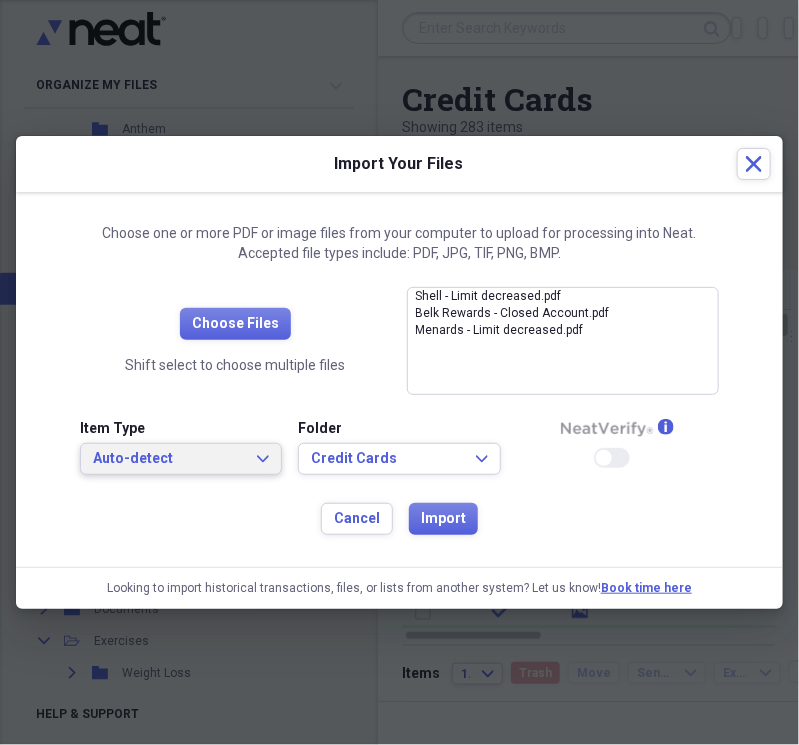 click on "Auto-detect" at bounding box center [169, 459] 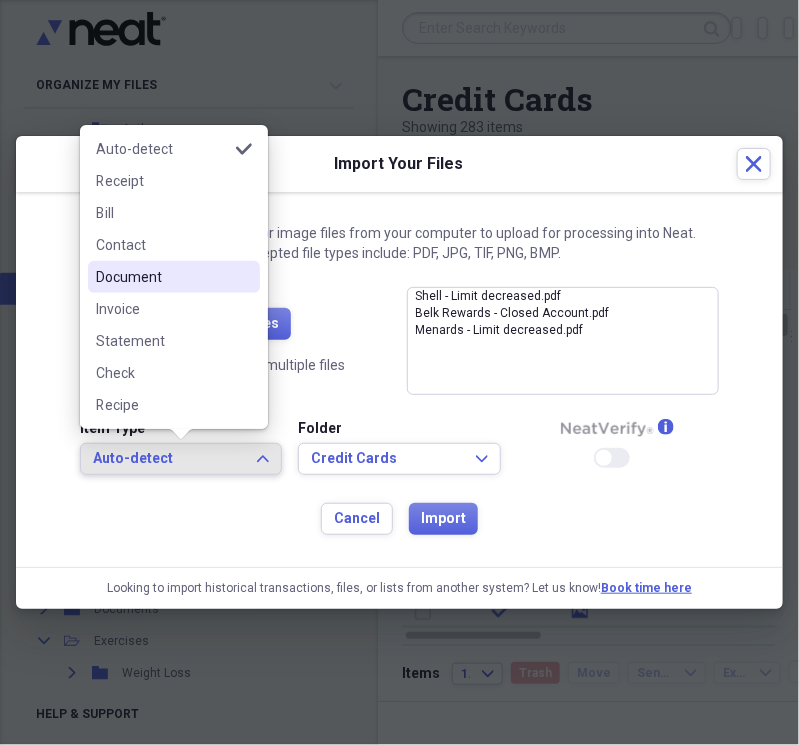 click on "Document" at bounding box center [162, 277] 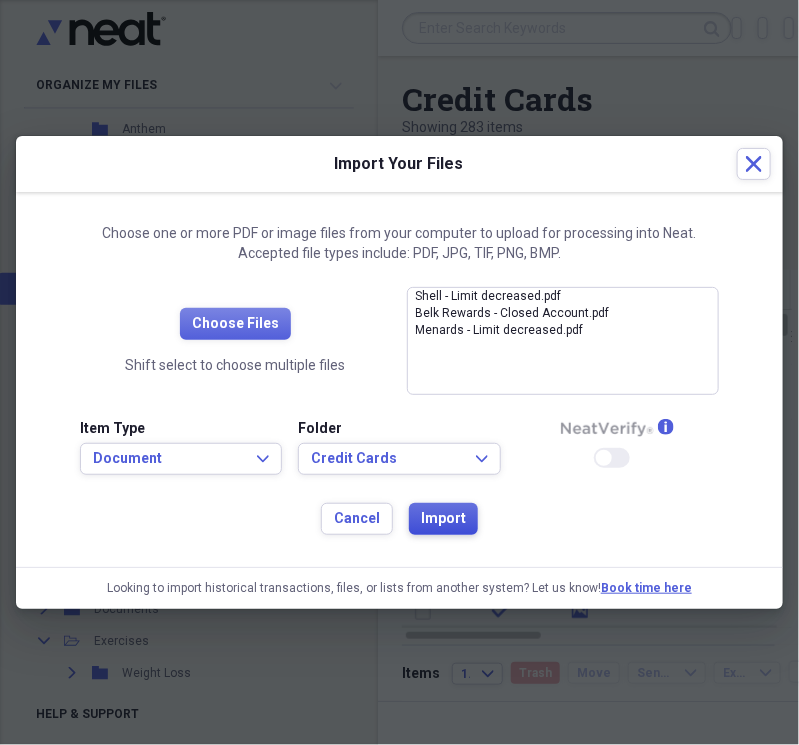 click on "Import" at bounding box center (443, 519) 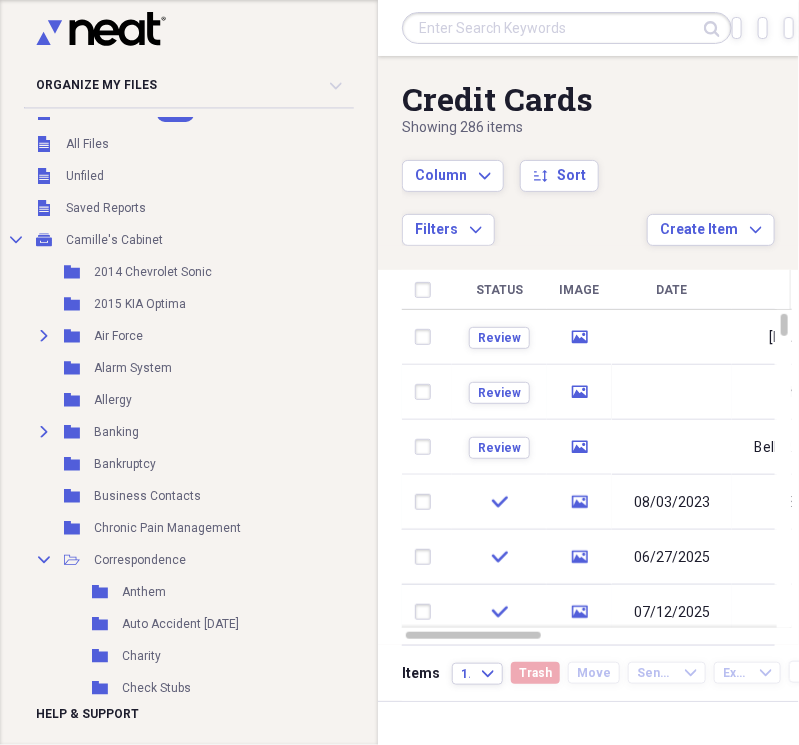 scroll, scrollTop: 0, scrollLeft: 0, axis: both 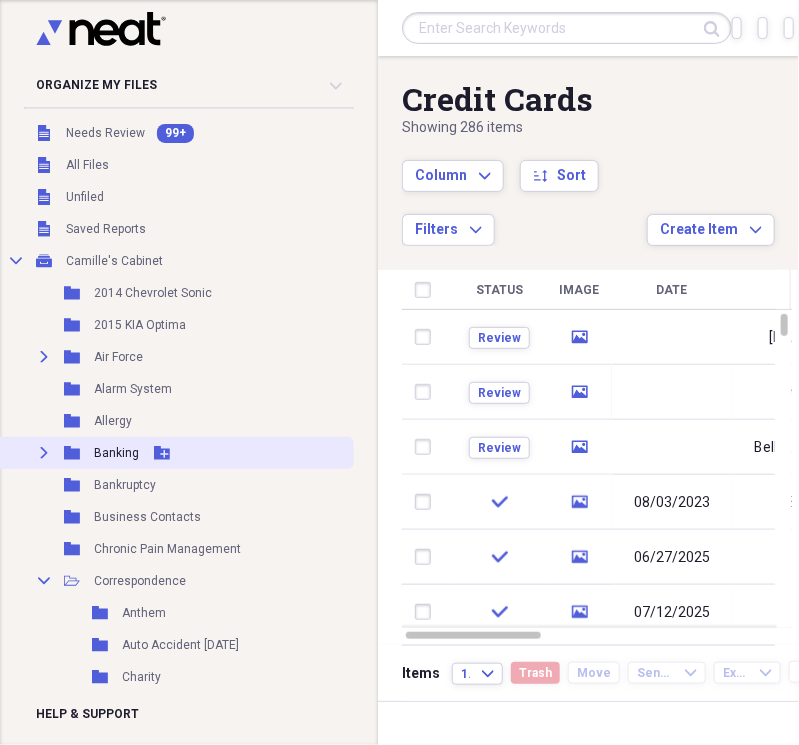 click on "Banking" at bounding box center (116, 453) 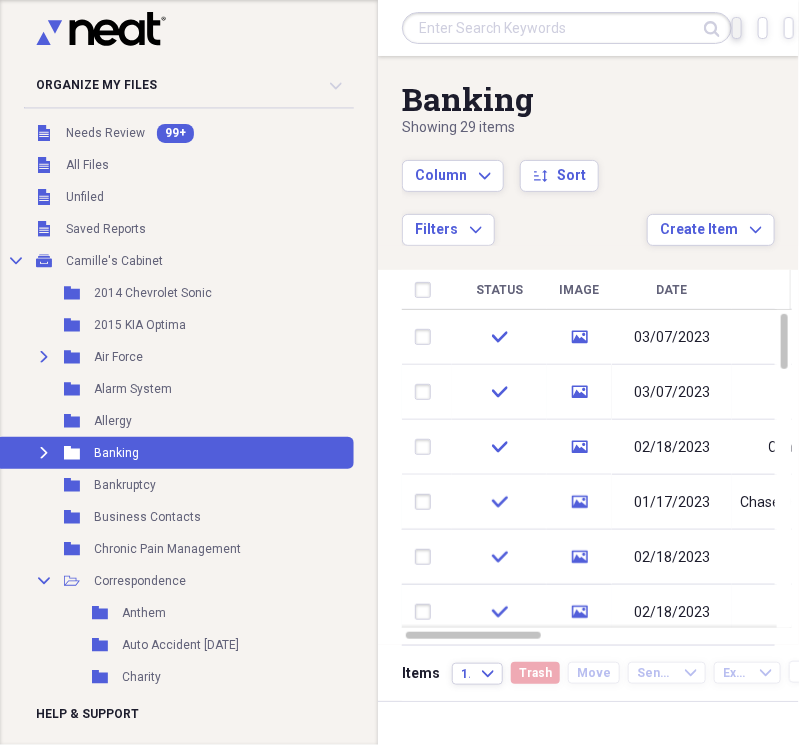 click on "Import" 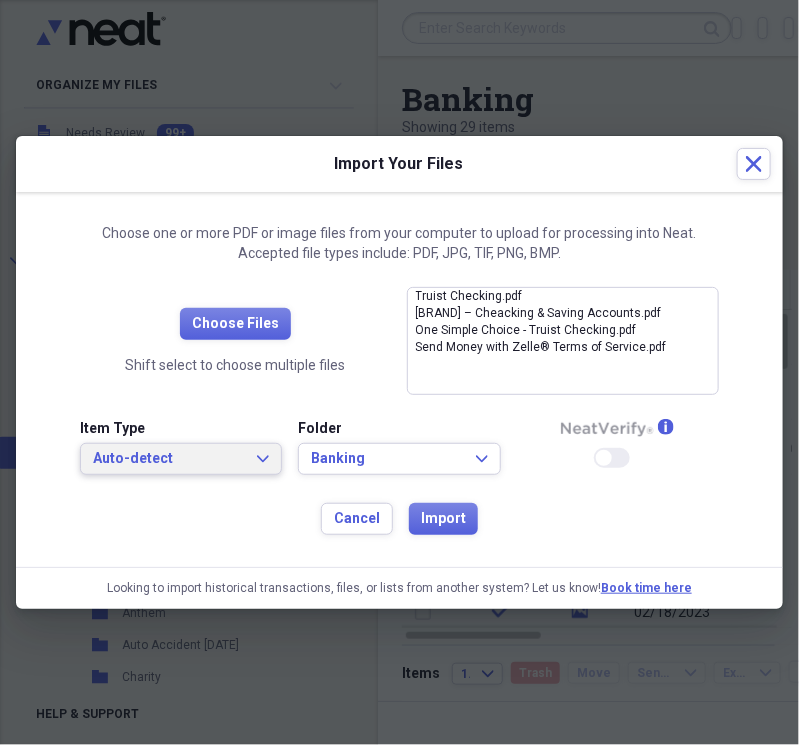 click on "Expand" 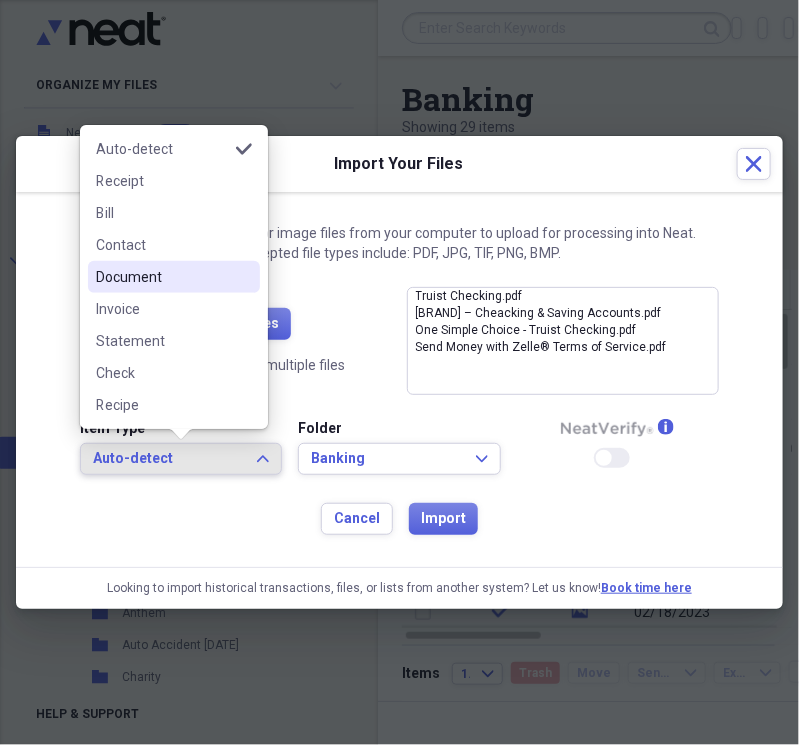 click on "Document" at bounding box center (162, 277) 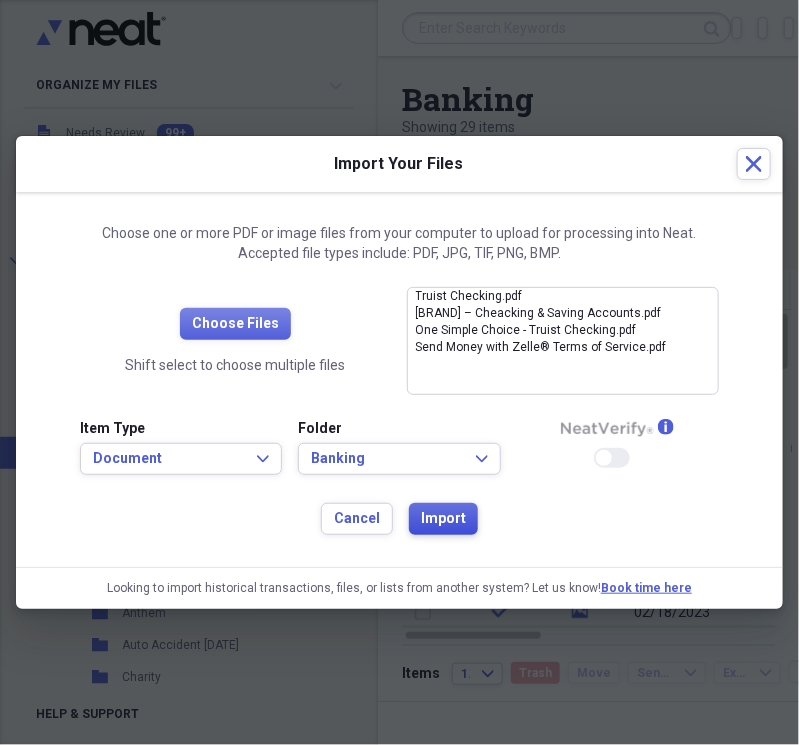 click on "Import" at bounding box center [443, 519] 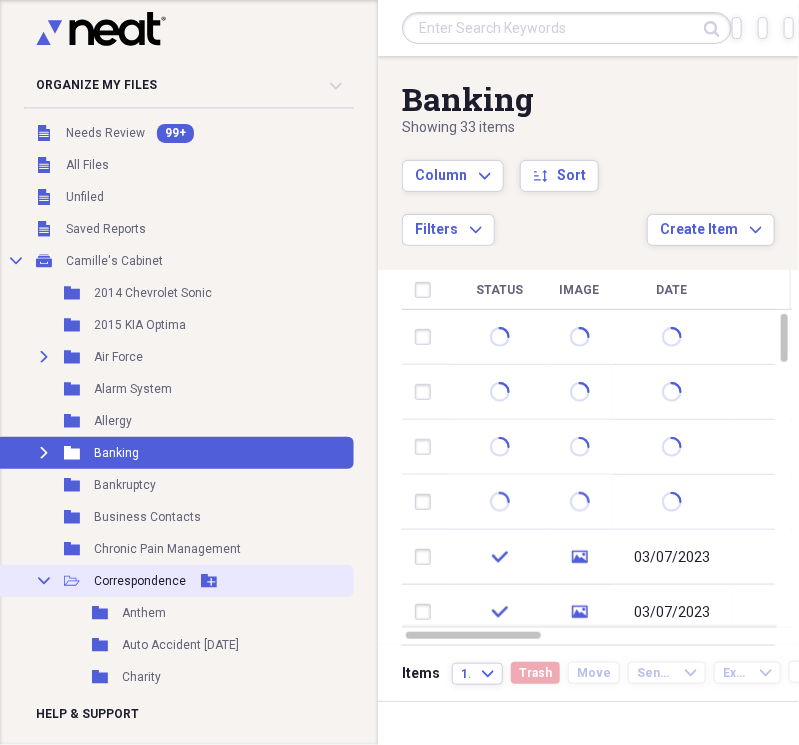 click on "Correspondence" at bounding box center (140, 581) 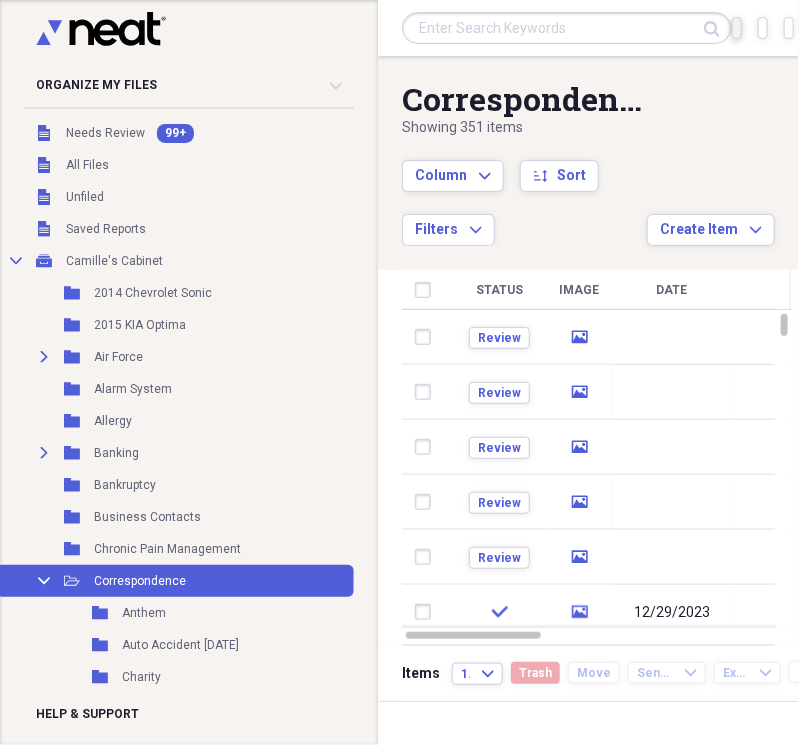 click on "Import Import" at bounding box center [737, 28] 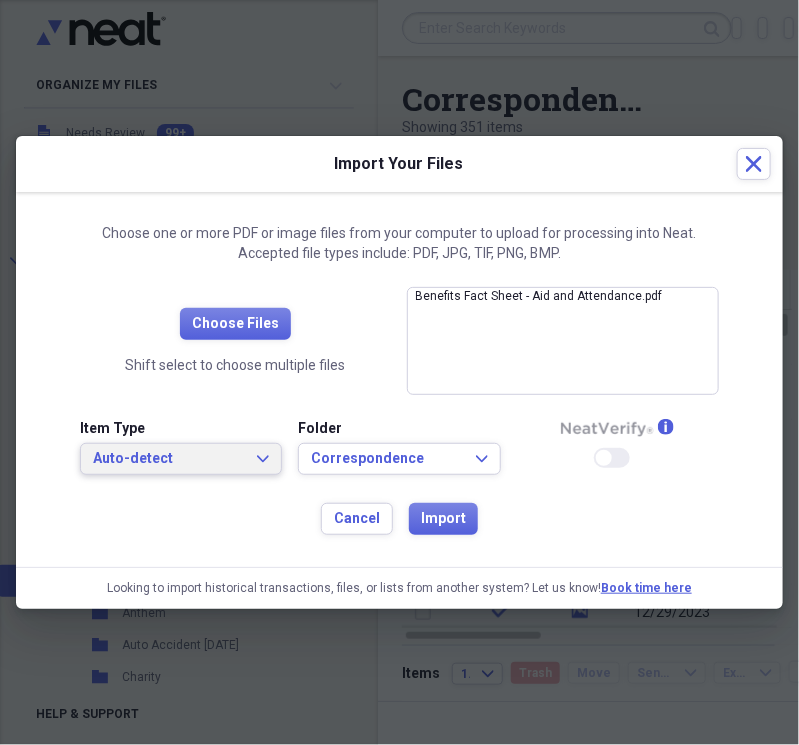 click on "Auto-detect Expand" at bounding box center [181, 459] 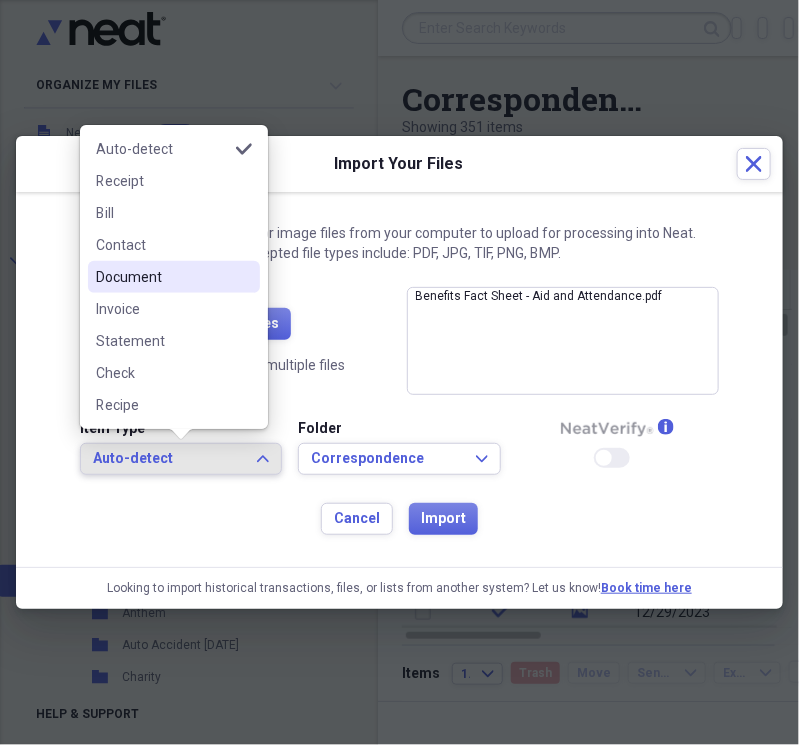 click on "Document" at bounding box center [162, 277] 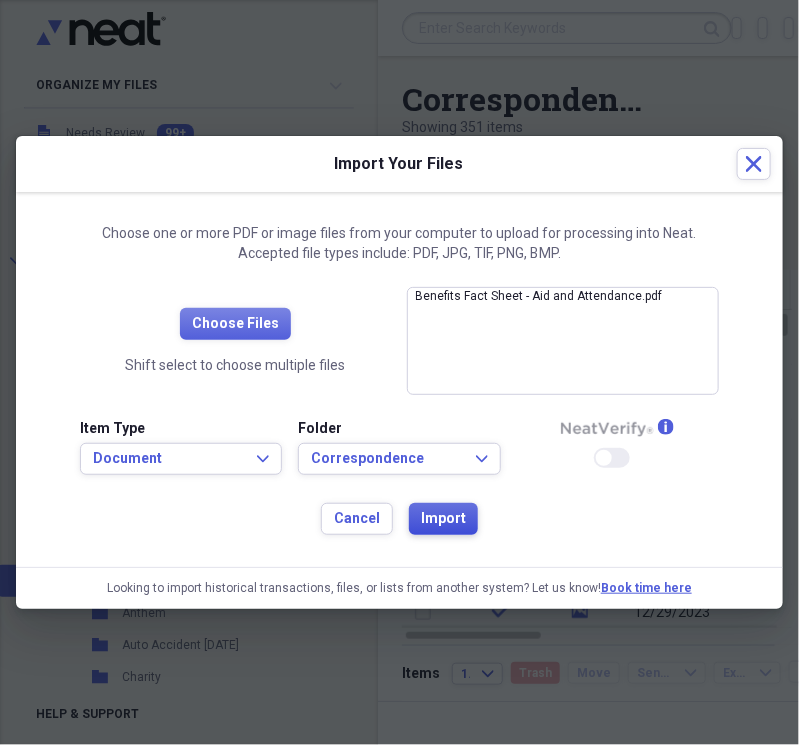 click on "Import" at bounding box center [443, 519] 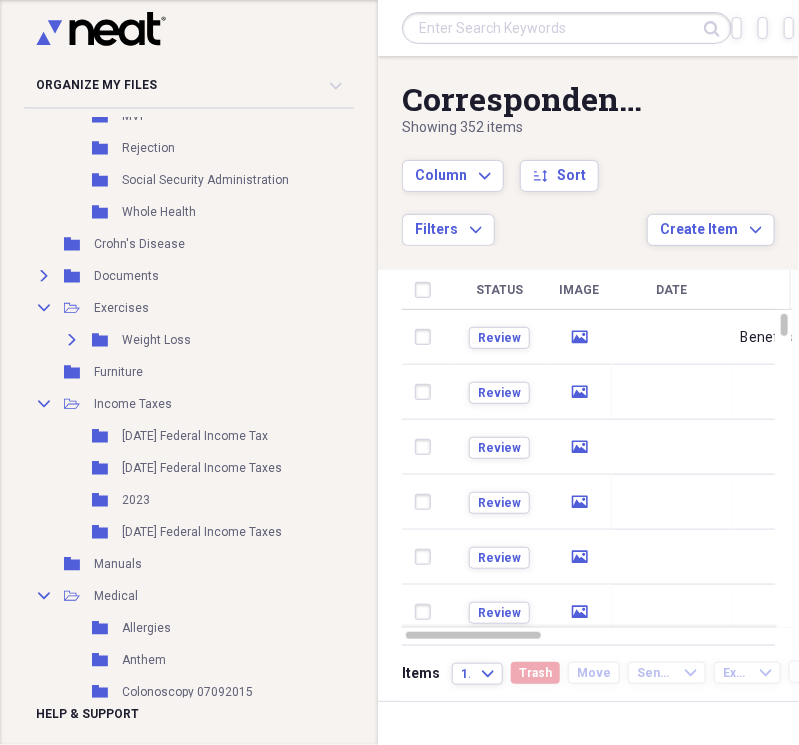 scroll, scrollTop: 845, scrollLeft: 0, axis: vertical 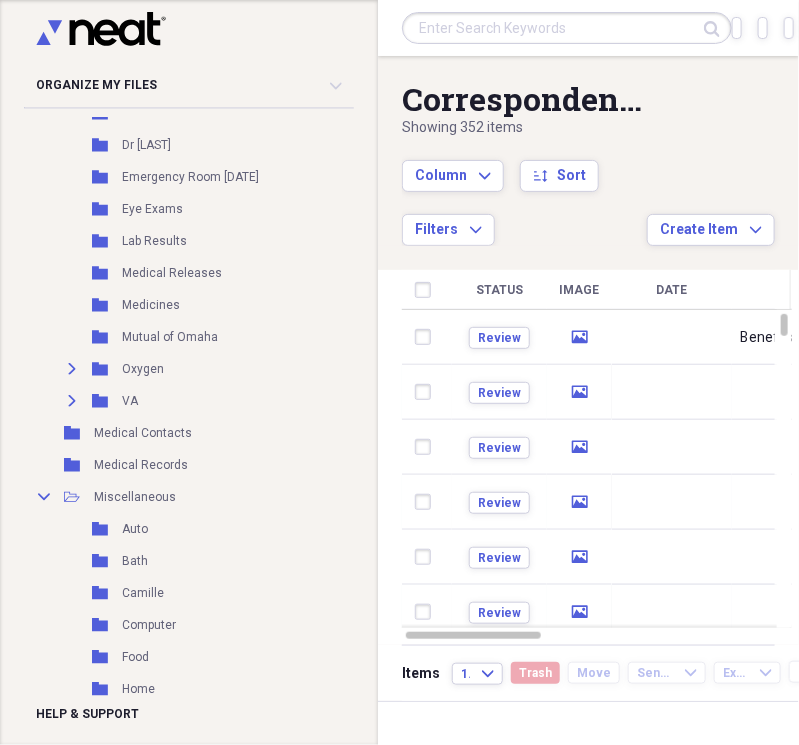 click on "Correspondence Showing 352 items Column Expand sort Sort Filters  Expand Create Item Expand" at bounding box center (588, 151) 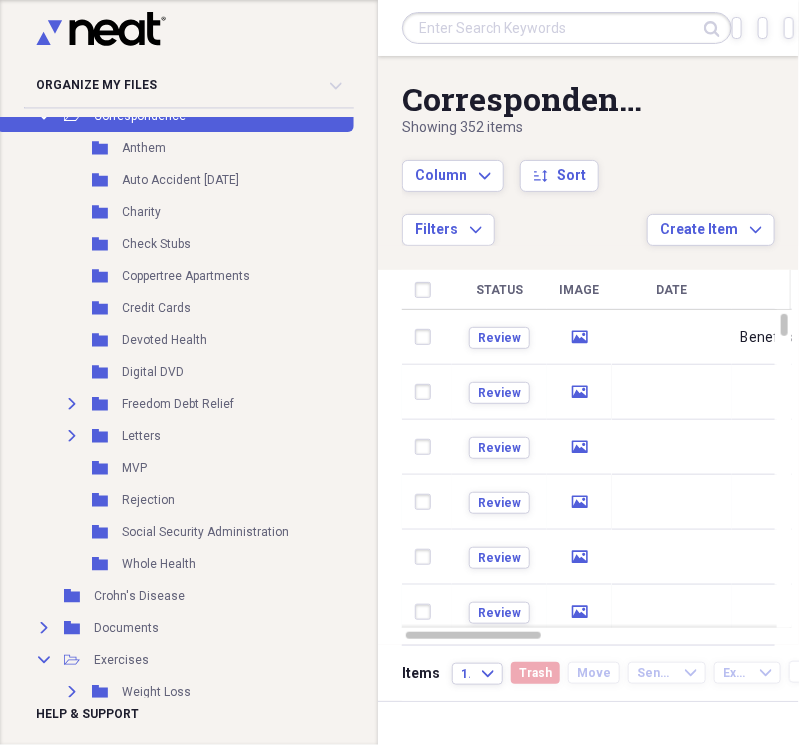 scroll, scrollTop: 260, scrollLeft: 0, axis: vertical 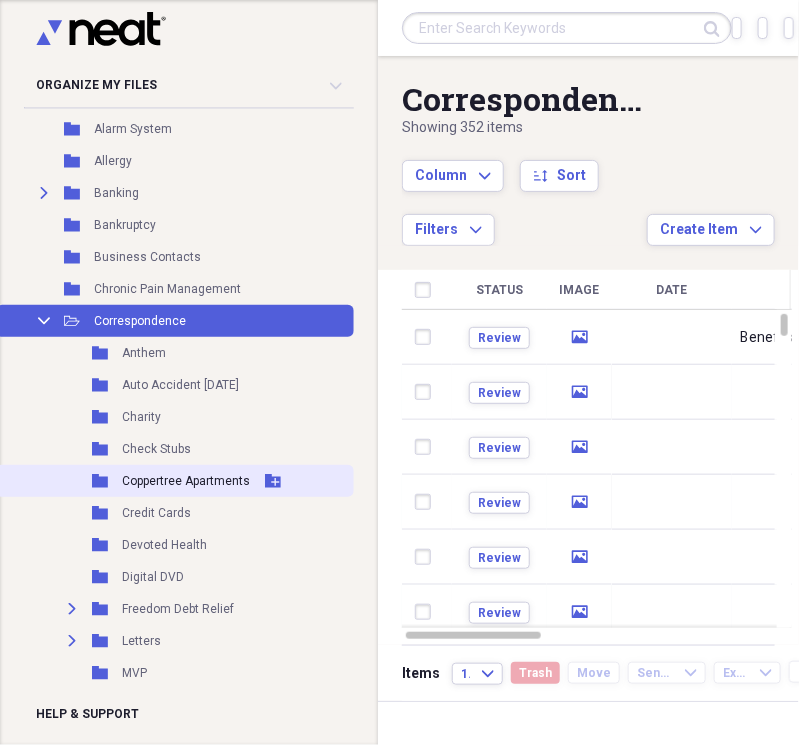 click on "Coppertree Apartments" at bounding box center (186, 481) 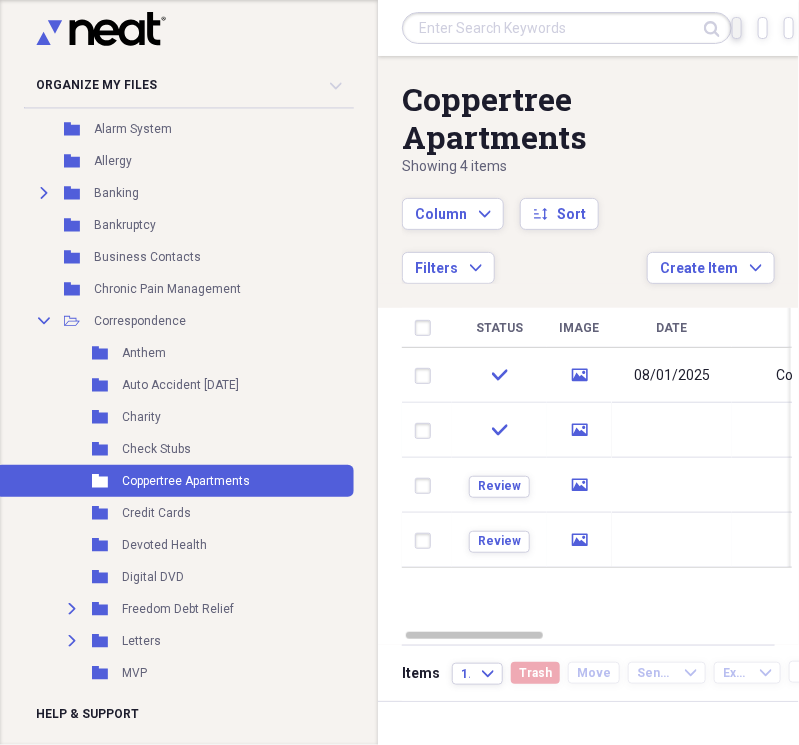 click on "Import Import" at bounding box center (737, 28) 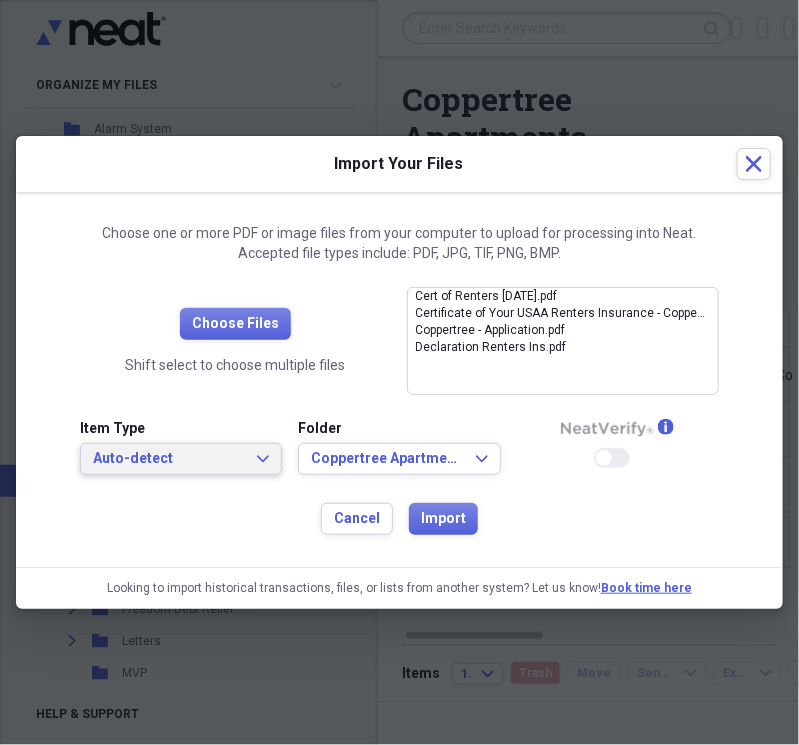 click on "Auto-detect Expand" at bounding box center (181, 459) 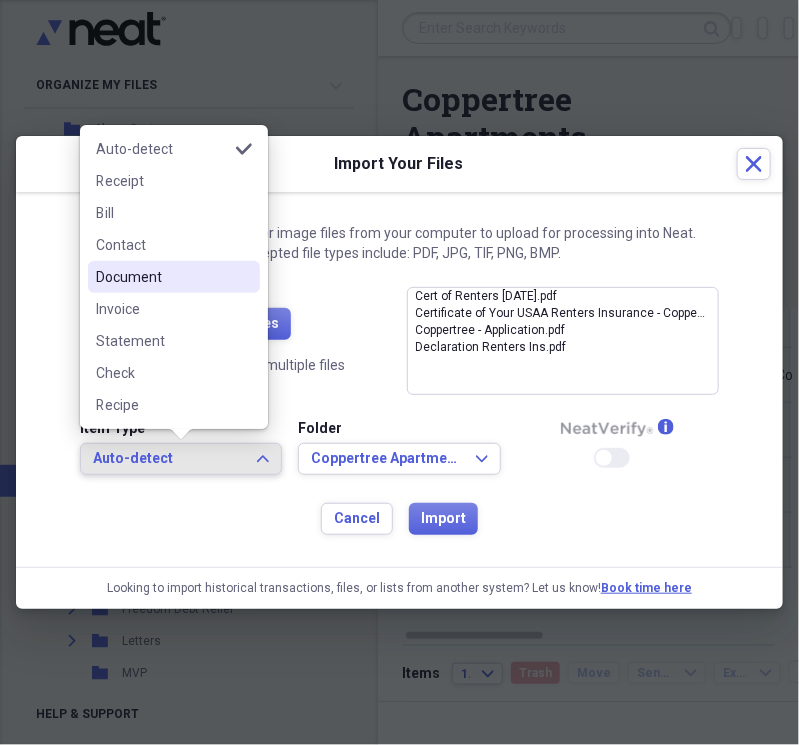 click on "Document" at bounding box center [162, 277] 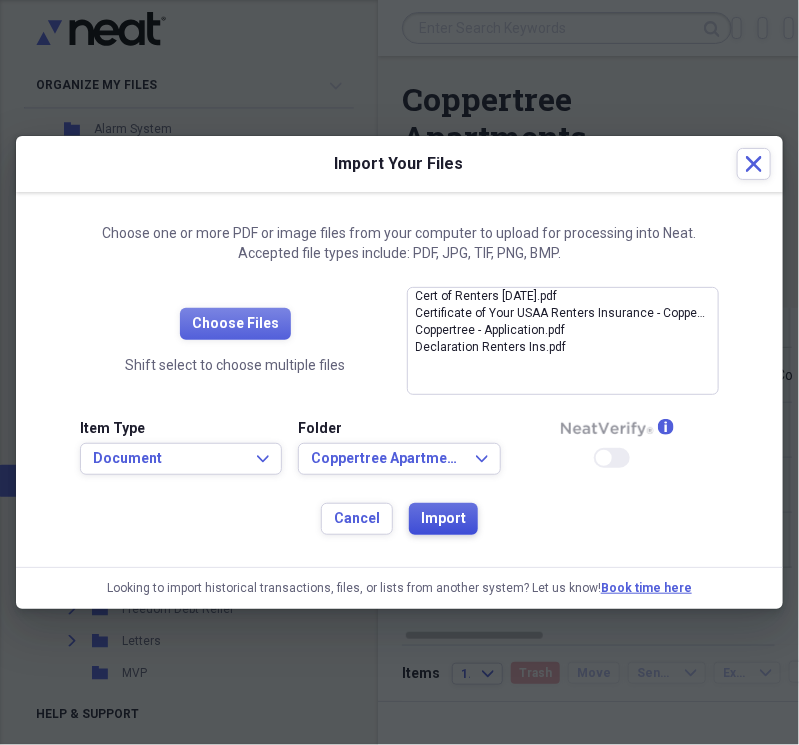 click on "Import" at bounding box center [443, 519] 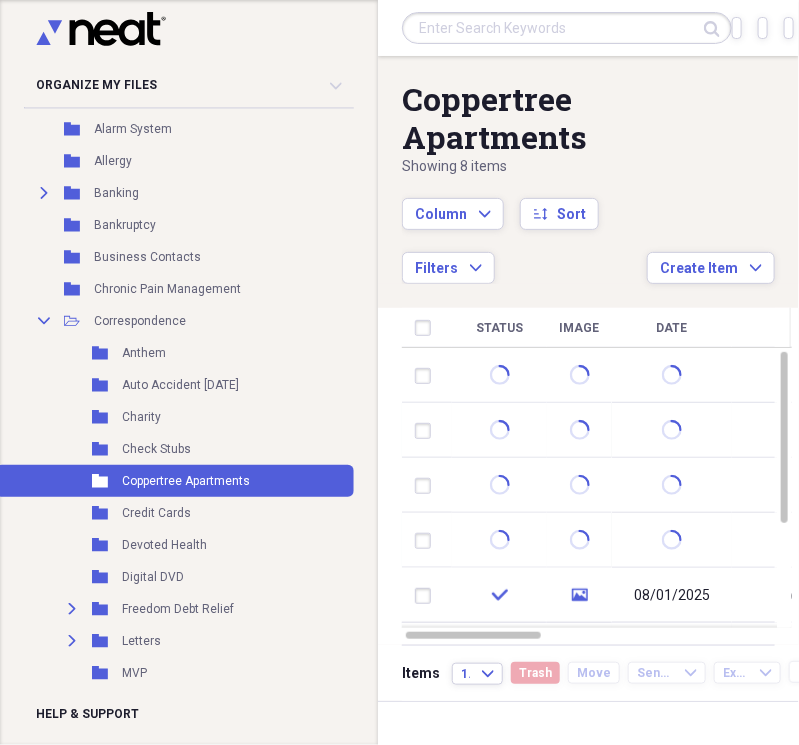 click on "Coppertree Apartments Showing [NUMBER] items Column Expand sort Sort Filters Expand Create Item Expand" at bounding box center (588, 170) 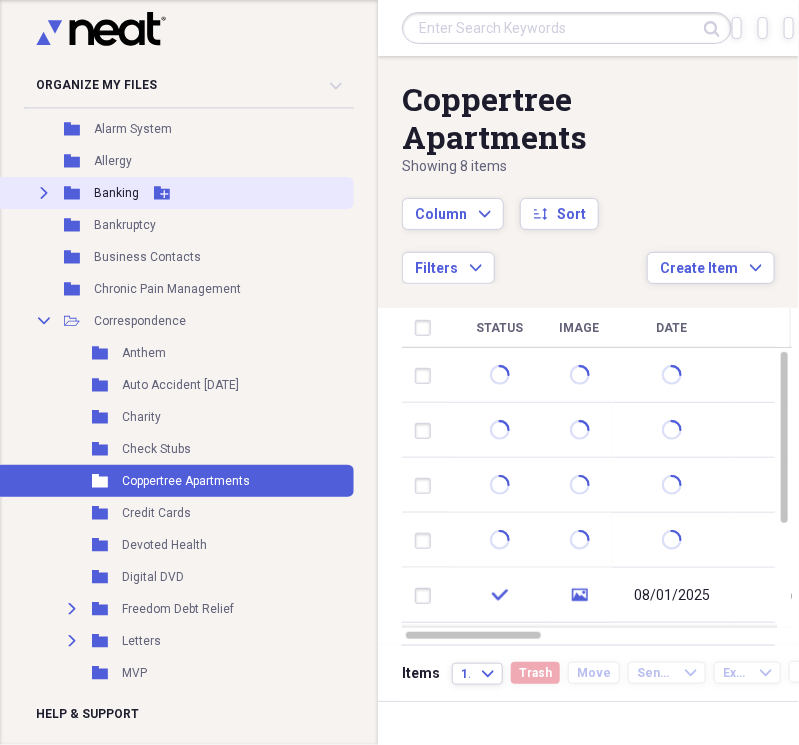click on "Expand" at bounding box center [44, 193] 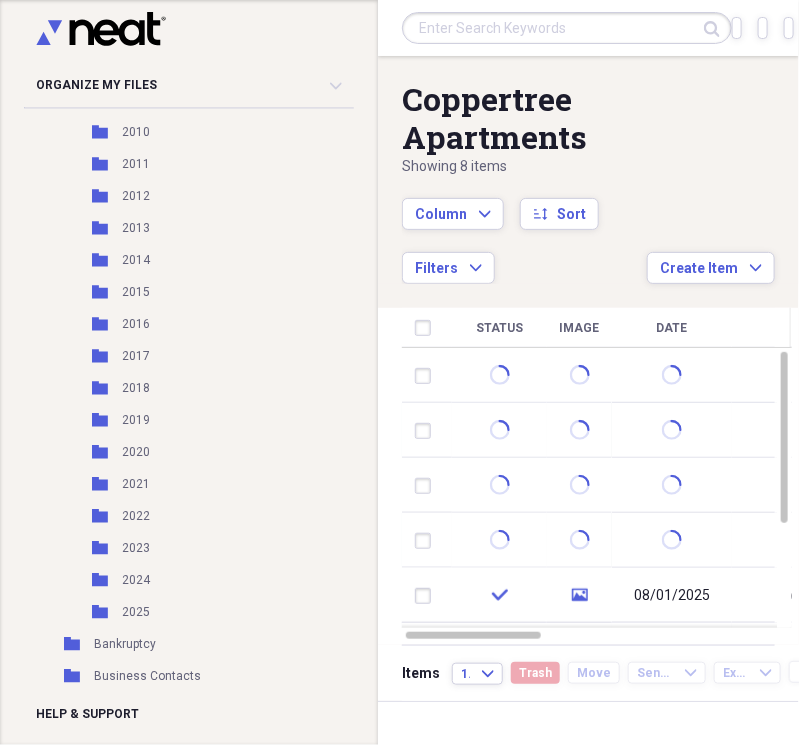 scroll, scrollTop: 416, scrollLeft: 0, axis: vertical 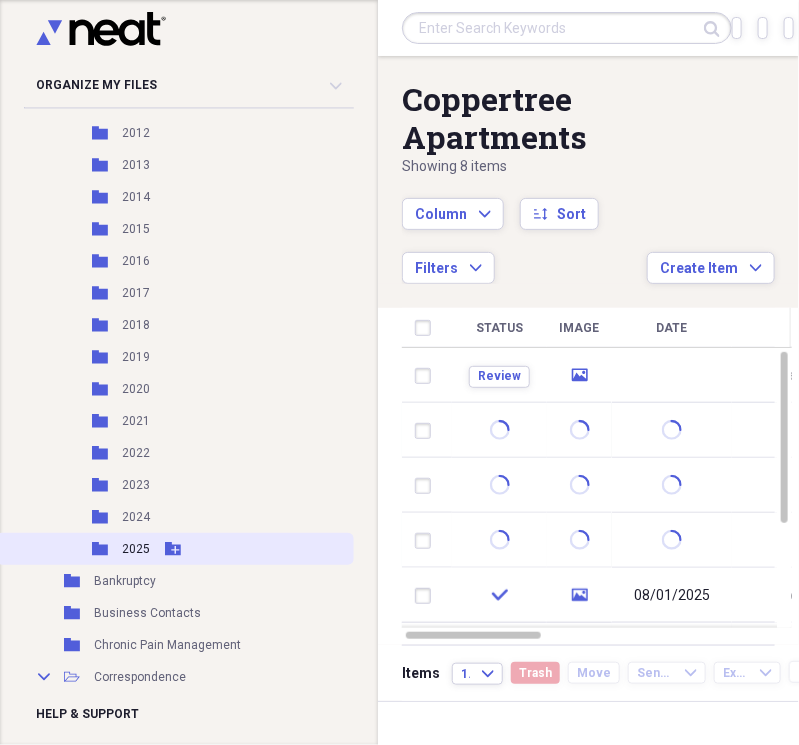 click on "2025" at bounding box center (136, 549) 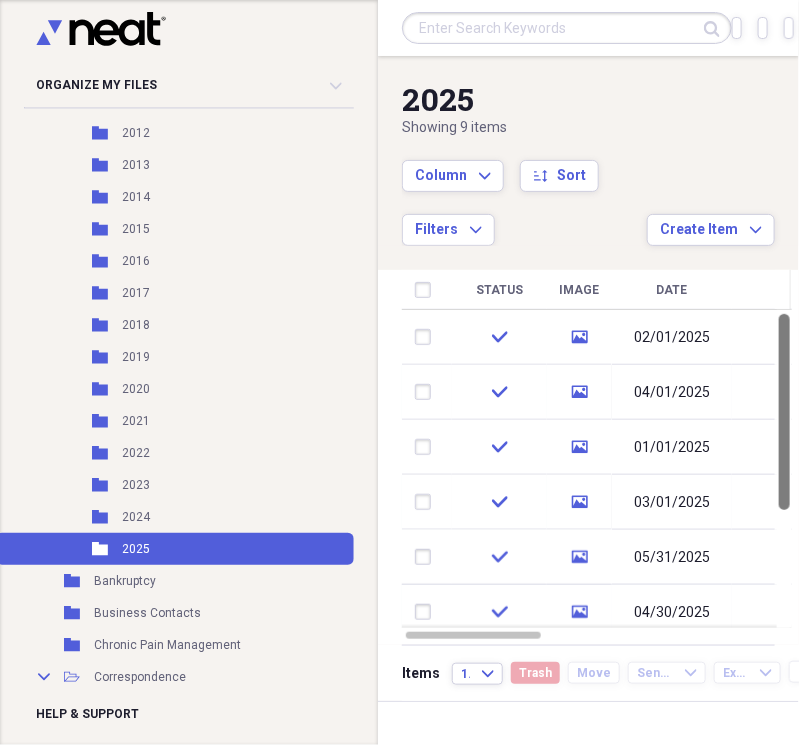 drag, startPoint x: 790, startPoint y: 469, endPoint x: 798, endPoint y: 429, distance: 40.792156 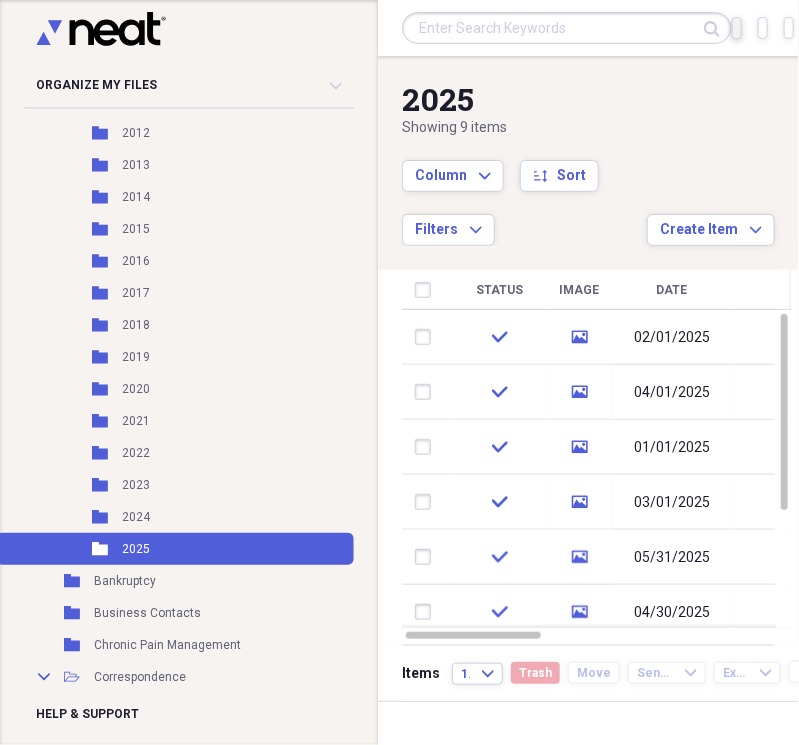 click on "Import Import" at bounding box center [737, 28] 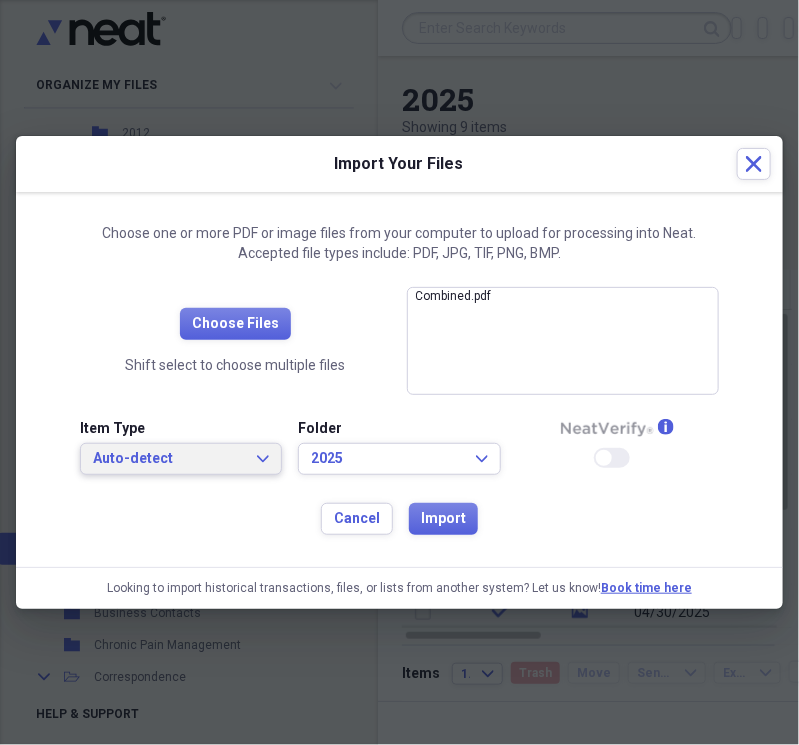 click on "Expand" 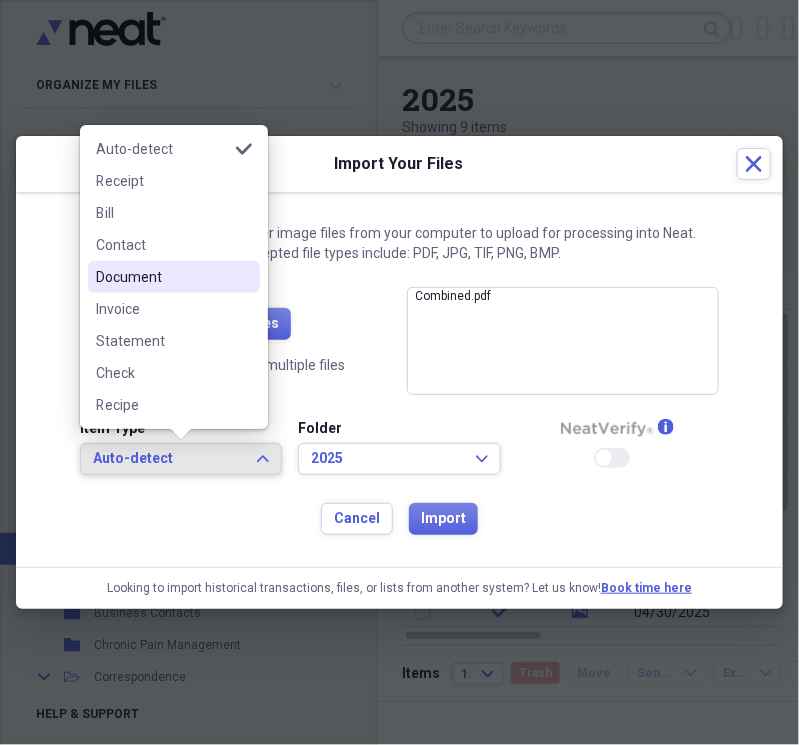 click on "Document" at bounding box center (162, 277) 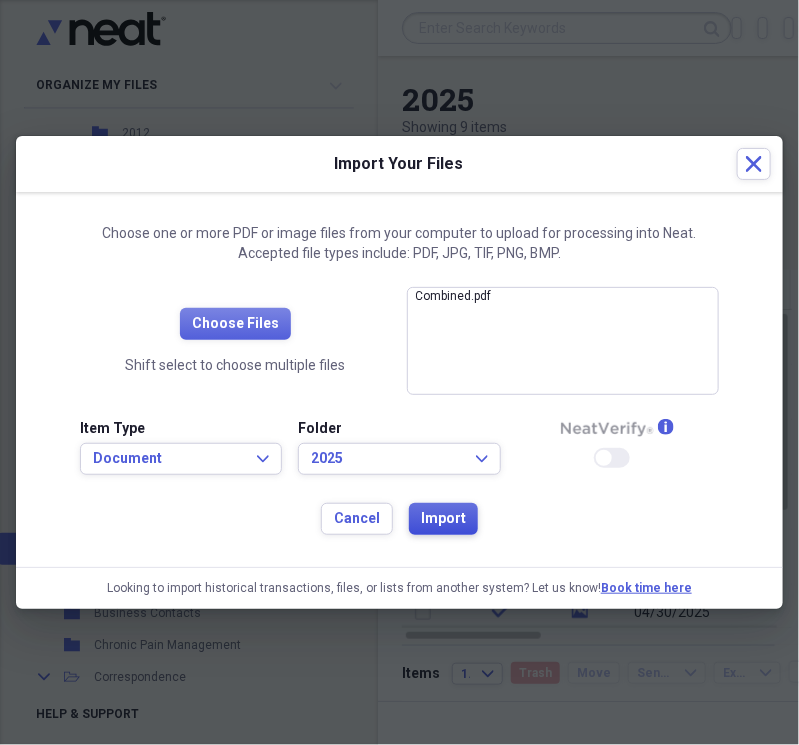 click on "Import" at bounding box center (443, 519) 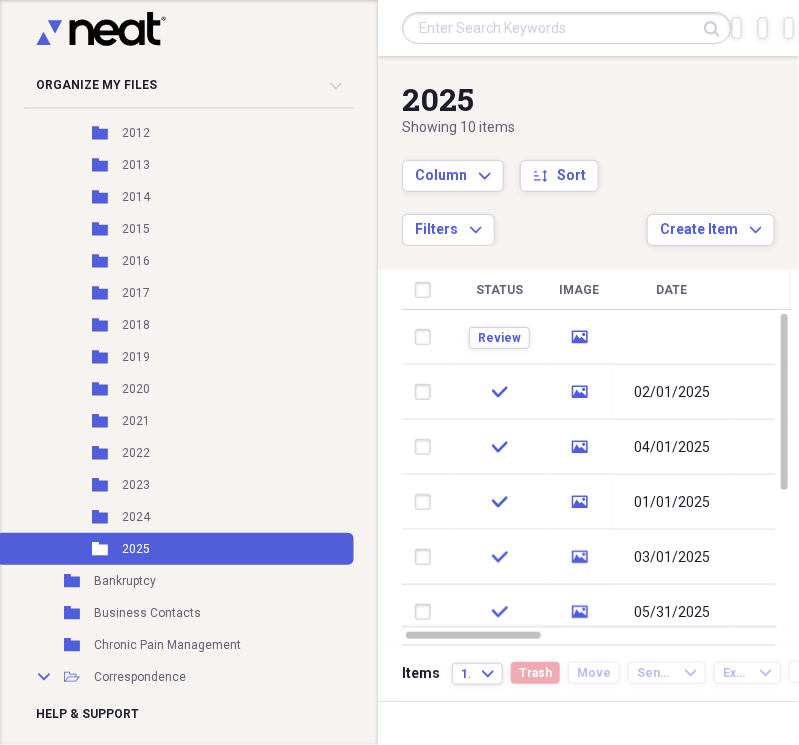click on "[YYYY] Showing [D] items Column Expand sort Sort Filters  Expand Create Item Expand" at bounding box center [588, 151] 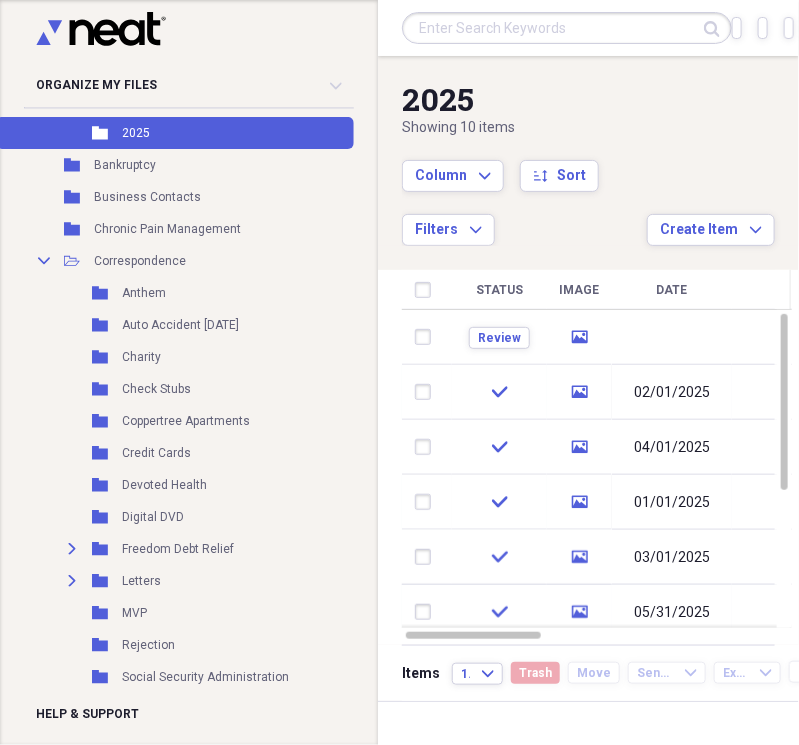 scroll, scrollTop: 838, scrollLeft: 0, axis: vertical 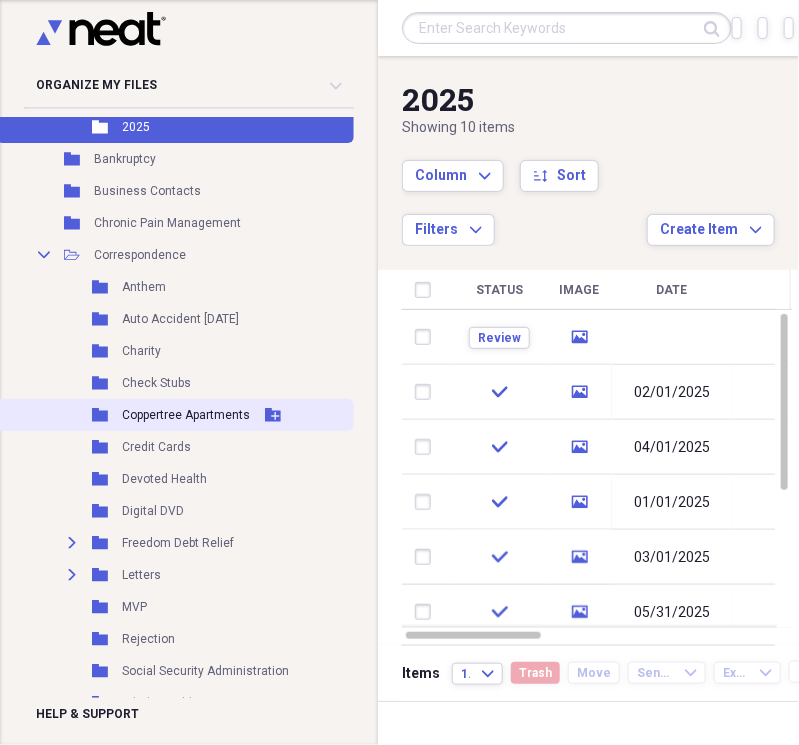 click on "Coppertree Apartments" at bounding box center (186, 415) 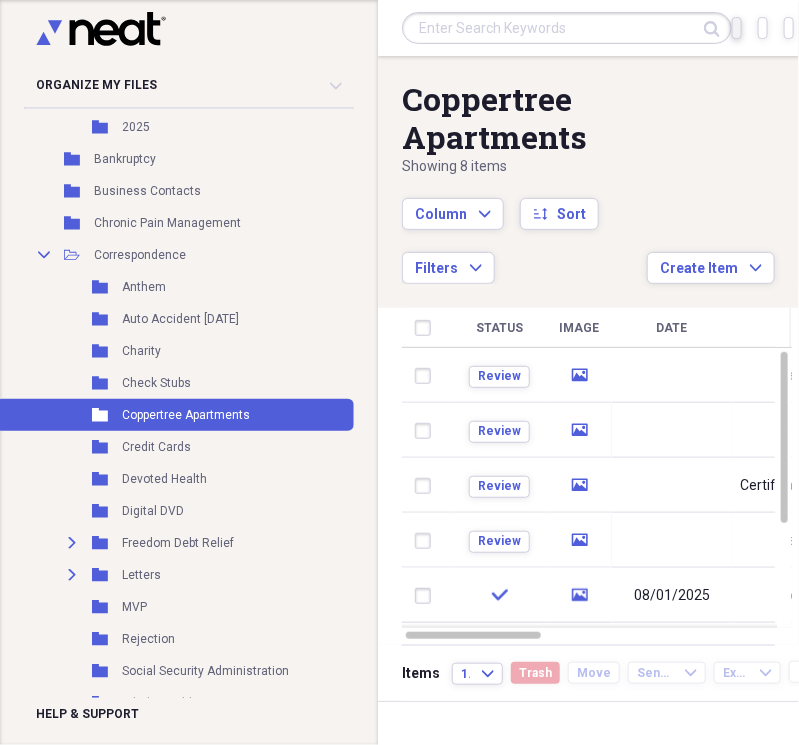 click on "Import" 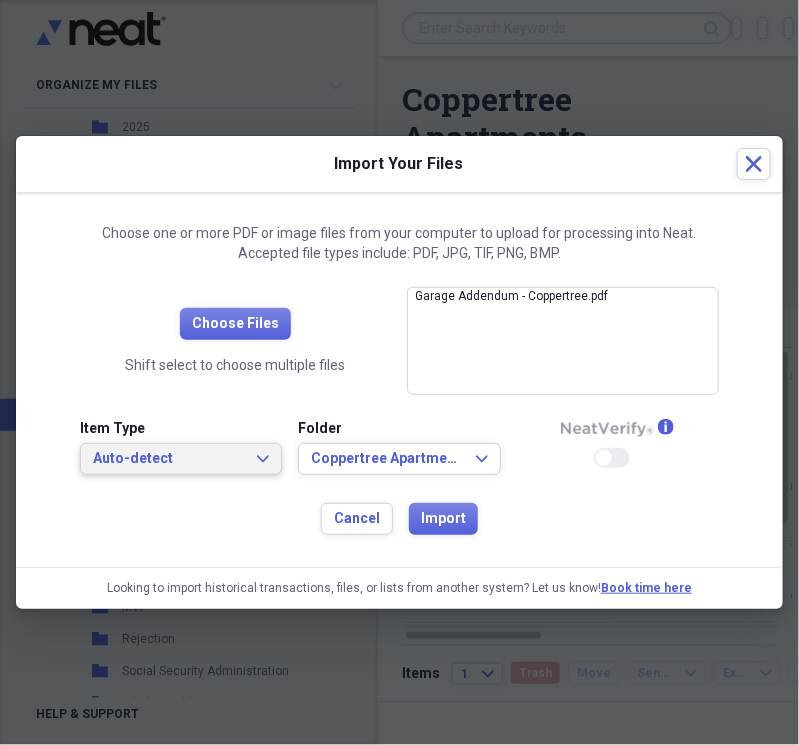 click on "Auto-detect" at bounding box center (169, 459) 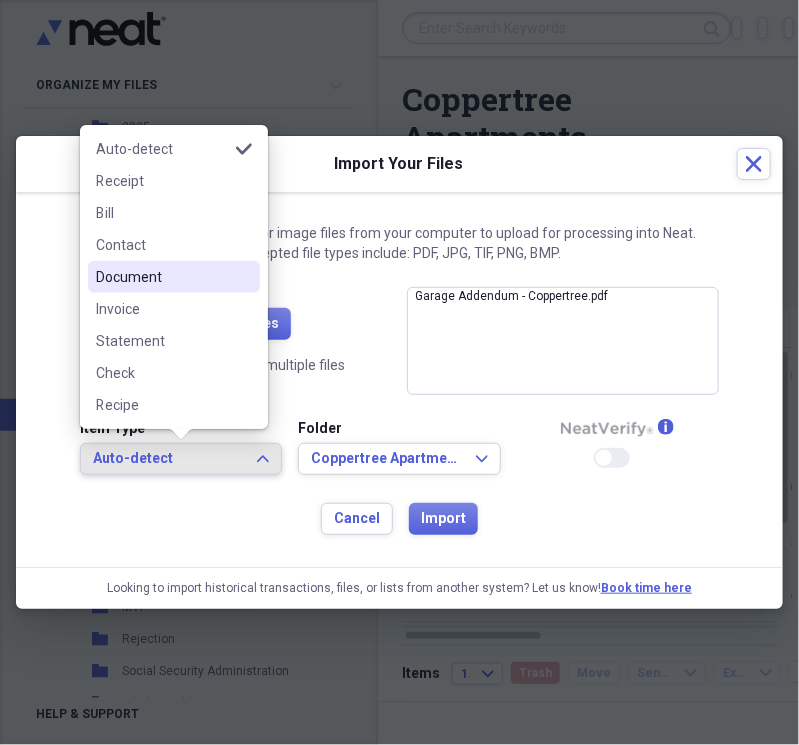 click on "Document" at bounding box center (162, 277) 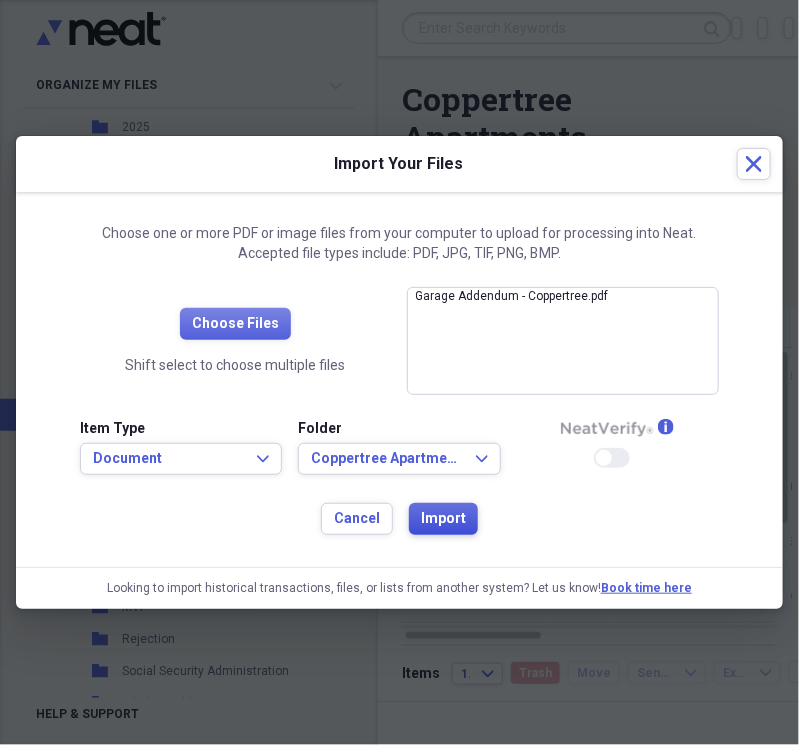 click on "Import" at bounding box center (443, 519) 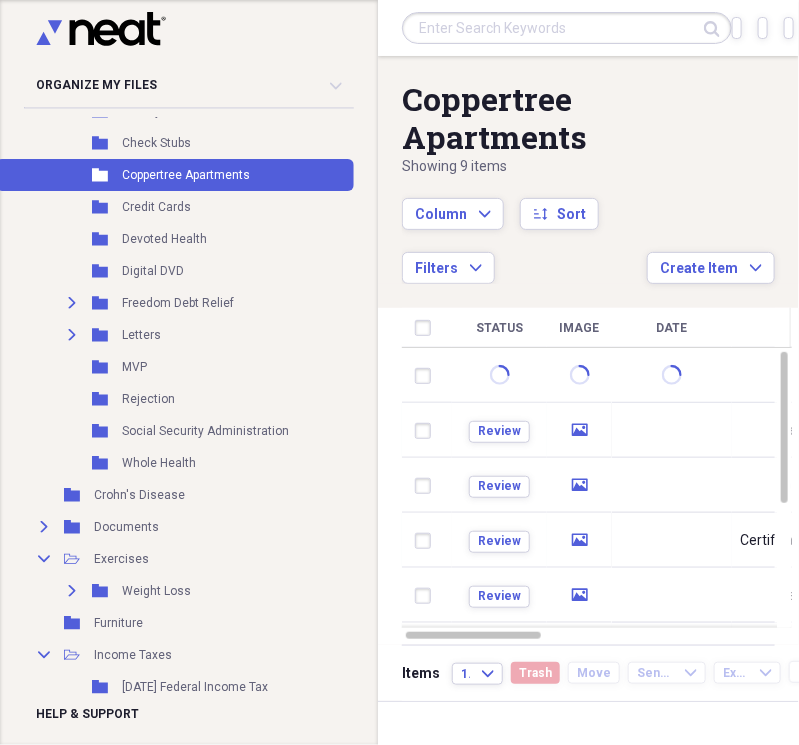 scroll, scrollTop: 1092, scrollLeft: 0, axis: vertical 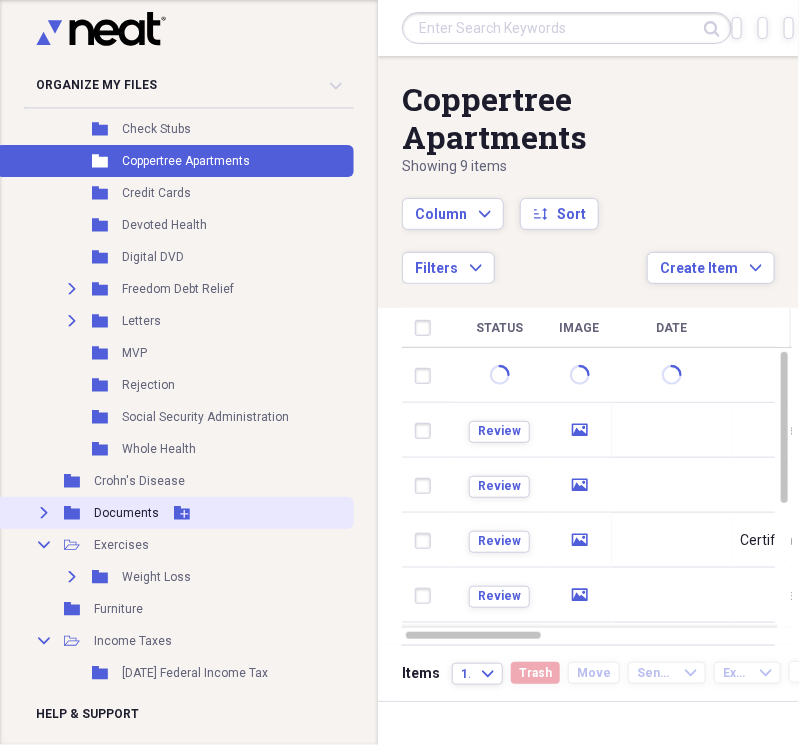 click on "Expand" 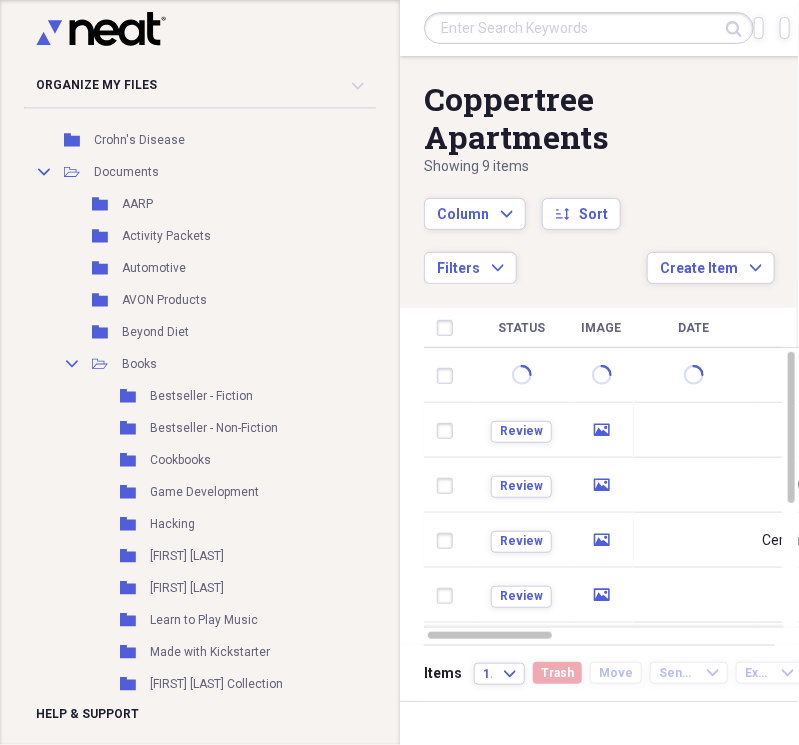 scroll, scrollTop: 1428, scrollLeft: 0, axis: vertical 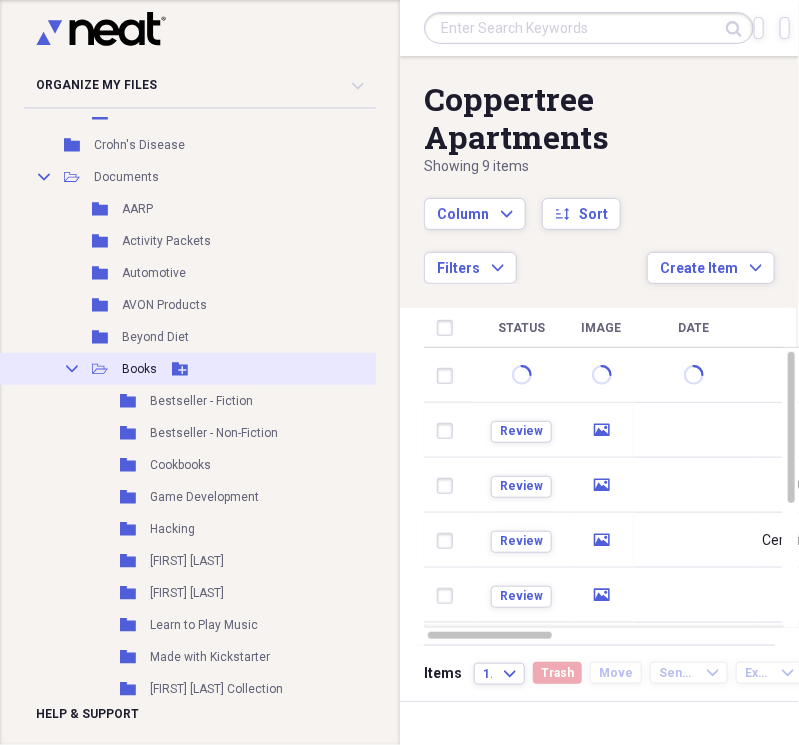 click on "Collapse" 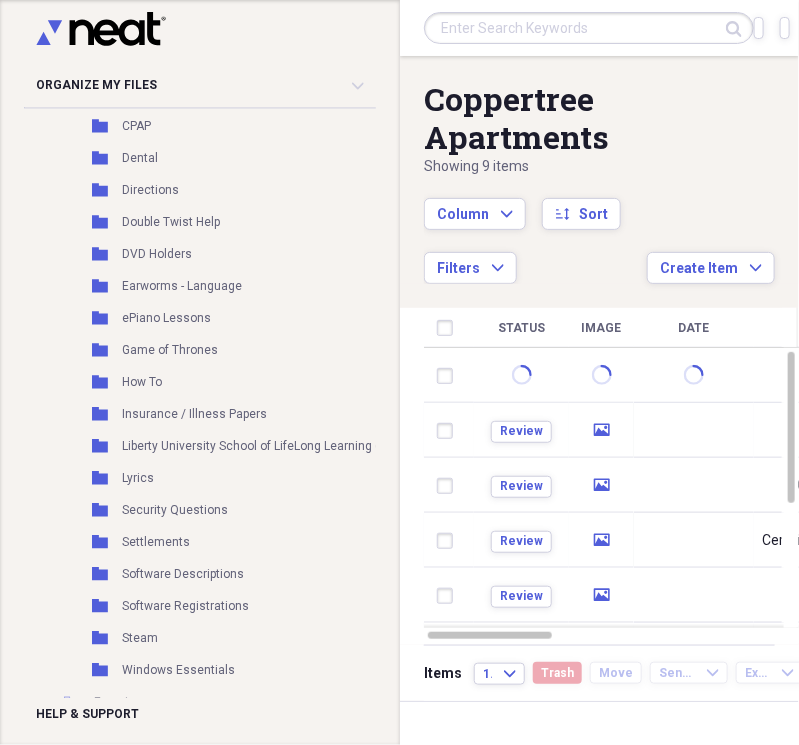 scroll, scrollTop: 1778, scrollLeft: 0, axis: vertical 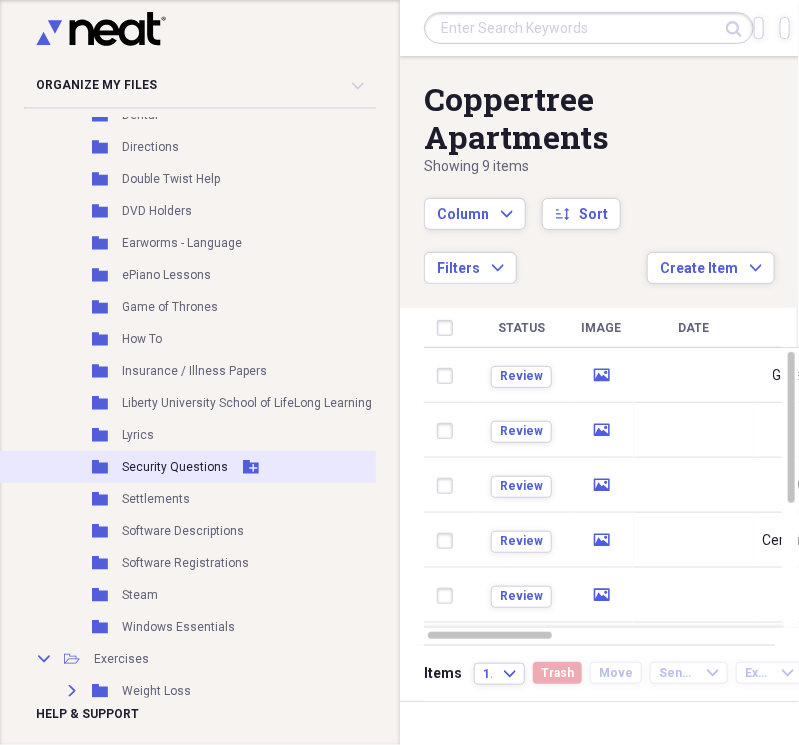 click on "Security Questions" at bounding box center [175, 467] 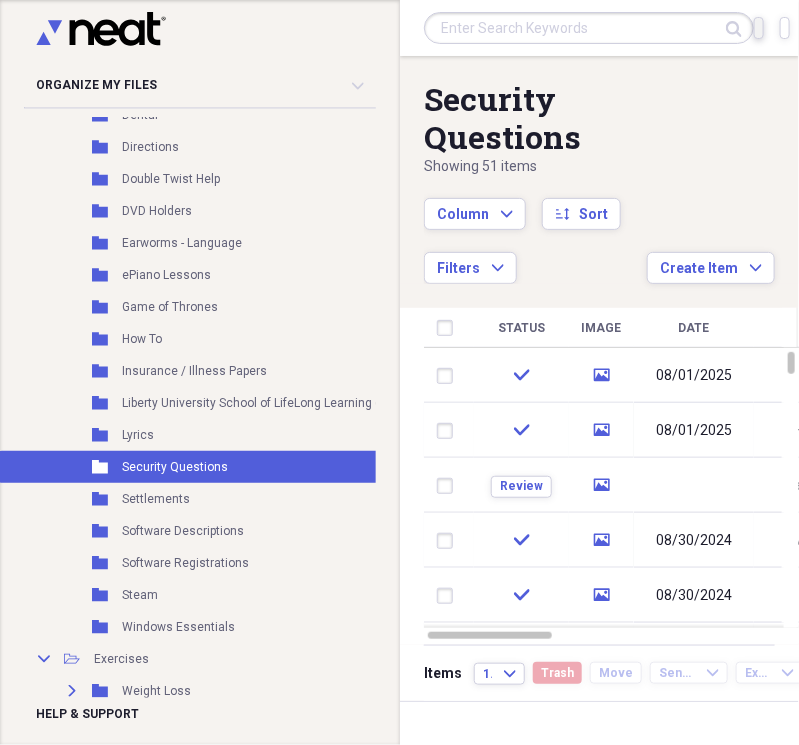 click on "Import Import" at bounding box center (759, 28) 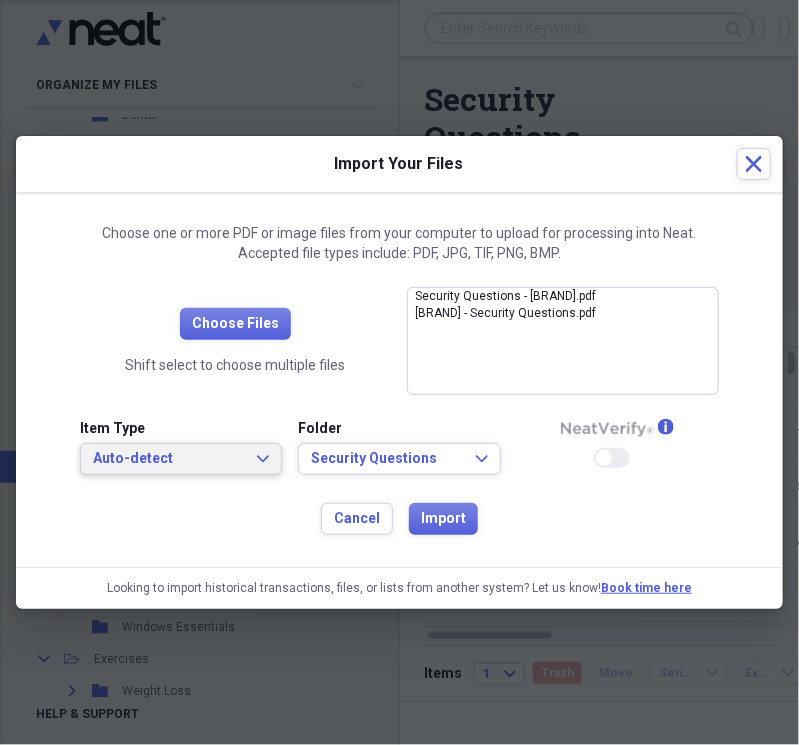 click on "Auto-detect" at bounding box center (169, 459) 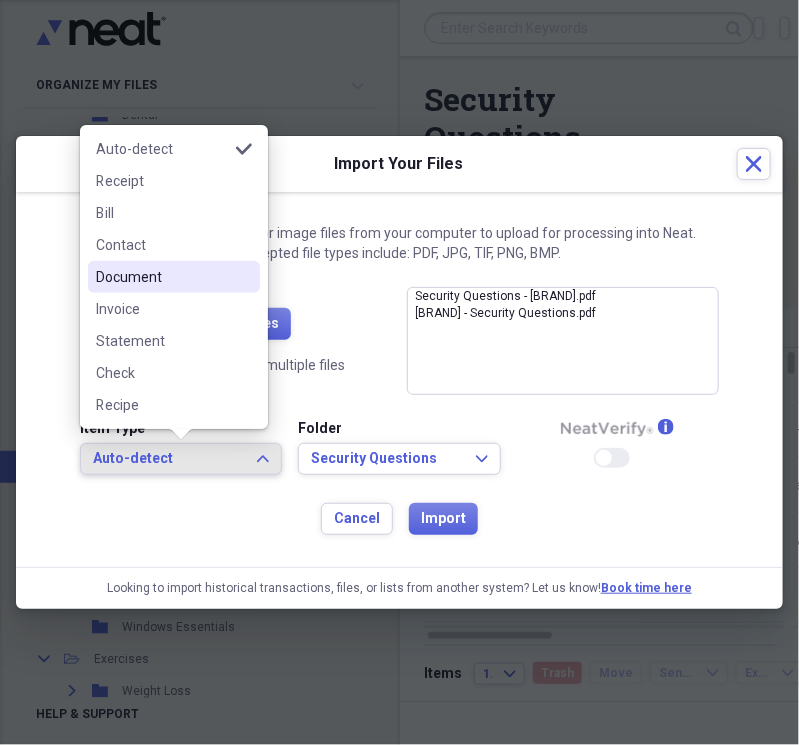 click on "Document" at bounding box center [174, 277] 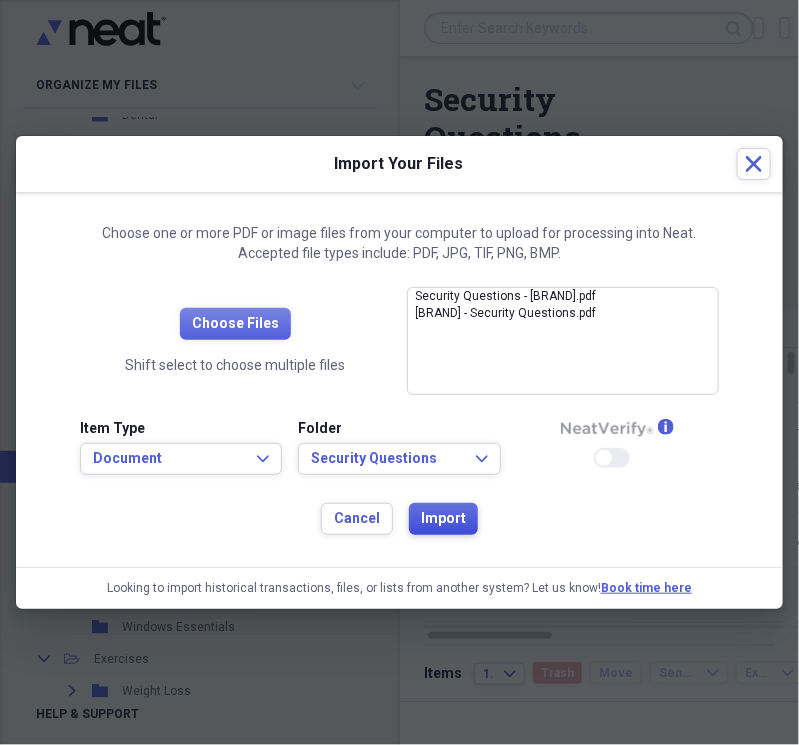 click on "Import" at bounding box center [443, 519] 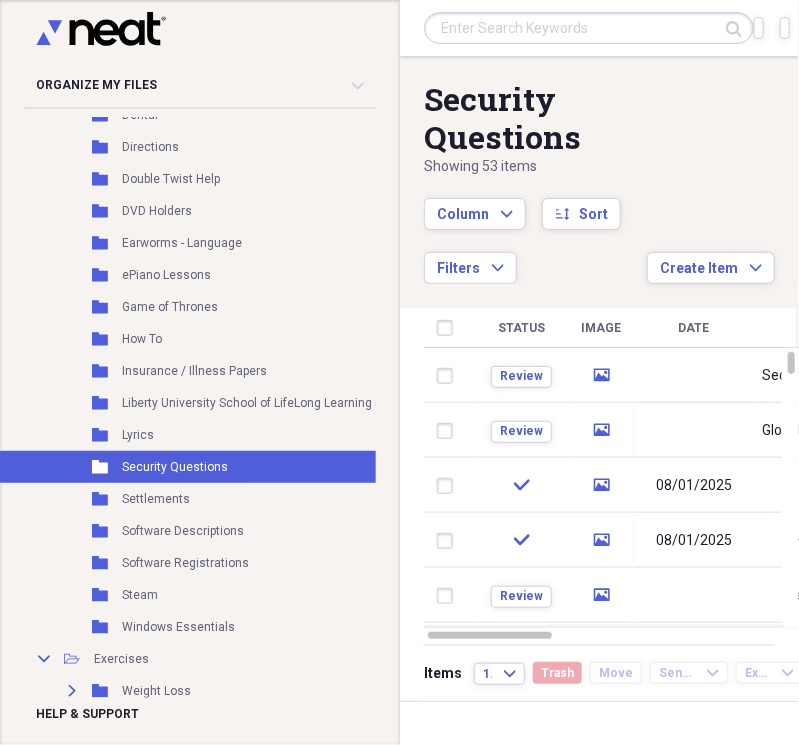 click on "Security Questions Showing [D] items Column Expand sort Sort Filters  Expand Create Item Expand" at bounding box center (599, 170) 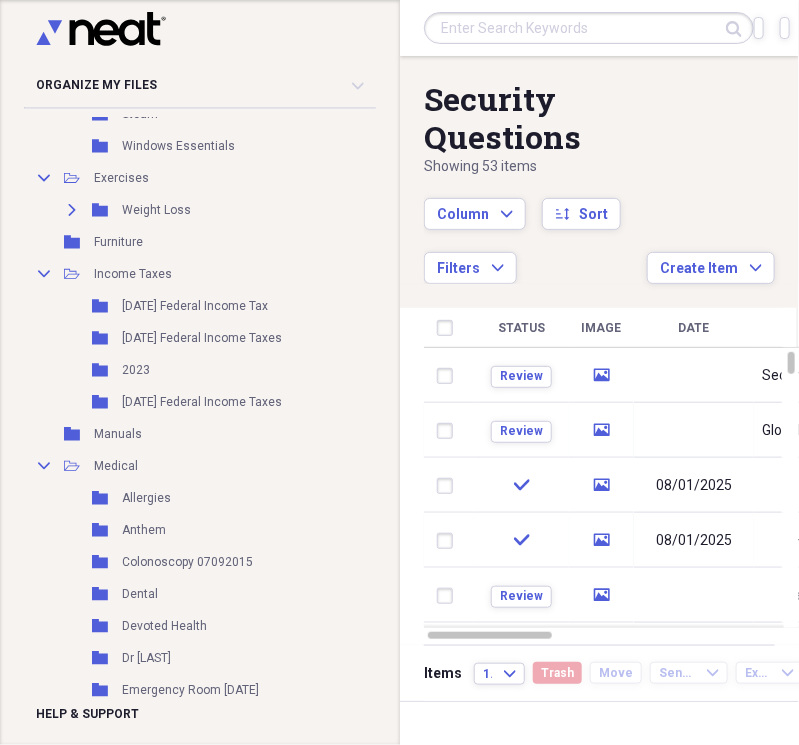 scroll, scrollTop: 2329, scrollLeft: 0, axis: vertical 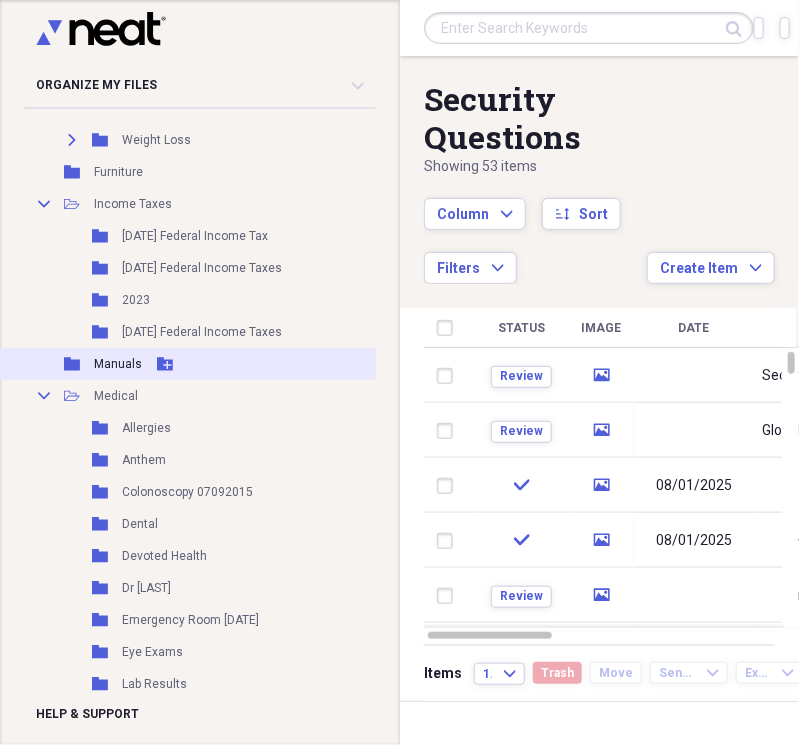 click on "Manuals" at bounding box center [118, 364] 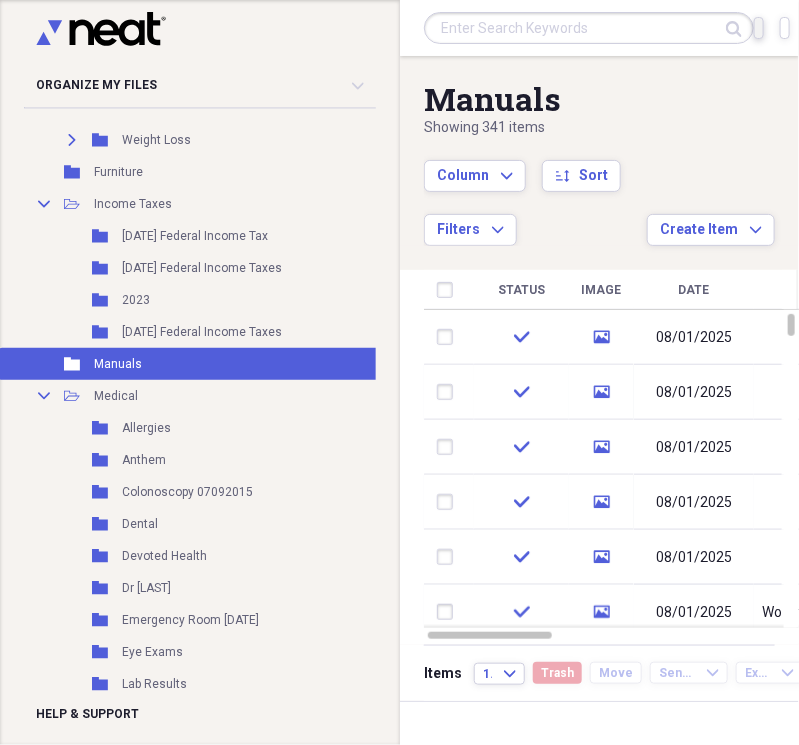 click 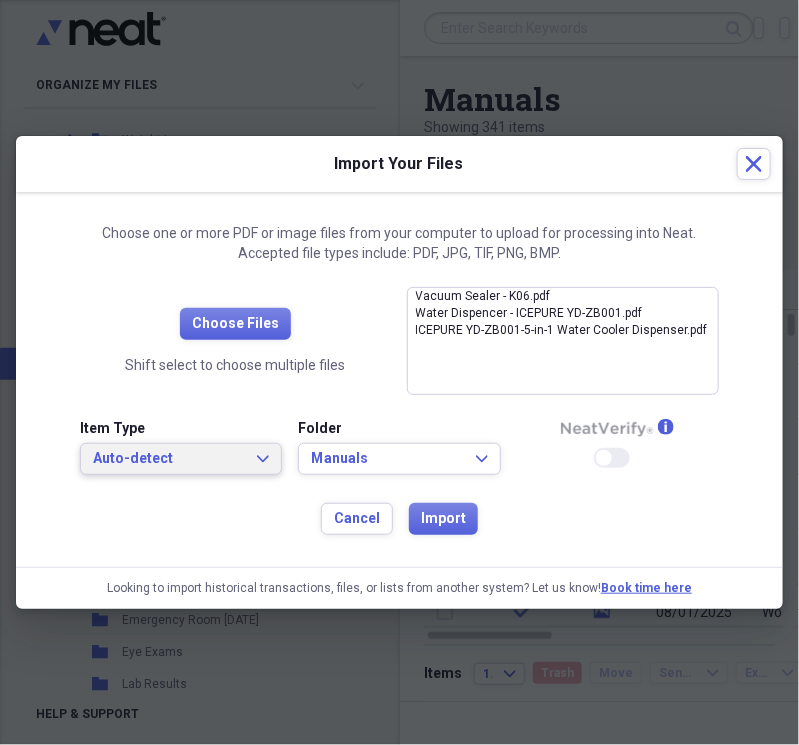 click on "Auto-detect" at bounding box center [169, 459] 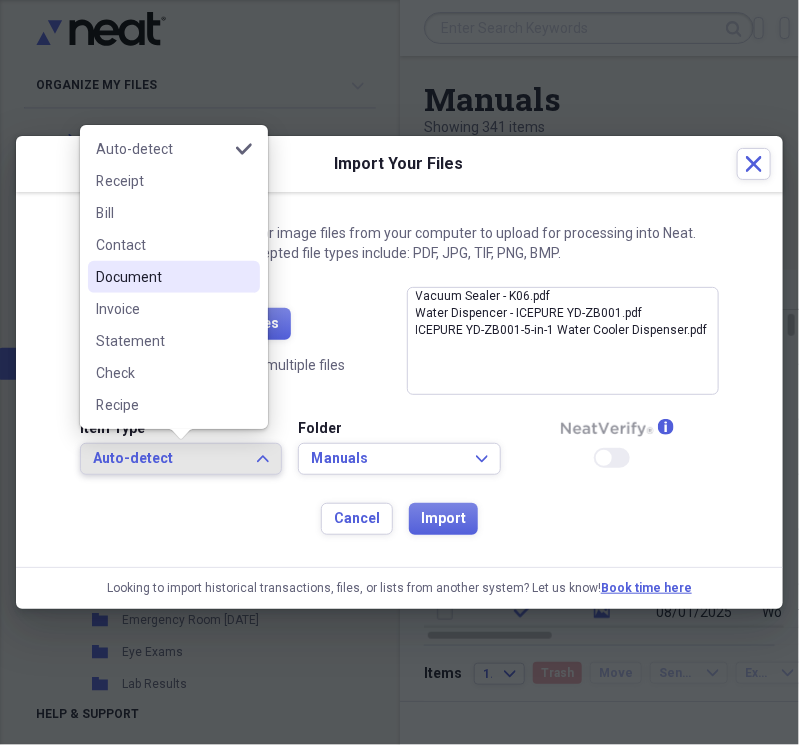 click on "Document" at bounding box center (162, 277) 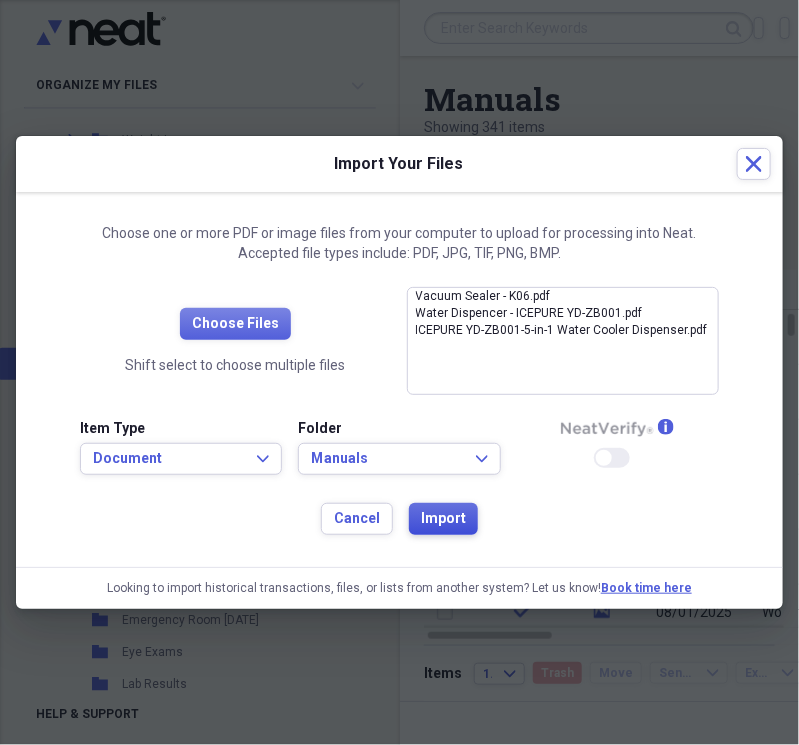 click on "Import" at bounding box center (443, 519) 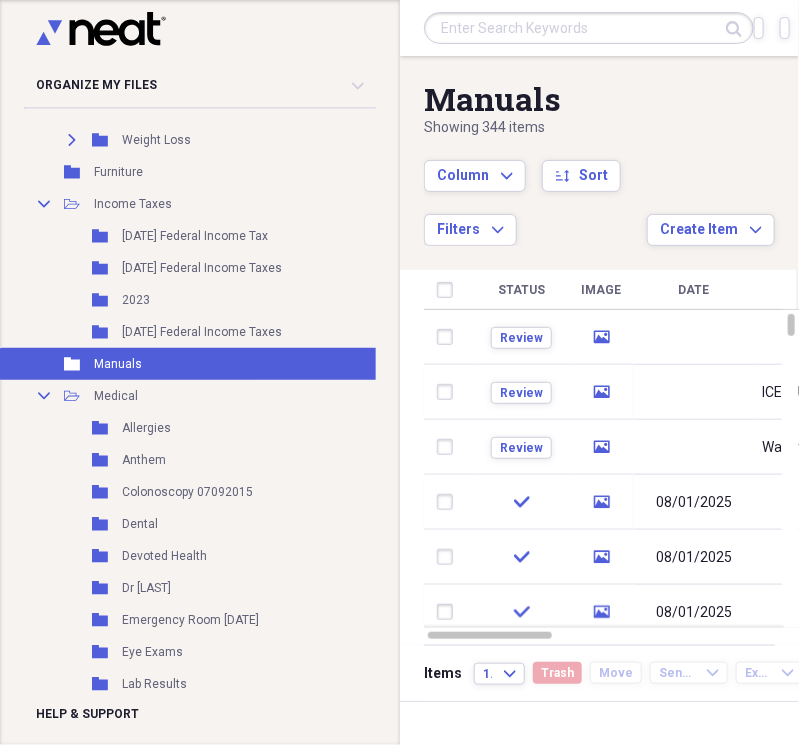 click on "Manuals Showing 344 items Column Expand sort Sort Filters  Expand Create Item Expand" at bounding box center [599, 151] 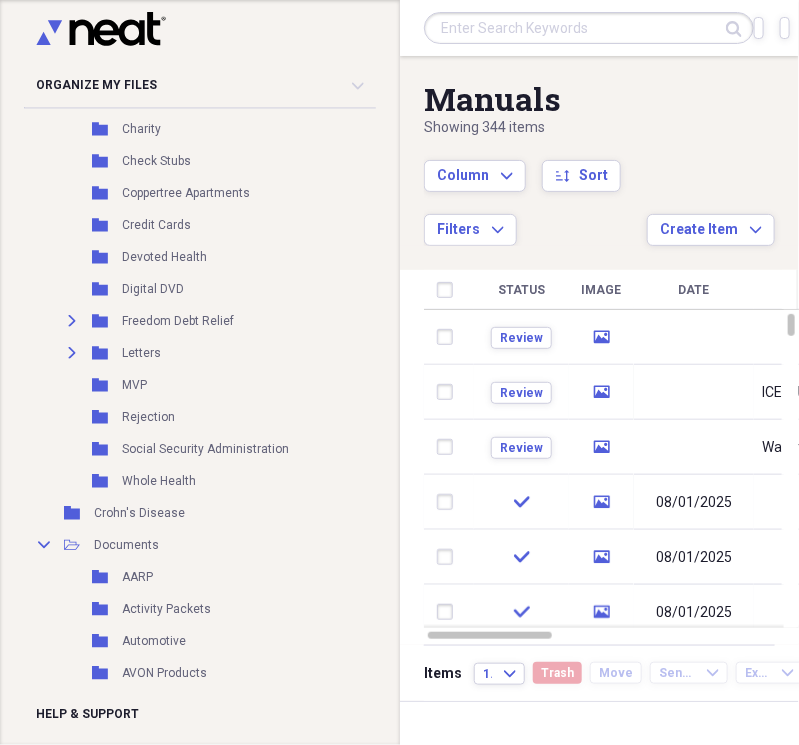 scroll, scrollTop: 1051, scrollLeft: 0, axis: vertical 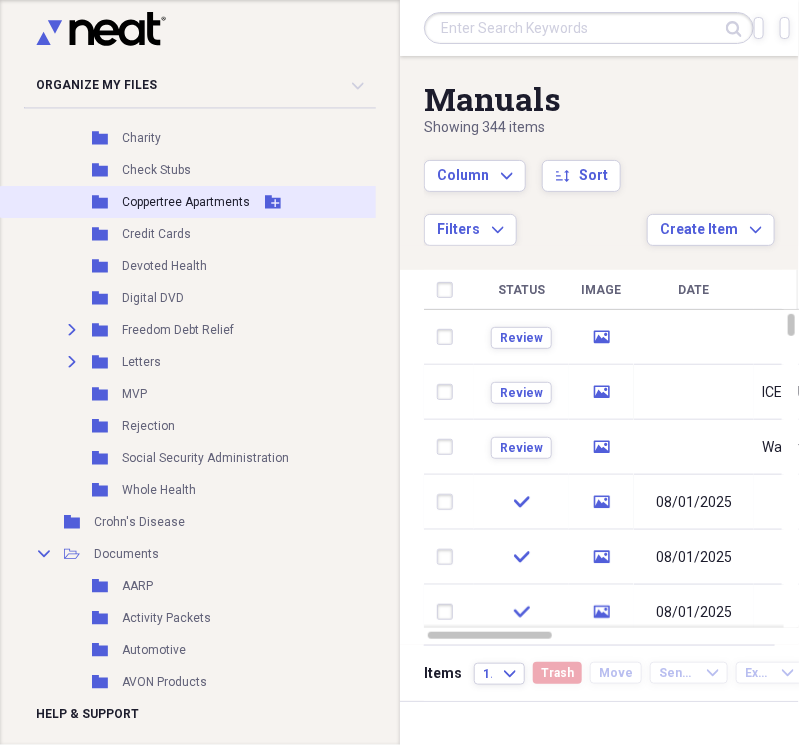 click on "Coppertree Apartments" at bounding box center [186, 202] 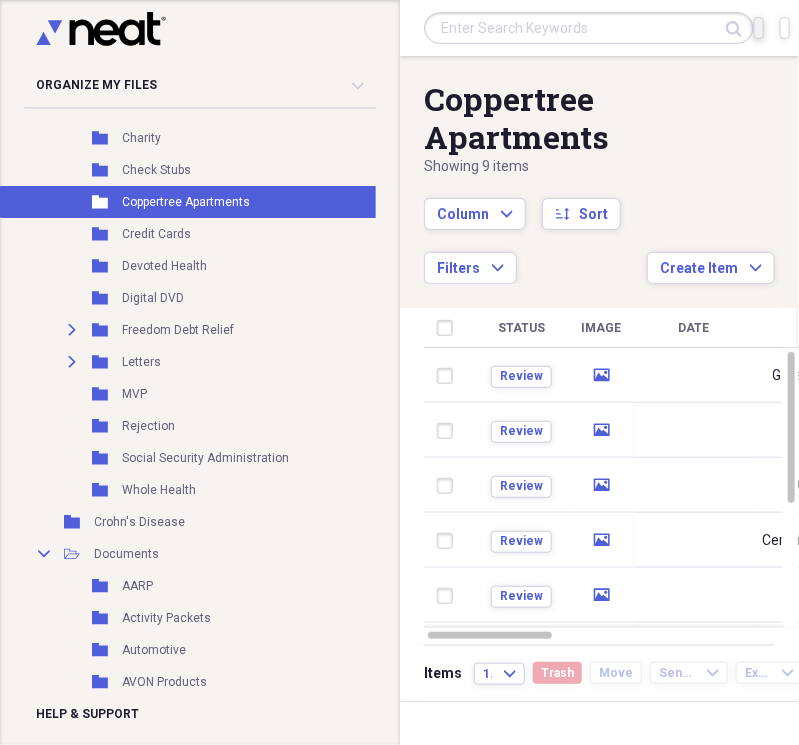 click on "Import" 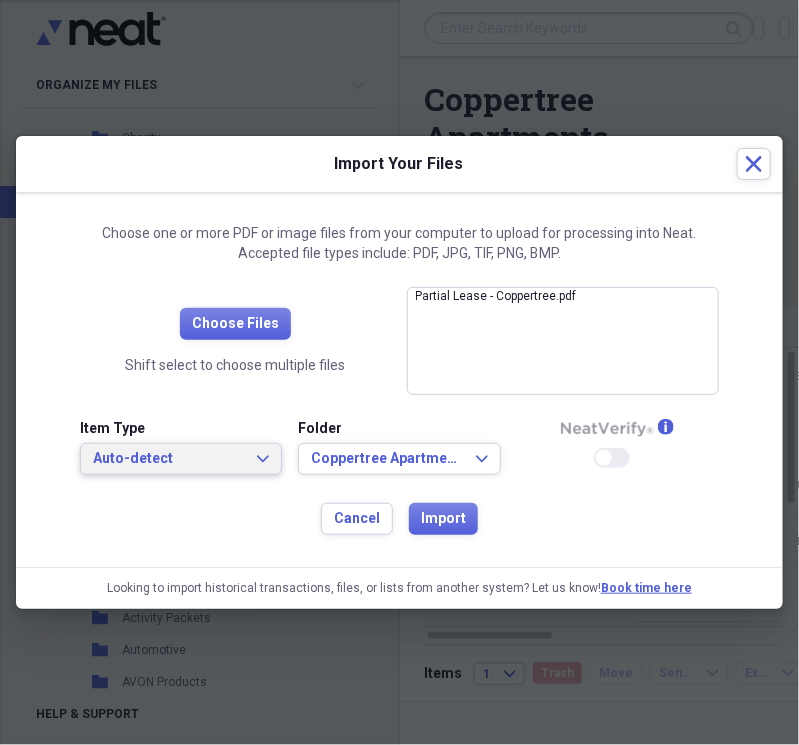 click on "Auto-detect" at bounding box center [169, 459] 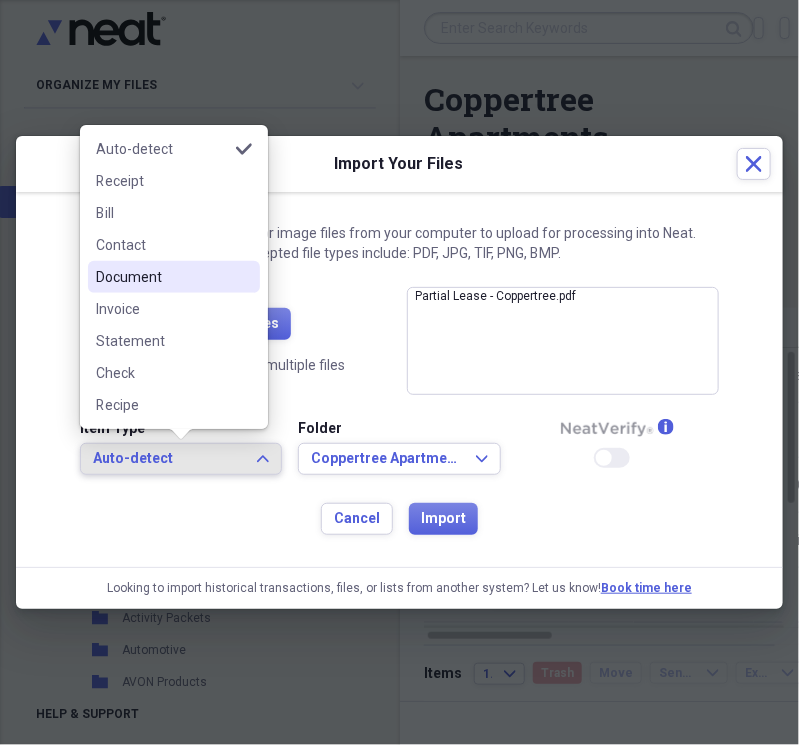 click on "Document" at bounding box center (162, 277) 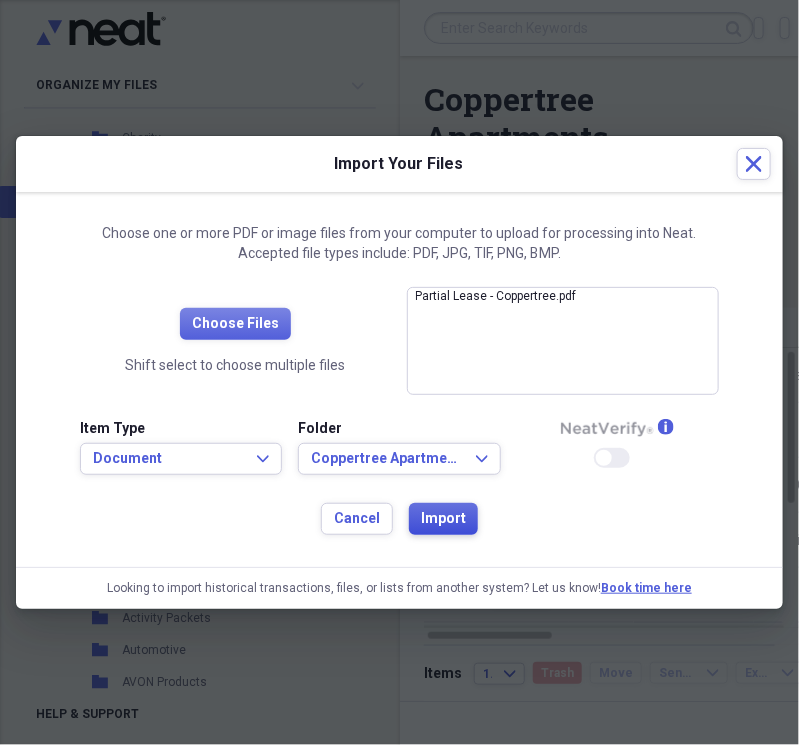 click on "Import" at bounding box center (443, 519) 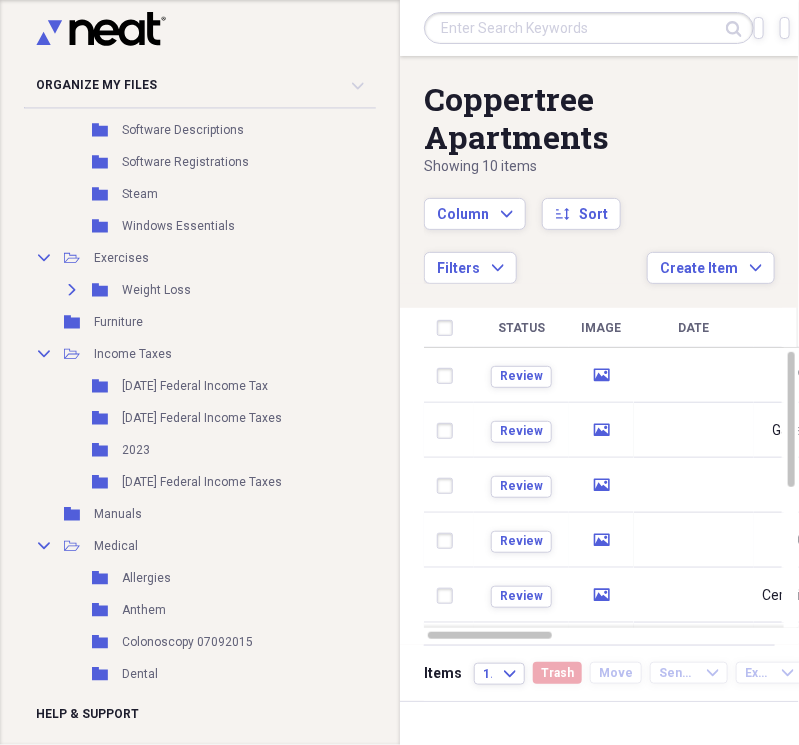 scroll, scrollTop: 2183, scrollLeft: 0, axis: vertical 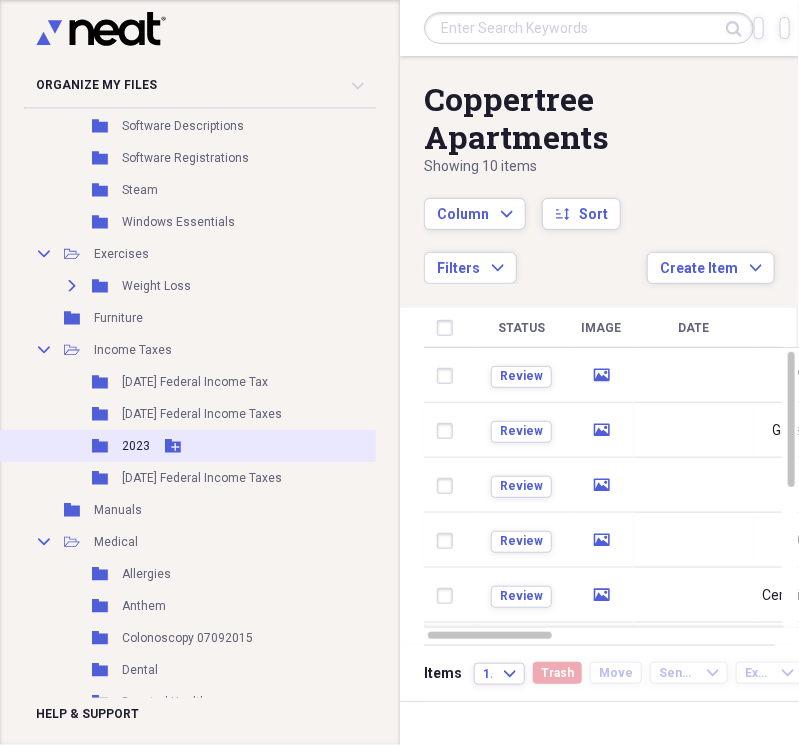 click on "2023" at bounding box center (136, 446) 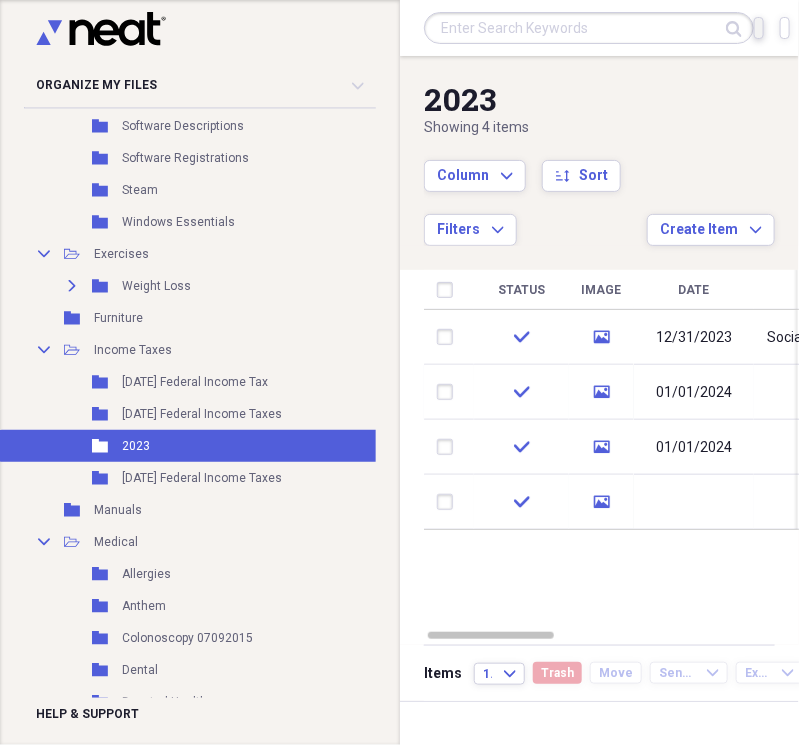 click 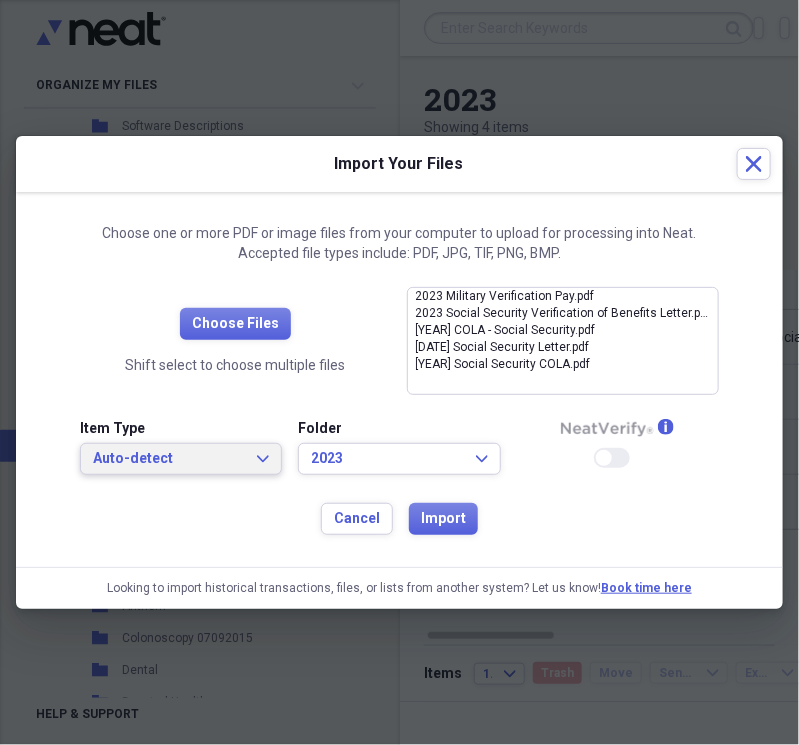 click on "Auto-detect Expand" at bounding box center [181, 459] 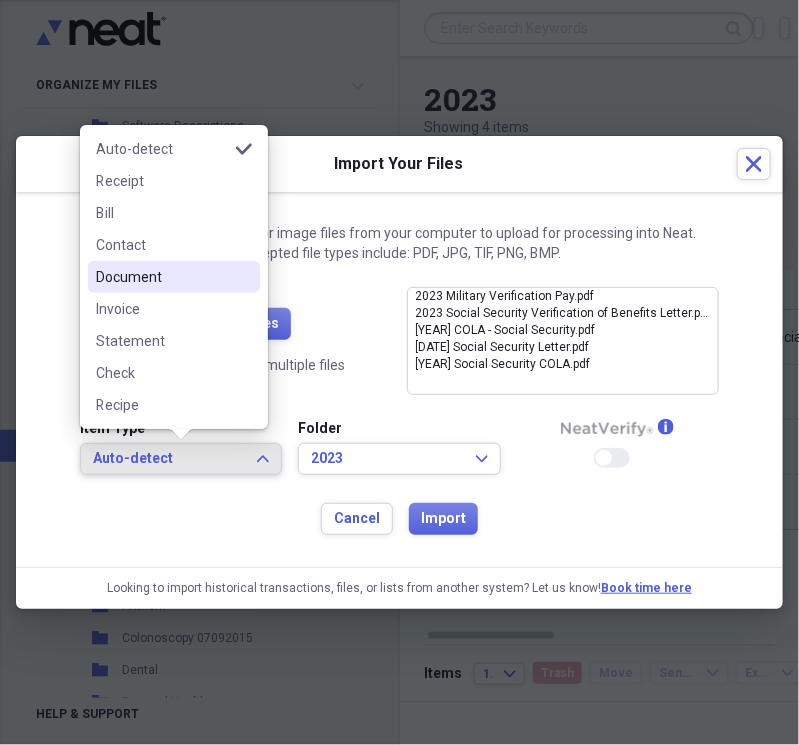 click on "Document" at bounding box center (162, 277) 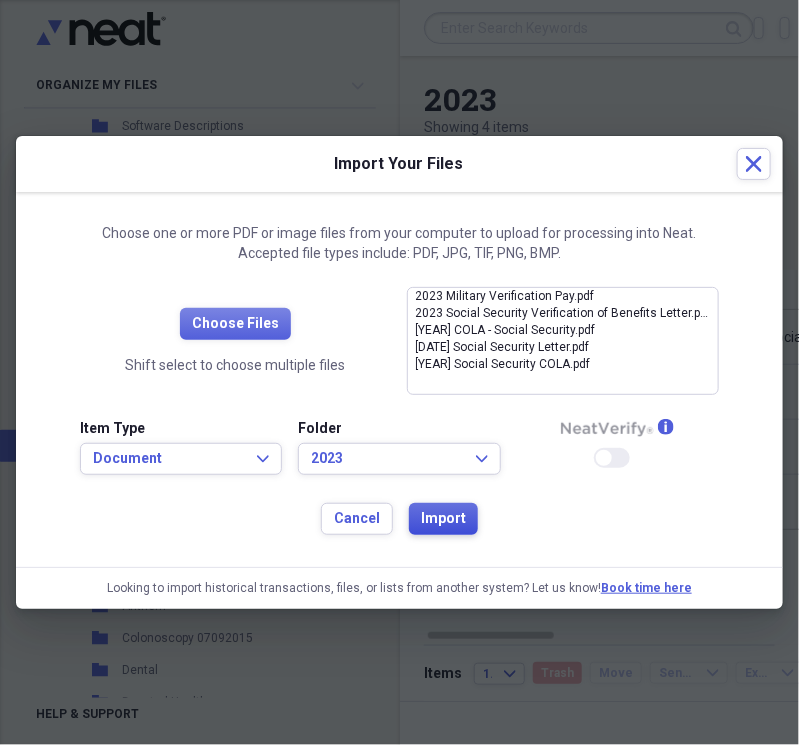 click on "Import" at bounding box center (443, 519) 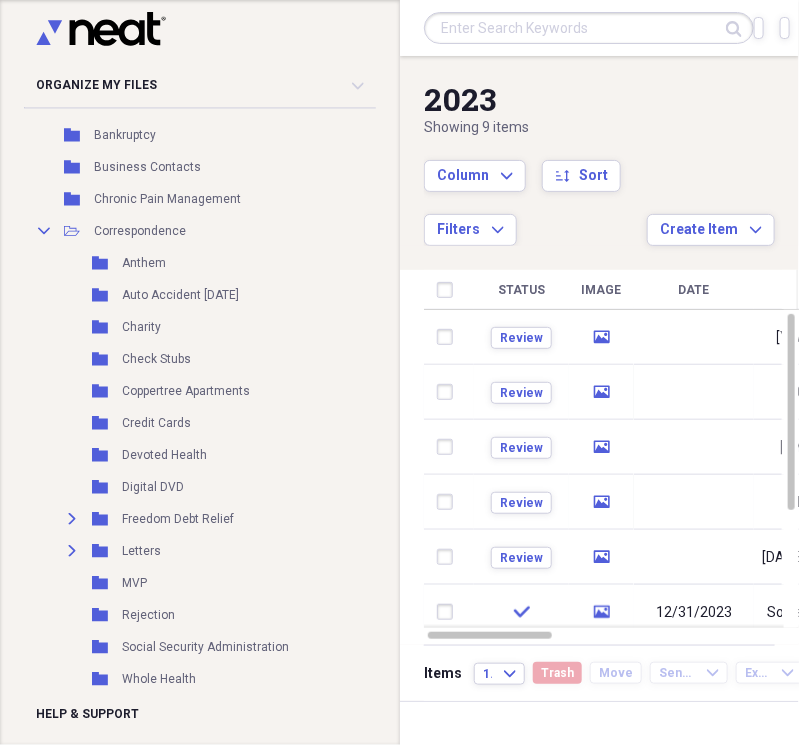 scroll, scrollTop: 858, scrollLeft: 0, axis: vertical 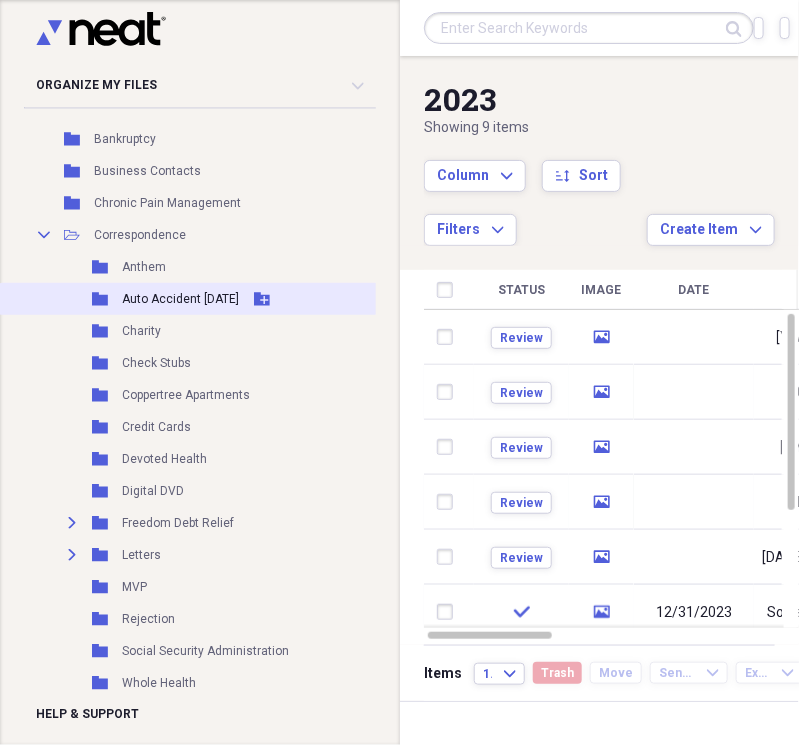drag, startPoint x: 176, startPoint y: 292, endPoint x: 198, endPoint y: 291, distance: 22.022715 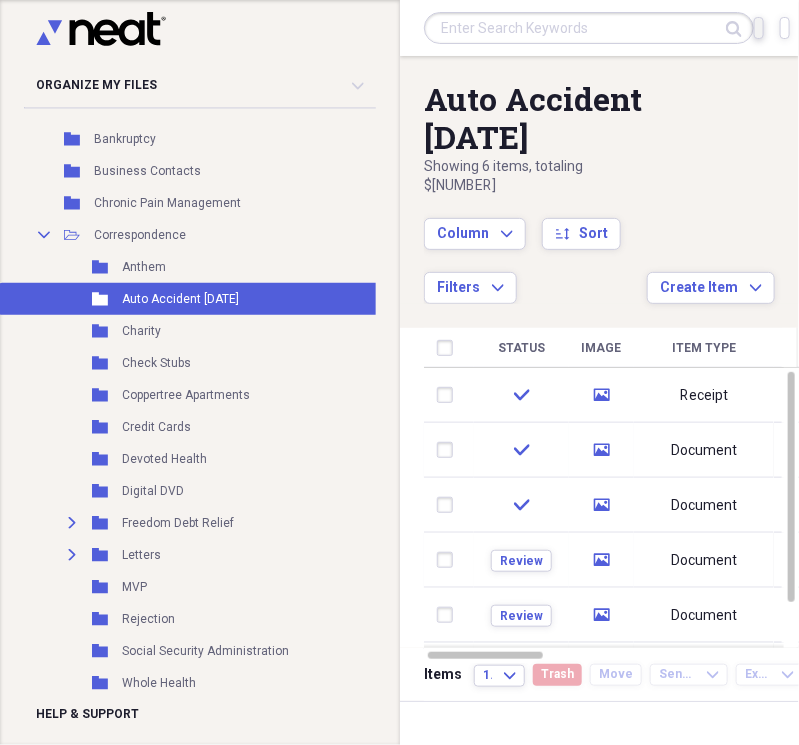 click 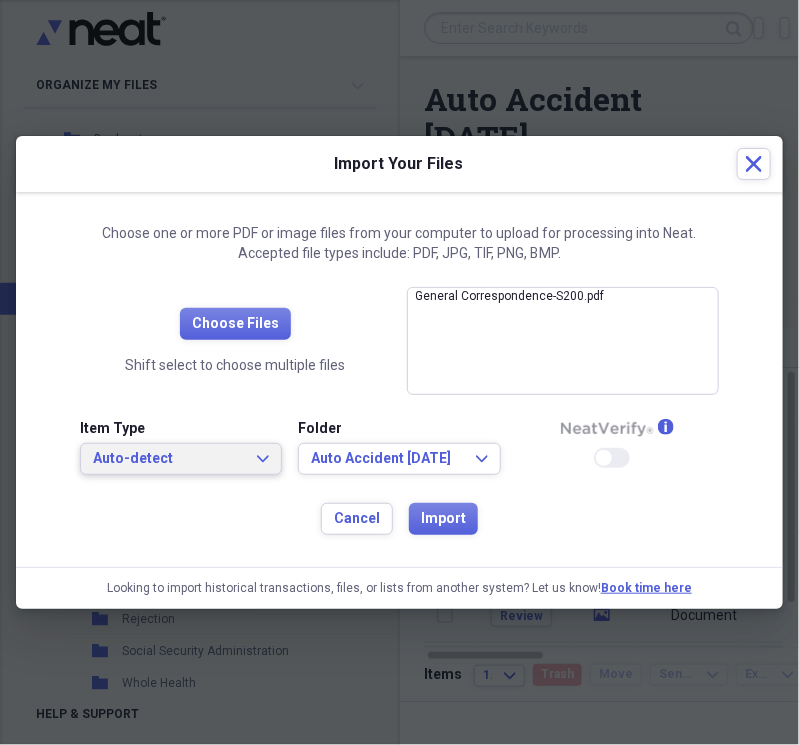 click on "Auto-detect" at bounding box center [169, 459] 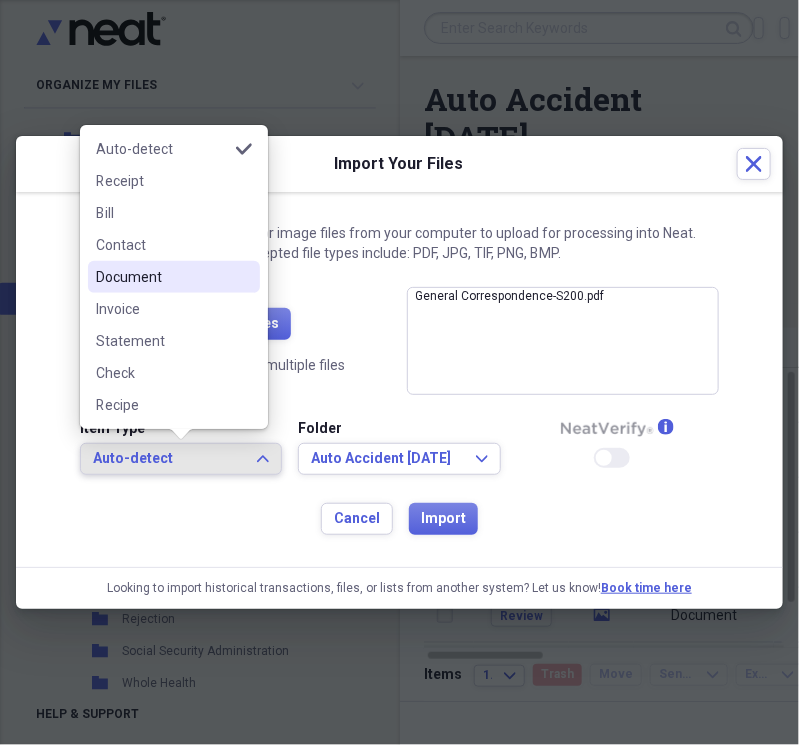 click on "Document" at bounding box center (174, 277) 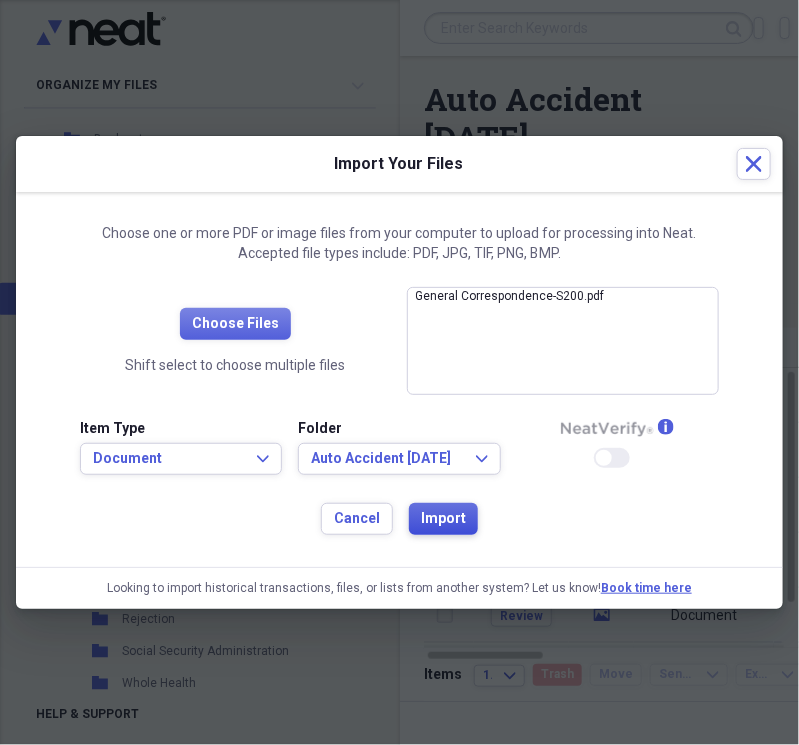click on "Import" at bounding box center [443, 519] 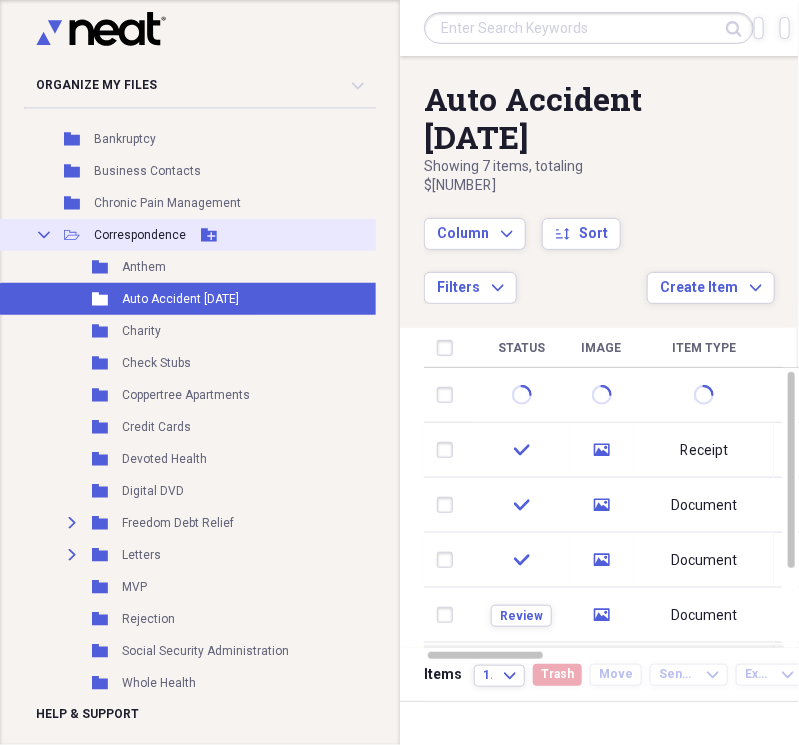 click on "Collapse" 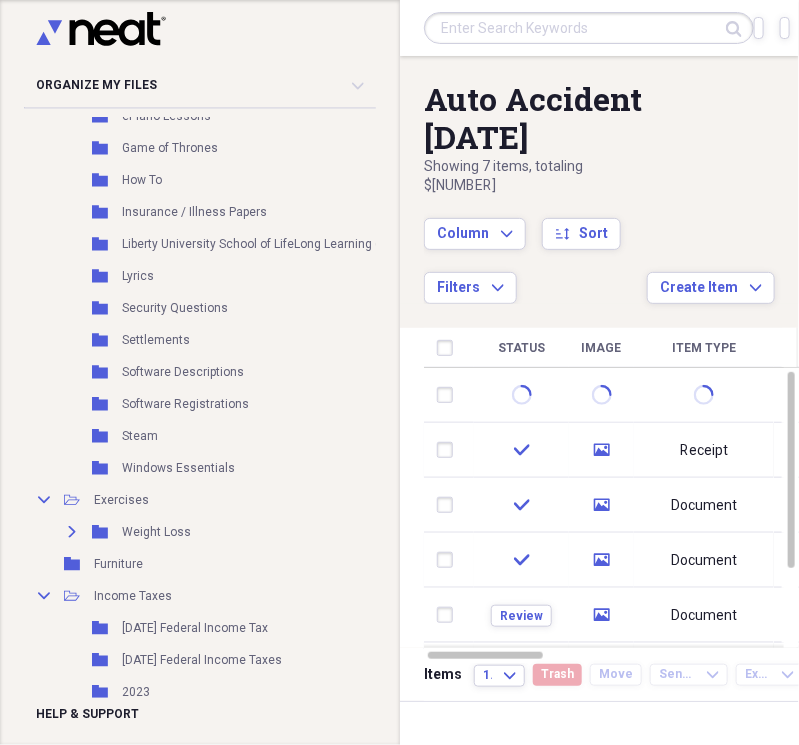 scroll, scrollTop: 1486, scrollLeft: 0, axis: vertical 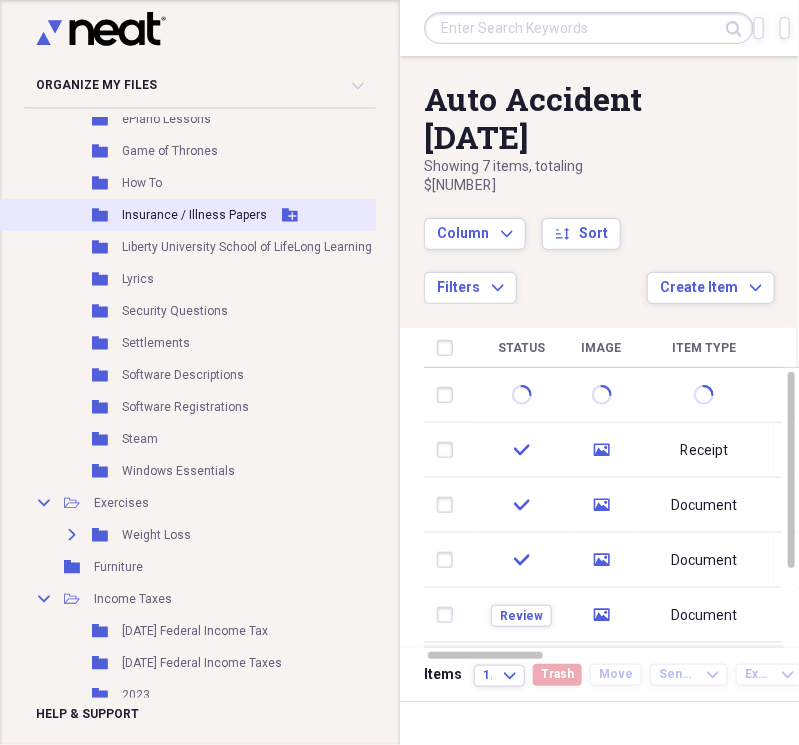 click on "Insurance / Illness Papers" at bounding box center [194, 215] 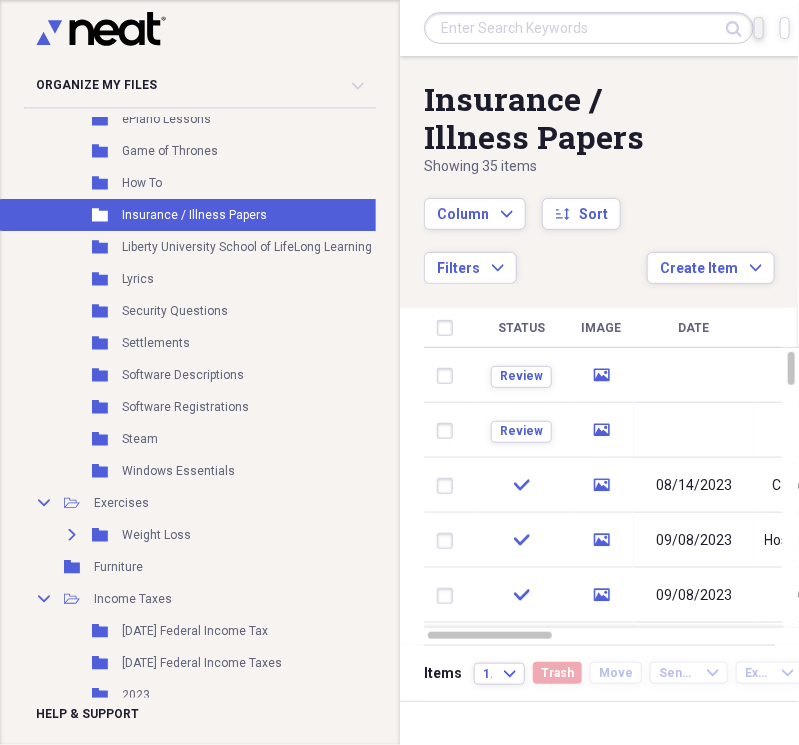 click on "Import" 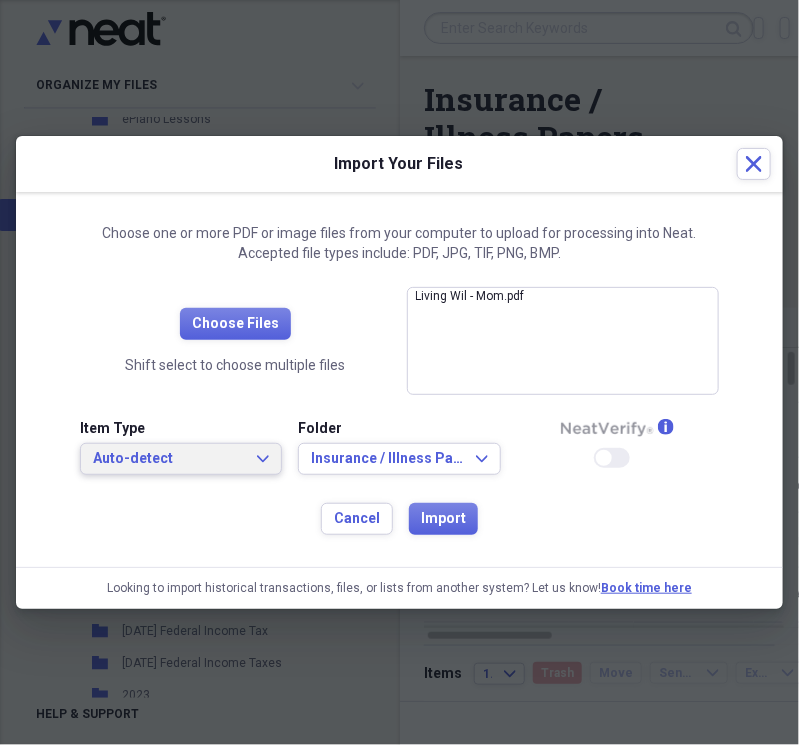 click on "Auto-detect Expand" at bounding box center [181, 459] 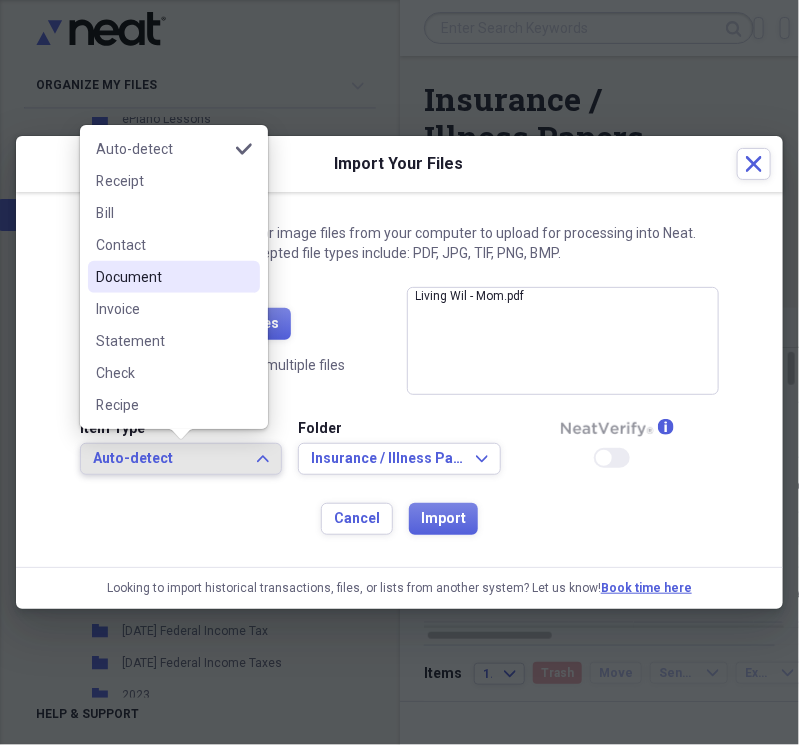 click on "Document" at bounding box center (162, 277) 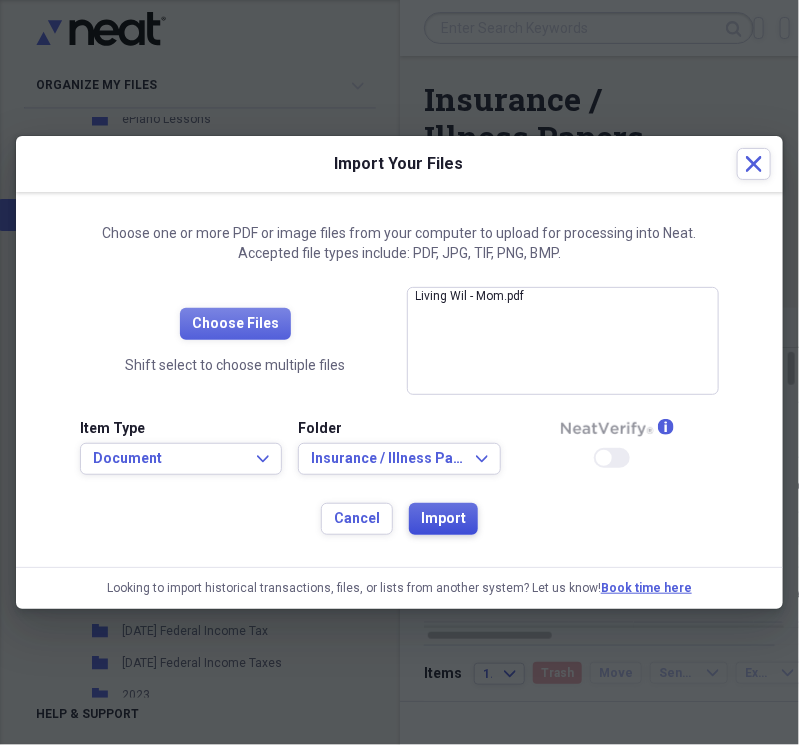 click on "Import" at bounding box center (443, 519) 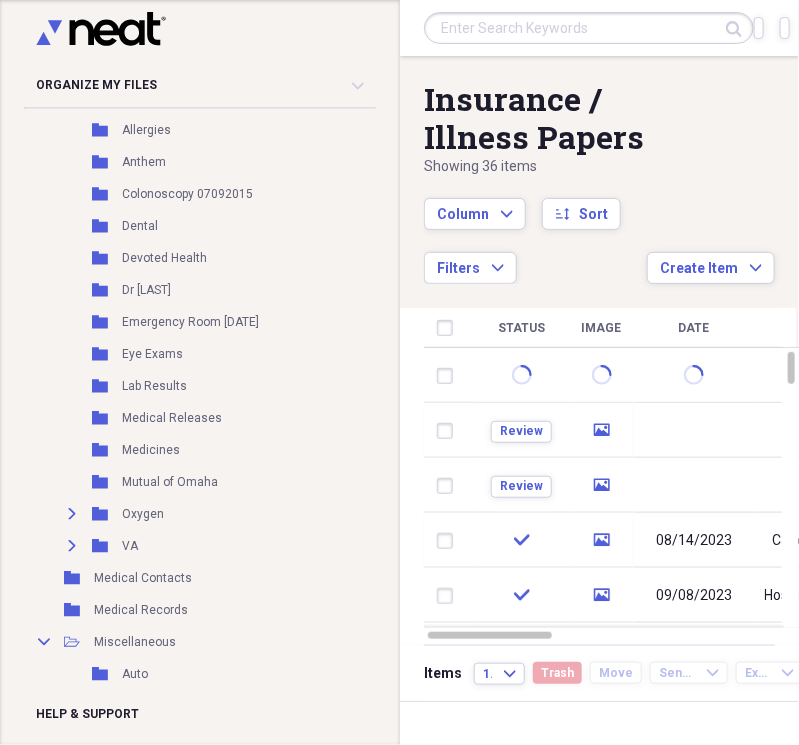 scroll, scrollTop: 2094, scrollLeft: 0, axis: vertical 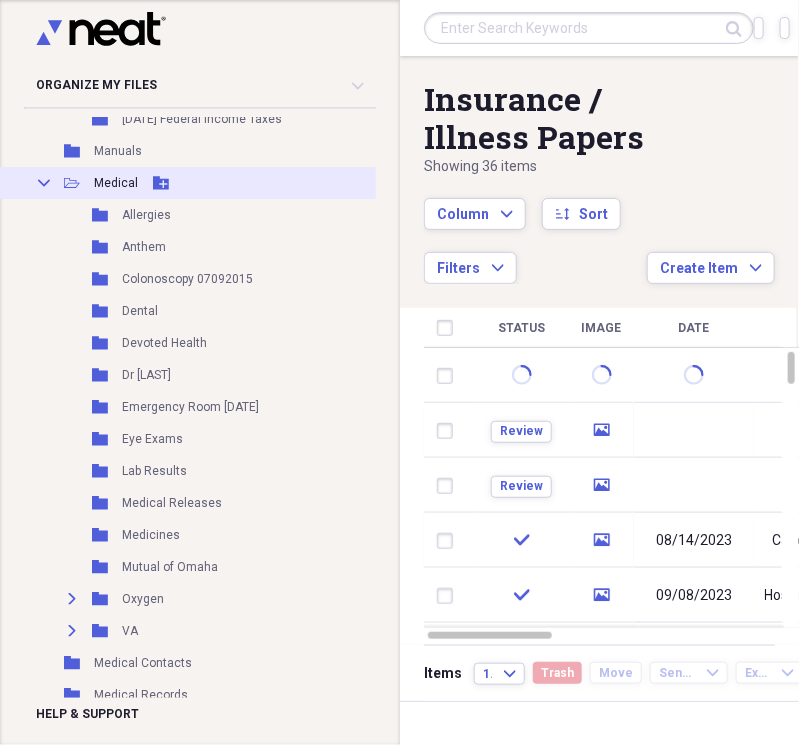 click on "Medical" at bounding box center [116, 183] 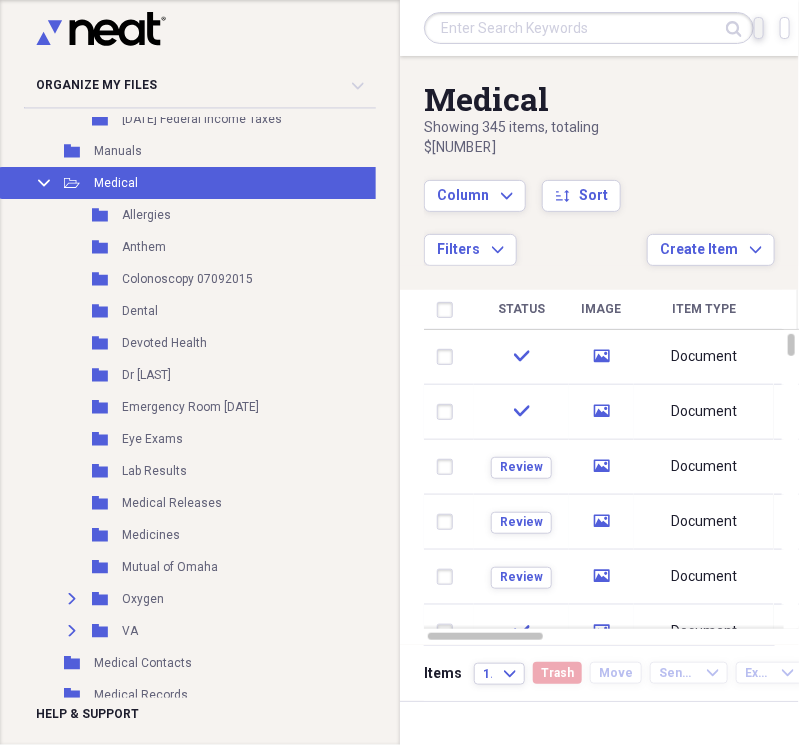 click on "Import" 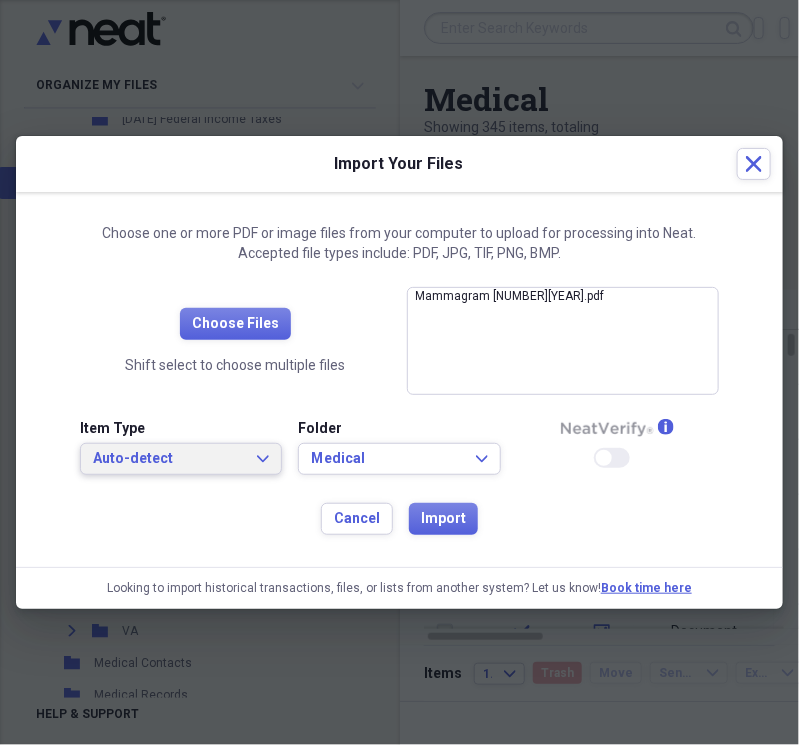 click 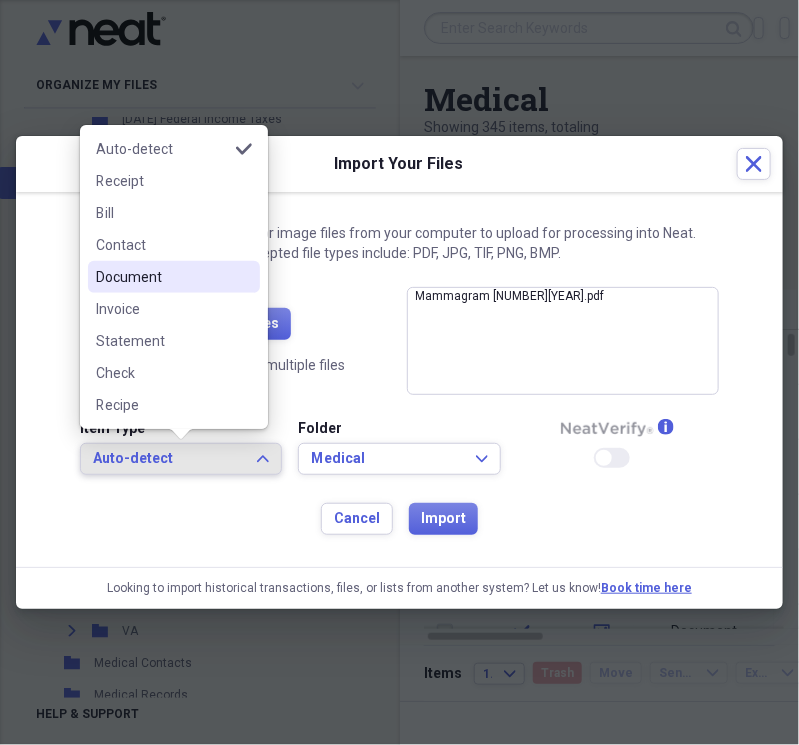 click on "Document" at bounding box center (162, 277) 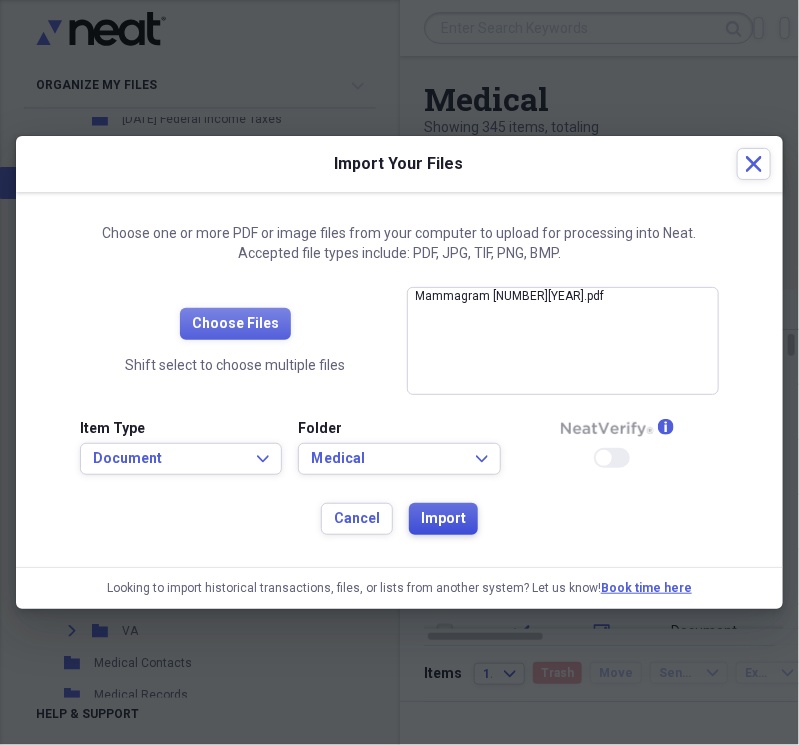 click on "Import" at bounding box center (443, 519) 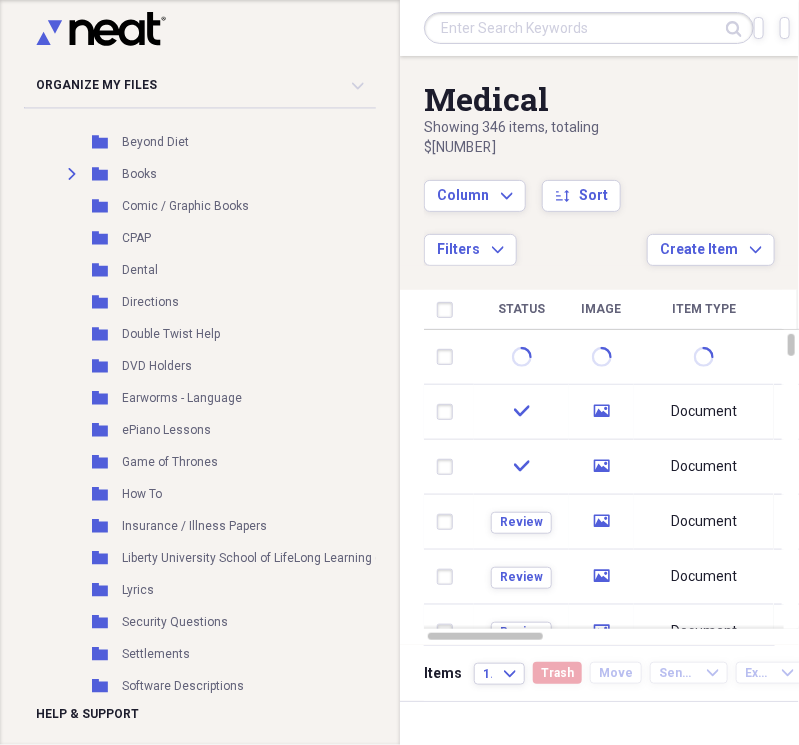 scroll, scrollTop: 1172, scrollLeft: 0, axis: vertical 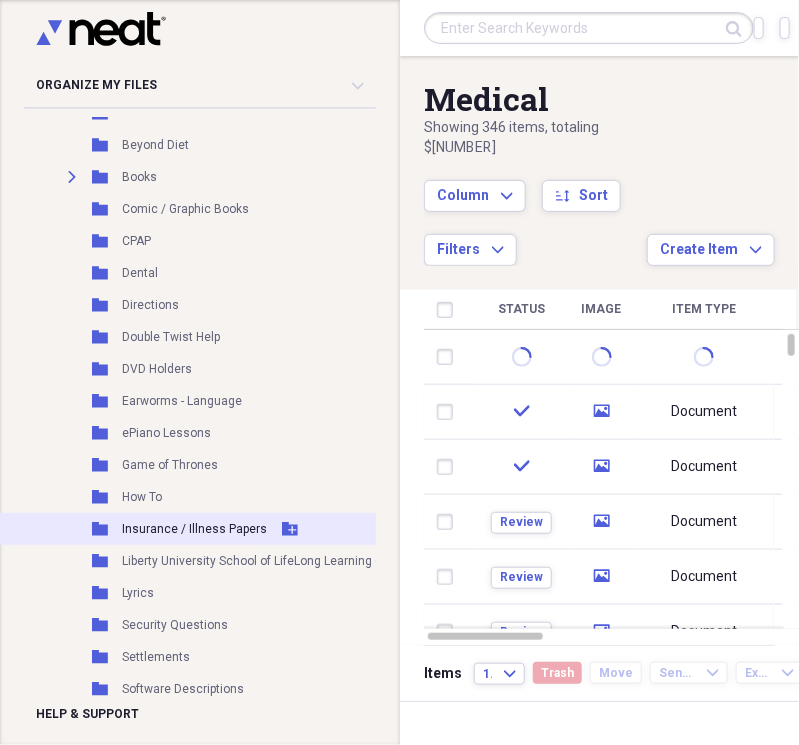 click on "Insurance / Illness Papers" at bounding box center (194, 529) 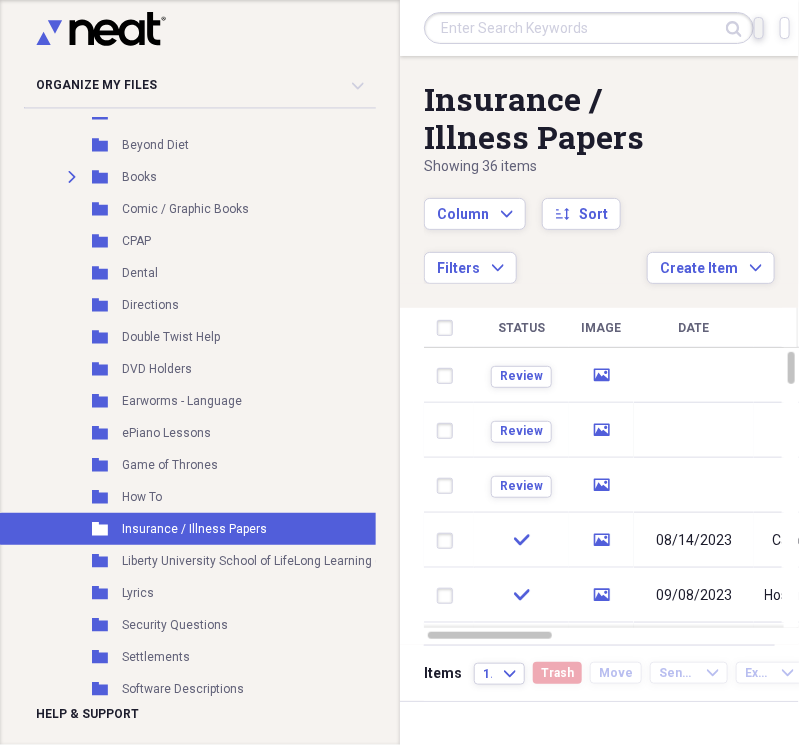 click on "Import" 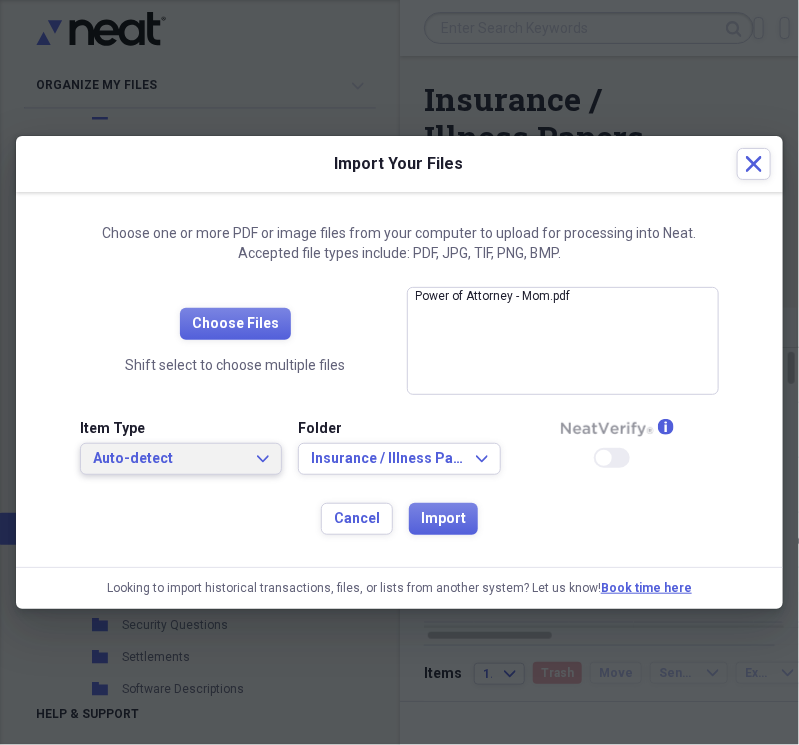 click on "Expand" 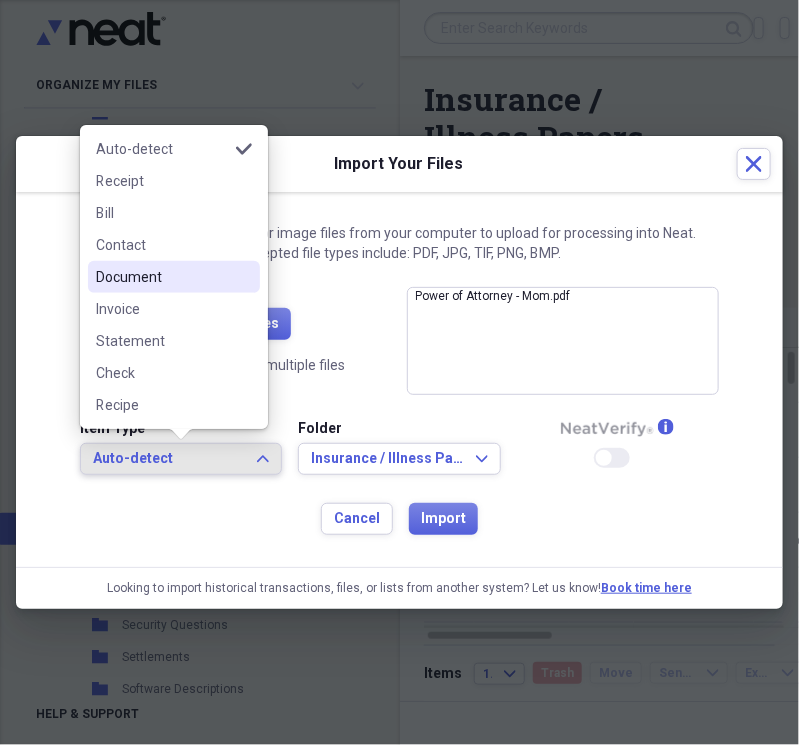 click on "Document" at bounding box center [162, 277] 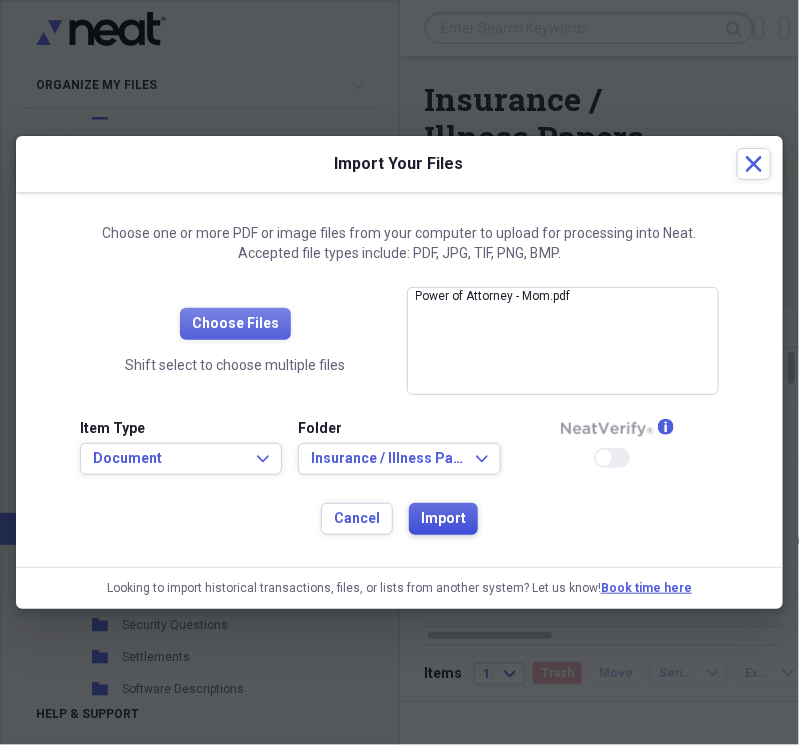 click on "Import" at bounding box center [443, 519] 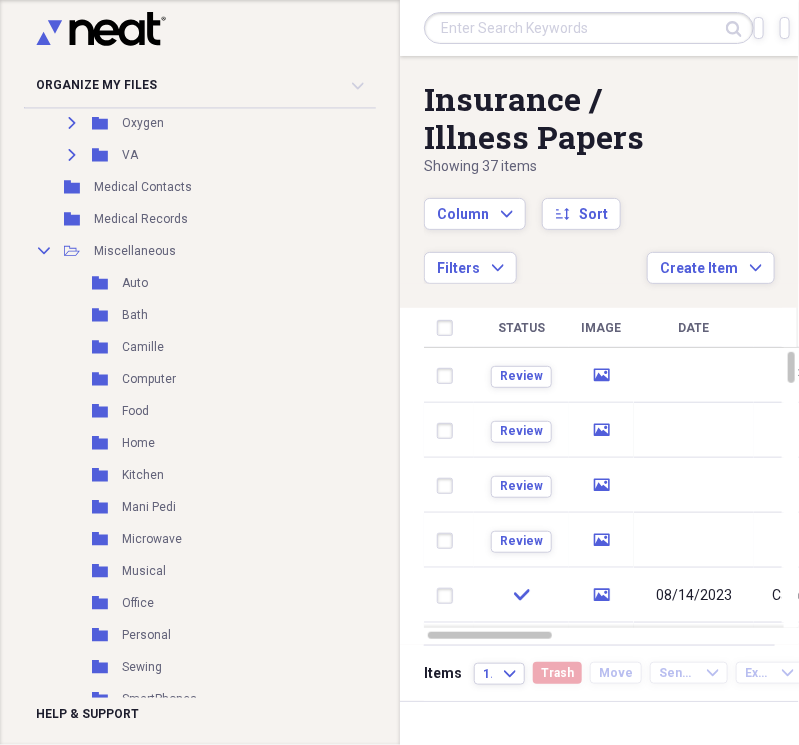 scroll, scrollTop: 2578, scrollLeft: 0, axis: vertical 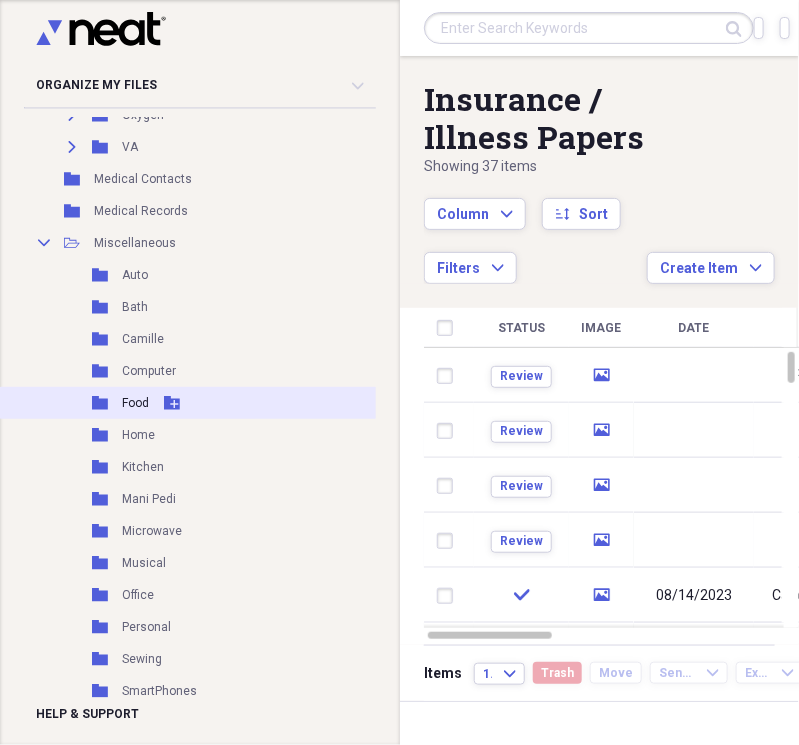 click on "Food" at bounding box center (135, 403) 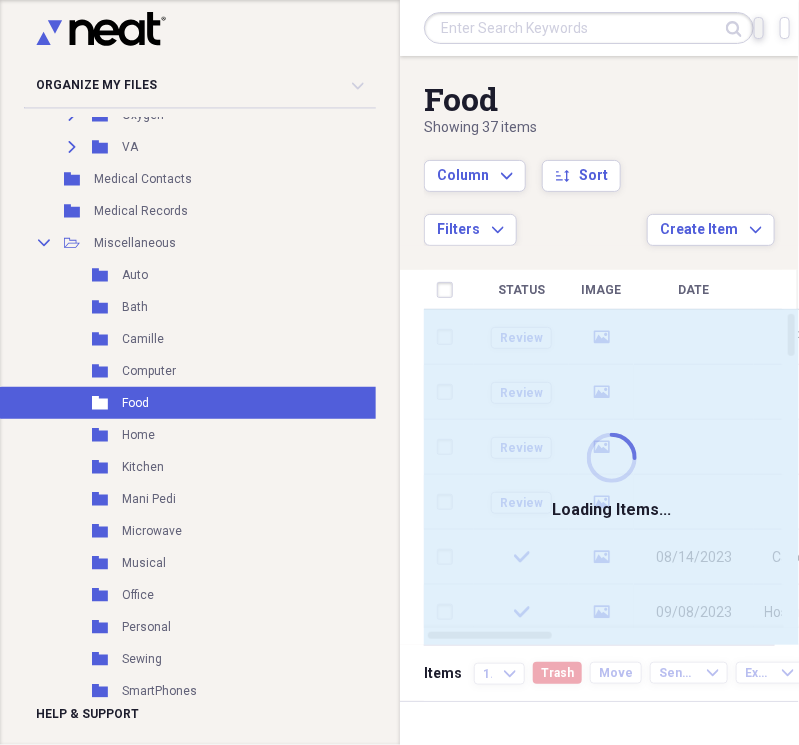 click 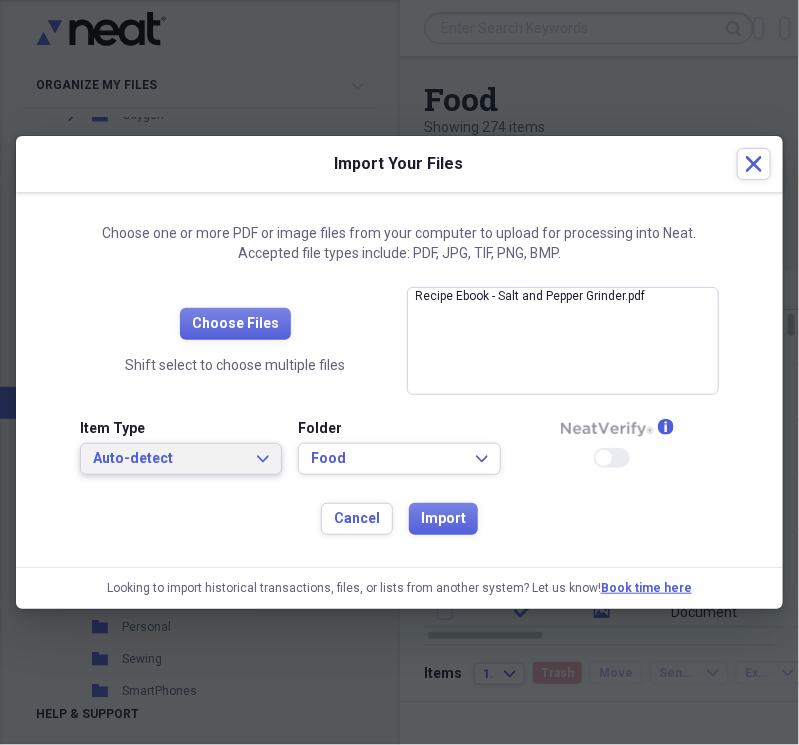 click on "Auto-detect Expand" at bounding box center (181, 459) 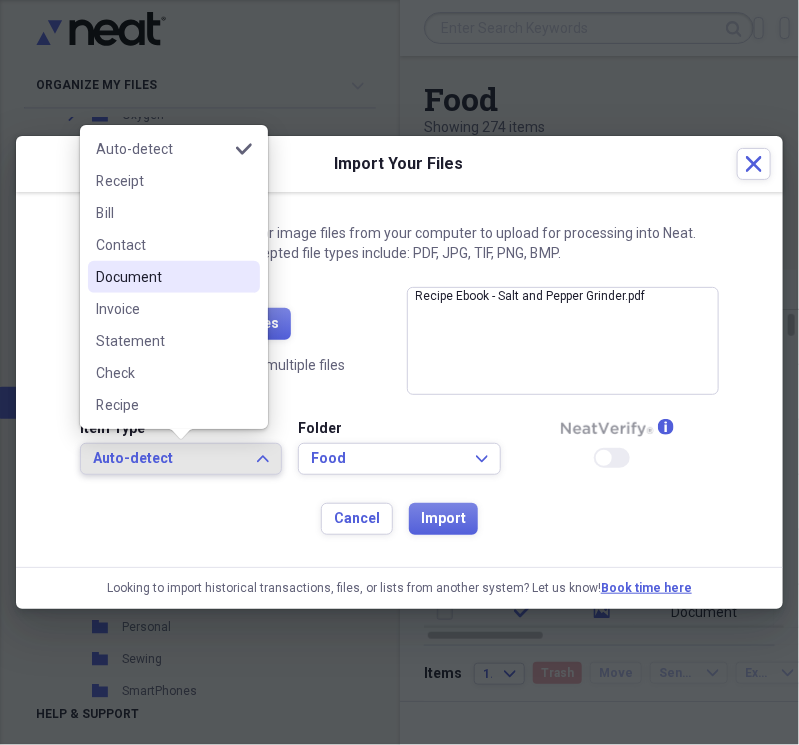 click on "Document" at bounding box center (162, 277) 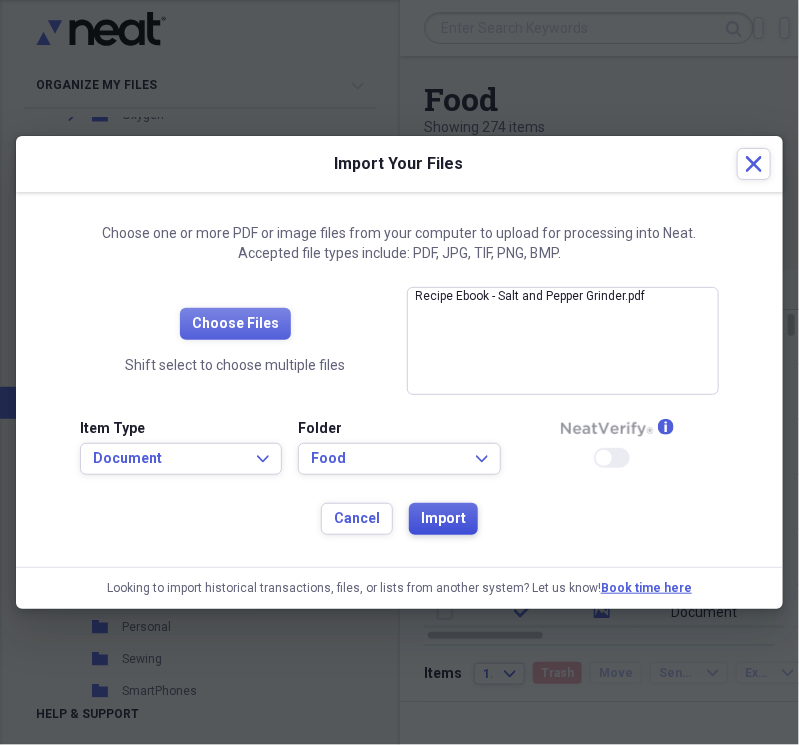 click on "Import" at bounding box center [443, 519] 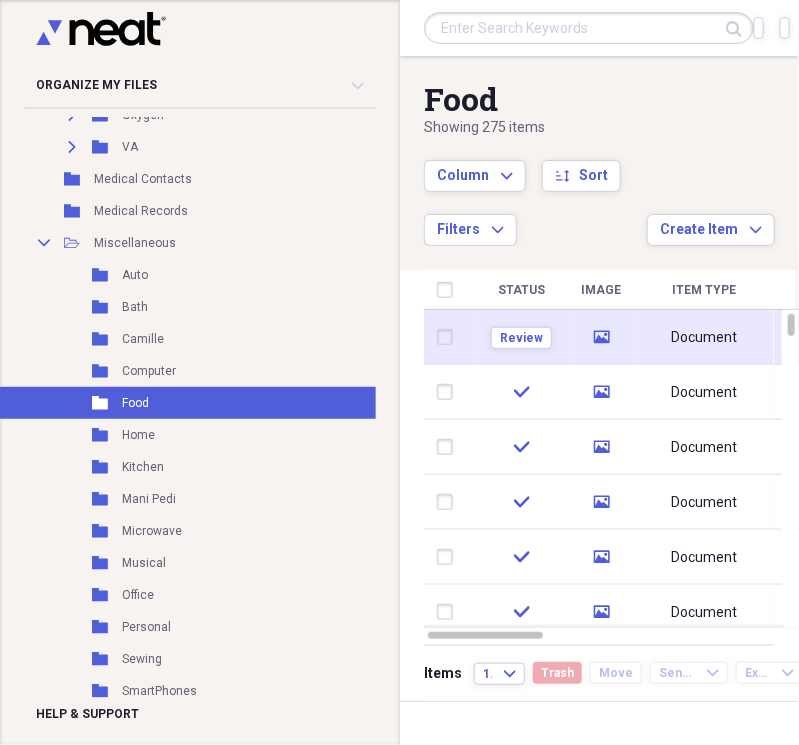 click on "Document" at bounding box center [704, 338] 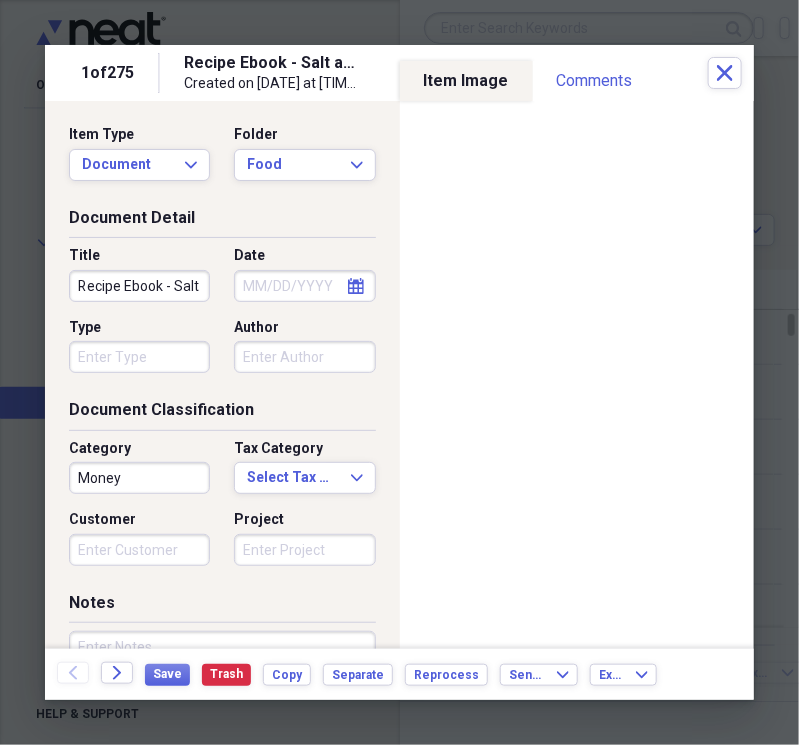 drag, startPoint x: 172, startPoint y: 279, endPoint x: 72, endPoint y: 286, distance: 100.2447 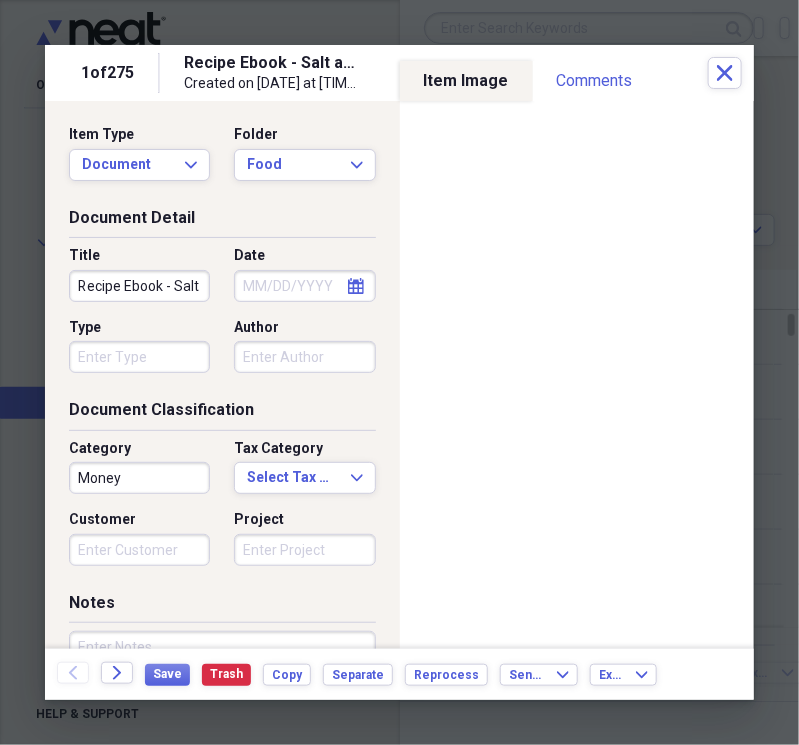scroll, scrollTop: 0, scrollLeft: 125, axis: horizontal 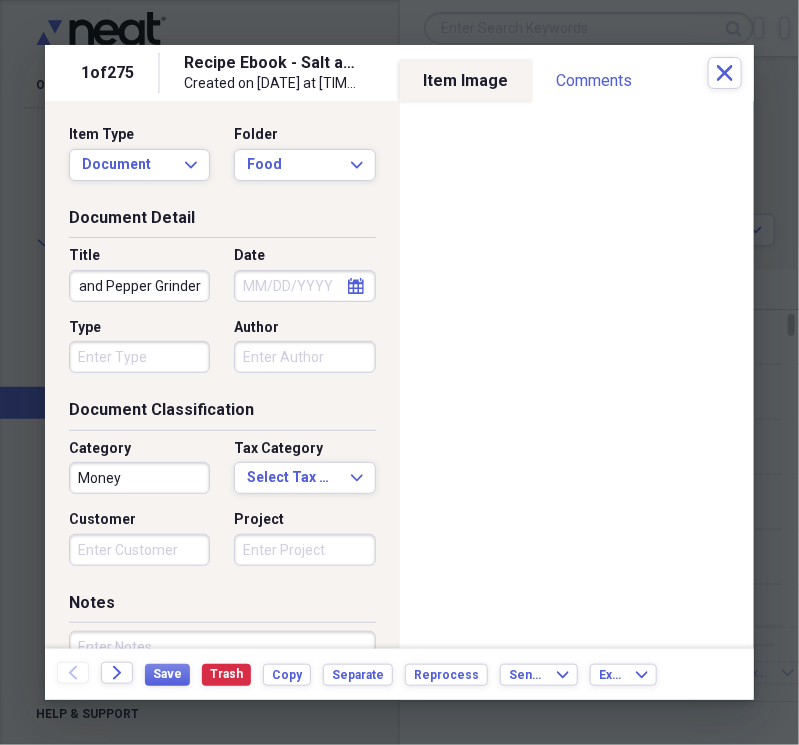 select on "7" 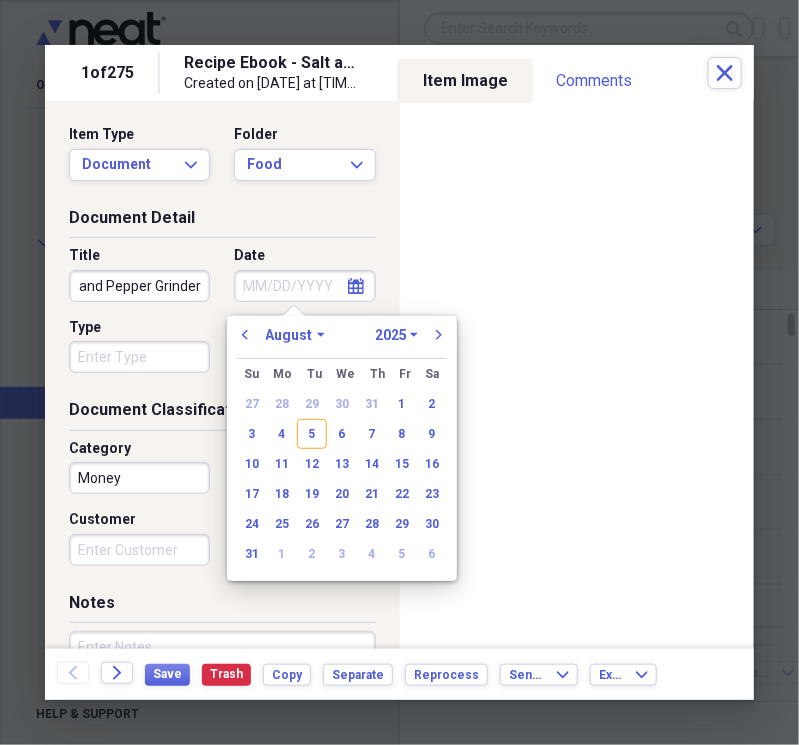 scroll, scrollTop: 0, scrollLeft: 0, axis: both 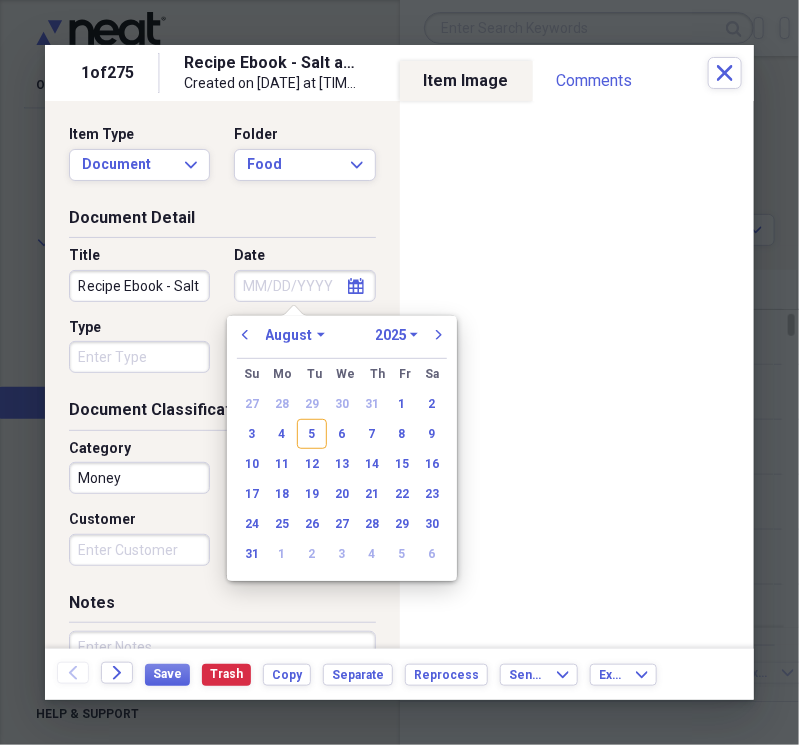 click on "Date" at bounding box center [304, 286] 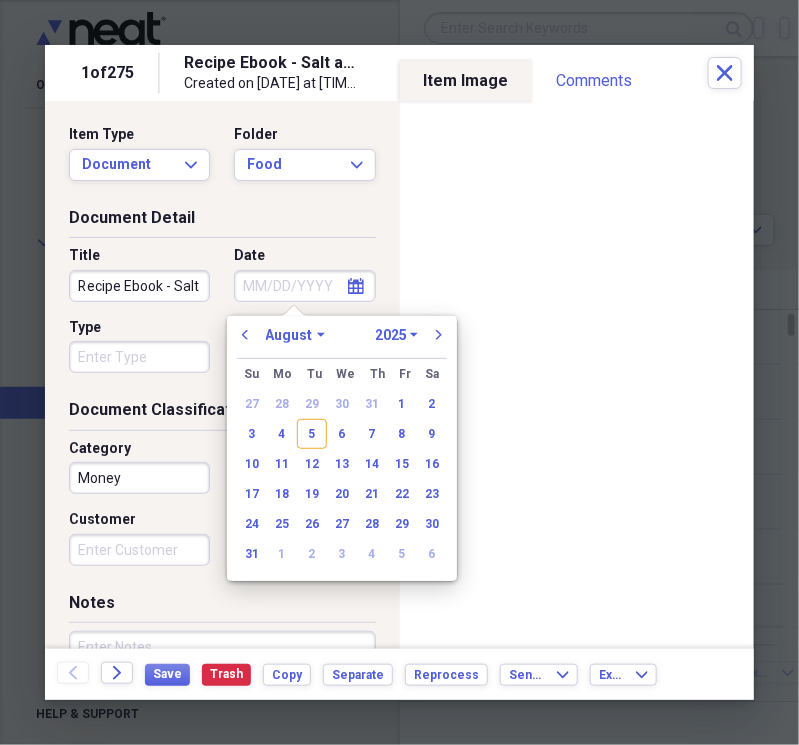 click on "Date" at bounding box center [304, 286] 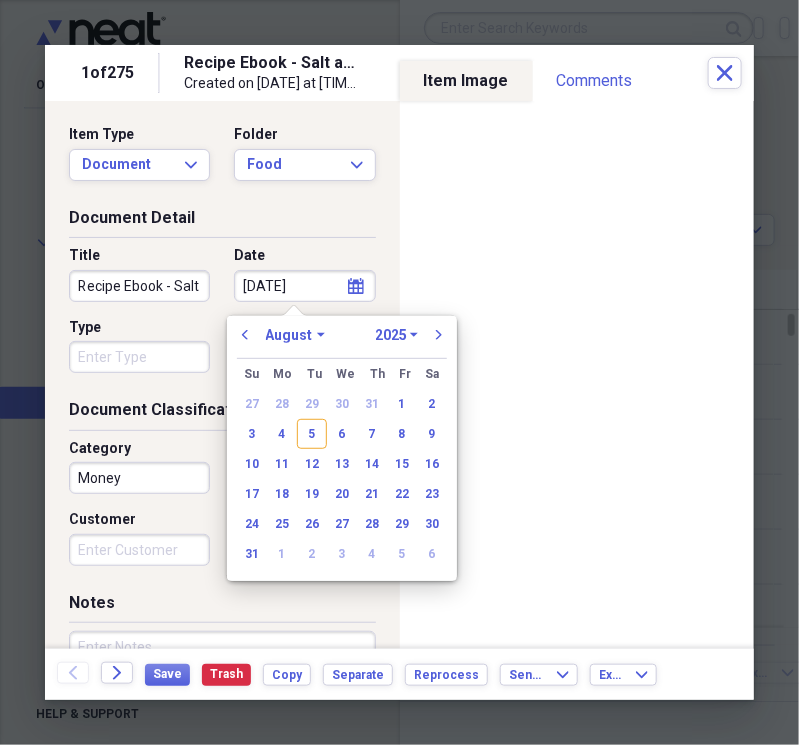 type on "[DATE]" 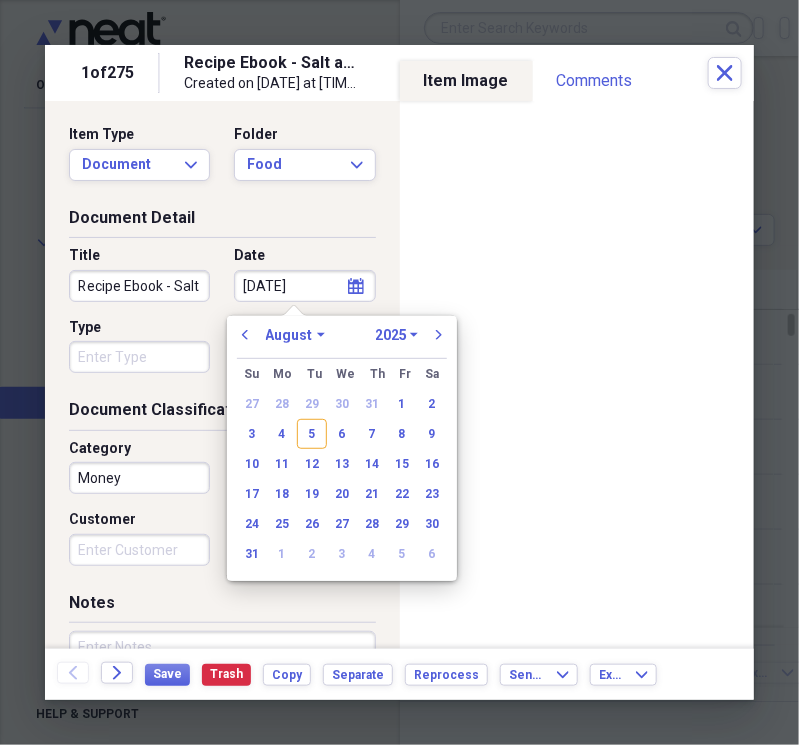 select on "5" 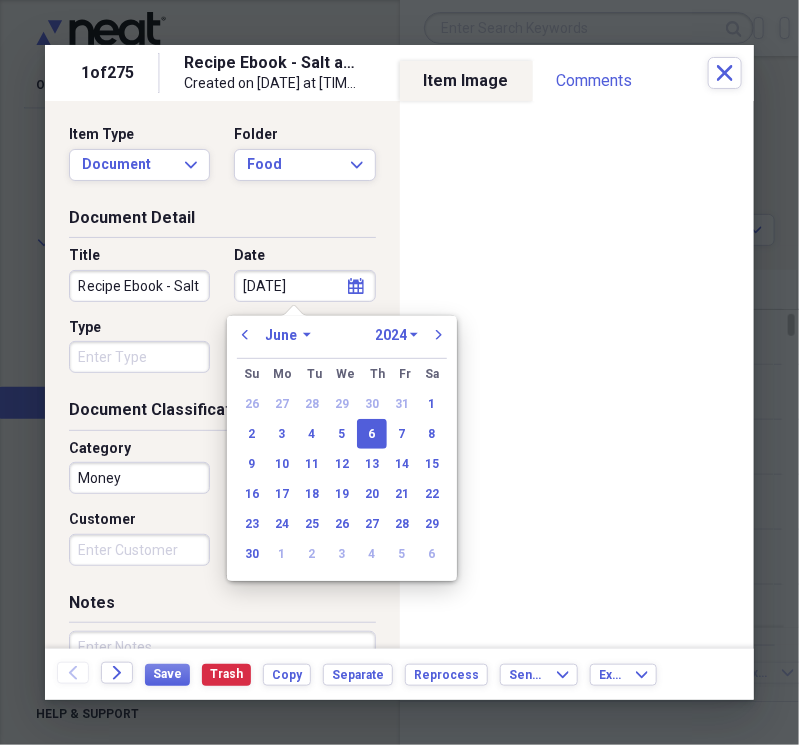 type on "06/06/2024" 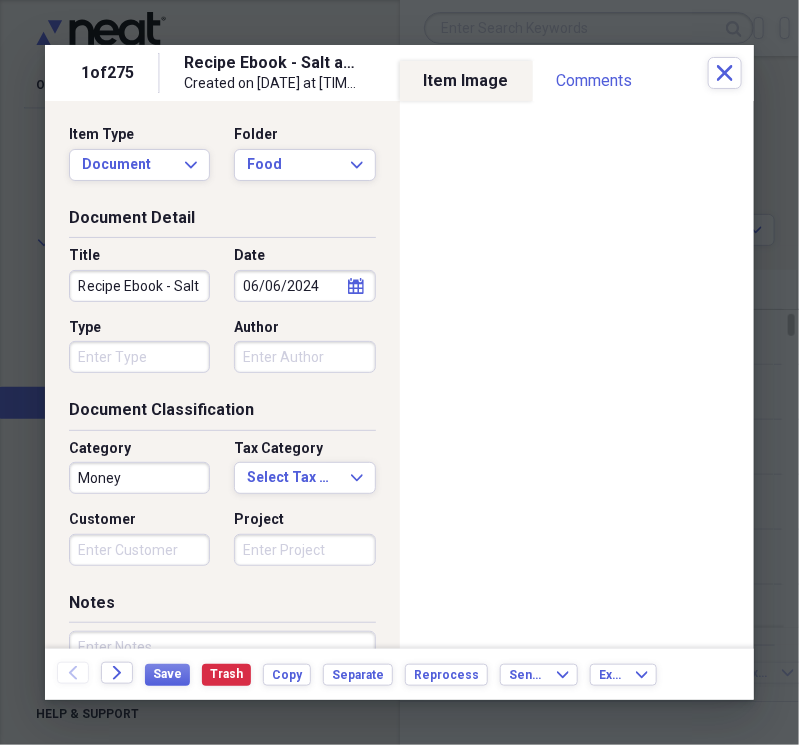 drag, startPoint x: 169, startPoint y: 282, endPoint x: 35, endPoint y: 285, distance: 134.03358 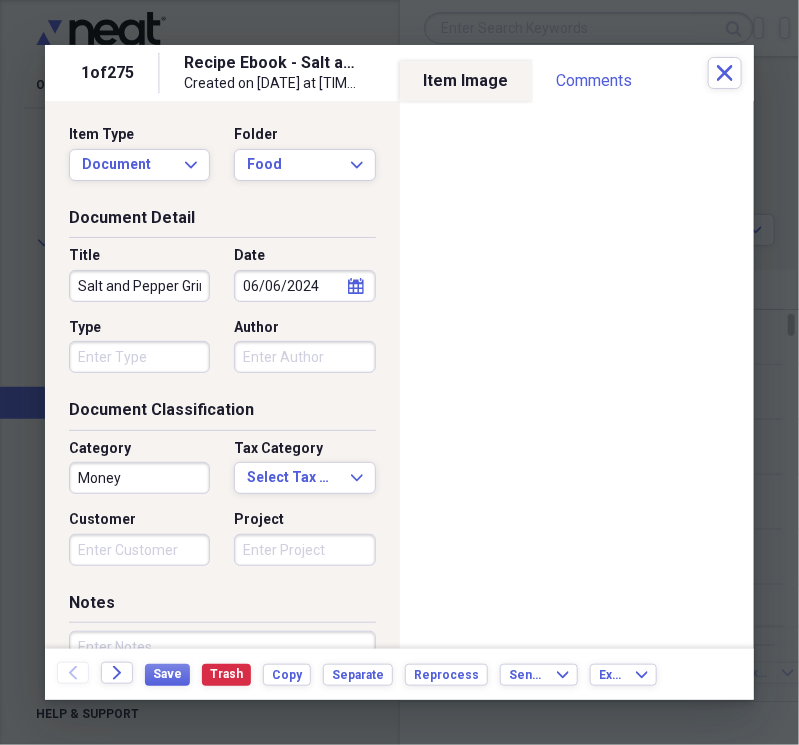 type on "Salt and Pepper Grinder" 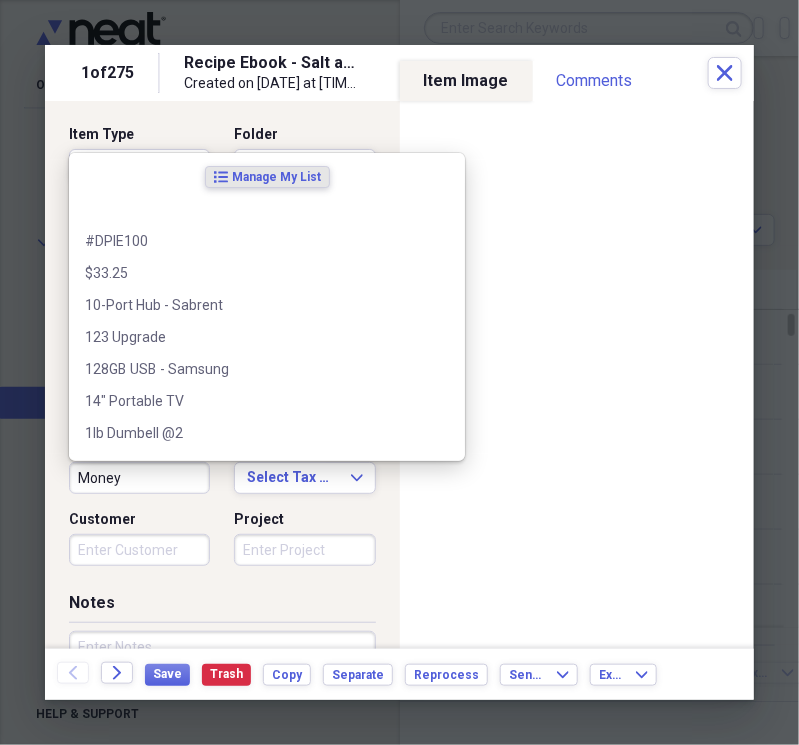 click on "Money" at bounding box center [139, 478] 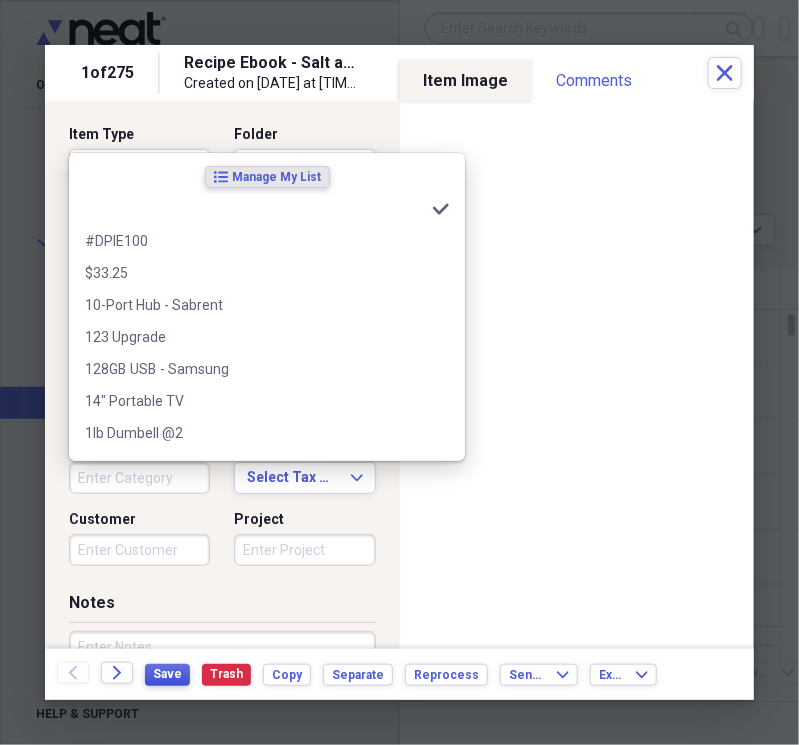 type 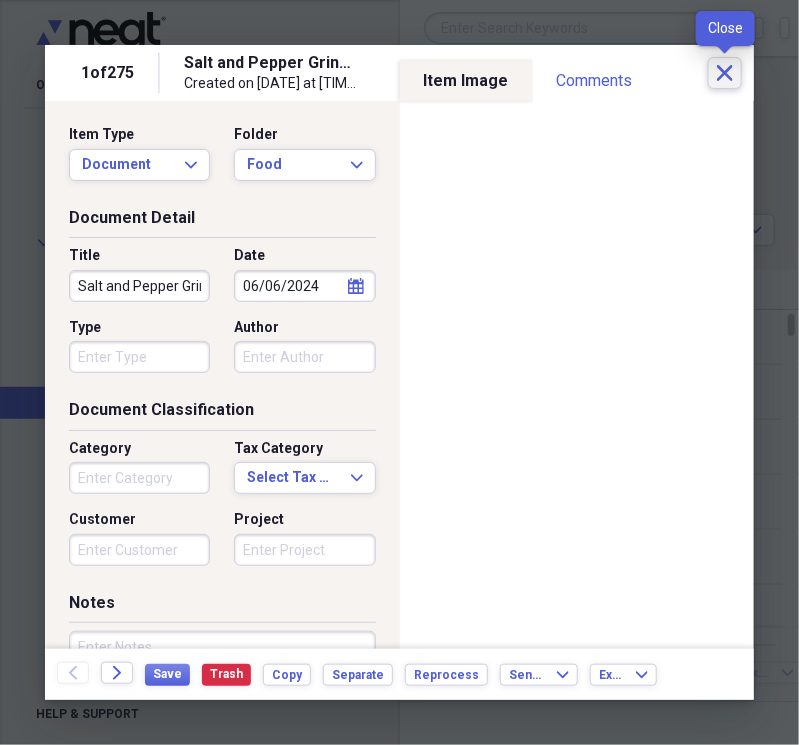 click on "Close" 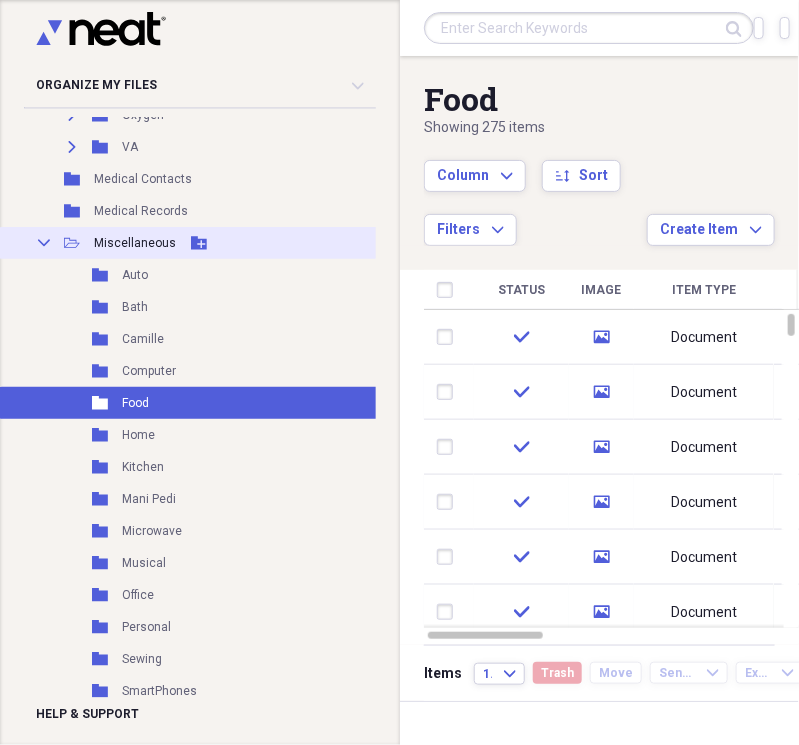 click on "Collapse" 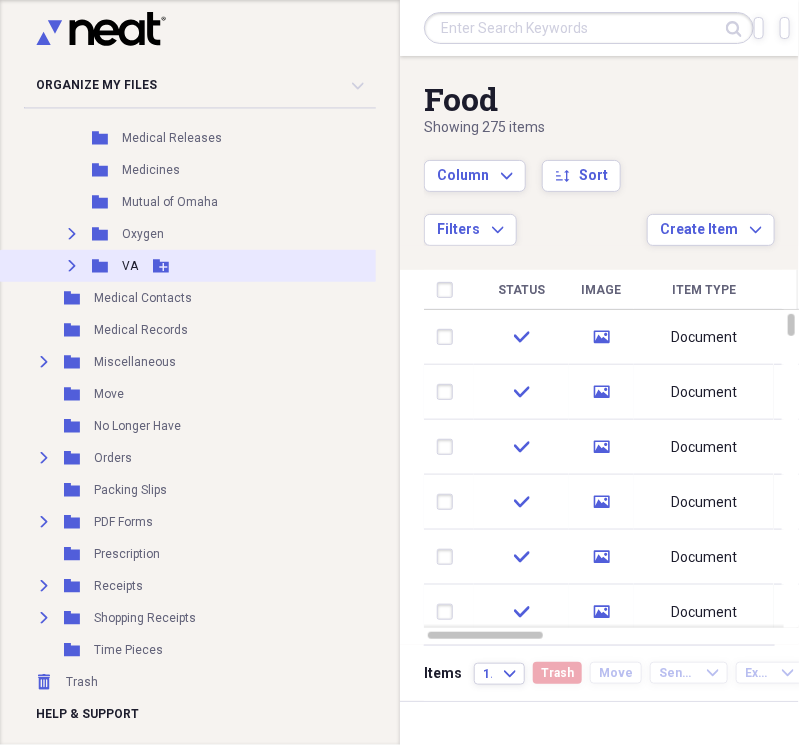scroll, scrollTop: 2472, scrollLeft: 0, axis: vertical 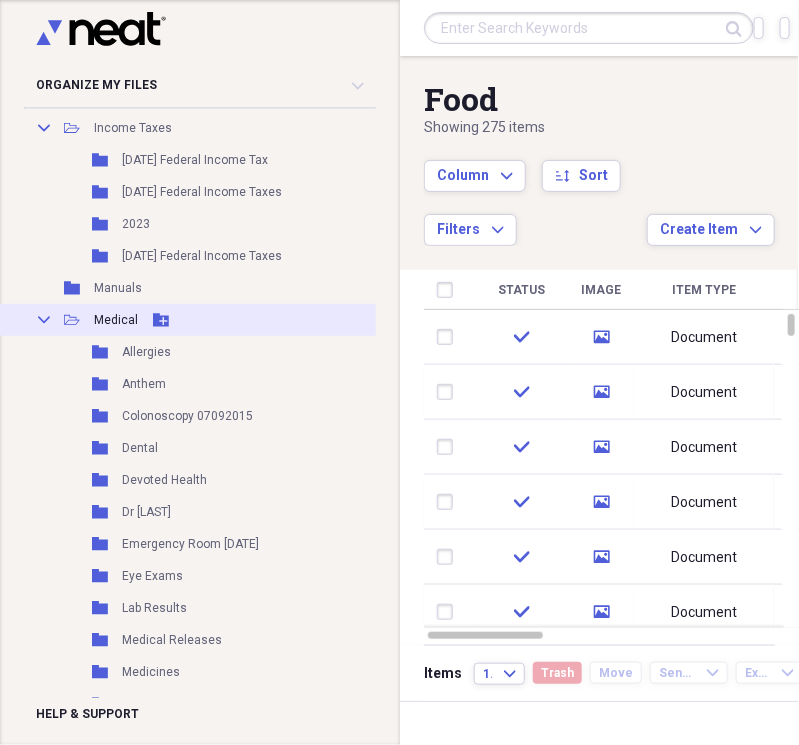 click on "Medical" at bounding box center [116, 320] 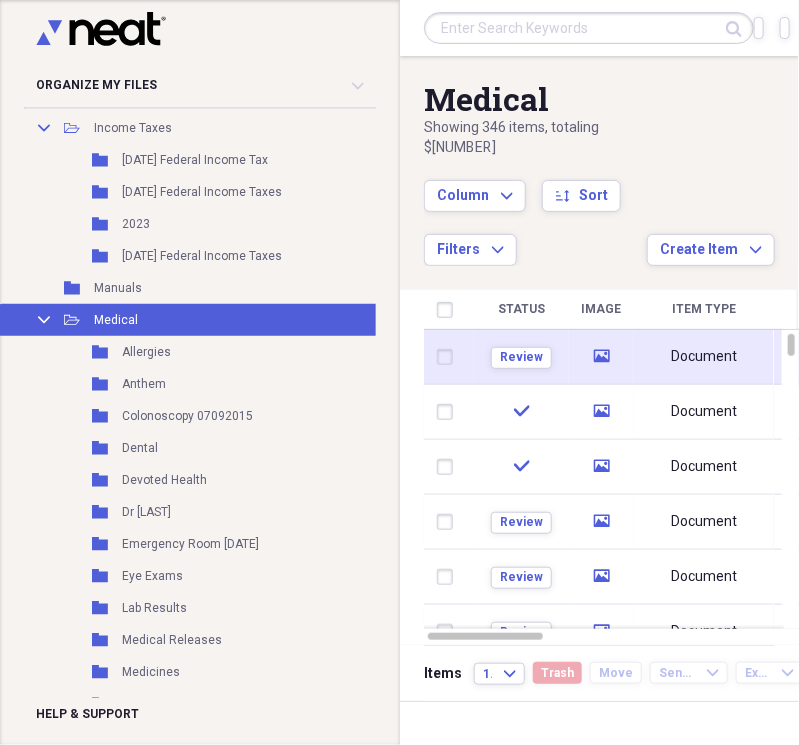 click on "Document" at bounding box center [704, 357] 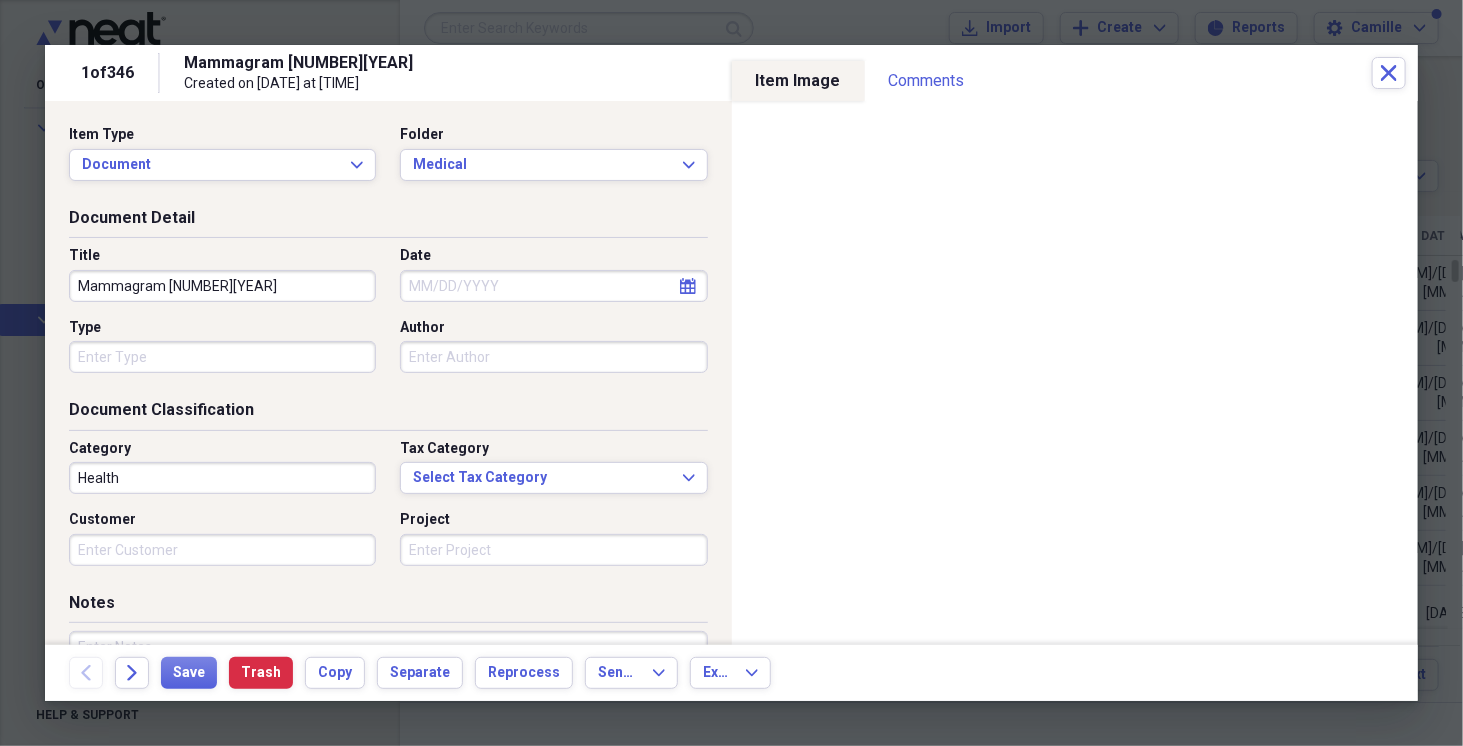 select on "7" 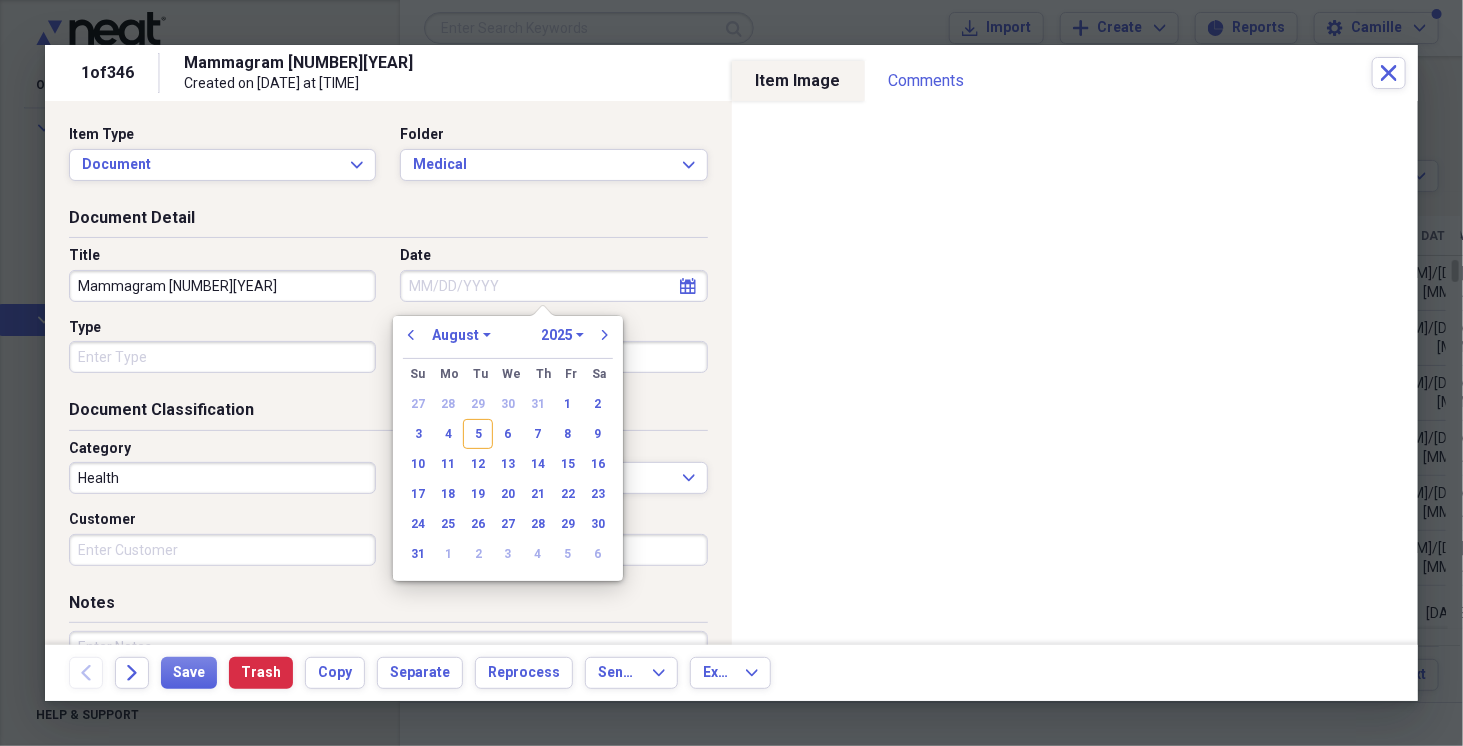 click on "Date" at bounding box center (553, 286) 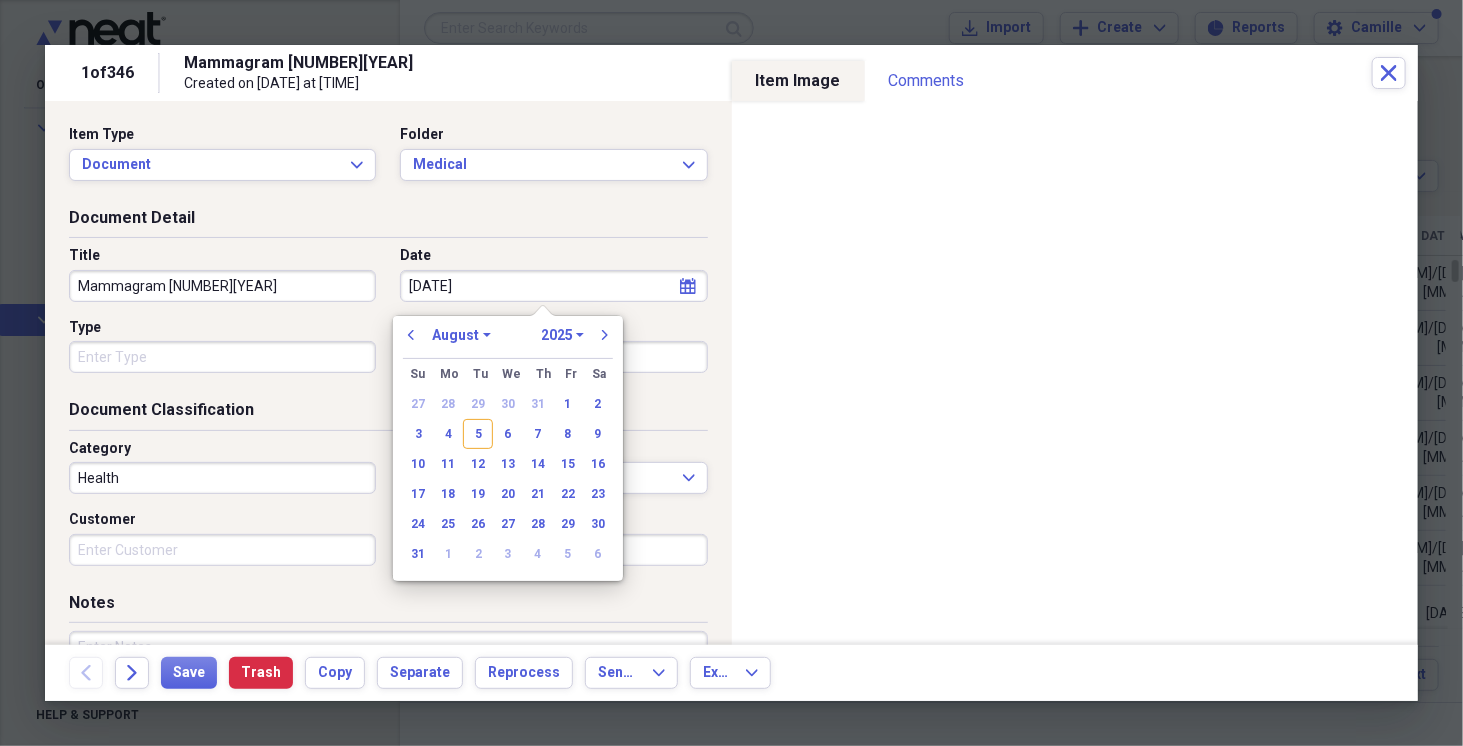 type on "[MM]/[DD]/[YY]" 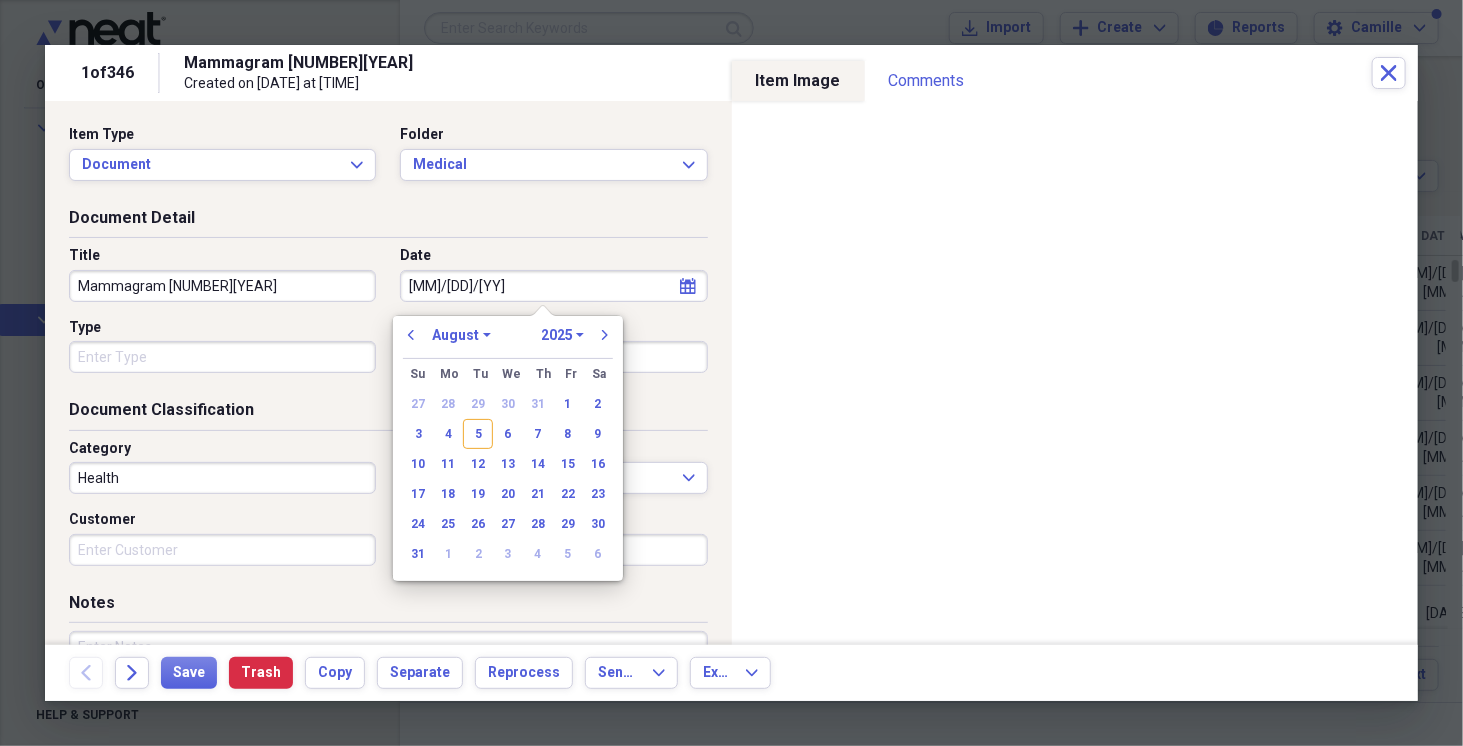 select on "10" 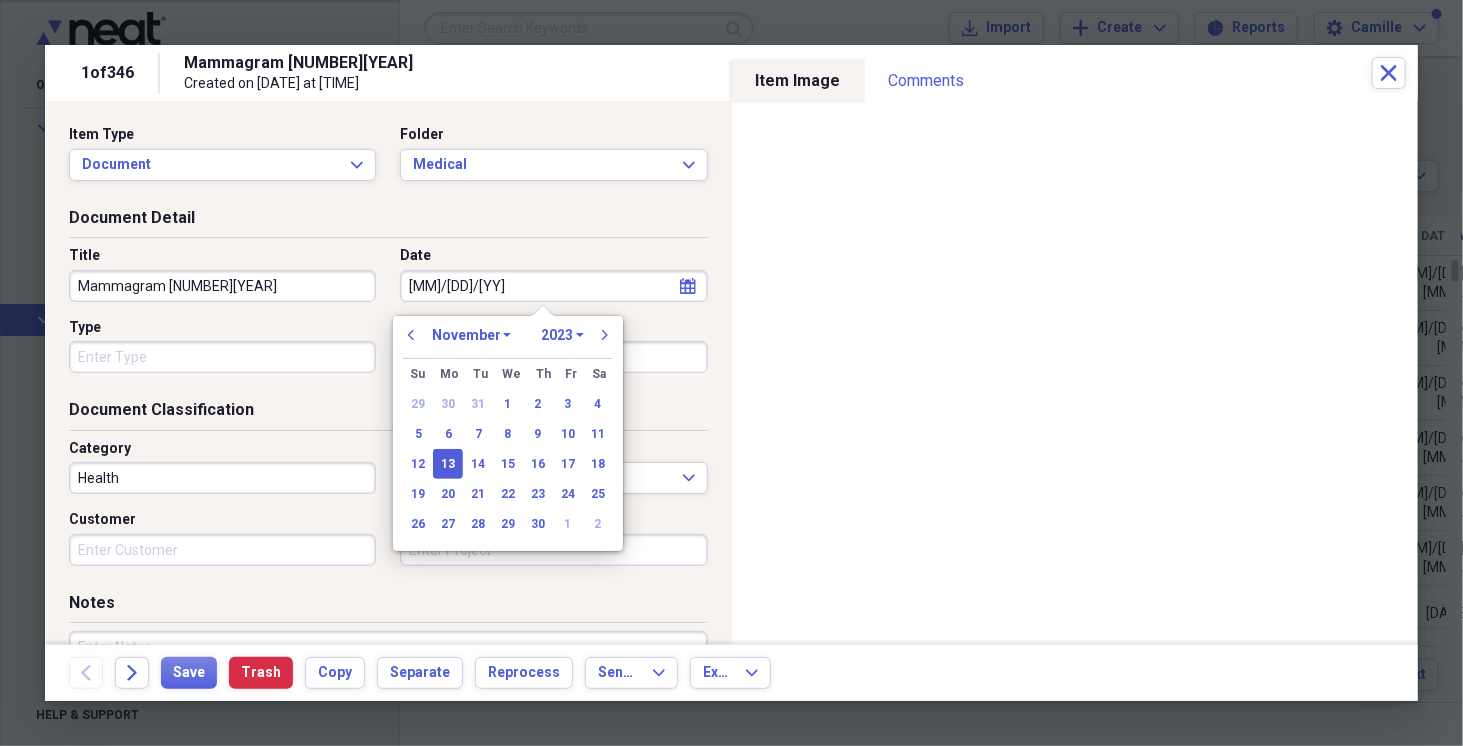 type on "11/13/2023" 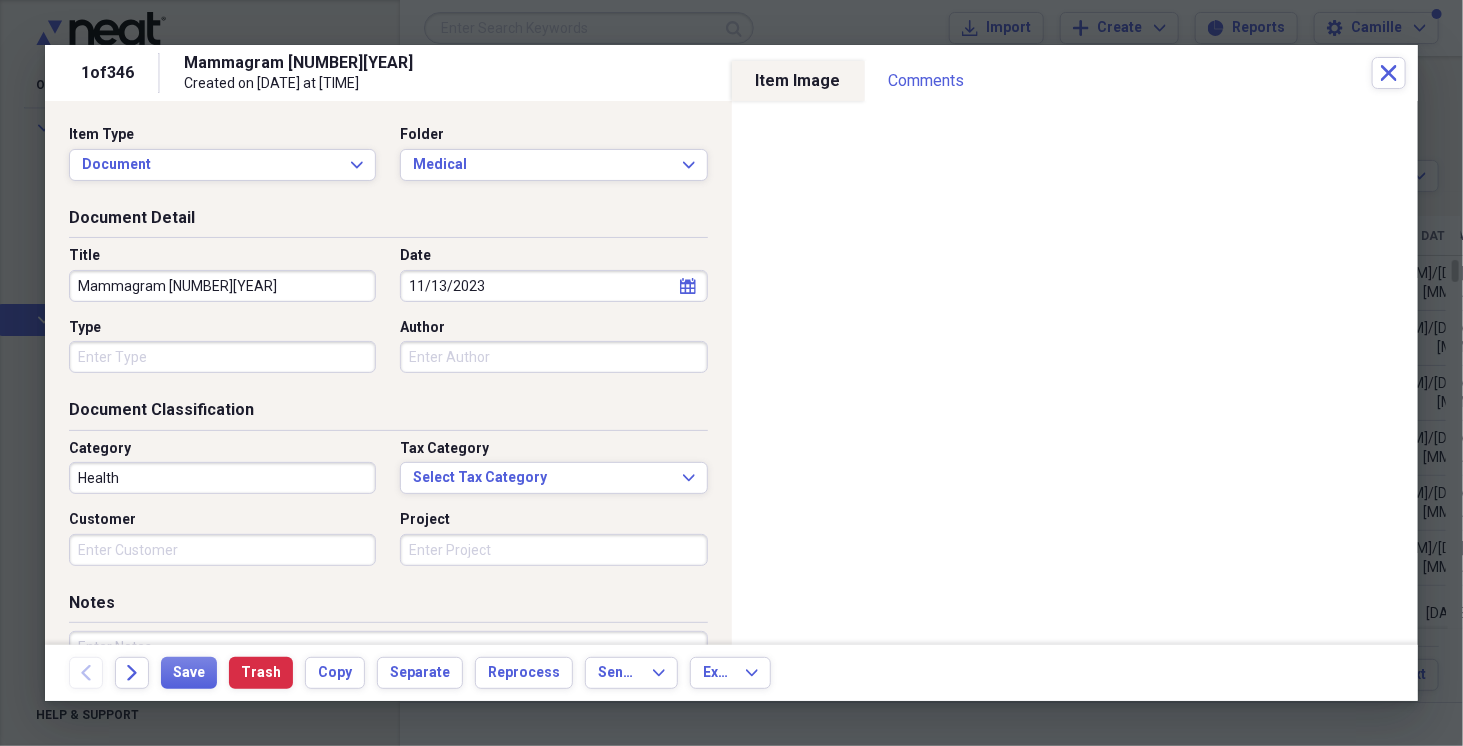 click on "Mammagram [NUMBER][YEAR]" at bounding box center (222, 286) 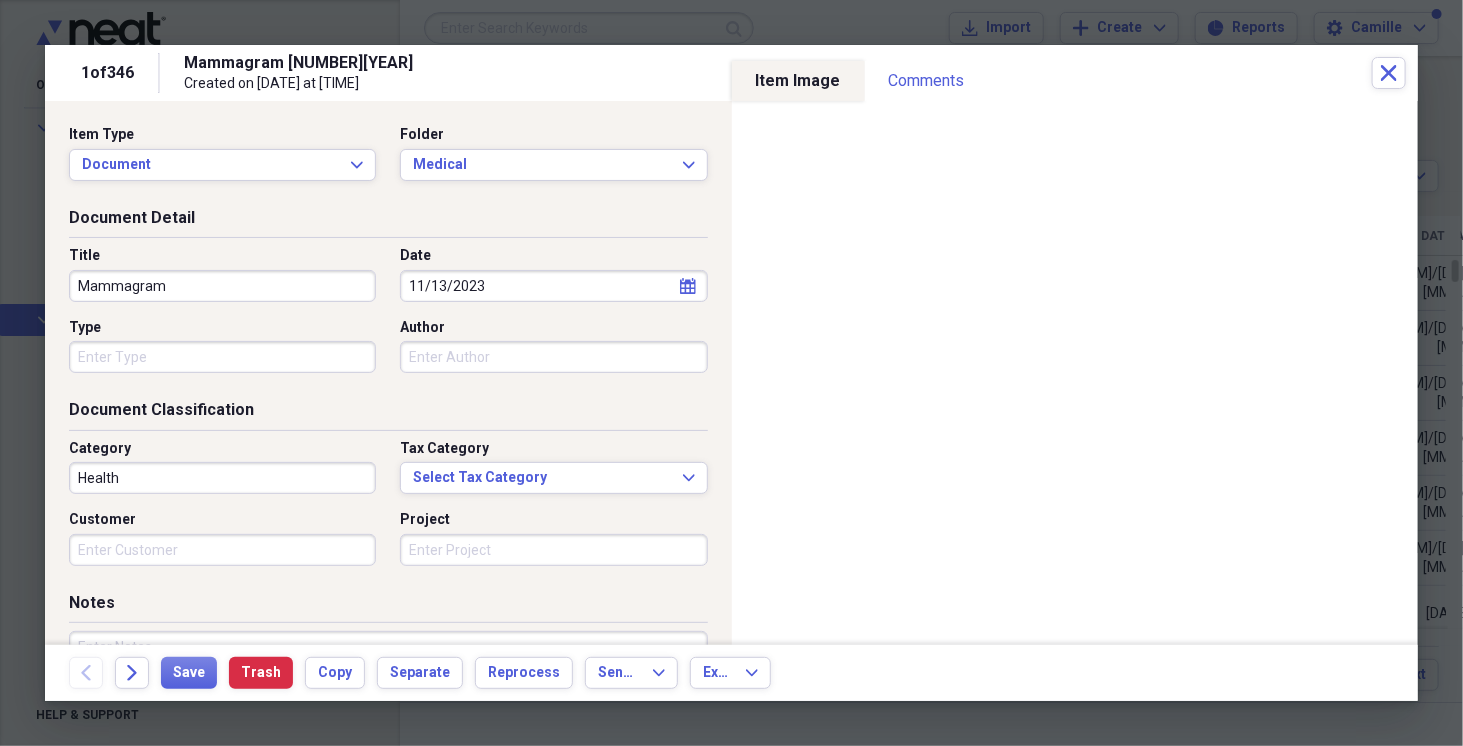 type on "Mammagram" 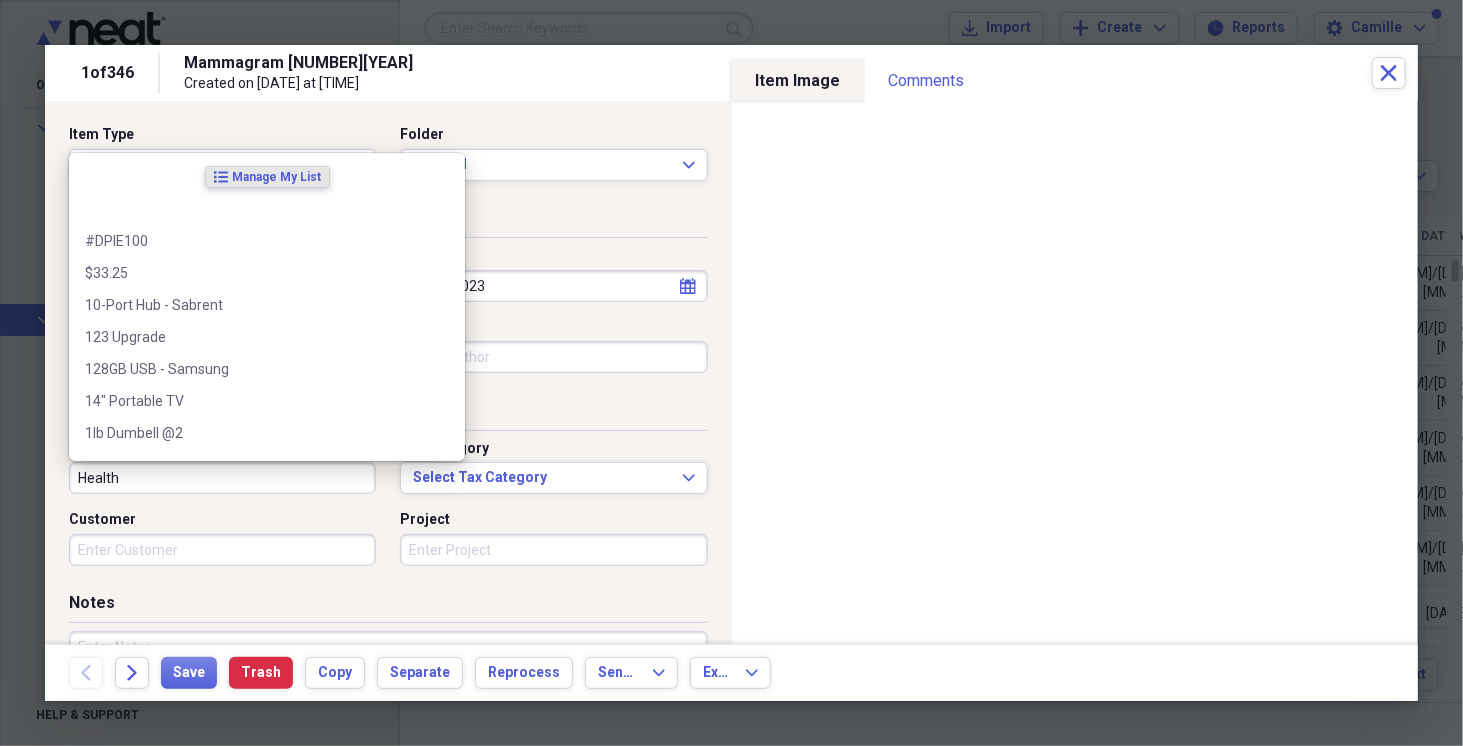 click on "Health" at bounding box center (222, 478) 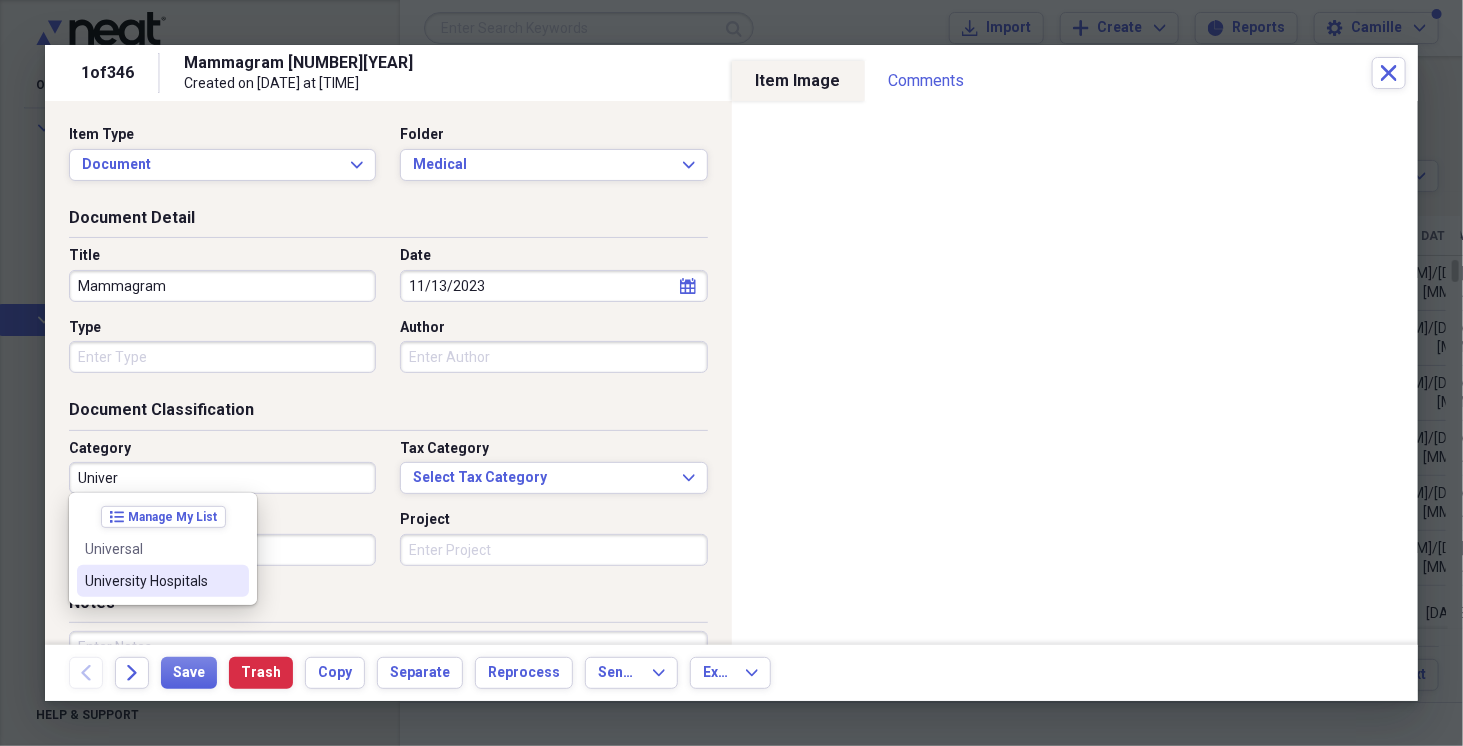 click on "University Hospitals" at bounding box center [151, 581] 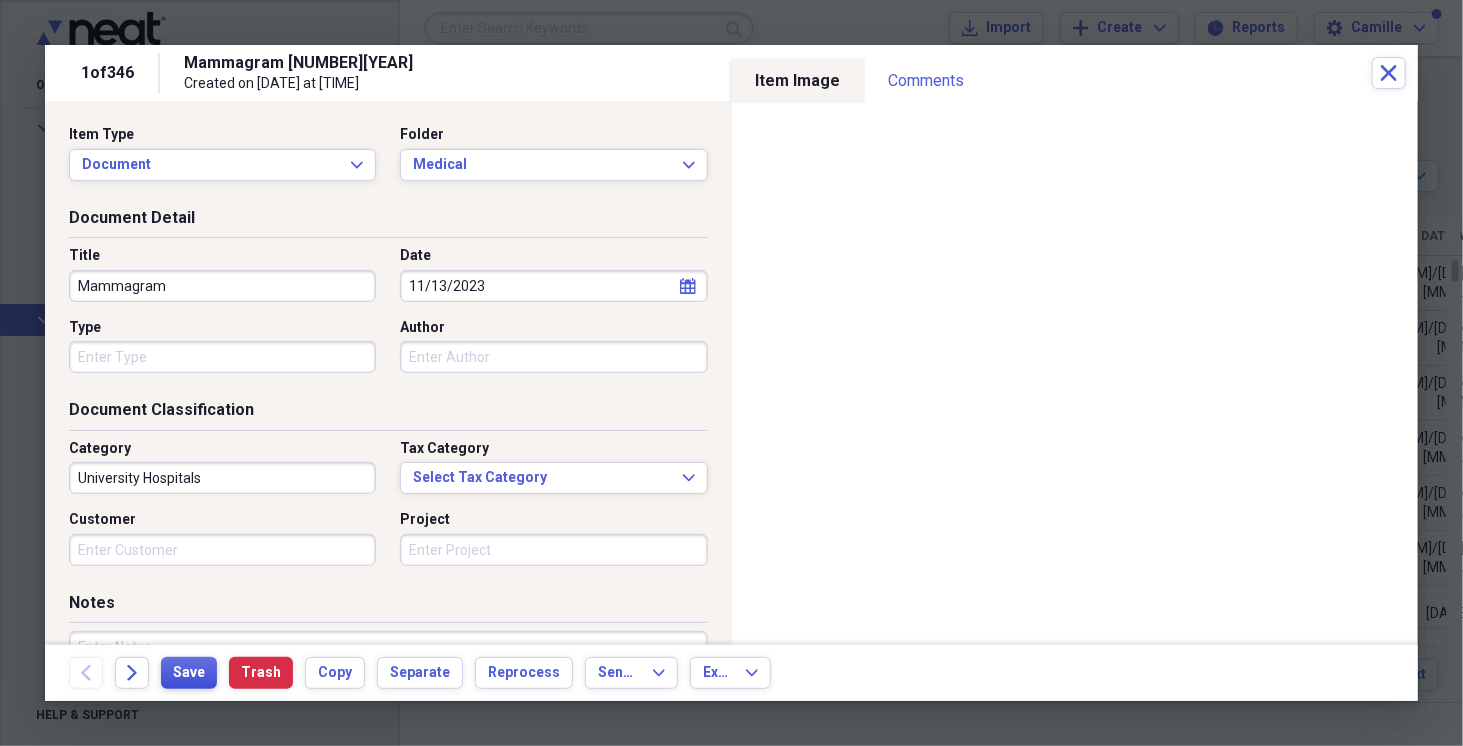 click on "Save" at bounding box center [189, 673] 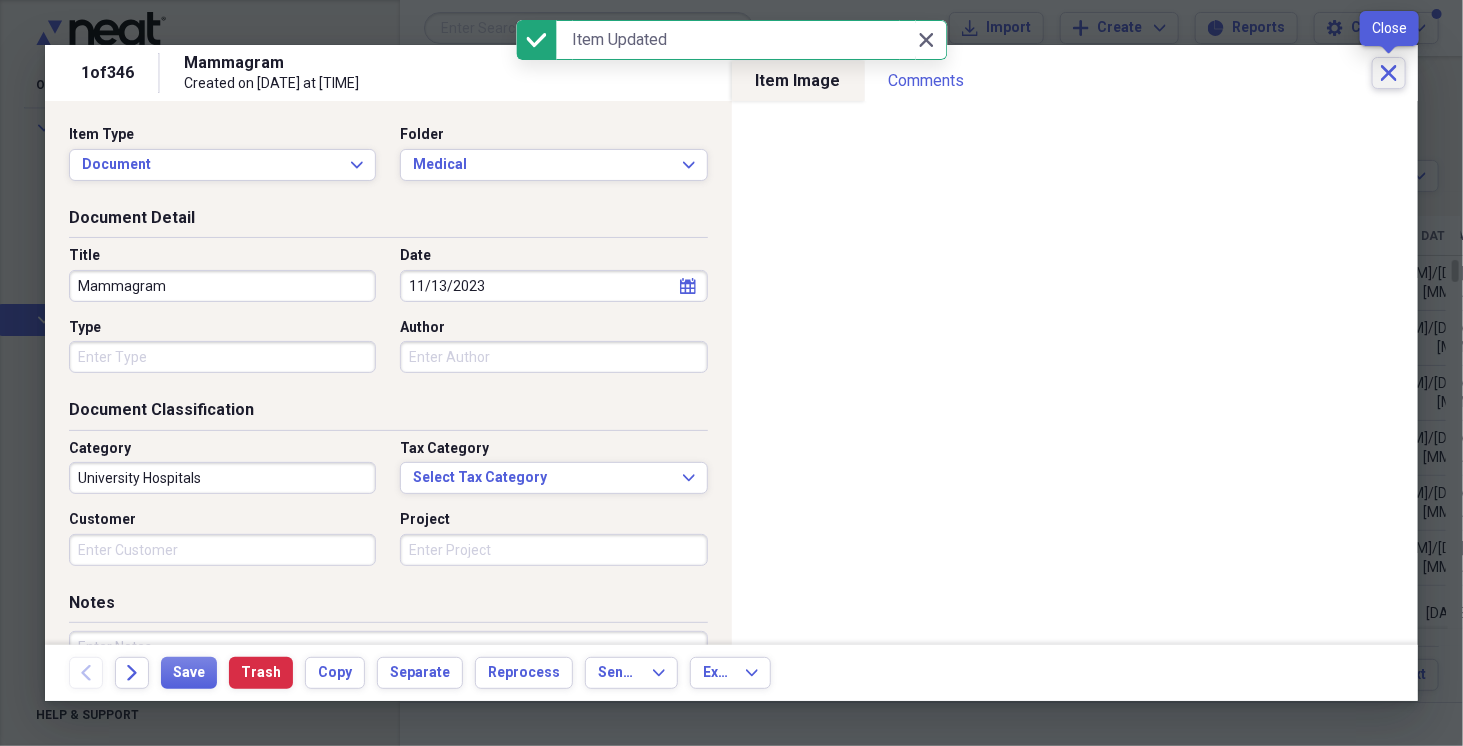 click on "Close" 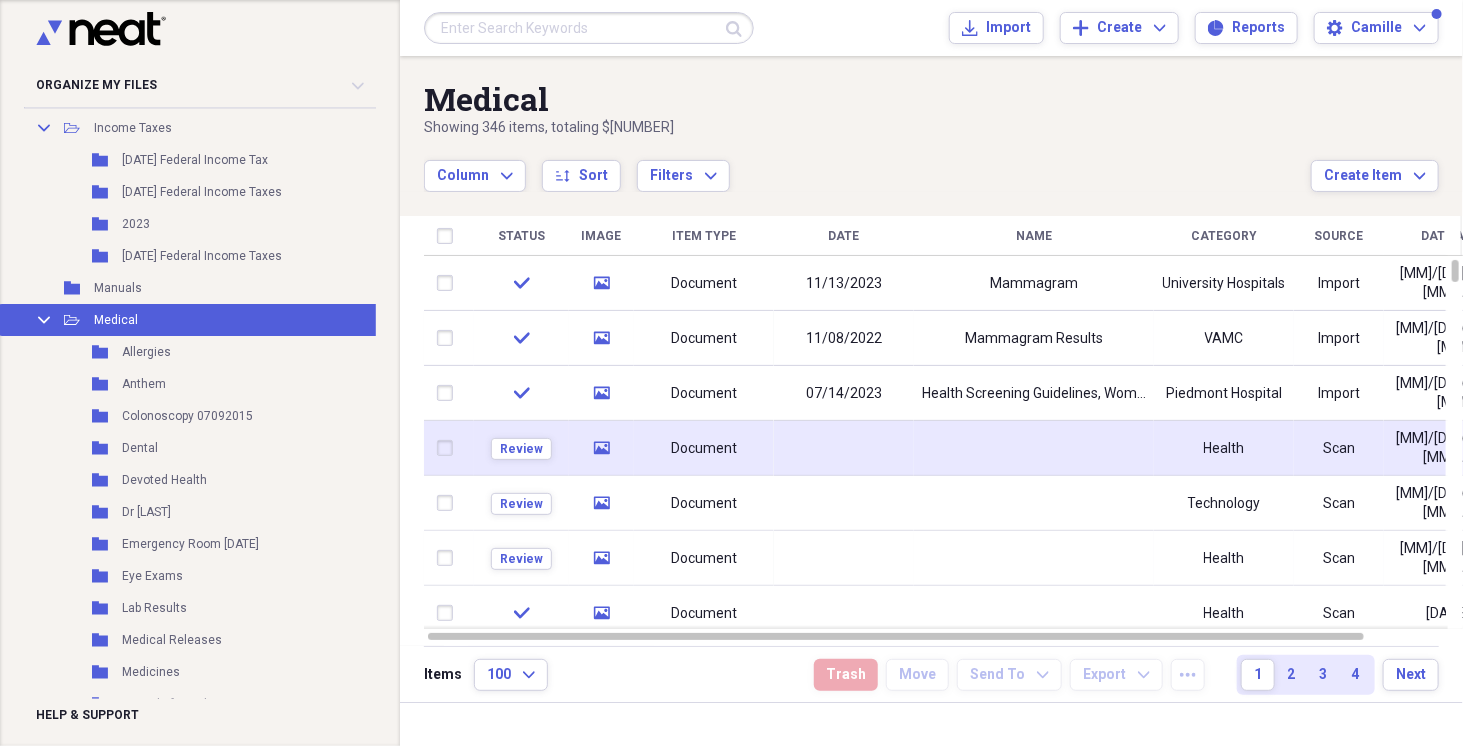 click at bounding box center (1034, 448) 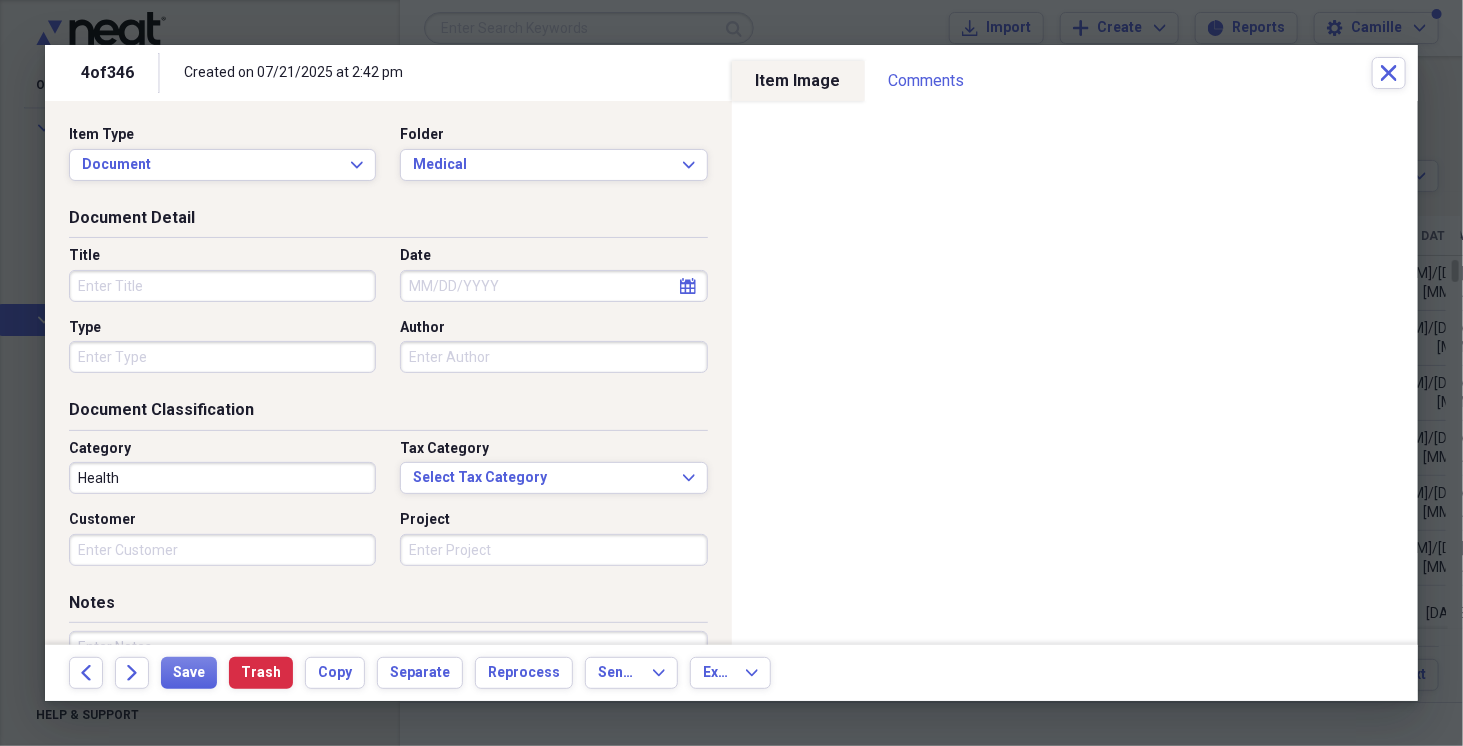 click on "Title" at bounding box center [222, 286] 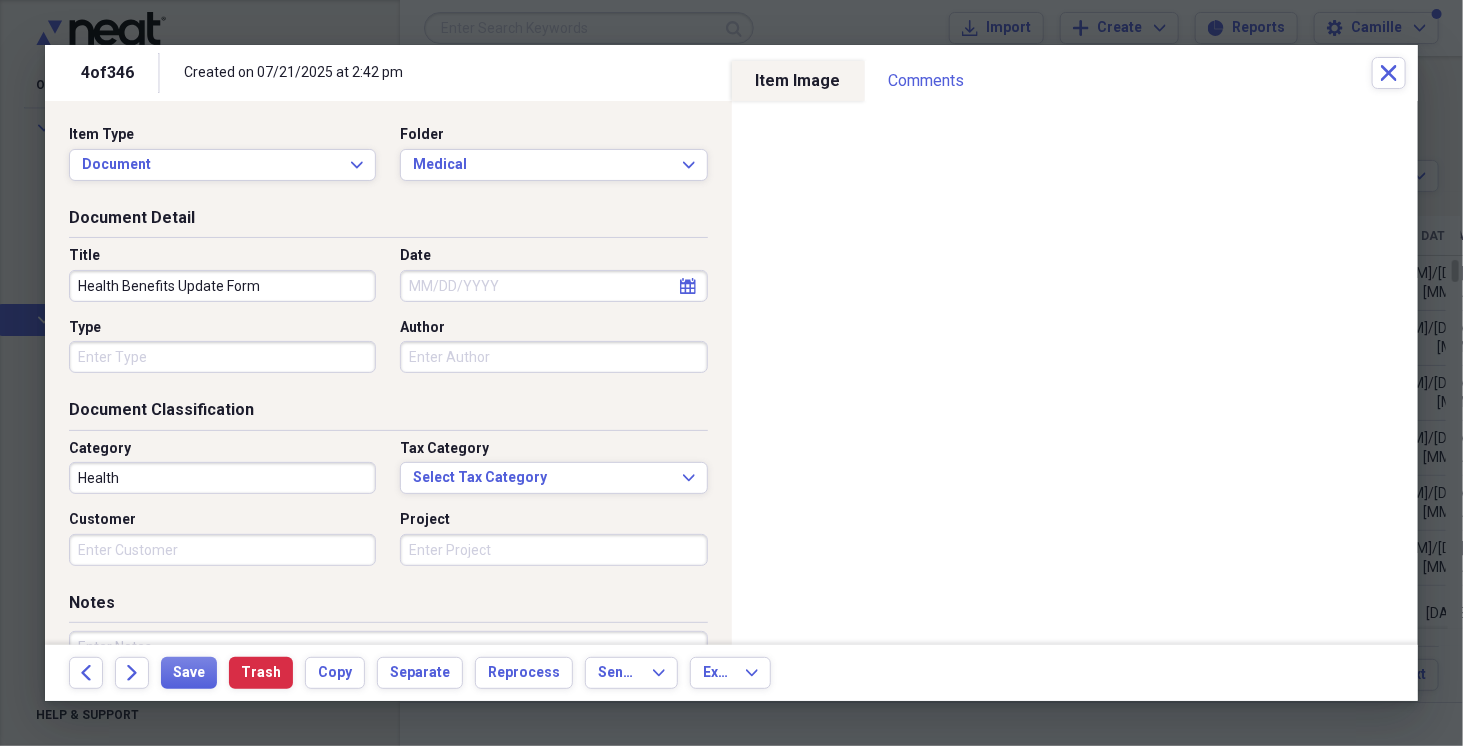 type on "Health Benefits Update Form" 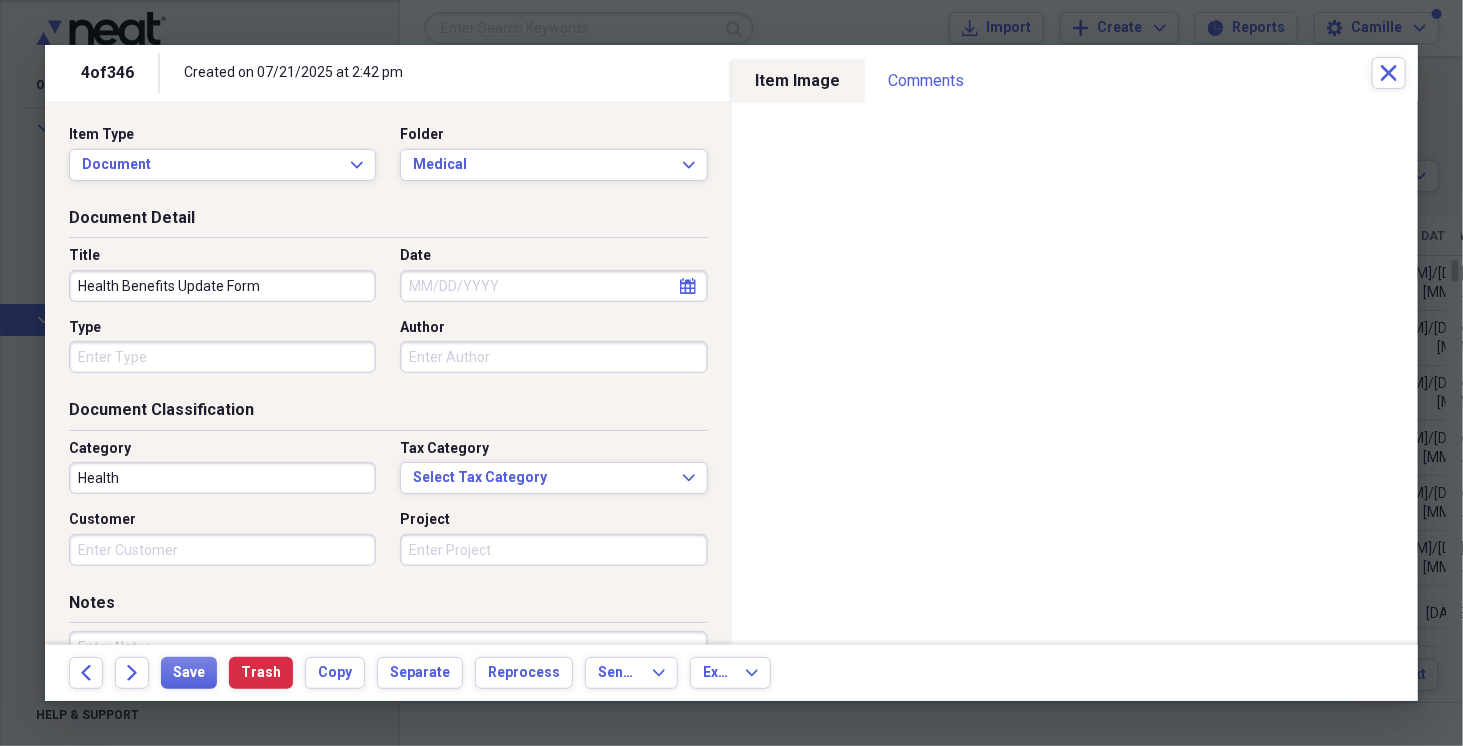 select on "7" 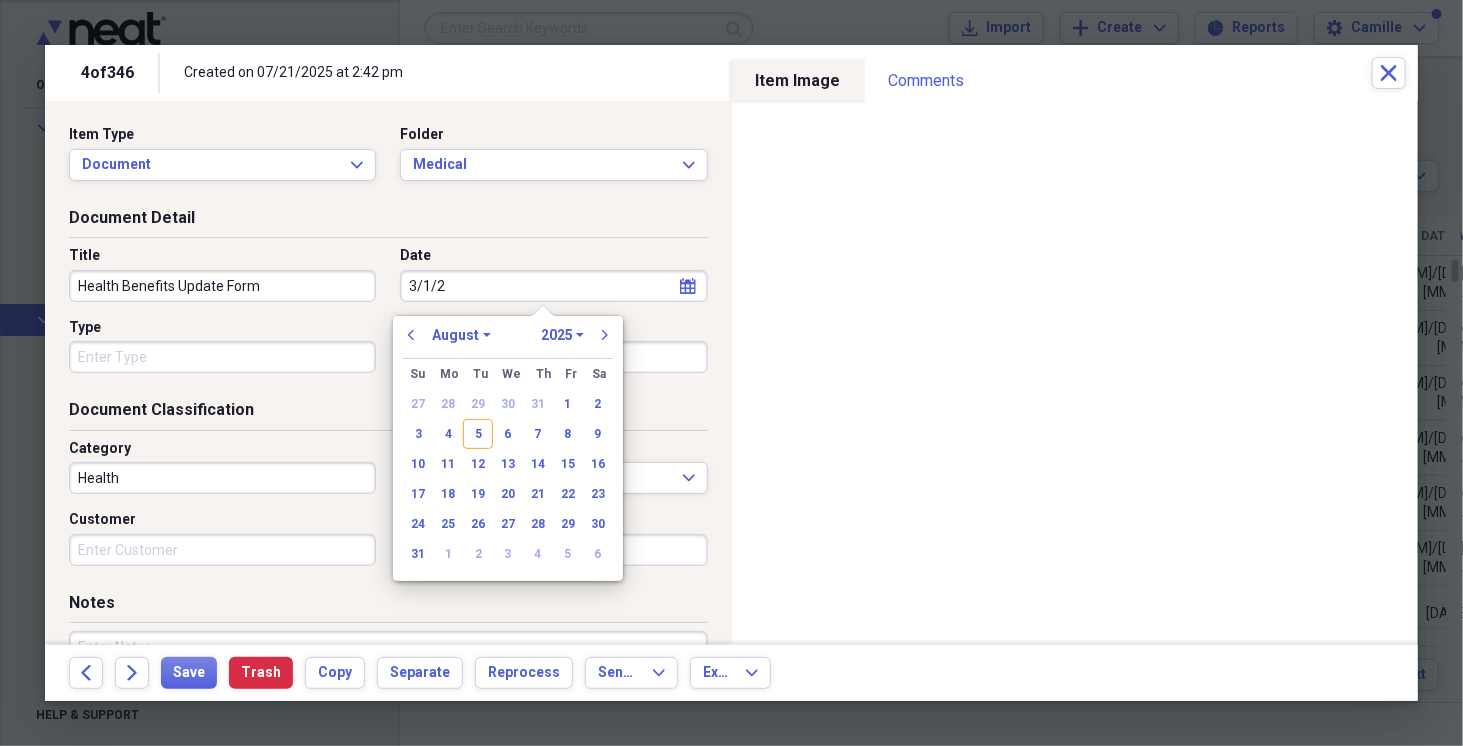 type on "[MONTH]/[DAY]/[YEAR]" 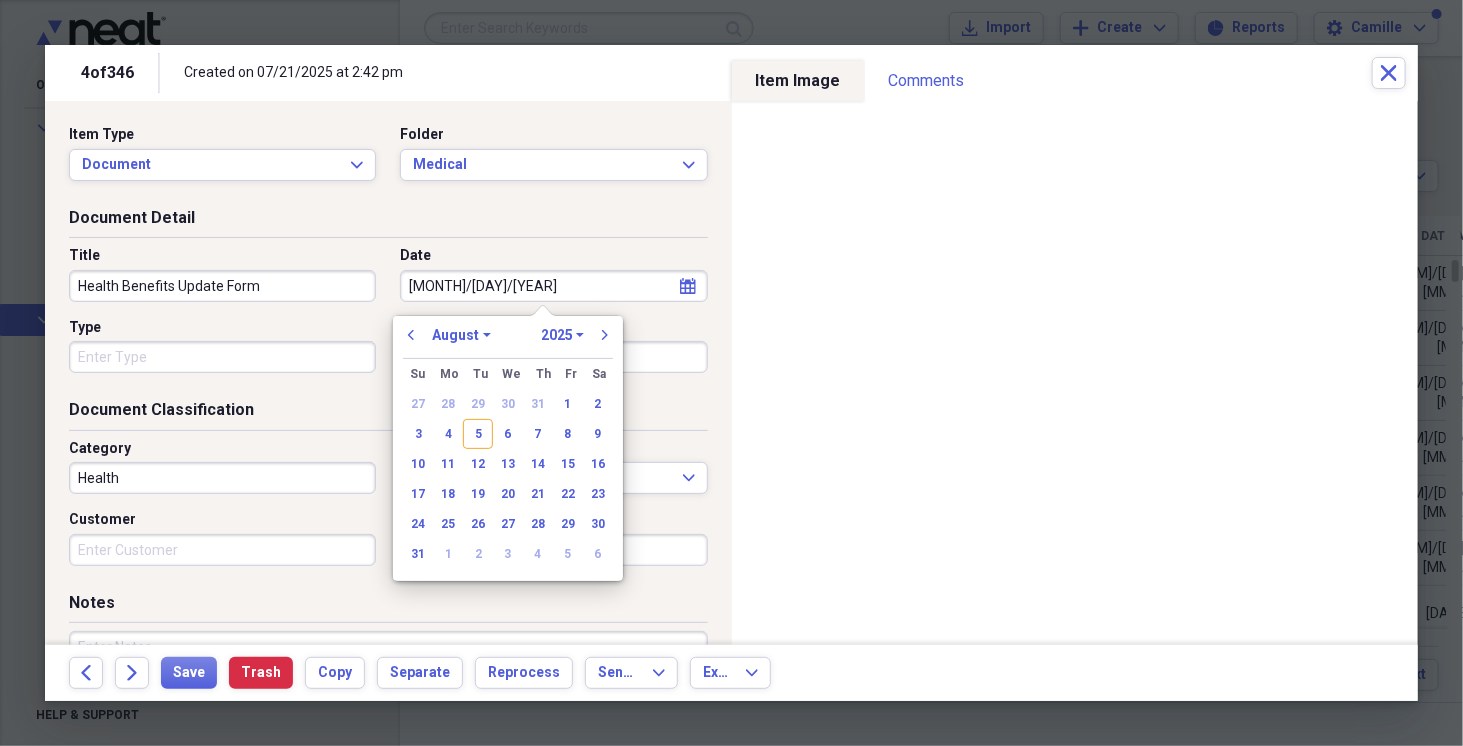select on "2" 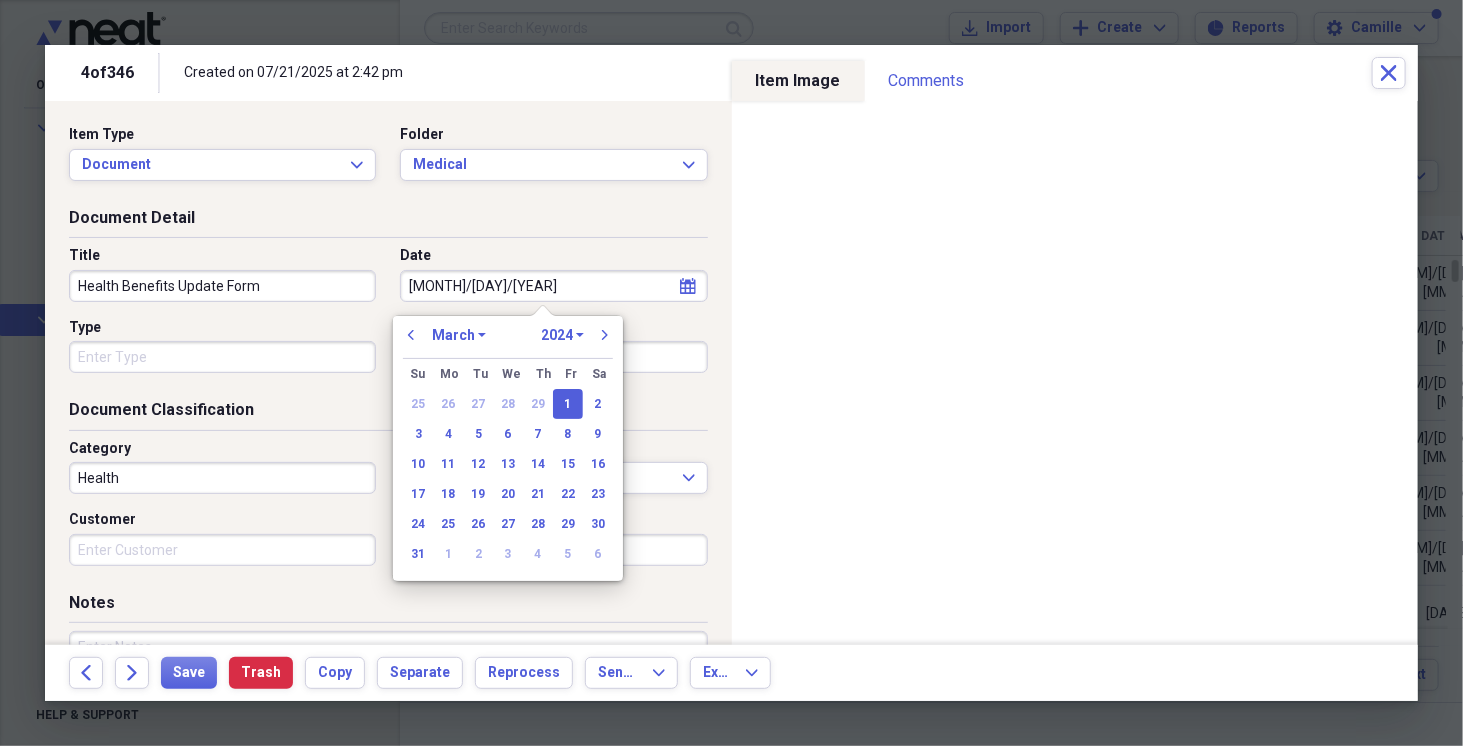 type on "03/01/2024" 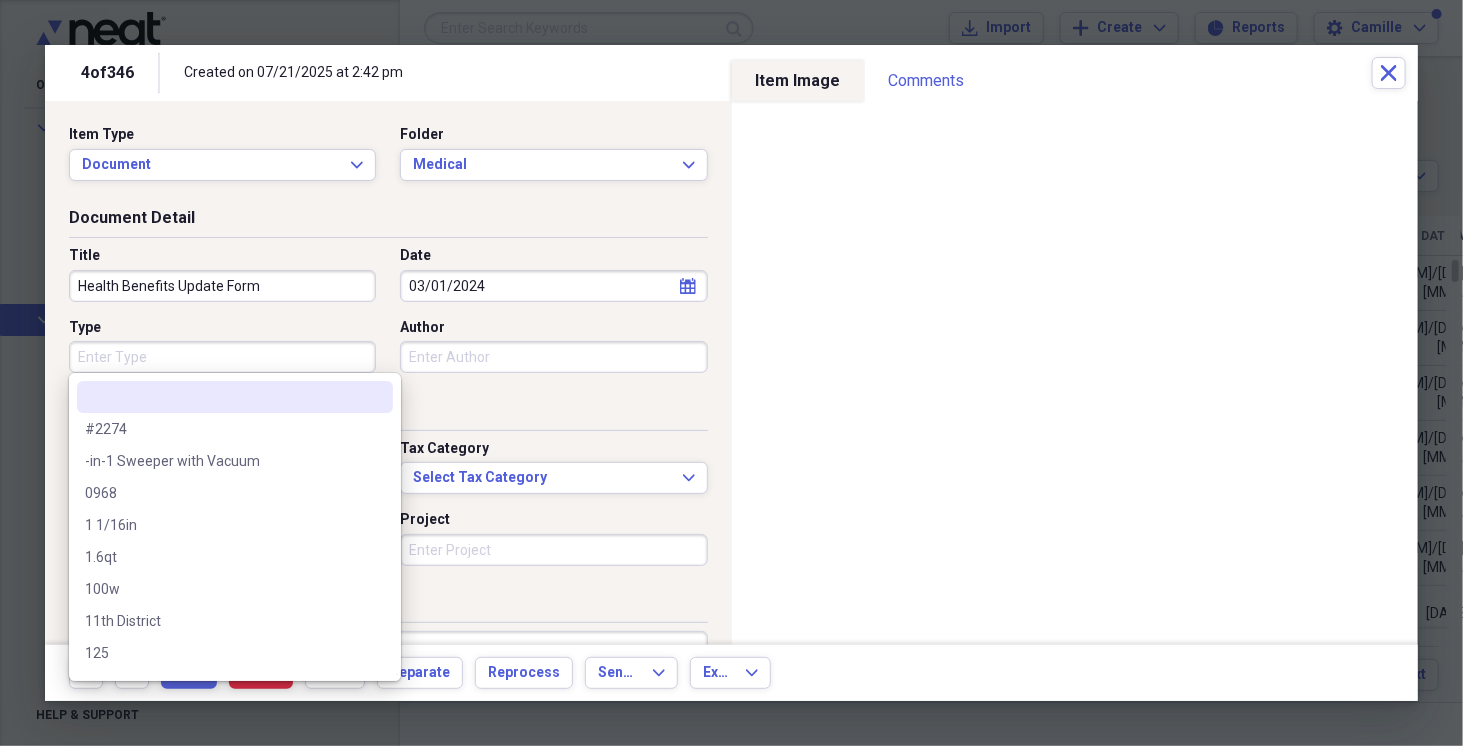 click on "Type" at bounding box center (222, 357) 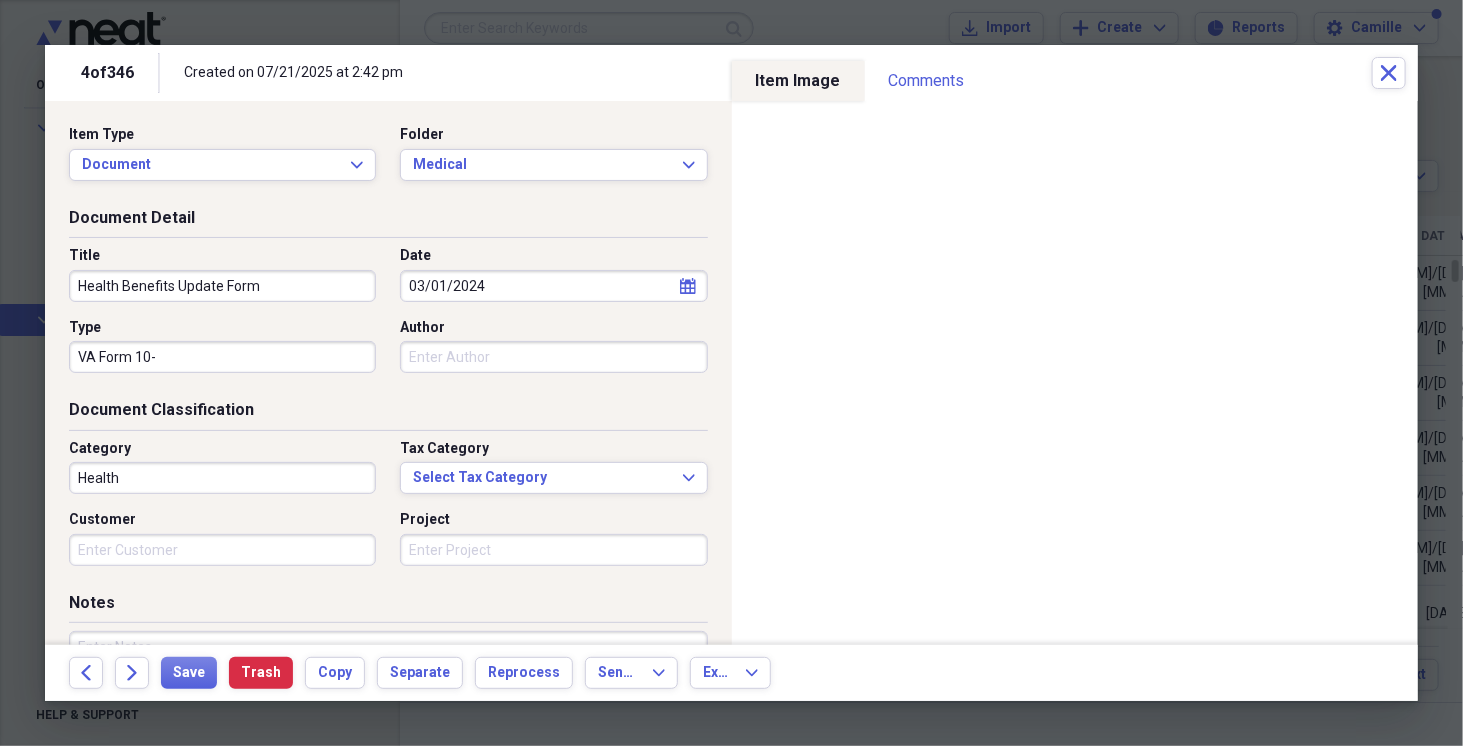 click on "VA Form 10-" at bounding box center [222, 357] 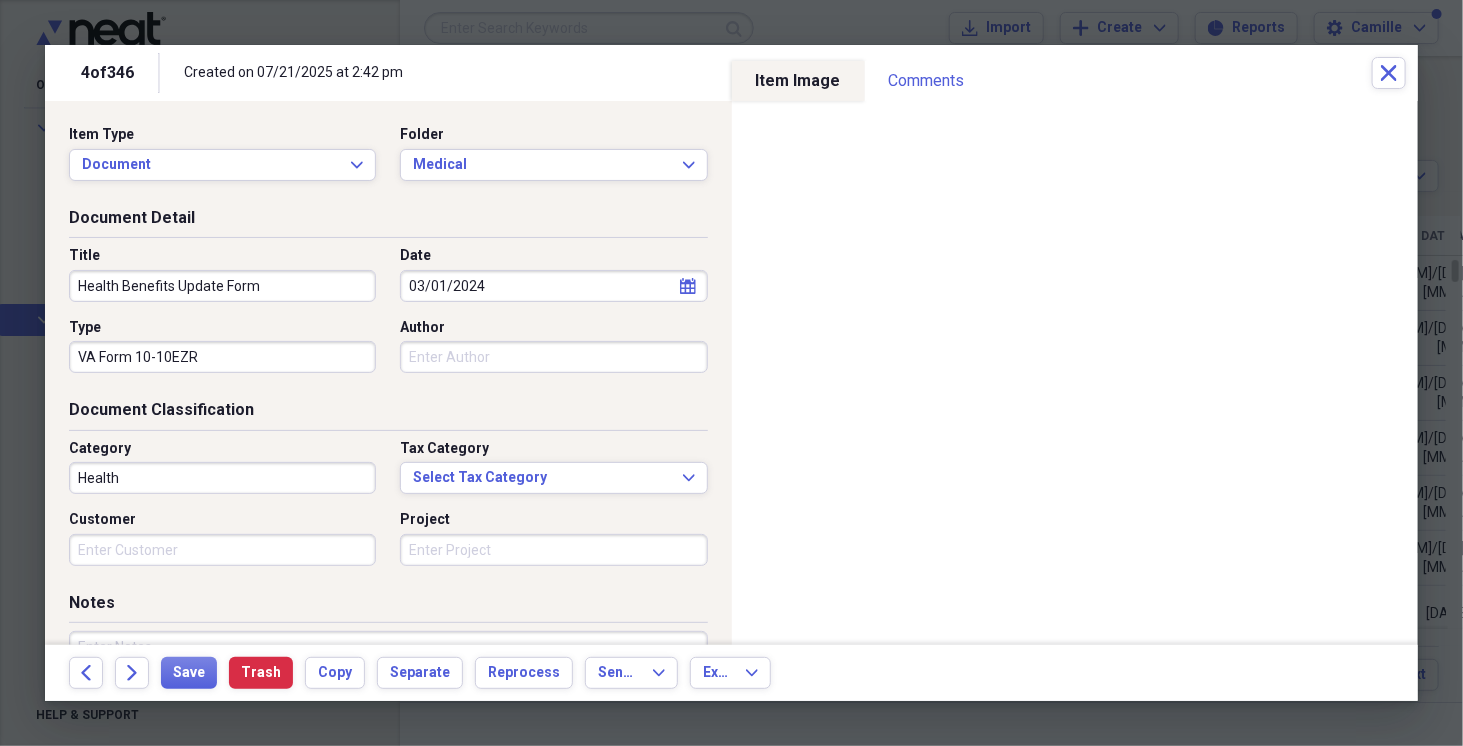 type on "VA Form 10-10EZR" 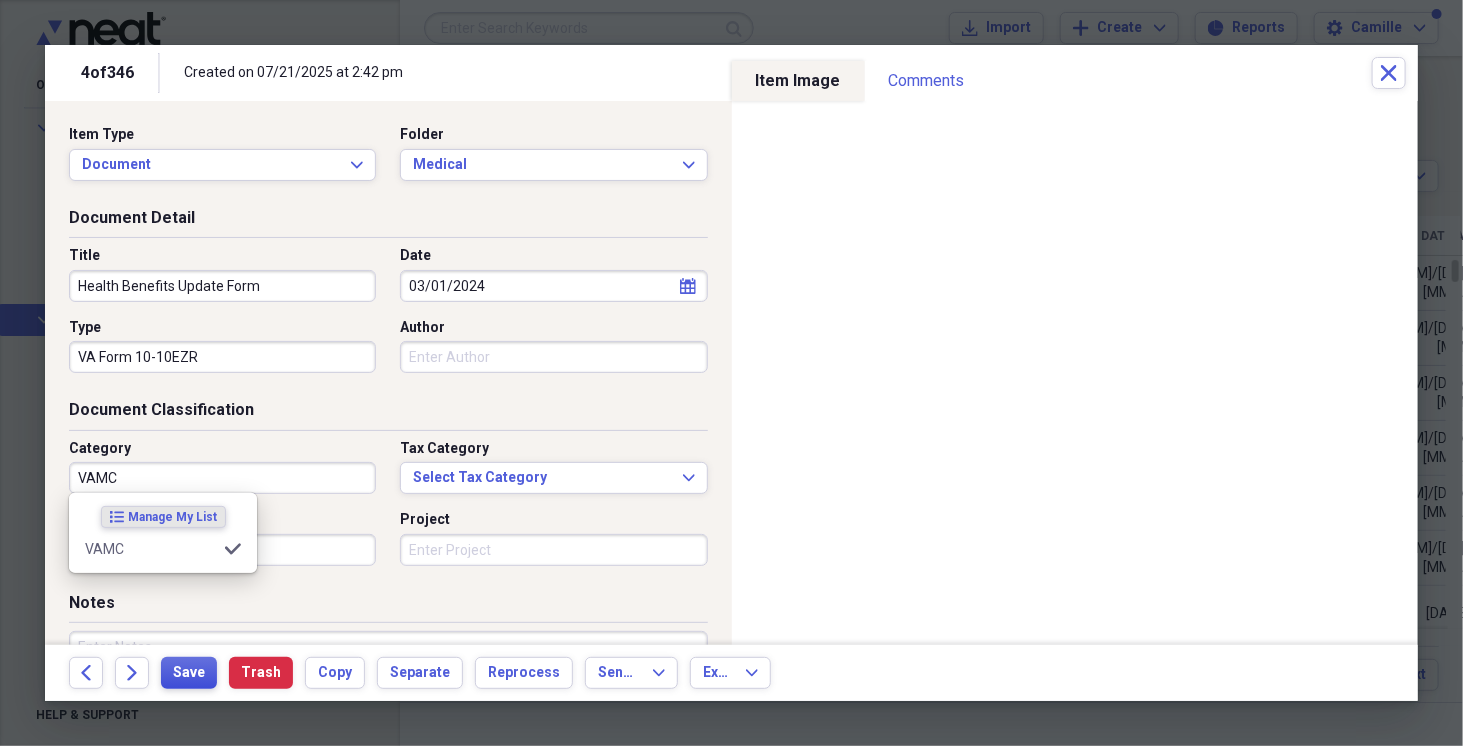type on "VAMC" 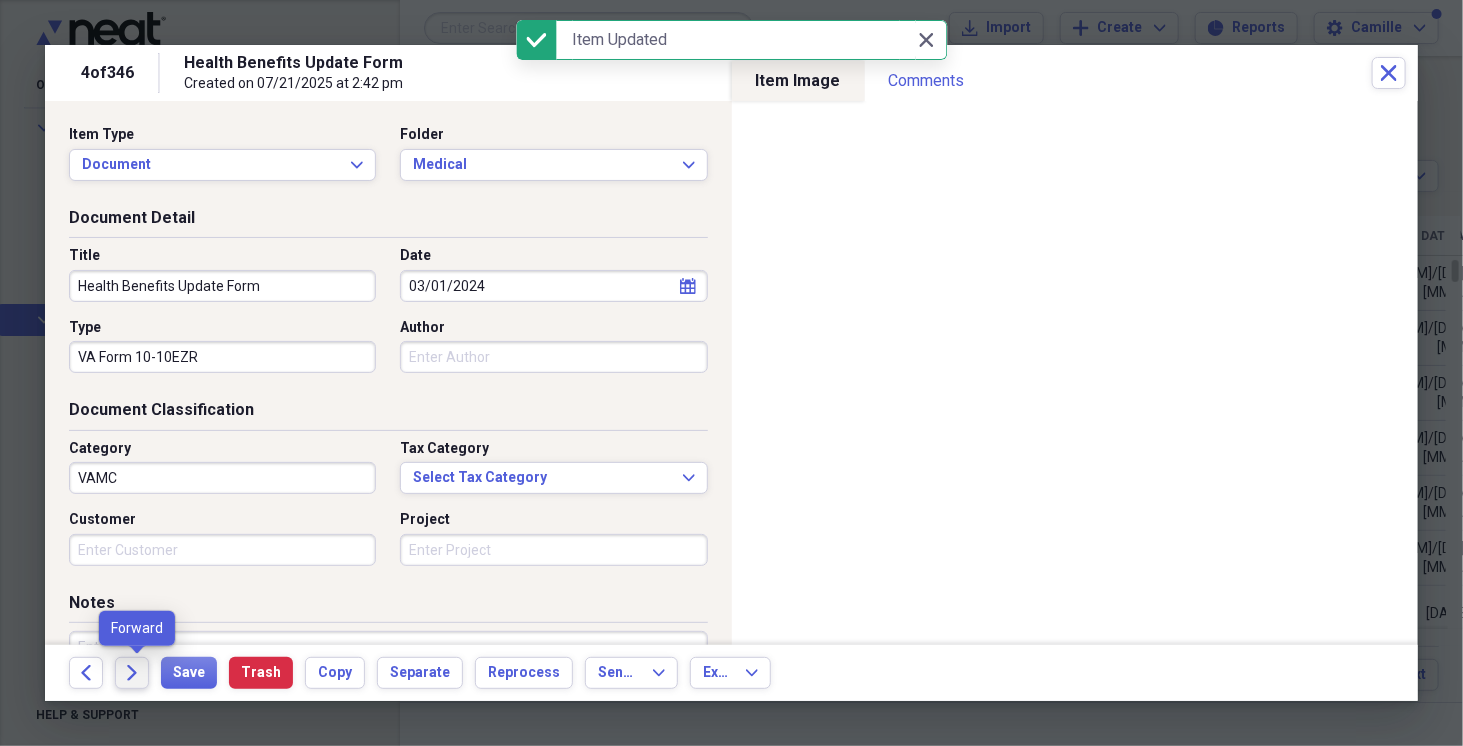 click on "Forward" 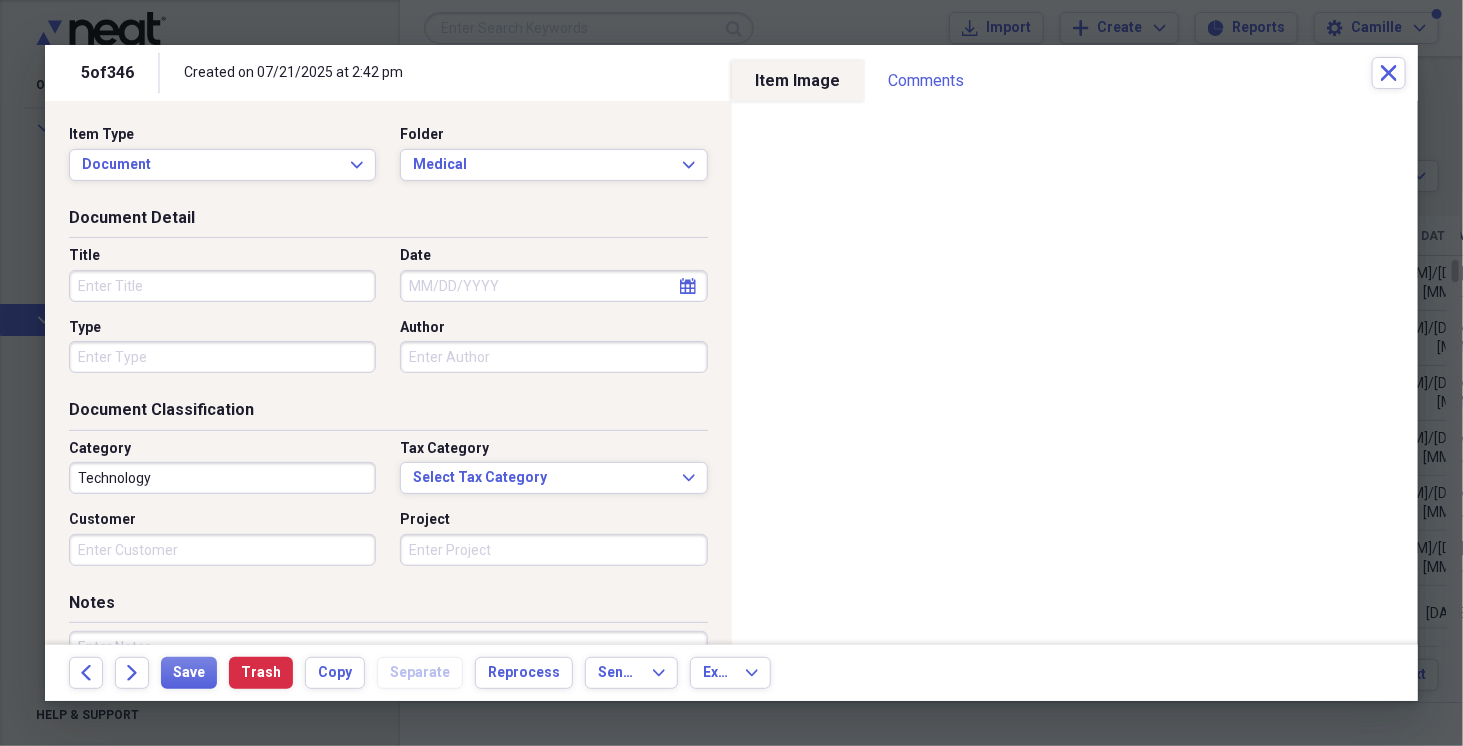 click on "Title" at bounding box center (222, 286) 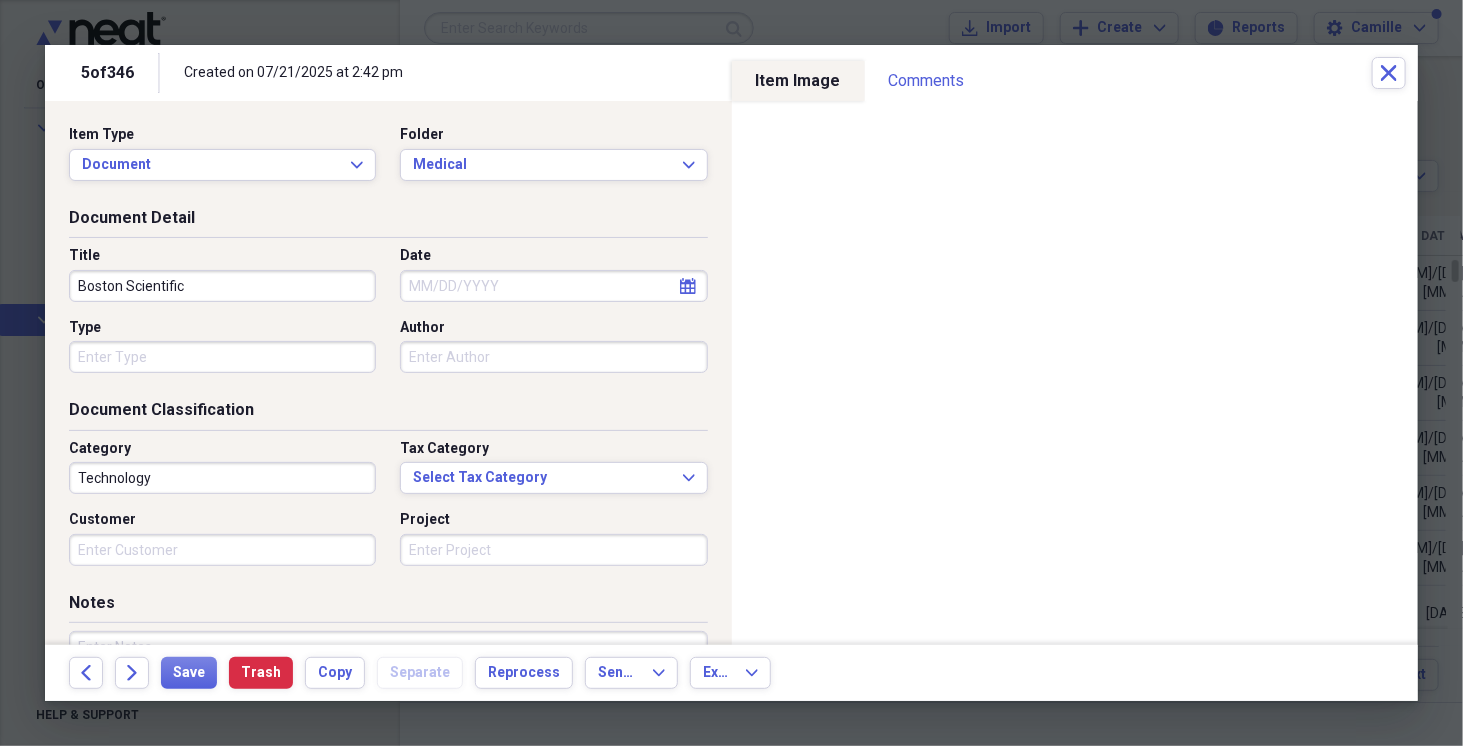 type on "Boston Scientific" 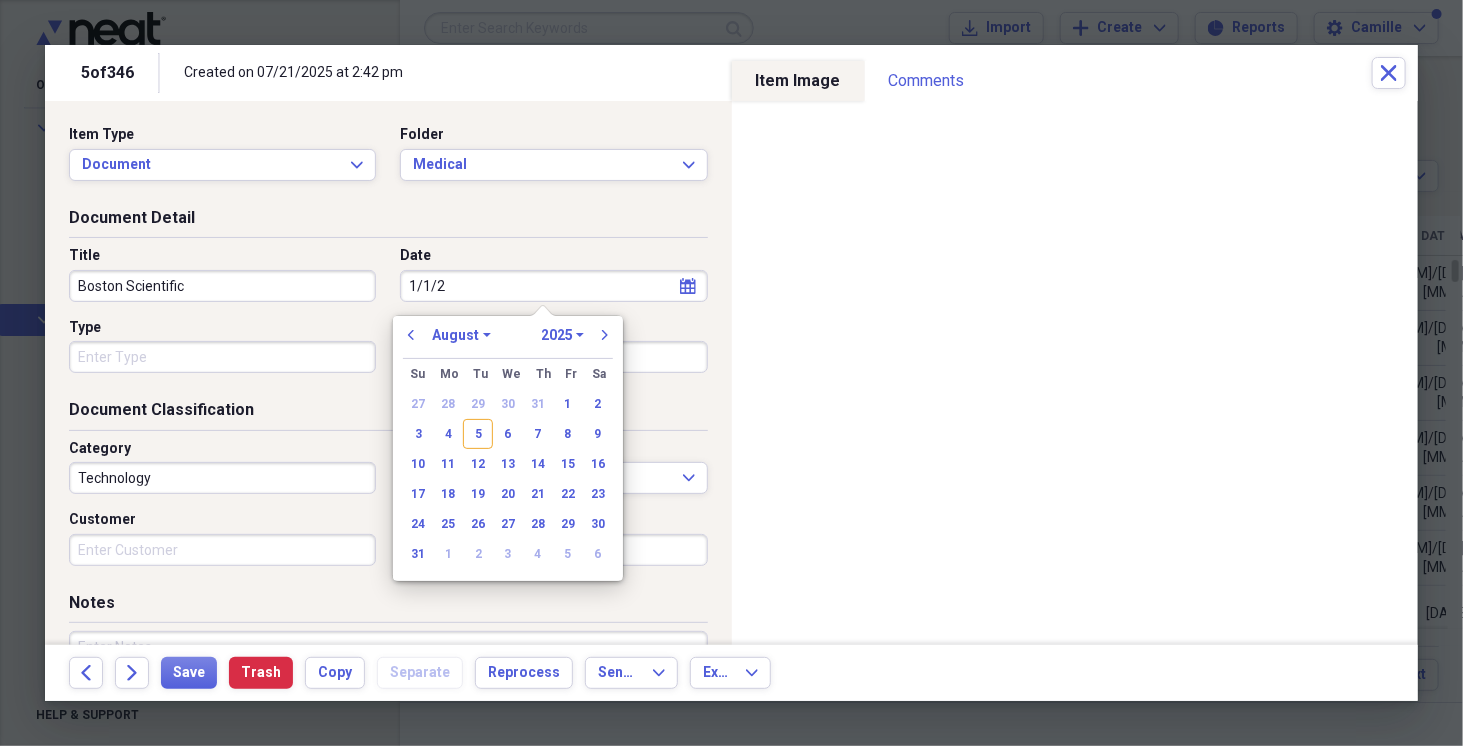 type on "[M]/[DD]/[YY]" 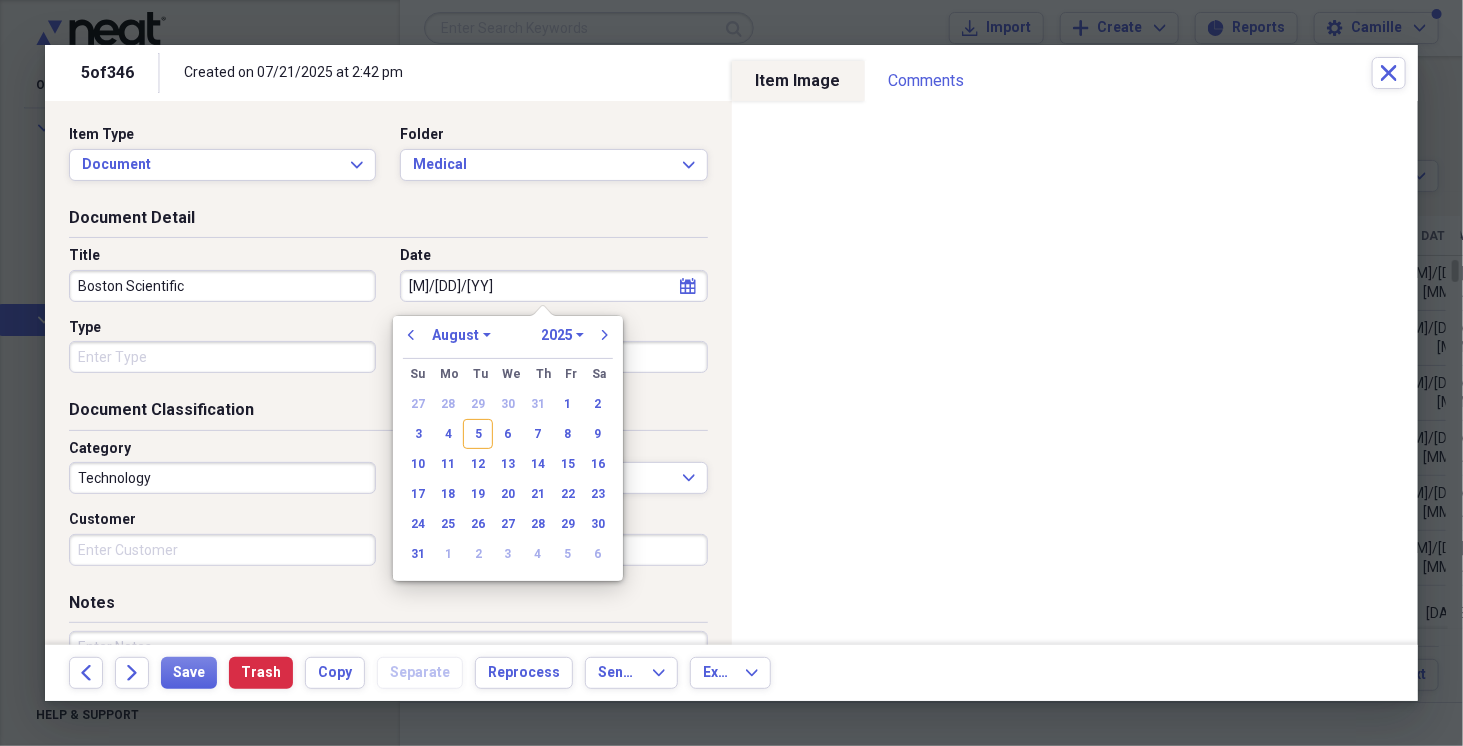 select on "0" 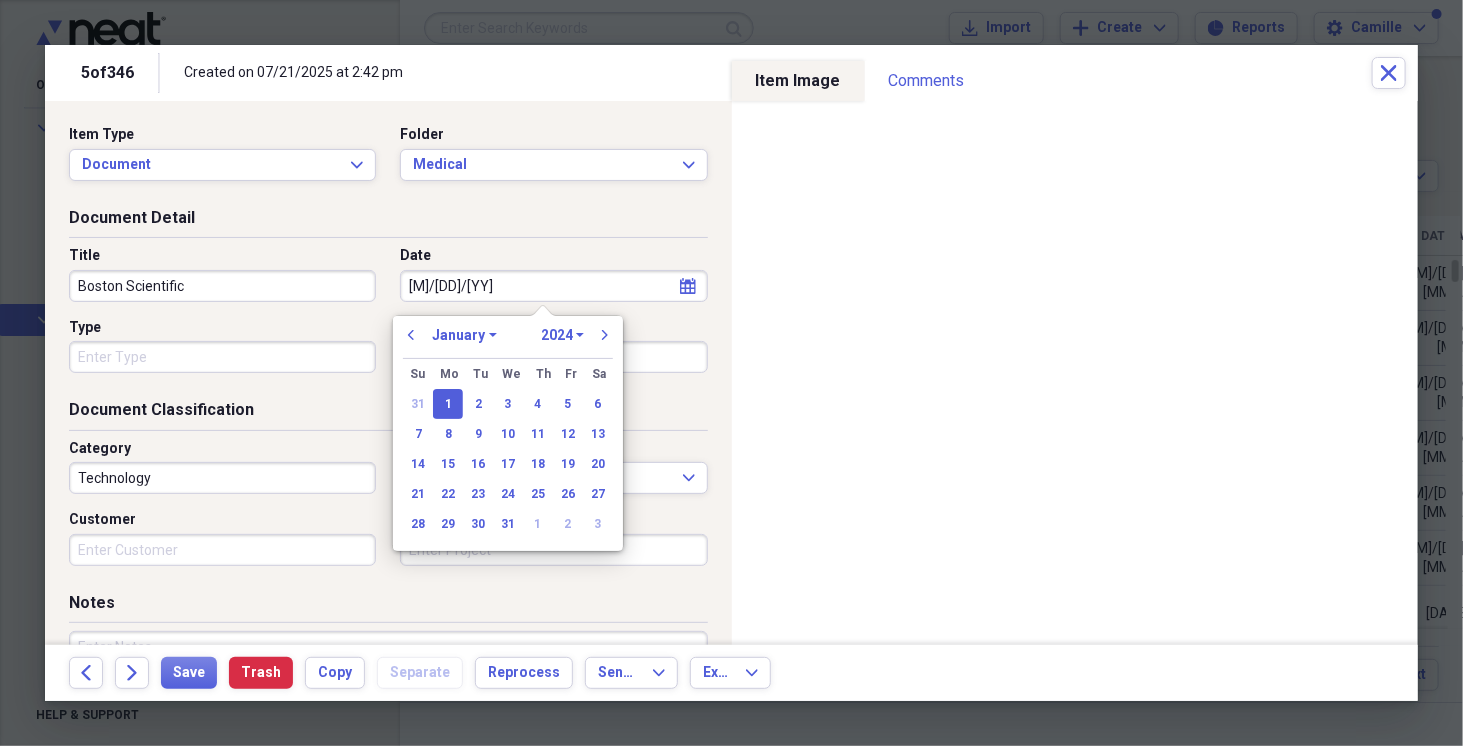 type on "01/01/2024" 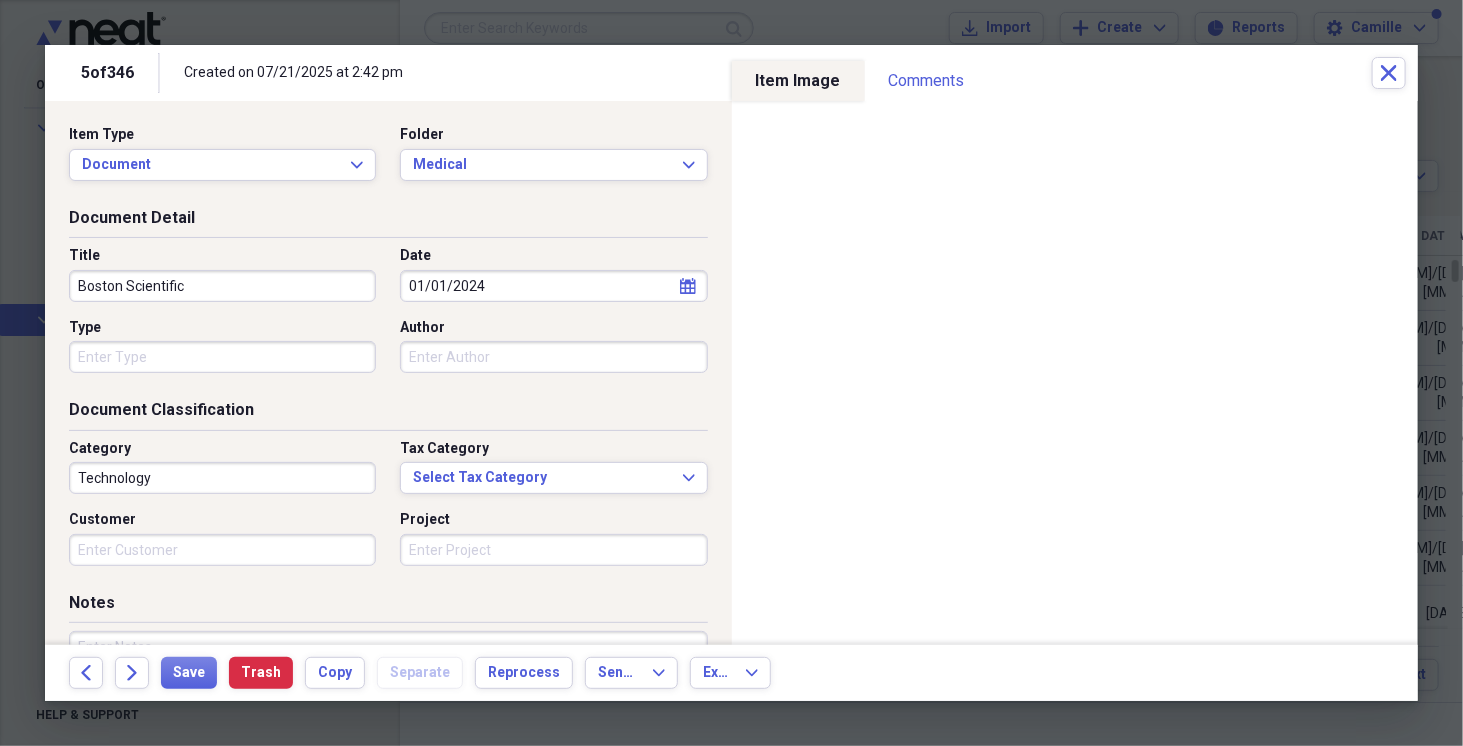 drag, startPoint x: 208, startPoint y: 292, endPoint x: 67, endPoint y: 289, distance: 141.0319 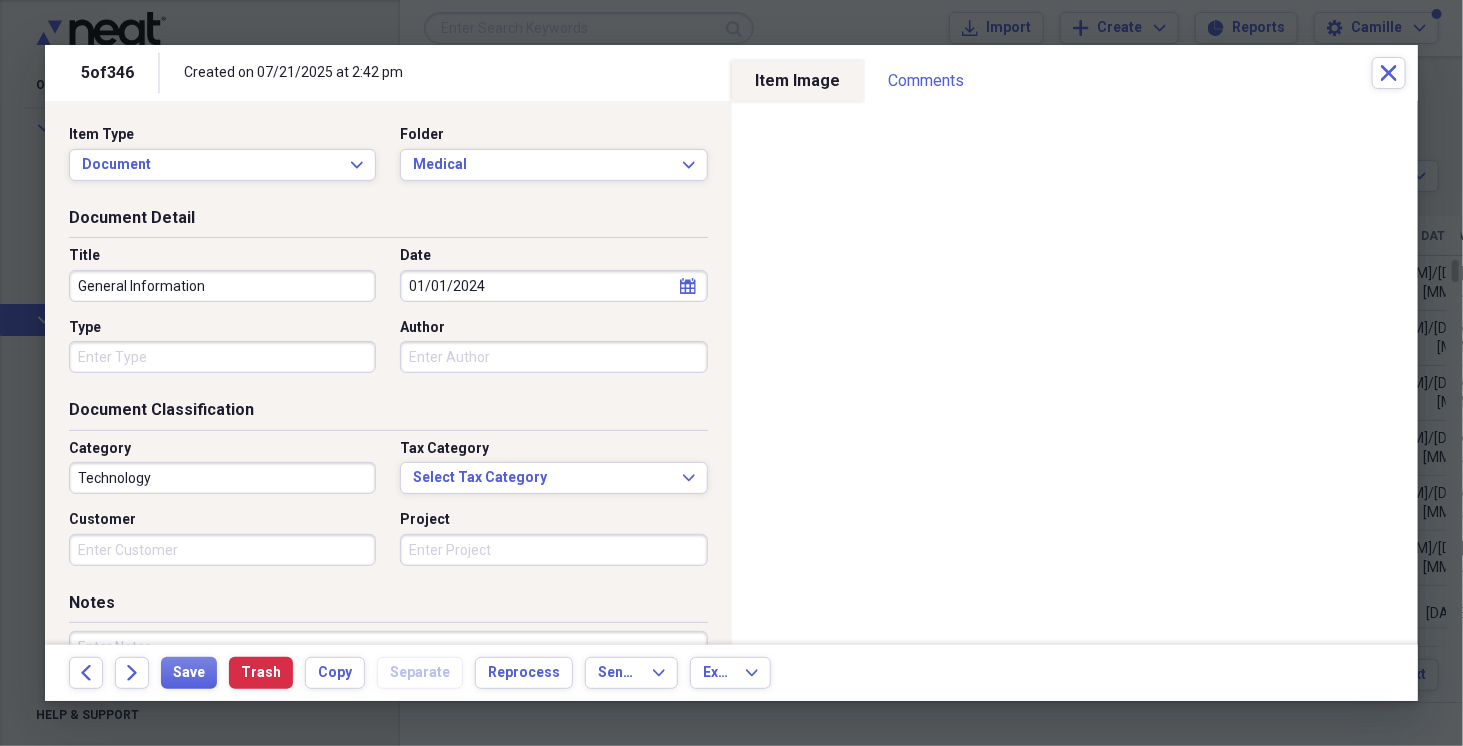 type on "General Information" 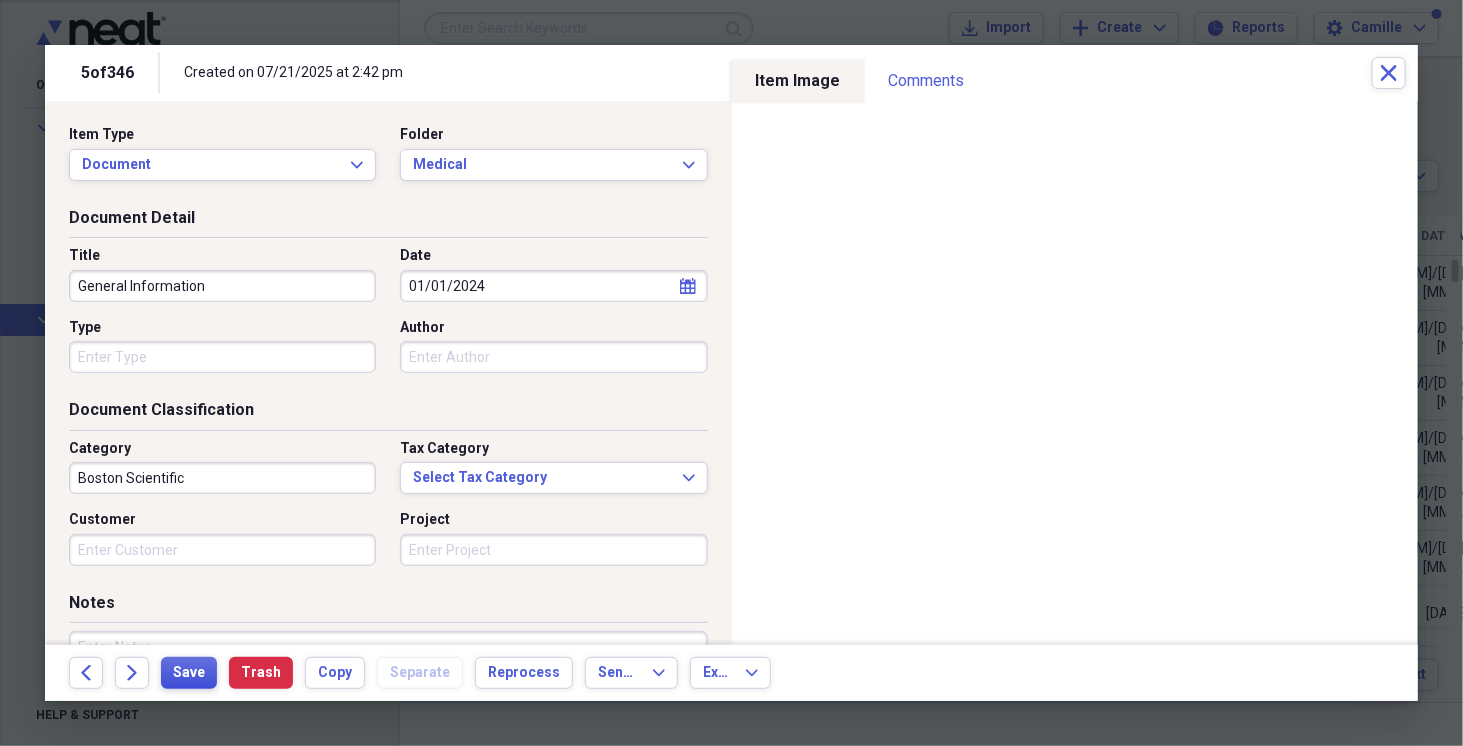 type on "Boston Scientific" 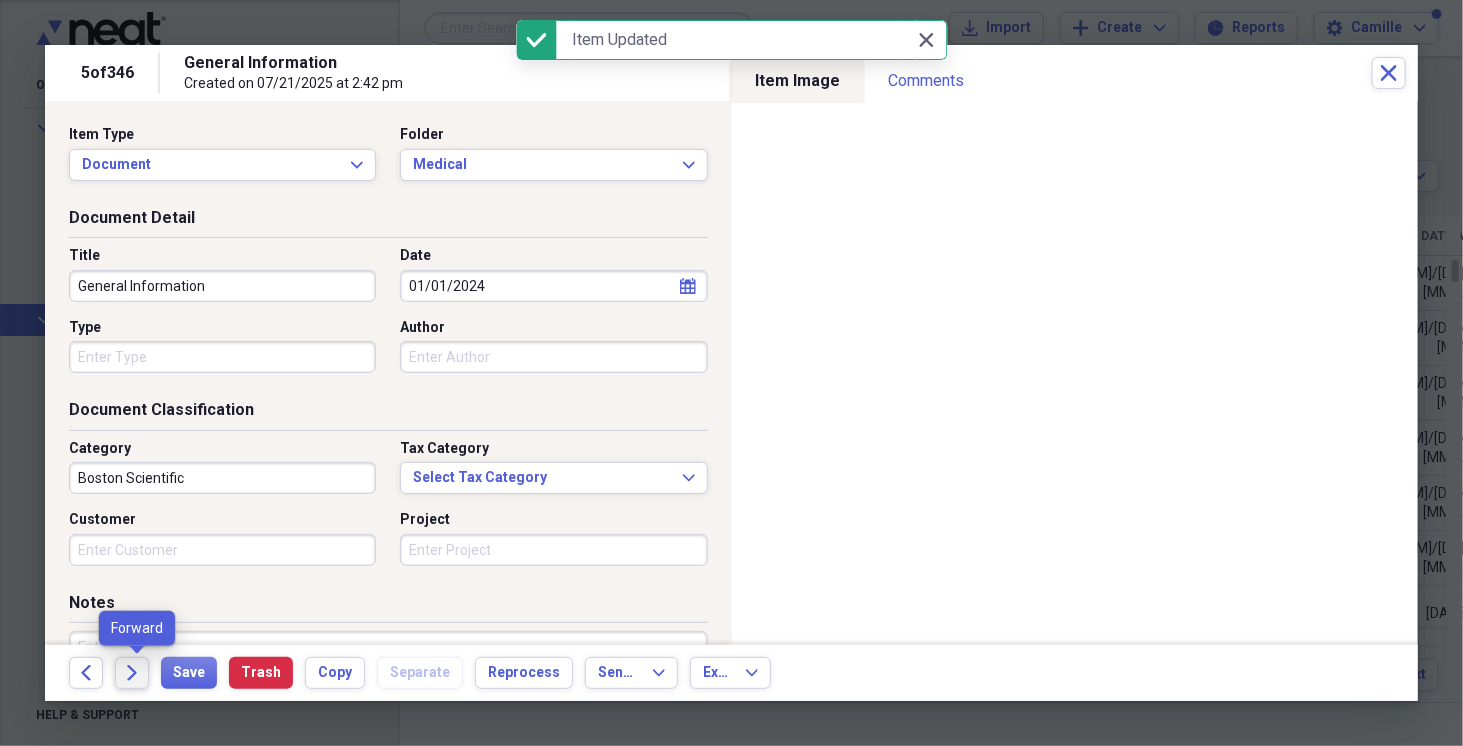 click on "Forward" 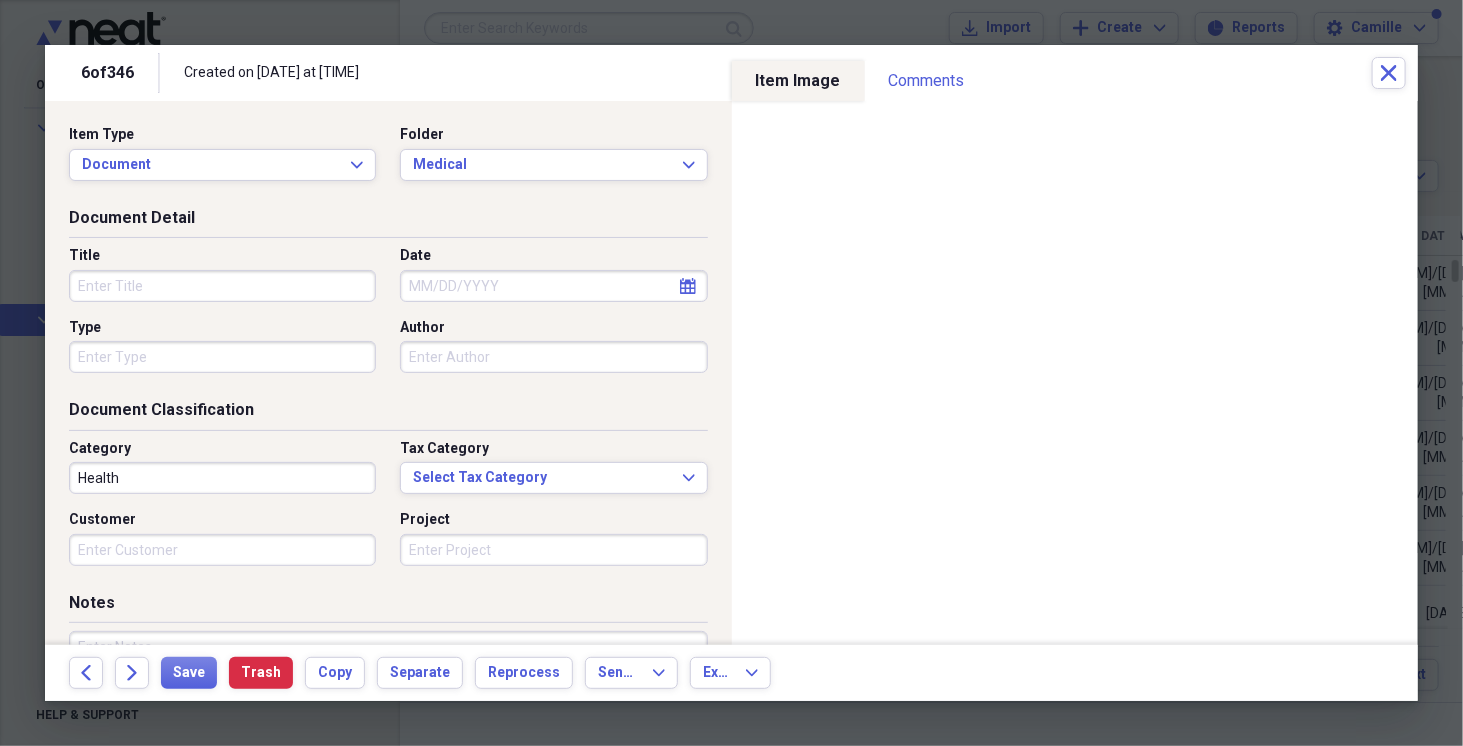 click on "Title" at bounding box center [222, 286] 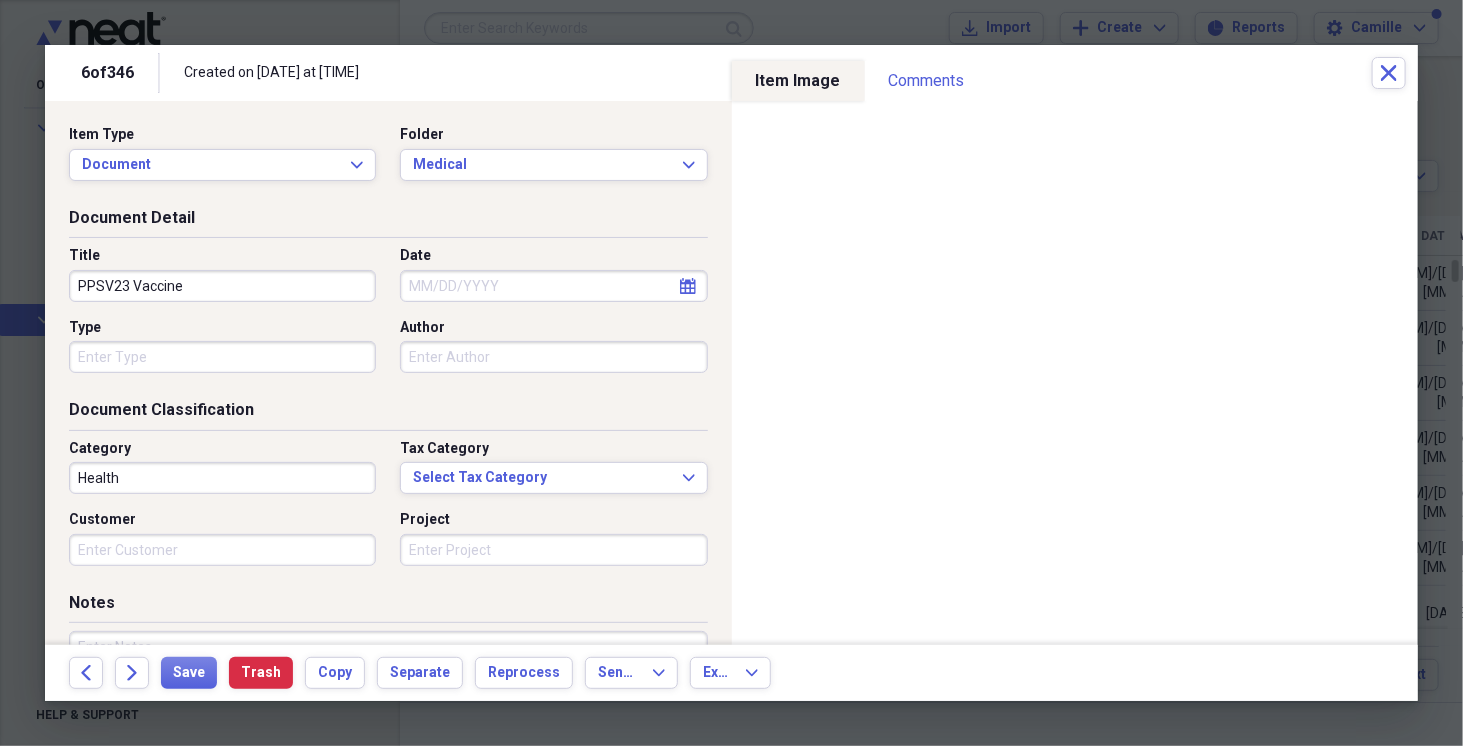 type on "PPSV23 Vaccine" 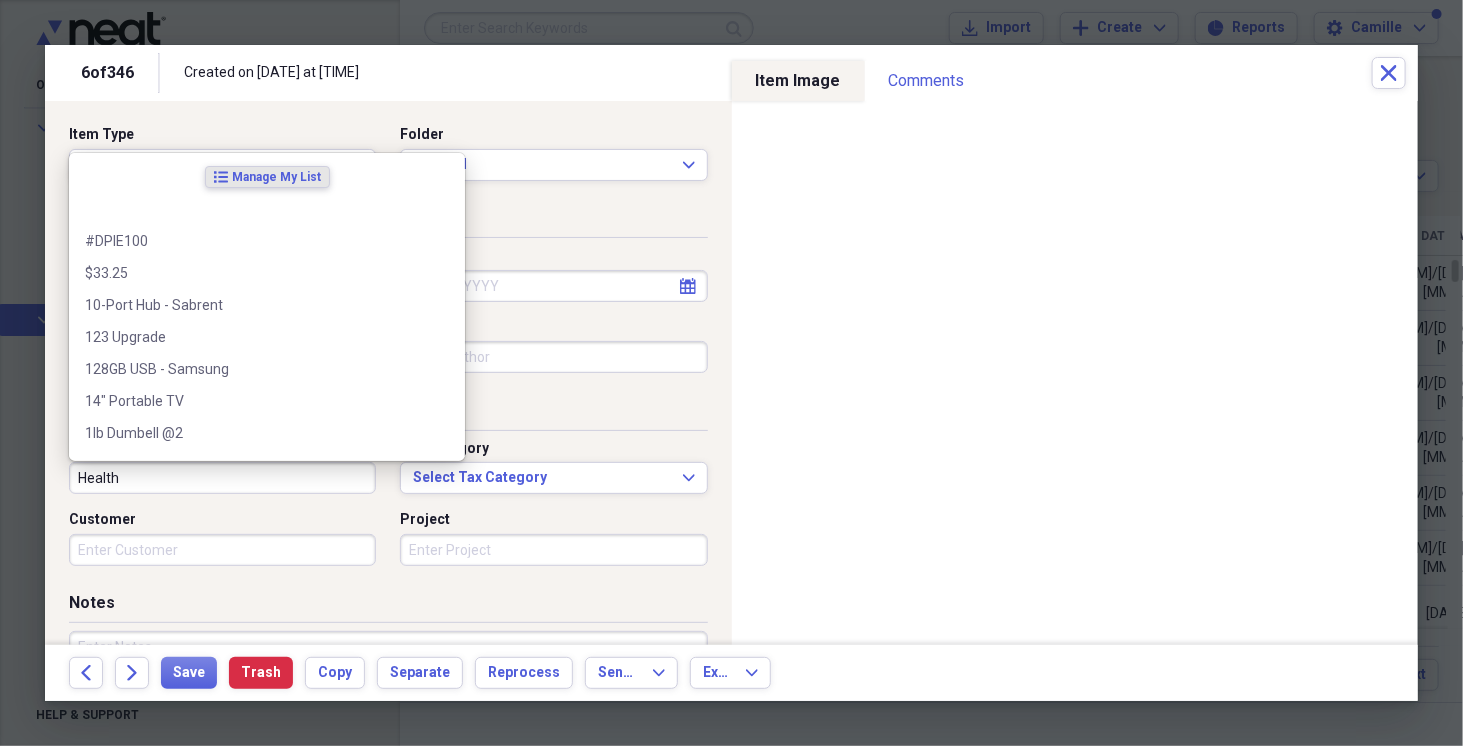 click on "Health" at bounding box center (222, 478) 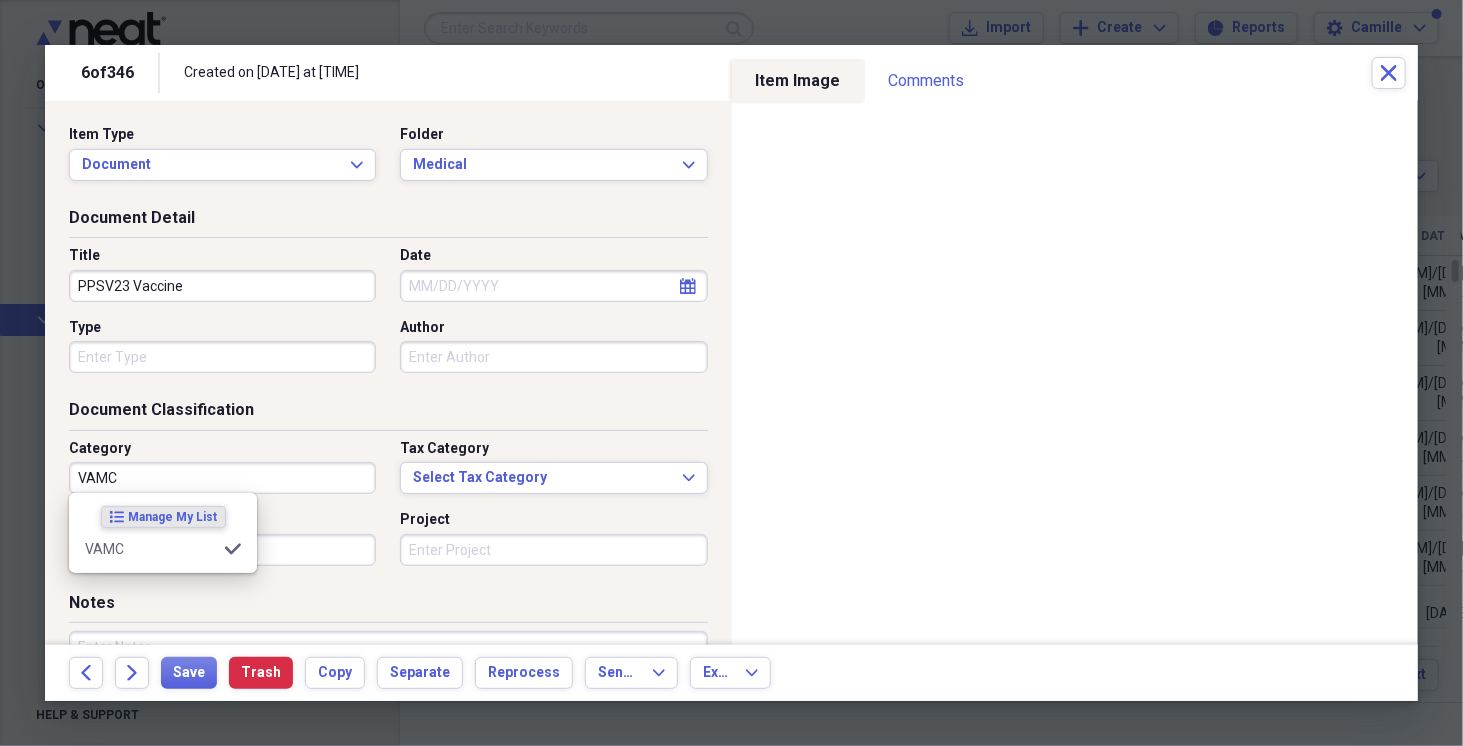 type on "VAMC" 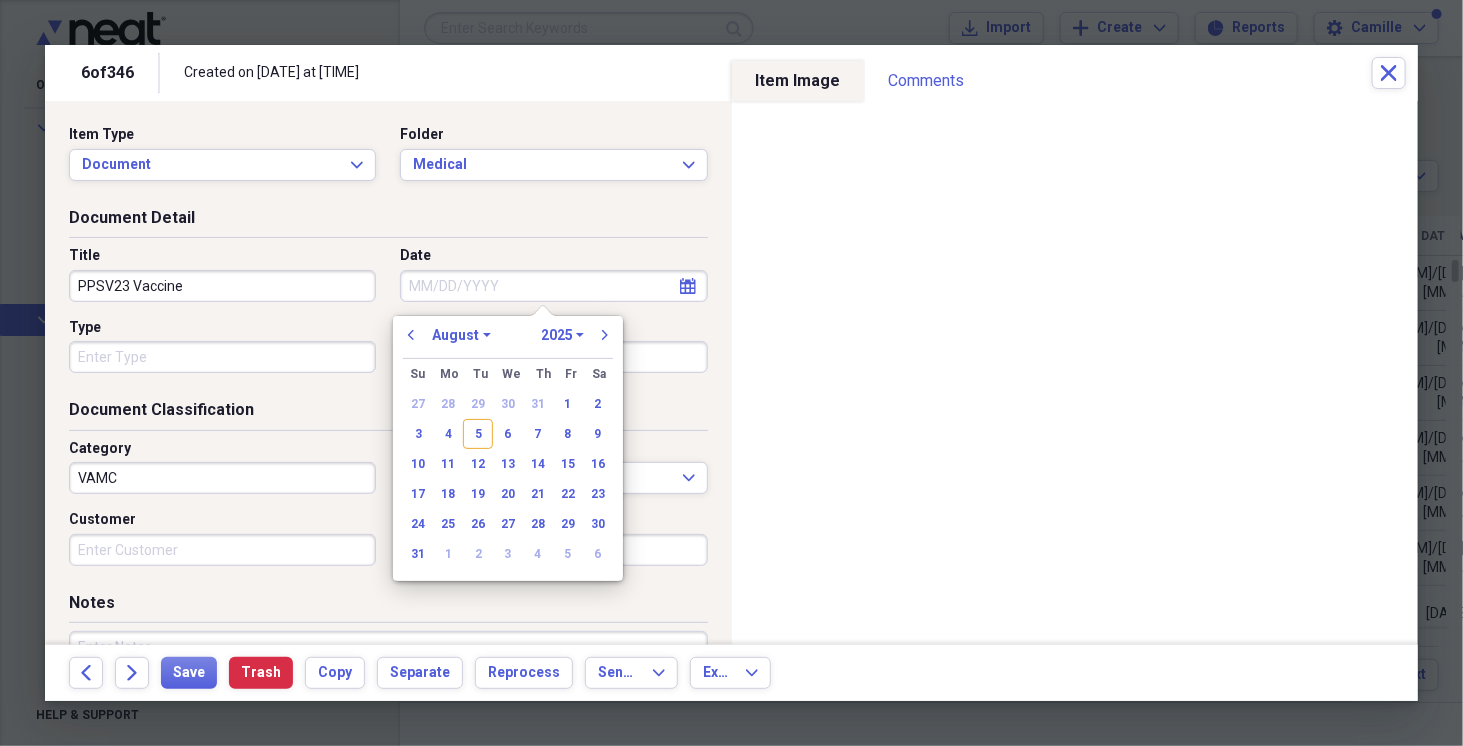 click on "1970 1971 1972 1973 1974 1975 1976 1977 1978 1979 1980 1981 1982 1983 1984 1985 1986 1987 1988 1989 1990 1991 1992 1993 1994 1995 1996 1997 1998 1999 2000 2001 2002 2003 2004 2005 2006 2007 2008 2009 2010 2011 2012 2013 2014 2015 2016 2017 2018 2019 2020 2021 2022 2023 2024 2025 2026 2027 2028 2029 2030 2031 2032 2033 2034 2035" at bounding box center (562, 335) 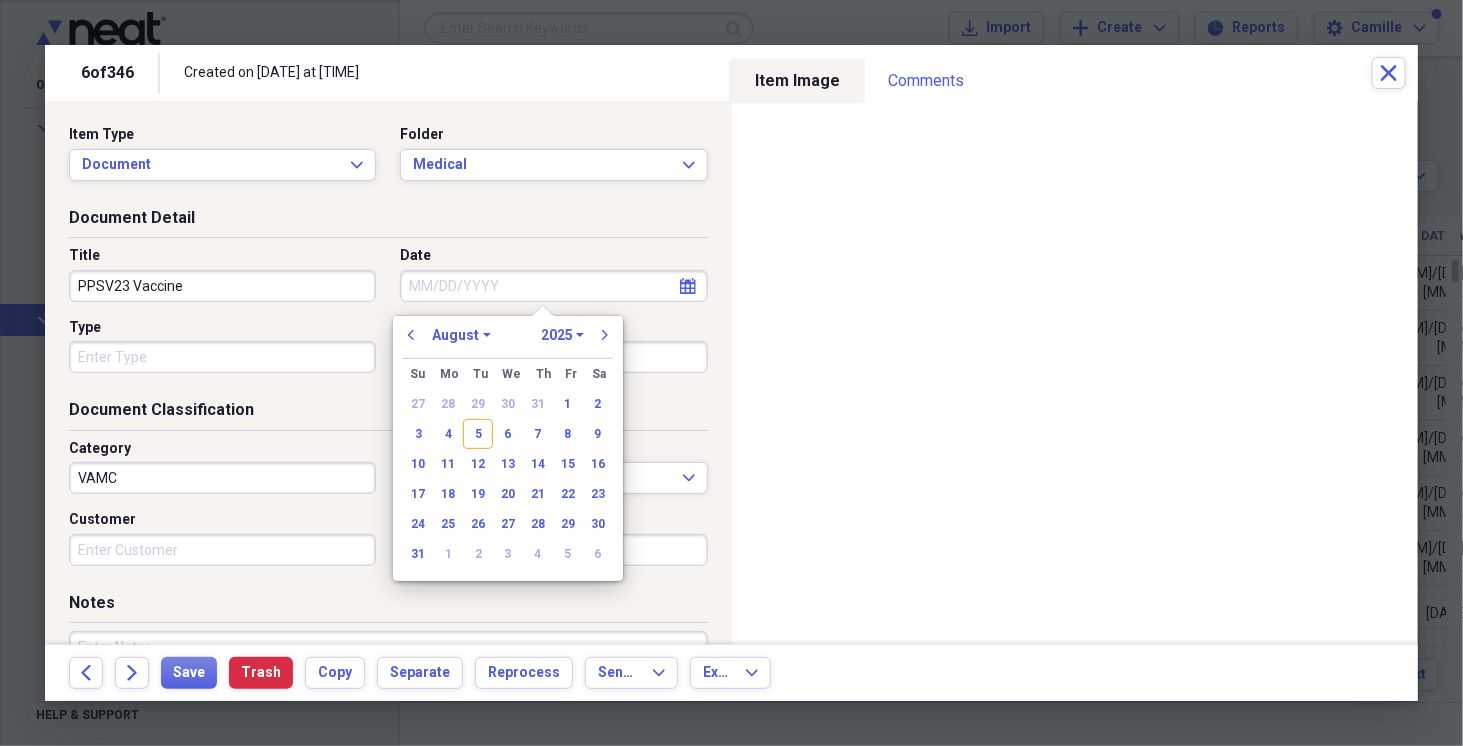 select on "2024" 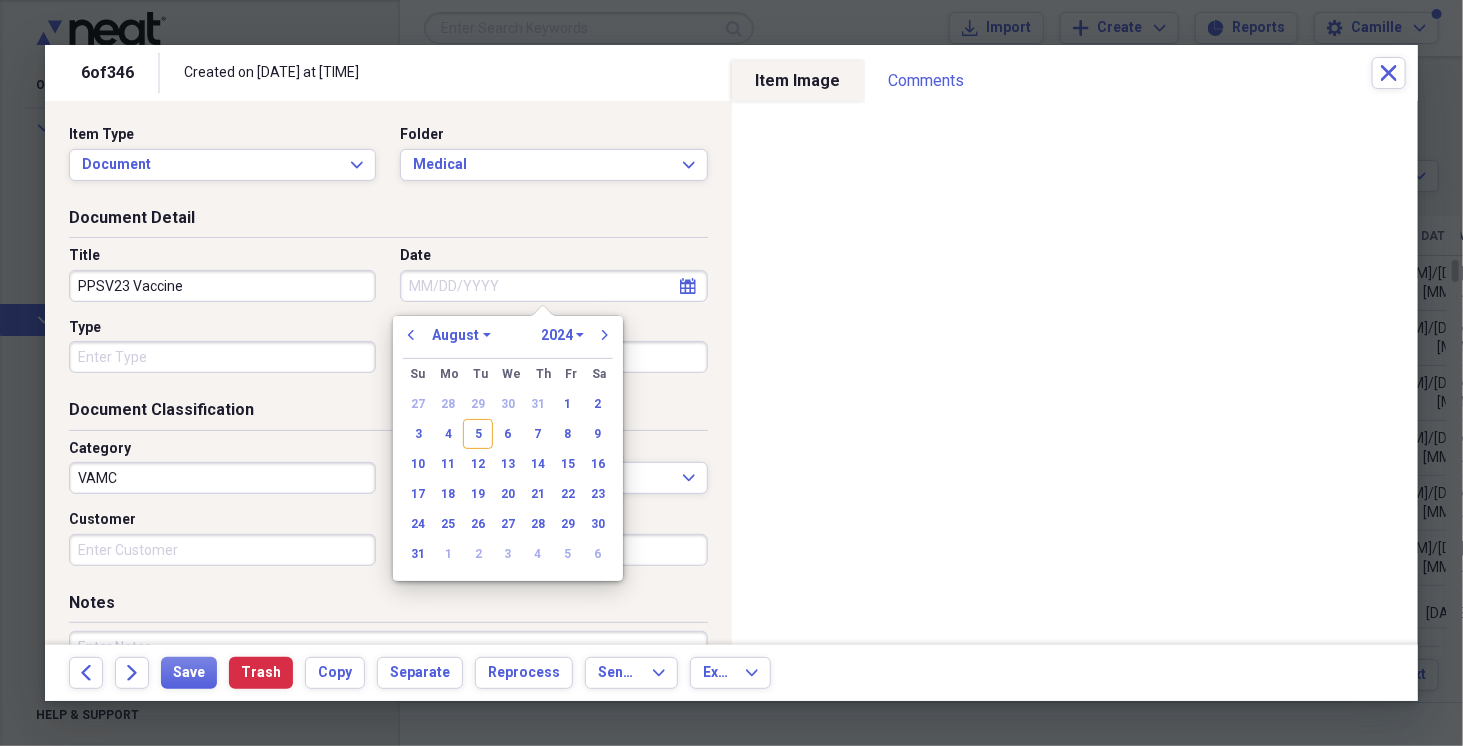 click on "1970 1971 1972 1973 1974 1975 1976 1977 1978 1979 1980 1981 1982 1983 1984 1985 1986 1987 1988 1989 1990 1991 1992 1993 1994 1995 1996 1997 1998 1999 2000 2001 2002 2003 2004 2005 2006 2007 2008 2009 2010 2011 2012 2013 2014 2015 2016 2017 2018 2019 2020 2021 2022 2023 2024 2025 2026 2027 2028 2029 2030 2031 2032 2033 2034 2035" at bounding box center (562, 335) 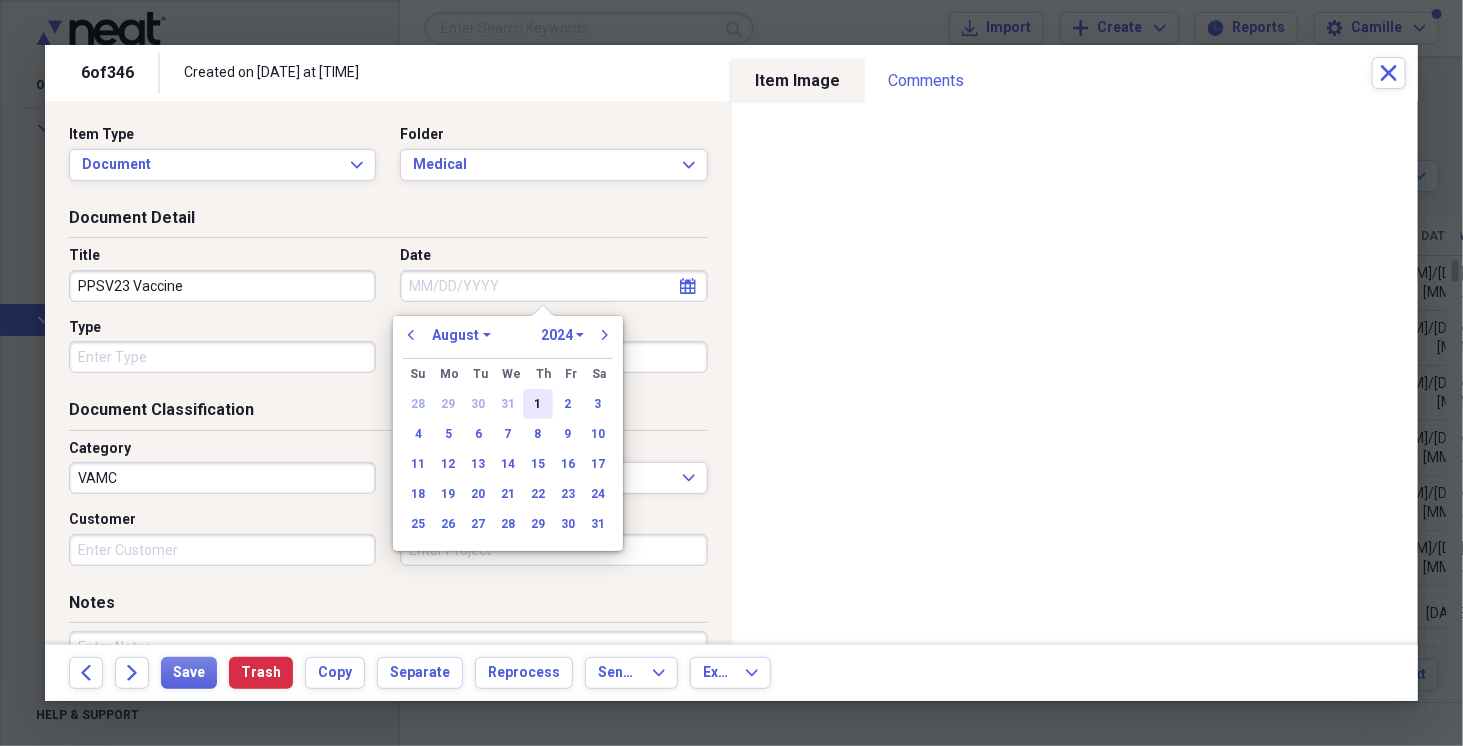 click on "1" at bounding box center (538, 404) 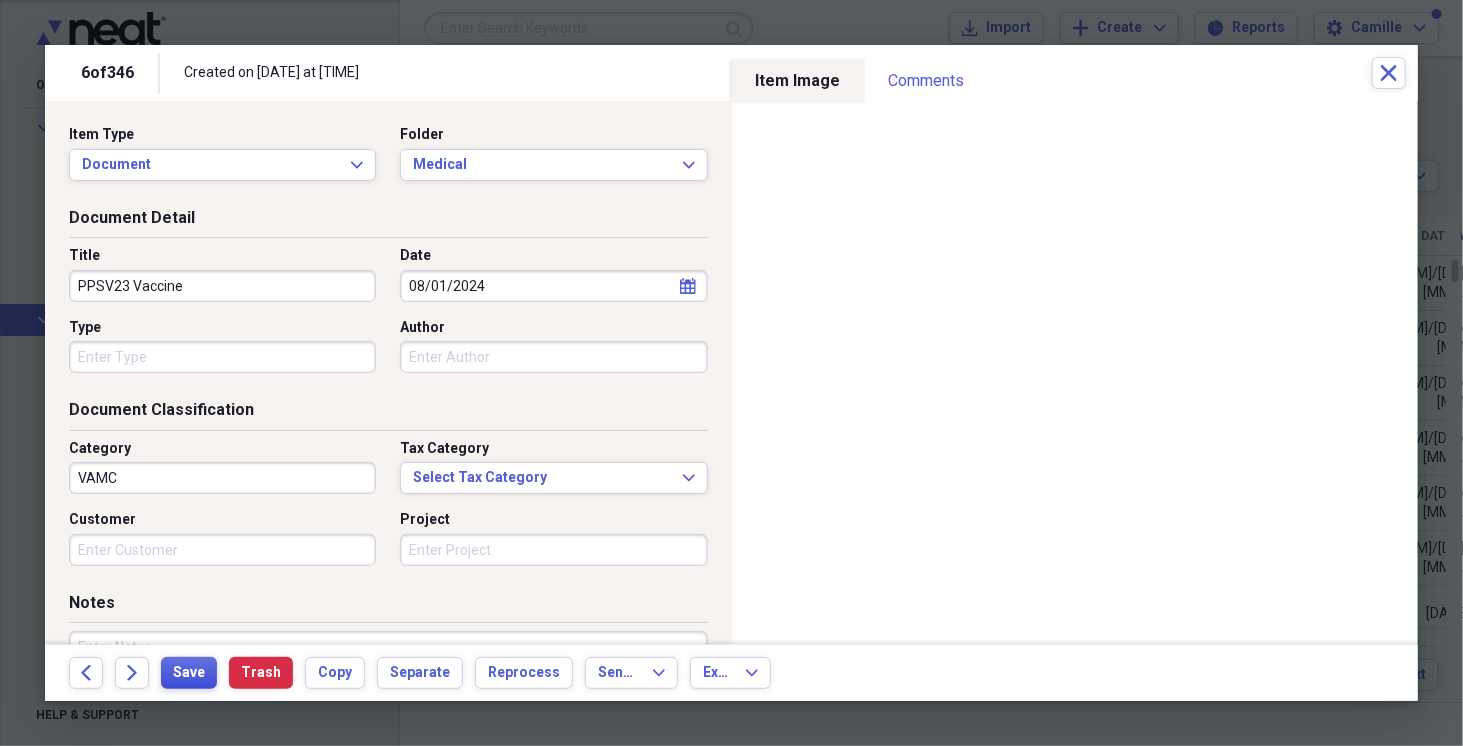 click on "Save" at bounding box center (189, 673) 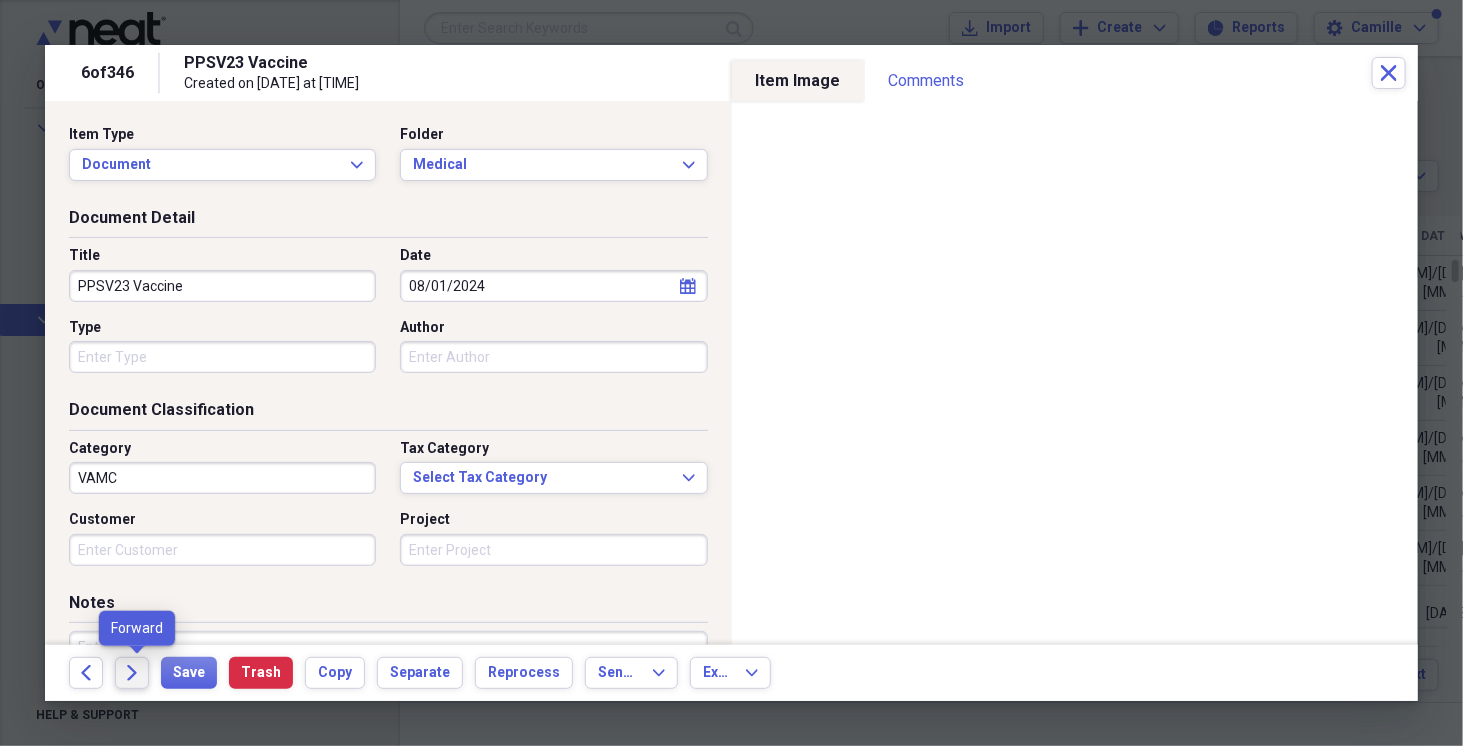click on "Forward" at bounding box center [132, 673] 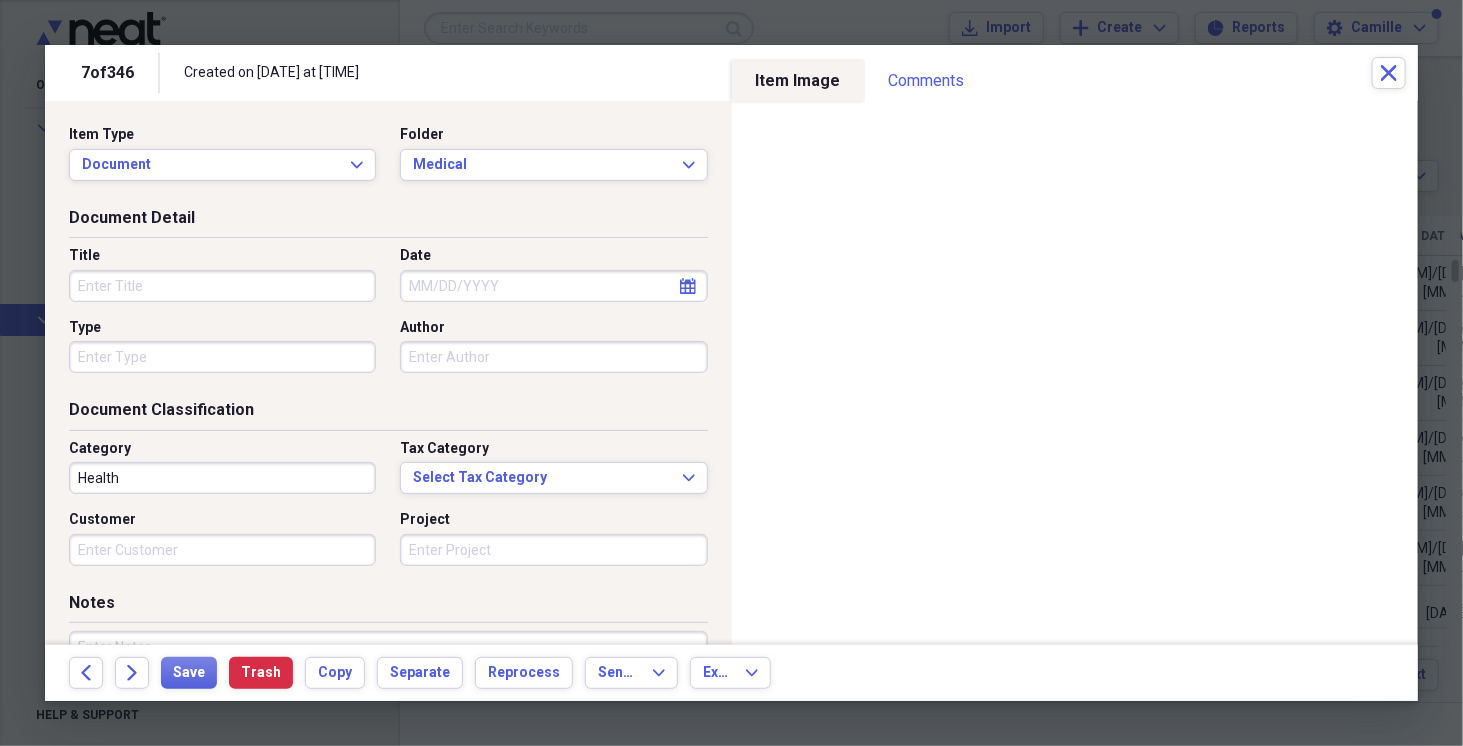 click on "Title" at bounding box center [222, 286] 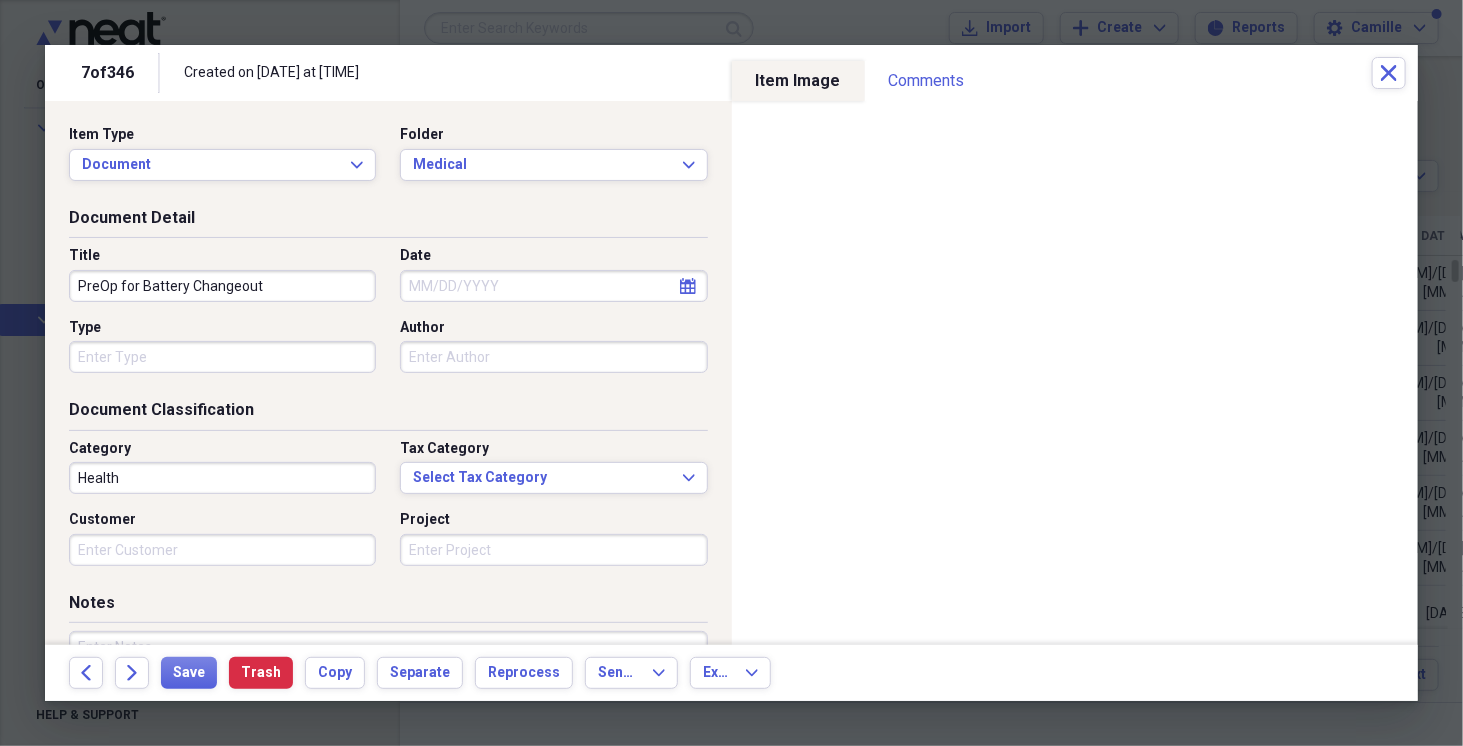 type on "PreOp for Battery Changeout" 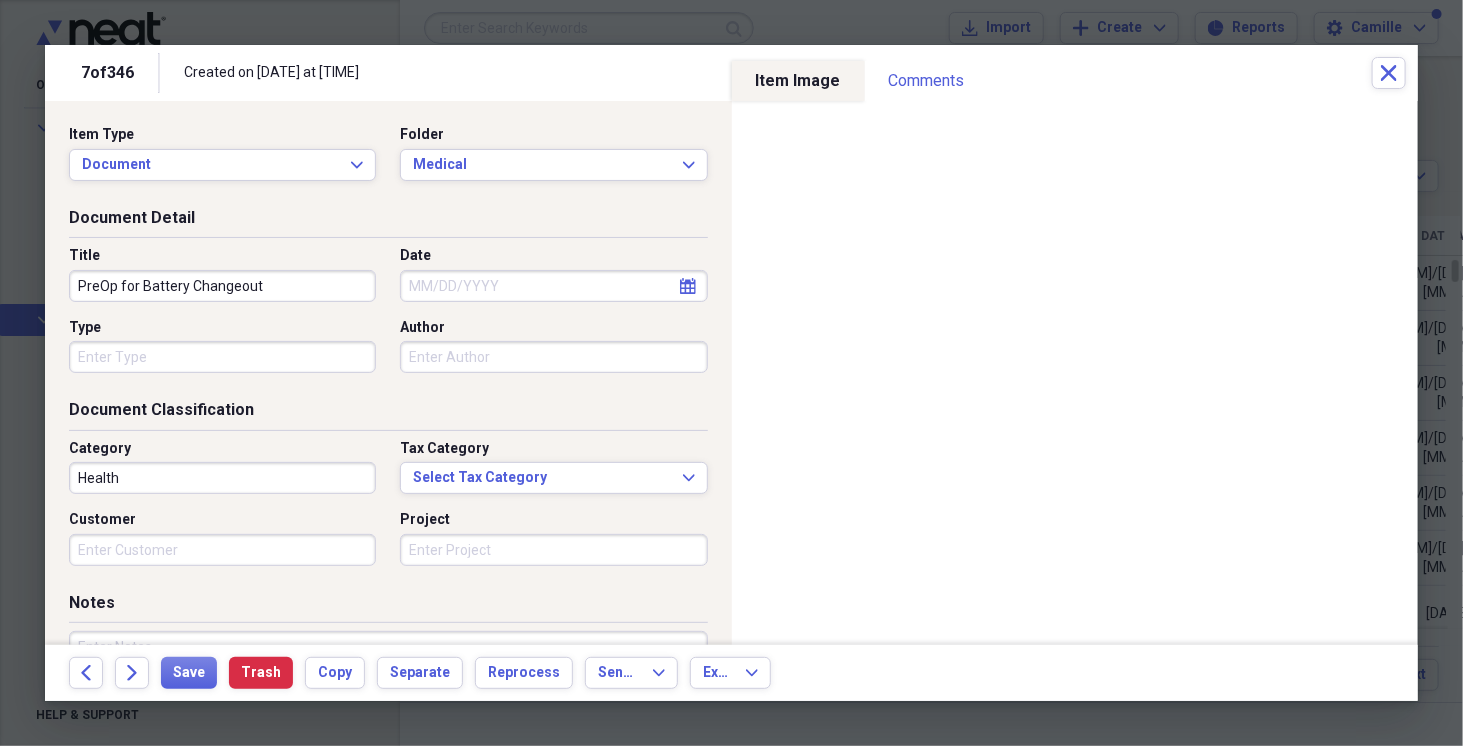 select on "7" 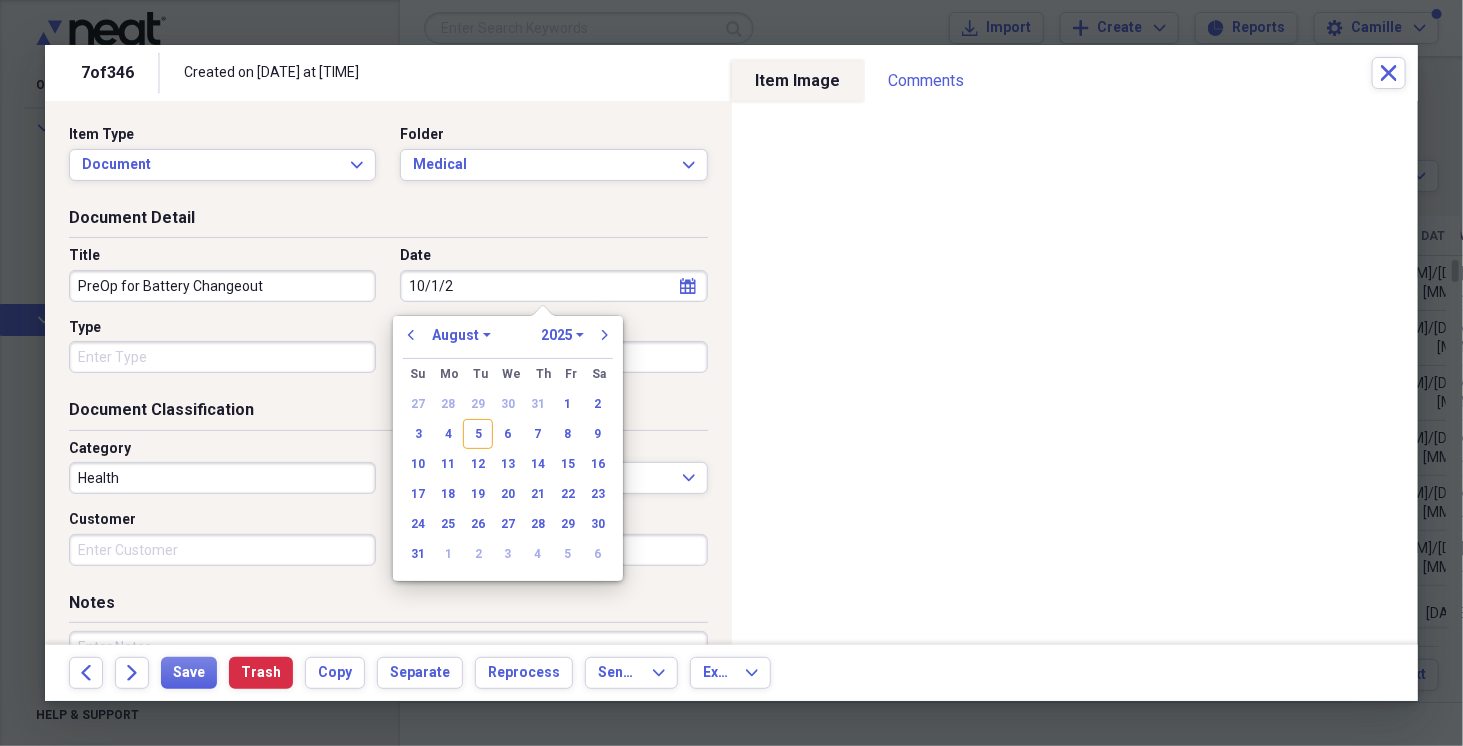 type on "[DATE]" 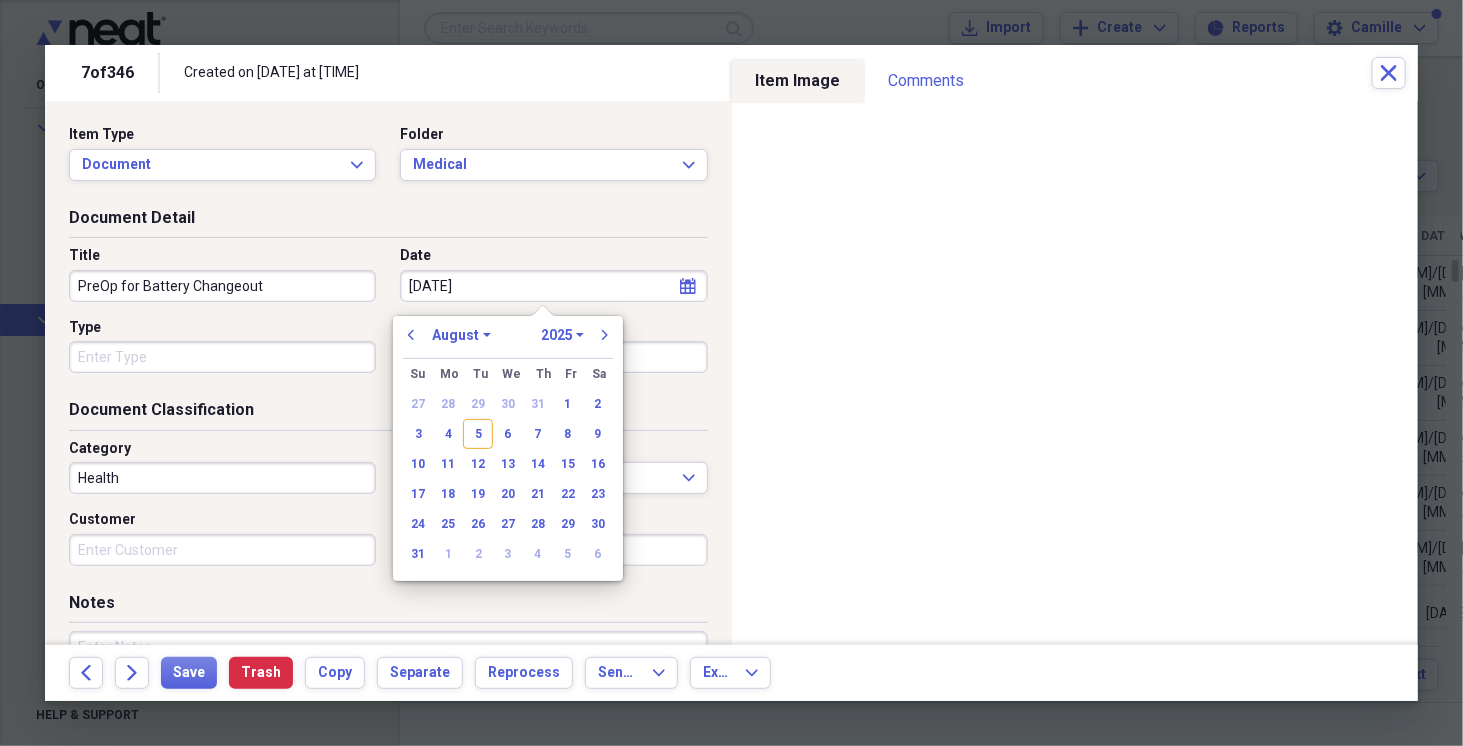 select on "9" 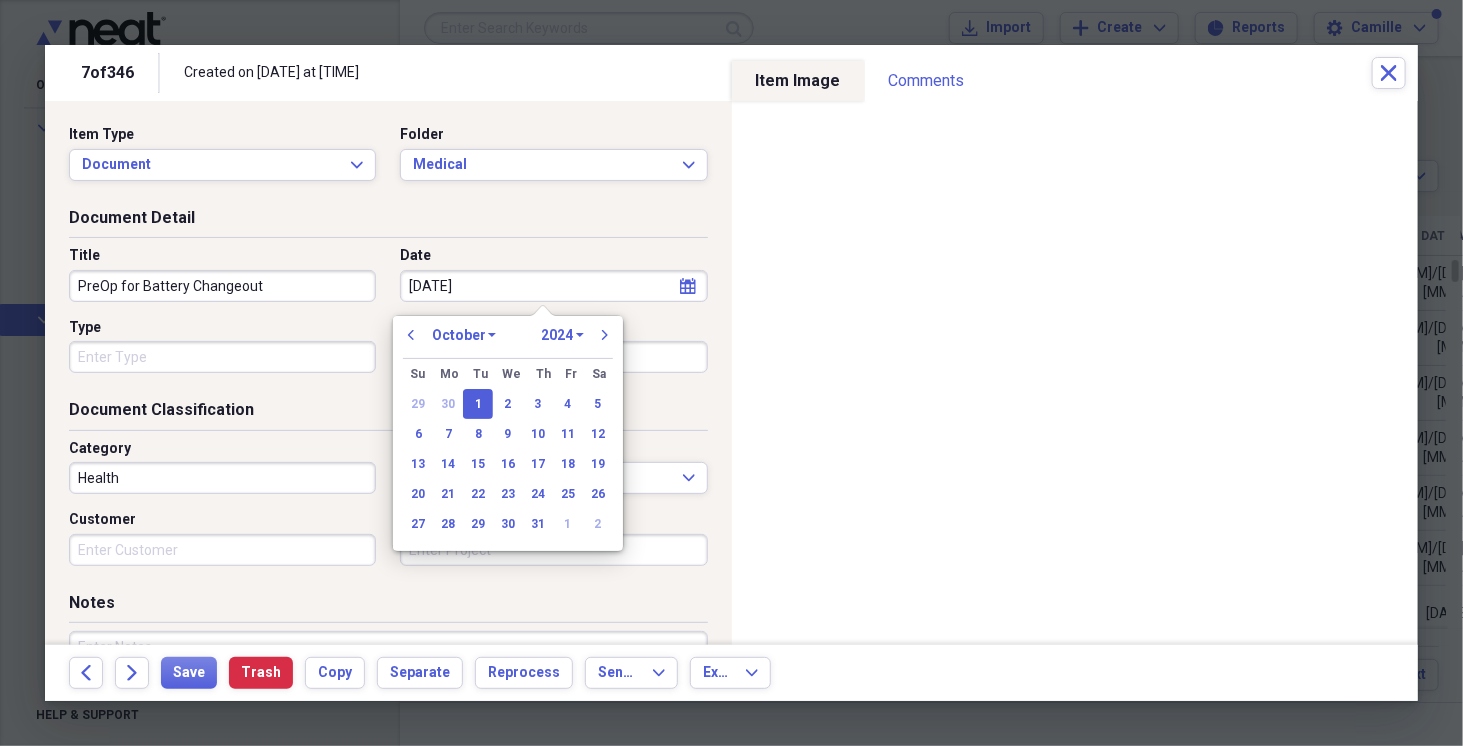 type on "10/01/2024" 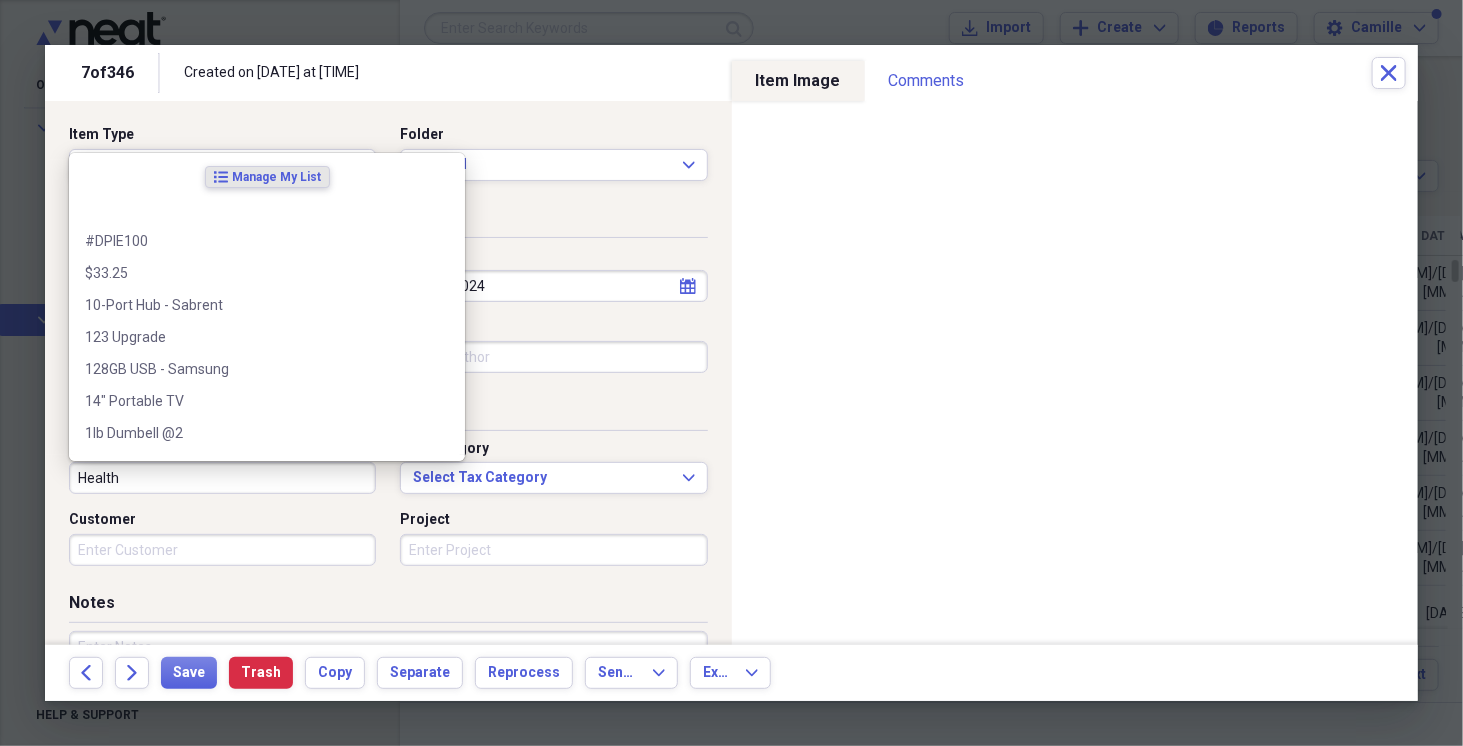 click on "Health" at bounding box center [222, 478] 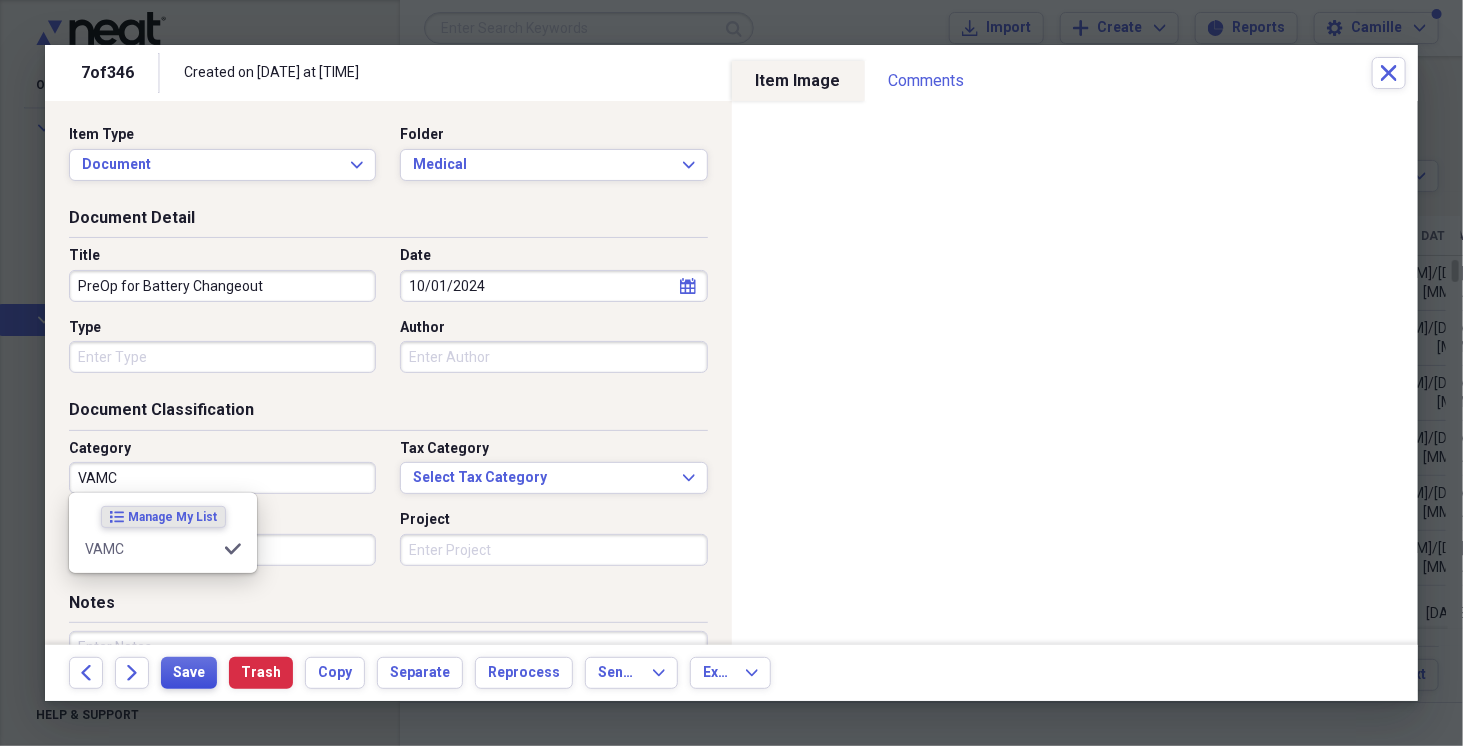 type on "VAMC" 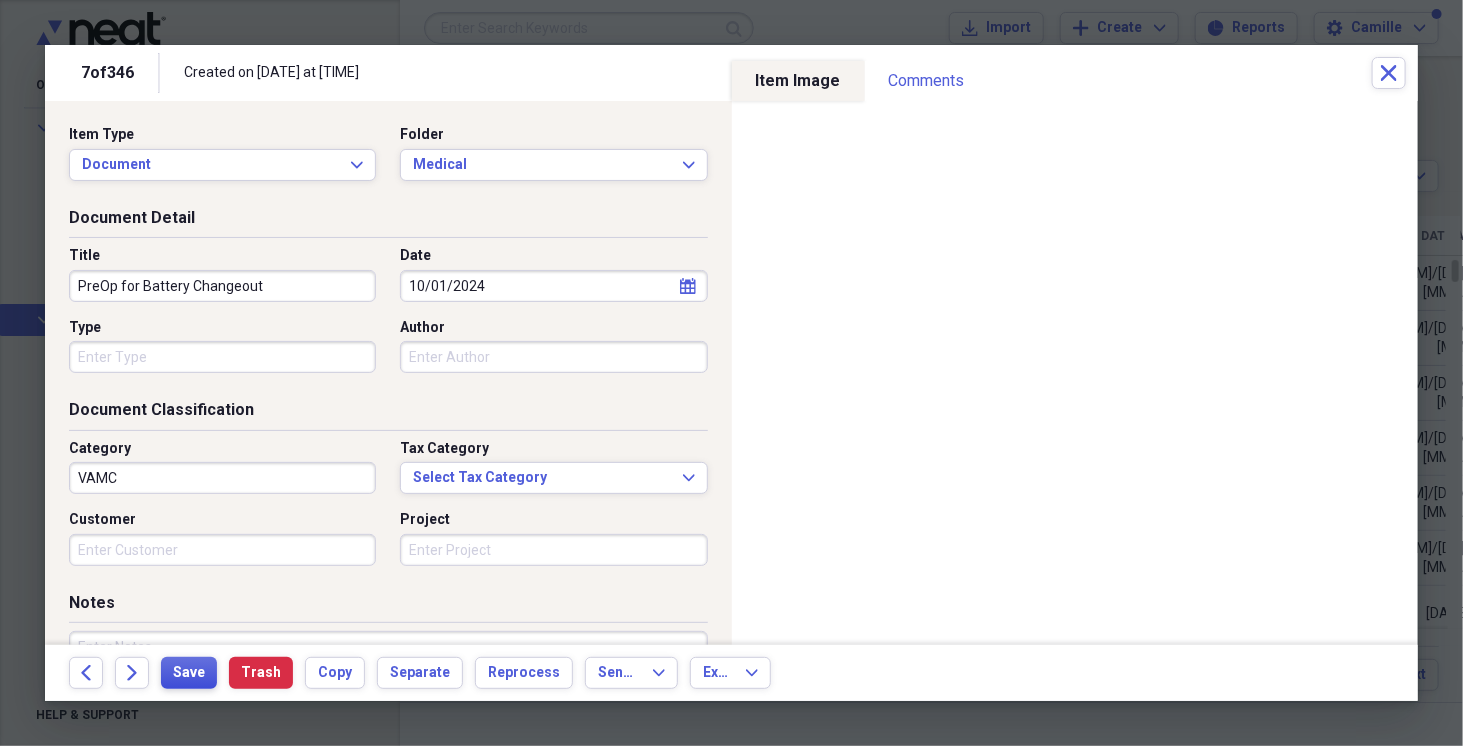 drag, startPoint x: 193, startPoint y: 661, endPoint x: 183, endPoint y: 671, distance: 14.142136 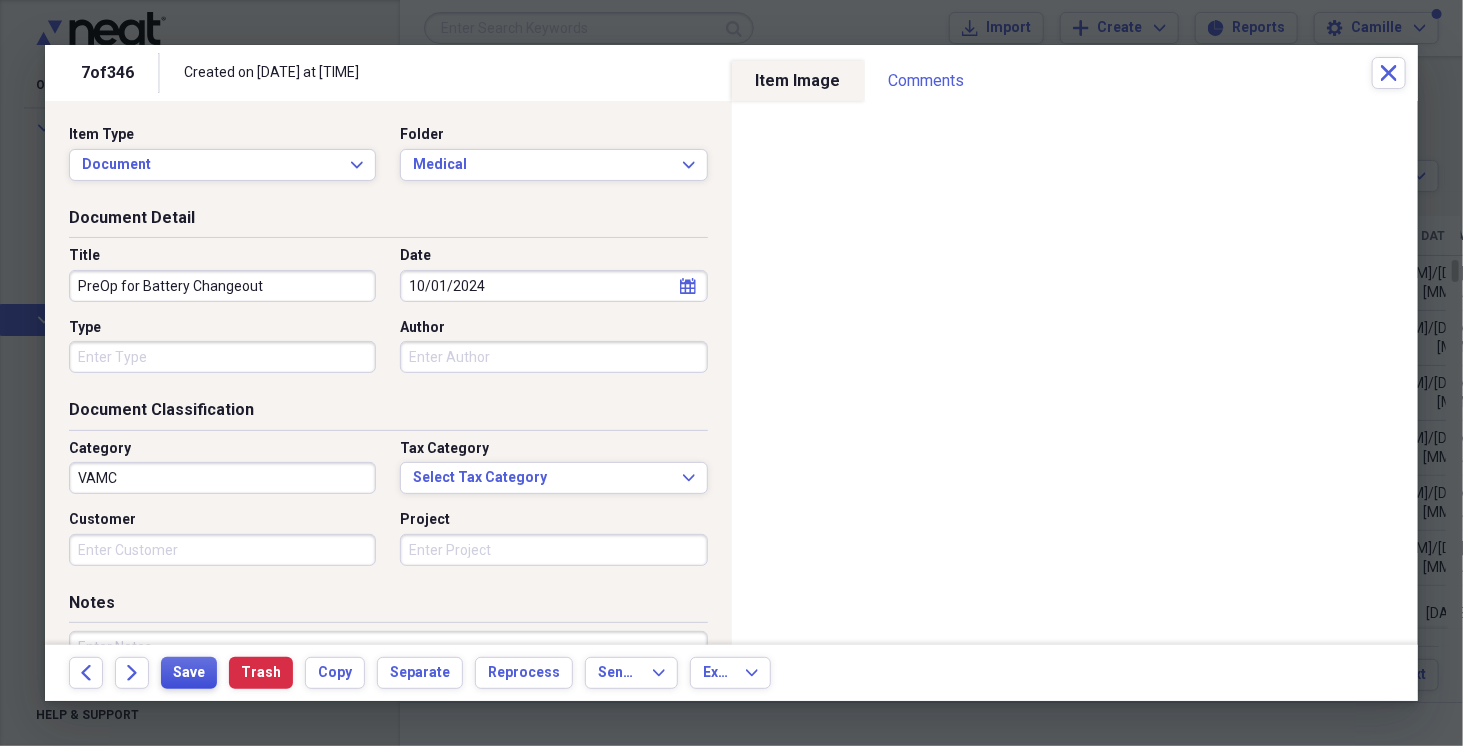 click on "Save" at bounding box center (189, 673) 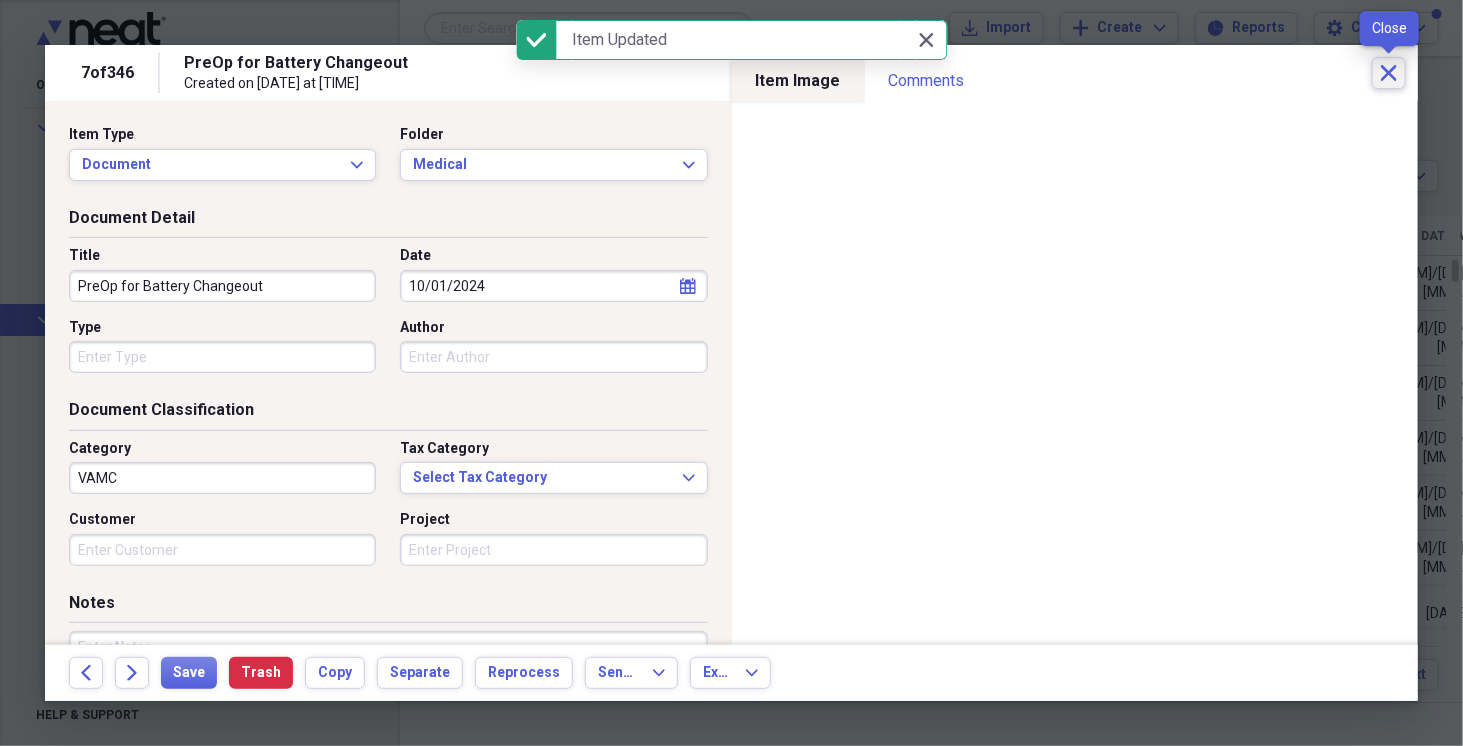click on "Close" 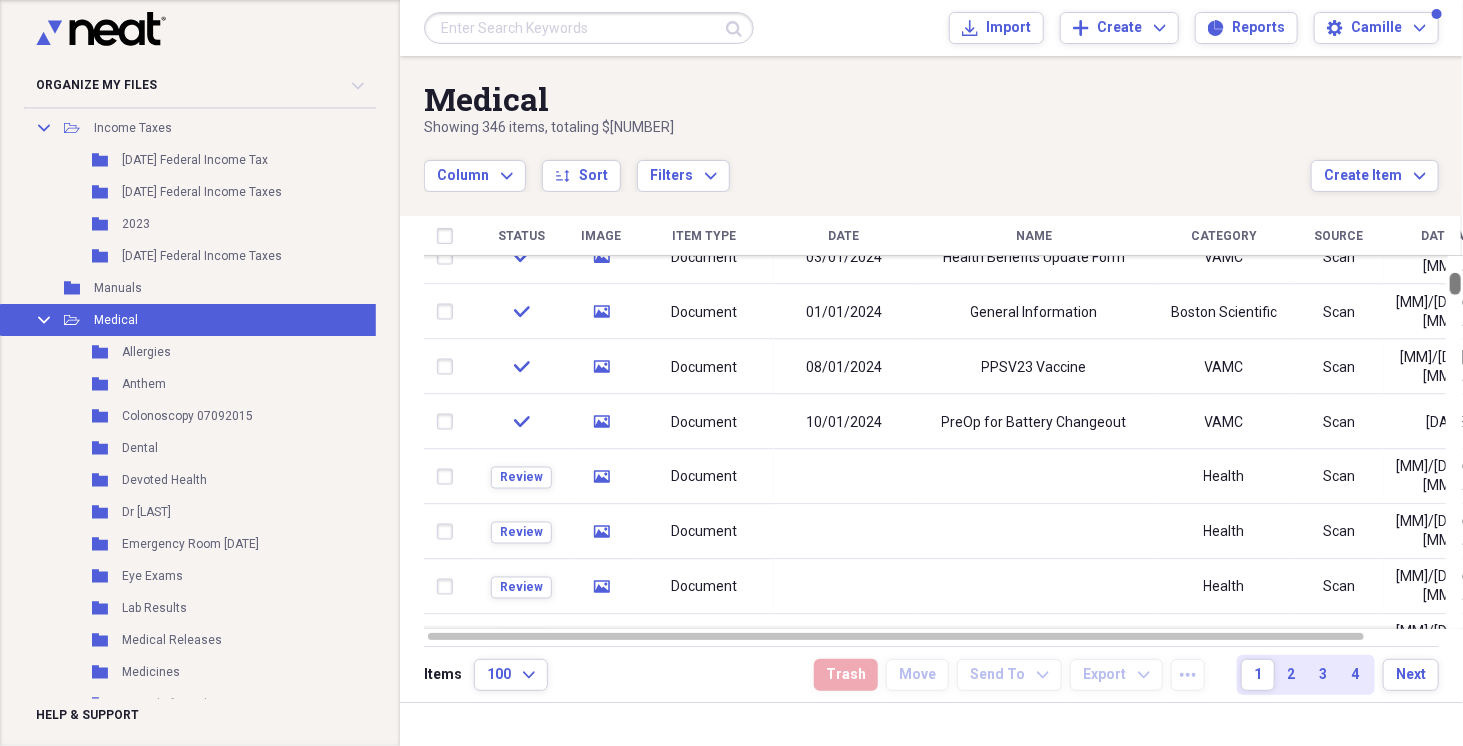 drag, startPoint x: 1455, startPoint y: 278, endPoint x: 1462, endPoint y: 290, distance: 13.892444 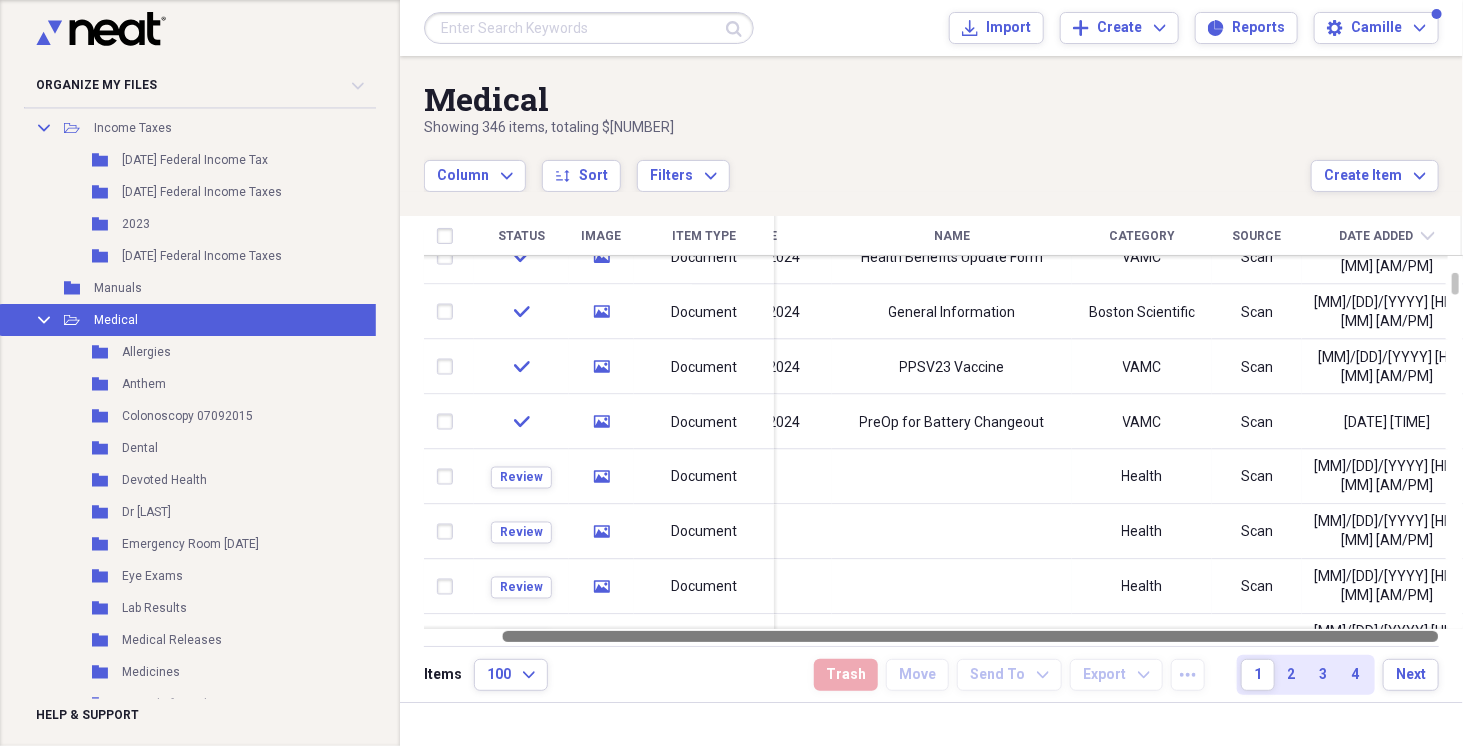 drag, startPoint x: 1350, startPoint y: 635, endPoint x: 1432, endPoint y: 637, distance: 82.02438 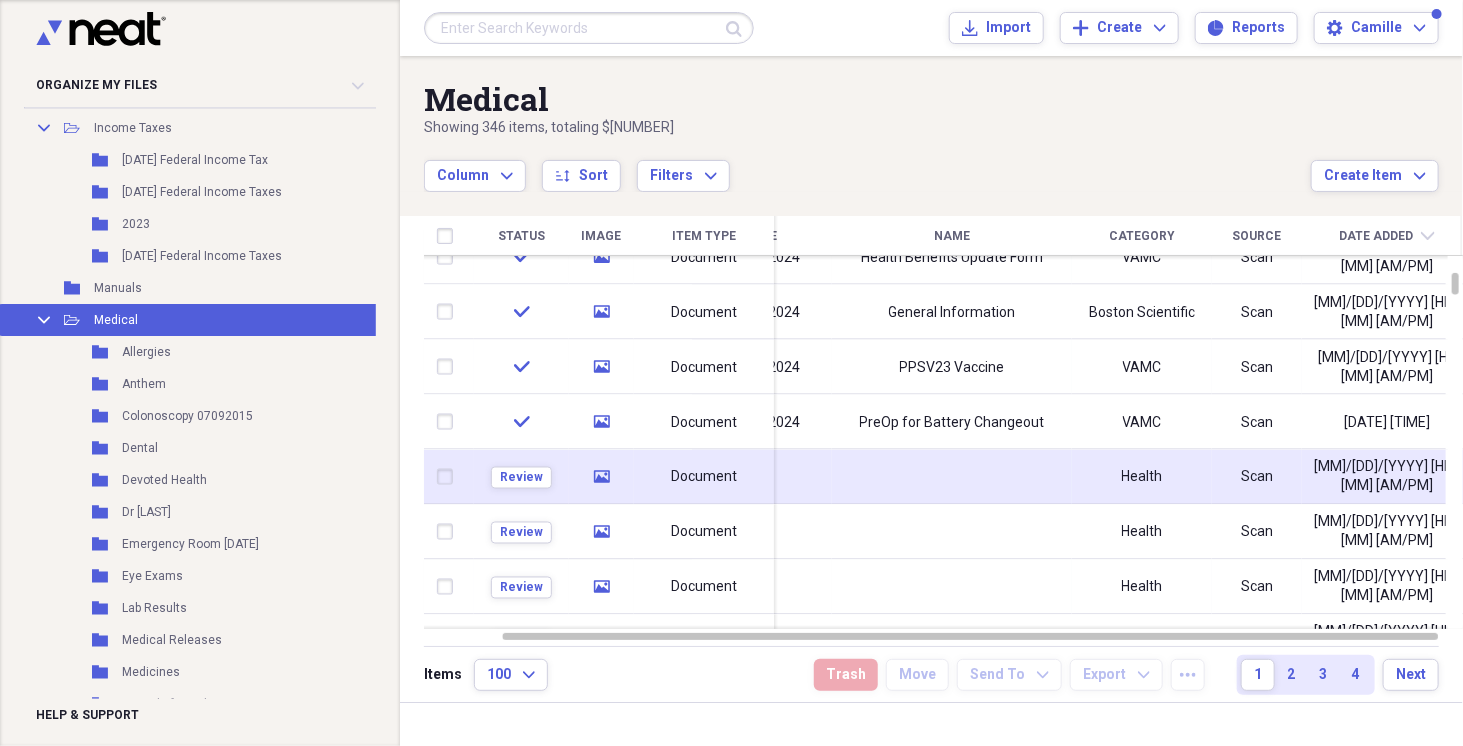 click at bounding box center [952, 477] 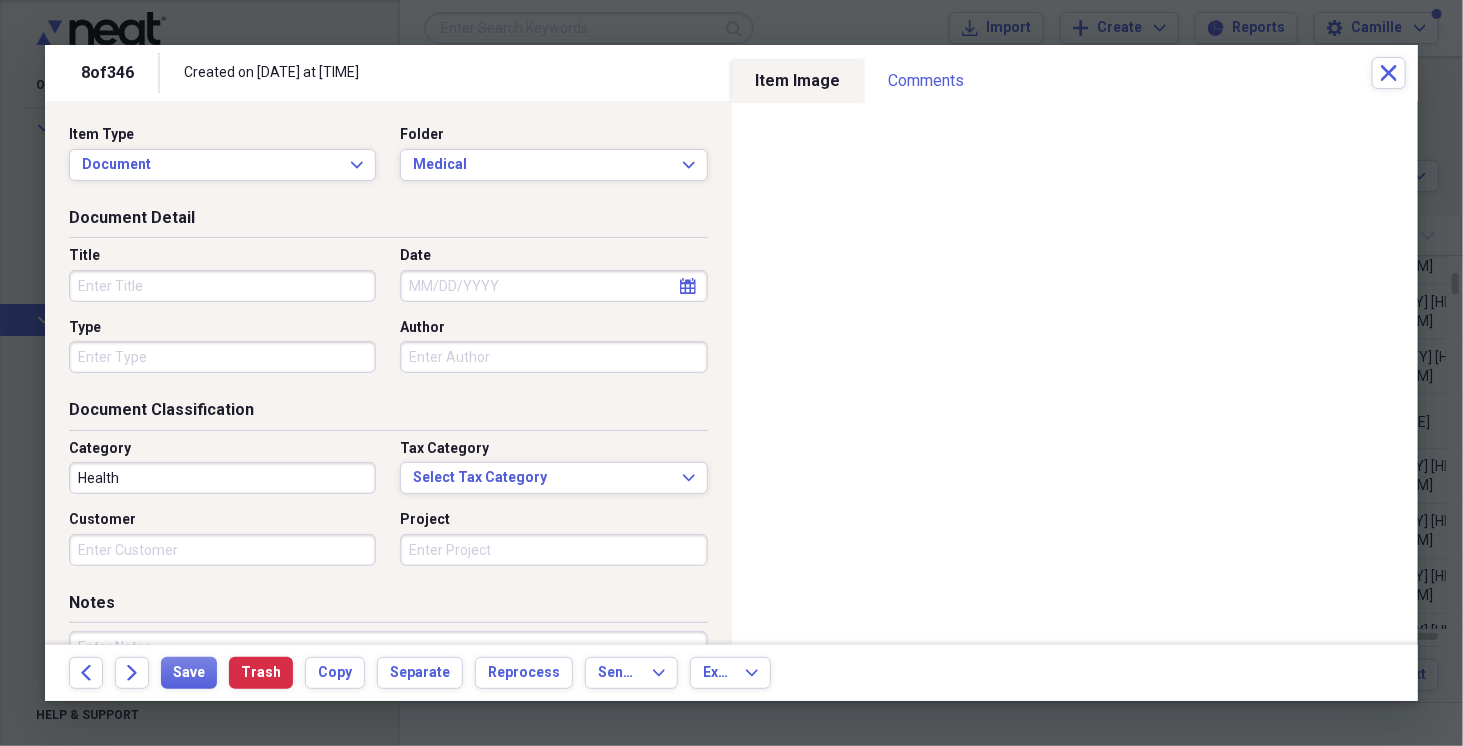 click on "Title" at bounding box center [222, 286] 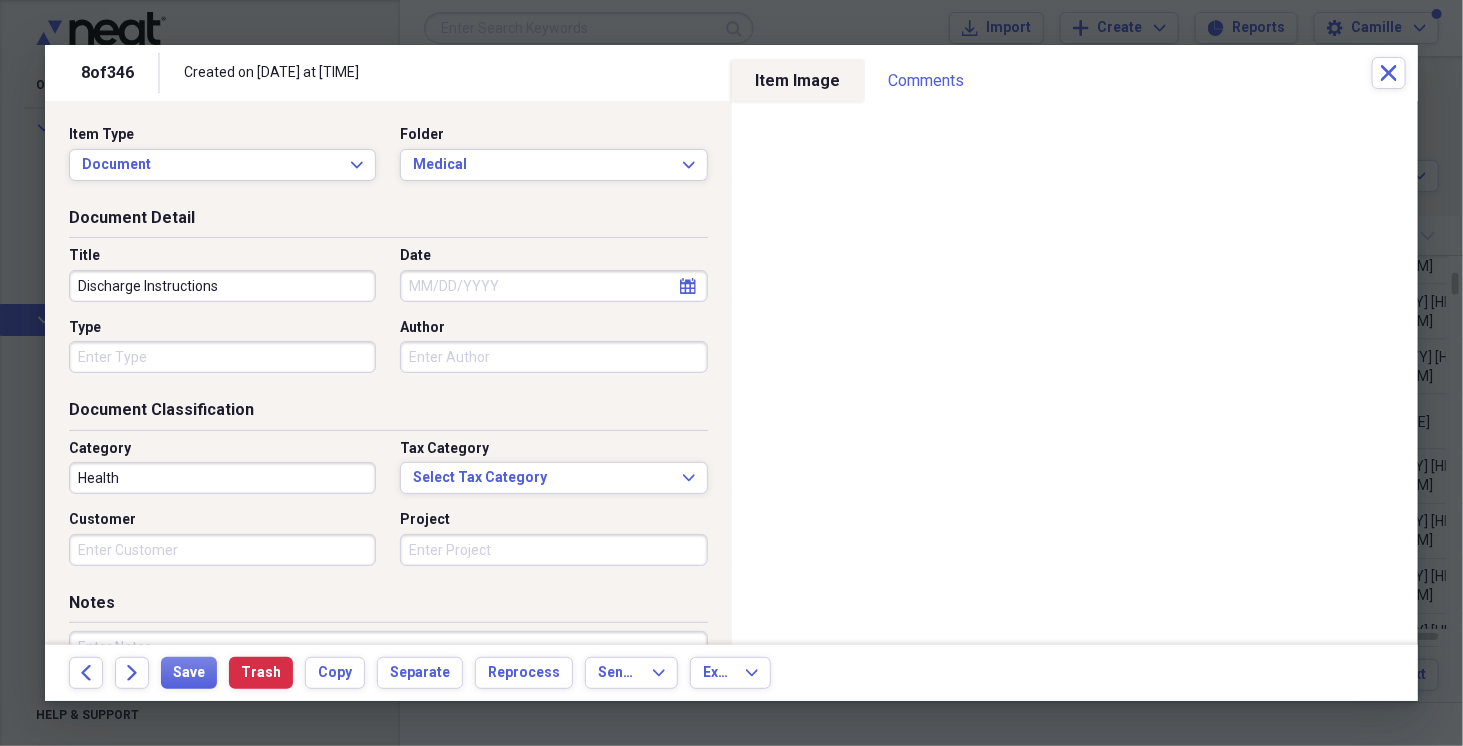 type on "Discharge Instructions" 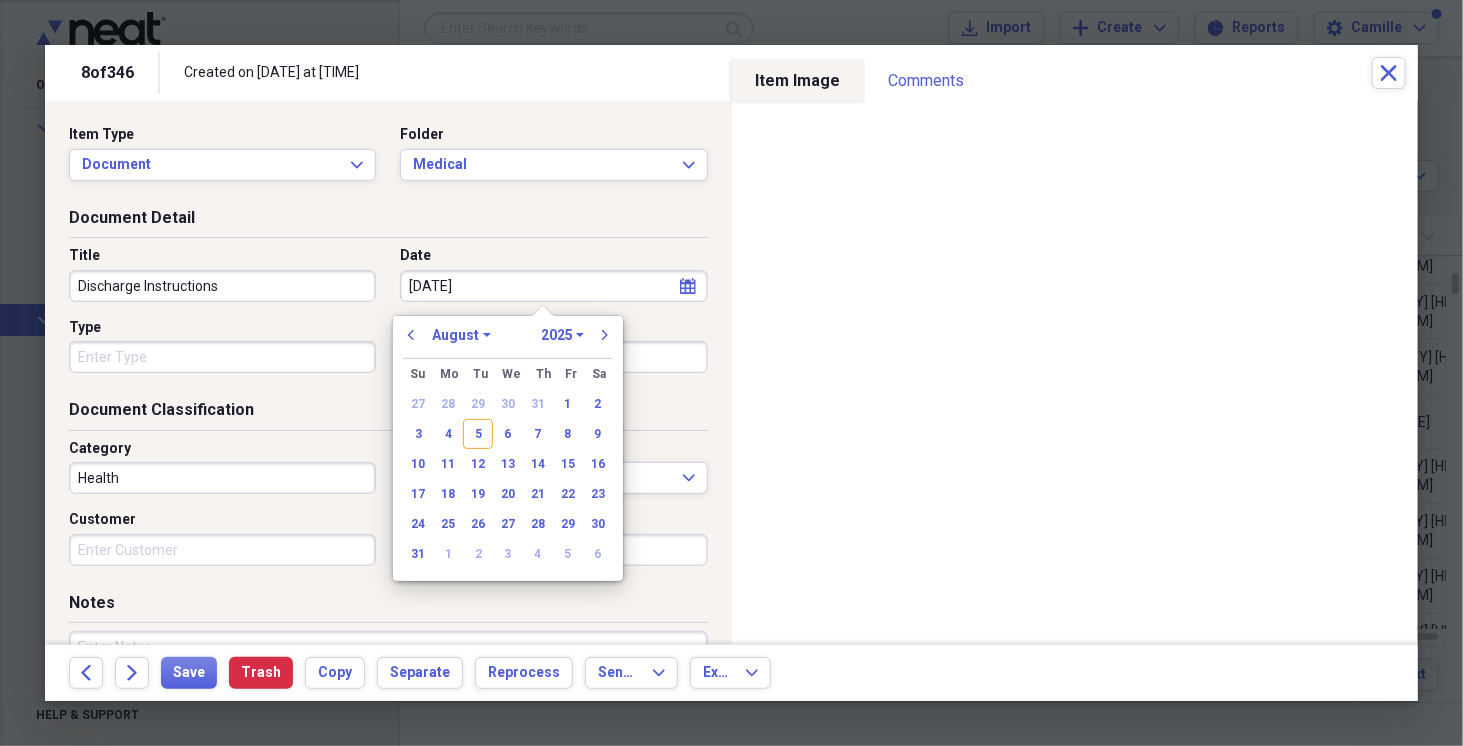 type on "[MONTH]/[DAY]/[YEAR]" 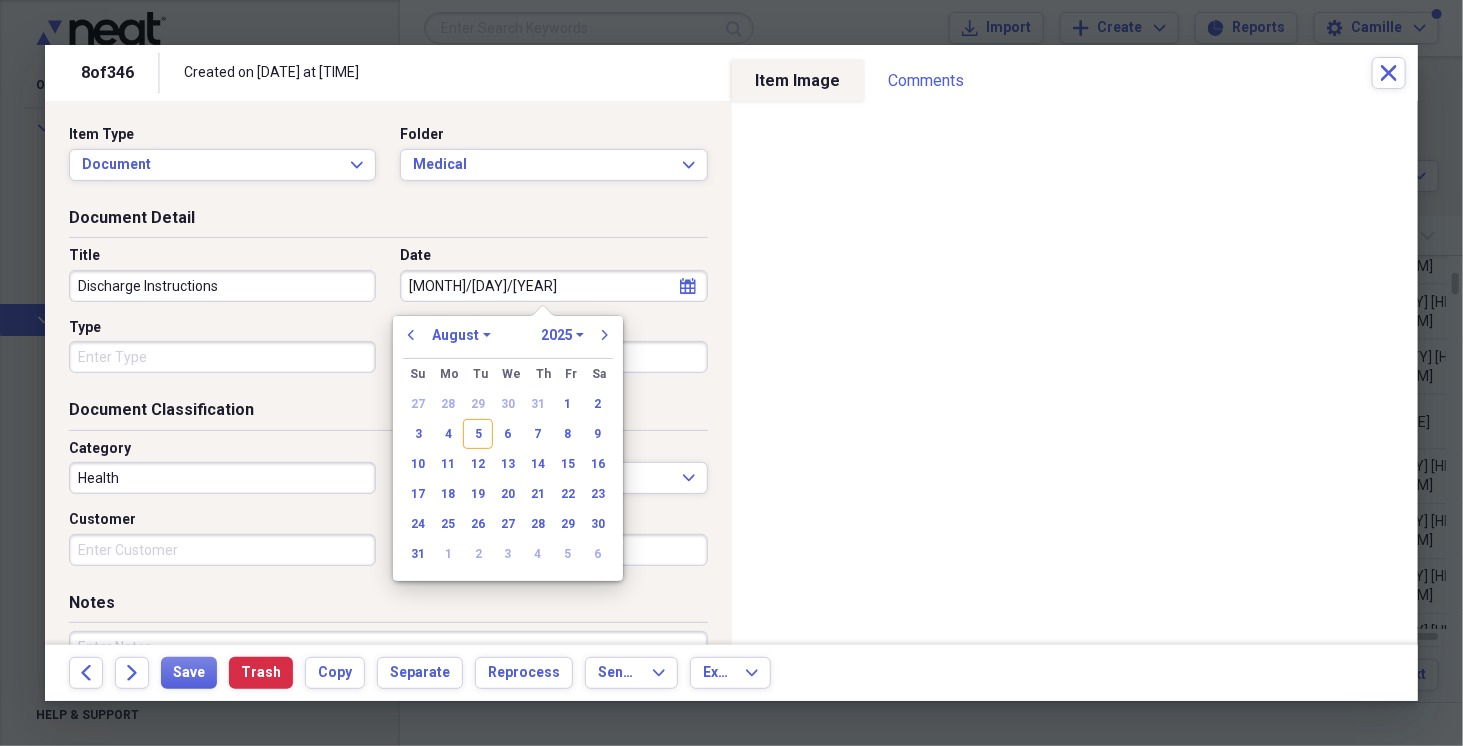 select on "9" 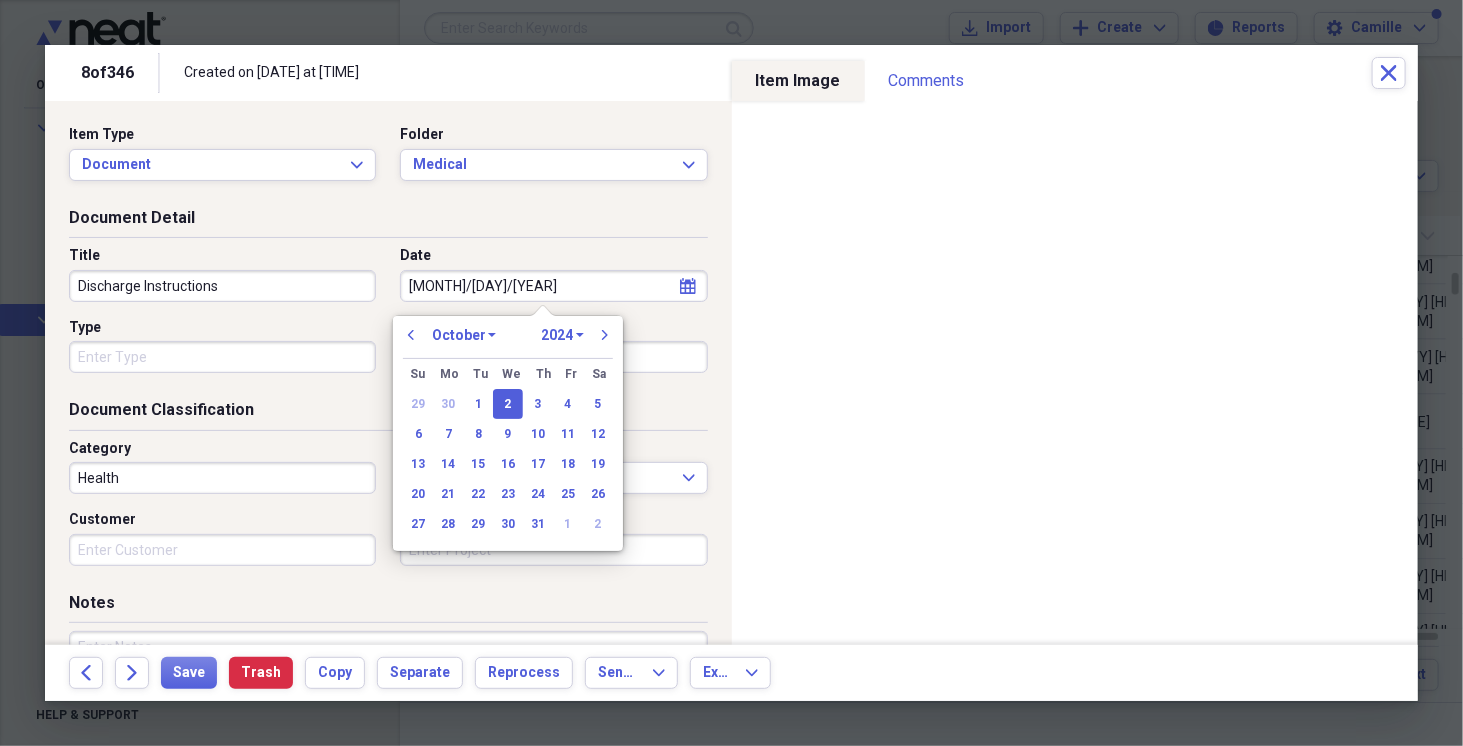 type on "10/02/2024" 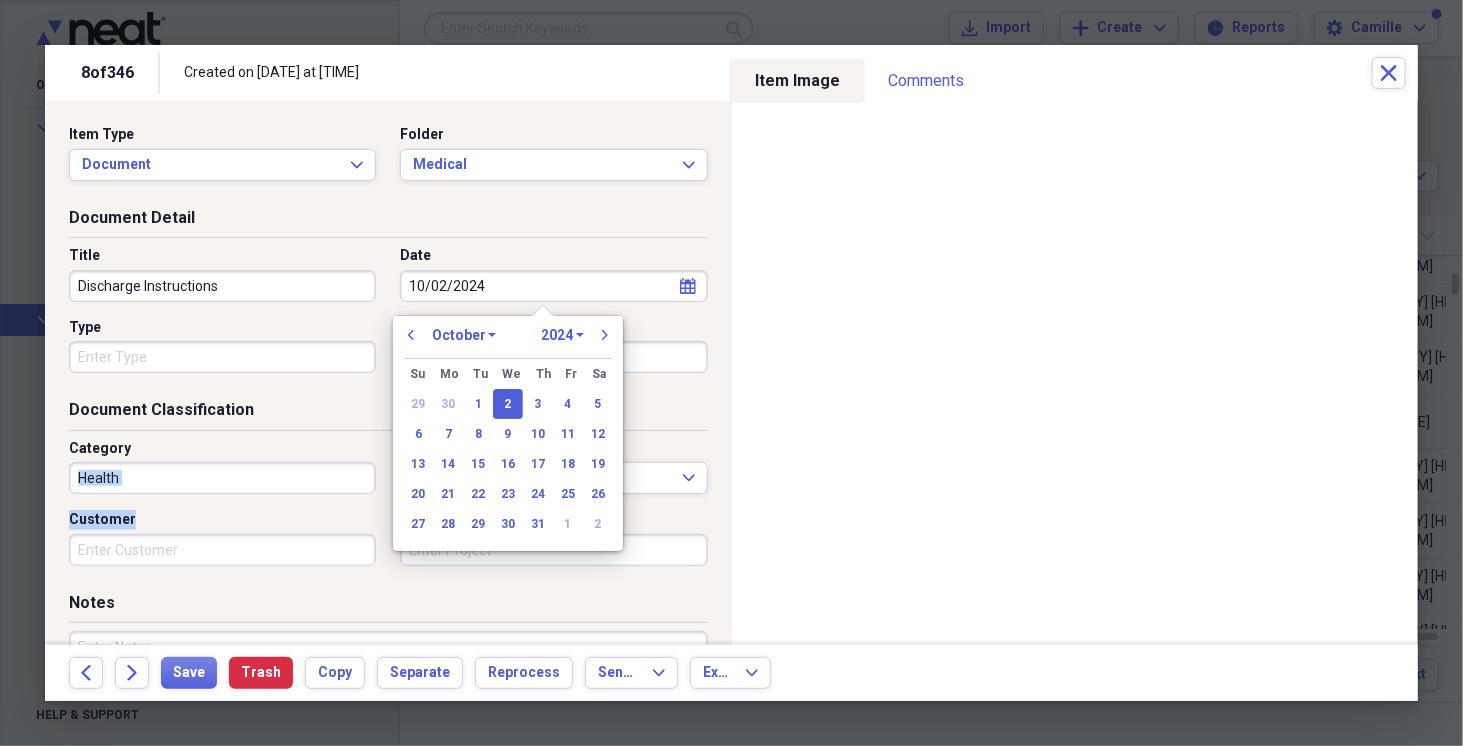 click on "Category Health Tax Category Select Tax Category Expand Customer Project" at bounding box center [388, 510] 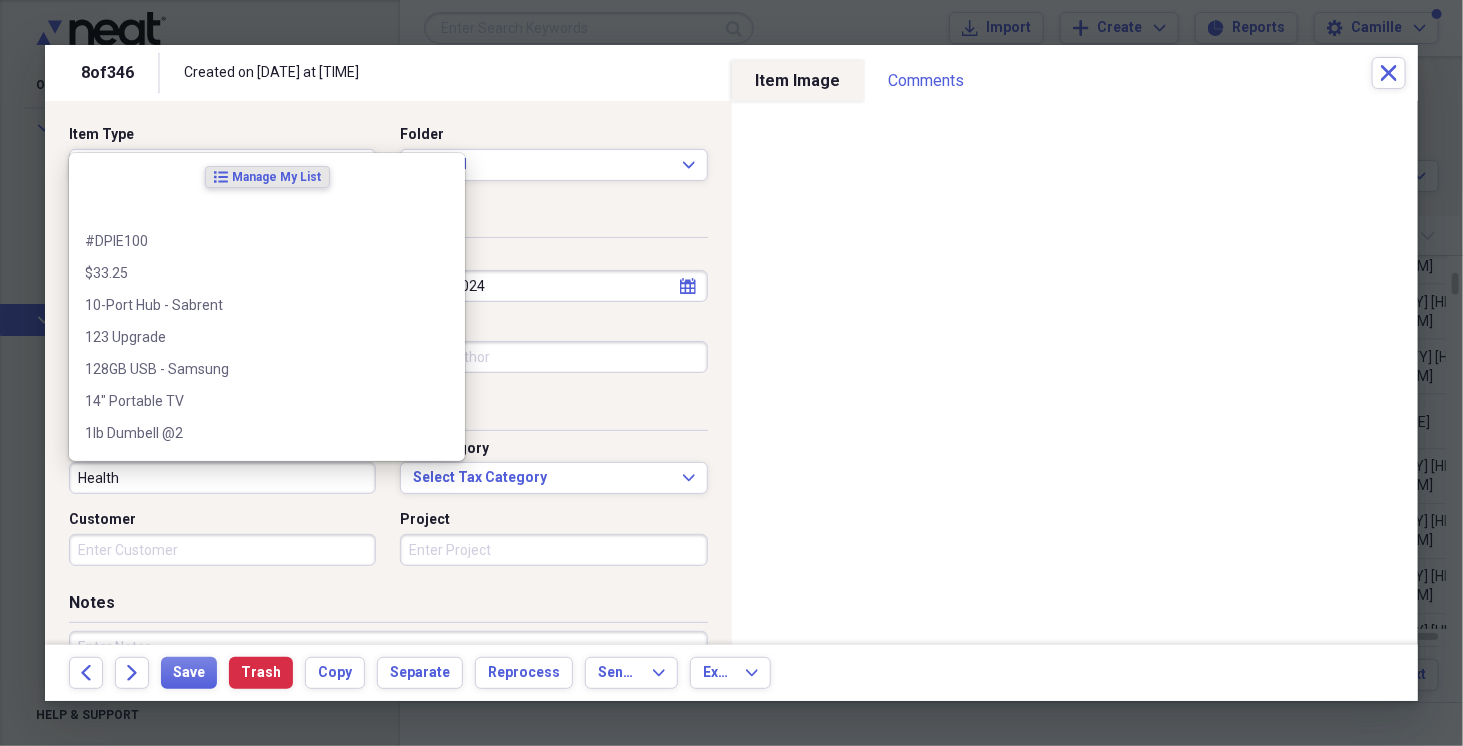 click on "Health" at bounding box center (222, 478) 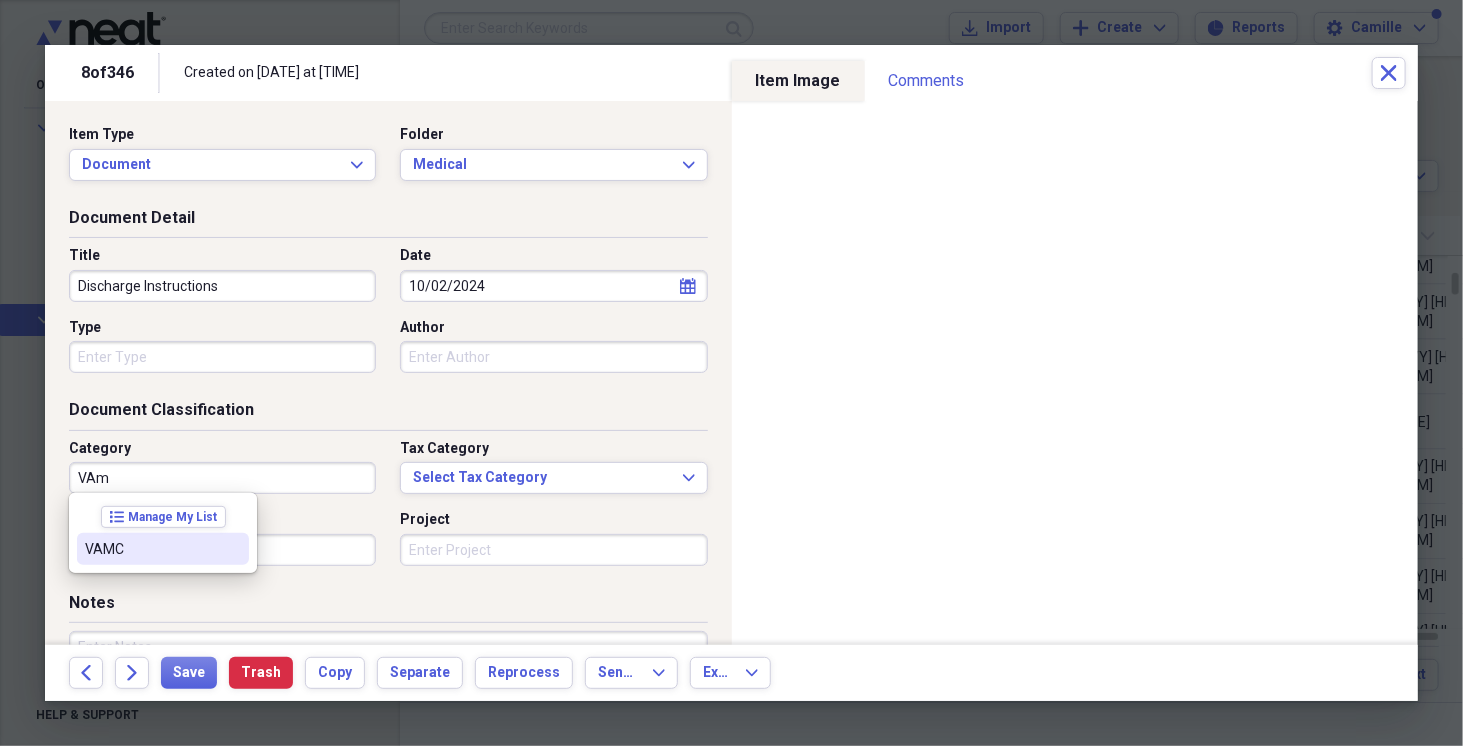 drag, startPoint x: 97, startPoint y: 550, endPoint x: 105, endPoint y: 576, distance: 27.202942 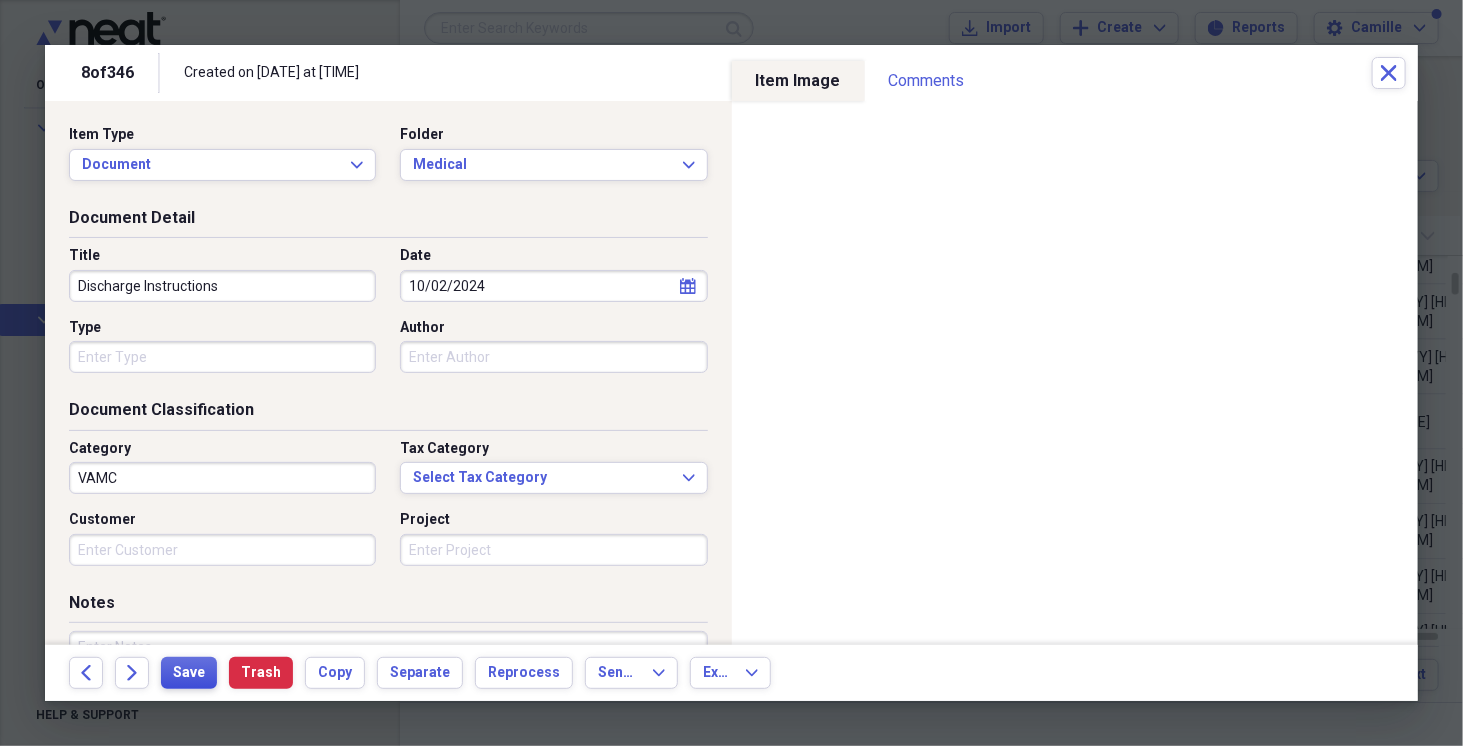 click on "Save" at bounding box center (189, 673) 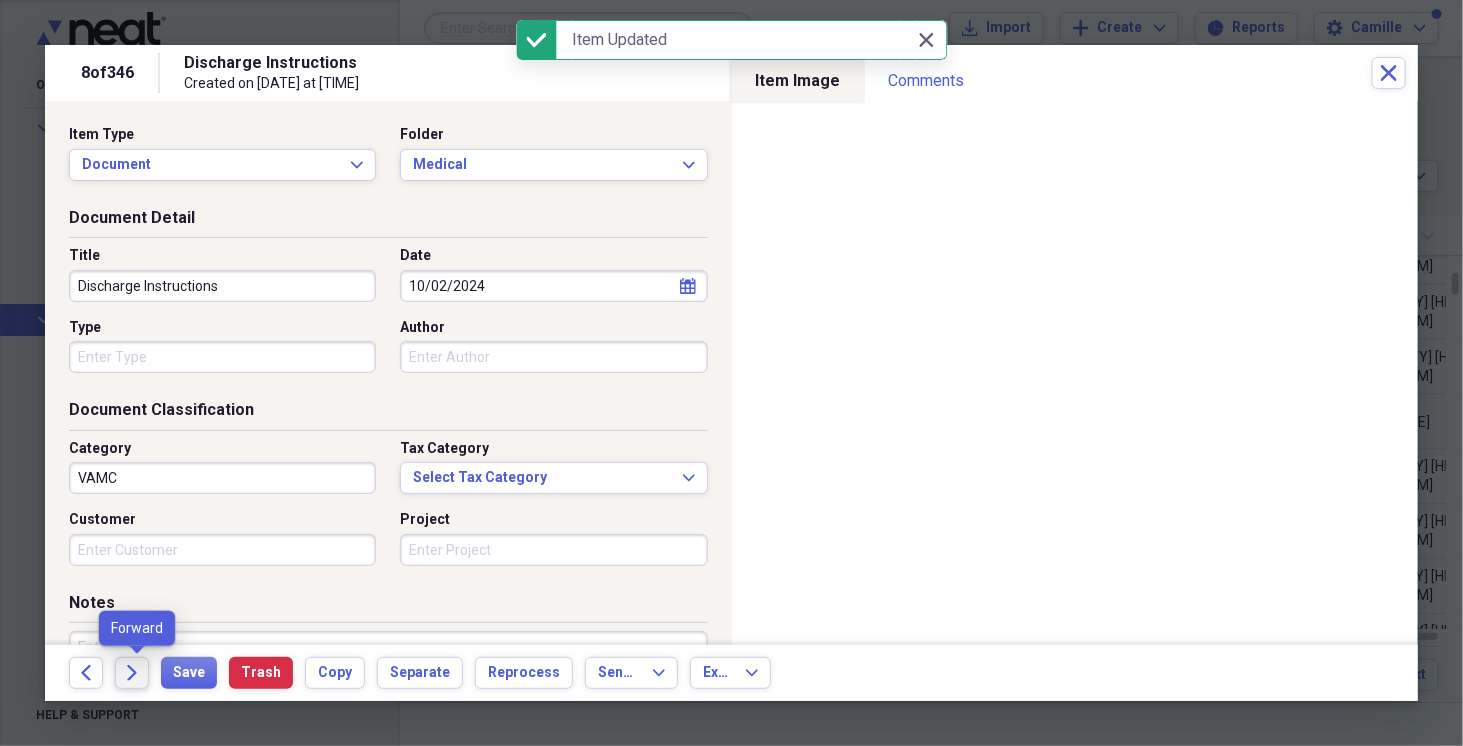 click on "Forward" 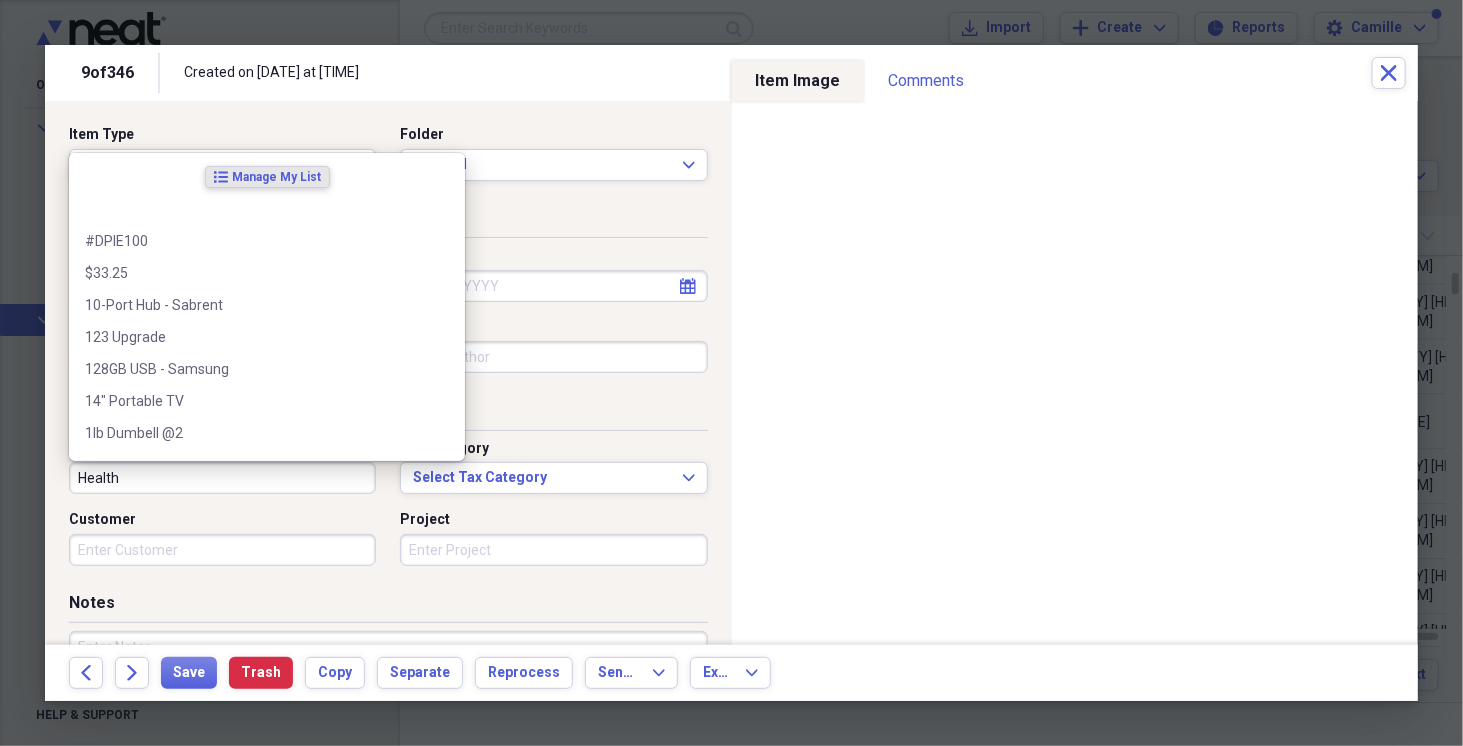 click on "Health" at bounding box center (222, 478) 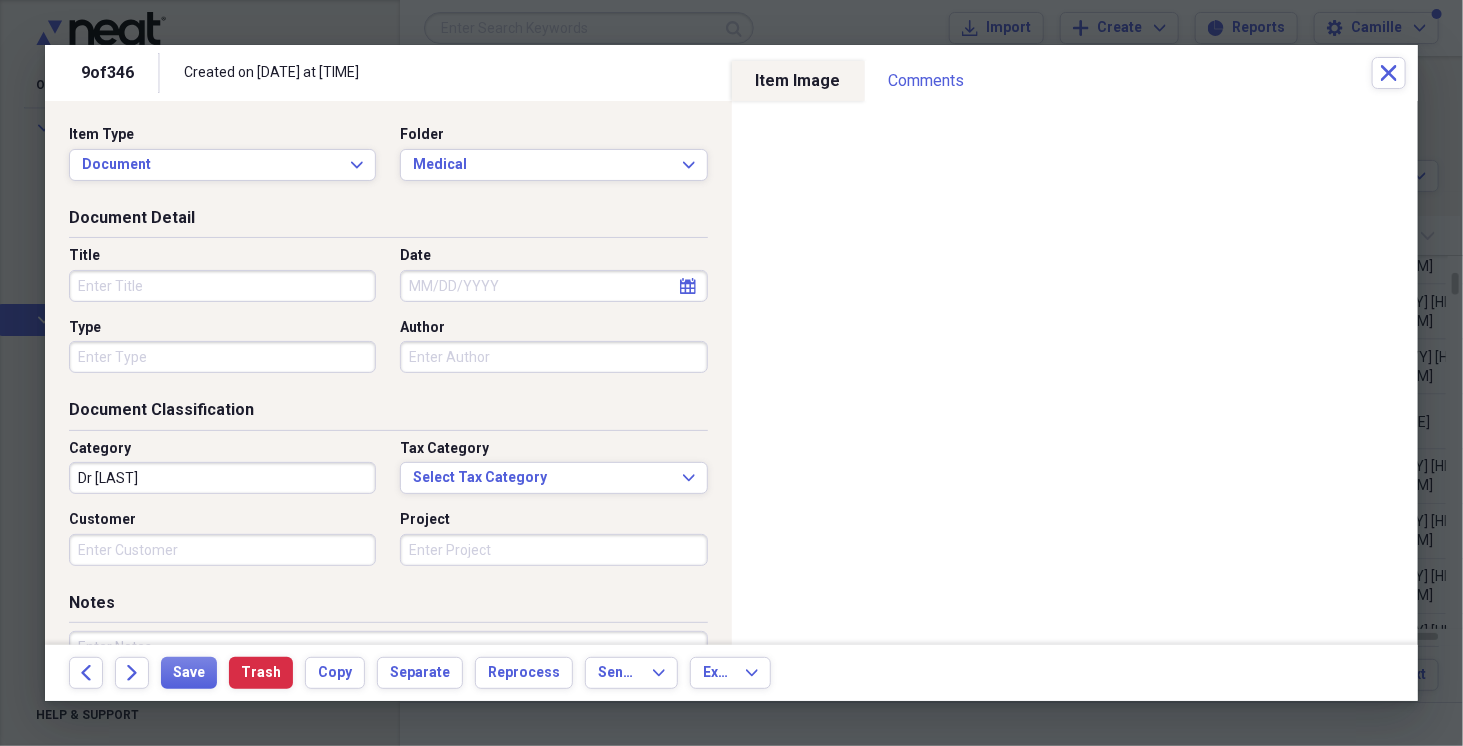 type on "Dr [LAST]" 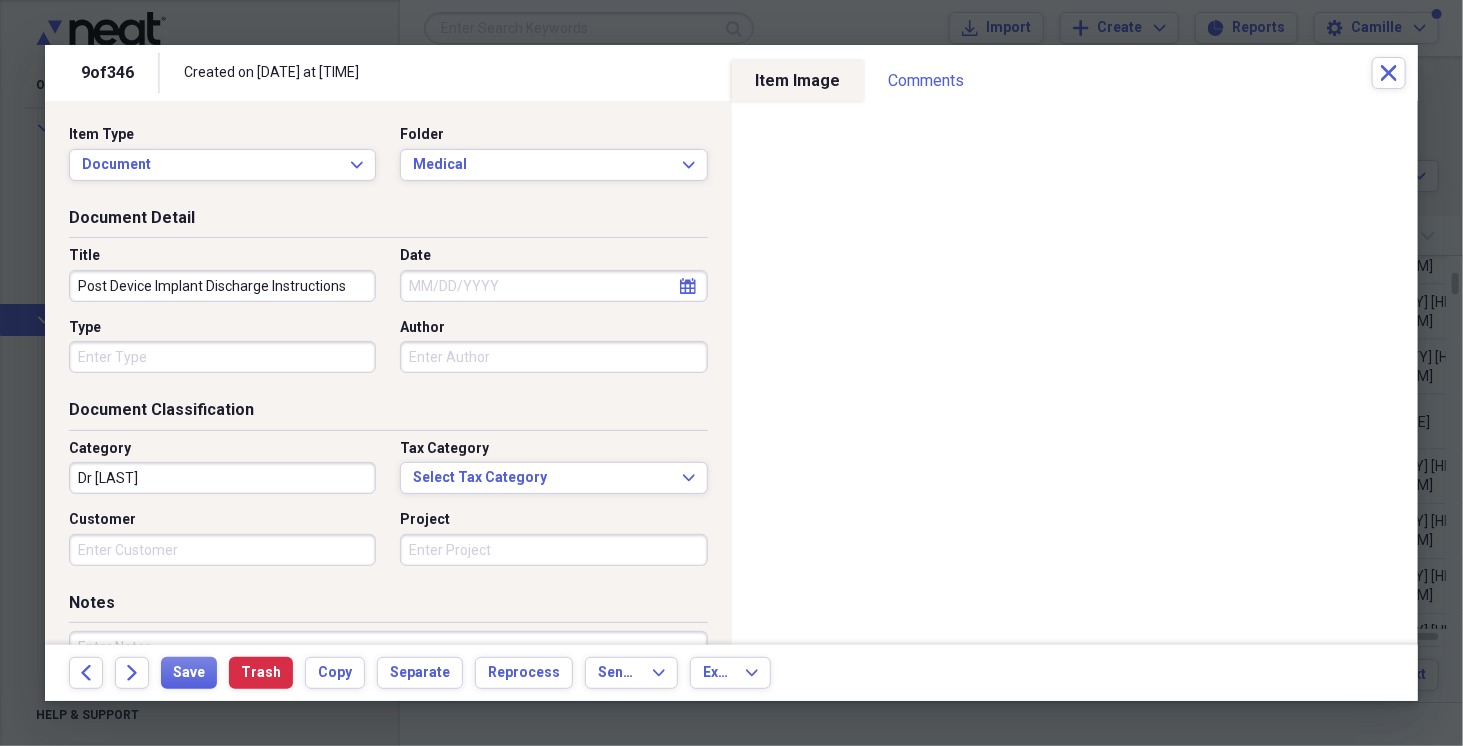 type on "Post Device Implant Discharge Instructions" 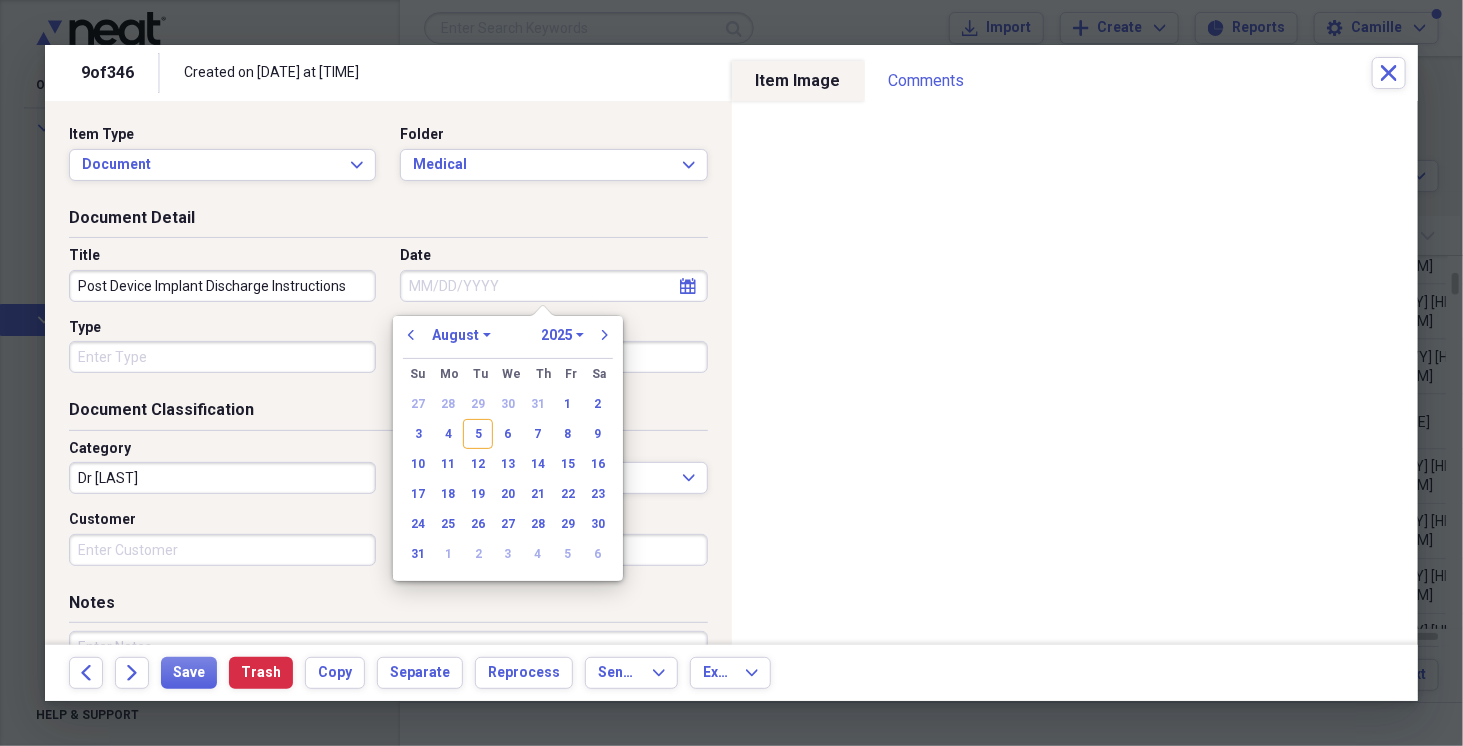 click on "Date" at bounding box center [553, 286] 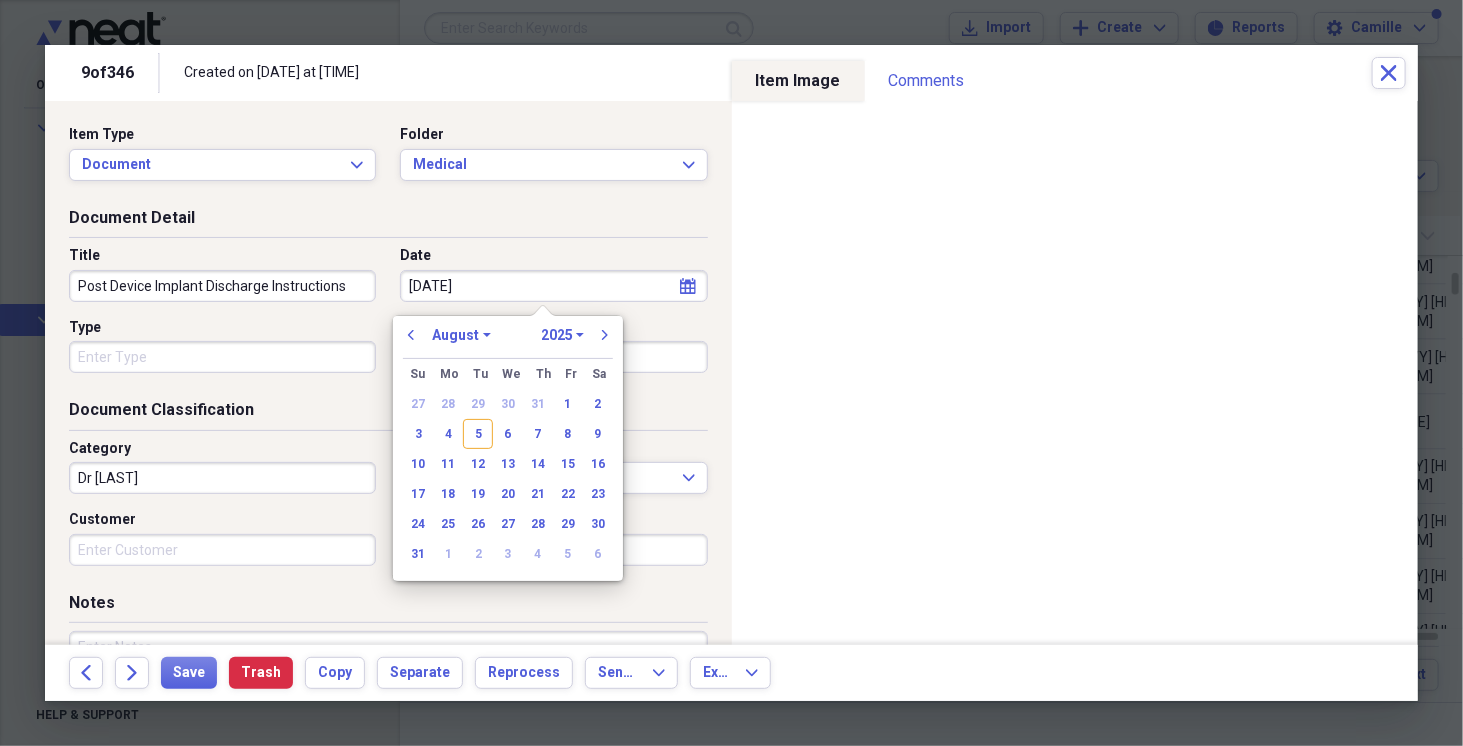 type on "[MONTH]/[DAY]/[YEAR]" 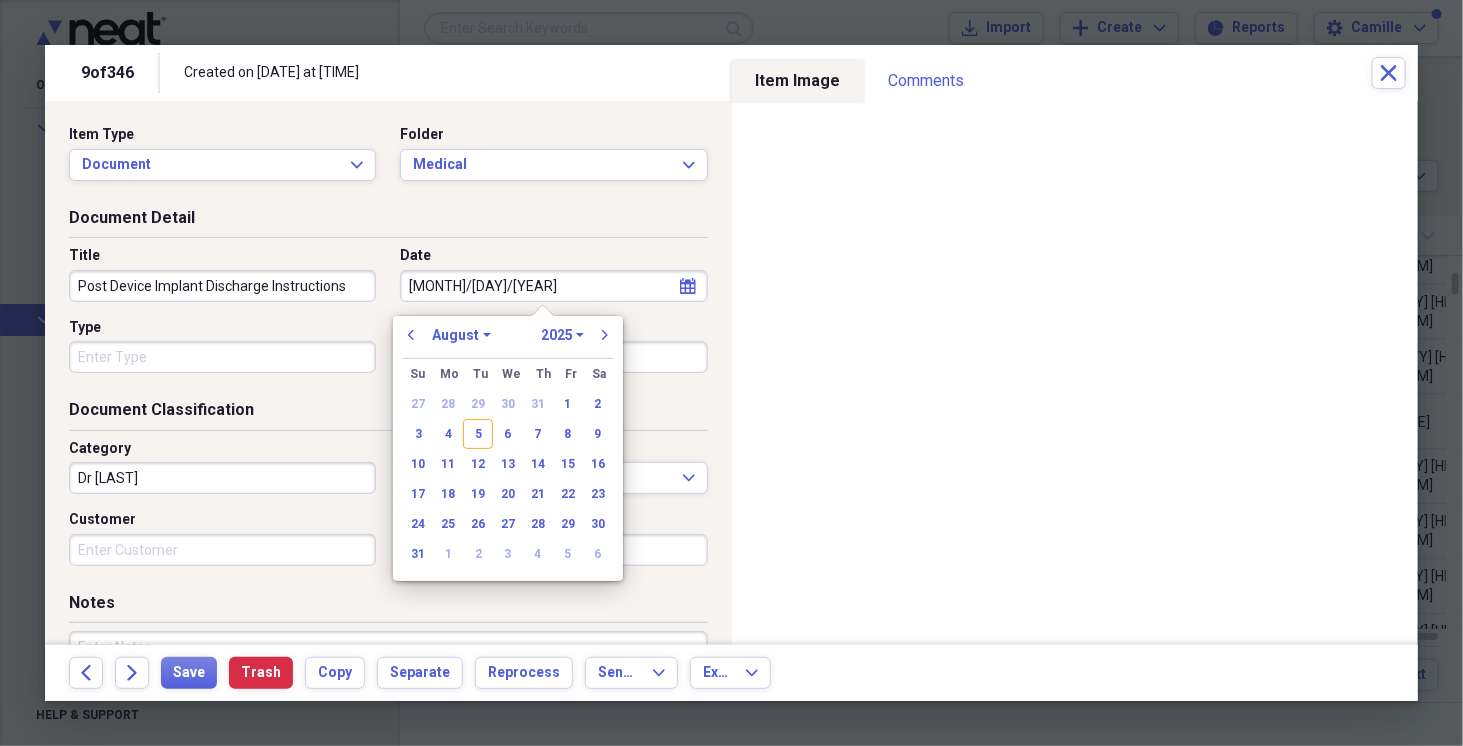 select on "9" 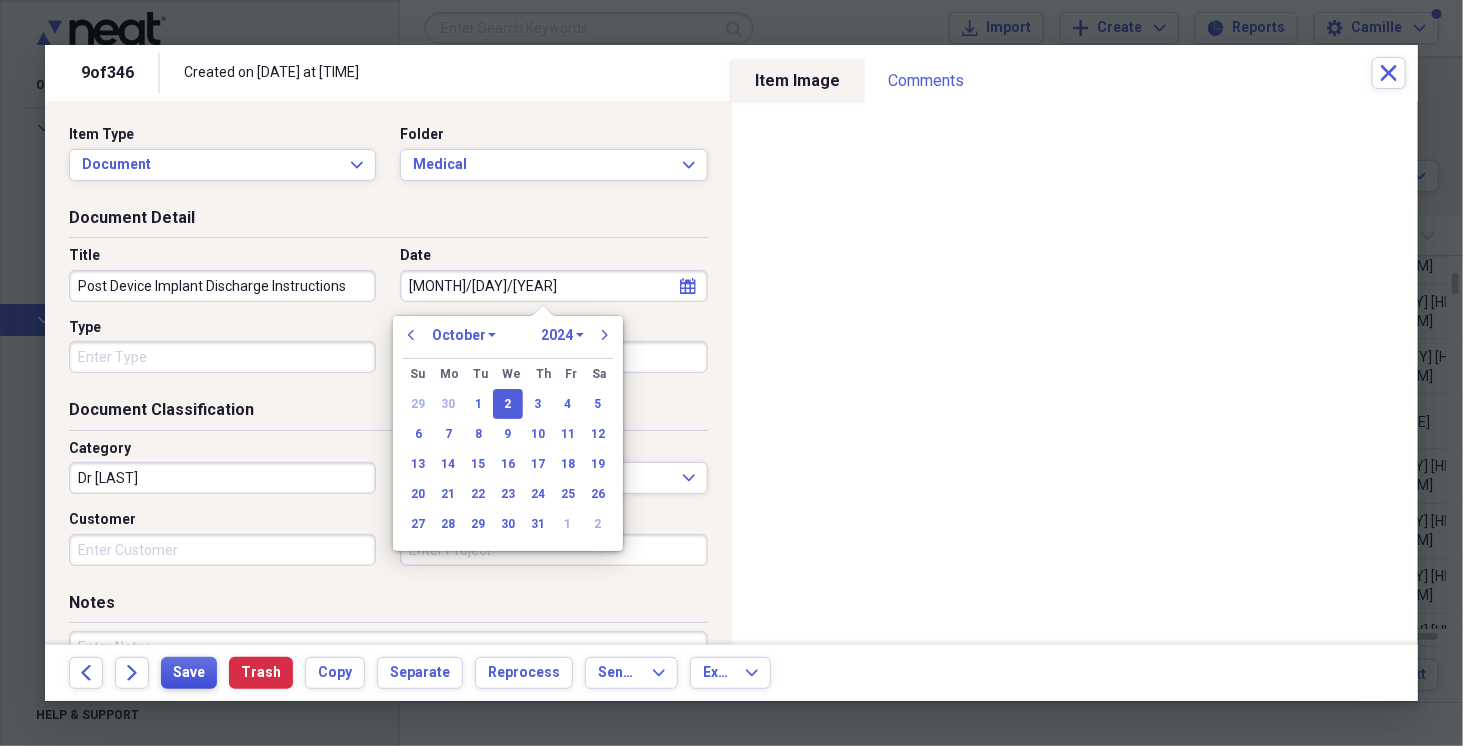 type on "10/02/2024" 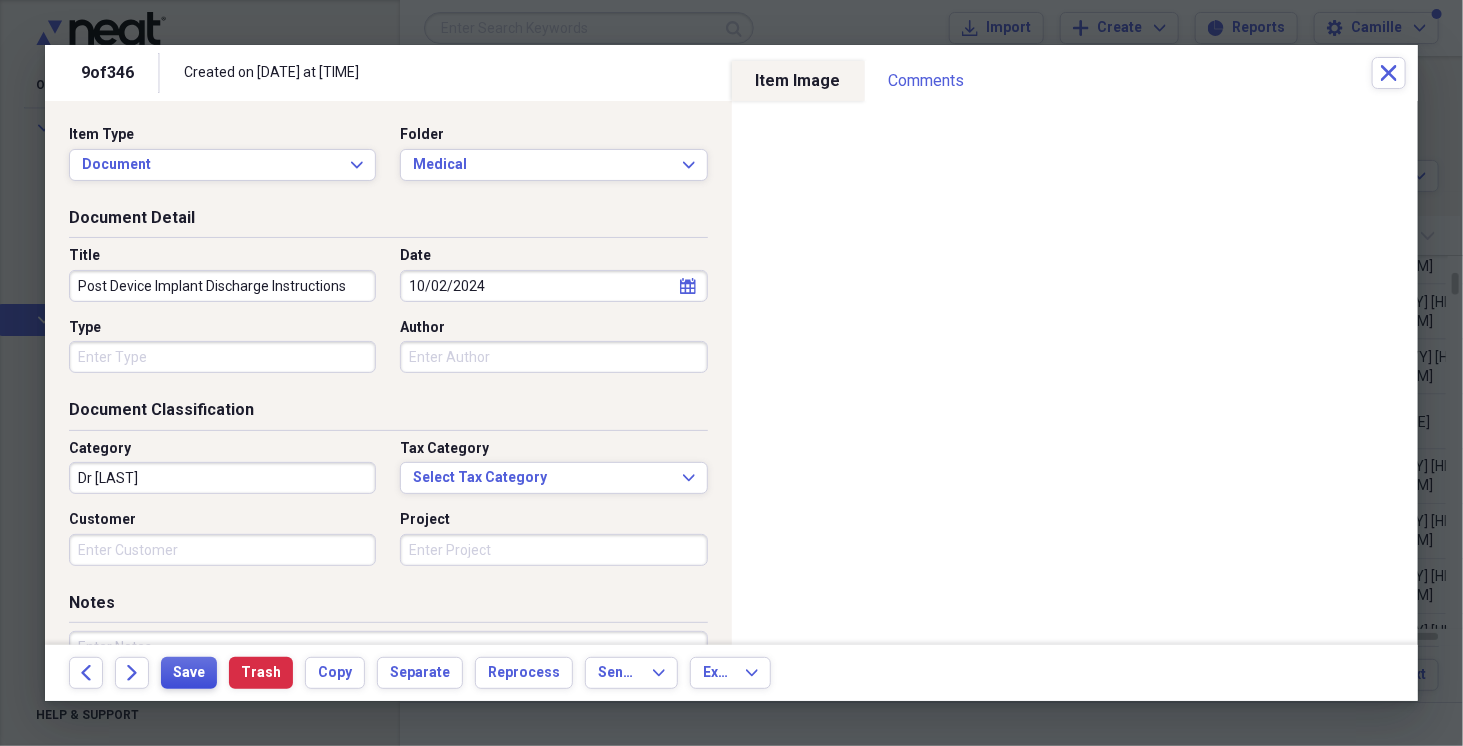 click on "Save" at bounding box center [189, 673] 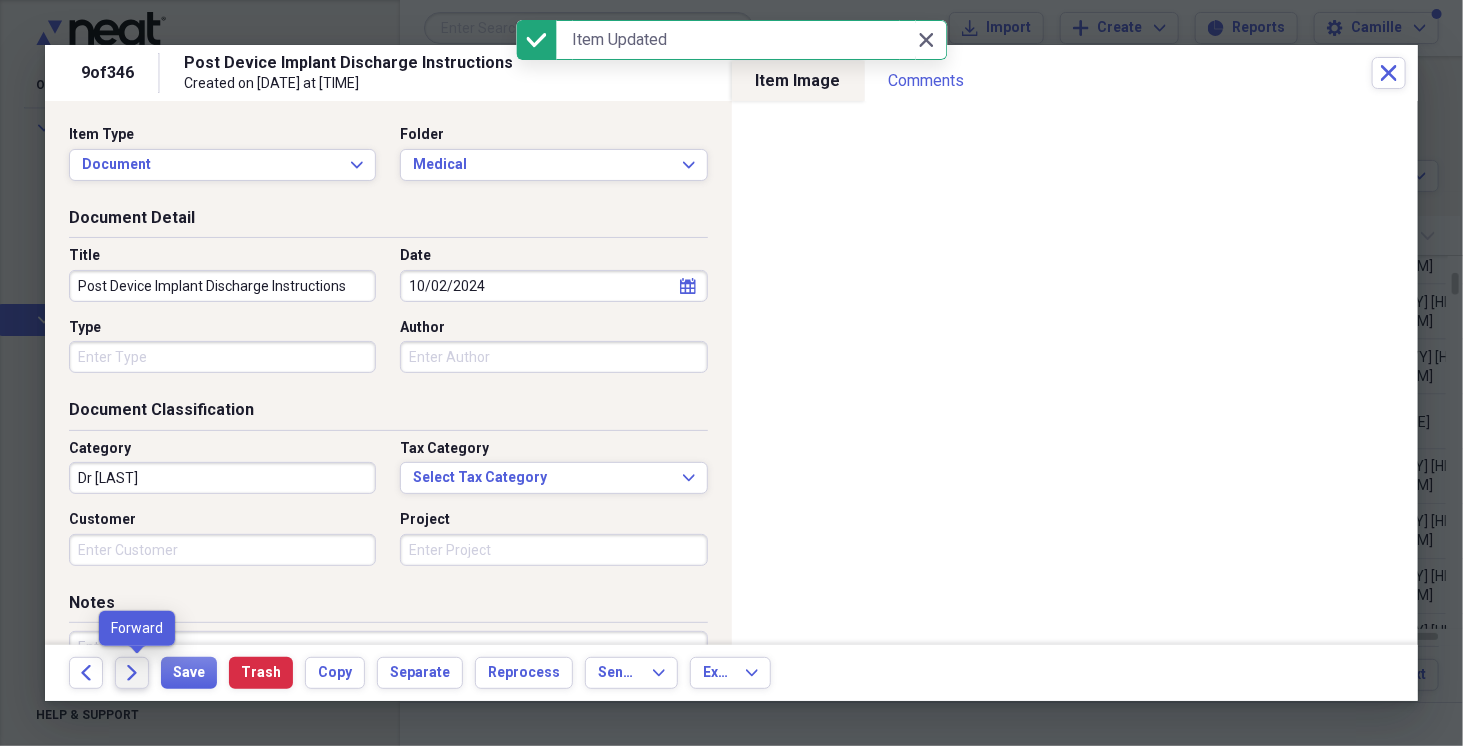 click on "Forward" 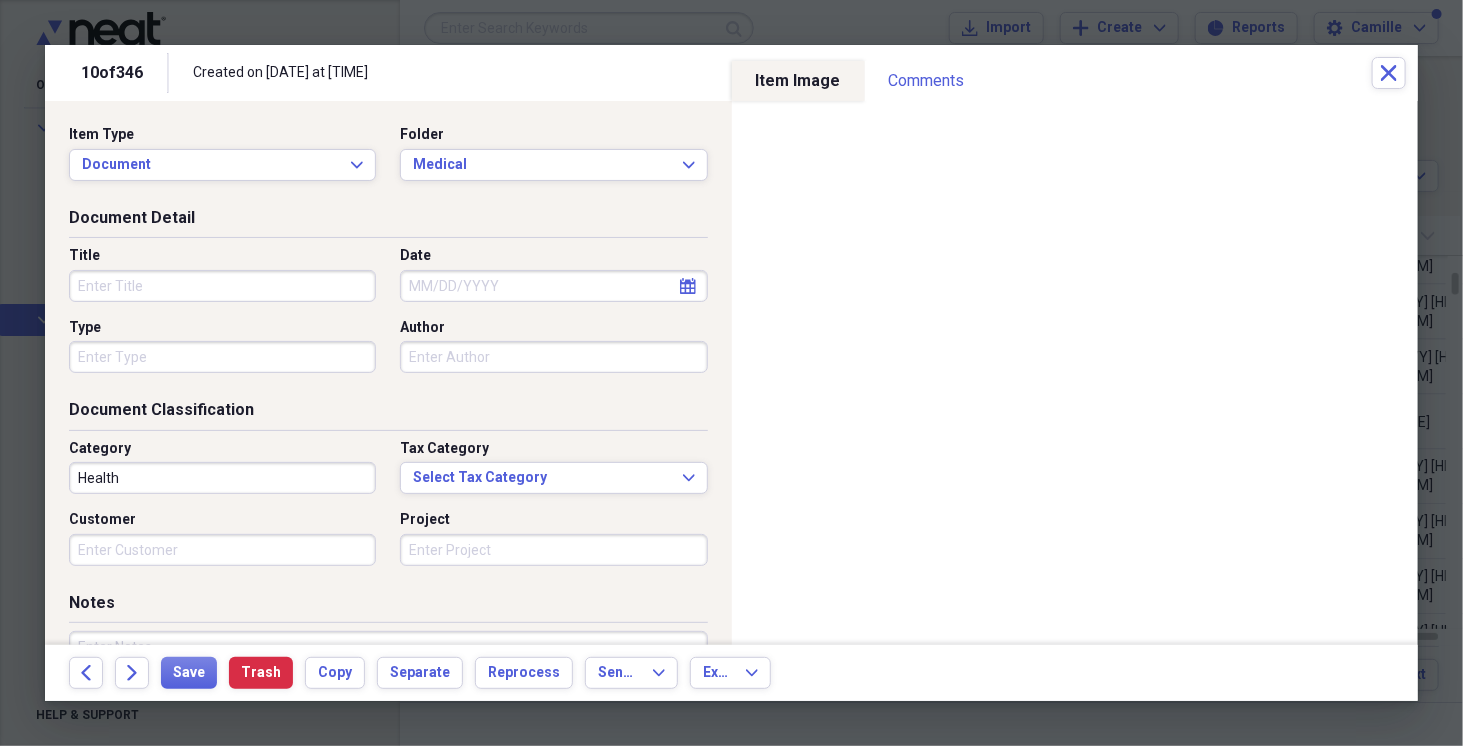 click on "Title" at bounding box center [222, 286] 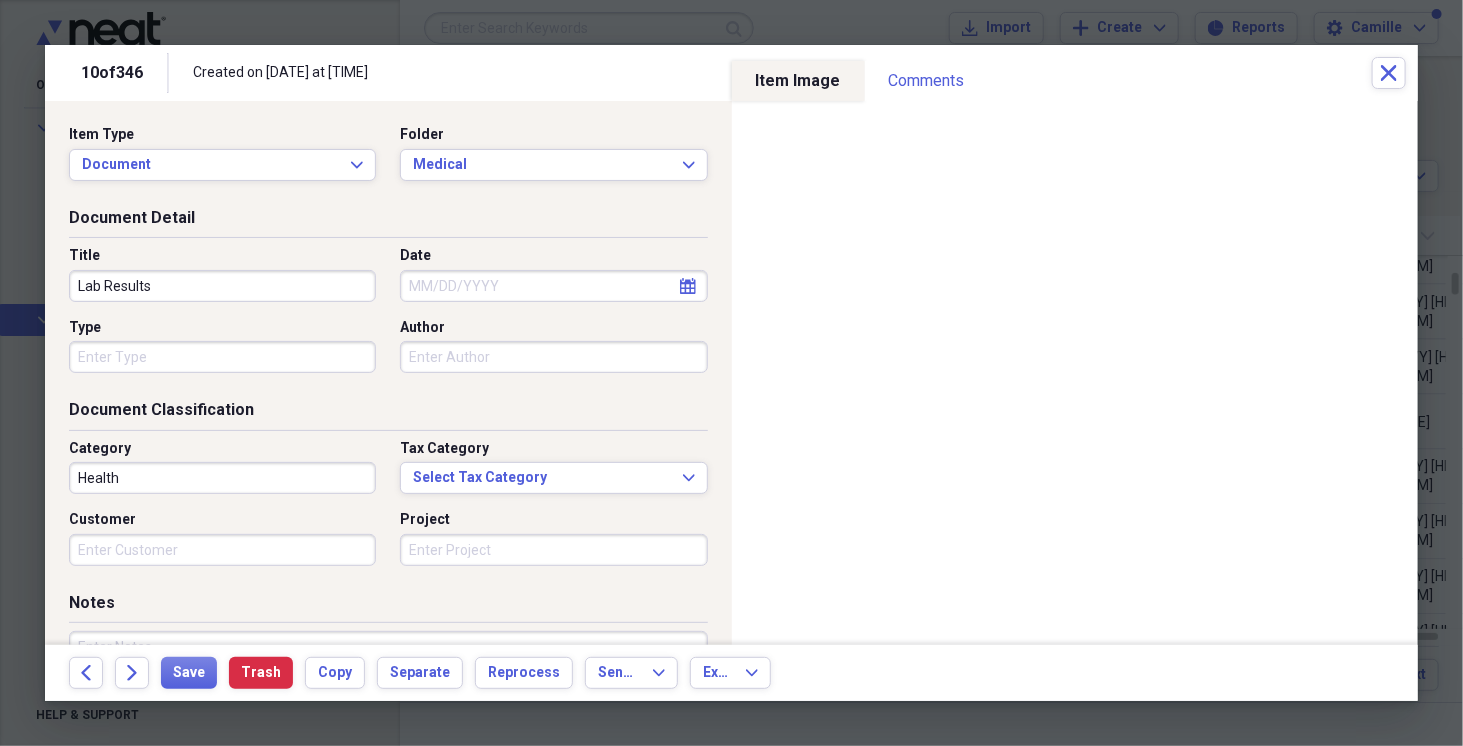 type on "Lab Results" 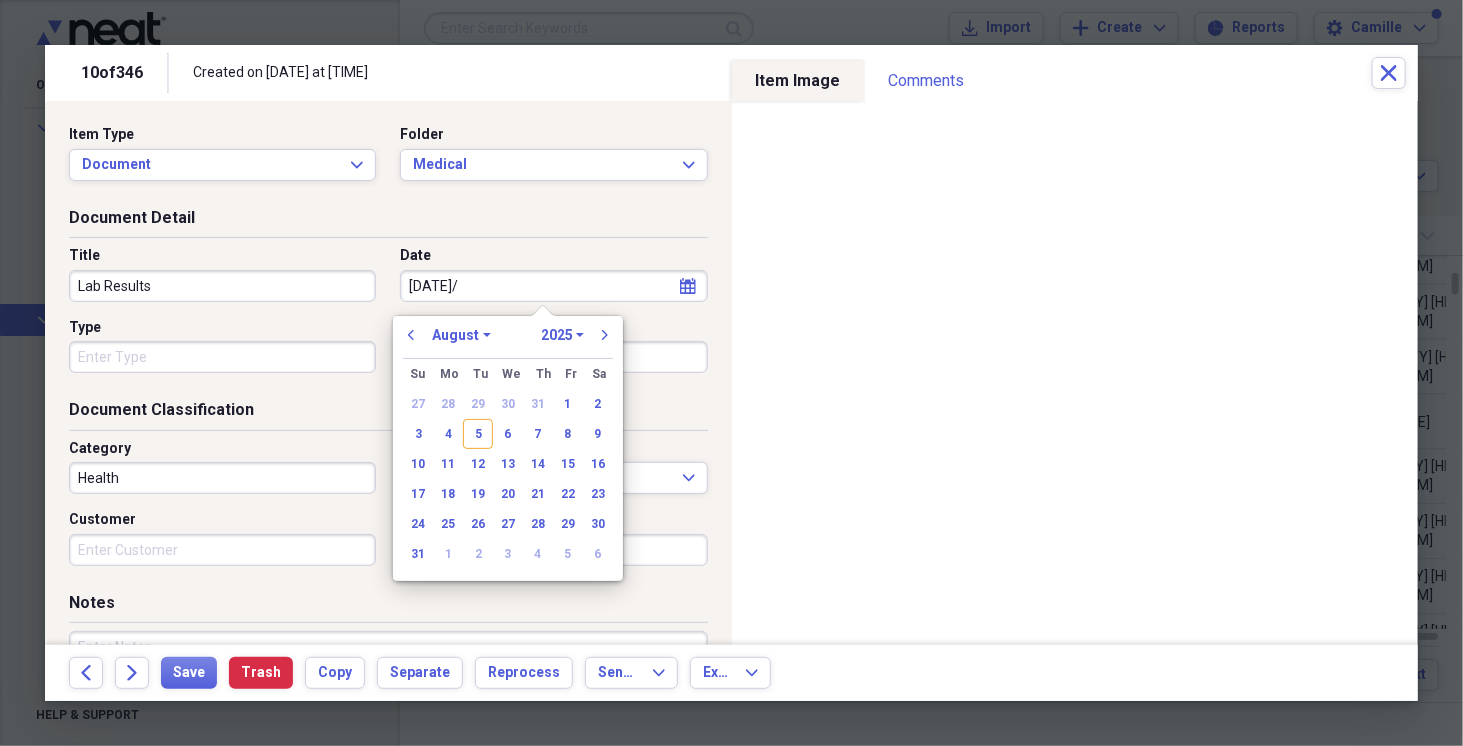 type on "[MONTH]/[DAY]/[YEAR]" 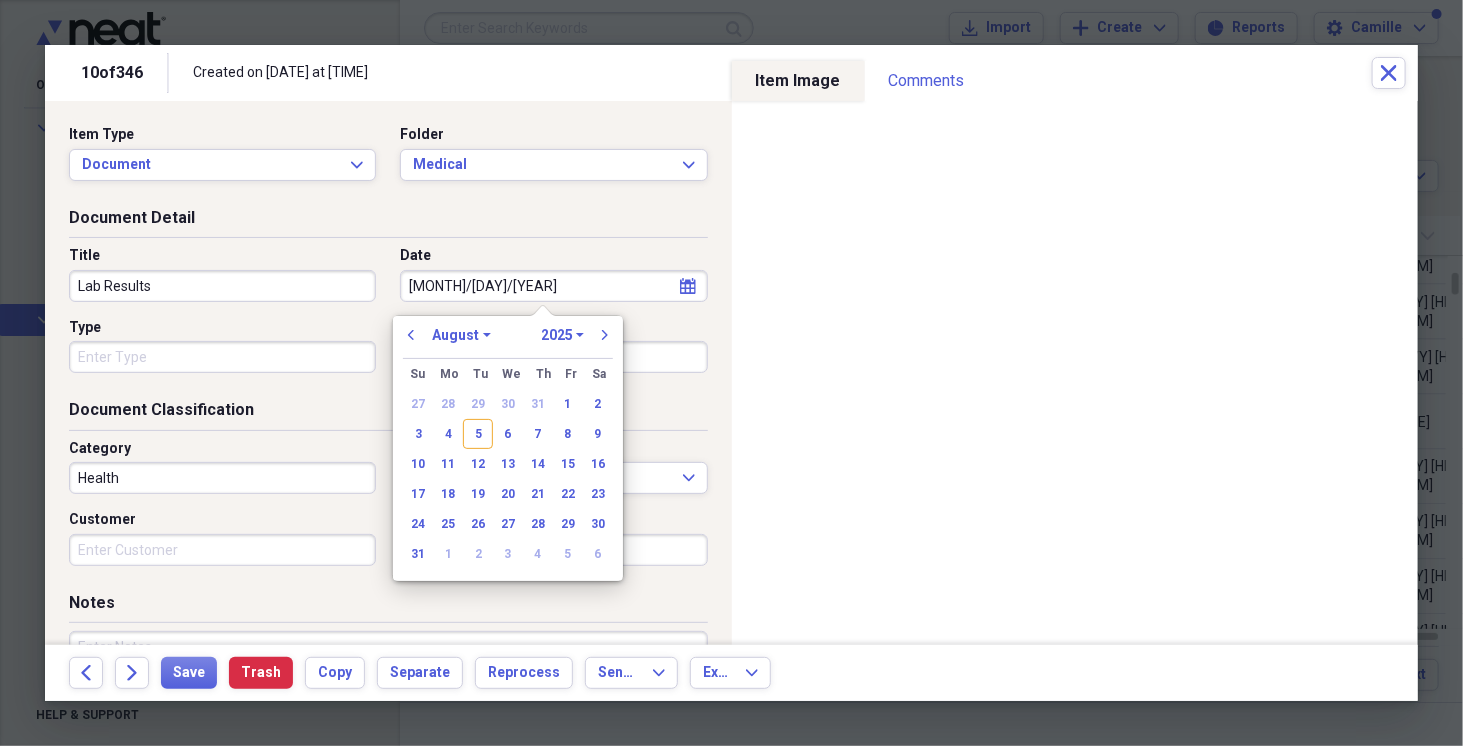 select on "8" 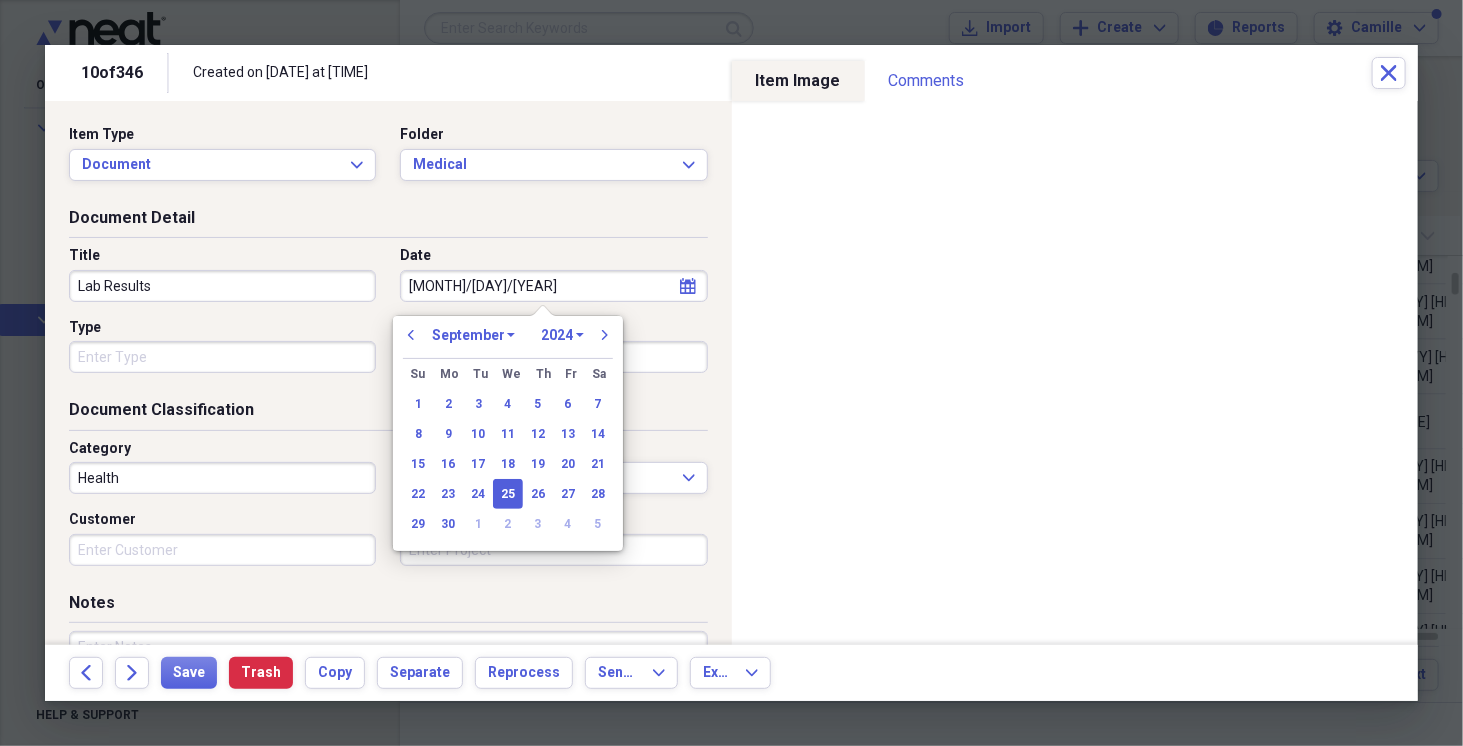 type on "09/25/2024" 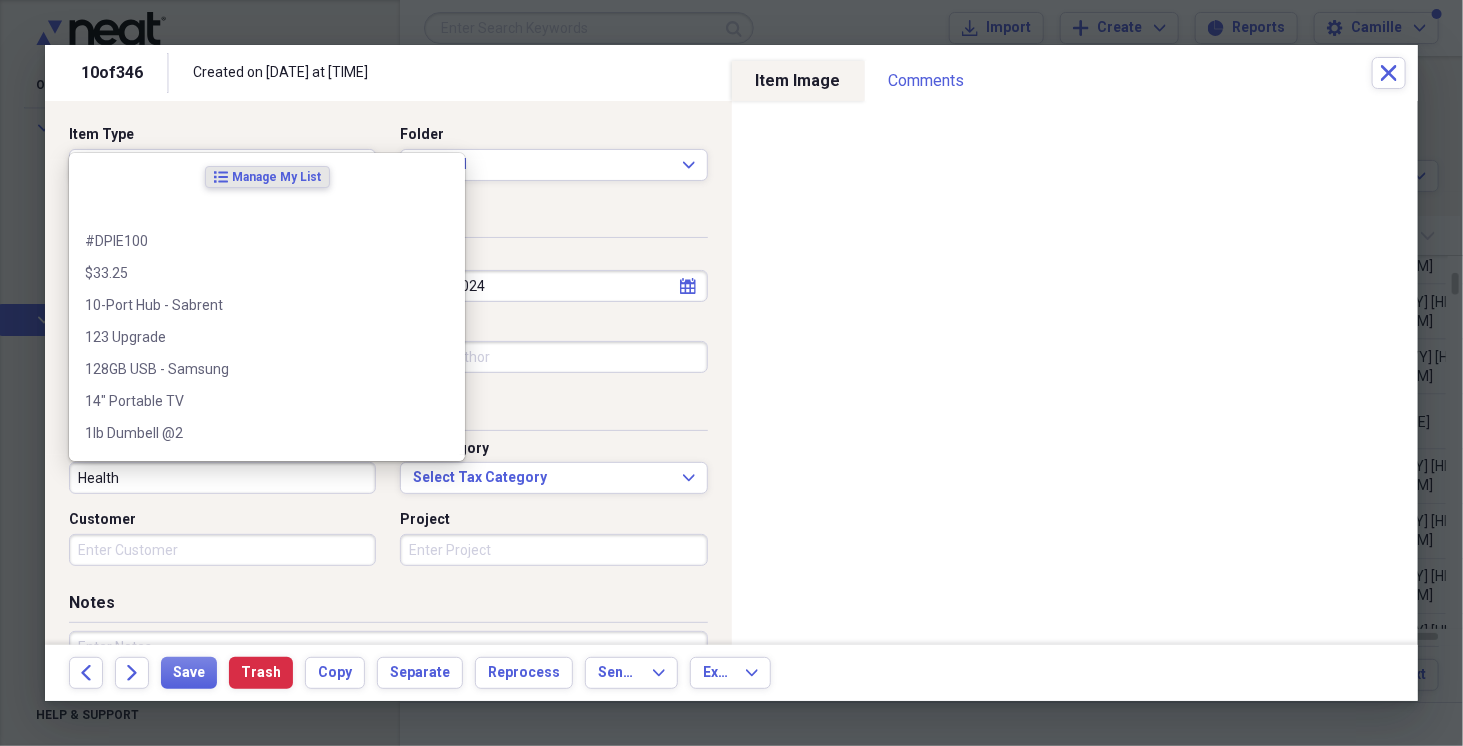 click on "Health" at bounding box center (222, 478) 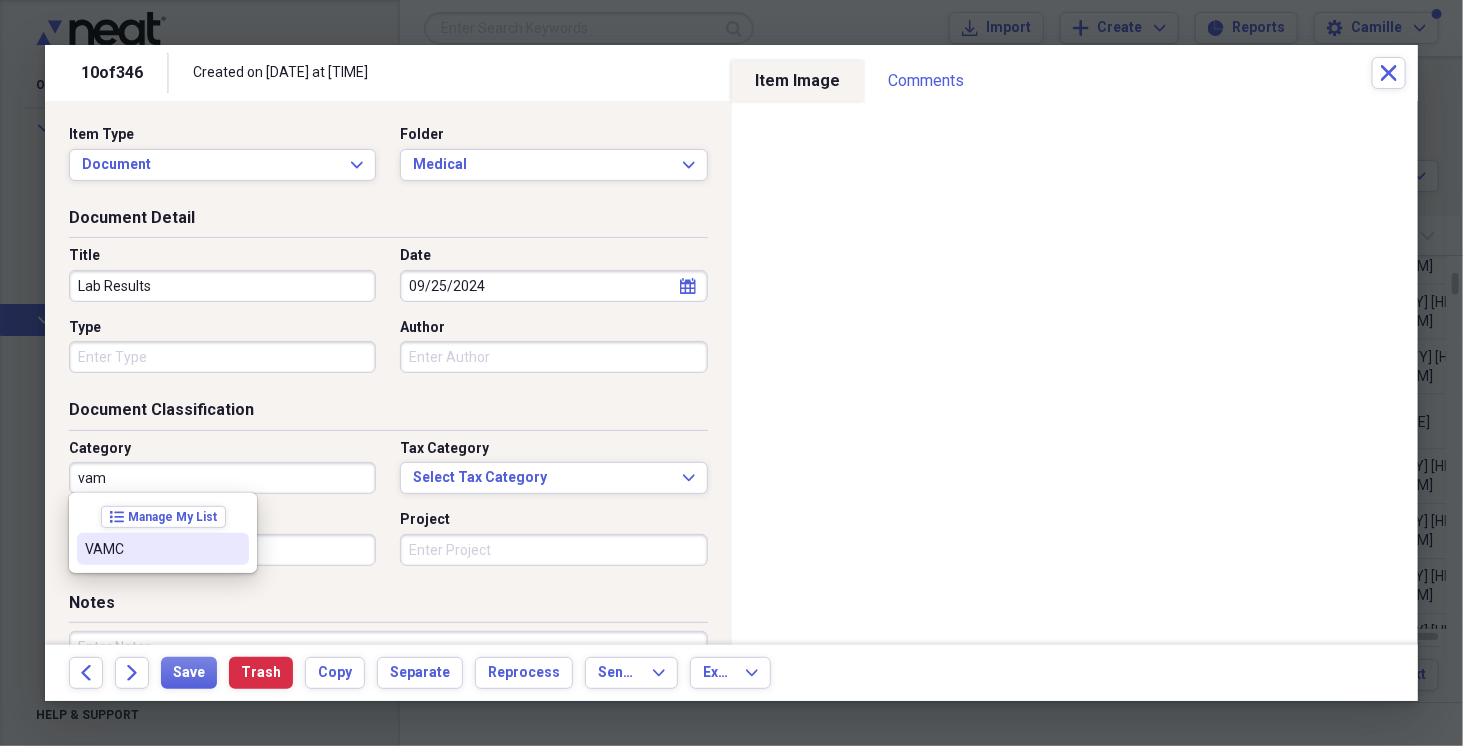 click on "VAMC" at bounding box center (163, 549) 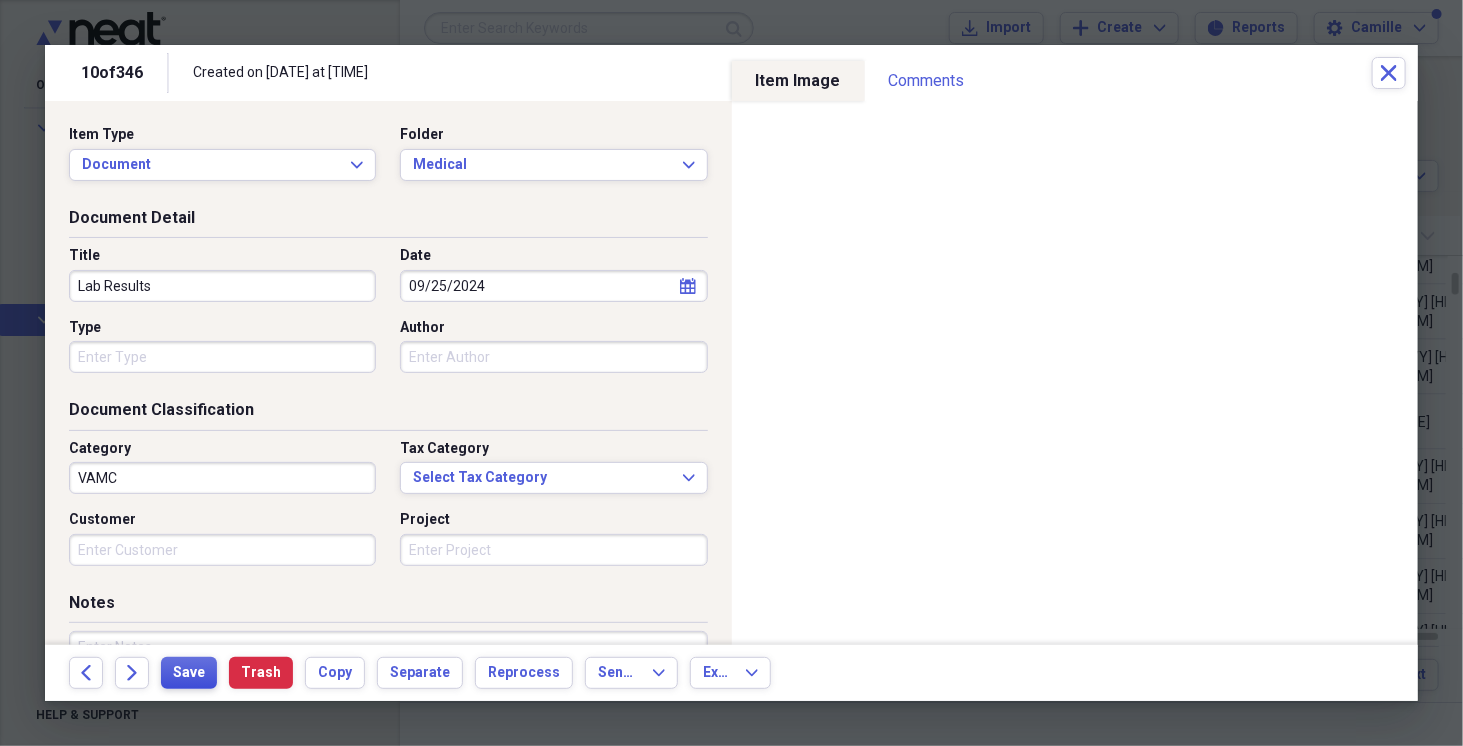 click on "Save" at bounding box center (189, 673) 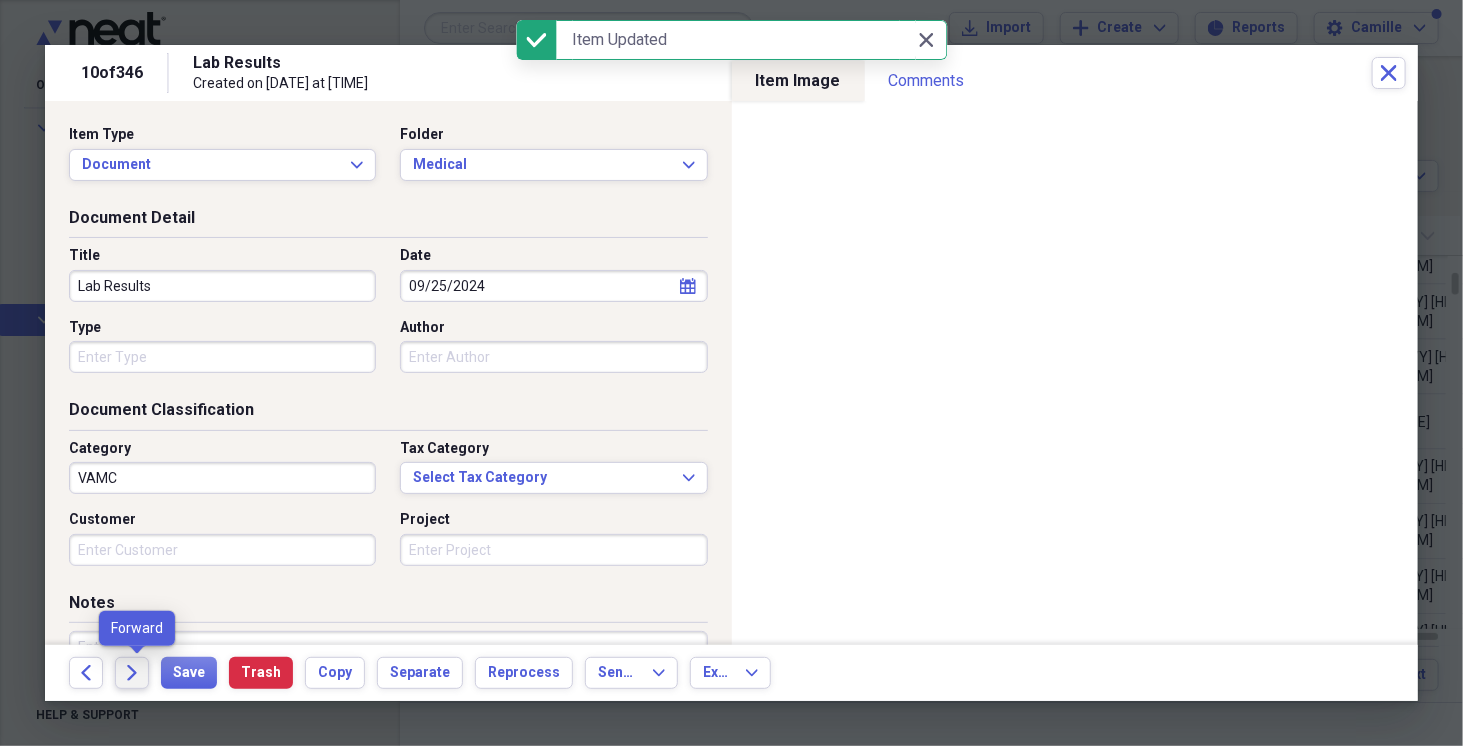 click on "Forward" at bounding box center (132, 673) 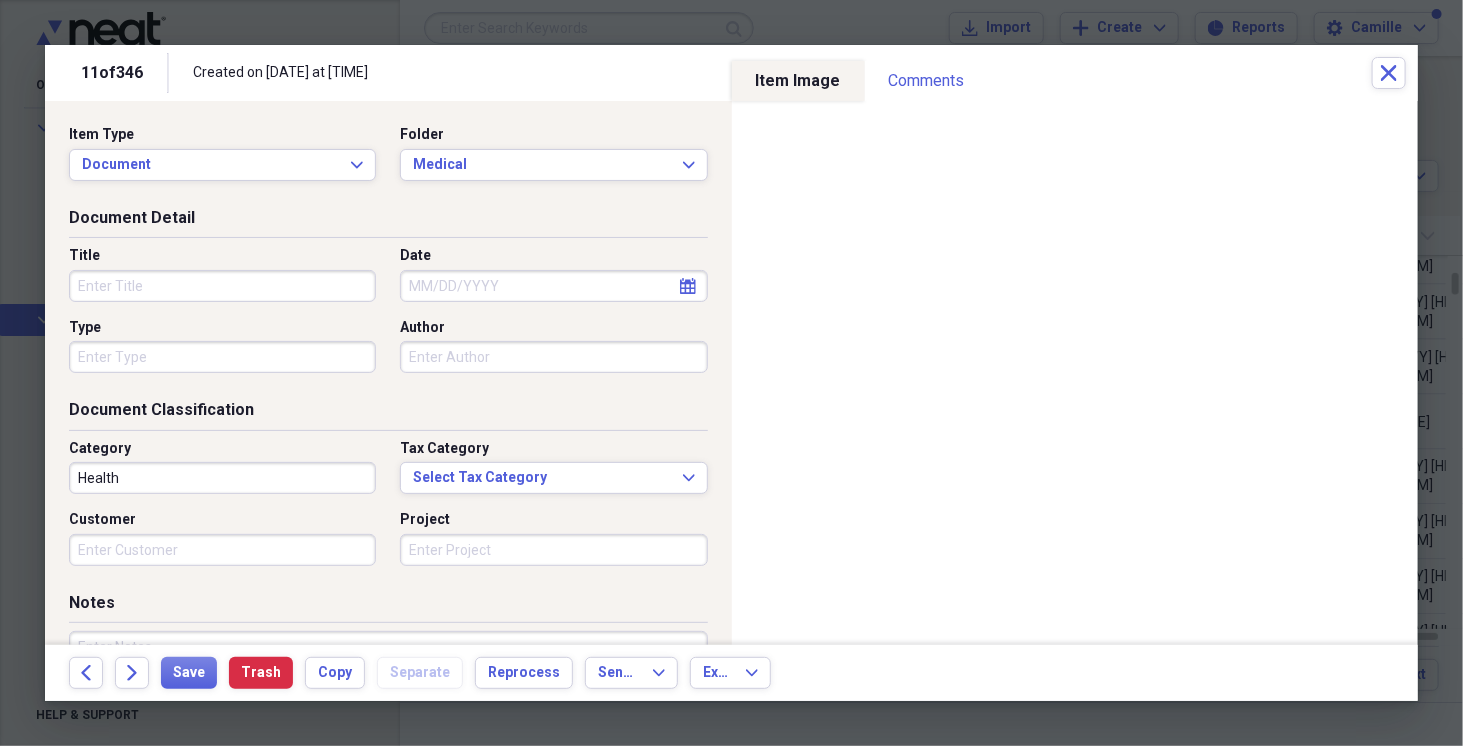 click on "Title" at bounding box center (222, 286) 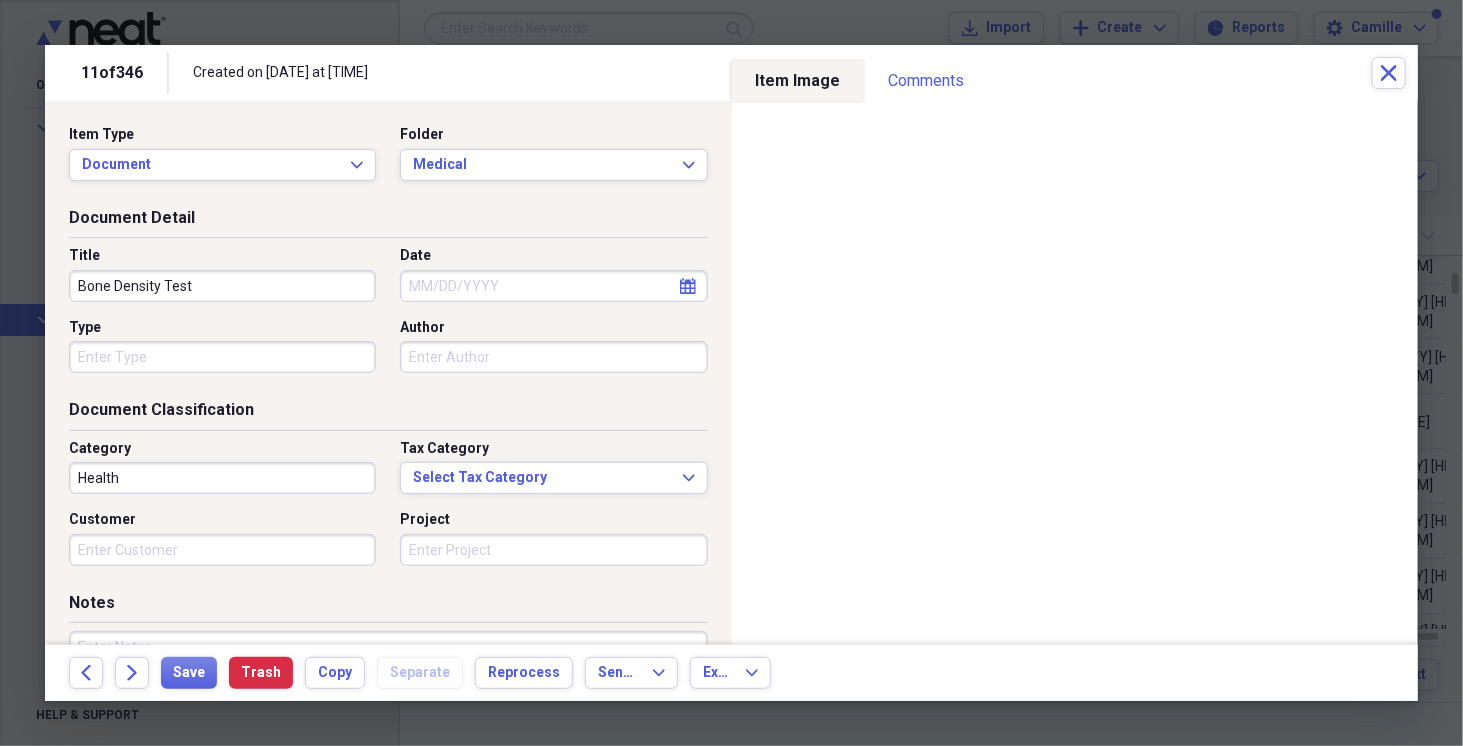 type on "Bone Density Test" 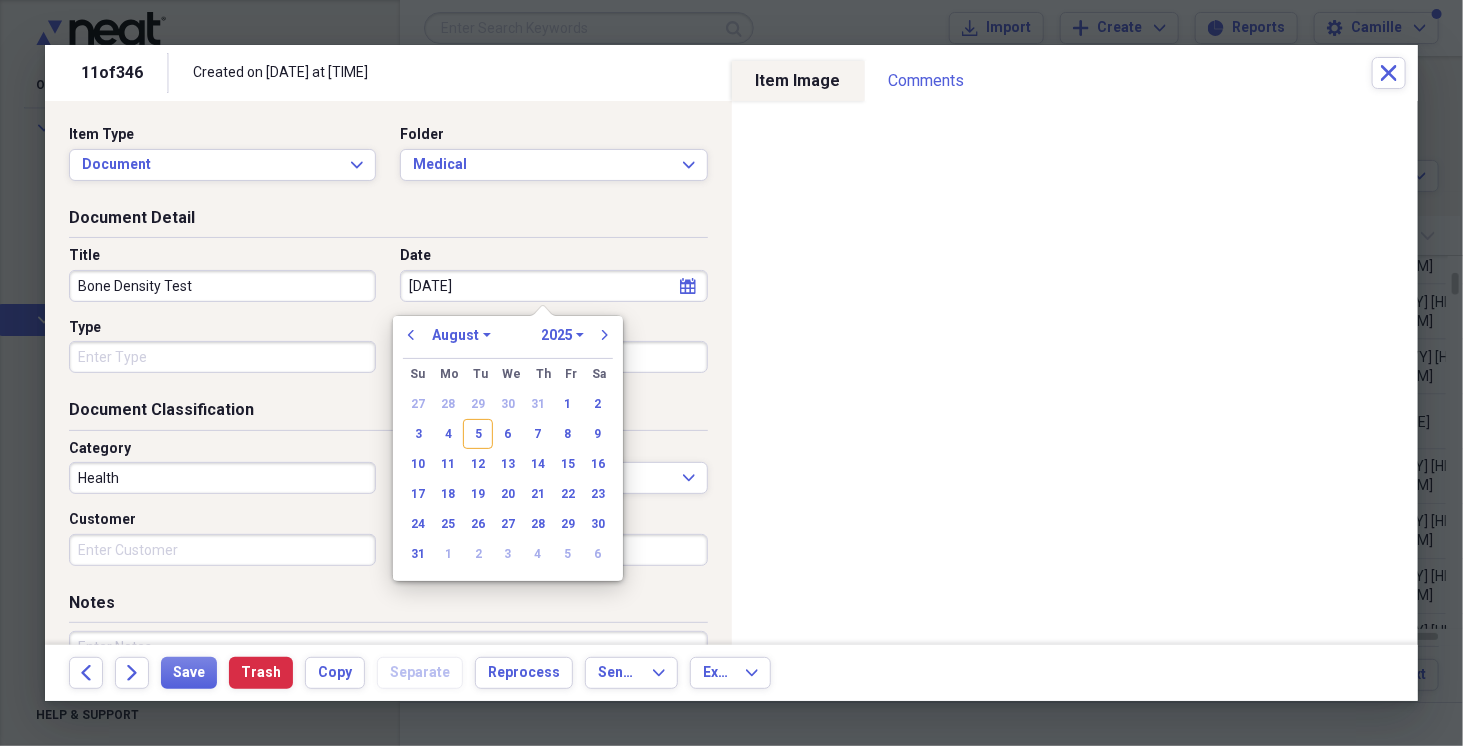 type on "[MM]/[DD]/[YY]" 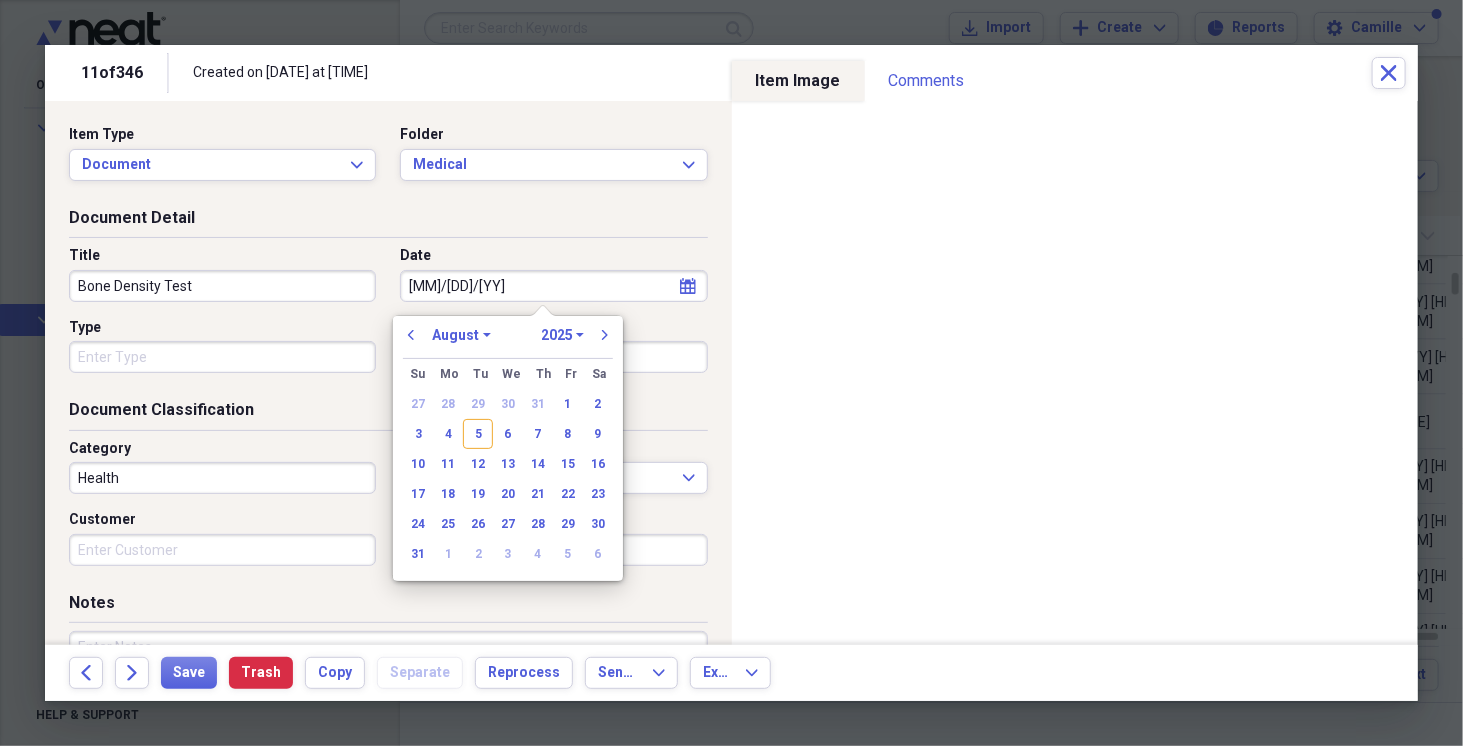 select on "8" 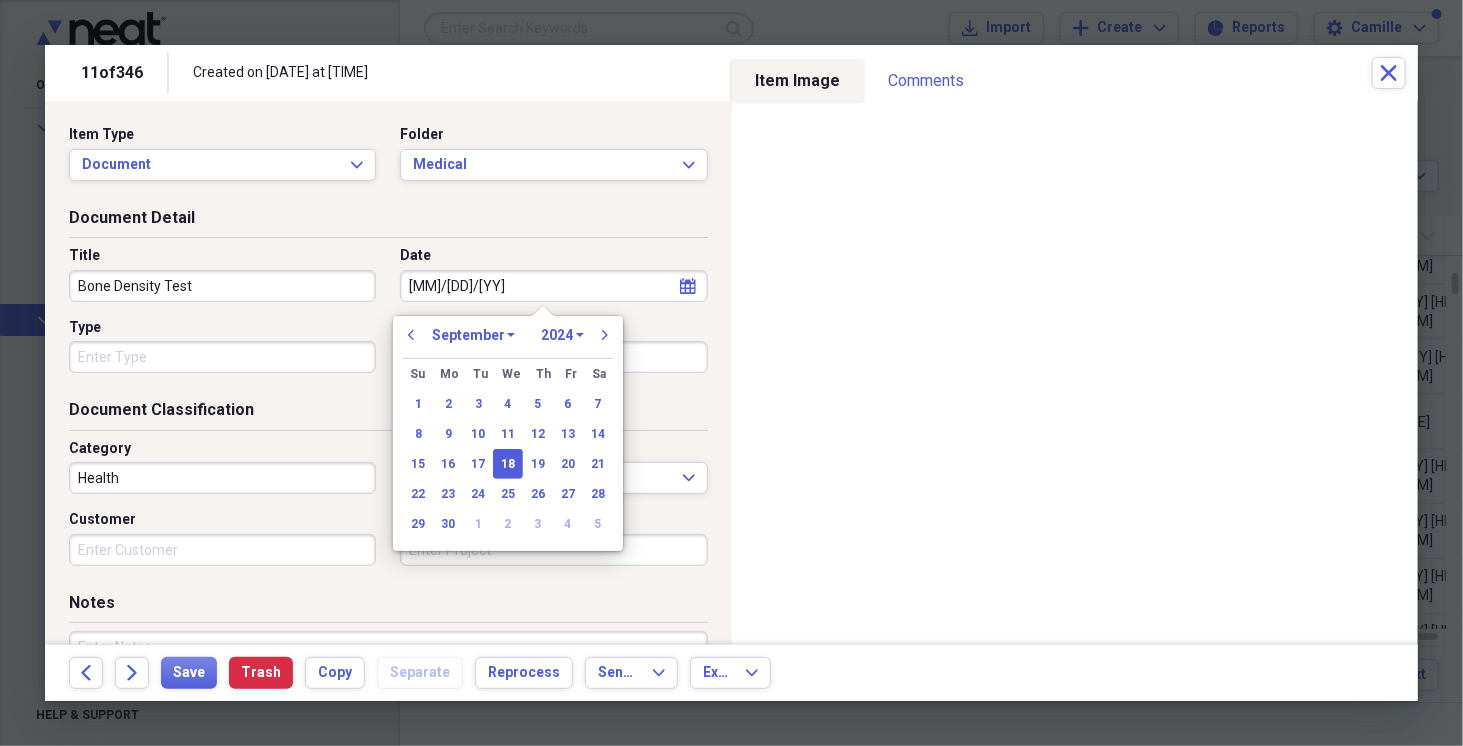 type on "09/18/2024" 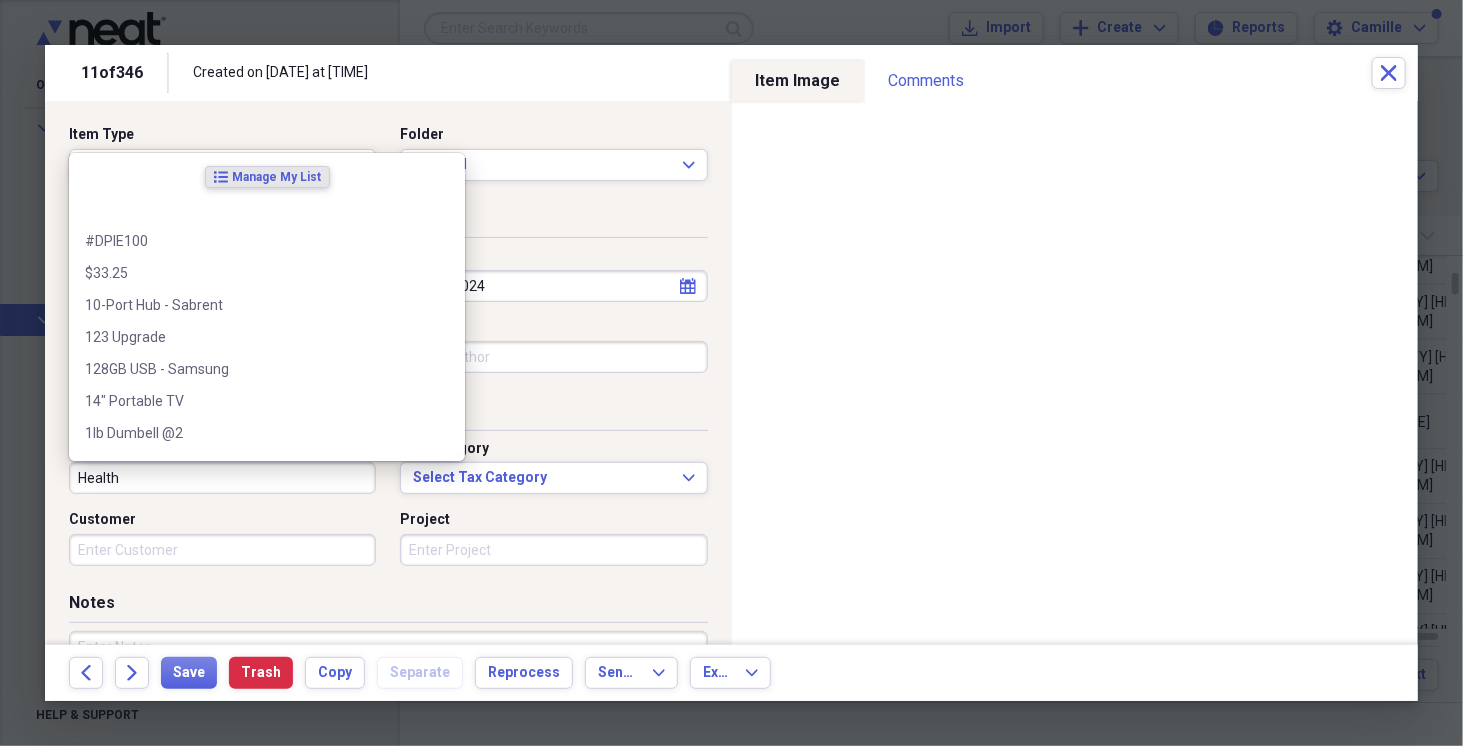 click on "Health" at bounding box center (222, 478) 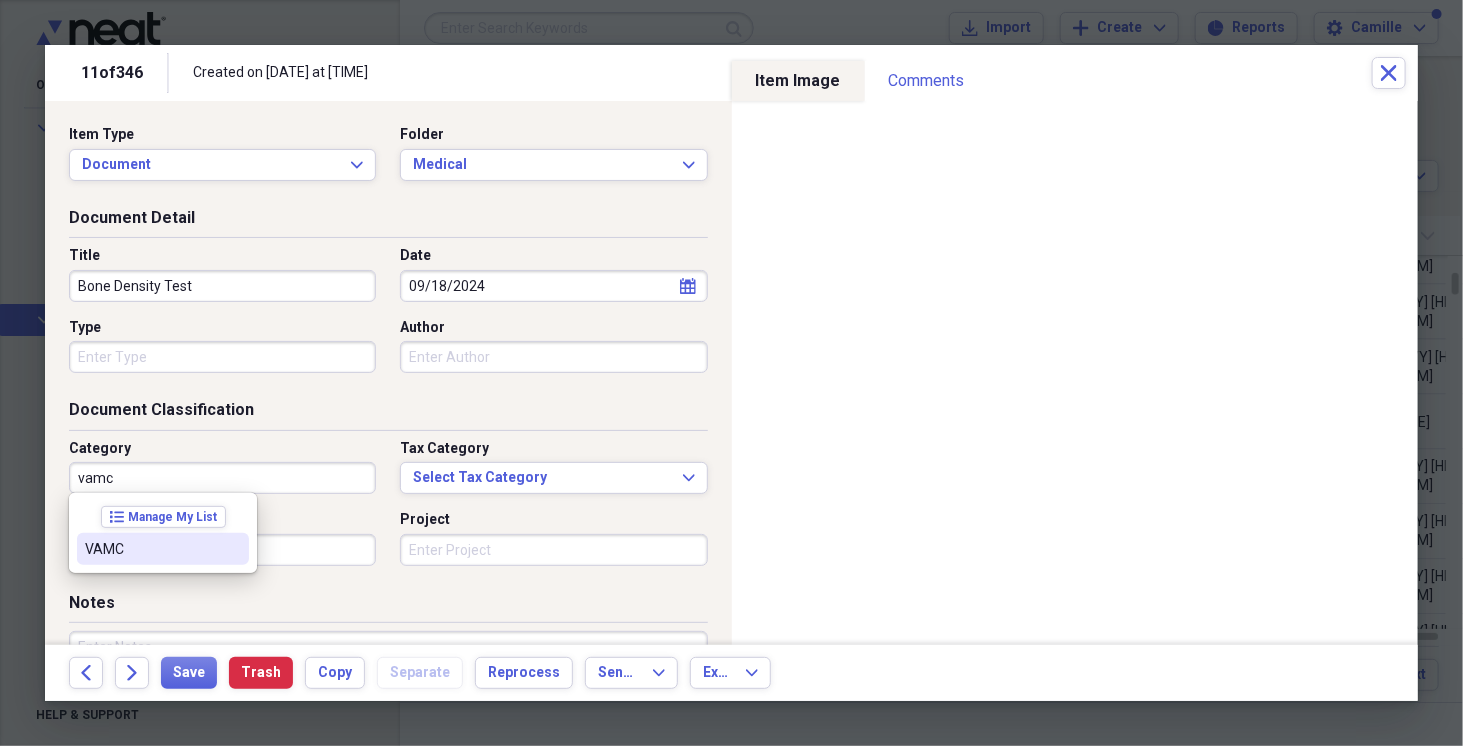 click on "VAMC" at bounding box center (151, 549) 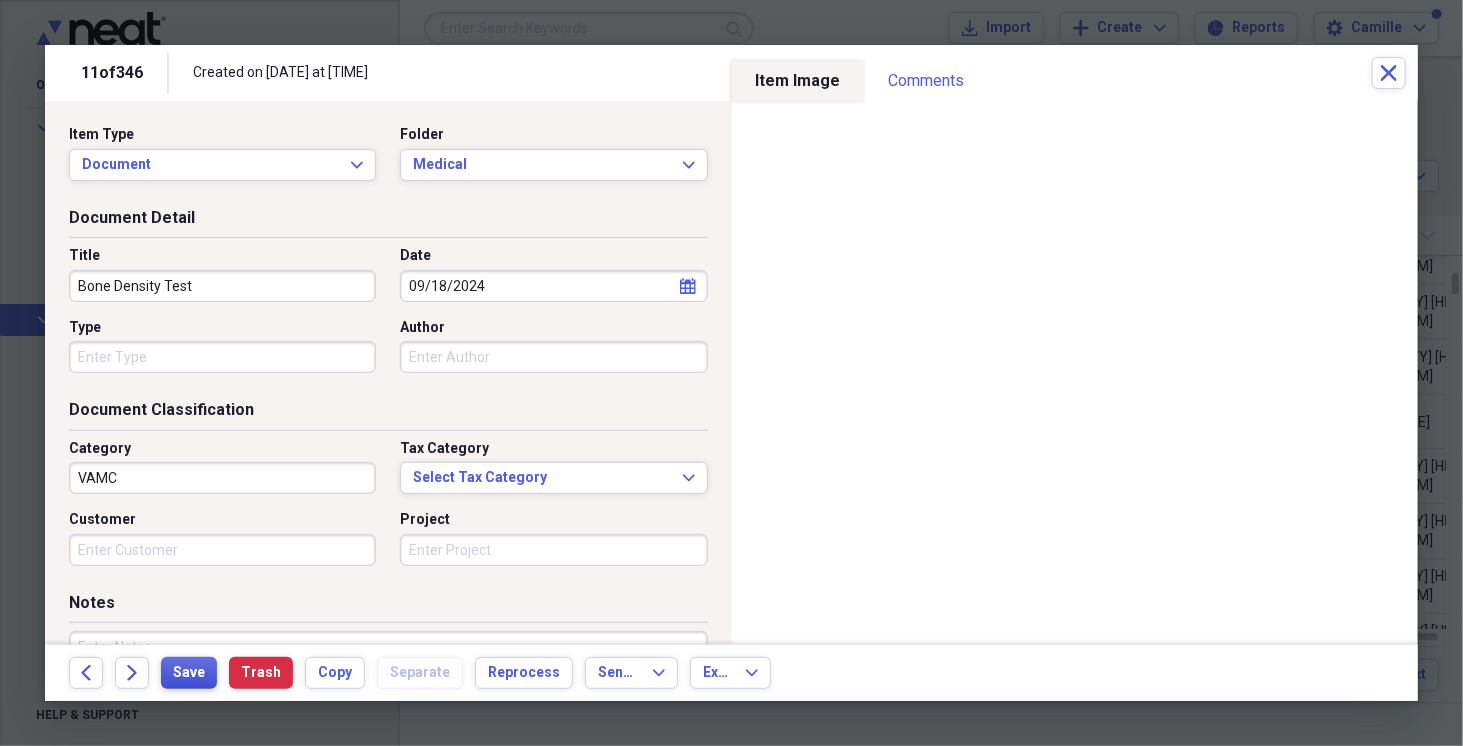 click on "Save" at bounding box center (189, 673) 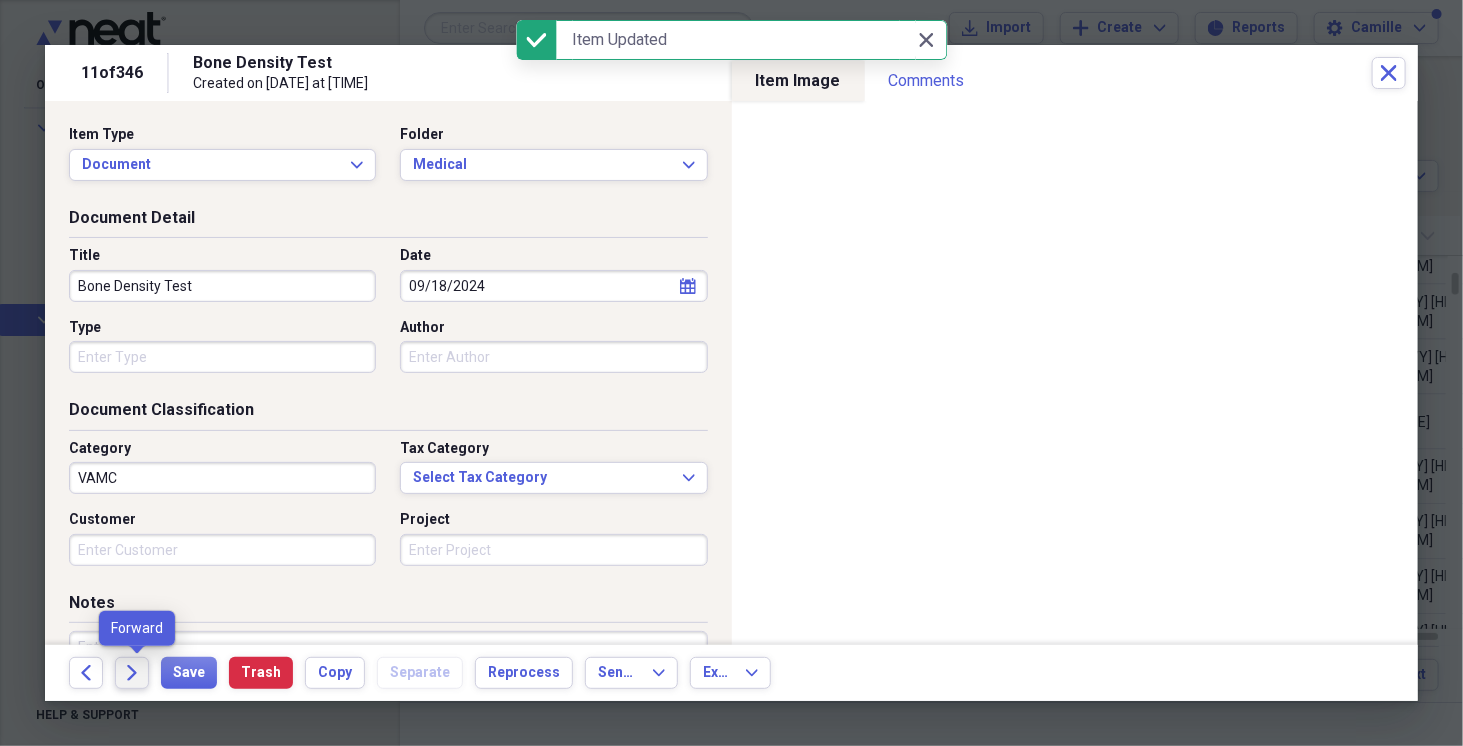 click on "Forward" 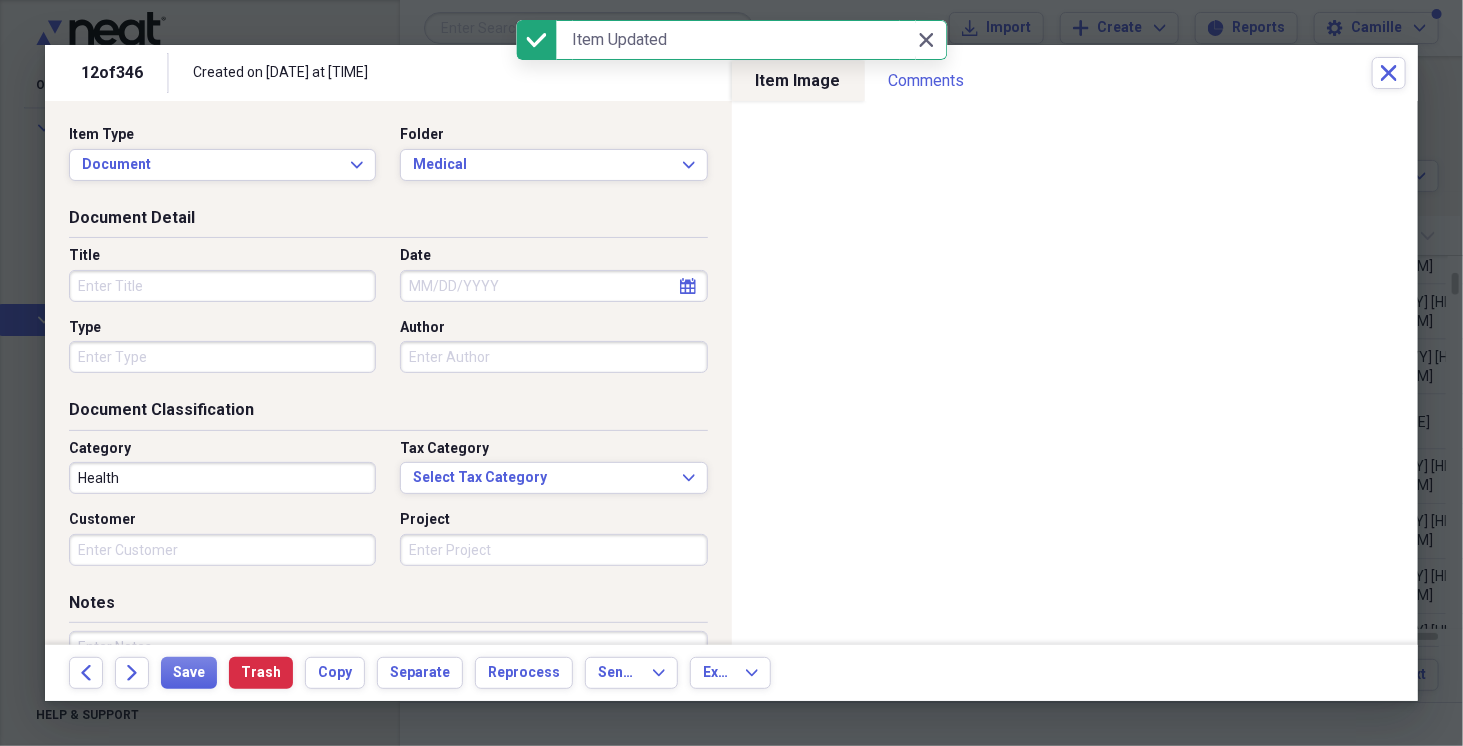click on "Title" at bounding box center (222, 286) 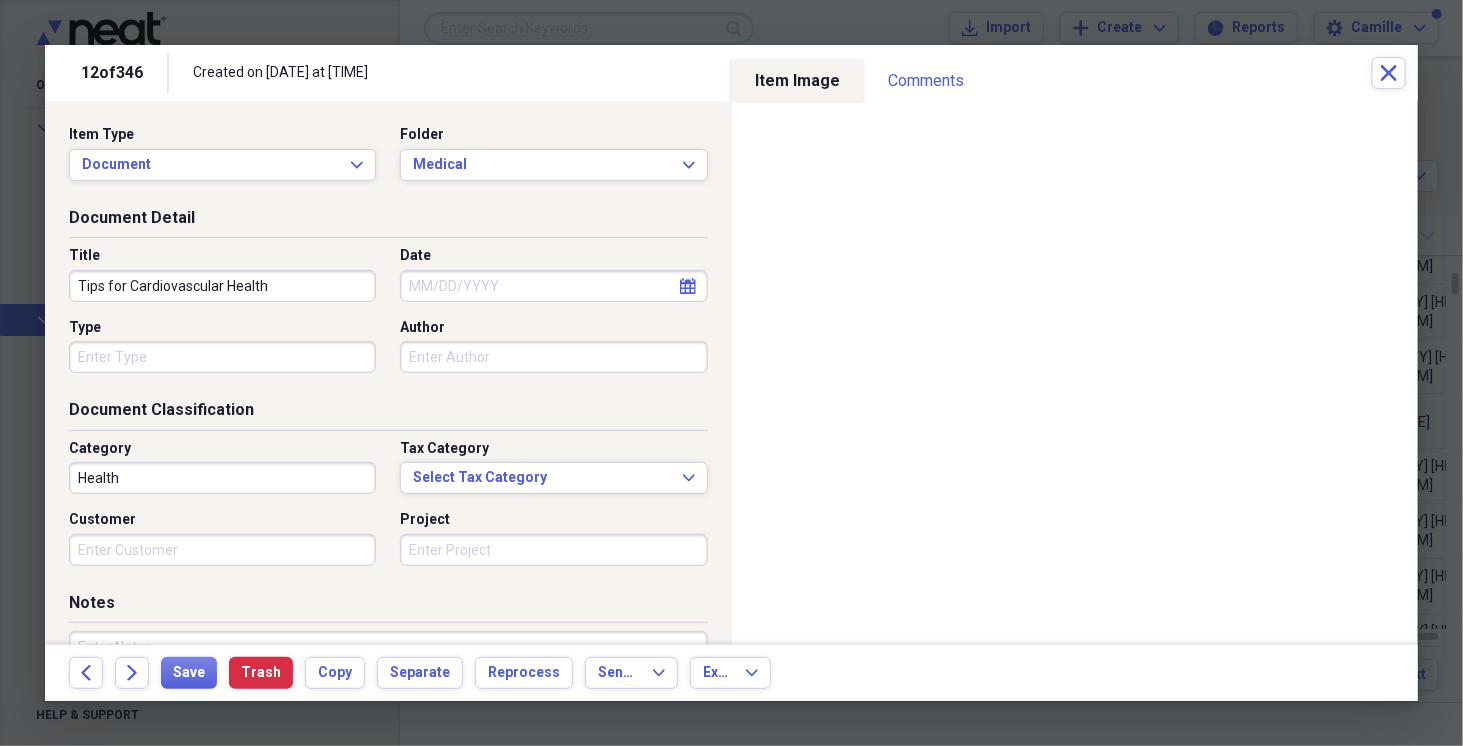 type on "Tips for Cardiovascular Health" 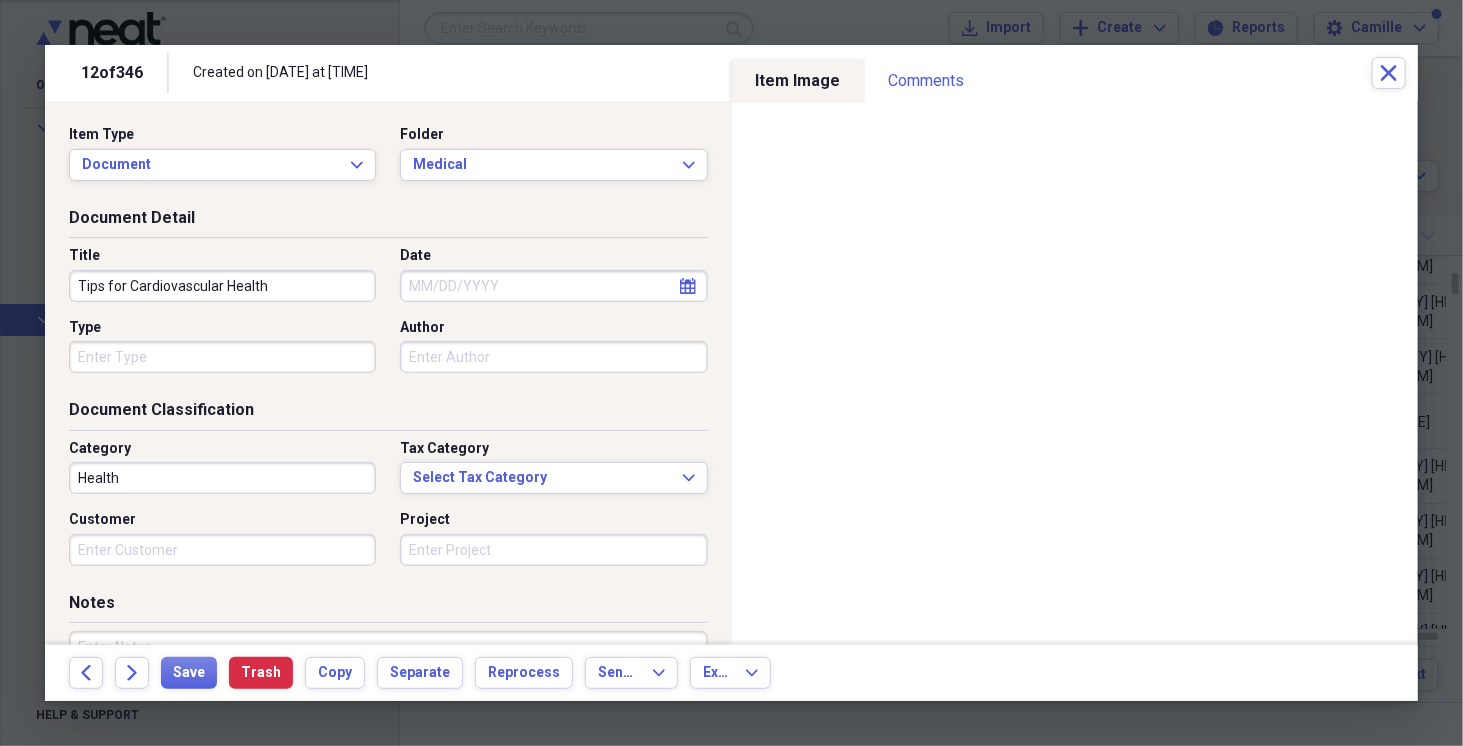 select on "7" 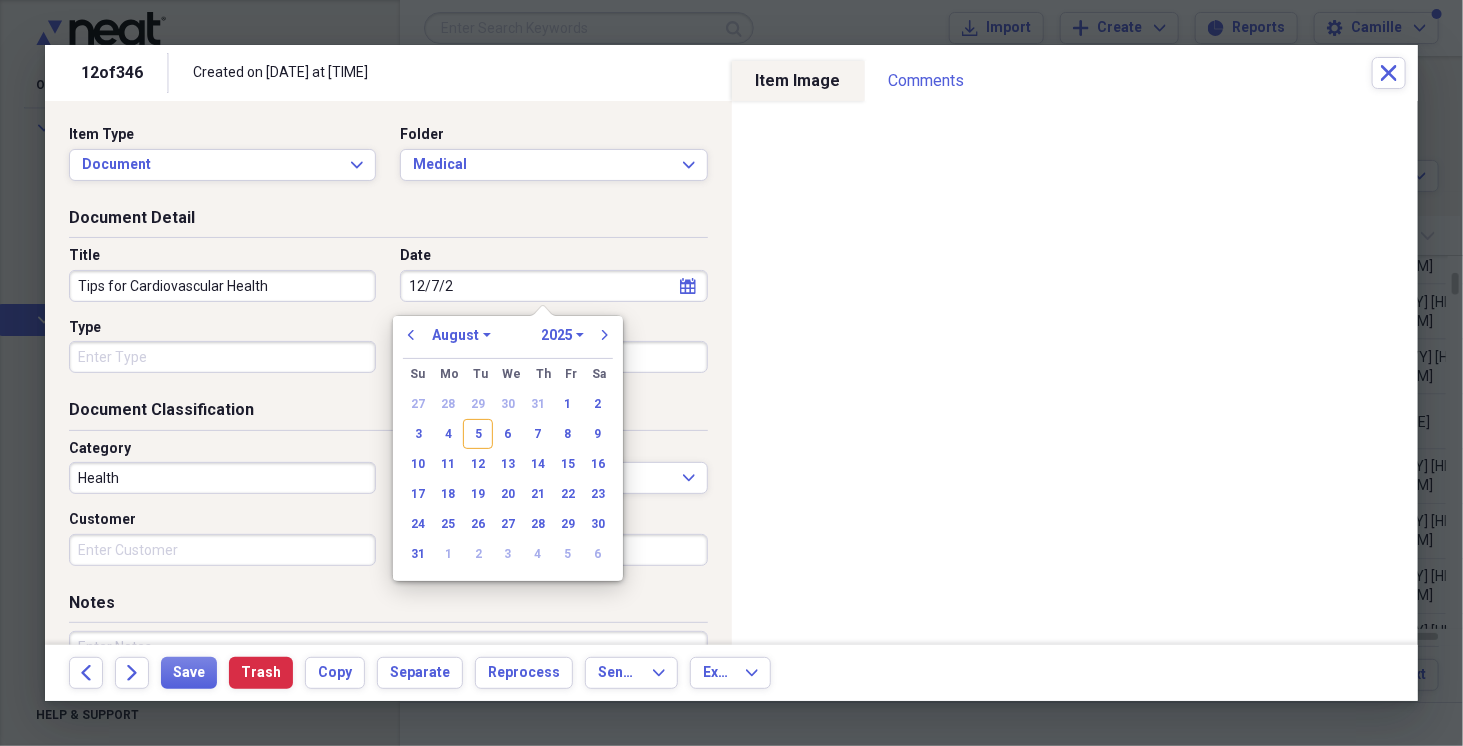 type on "[DATE]" 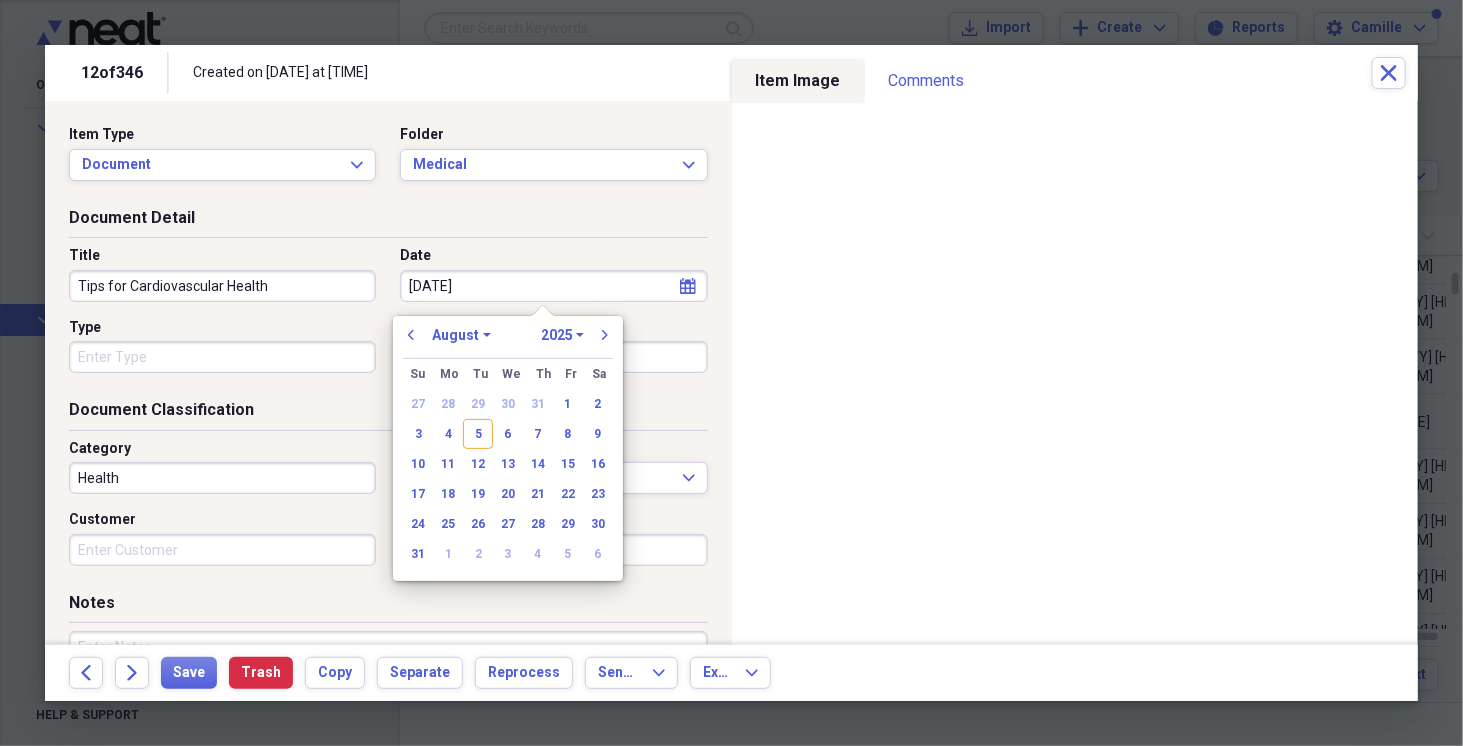 select on "11" 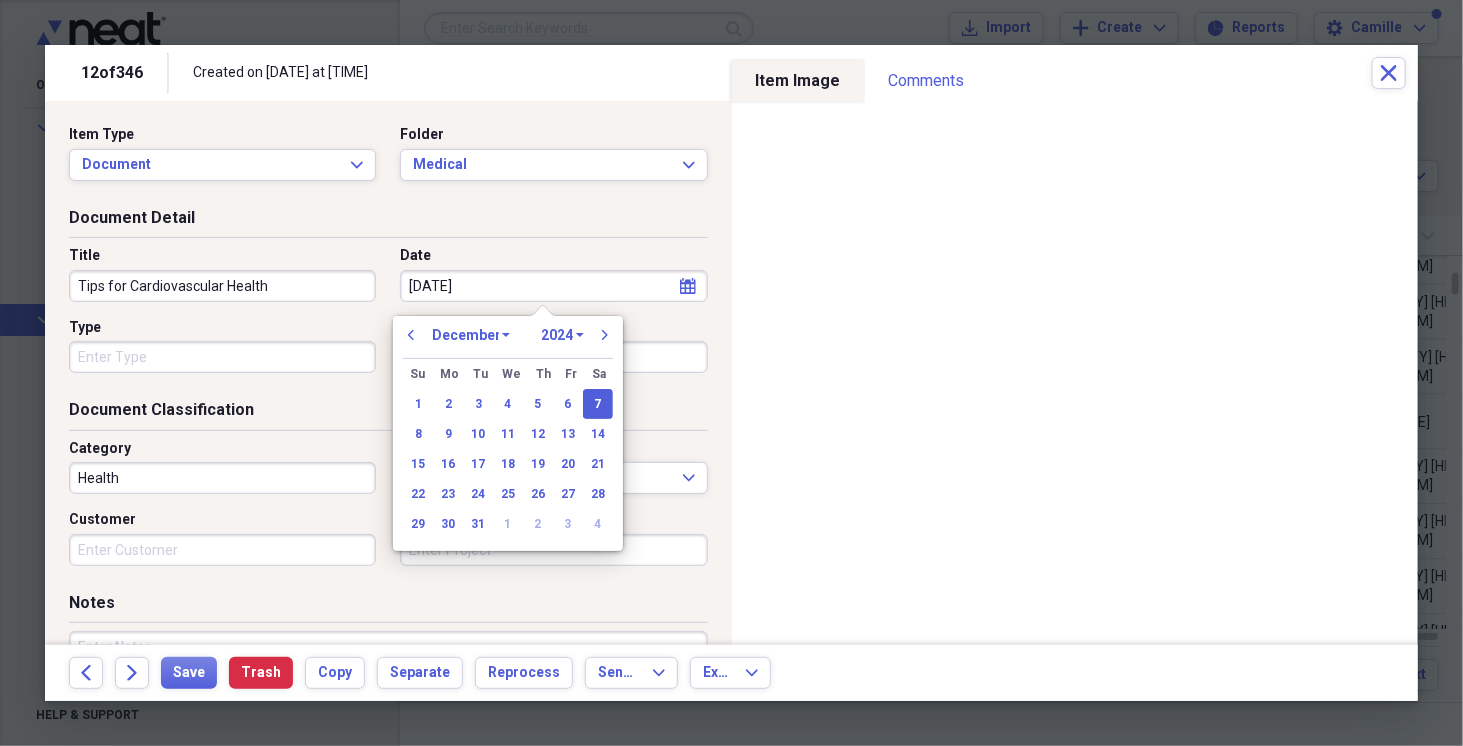 type on "12/07/2024" 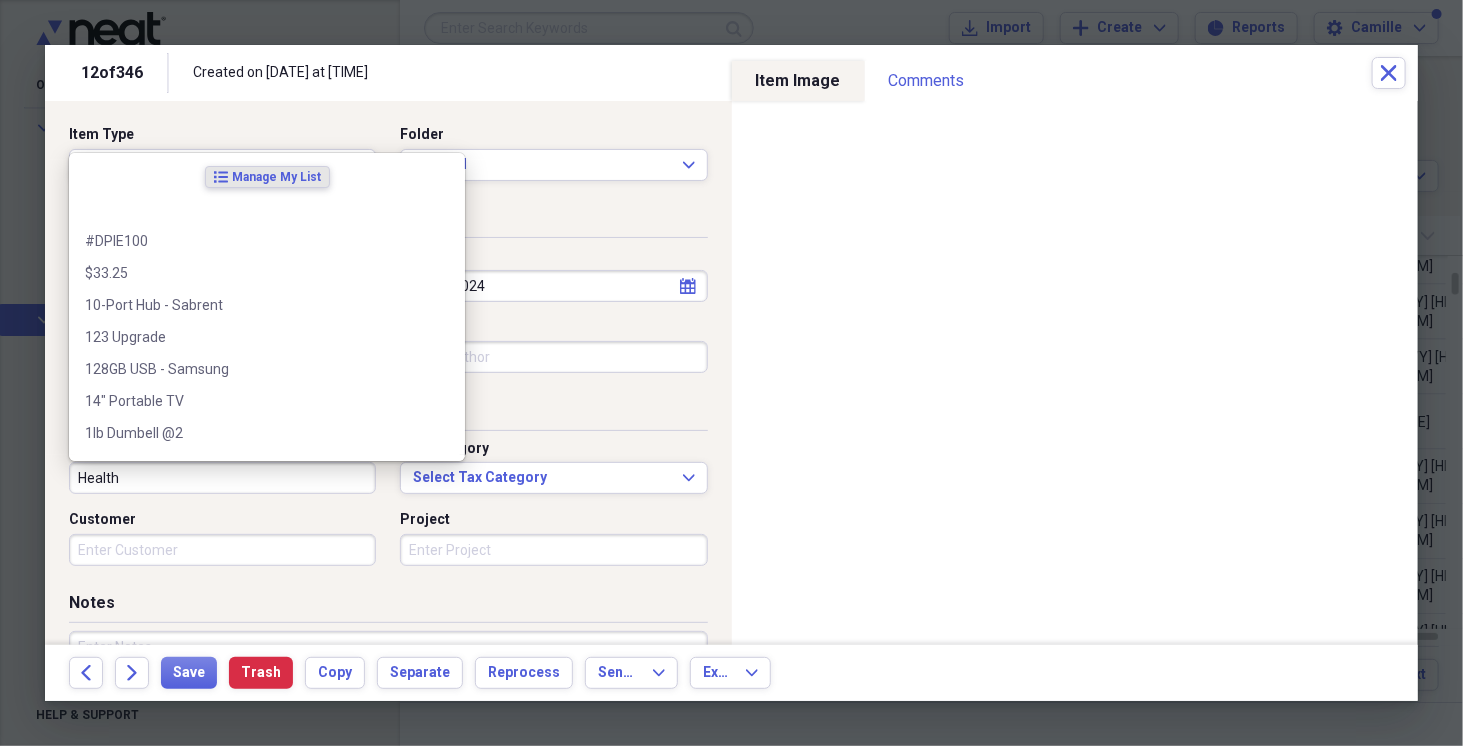 click on "Health" at bounding box center (222, 478) 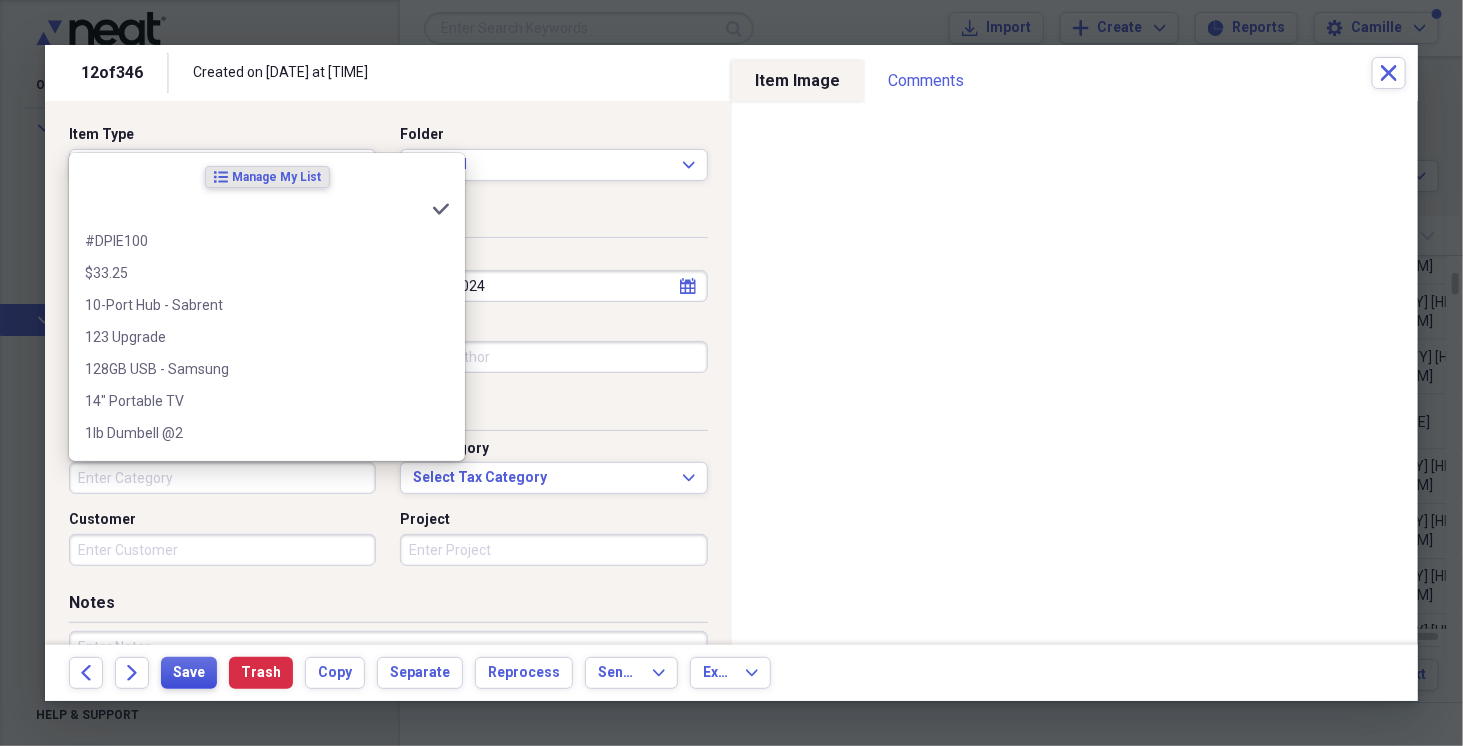 type 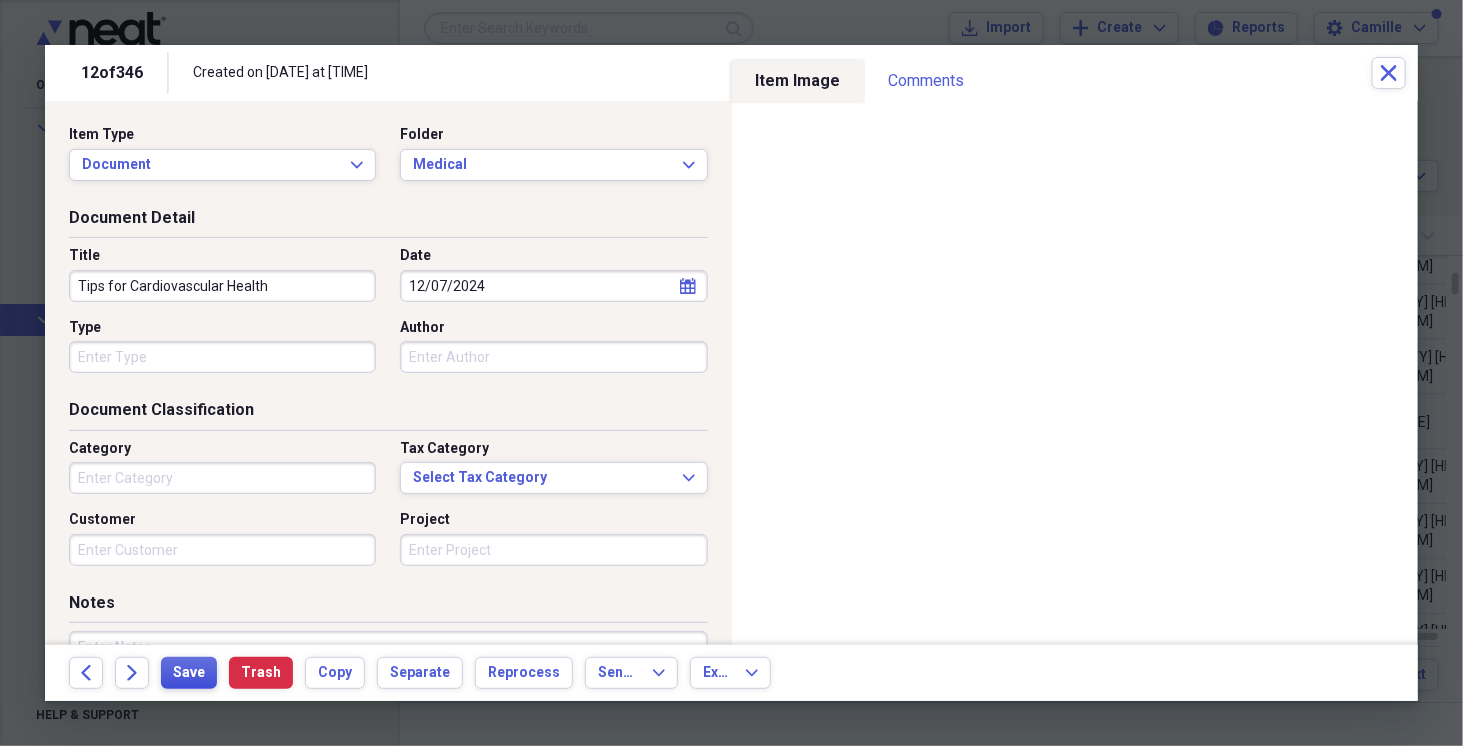 click on "Save" at bounding box center [189, 673] 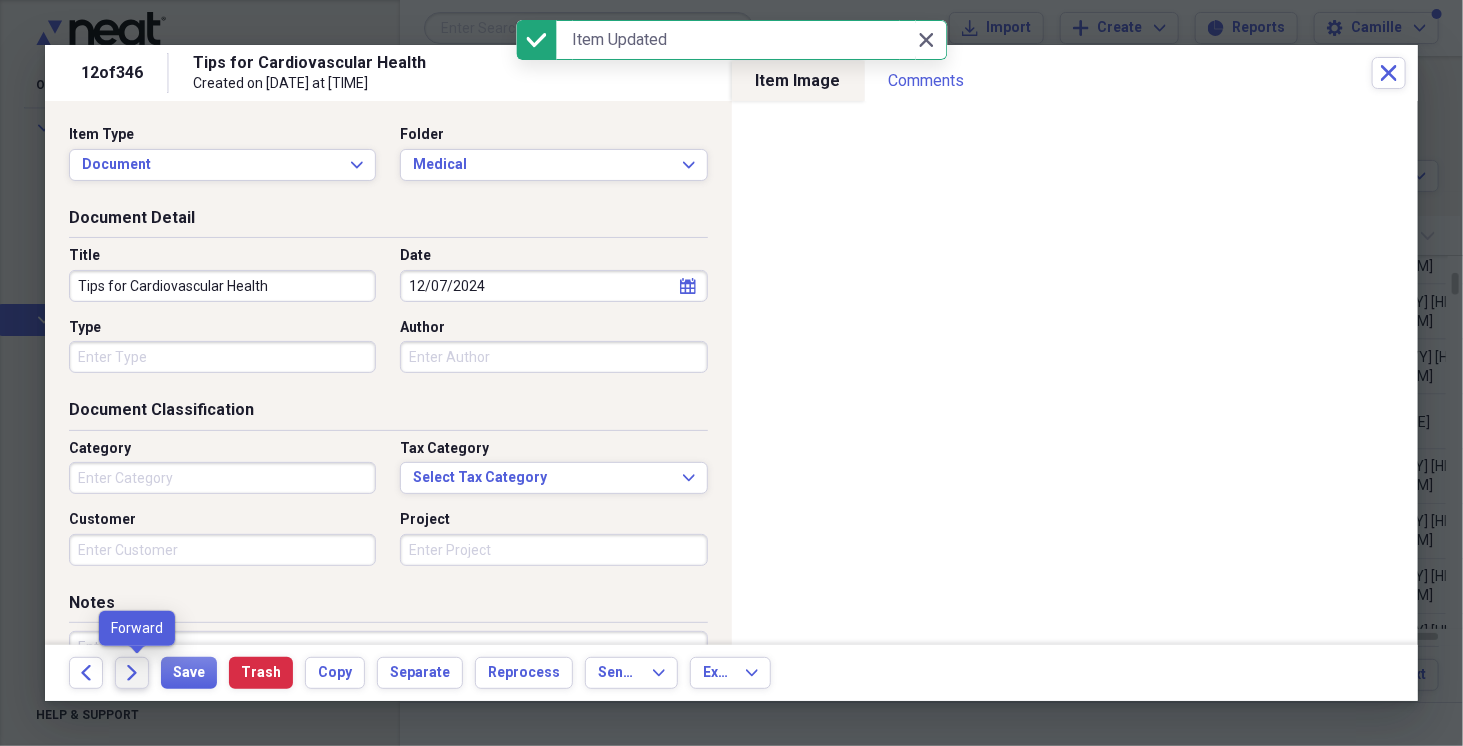 click on "Forward" 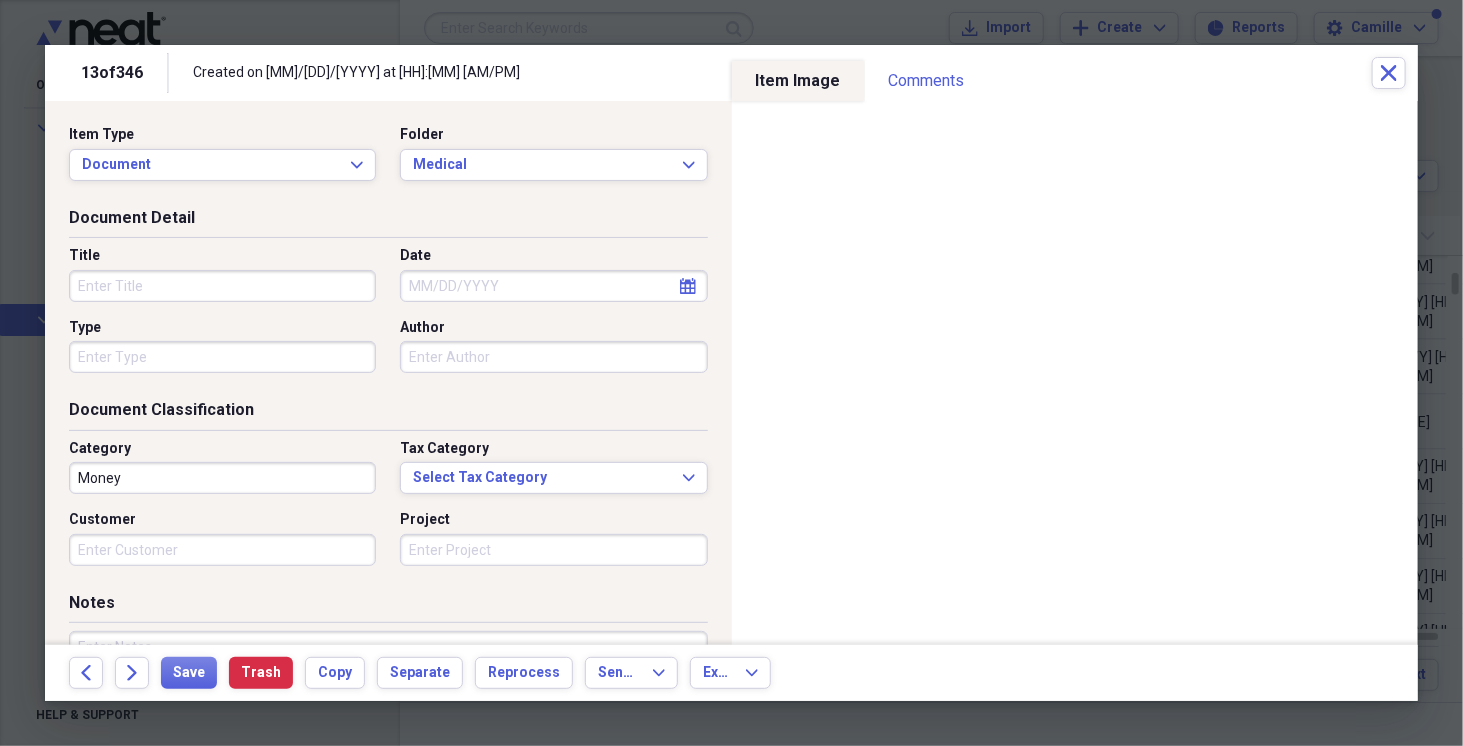 click on "Title" at bounding box center (222, 286) 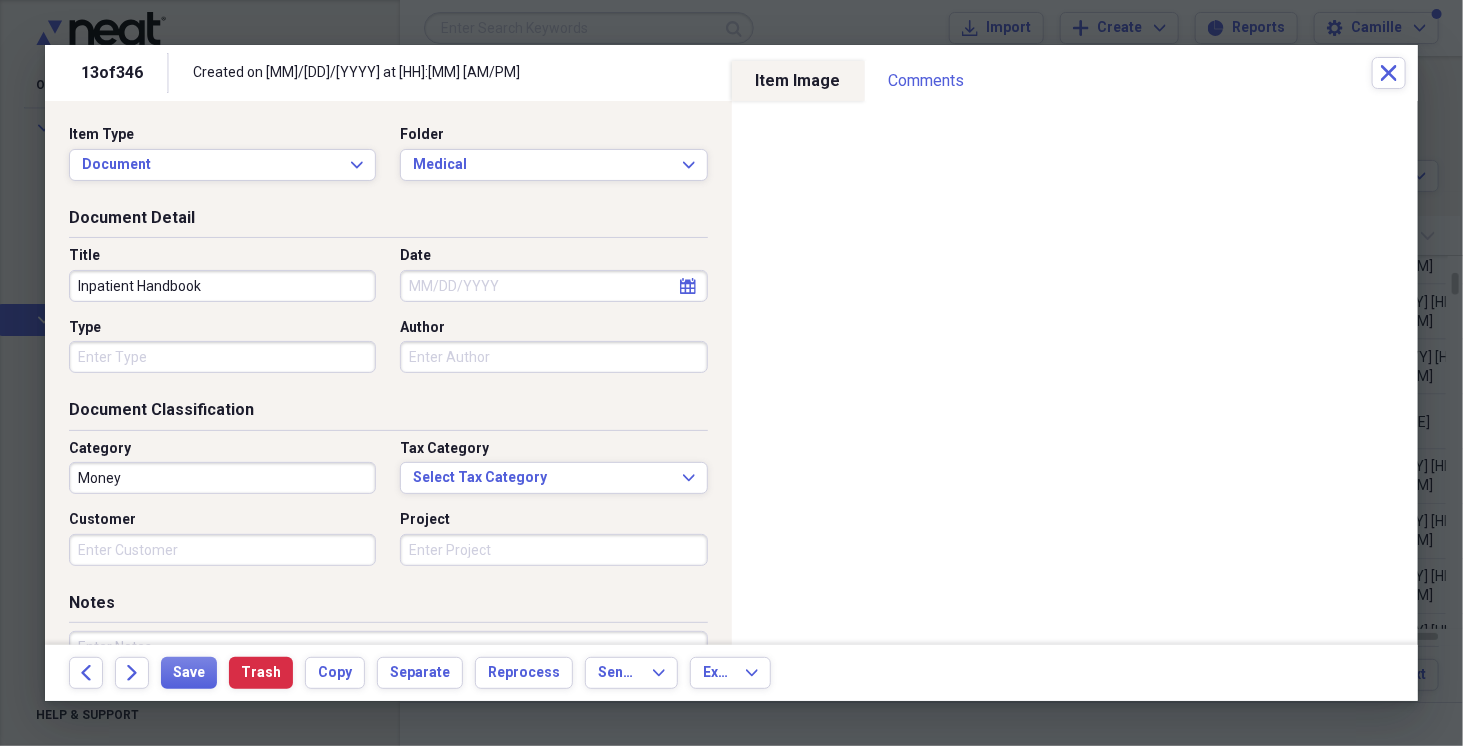 type on "Inpatient Handbook" 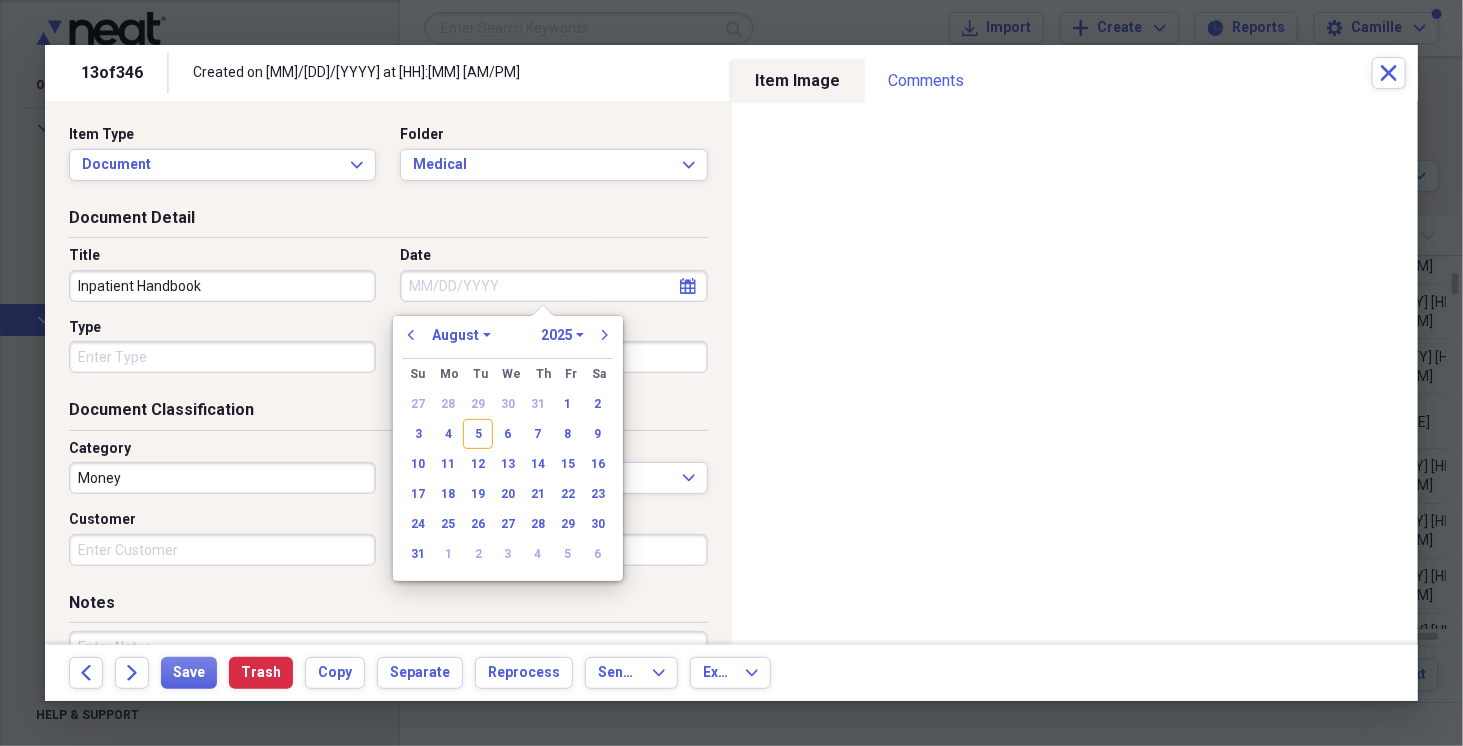 click on "Date" at bounding box center (553, 286) 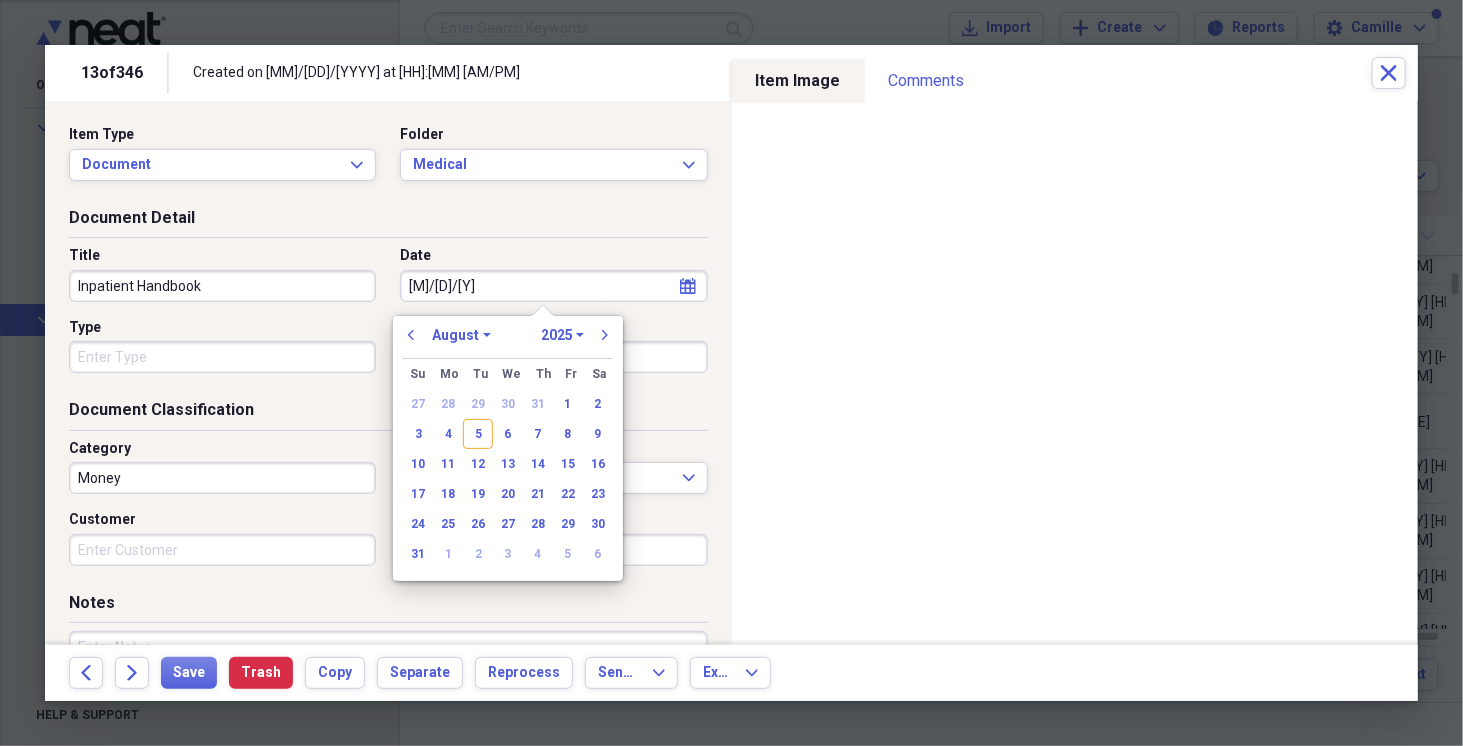 type on "[MONTH]/[DAY]/[YEAR]" 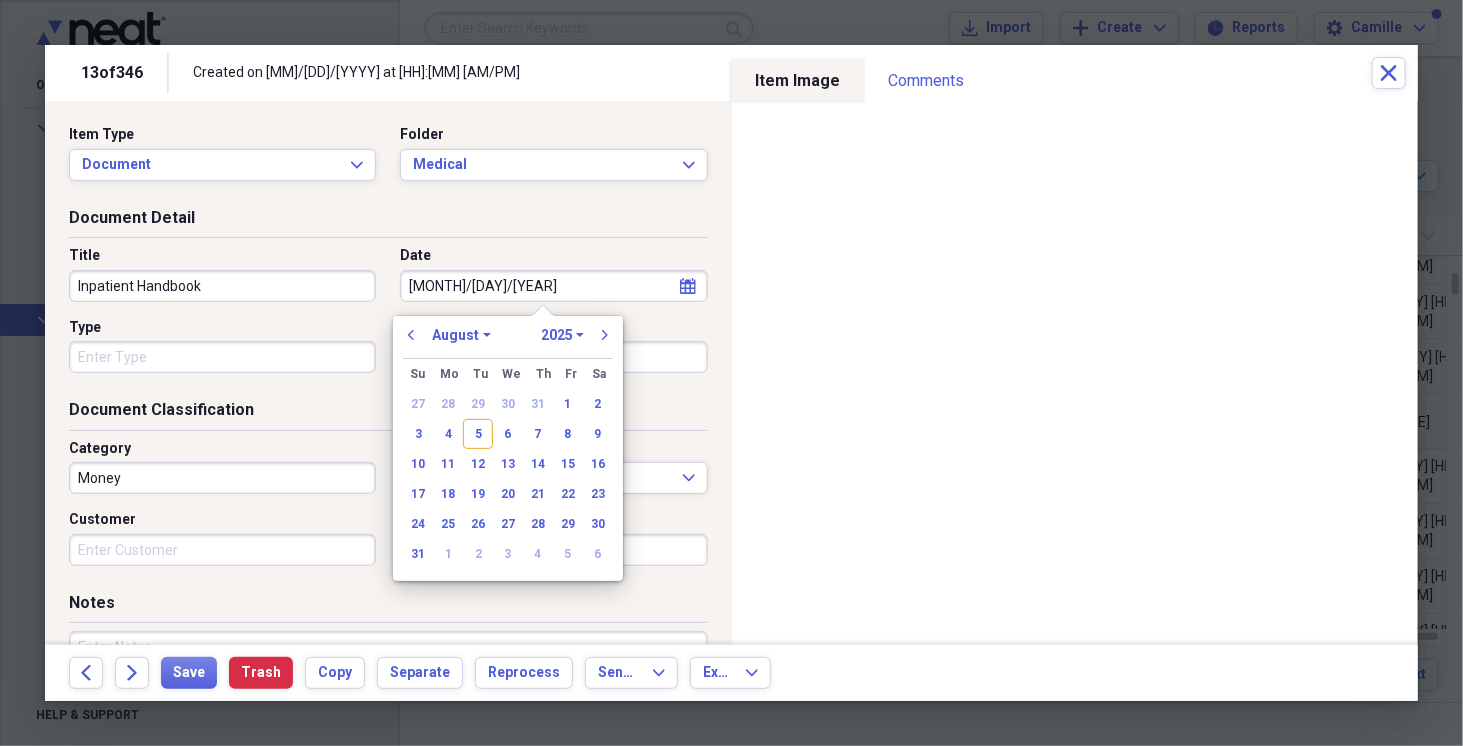 select on "0" 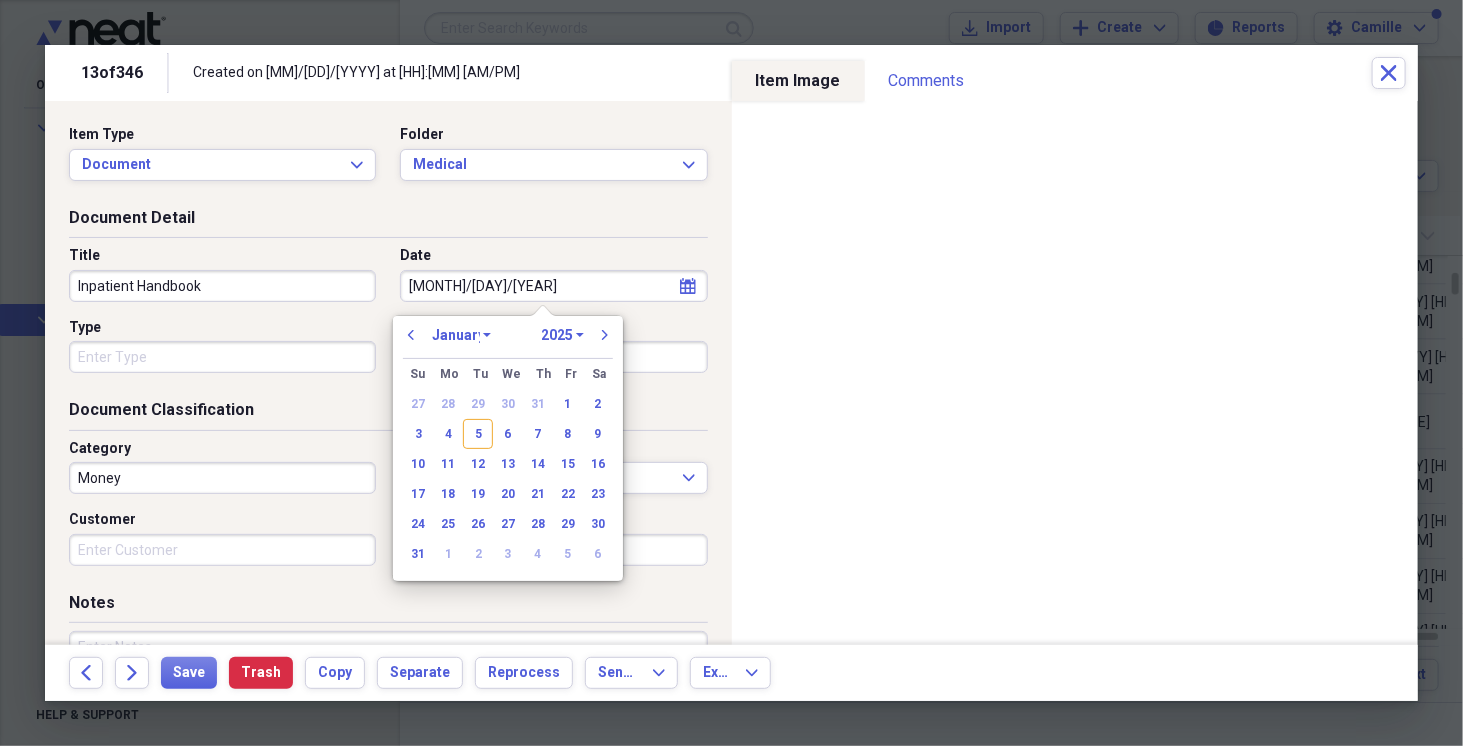 select on "2023" 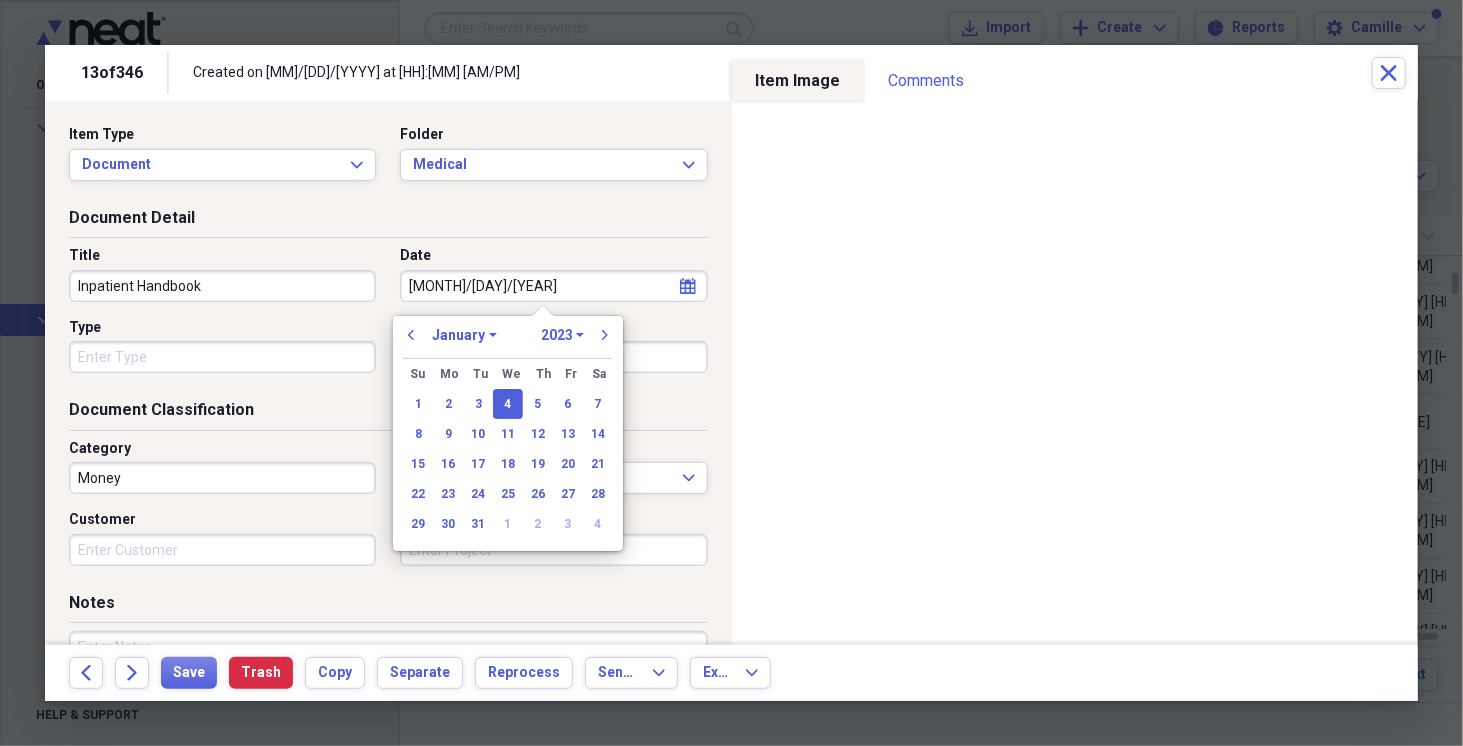 type on "[MM]/[DD]/[YYYY]" 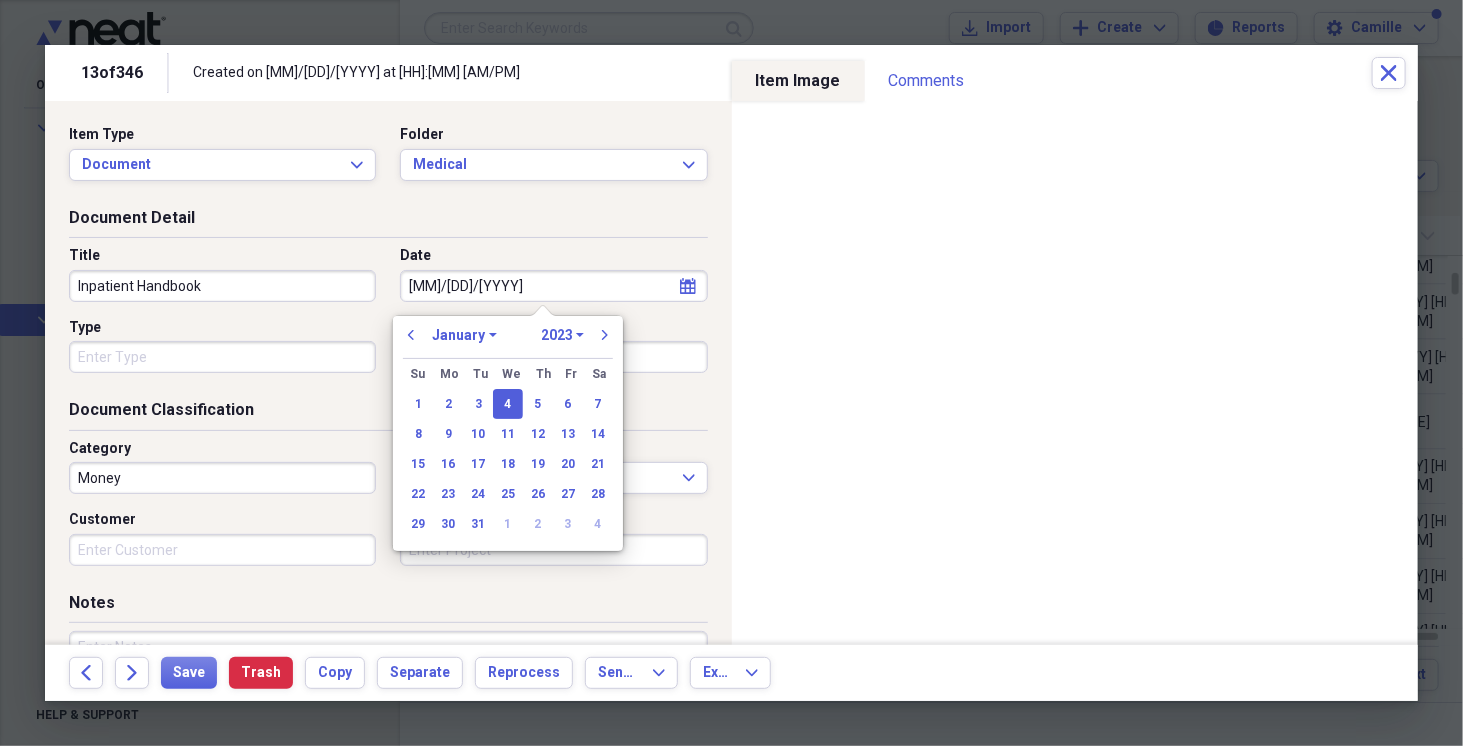 click on "Money" at bounding box center (222, 478) 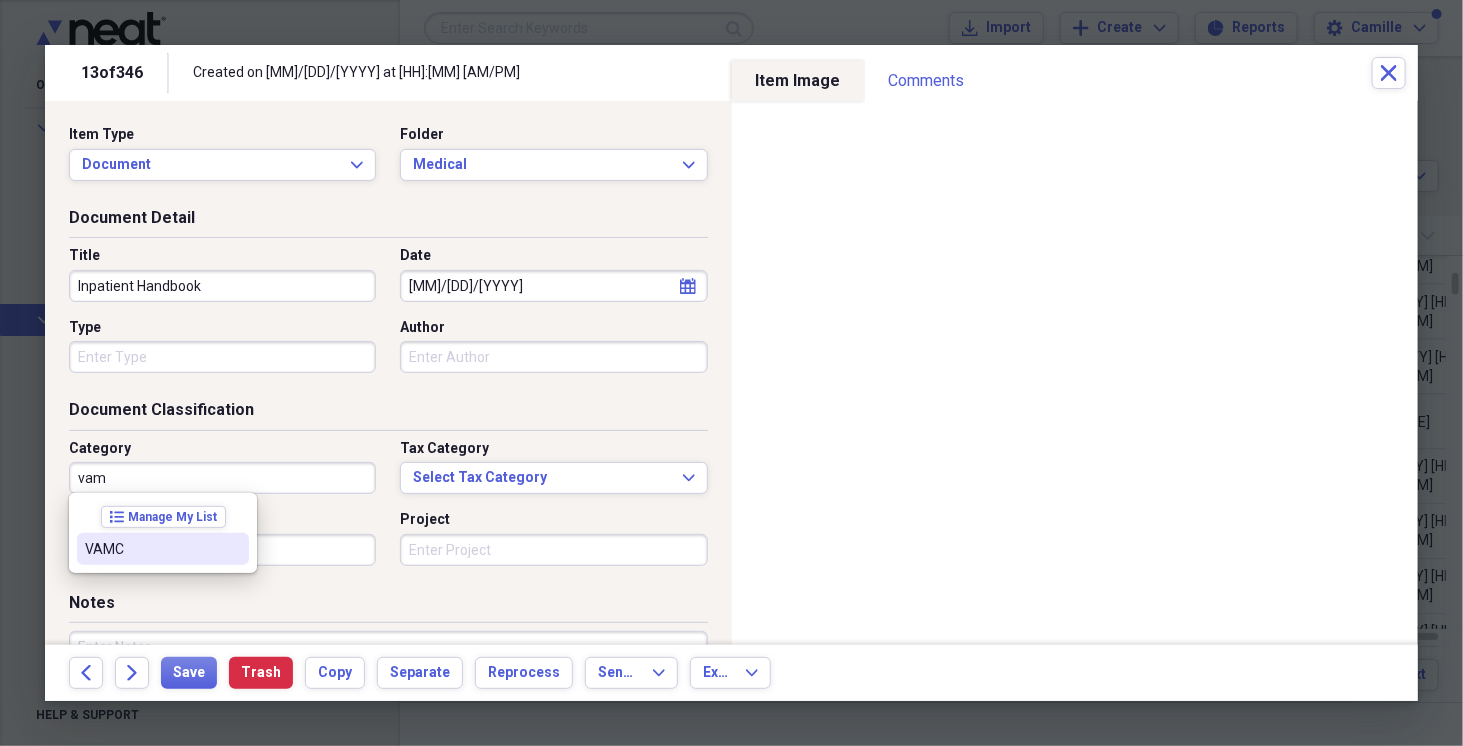 click on "VAMC" at bounding box center (163, 549) 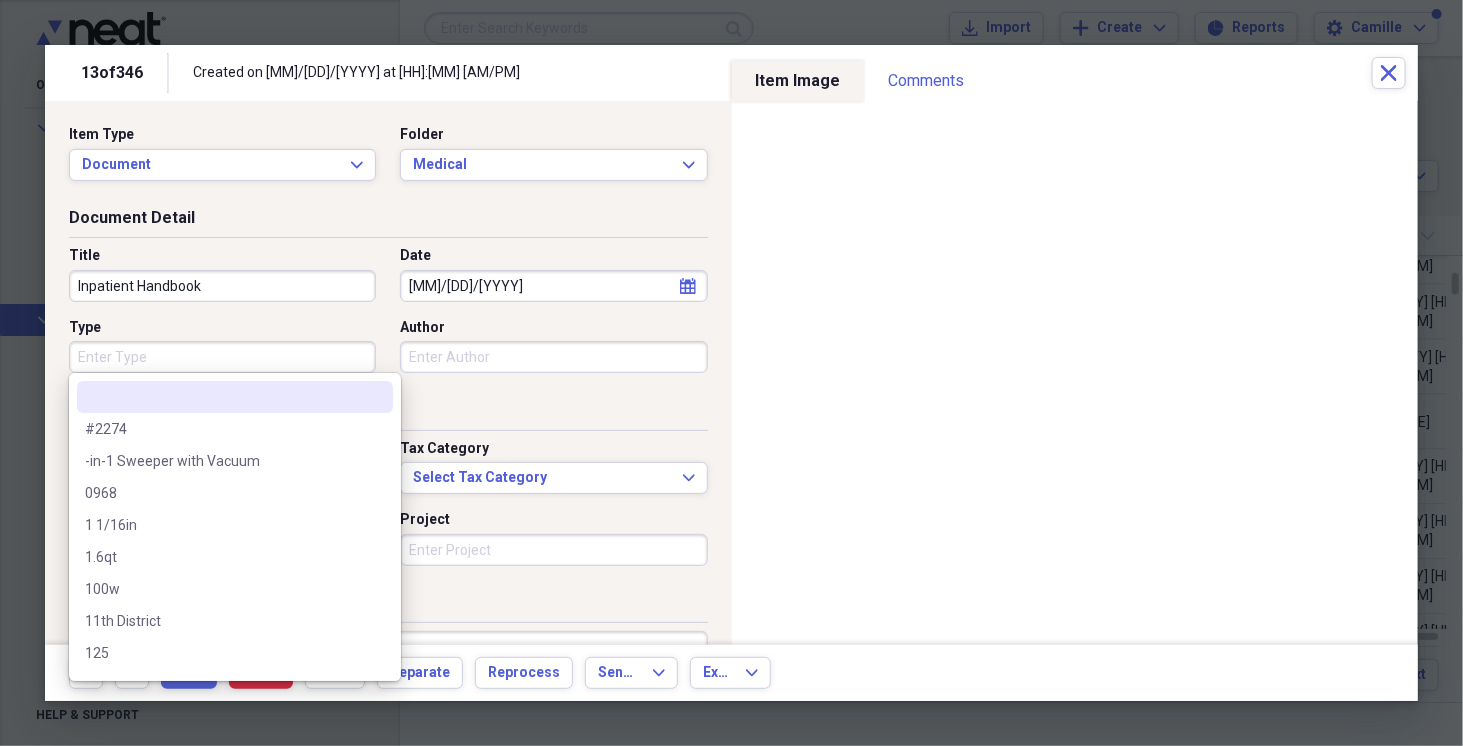 click on "Type" at bounding box center [222, 357] 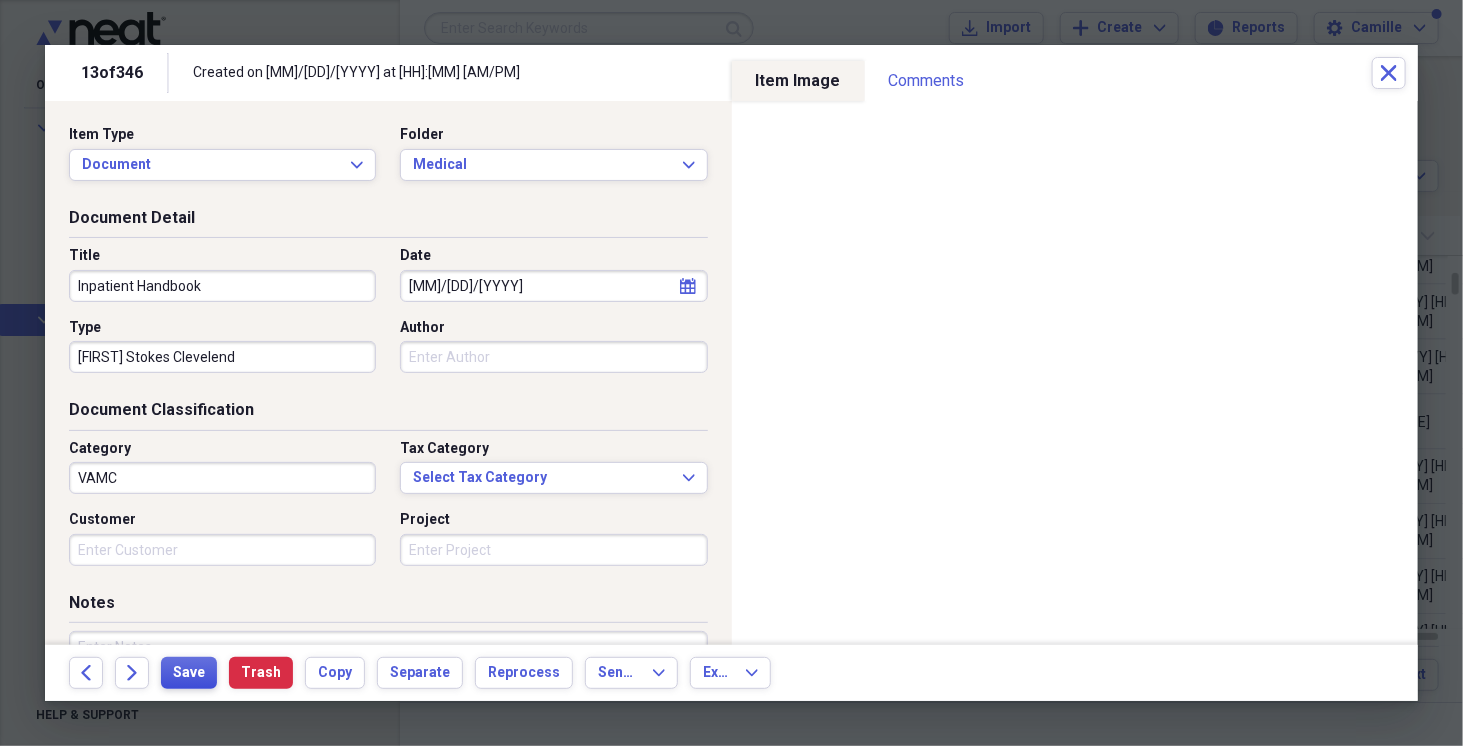 type on "[FIRST] Stokes Clevelend" 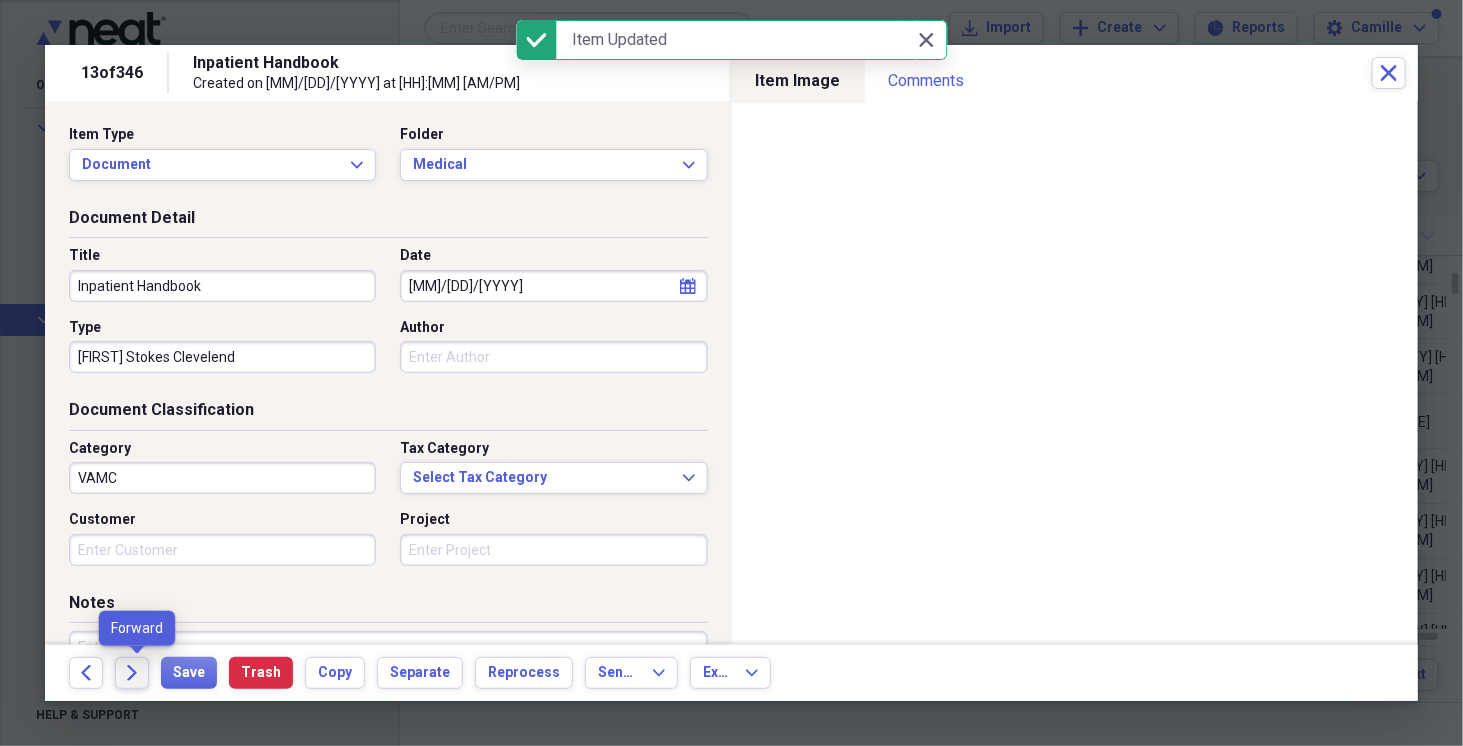 click on "Forward" 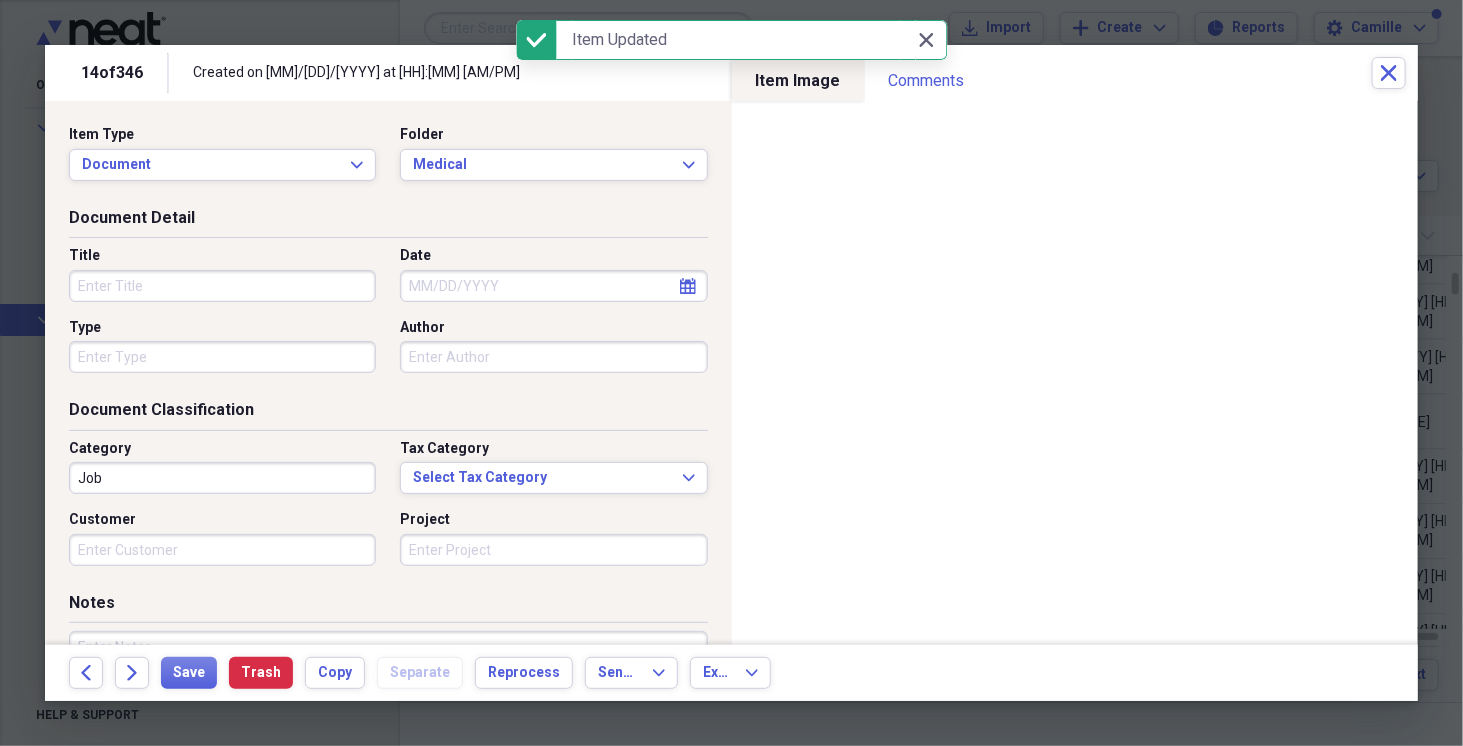 click on "Title" at bounding box center (222, 256) 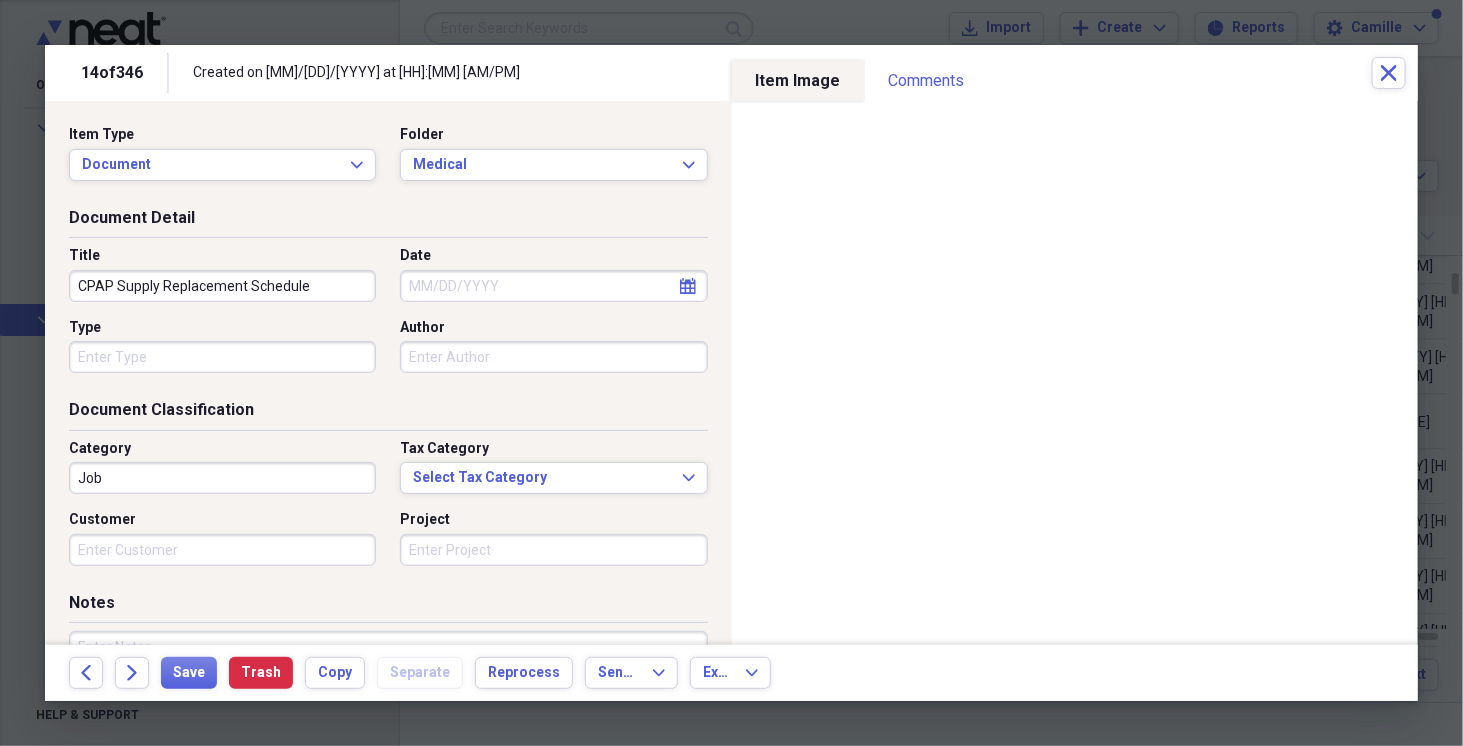 type on "CPAP Supply Replacement Schedule" 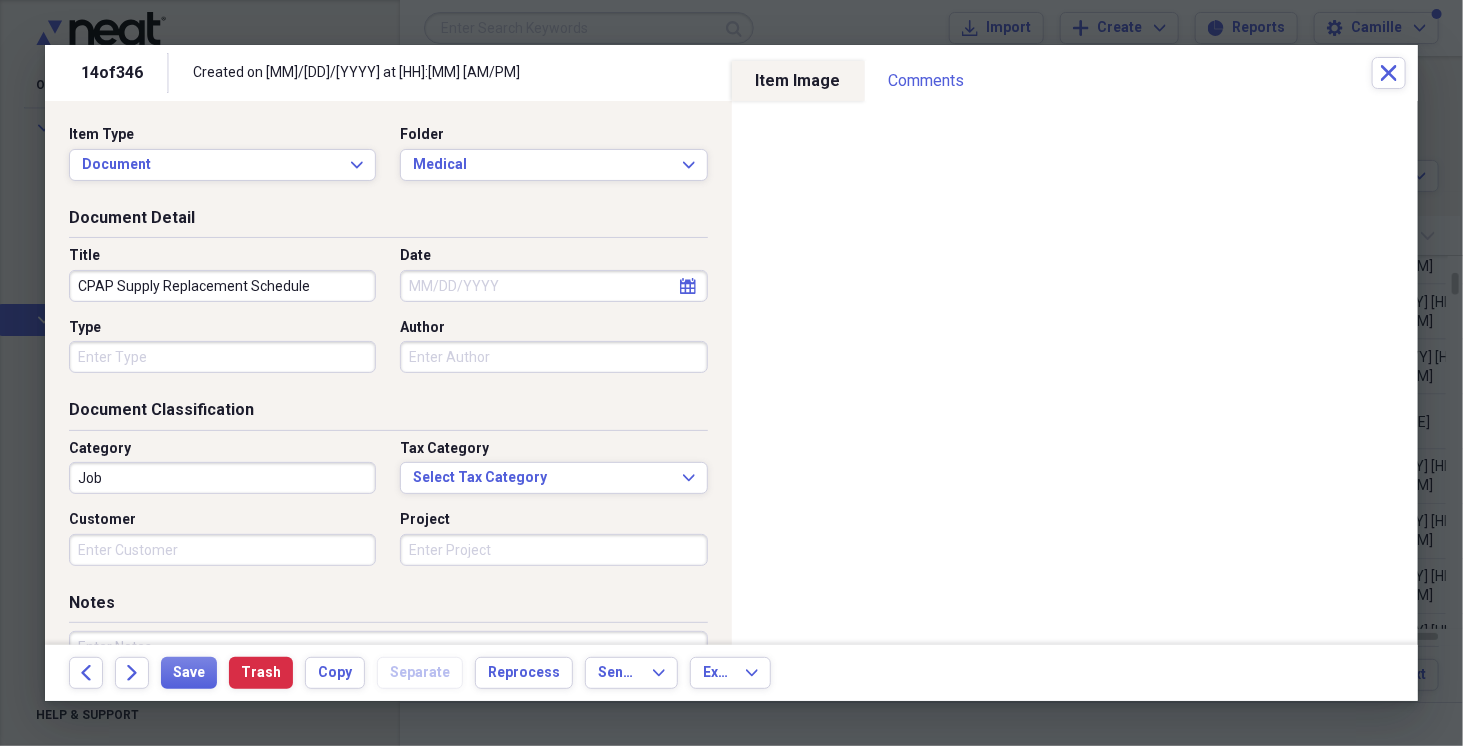 select on "7" 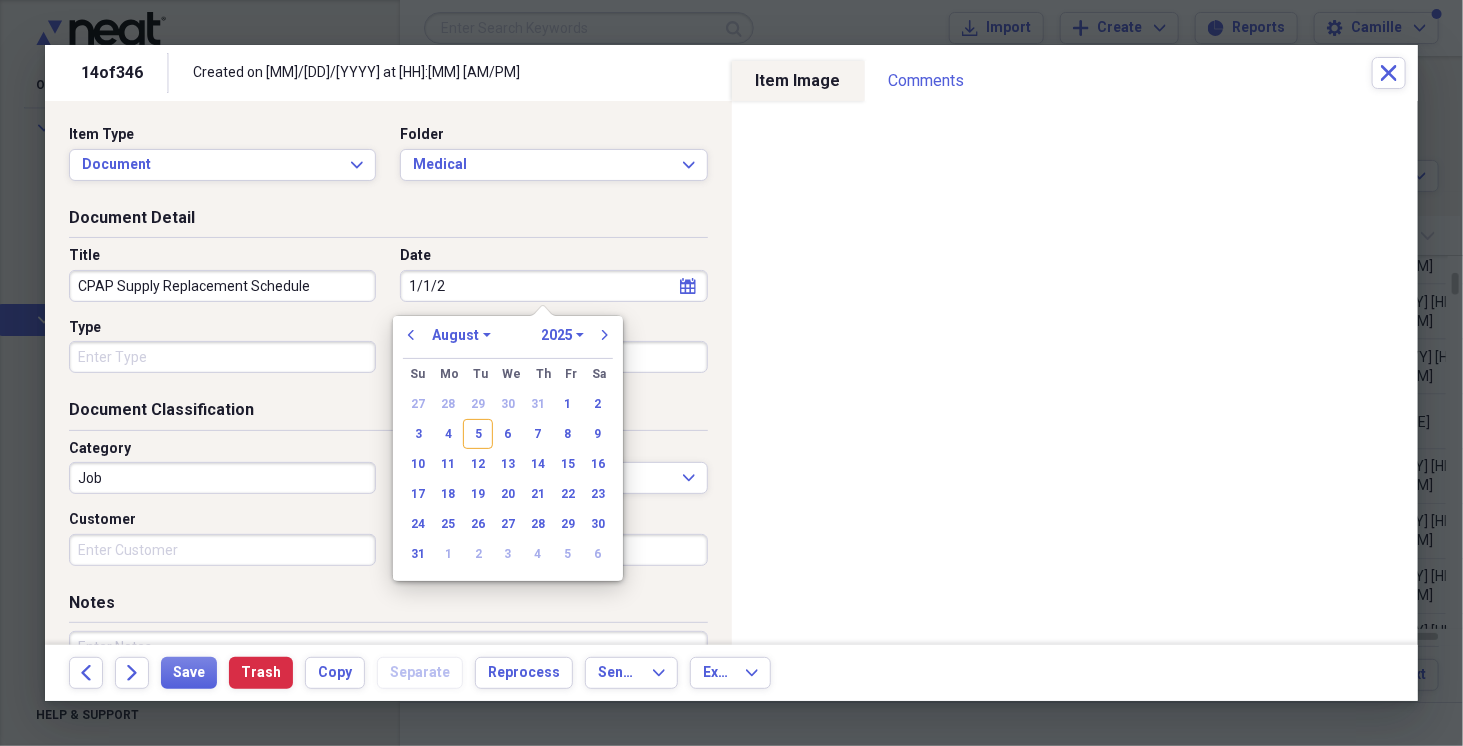 type on "[MONTH]/[DAY]/[YEAR]" 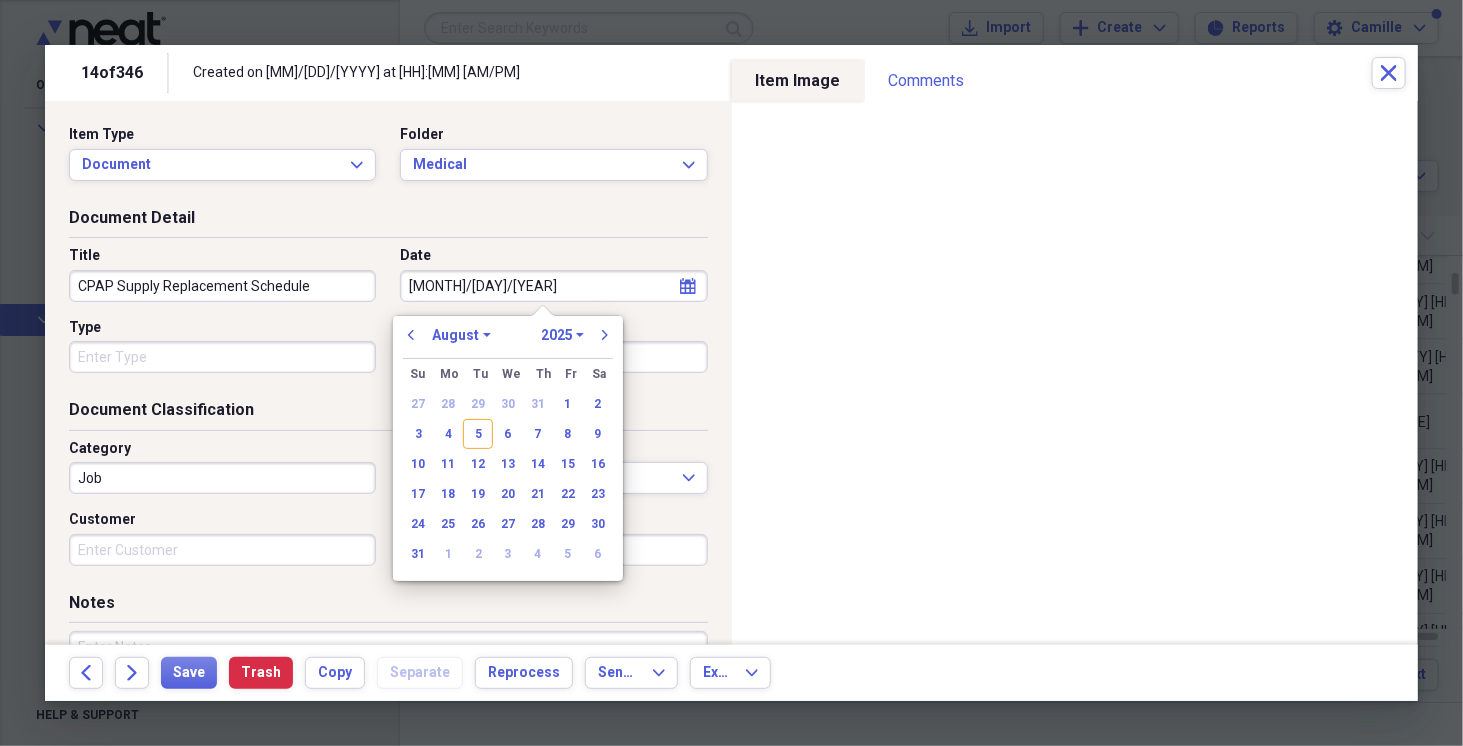 select on "0" 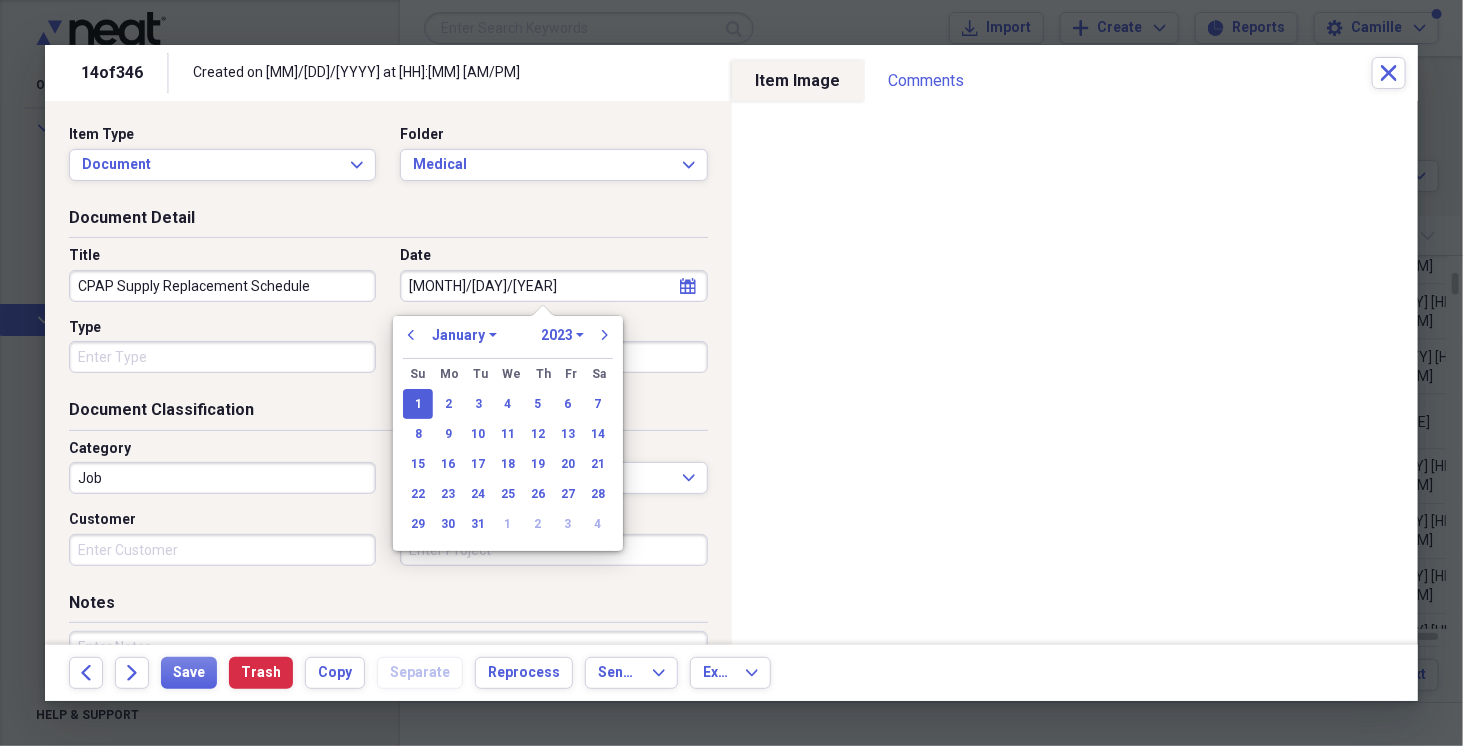 type on "01/01/2023" 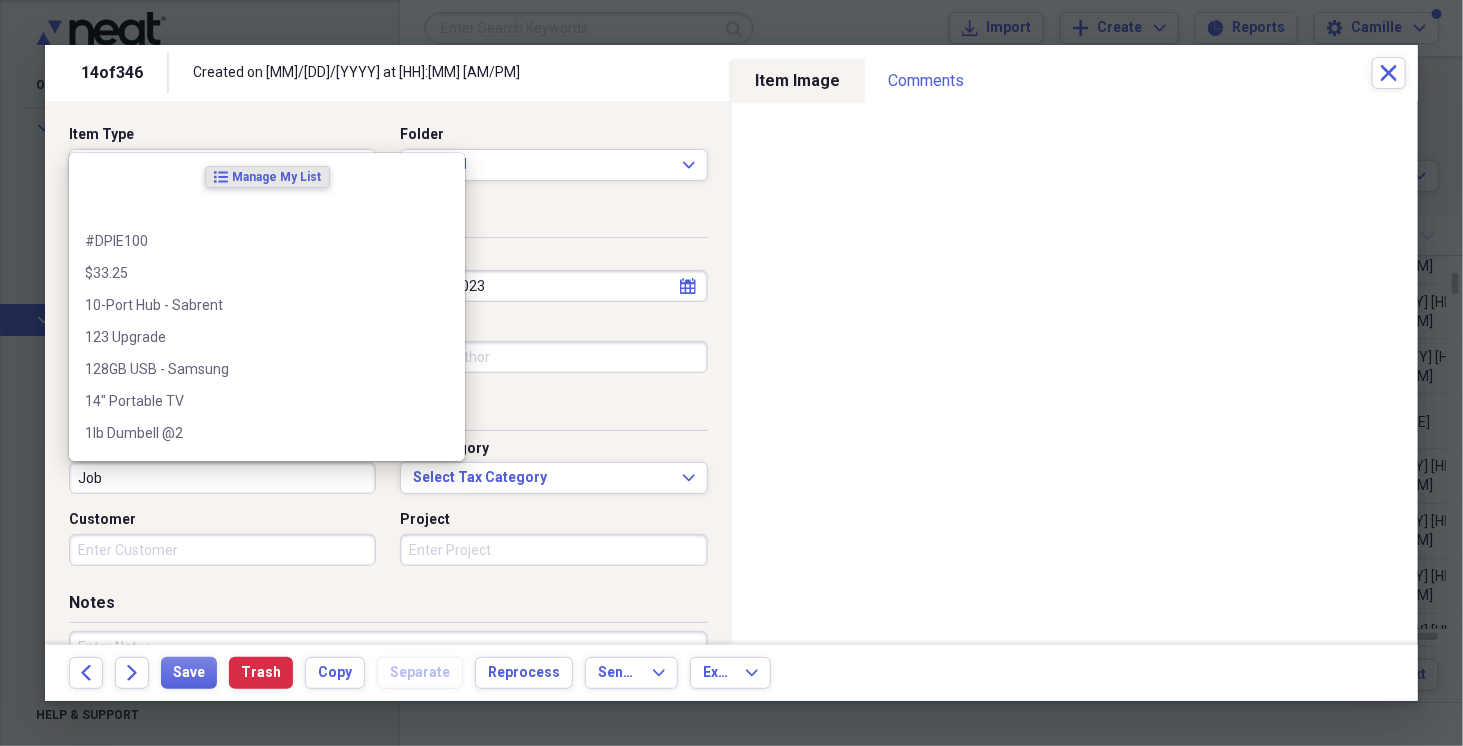 click on "Job" at bounding box center (222, 478) 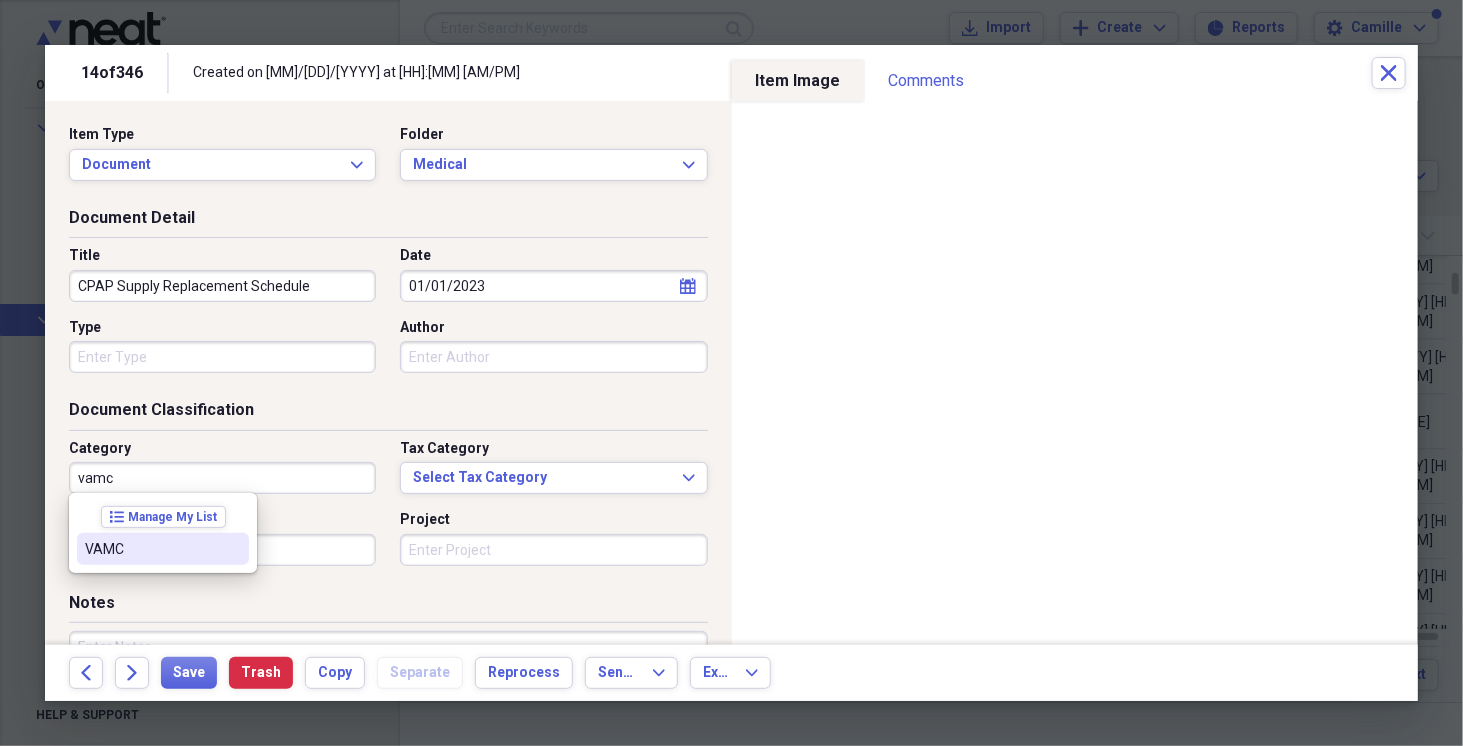 click on "VAMC" at bounding box center [151, 549] 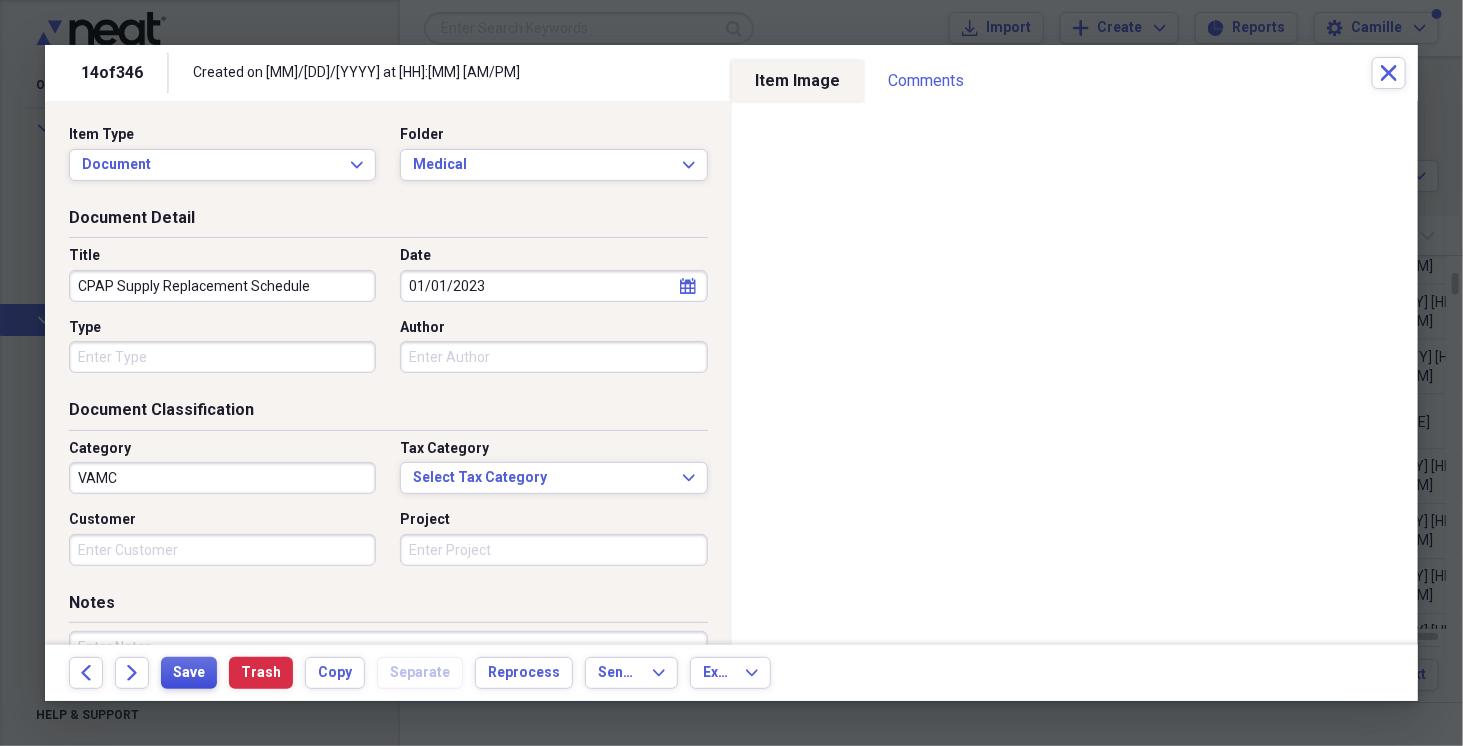 click on "Save" at bounding box center (189, 673) 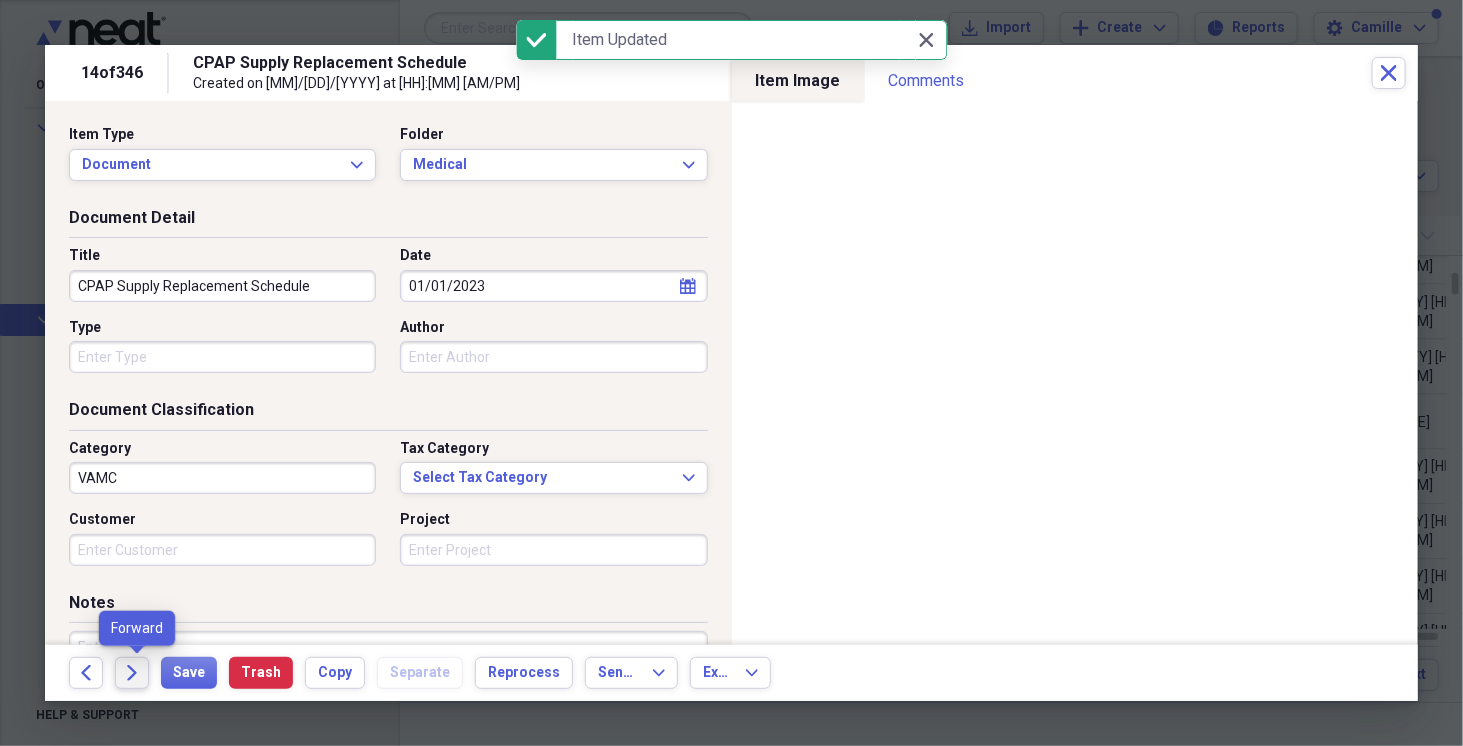 click on "Forward" at bounding box center (132, 673) 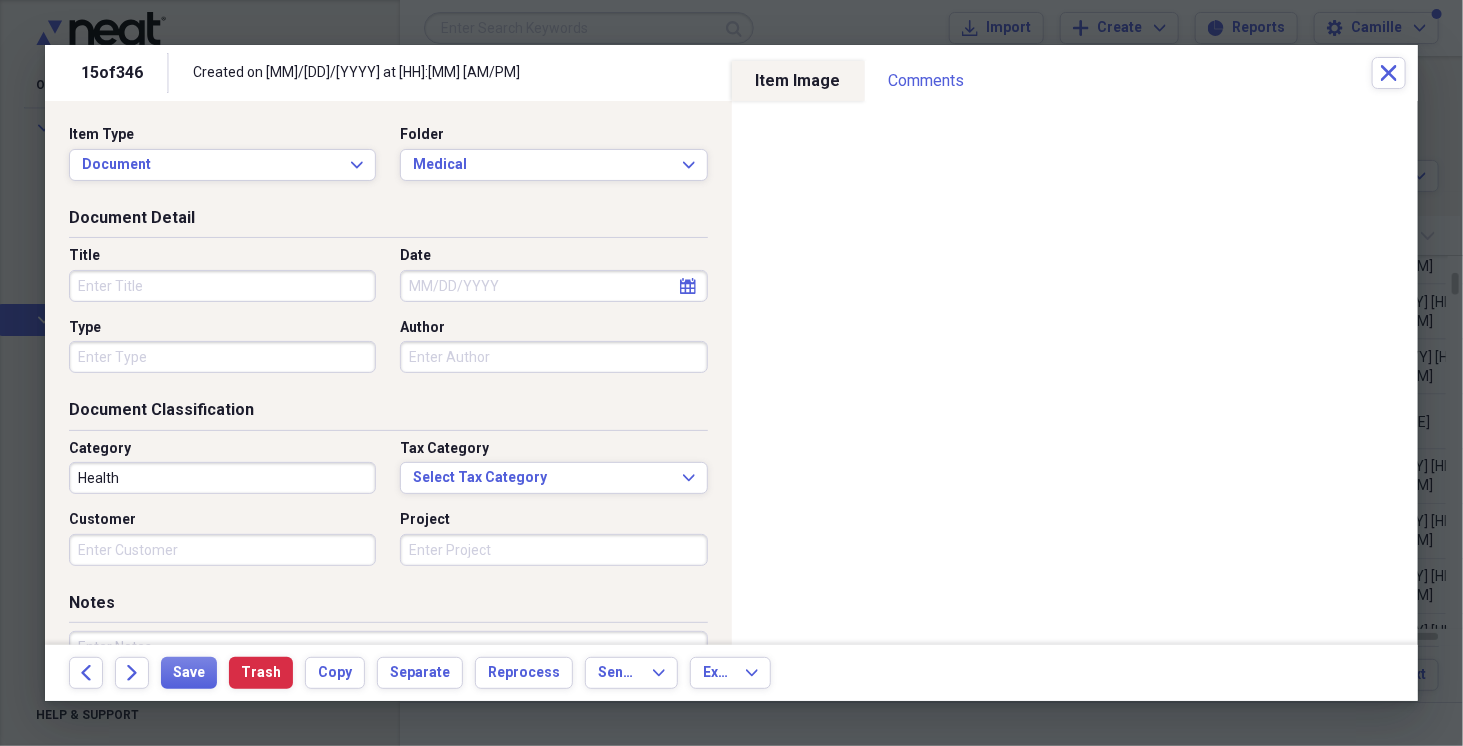 click on "Title" at bounding box center [222, 286] 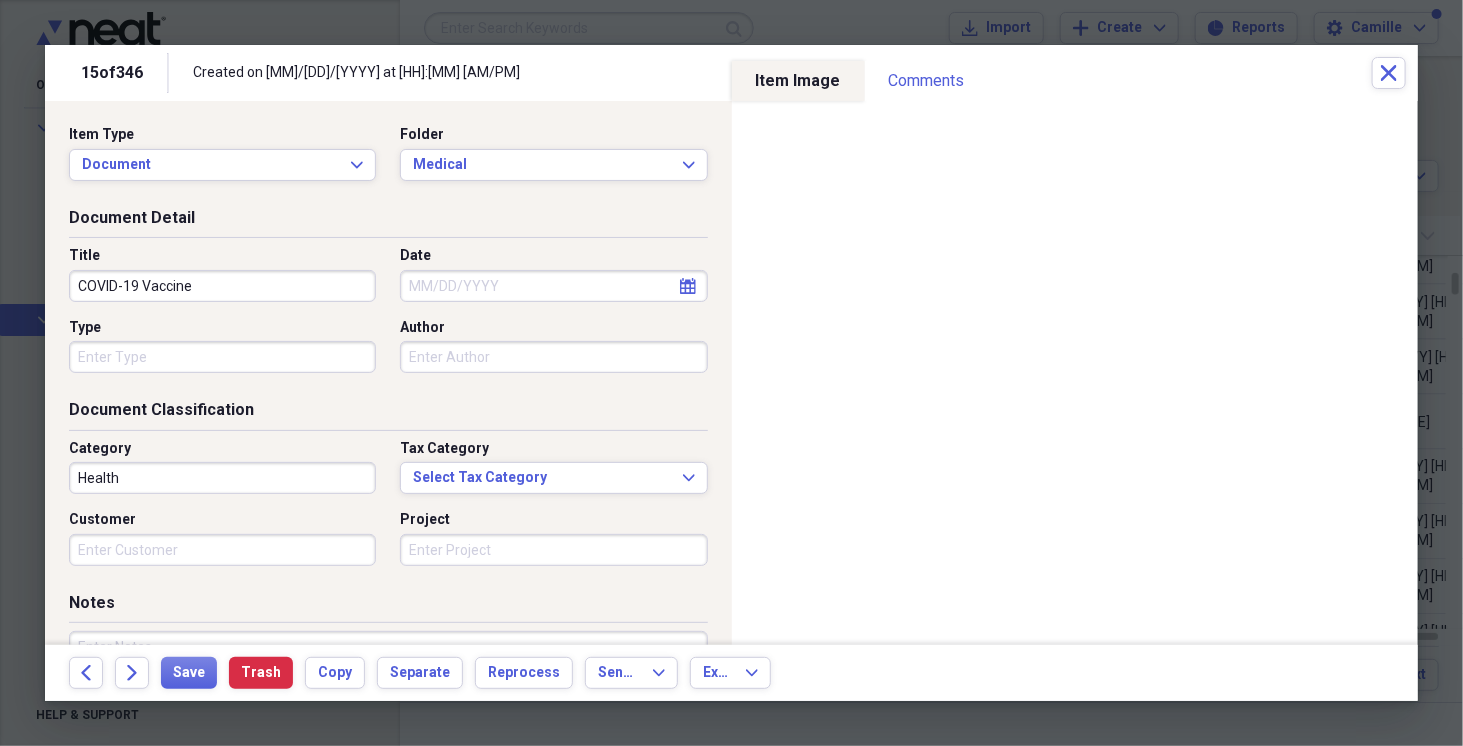 type on "COVID-19 Vaccine" 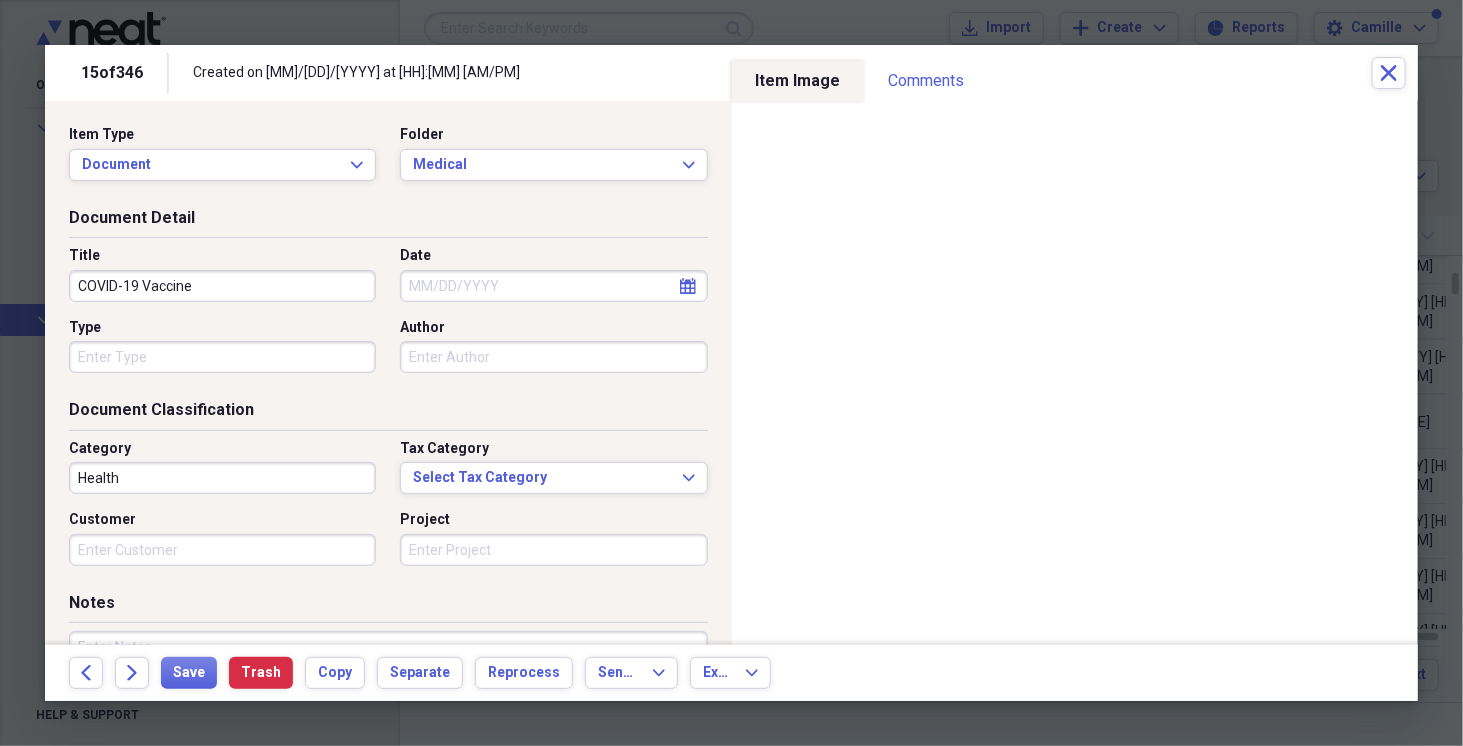 select on "7" 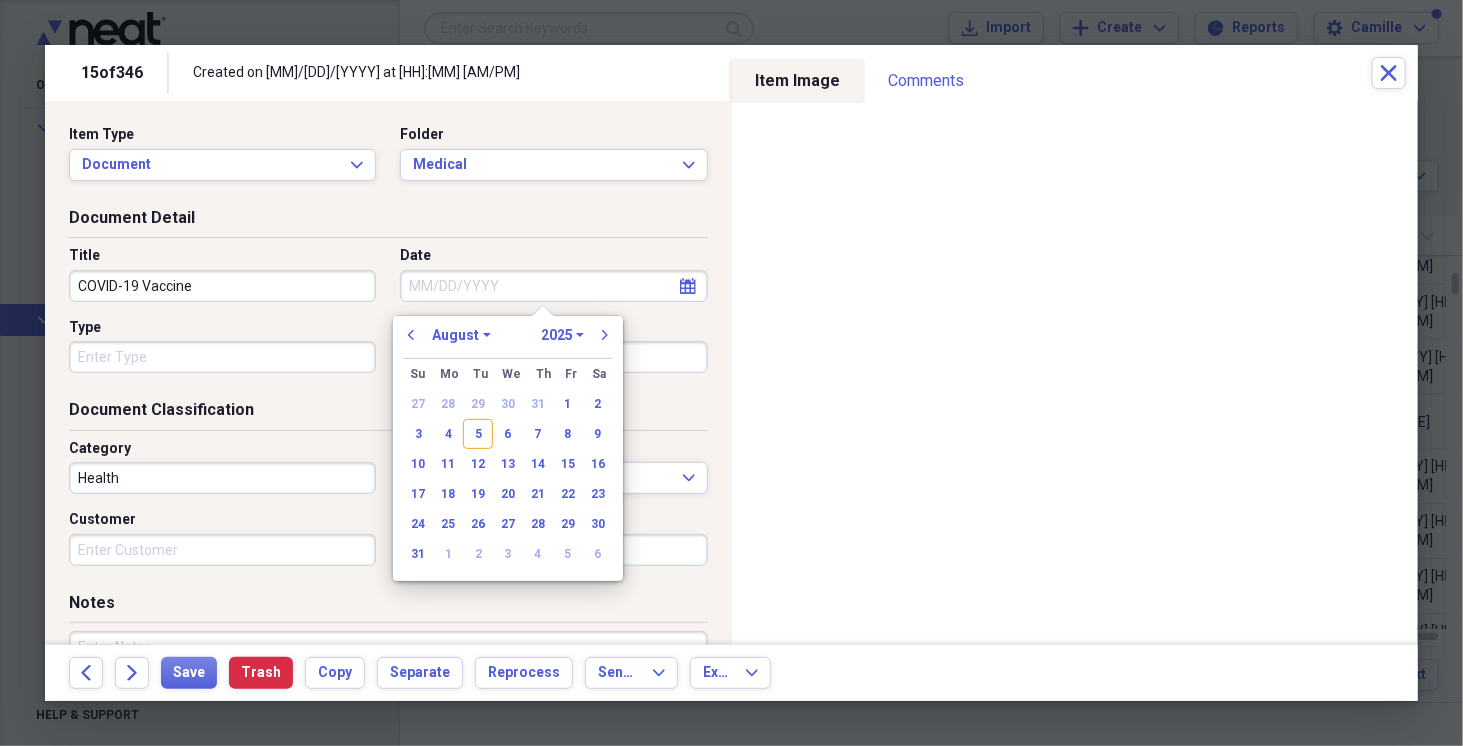 drag, startPoint x: 464, startPoint y: 281, endPoint x: 408, endPoint y: 239, distance: 70 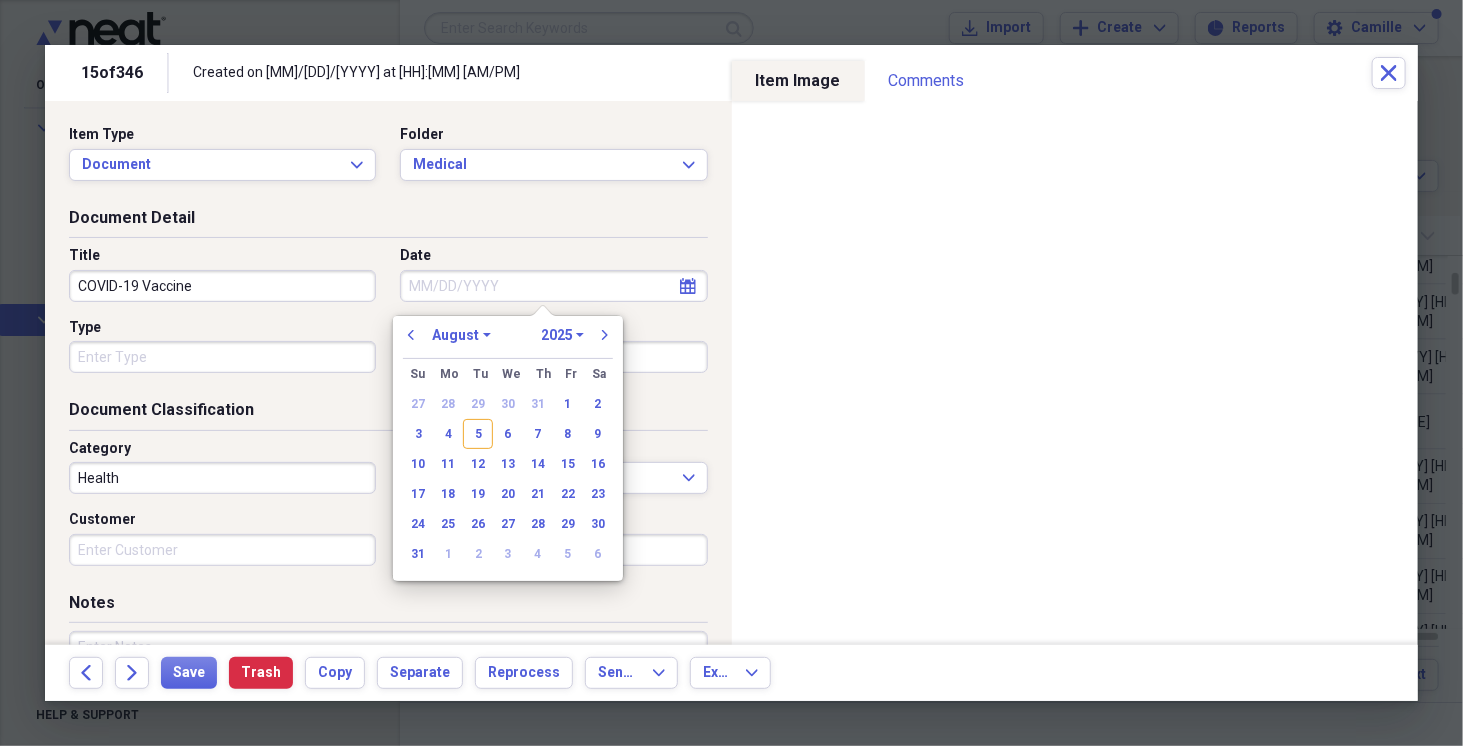 click on "Date" at bounding box center (553, 286) 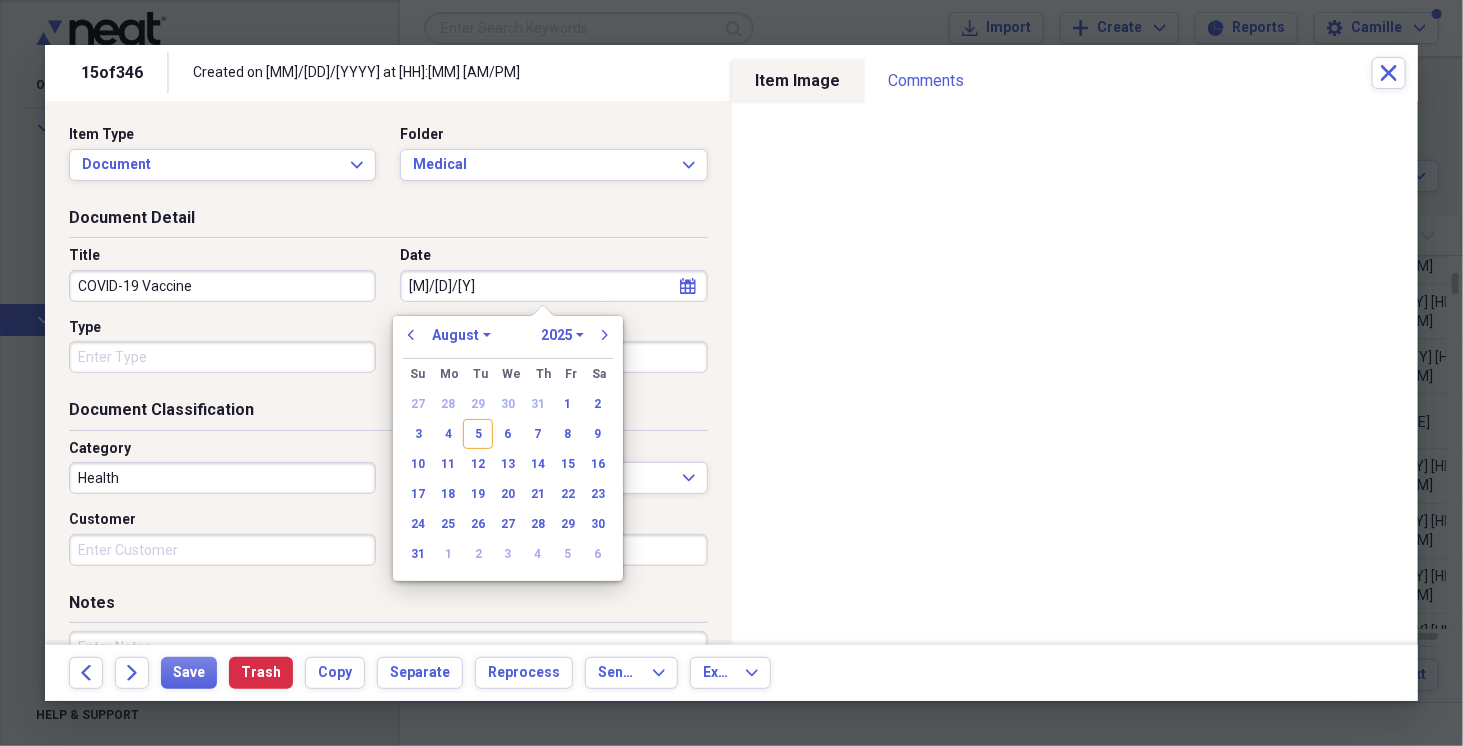 type on "[MM]/[DD]/[YY]" 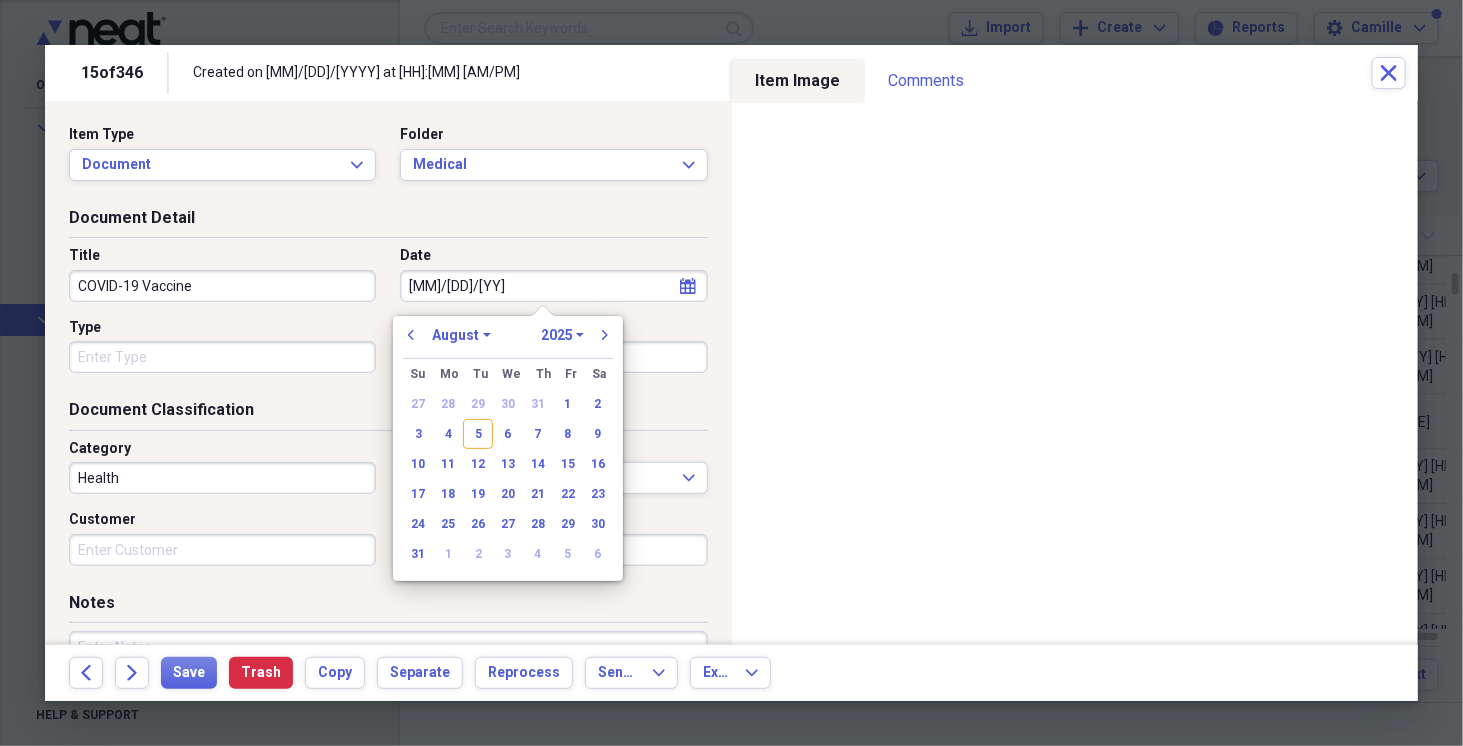 select on "8" 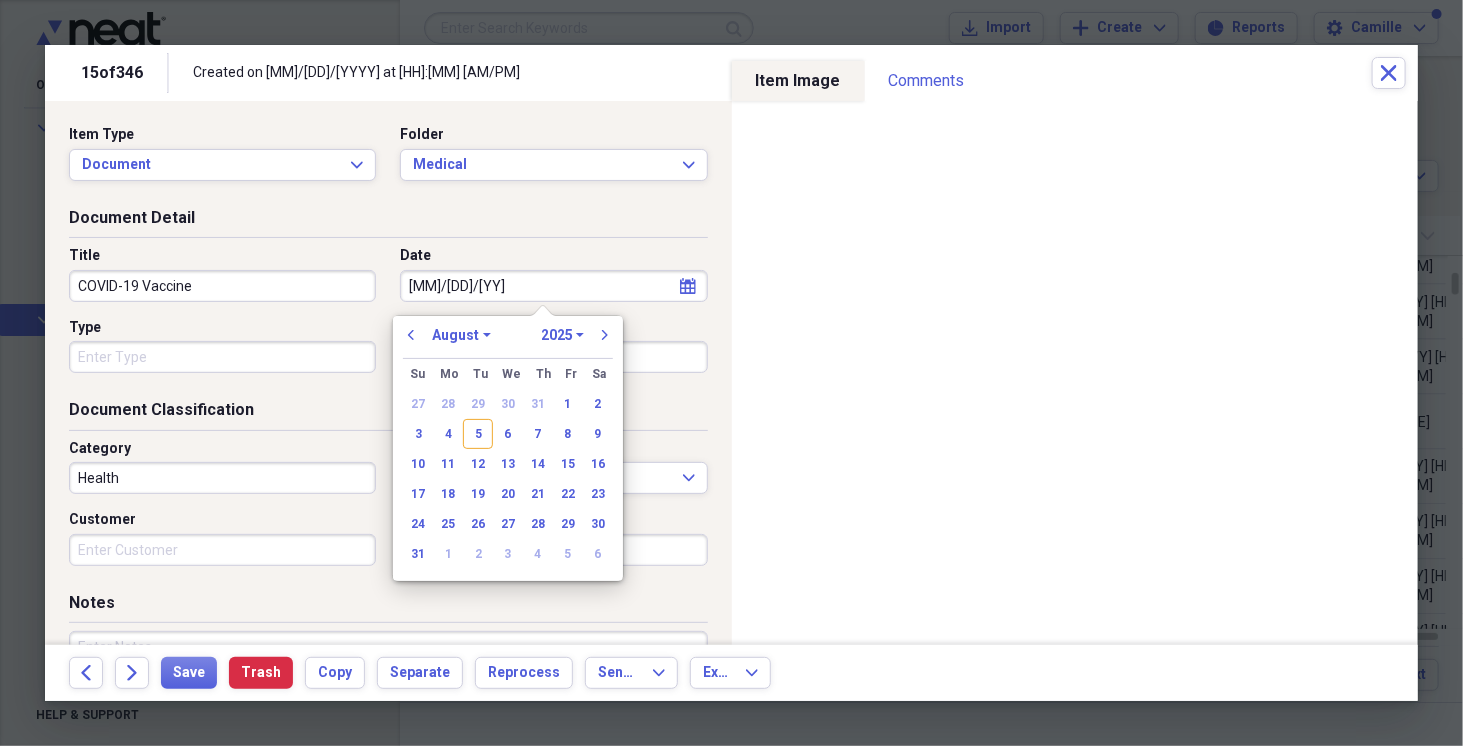 select on "2024" 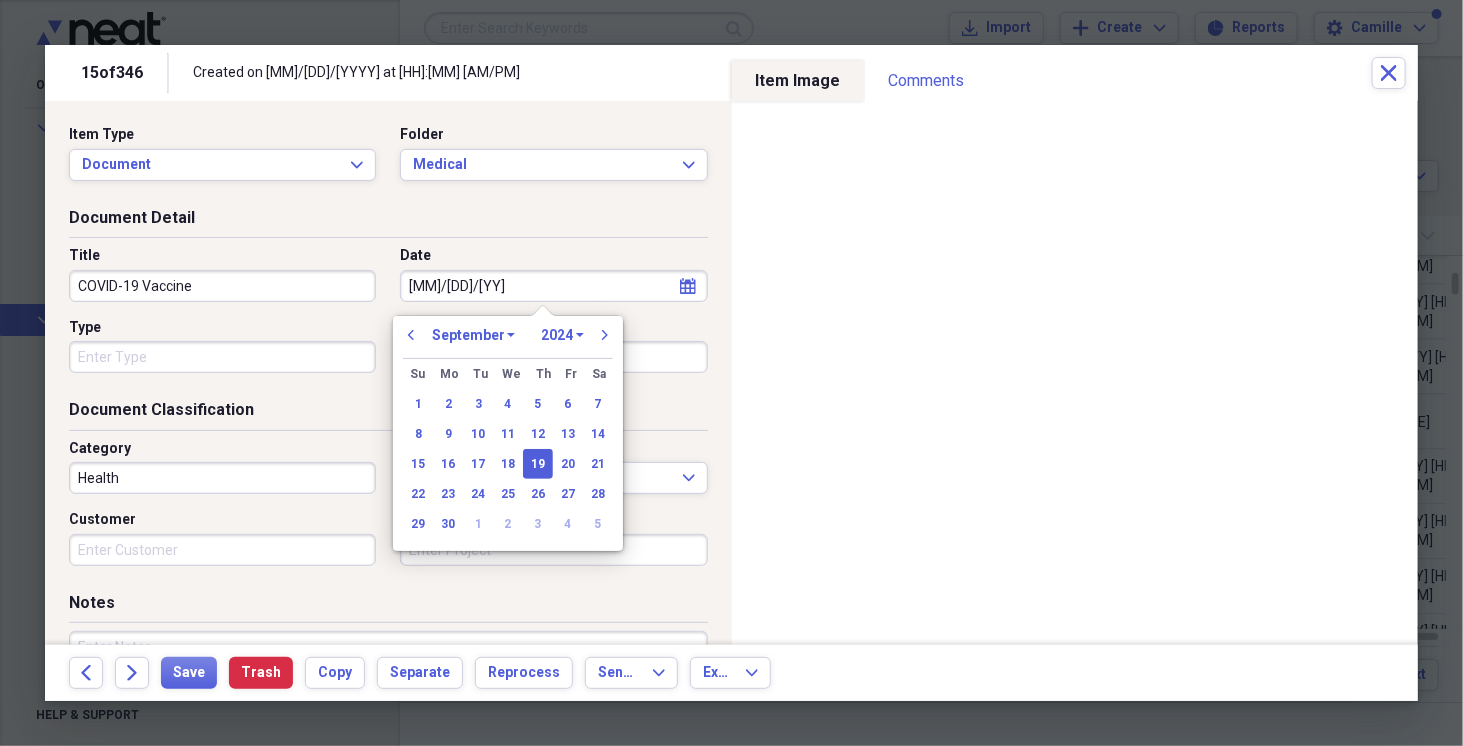 type on "09/19/2024" 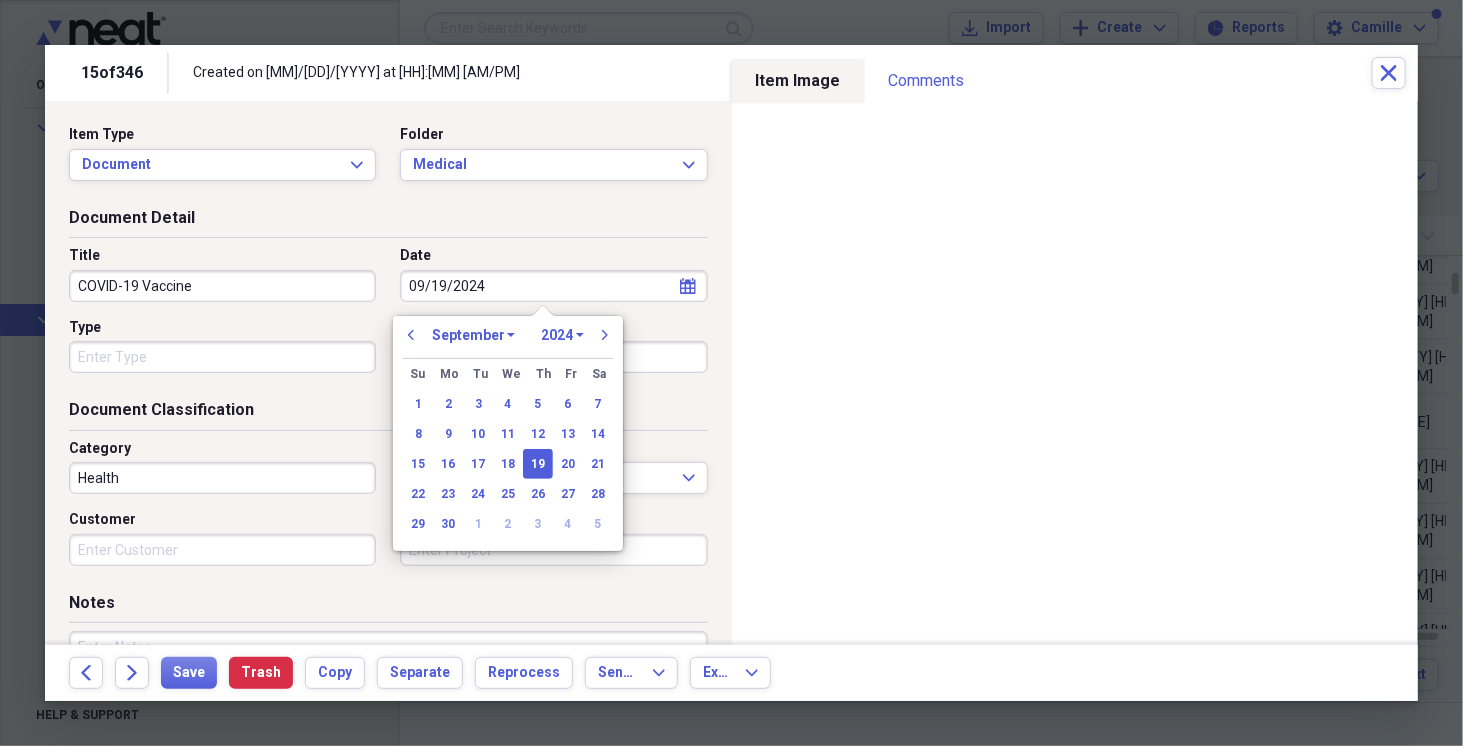 click on "Health" at bounding box center [222, 478] 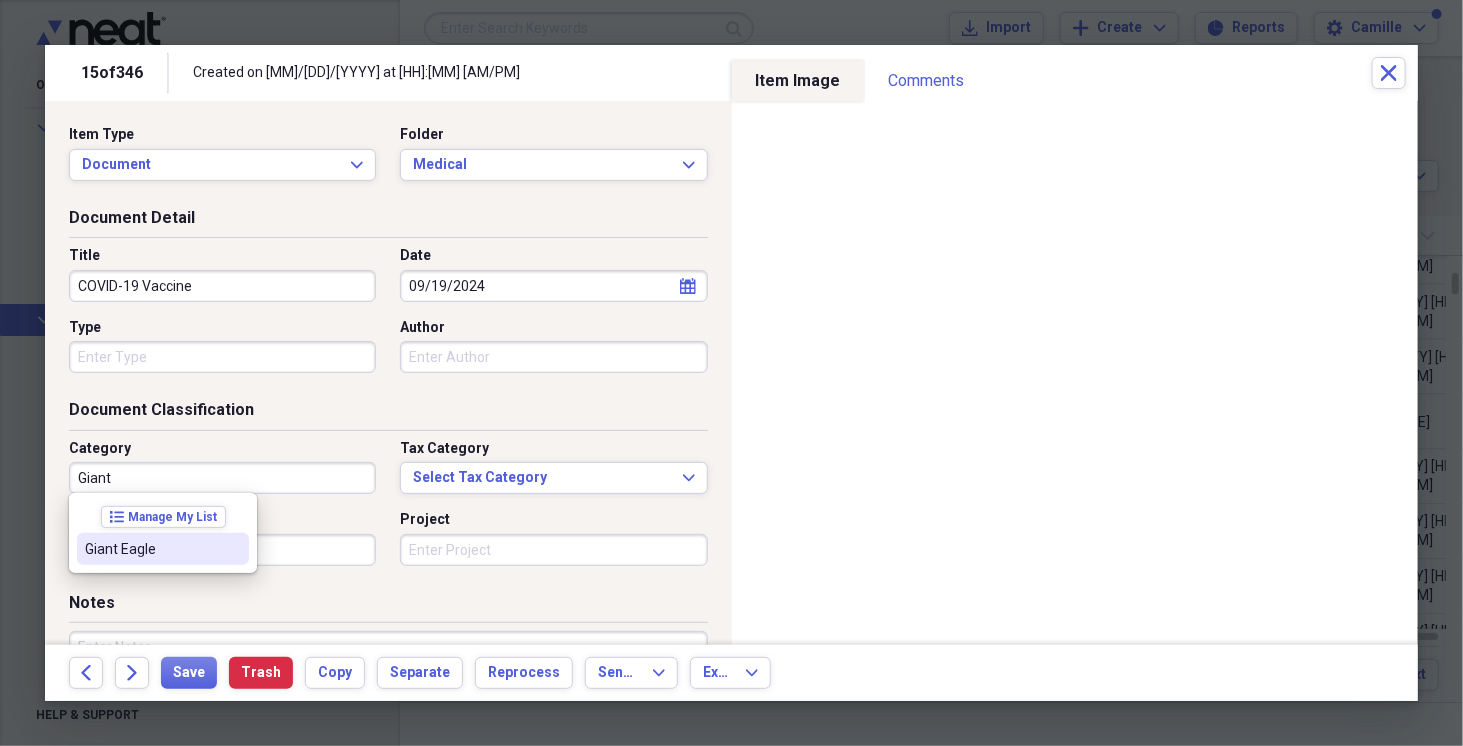 click on "Giant Eagle" at bounding box center (151, 549) 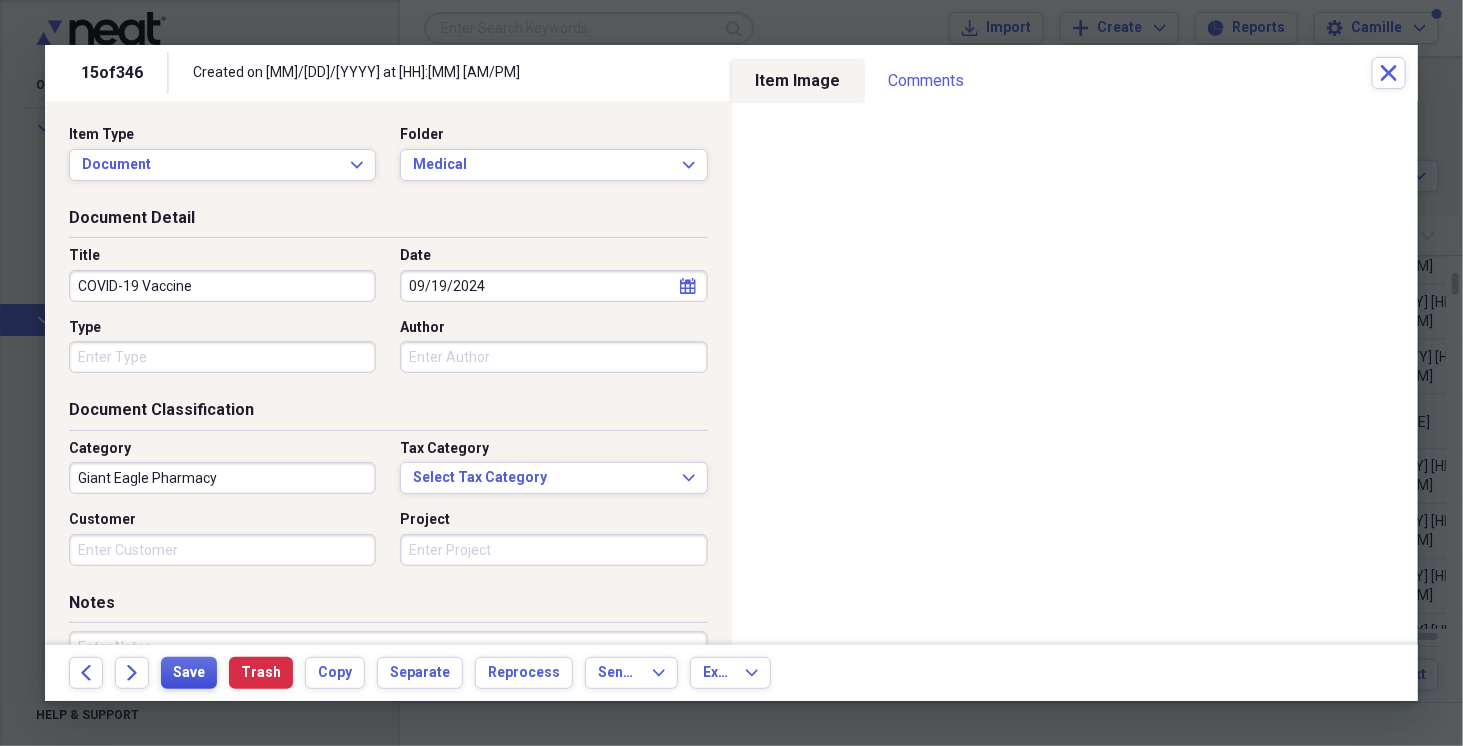 type on "Giant Eagle Pharmacy" 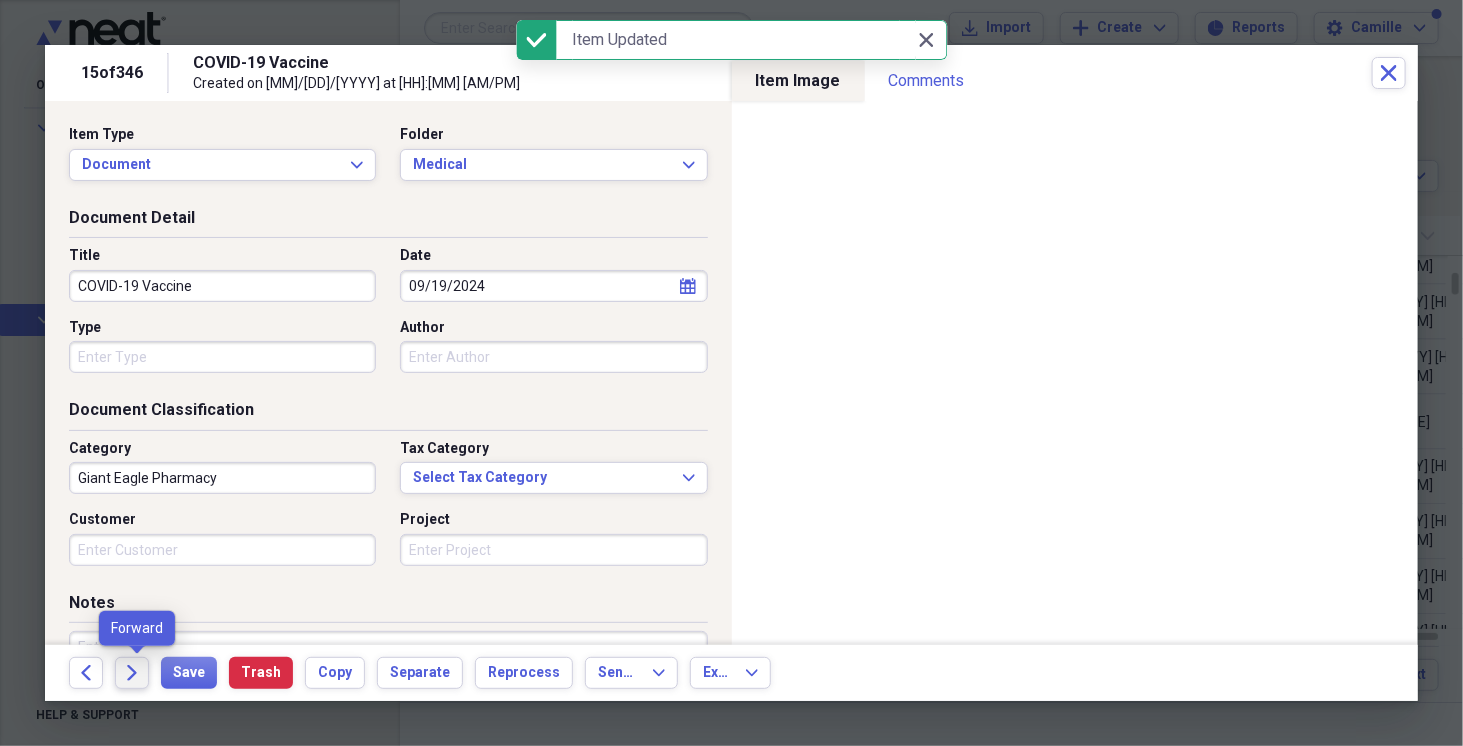 click on "Forward" 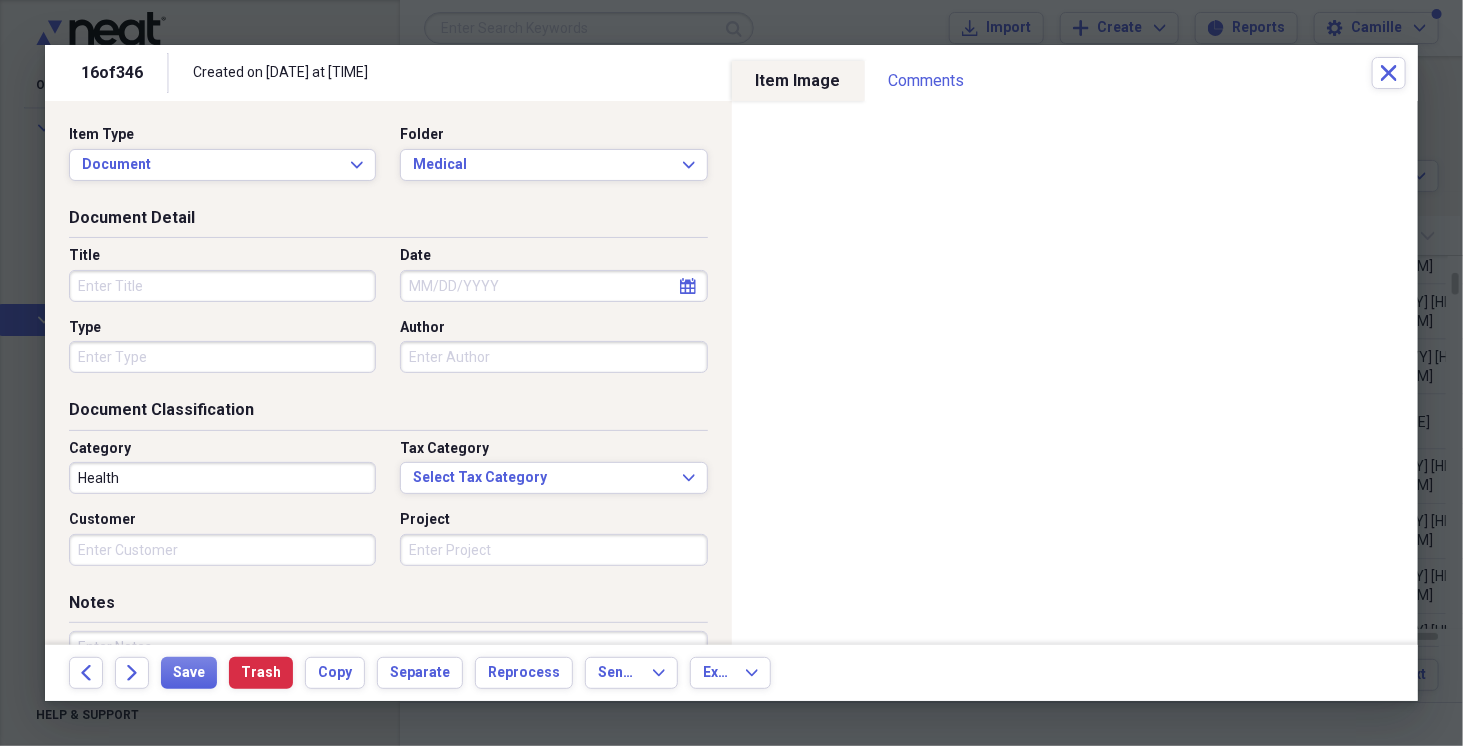 click on "Title" at bounding box center [222, 286] 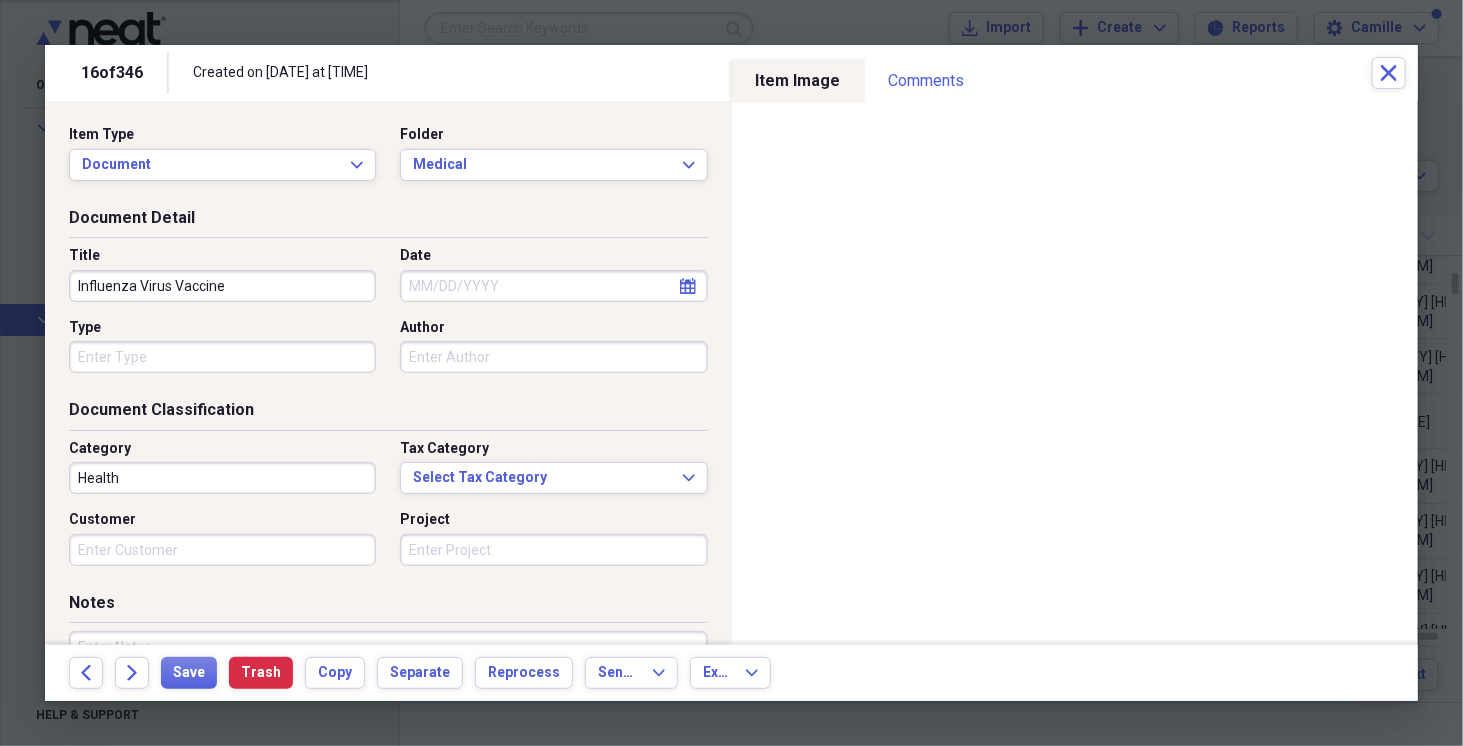 type on "Influenza Virus Vaccine" 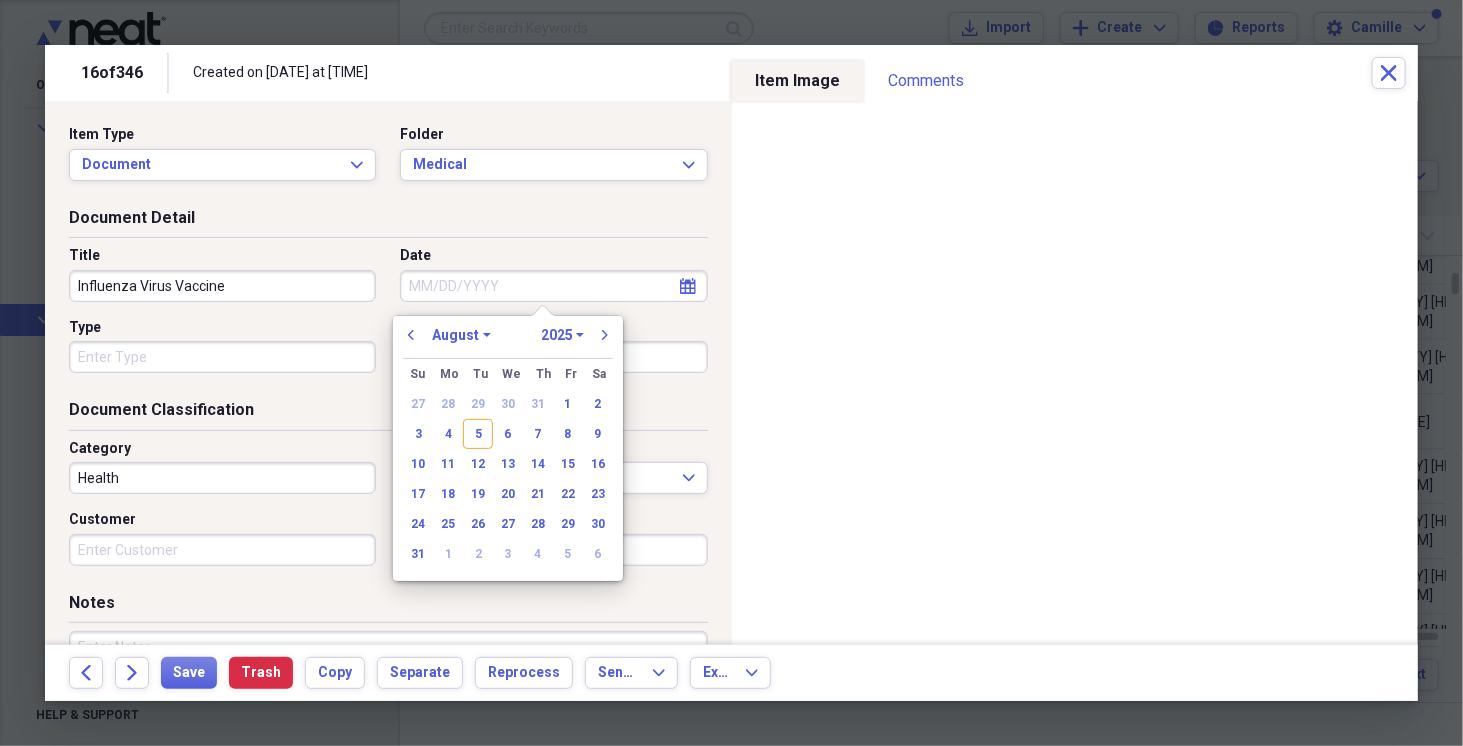 click on "Date" at bounding box center (553, 286) 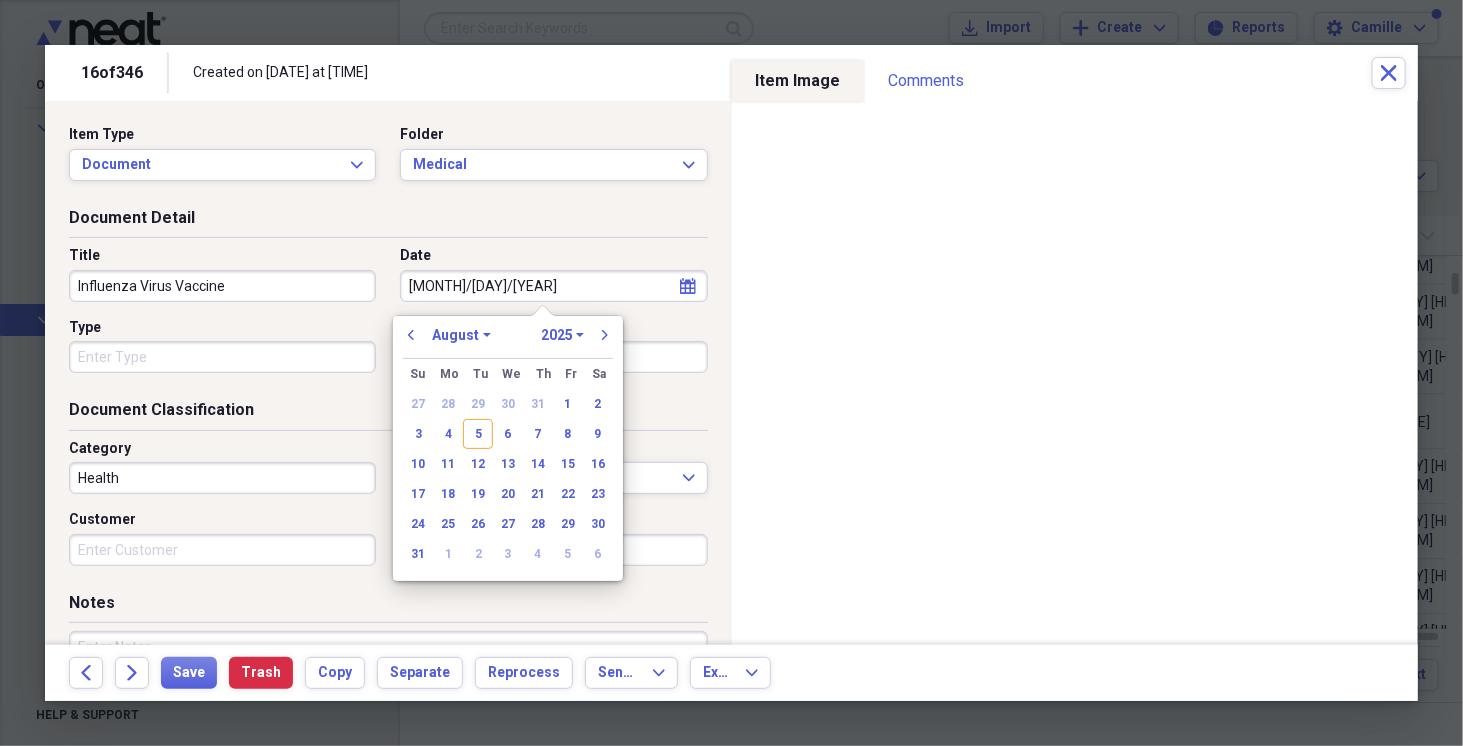 type on "[MONTH]/[DAY]/[YEAR]" 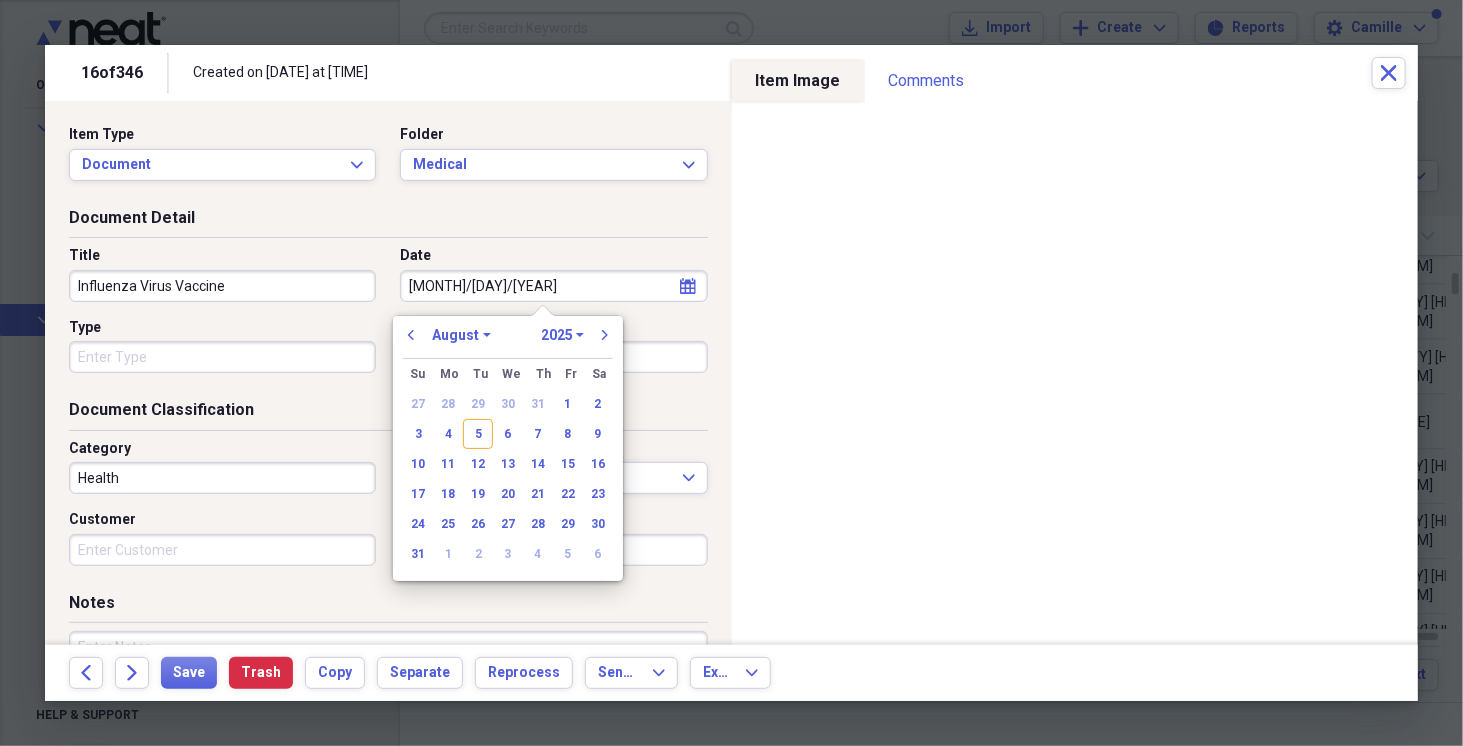 select on "8" 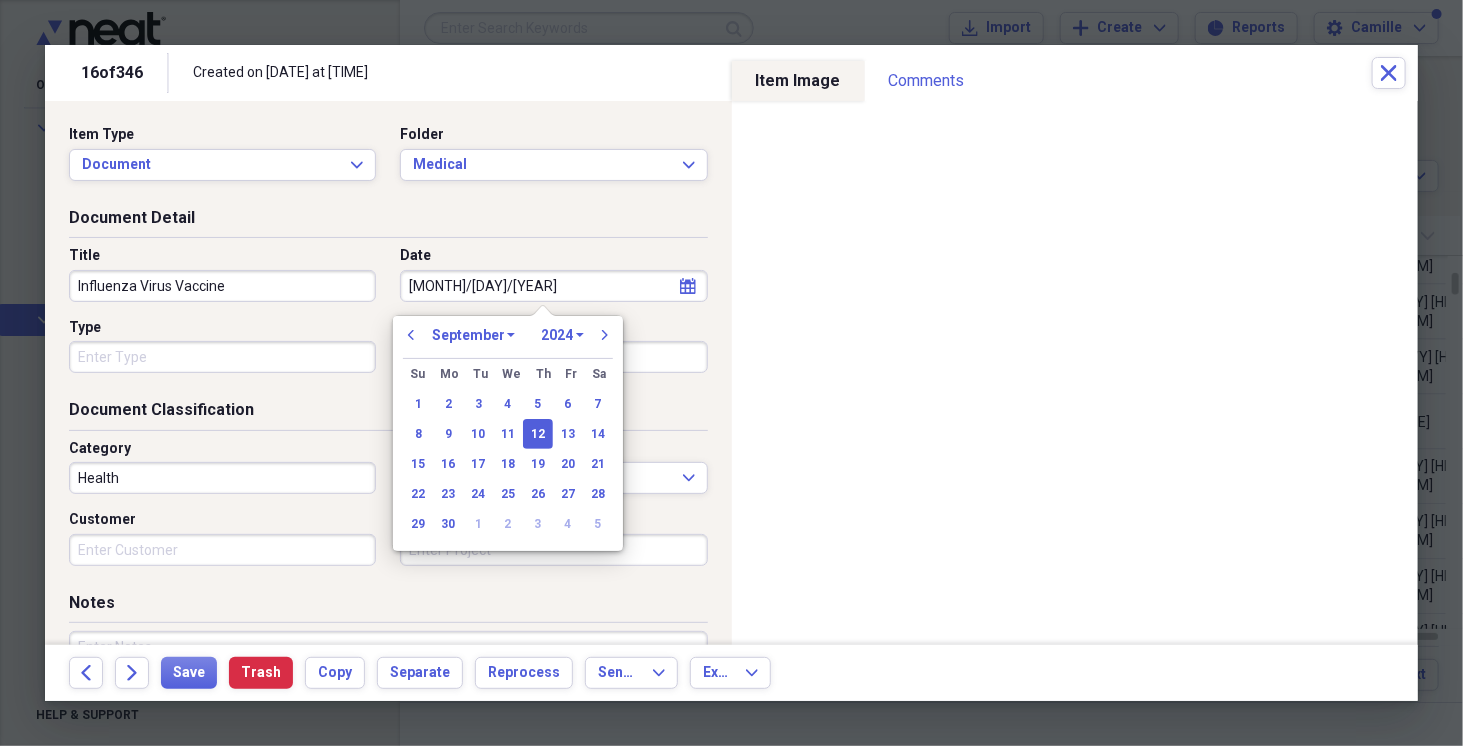 type on "09/12/2024" 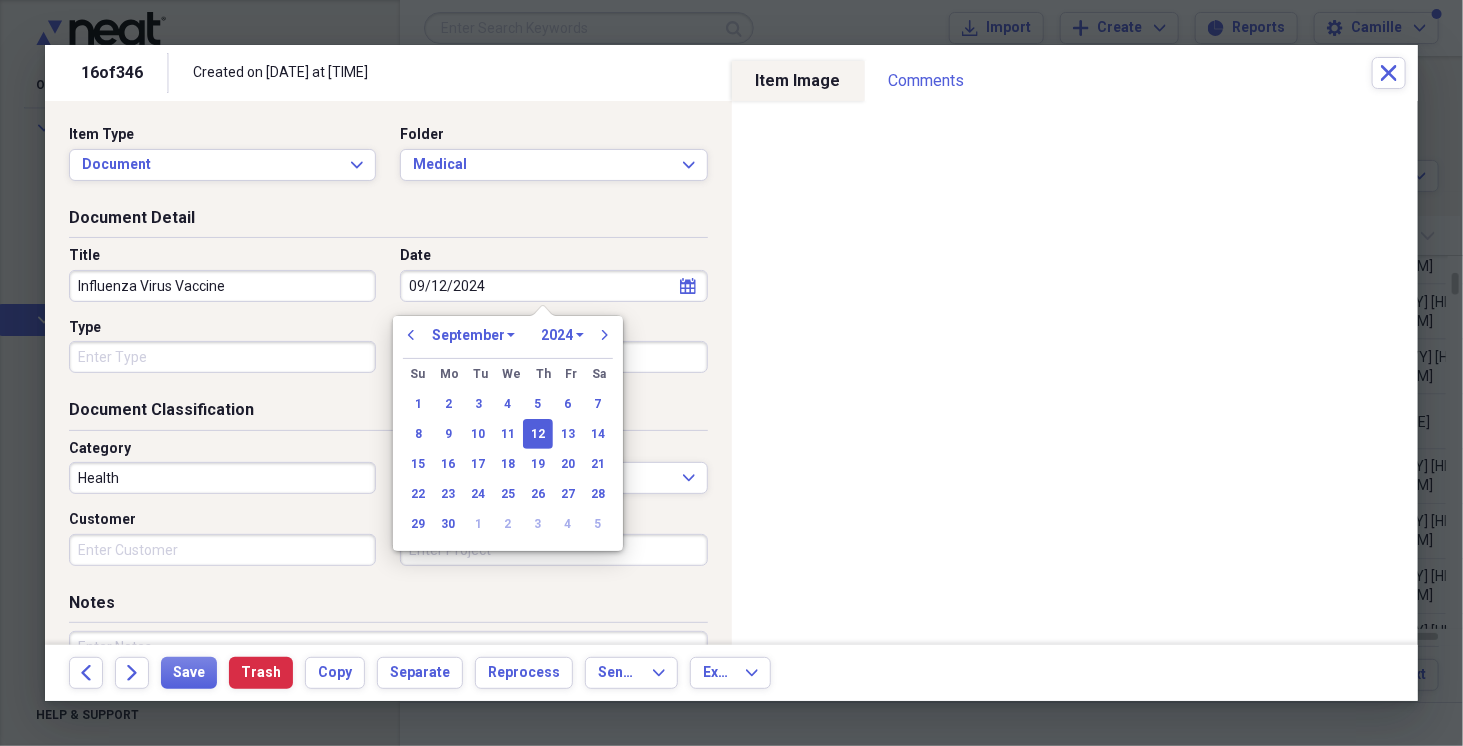 drag, startPoint x: 172, startPoint y: 477, endPoint x: 149, endPoint y: 486, distance: 24.698177 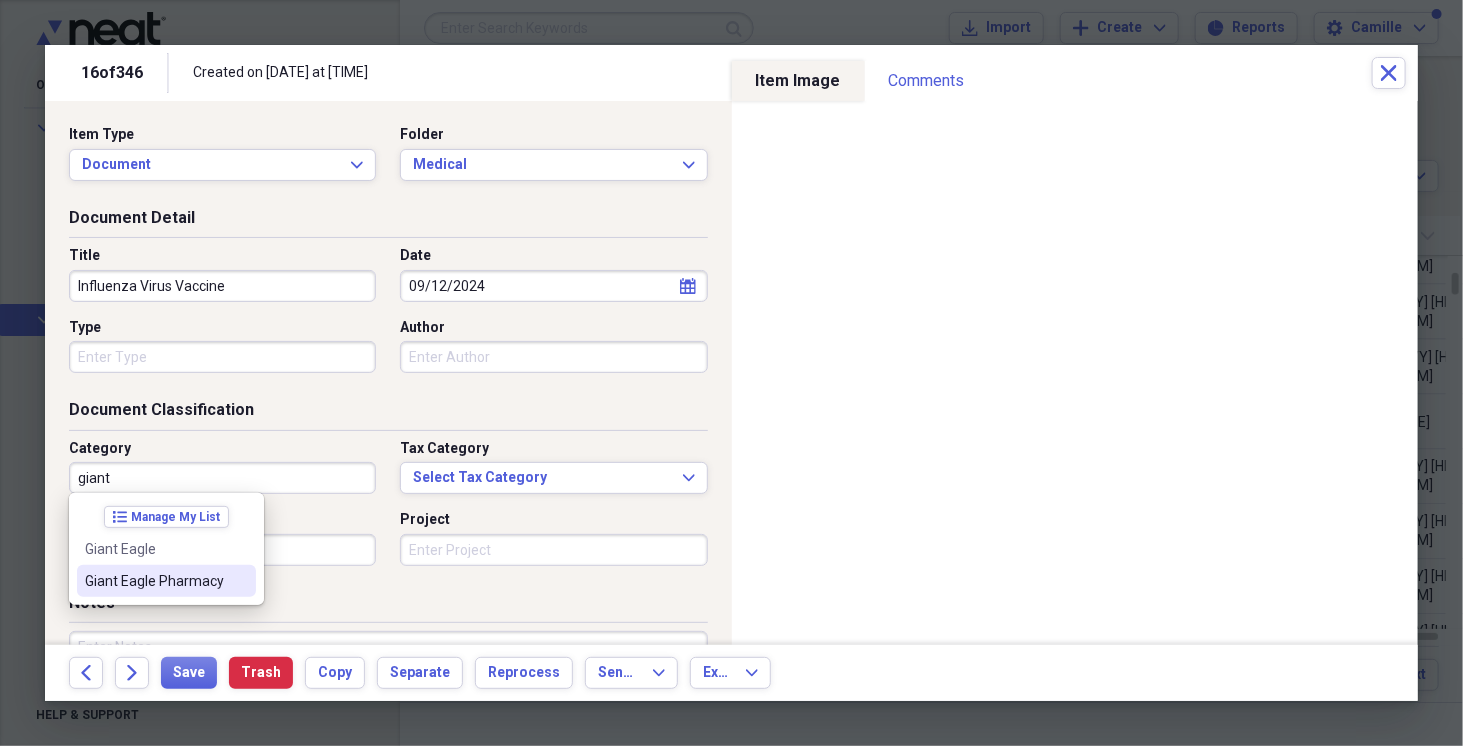 click on "Giant Eagle Pharmacy" at bounding box center (166, 581) 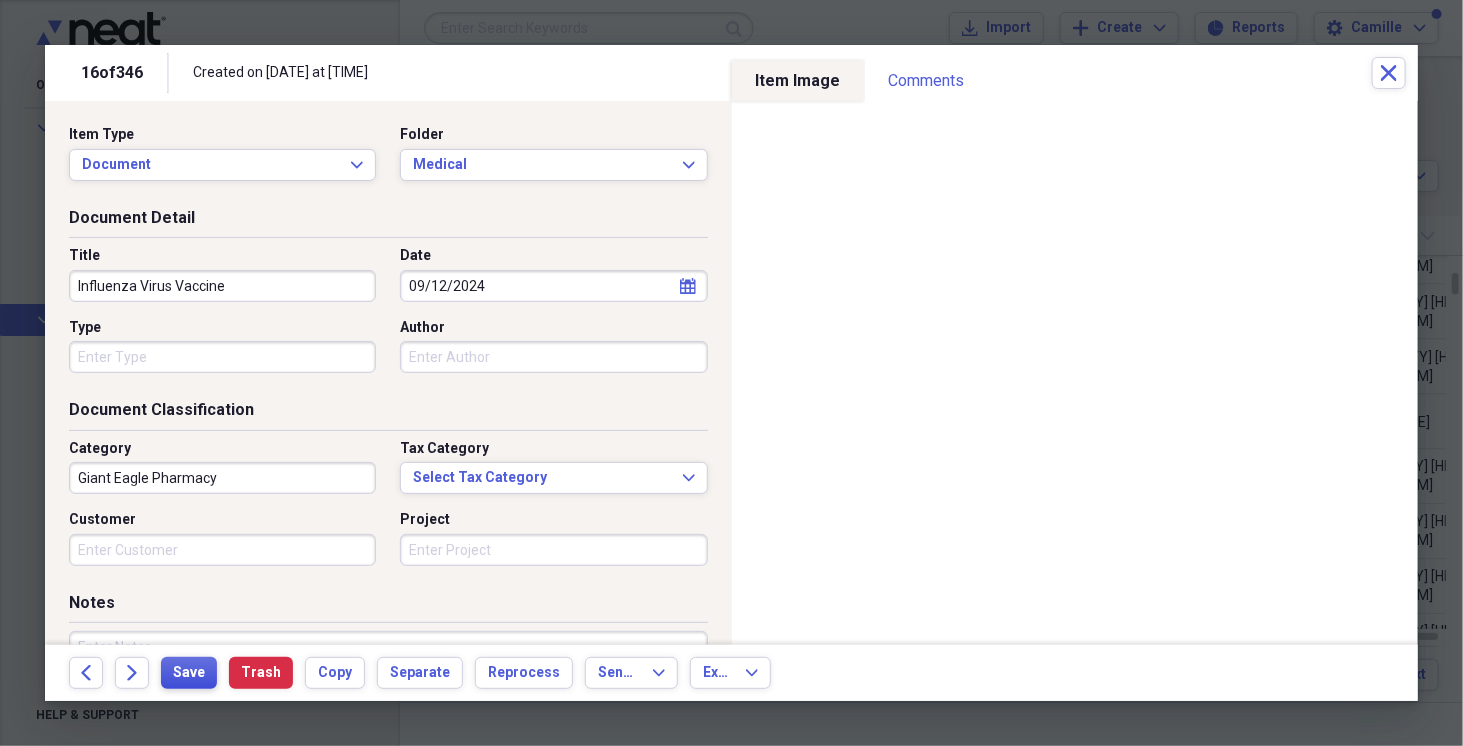 click on "Save" at bounding box center [189, 673] 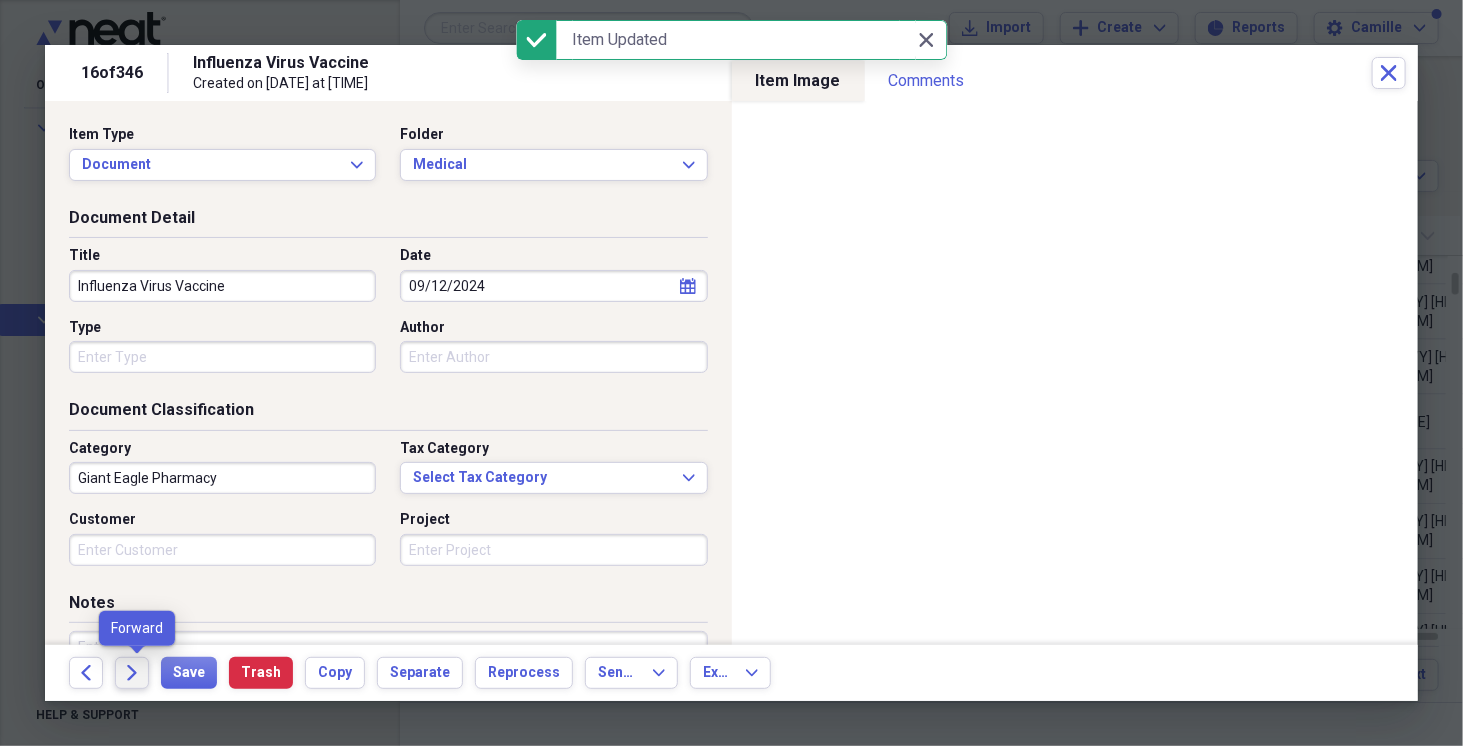 click on "Forward" 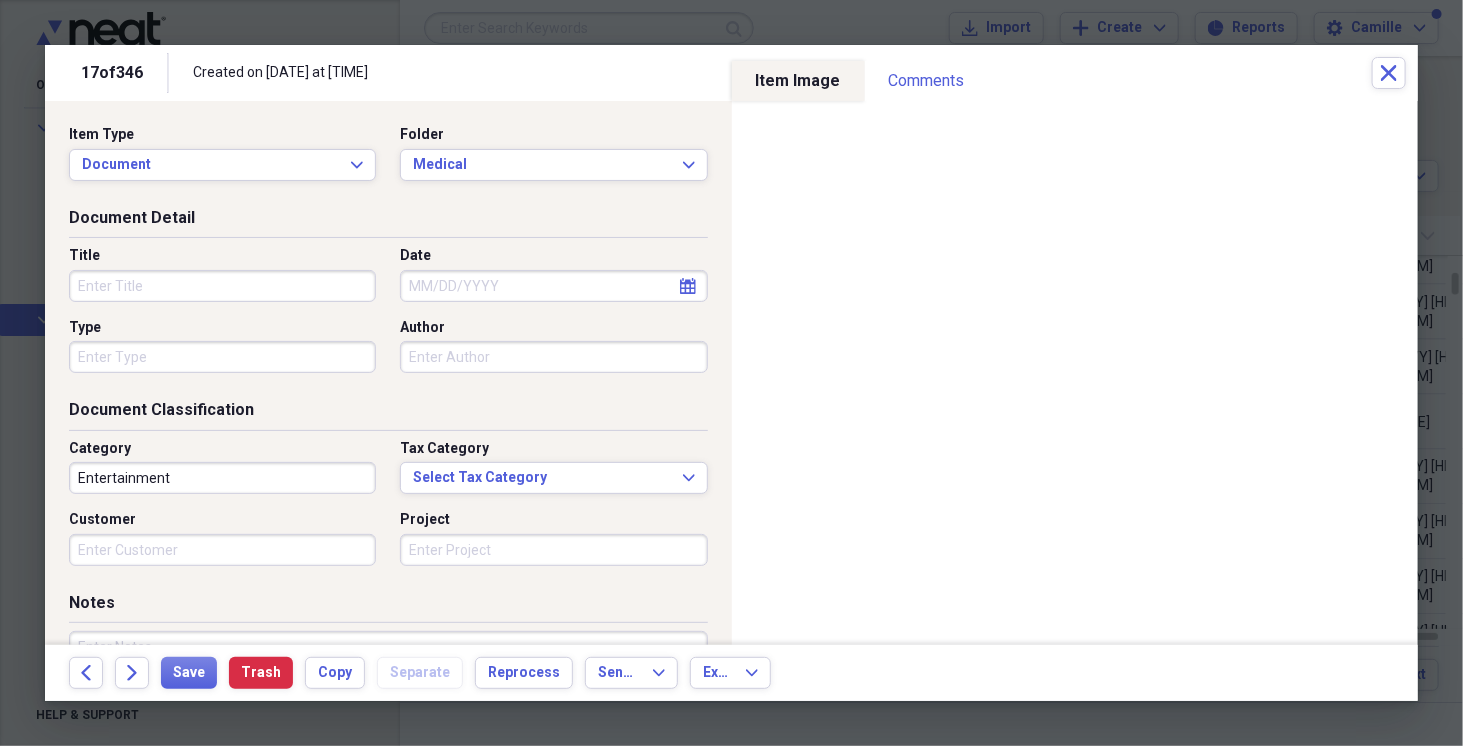 select on "7" 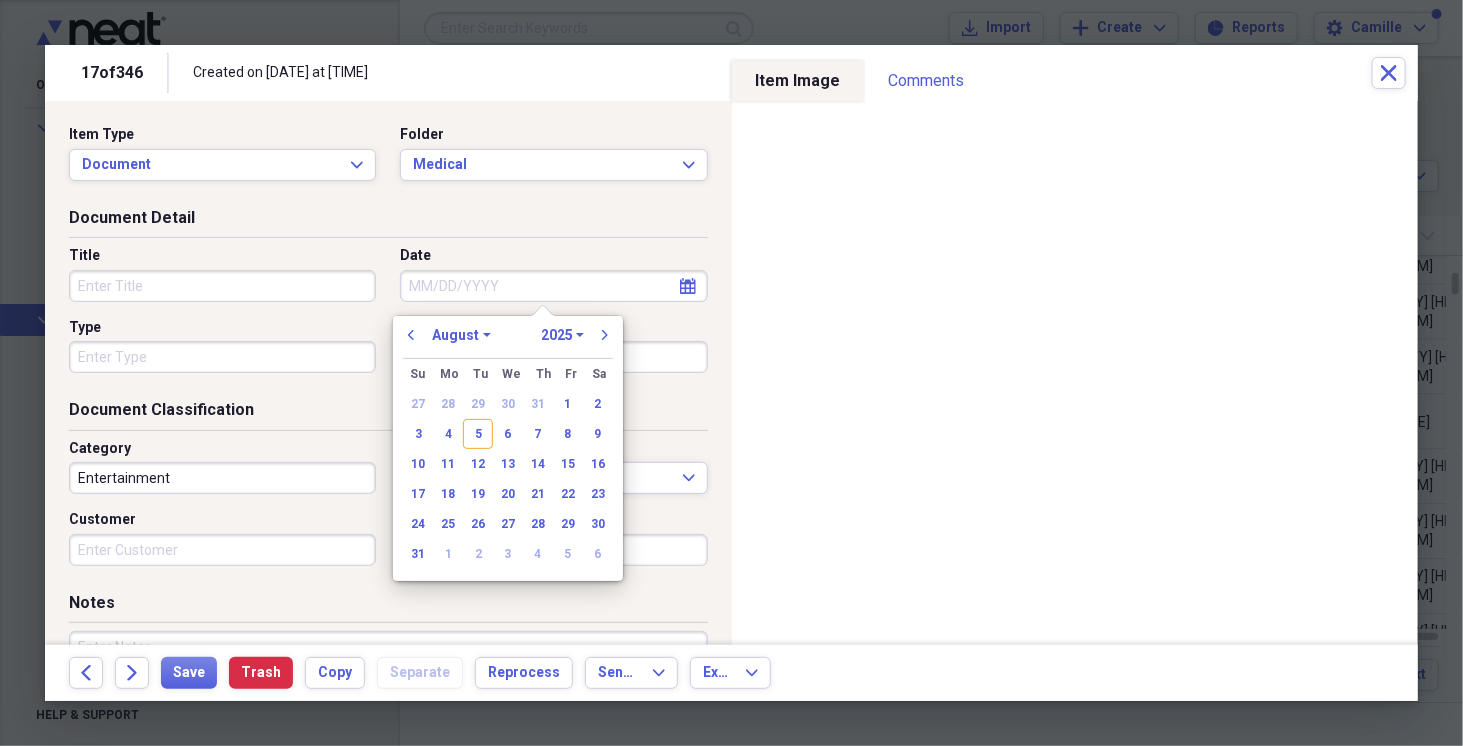 click on "Date" at bounding box center [553, 286] 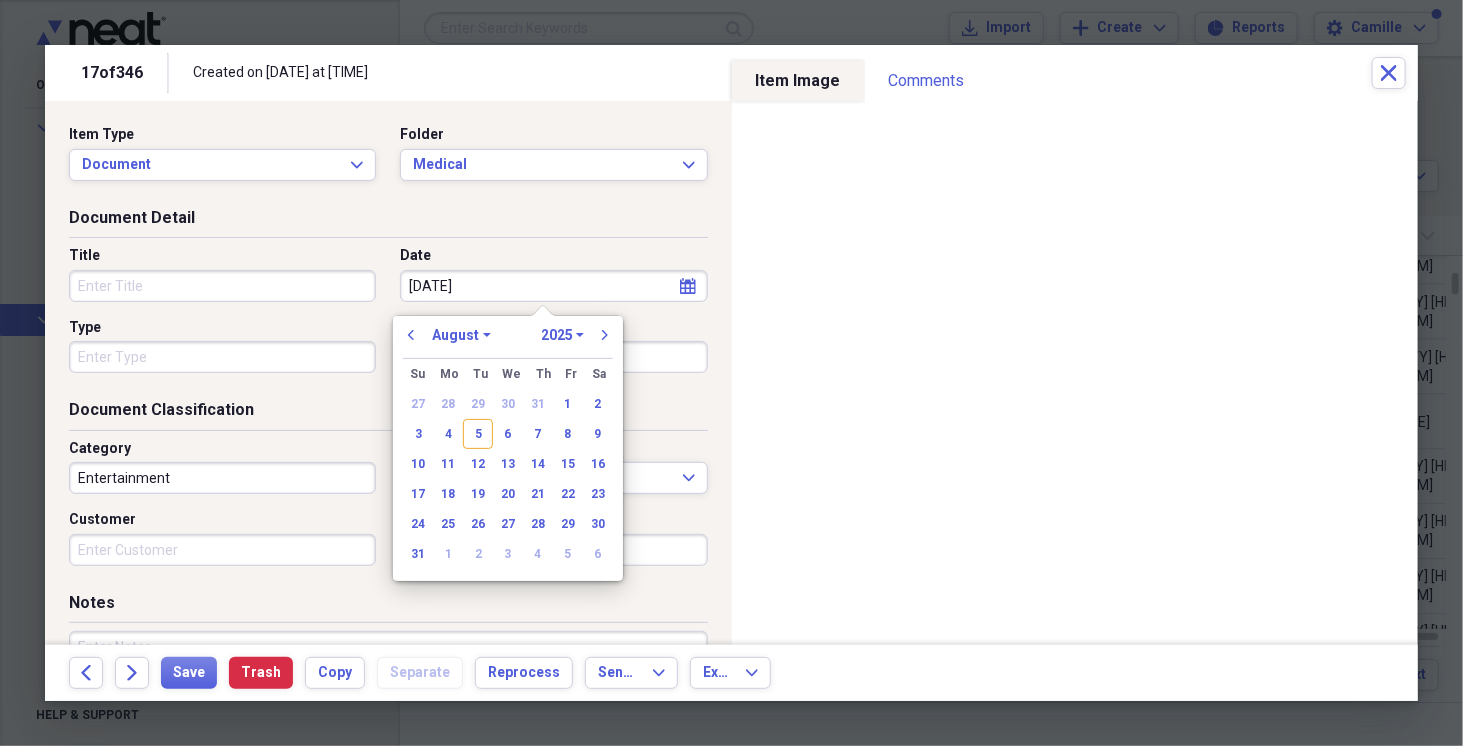 type on "[MONTH]/[DAY]/[YEAR]" 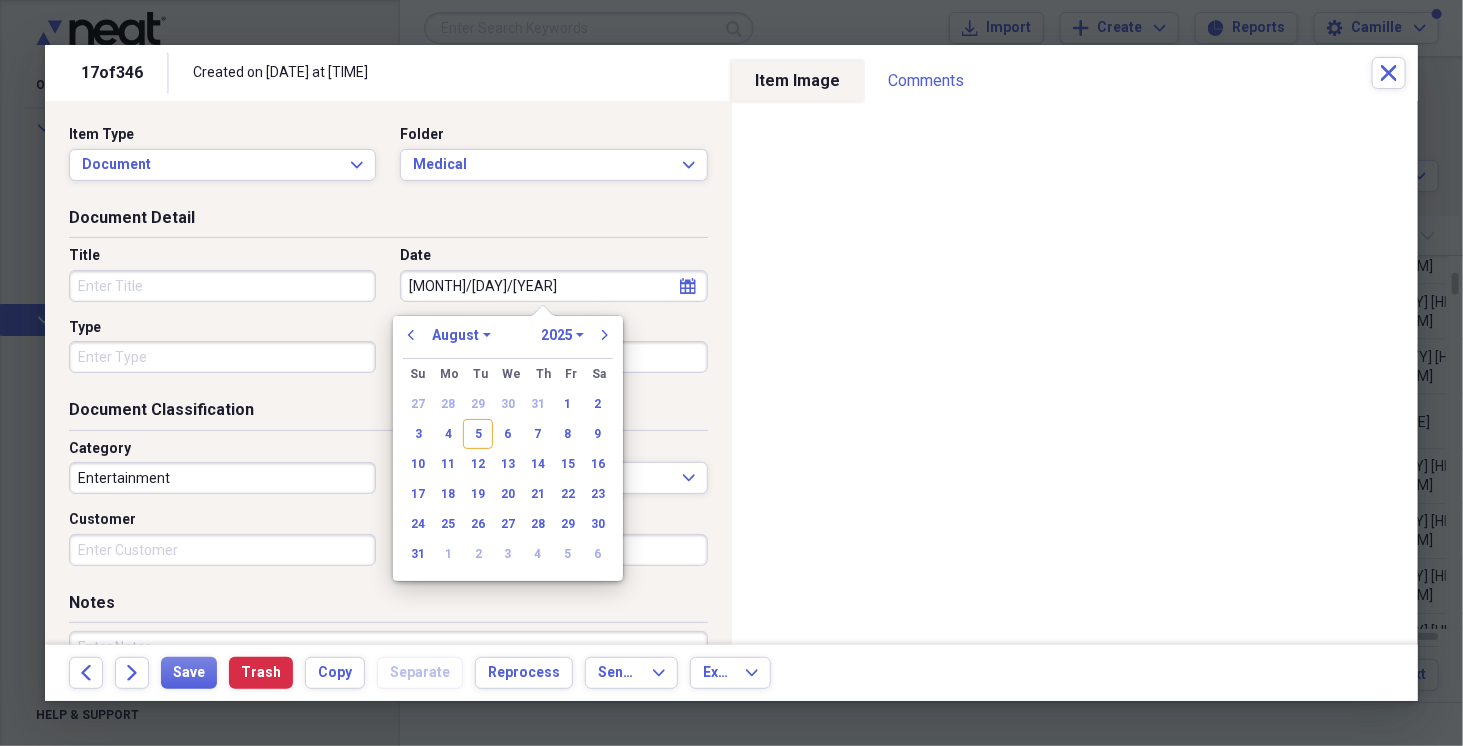 select on "10" 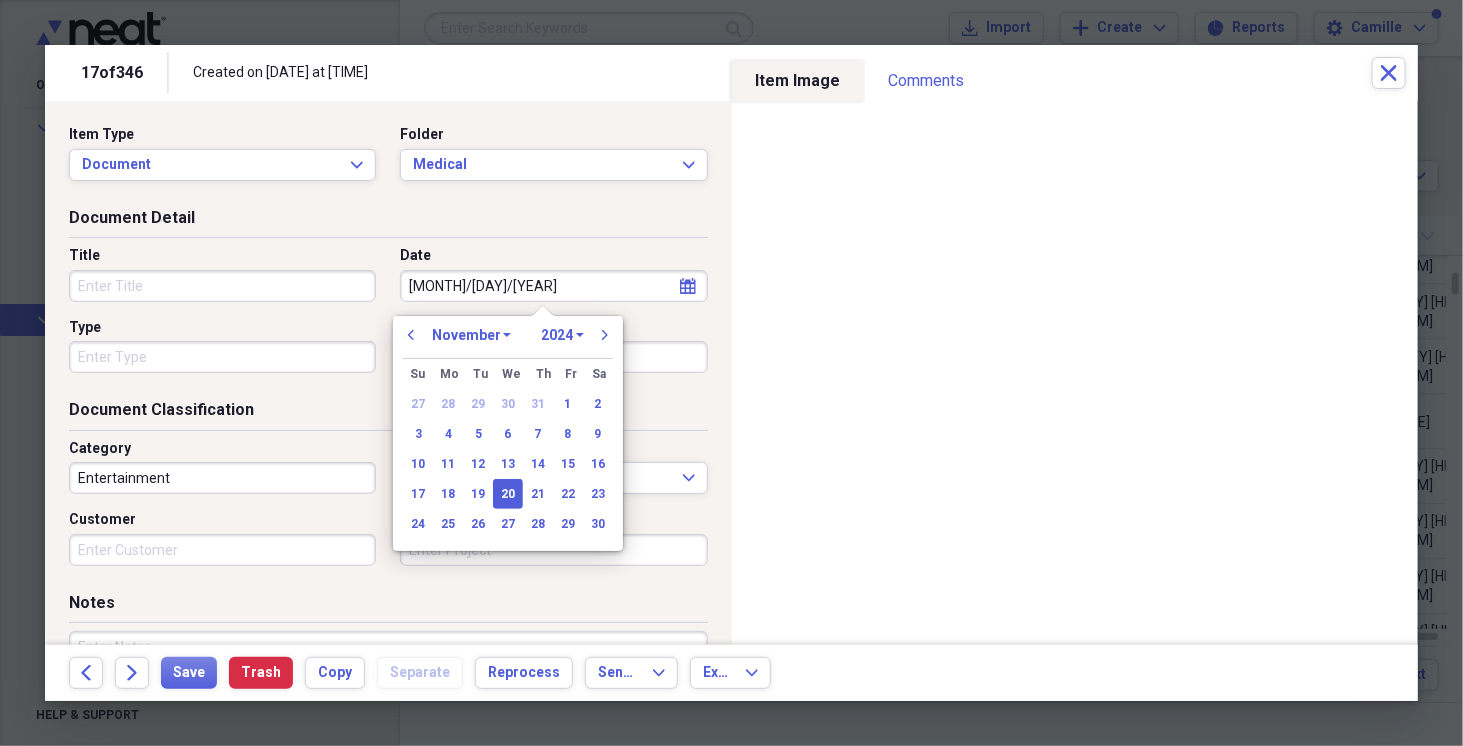 type on "11/20/2024" 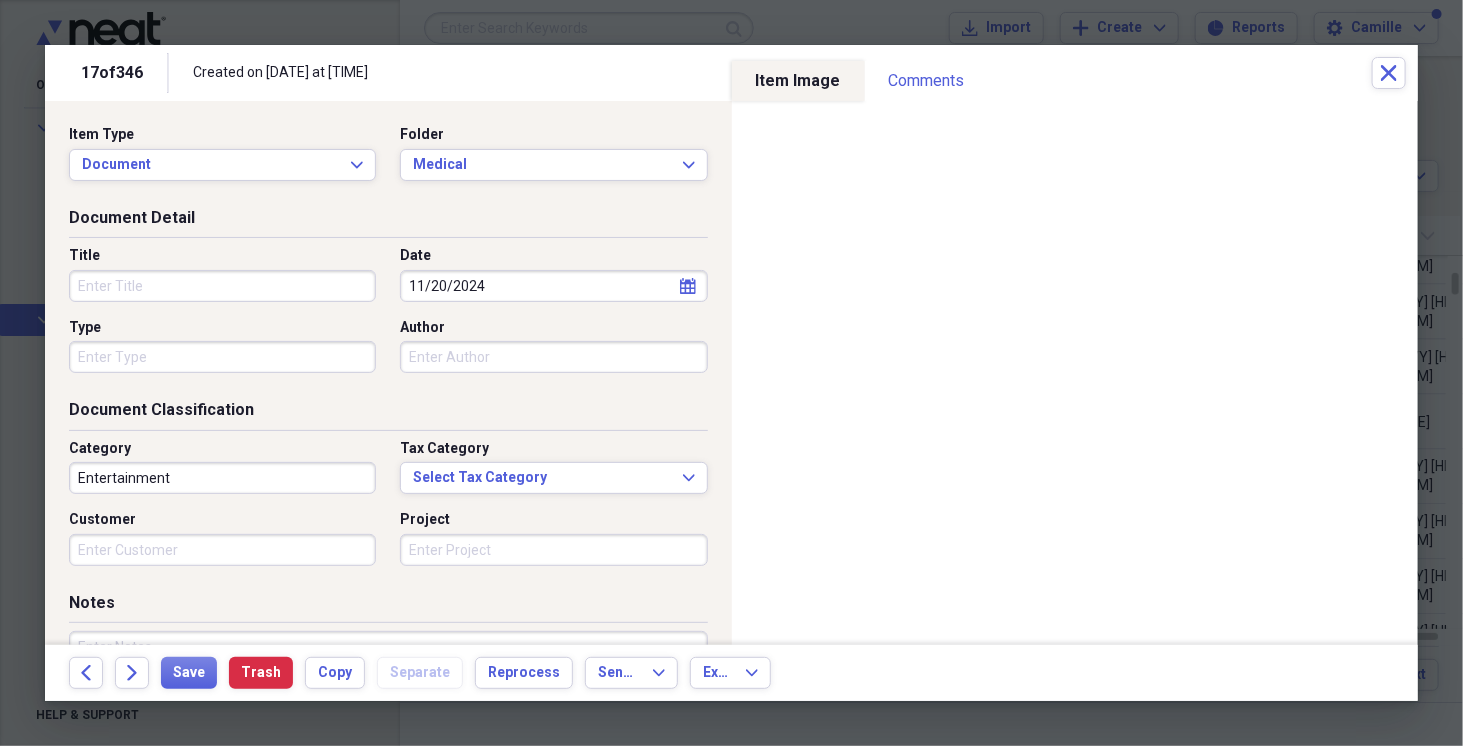 click on "Title" at bounding box center [222, 286] 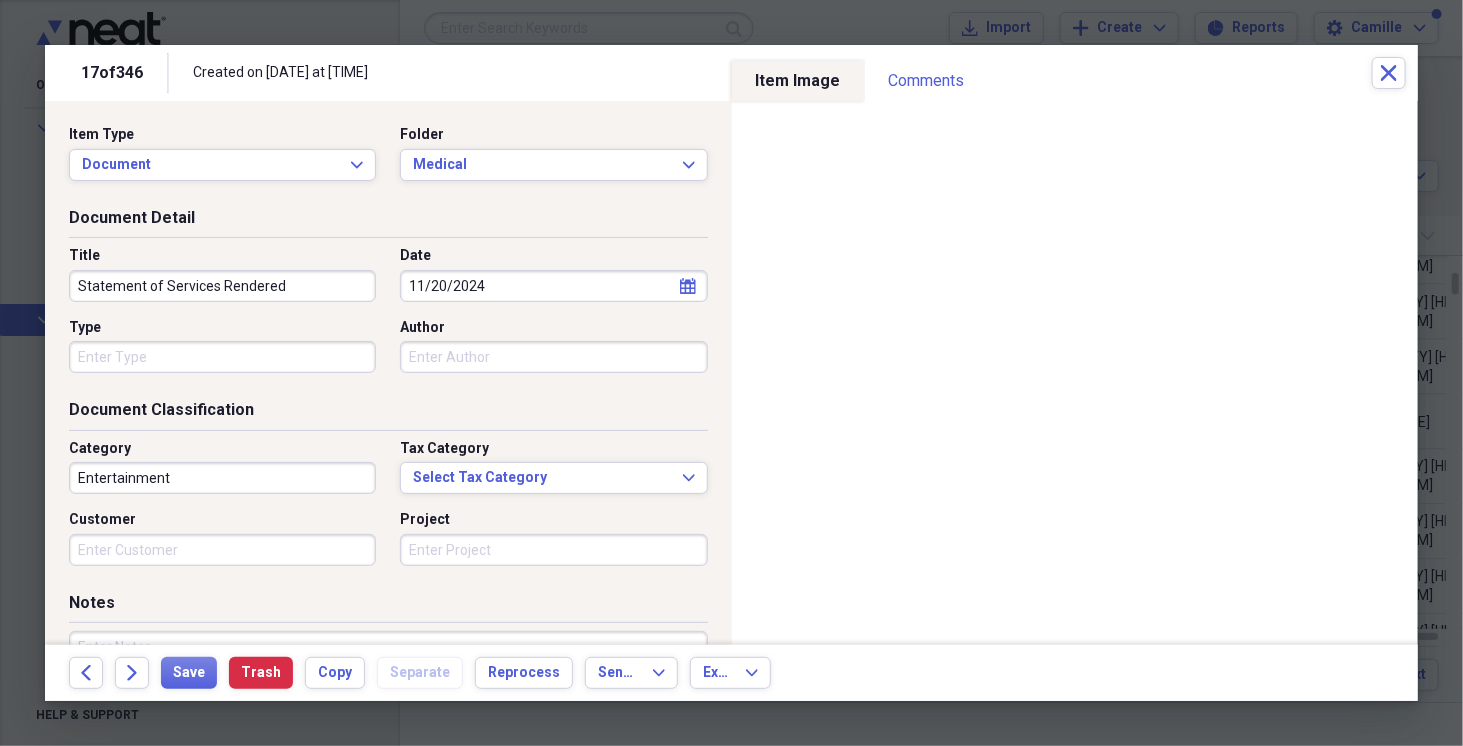 type on "Statement of Services Rendered" 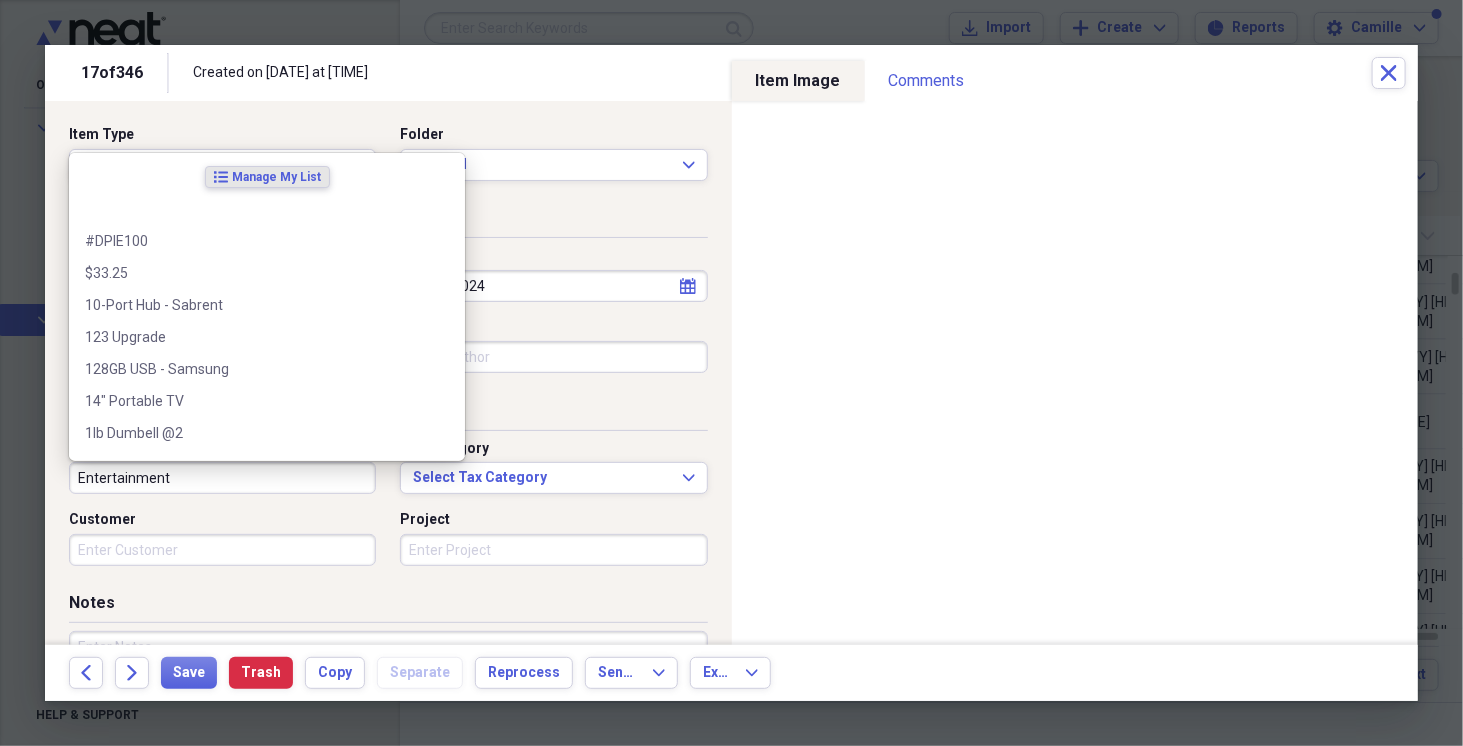 click on "Entertainment" at bounding box center (222, 478) 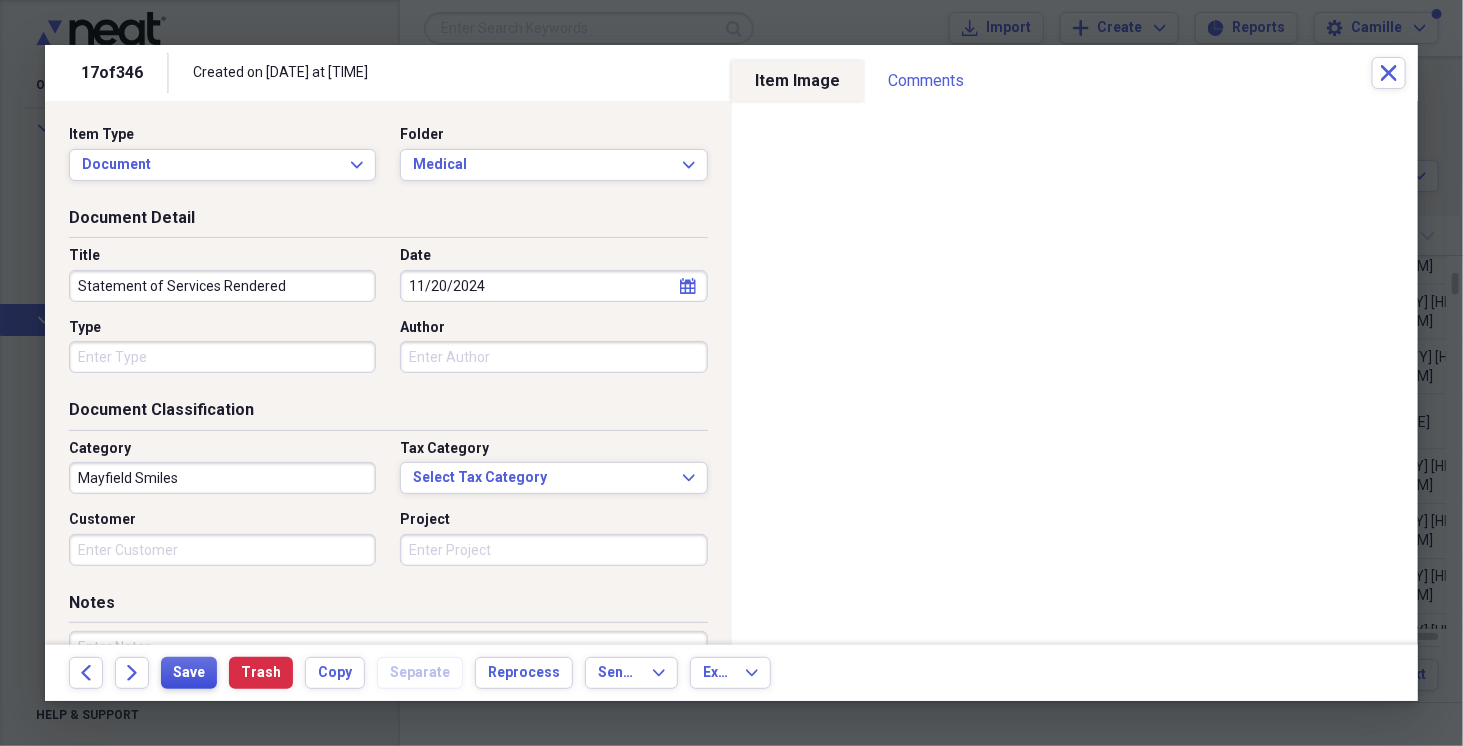 type on "Mayfield Smiles" 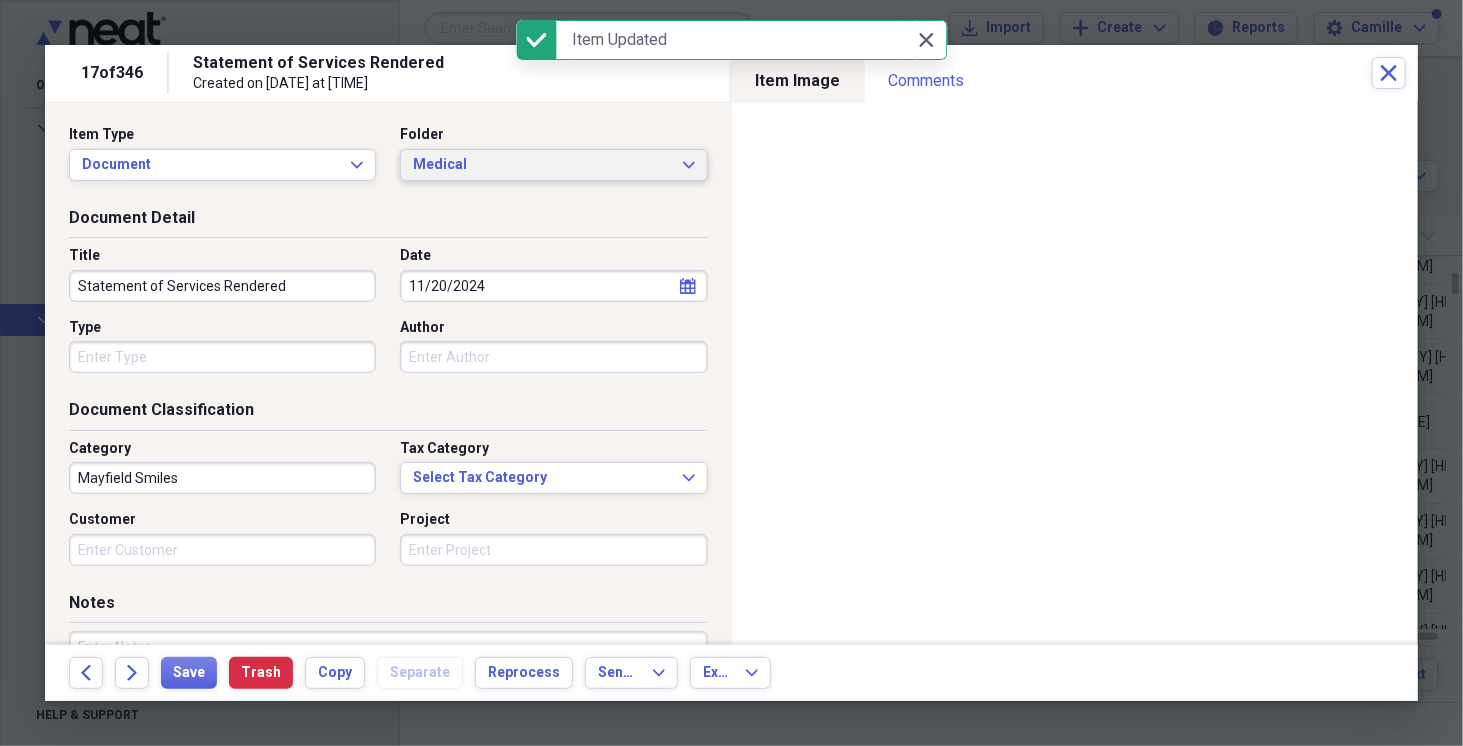click on "Expand" 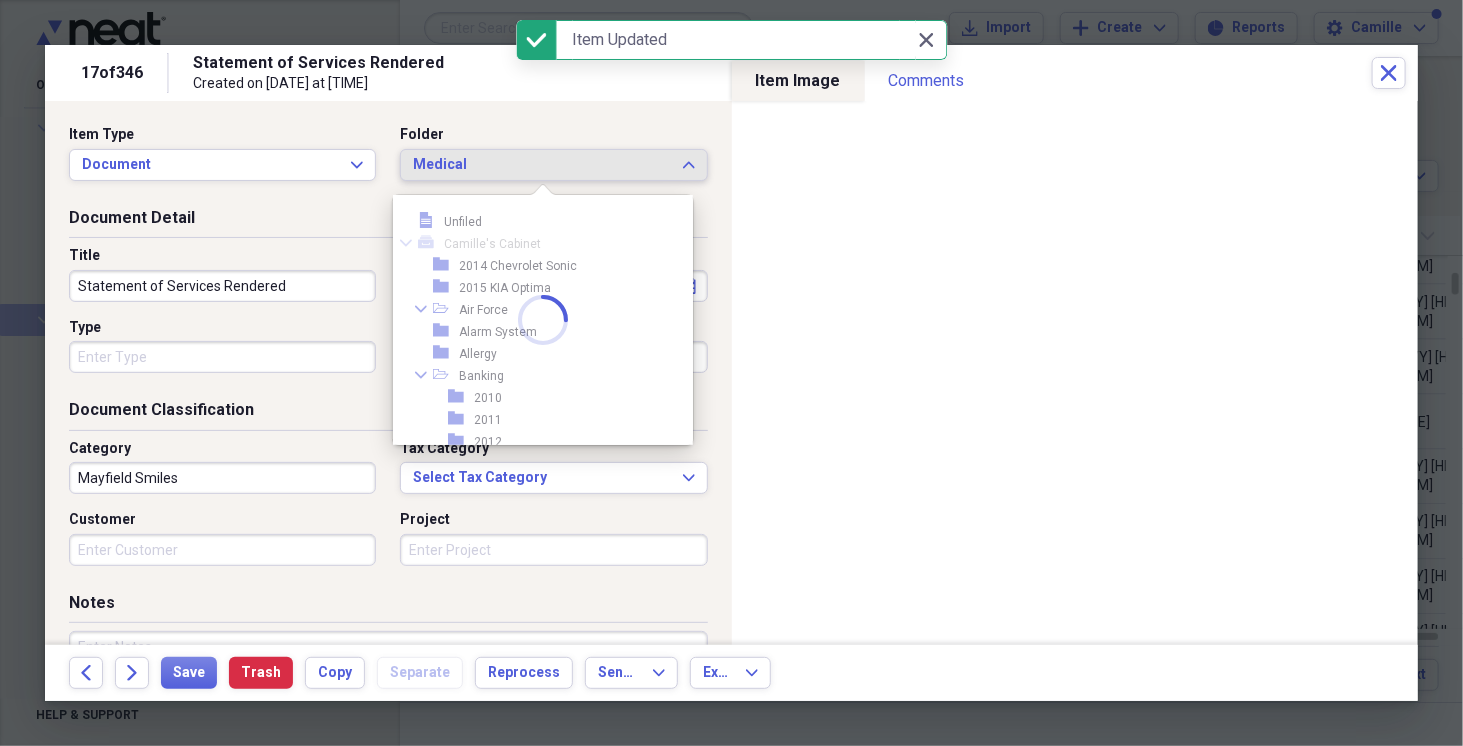 scroll, scrollTop: 2108, scrollLeft: 0, axis: vertical 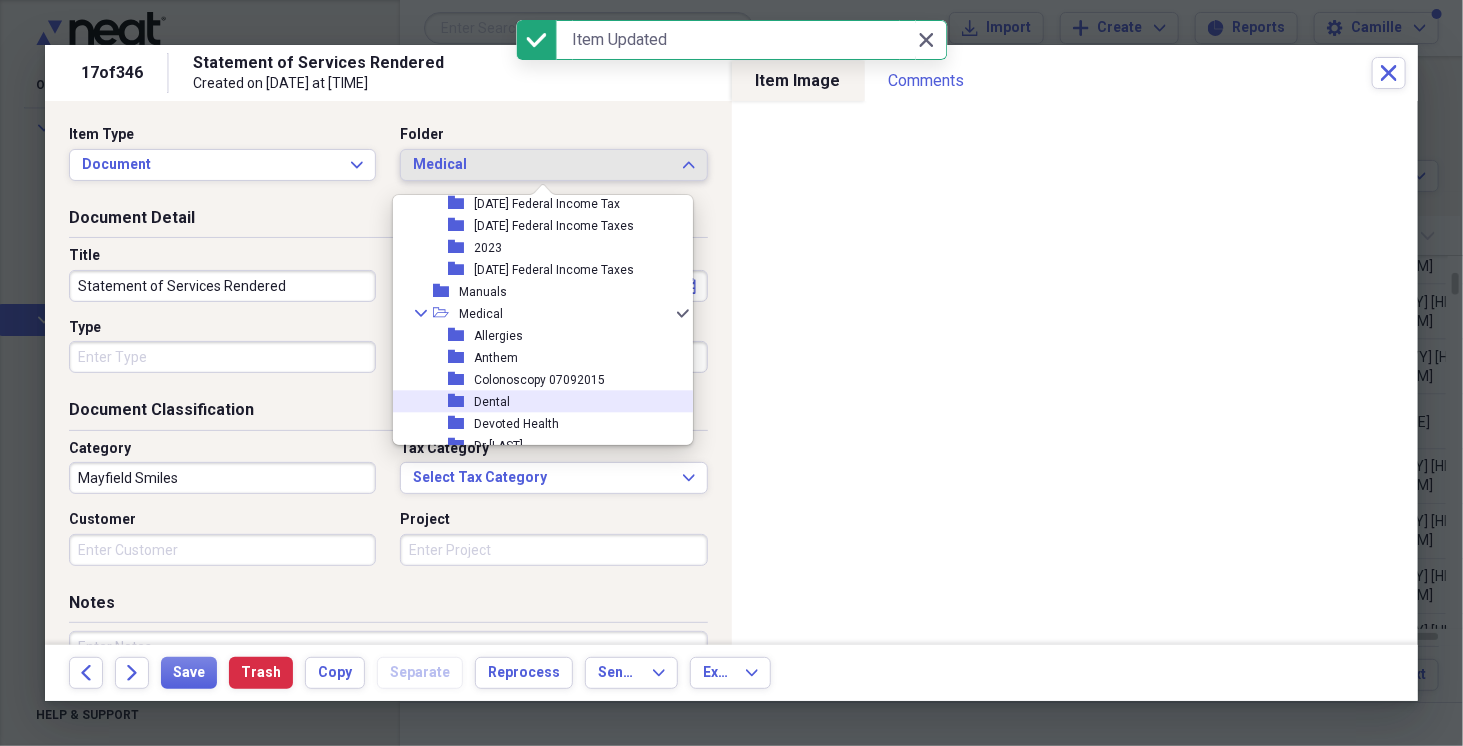click on "Dental" at bounding box center [492, 402] 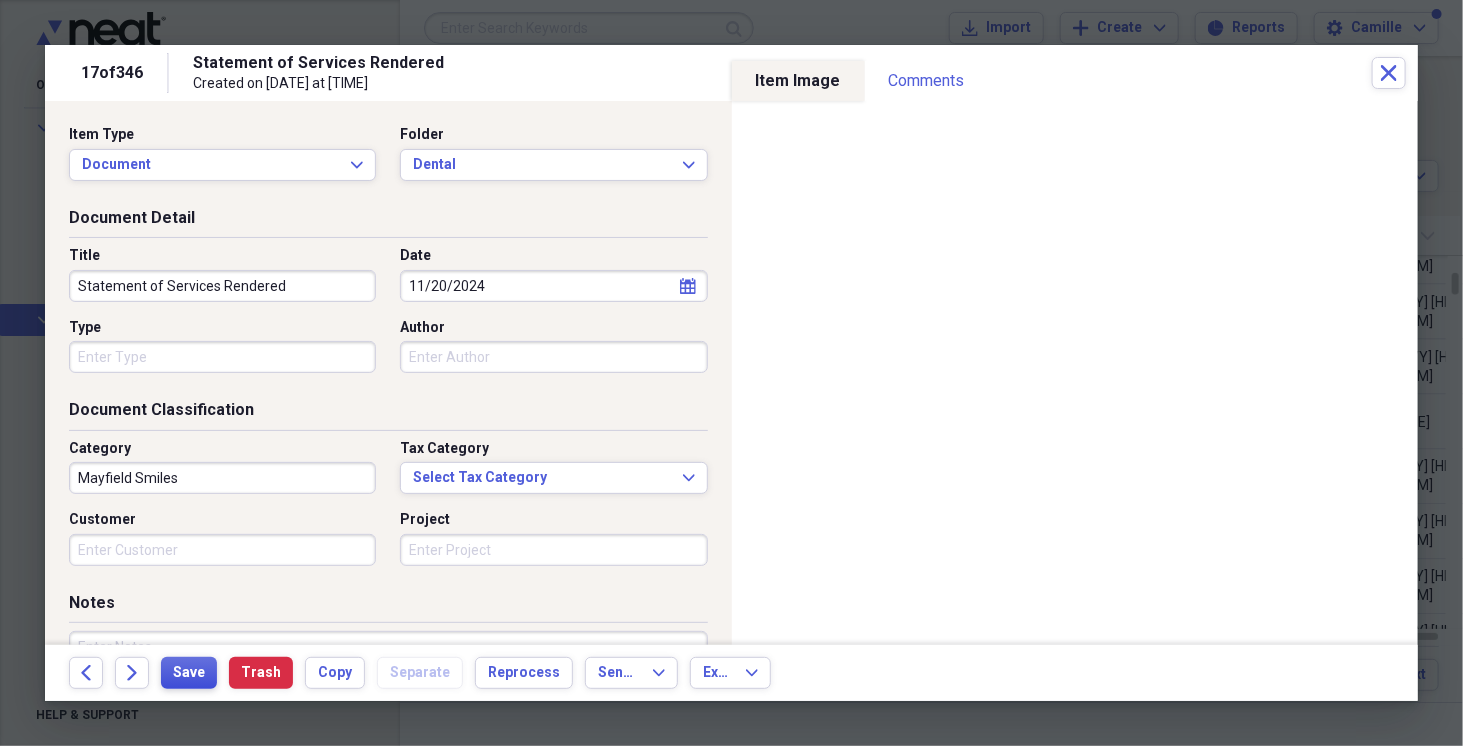 click on "Save" at bounding box center (189, 673) 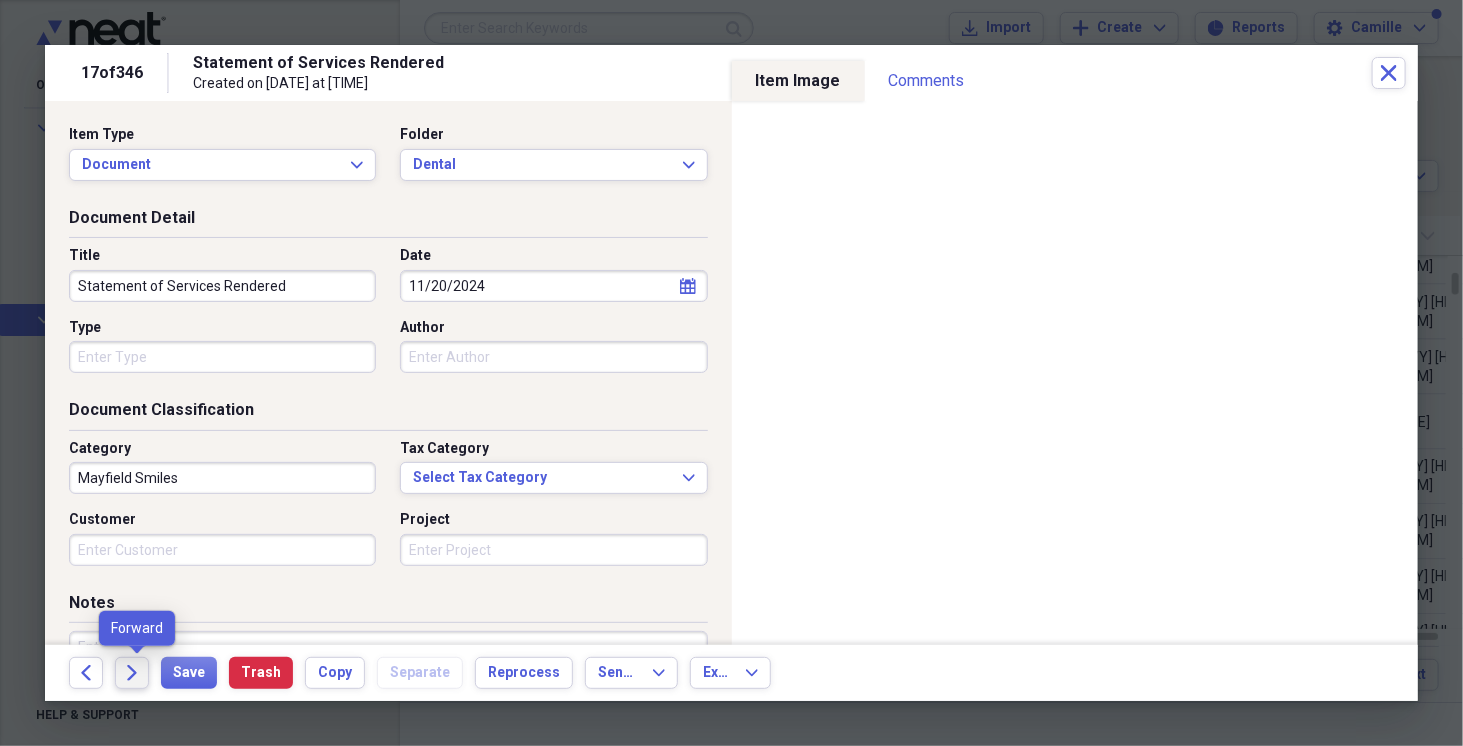 click on "Forward" at bounding box center [132, 673] 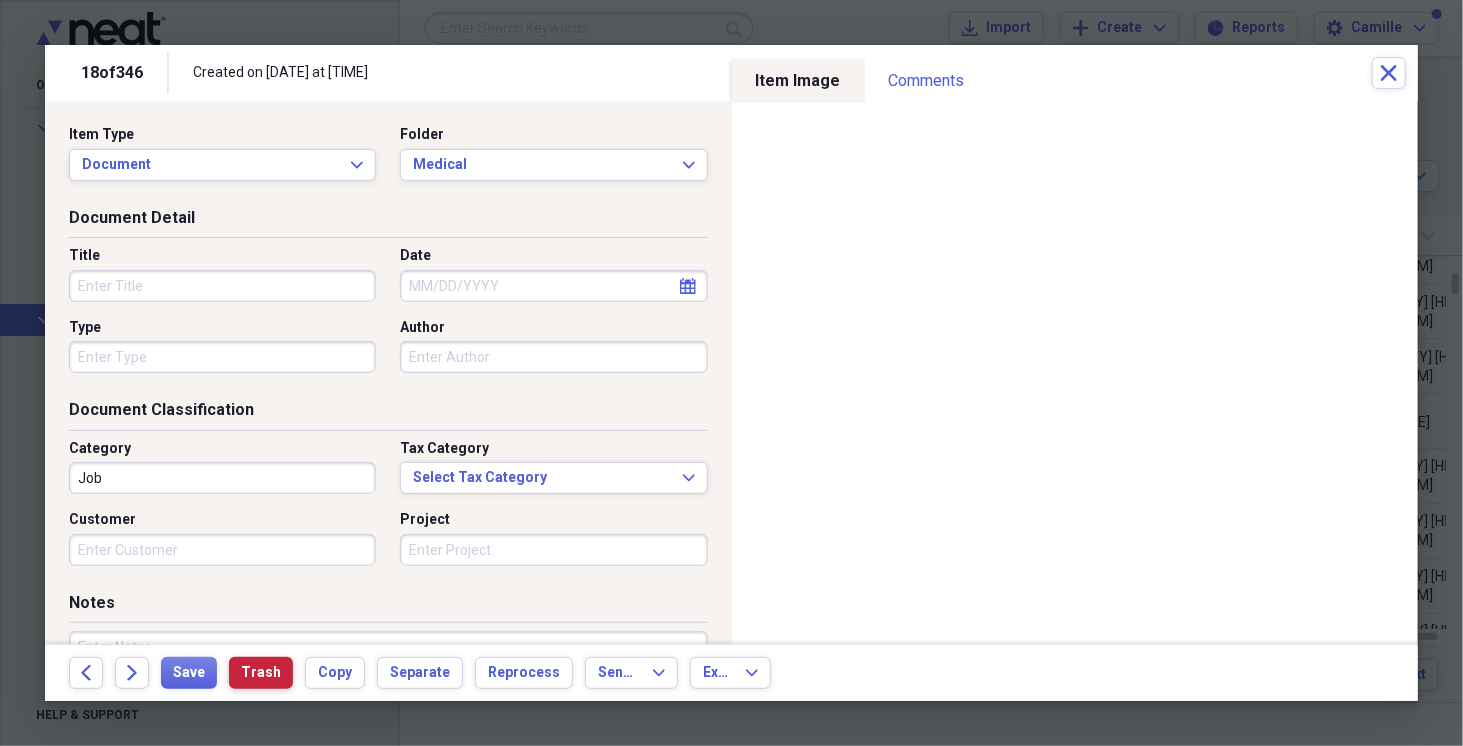 click on "Trash" at bounding box center [261, 673] 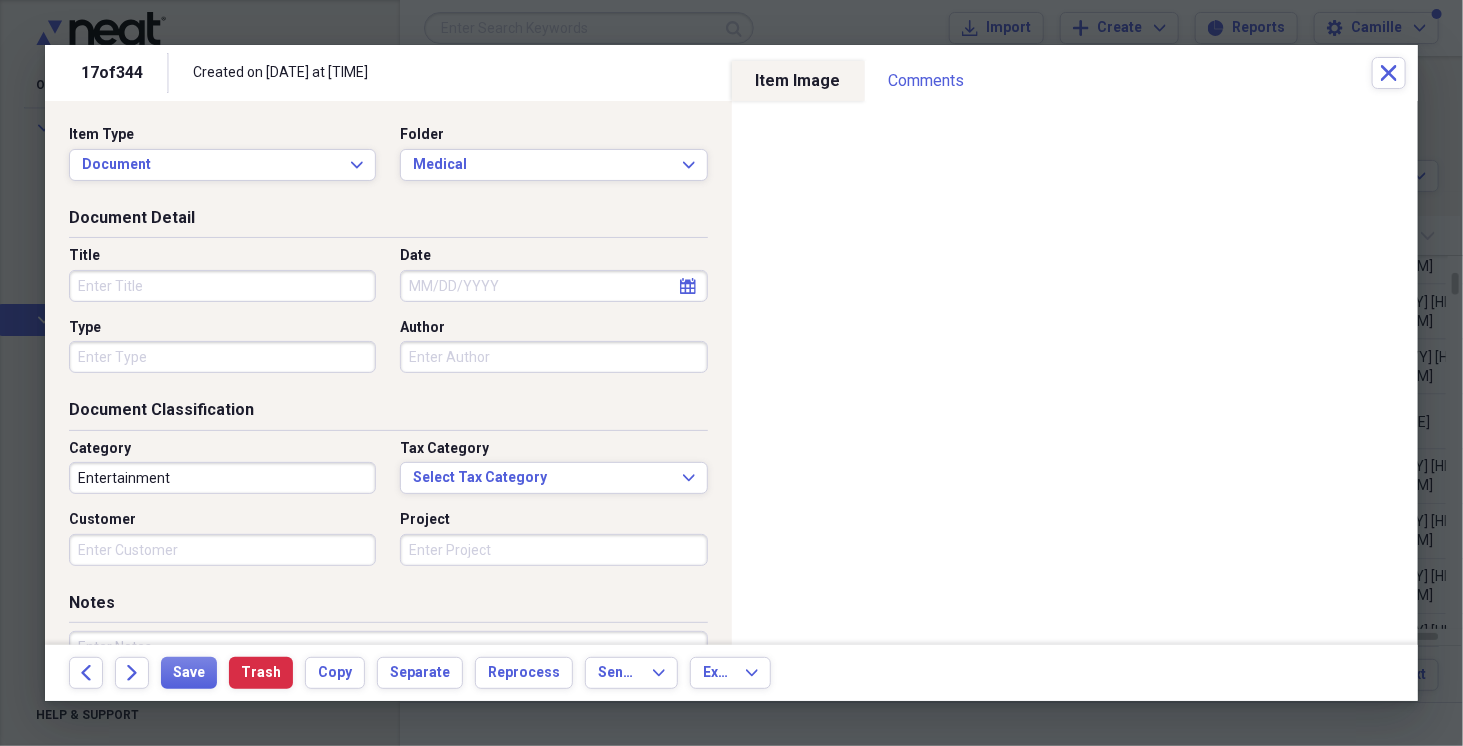 click on "Title" at bounding box center (222, 286) 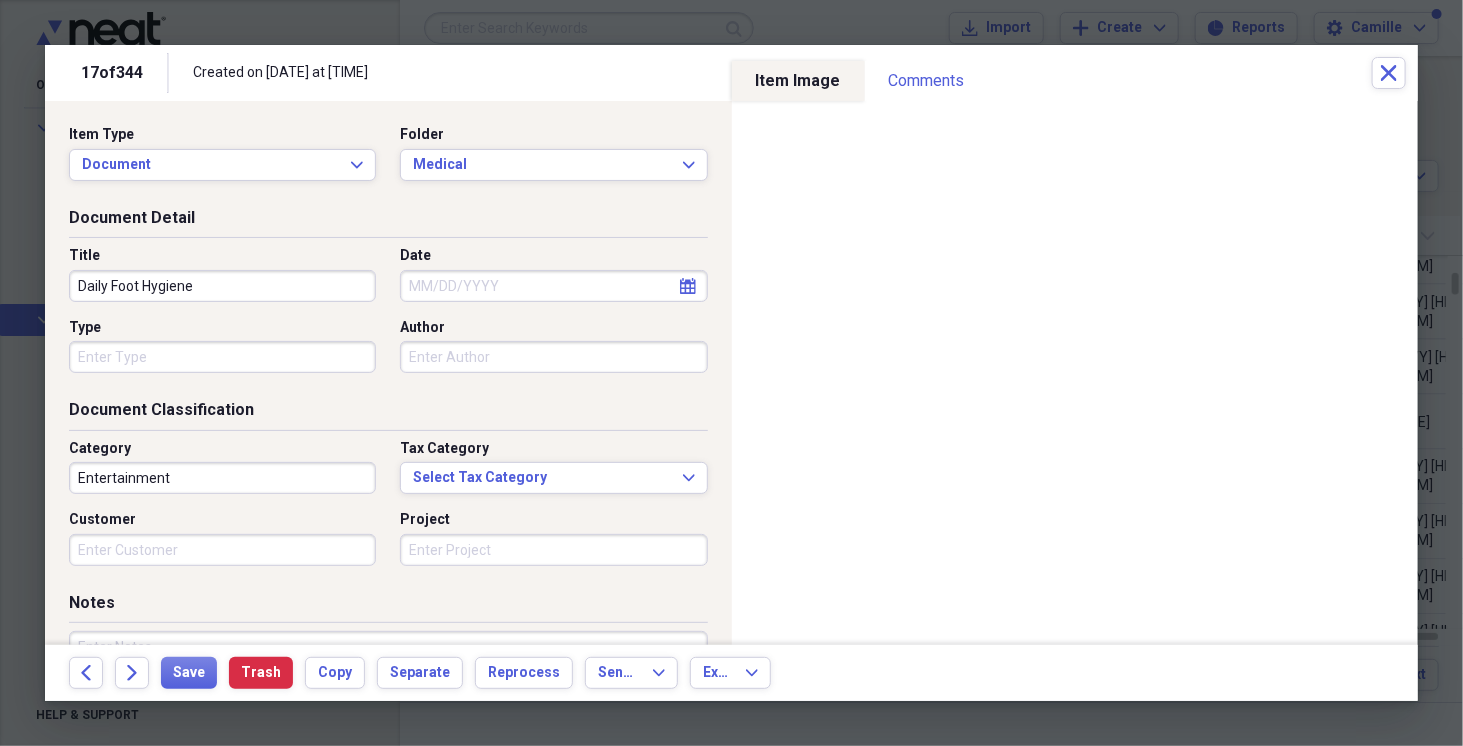 type on "Daily Foot Hygiene" 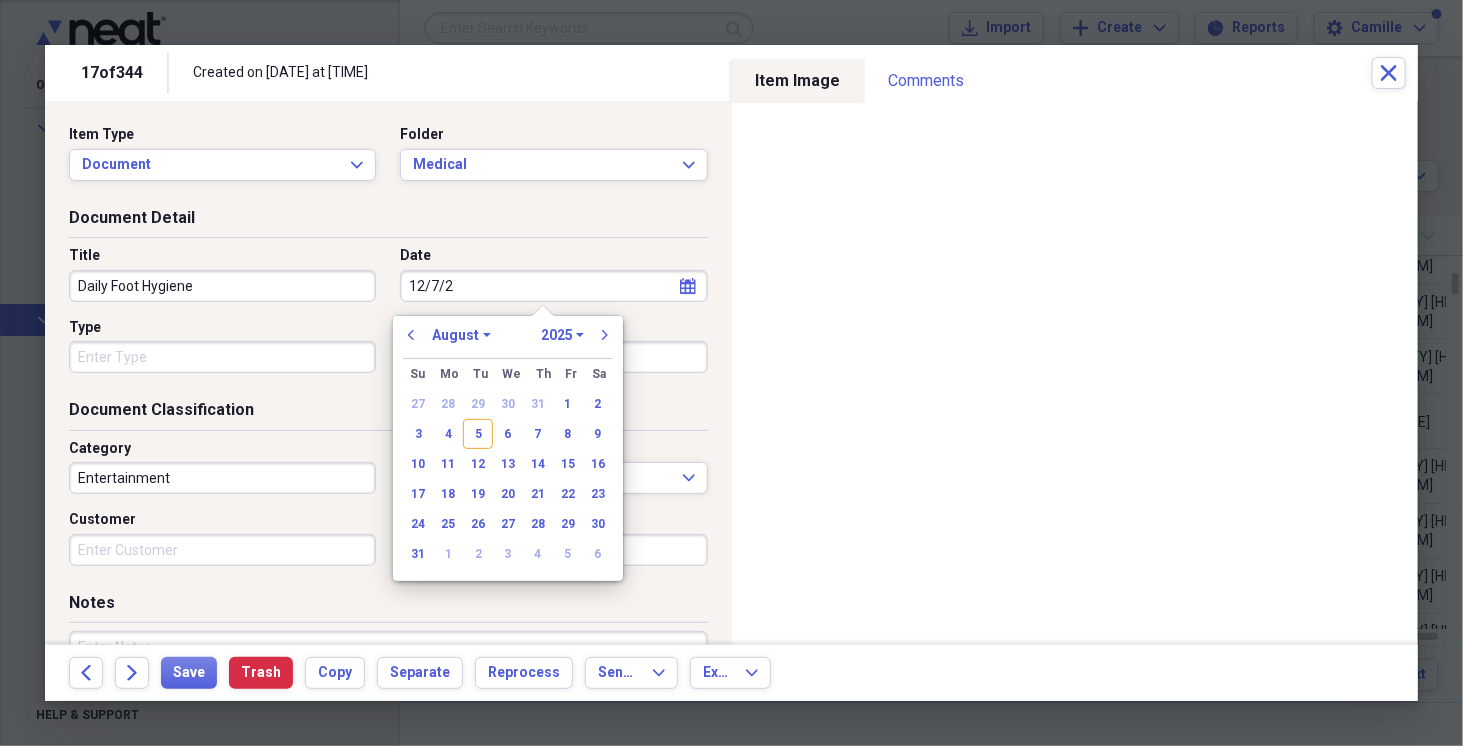type on "[DATE]" 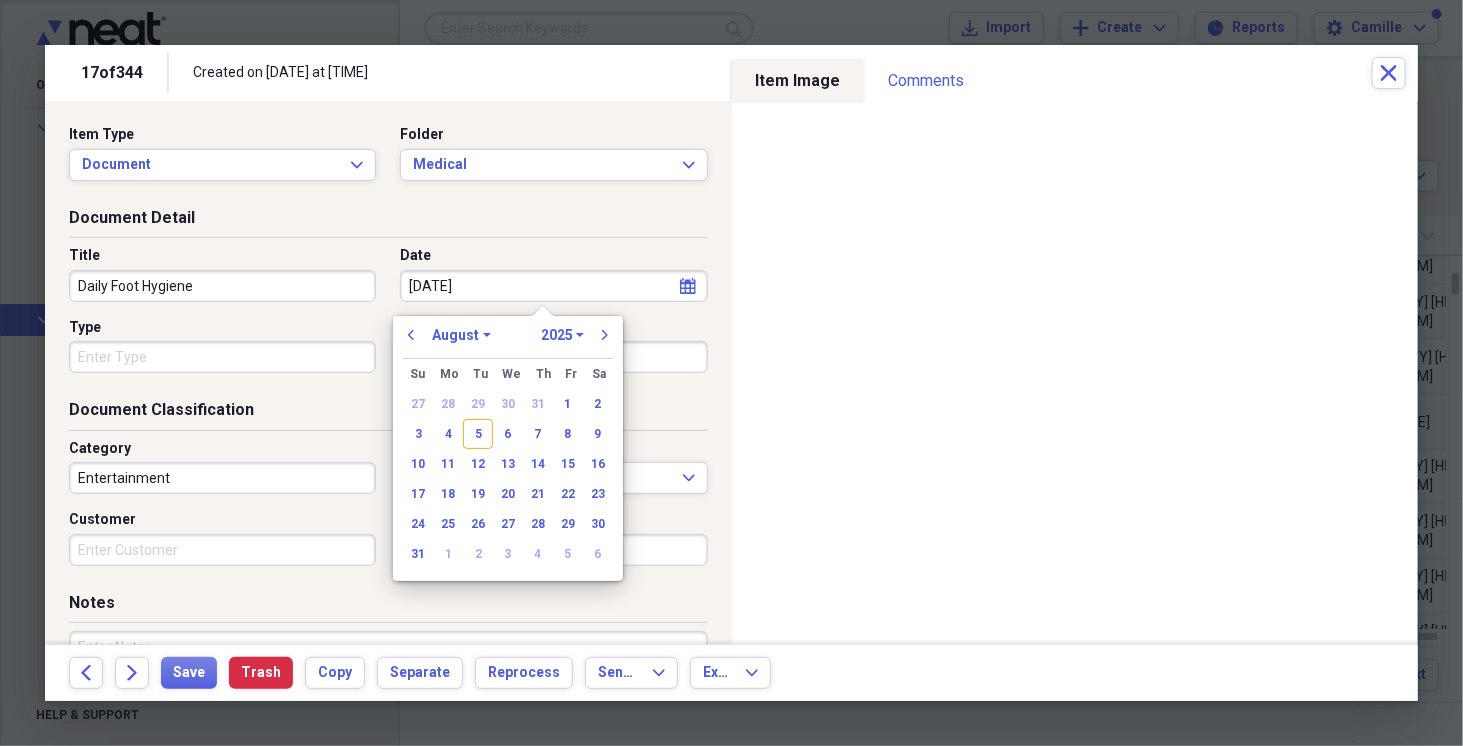 select on "11" 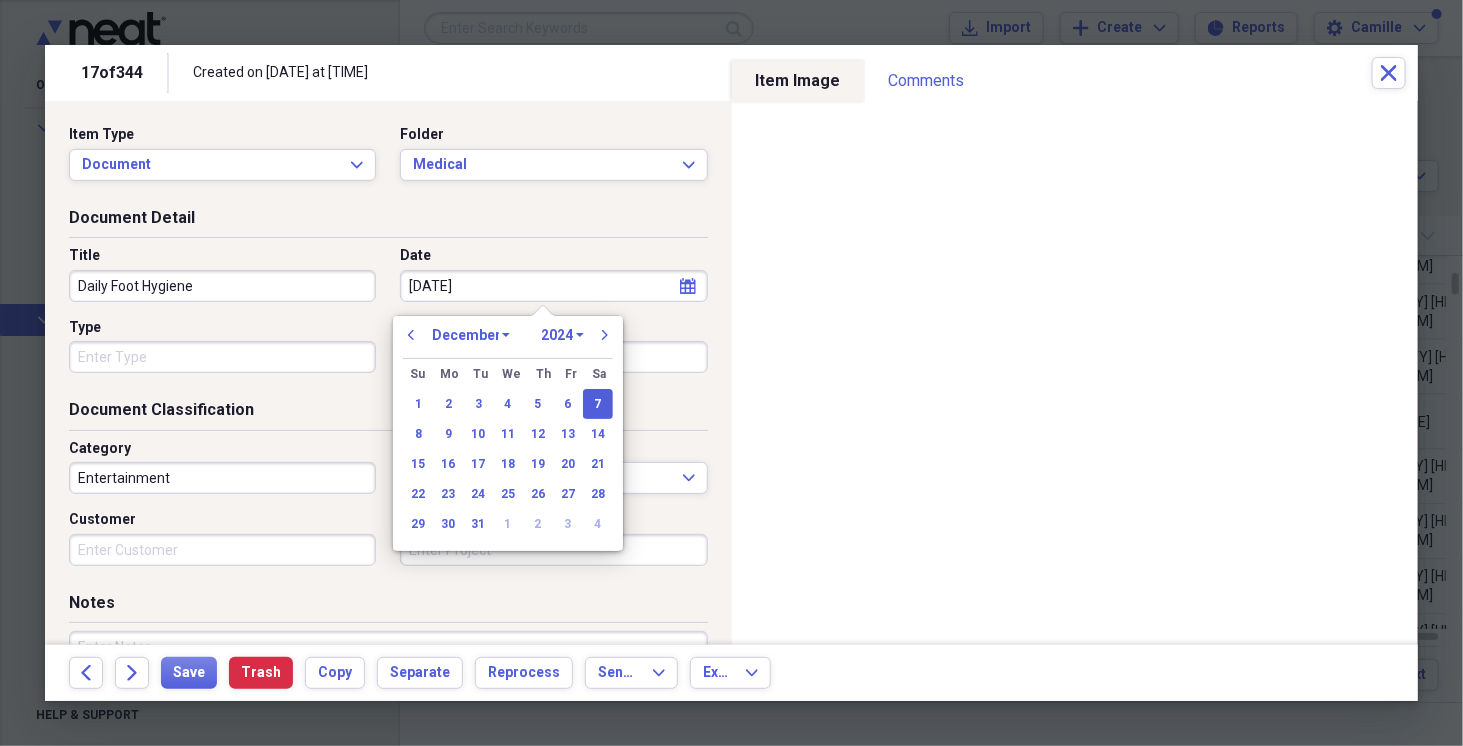 type on "12/07/2024" 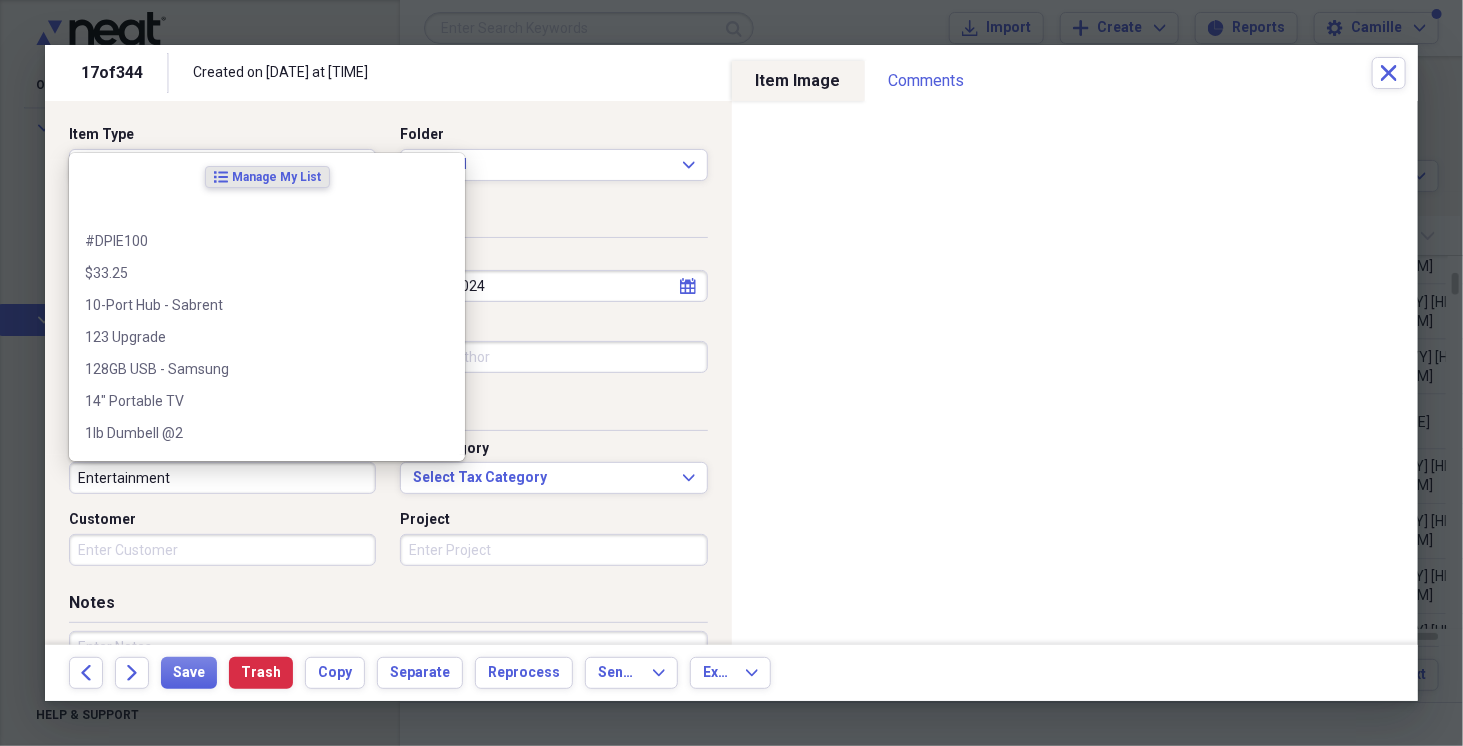 click on "Entertainment" at bounding box center (222, 478) 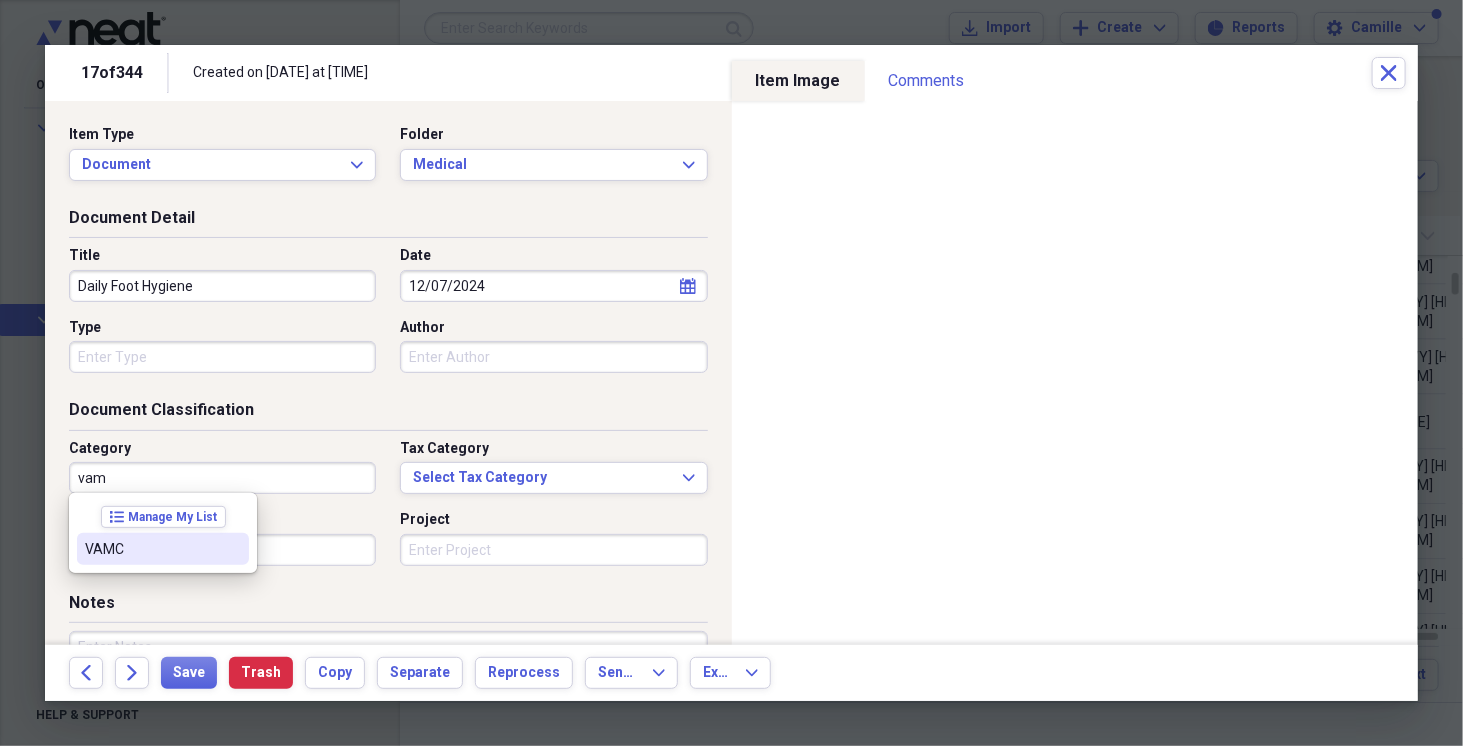click on "VAMC" at bounding box center [151, 549] 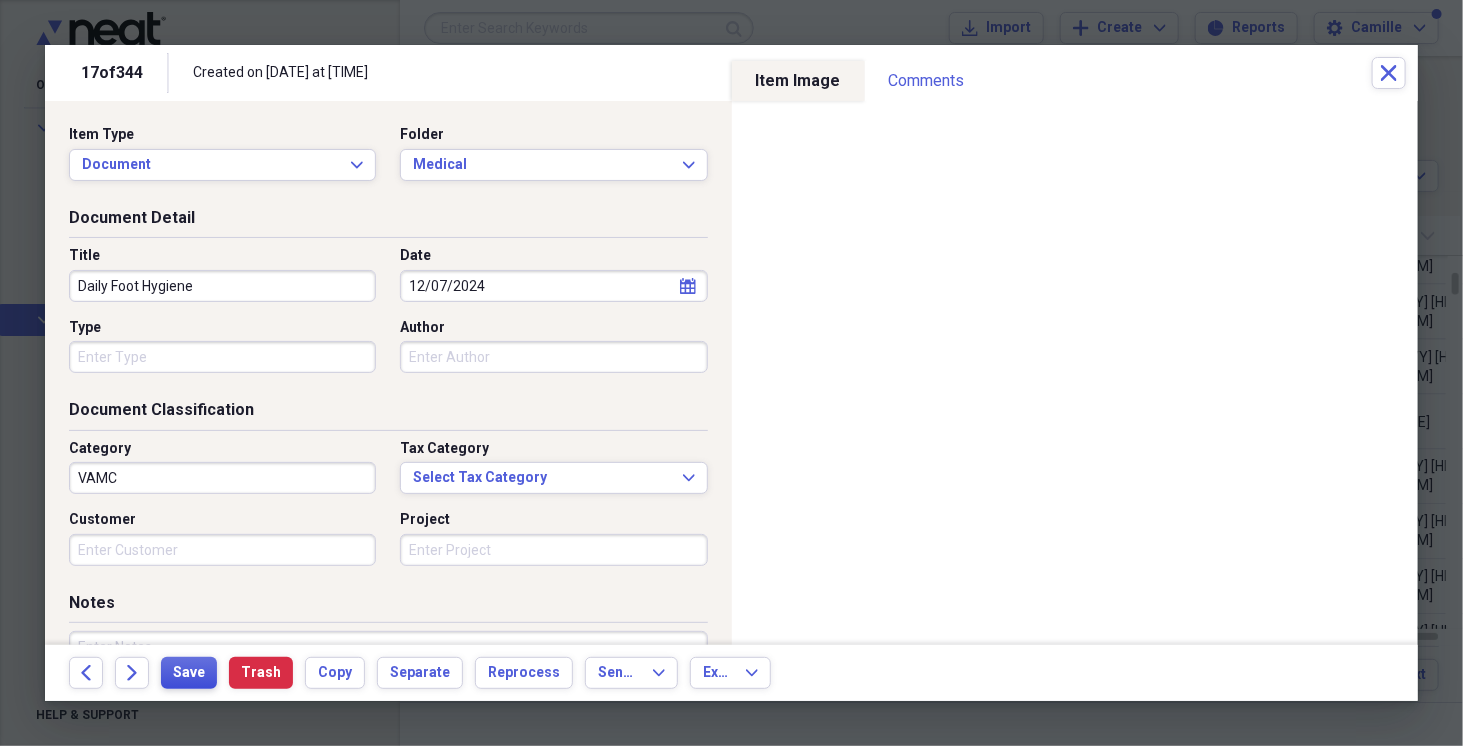 click on "Save" at bounding box center (189, 673) 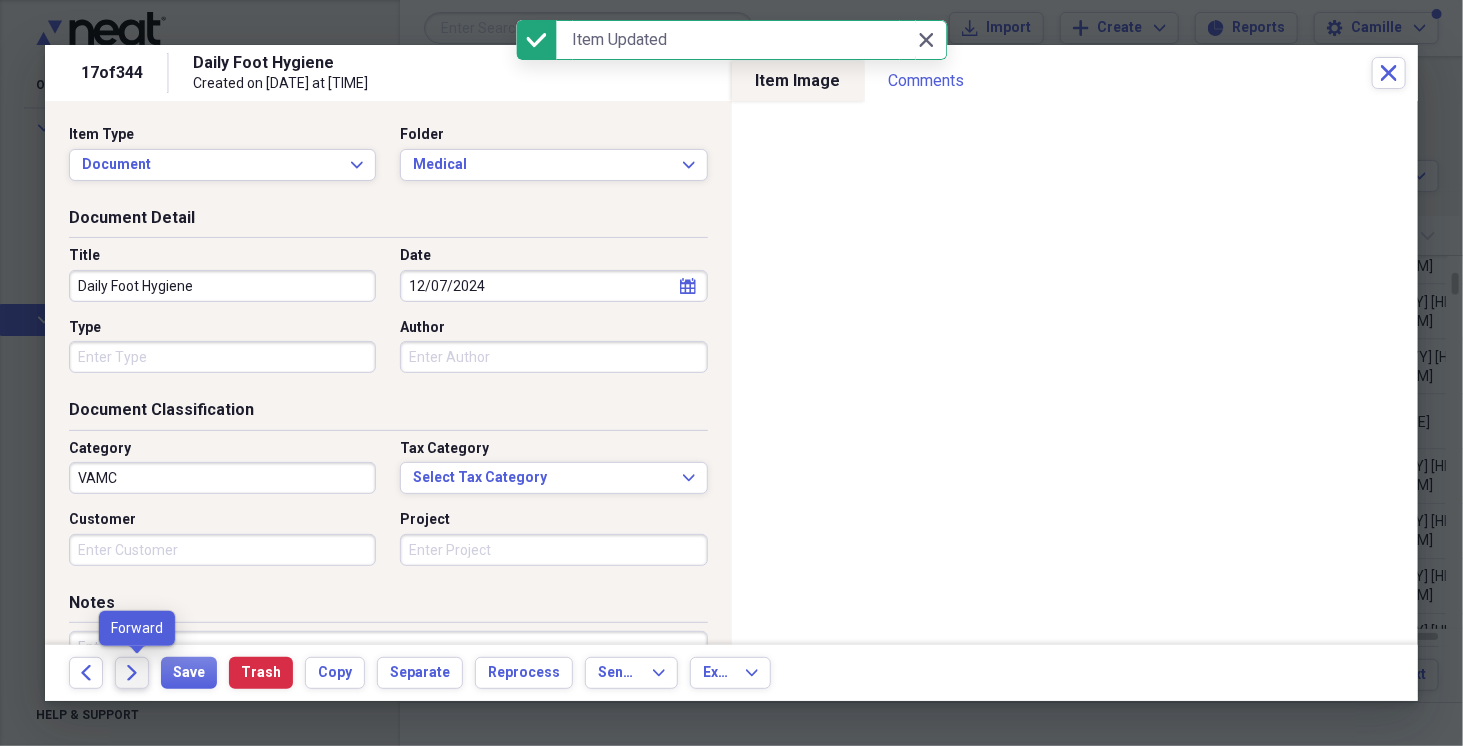 click on "Forward" at bounding box center (132, 673) 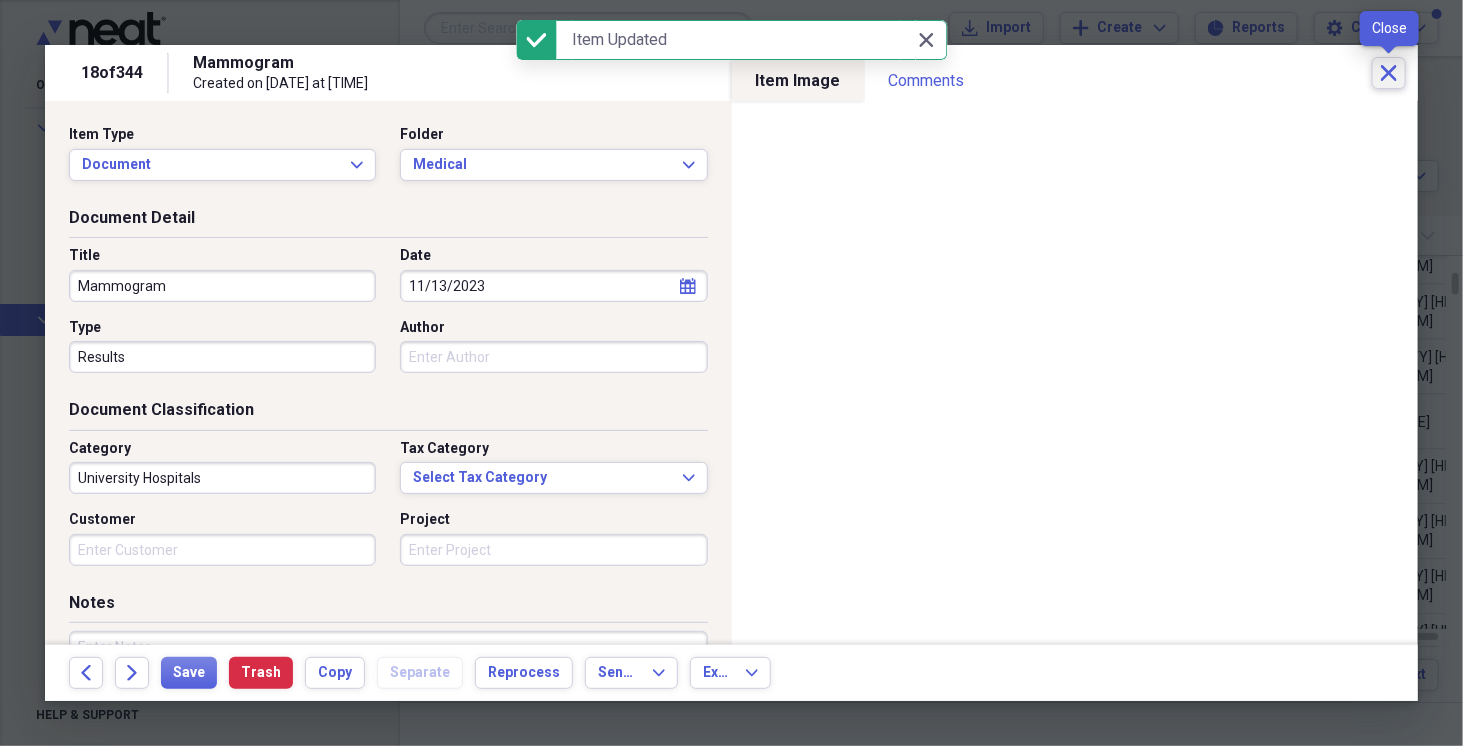 click 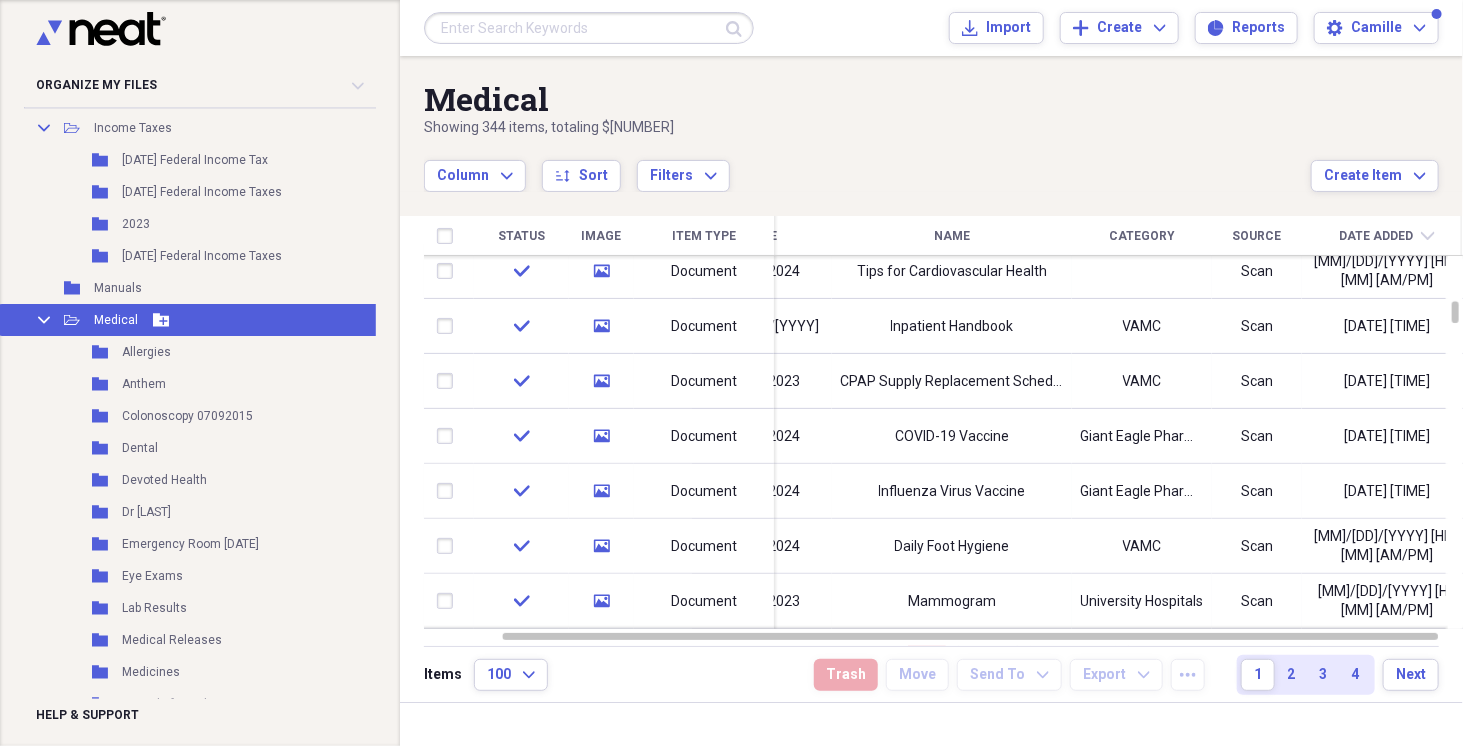 click on "Collapse" 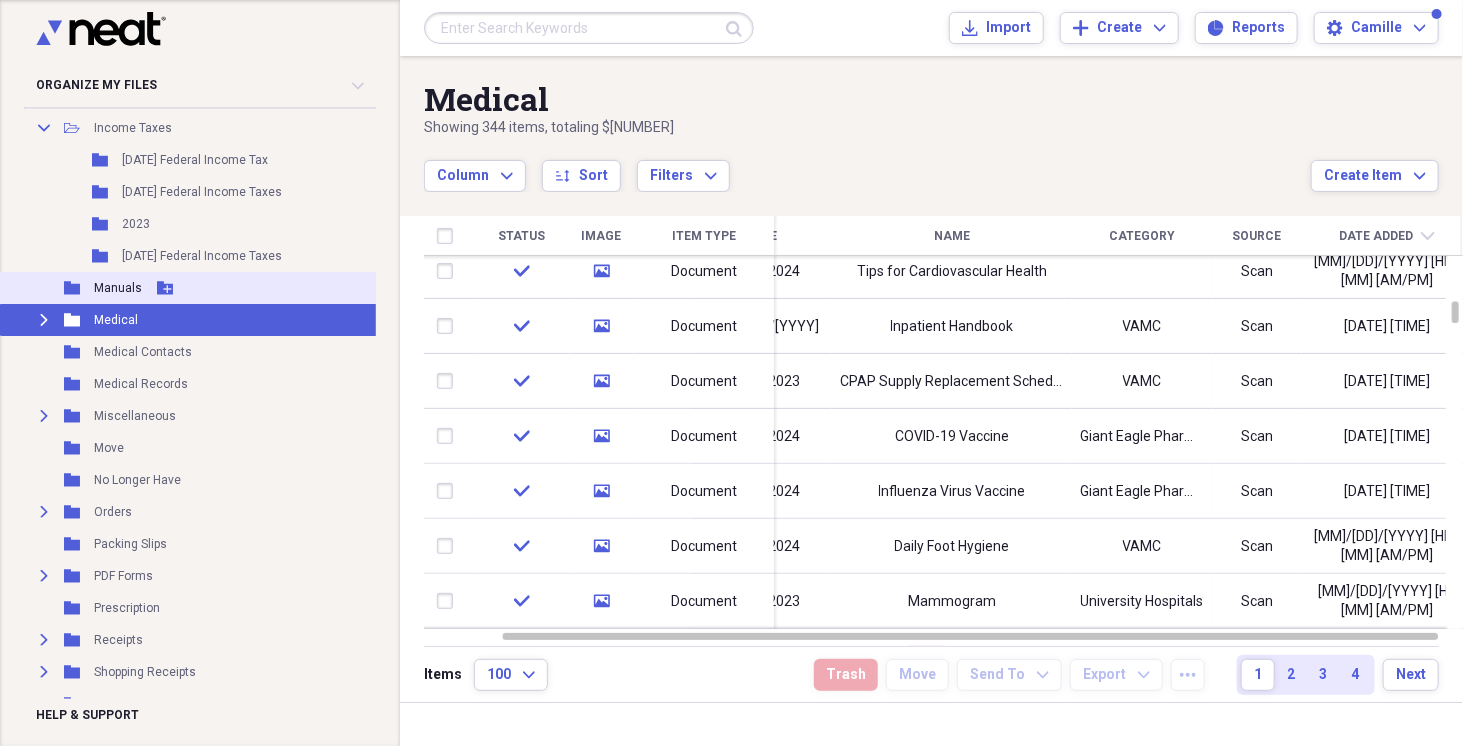 click on "Manuals" at bounding box center (118, 288) 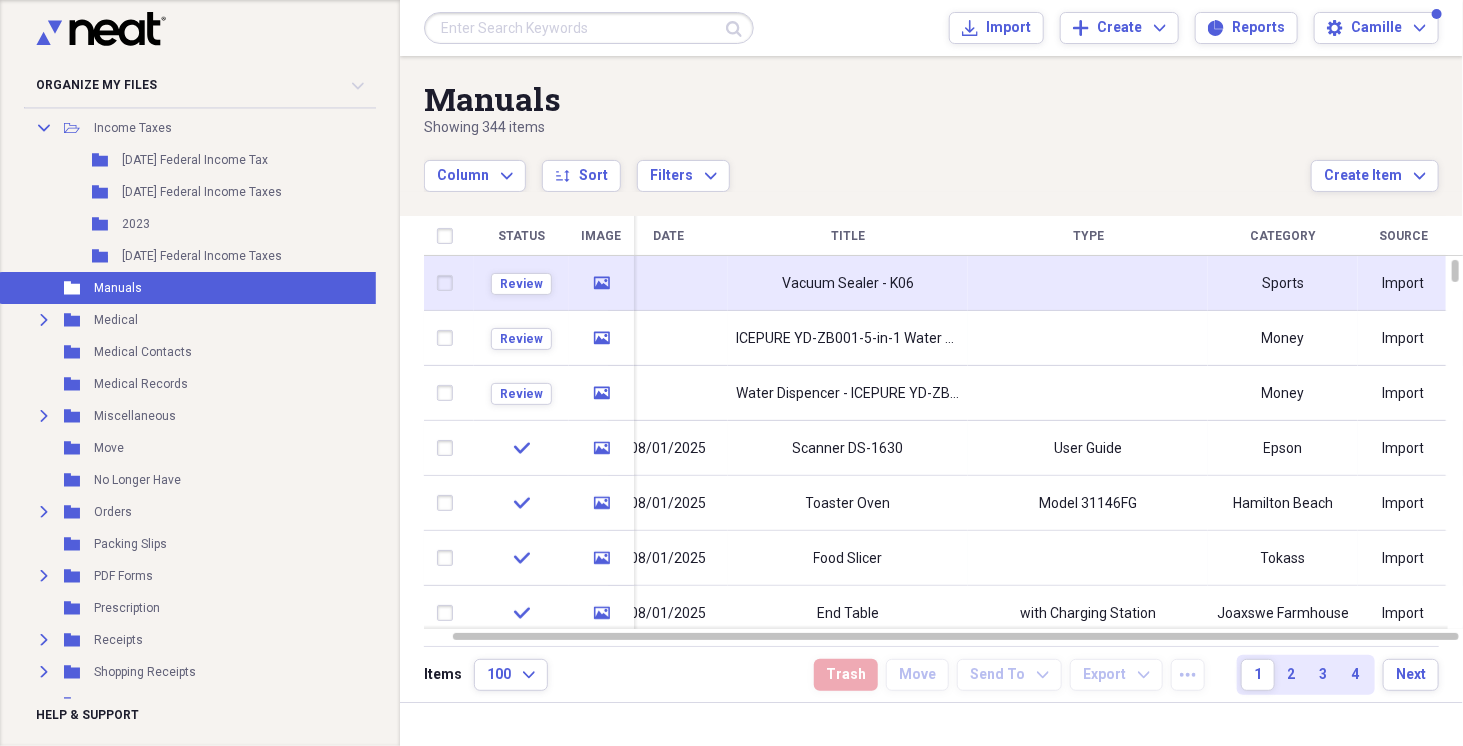 click at bounding box center (1088, 283) 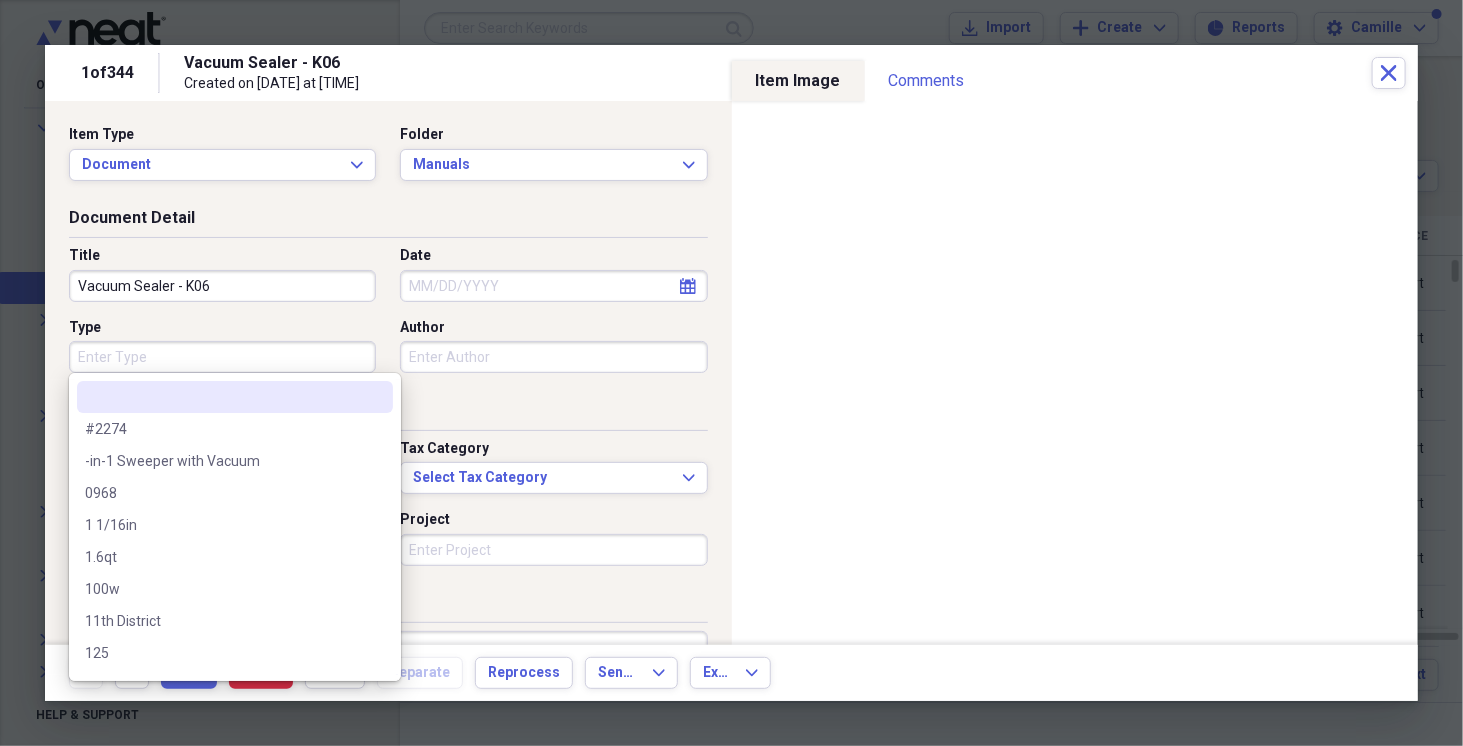 drag, startPoint x: 134, startPoint y: 362, endPoint x: 145, endPoint y: 362, distance: 11 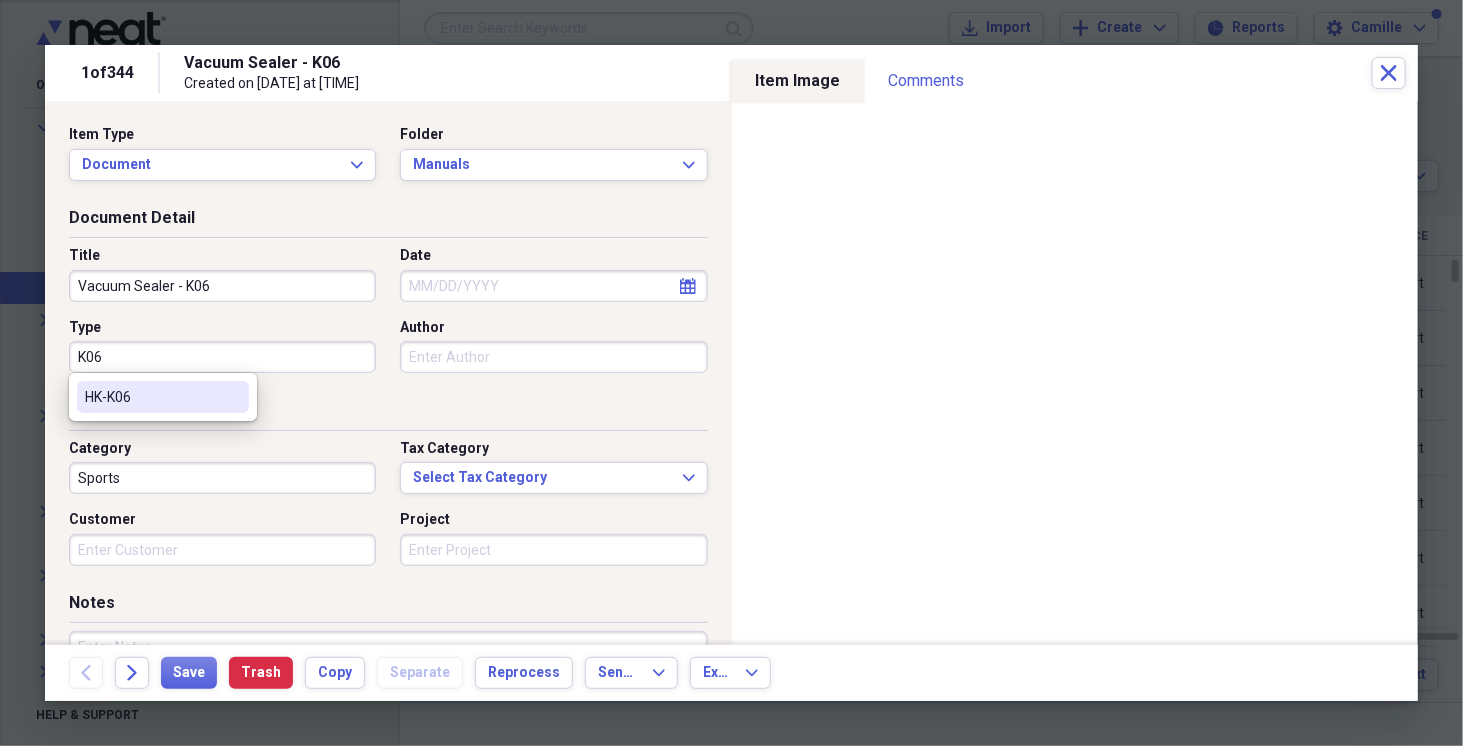 click on "HK-K06" at bounding box center [151, 397] 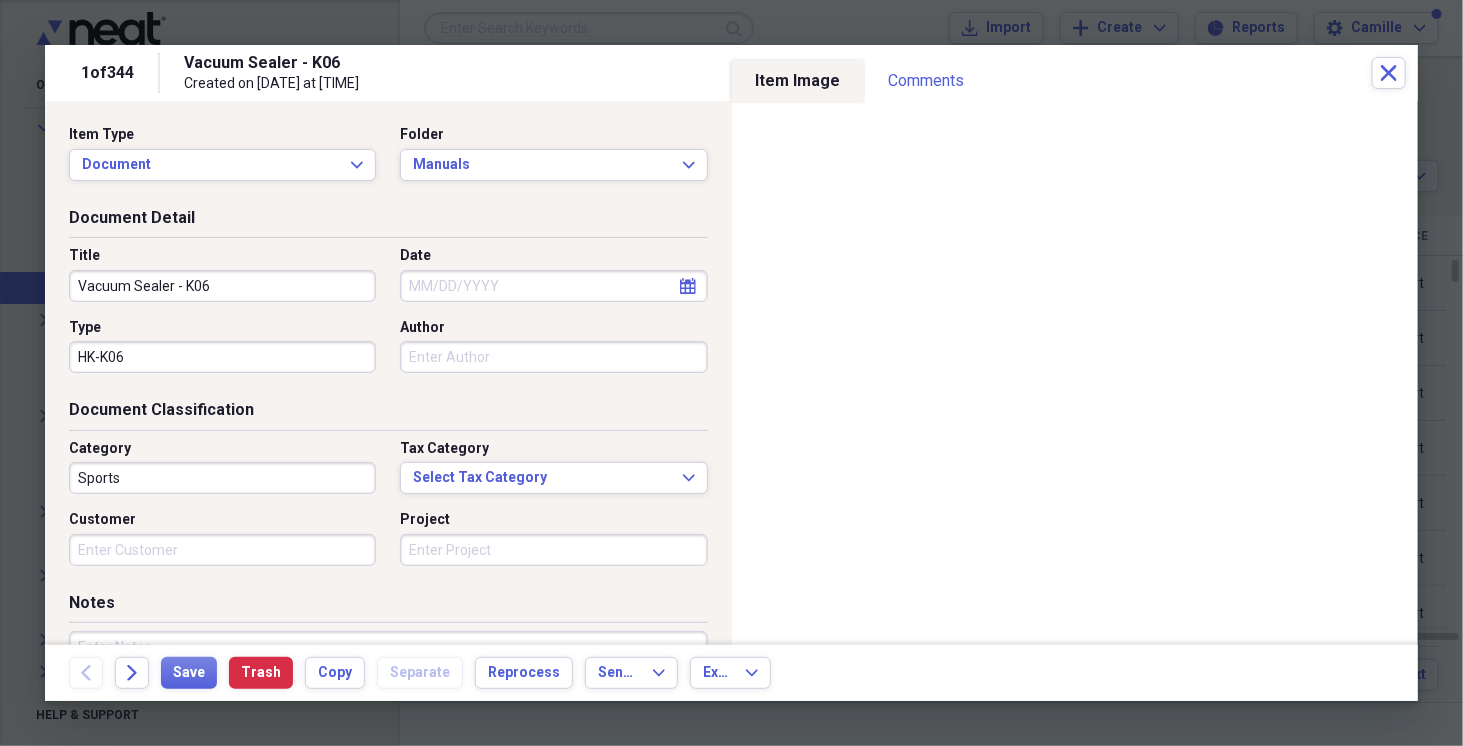 drag, startPoint x: 174, startPoint y: 279, endPoint x: 285, endPoint y: 292, distance: 111.75867 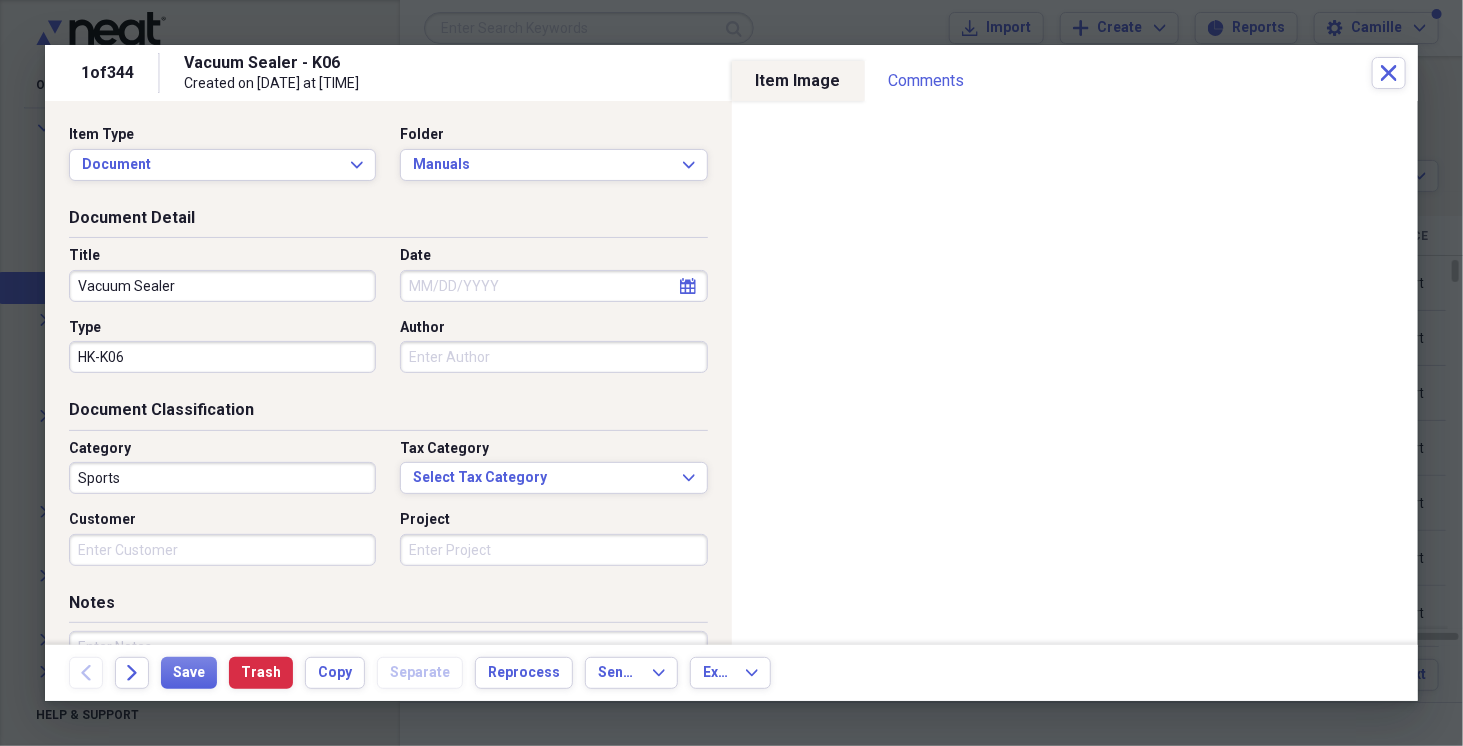 type on "Vacuum Sealer" 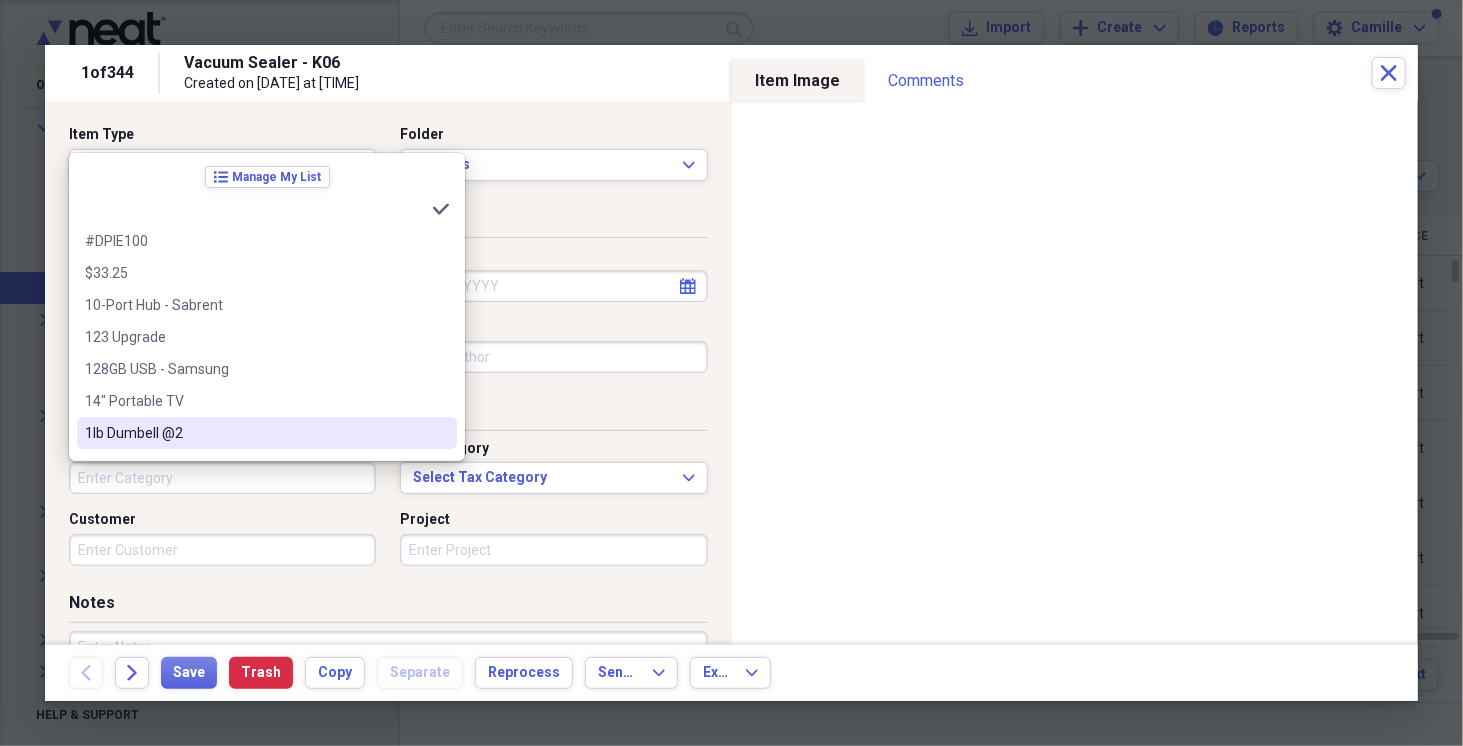 type 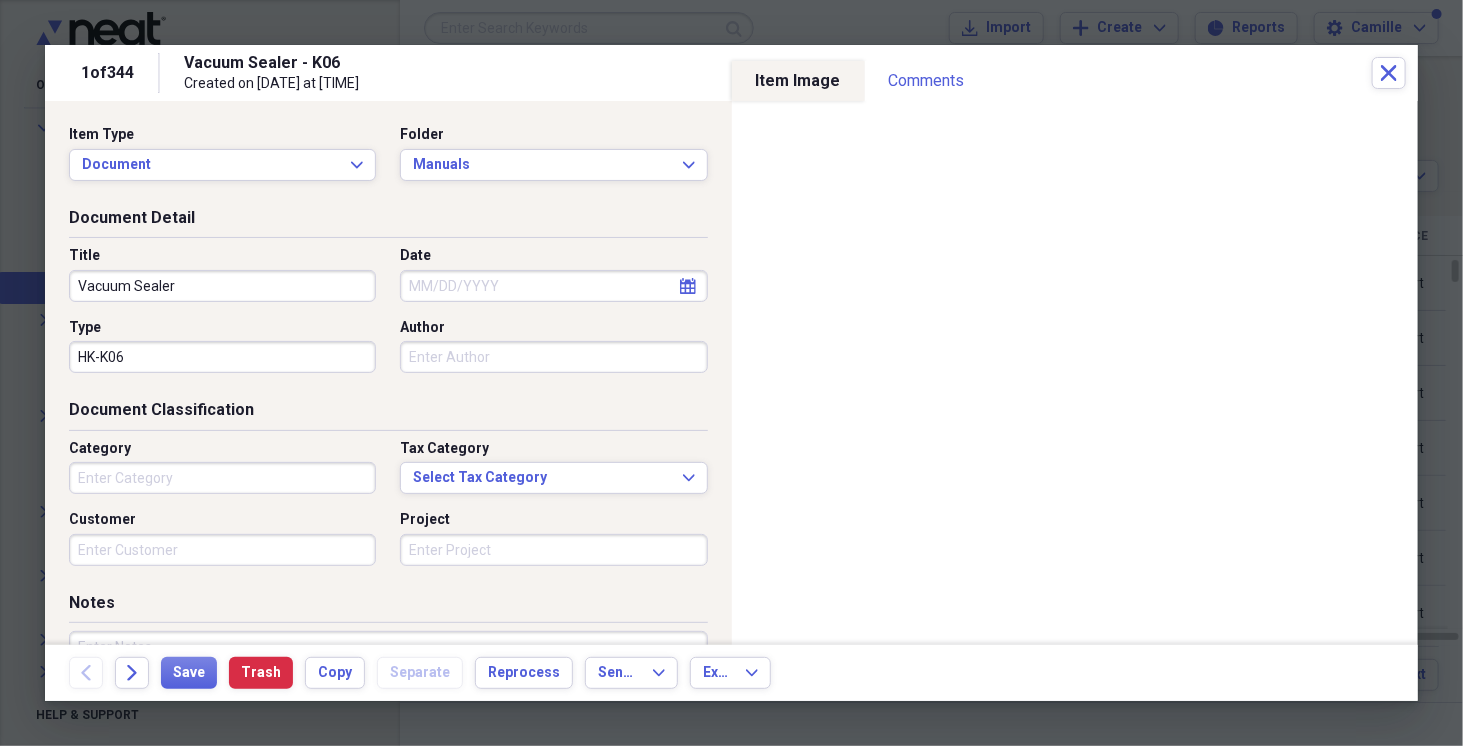 click on "Date" at bounding box center [553, 286] 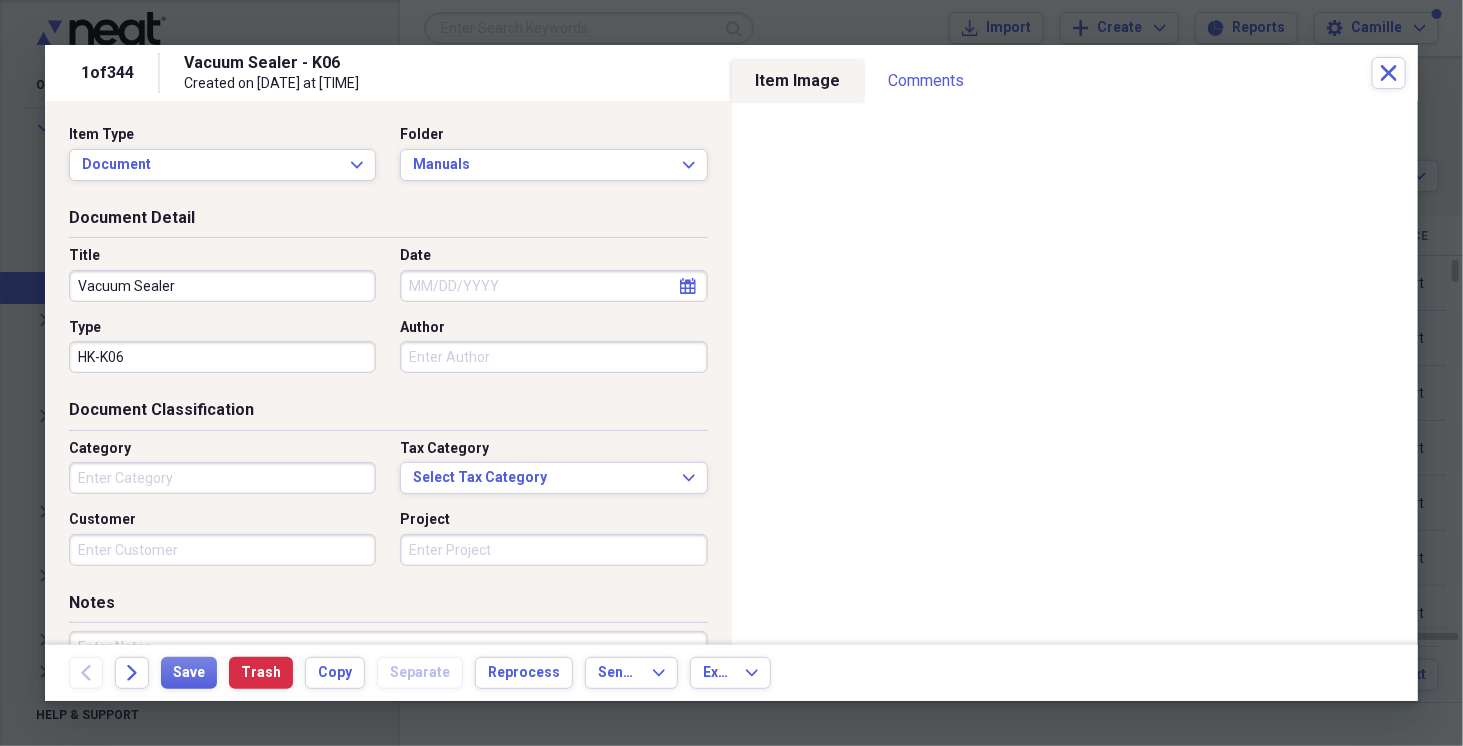 drag, startPoint x: 834, startPoint y: 1, endPoint x: 820, endPoint y: 13, distance: 18.439089 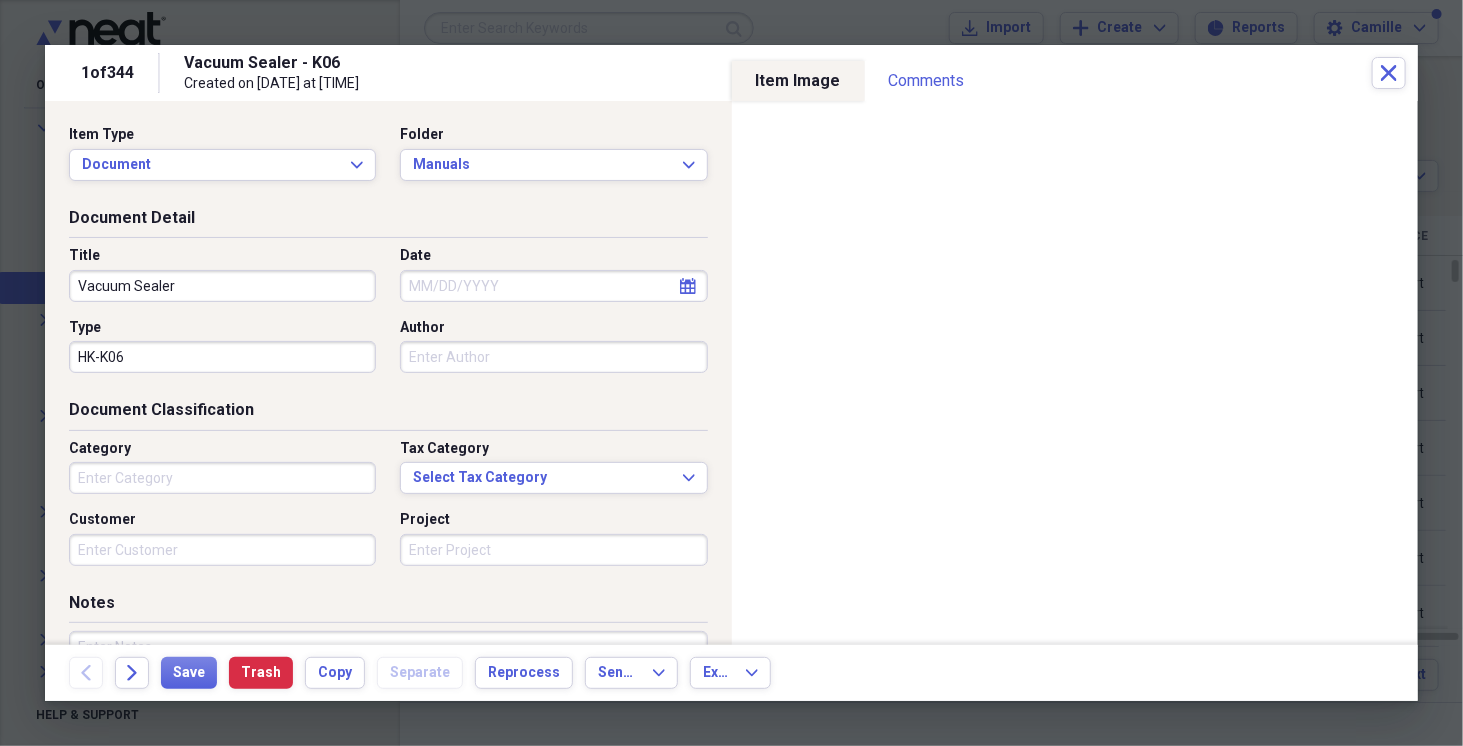 click on "Date" at bounding box center [553, 286] 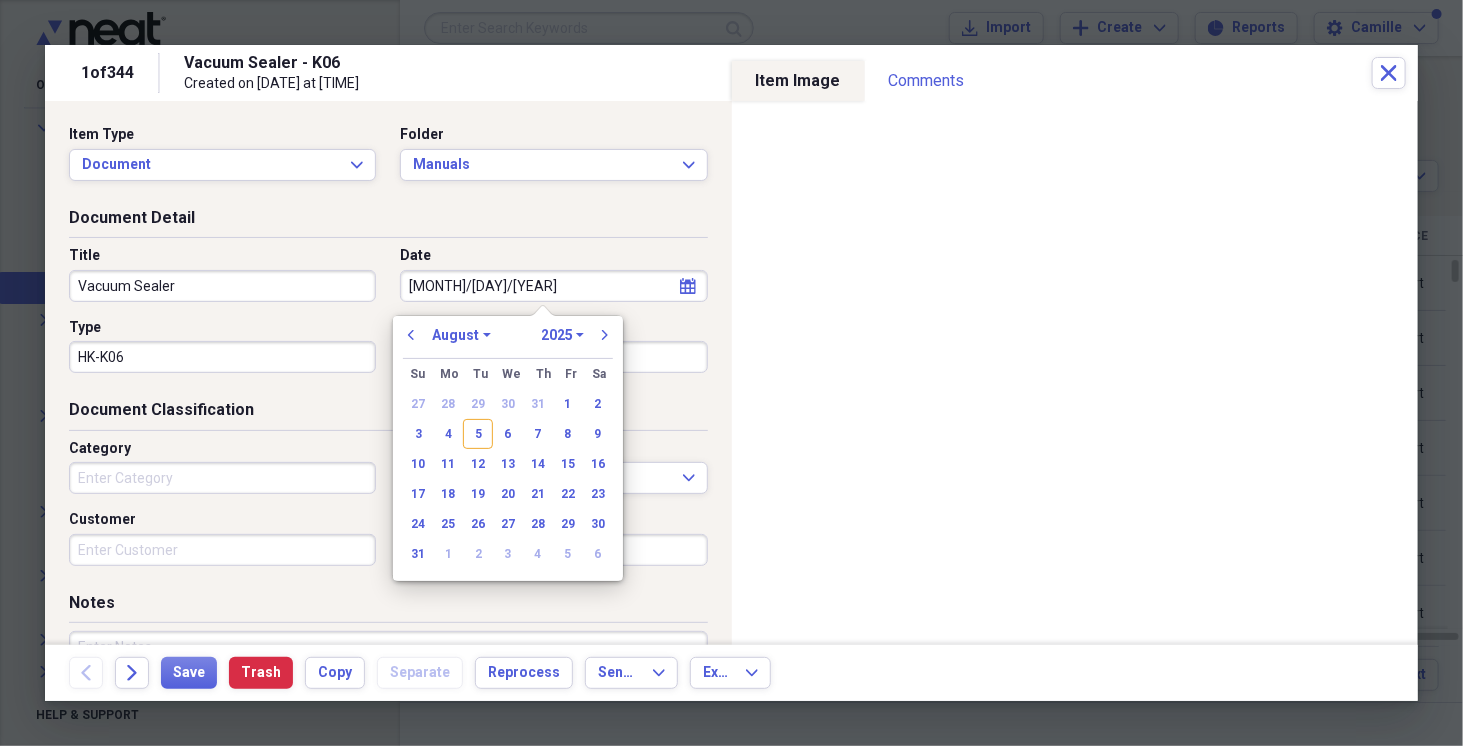 type on "[DATE]" 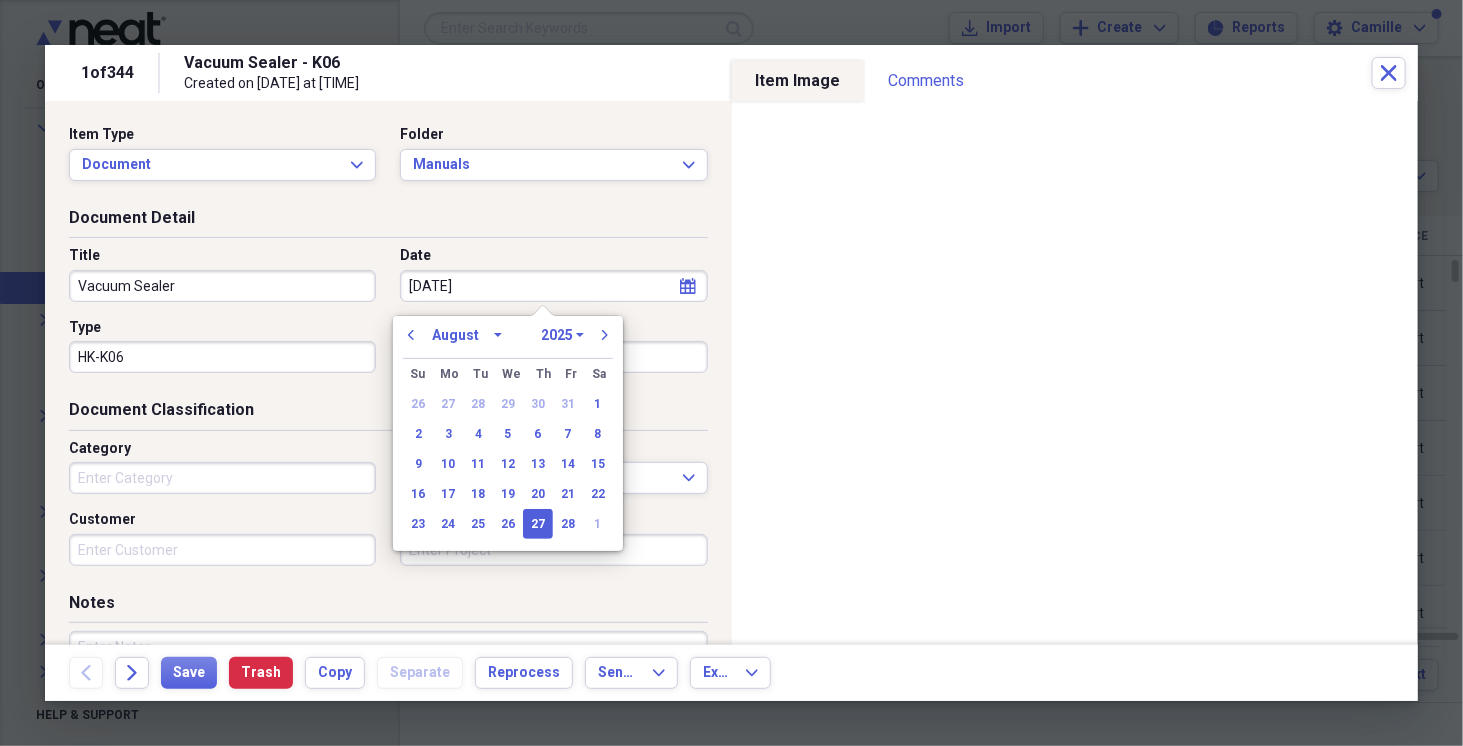 select on "1" 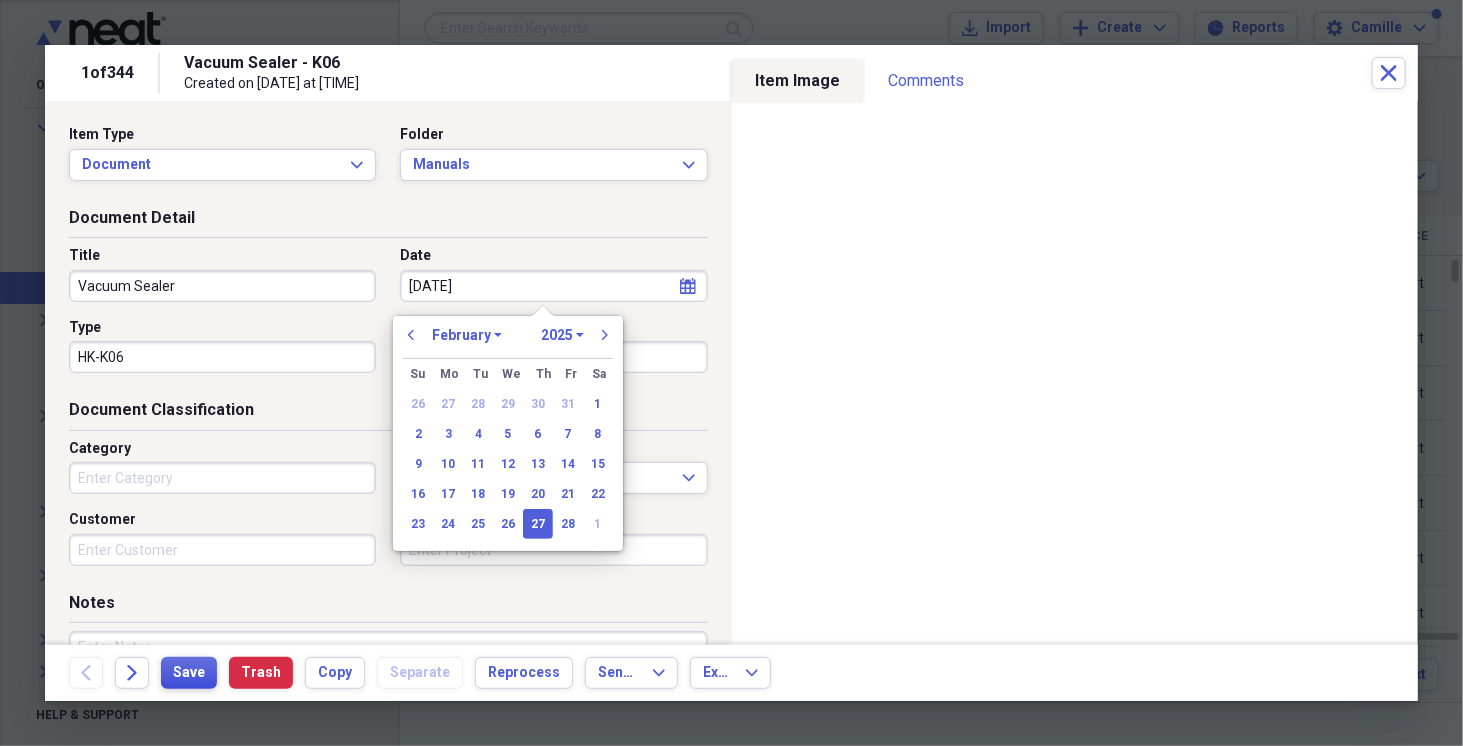 type on "02/27/2025" 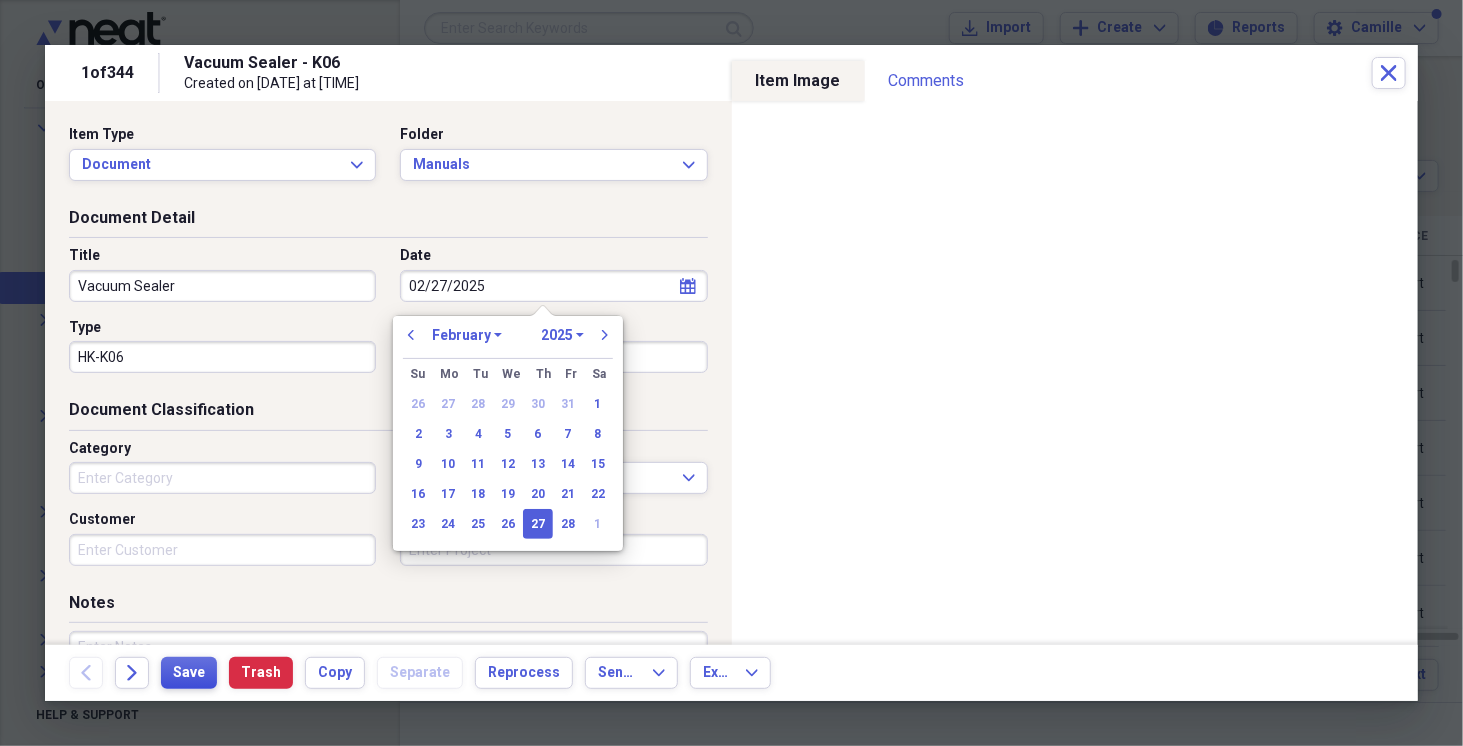 click on "Save" at bounding box center [189, 673] 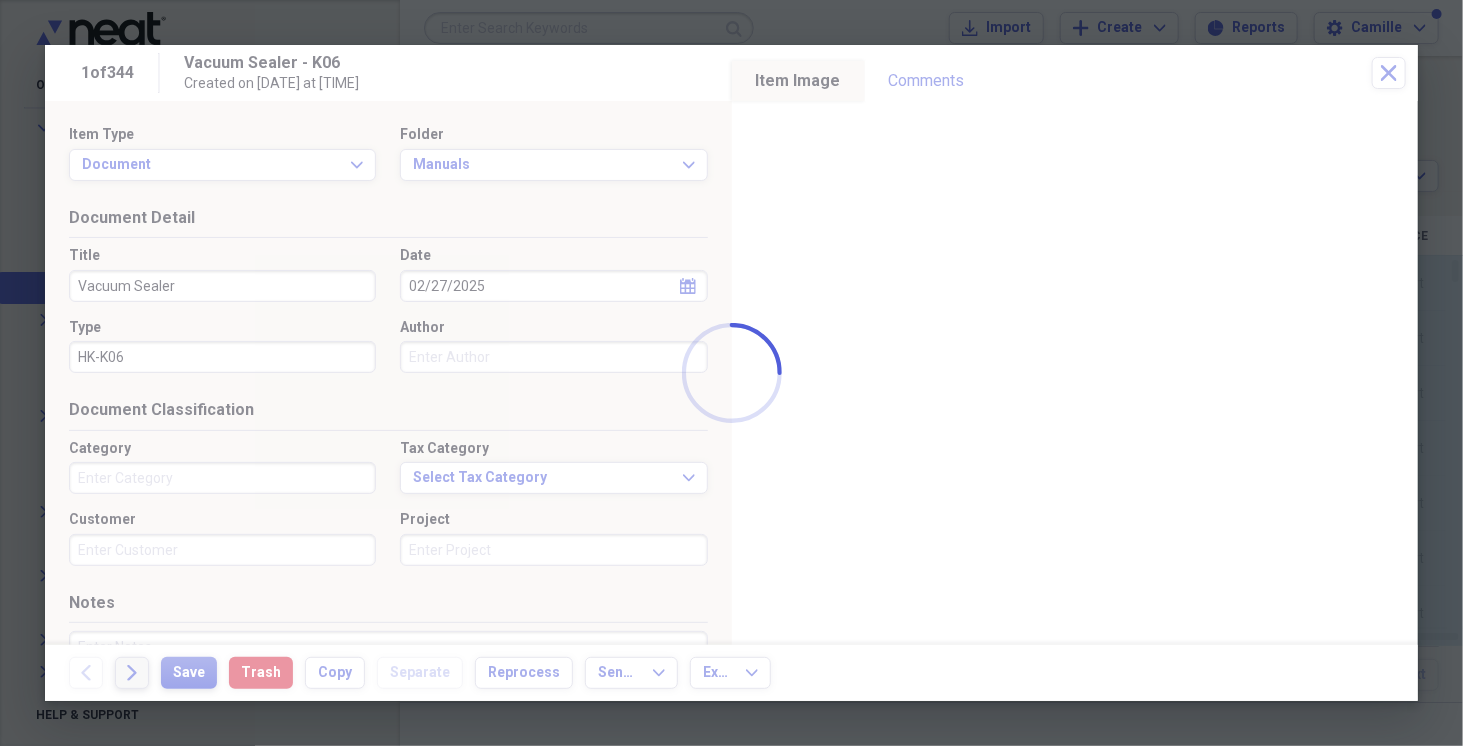 type on "Vacuum Sealer" 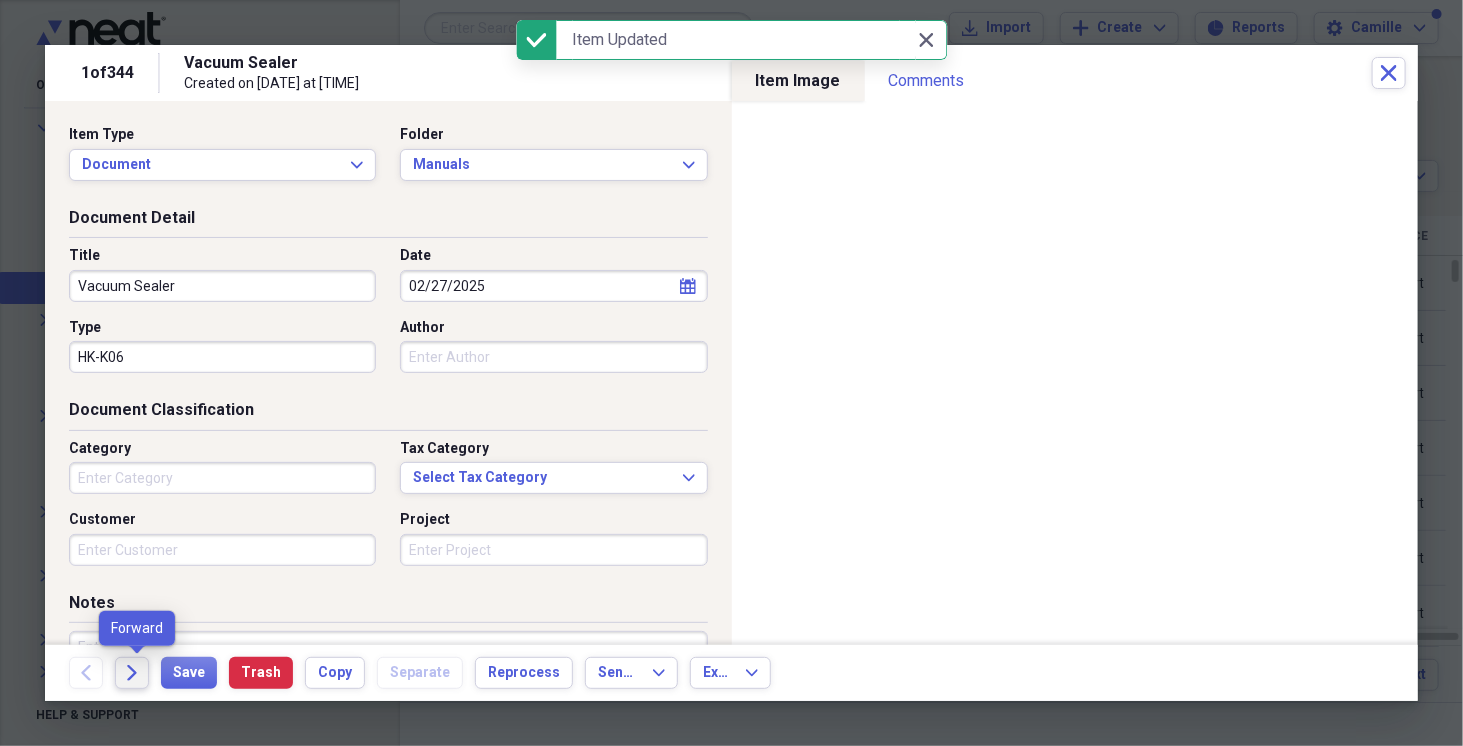 click on "Forward" at bounding box center (132, 673) 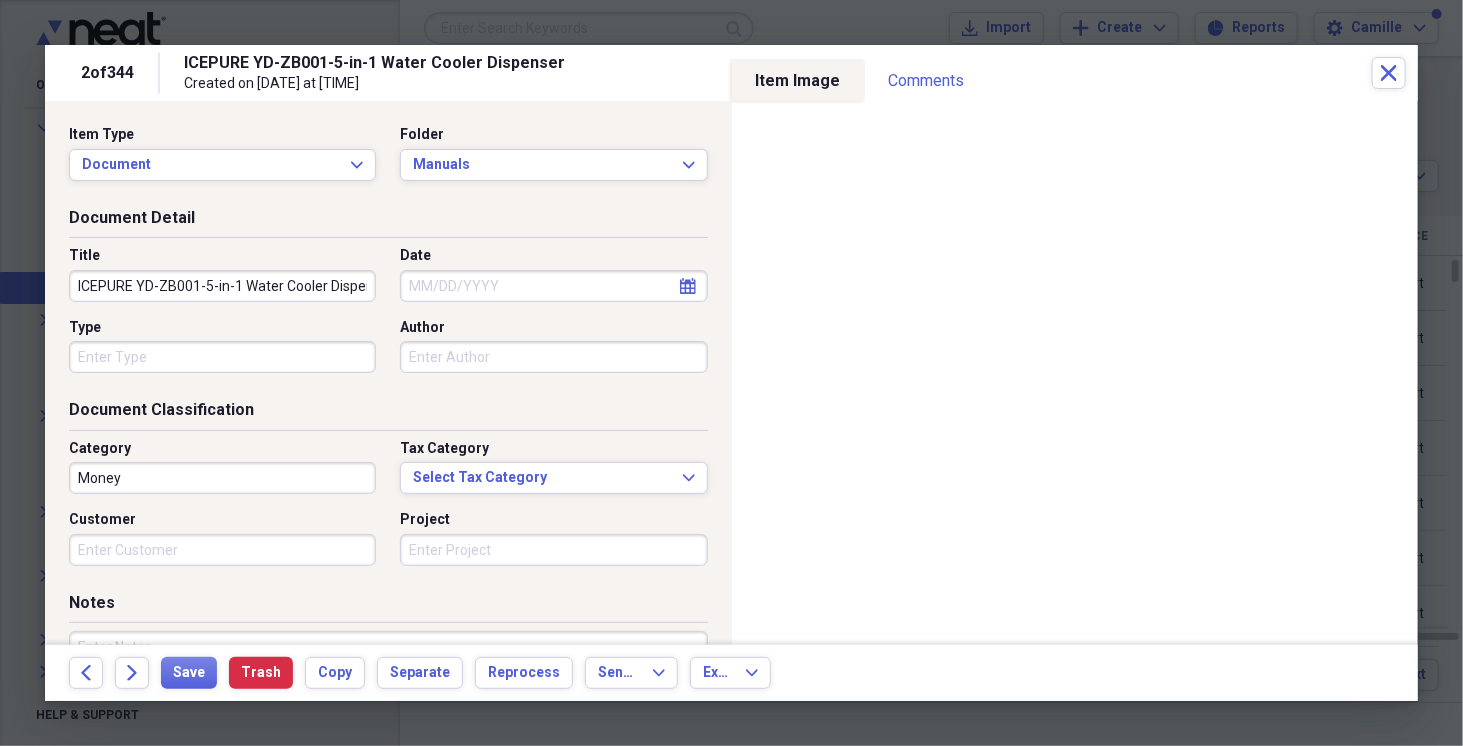 drag, startPoint x: 199, startPoint y: 283, endPoint x: 37, endPoint y: 298, distance: 162.69296 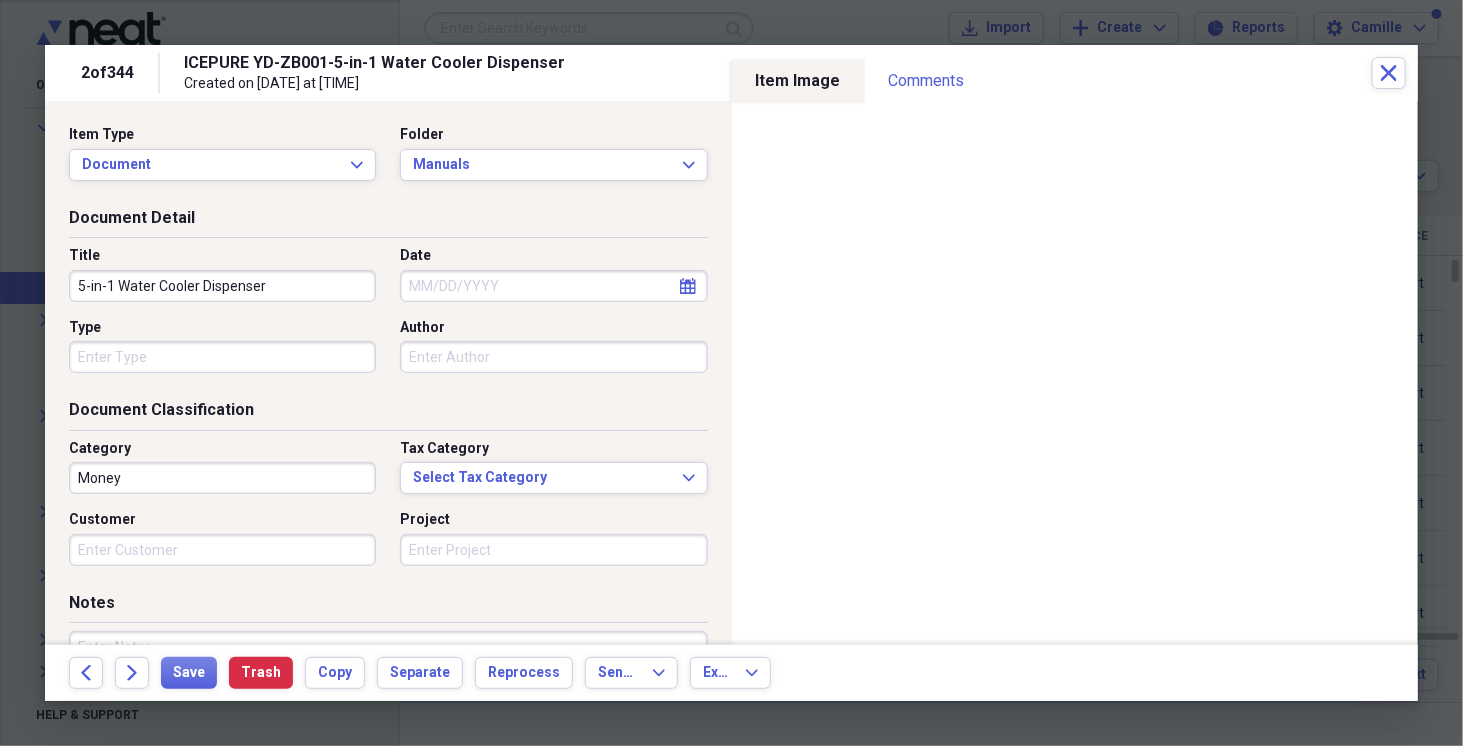 type on "5-in-1 Water Cooler Dispenser" 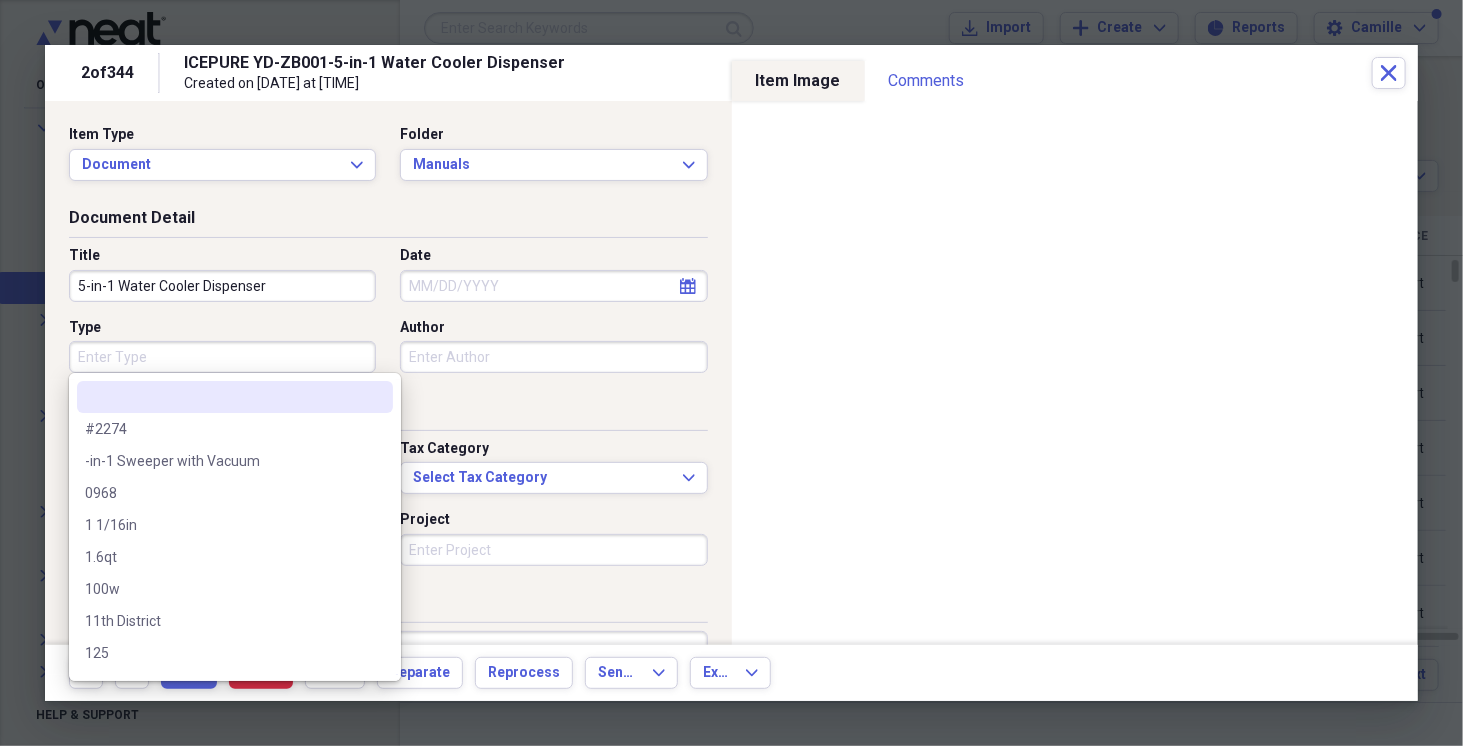 paste on "ICEPURE YD-ZB001" 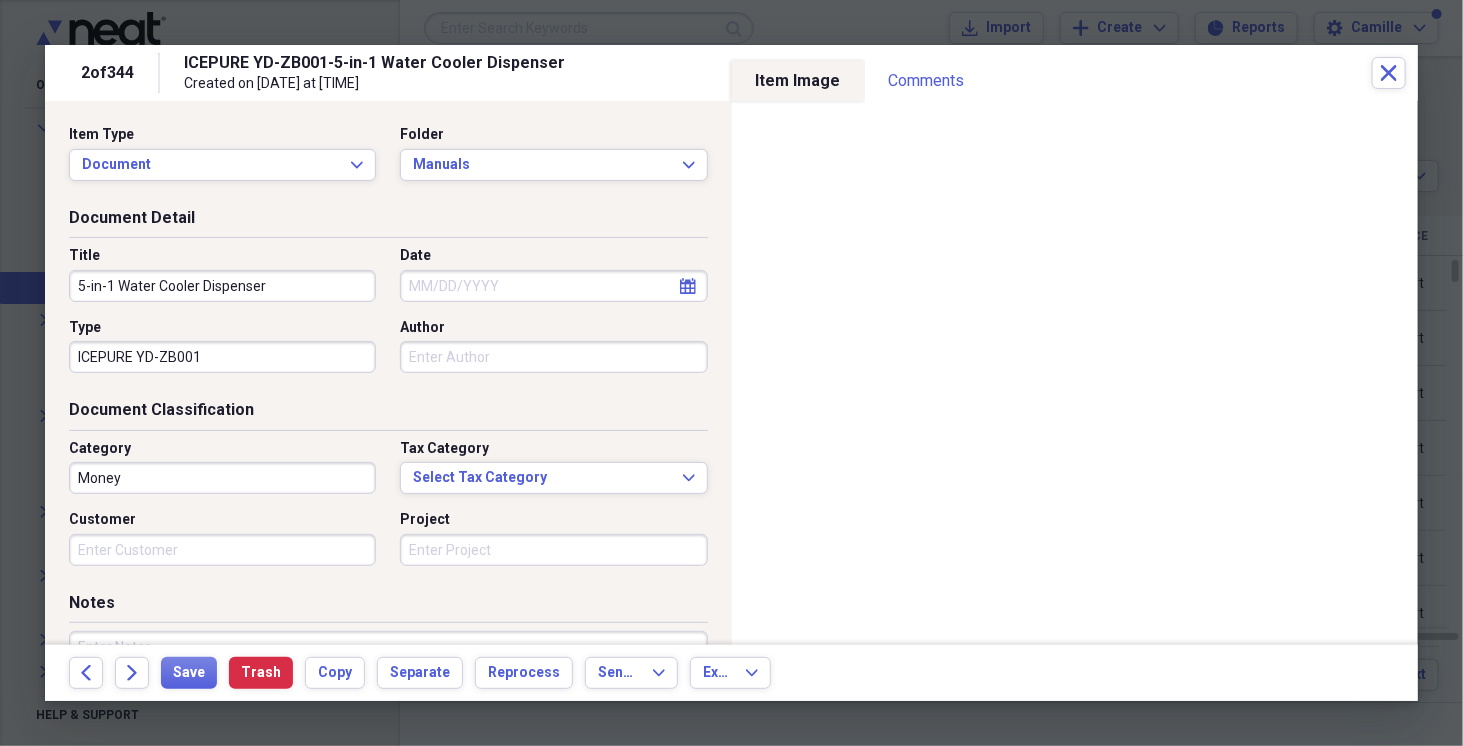 type on "ICEPURE YD-ZB001" 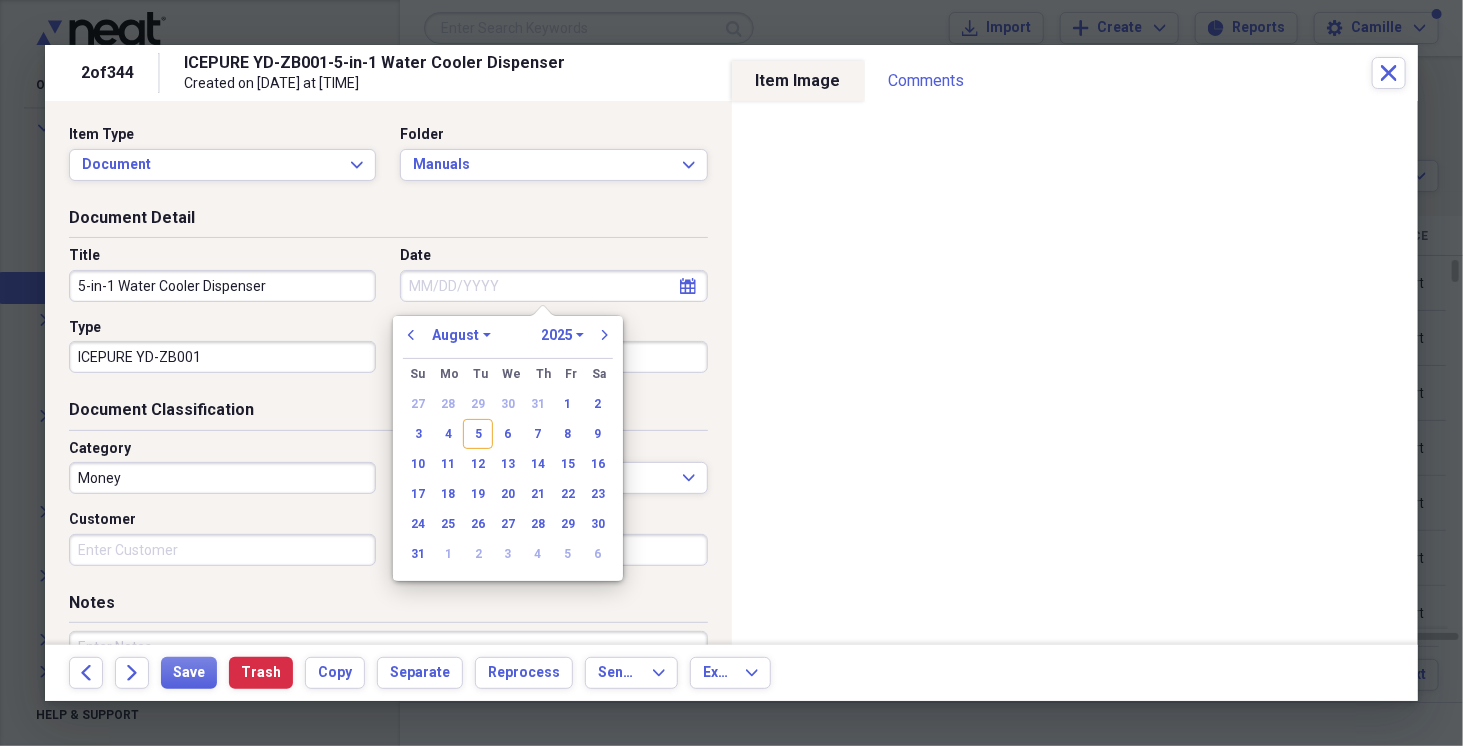 click on "Date" at bounding box center (553, 286) 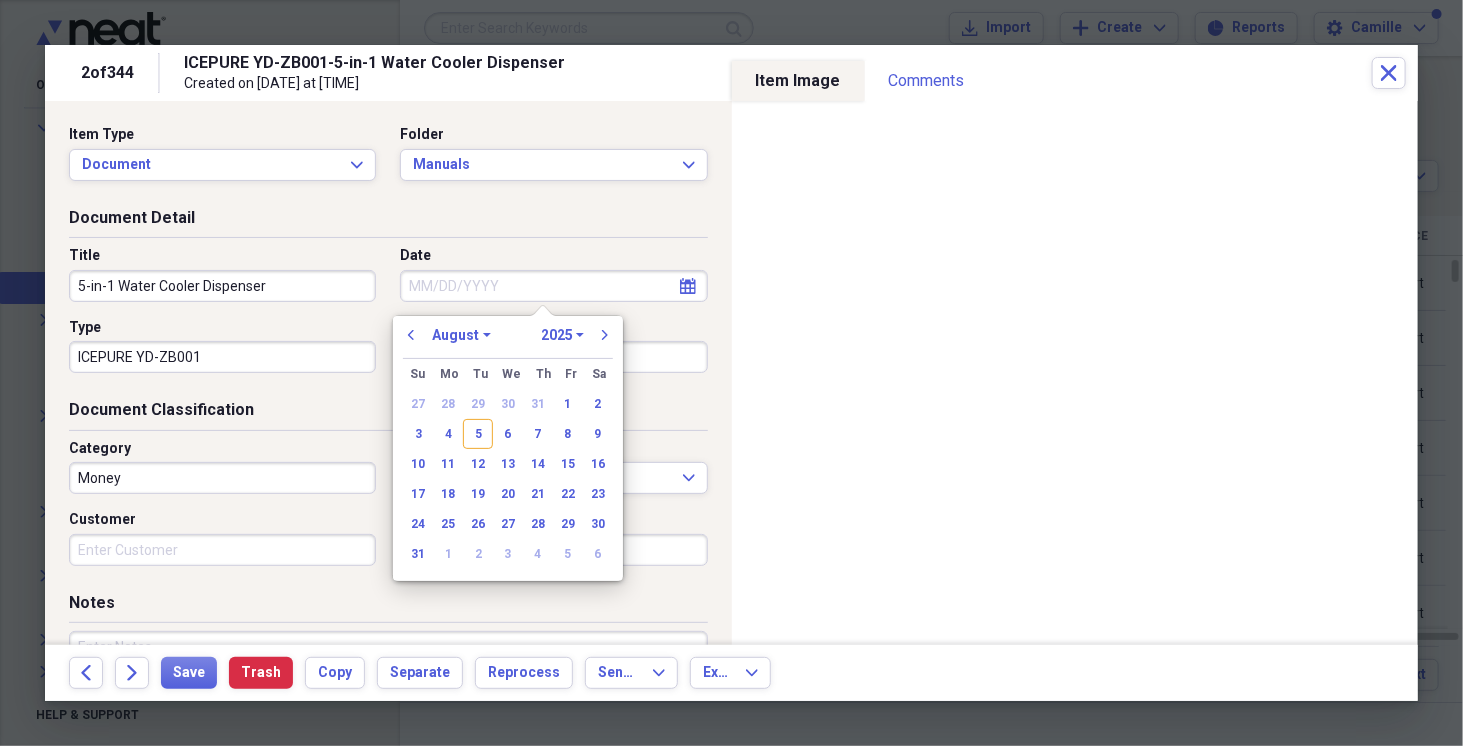 click on "ICEPURE YD-ZB001-5-in-1 Water Cooler Dispenser" at bounding box center (436, 63) 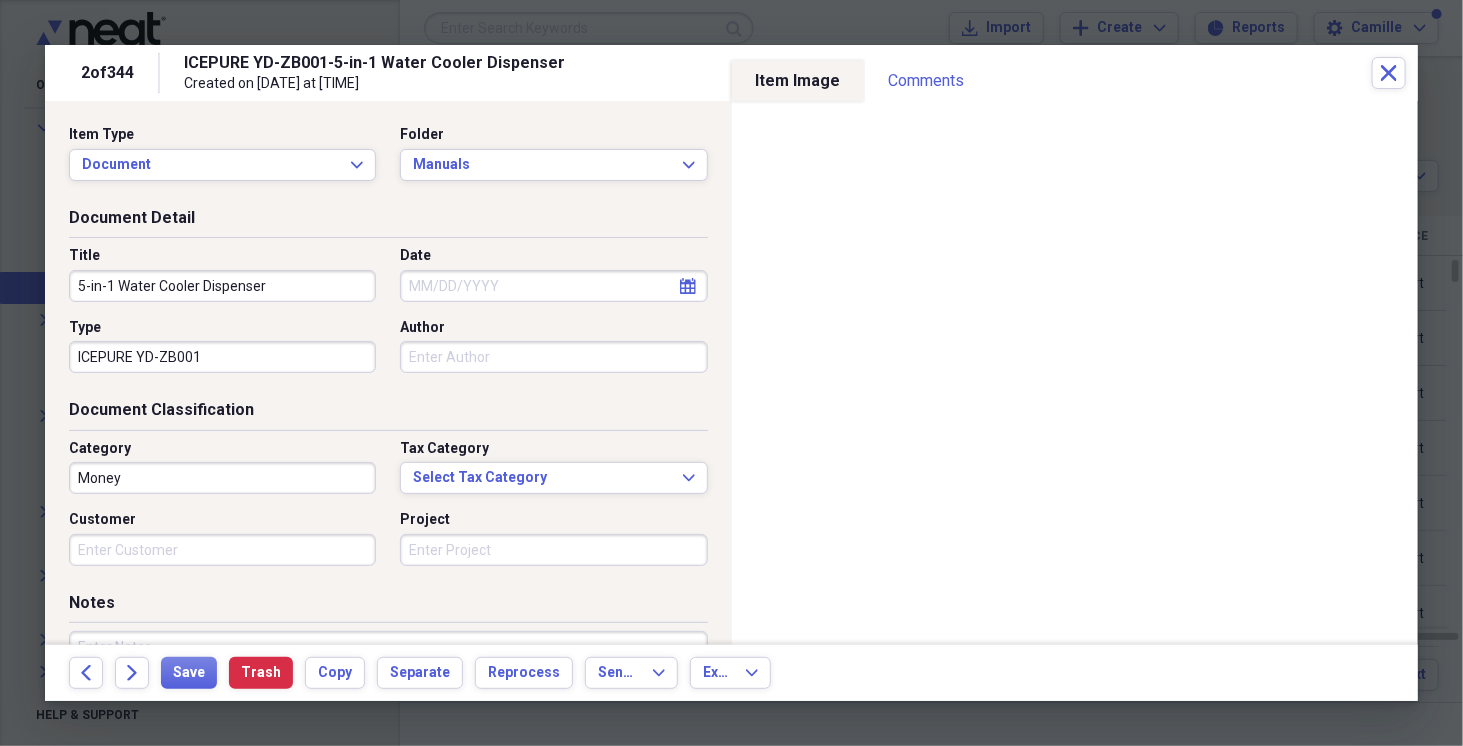 select on "7" 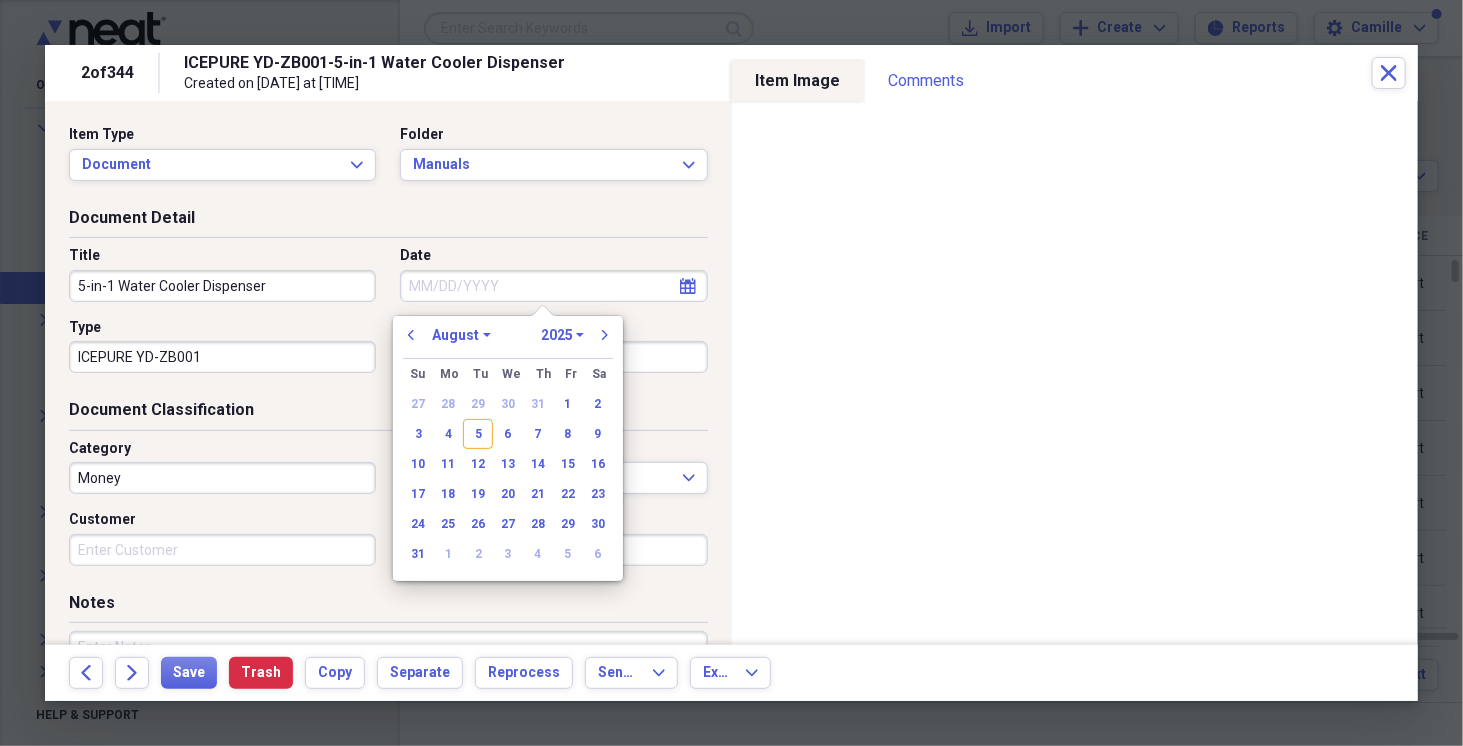click on "Date" at bounding box center (553, 286) 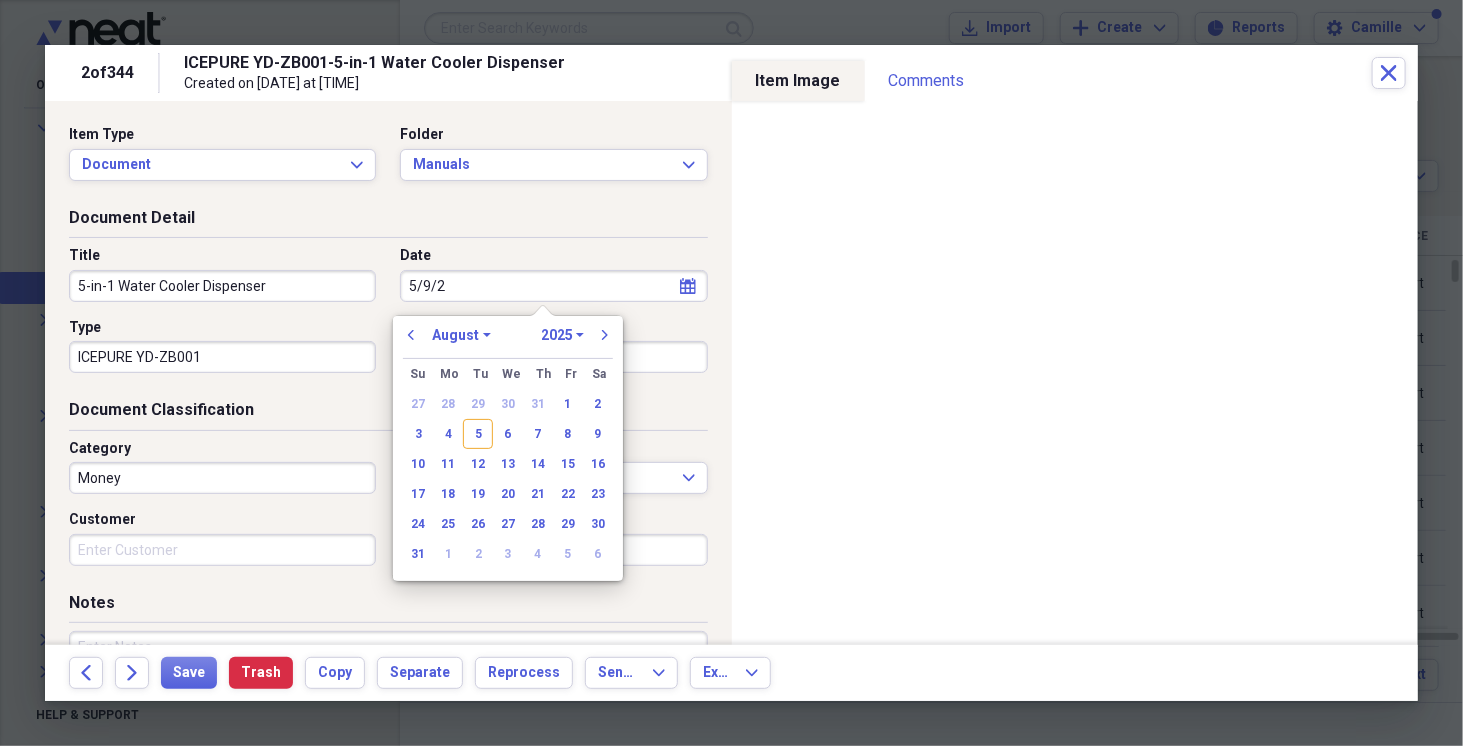 type on "[DATE]" 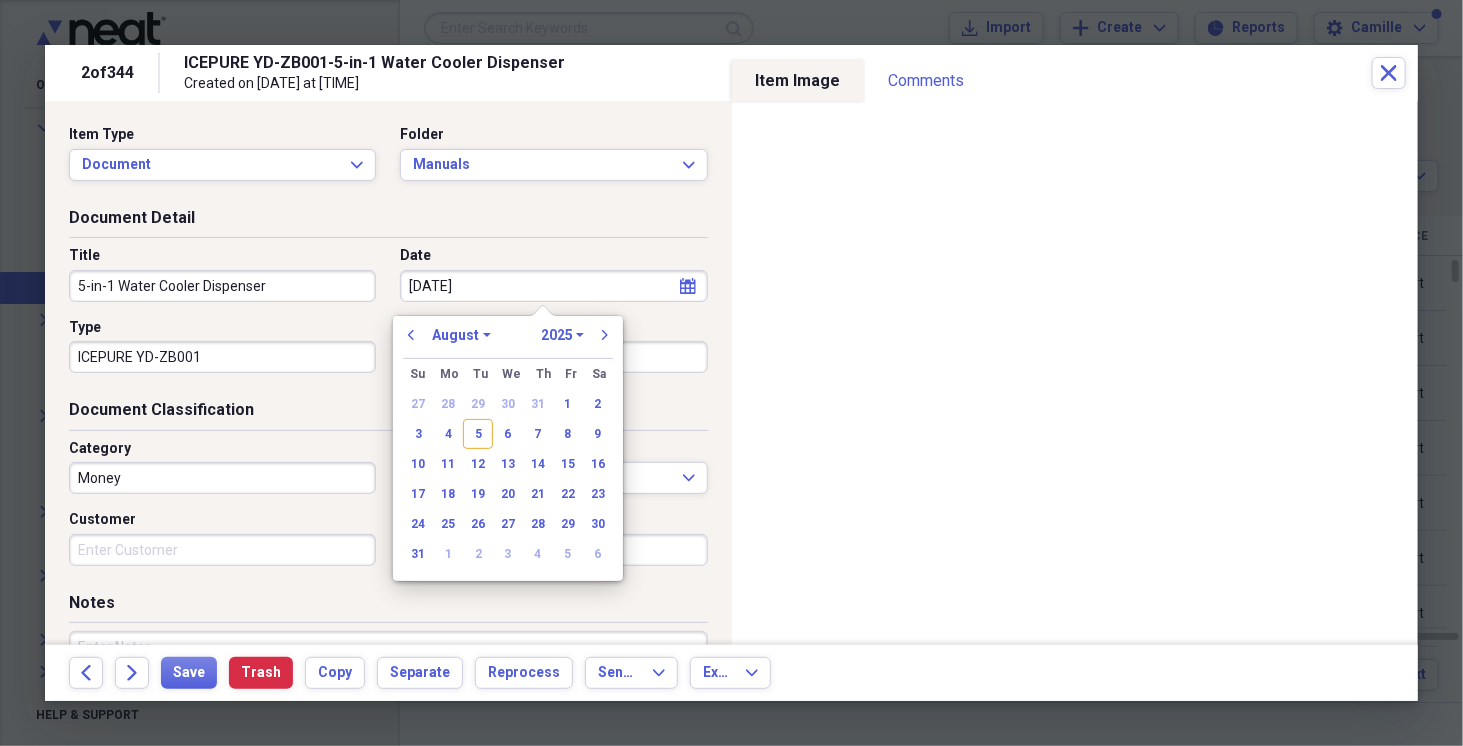 select on "4" 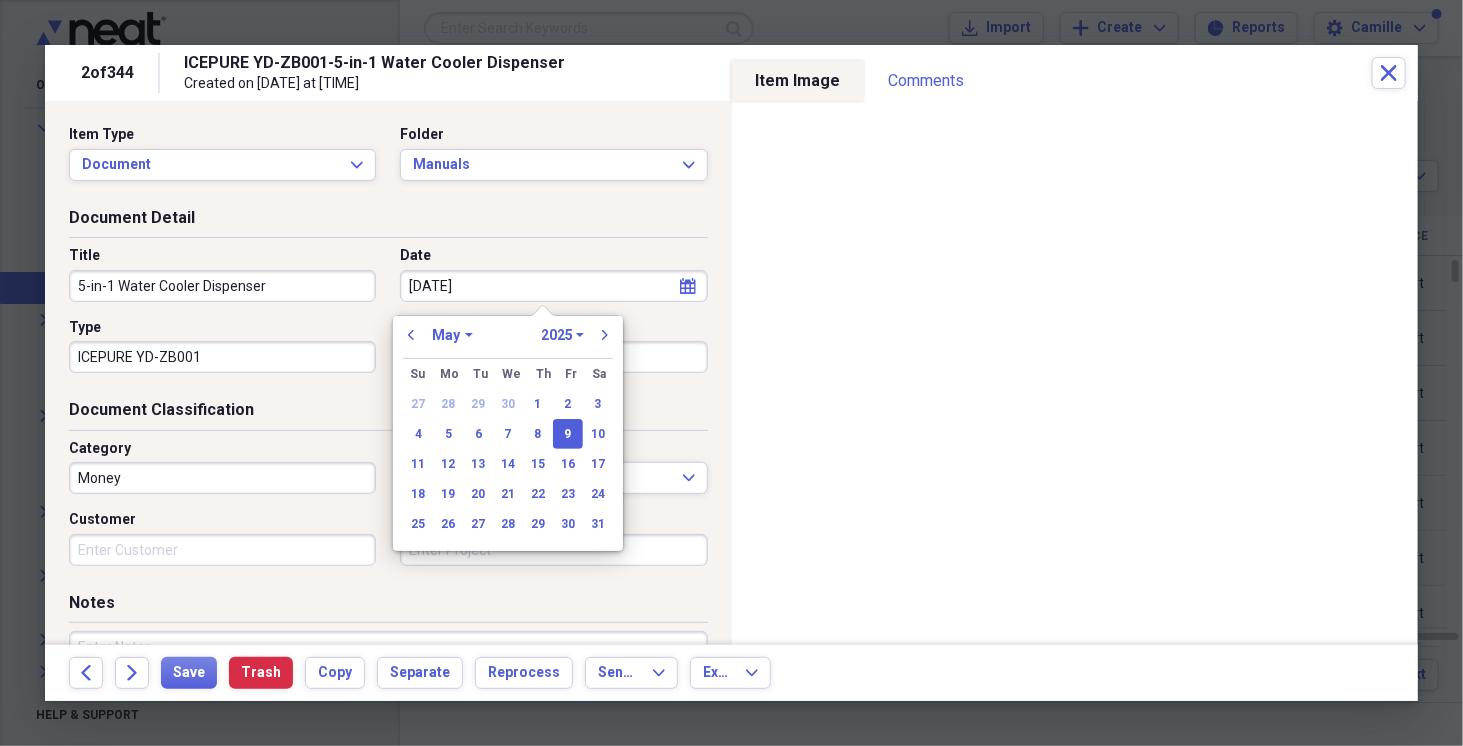 type on "05/09/2025" 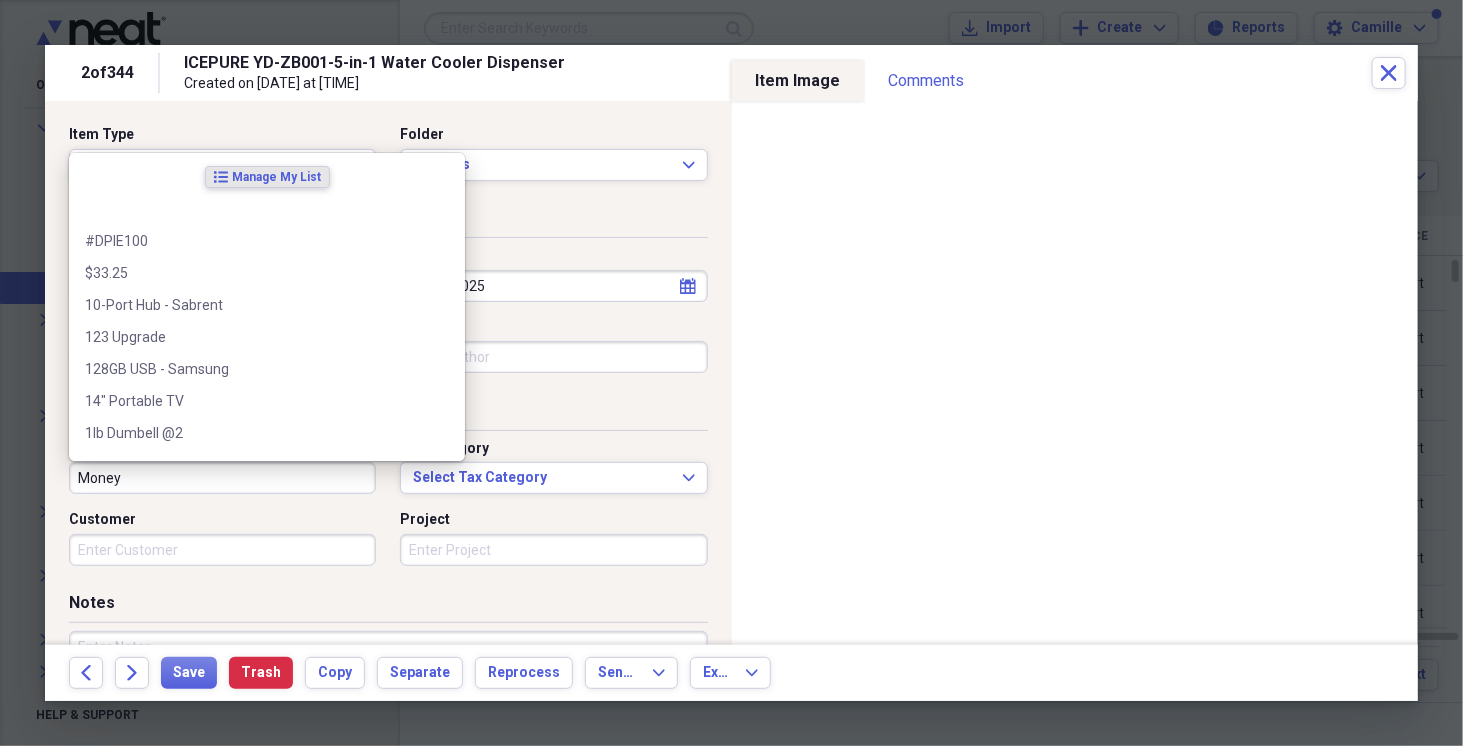 click on "Money" at bounding box center (222, 478) 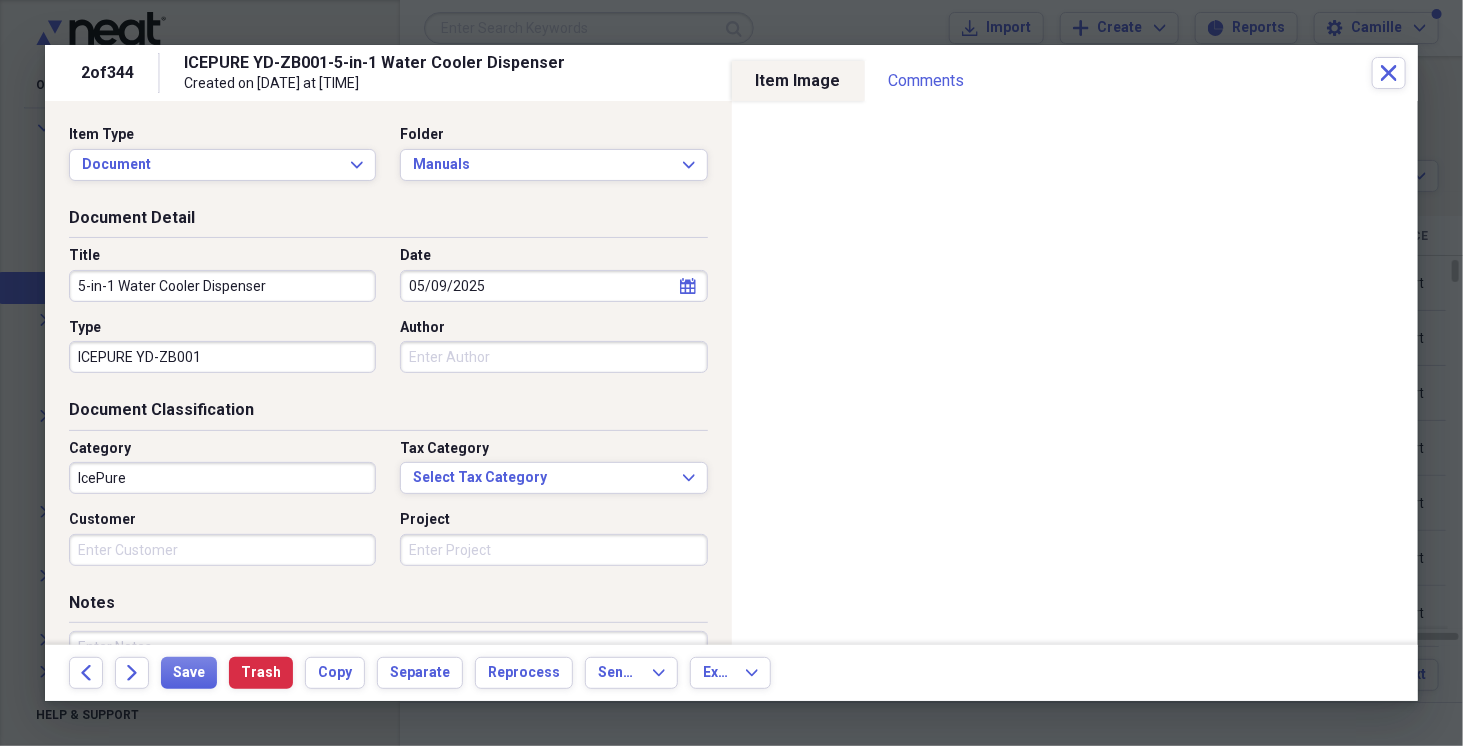 type on "IcePure" 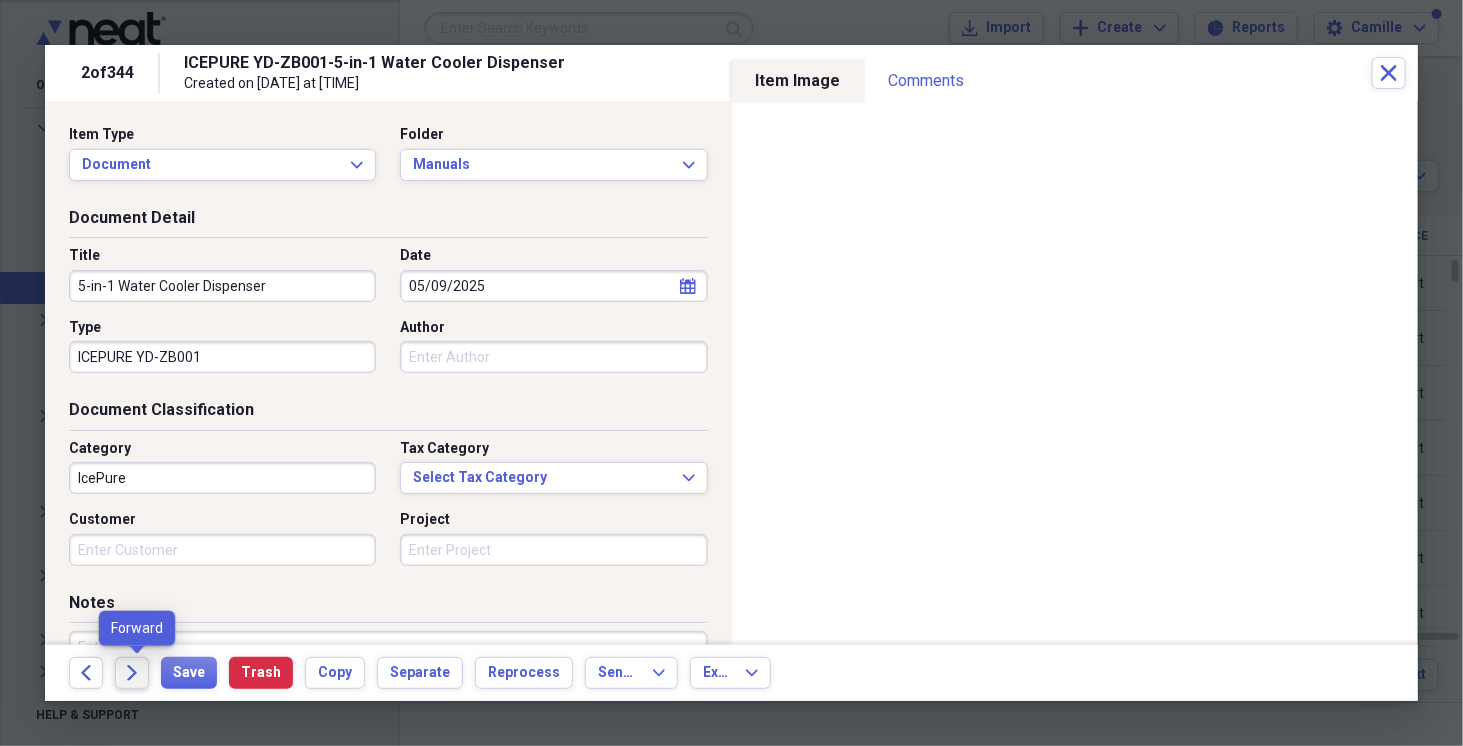click on "Forward" 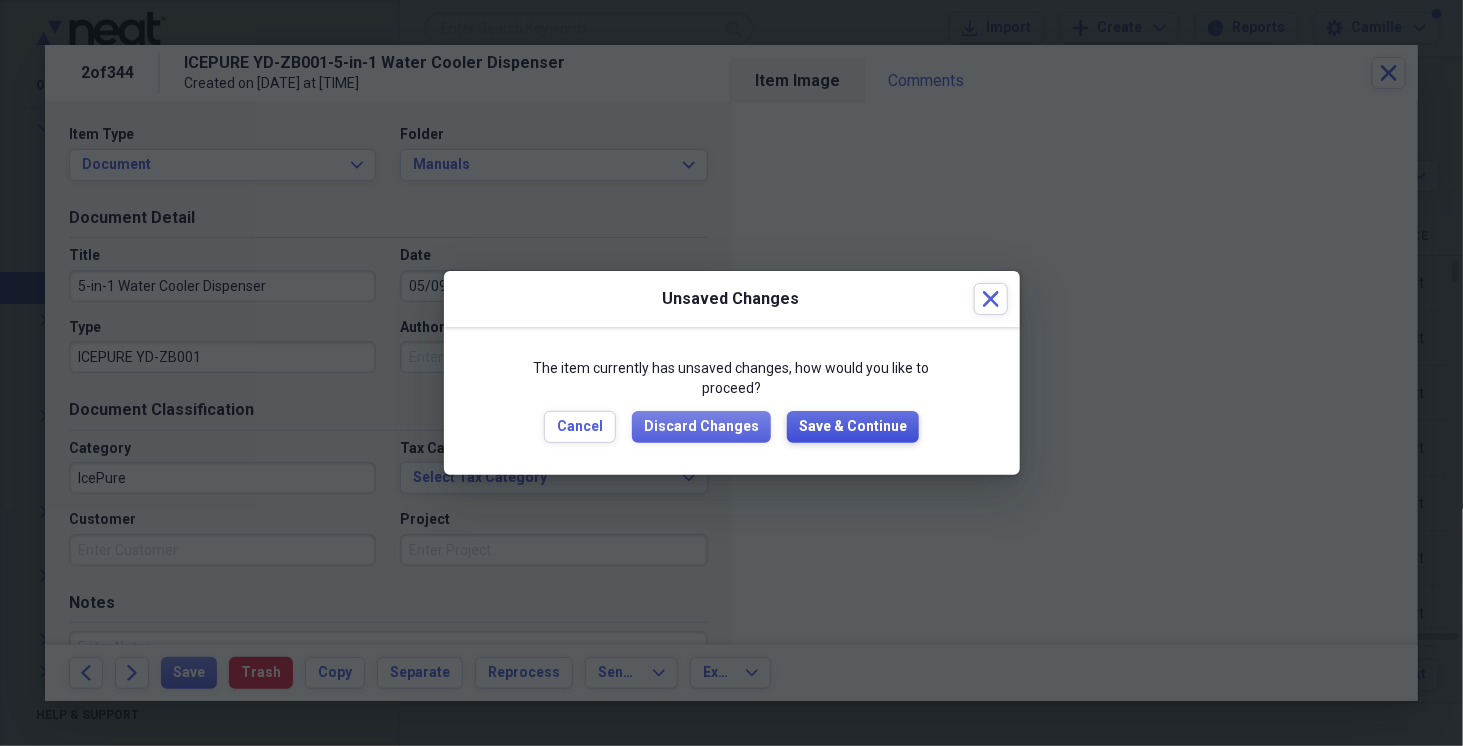 click on "Save & Continue" at bounding box center (853, 427) 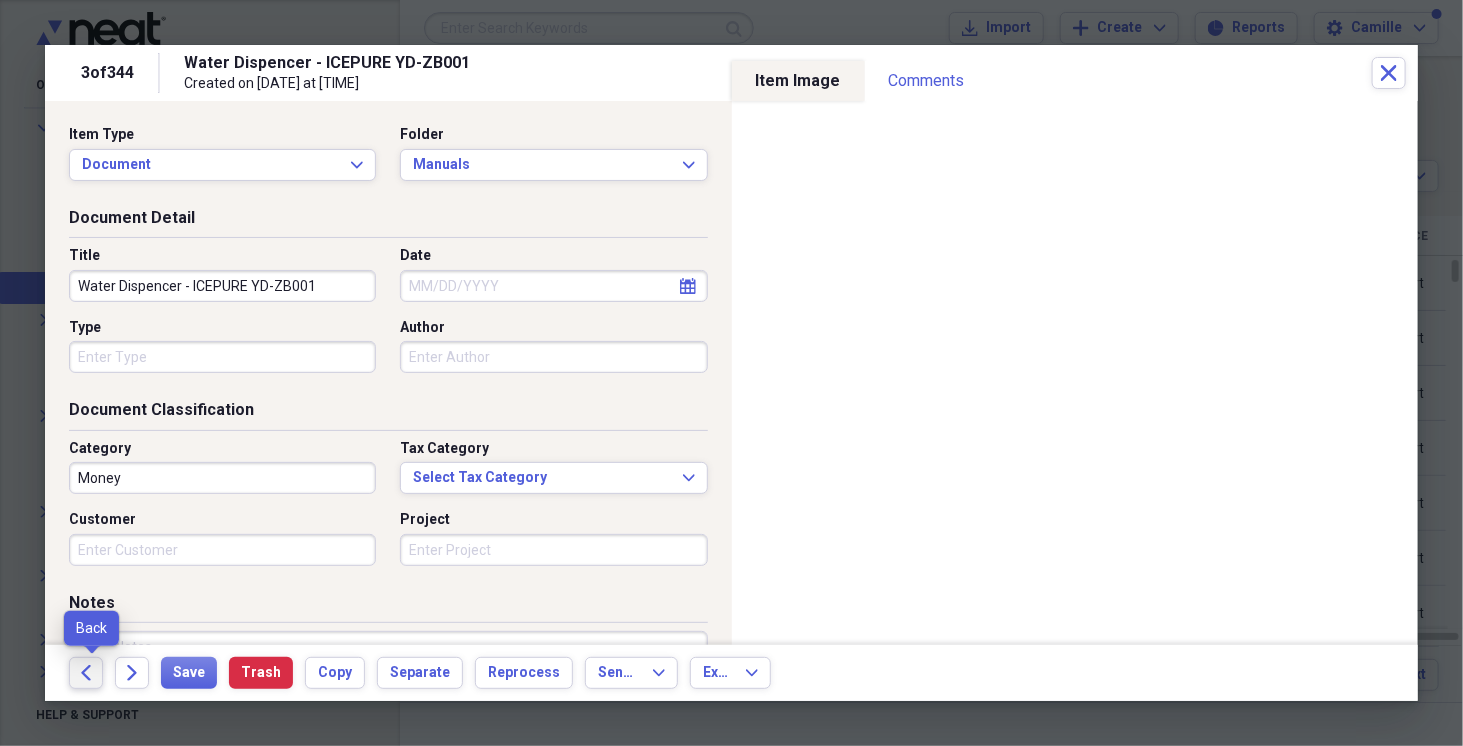 click on "Back" 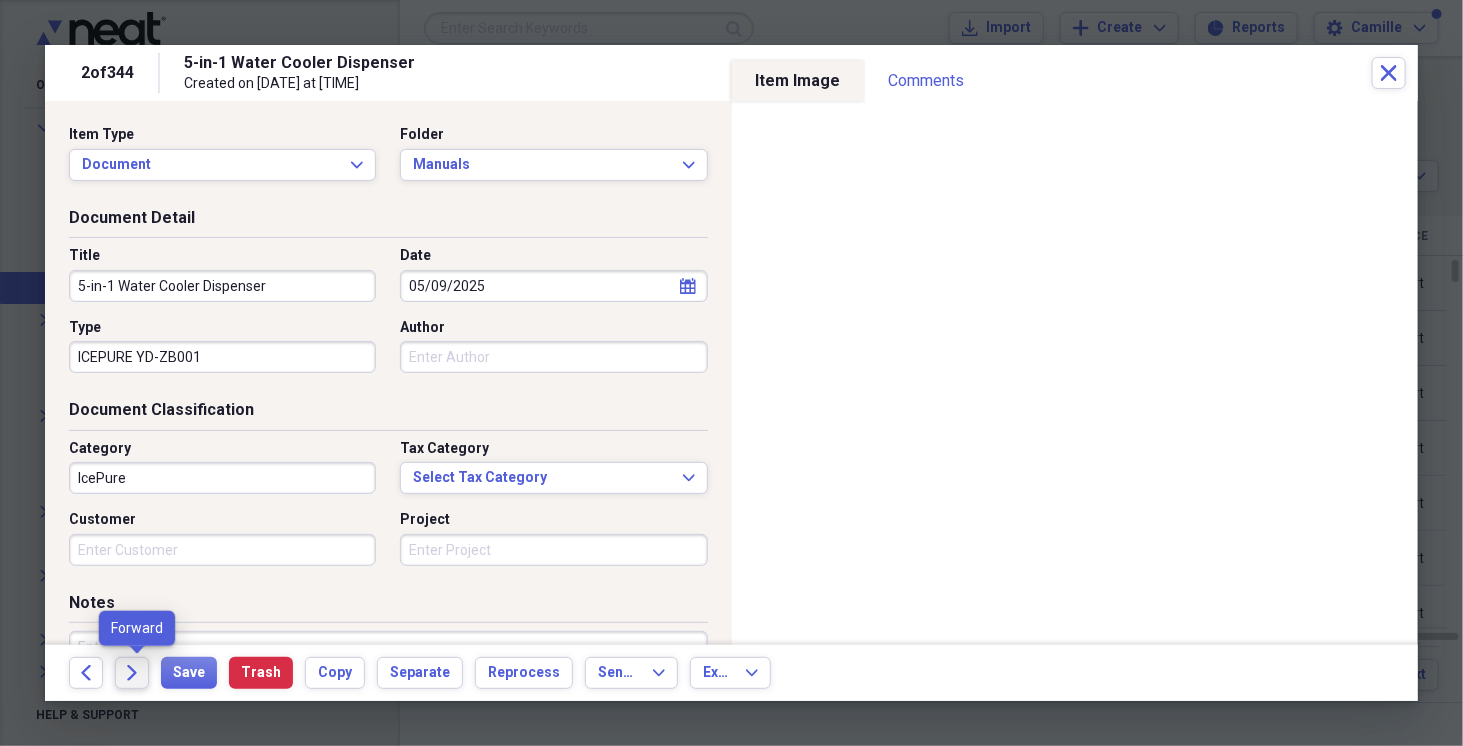 click on "Forward" 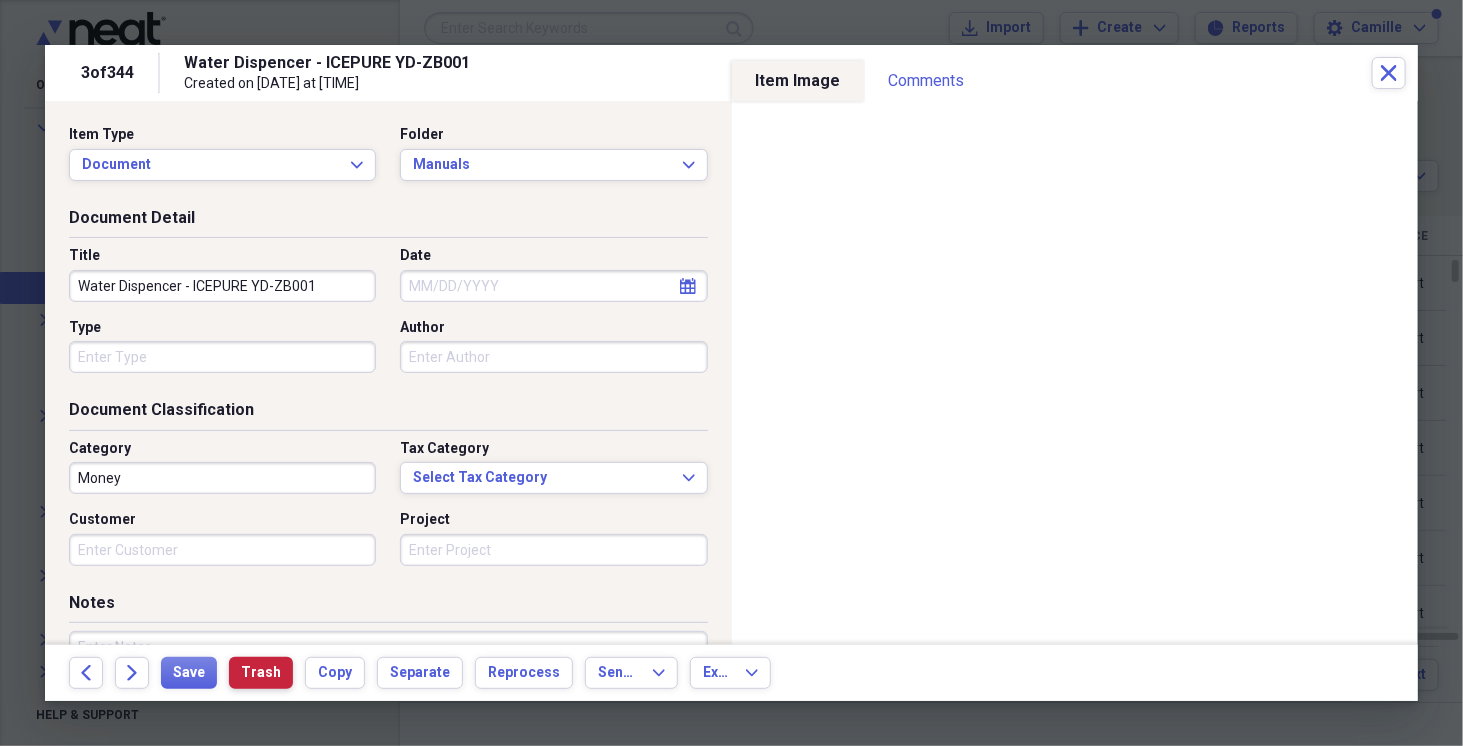 click on "Trash" at bounding box center [261, 673] 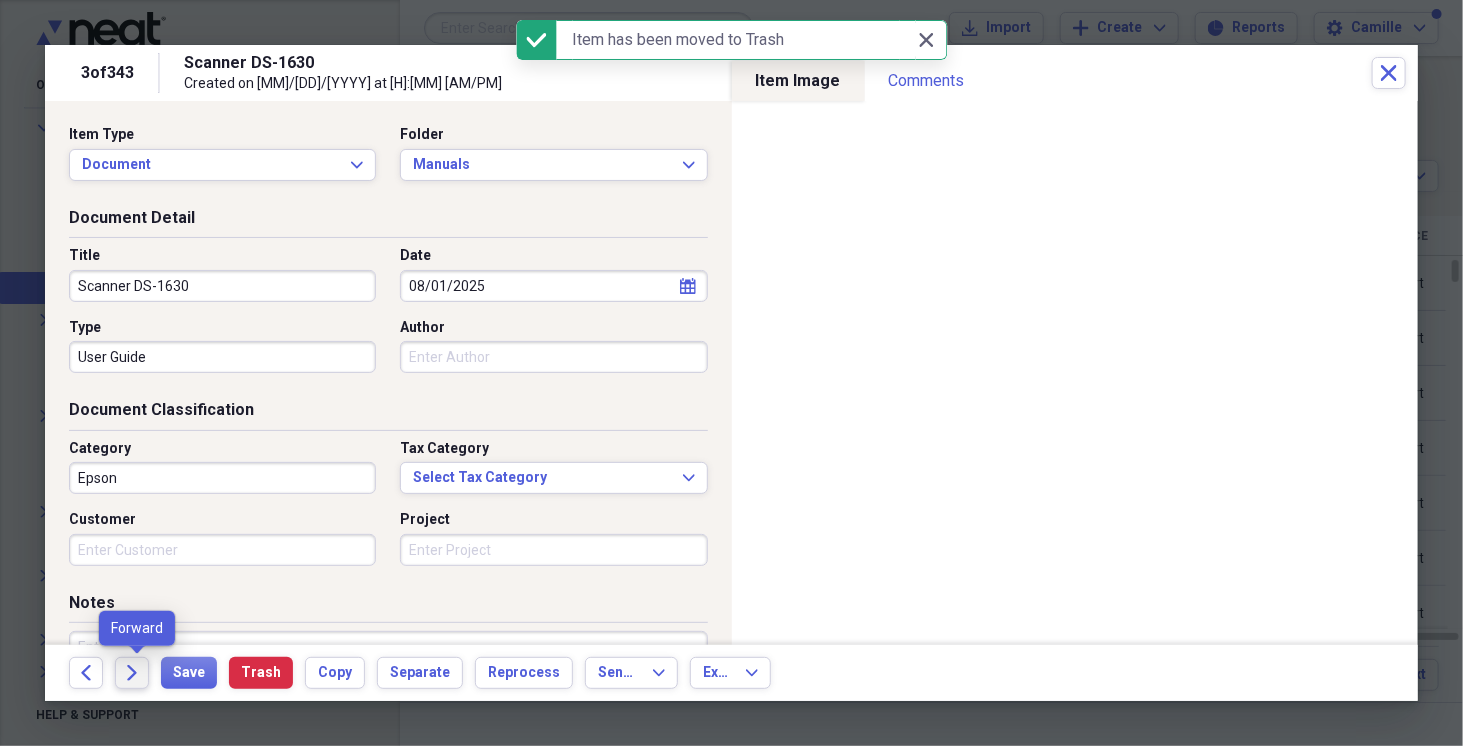 click 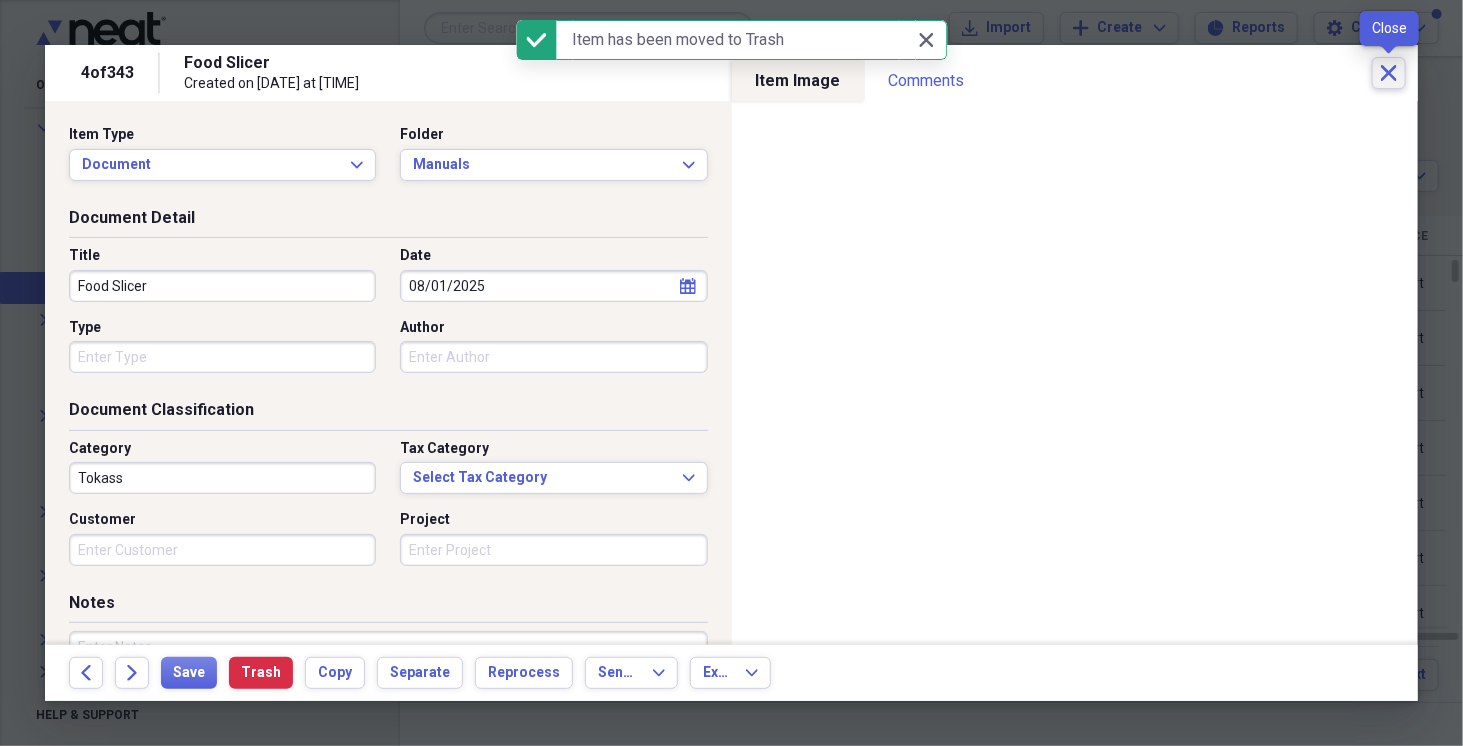 click on "Close" 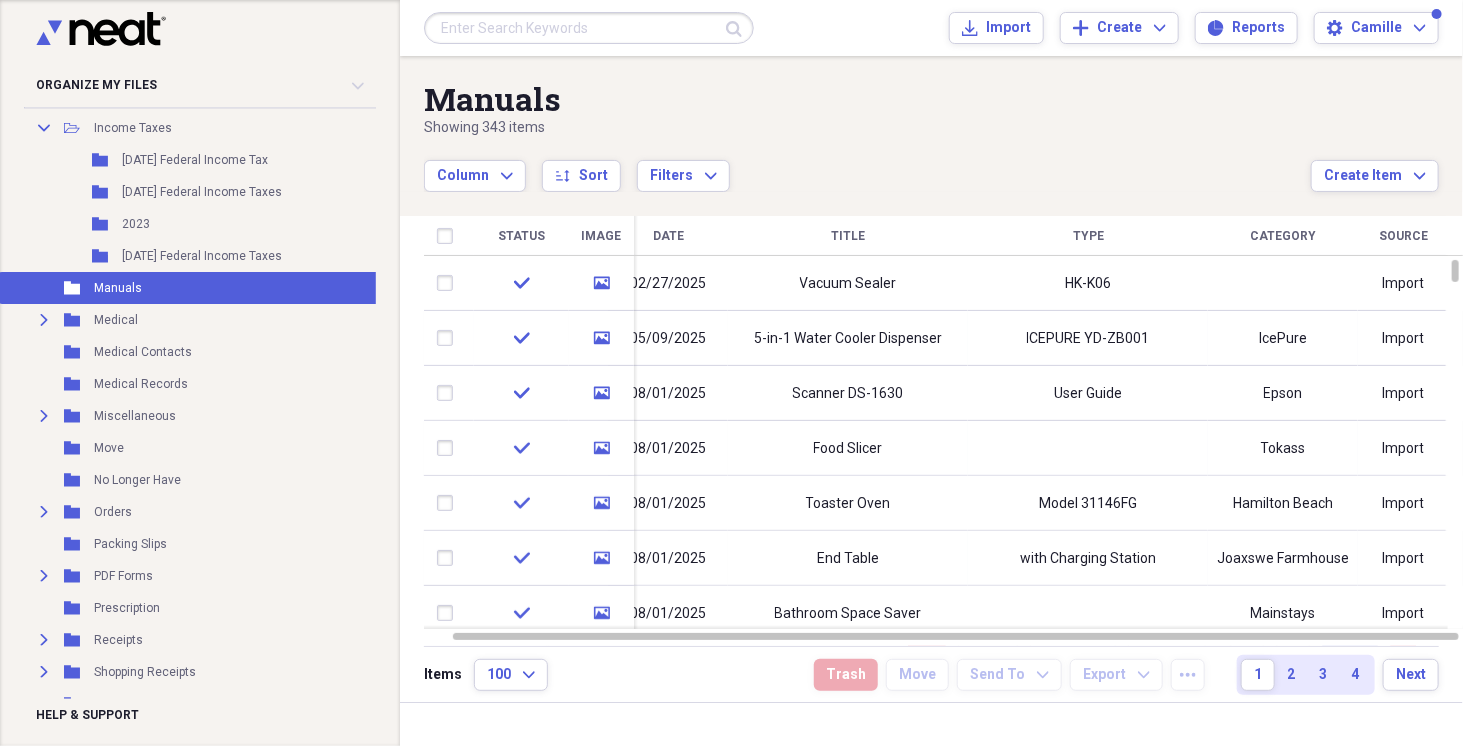 click on "Showing 343 items" at bounding box center (867, 128) 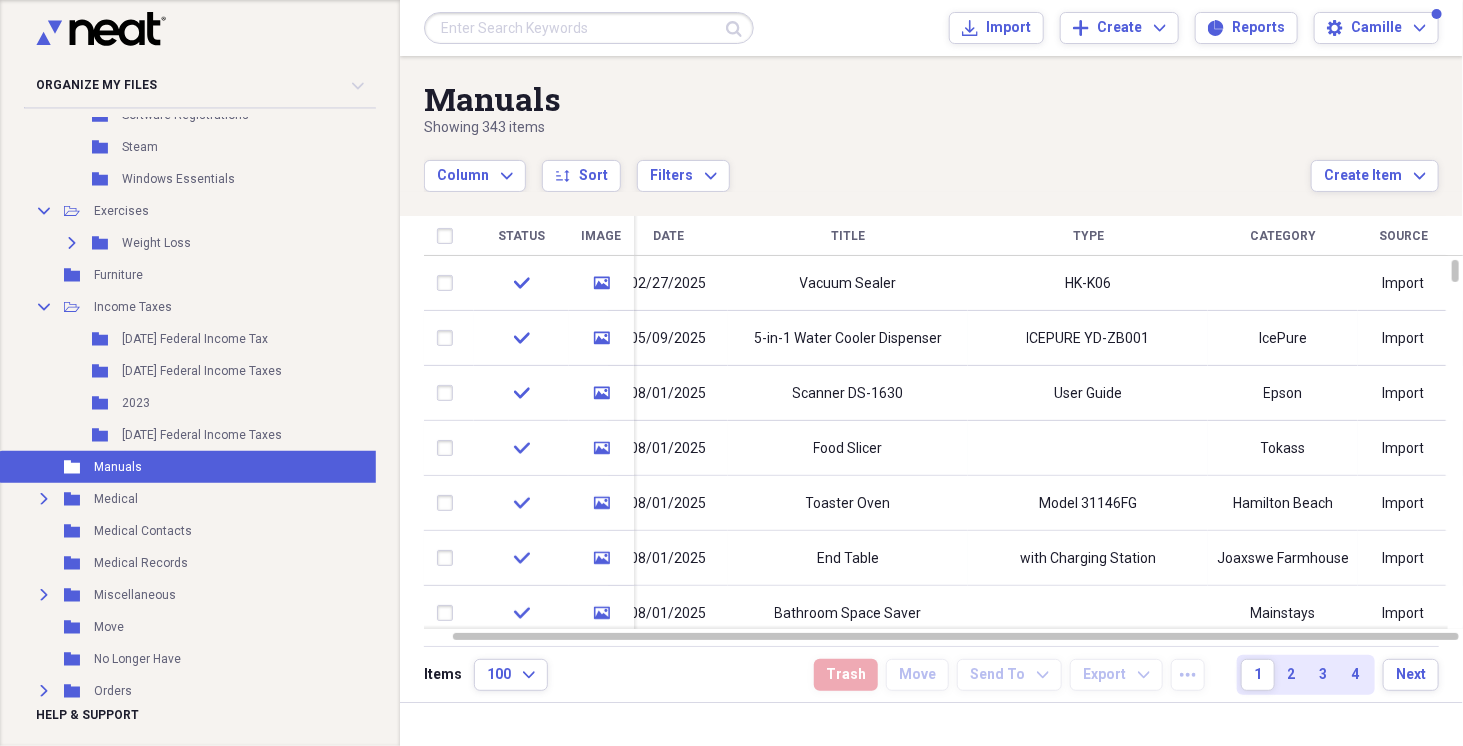 scroll, scrollTop: 1776, scrollLeft: 0, axis: vertical 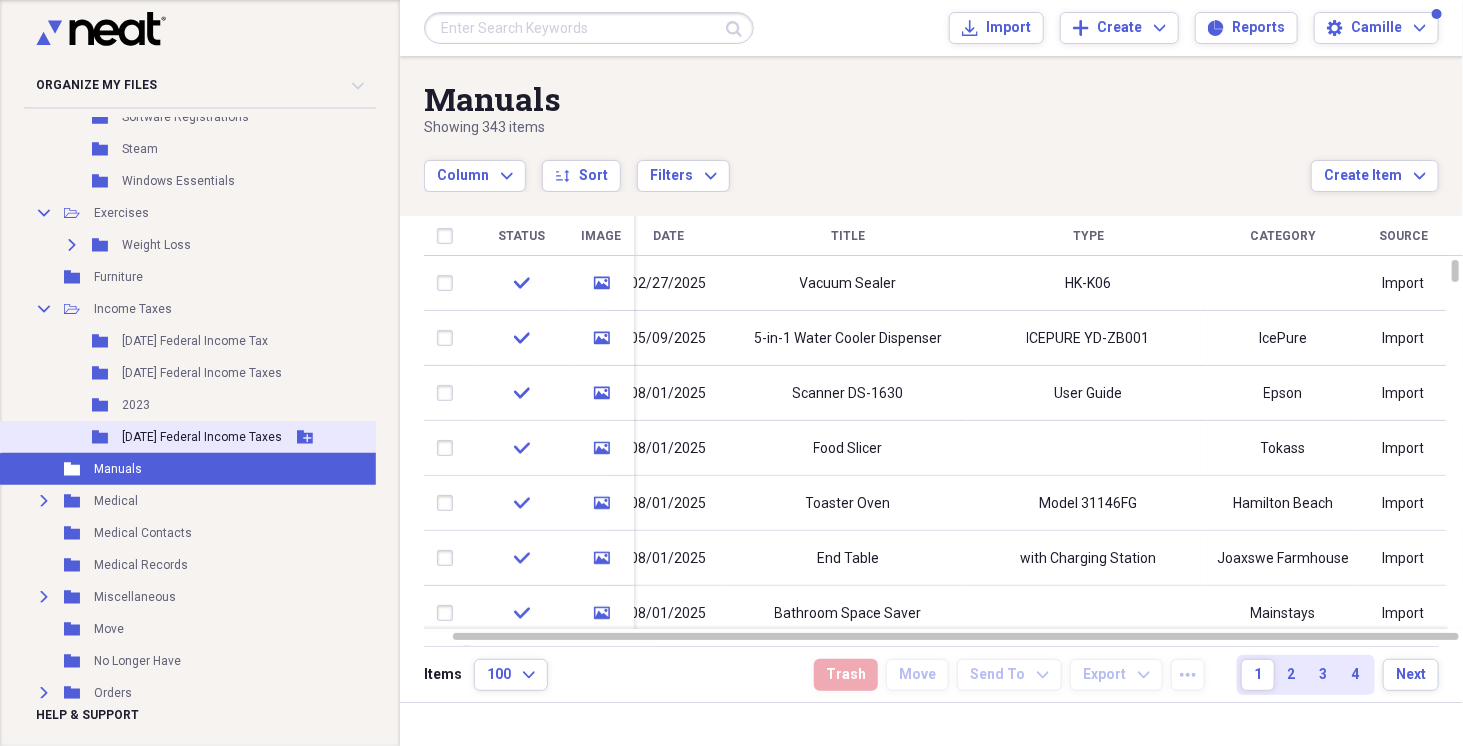 click on "[DATE] Federal Income Taxes" at bounding box center (202, 437) 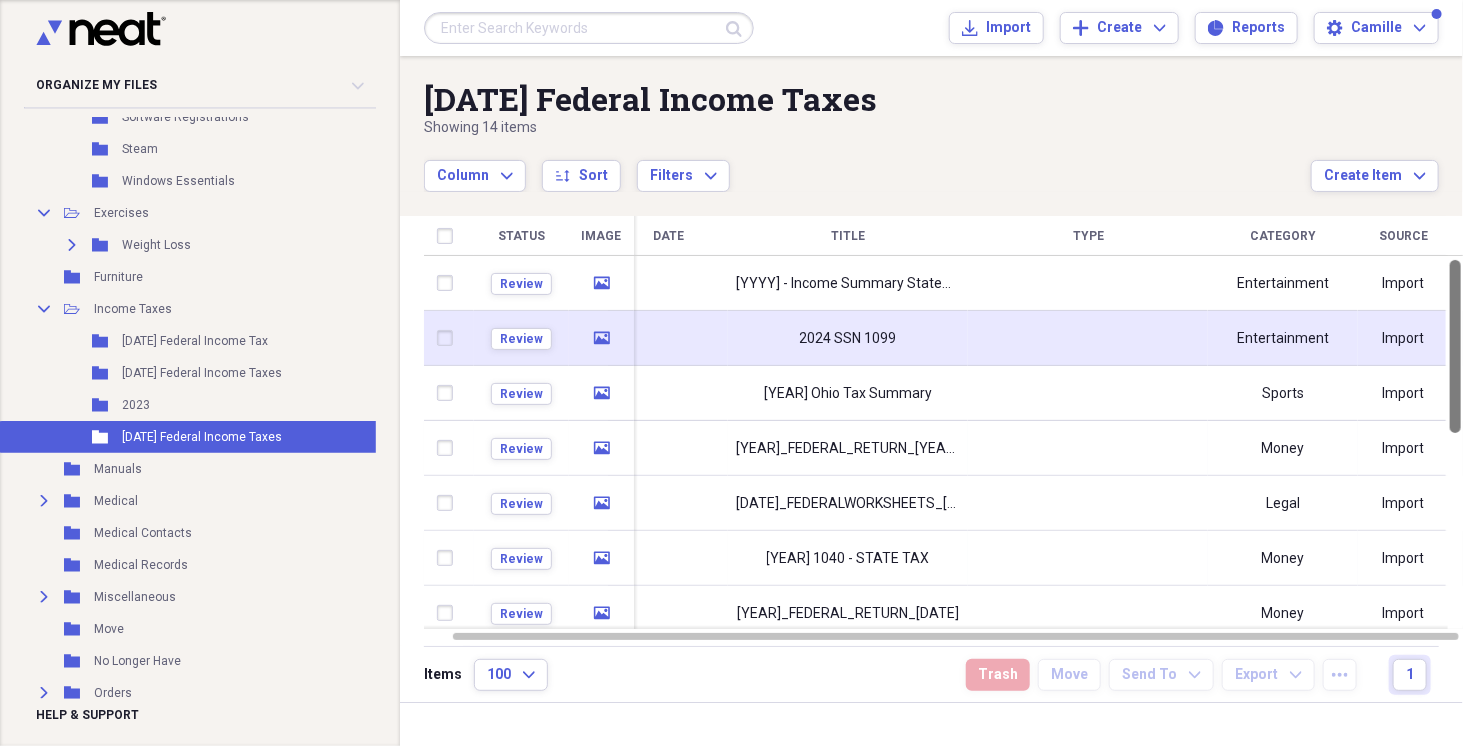 drag, startPoint x: 1457, startPoint y: 359, endPoint x: 1401, endPoint y: 340, distance: 59.135437 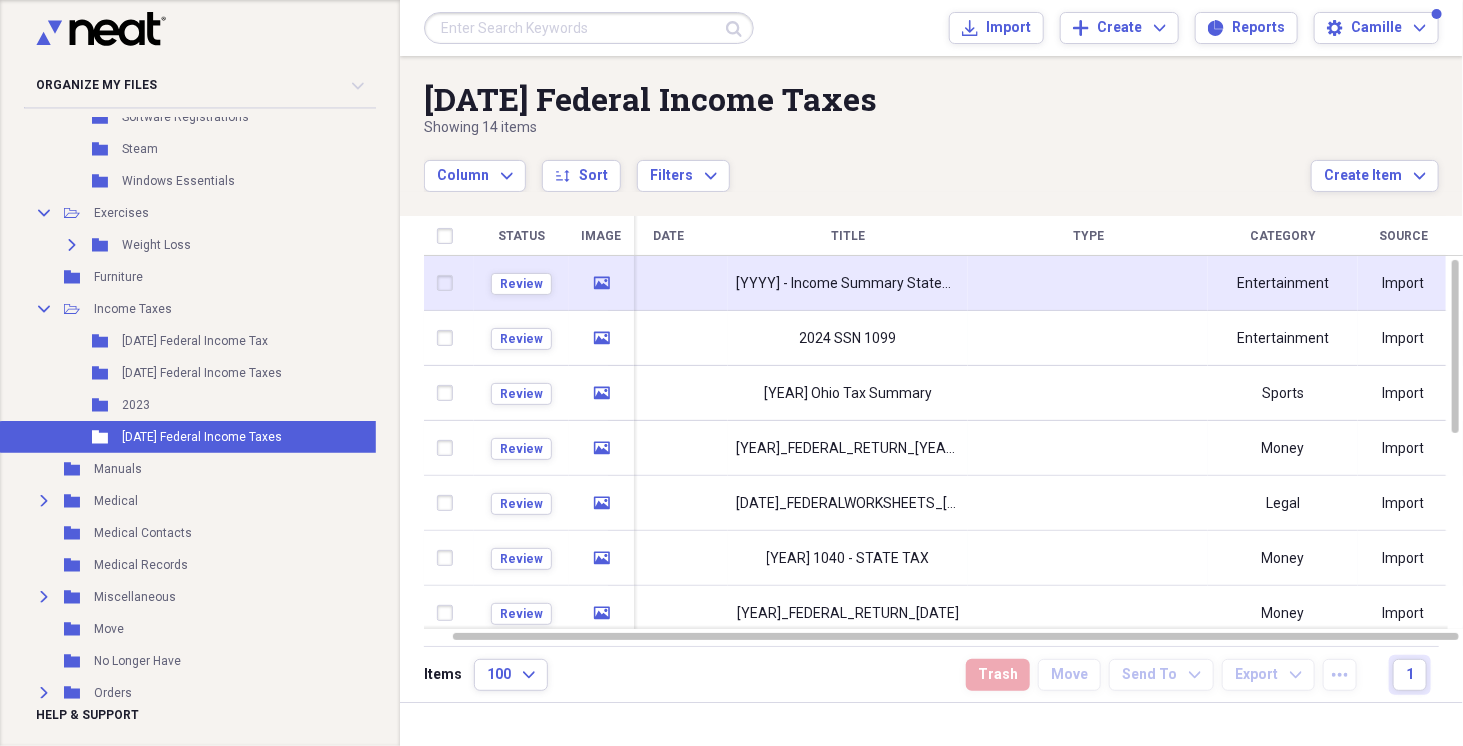 click at bounding box center [1088, 283] 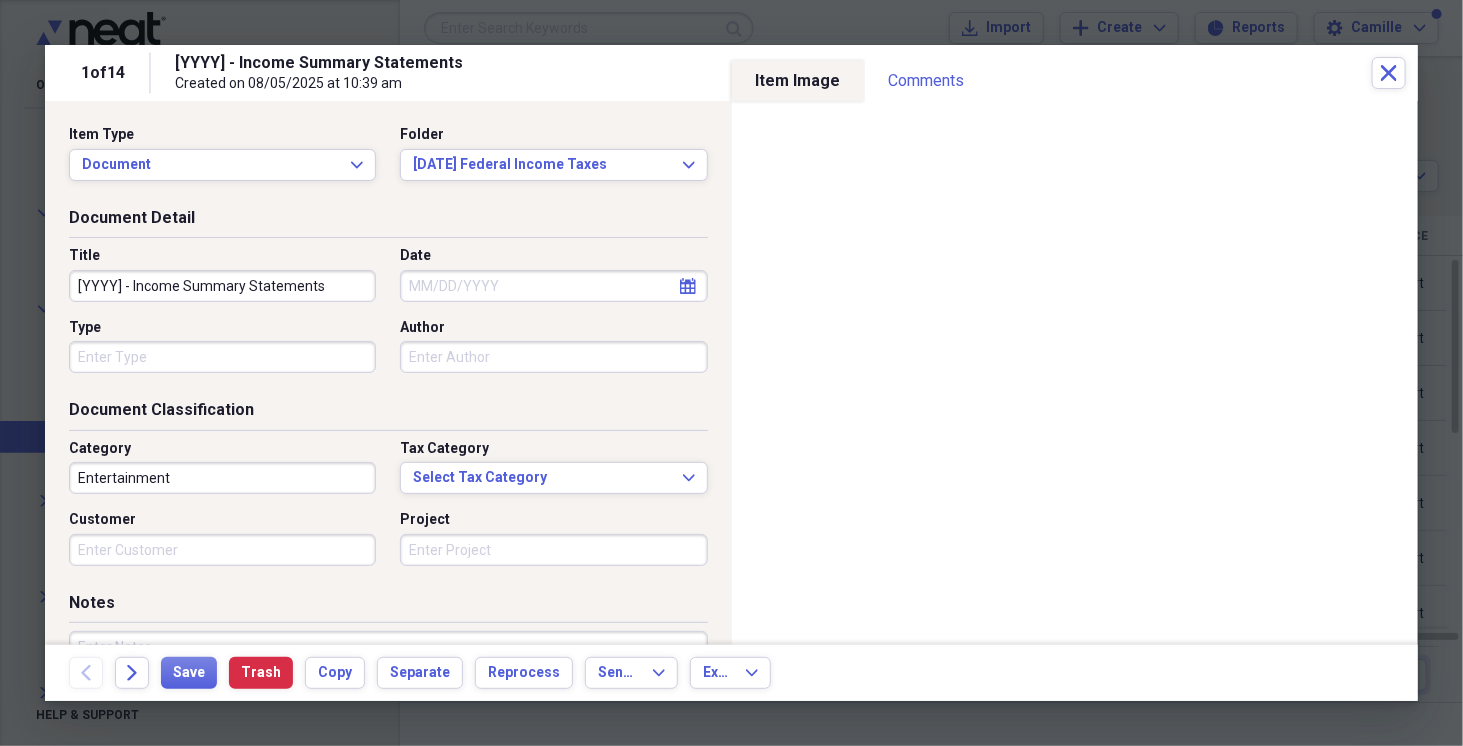 drag, startPoint x: 118, startPoint y: 281, endPoint x: 47, endPoint y: 296, distance: 72.56721 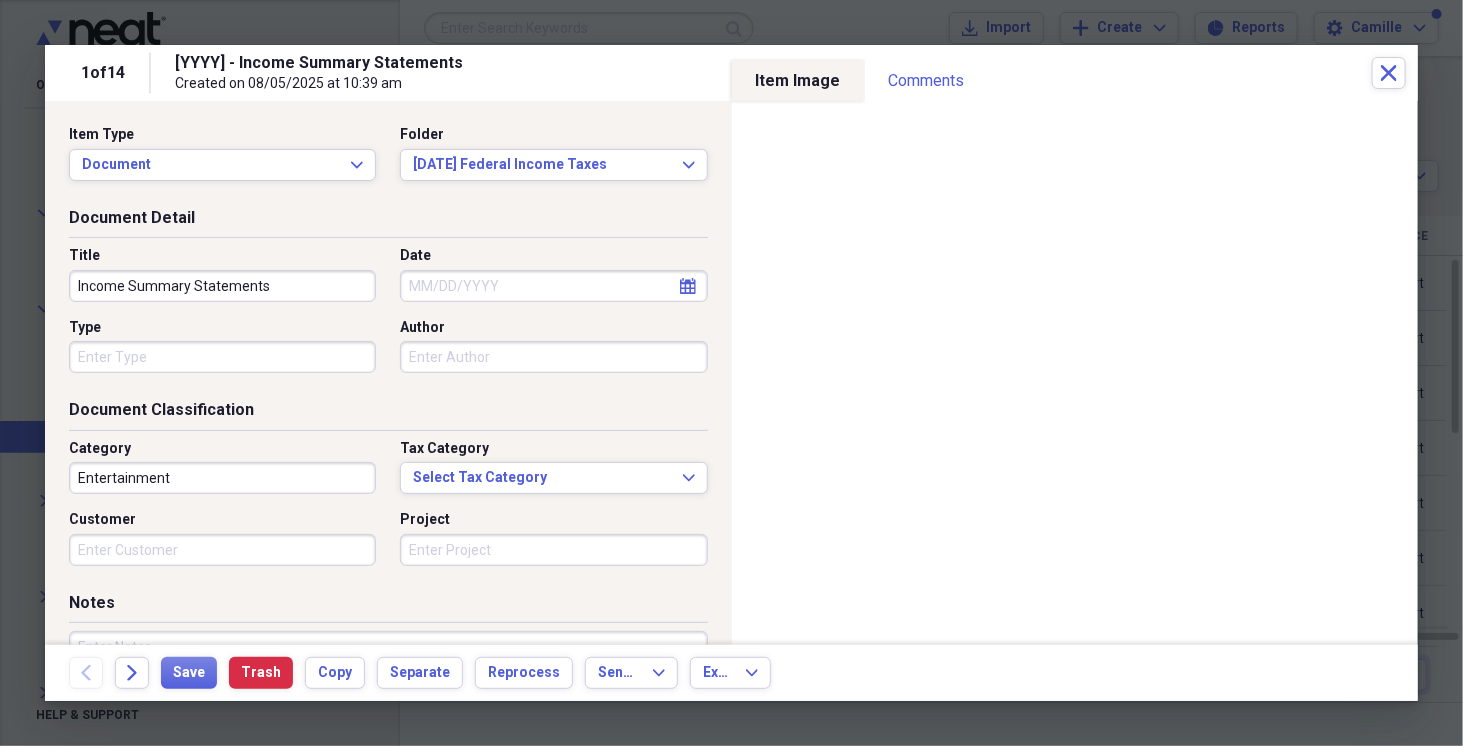 type on "Income Summary Statements" 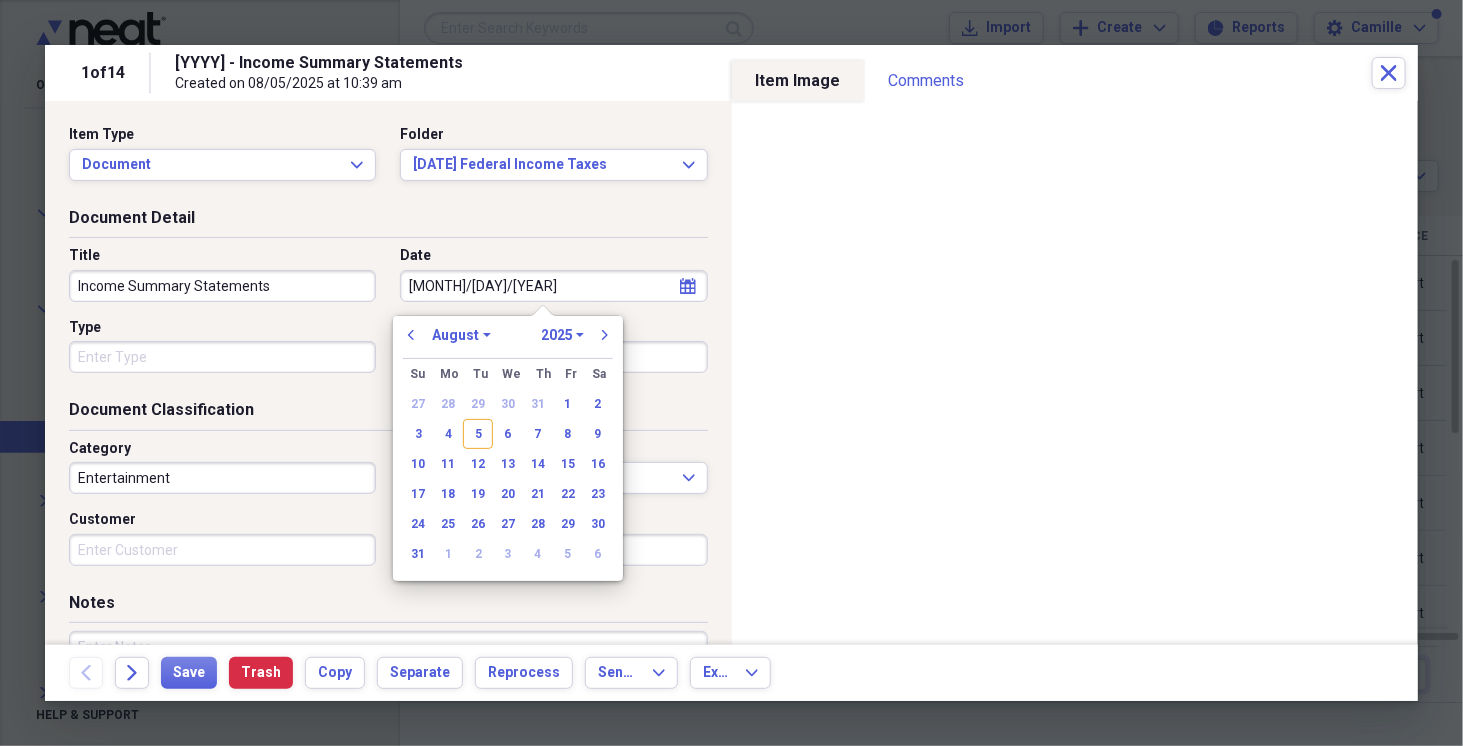 type on "[M]/[DD]/[YY]" 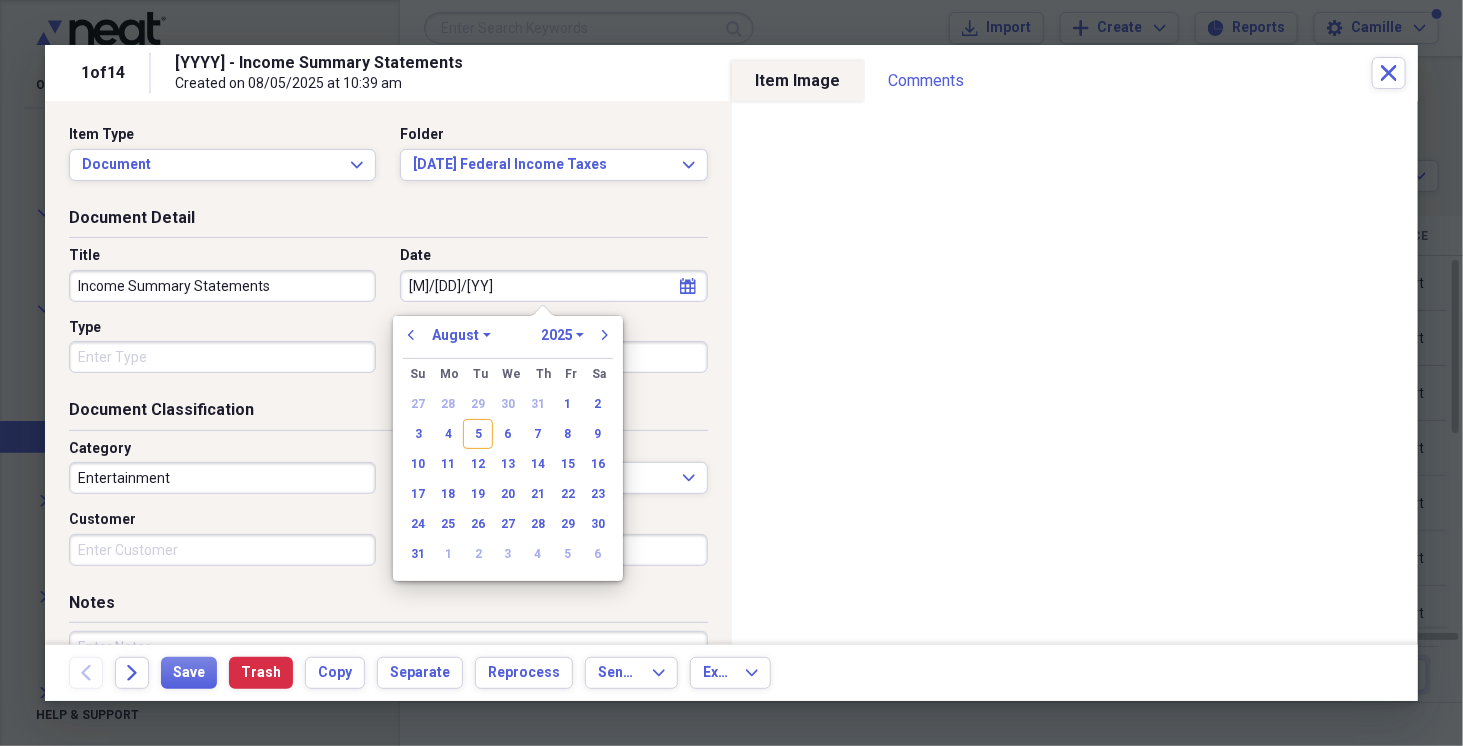 select on "3" 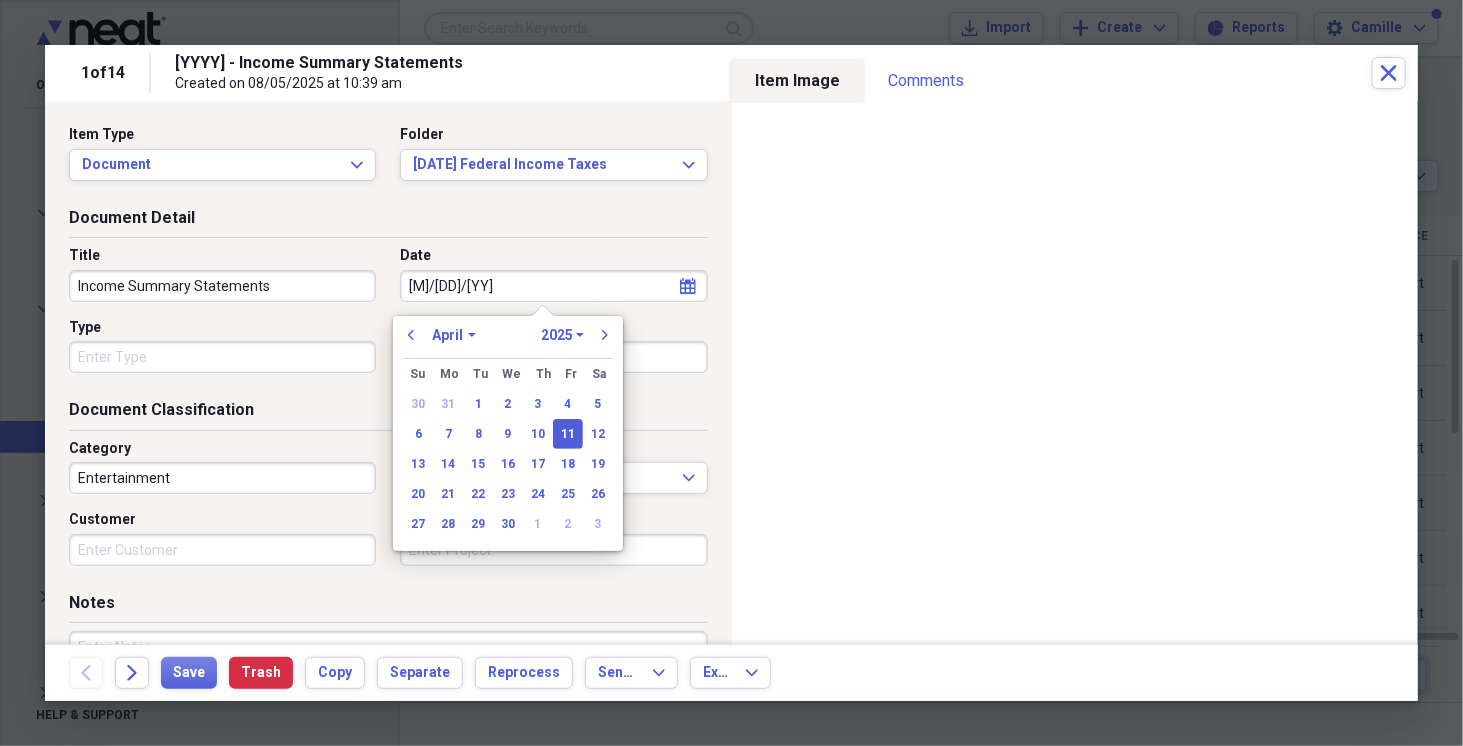 type on "04/11/2025" 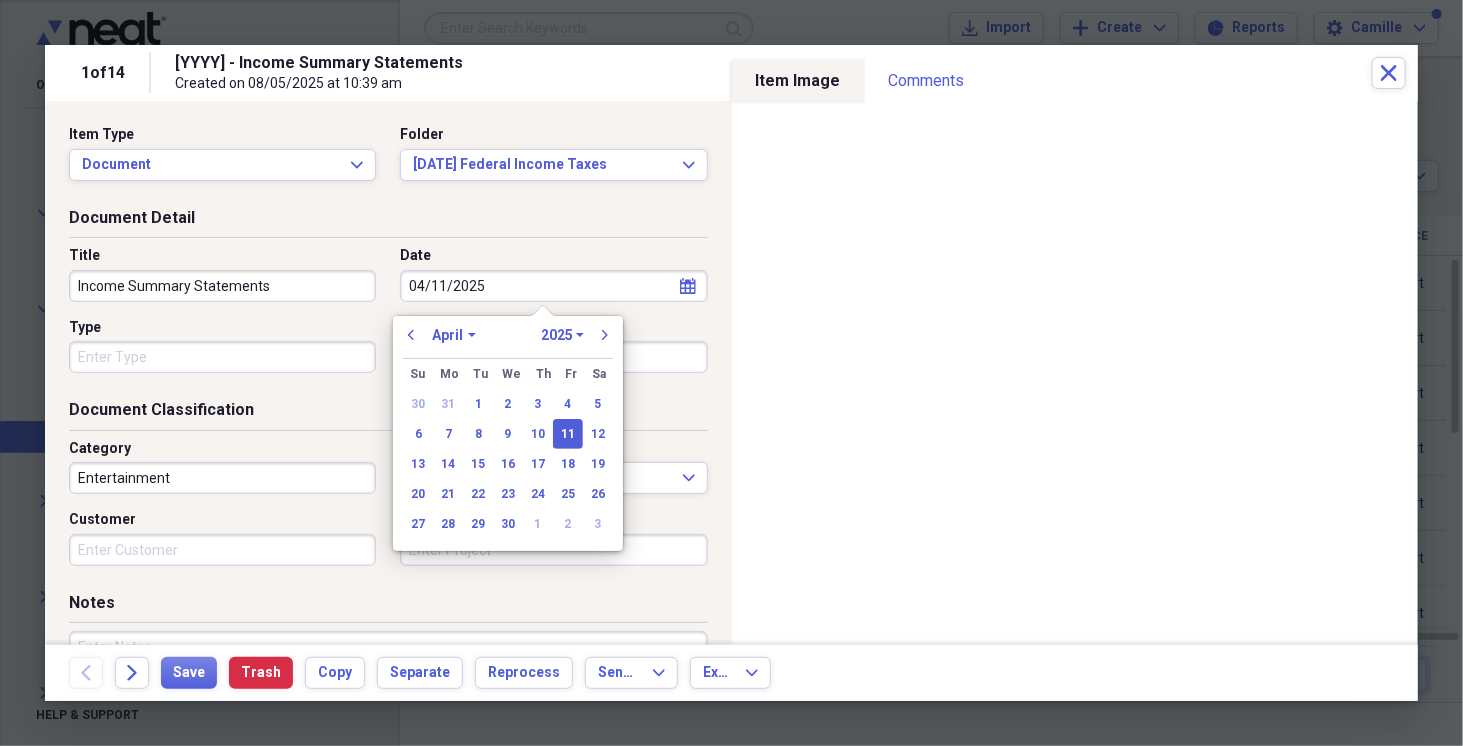click on "Entertainment" at bounding box center [222, 478] 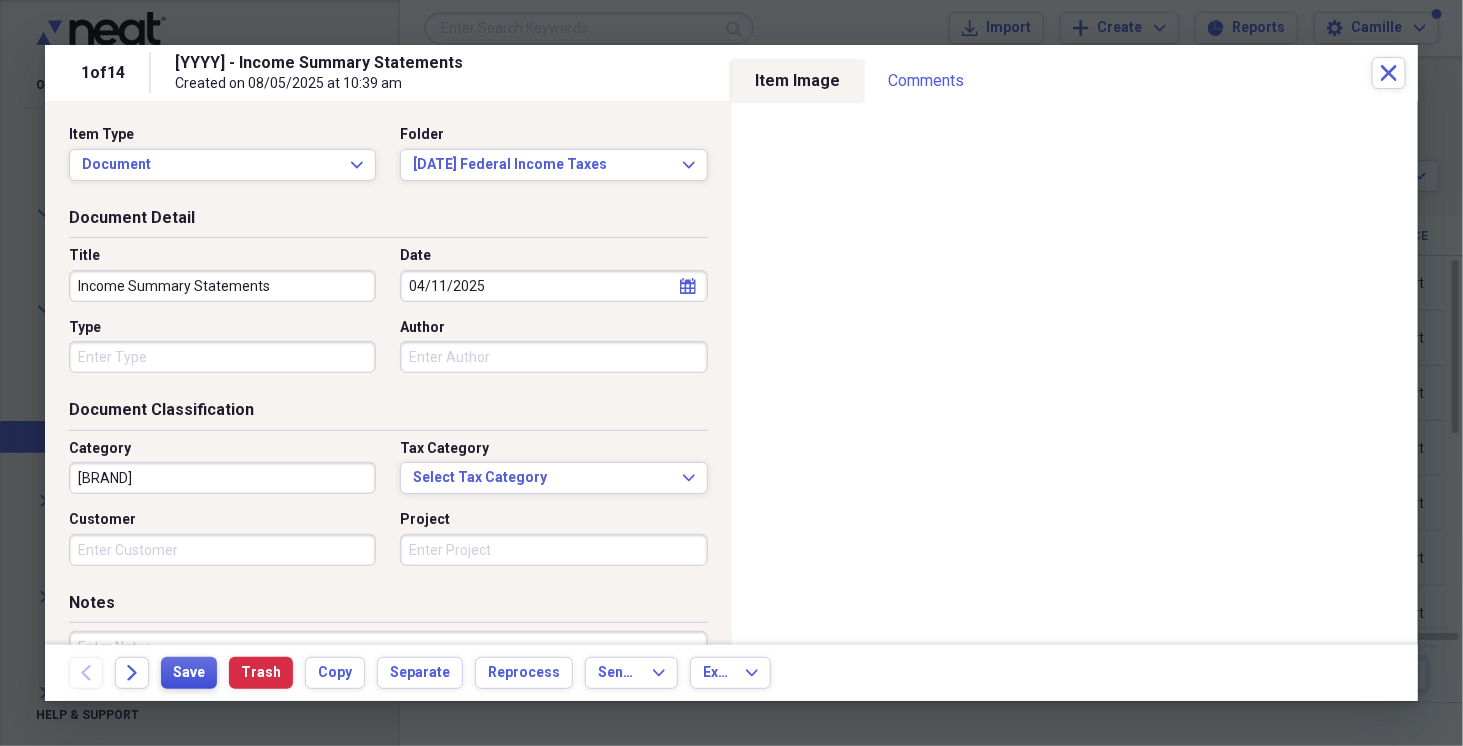 type on "[BRAND]" 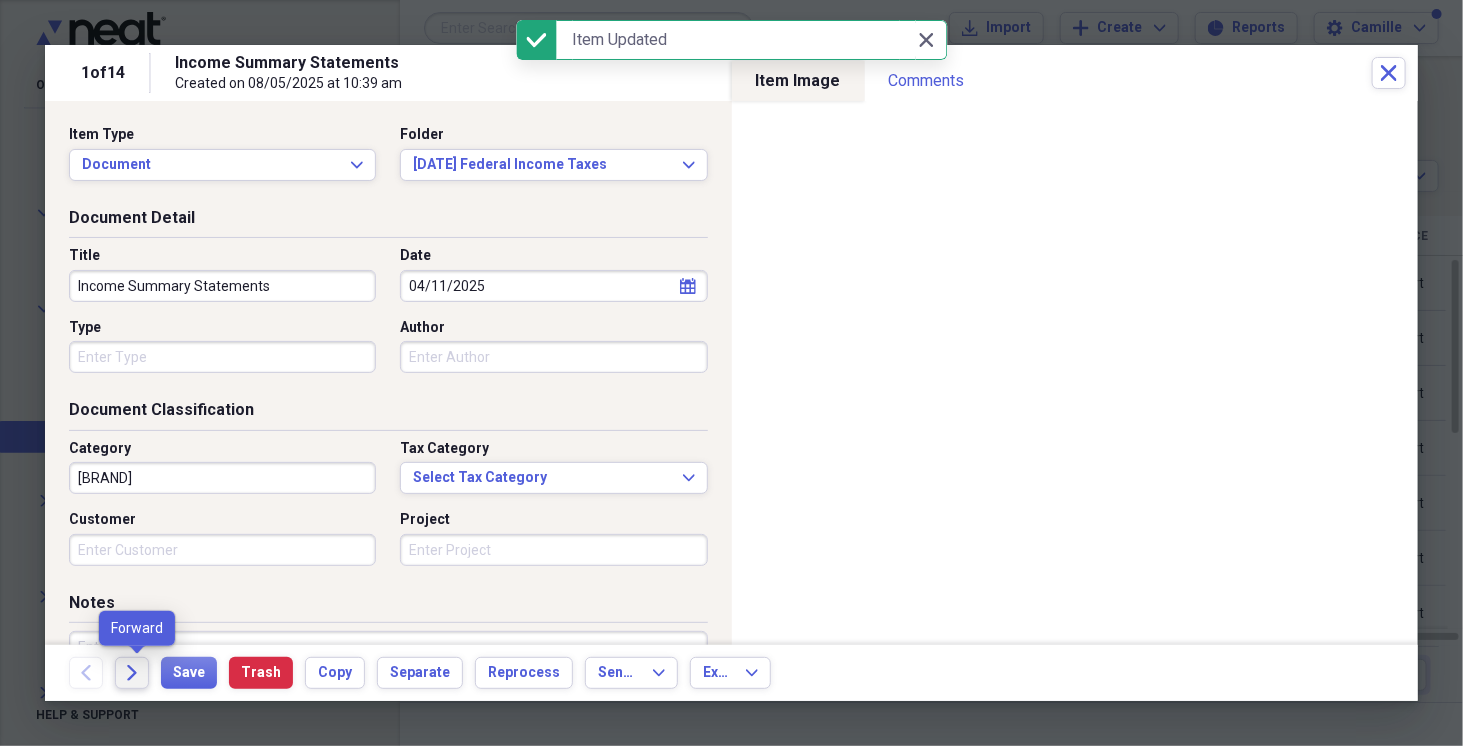 click on "Forward" at bounding box center [132, 673] 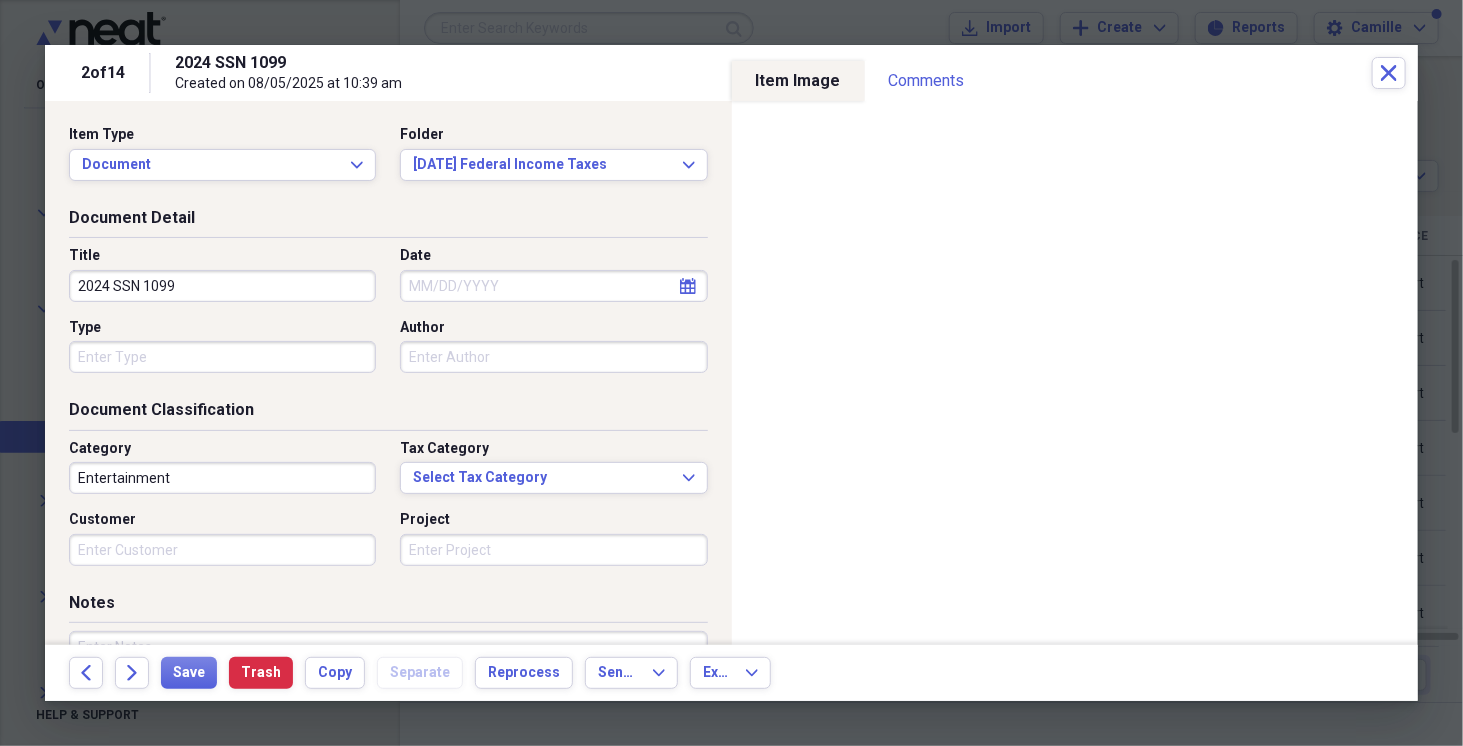 click on "Date" at bounding box center (553, 286) 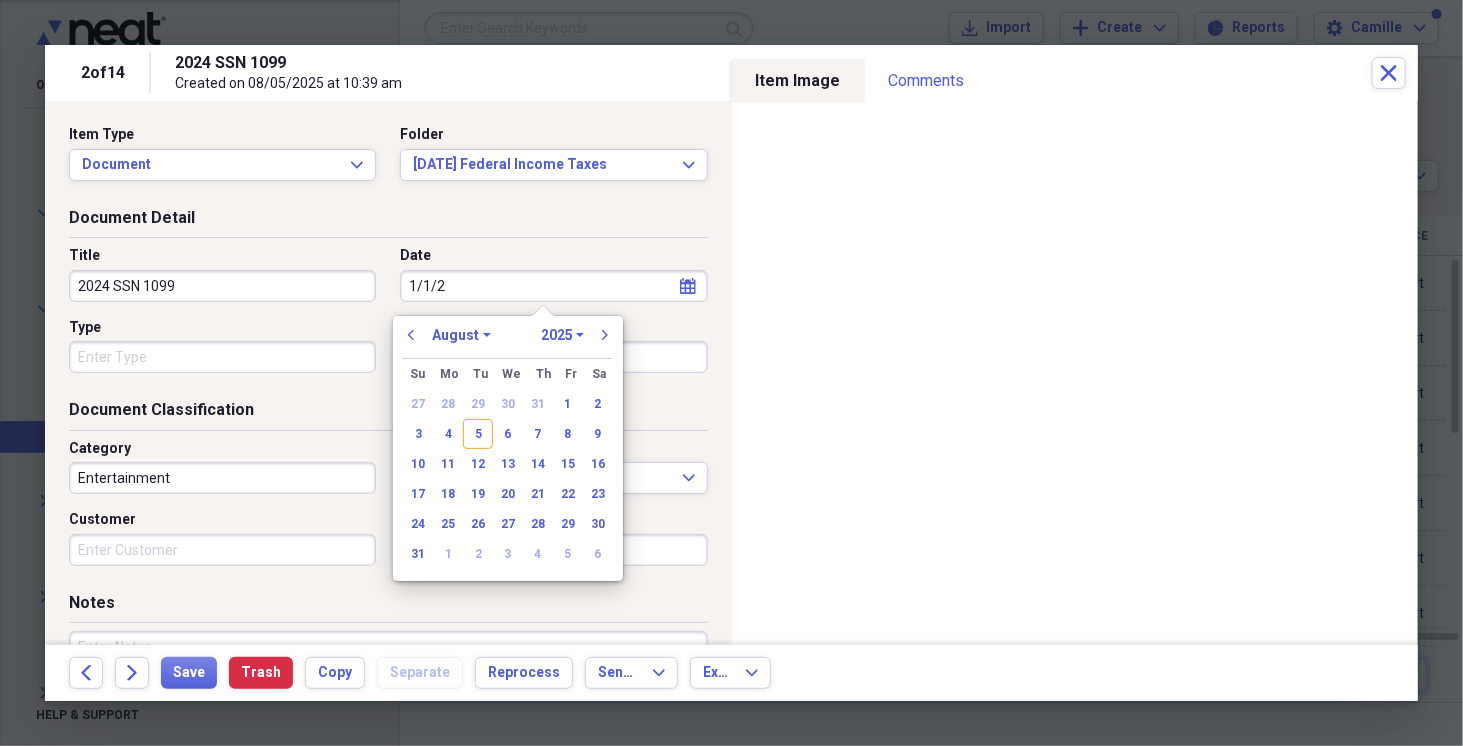 type on "1/1/25" 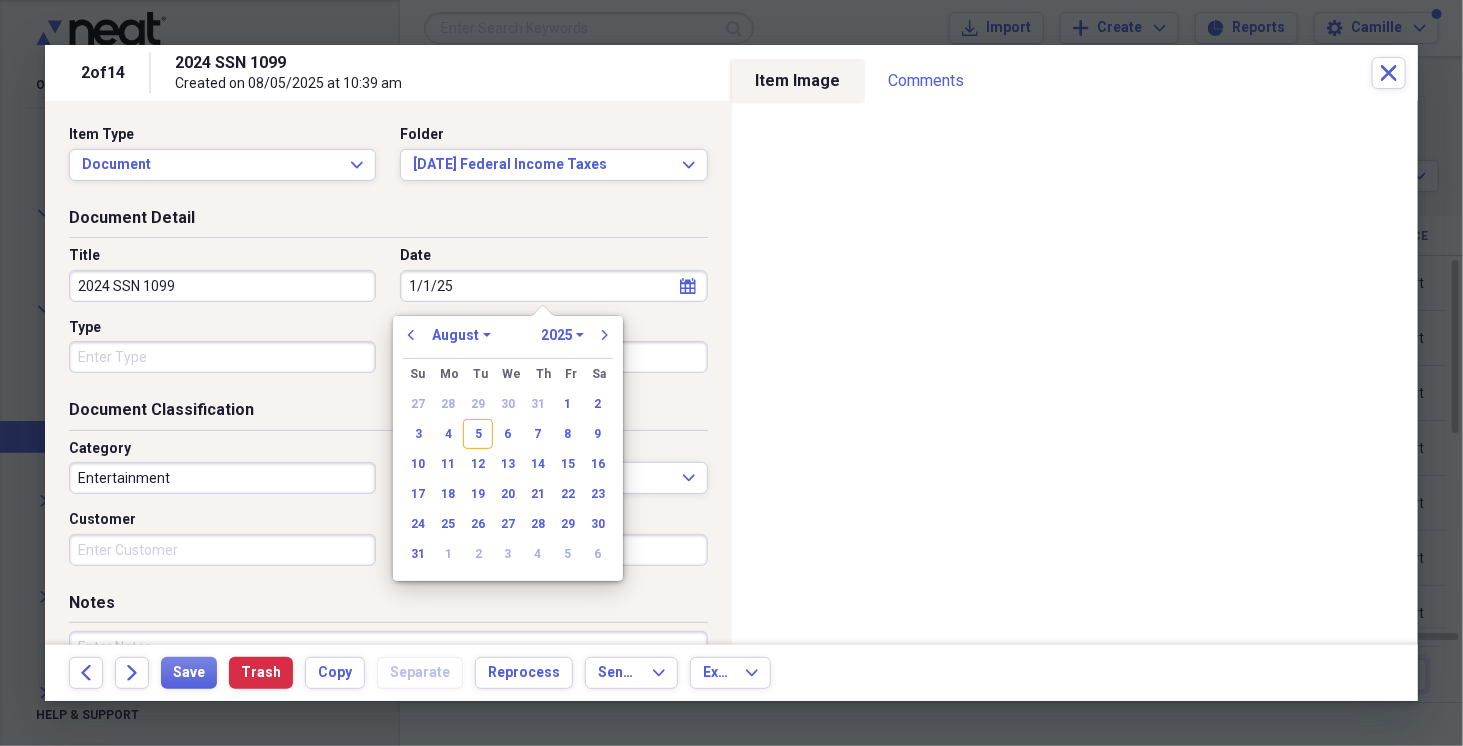 select on "0" 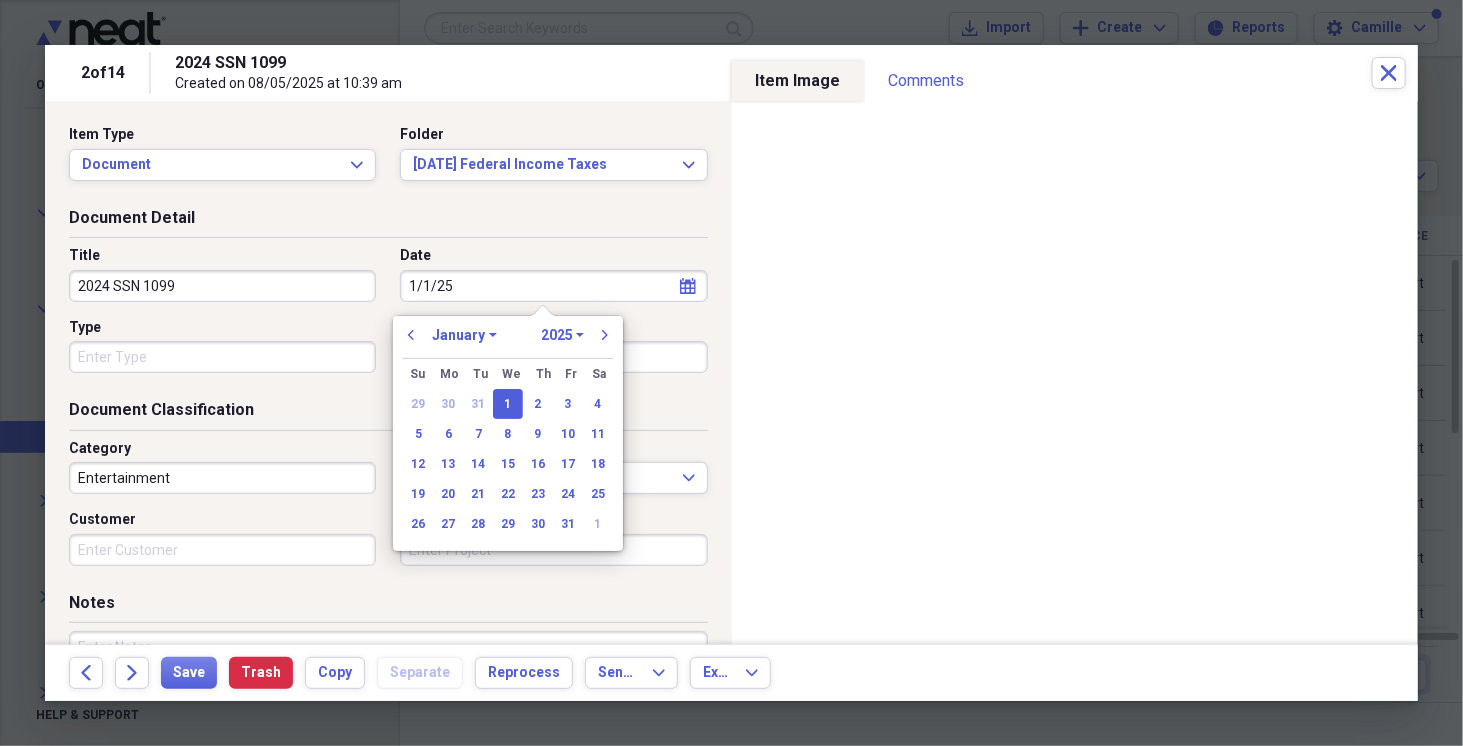 type on "01/01/2025" 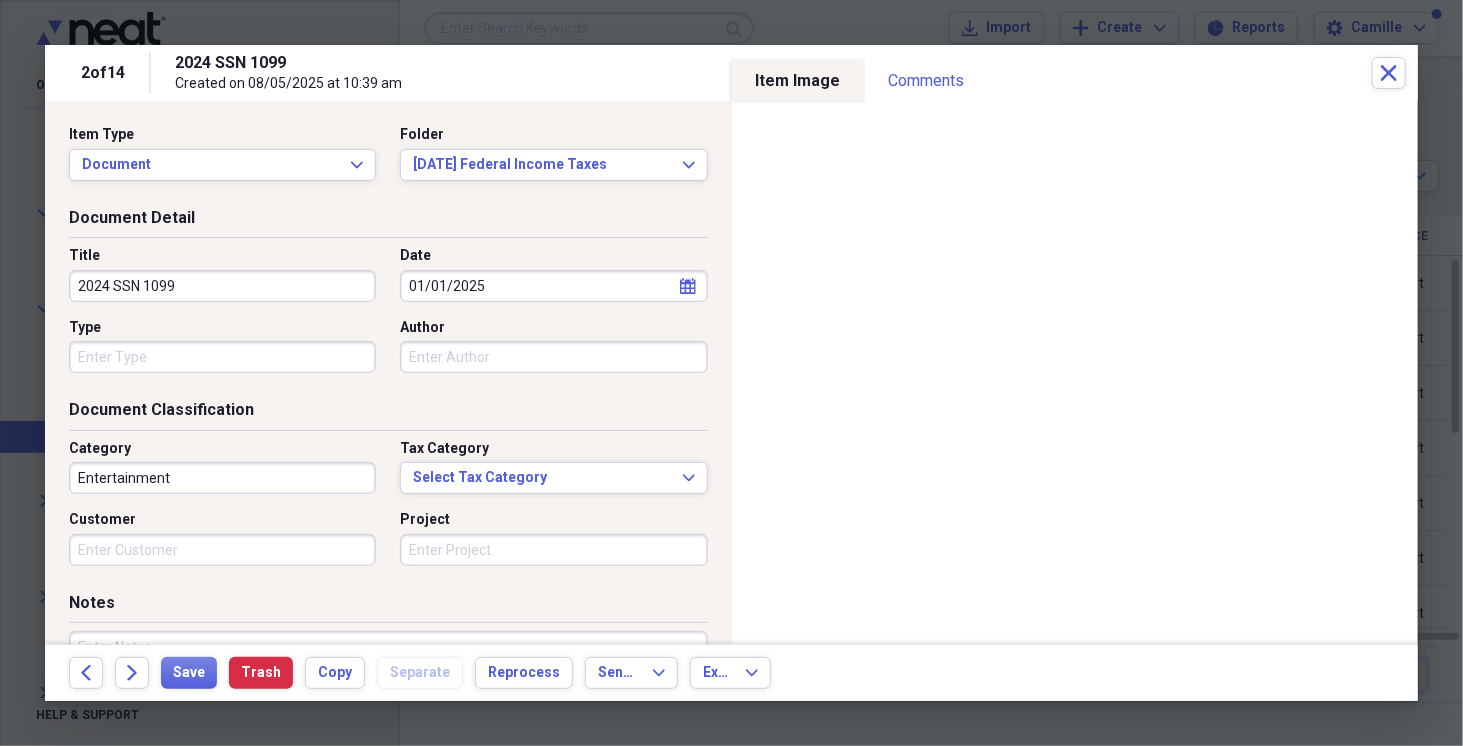 drag, startPoint x: 111, startPoint y: 279, endPoint x: 45, endPoint y: 273, distance: 66.27216 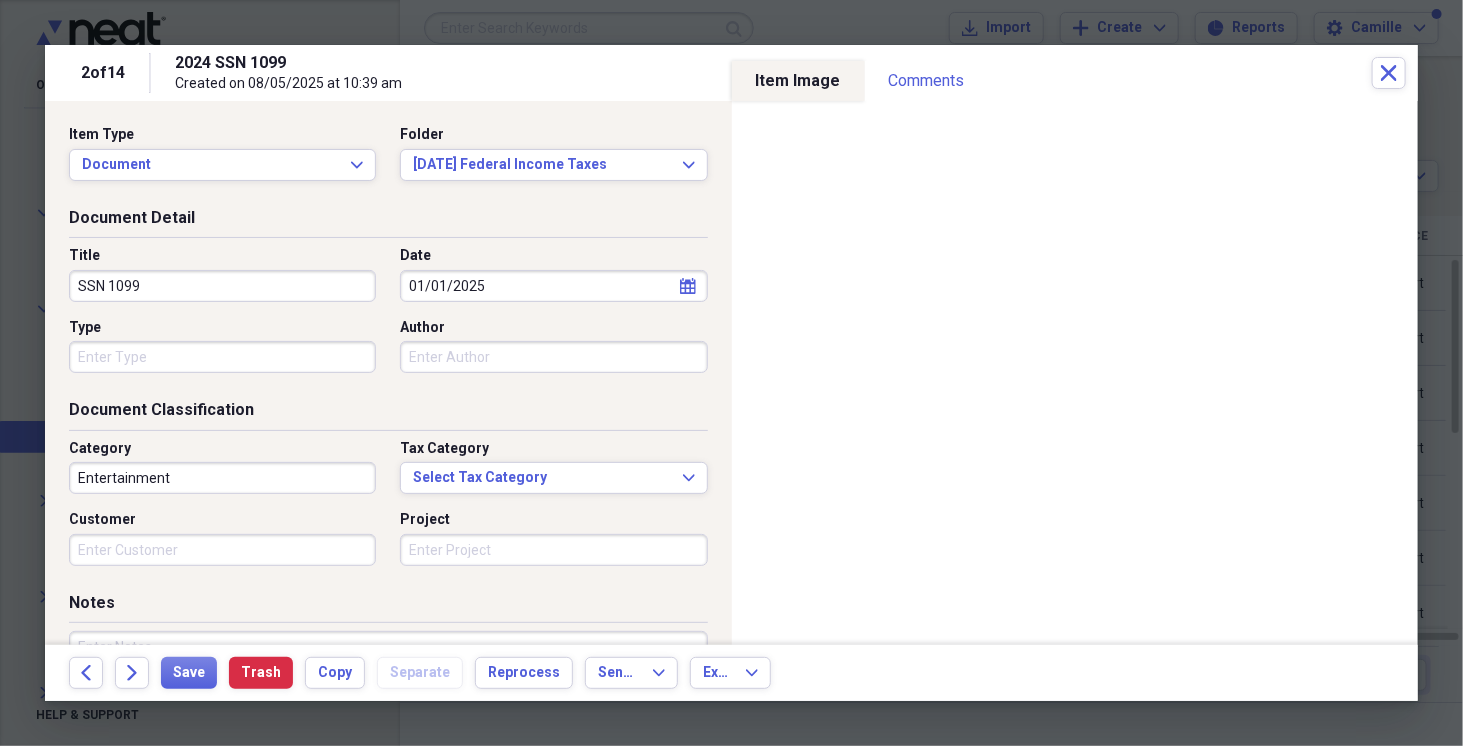 click on "SSN 1099" at bounding box center (222, 286) 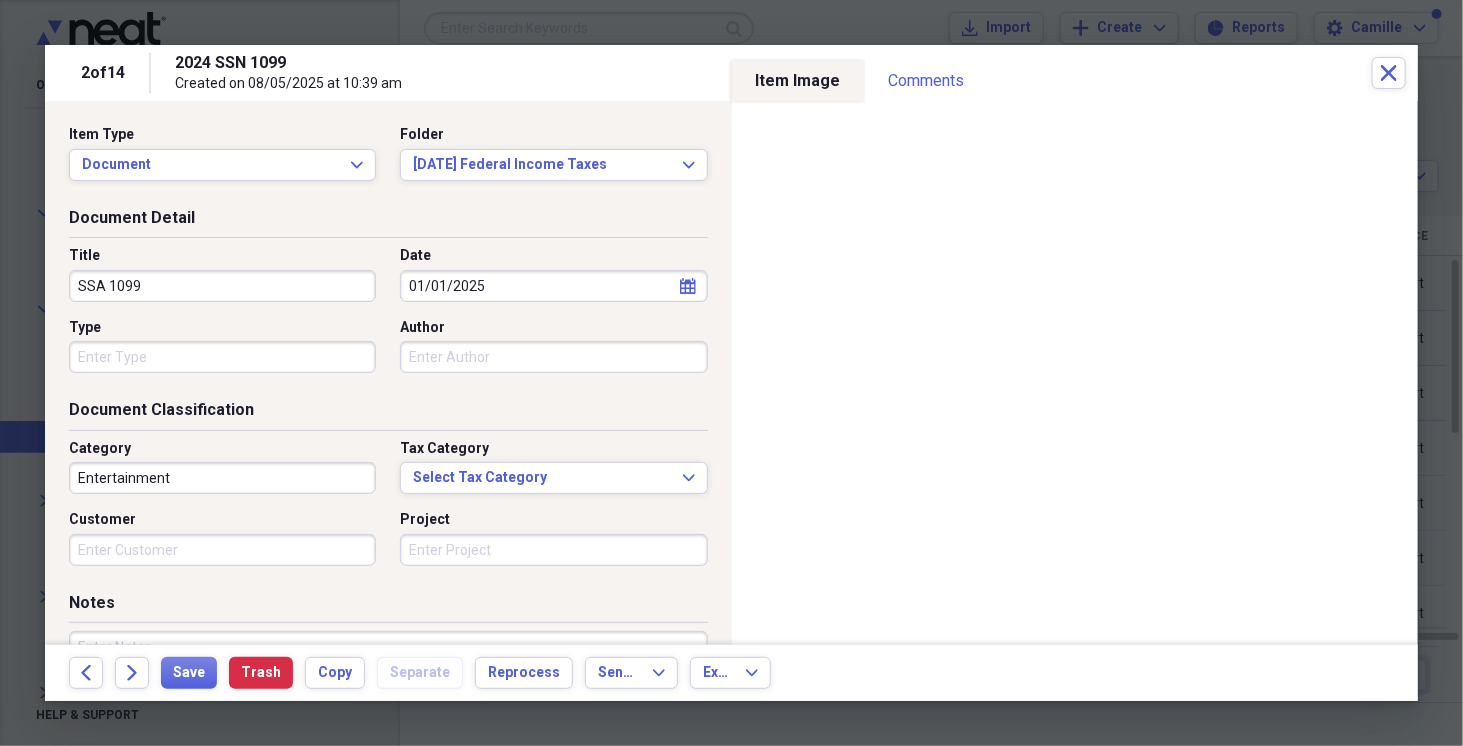 click on "SSA 1099" at bounding box center (222, 286) 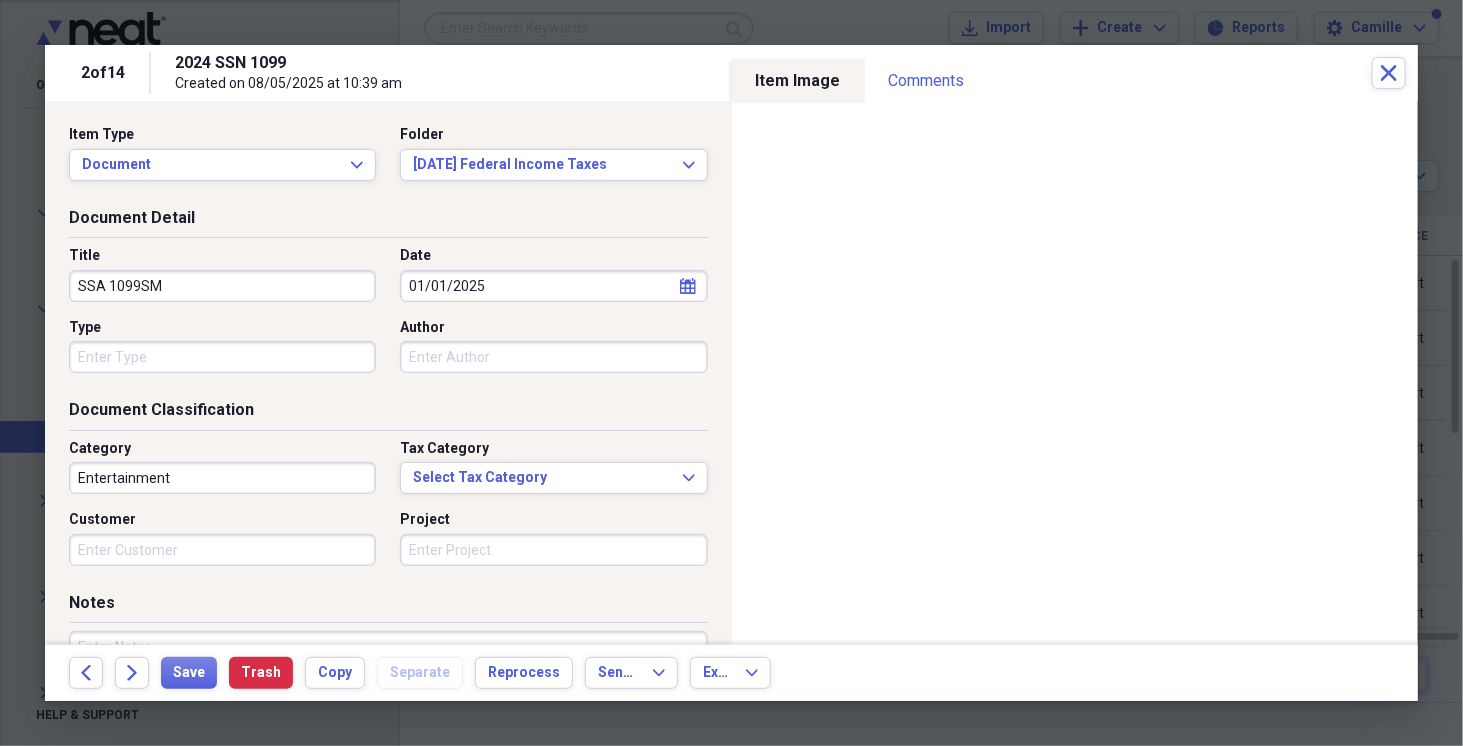 type on "SSA 1099SM" 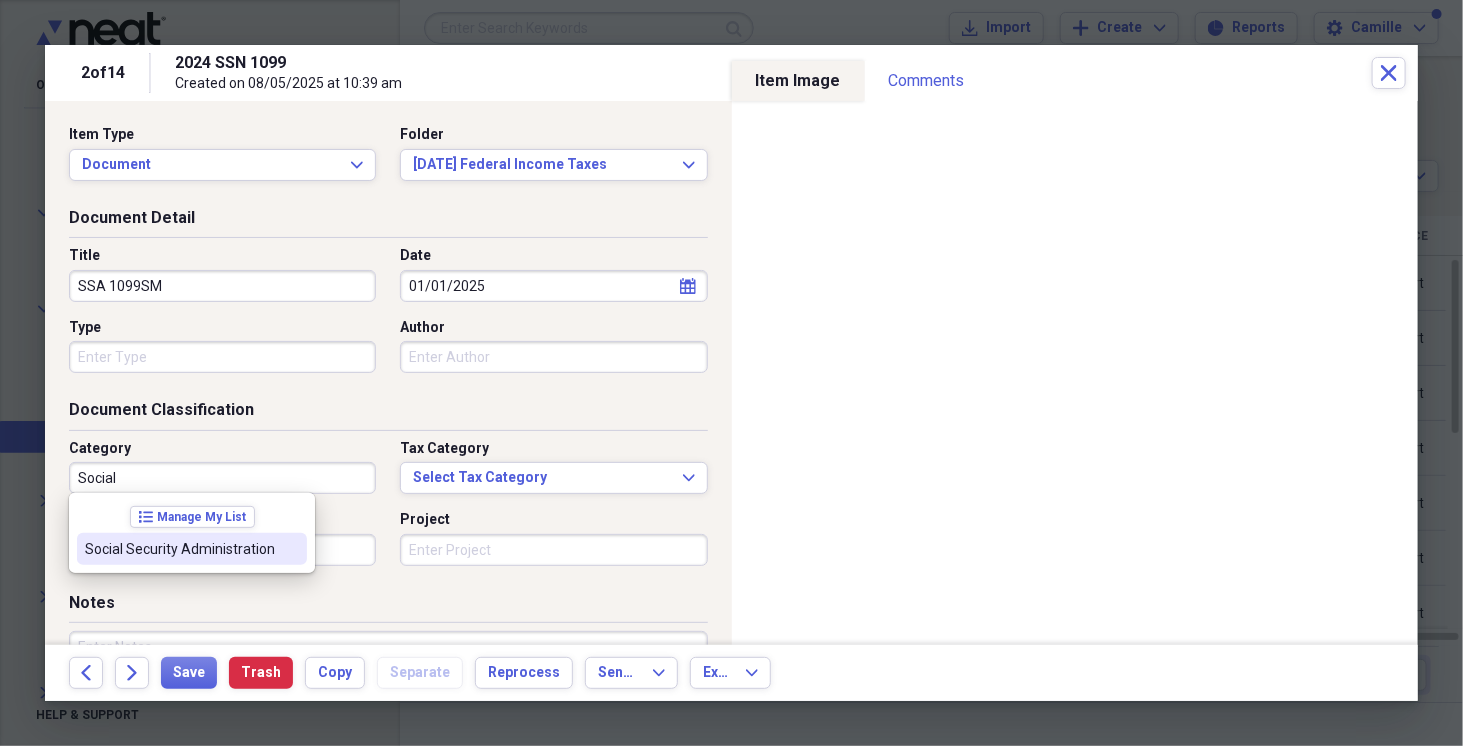 click on "Social Security Administration" at bounding box center [180, 549] 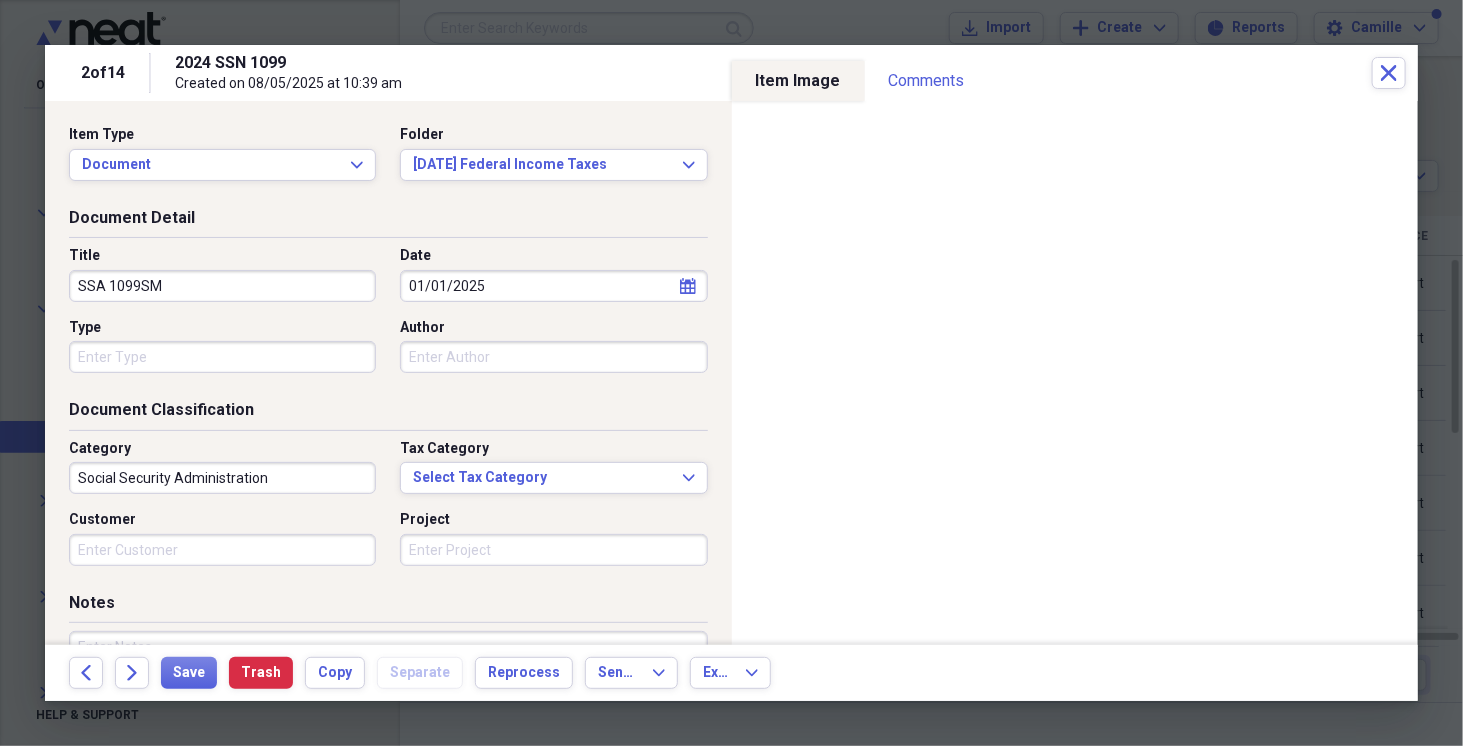 drag, startPoint x: 173, startPoint y: 275, endPoint x: 45, endPoint y: 295, distance: 129.55309 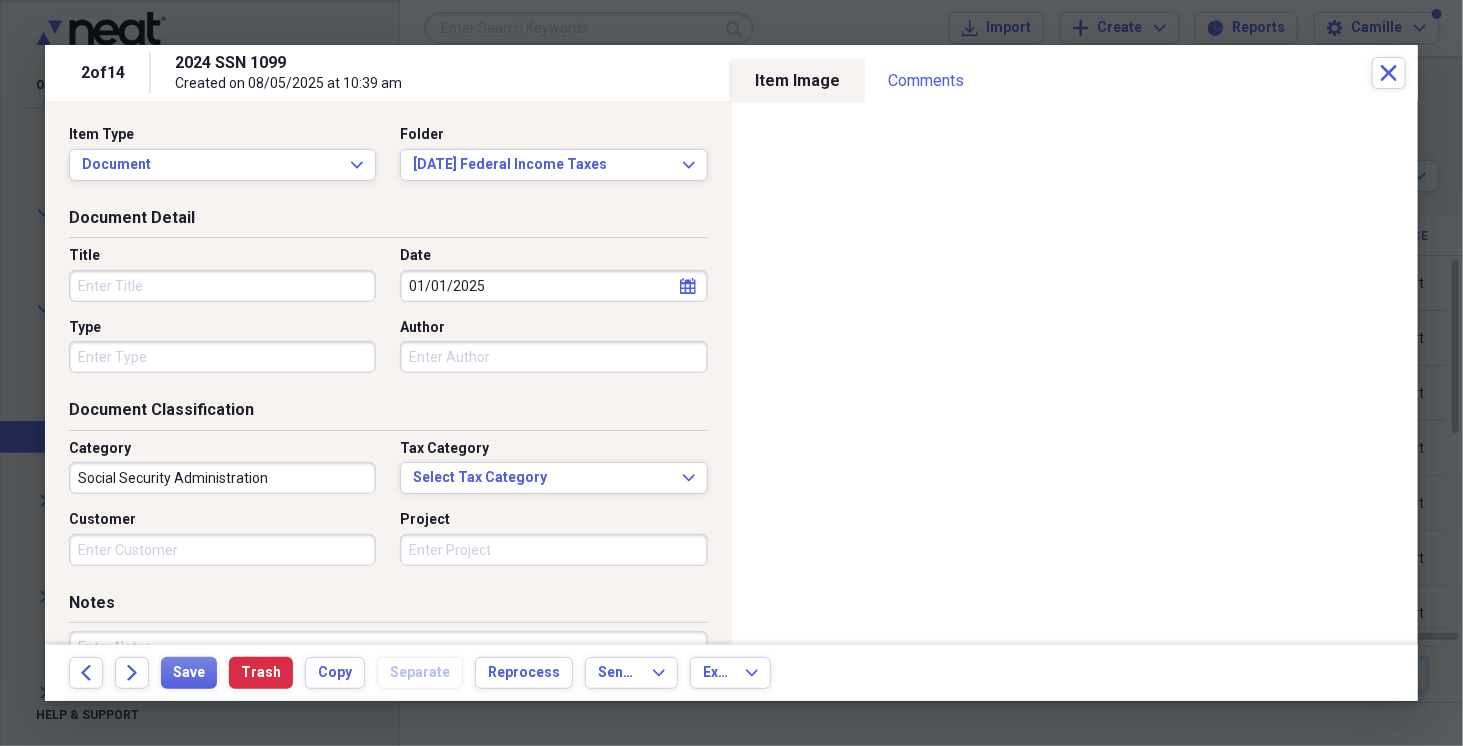 type 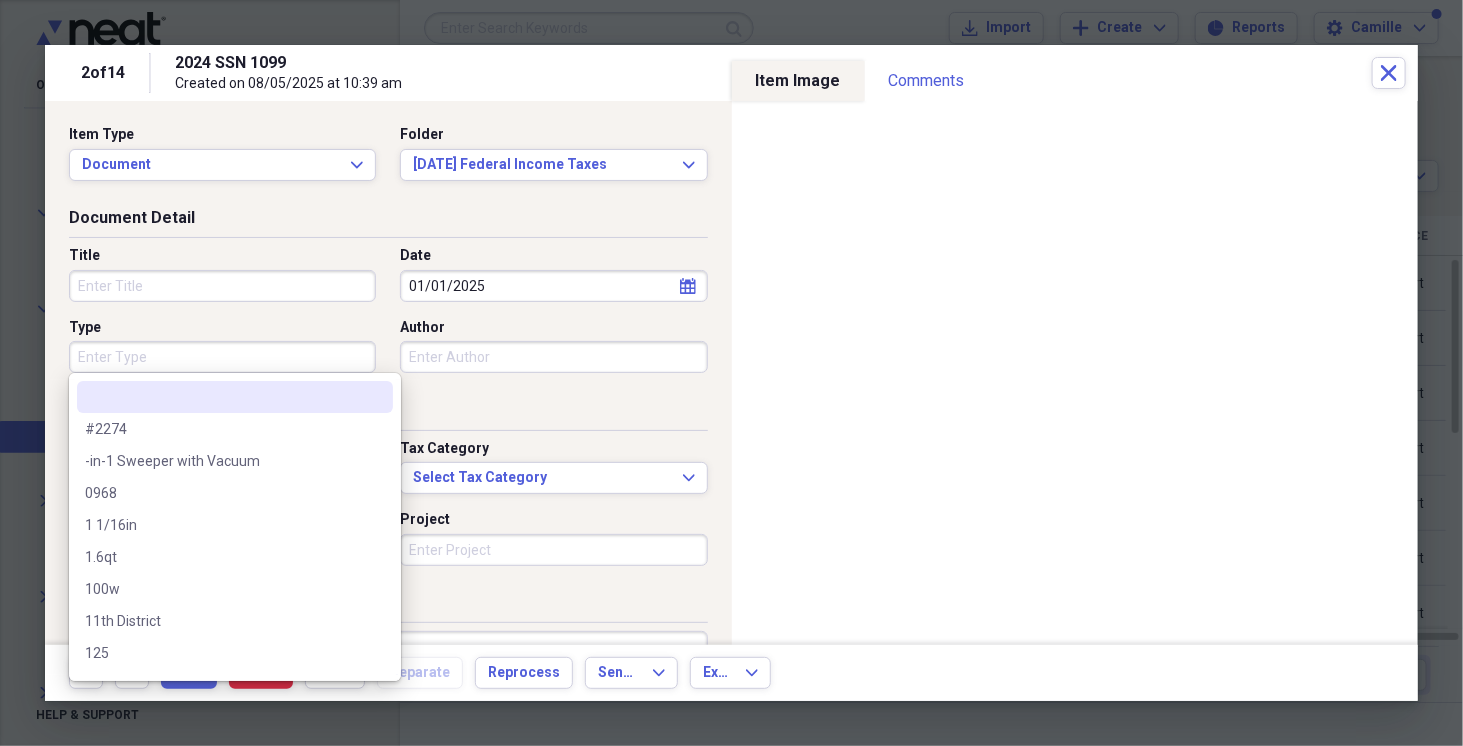 click on "Type" at bounding box center [222, 357] 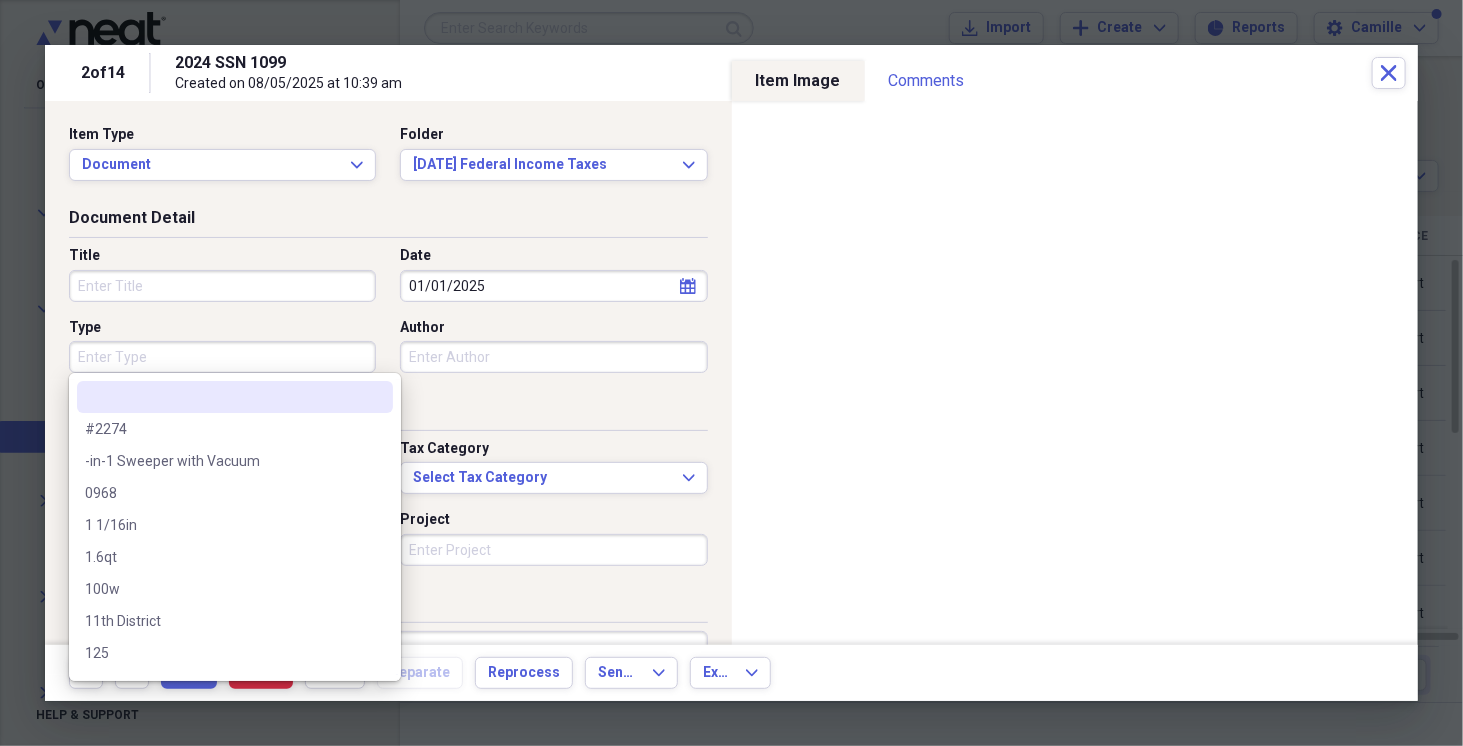 paste on "SSA 1099SM" 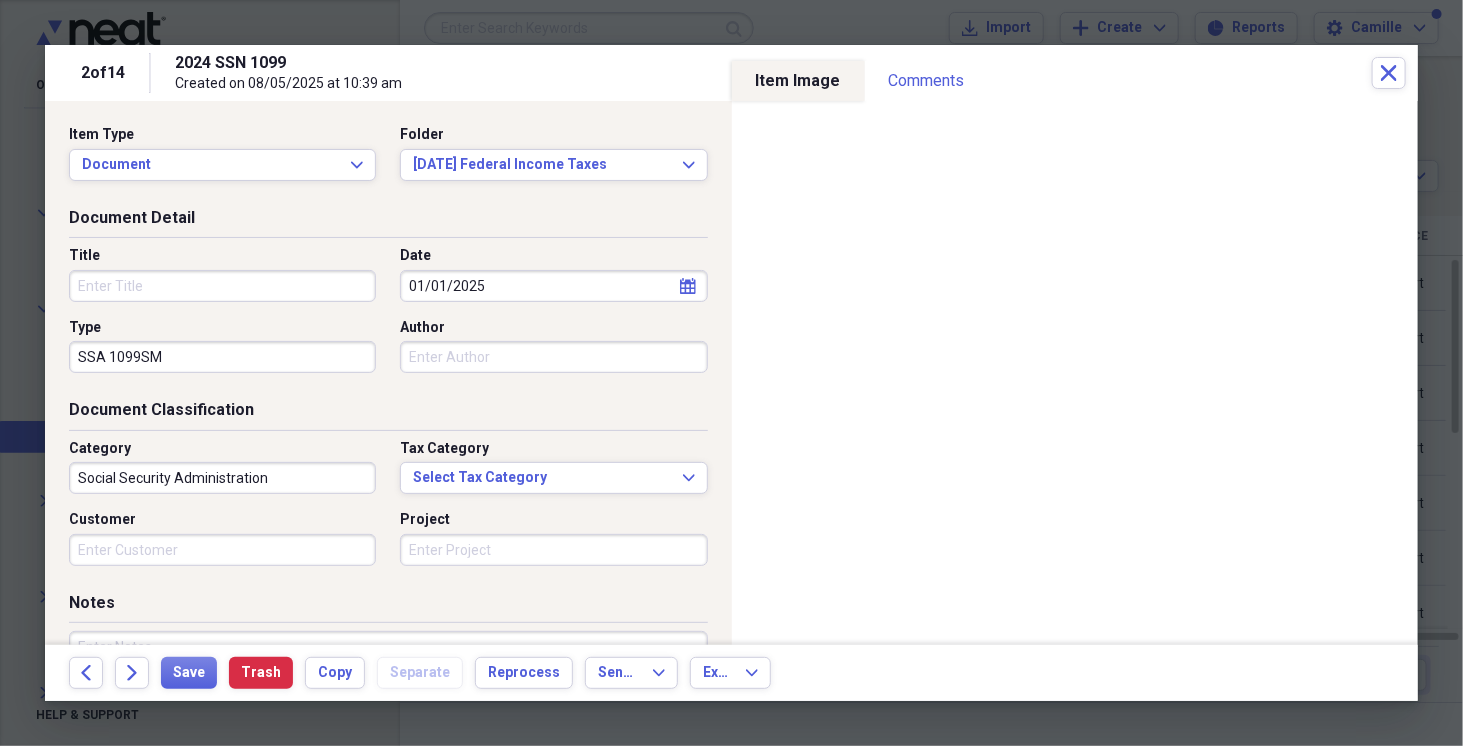 type on "SSA 1099SM" 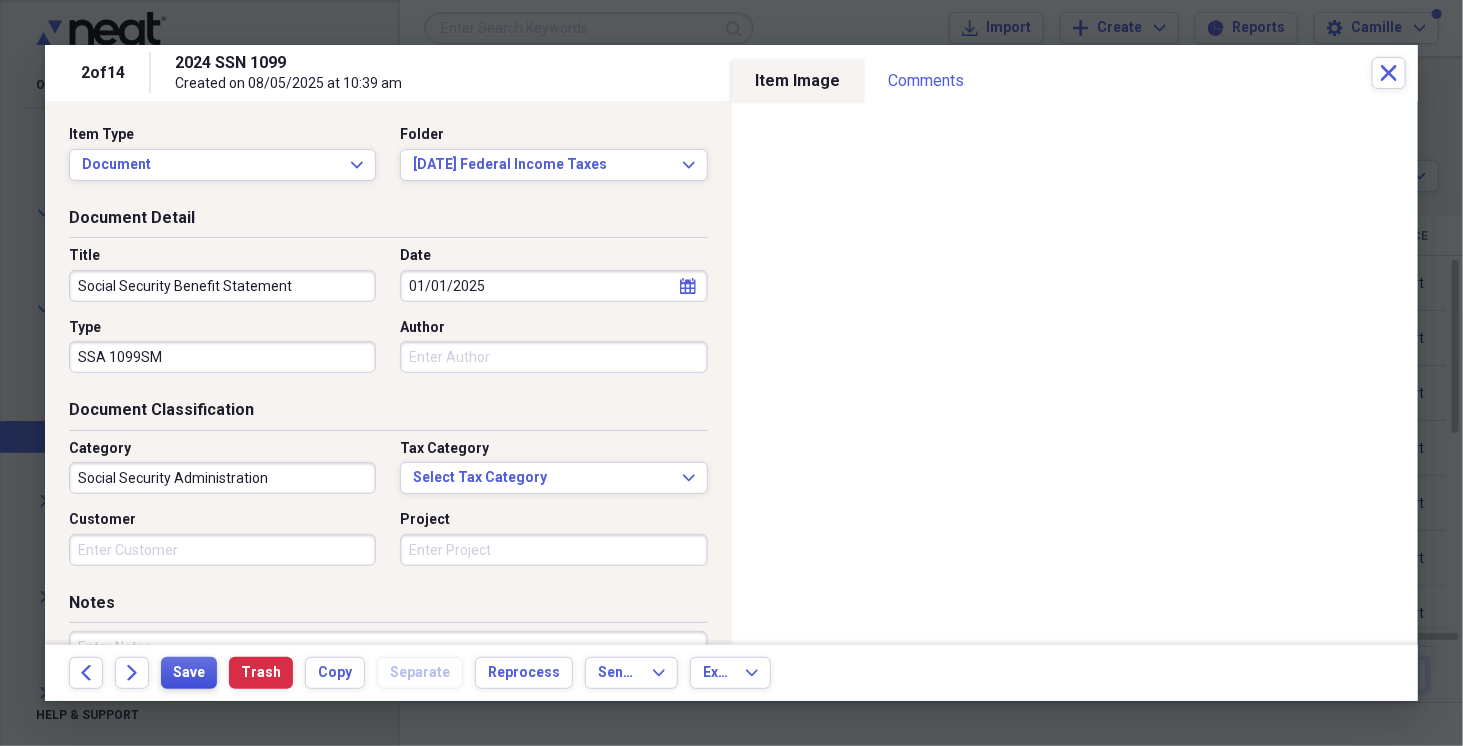 type on "Social Security Benefit Statement" 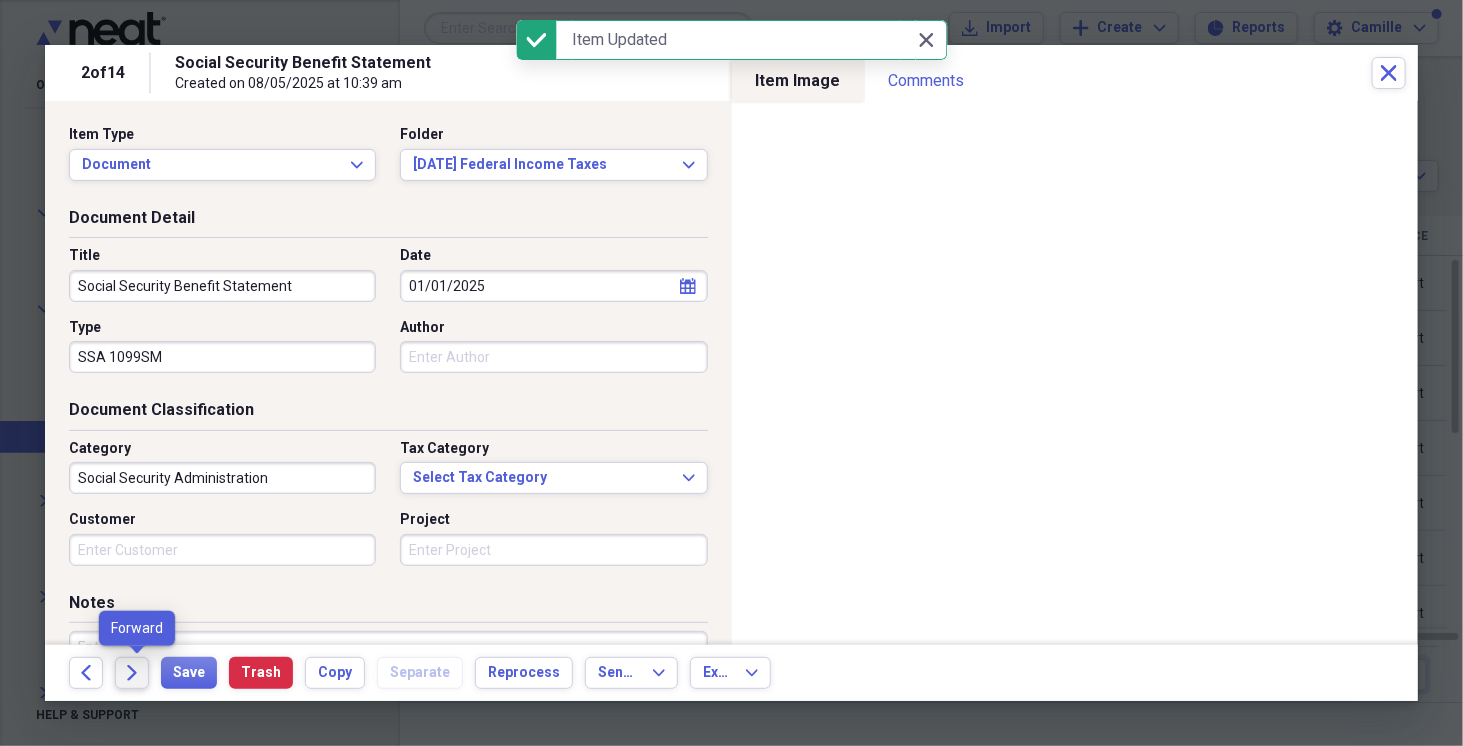 click on "Forward" 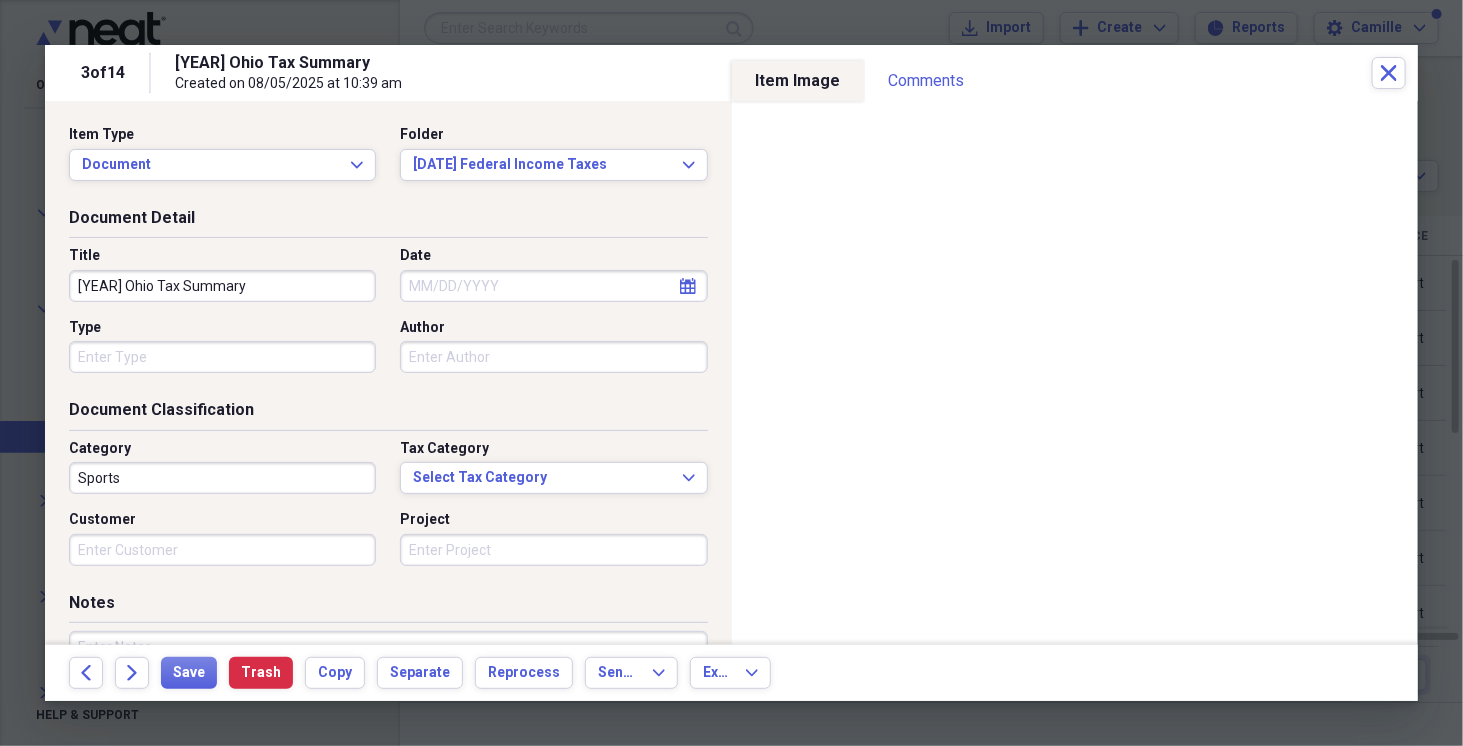 drag, startPoint x: 115, startPoint y: 284, endPoint x: 46, endPoint y: 293, distance: 69.58448 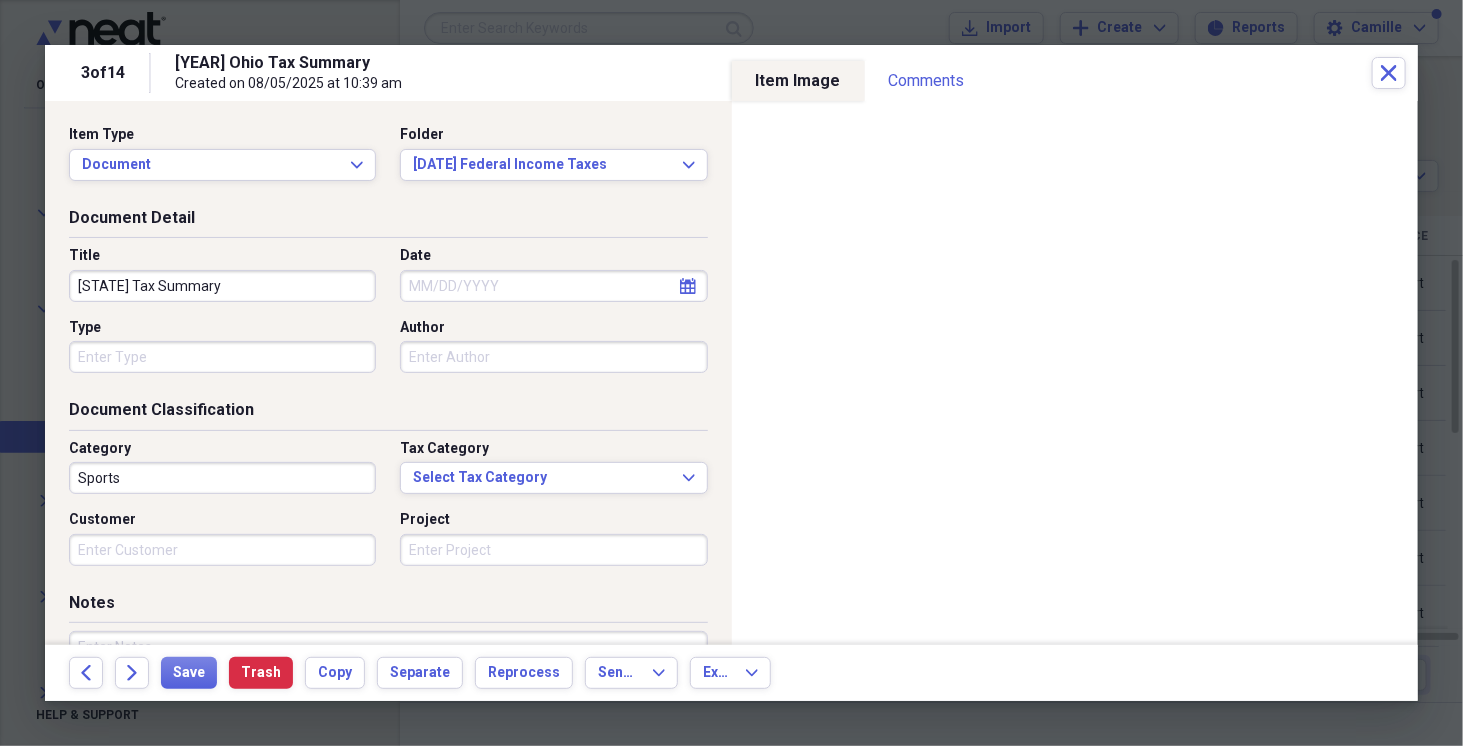 type on "[STATE] Tax Summary" 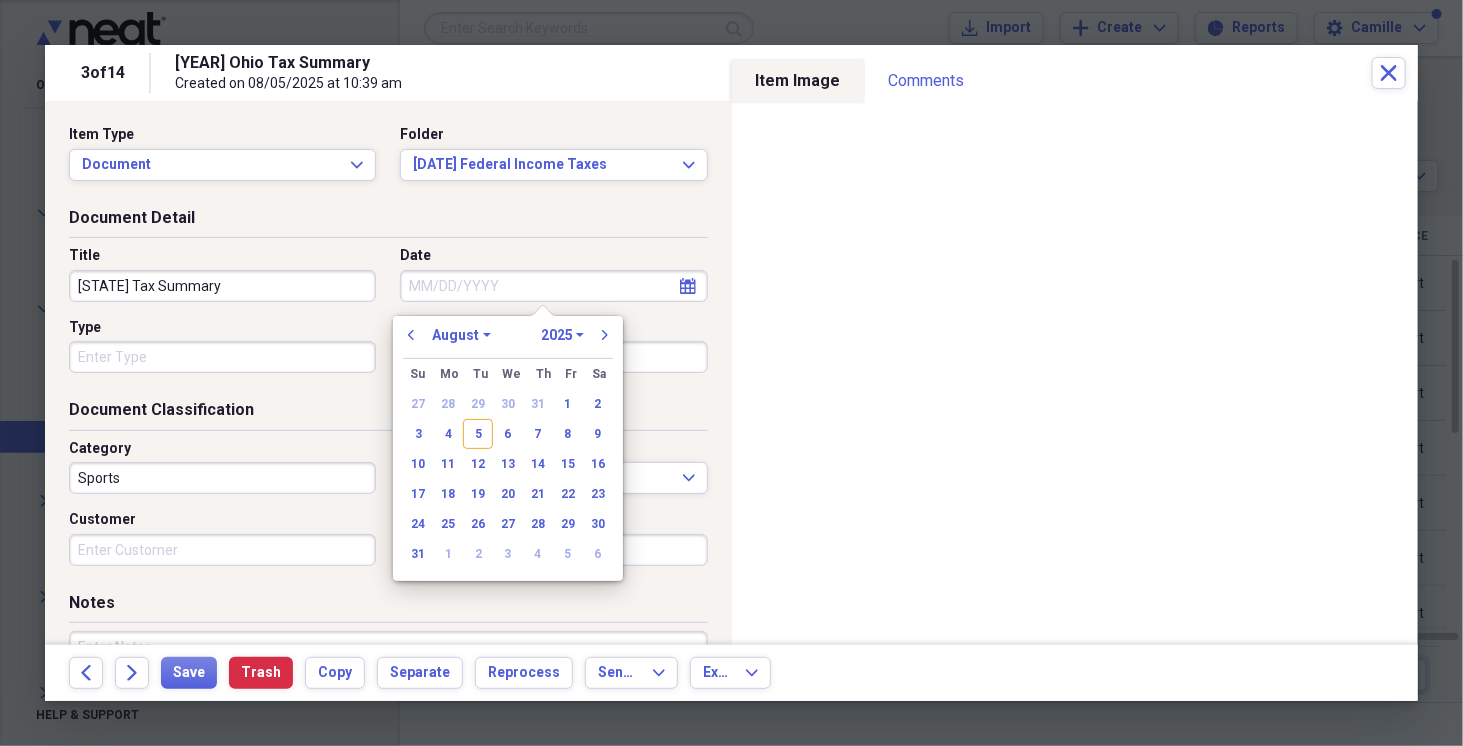 click on "Date" at bounding box center [553, 286] 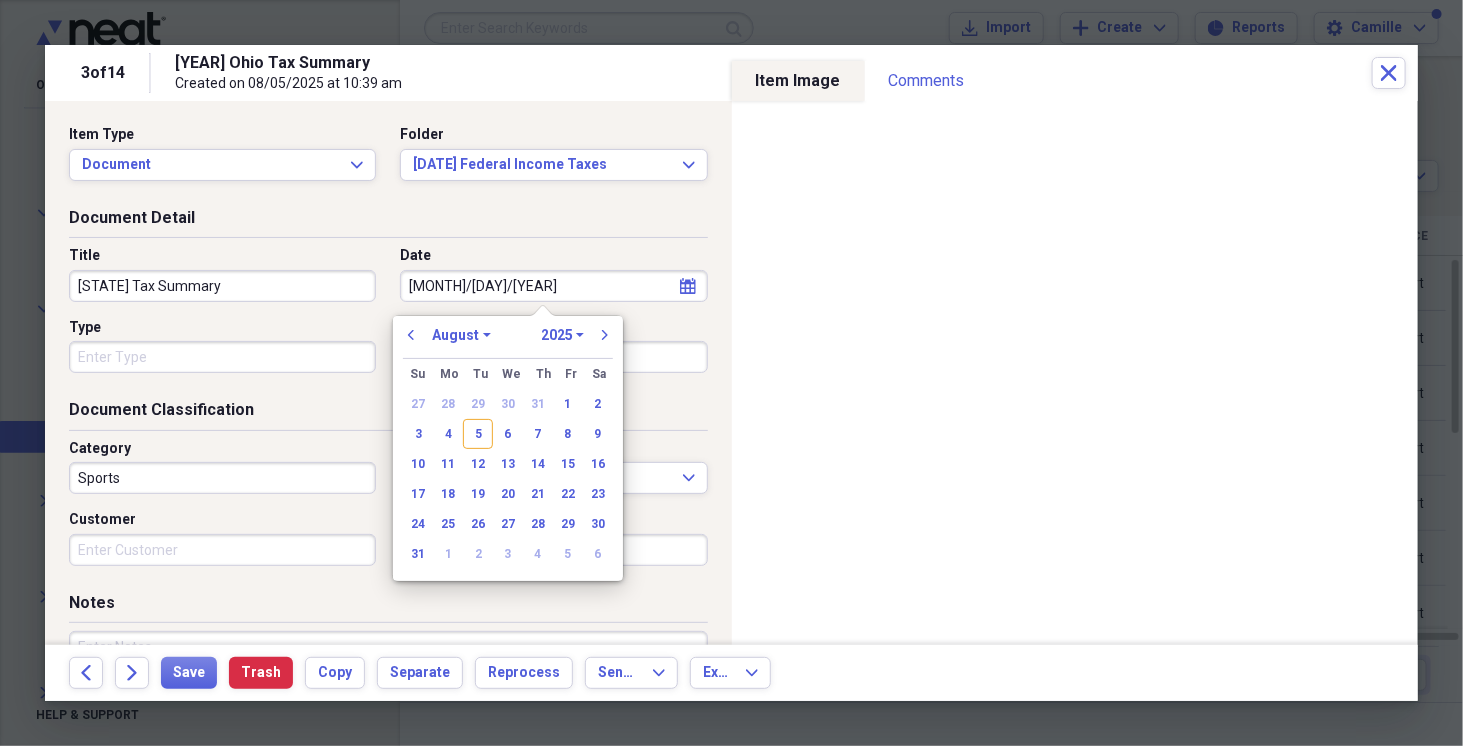 type on "[M]/[DD]/[YY]" 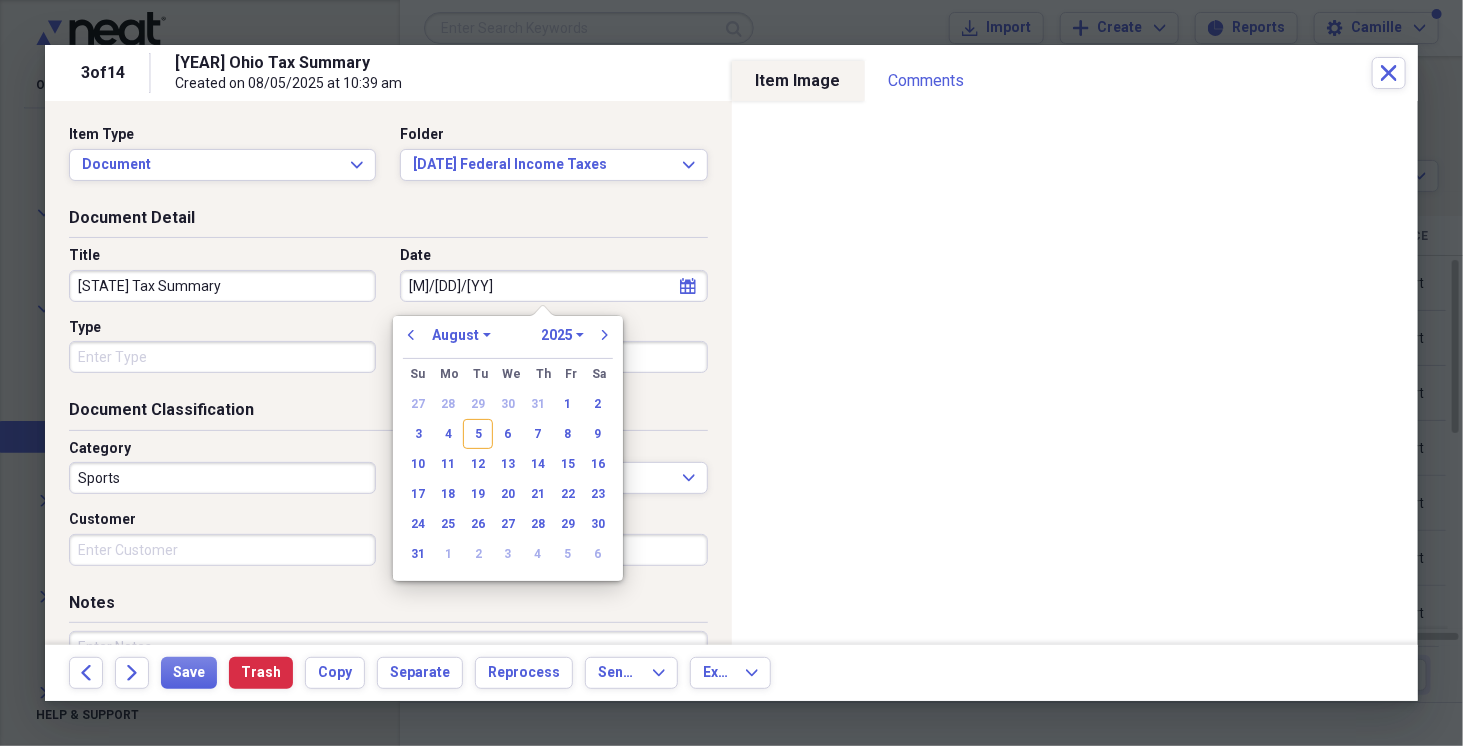 select on "3" 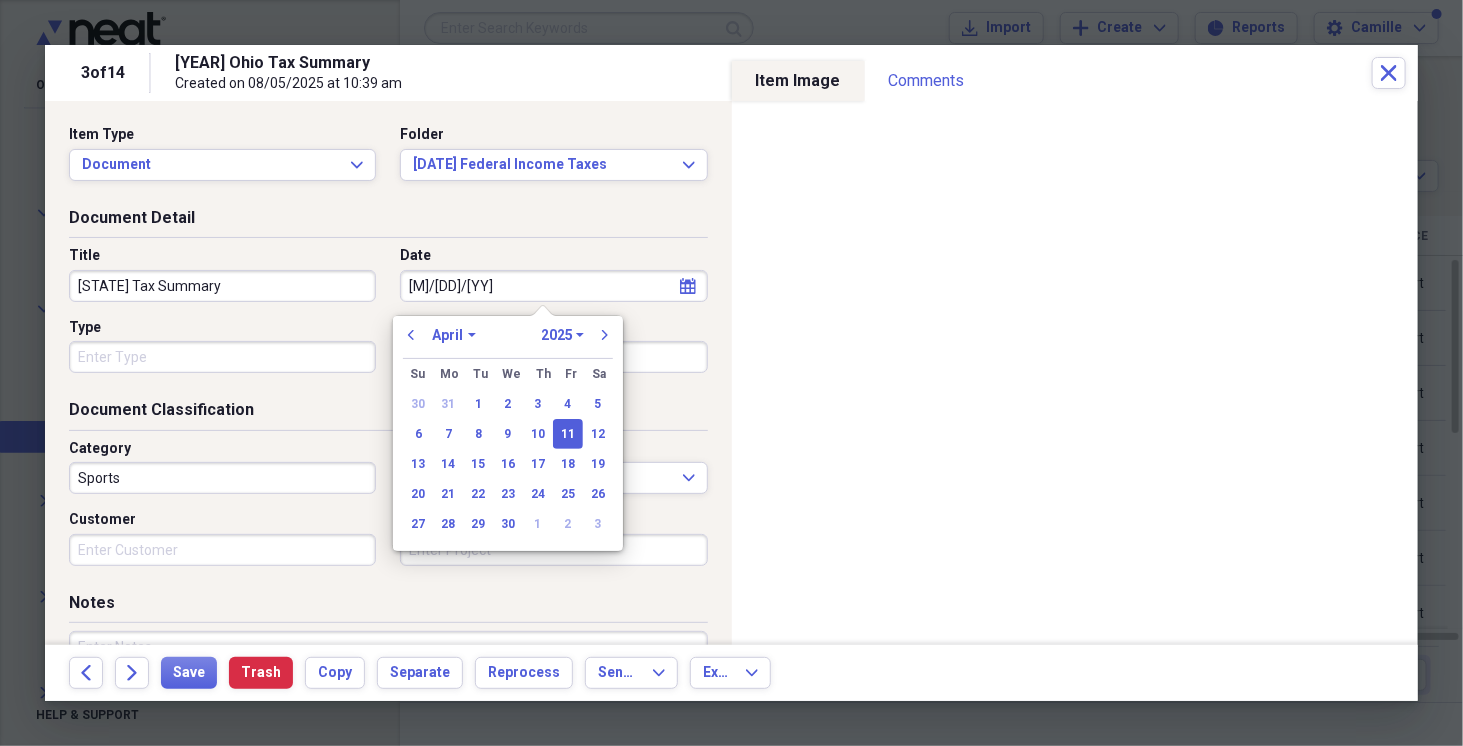 type on "04/11/2025" 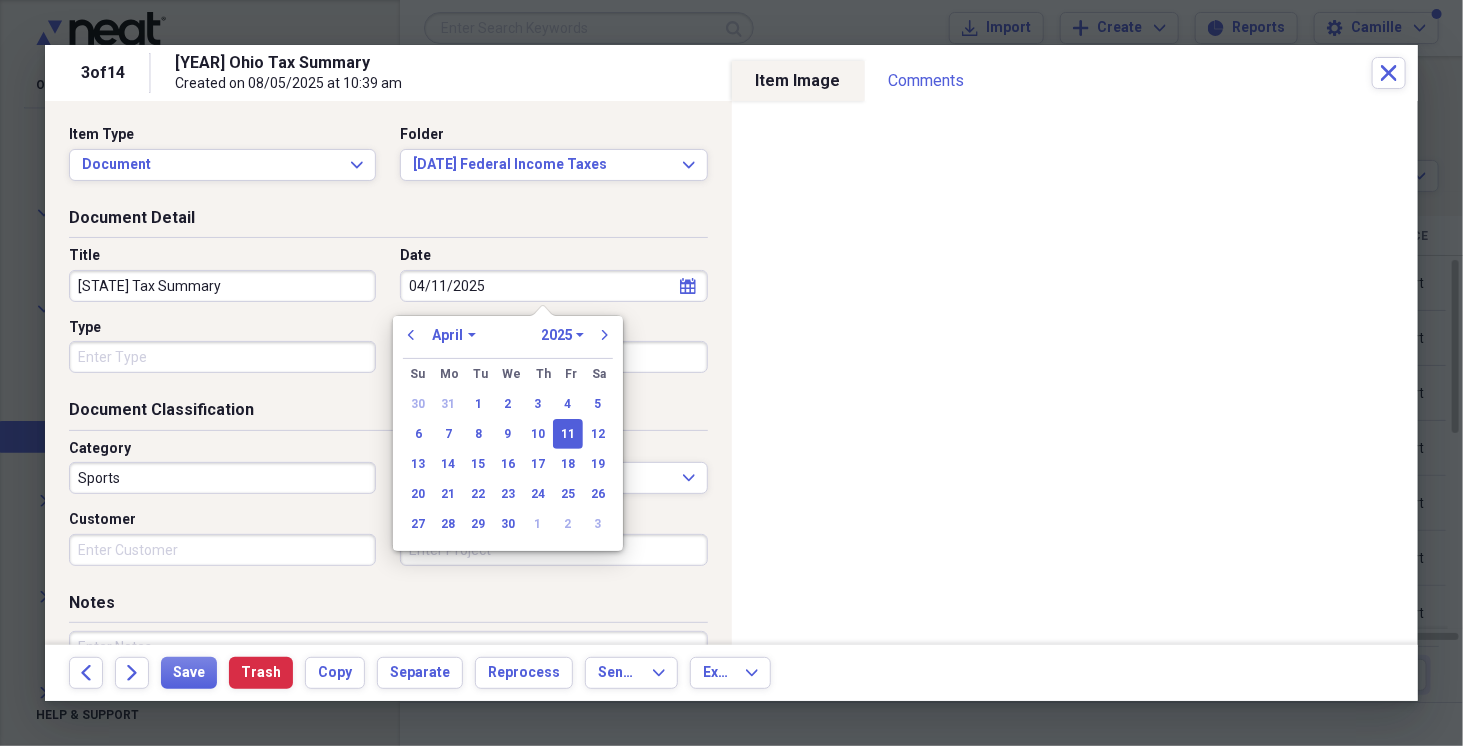 click on "Sports" at bounding box center (222, 478) 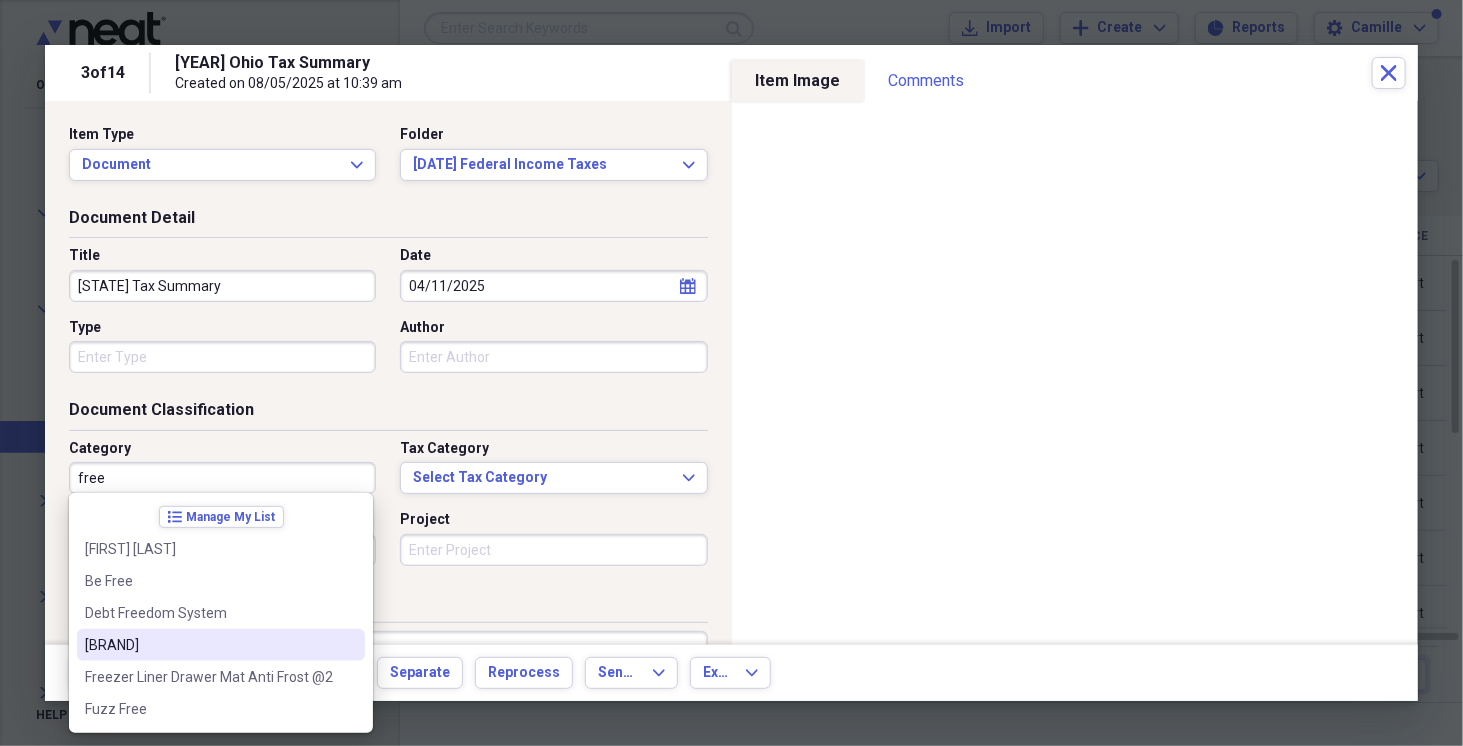 click on "[BRAND]" at bounding box center [209, 645] 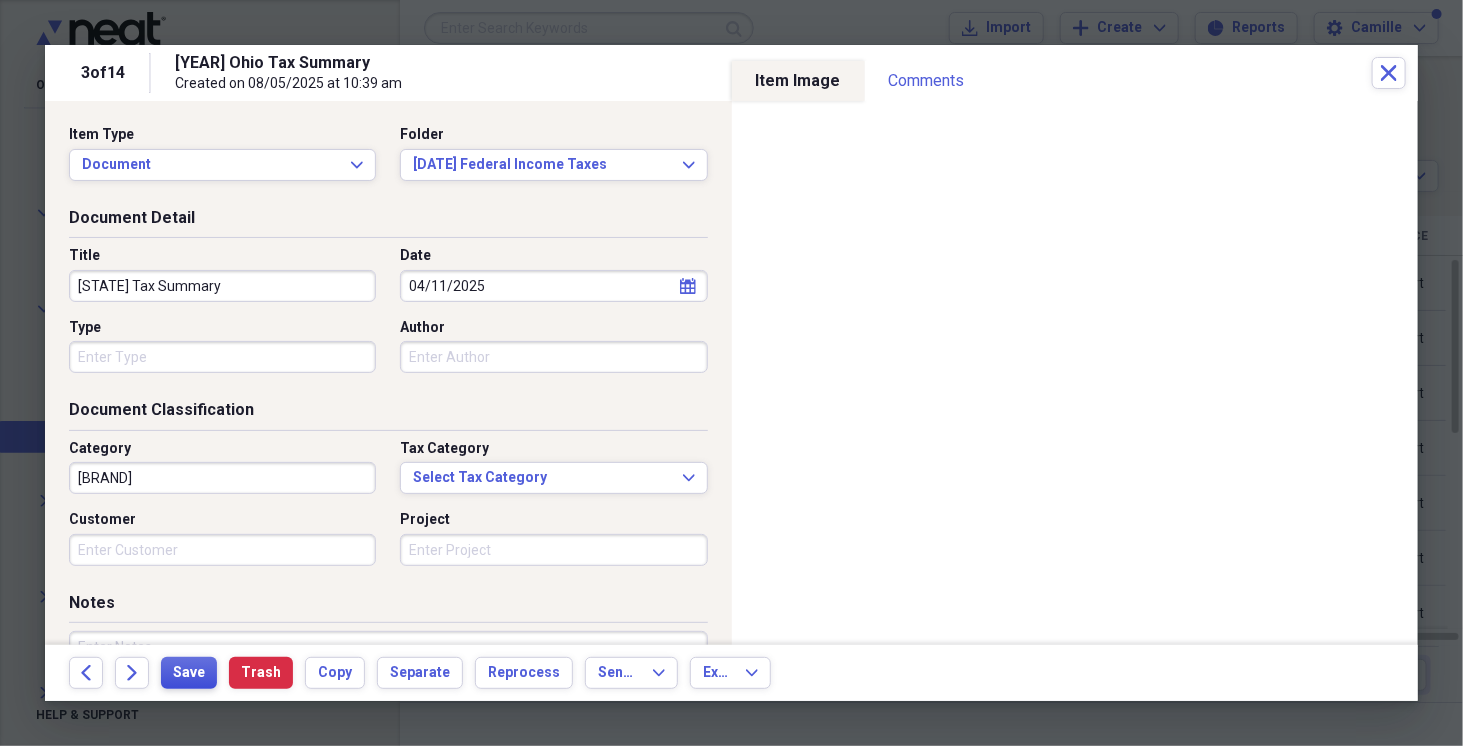 click on "Save" at bounding box center [189, 673] 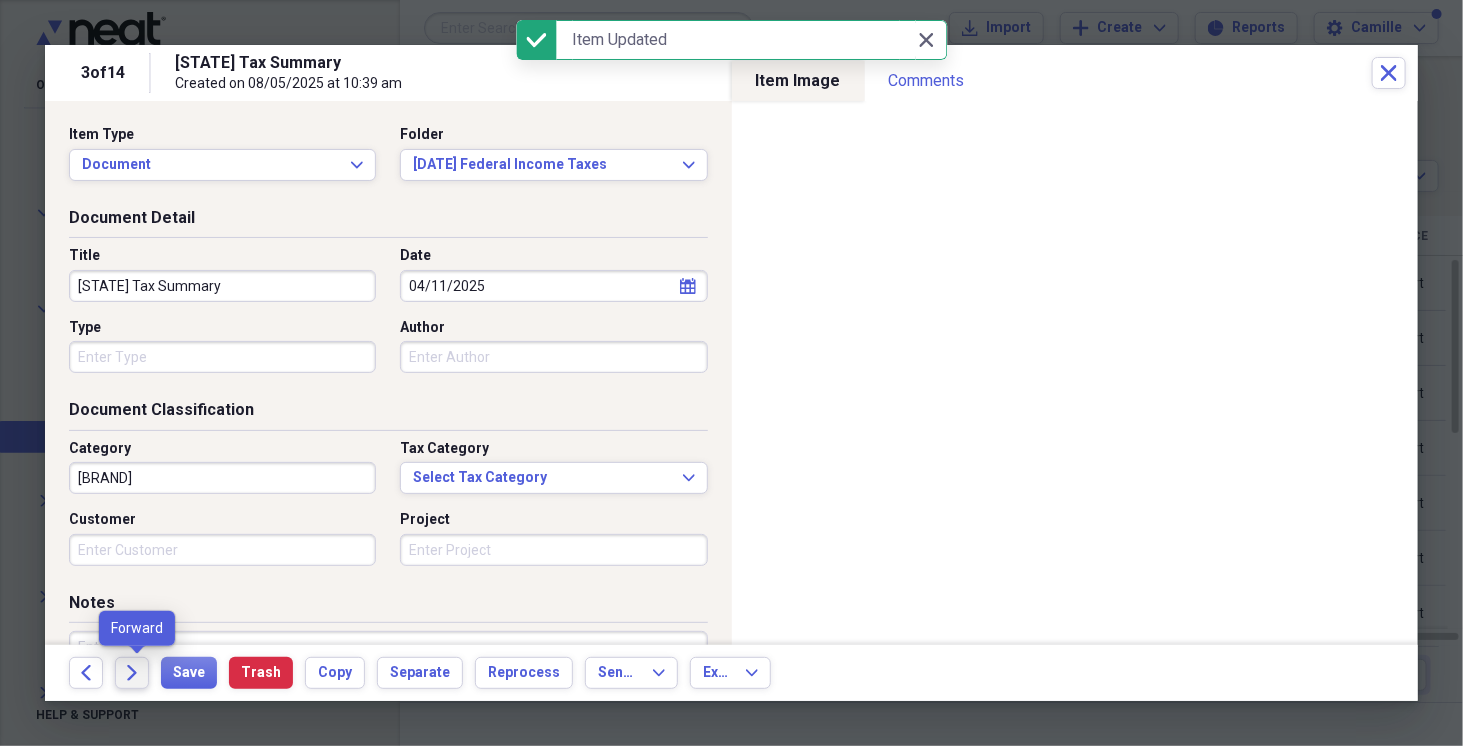 click on "Forward" at bounding box center (132, 673) 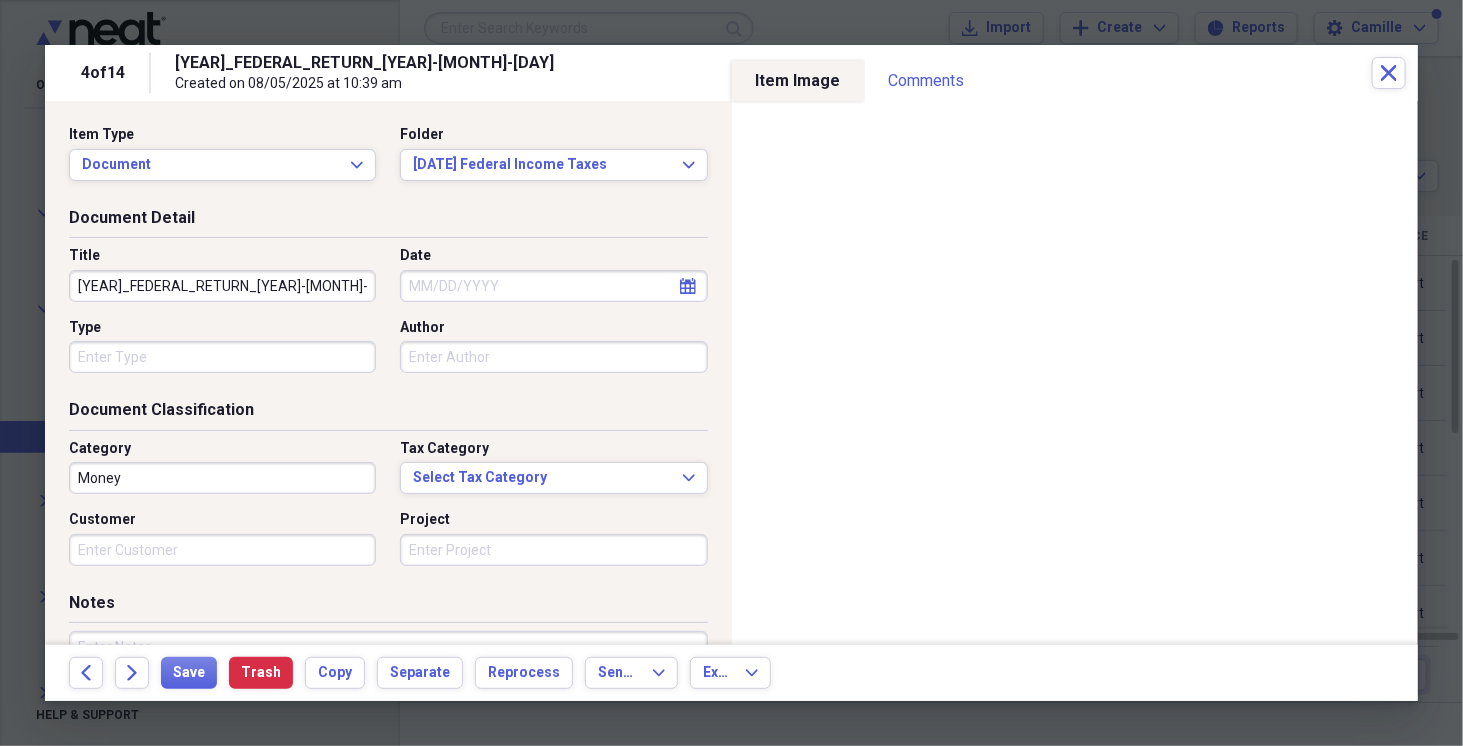 click on "Date" at bounding box center (553, 286) 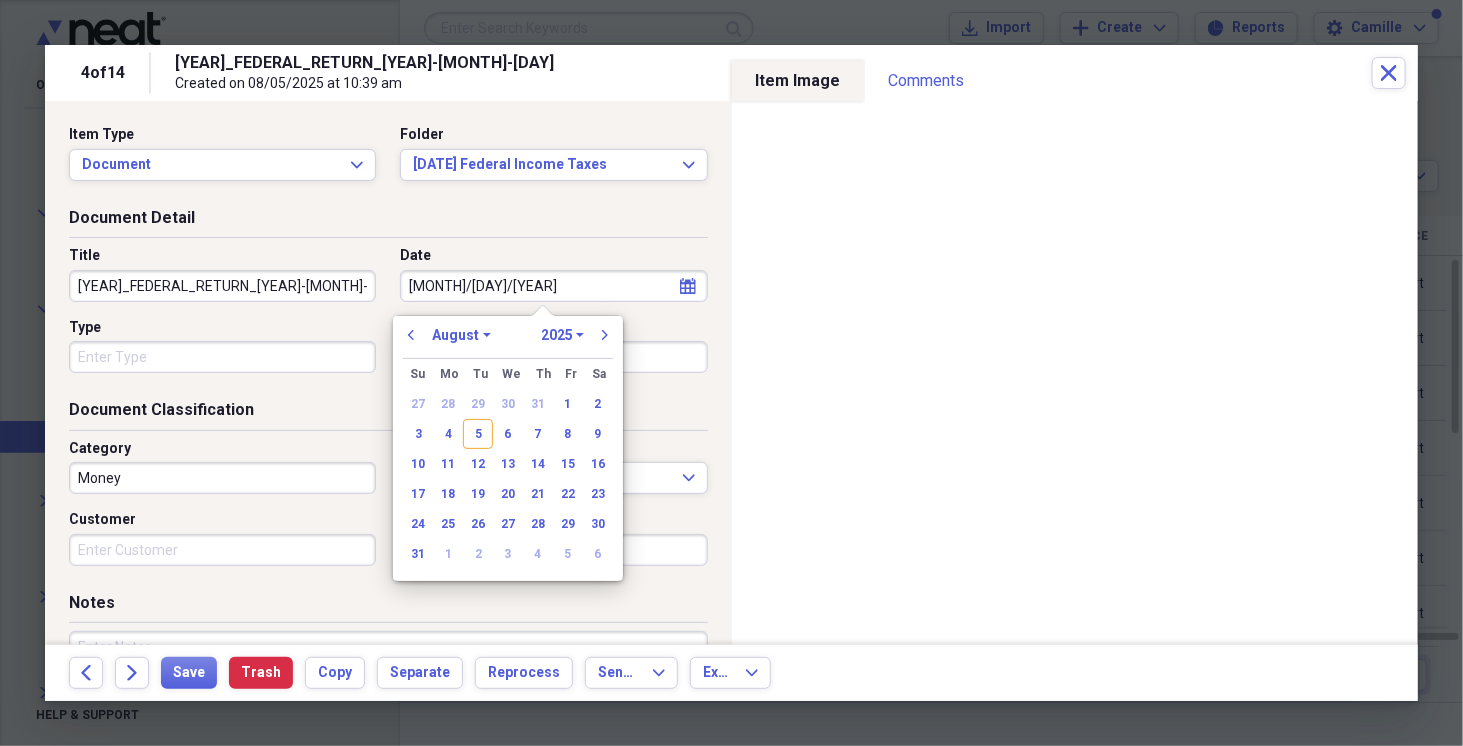 type on "[M]/[DD]/[YY]" 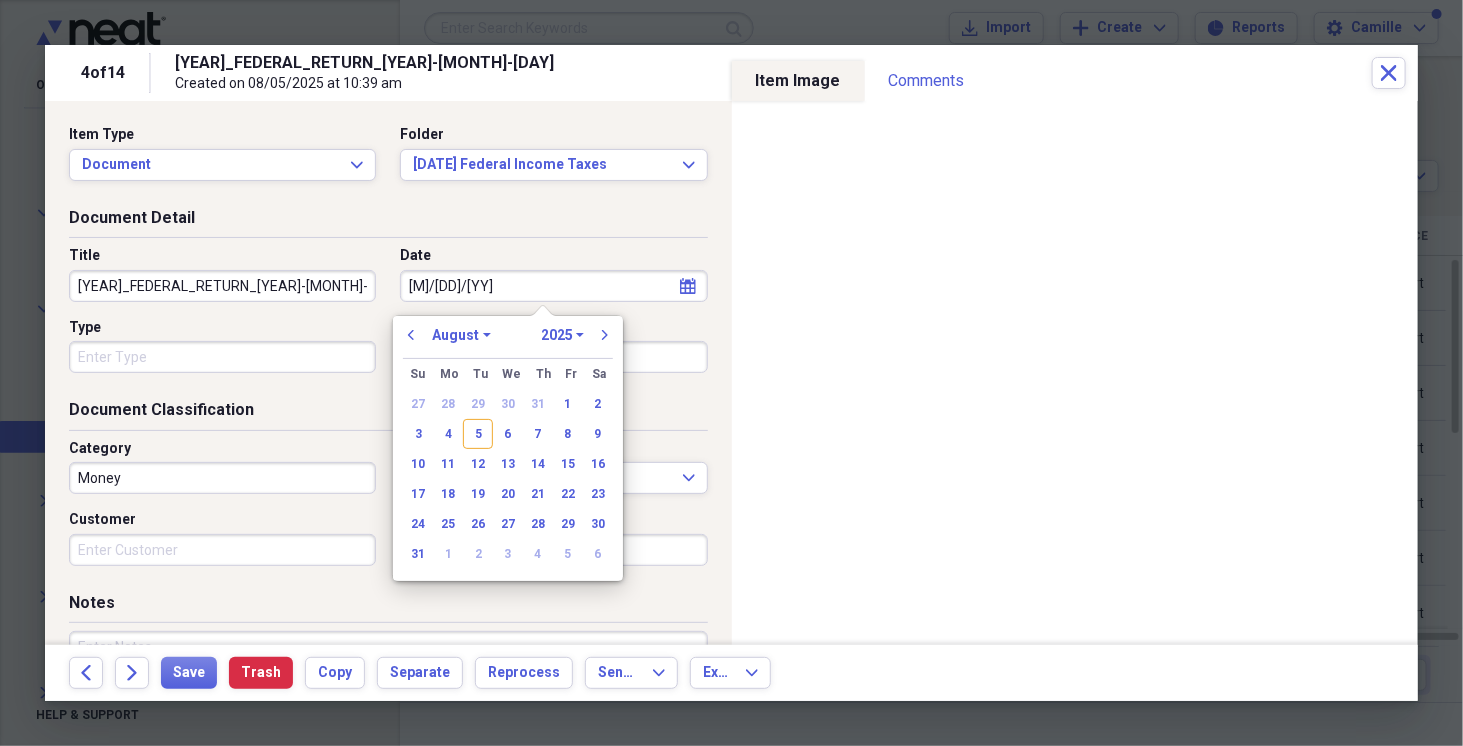 select on "3" 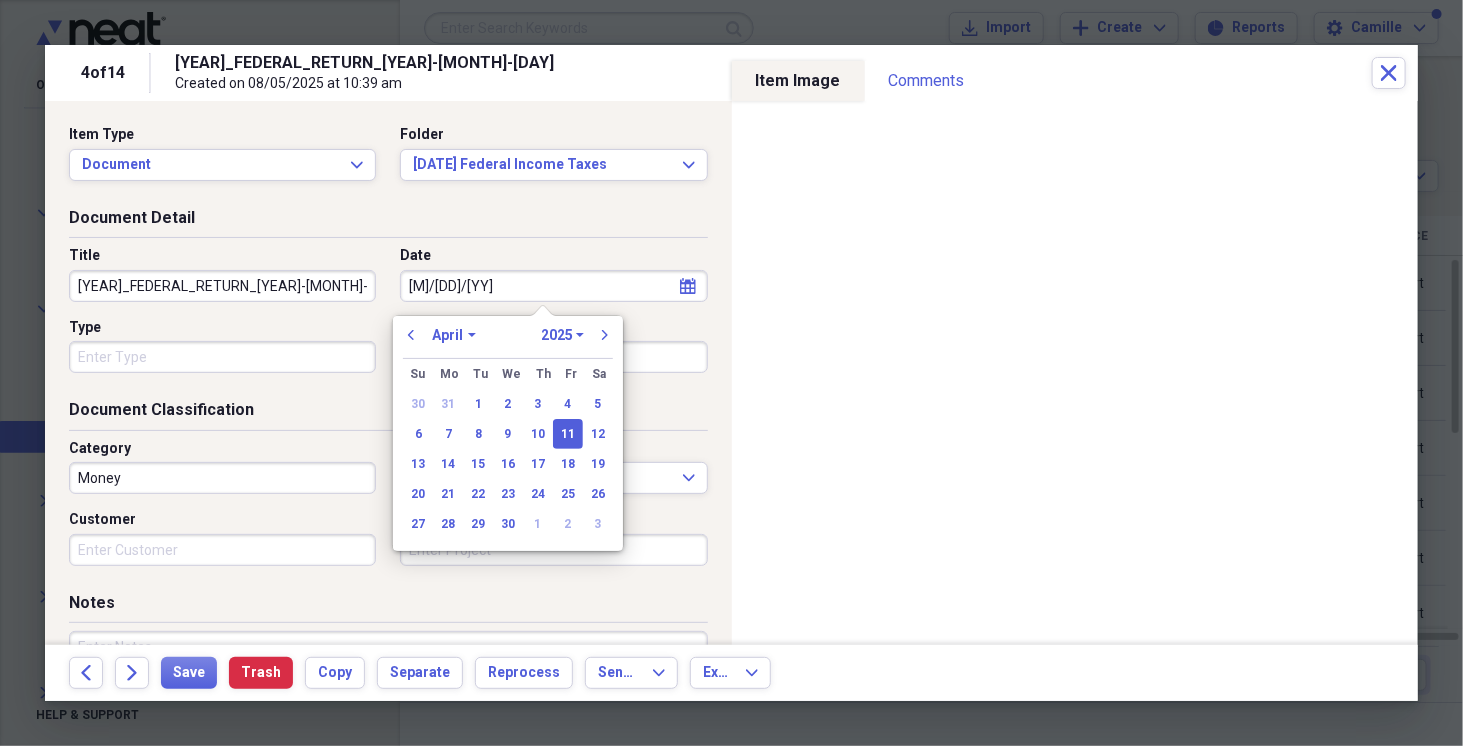type on "04/11/2025" 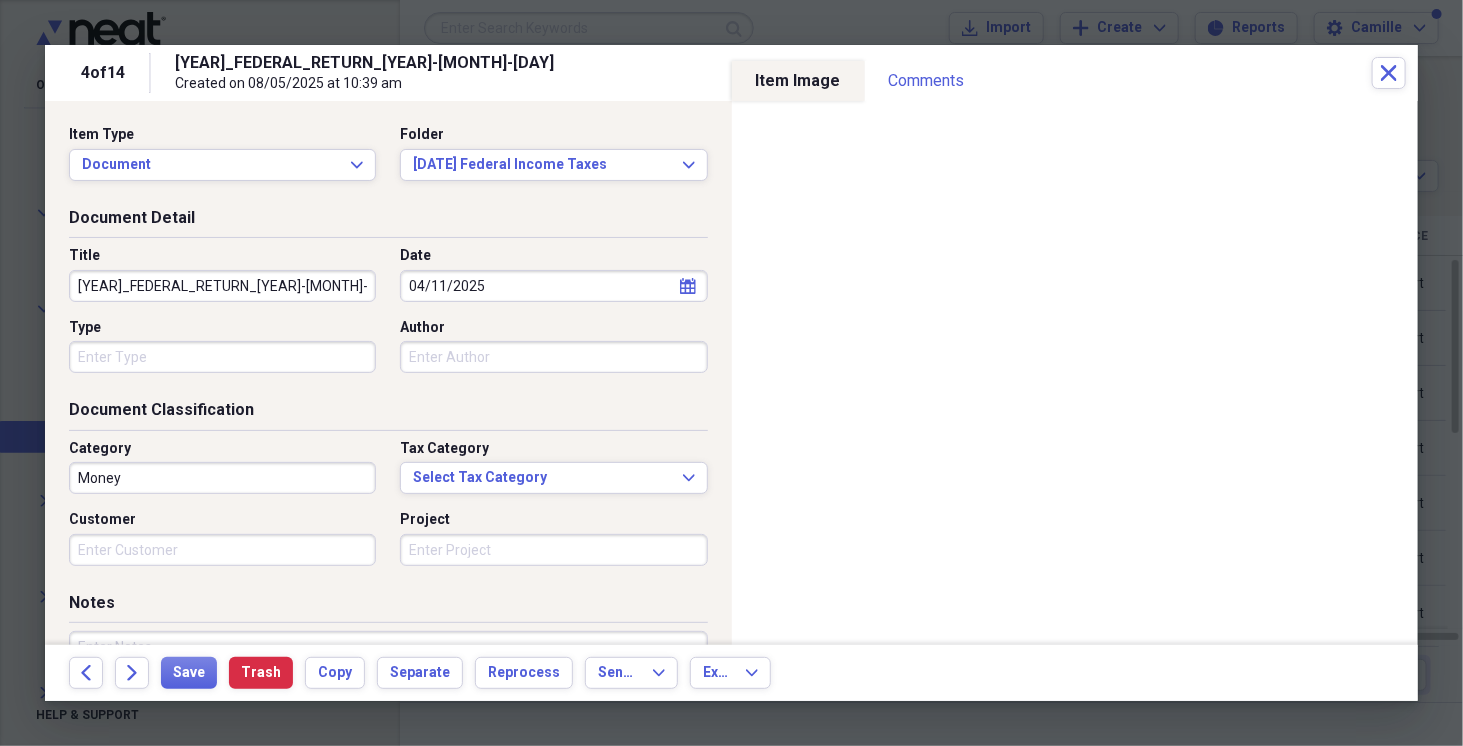 drag, startPoint x: 118, startPoint y: 277, endPoint x: 36, endPoint y: 288, distance: 82.73451 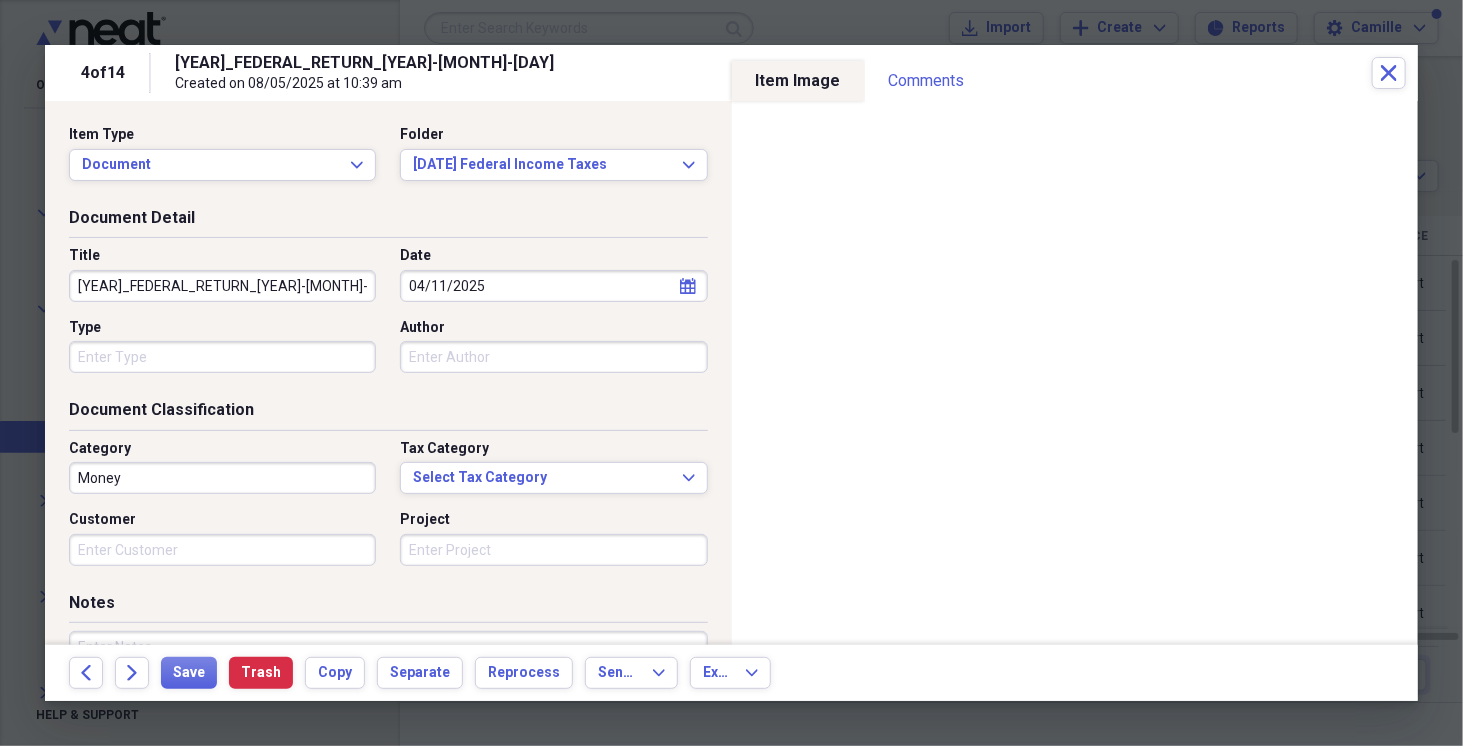 click on "4 of 14 [DATE]_FEDERAL_RETURN_[DATE]_[TIME] Created on [DATE] at [TIME] Close Item Type Document Expand Folder [DATE] Federal Income Taxes Expand Document Detail Title [DATE]_FEDERAL_RETURN_[DATE]_[TIME] Date [DATE] calendar Calendar Type Author Document Classification Category Money Tax Category Select Tax Category Expand Customer Project Notes Additional Information Subject Topic Action Type Application Received calendar Calendar Date Sent calendar Calendar From To Date Due calendar Calendar Item Image Comments There are no comments for this item yet Share your comments Back Forward Save Trash Copy Separate Reprocess Send To Expand Export Expand" at bounding box center [731, 0] 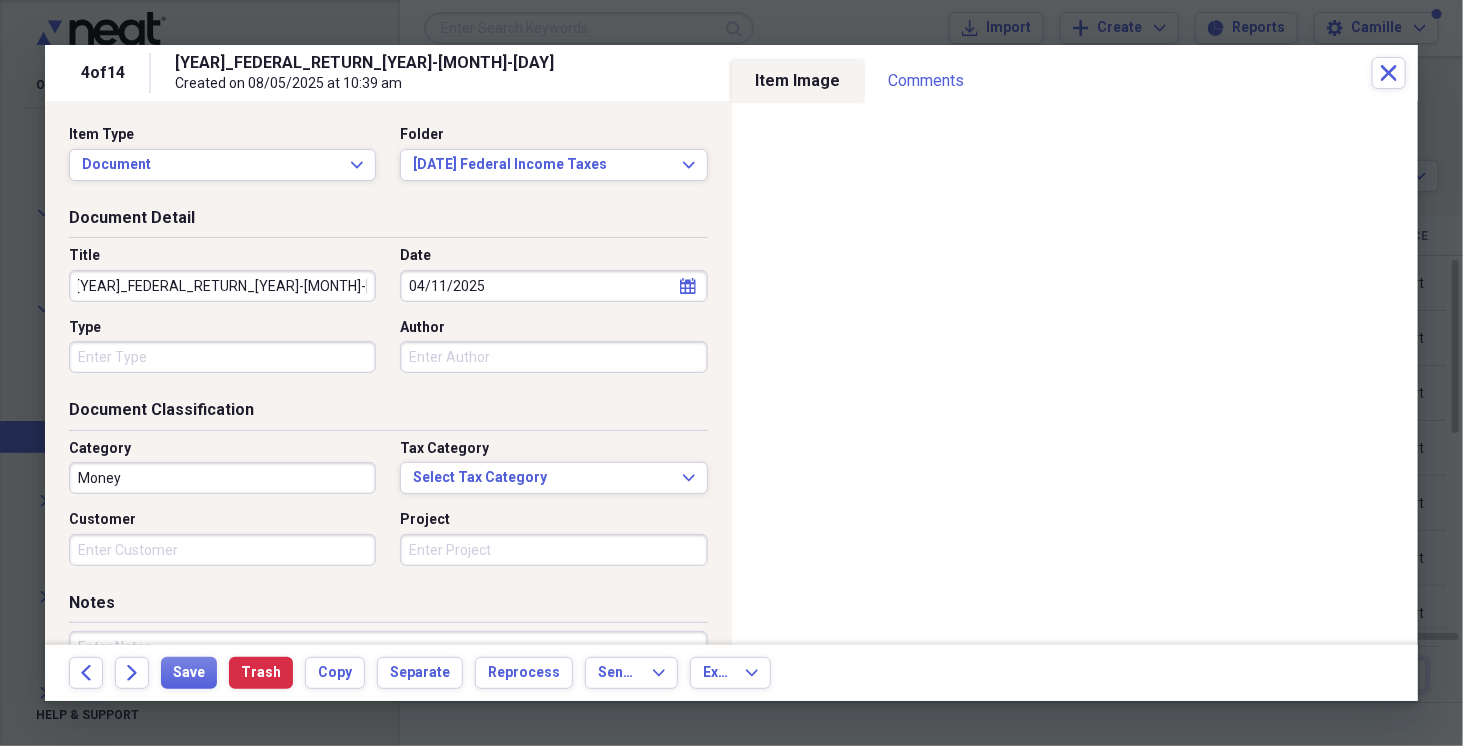 scroll, scrollTop: 0, scrollLeft: 0, axis: both 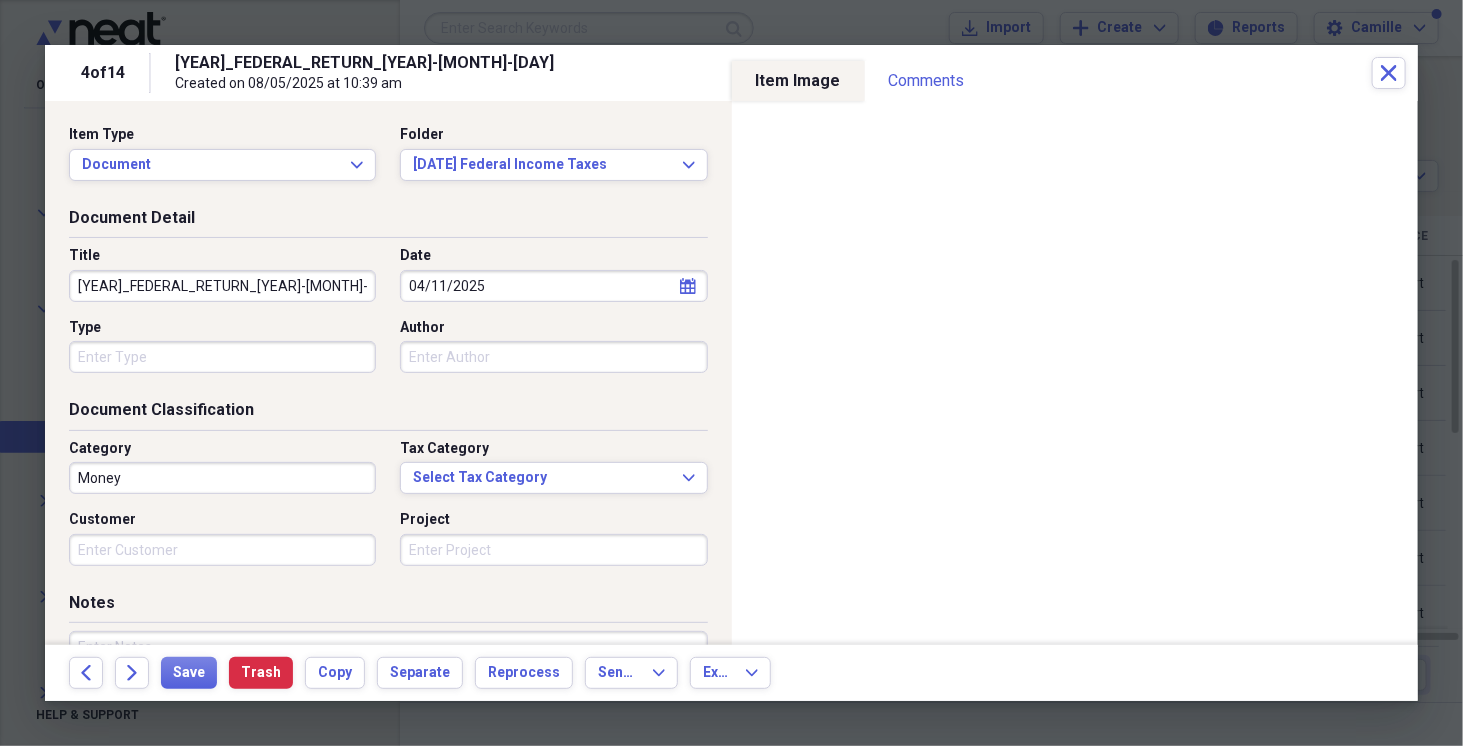 drag, startPoint x: 362, startPoint y: 287, endPoint x: 52, endPoint y: 291, distance: 310.02582 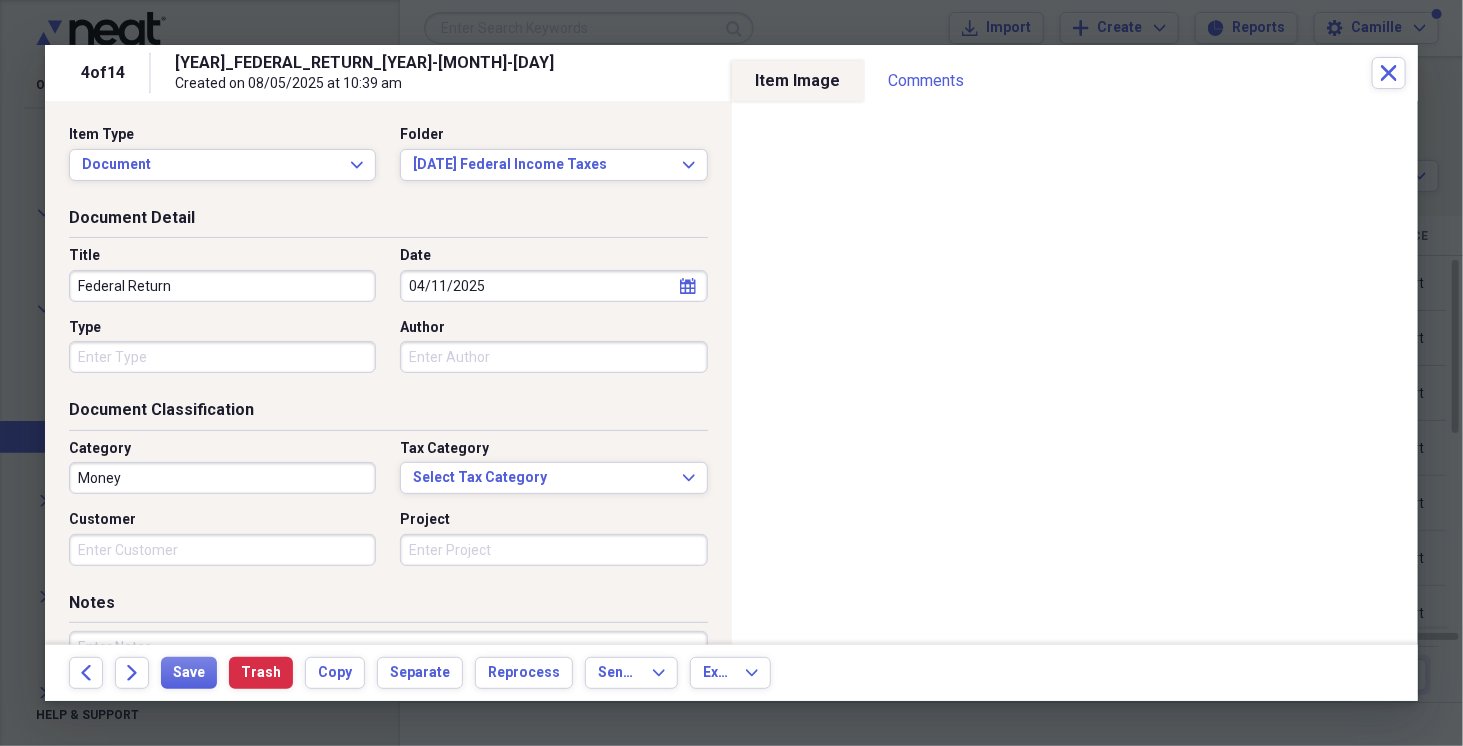 type on "Federal Return" 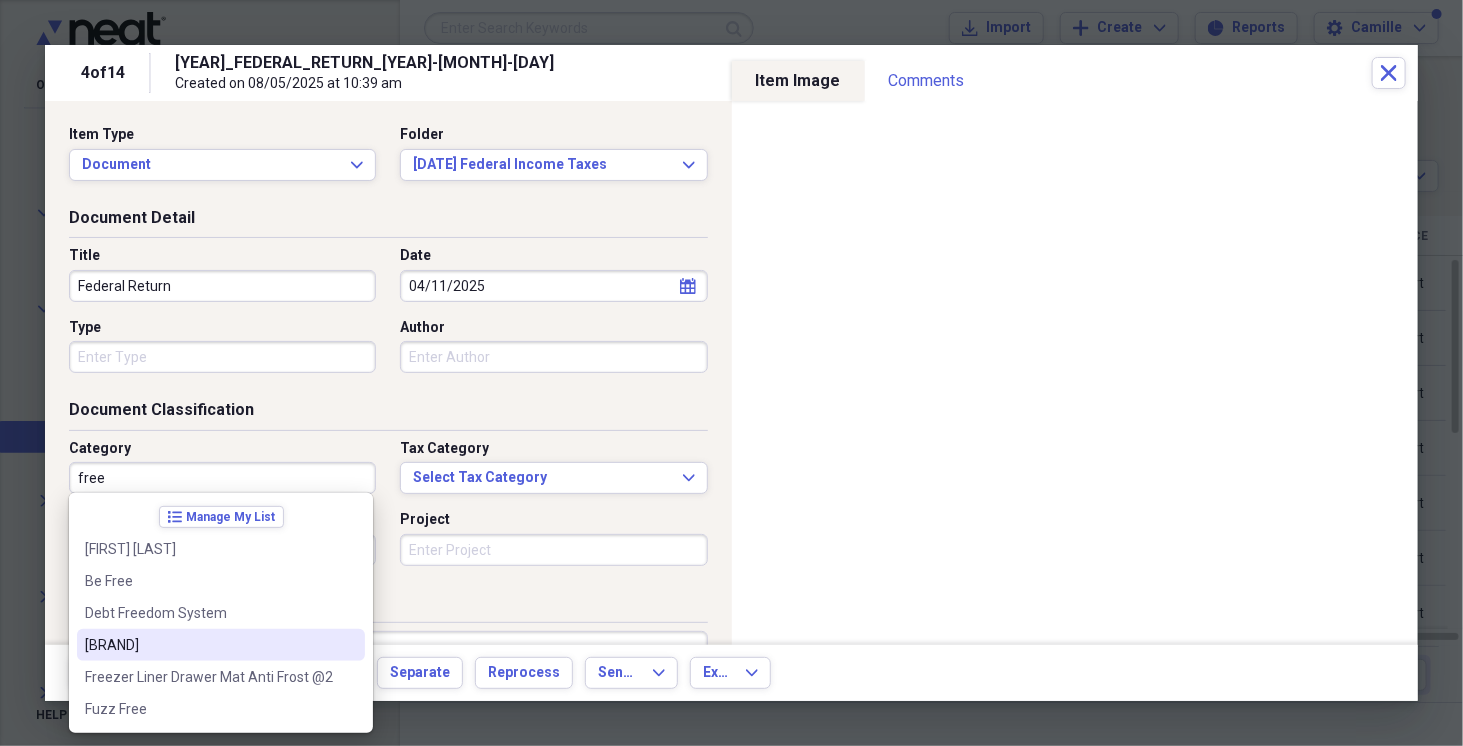 click on "[BRAND]" at bounding box center (209, 645) 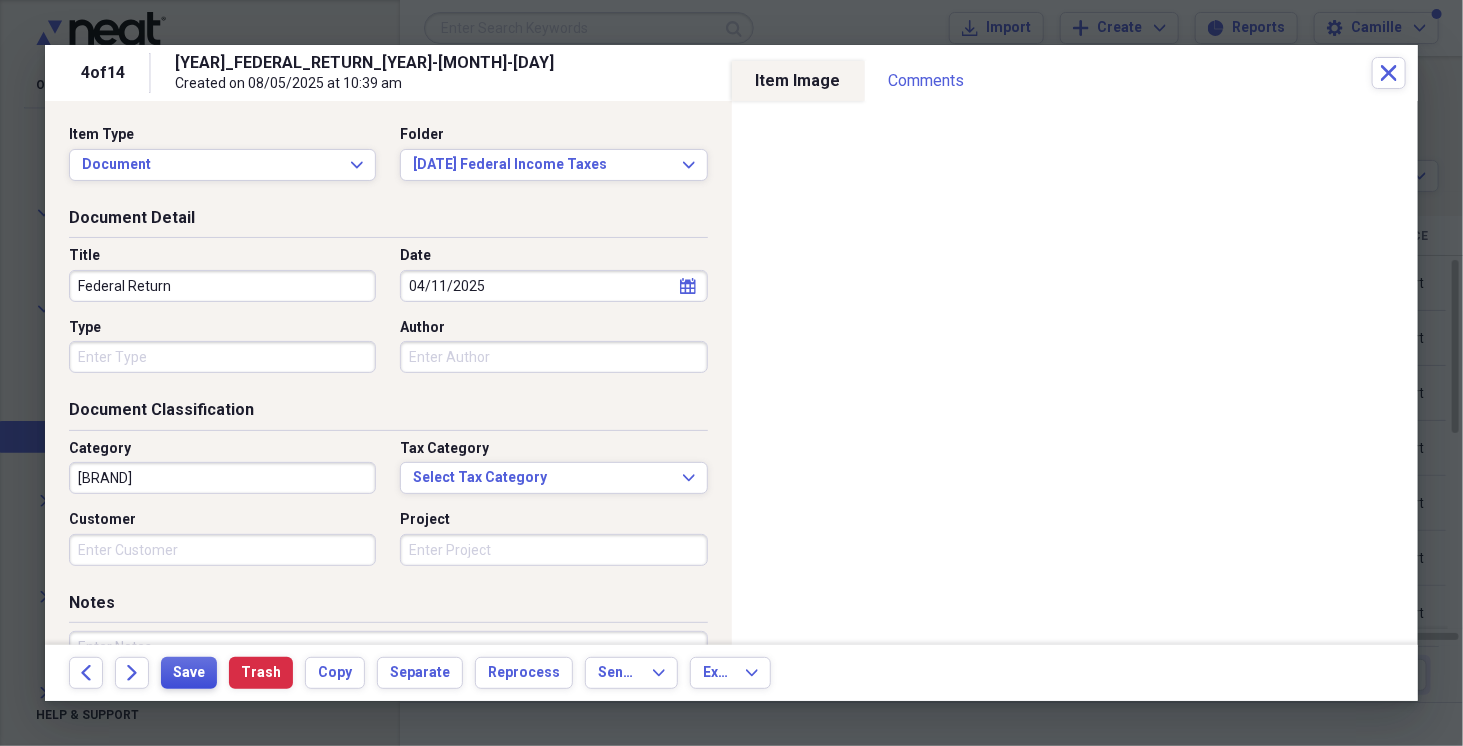 click on "Save" at bounding box center (189, 673) 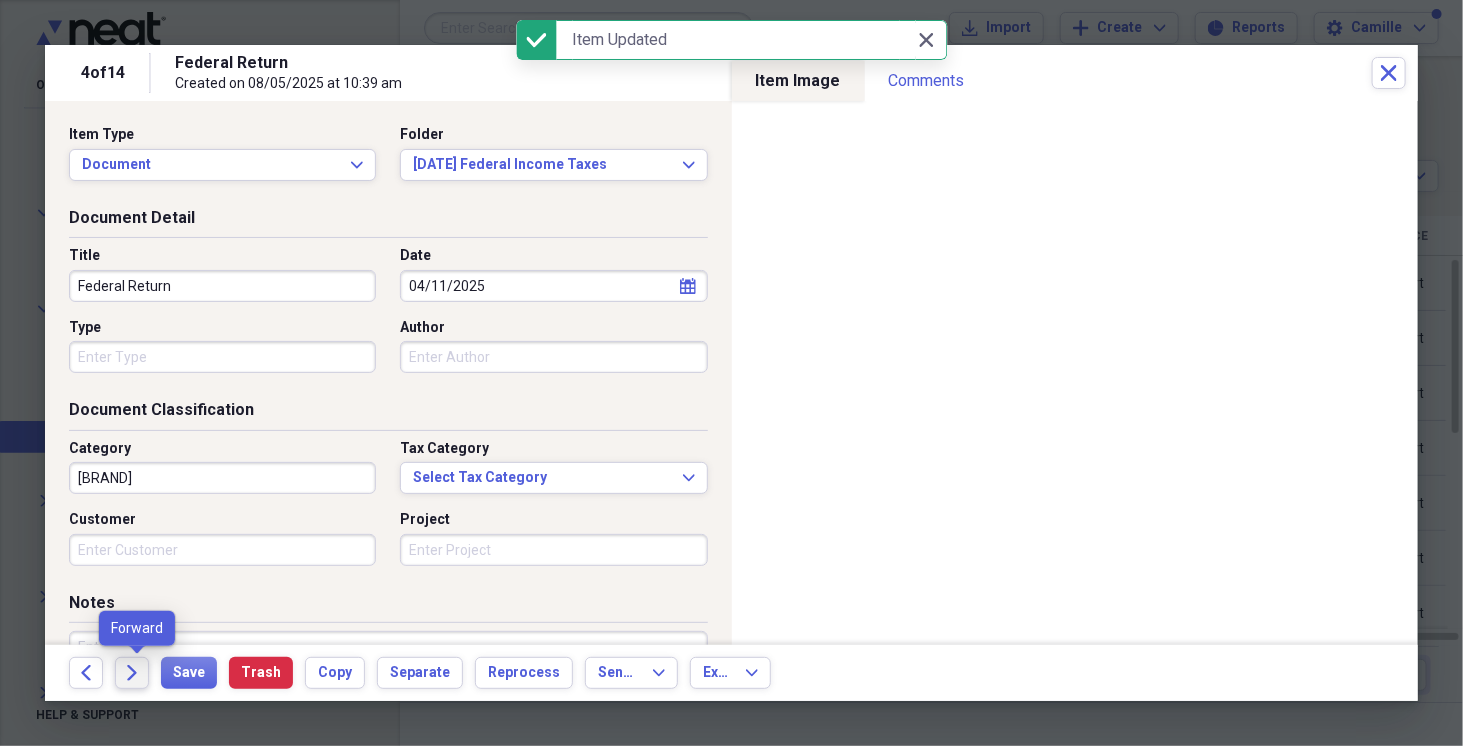 click on "Forward" 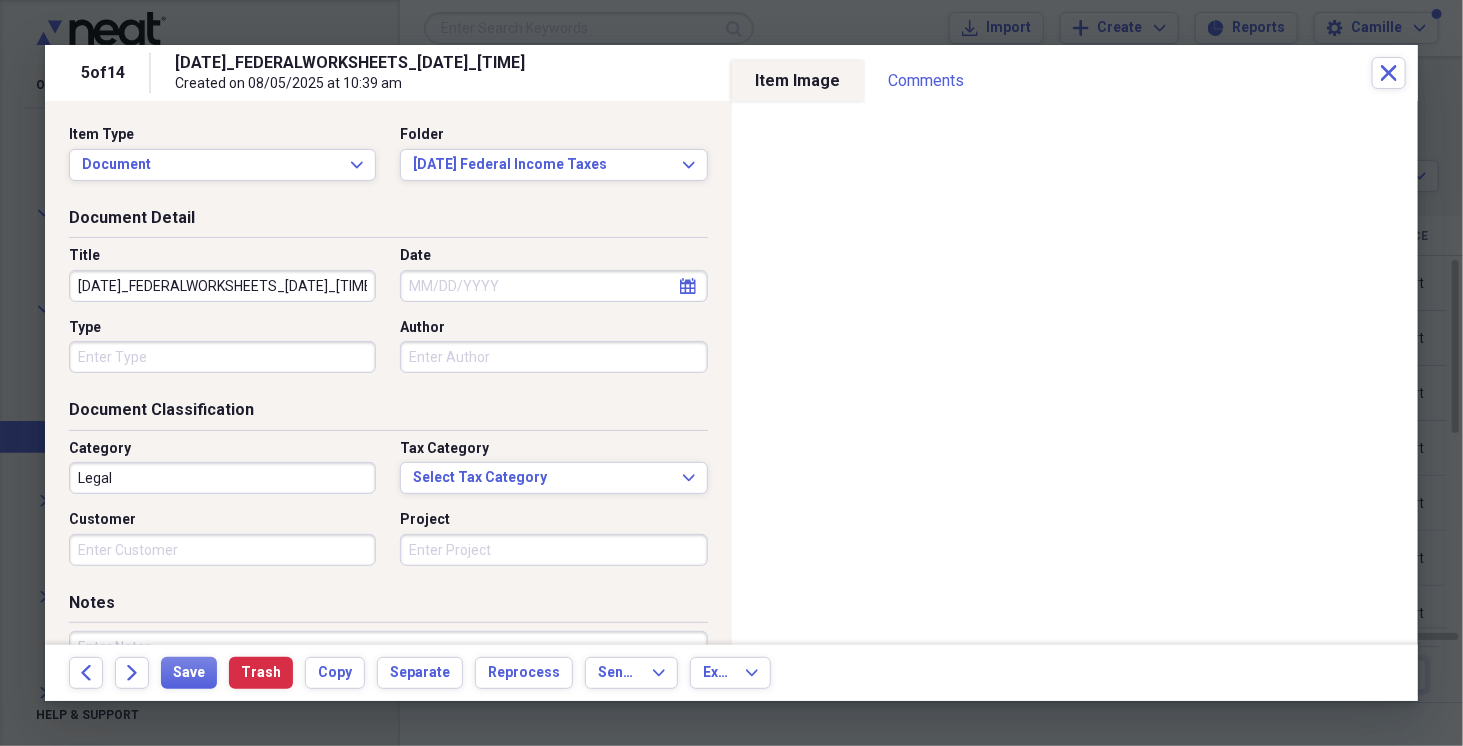 scroll, scrollTop: 0, scrollLeft: 33, axis: horizontal 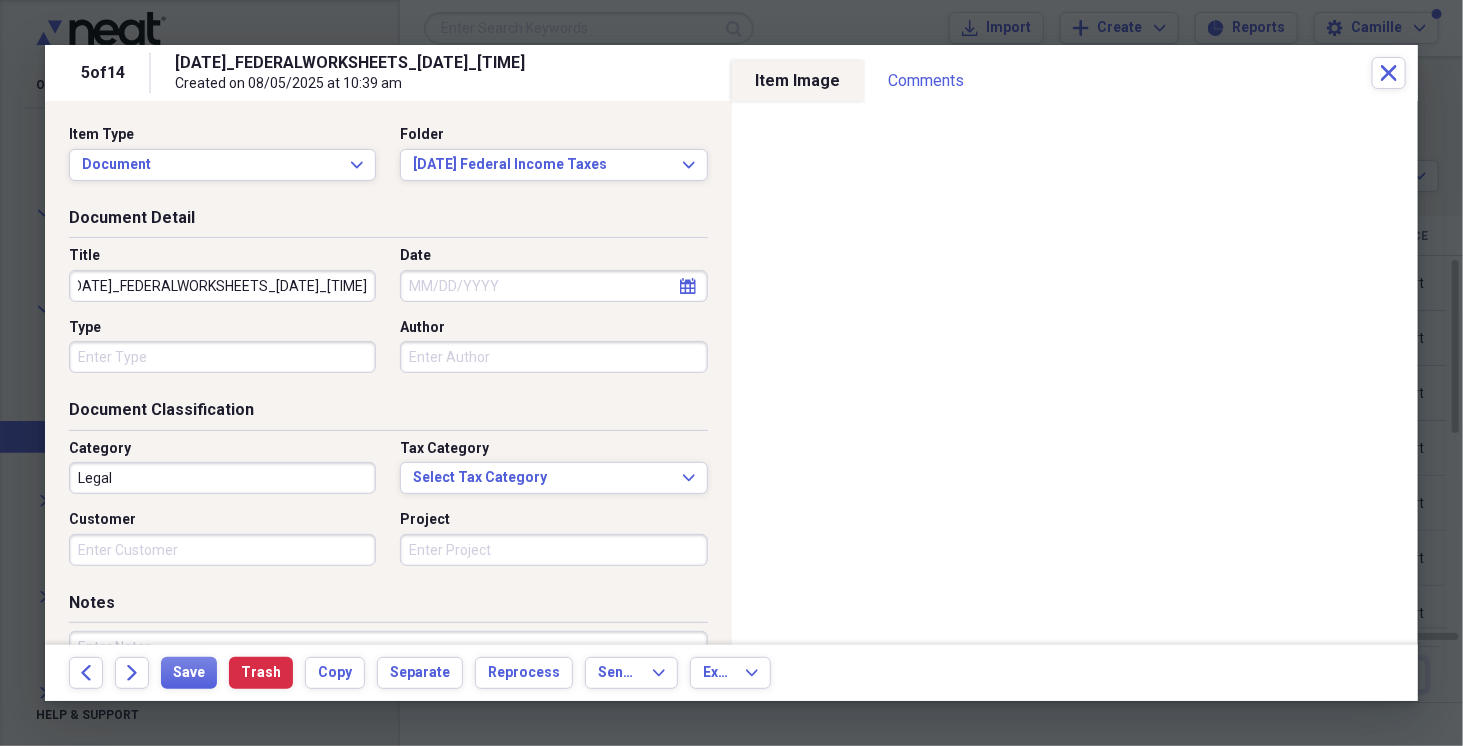 drag, startPoint x: 76, startPoint y: 291, endPoint x: 467, endPoint y: 308, distance: 391.3694 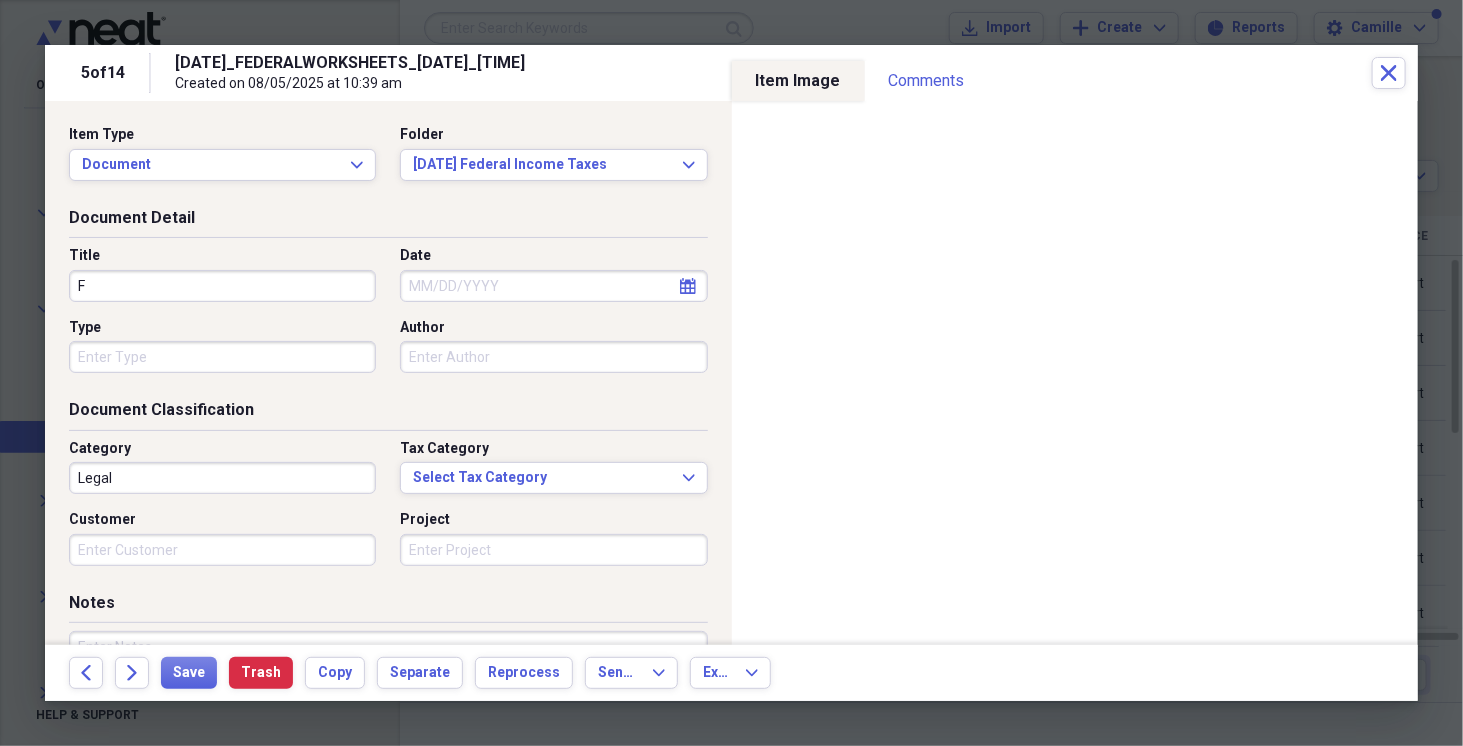 scroll, scrollTop: 0, scrollLeft: 0, axis: both 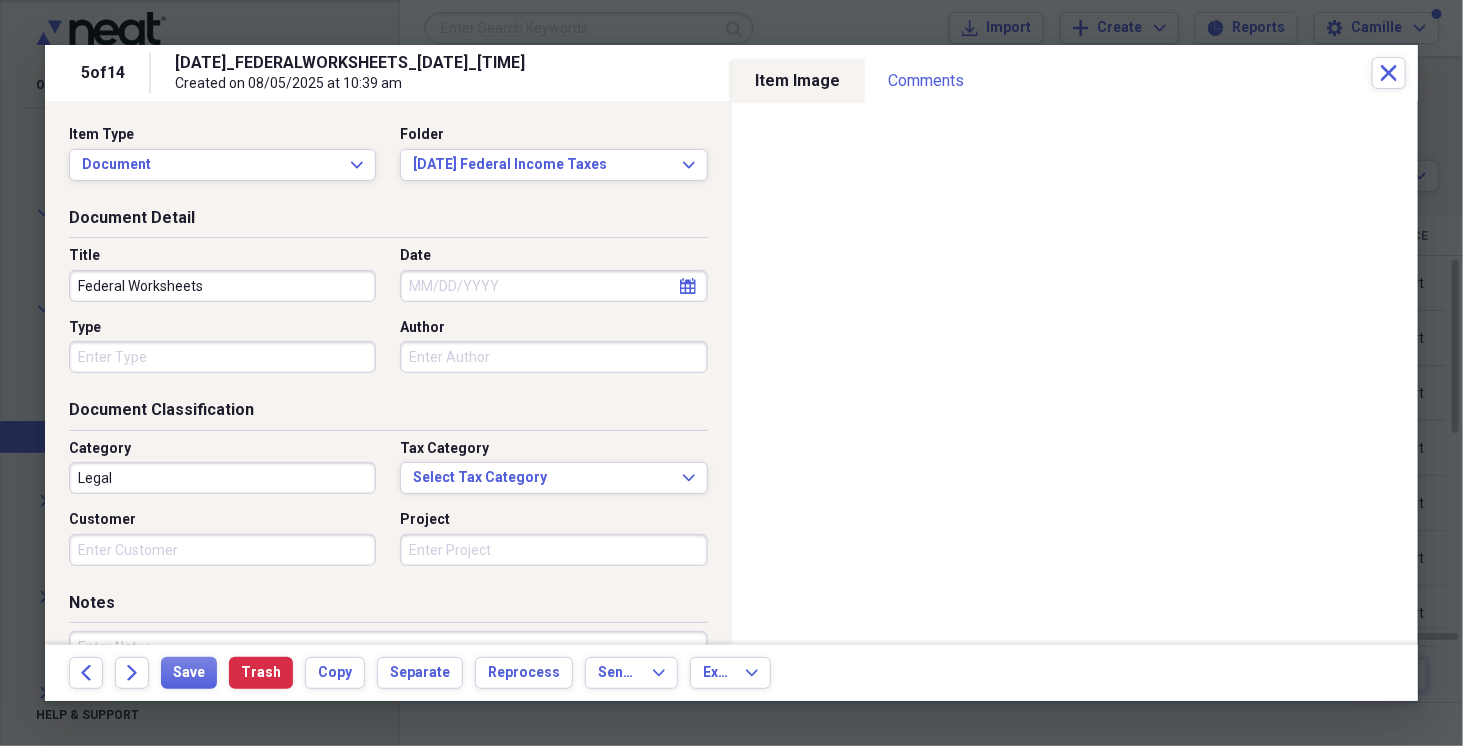 type on "Federal Worksheets" 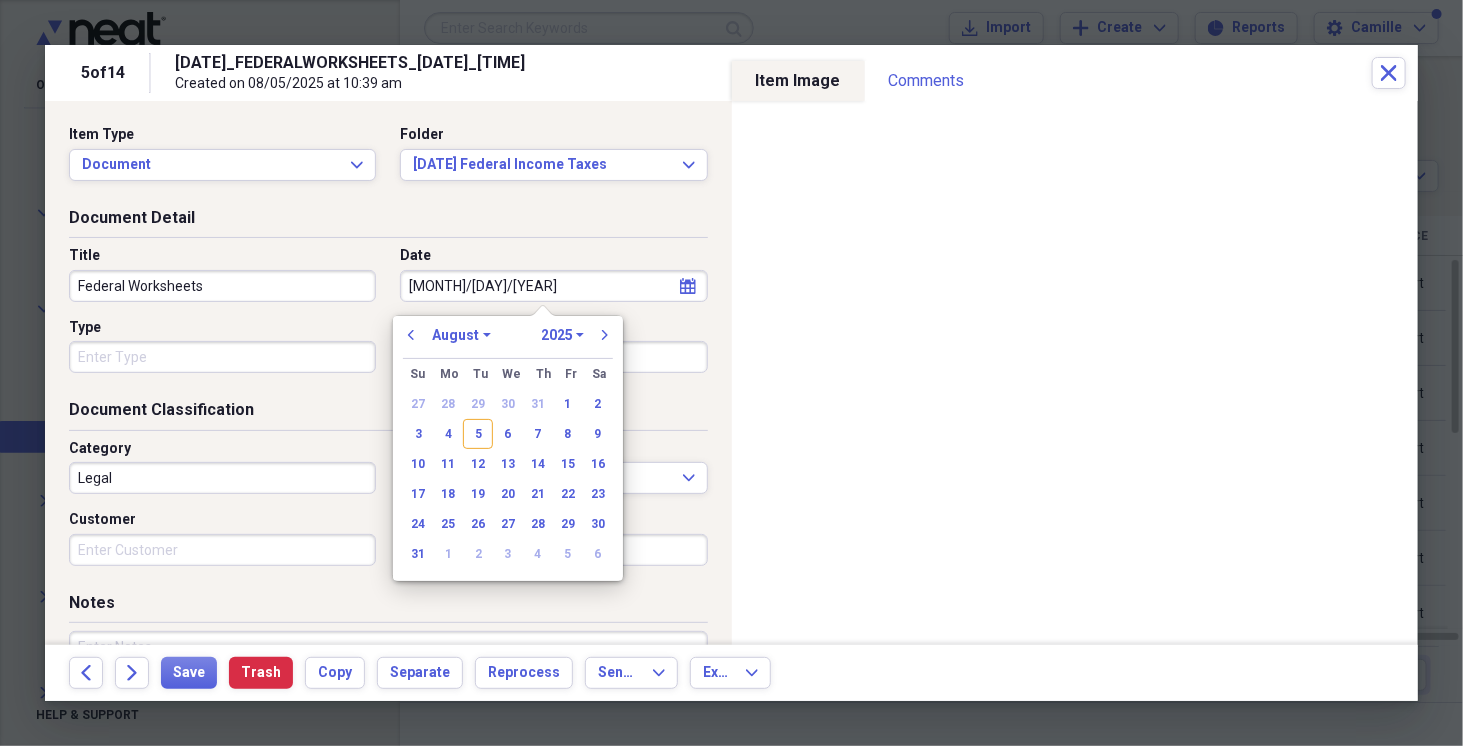 type on "[M]/[DD]/[YY]" 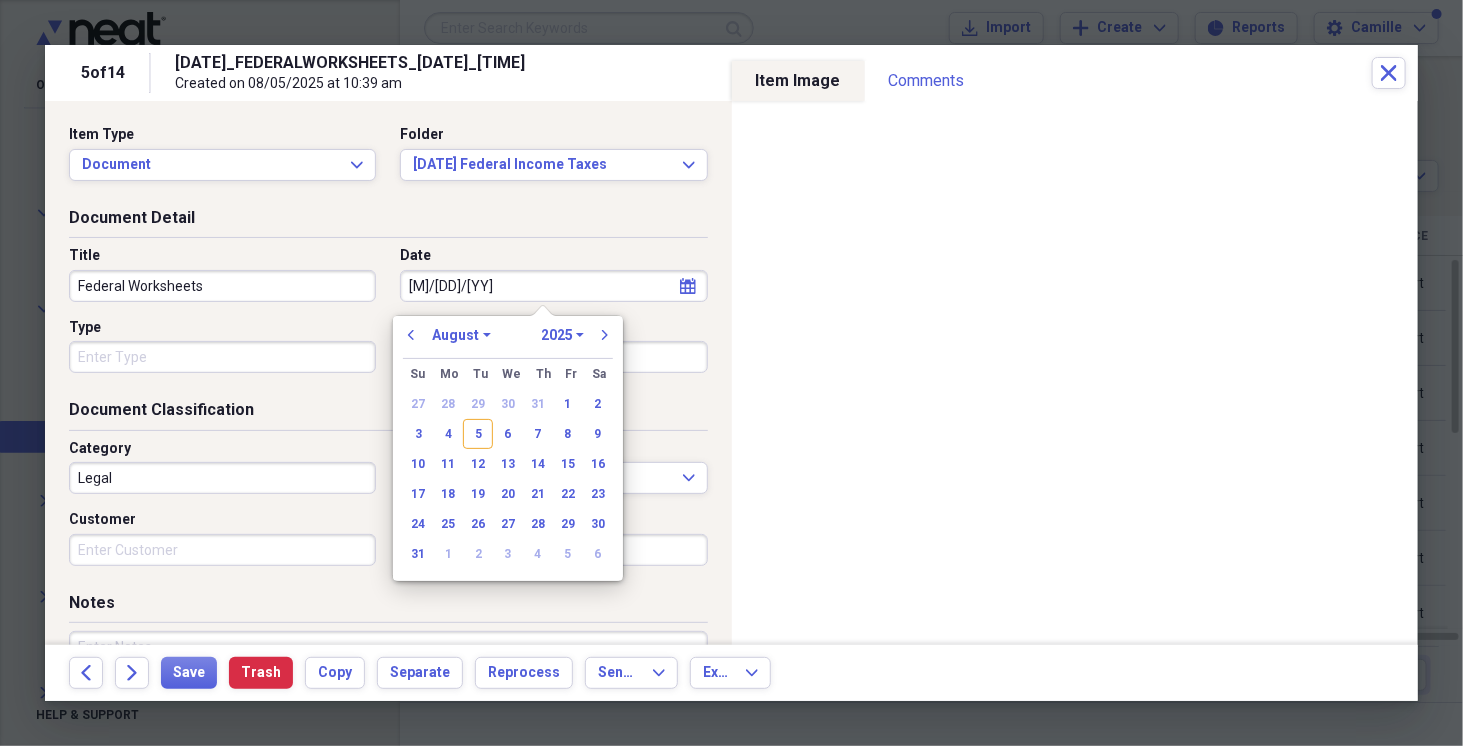 select on "3" 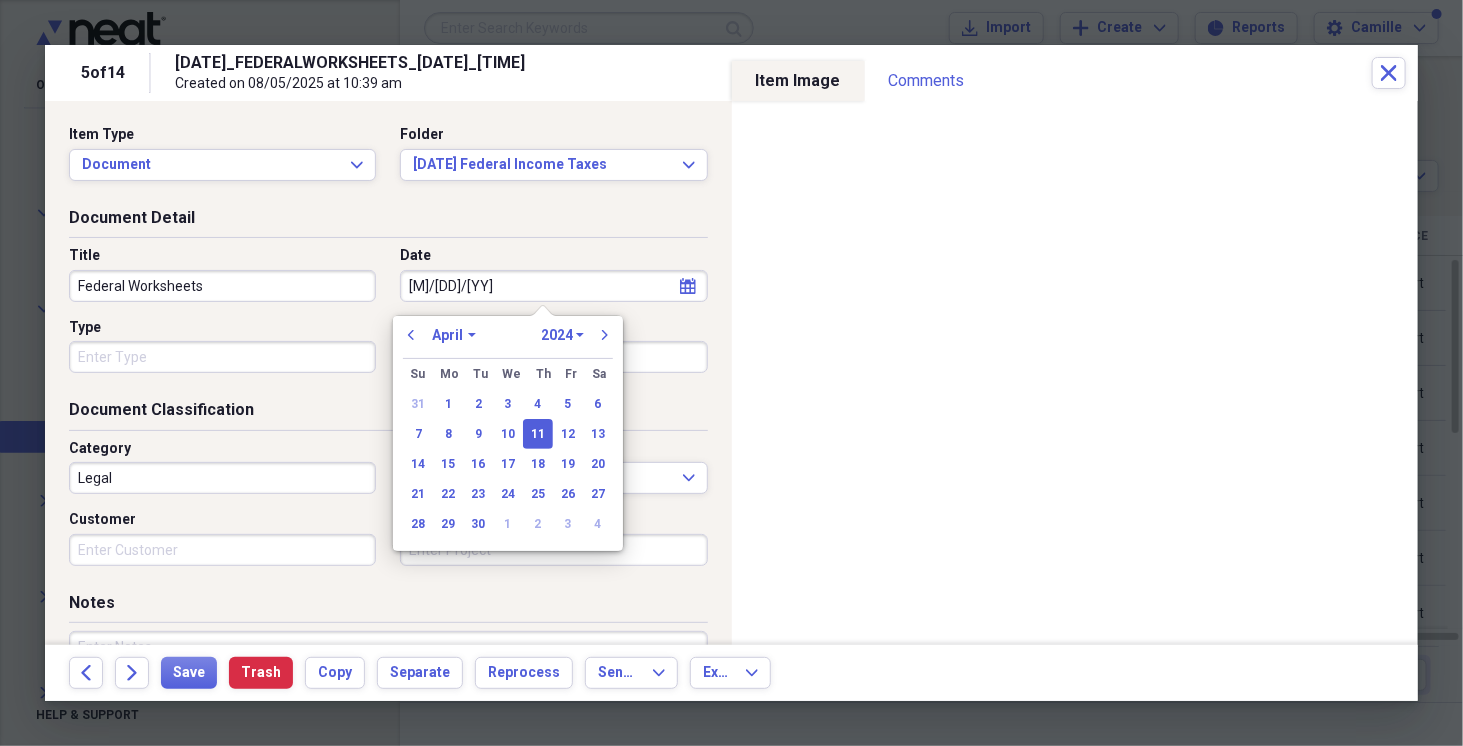 click on "Legal" at bounding box center (222, 478) 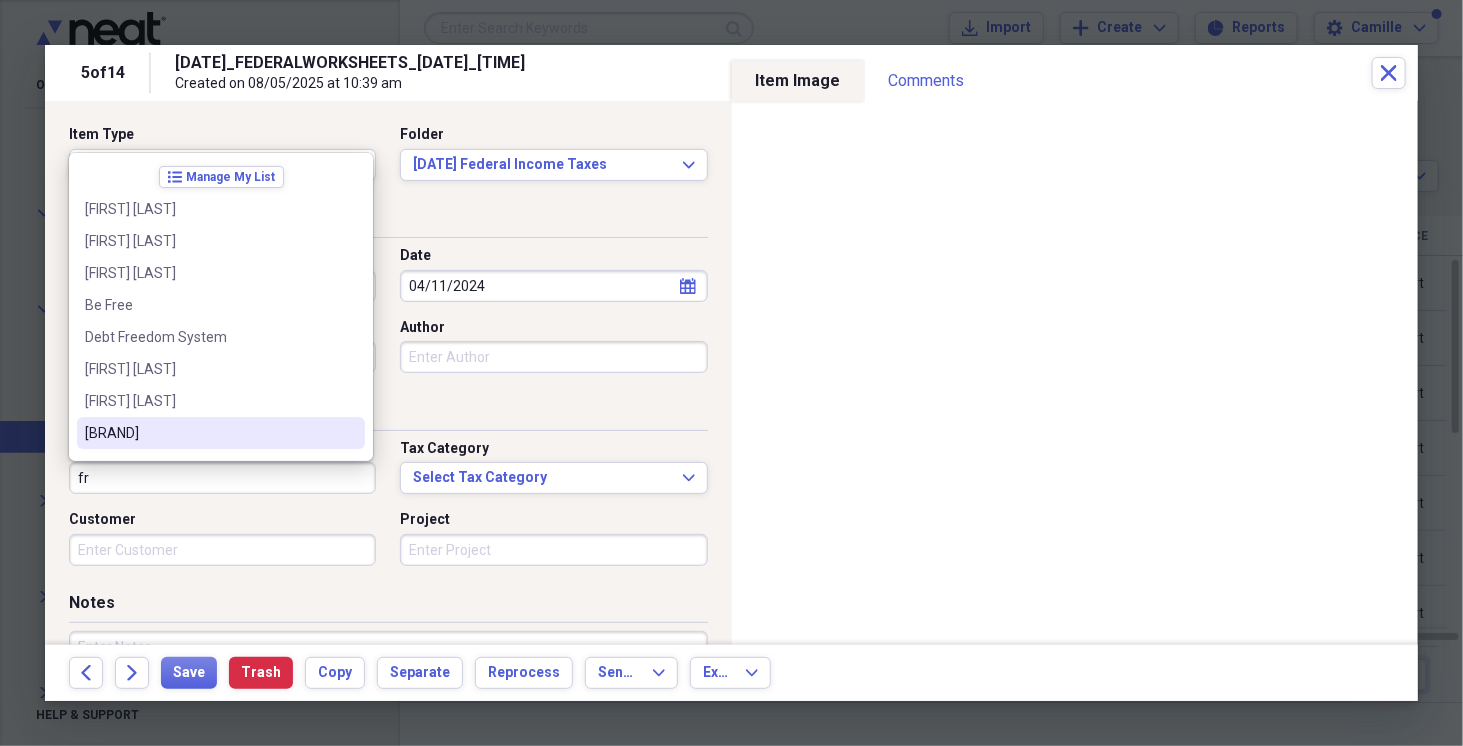 click on "[BRAND]" at bounding box center [209, 433] 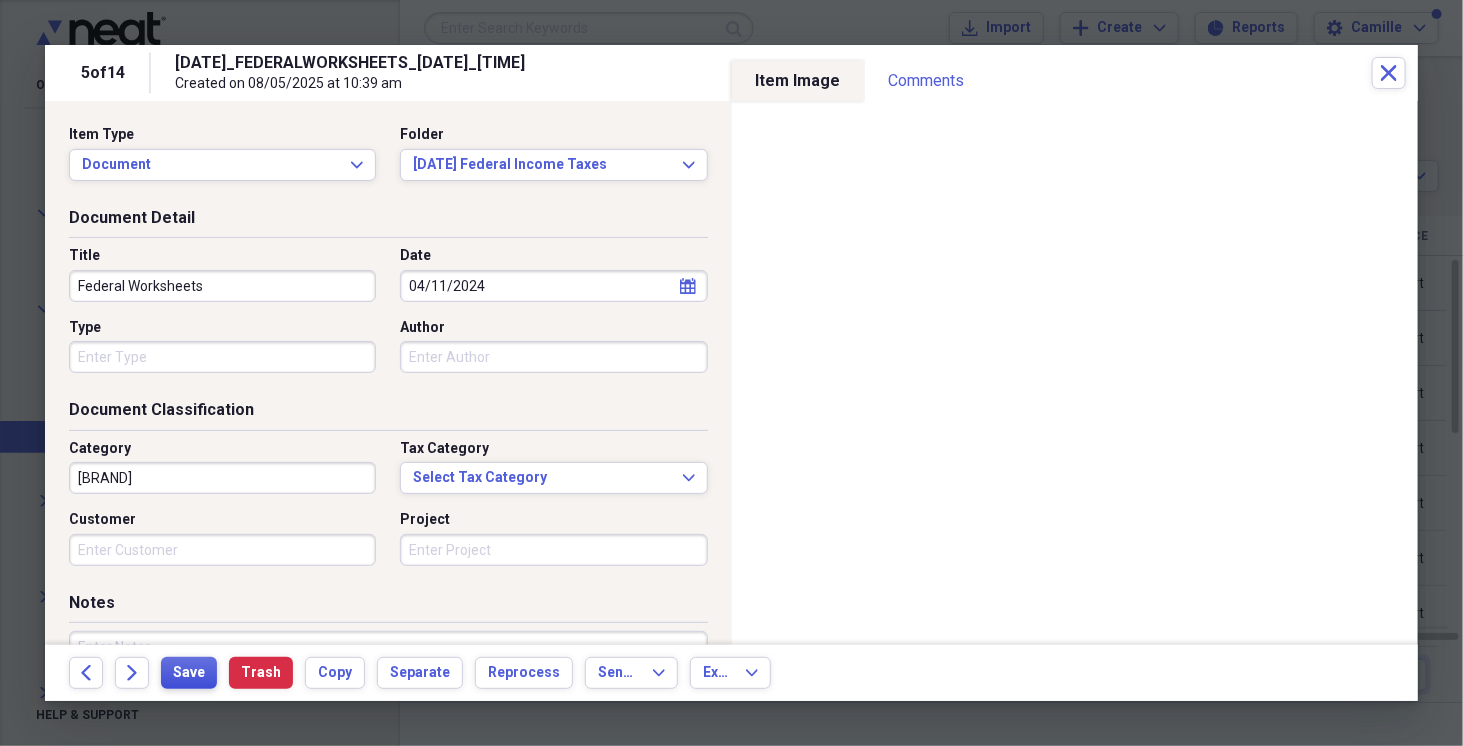 click on "Save" at bounding box center (189, 673) 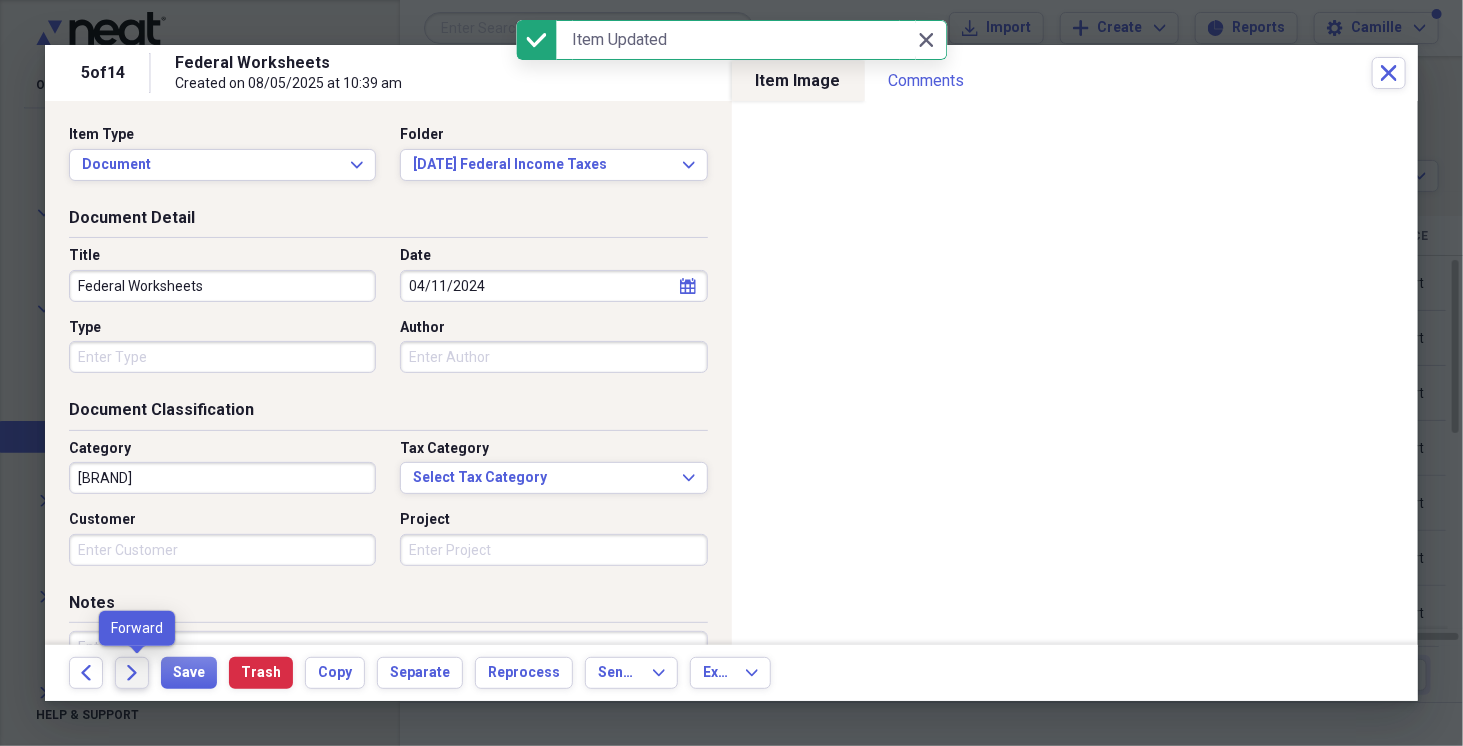 click on "Forward" at bounding box center (132, 673) 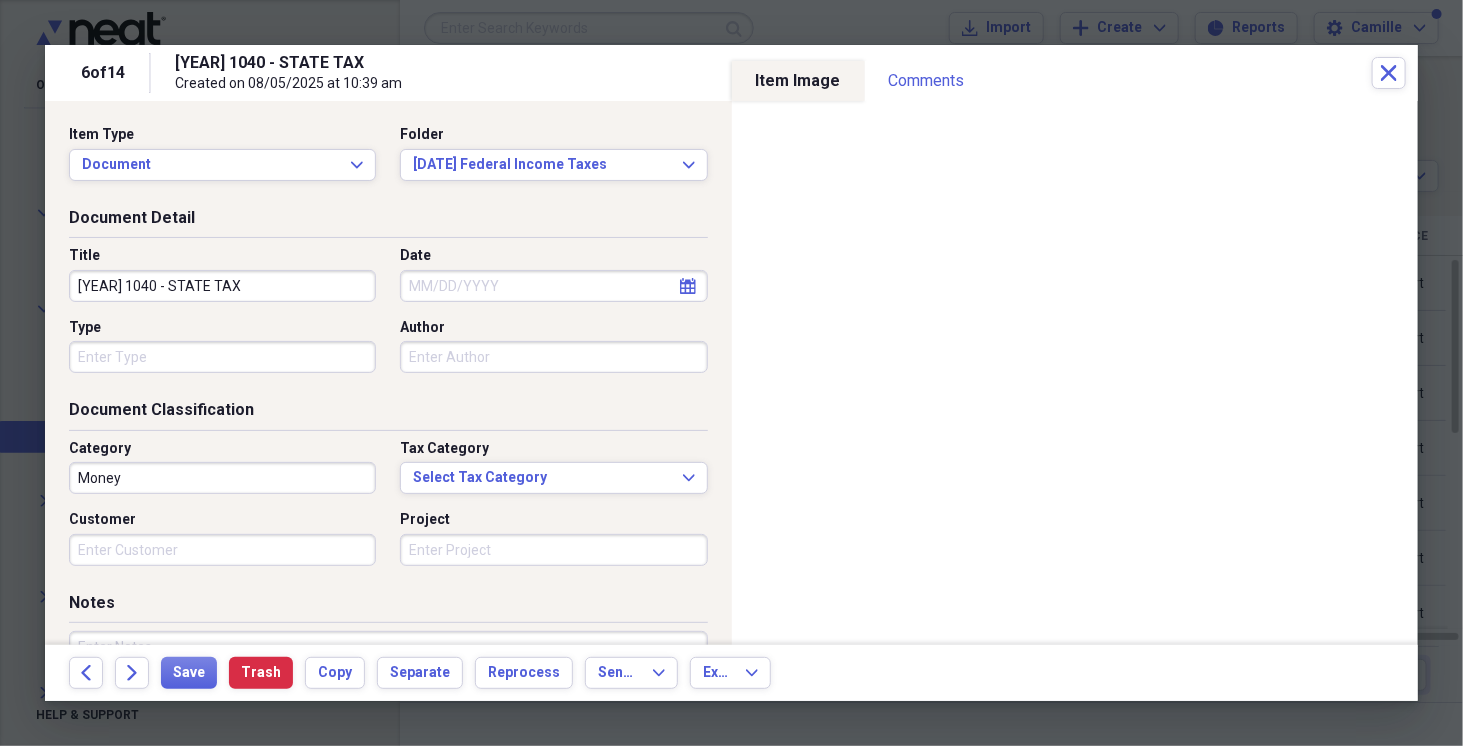 select on "7" 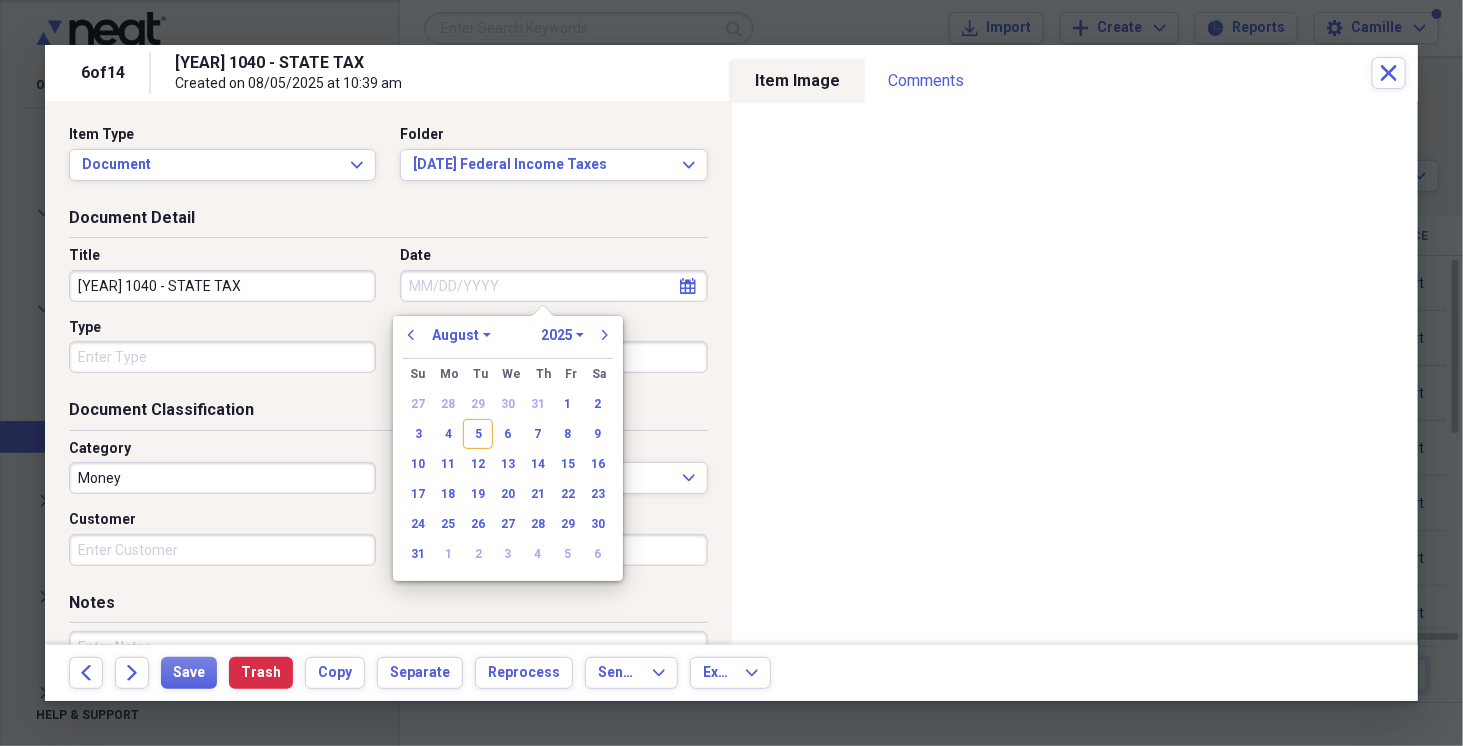 click on "Date" at bounding box center (553, 286) 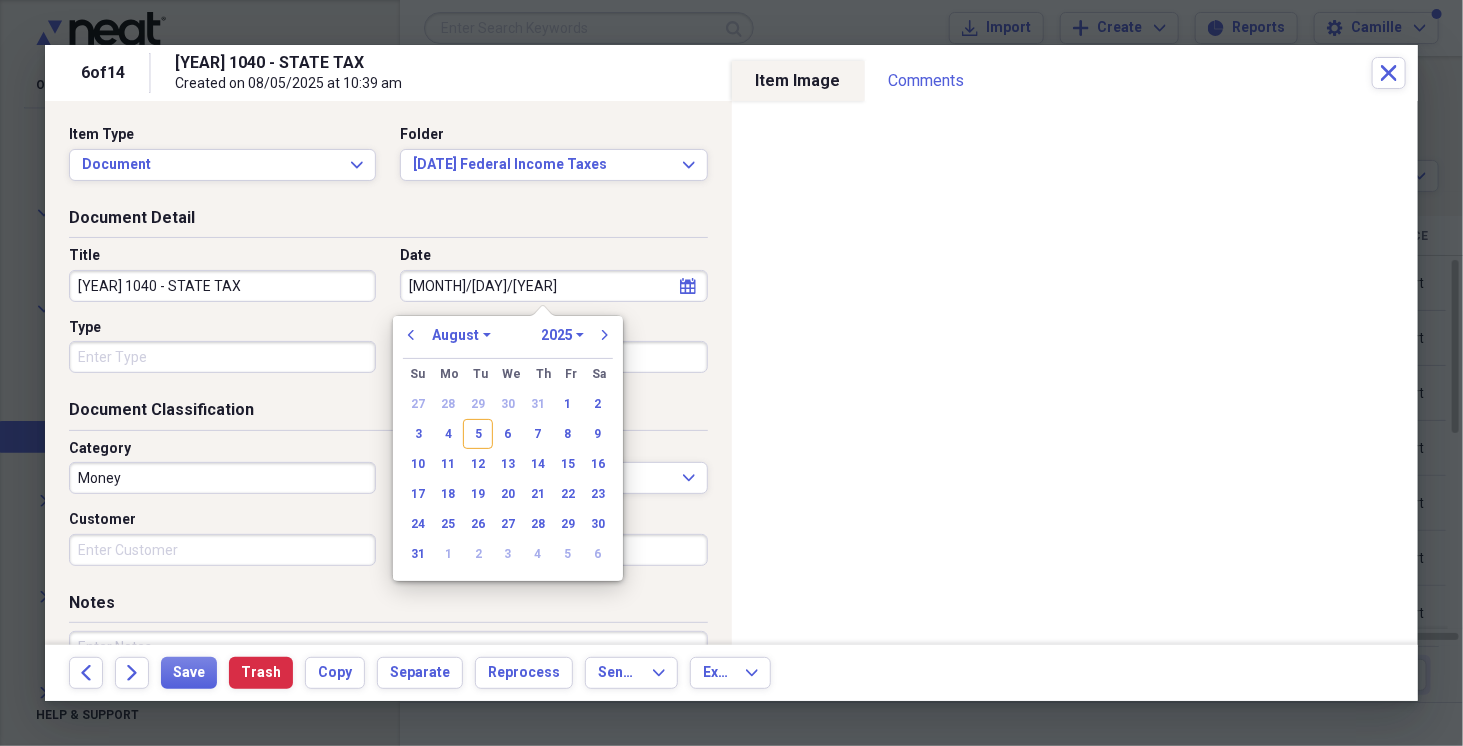 type on "[M]/[DD]/[YY]" 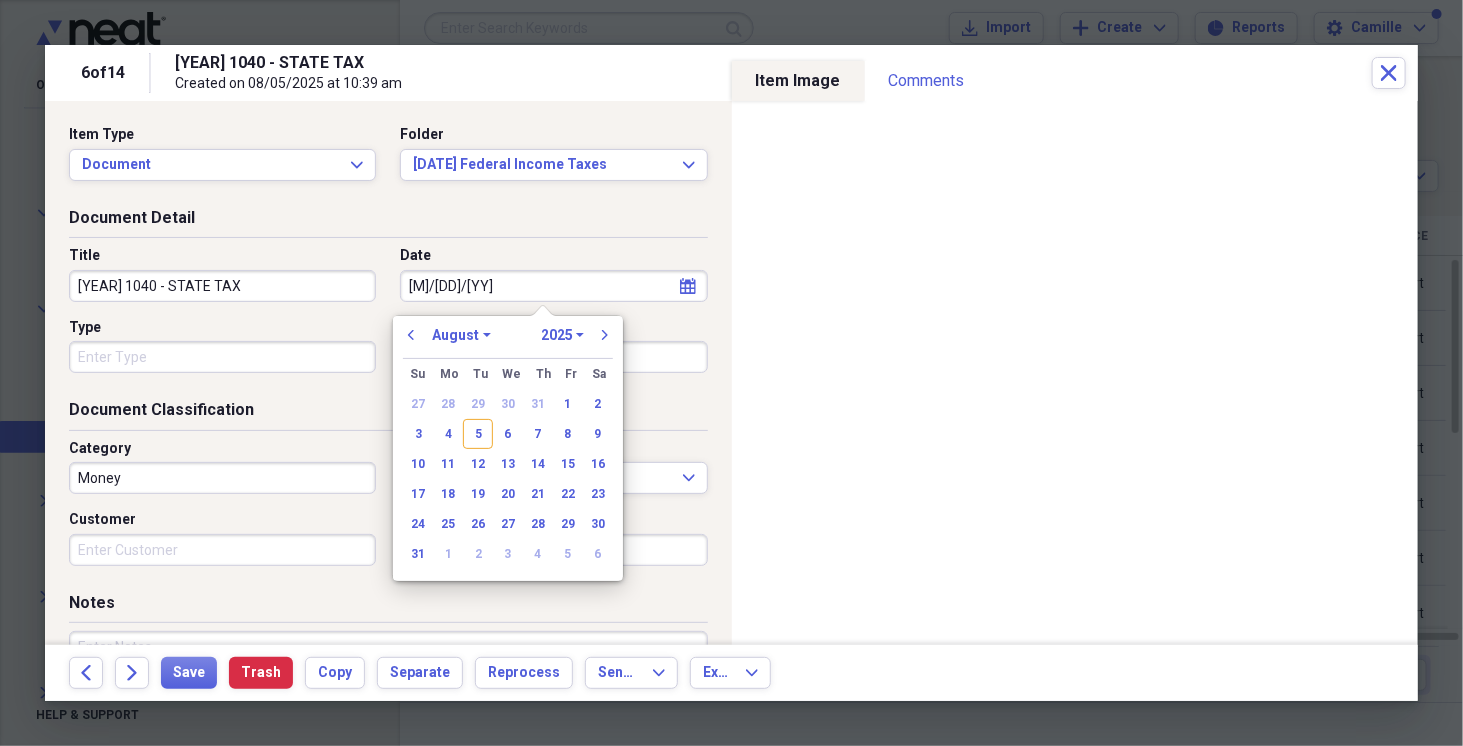 type 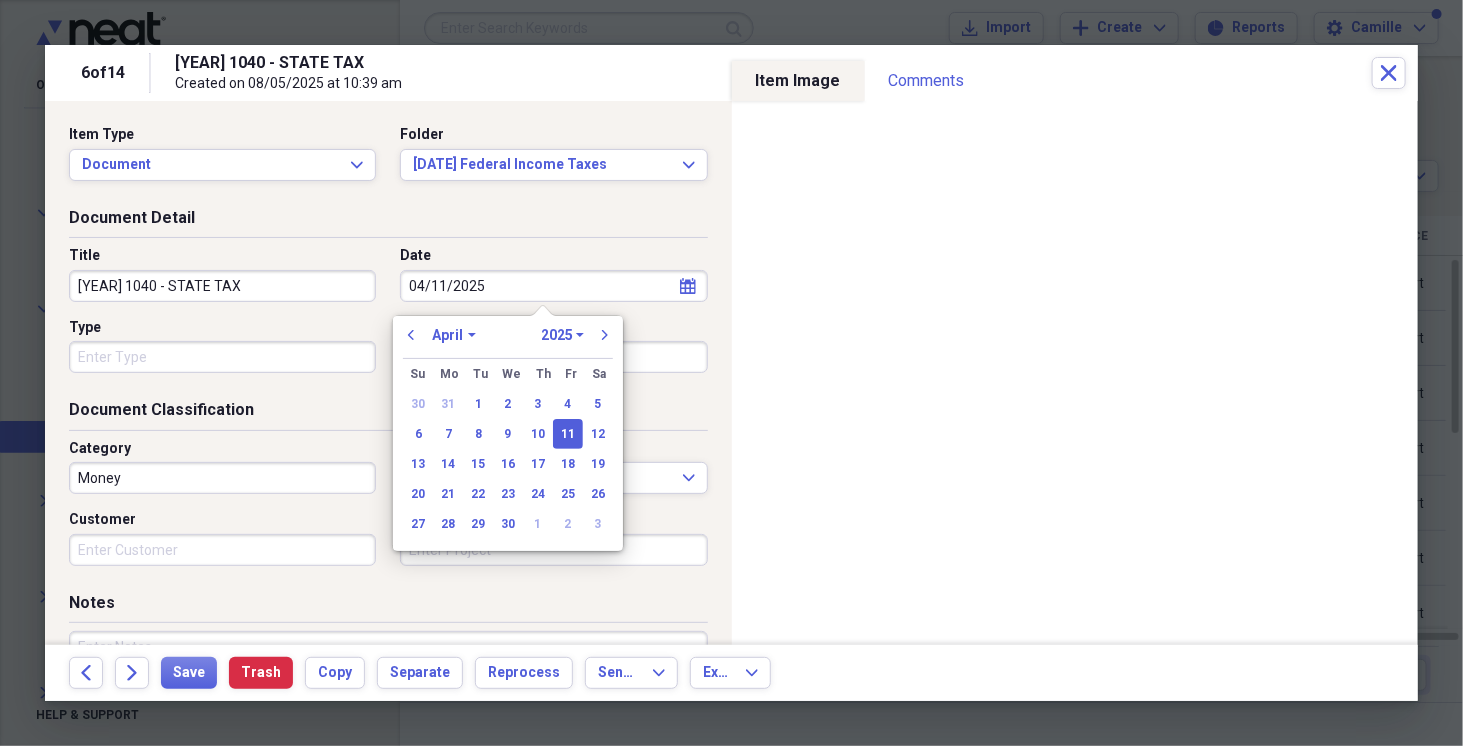 click on "Money" at bounding box center [222, 478] 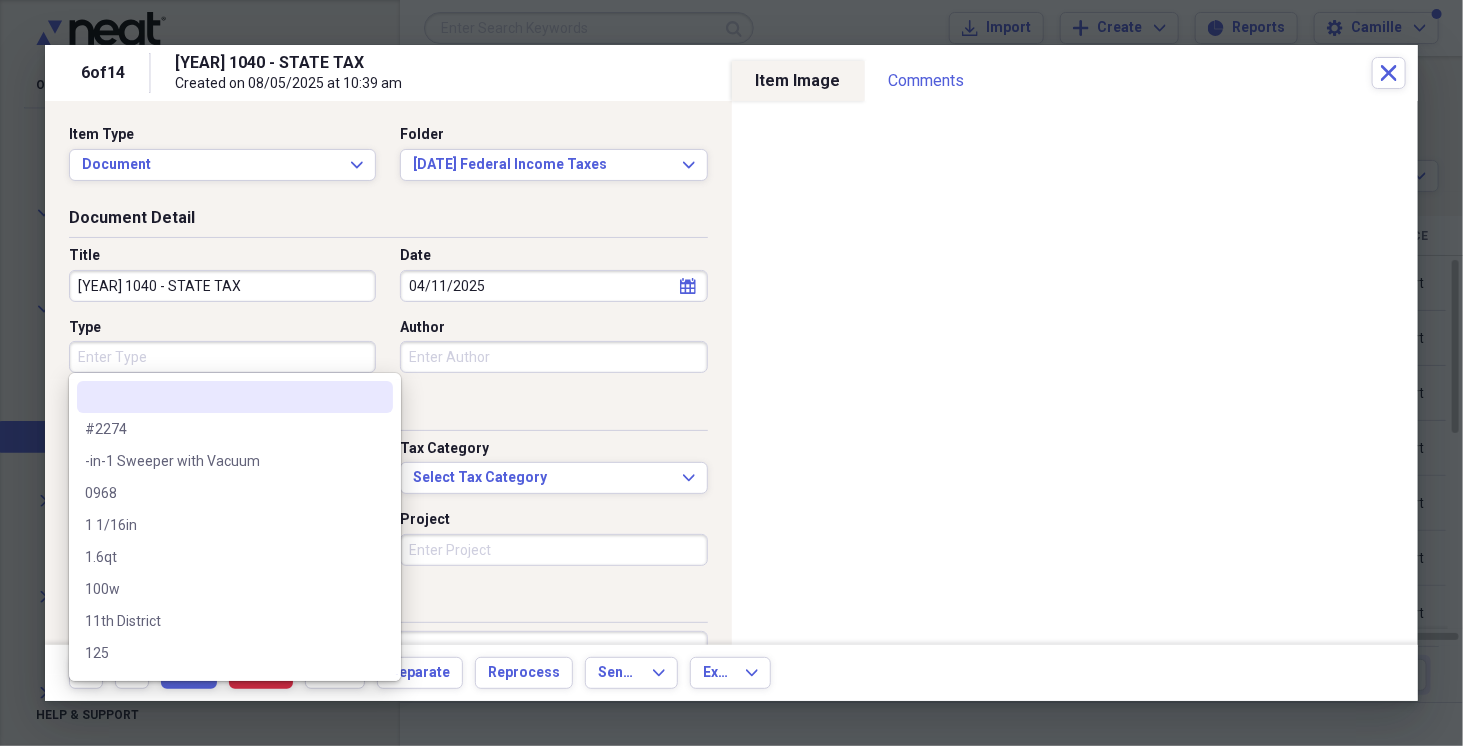 click on "Type" at bounding box center [222, 357] 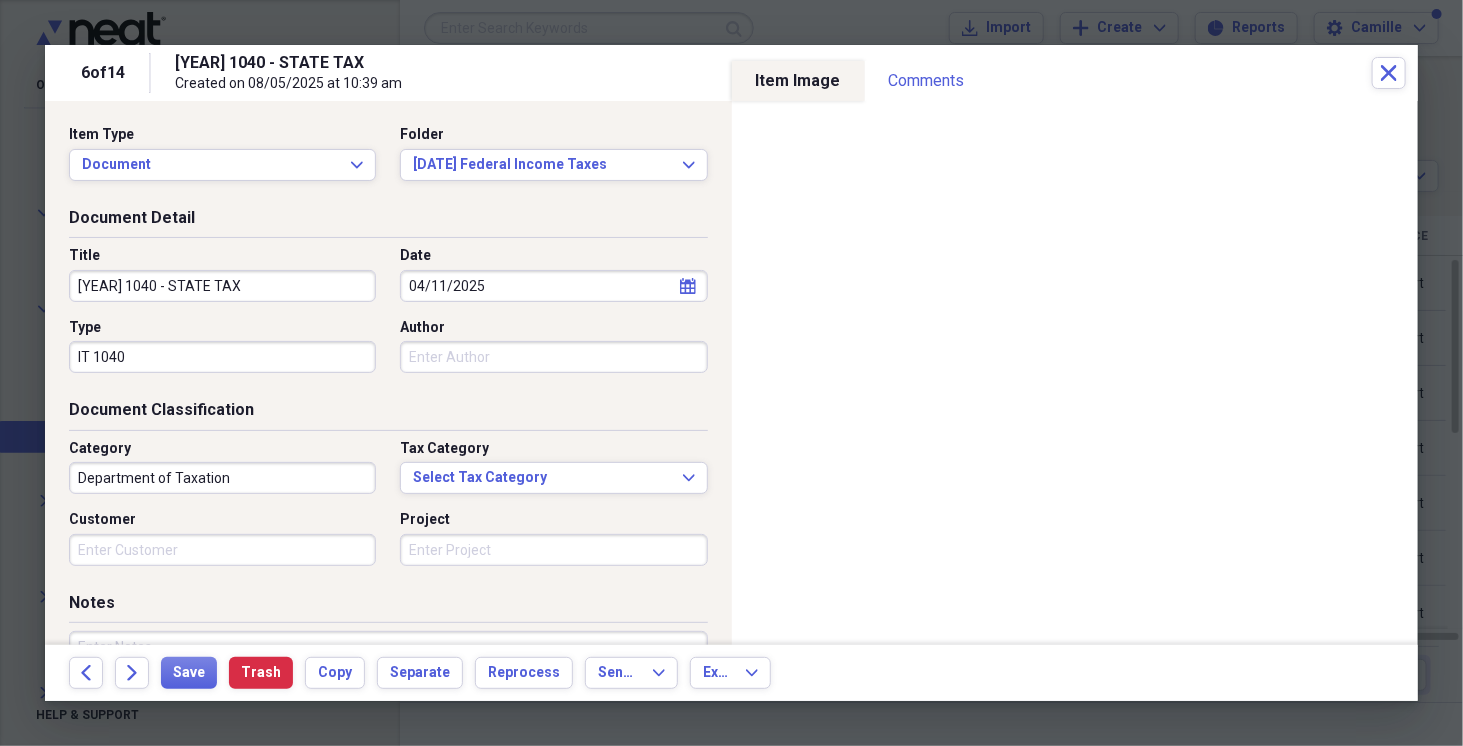 drag, startPoint x: 250, startPoint y: 281, endPoint x: 0, endPoint y: 321, distance: 253.17978 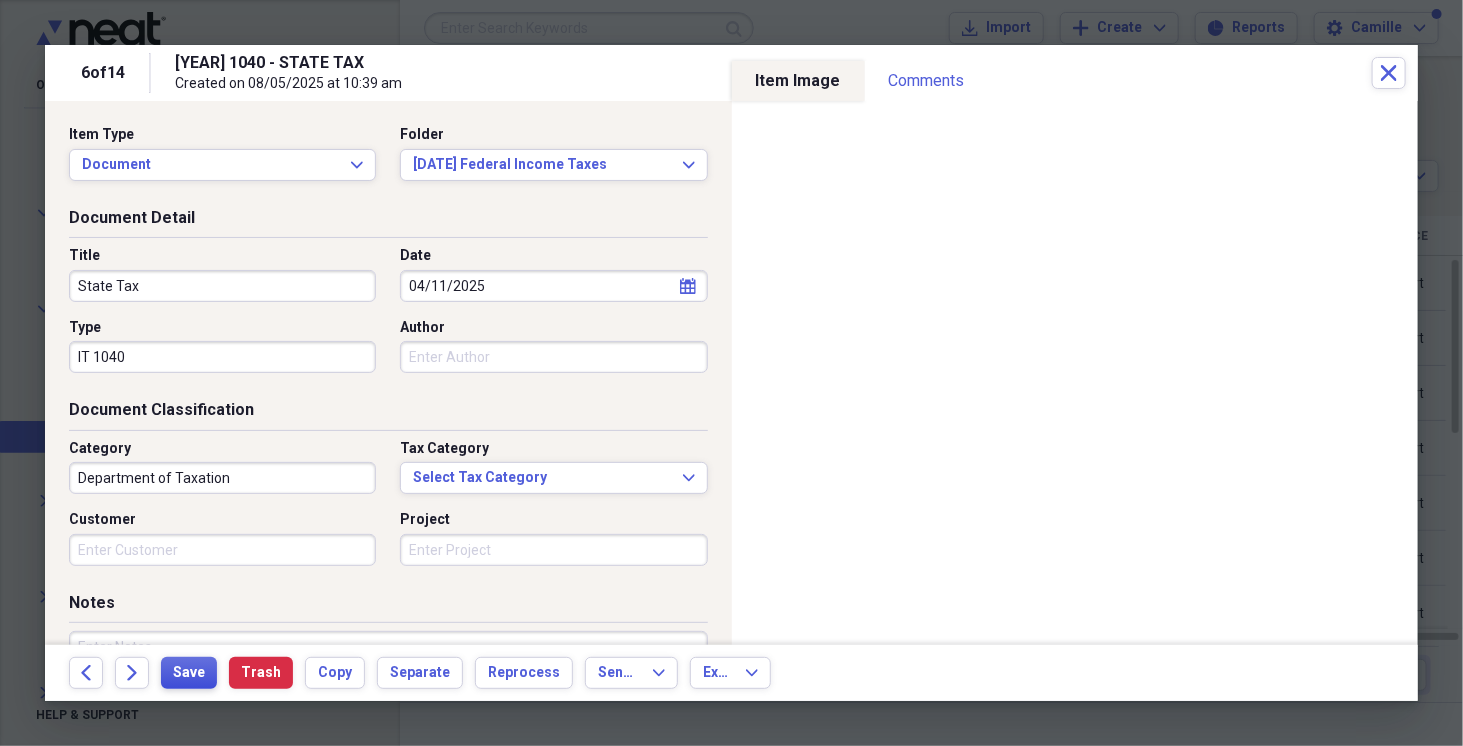 click on "Save" at bounding box center [189, 673] 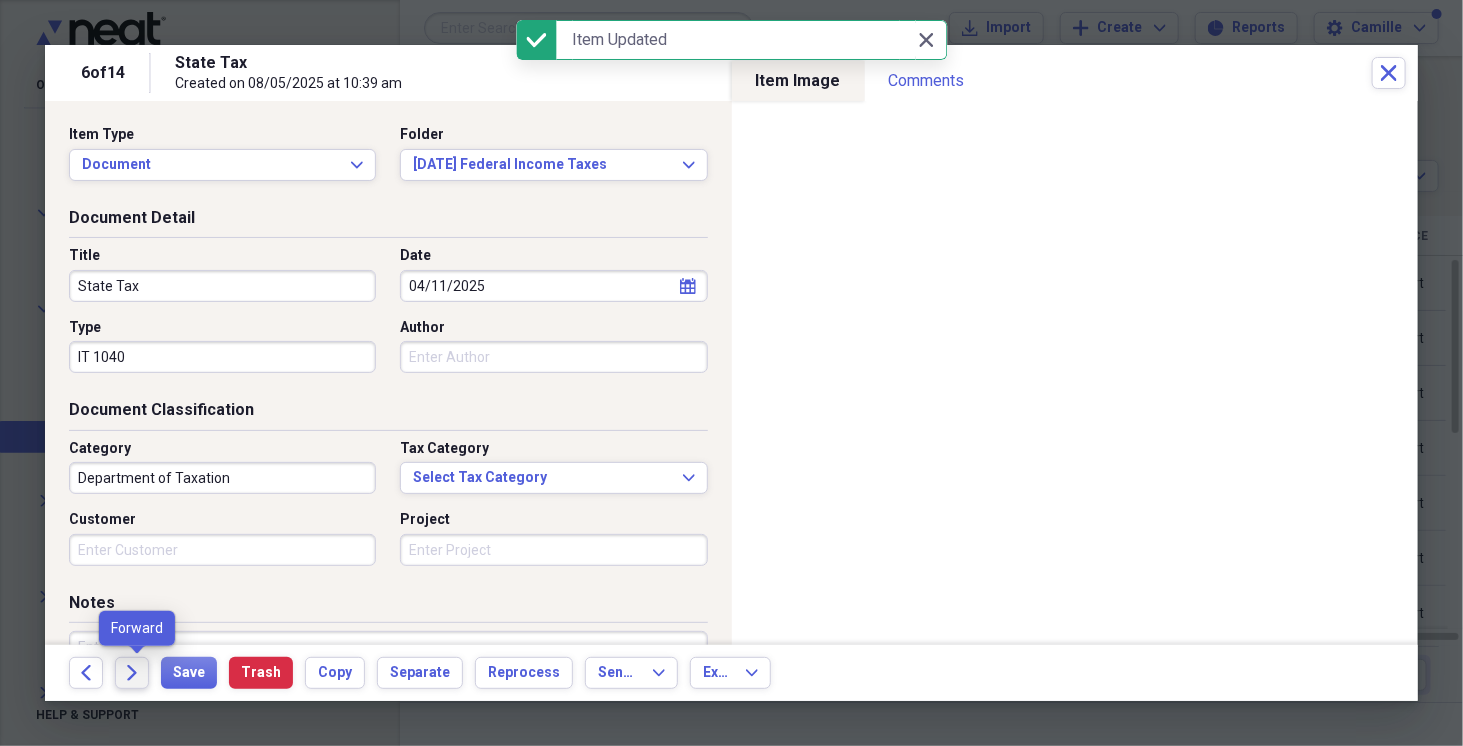 click on "Forward" at bounding box center [132, 673] 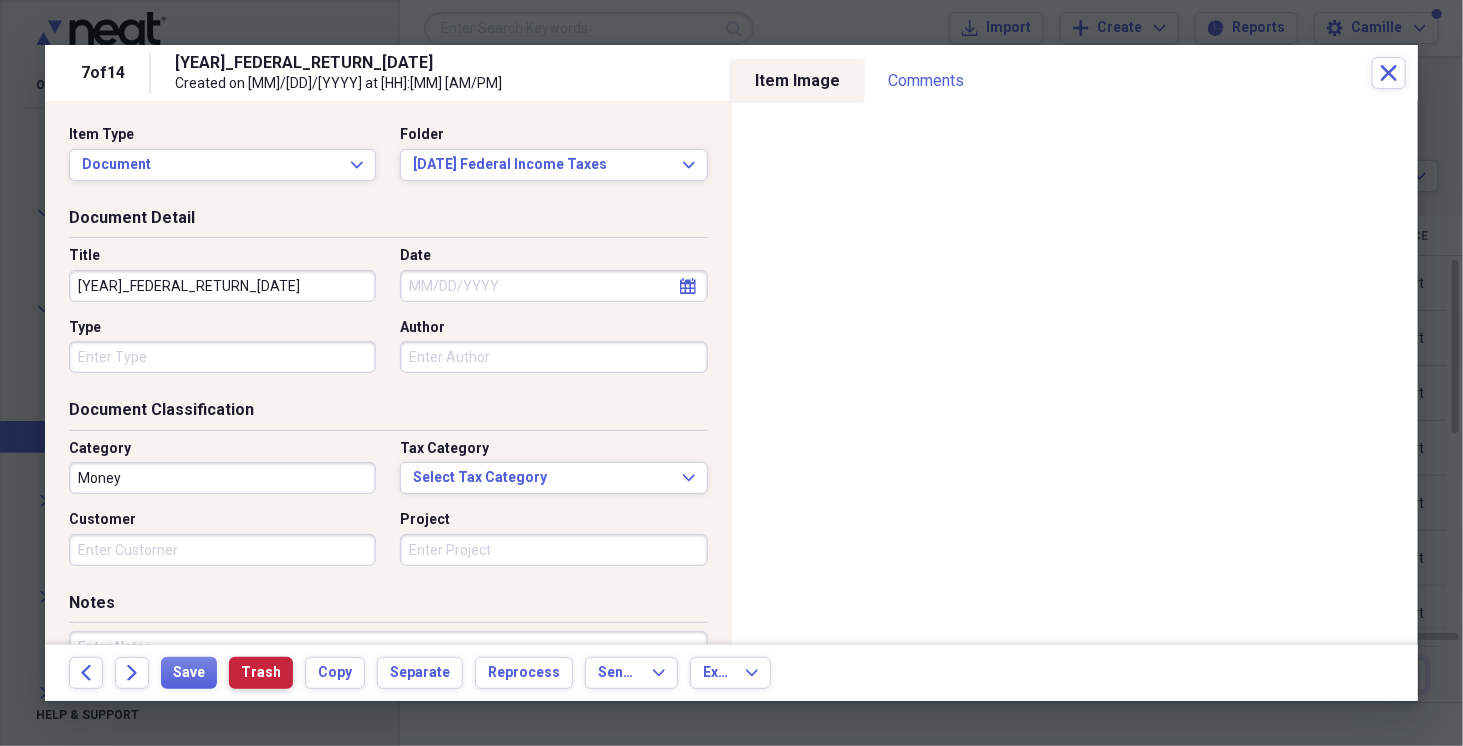 click on "Trash" at bounding box center (261, 673) 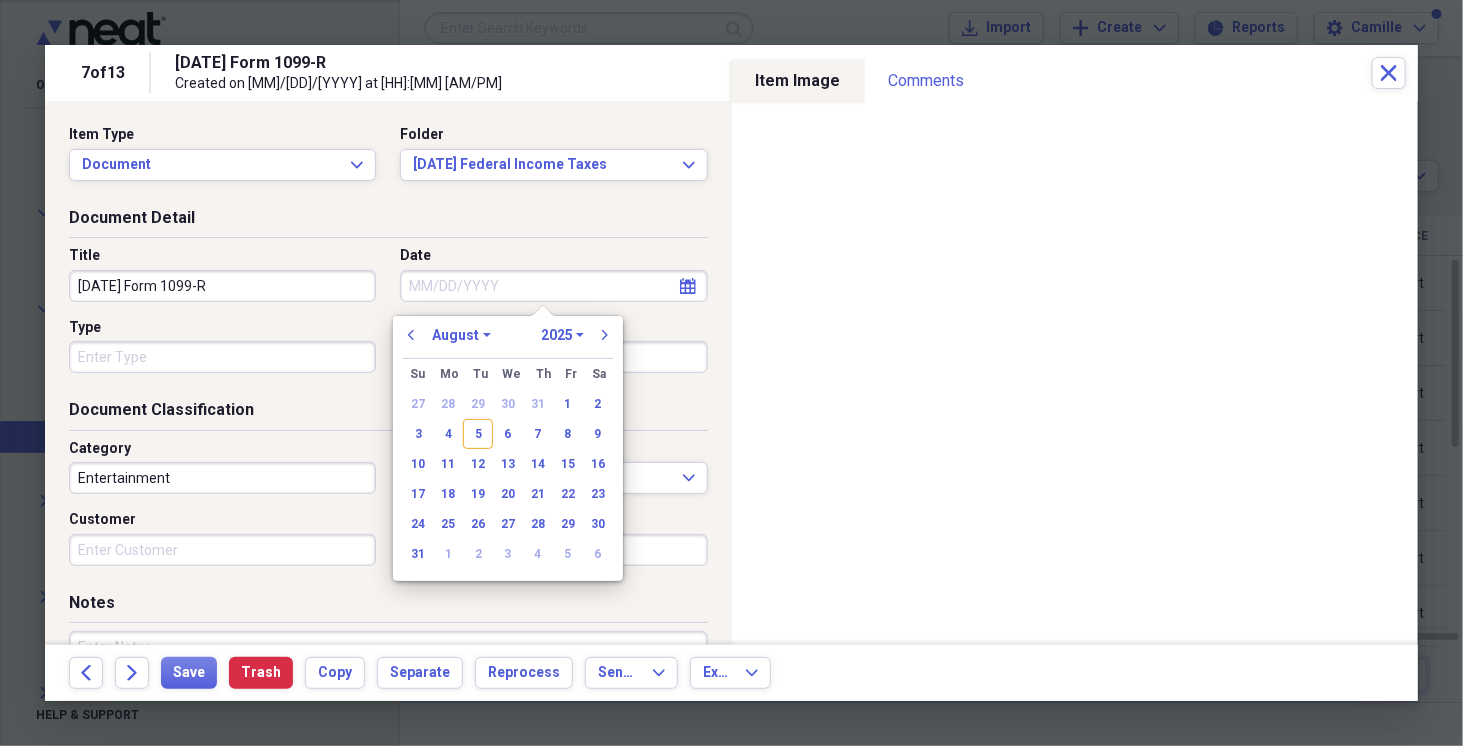 click on "Date" at bounding box center [553, 286] 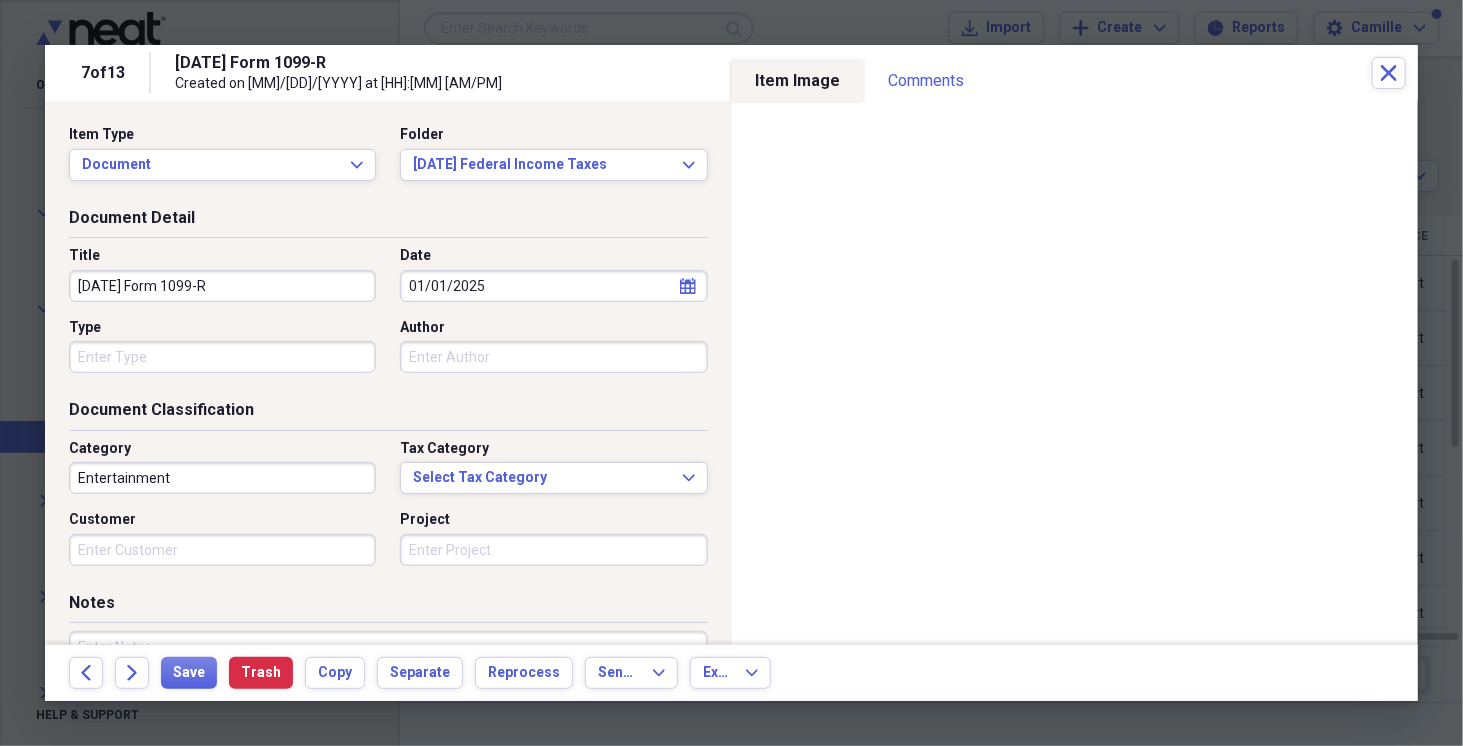 drag, startPoint x: 112, startPoint y: 286, endPoint x: 112, endPoint y: 305, distance: 19 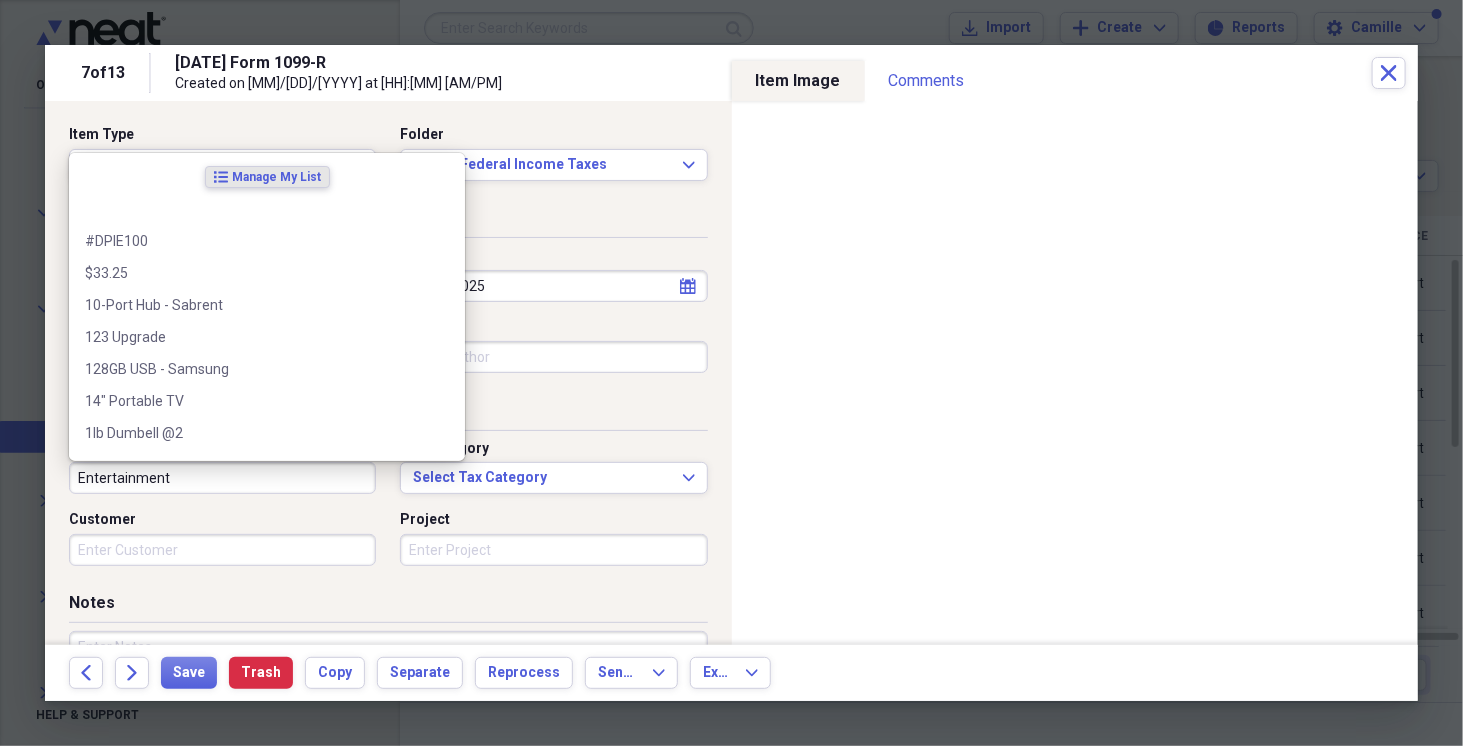 click on "Entertainment" at bounding box center [222, 478] 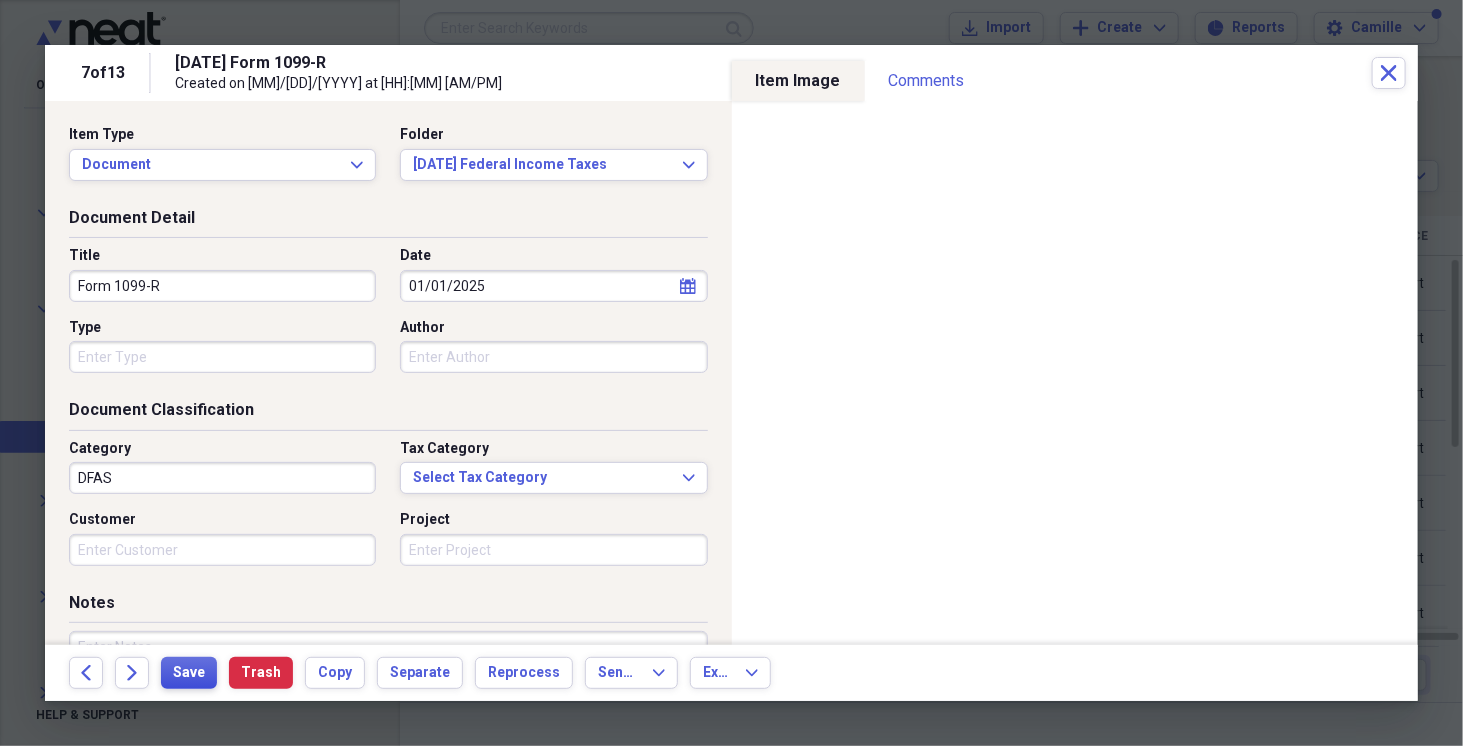 click on "Save" at bounding box center [189, 673] 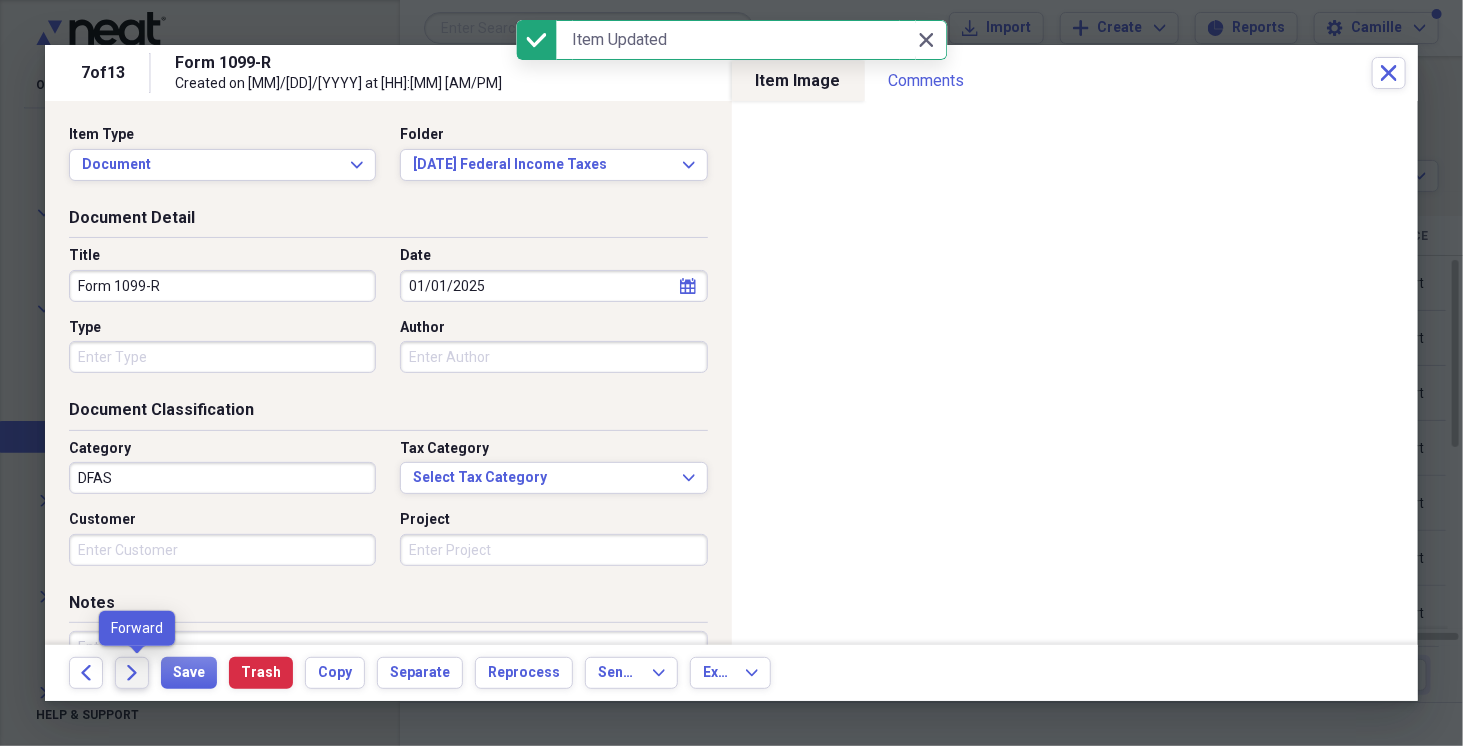 click on "Forward" at bounding box center (132, 673) 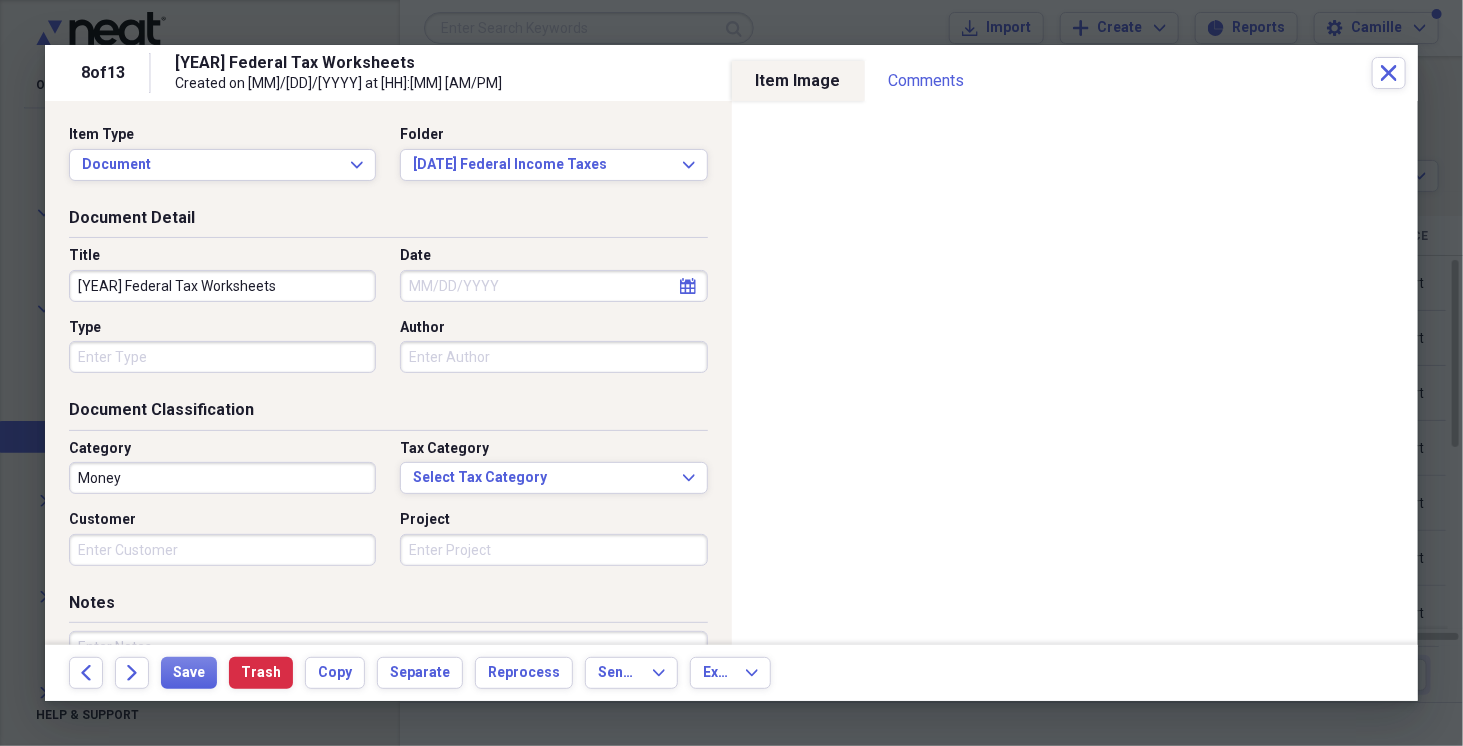 drag, startPoint x: 111, startPoint y: 285, endPoint x: 50, endPoint y: 287, distance: 61.03278 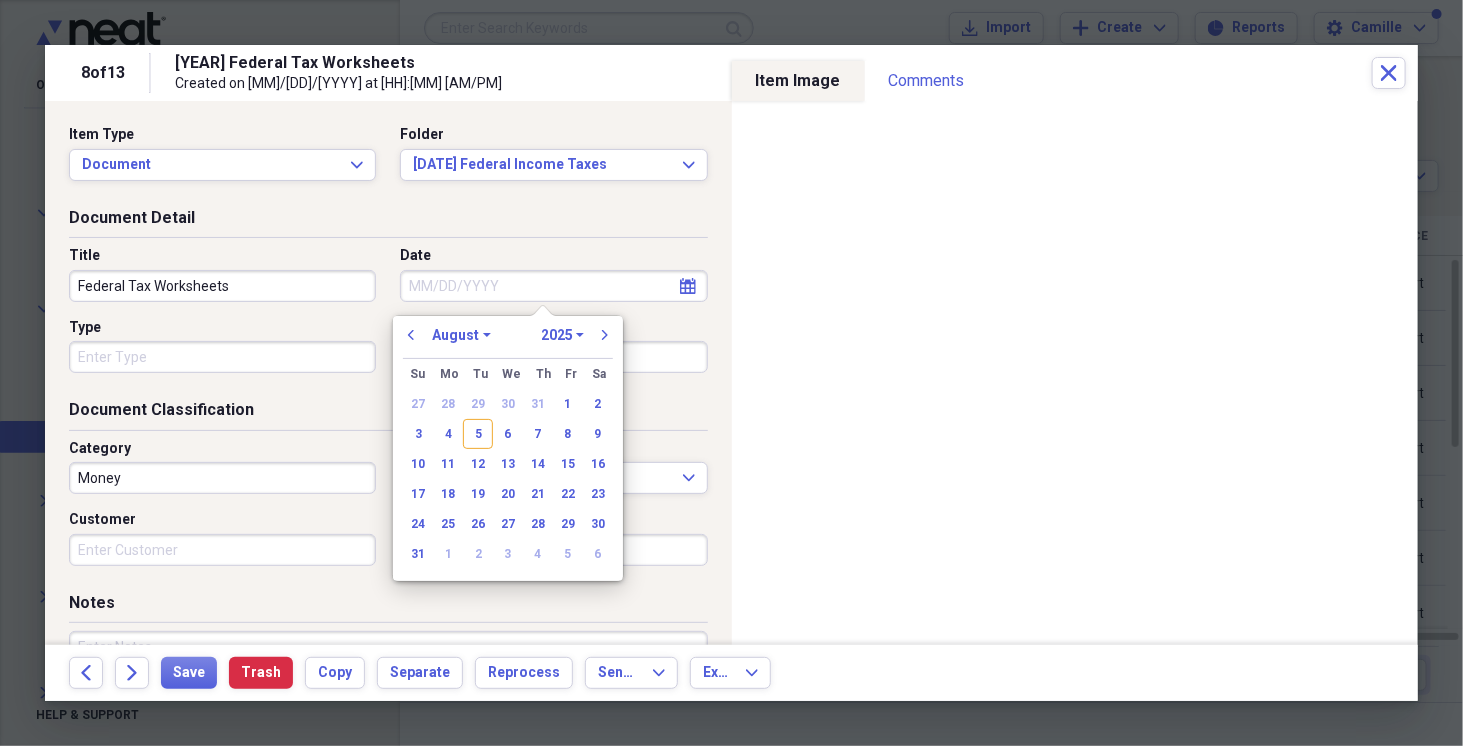 click on "Date" at bounding box center (553, 286) 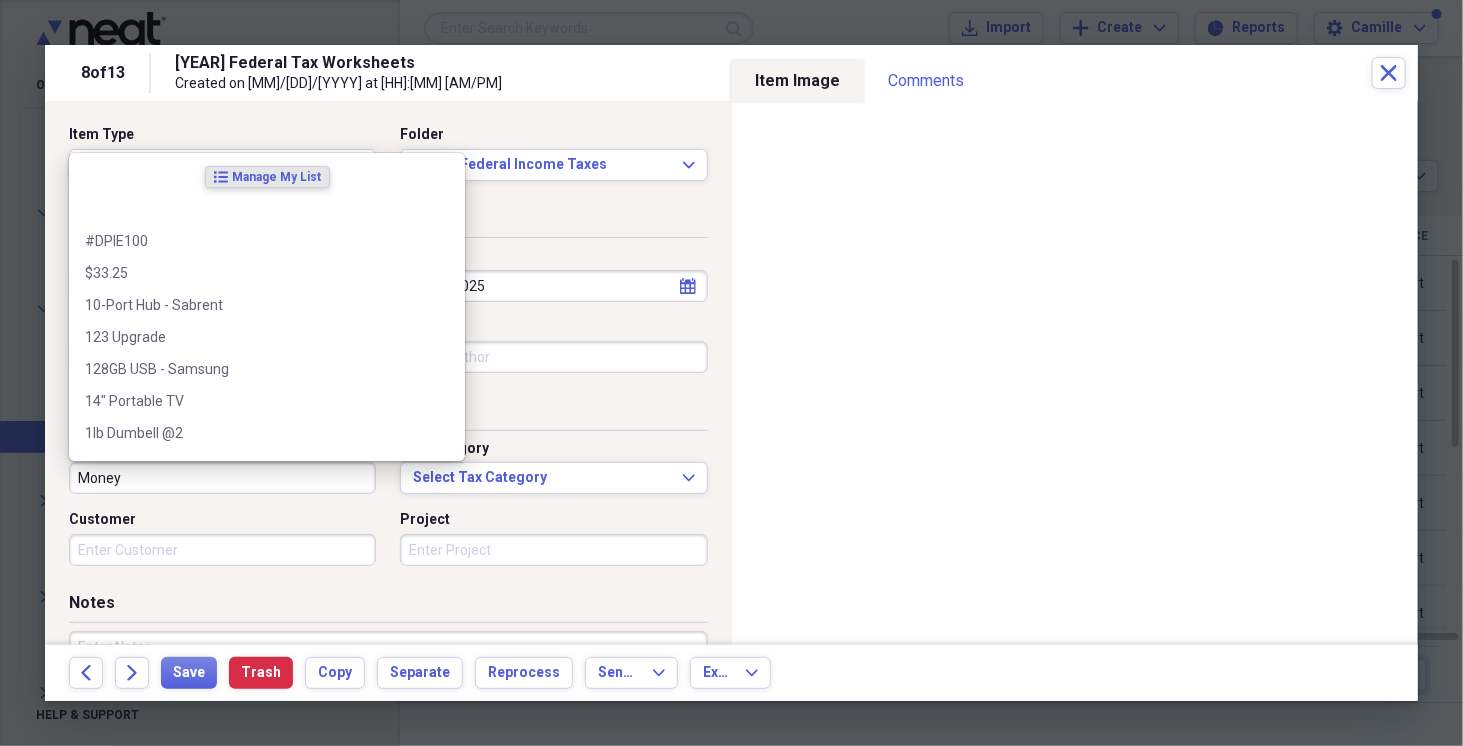 click on "Money" at bounding box center [222, 478] 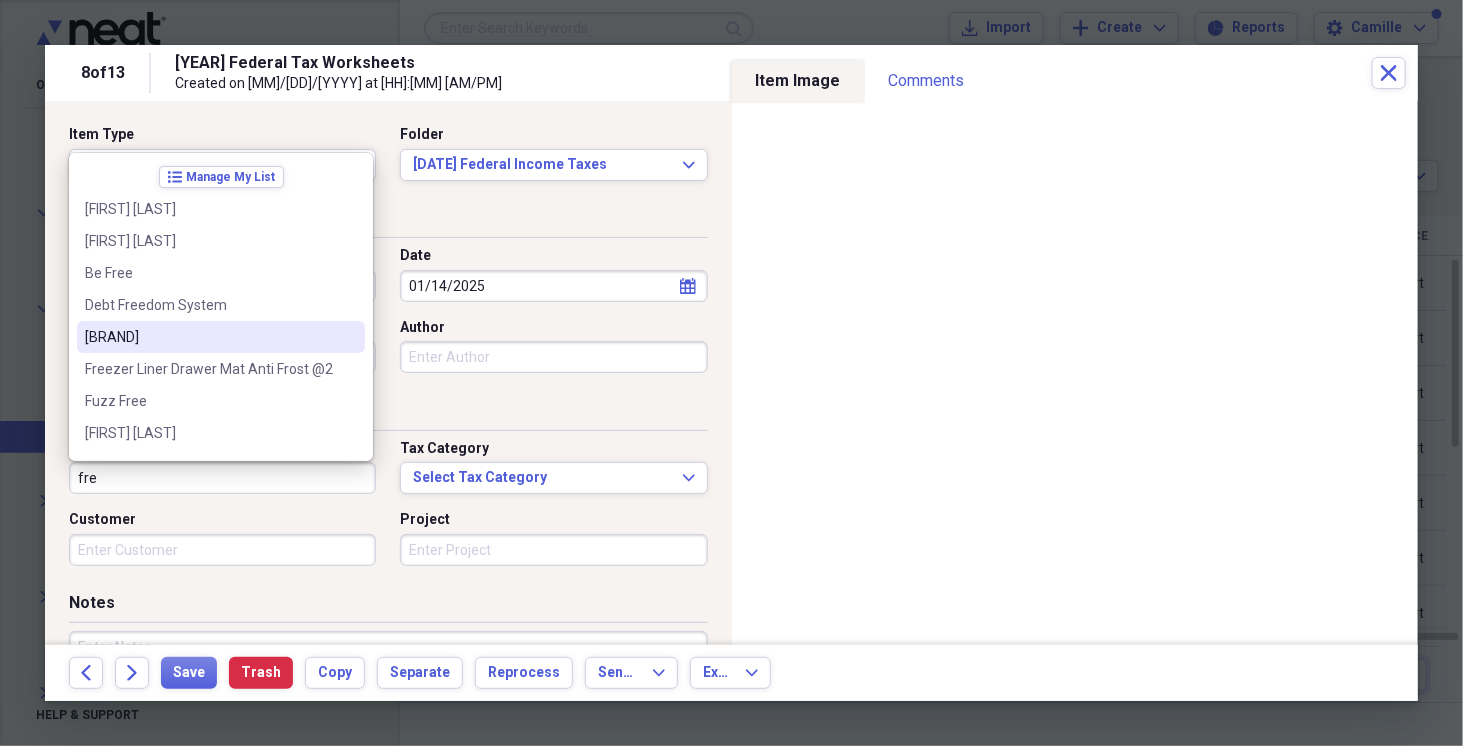 click on "[BRAND]" at bounding box center (221, 337) 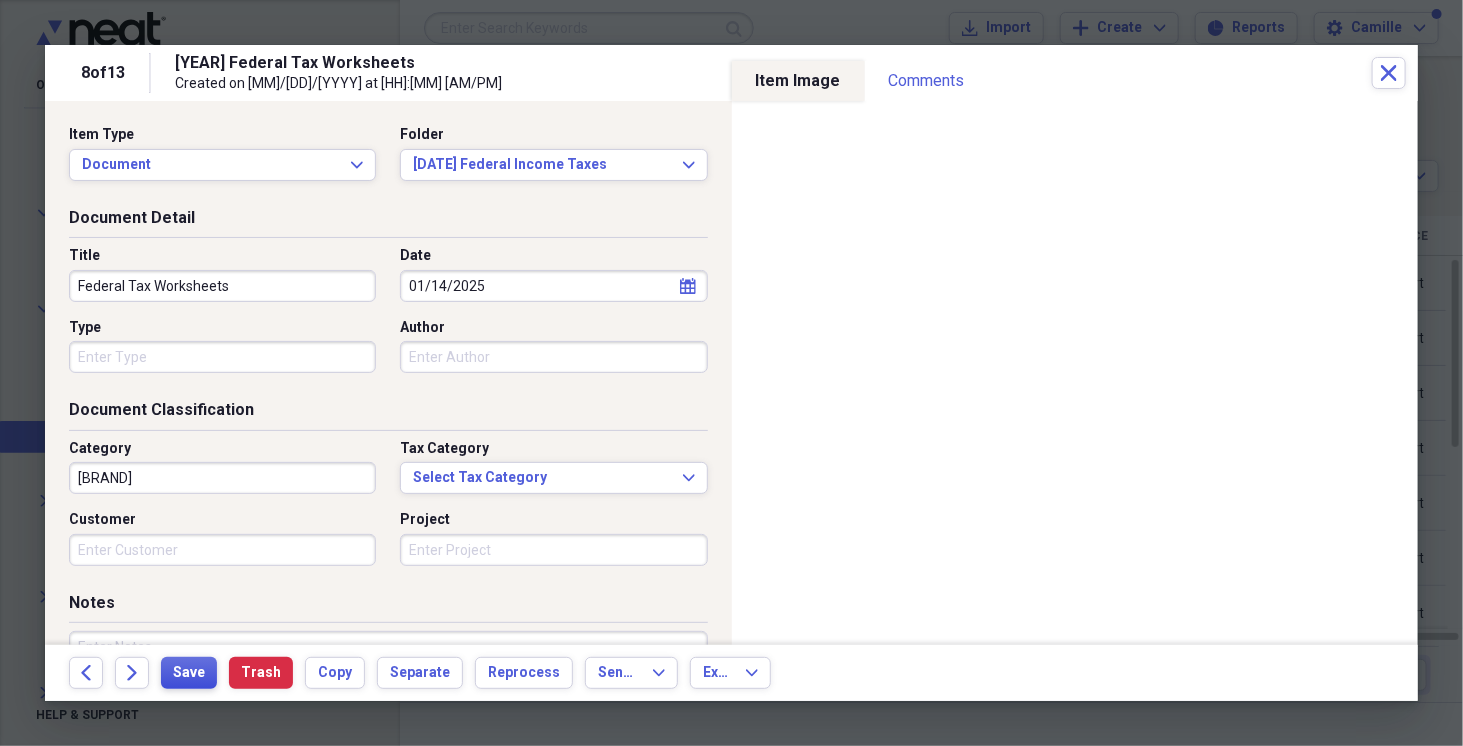 click on "Save" at bounding box center [189, 673] 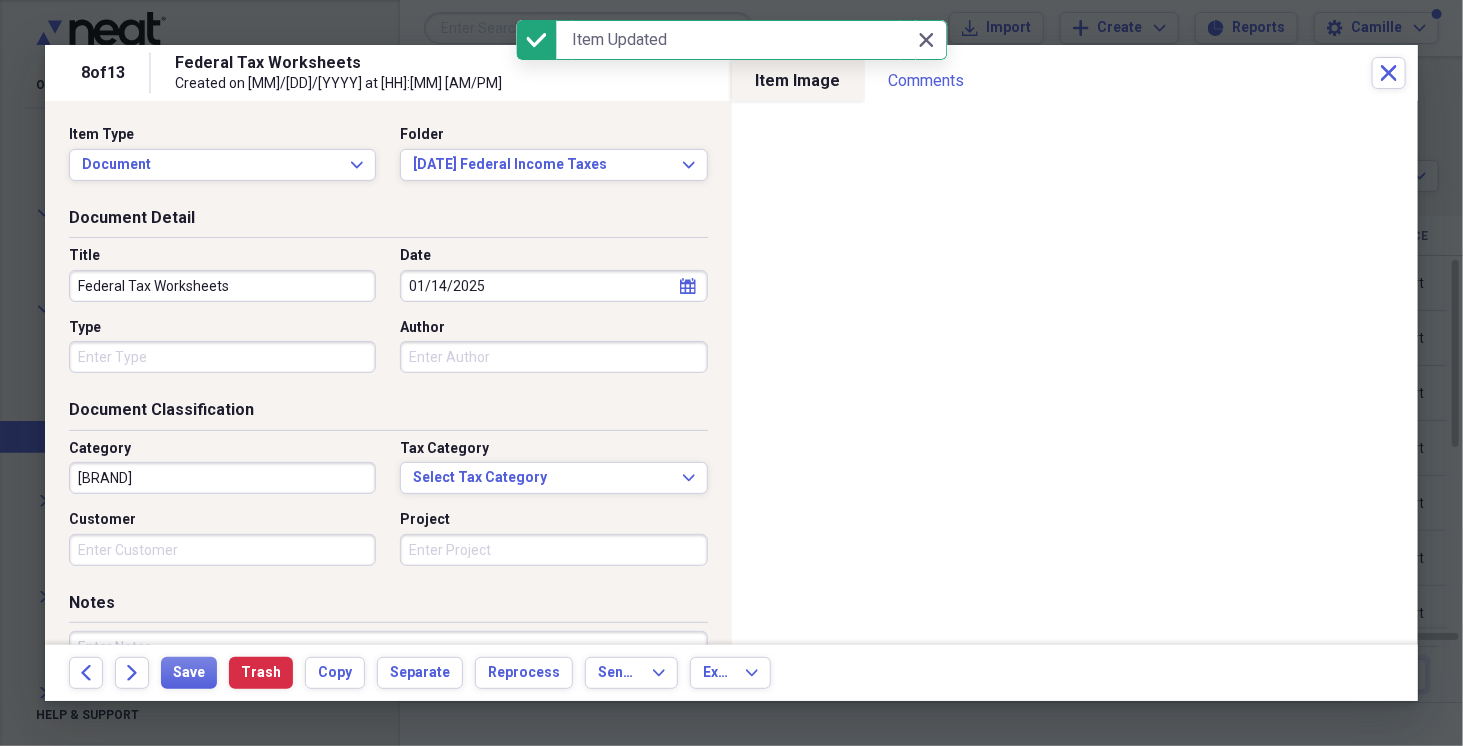 click on "Back" at bounding box center [92, 673] 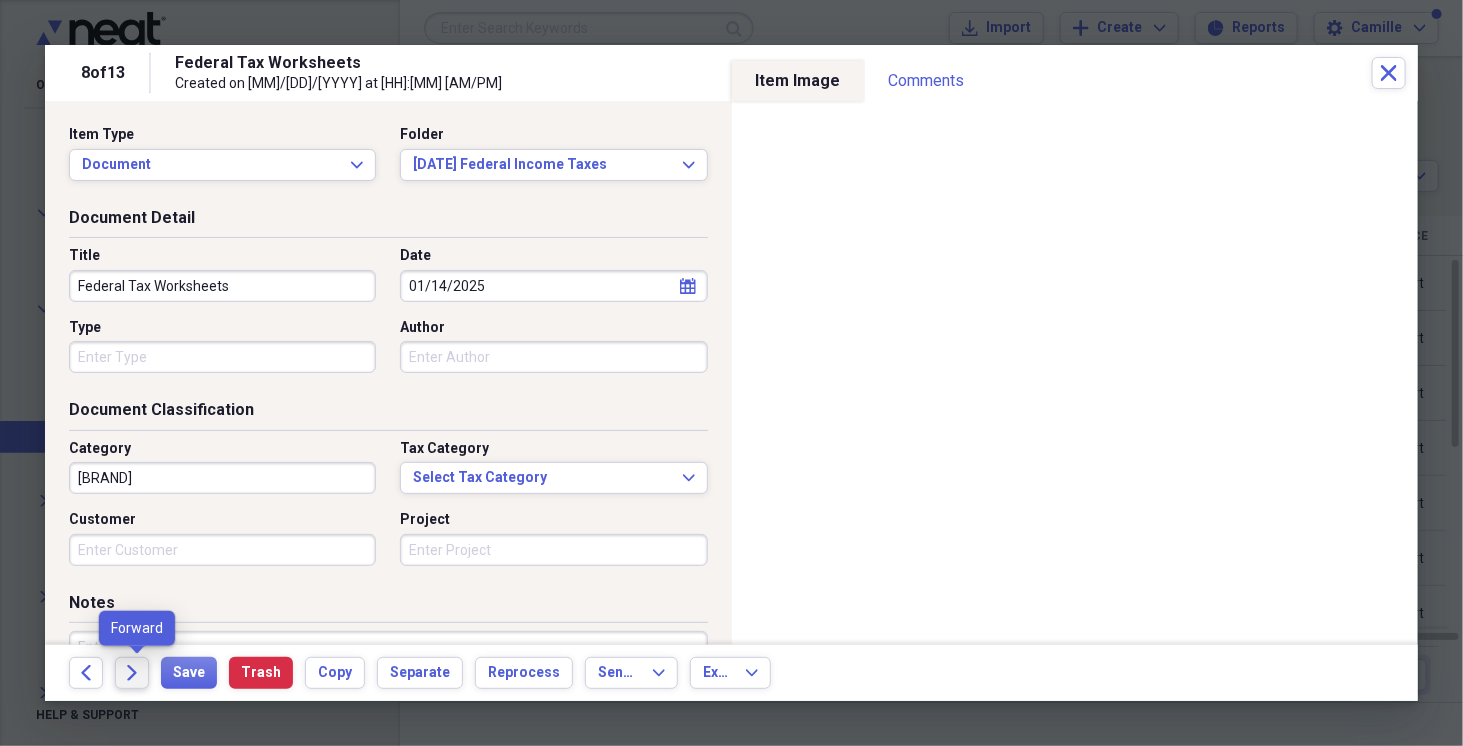 click on "Forward" 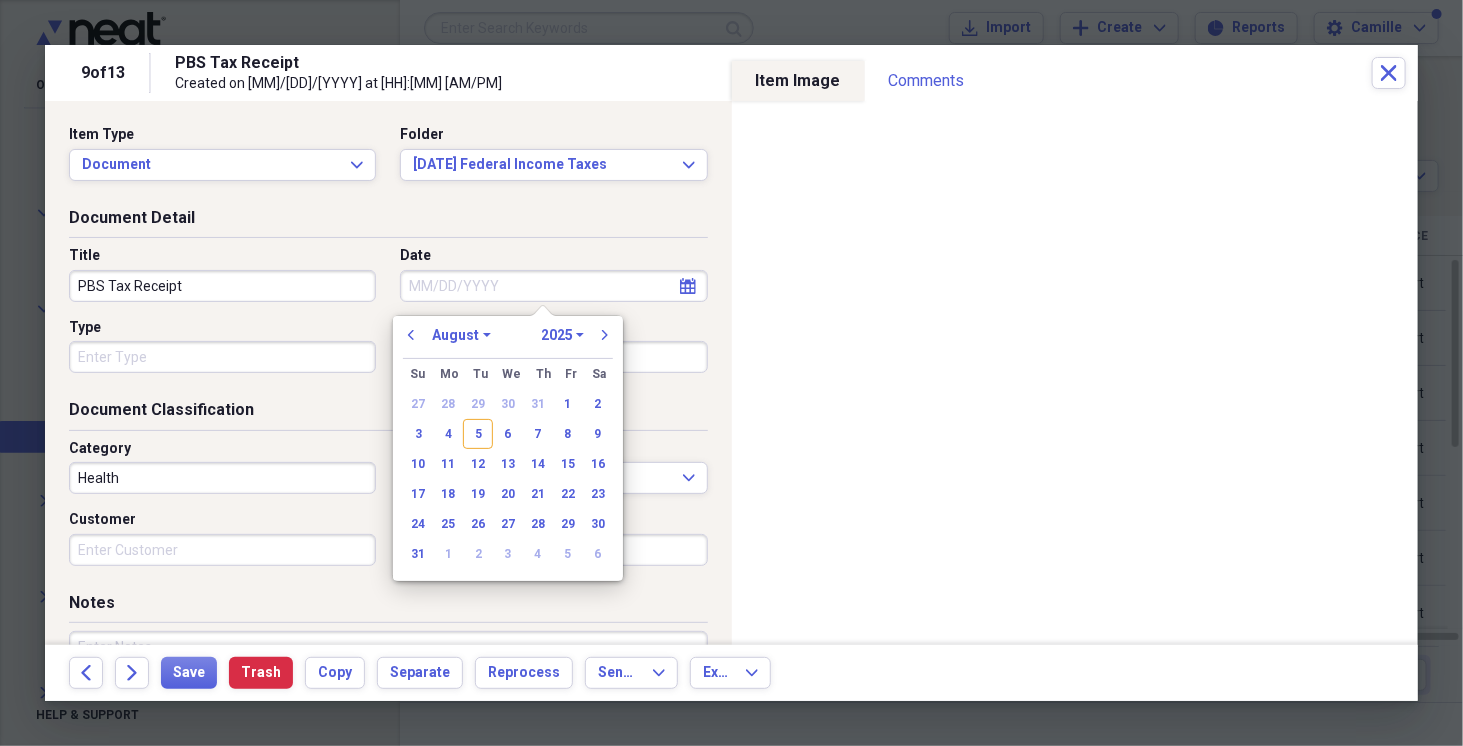 click on "Date" at bounding box center (553, 286) 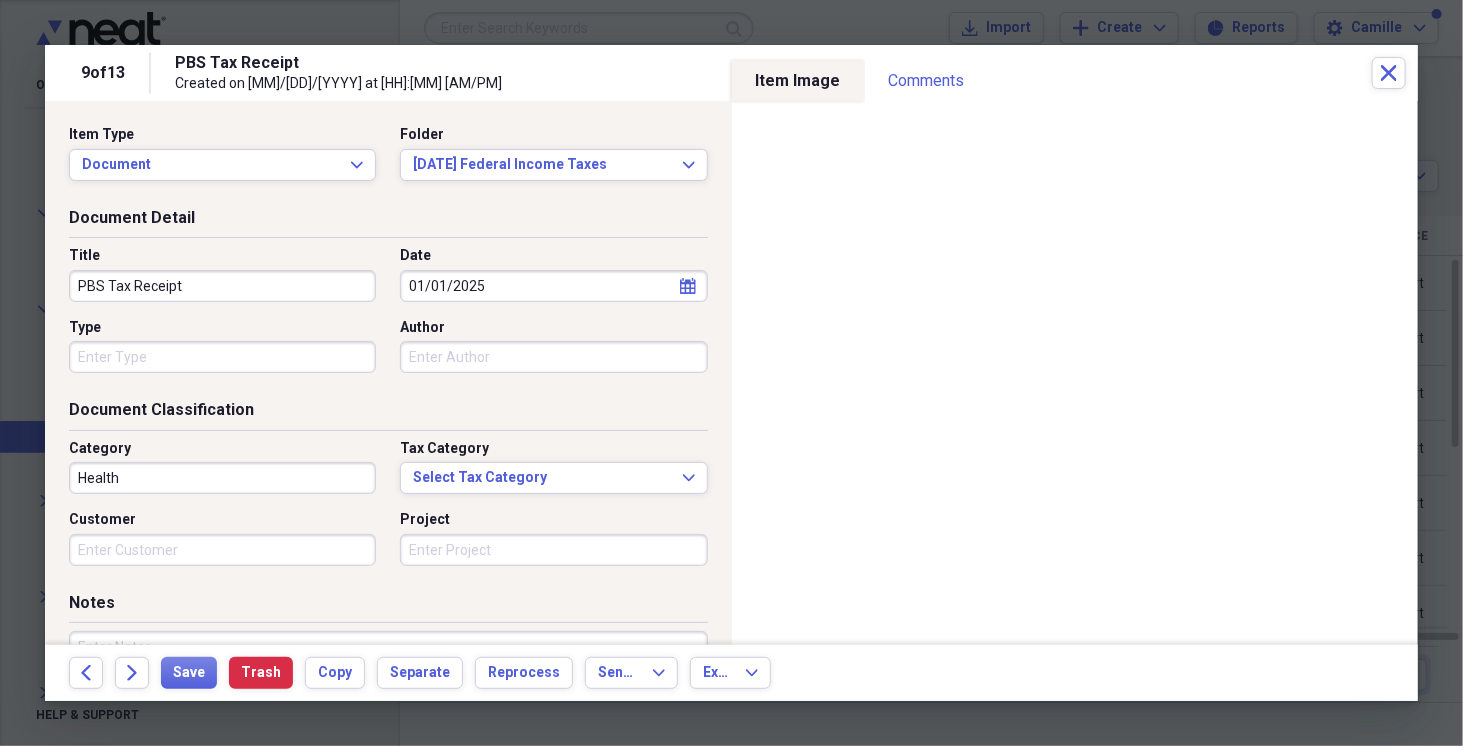 drag, startPoint x: 110, startPoint y: 285, endPoint x: 61, endPoint y: 301, distance: 51.546097 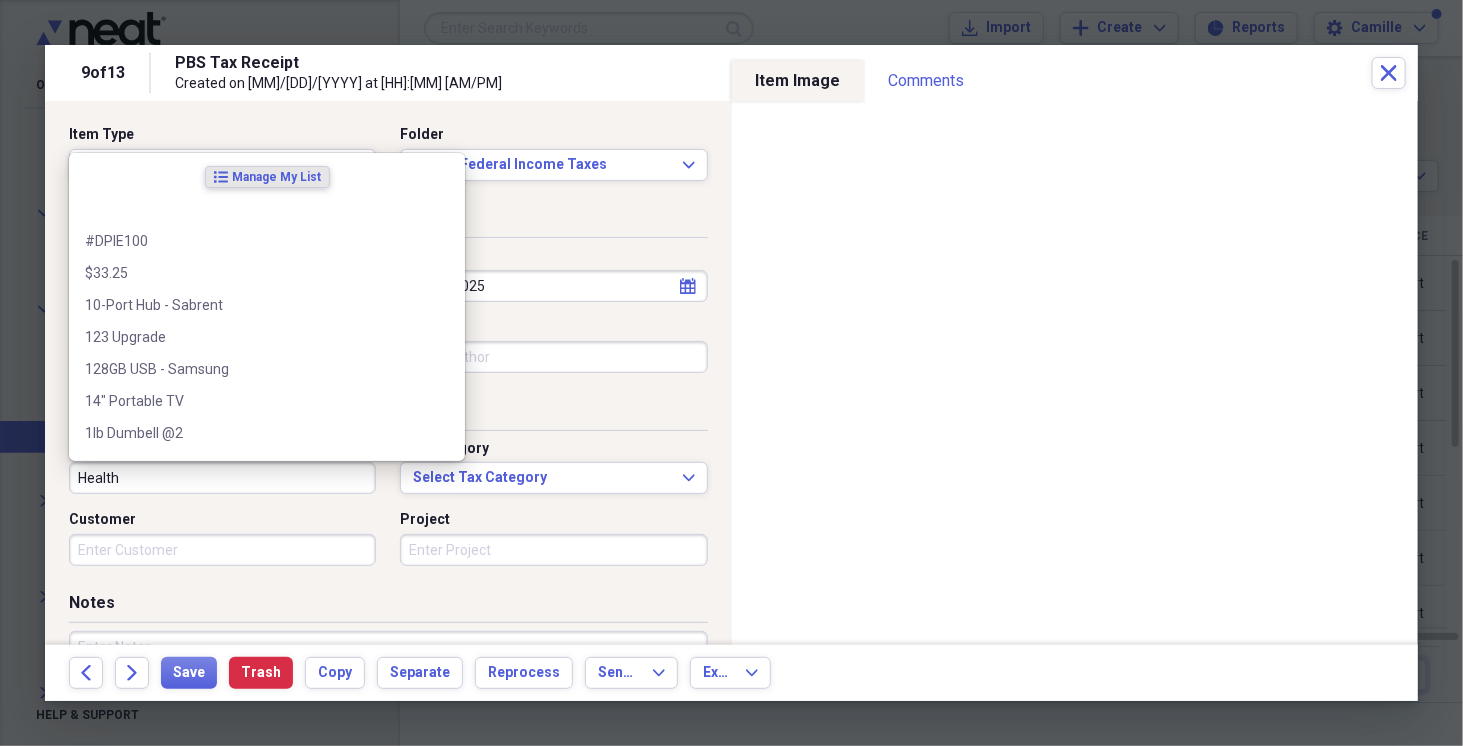 click on "Health" at bounding box center [222, 478] 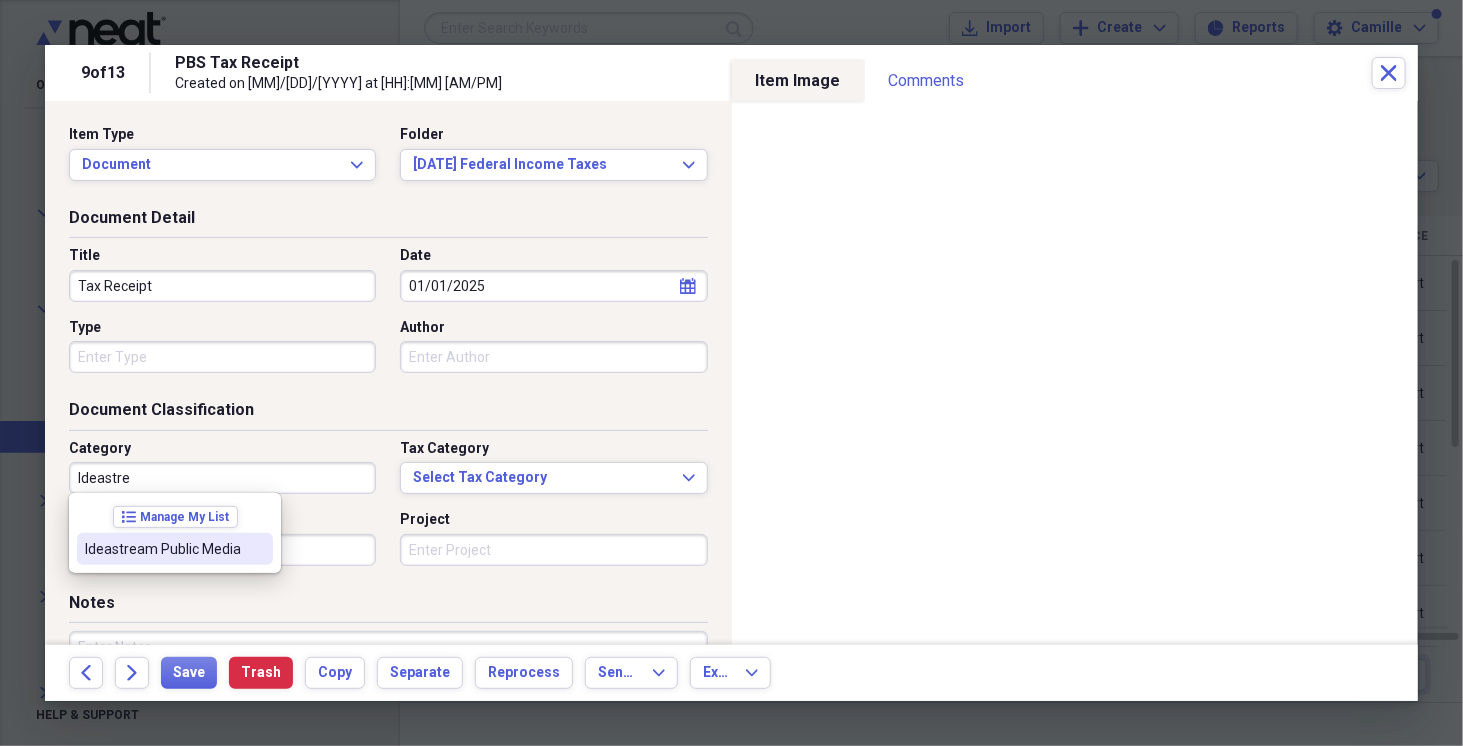 drag, startPoint x: 196, startPoint y: 544, endPoint x: 177, endPoint y: 539, distance: 19.646883 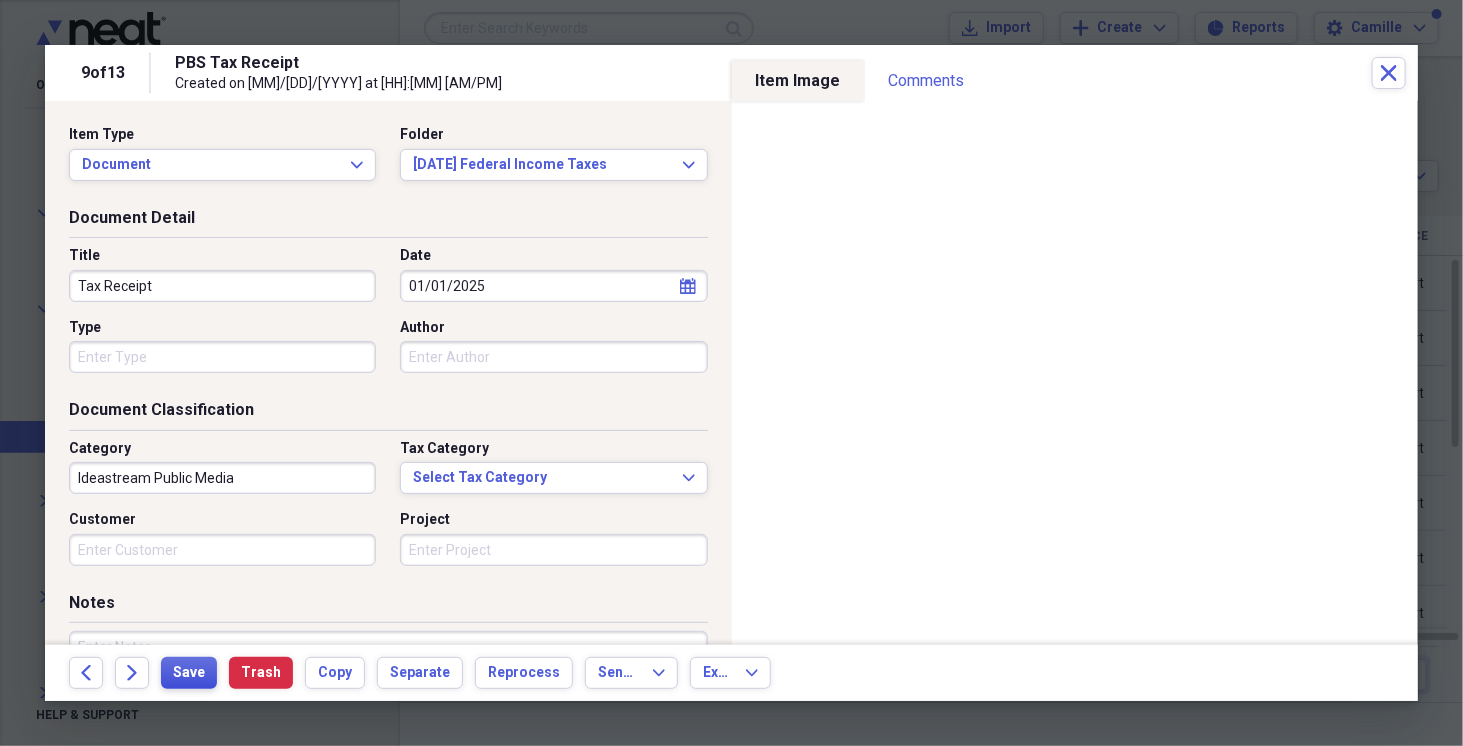 click on "Save" at bounding box center (189, 673) 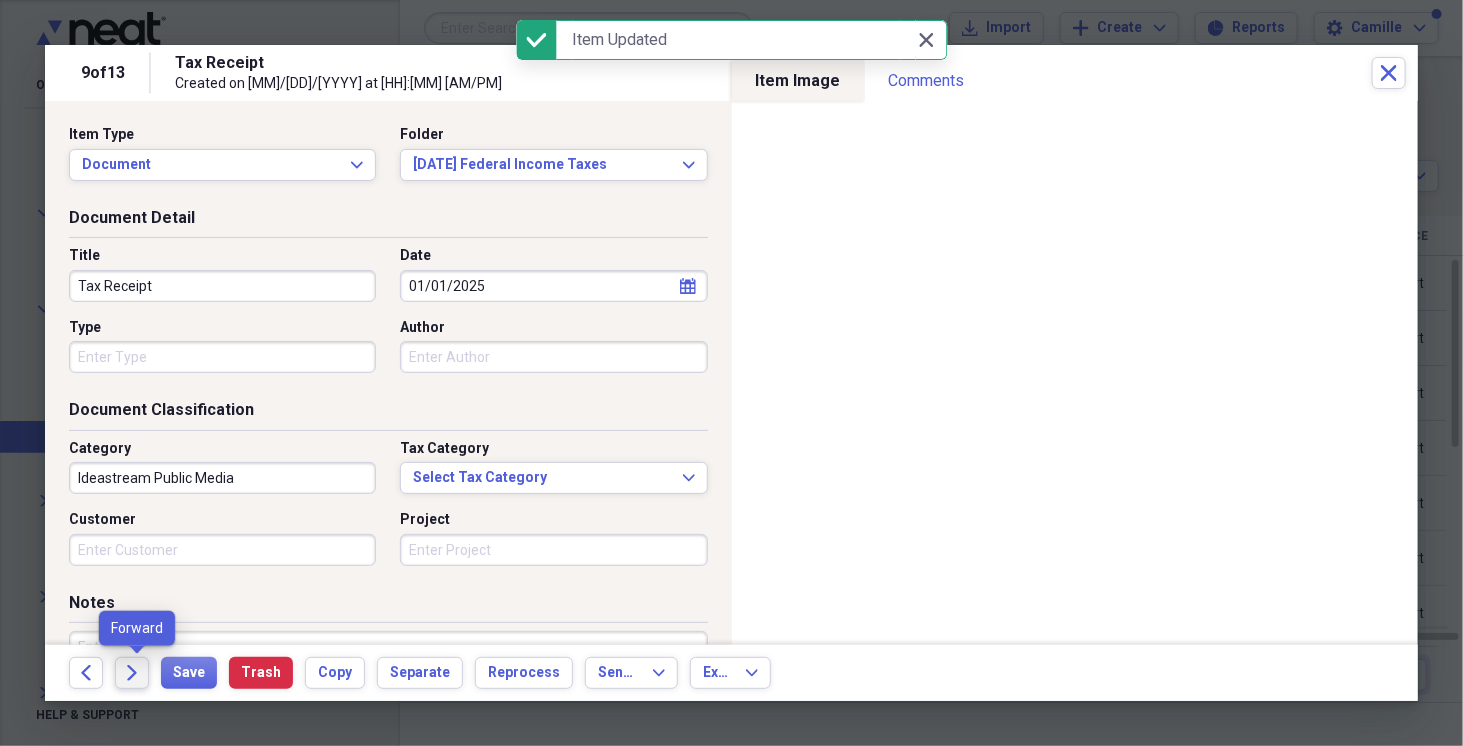 click on "Forward" at bounding box center [132, 673] 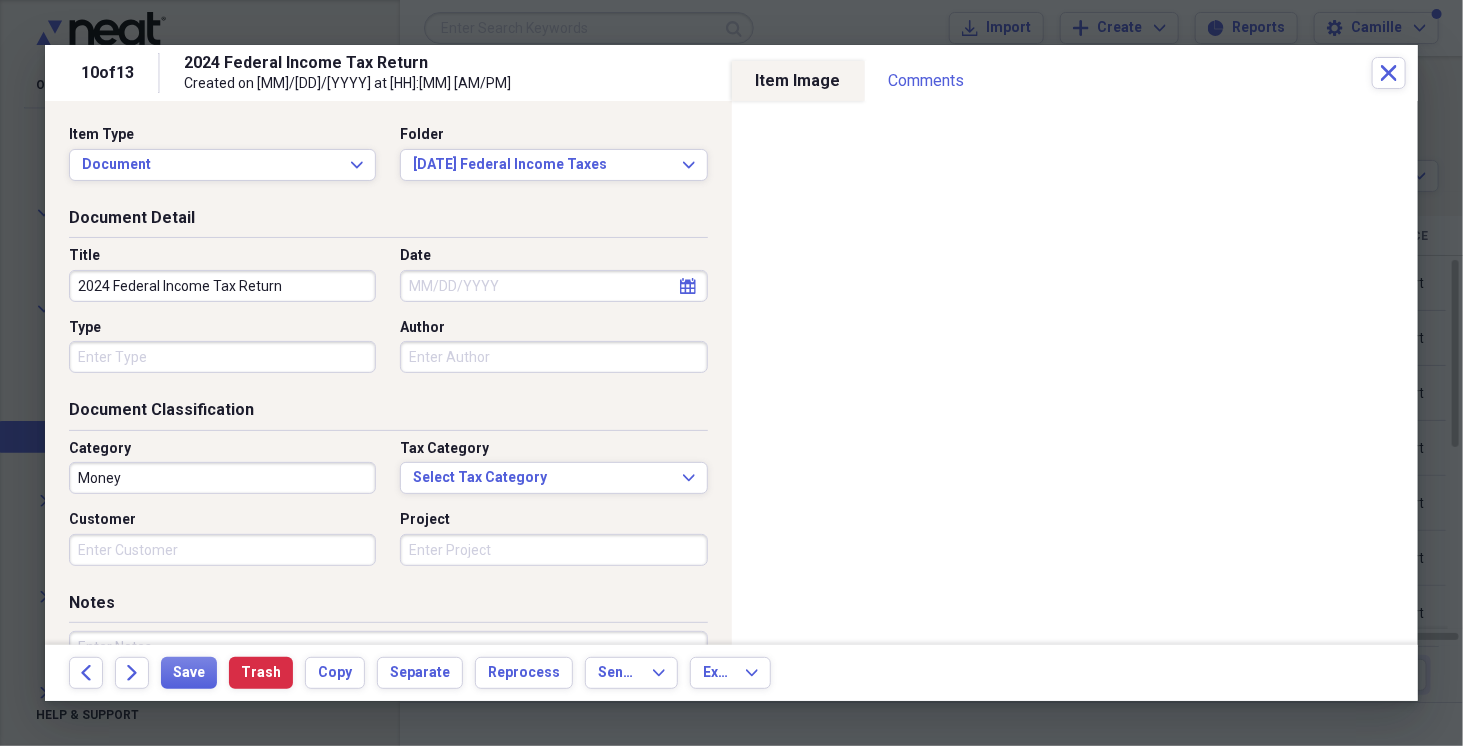 drag, startPoint x: 114, startPoint y: 291, endPoint x: 31, endPoint y: 302, distance: 83.725746 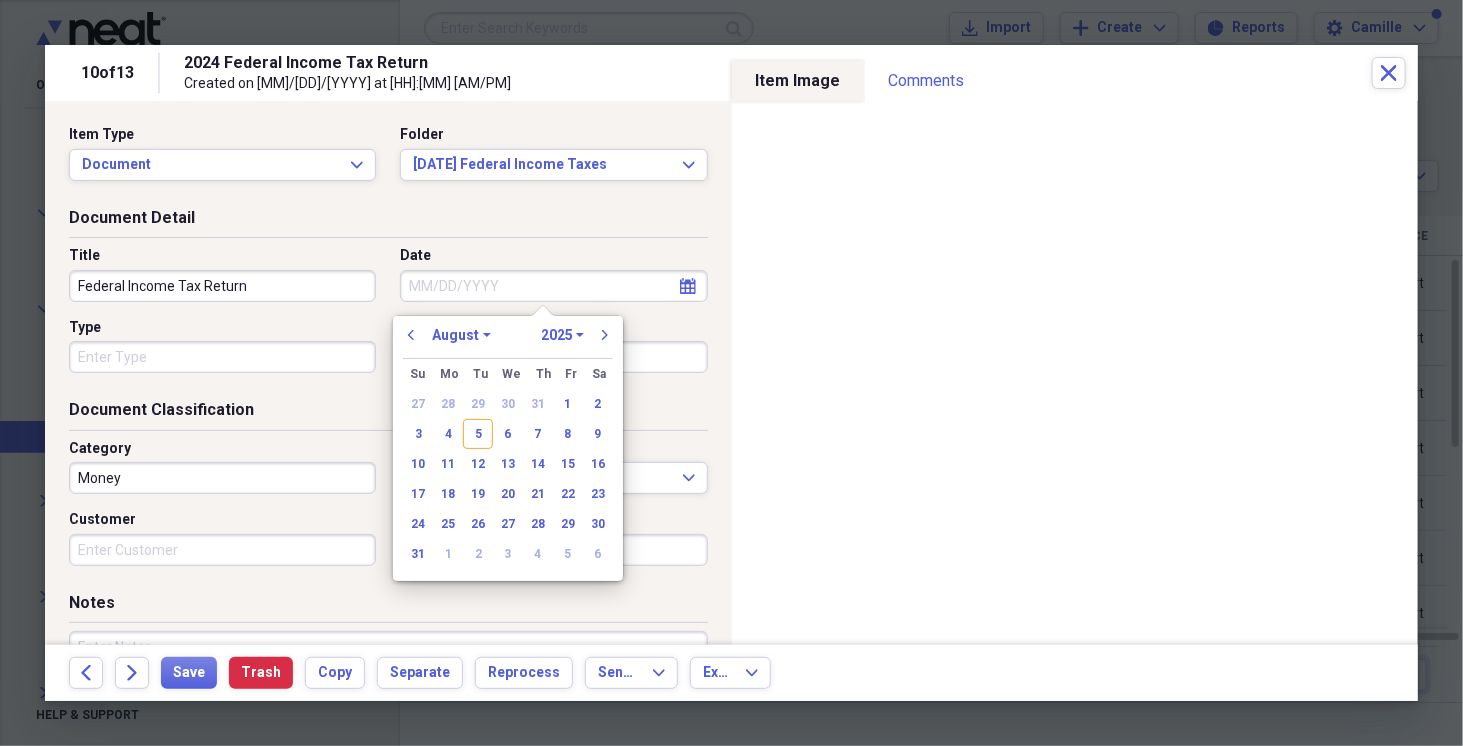 drag, startPoint x: 466, startPoint y: 285, endPoint x: 446, endPoint y: 306, distance: 29 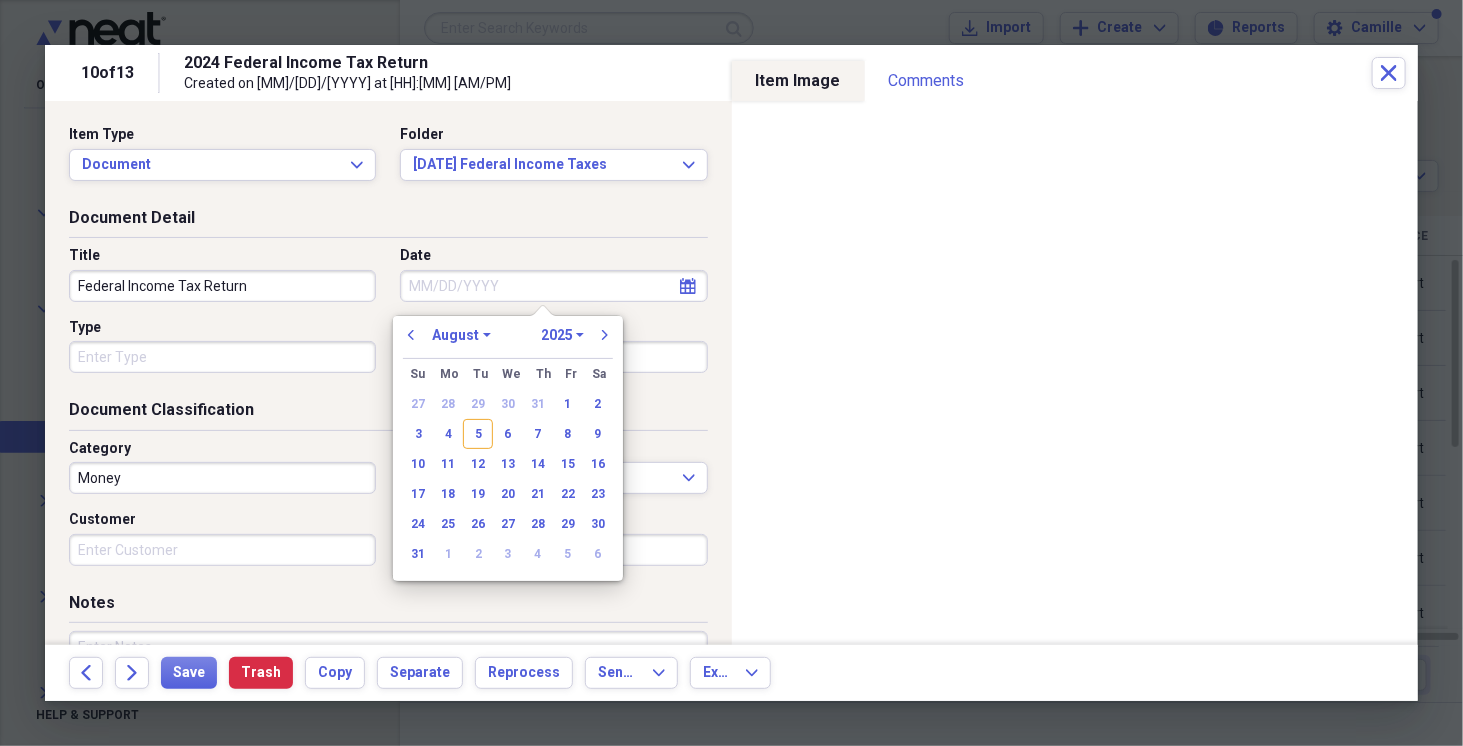 click on "Date" at bounding box center [553, 286] 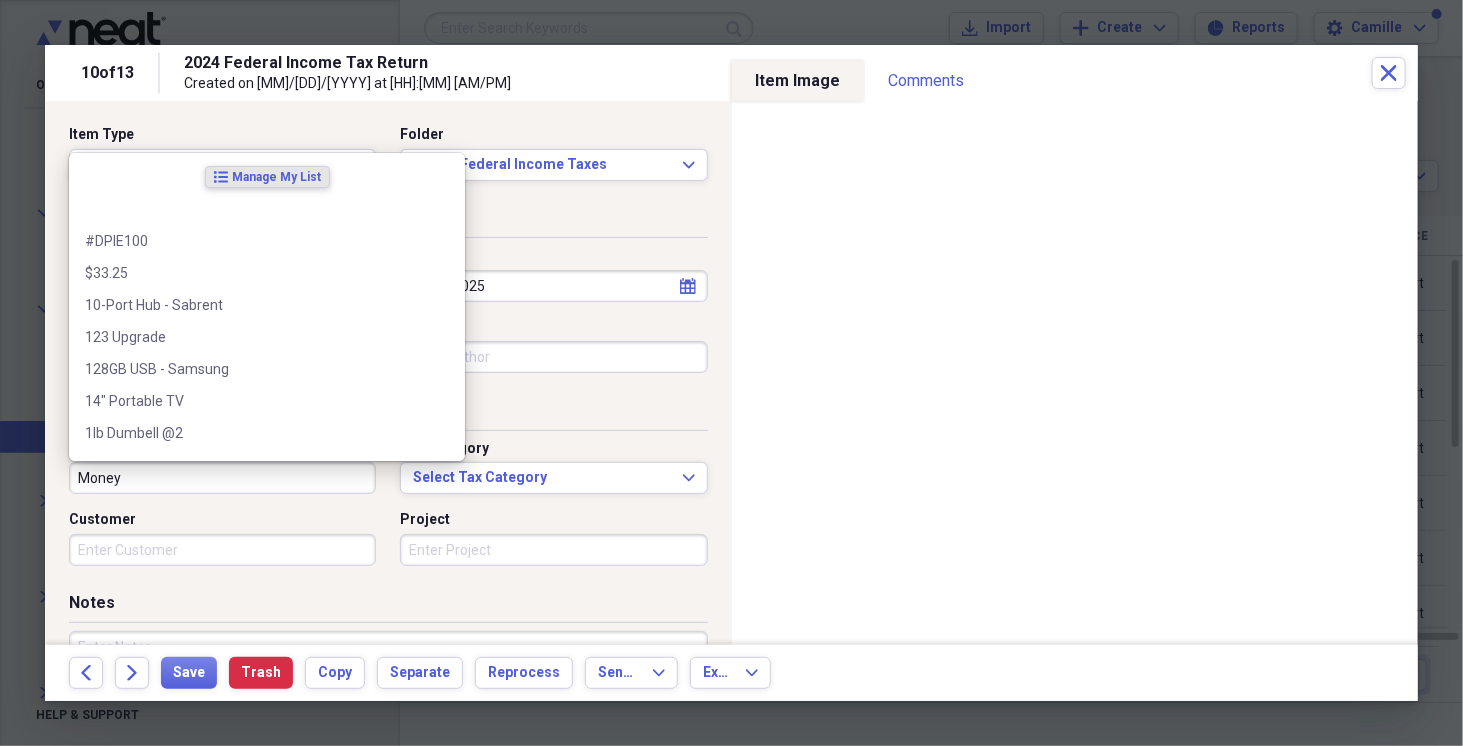 click on "Money" at bounding box center (222, 478) 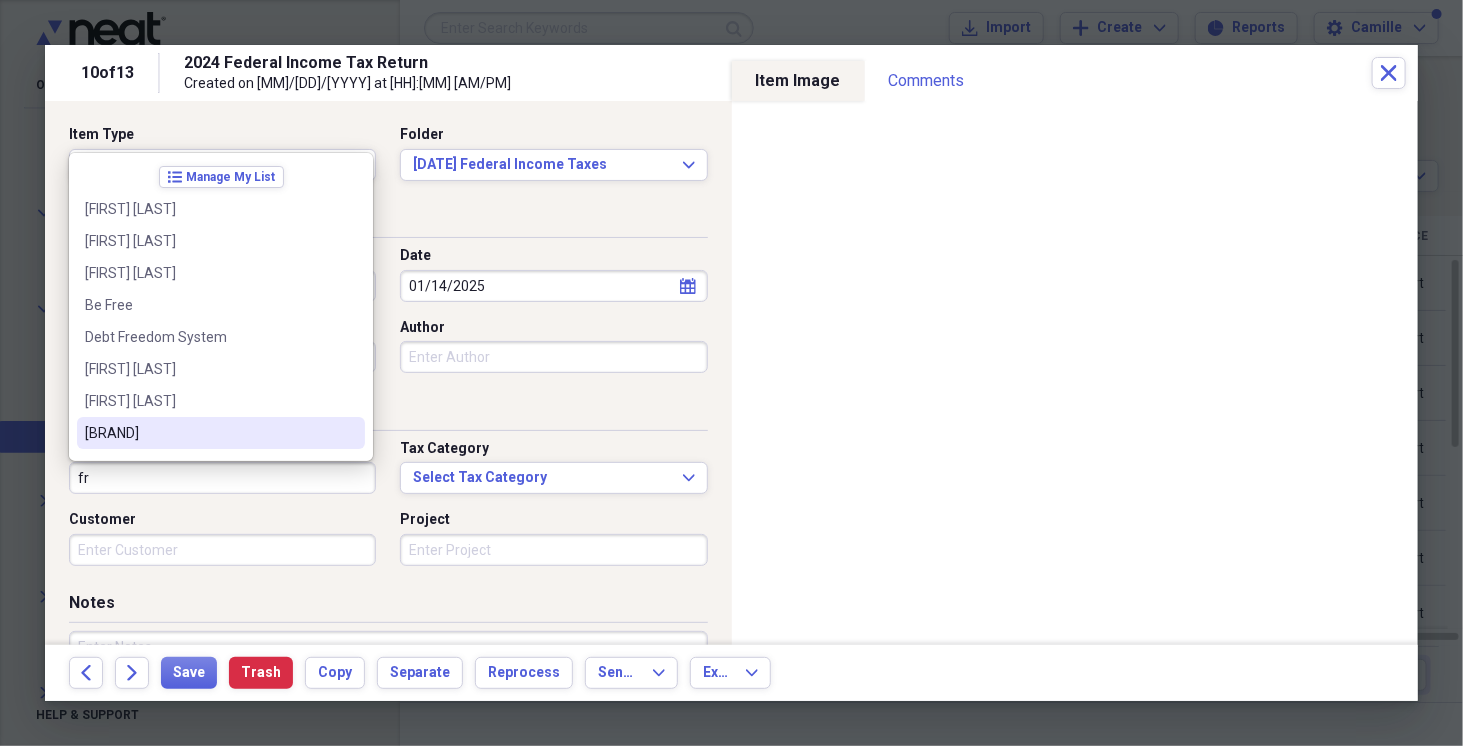 click on "[BRAND]" at bounding box center (209, 433) 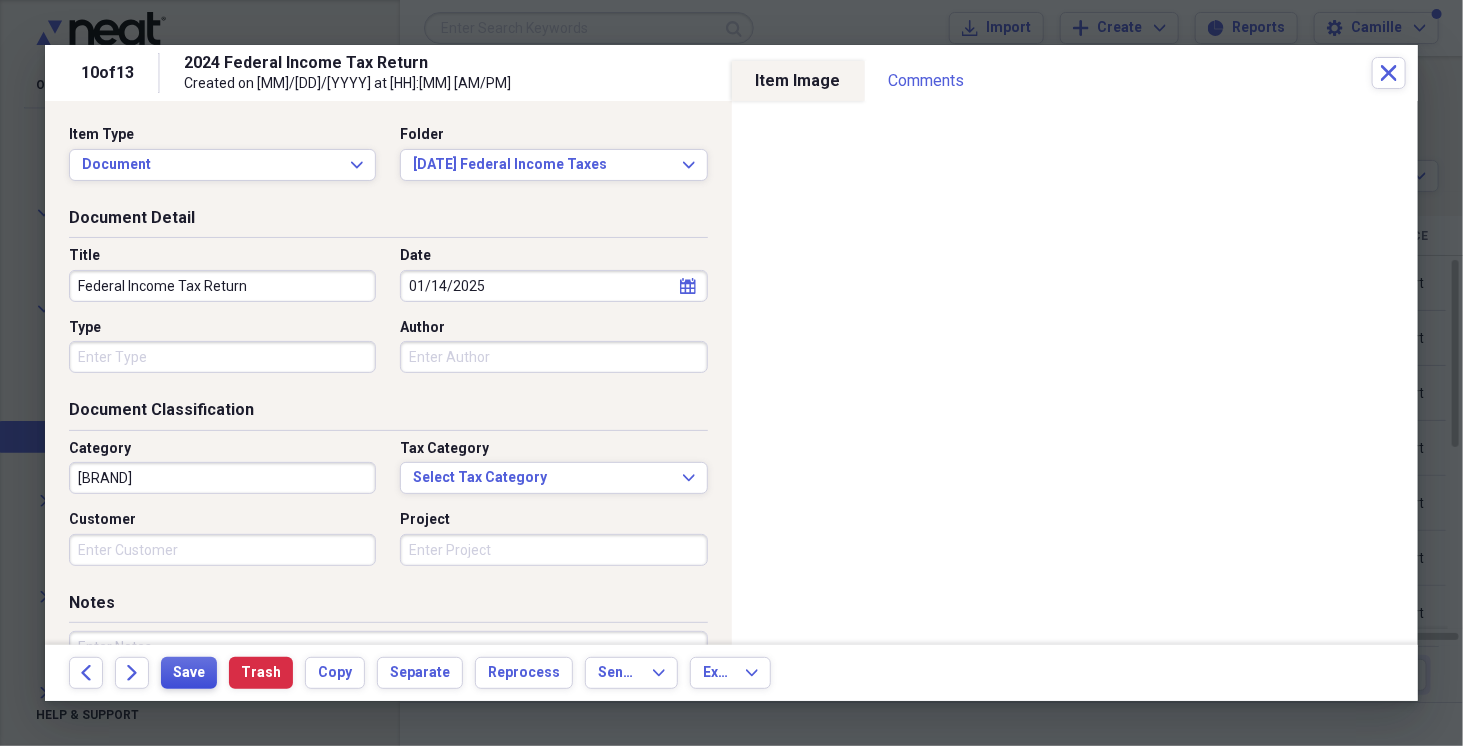 click on "Save" at bounding box center [189, 673] 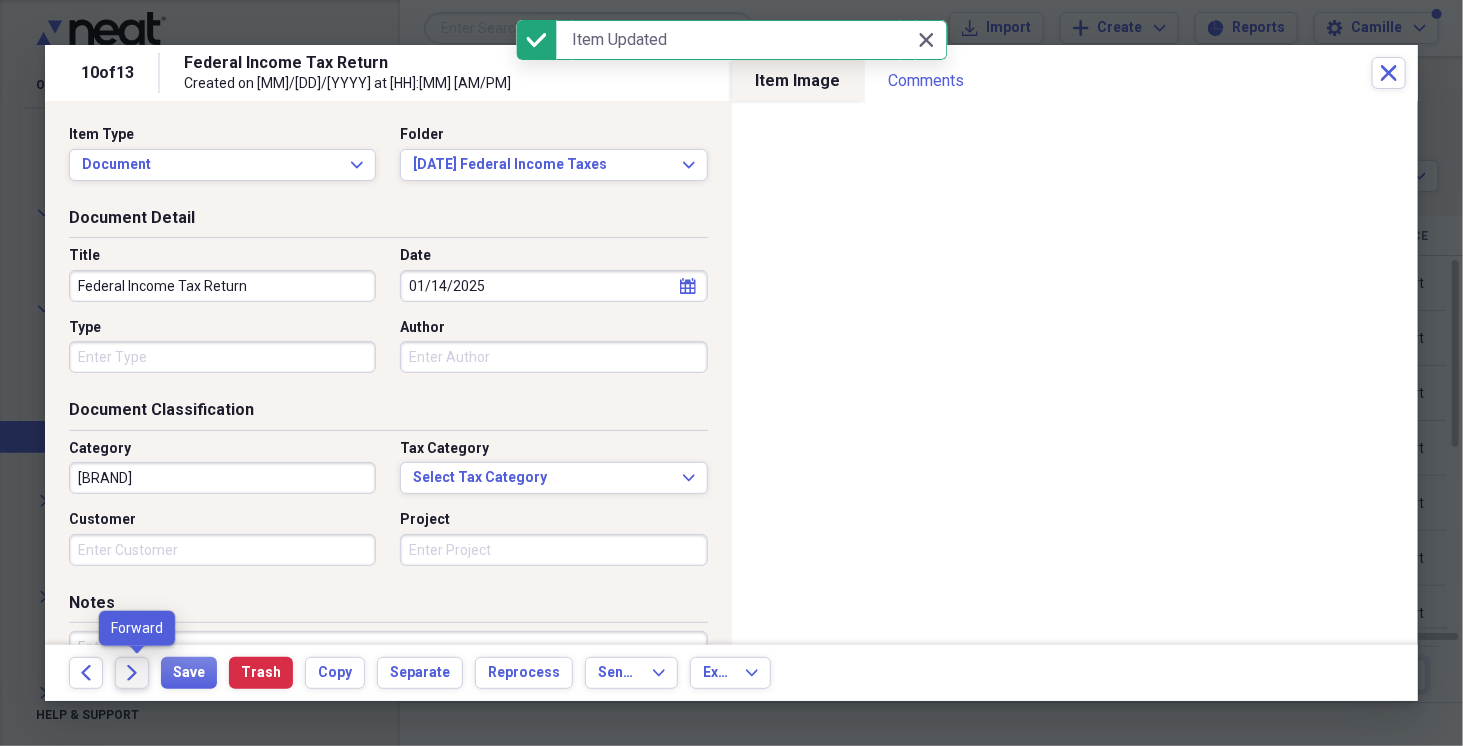 click on "Forward" 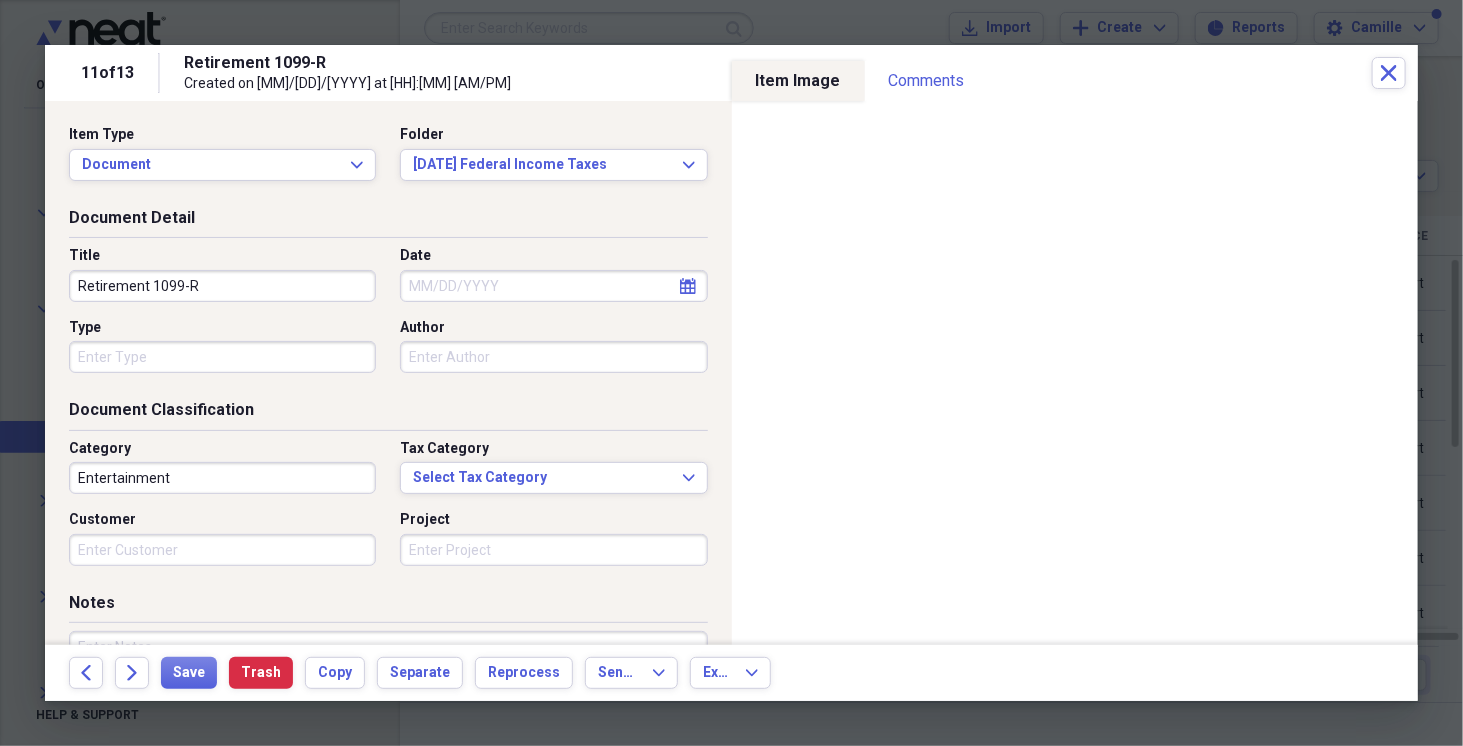 click on "Date" at bounding box center [553, 286] 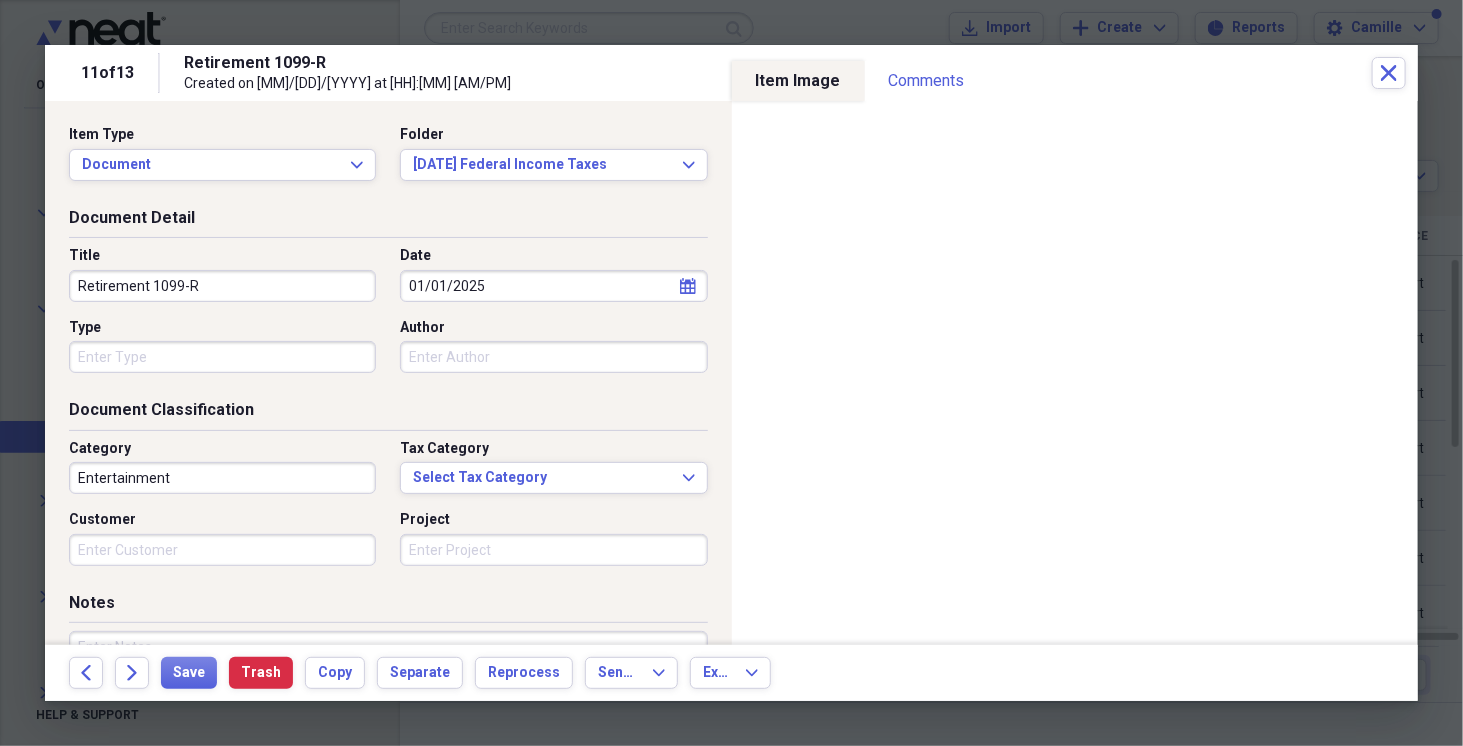drag, startPoint x: 152, startPoint y: 281, endPoint x: 59, endPoint y: 283, distance: 93.0215 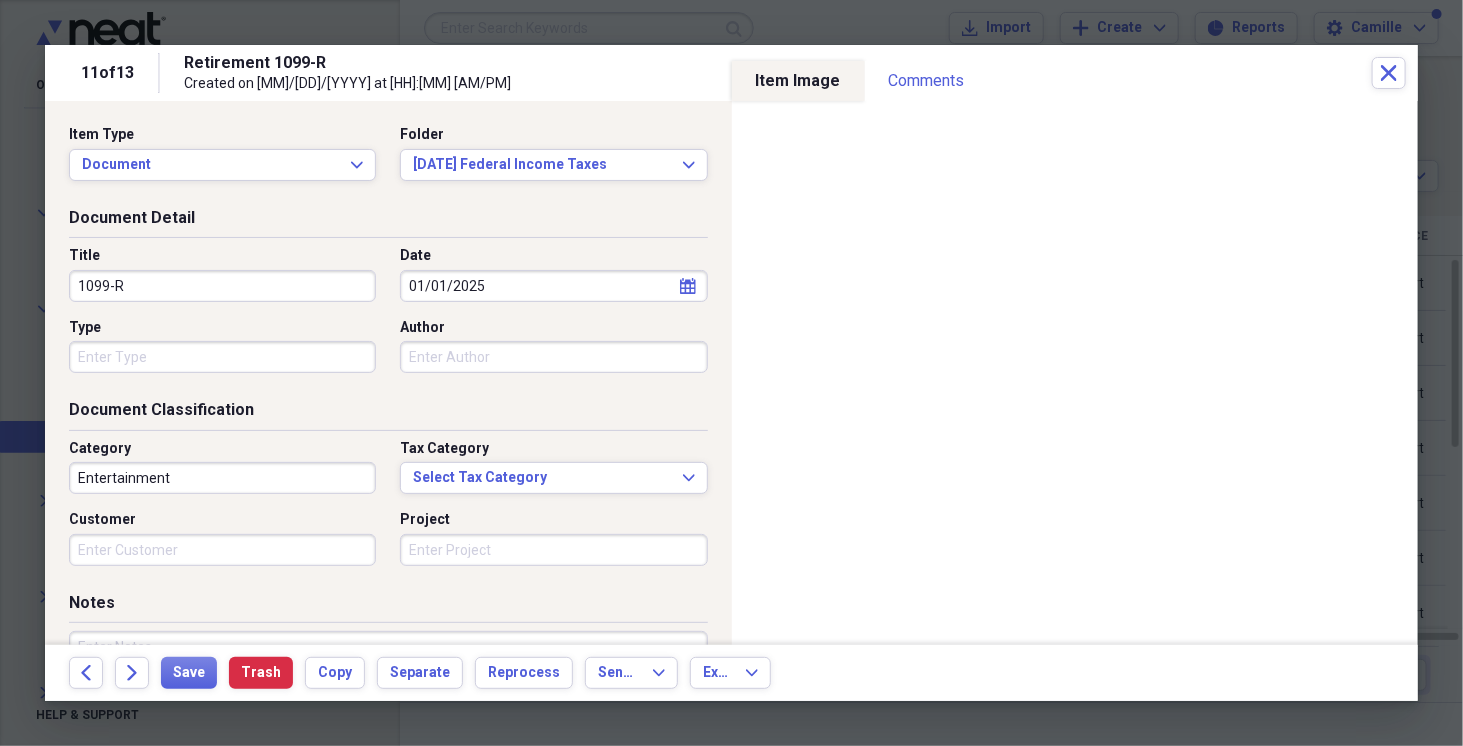 click on "Entertainment" at bounding box center [222, 478] 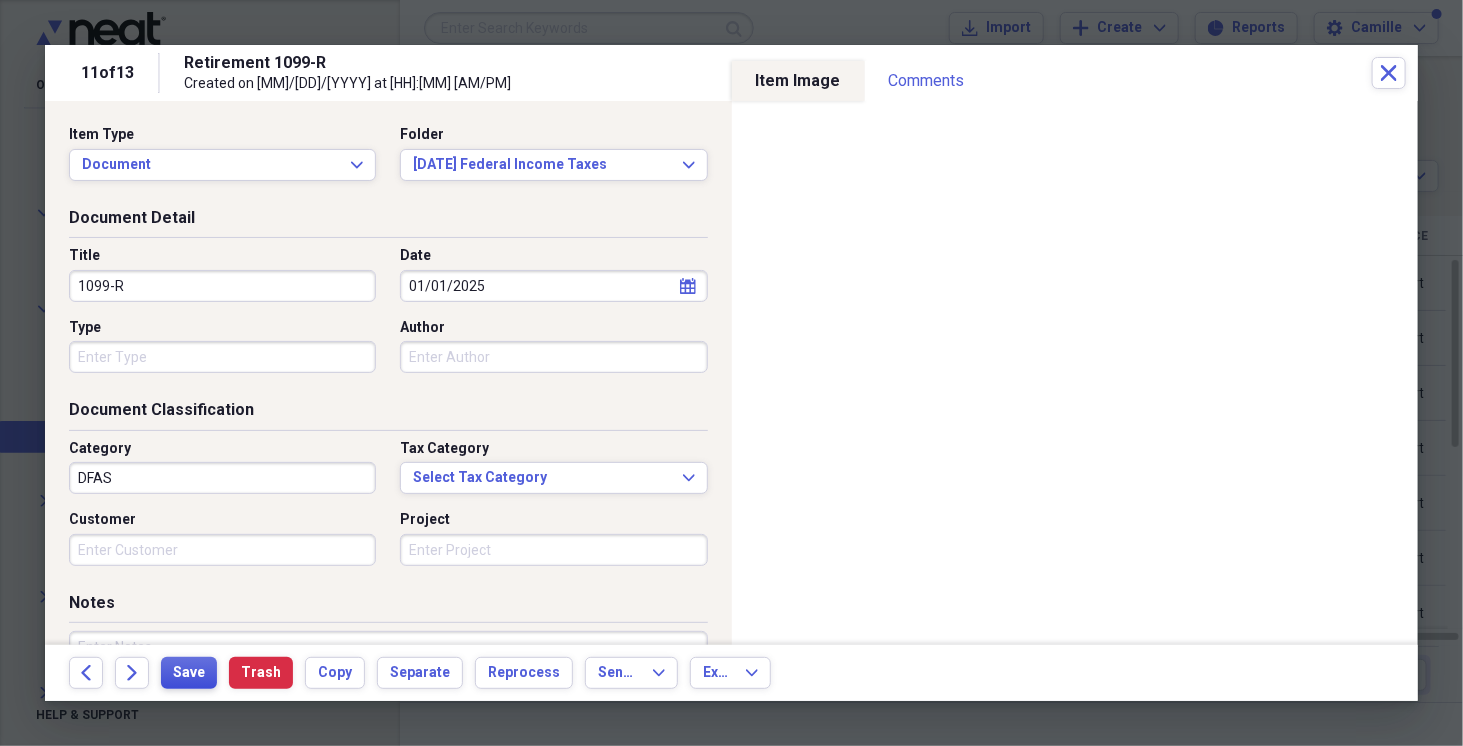 click on "Save" at bounding box center [189, 673] 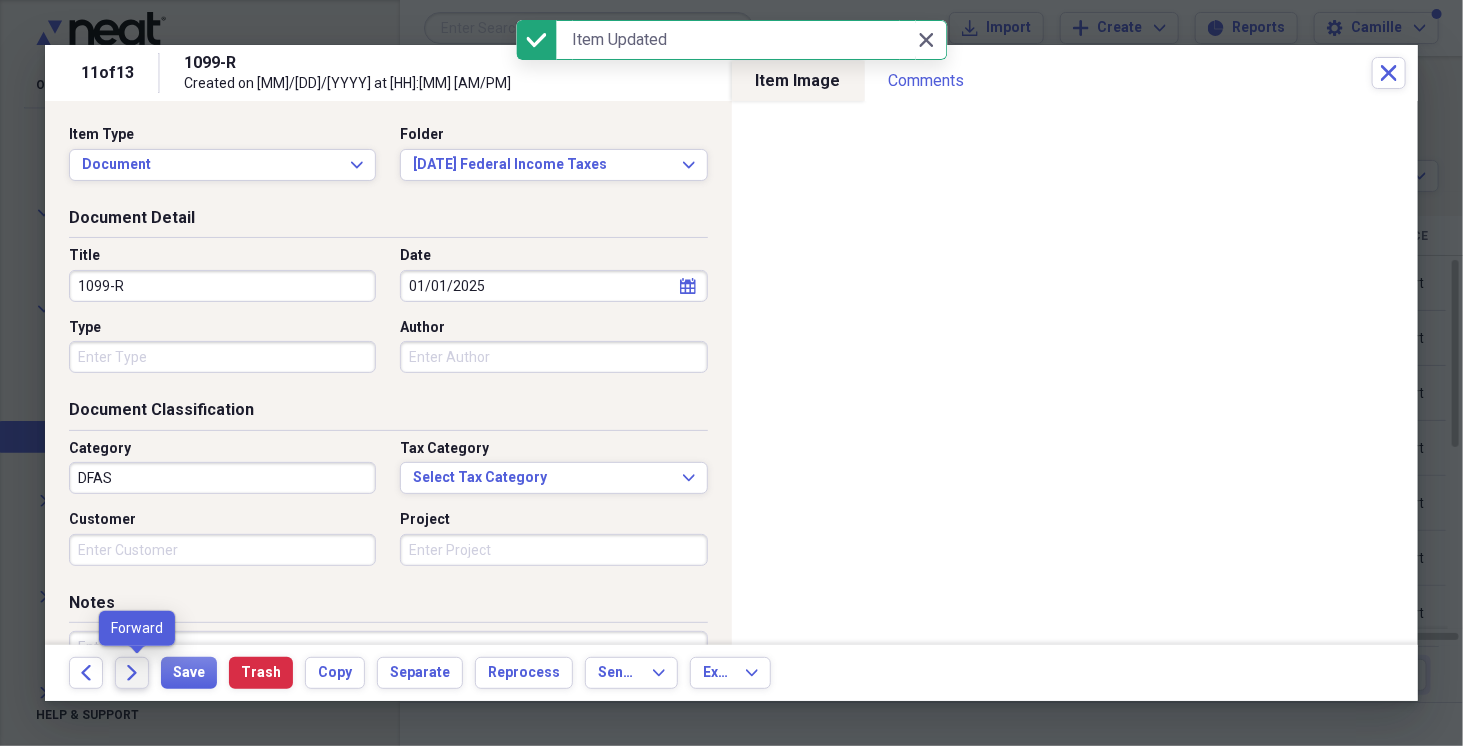 click on "Forward" 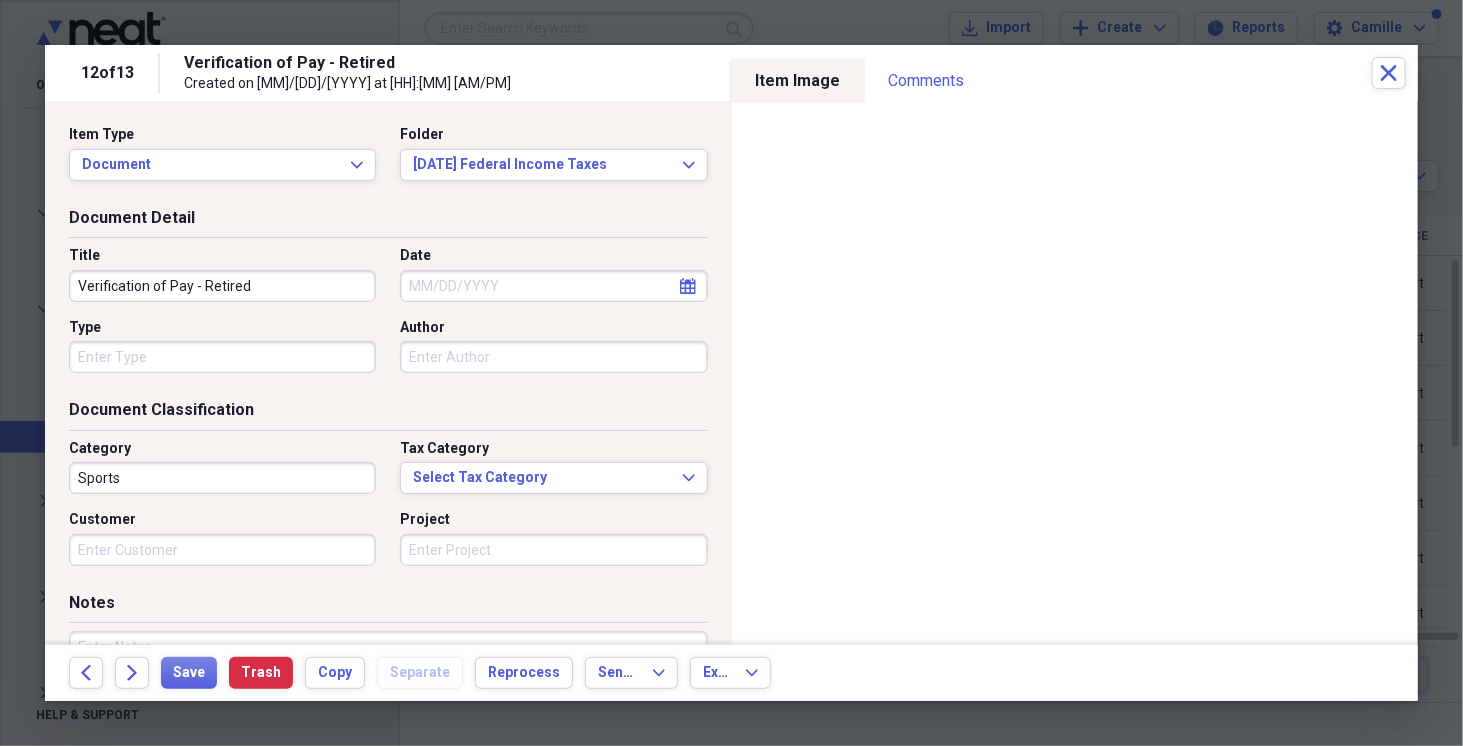 click on "Date" at bounding box center [553, 256] 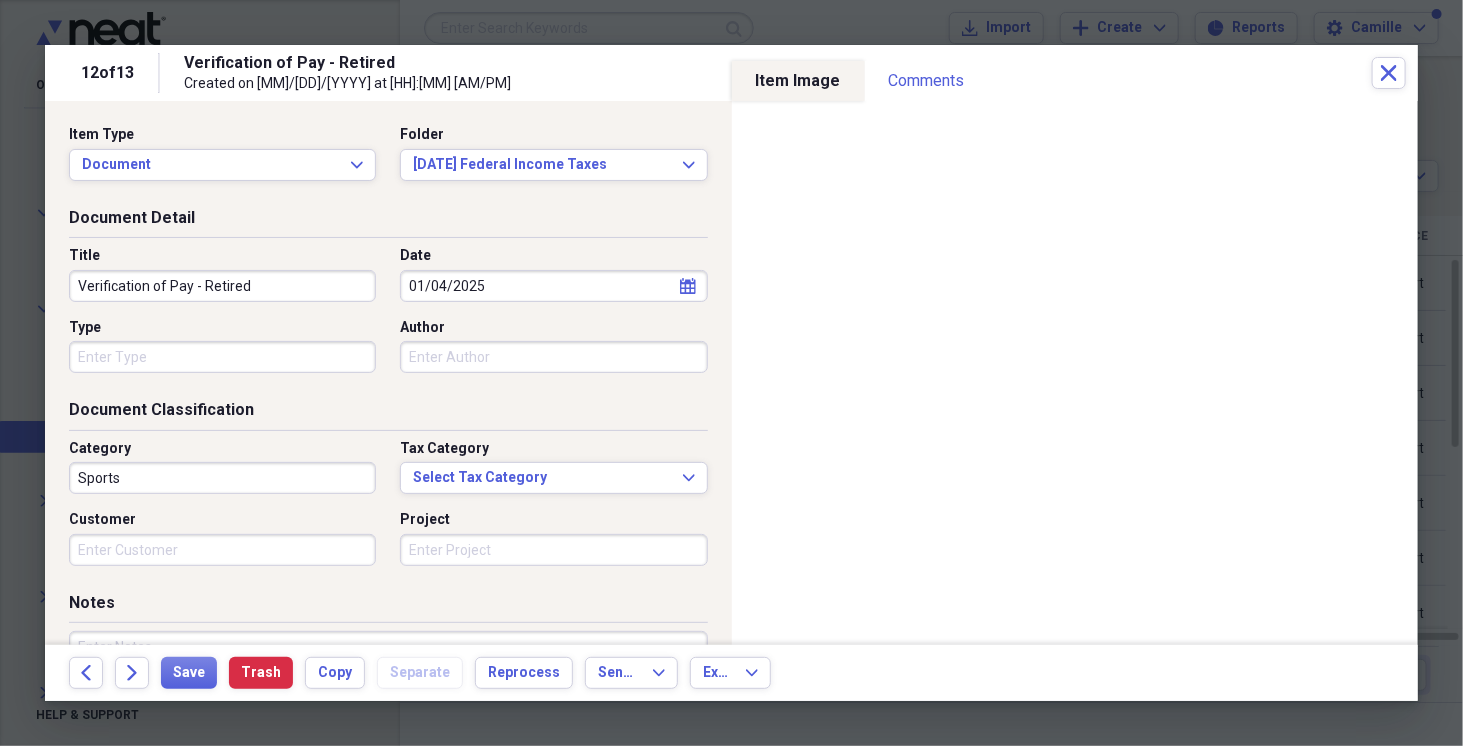 drag, startPoint x: 195, startPoint y: 284, endPoint x: 274, endPoint y: 291, distance: 79.30952 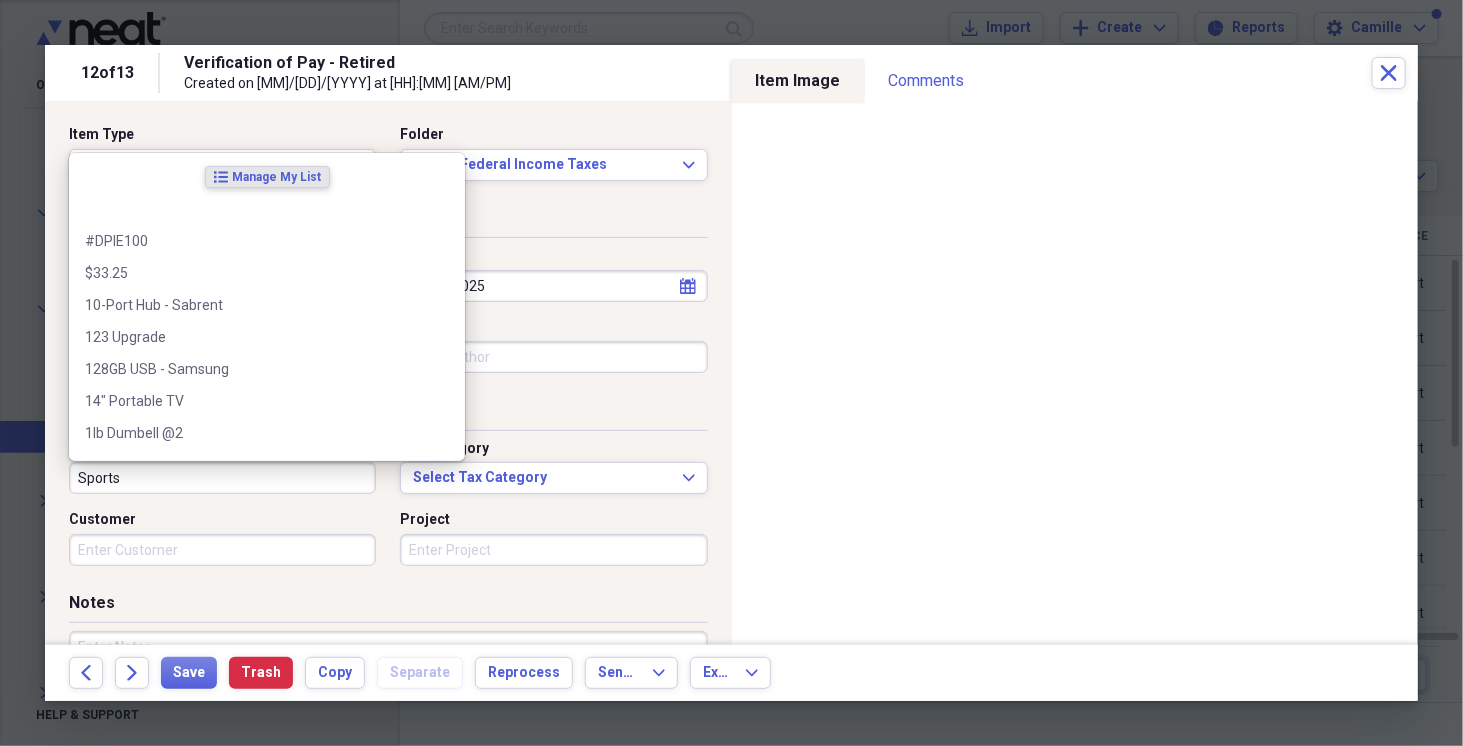 click on "Sports" at bounding box center [222, 478] 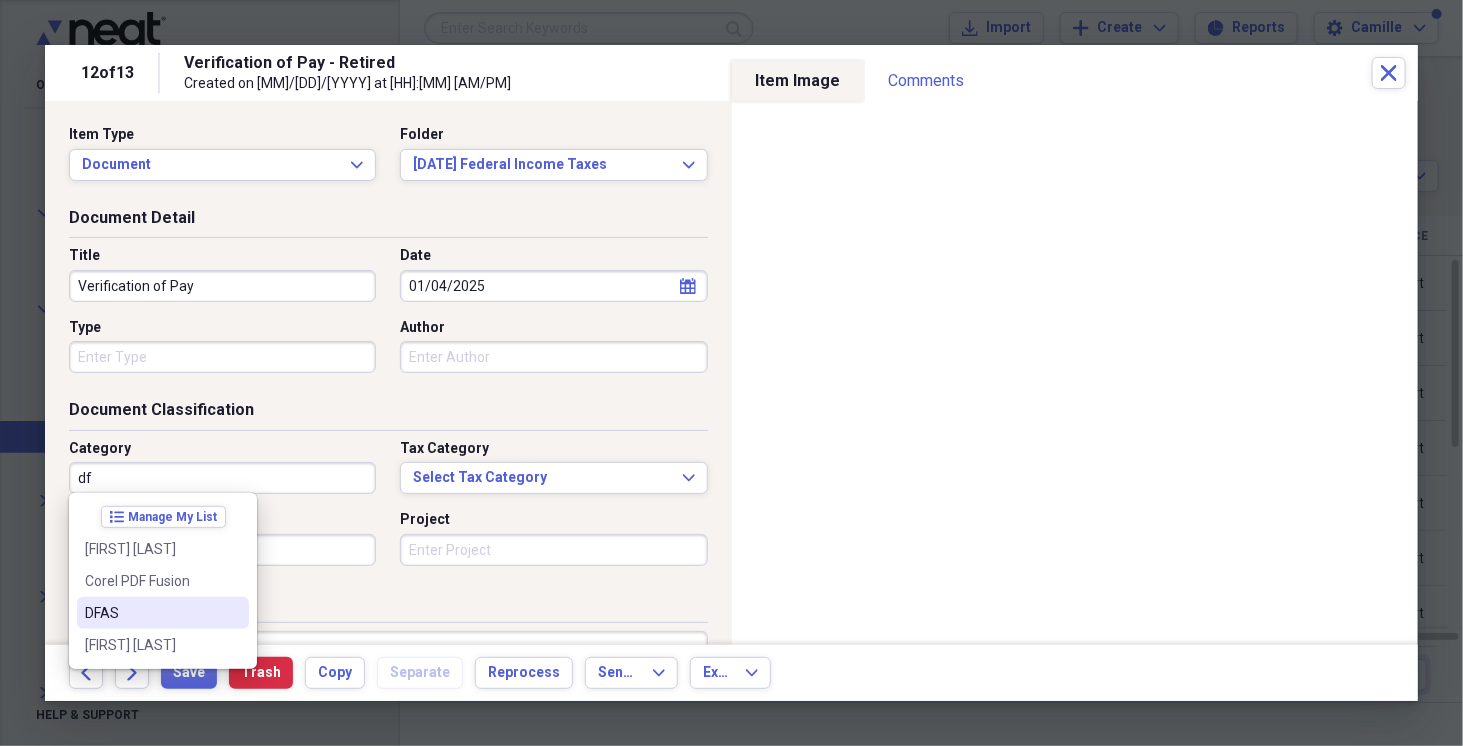 click on "DFAS" at bounding box center (151, 613) 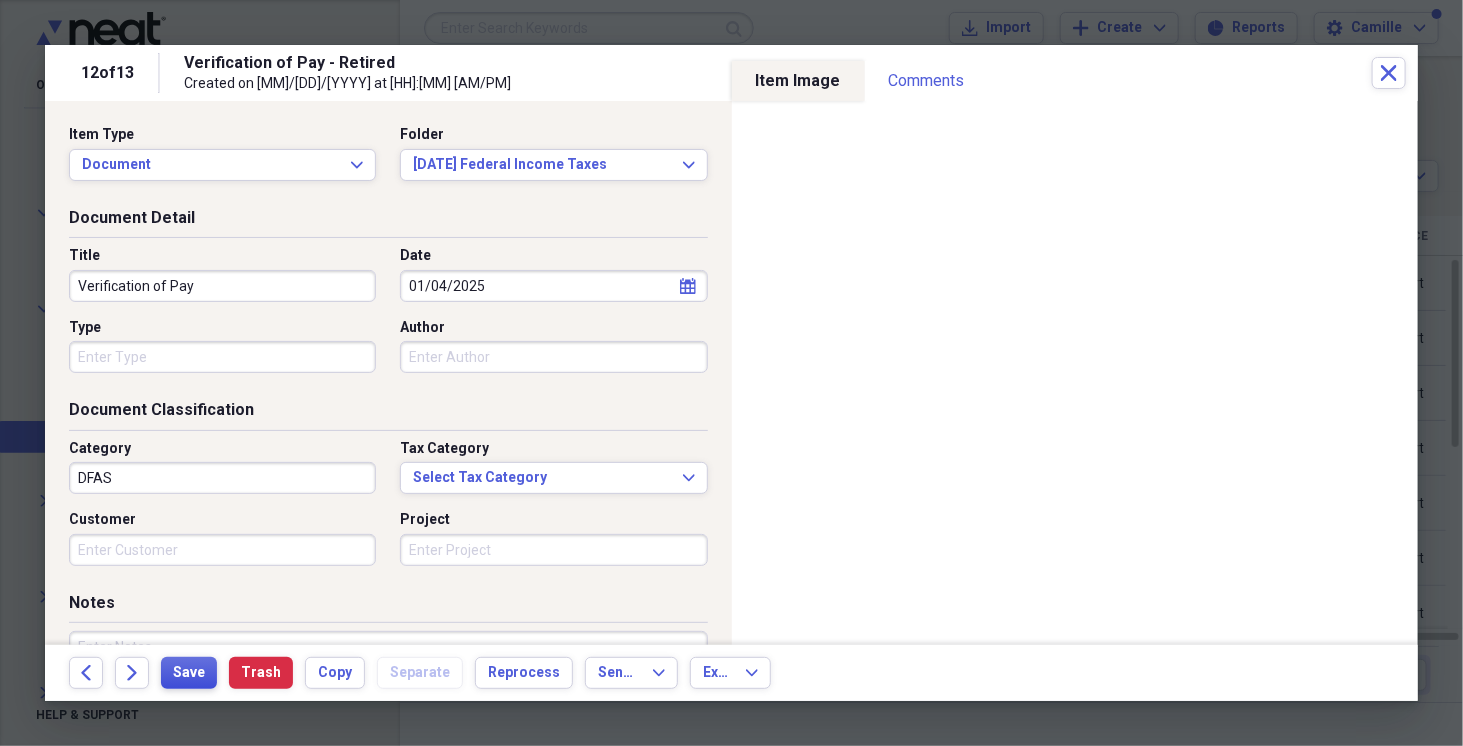 click on "Save" at bounding box center (189, 673) 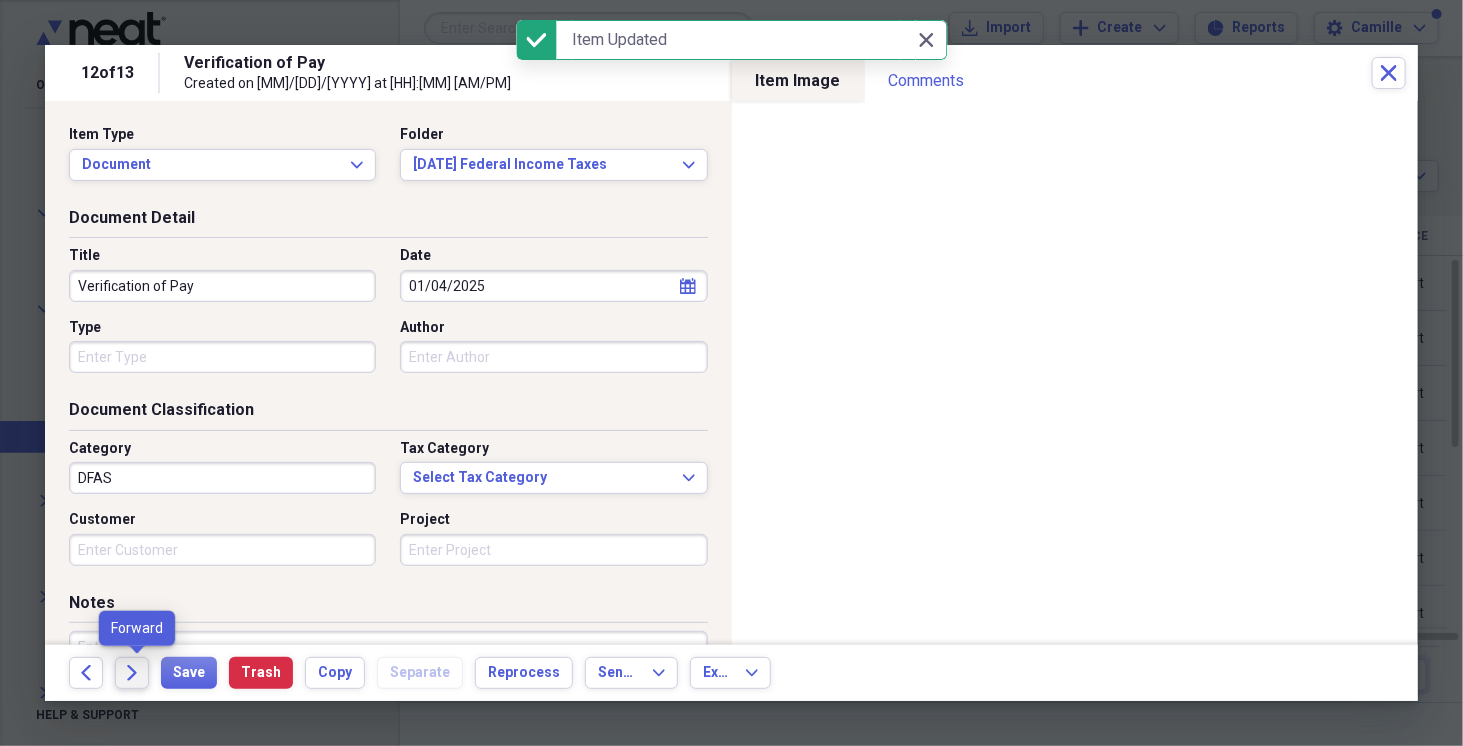 click on "Forward" 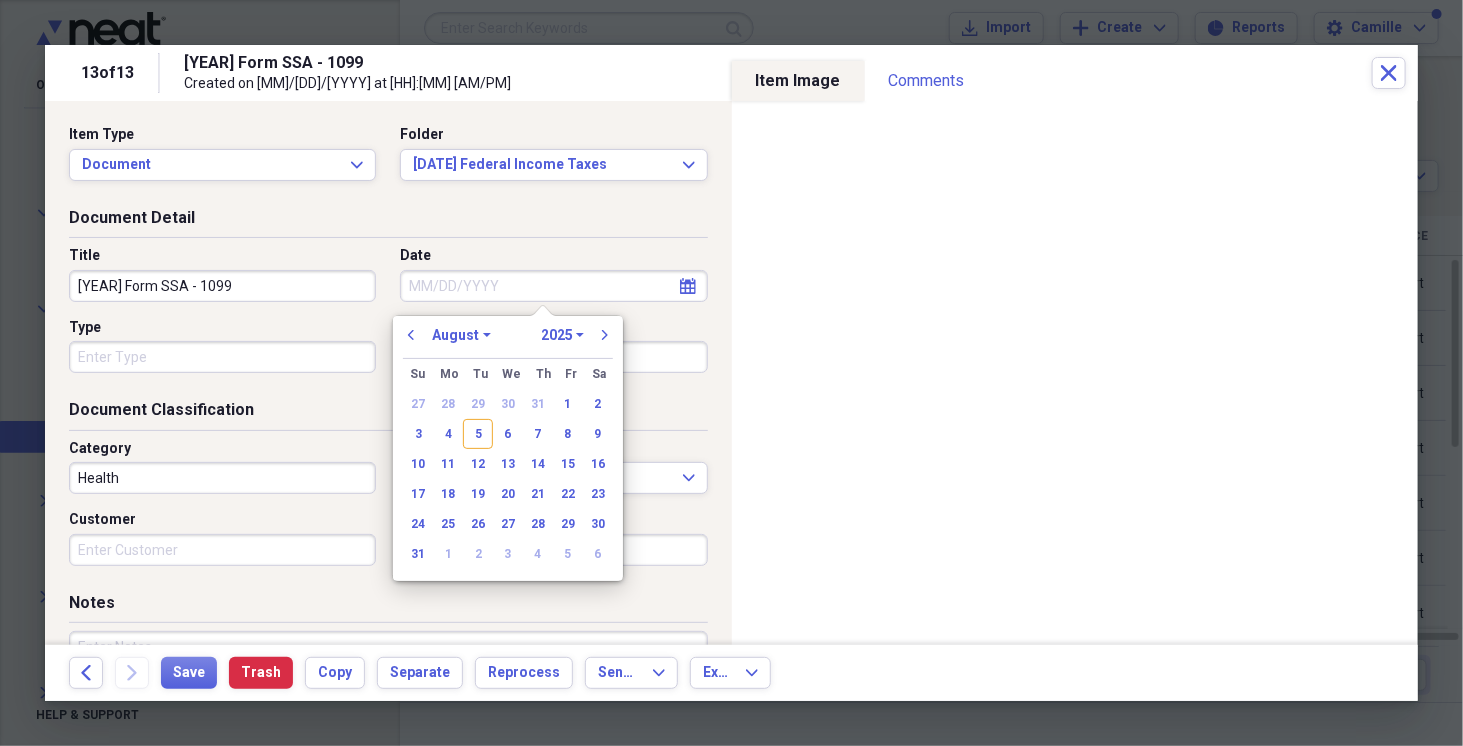 click on "Date" at bounding box center (553, 286) 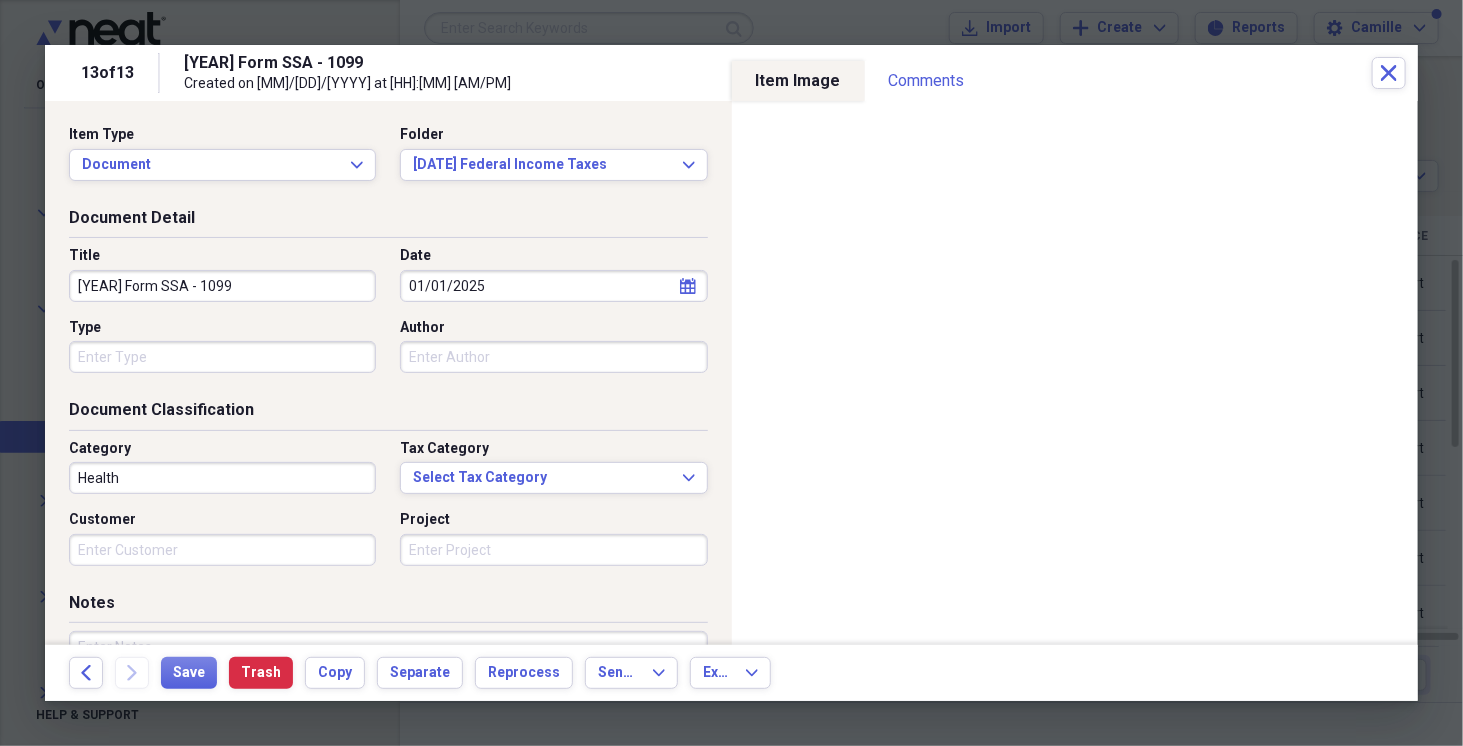 drag, startPoint x: 115, startPoint y: 284, endPoint x: 69, endPoint y: 284, distance: 46 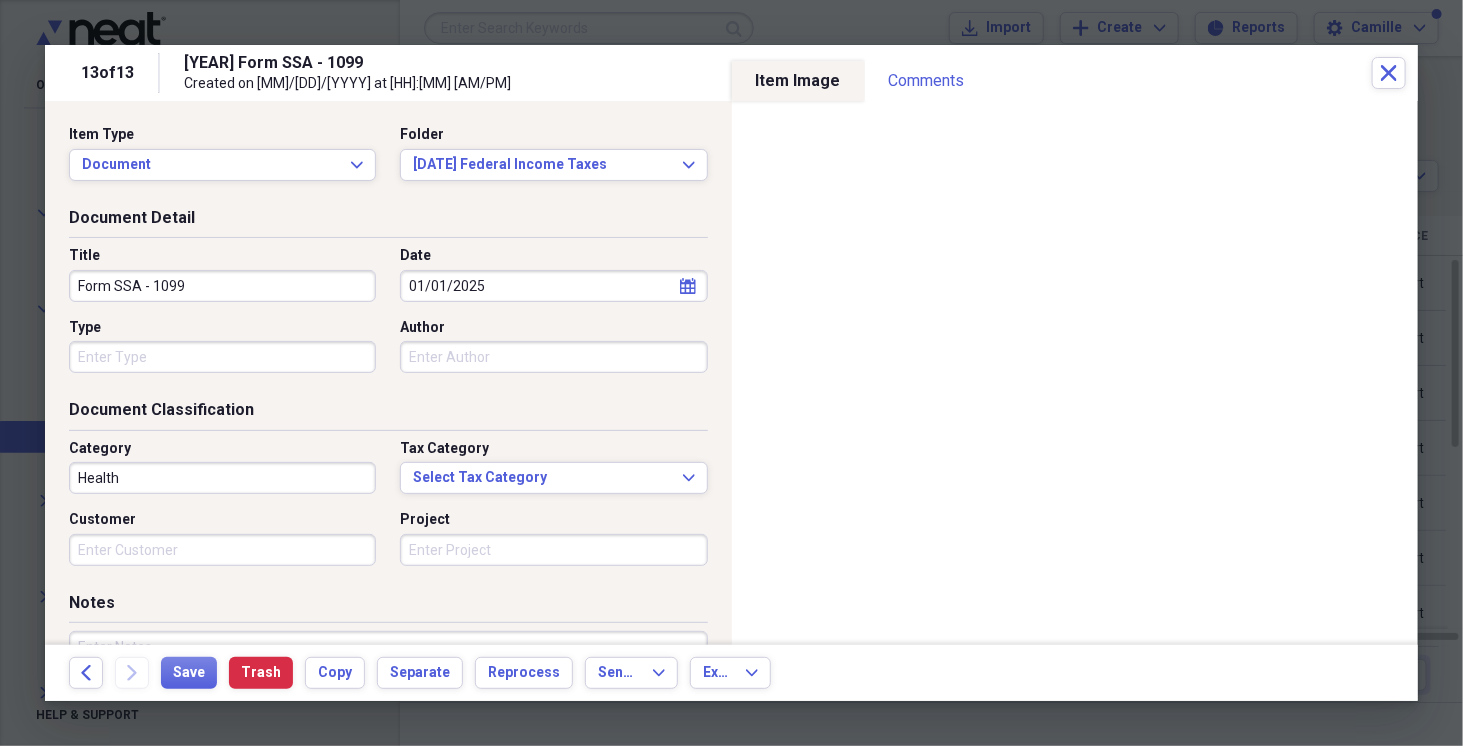 drag, startPoint x: 225, startPoint y: 284, endPoint x: 4, endPoint y: 312, distance: 222.7667 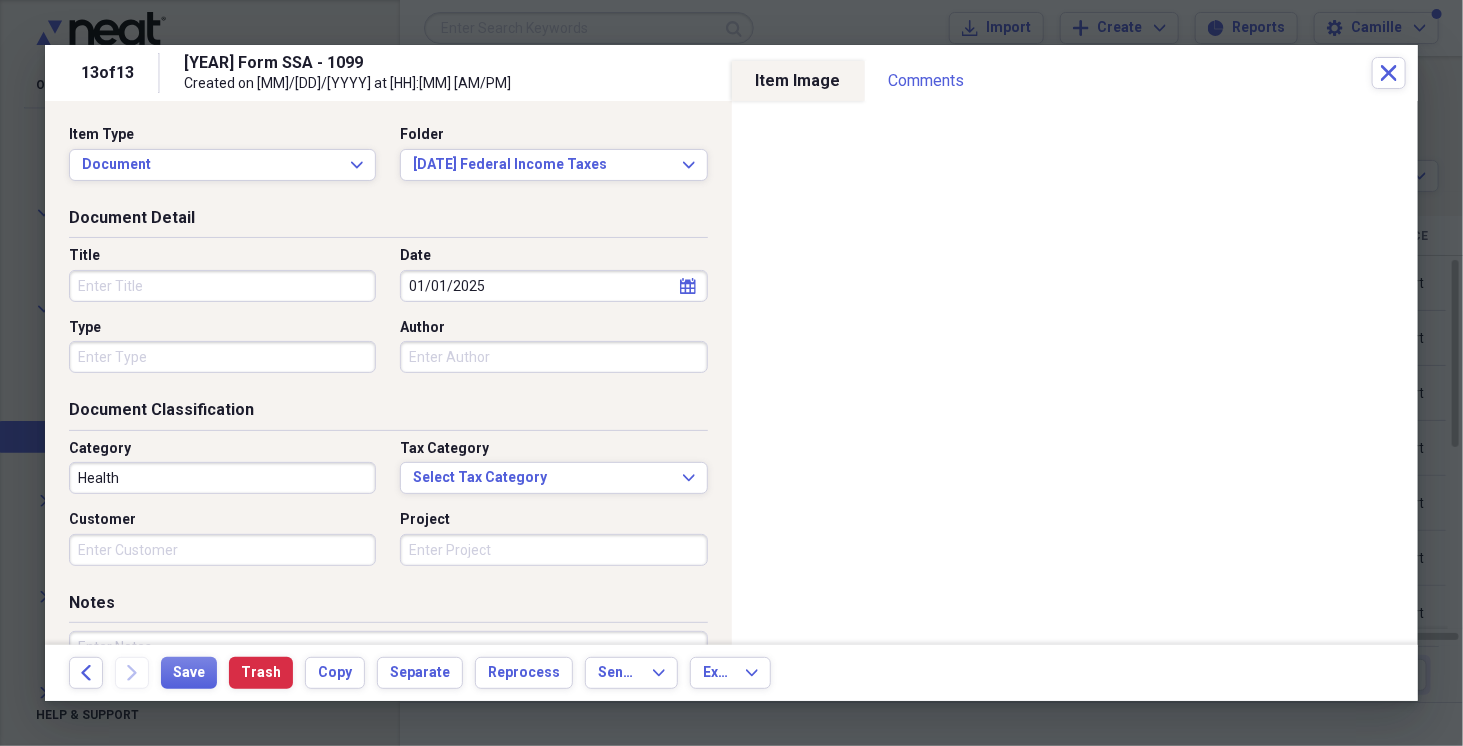 click on "Type" at bounding box center (222, 357) 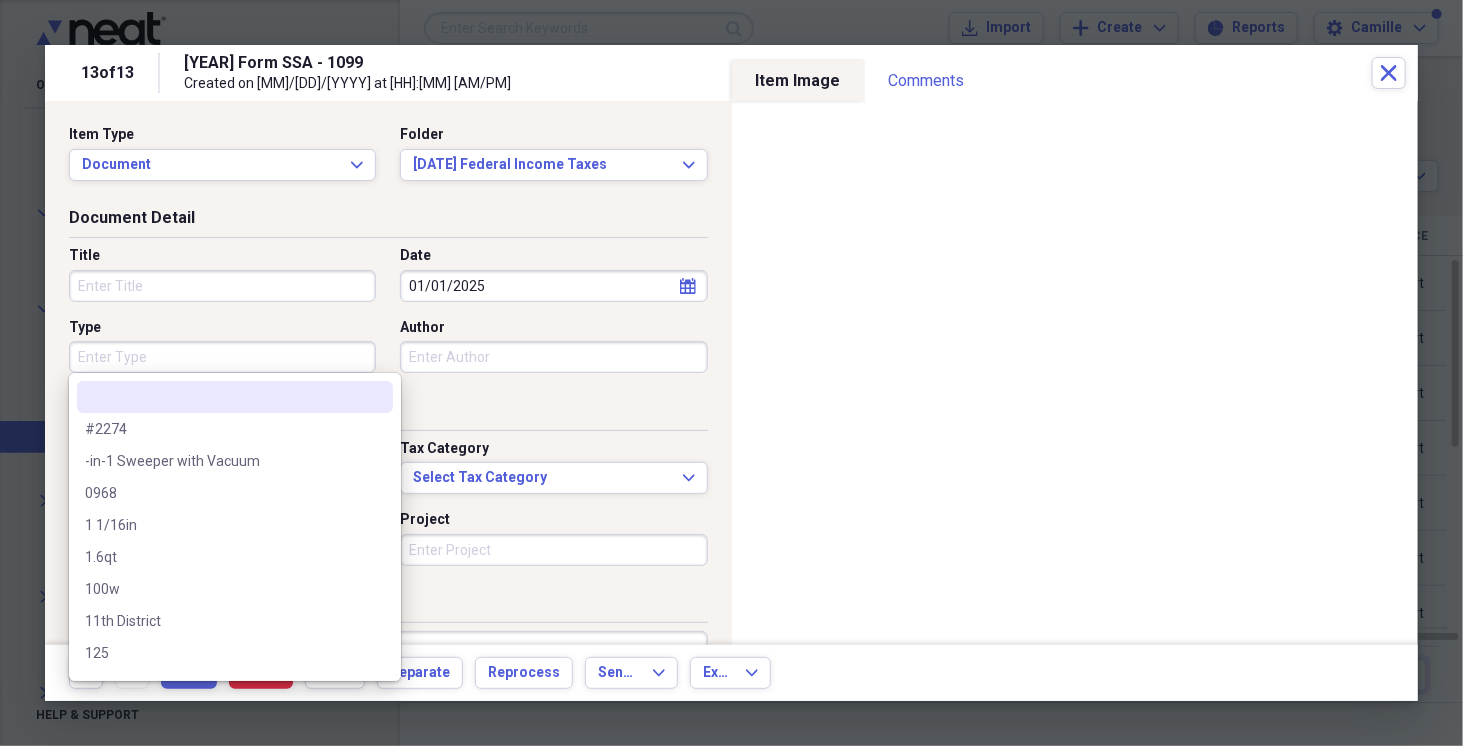 paste on "Form SSA - 1099" 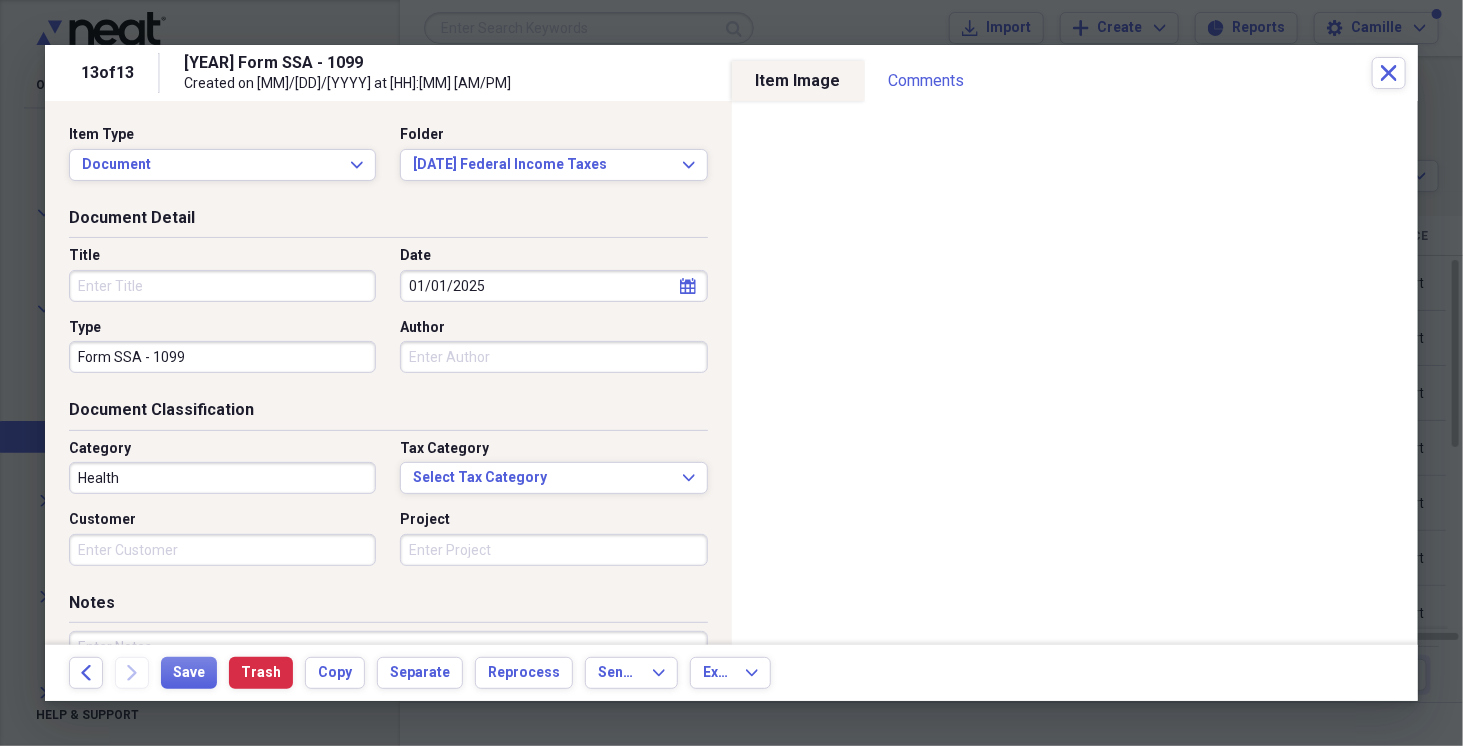click on "Title" at bounding box center [222, 286] 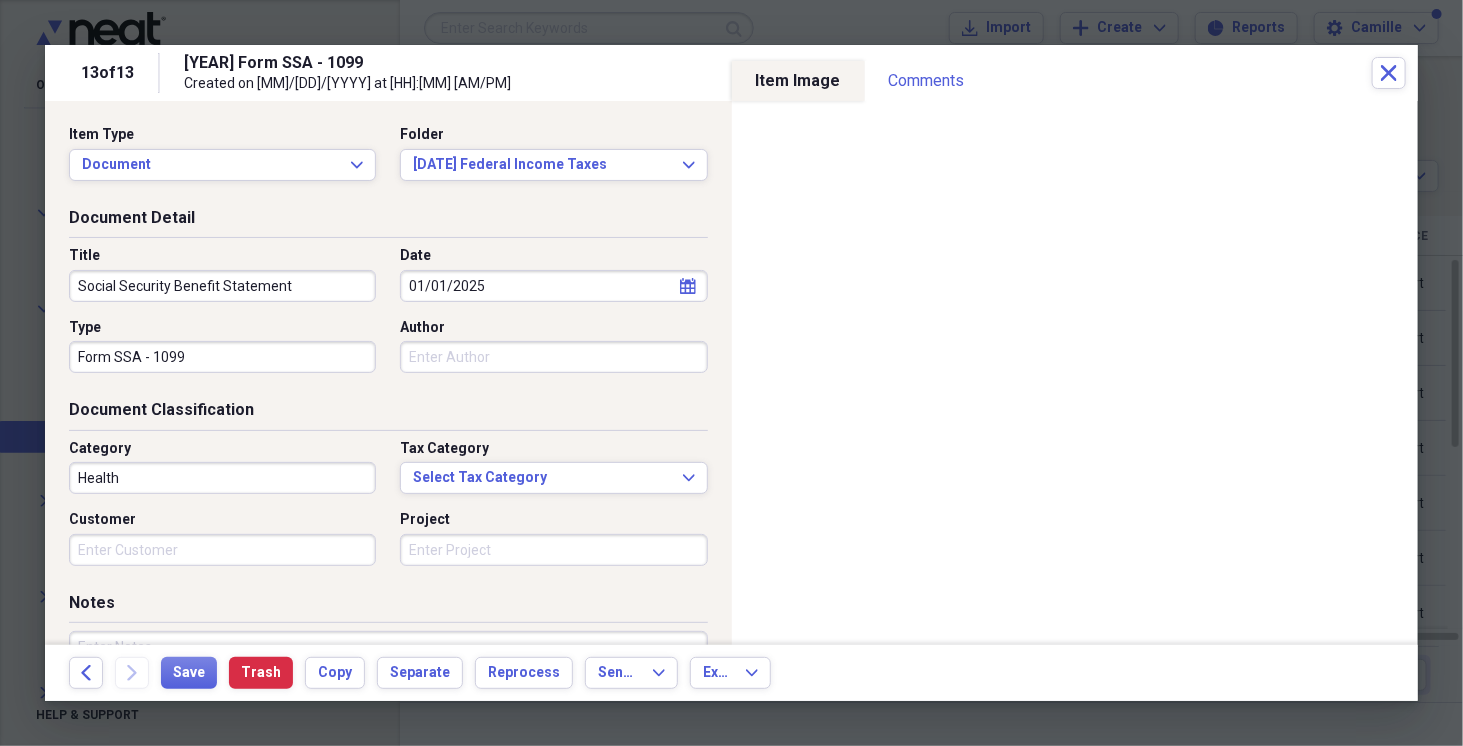 click on "Health" at bounding box center (222, 478) 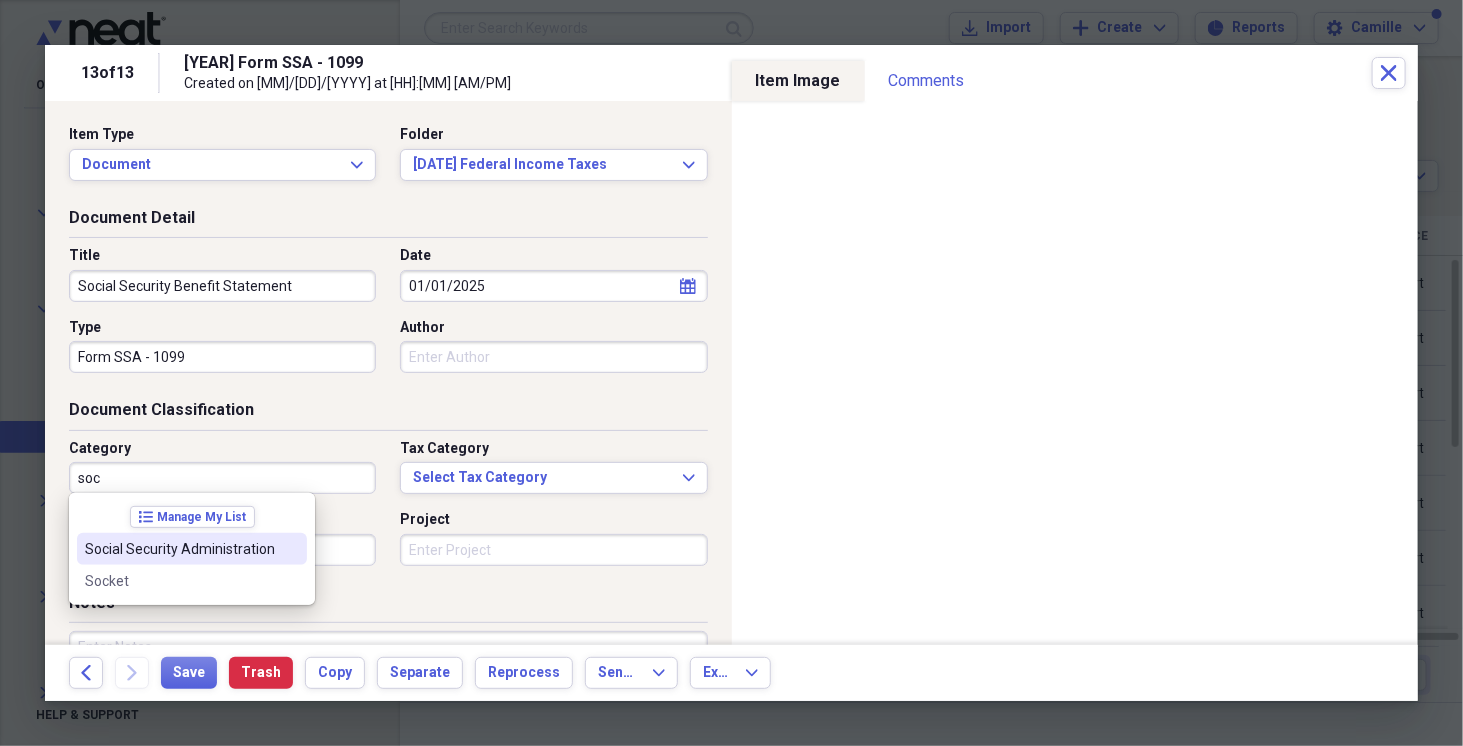 click on "Social Security Administration" at bounding box center (192, 549) 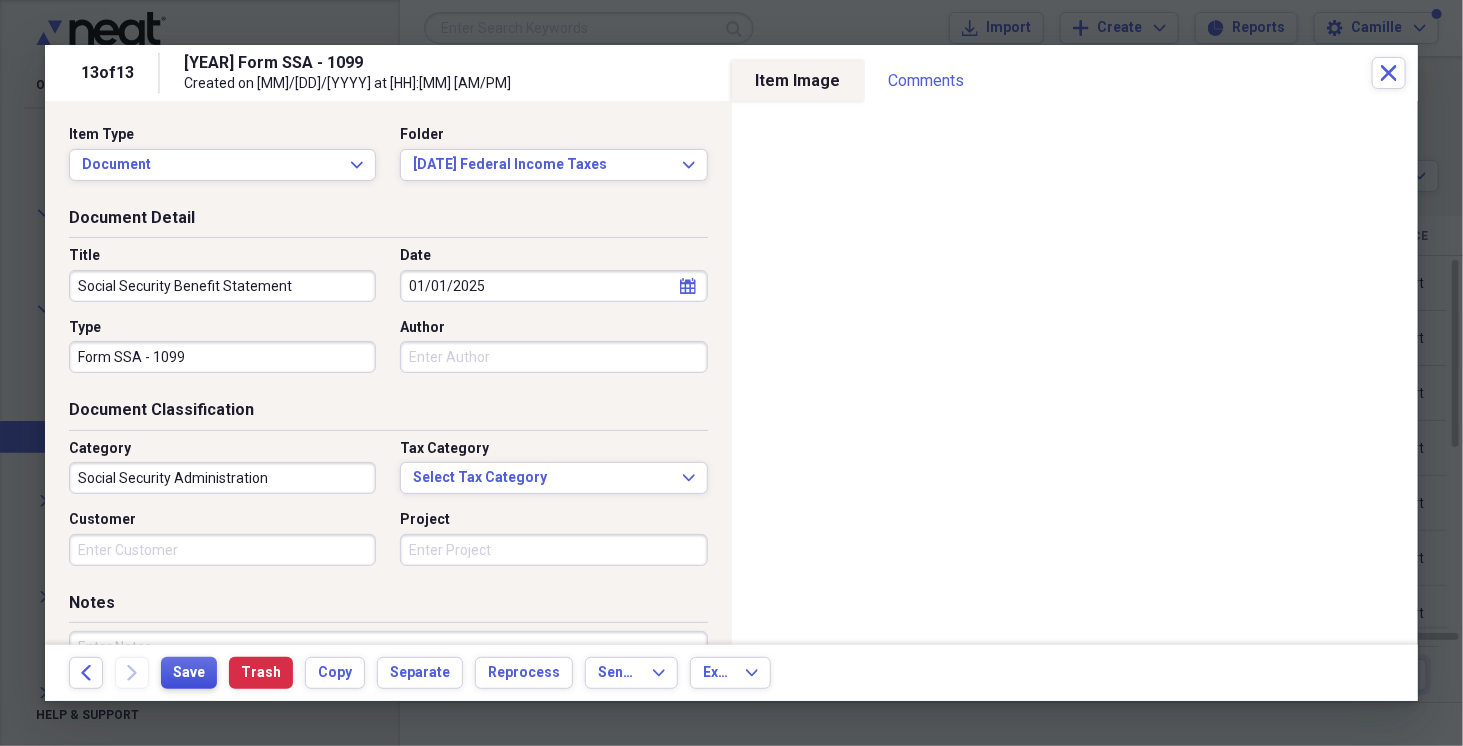 click on "Save" at bounding box center [189, 673] 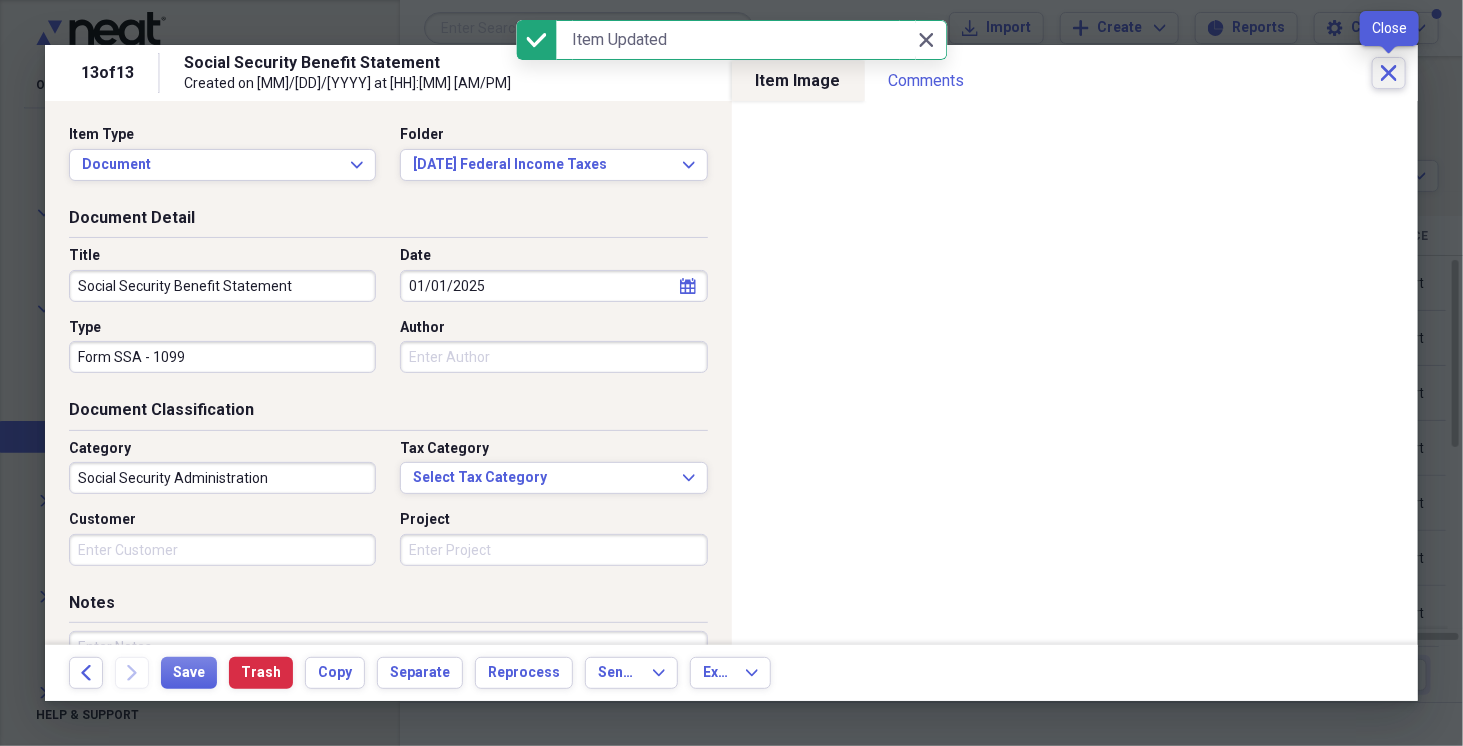 click on "Close" 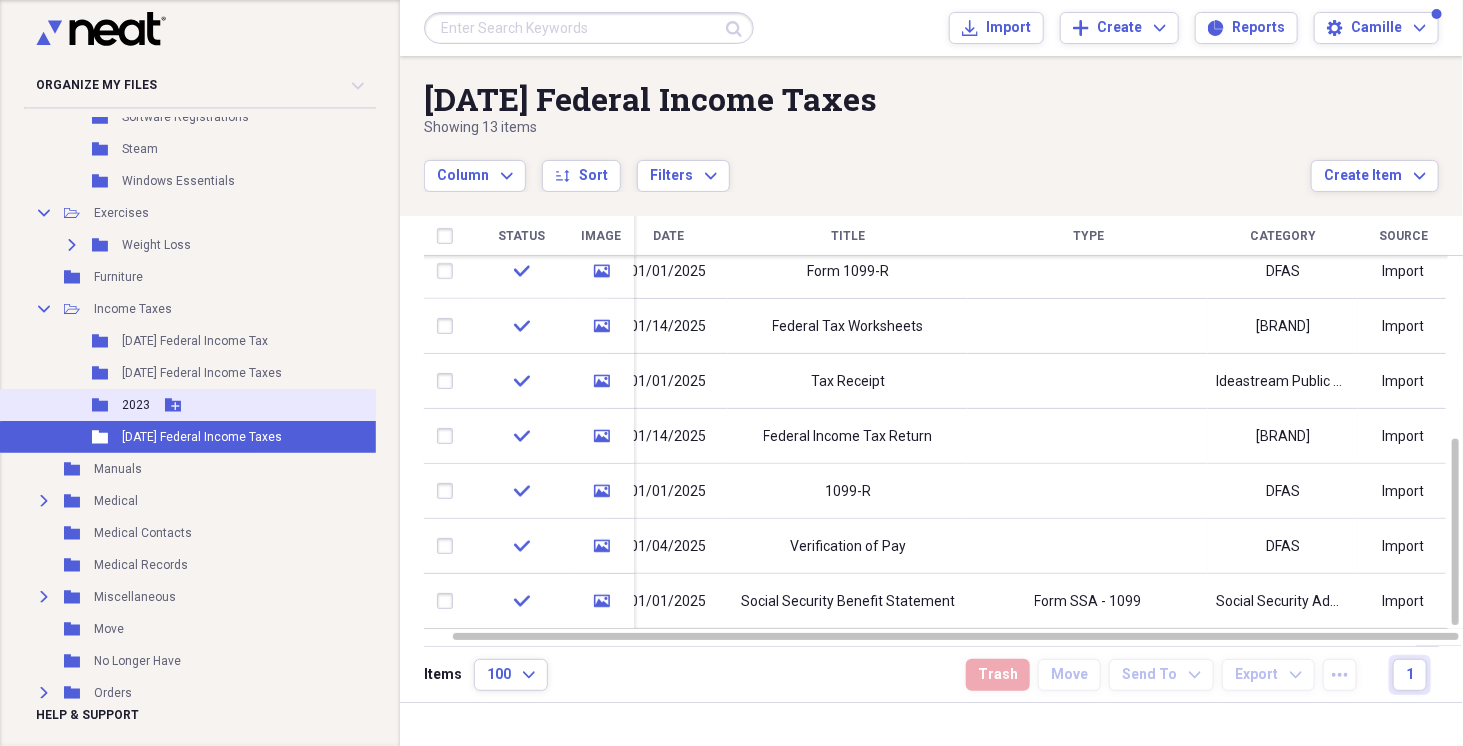 click on "2023" at bounding box center (136, 405) 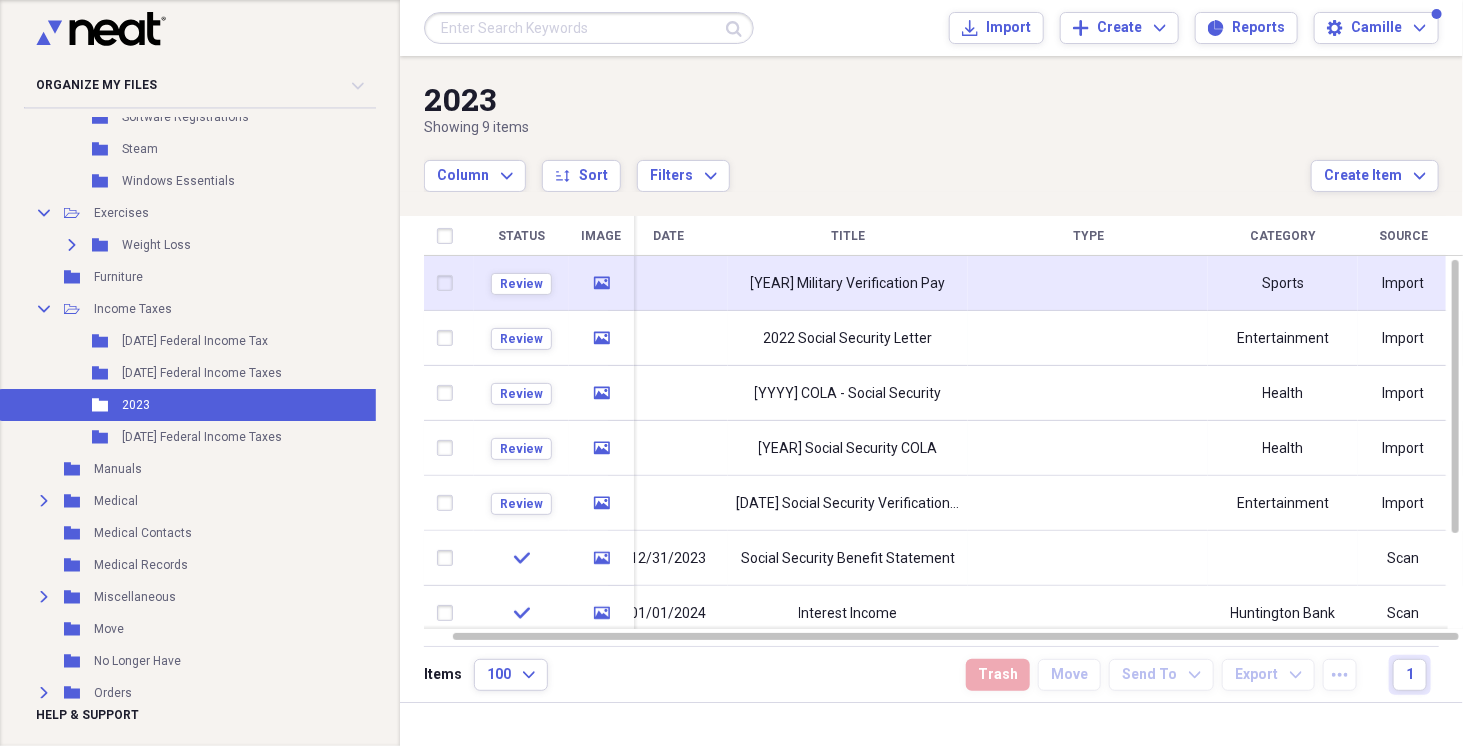 click on "[YEAR] Military Verification Pay" at bounding box center [848, 284] 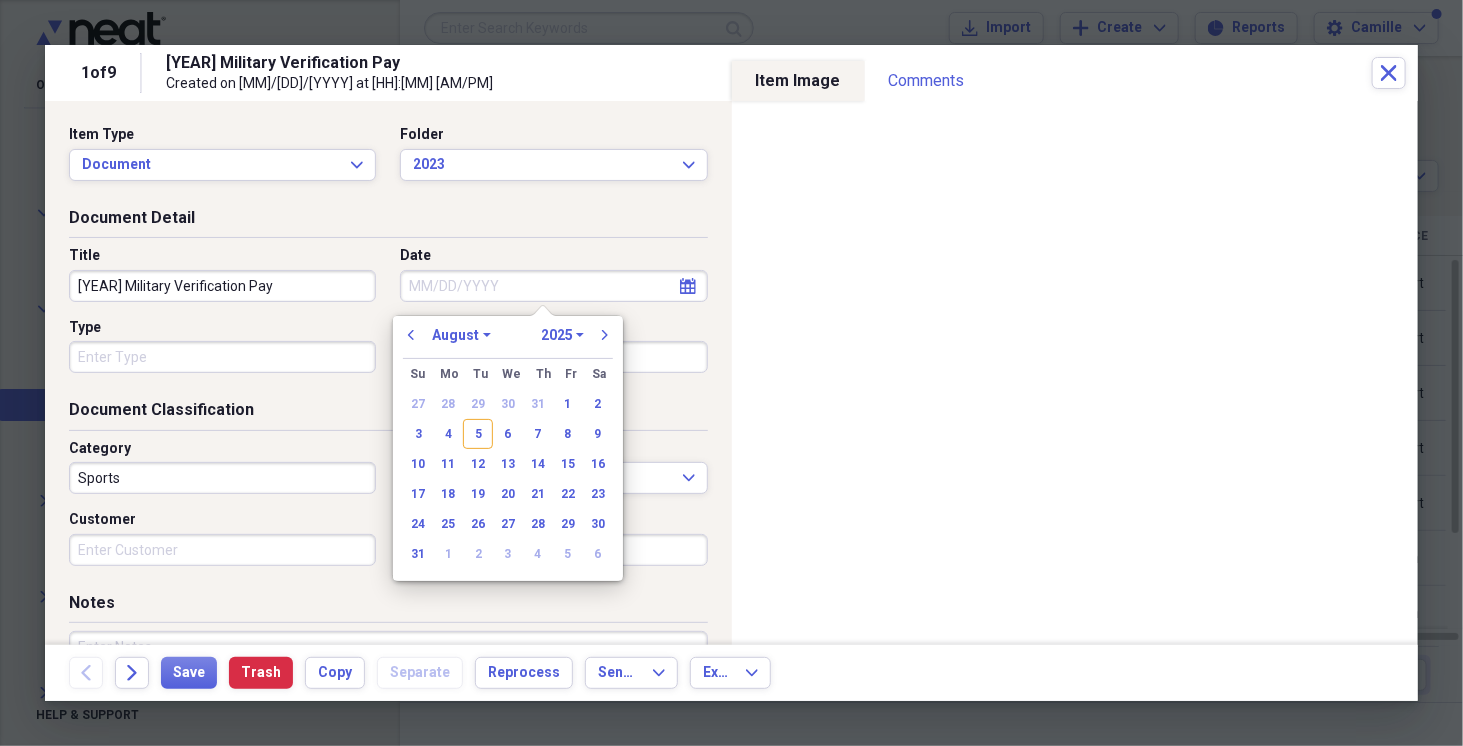 drag, startPoint x: 501, startPoint y: 290, endPoint x: 490, endPoint y: 293, distance: 11.401754 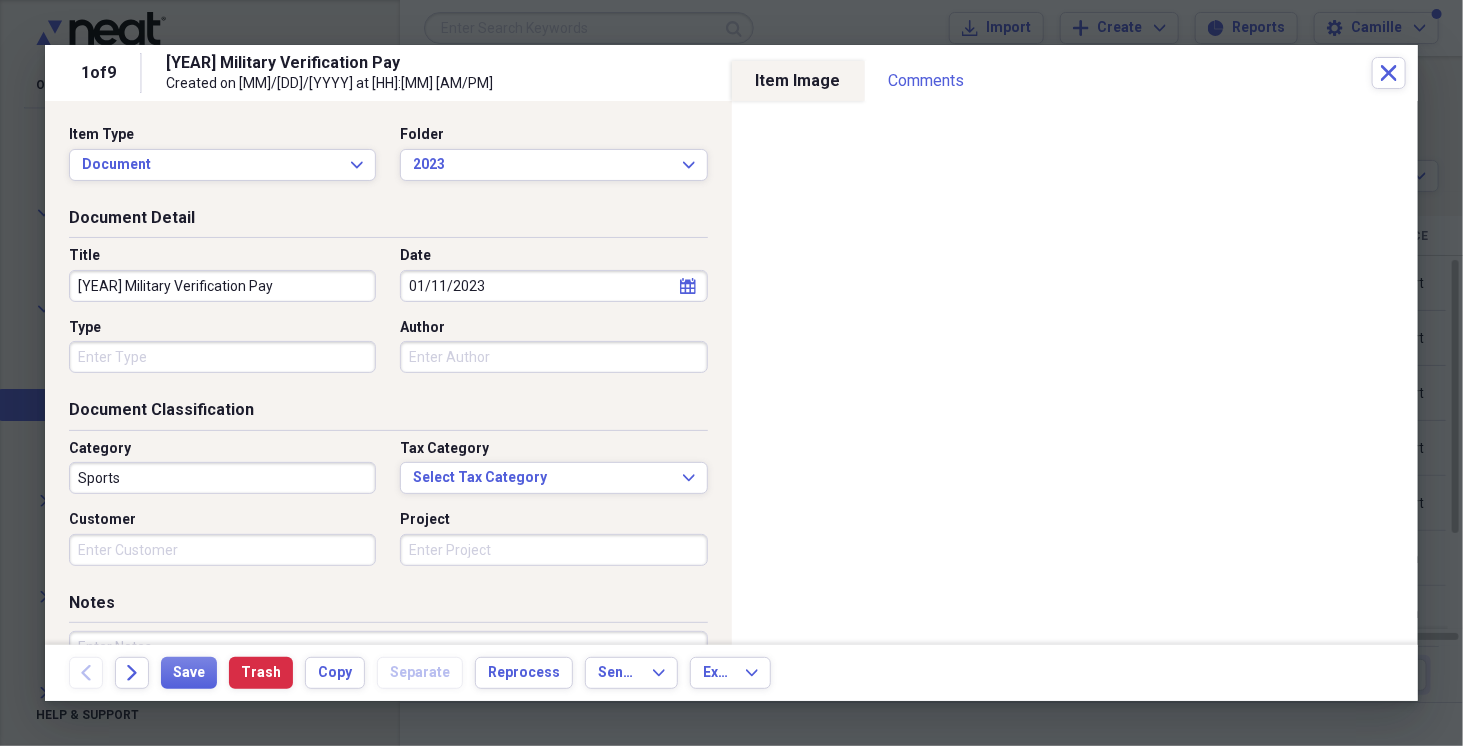 drag, startPoint x: 113, startPoint y: 285, endPoint x: 36, endPoint y: 301, distance: 78.64477 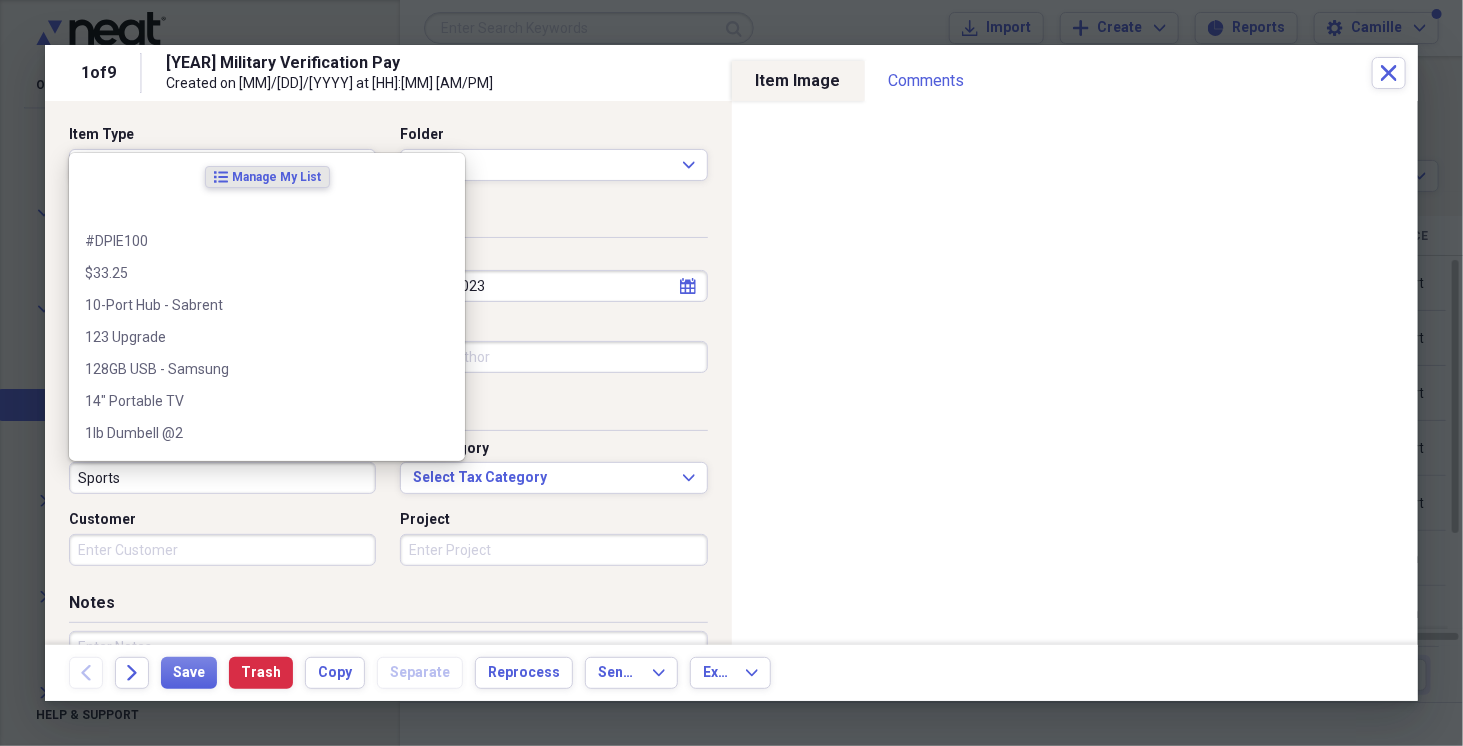 click on "Sports" at bounding box center (222, 478) 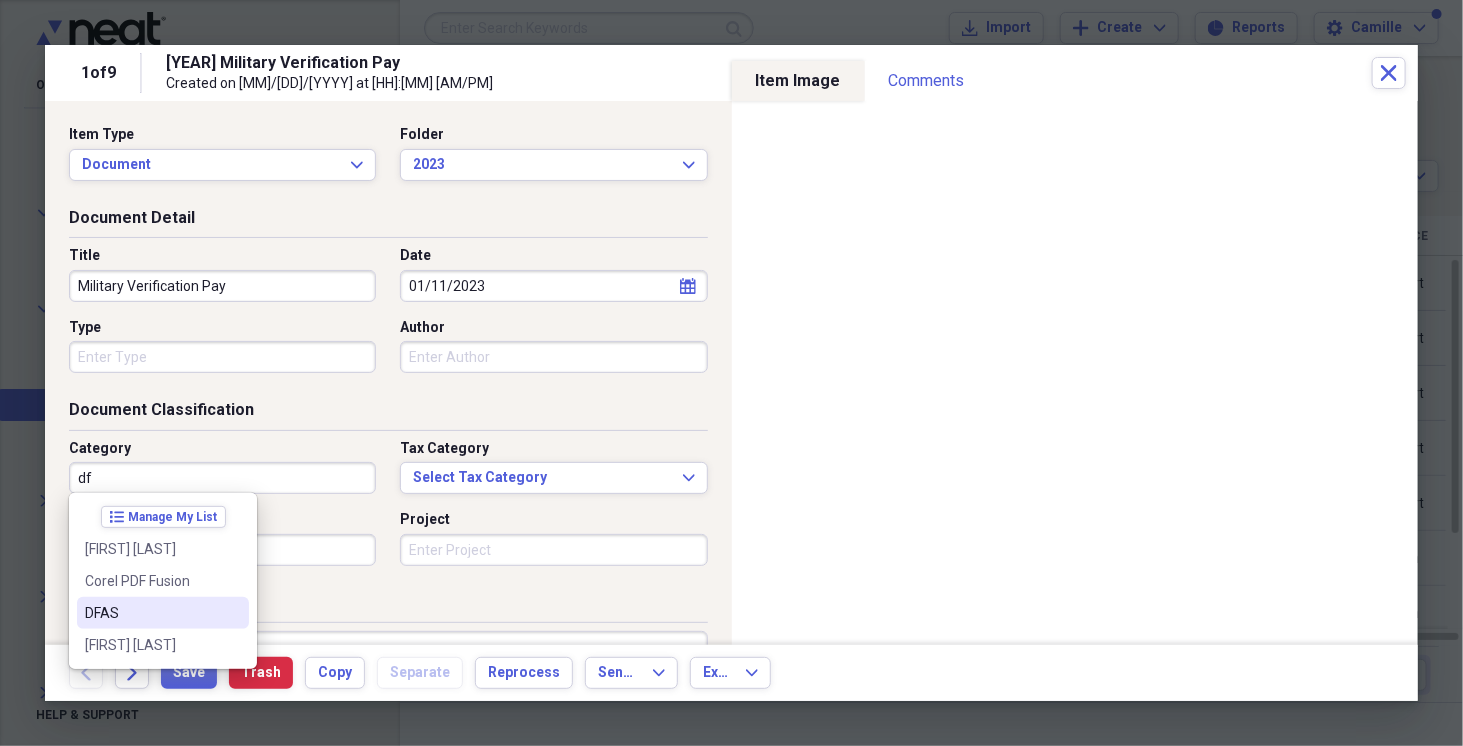 click on "DFAS" at bounding box center (151, 613) 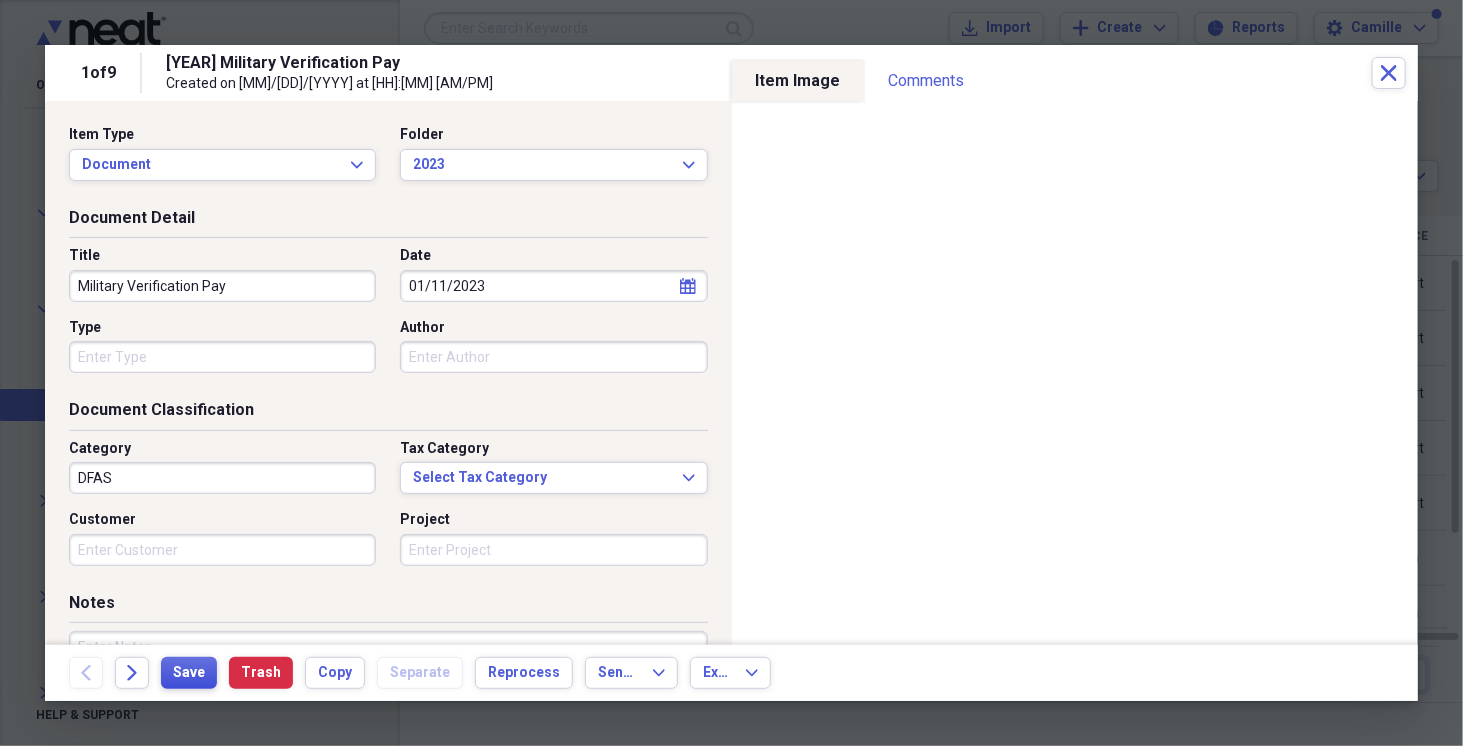 click on "Back Forward Save Trash Copy Separate Reprocess Send To Expand Export Expand" at bounding box center (731, 673) 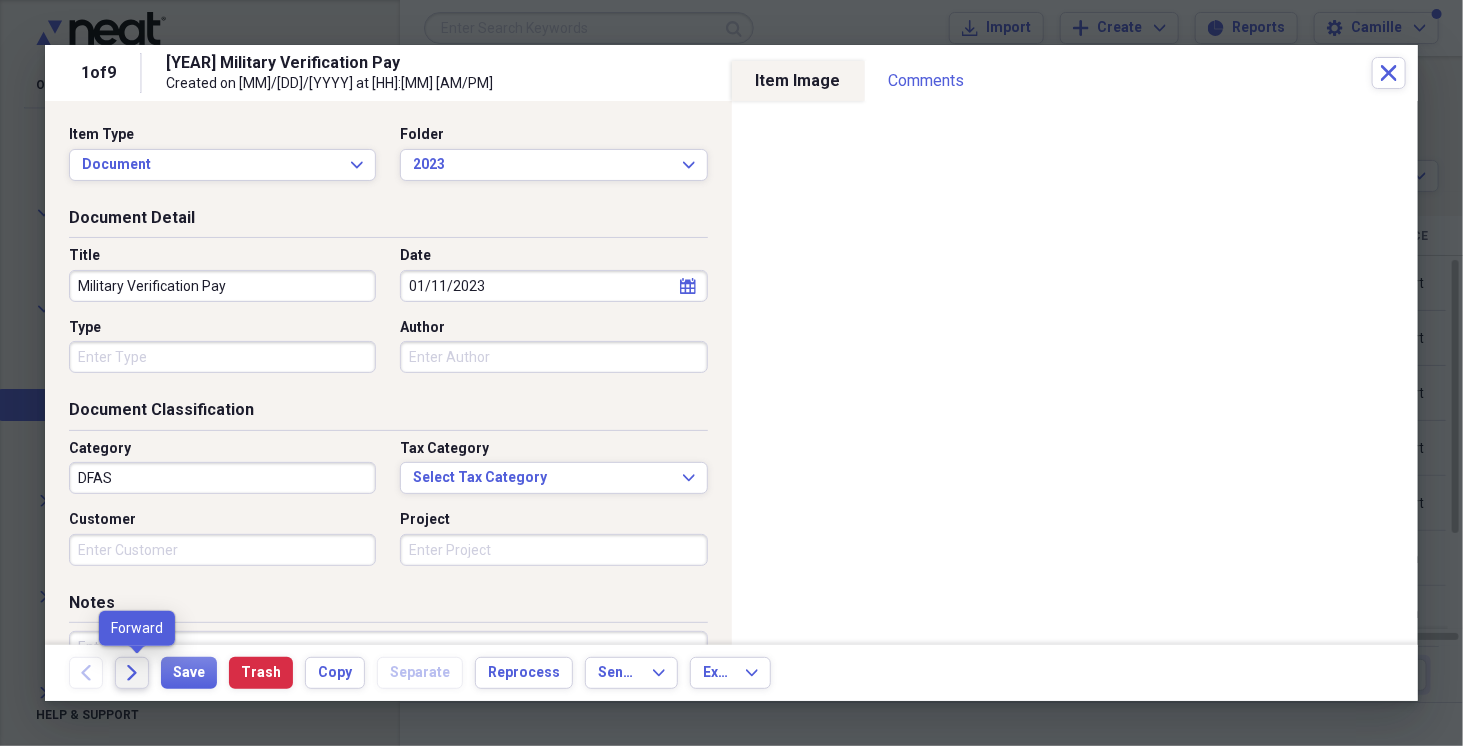 click on "Forward" at bounding box center (132, 673) 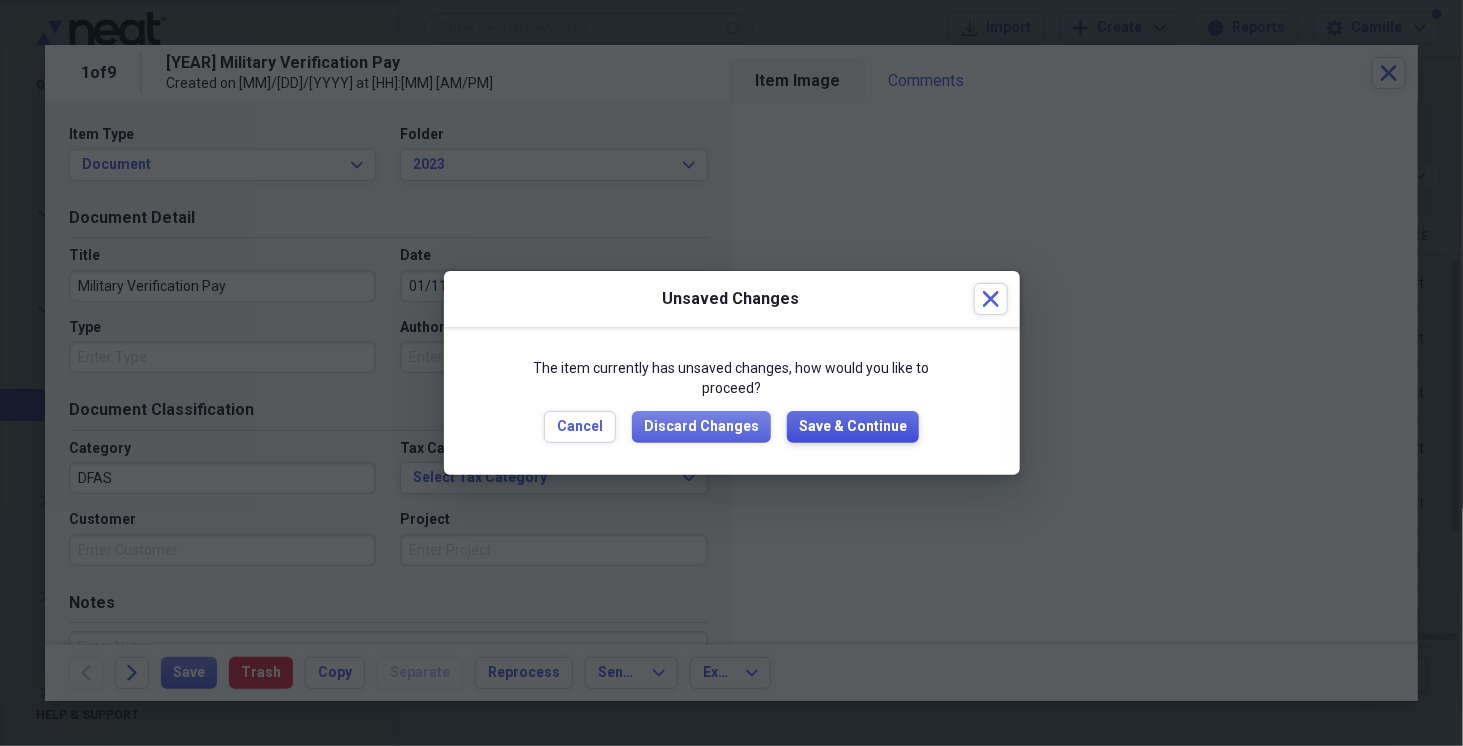 click on "Save & Continue" at bounding box center (853, 427) 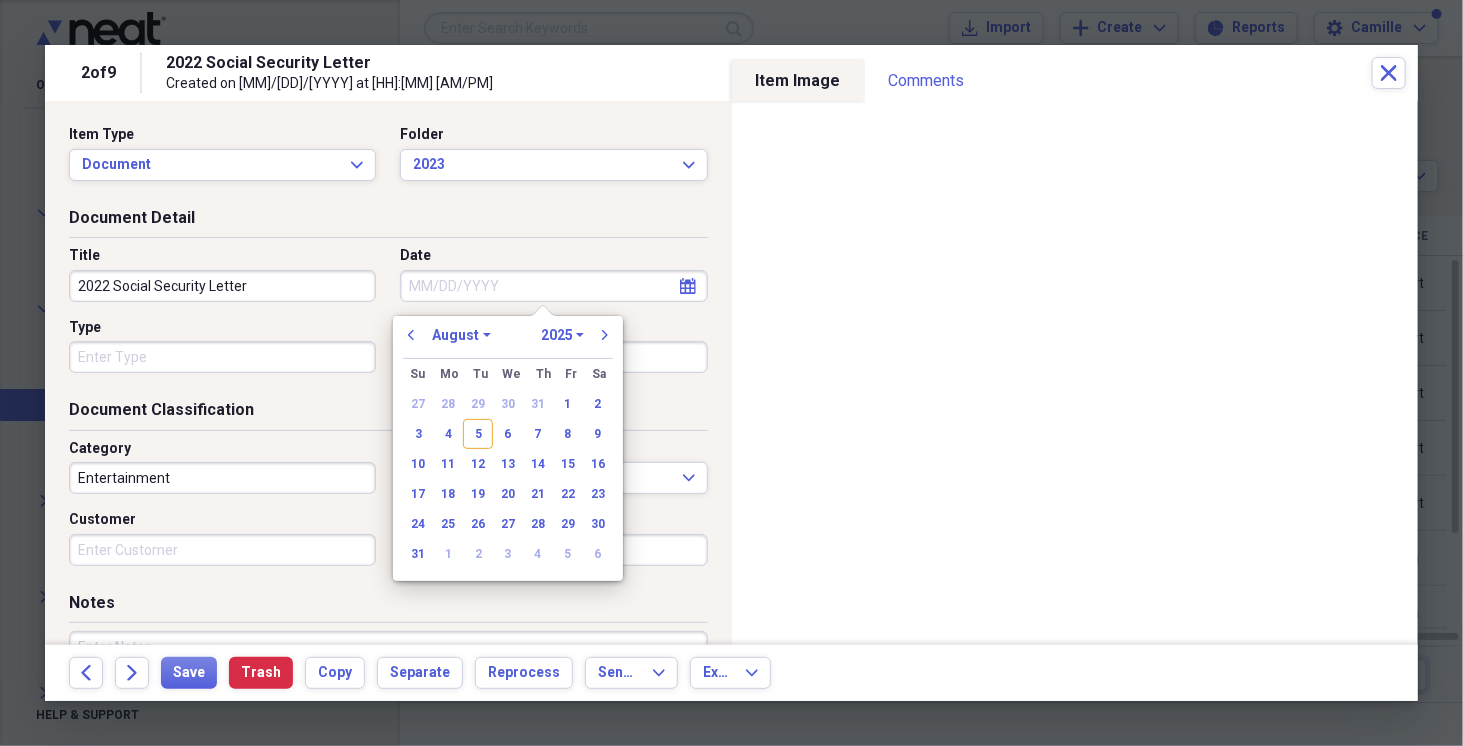 click on "Date" at bounding box center (553, 286) 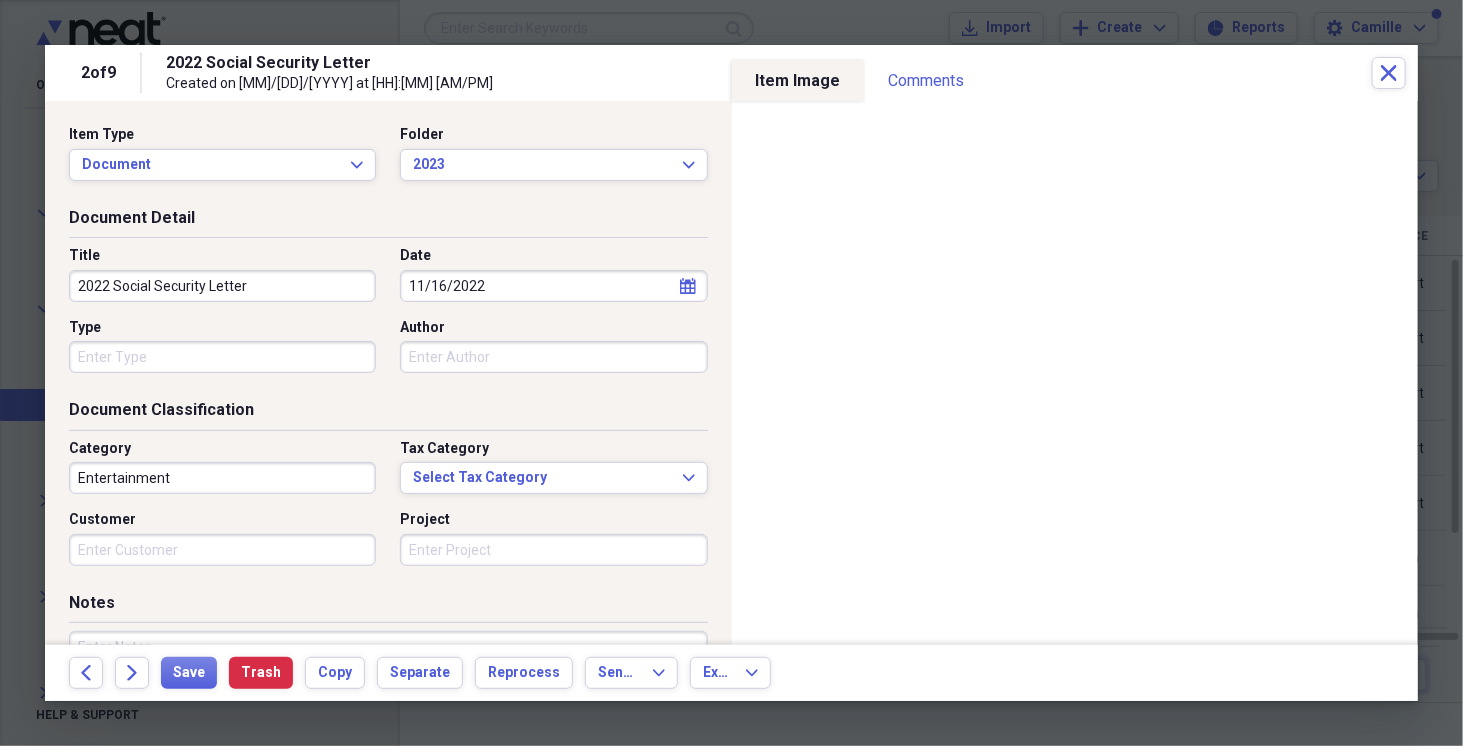 drag, startPoint x: 113, startPoint y: 285, endPoint x: 53, endPoint y: 290, distance: 60.207973 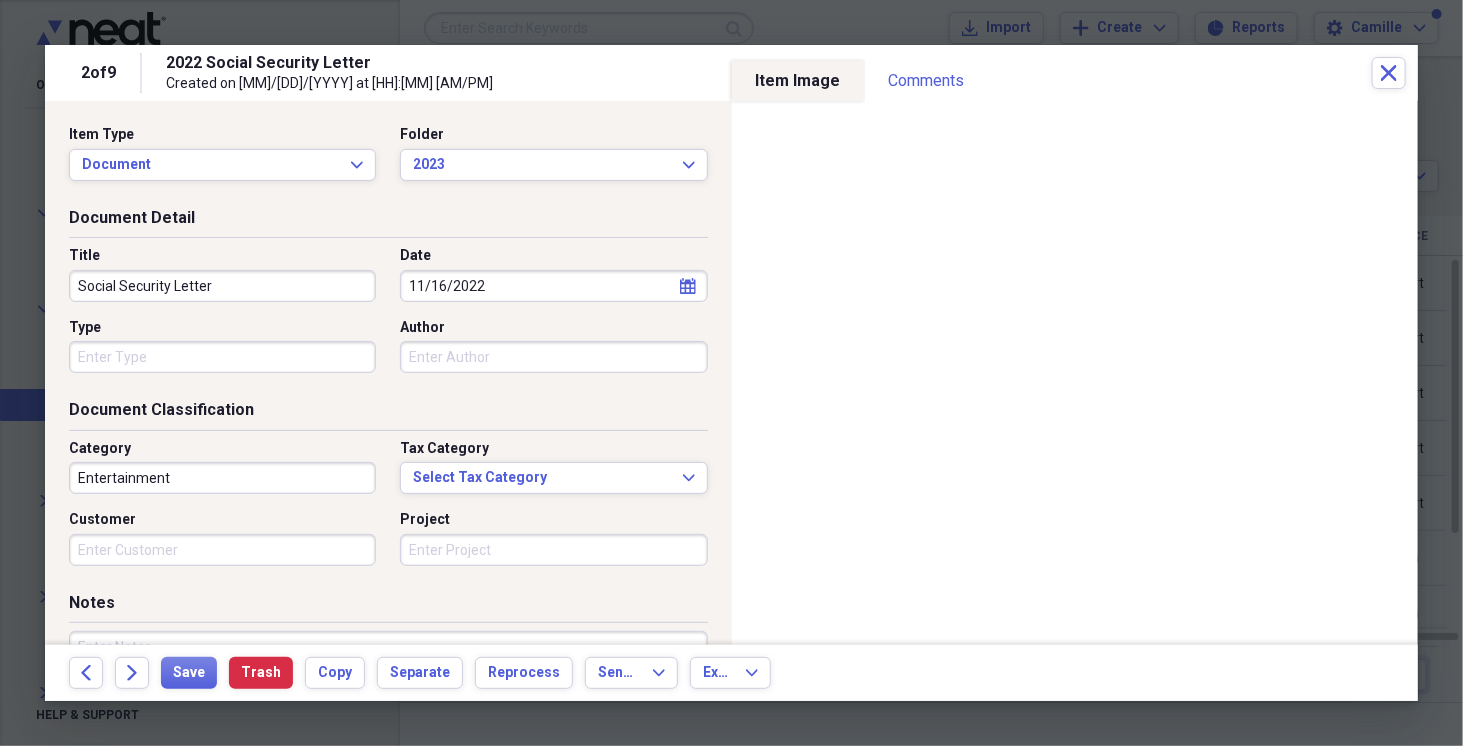 click on "Entertainment" at bounding box center [222, 478] 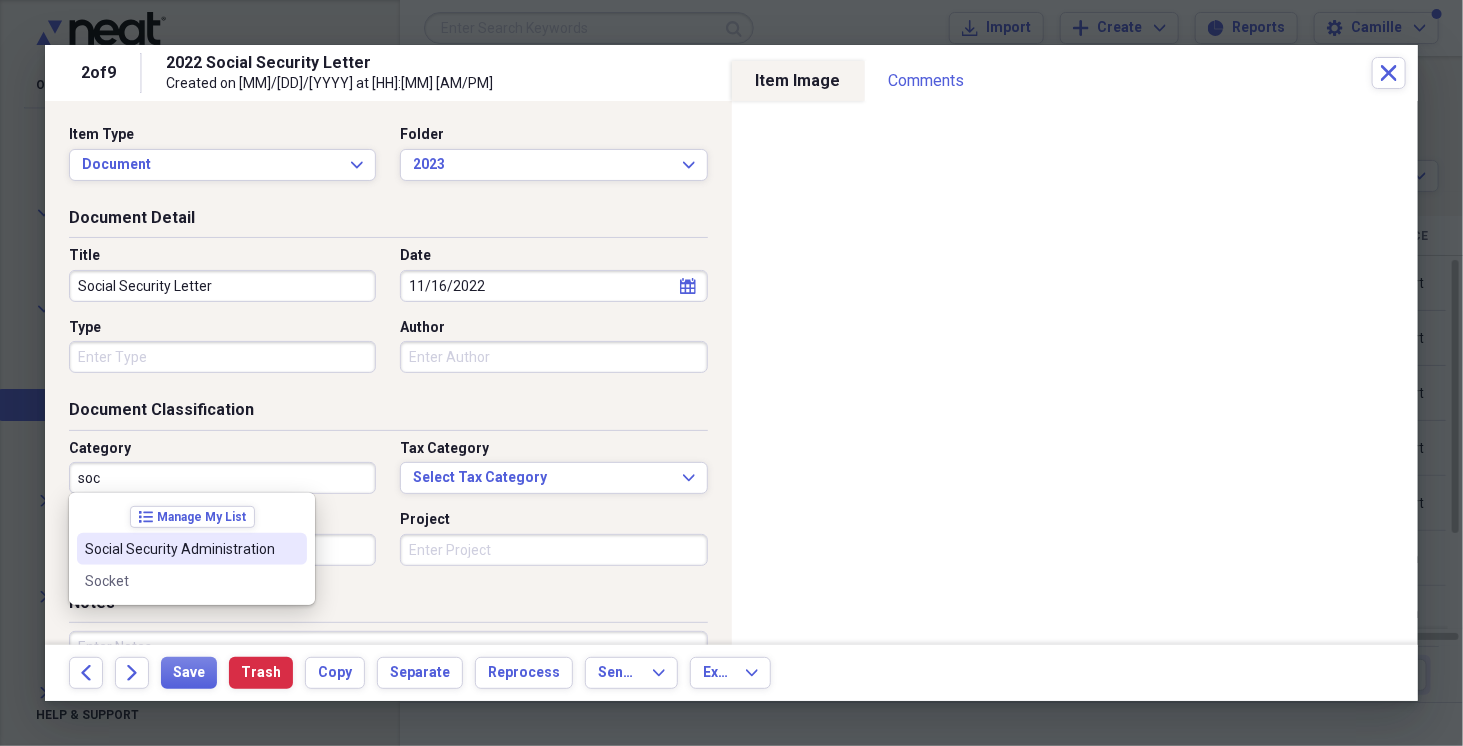 click on "Social Security Administration" at bounding box center [180, 549] 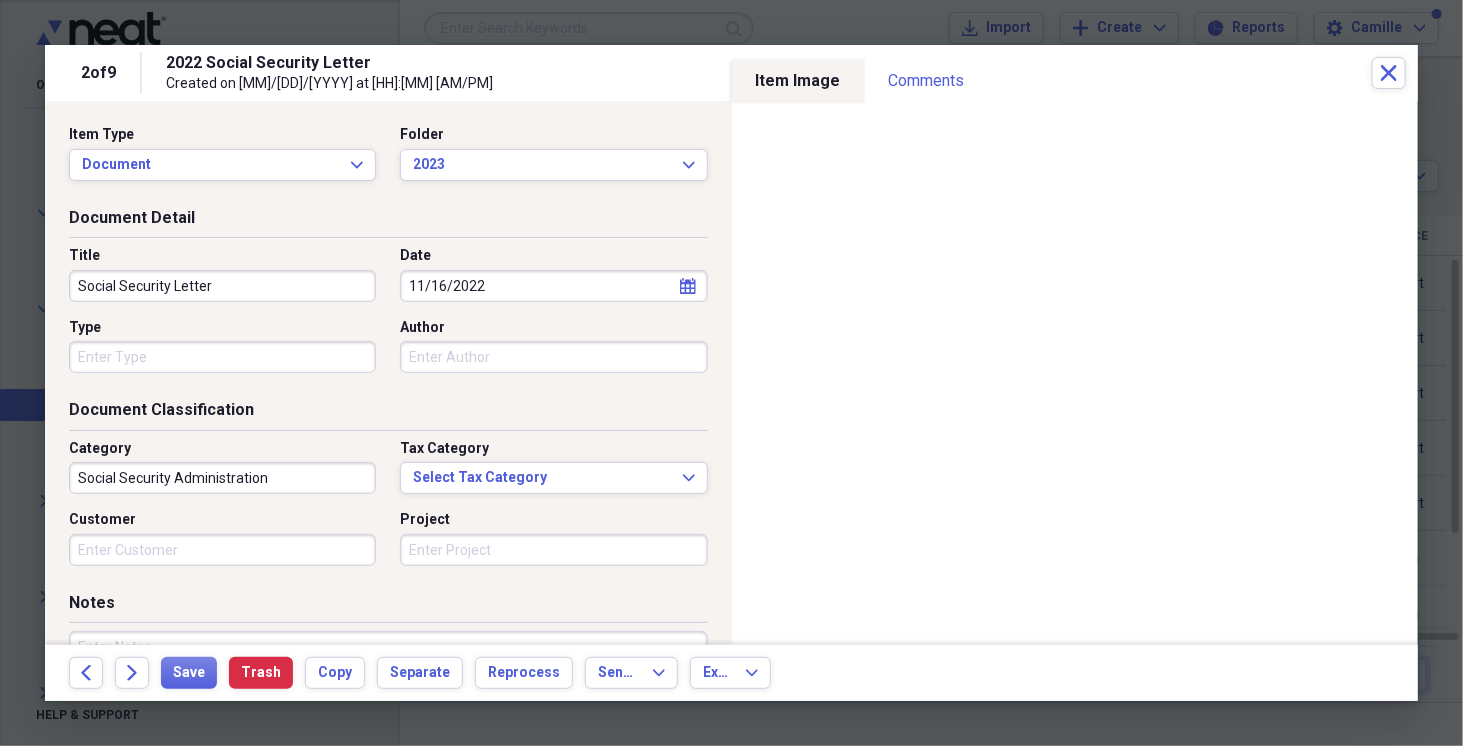 click on "Type" at bounding box center (222, 357) 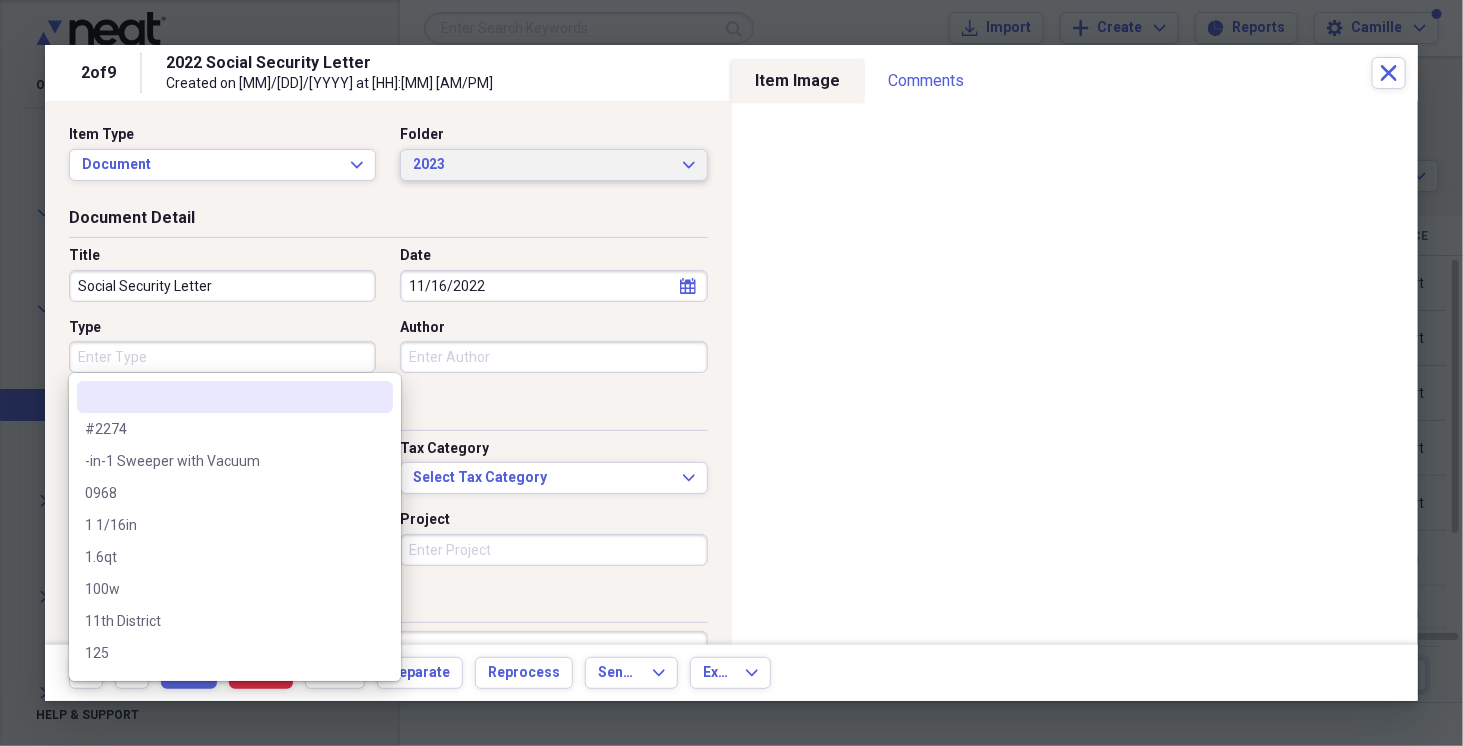 click on "Expand" 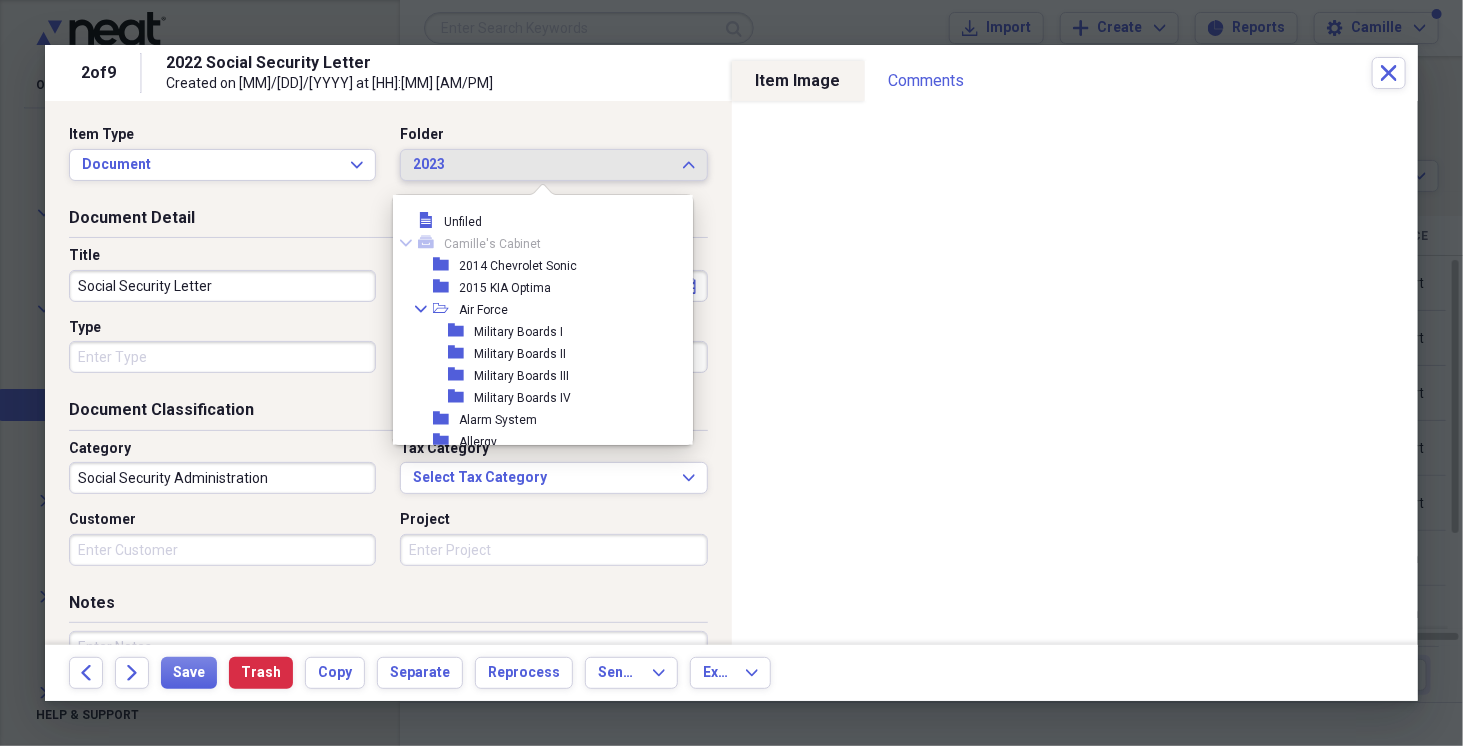 scroll, scrollTop: 2042, scrollLeft: 0, axis: vertical 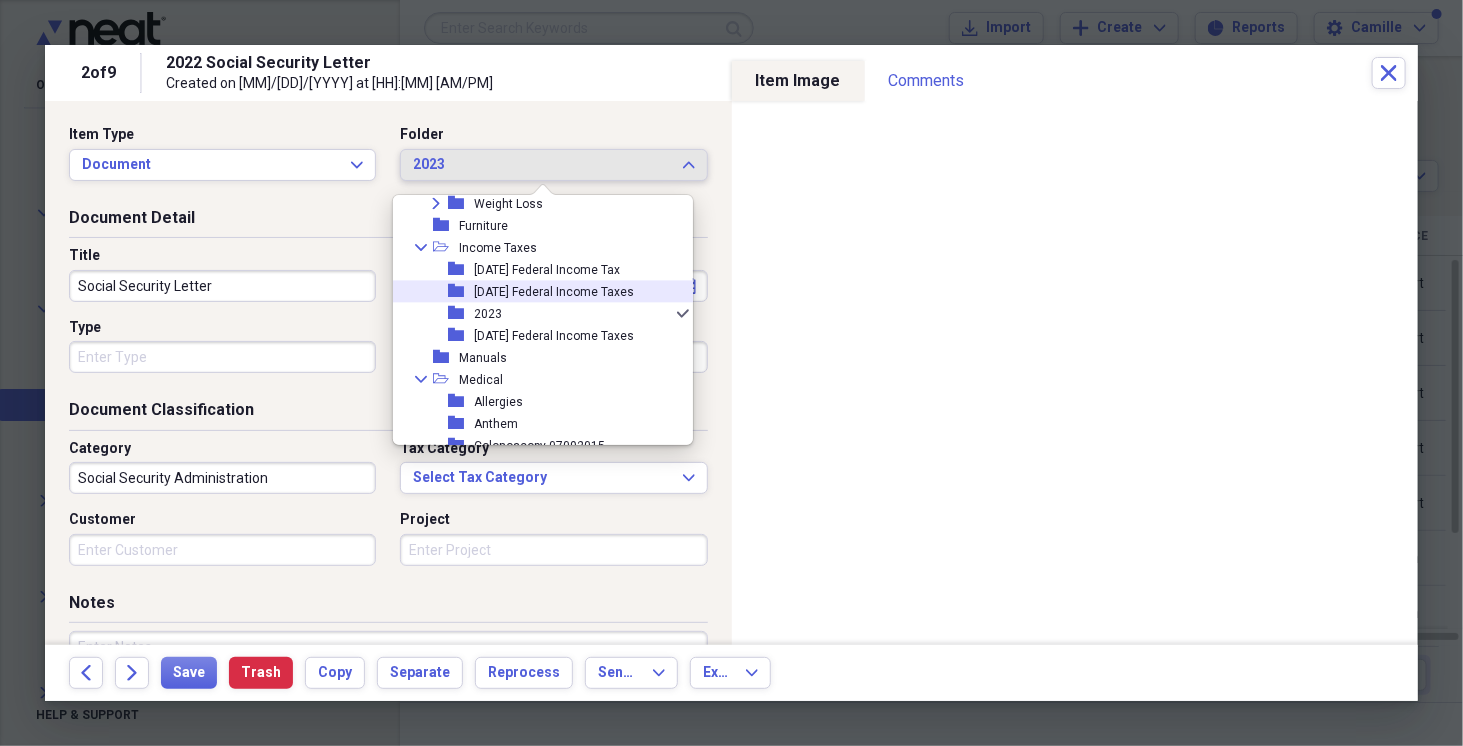 click on "[DATE] Federal Income Taxes" at bounding box center (554, 292) 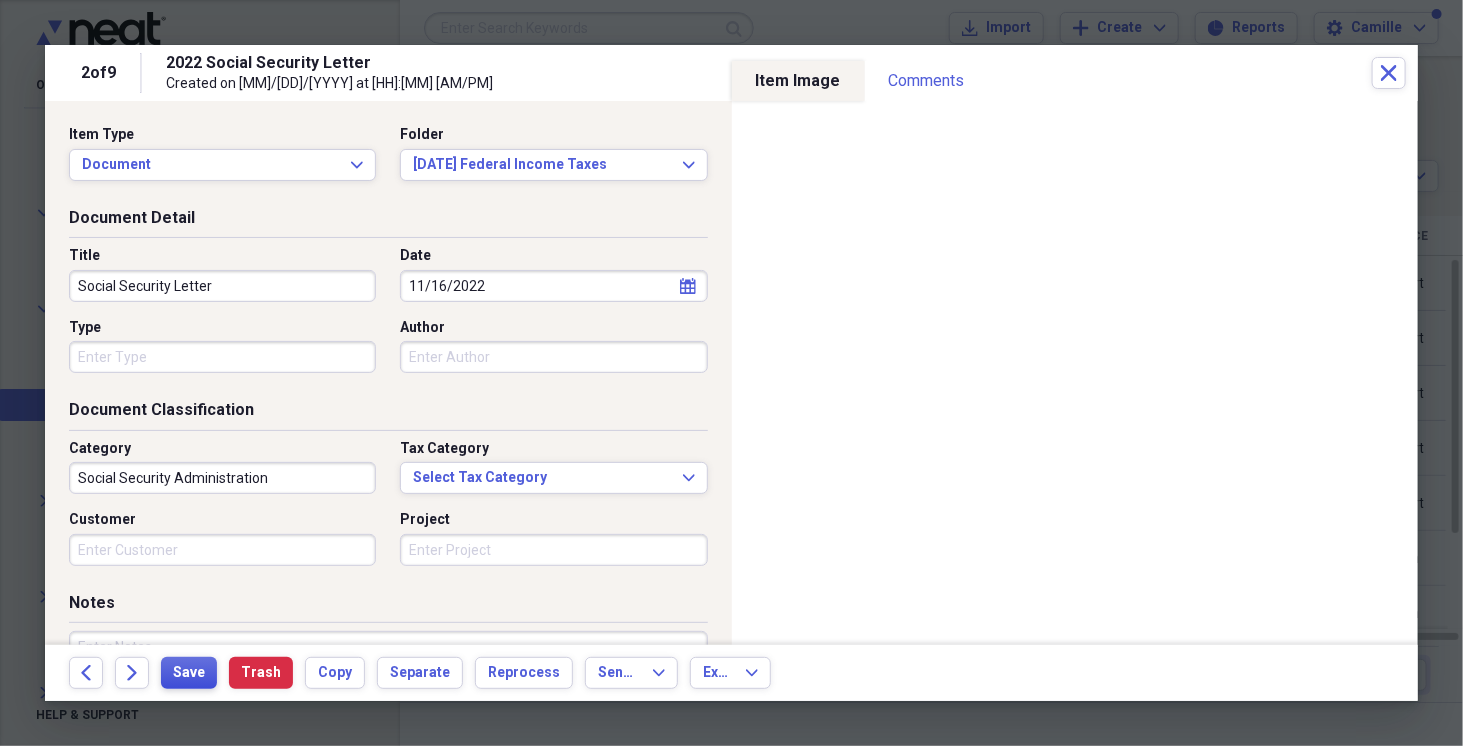 click on "Save" at bounding box center [189, 673] 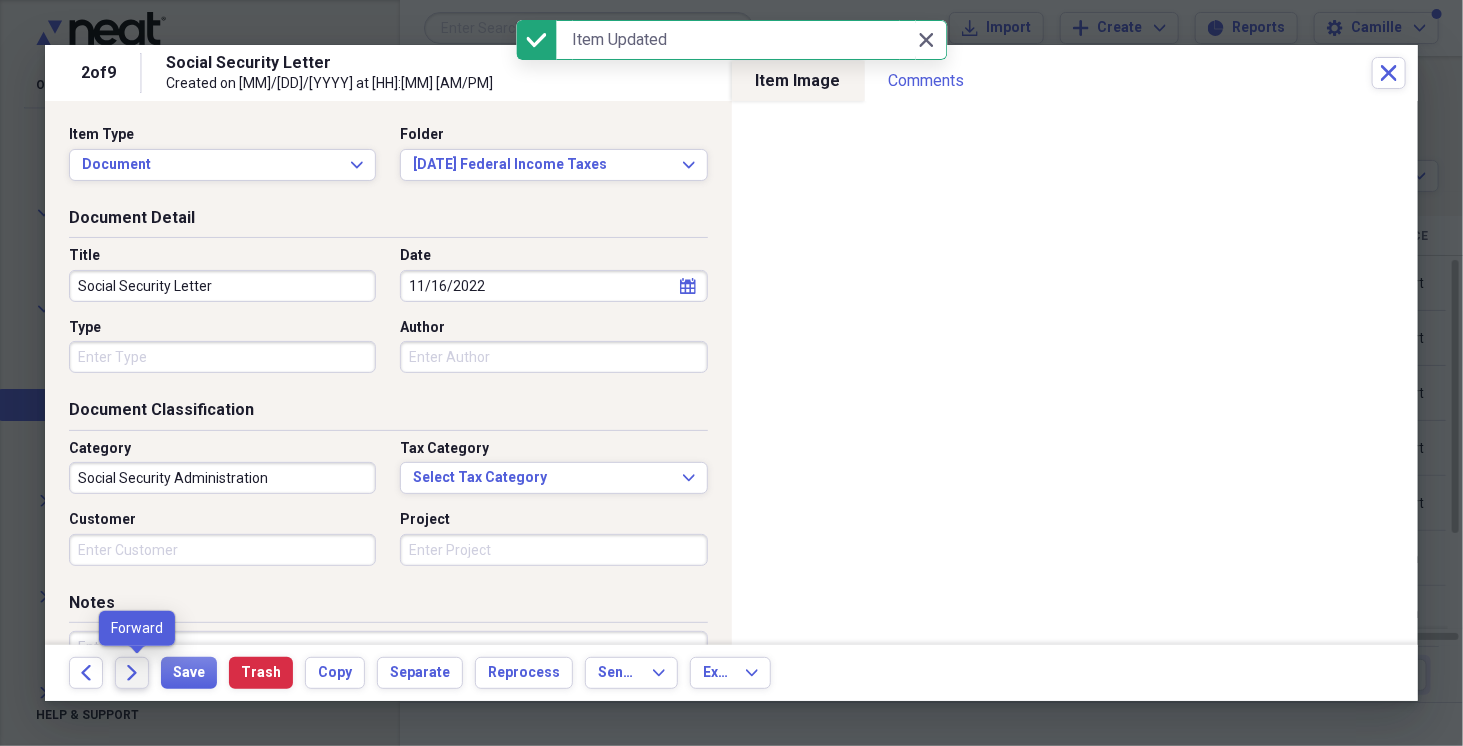 click on "Forward" at bounding box center [132, 673] 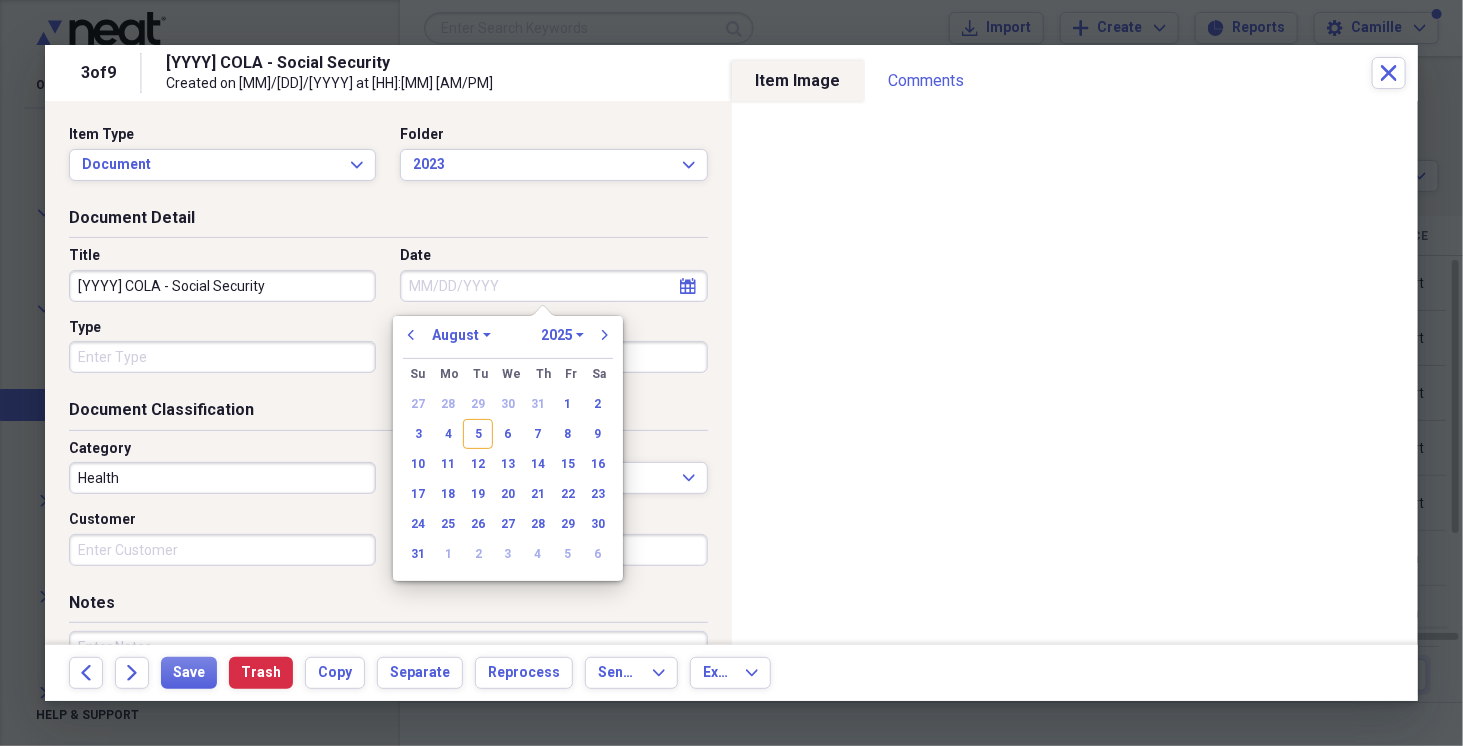 click on "Date" at bounding box center [553, 286] 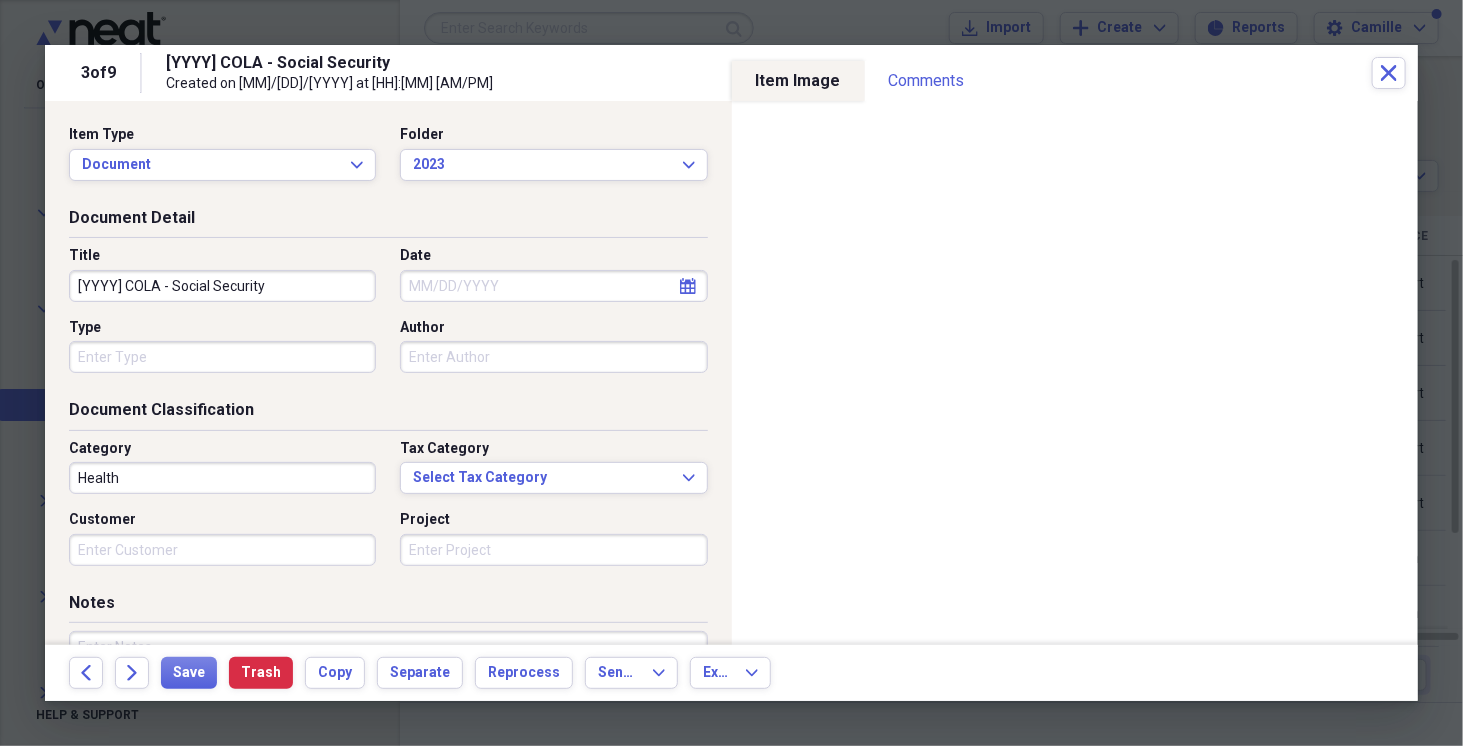 drag, startPoint x: 113, startPoint y: 282, endPoint x: 72, endPoint y: 285, distance: 41.109608 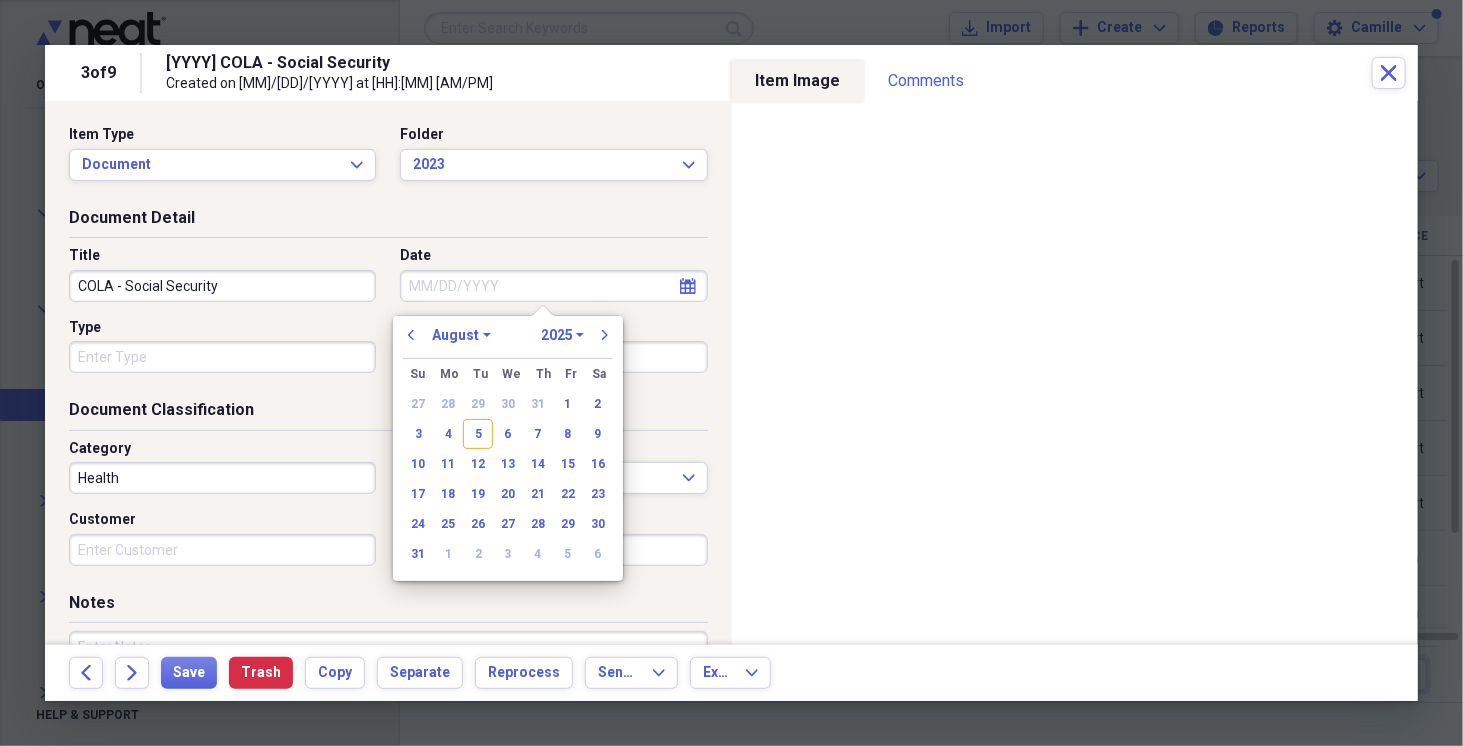 click on "Date" at bounding box center [553, 286] 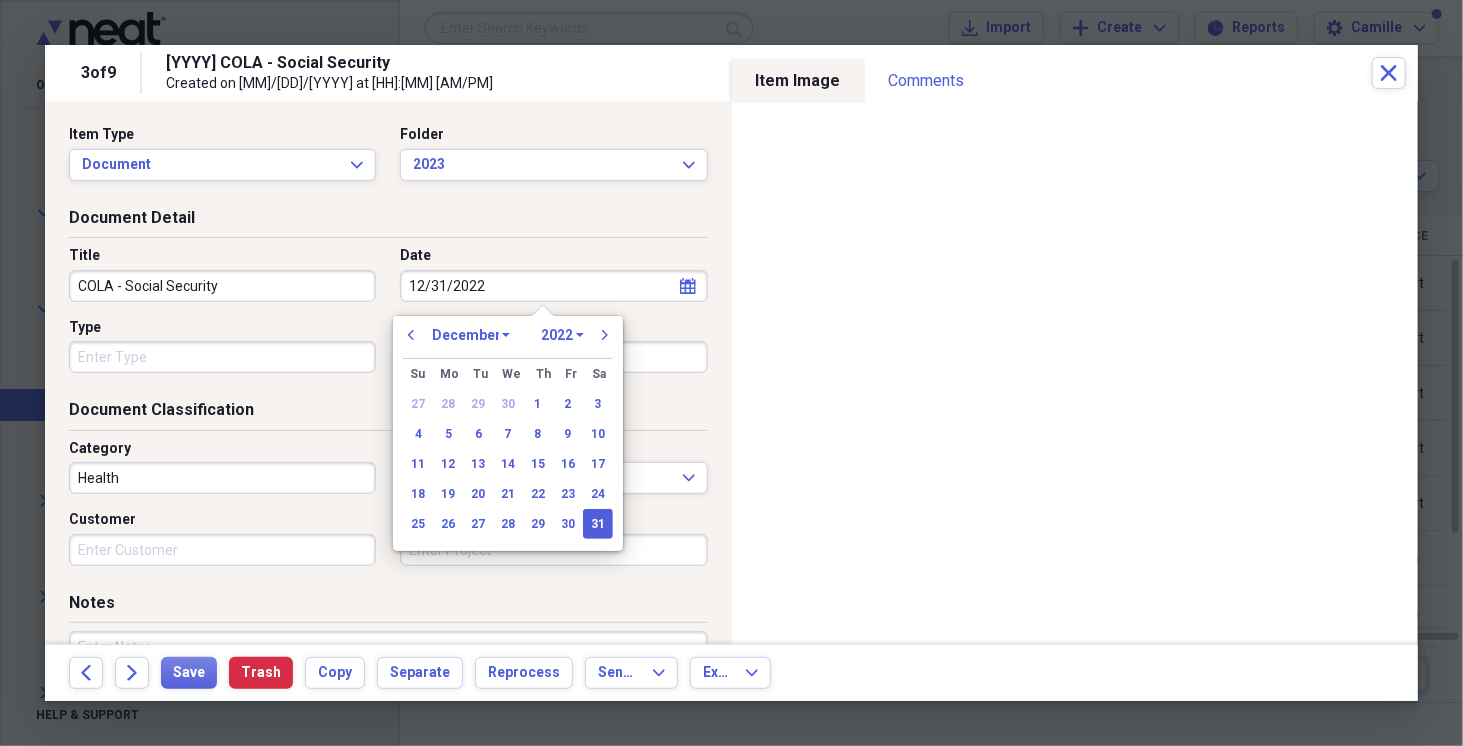 click on "Health" at bounding box center [222, 478] 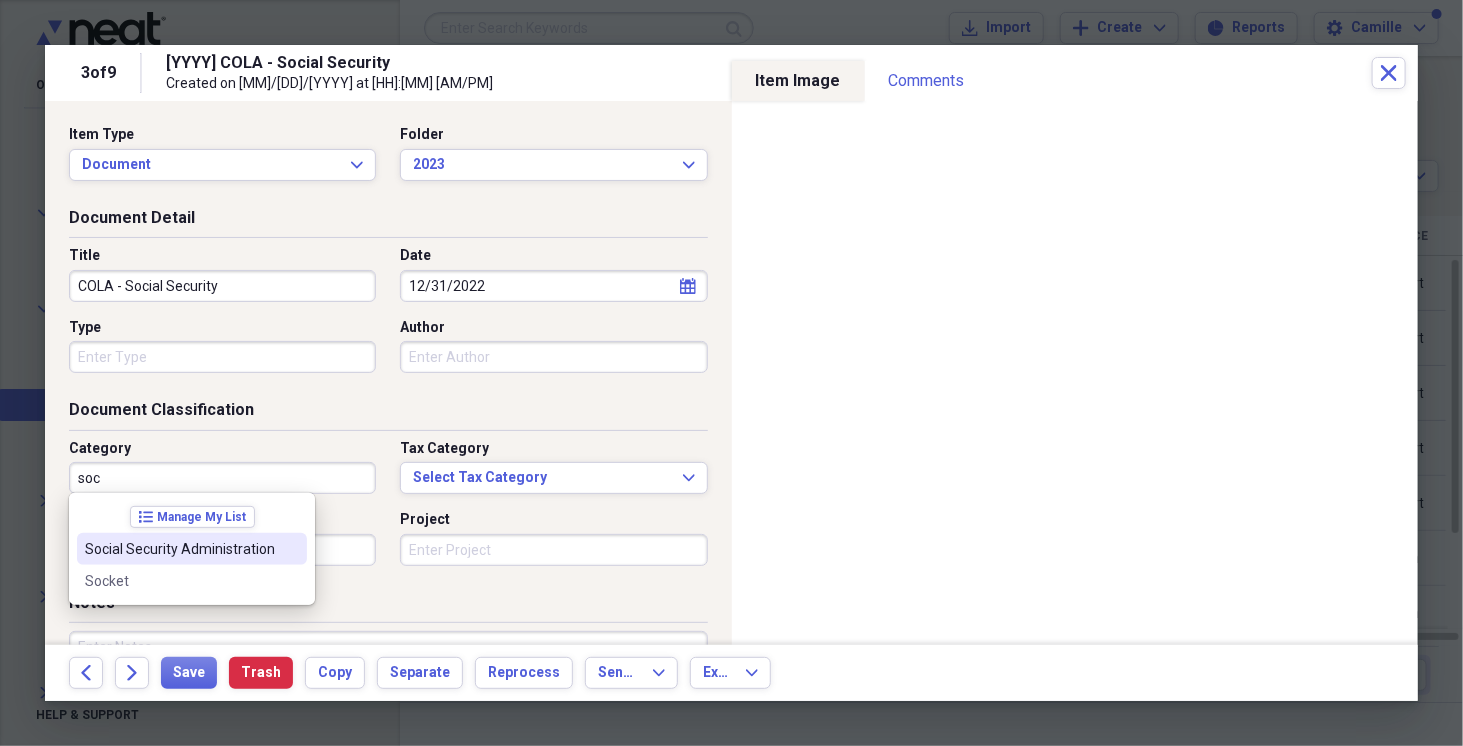 click on "Social Security Administration" at bounding box center [180, 549] 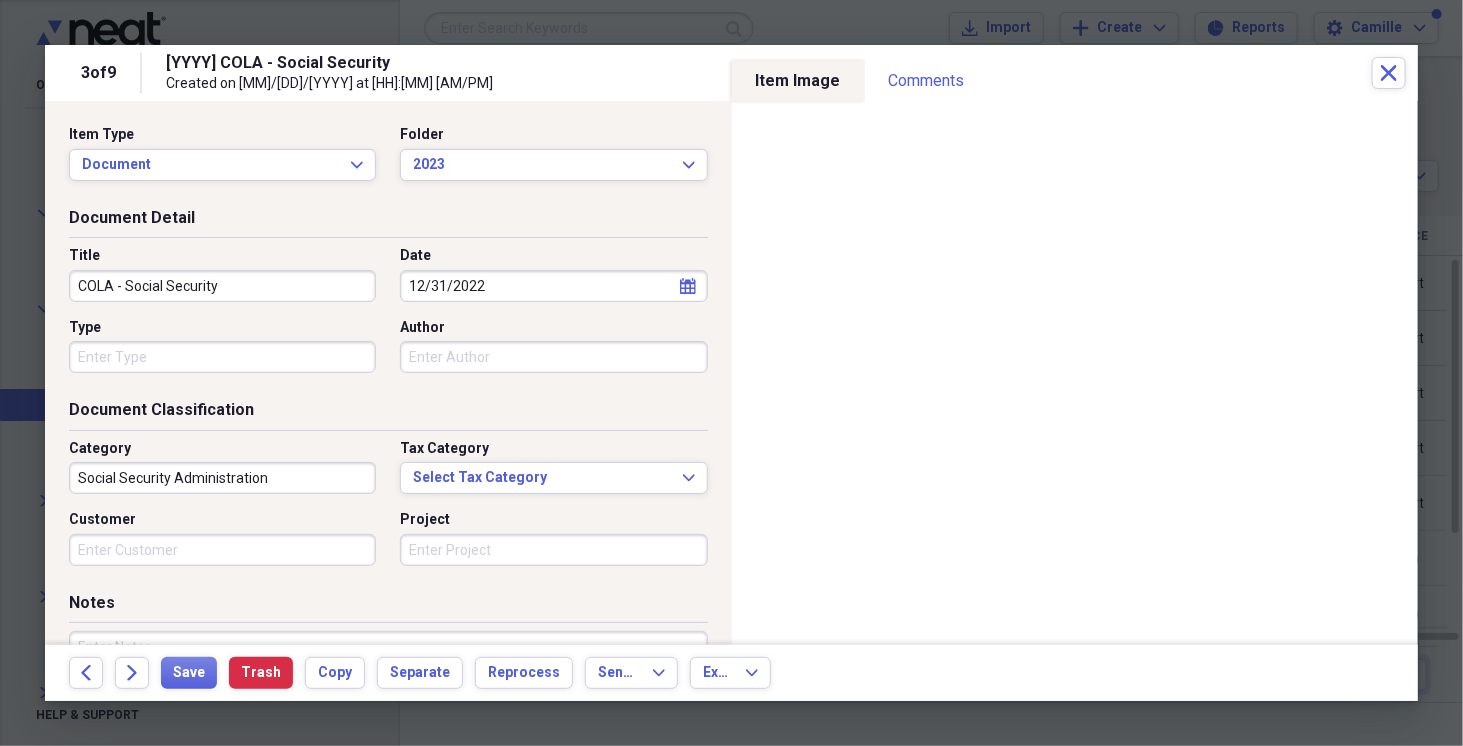 drag, startPoint x: 116, startPoint y: 282, endPoint x: 249, endPoint y: 282, distance: 133 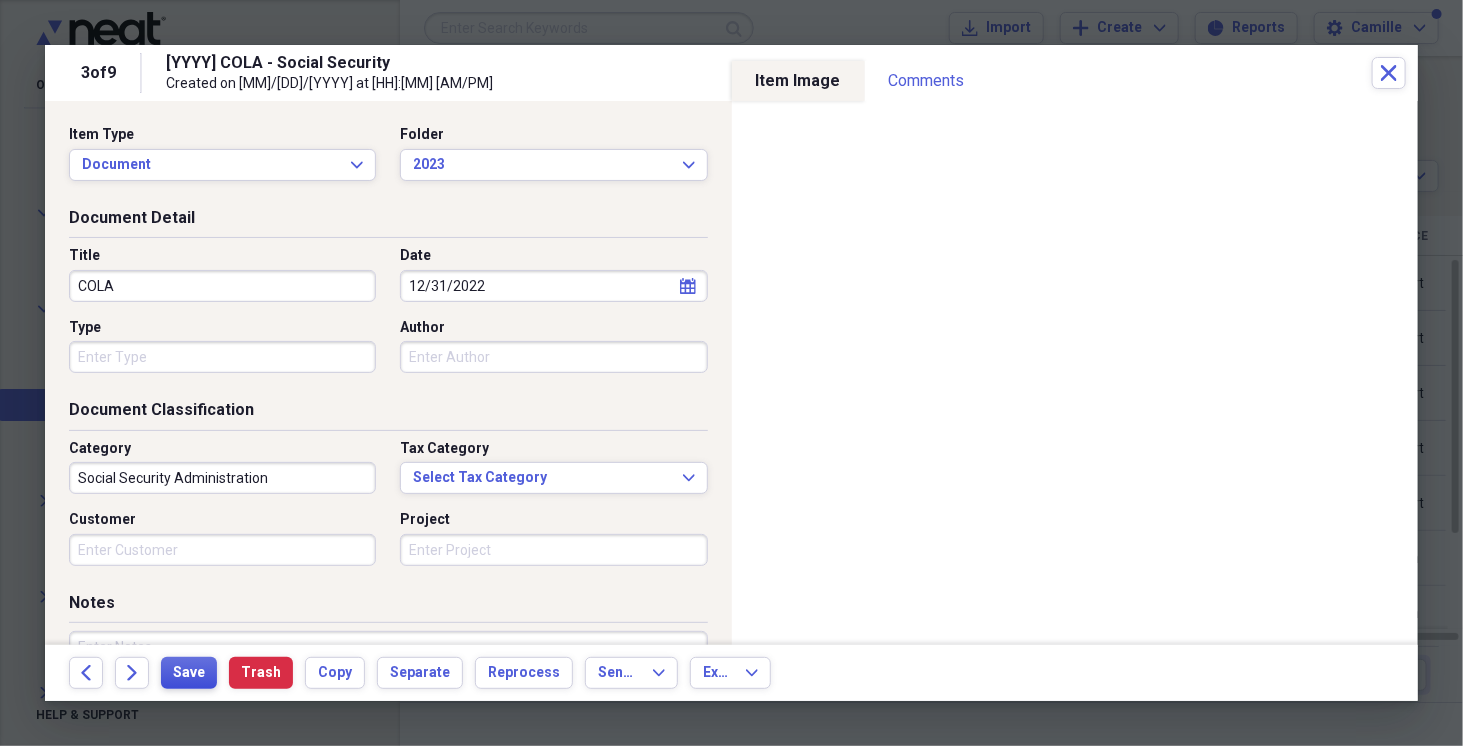 click on "Save" at bounding box center (189, 673) 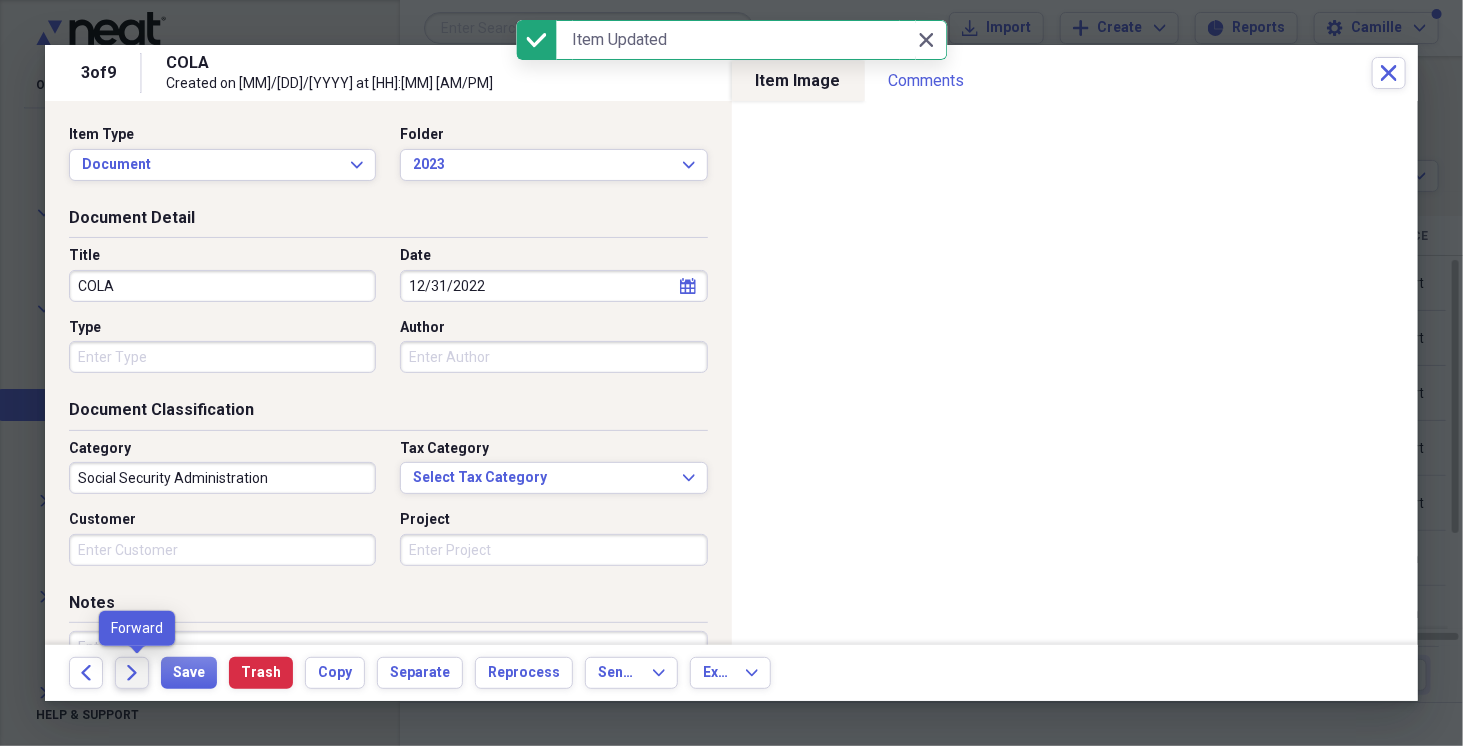 click on "Forward" at bounding box center (132, 673) 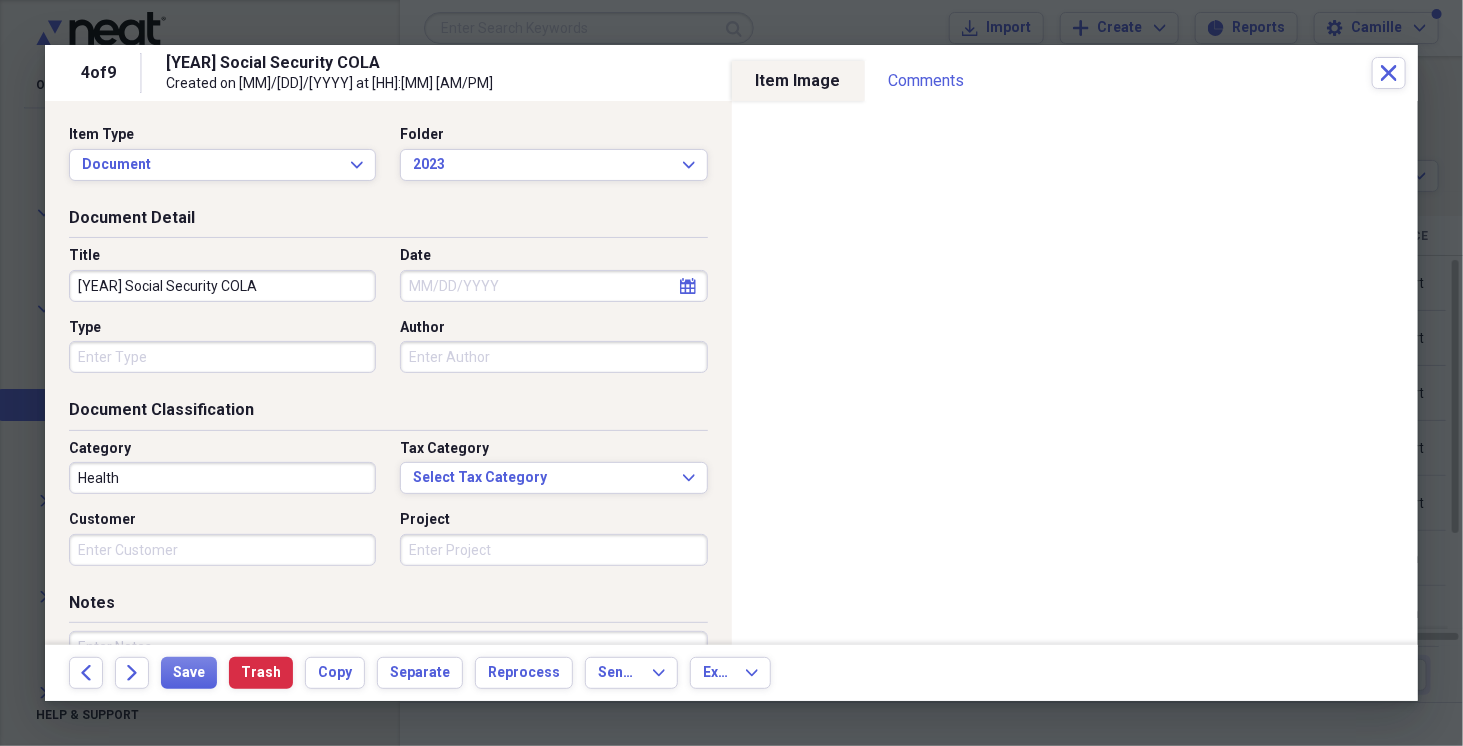 click on "Date" at bounding box center [553, 286] 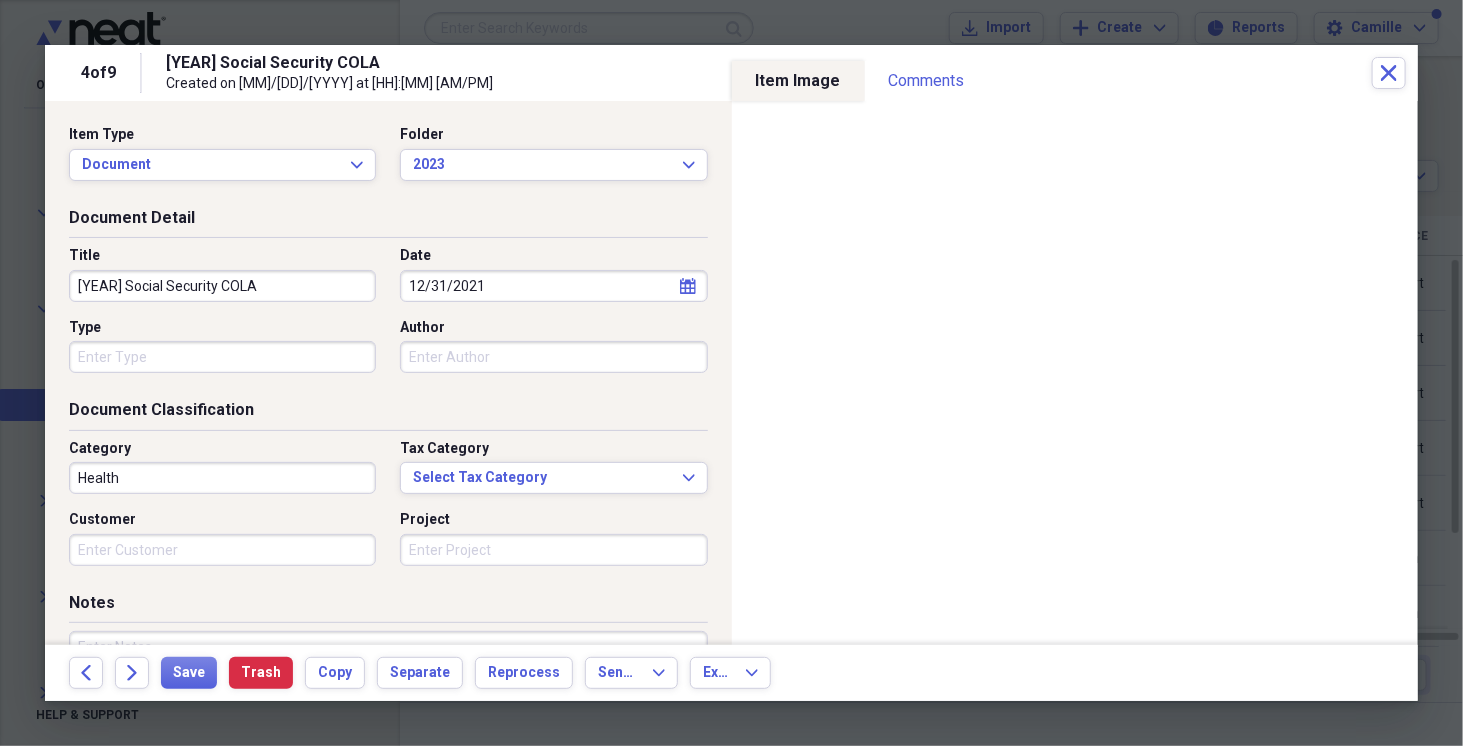 drag, startPoint x: 205, startPoint y: 284, endPoint x: 42, endPoint y: 267, distance: 163.88411 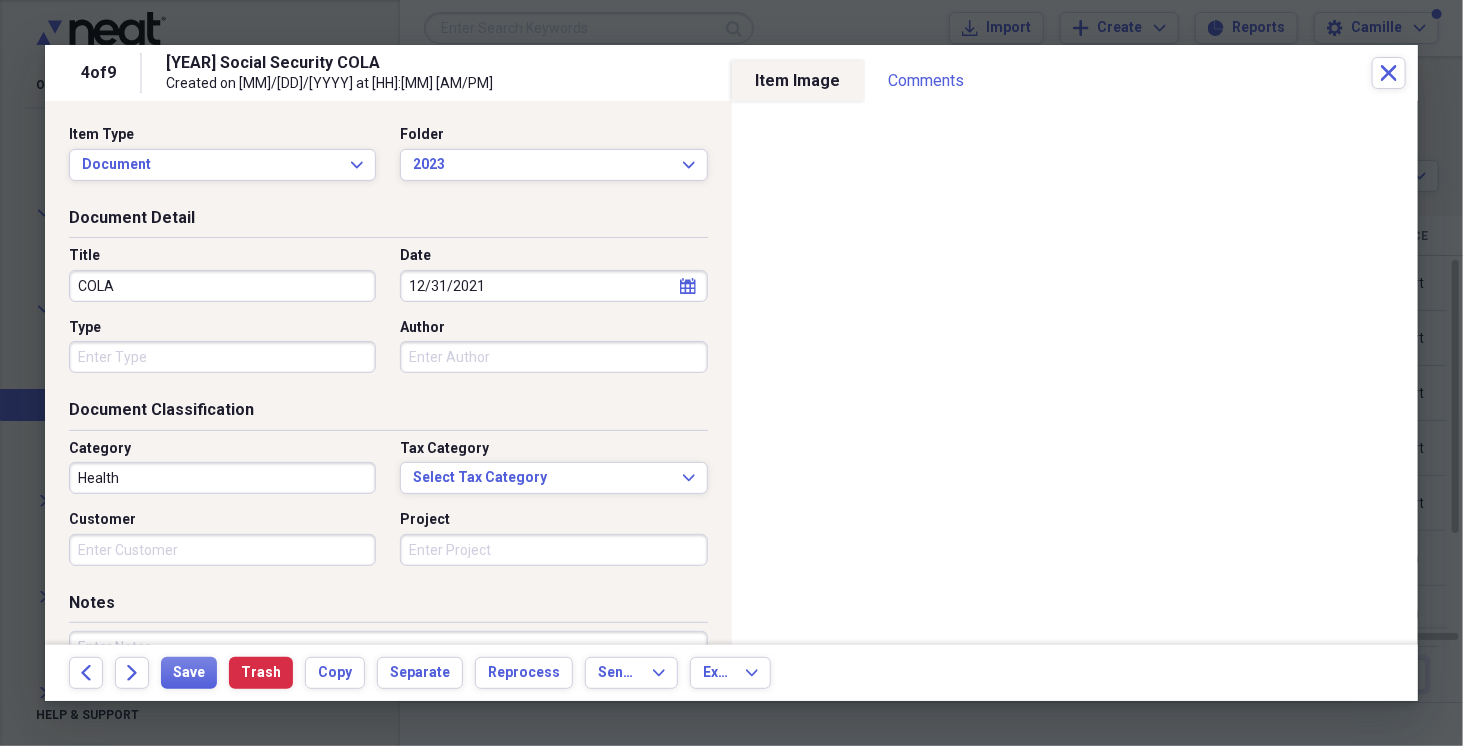 click on "Health" at bounding box center (222, 478) 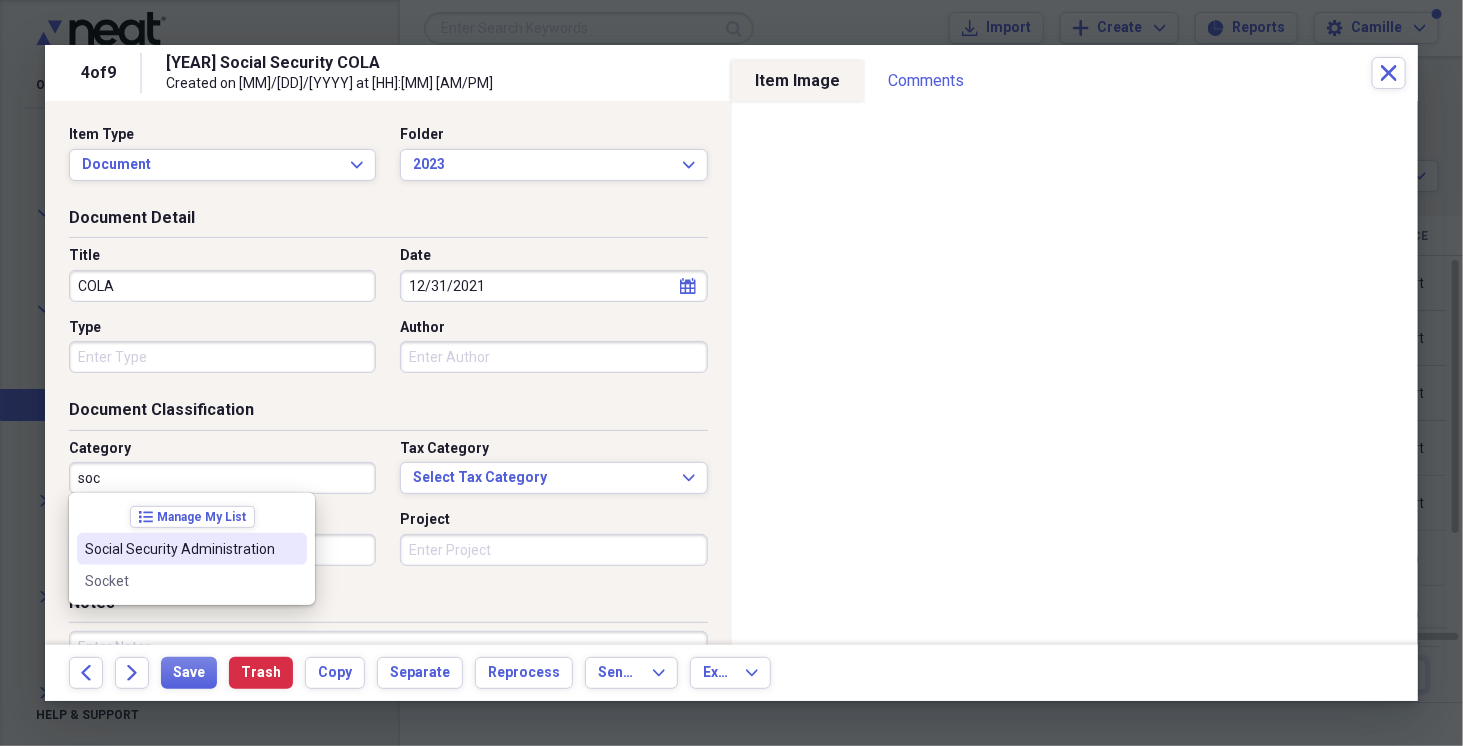 click on "Social Security Administration" at bounding box center (180, 549) 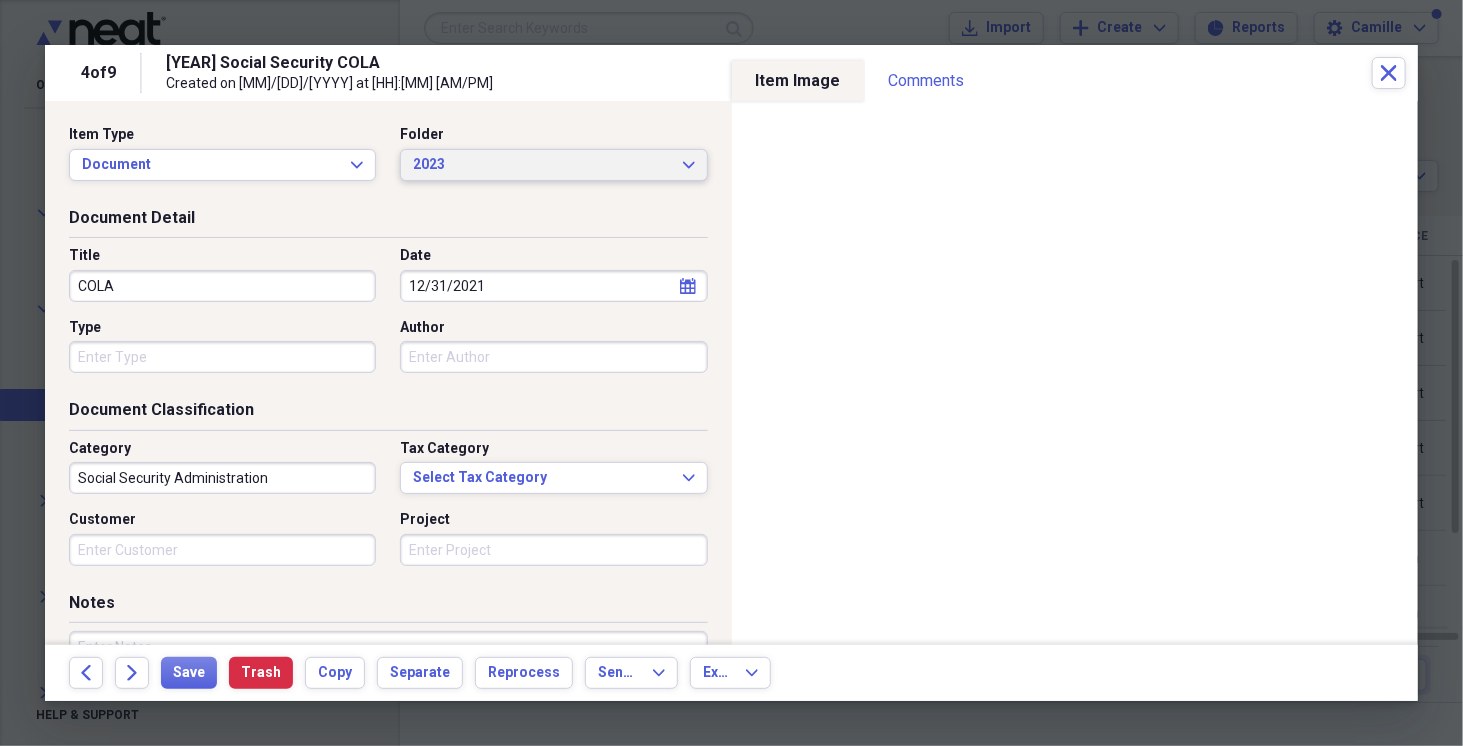 click on "2023" at bounding box center [541, 165] 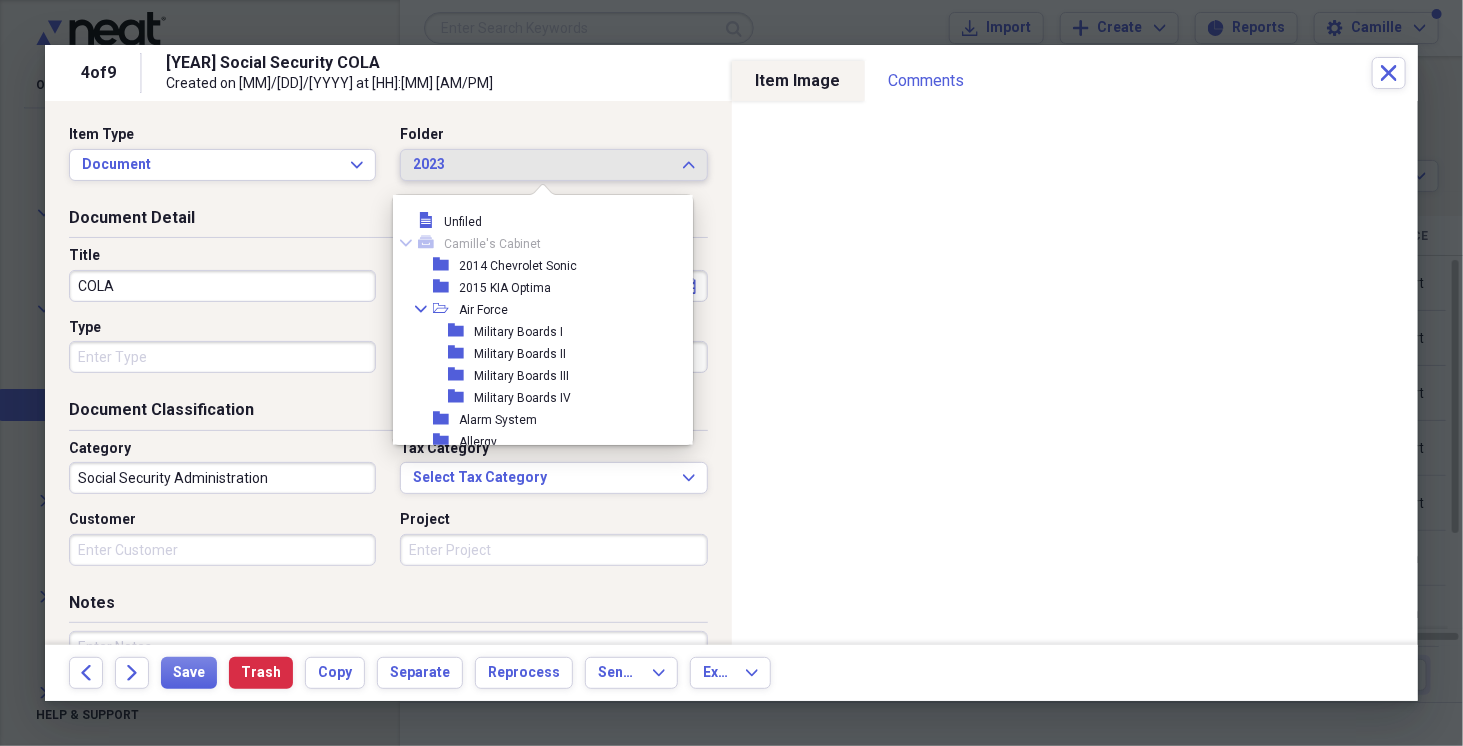 scroll, scrollTop: 2042, scrollLeft: 0, axis: vertical 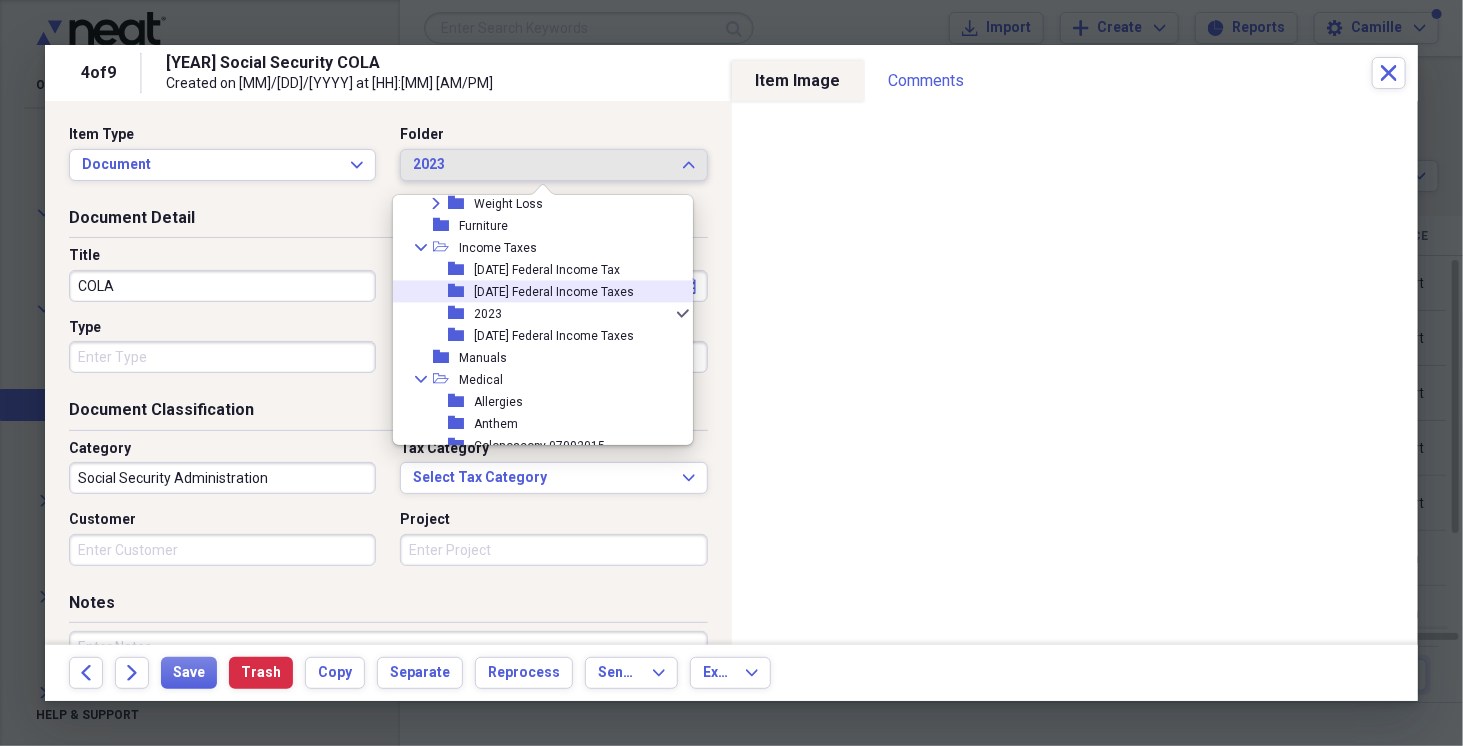 click on "[DATE] Federal Income Taxes" at bounding box center [554, 292] 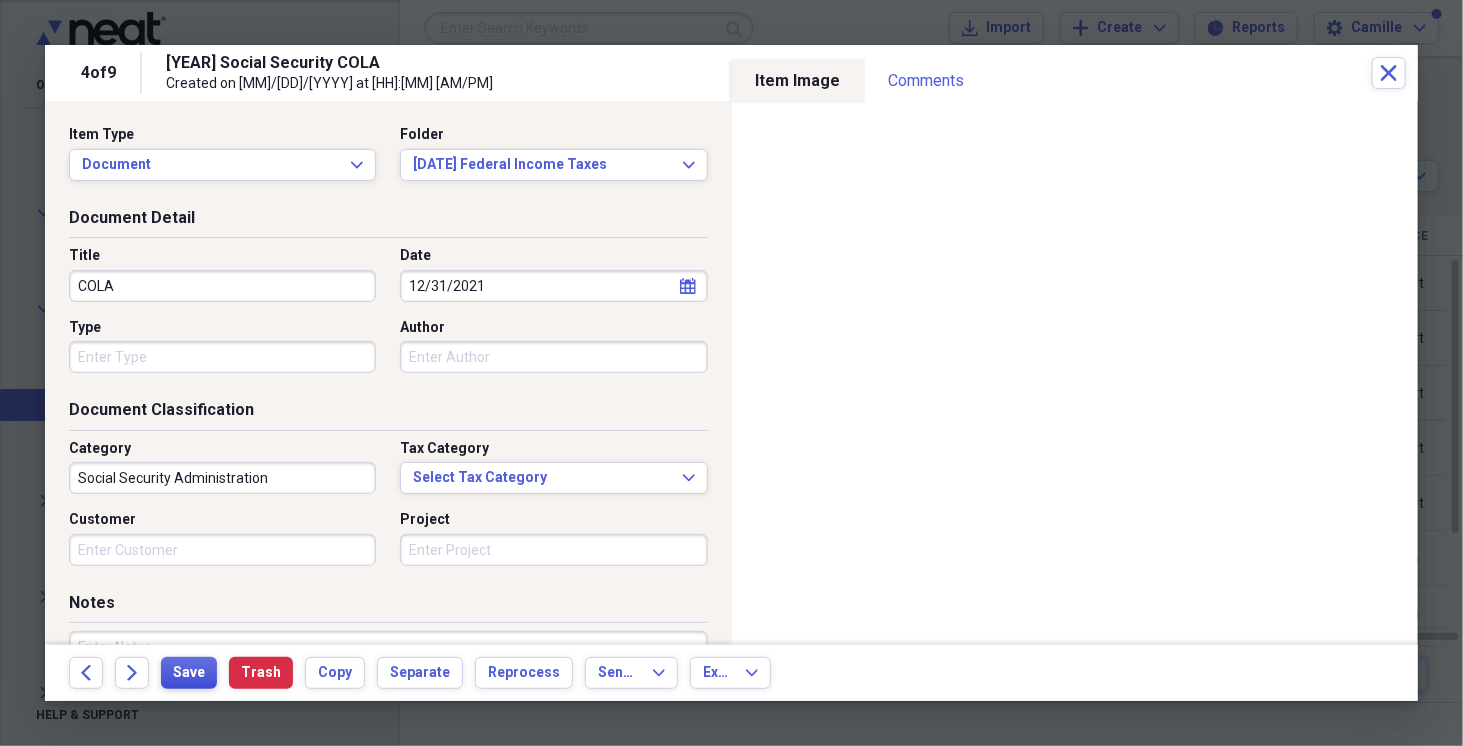 click on "Save" at bounding box center (189, 673) 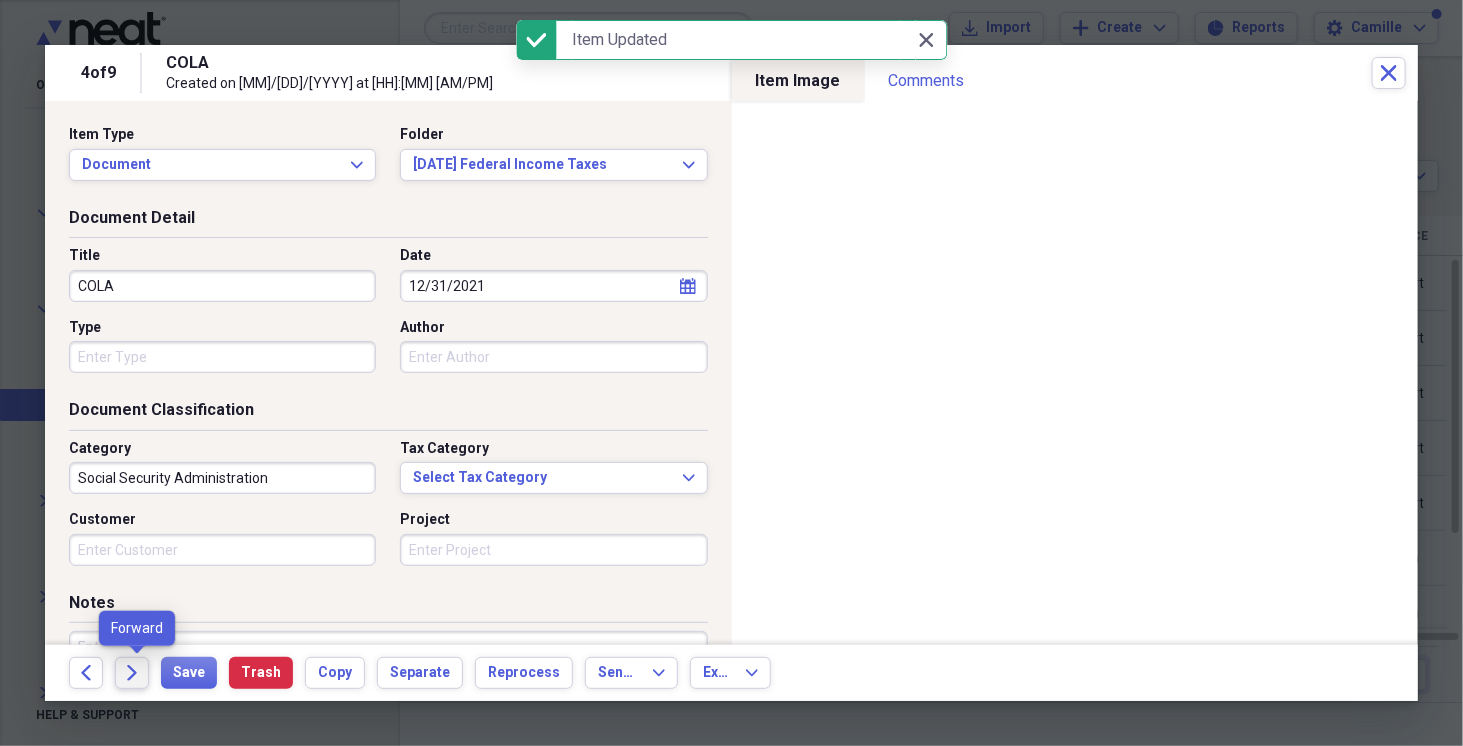 click on "Forward" 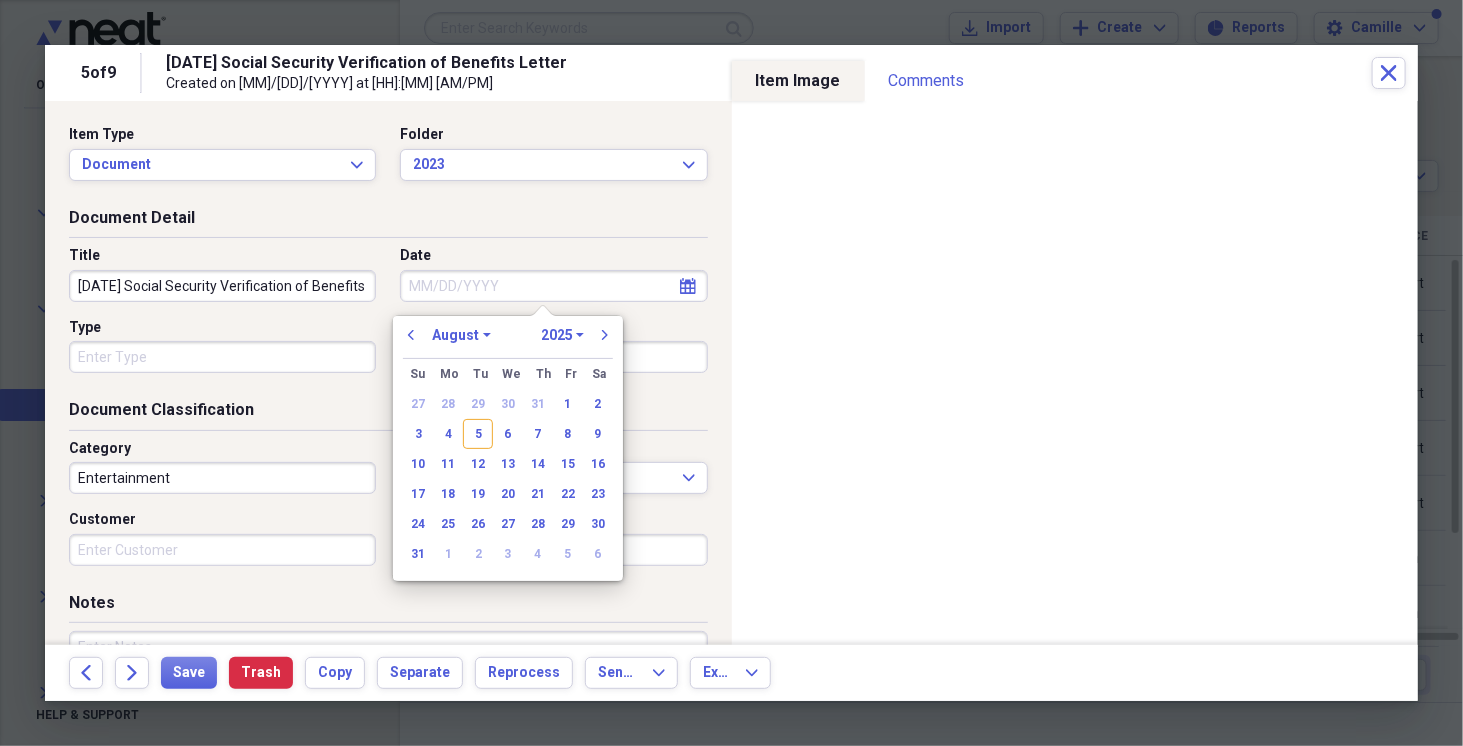 click on "Date" at bounding box center (553, 286) 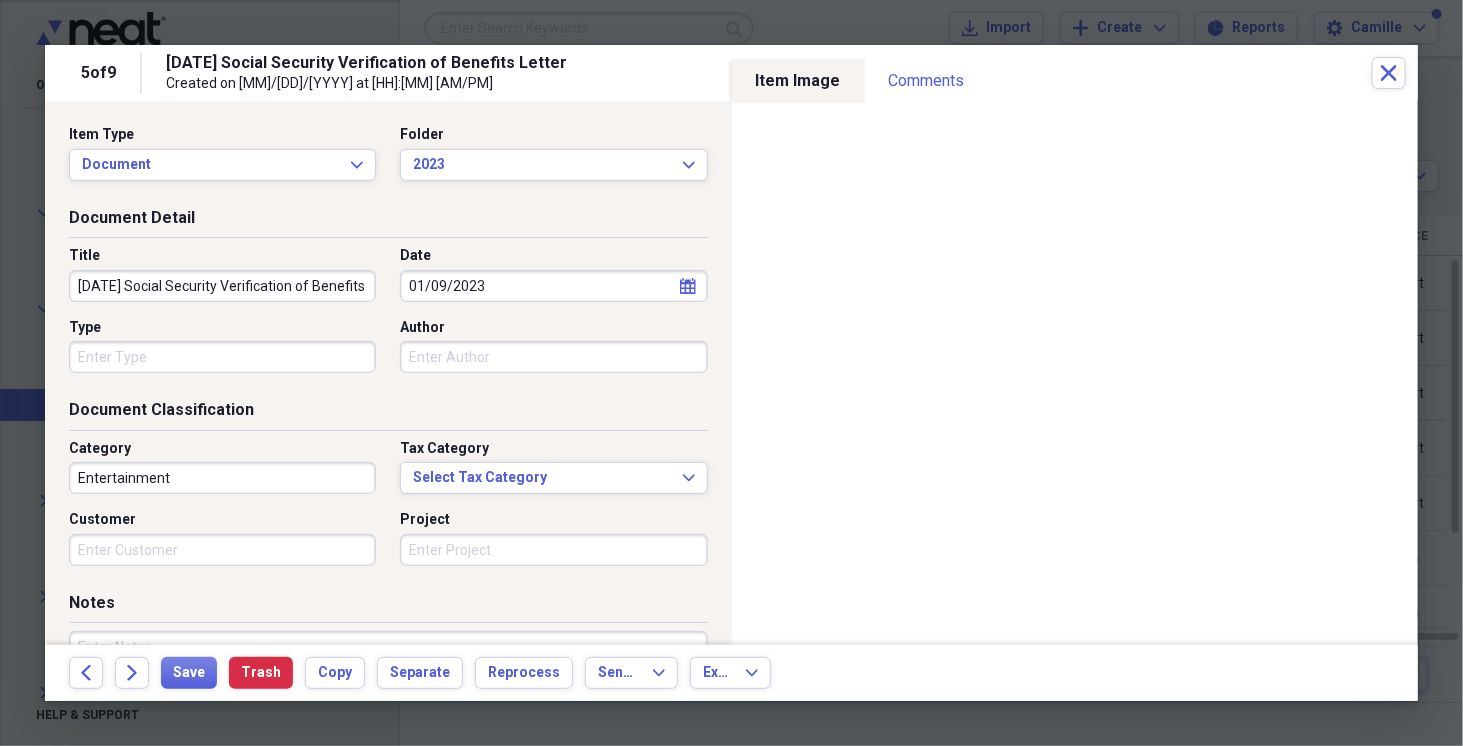 drag, startPoint x: 212, startPoint y: 284, endPoint x: 61, endPoint y: 281, distance: 151.0298 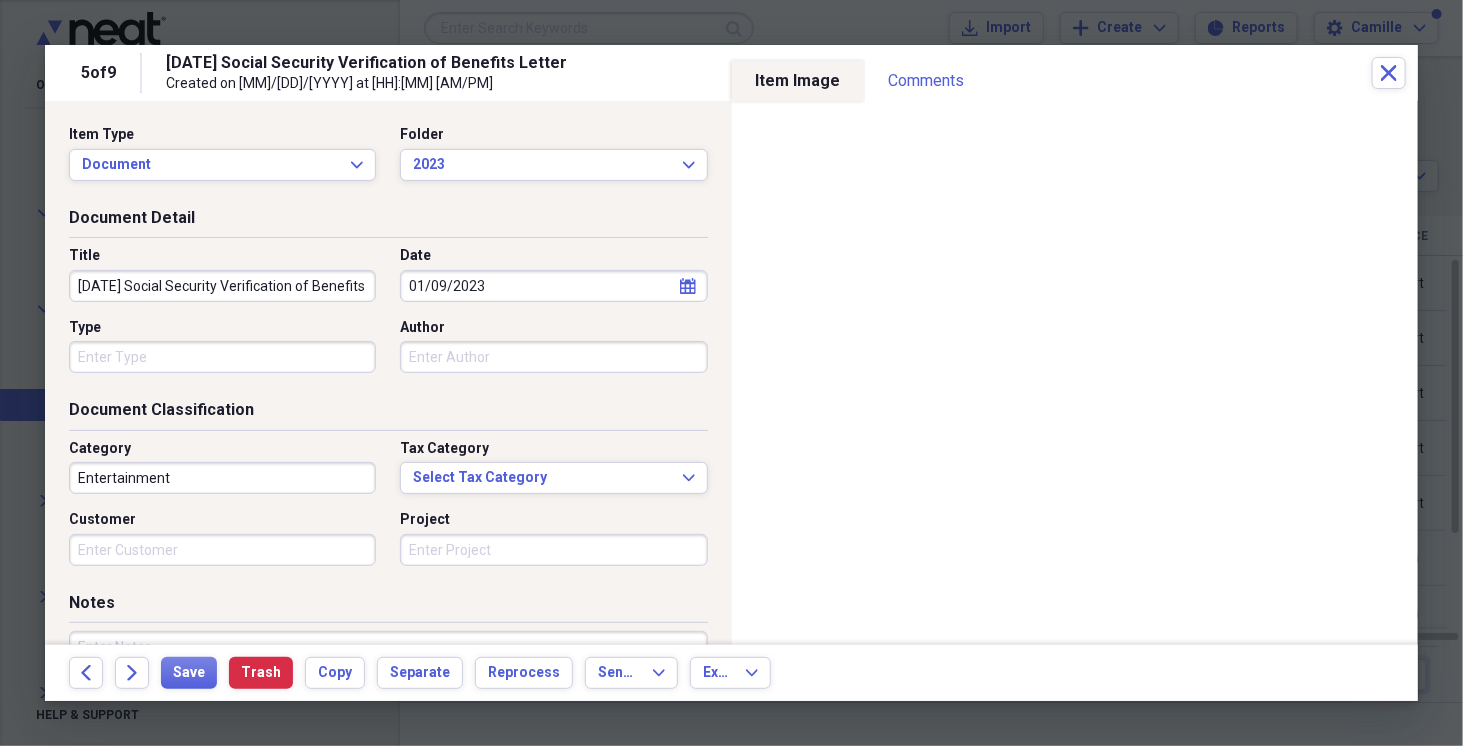 click on "Document Detail Title [DATE] Social Security Verification of Benefits Letter Date [DATE] calendar Calendar Type Author" at bounding box center (388, 303) 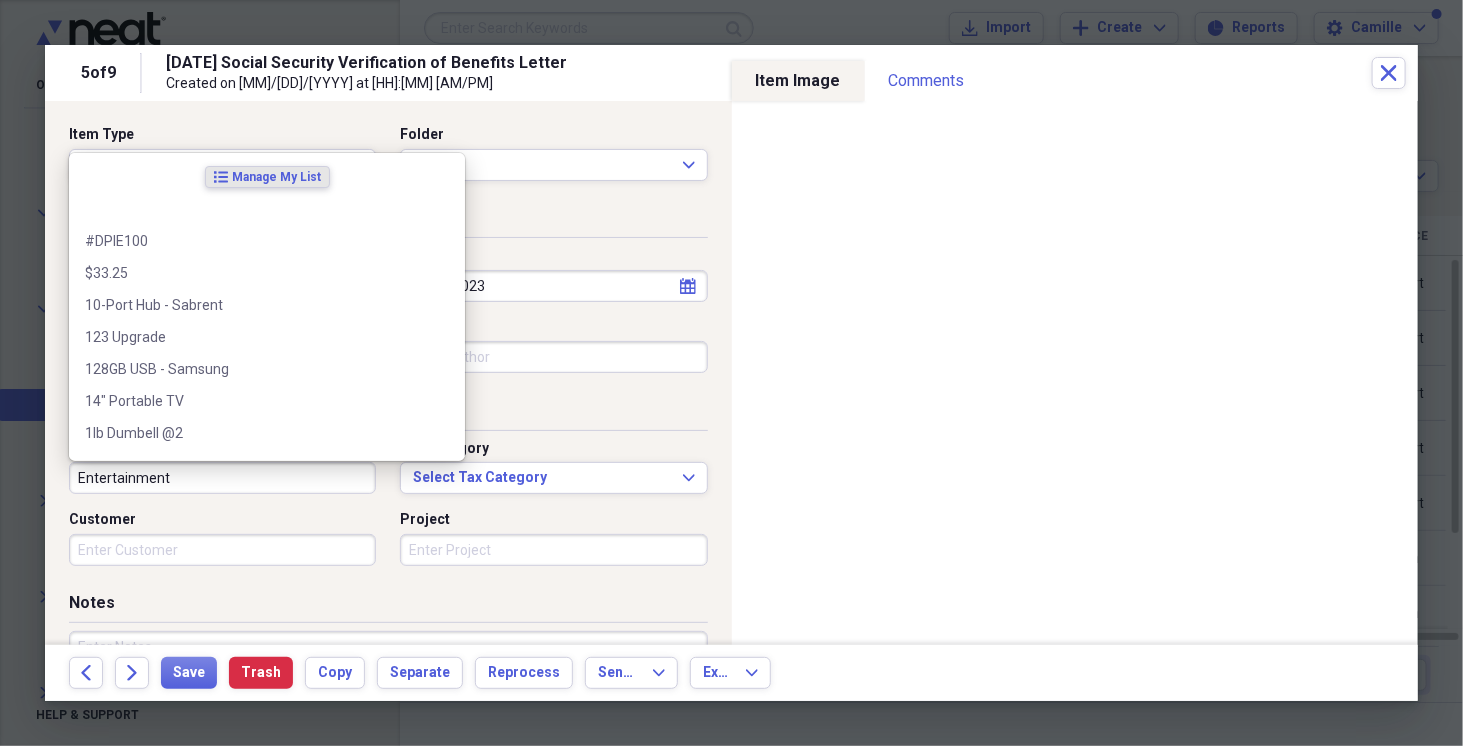 click on "Entertainment" at bounding box center (222, 478) 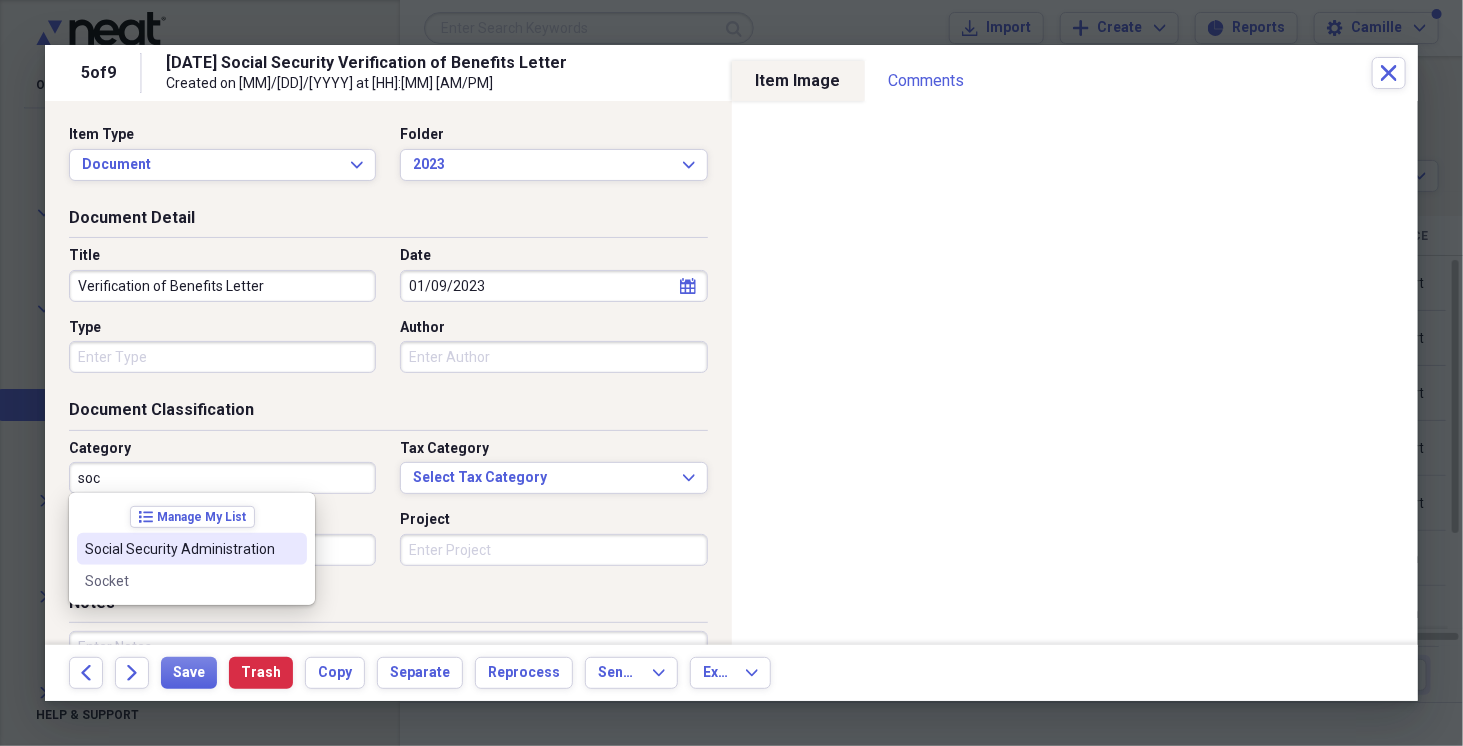 click on "Social Security Administration" at bounding box center (180, 549) 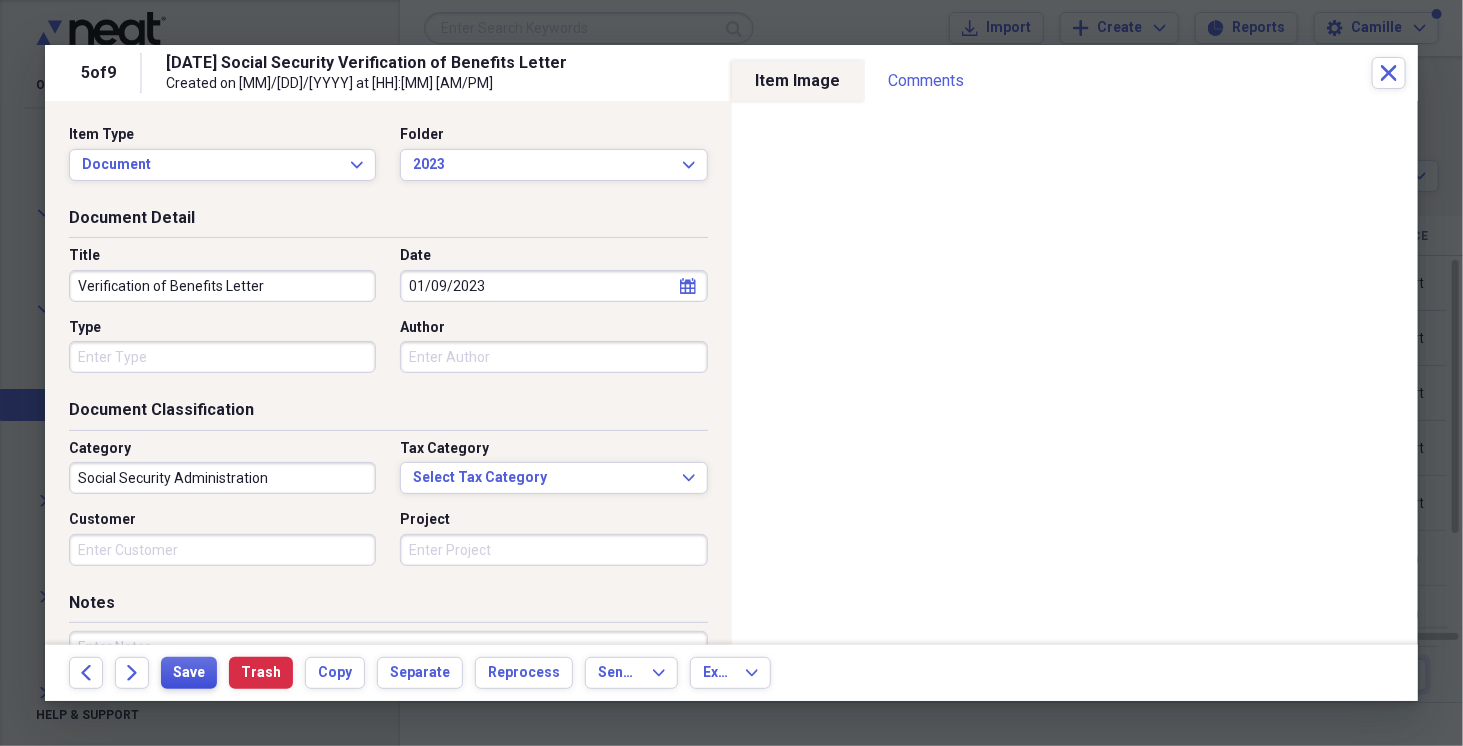 click on "Save" at bounding box center (189, 673) 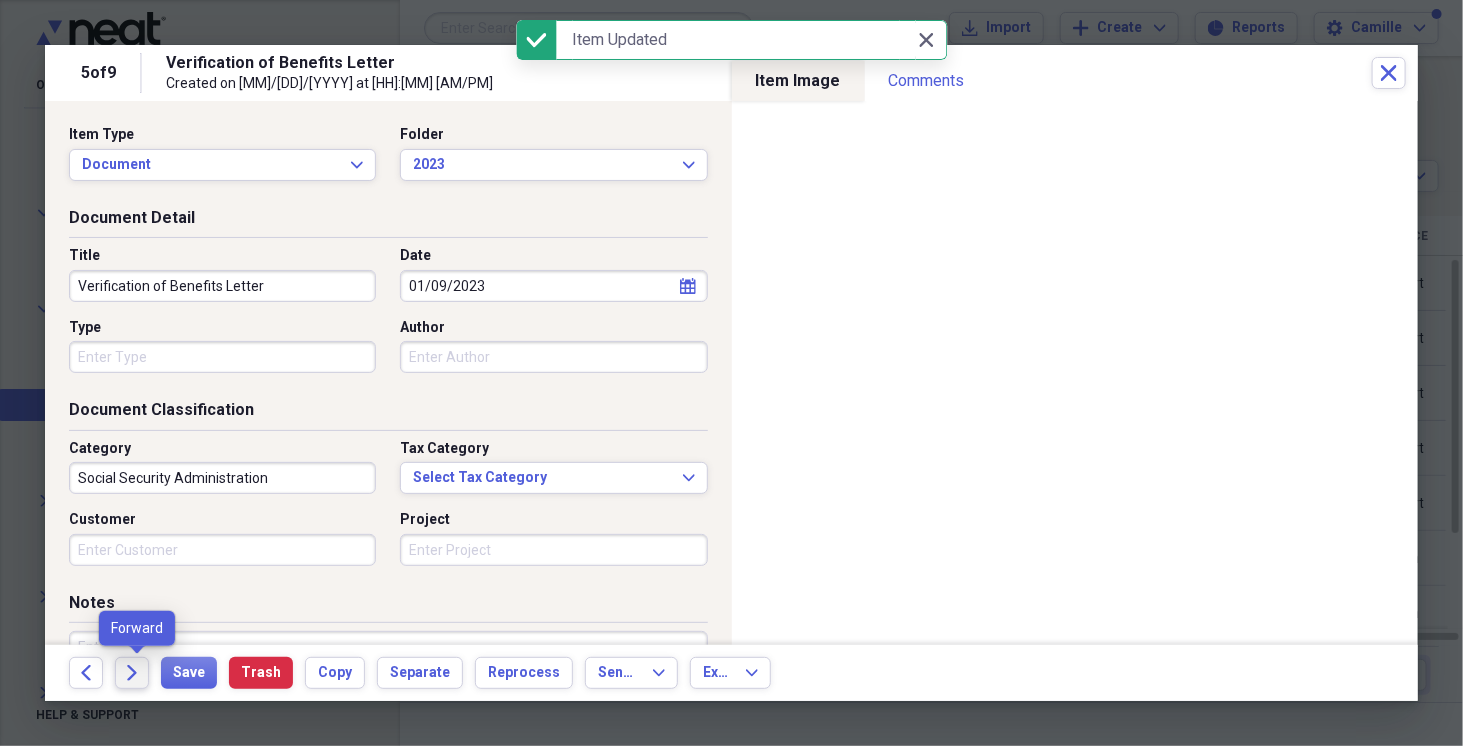 click on "Forward" 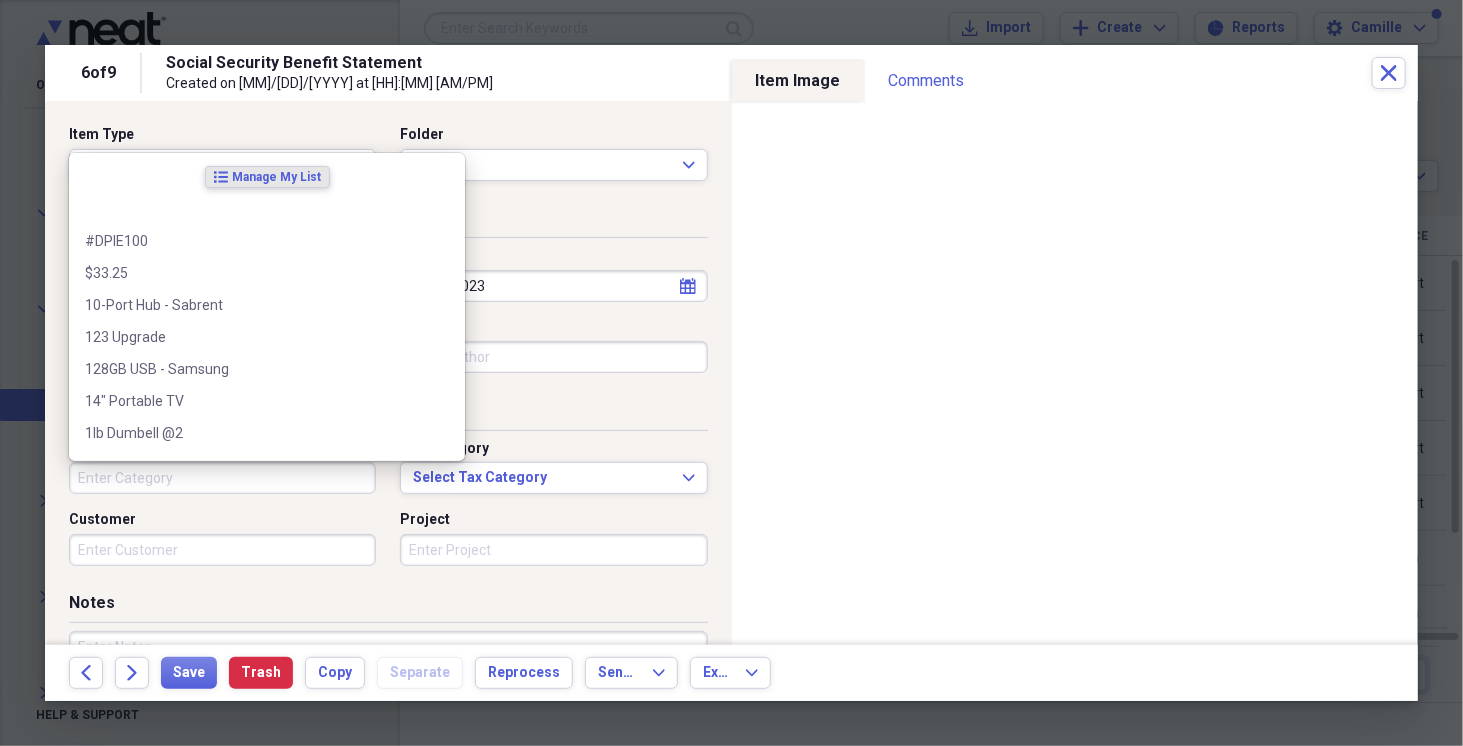 click on "Category" at bounding box center (222, 478) 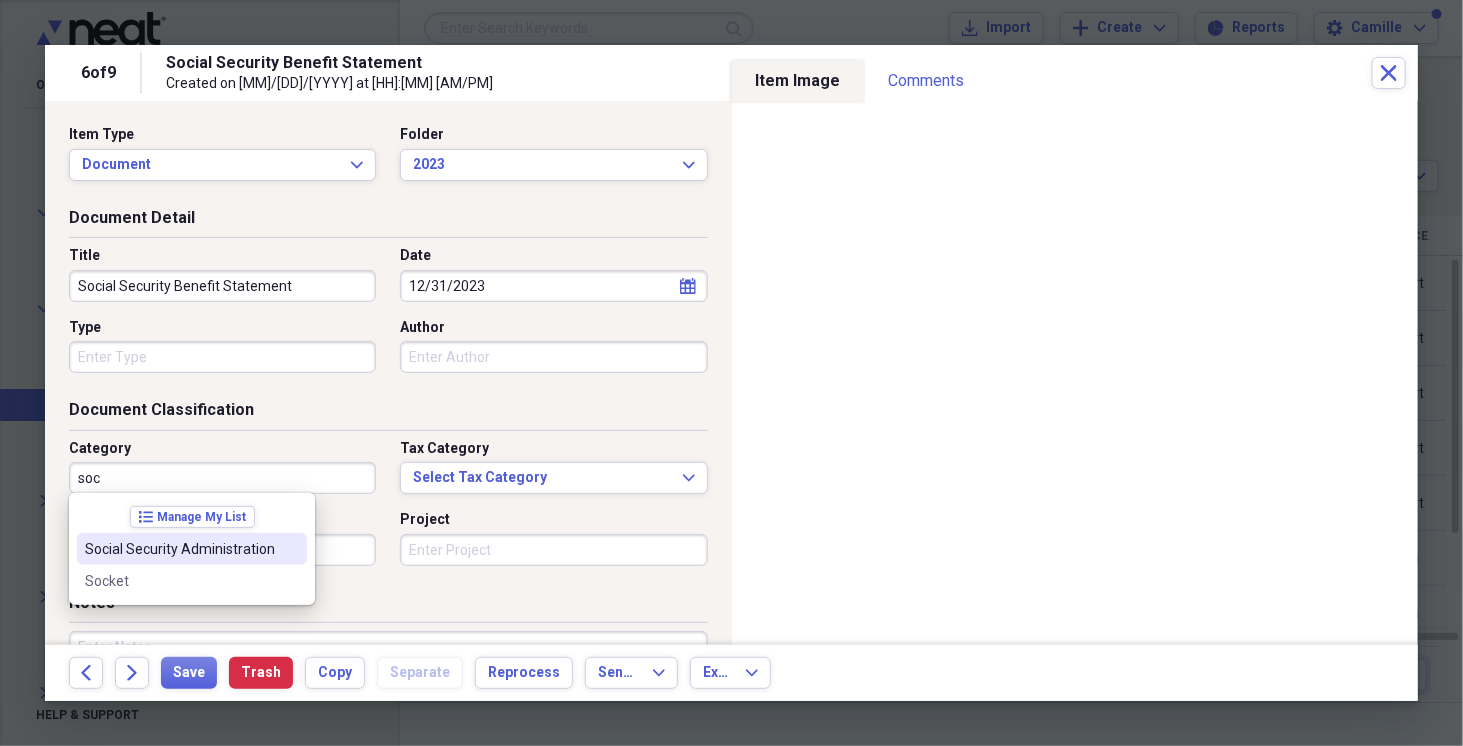 click on "Social Security Administration" at bounding box center (180, 549) 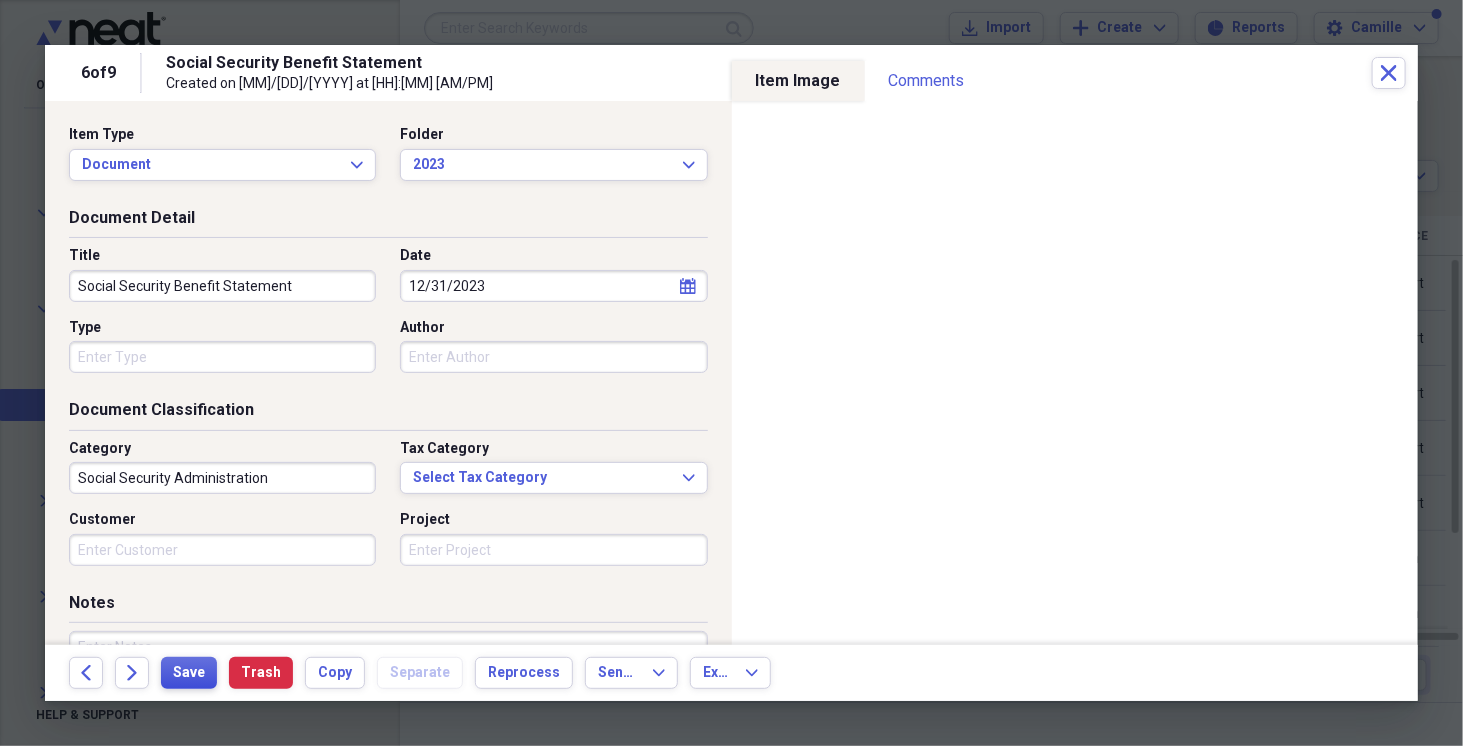 click on "Save" at bounding box center (189, 673) 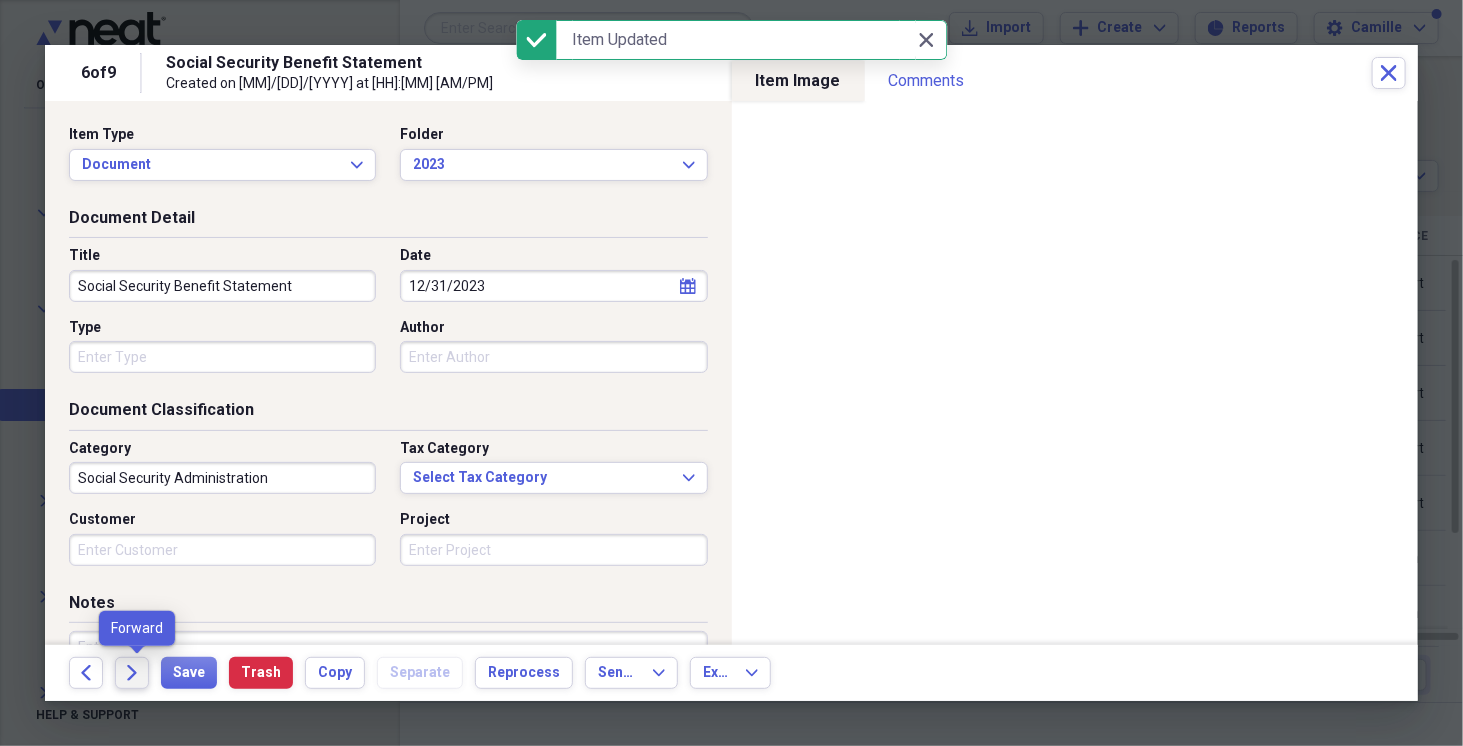 click on "Forward" at bounding box center (132, 673) 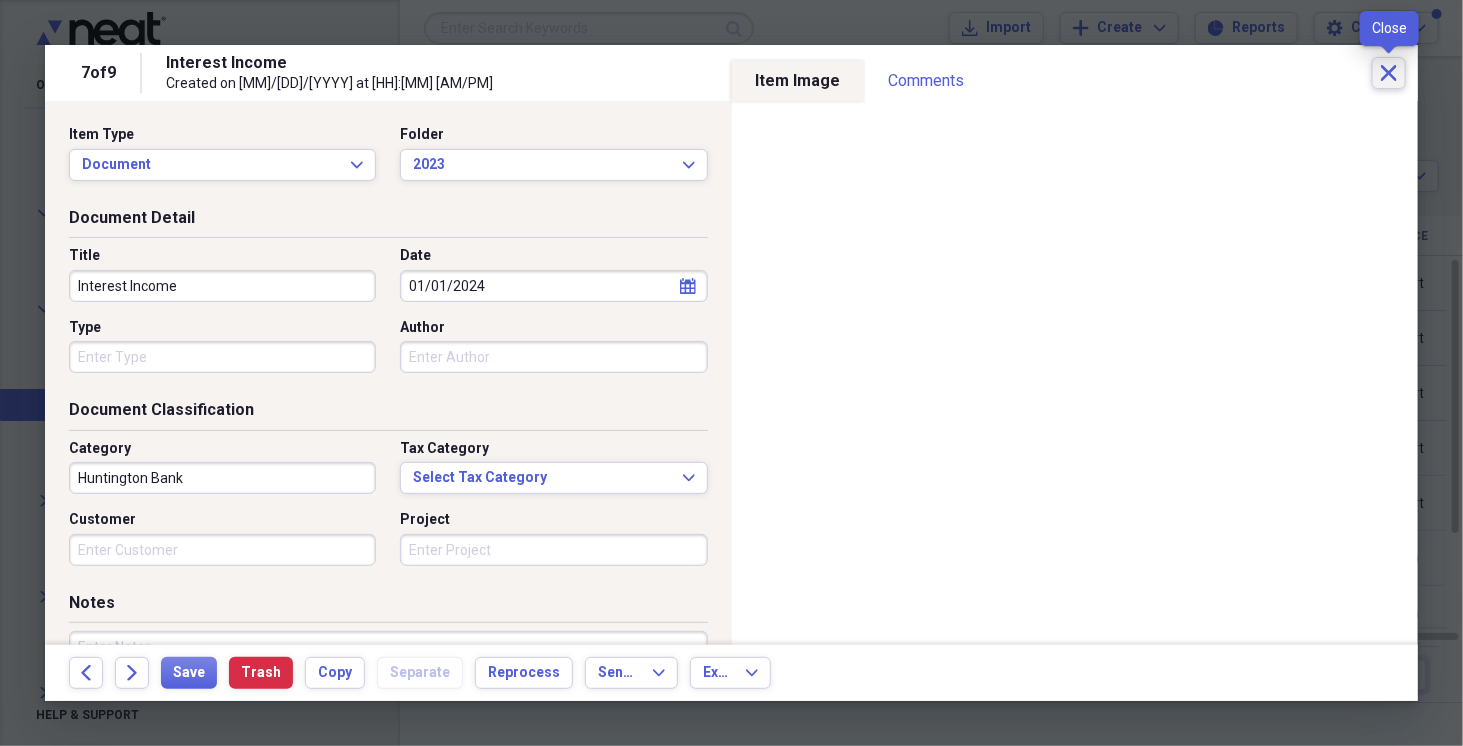 click on "Close" 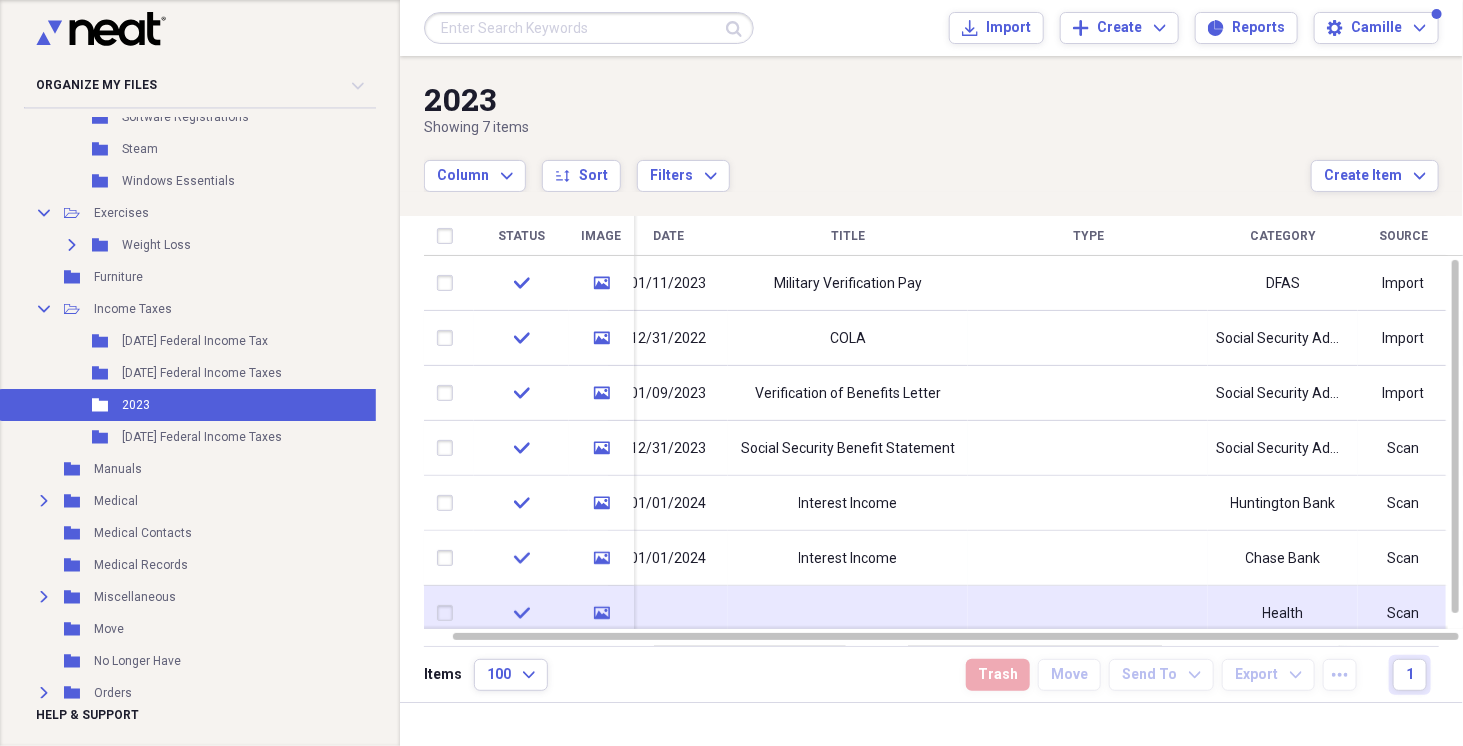 click at bounding box center (848, 613) 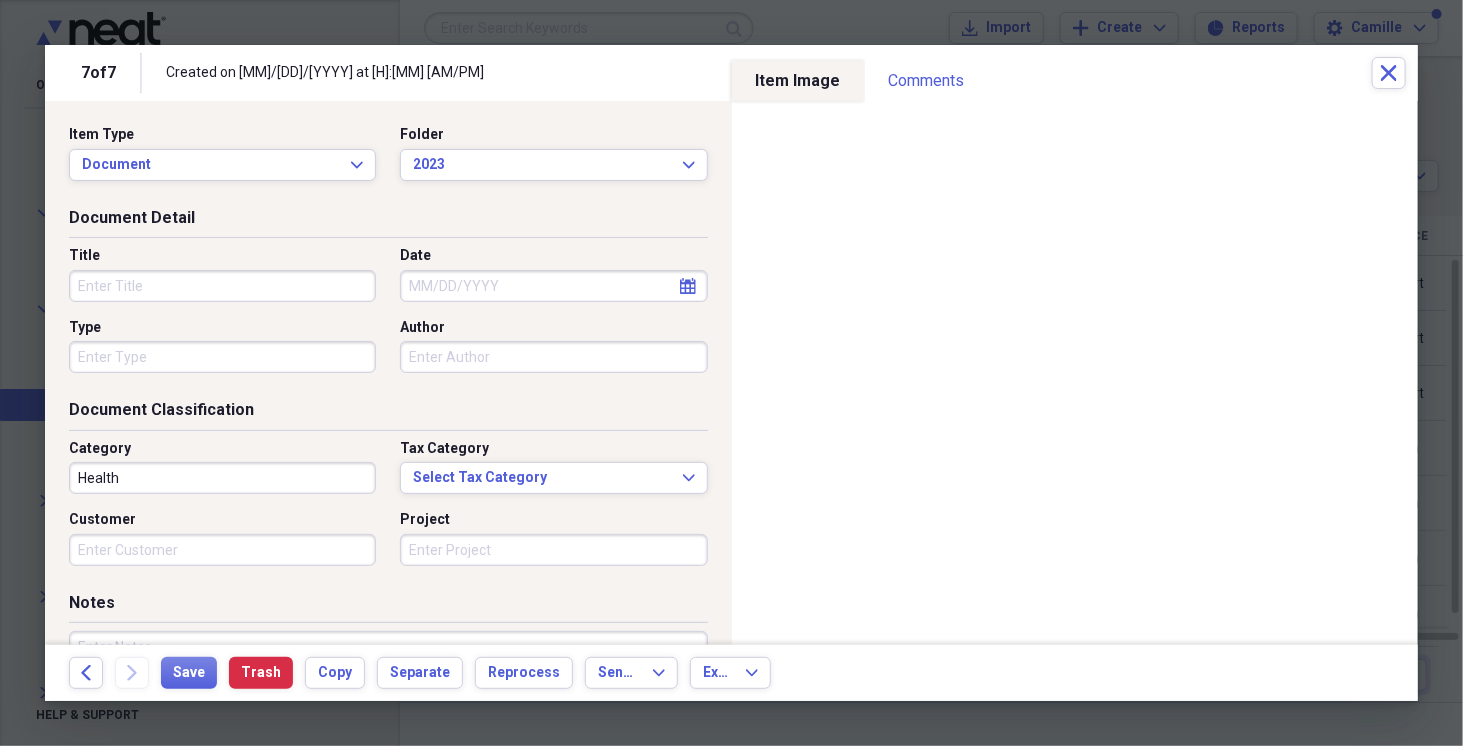 click on "Date" at bounding box center (553, 286) 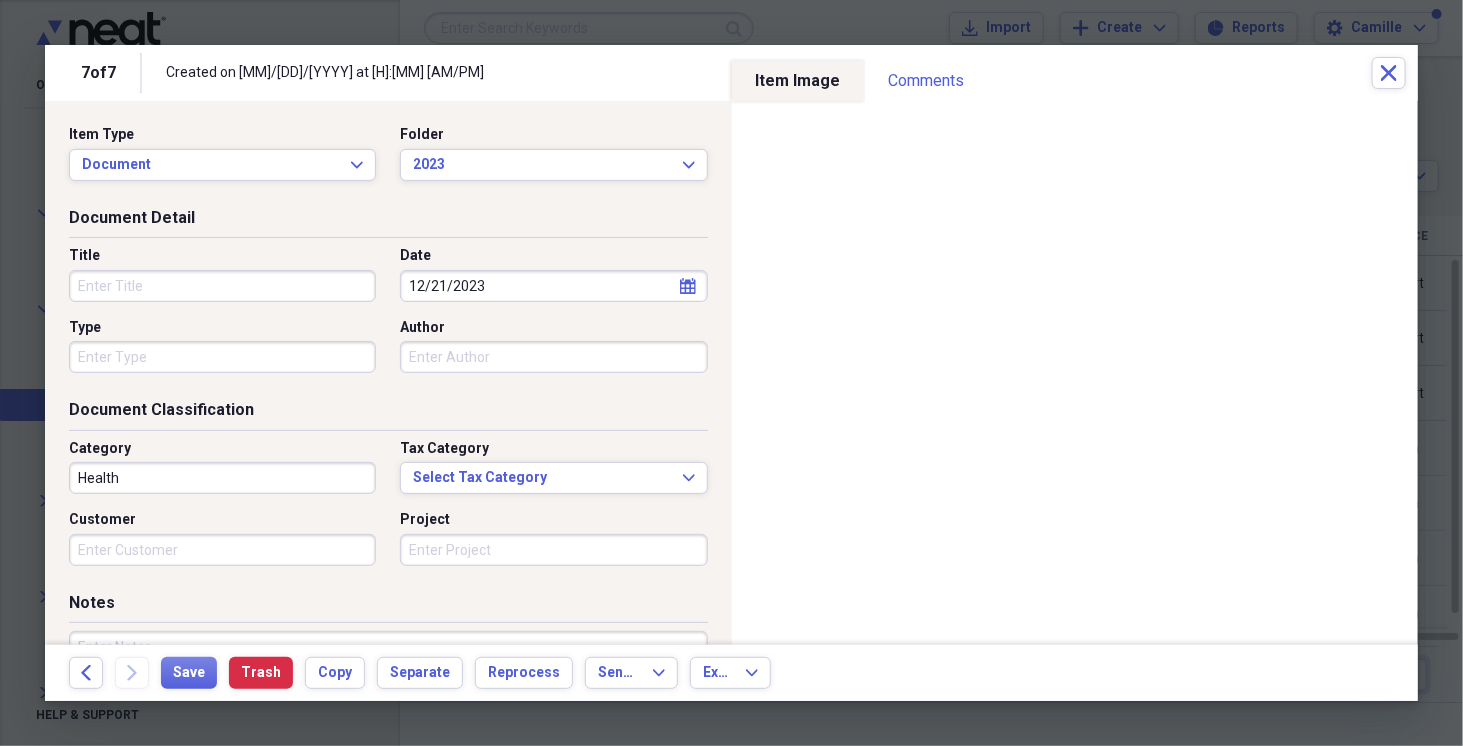 click on "Title" at bounding box center (222, 286) 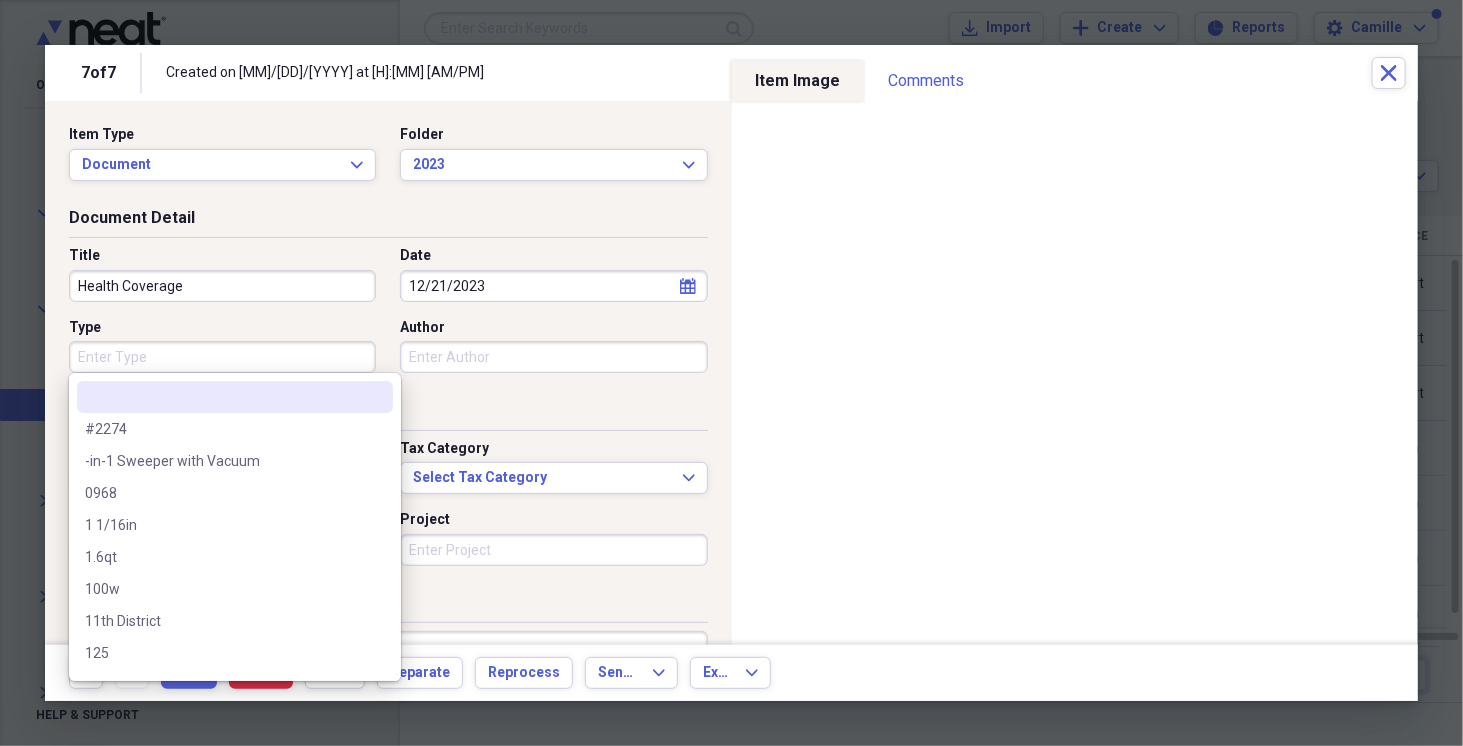 click on "Type" at bounding box center [222, 357] 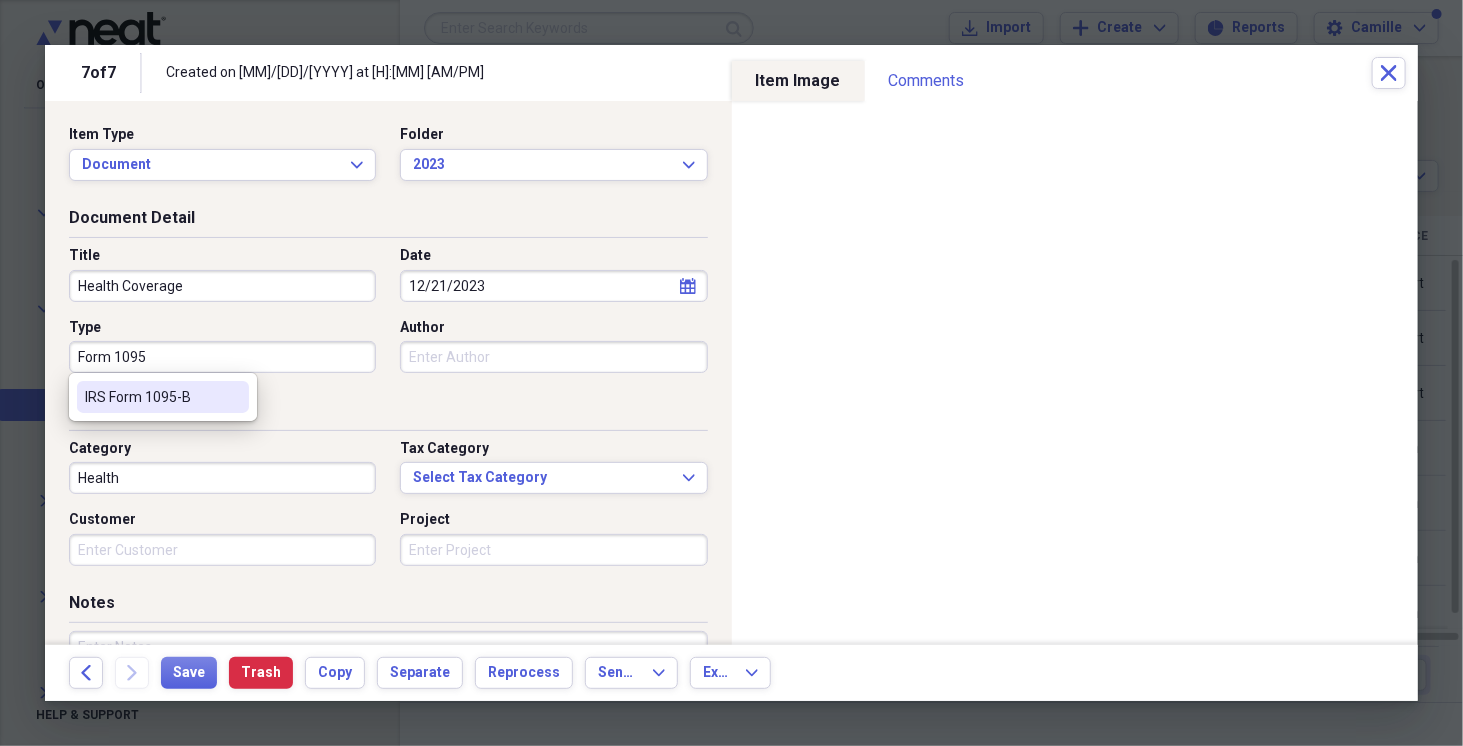 click on "IRS Form 1095-B" at bounding box center (151, 397) 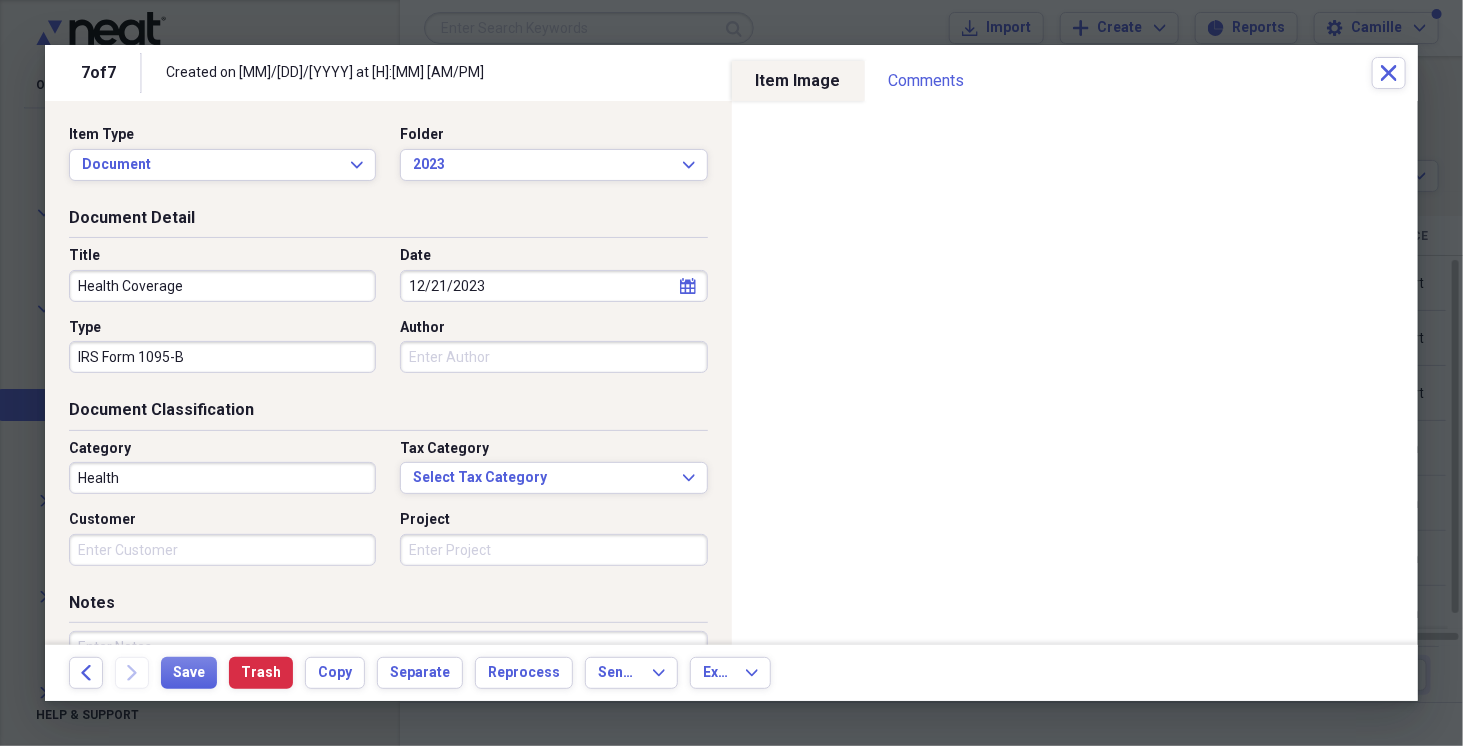 click on "IRS Form 1095-B" at bounding box center [222, 357] 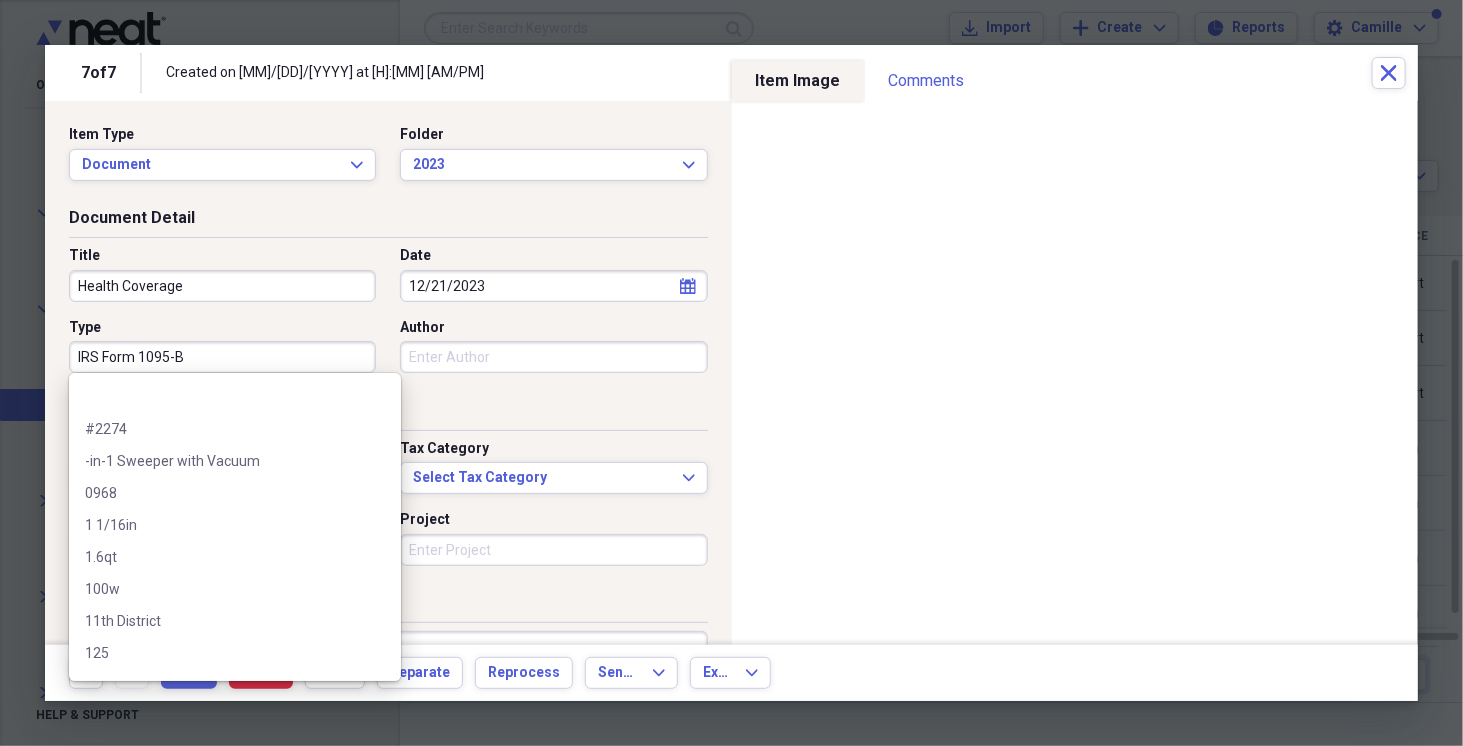 scroll, scrollTop: 12252, scrollLeft: 0, axis: vertical 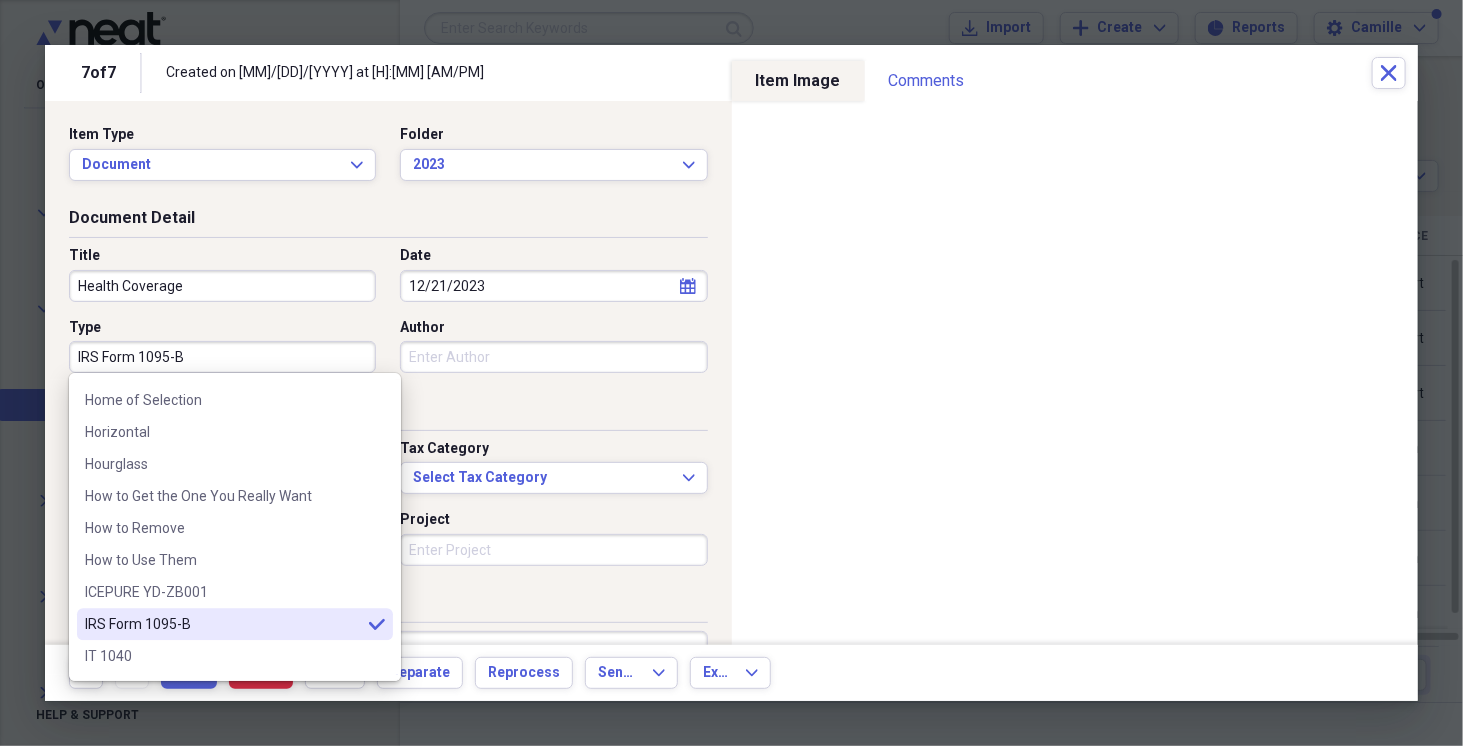 drag, startPoint x: 104, startPoint y: 355, endPoint x: 18, endPoint y: 359, distance: 86.09297 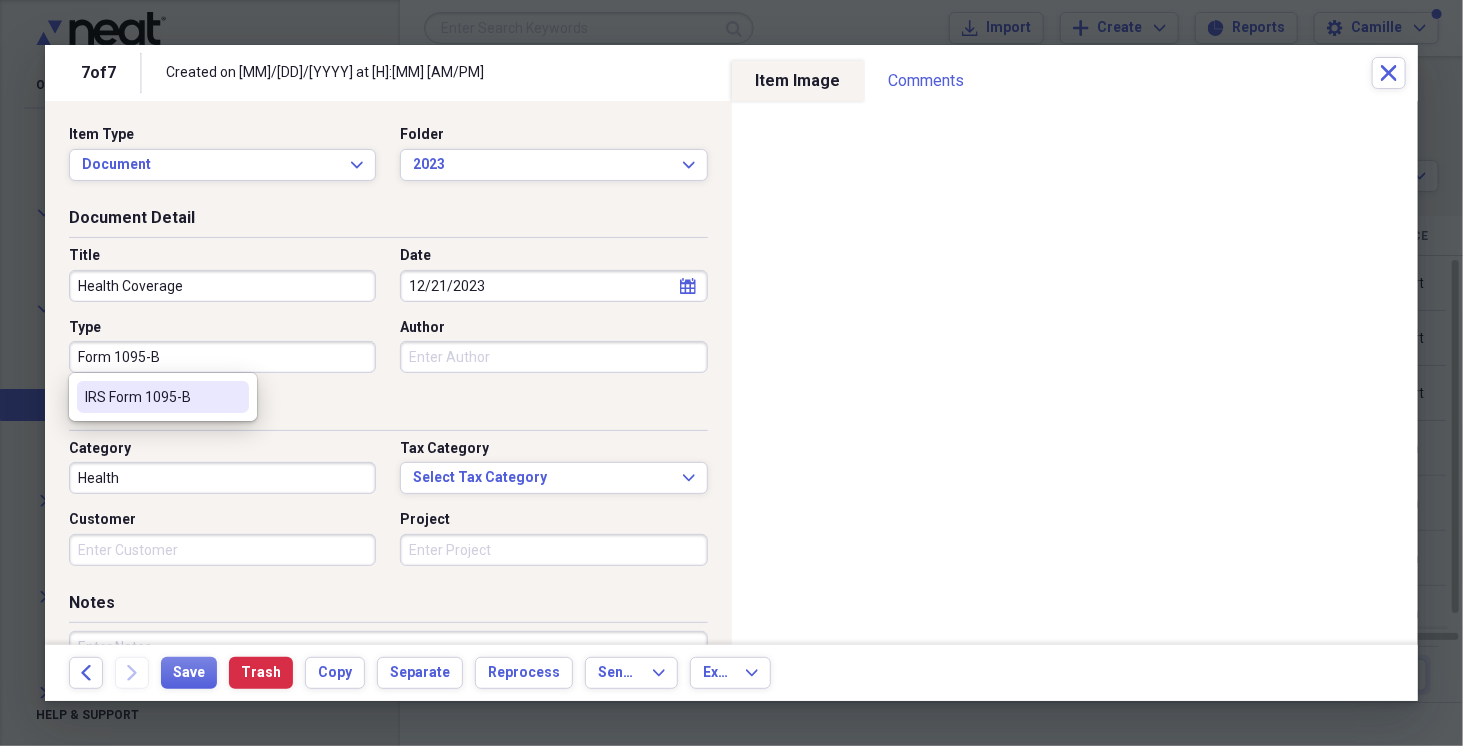 scroll, scrollTop: 0, scrollLeft: 0, axis: both 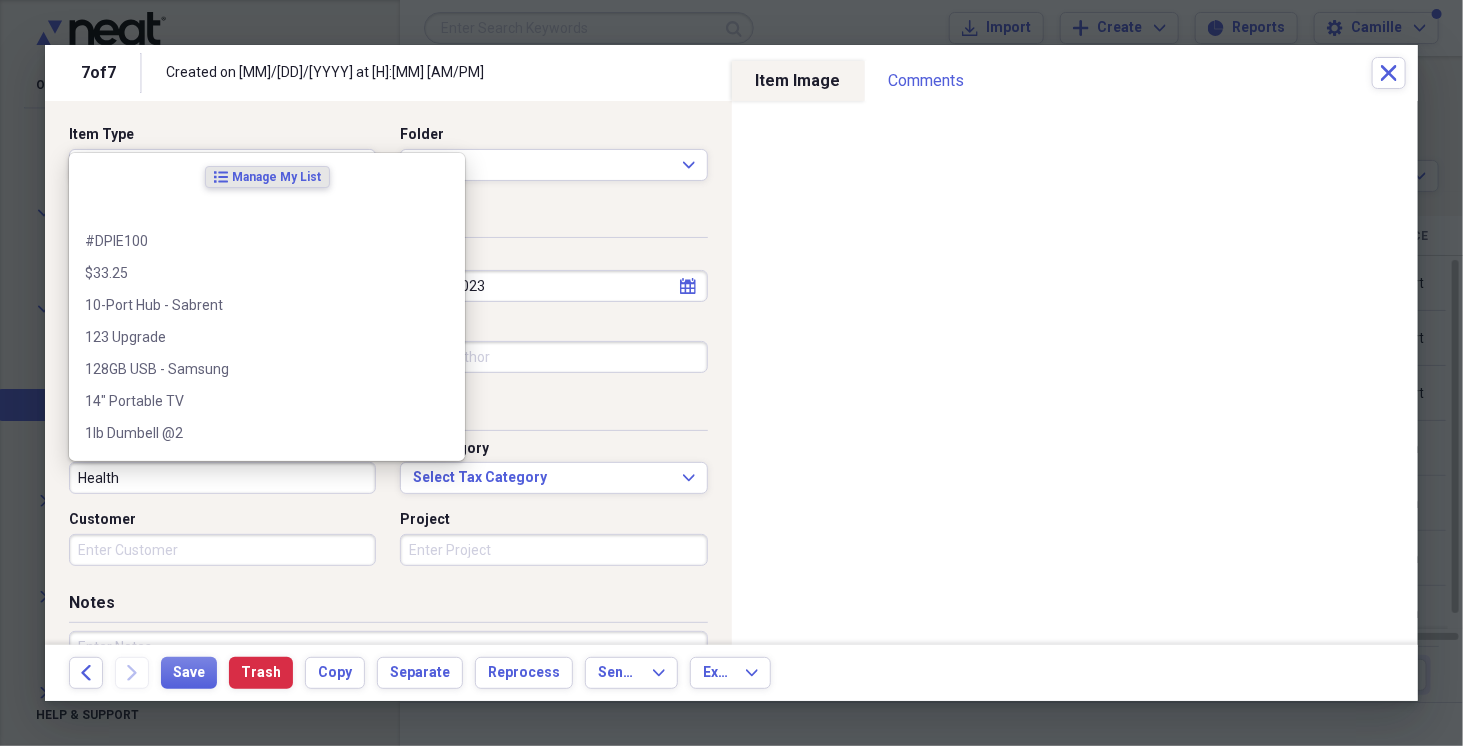 click on "Health" at bounding box center (222, 478) 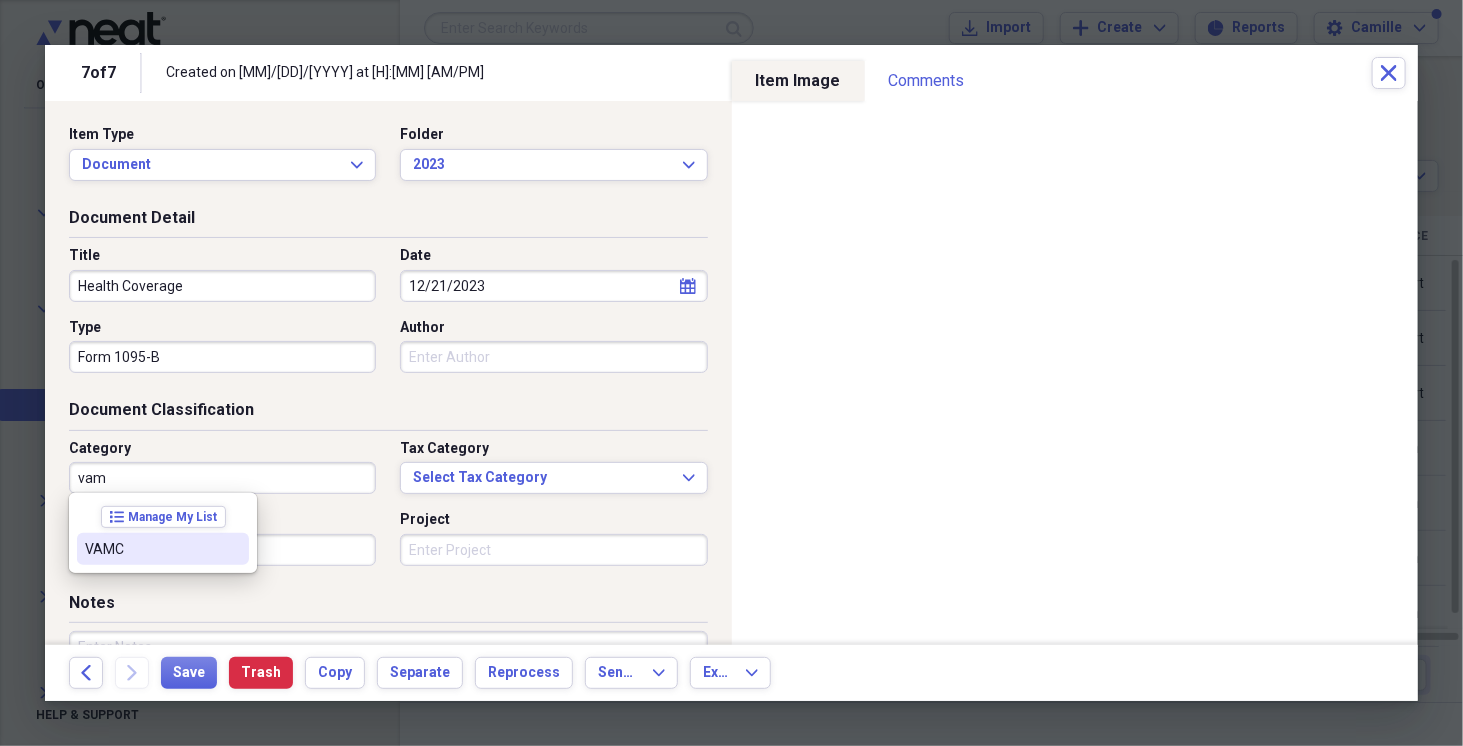 click on "VAMC" at bounding box center (151, 549) 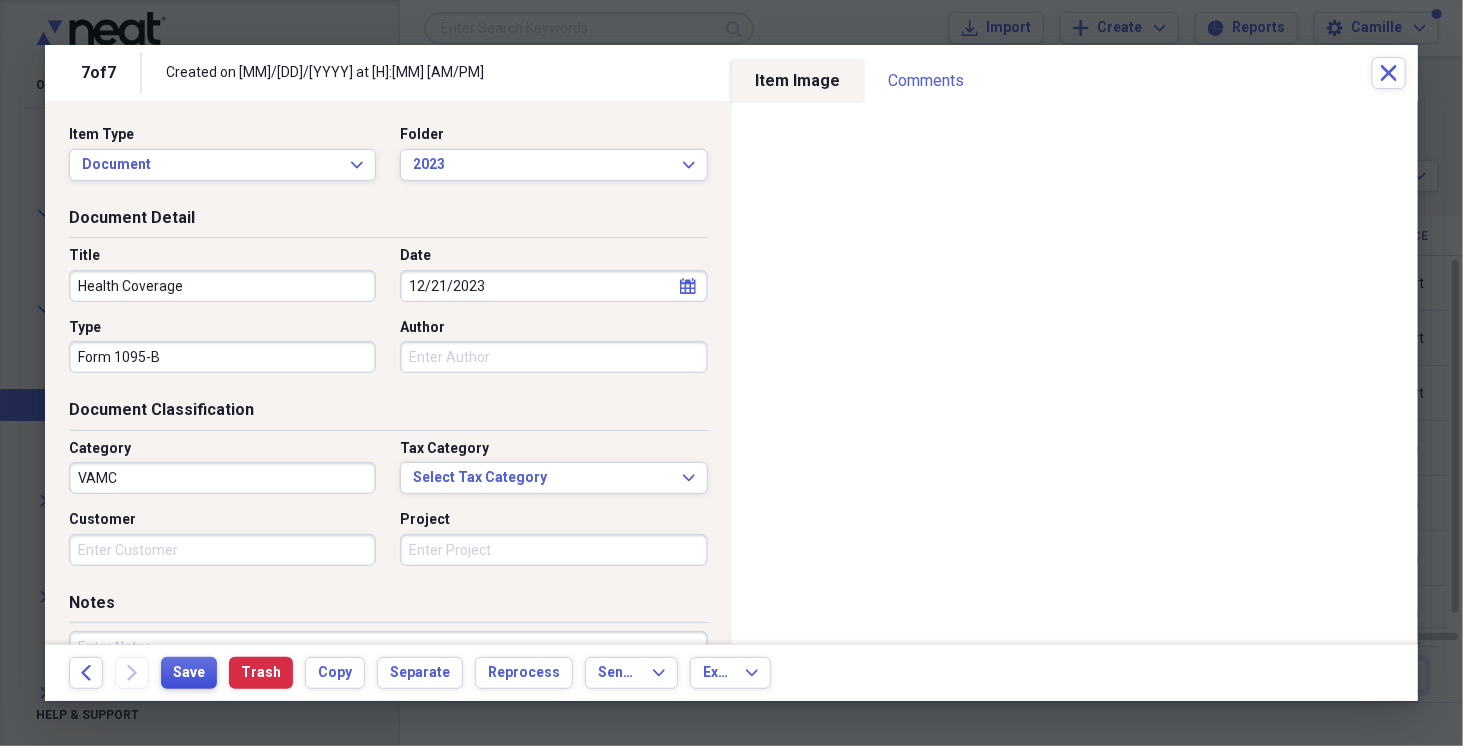 drag, startPoint x: 194, startPoint y: 672, endPoint x: 193, endPoint y: 687, distance: 15.033297 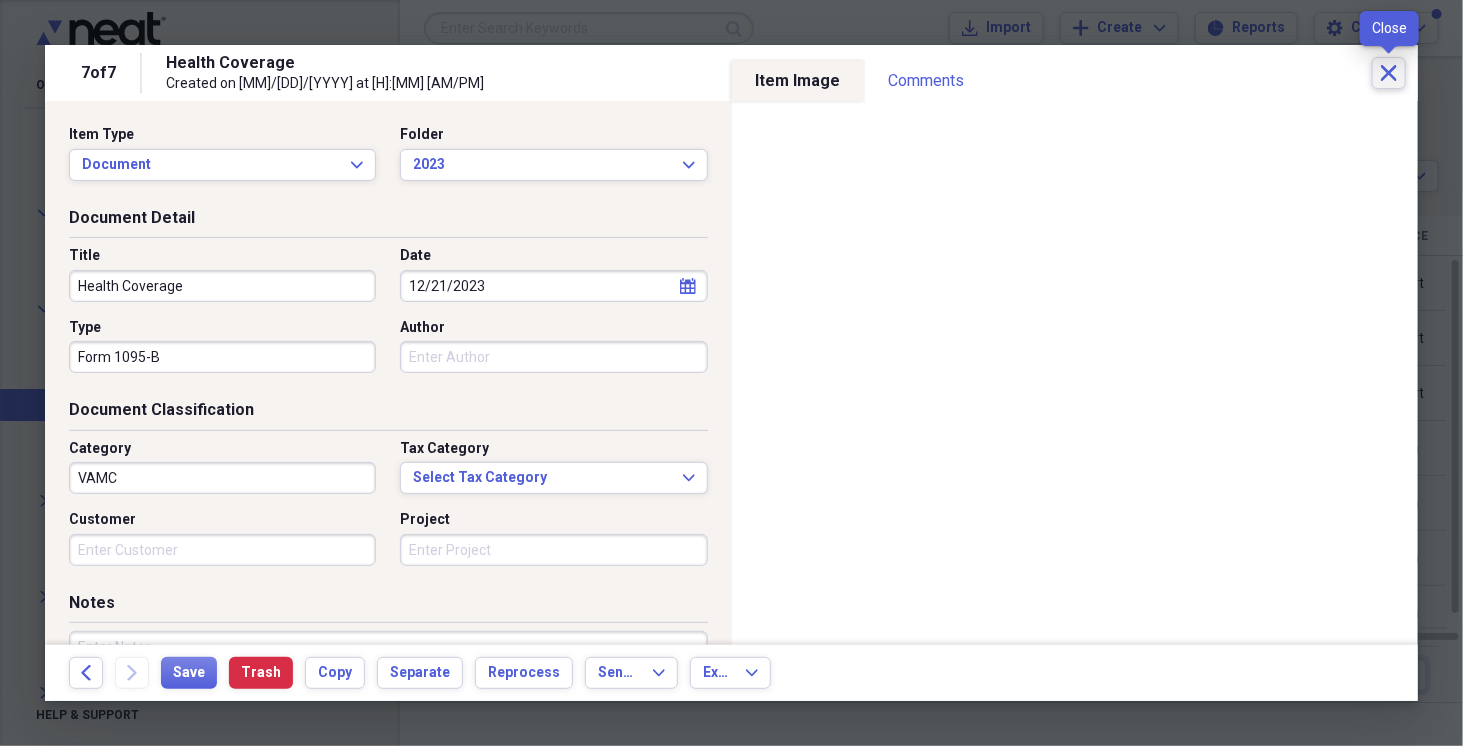 click on "Close" 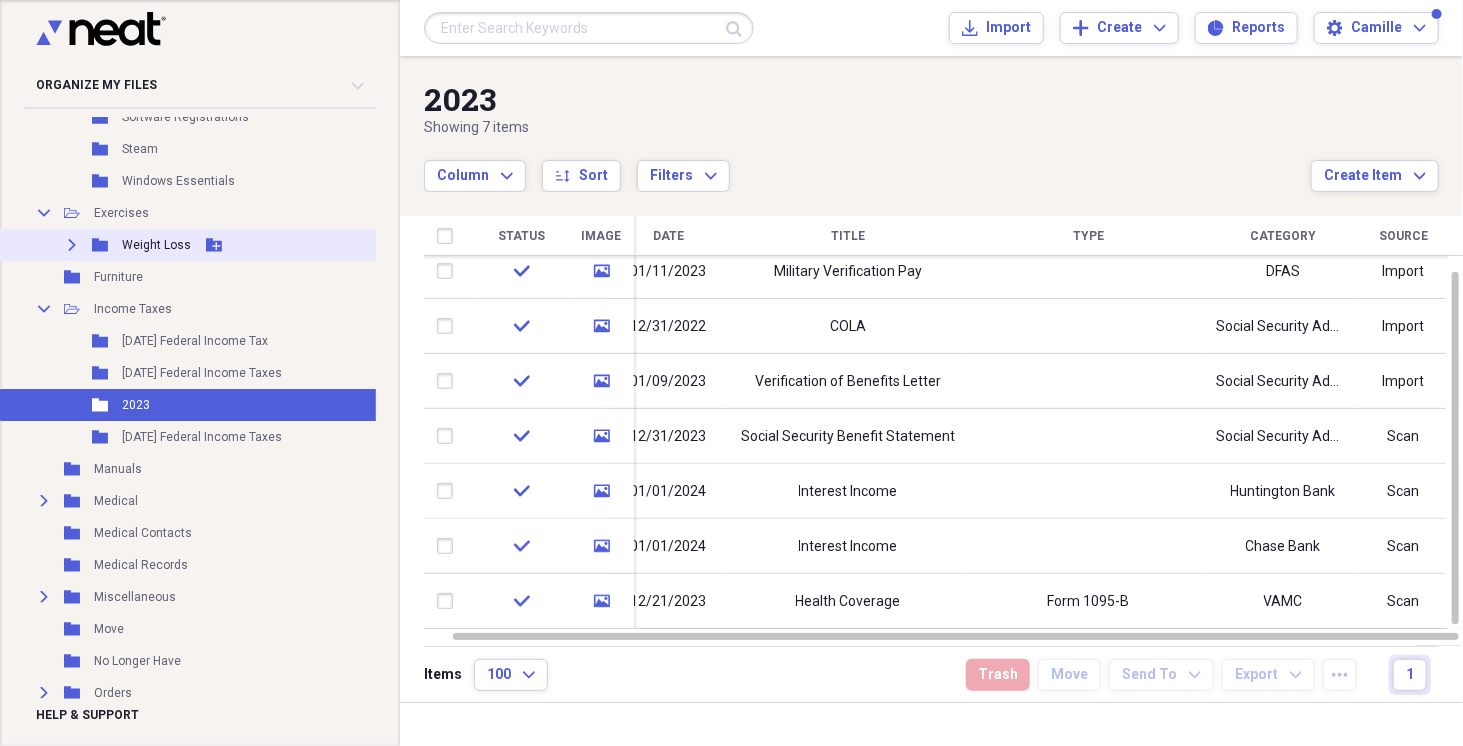 click on "Weight Loss" at bounding box center [156, 245] 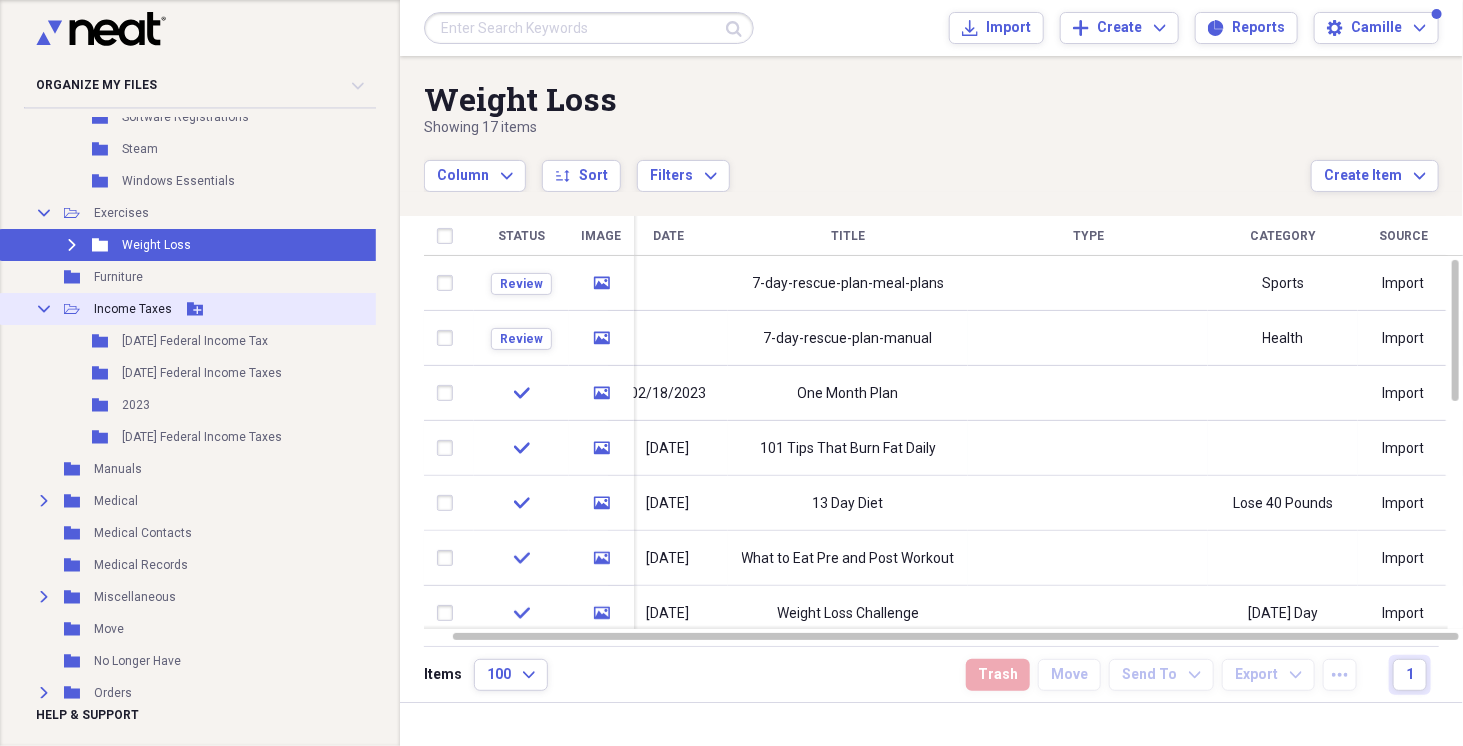 click 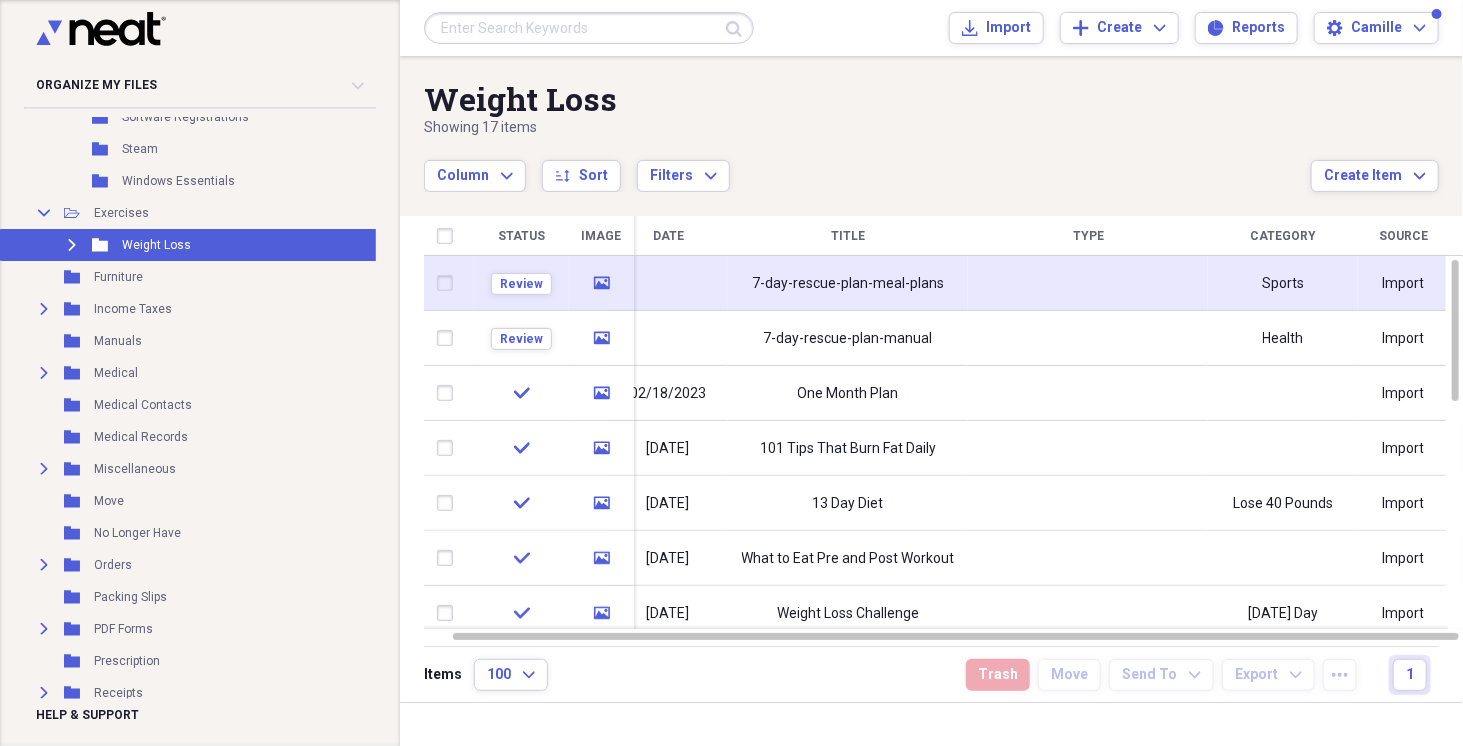 click on "7-day-rescue-plan-meal-plans" at bounding box center [848, 284] 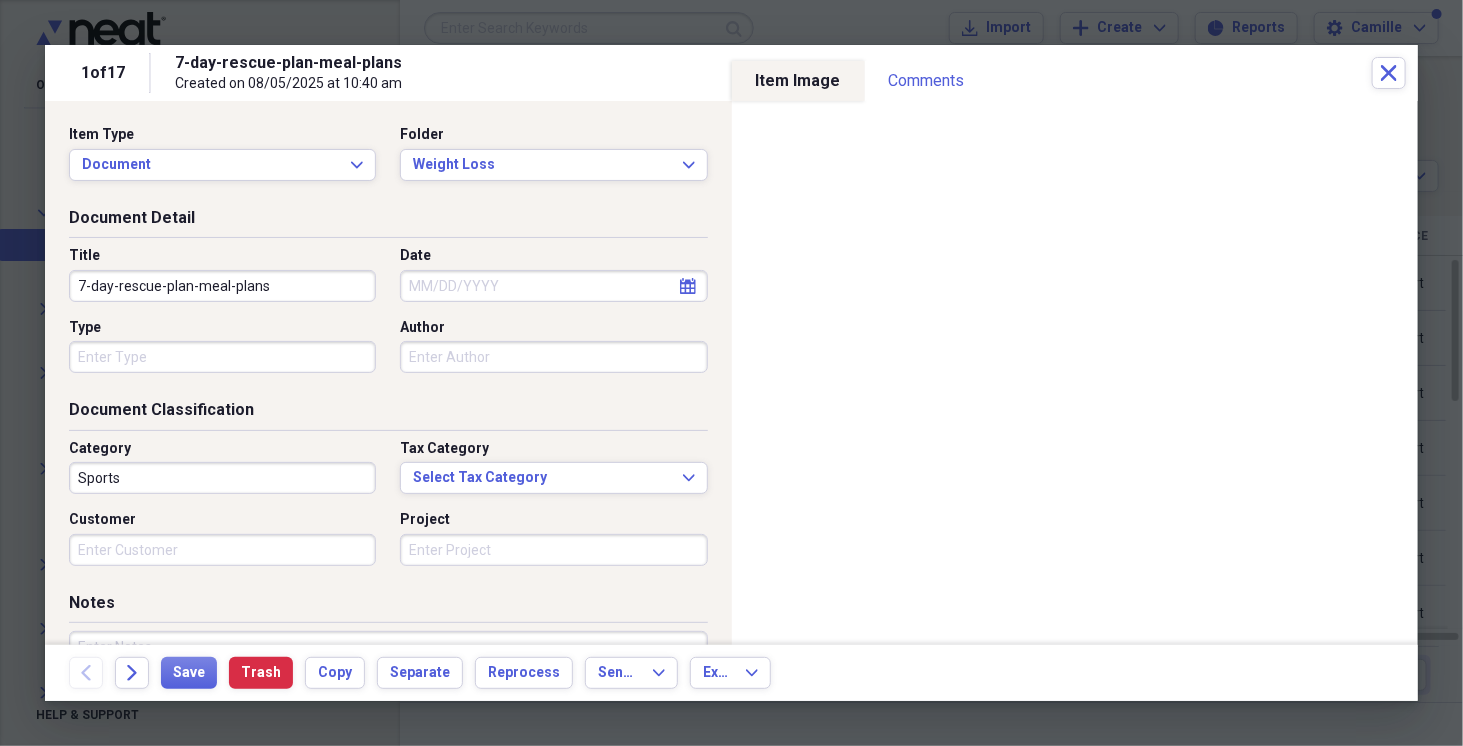 drag, startPoint x: 285, startPoint y: 276, endPoint x: 5, endPoint y: 291, distance: 280.4015 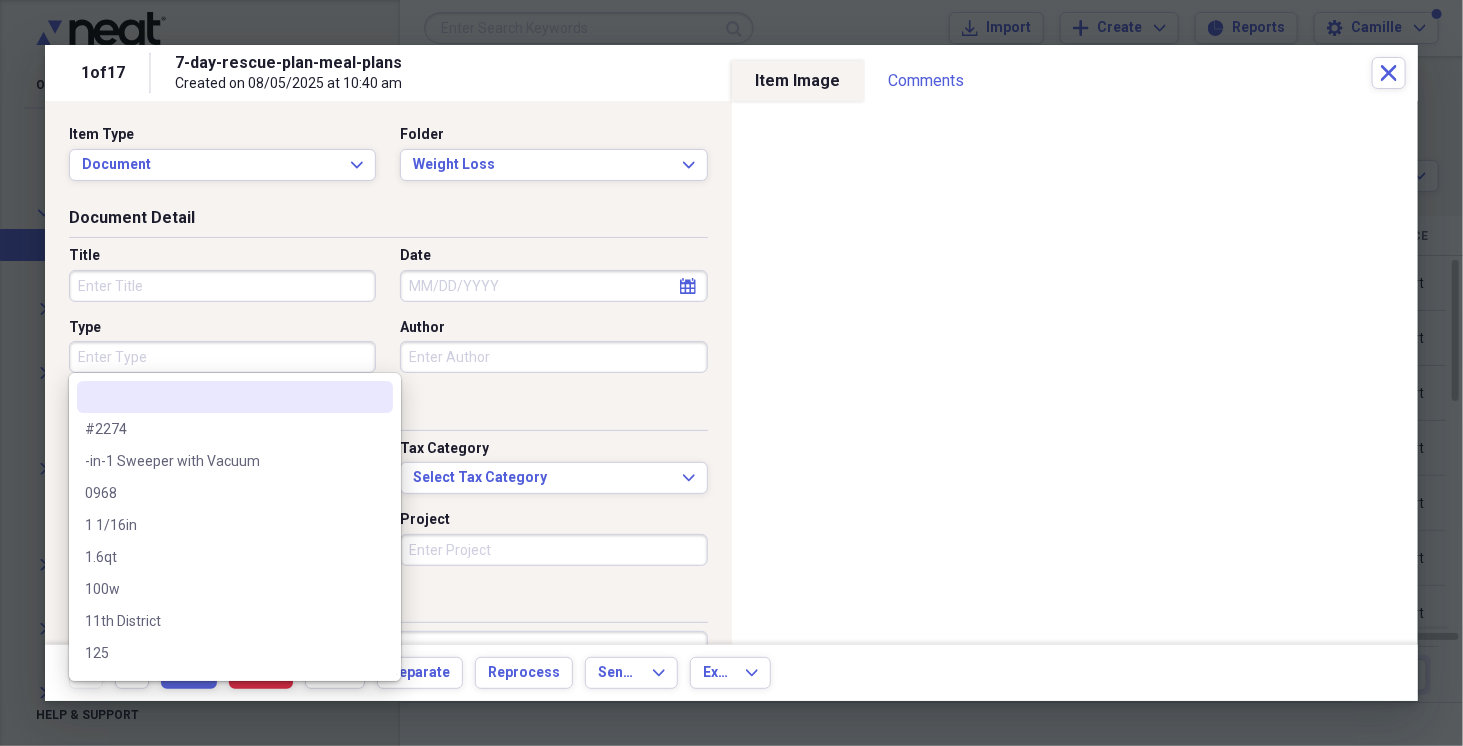 click on "Type" at bounding box center [222, 357] 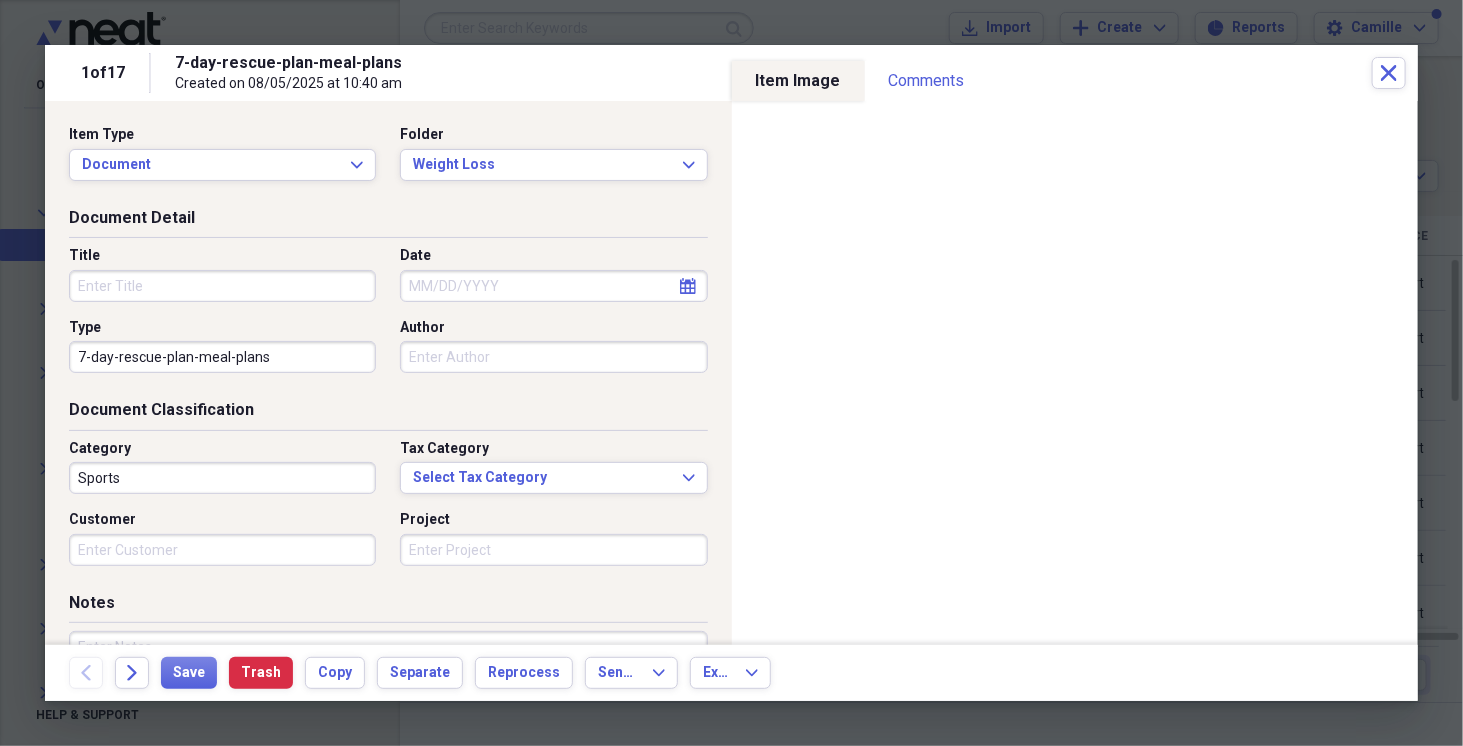 drag, startPoint x: 243, startPoint y: 272, endPoint x: 229, endPoint y: 281, distance: 16.643316 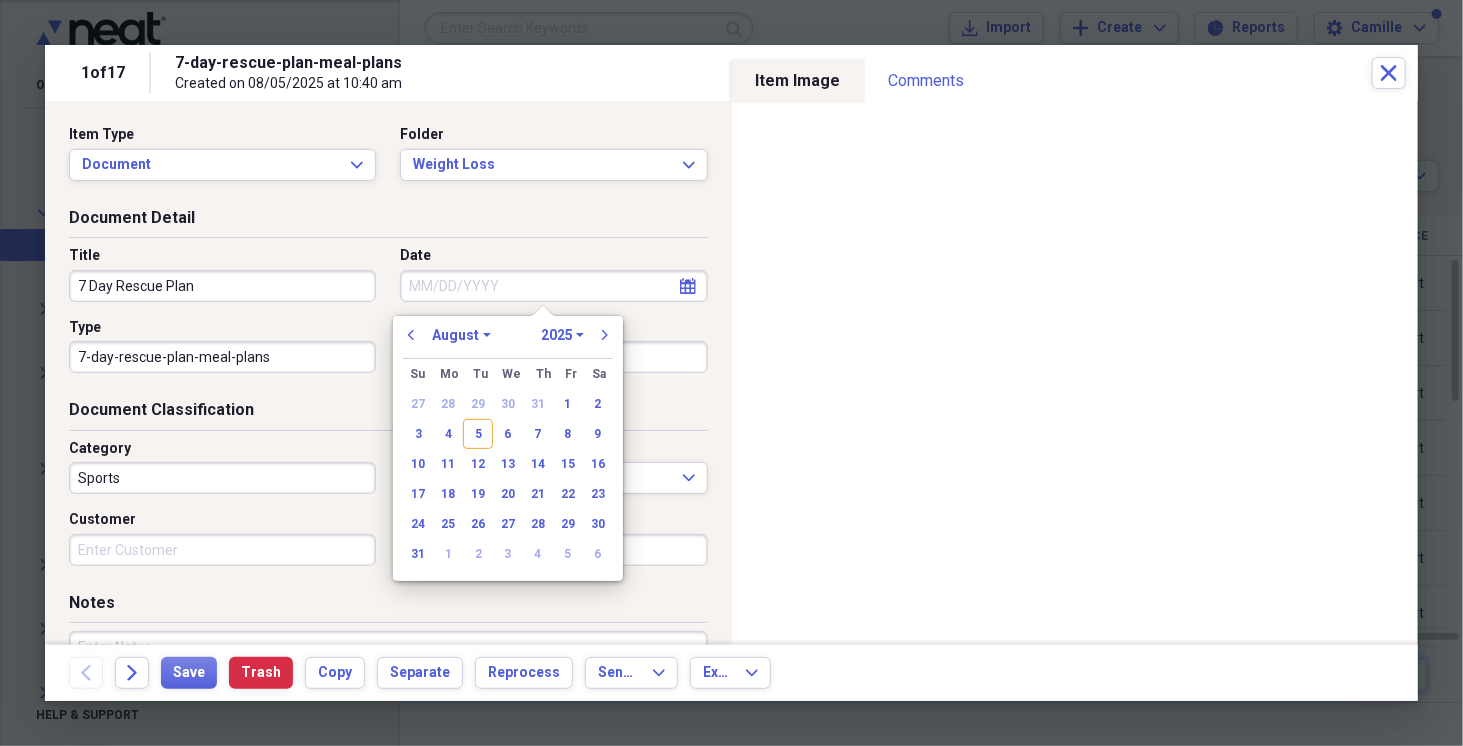 click on "[YEAR]-day-rescue-plan-meal-plans Created on [DATE] at [TIME]" at bounding box center [773, 73] 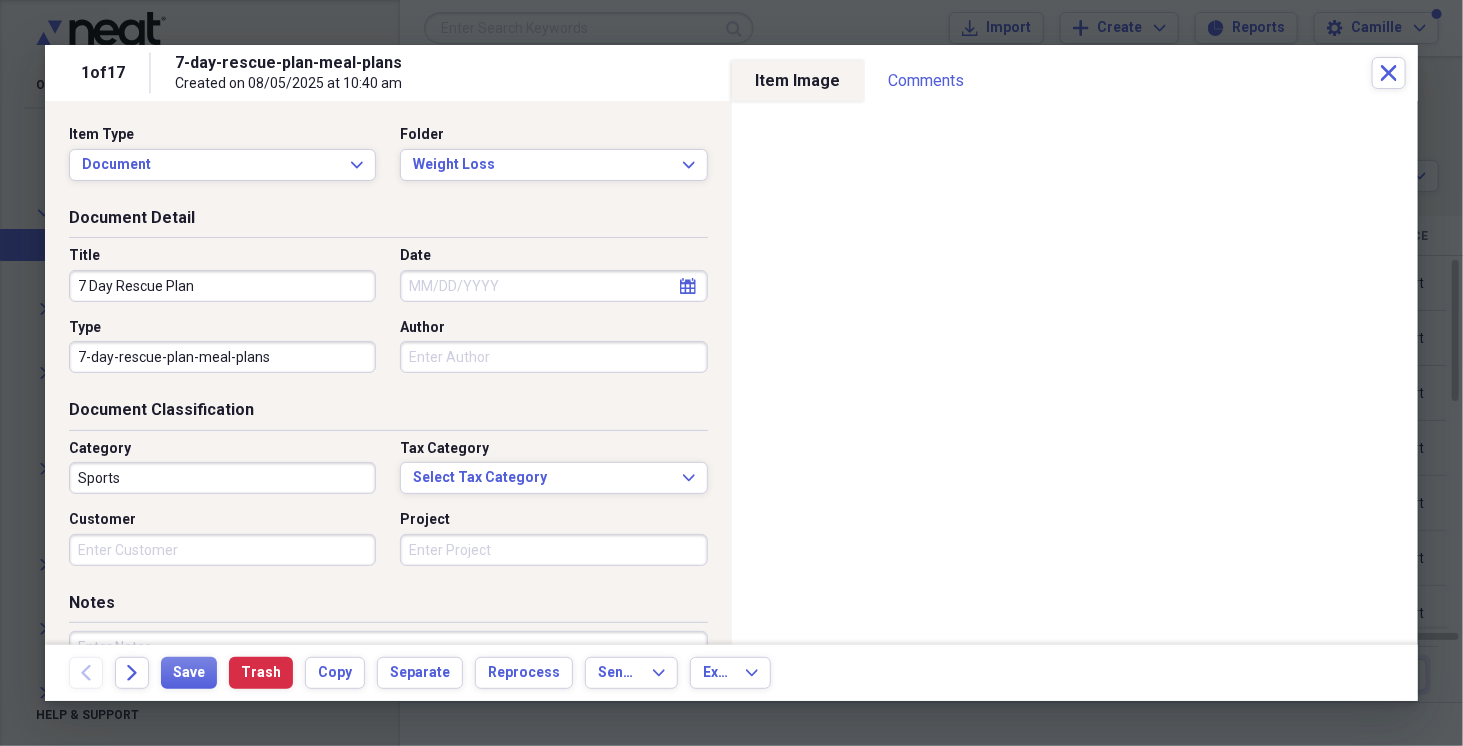 click on "Date" at bounding box center (553, 286) 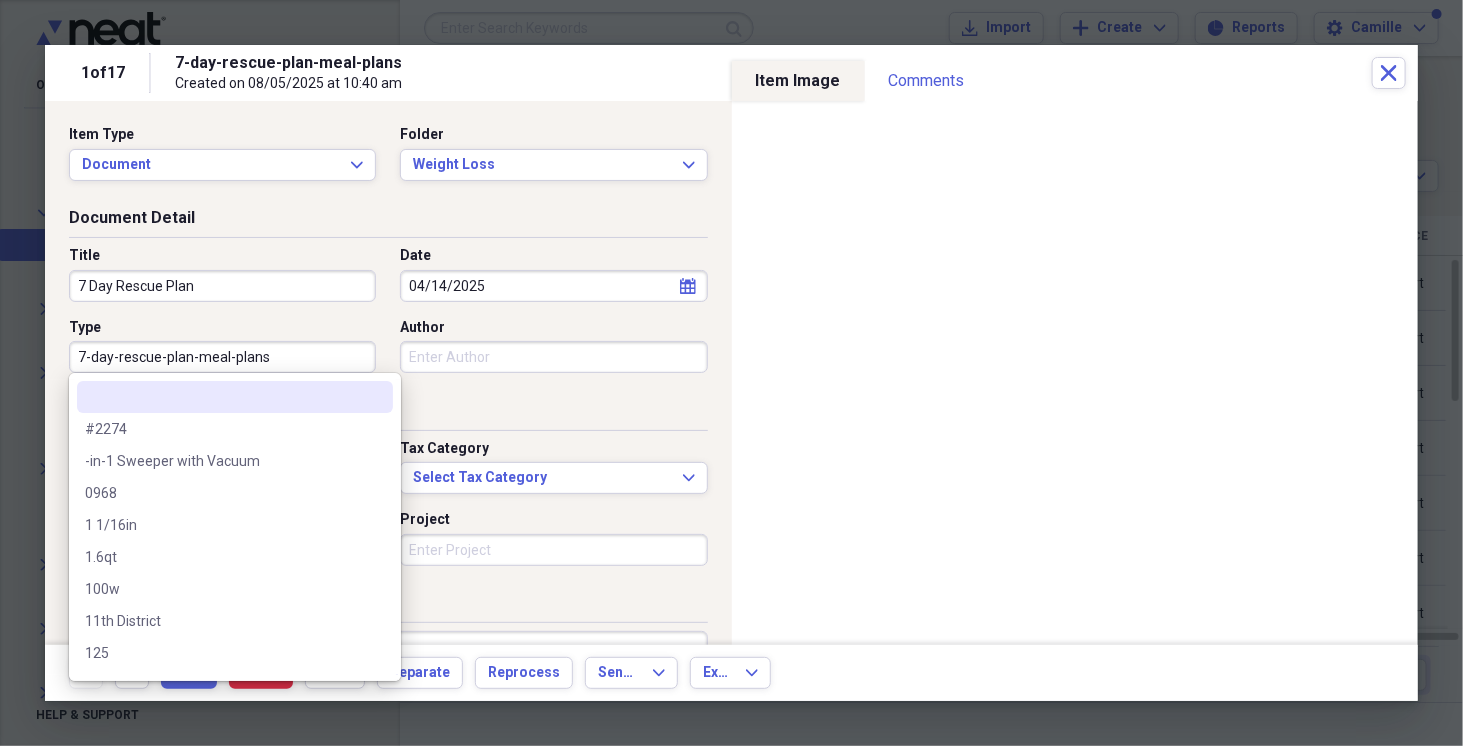 click on "7-day-rescue-plan-meal-plans" at bounding box center [222, 357] 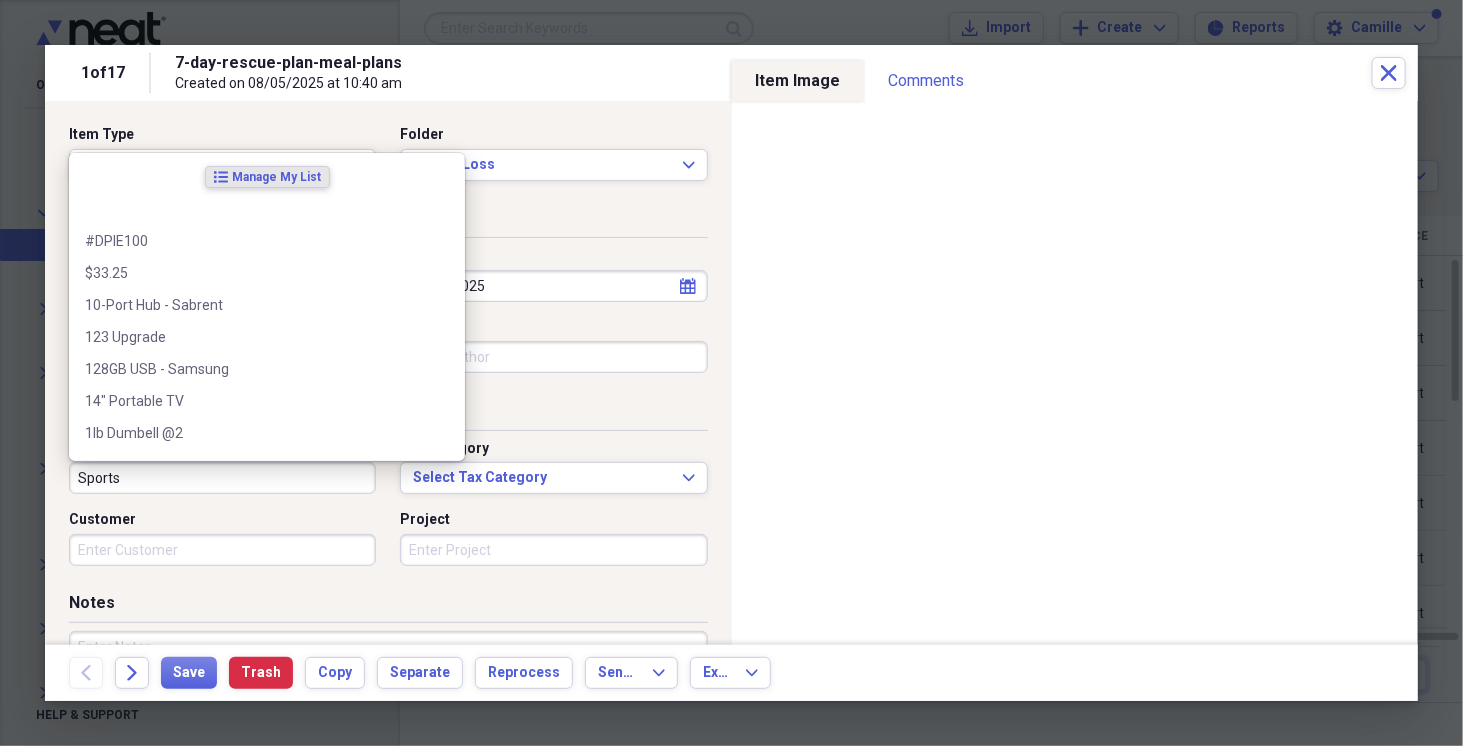 click on "Sports" at bounding box center (222, 478) 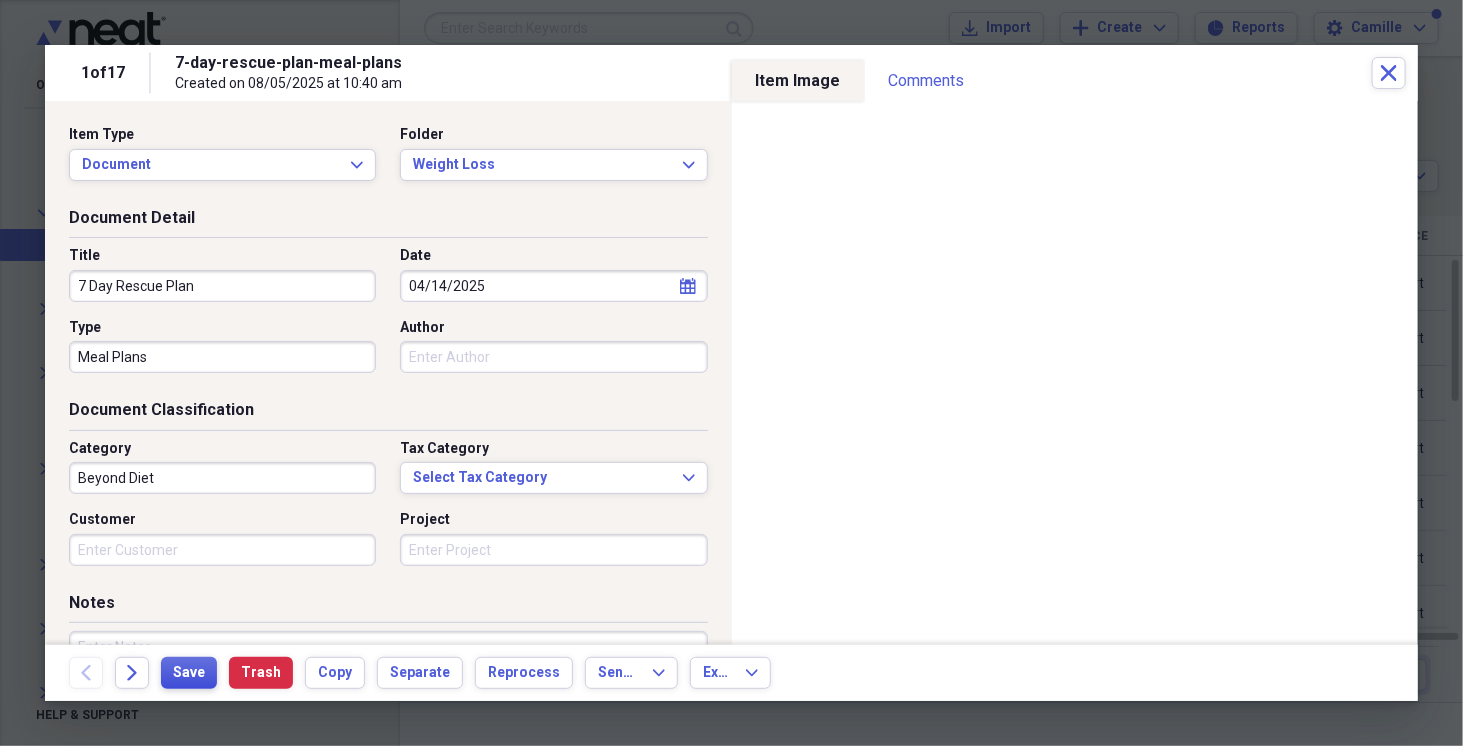 click on "Save" at bounding box center (189, 673) 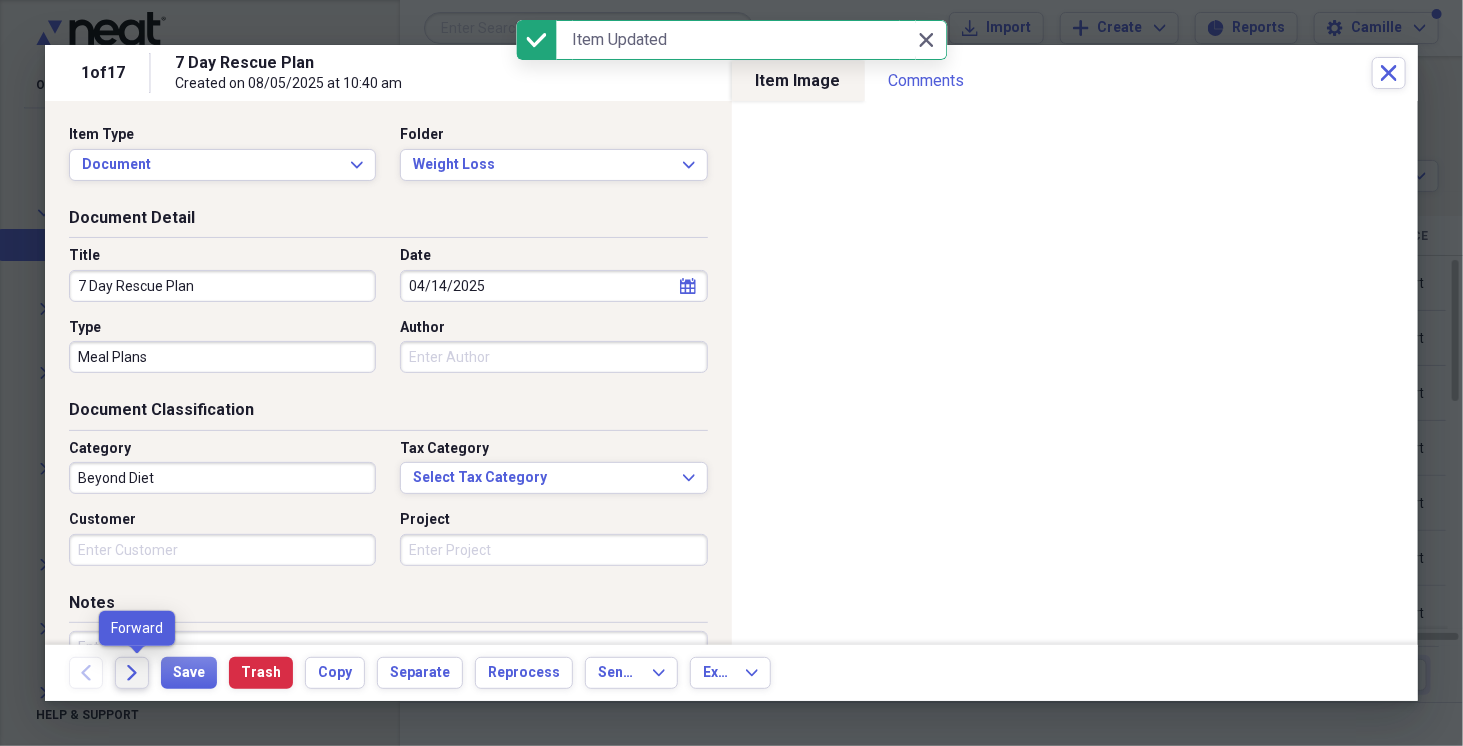 click on "Forward" 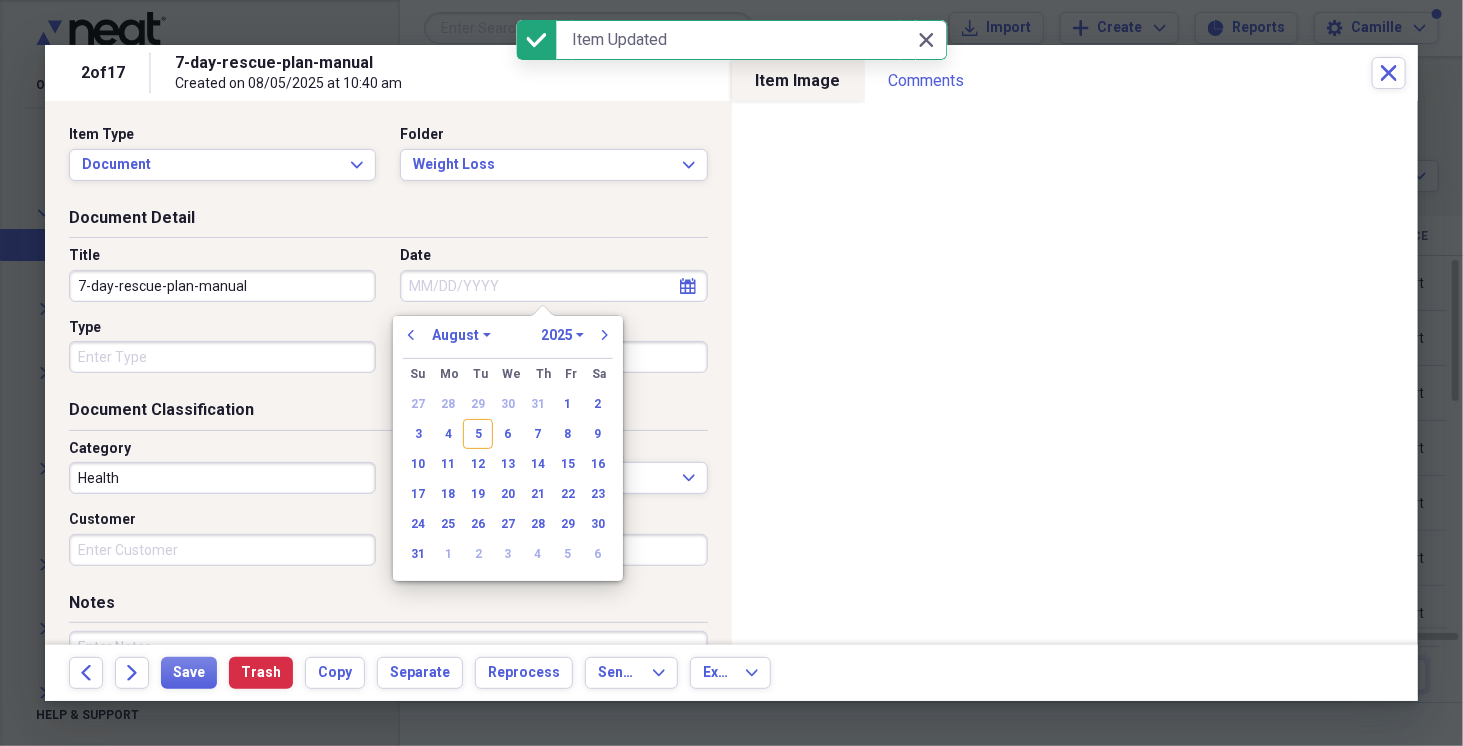 click on "Date" at bounding box center (553, 286) 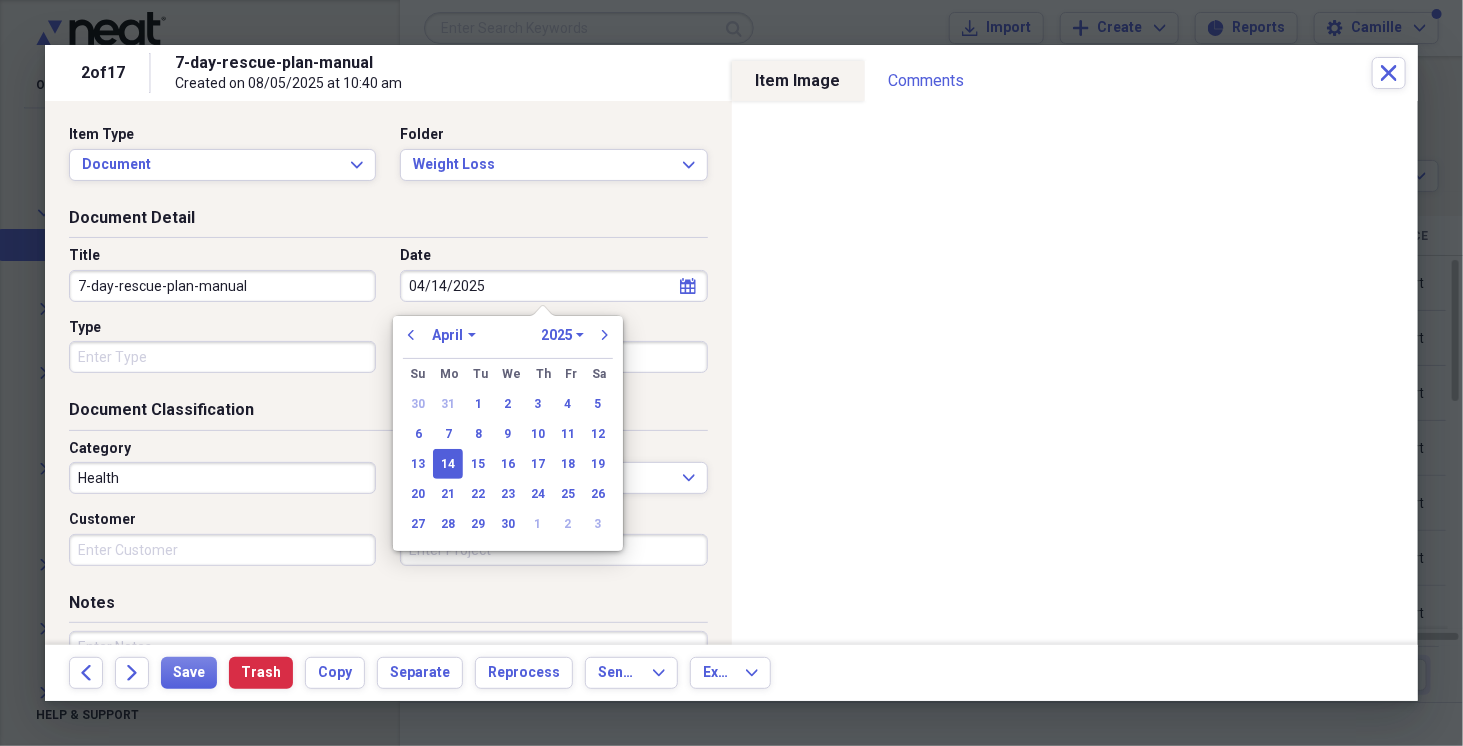 click on "Type" at bounding box center (222, 357) 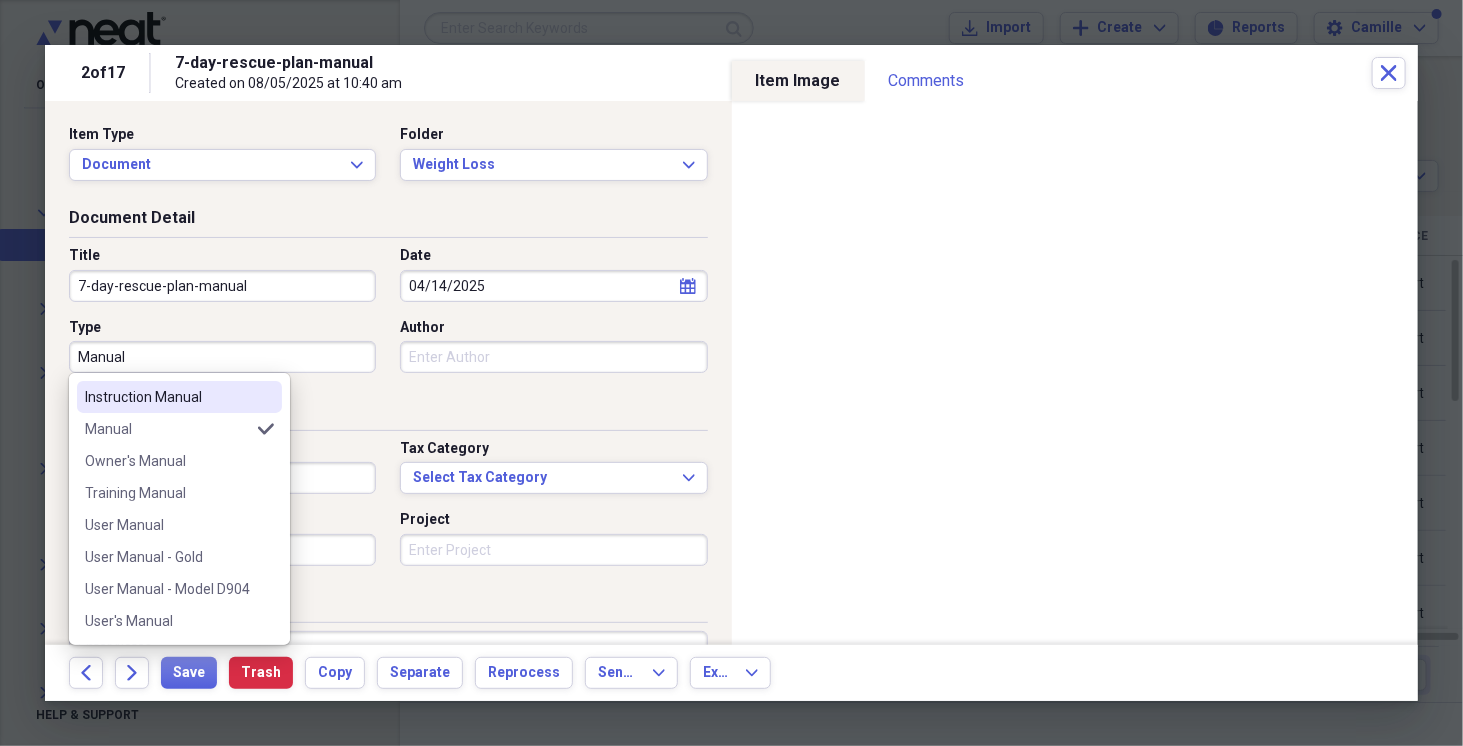 click on "7-day-rescue-plan-manual" at bounding box center [222, 286] 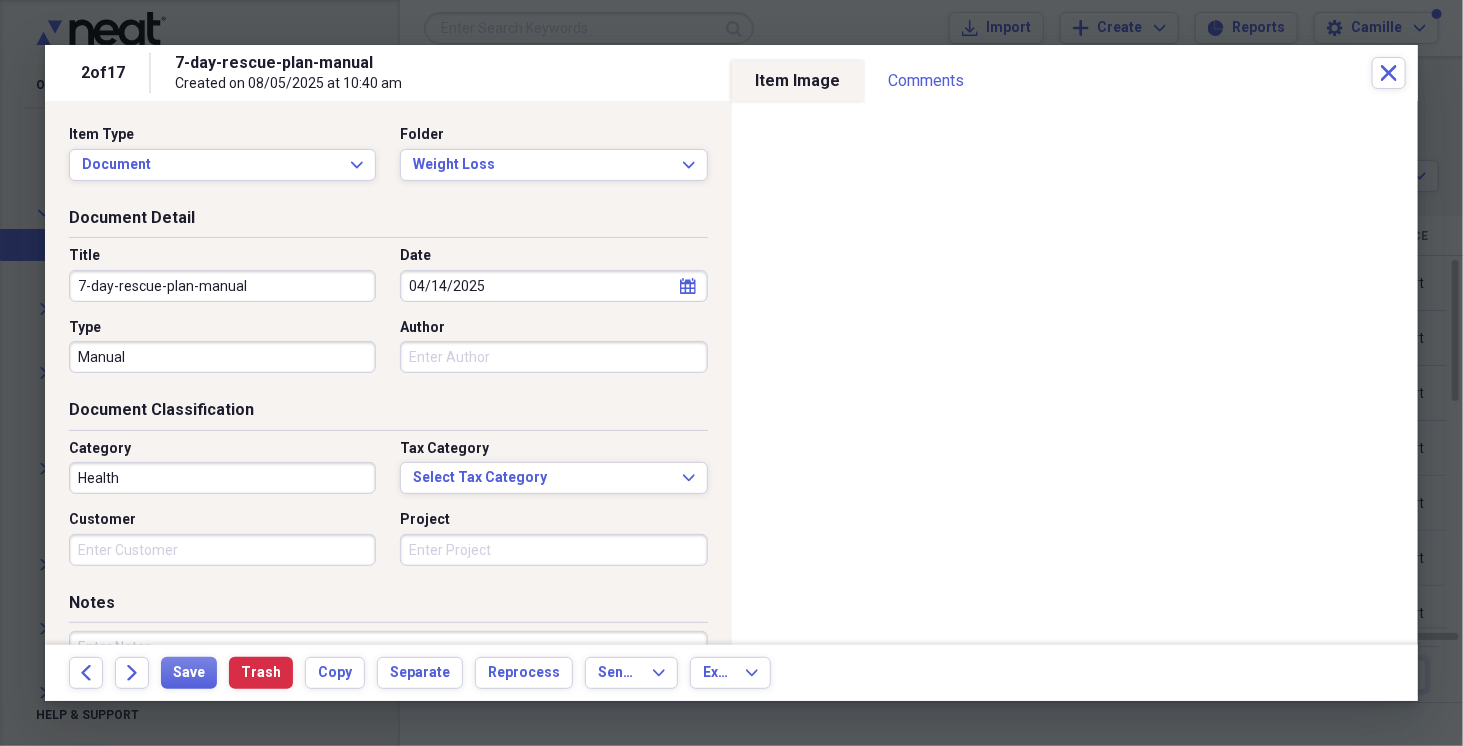 drag, startPoint x: 277, startPoint y: 282, endPoint x: 0, endPoint y: 387, distance: 296.233 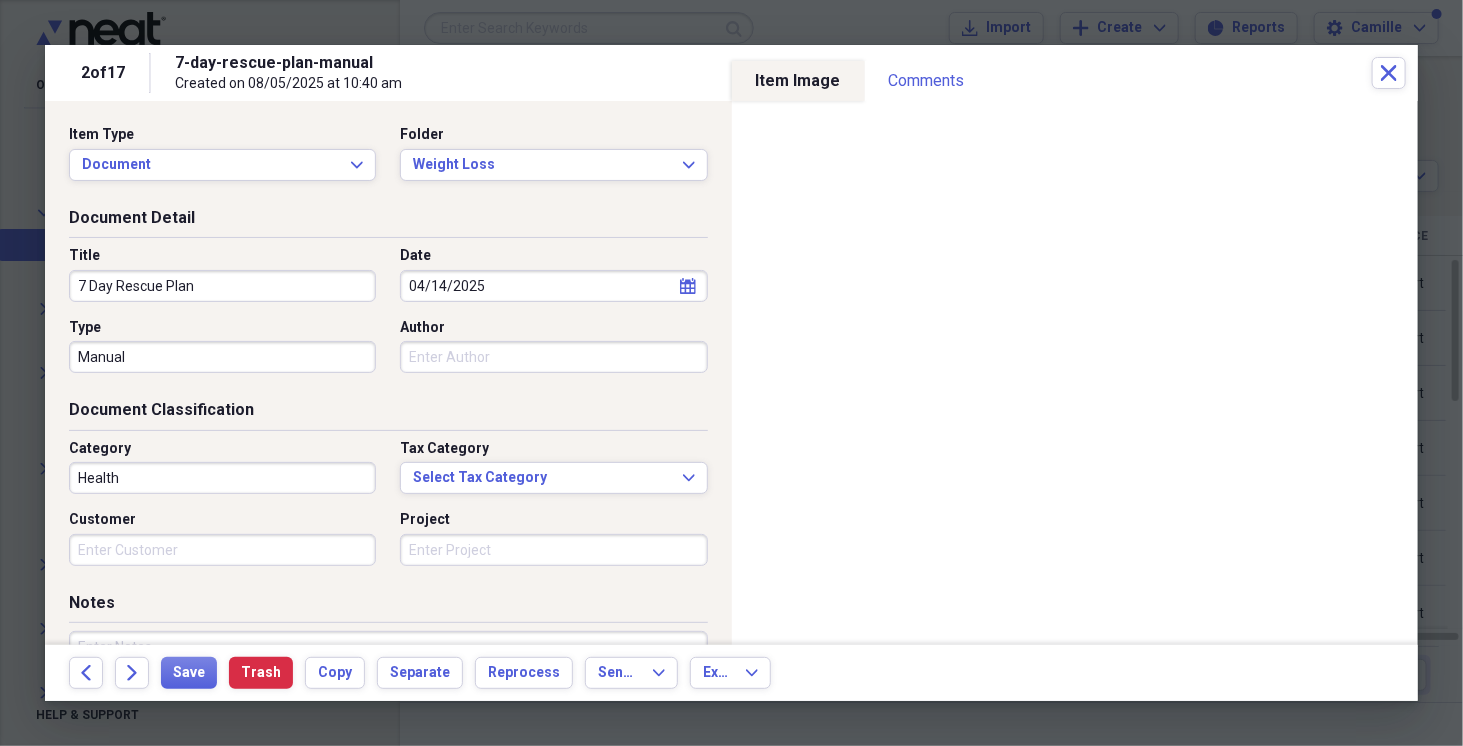 click on "Health" at bounding box center (222, 478) 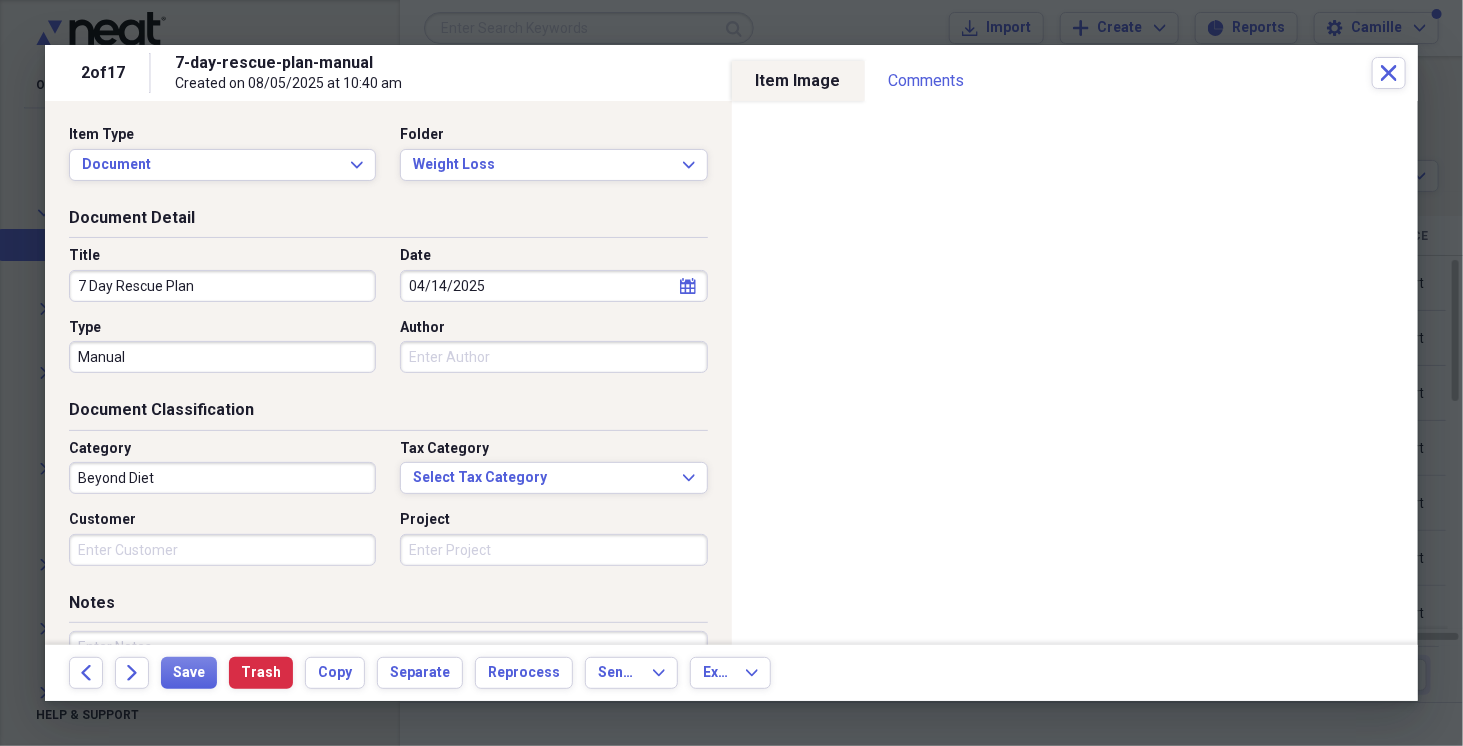 click on "Back Forward Save Trash Copy Separate Reprocess Send To Expand Export Expand" at bounding box center [731, 673] 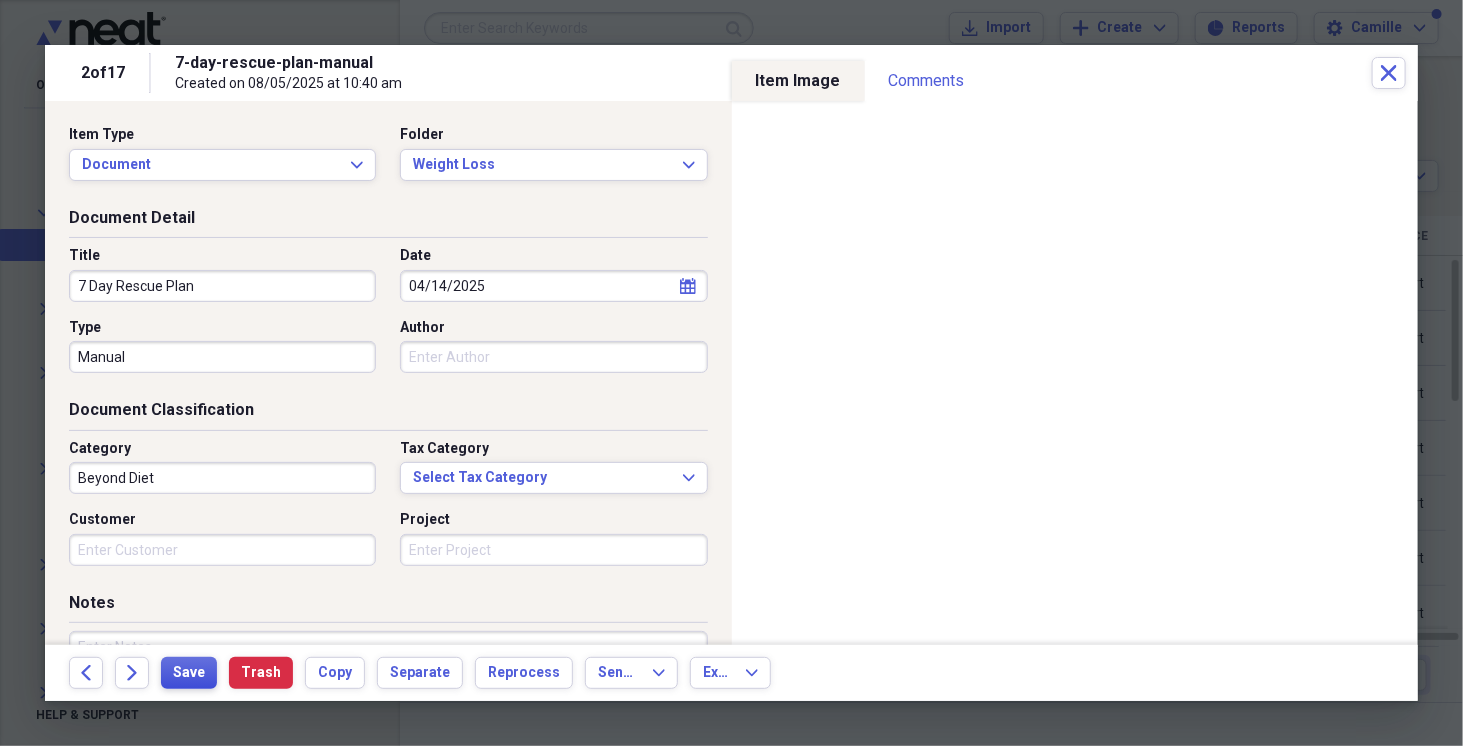 click on "Save" at bounding box center (189, 673) 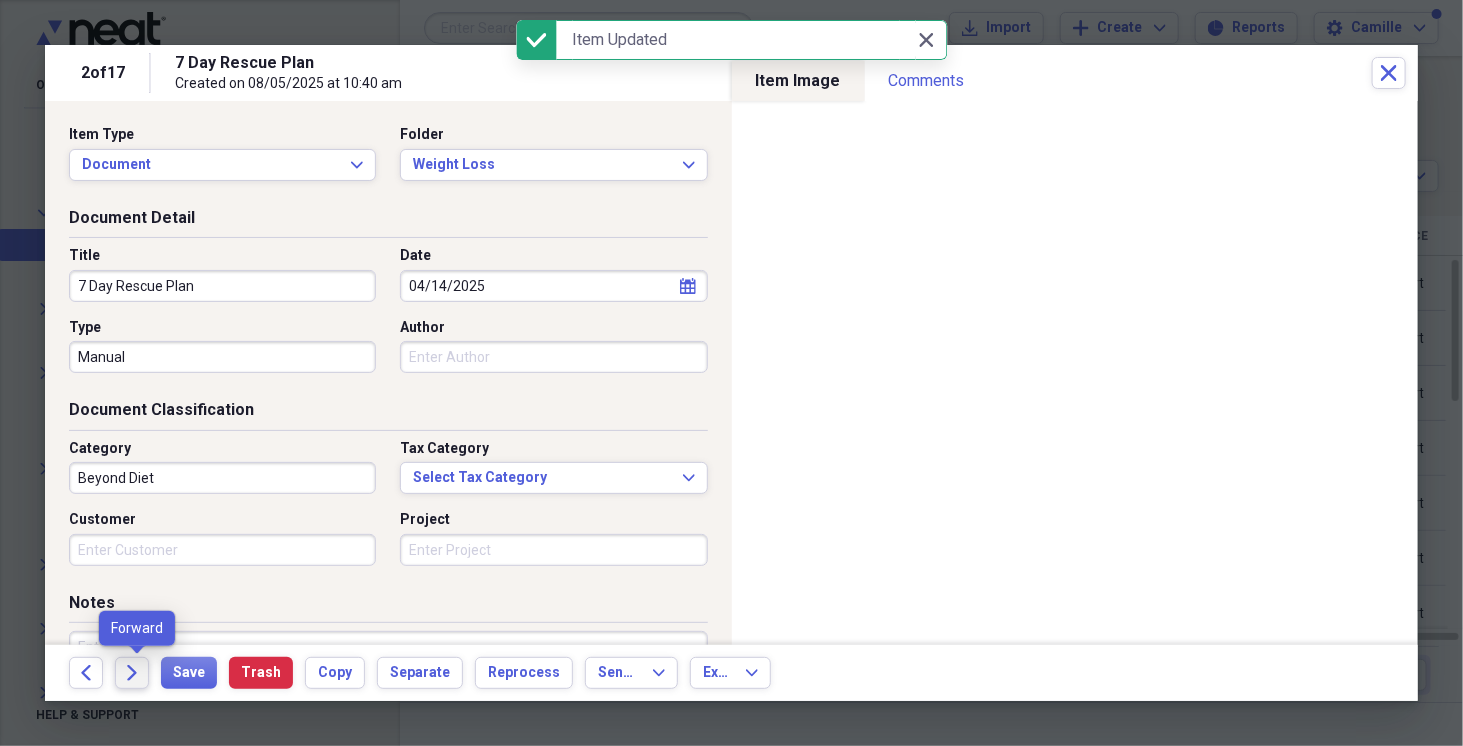 click on "Forward" 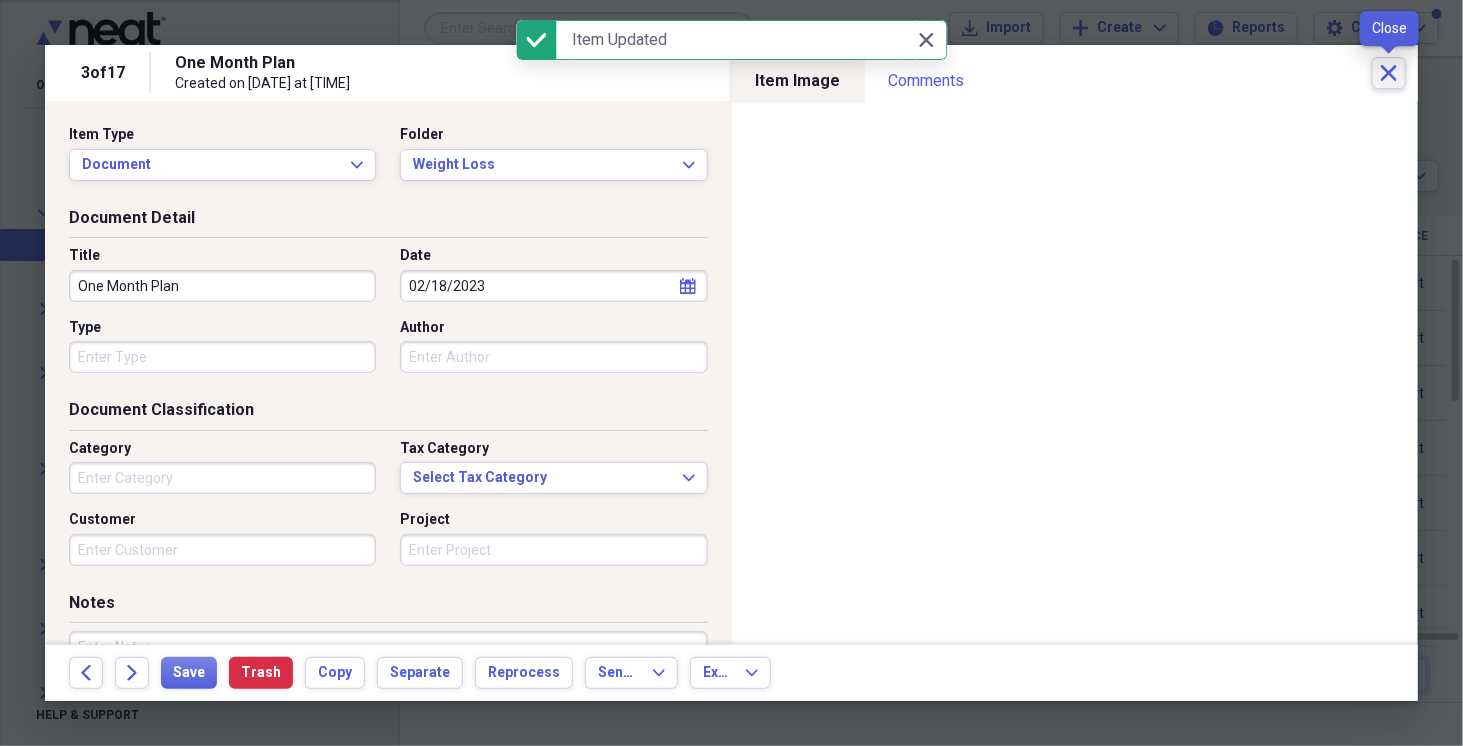 click on "Close" at bounding box center (1389, 73) 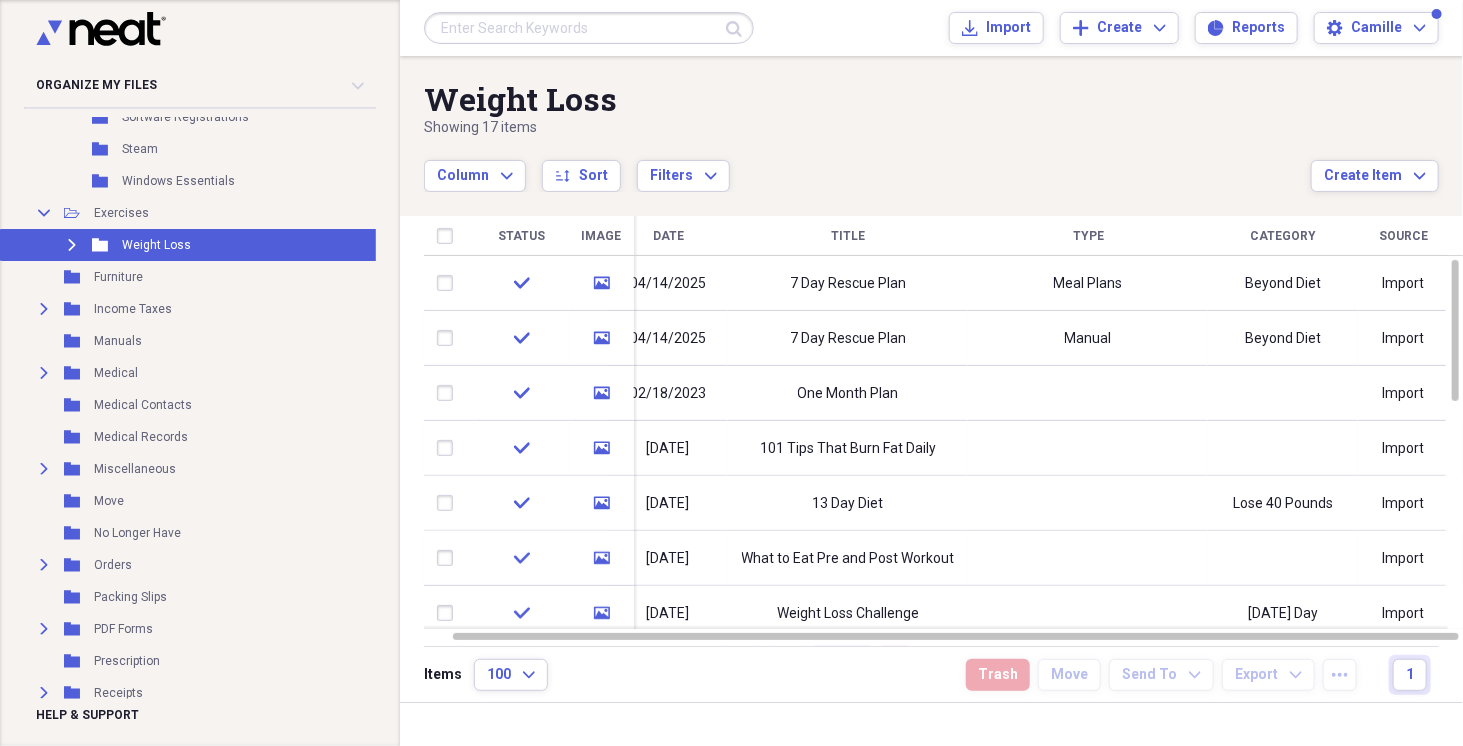 click on "Showing 17 items" at bounding box center [867, 128] 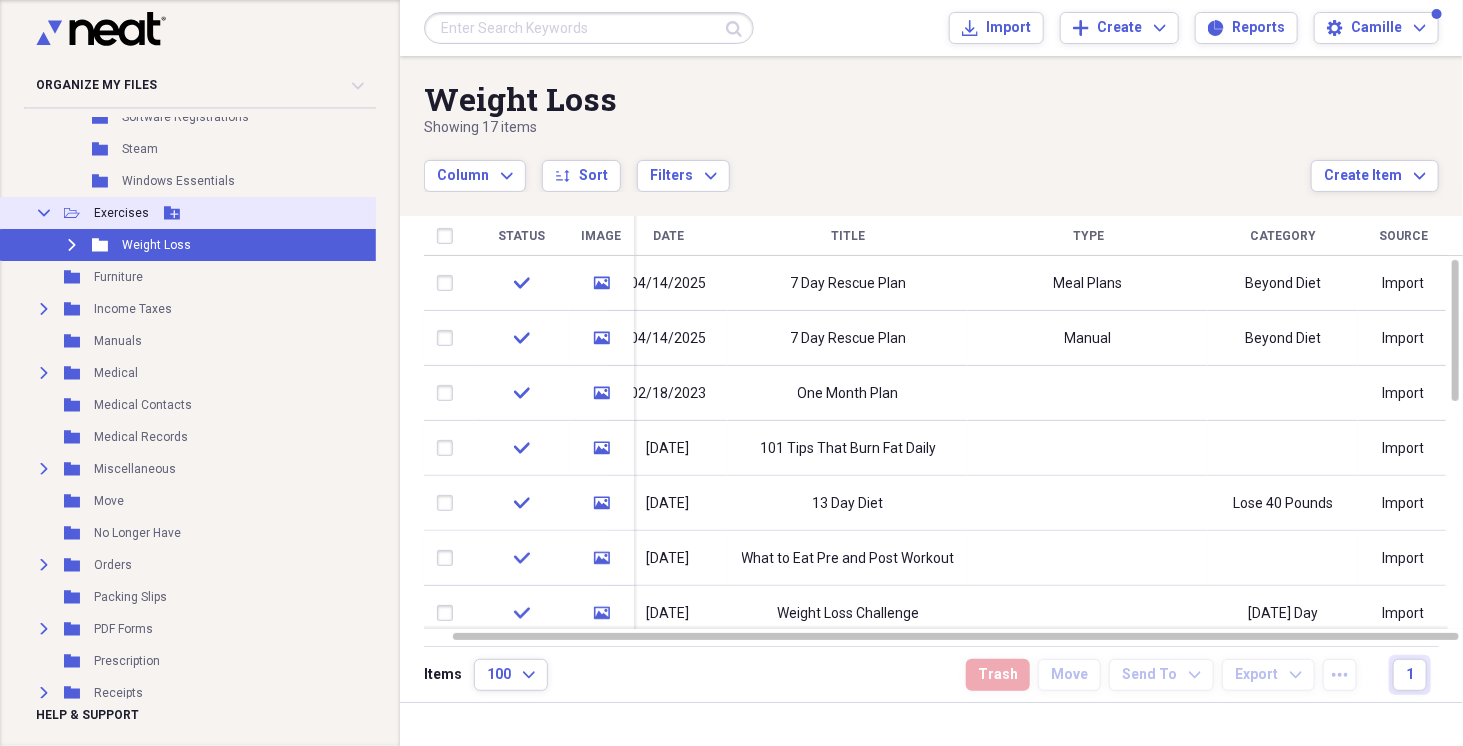 click on "Collapse" 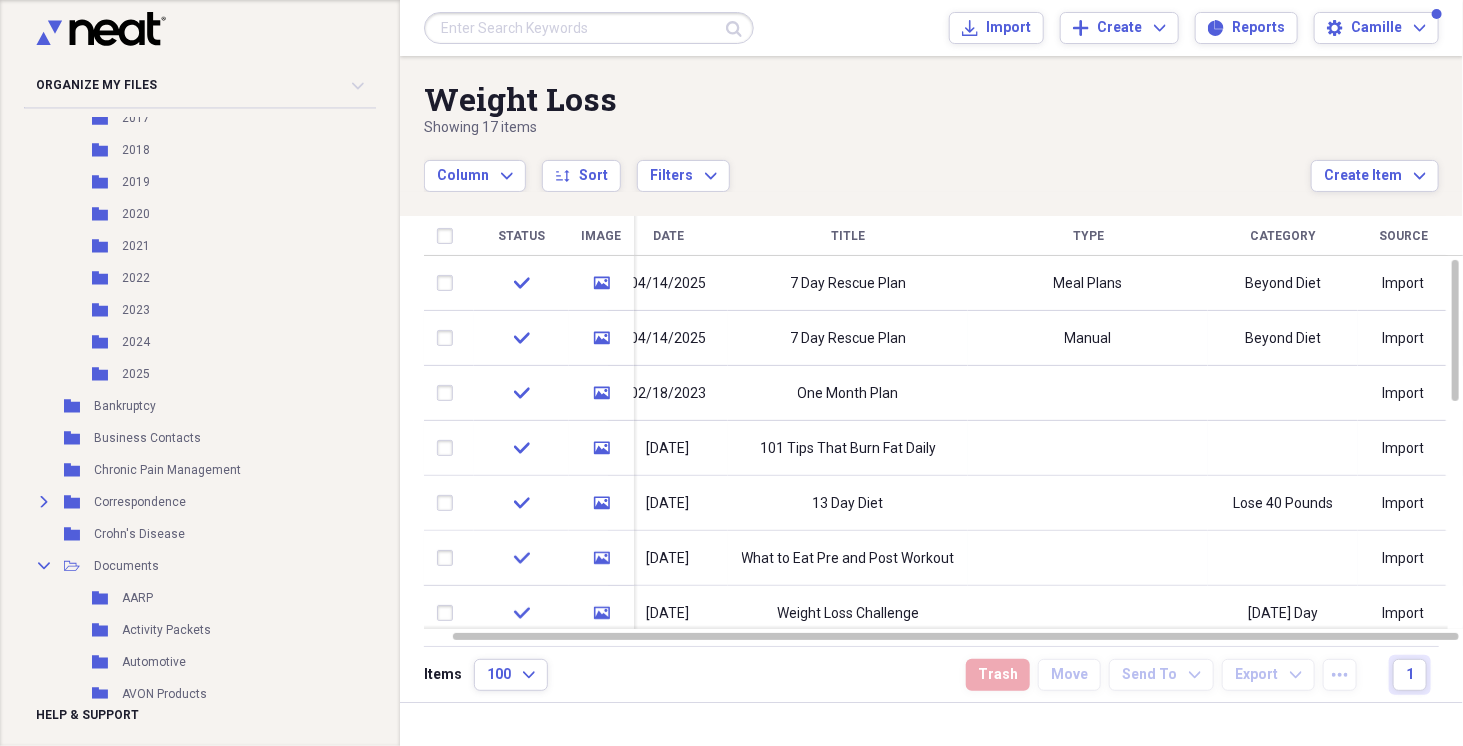 scroll, scrollTop: 544, scrollLeft: 0, axis: vertical 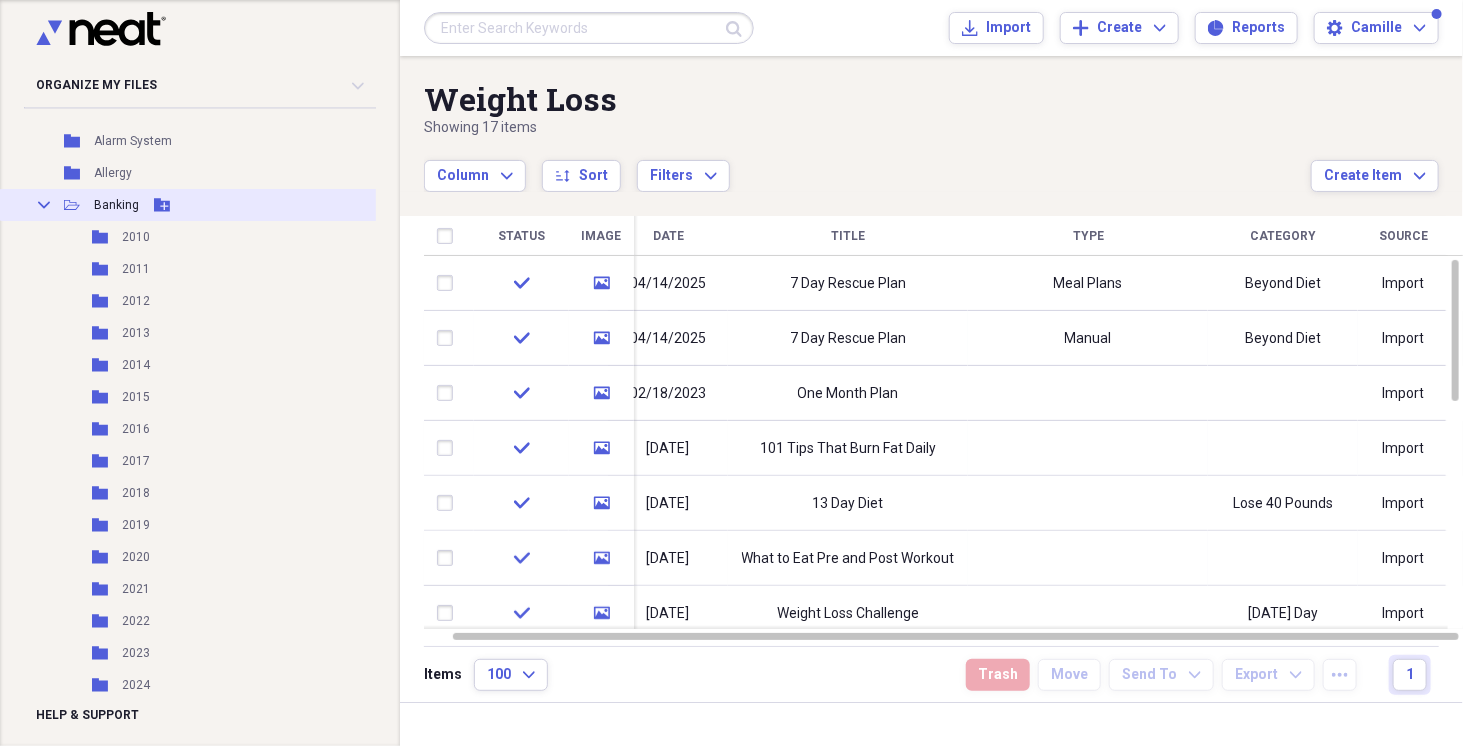 click on "Banking" at bounding box center [116, 205] 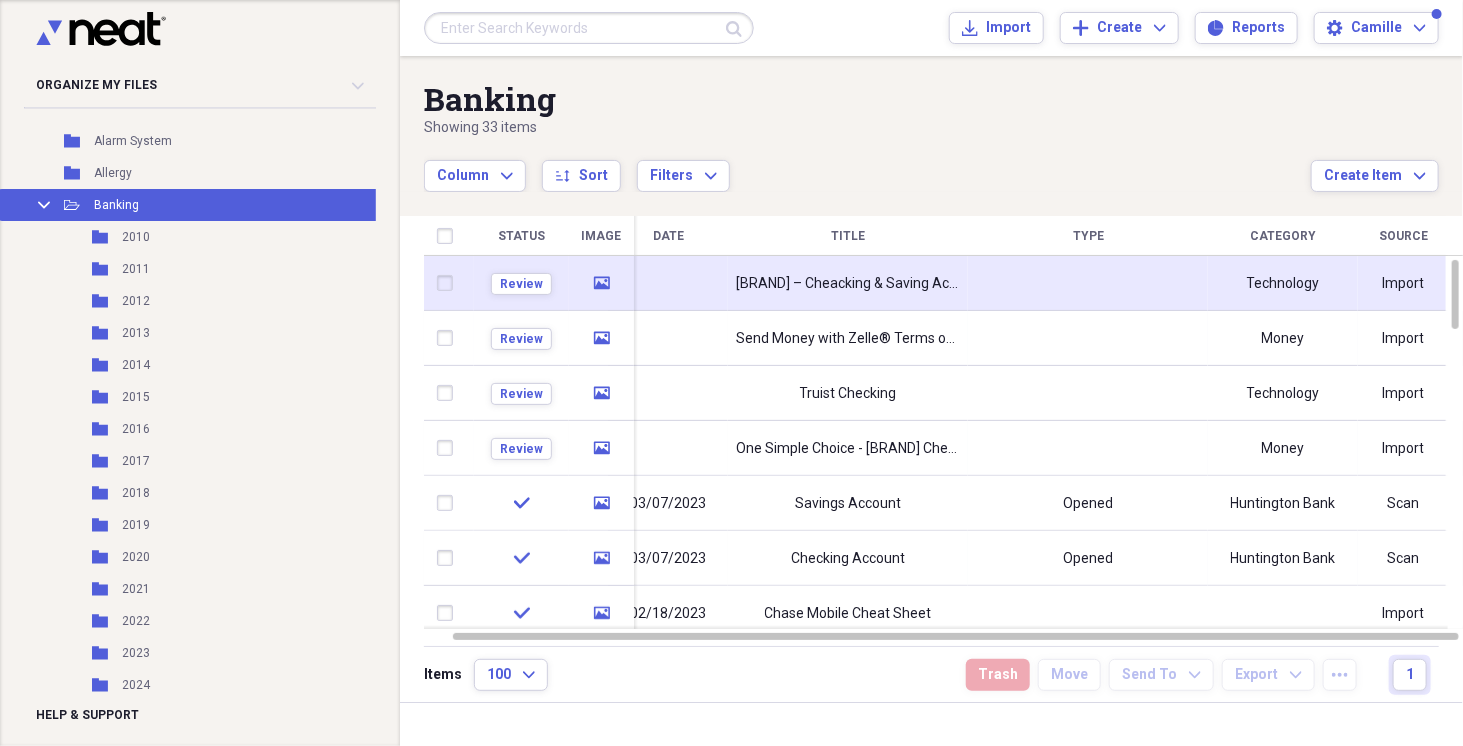 click on "[BRAND] – Cheacking & Saving Accounts" at bounding box center [848, 283] 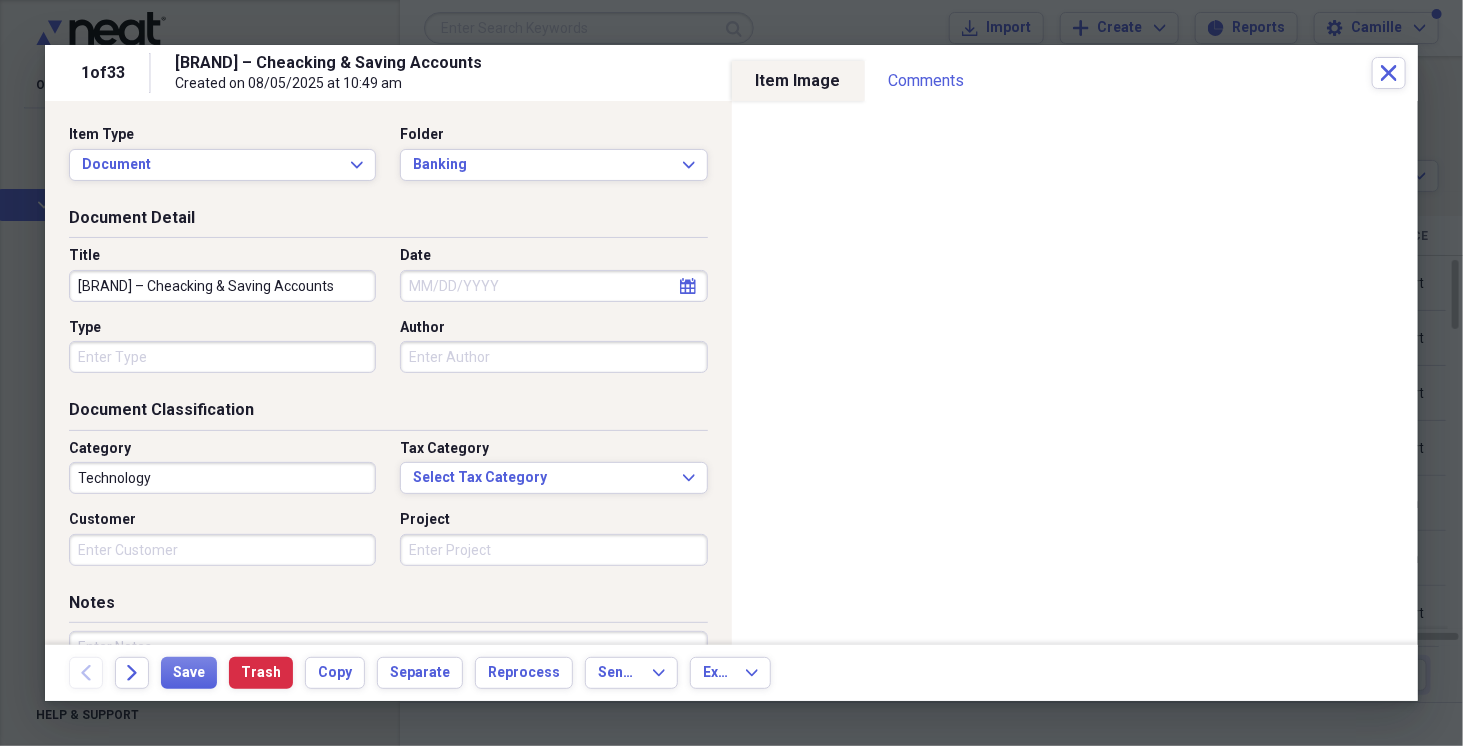 drag, startPoint x: 165, startPoint y: 280, endPoint x: 4, endPoint y: 296, distance: 161.79308 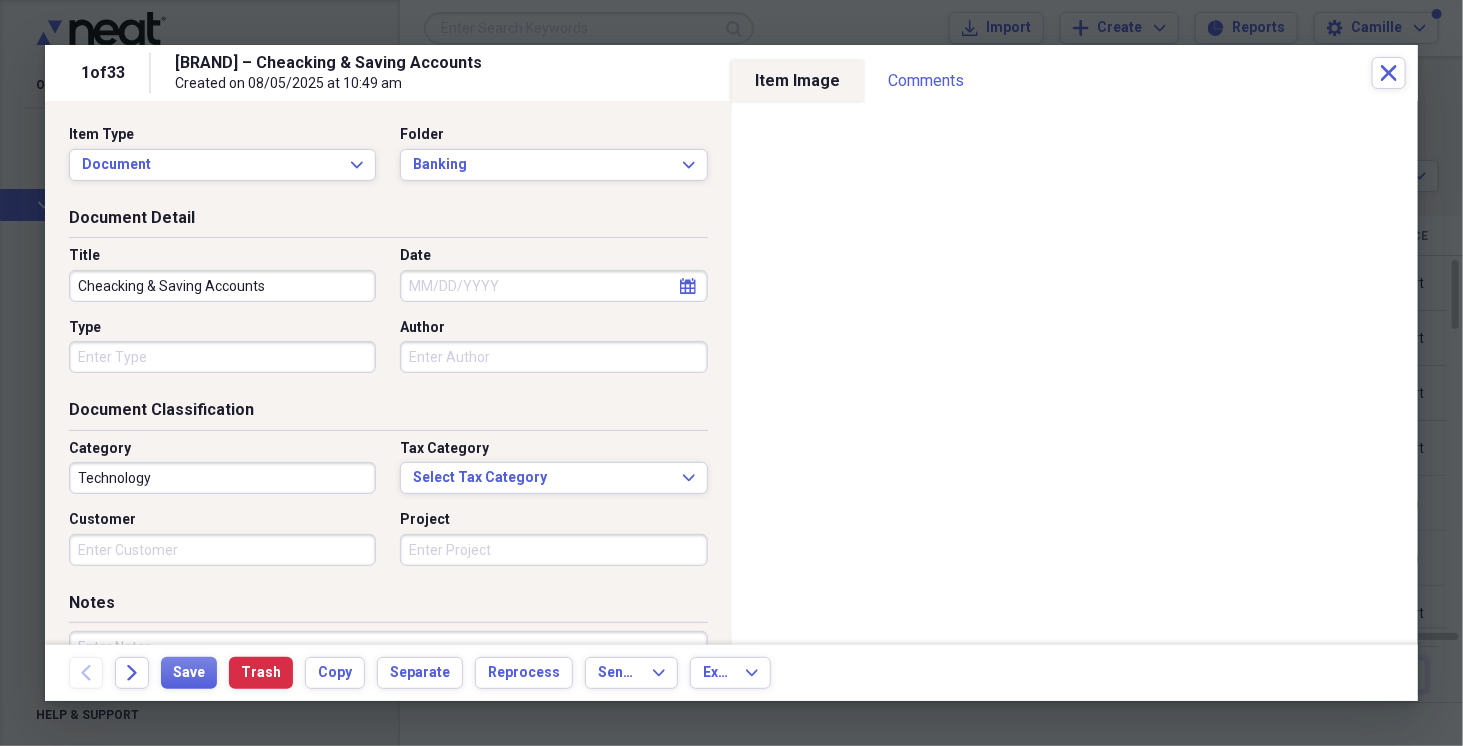 click on "Technology" at bounding box center [222, 478] 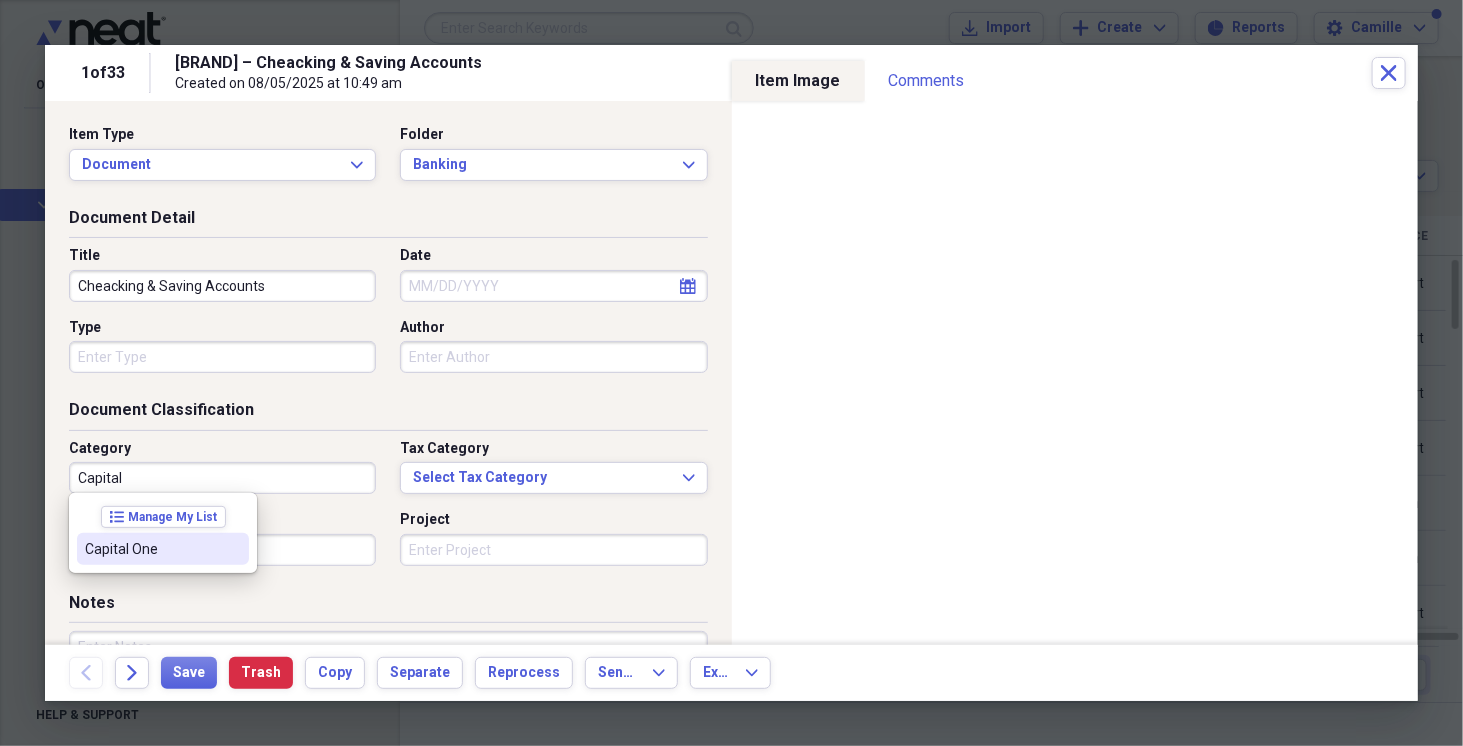 click on "Capital One" at bounding box center (151, 549) 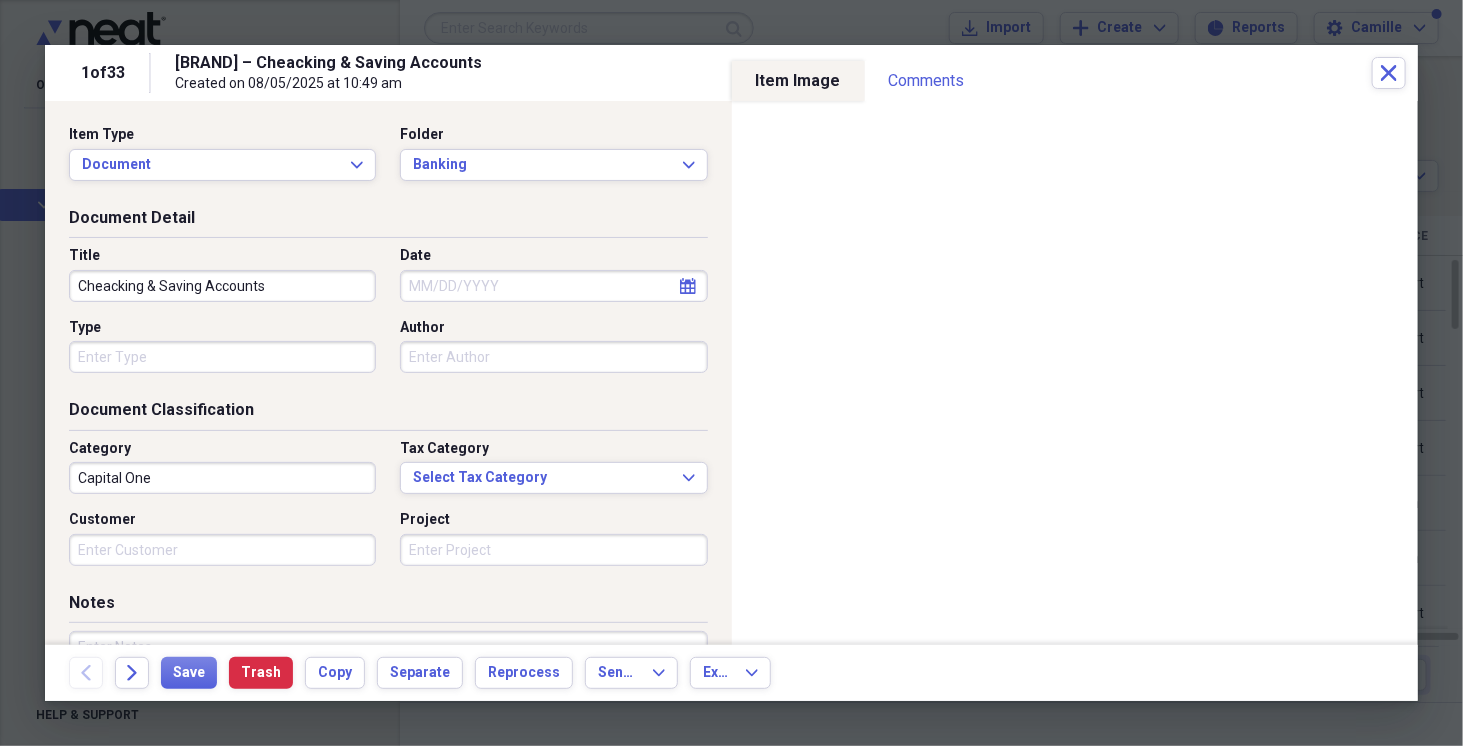 click on "Date" at bounding box center (553, 286) 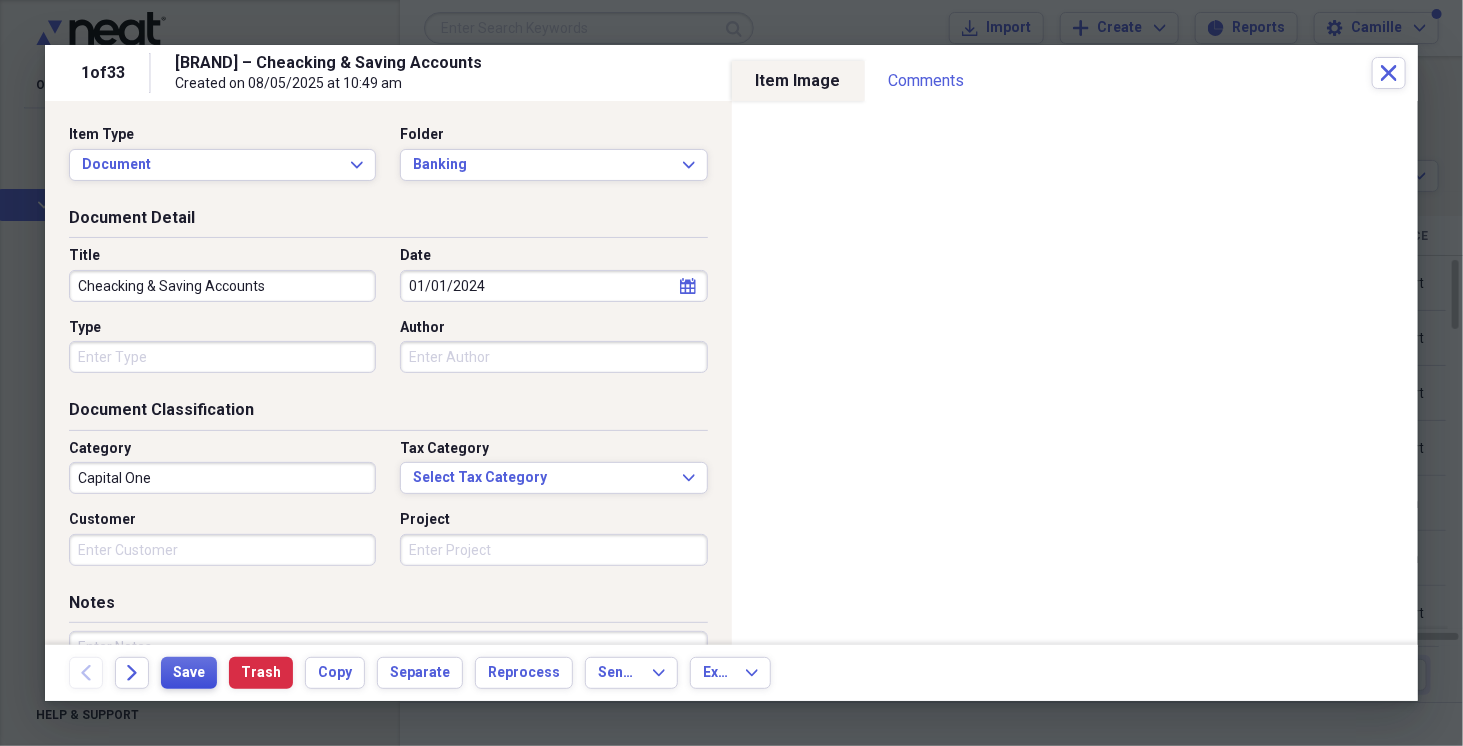 click on "Save" at bounding box center [189, 673] 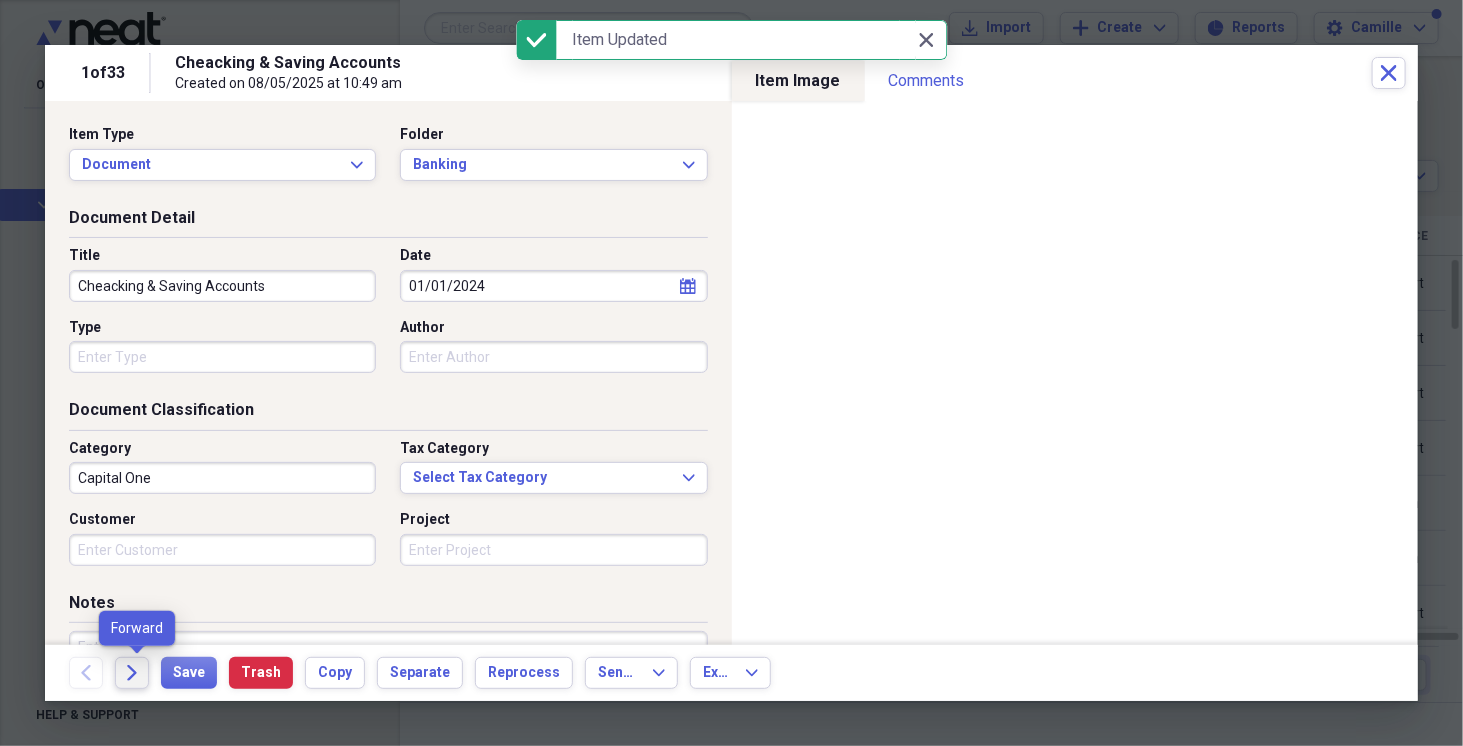 click on "Forward" at bounding box center [132, 673] 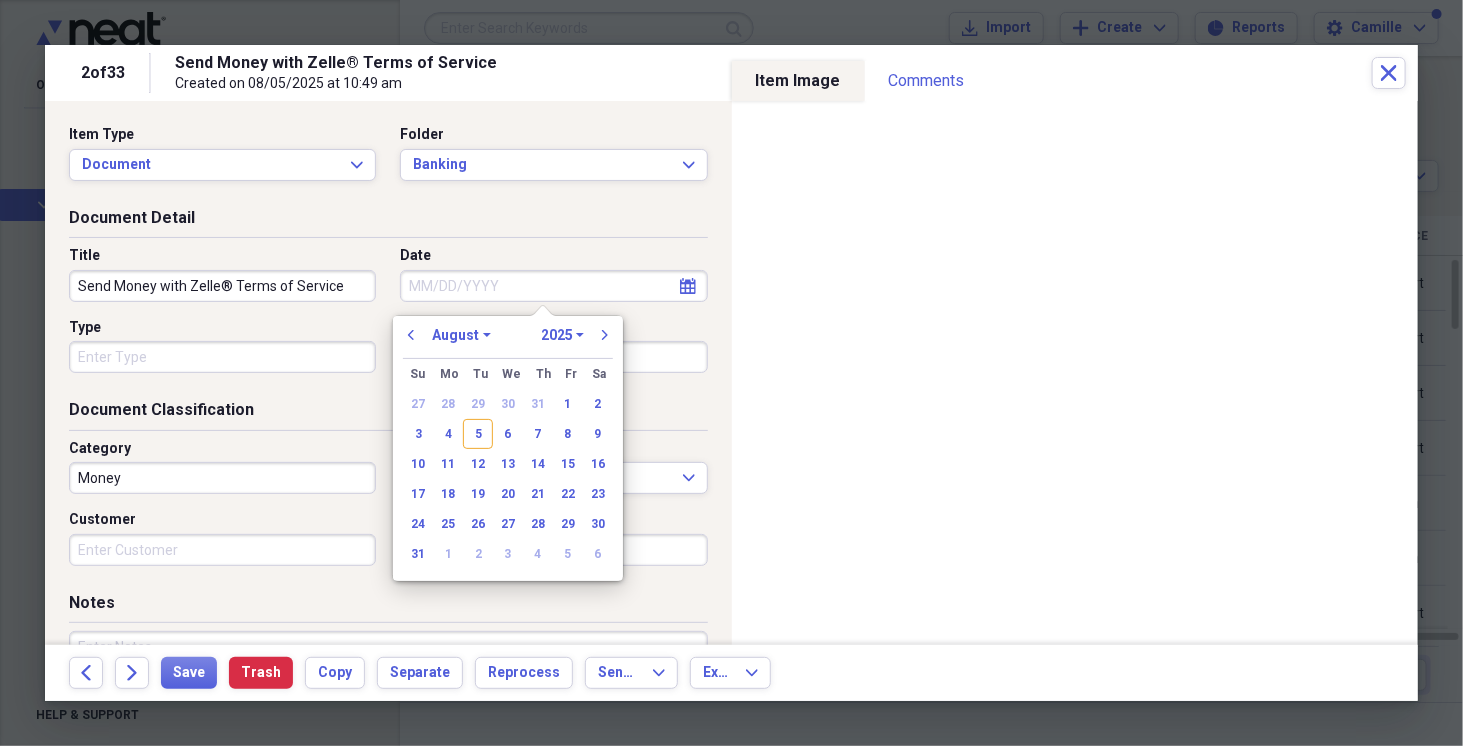 click on "Date" at bounding box center [553, 286] 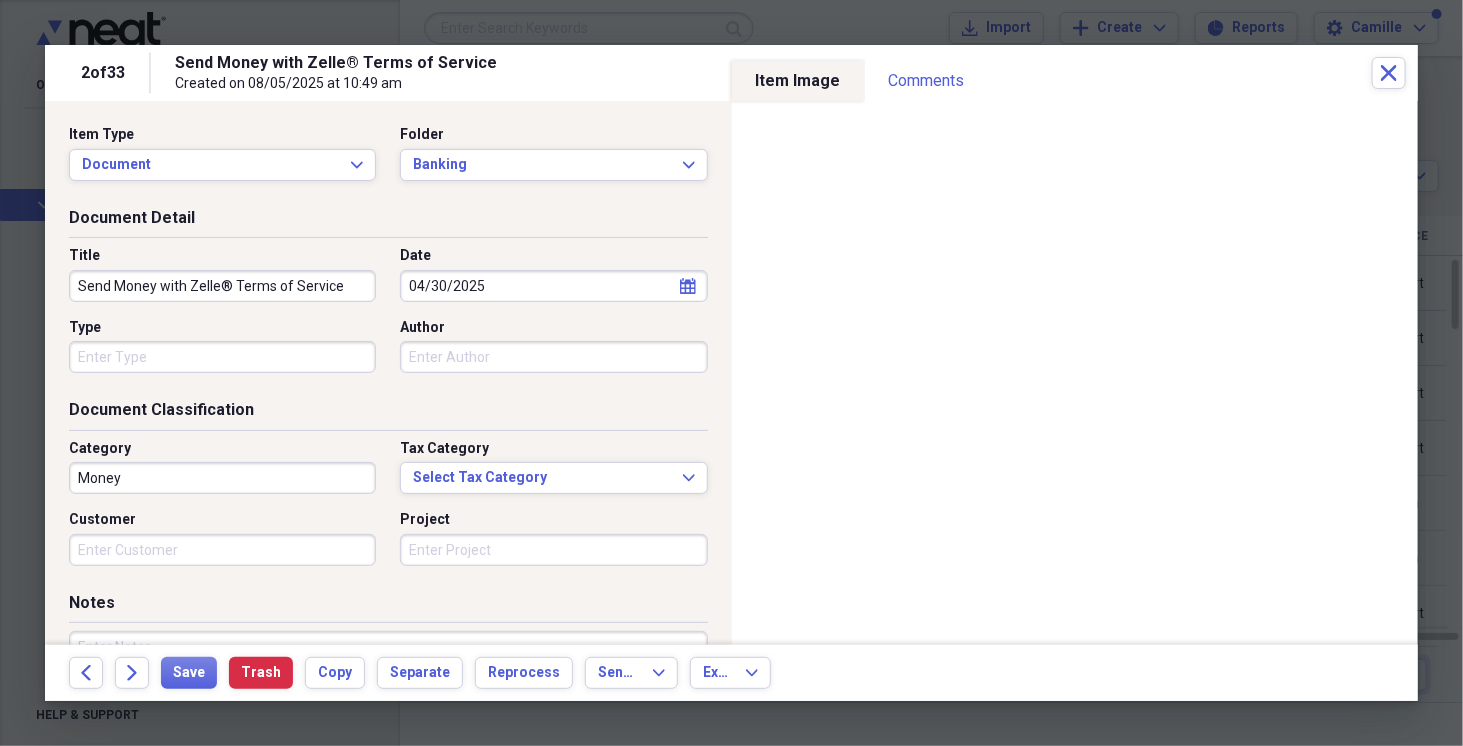 click on "Money" at bounding box center [222, 478] 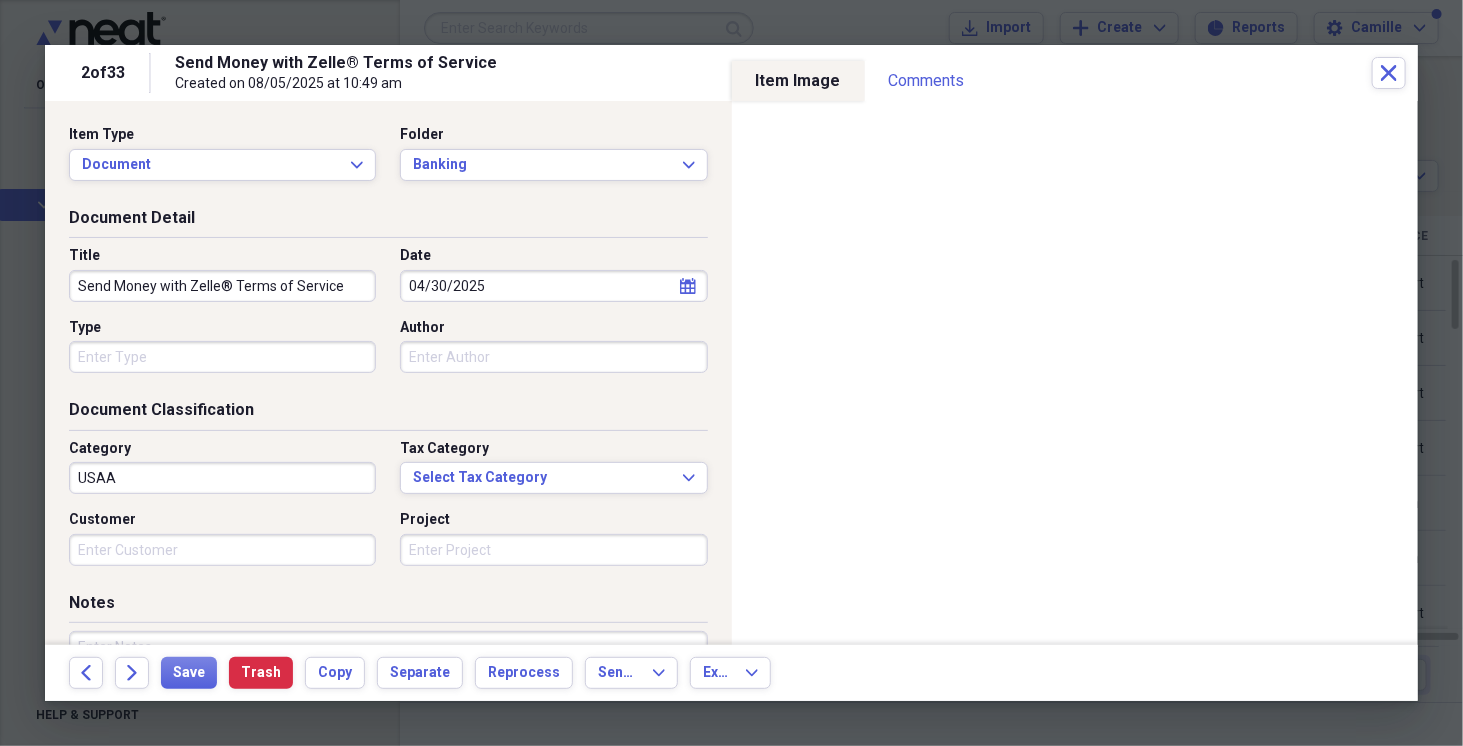 drag, startPoint x: 232, startPoint y: 279, endPoint x: 345, endPoint y: 284, distance: 113.110565 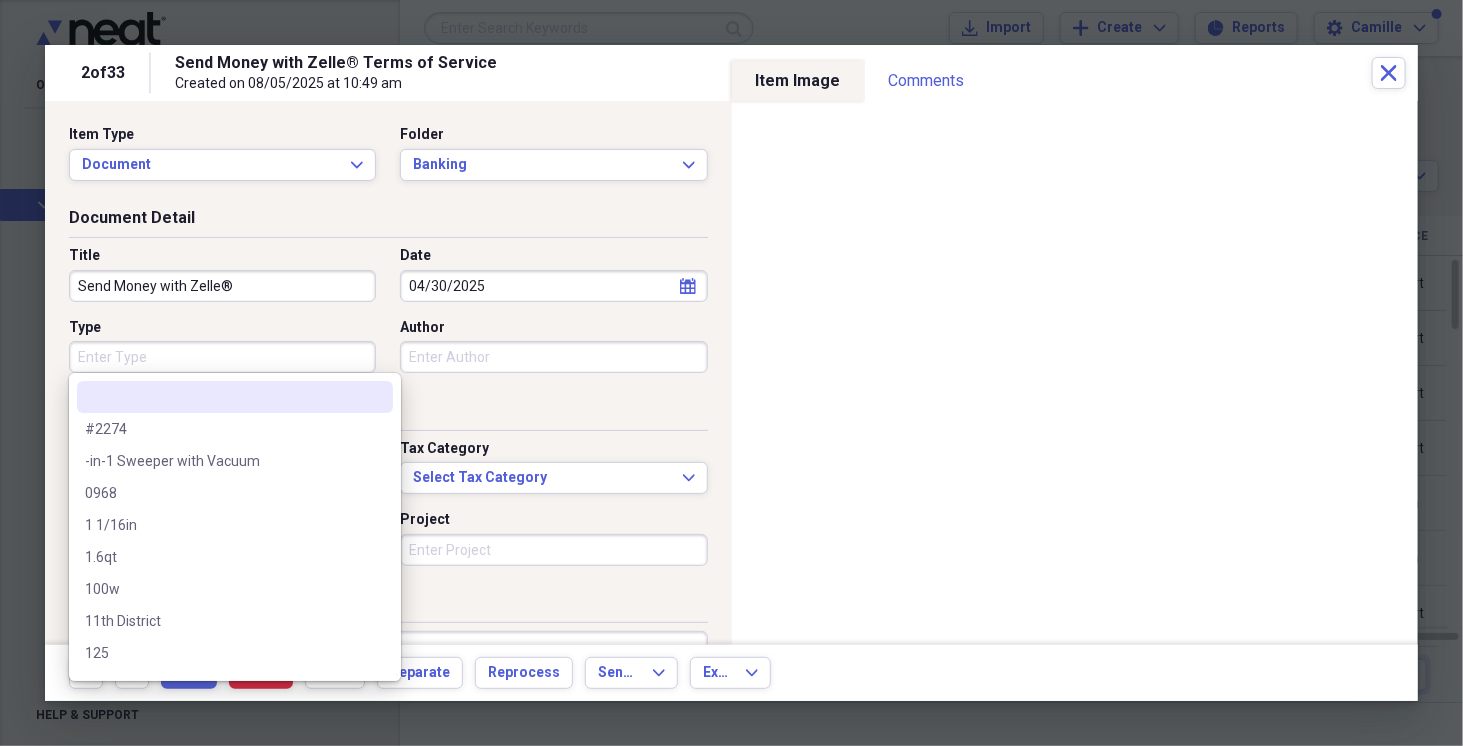 click on "Type" at bounding box center [222, 357] 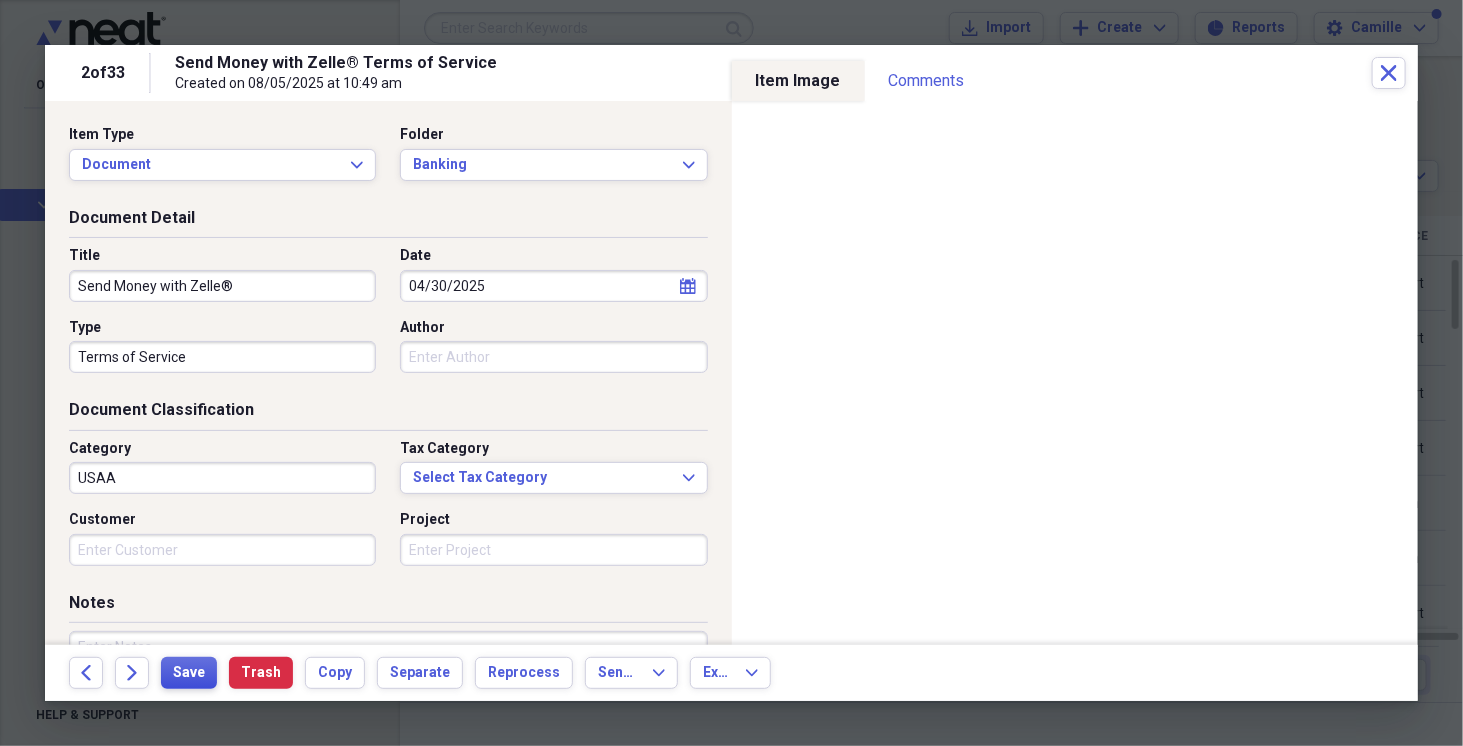 click on "Save" at bounding box center (189, 673) 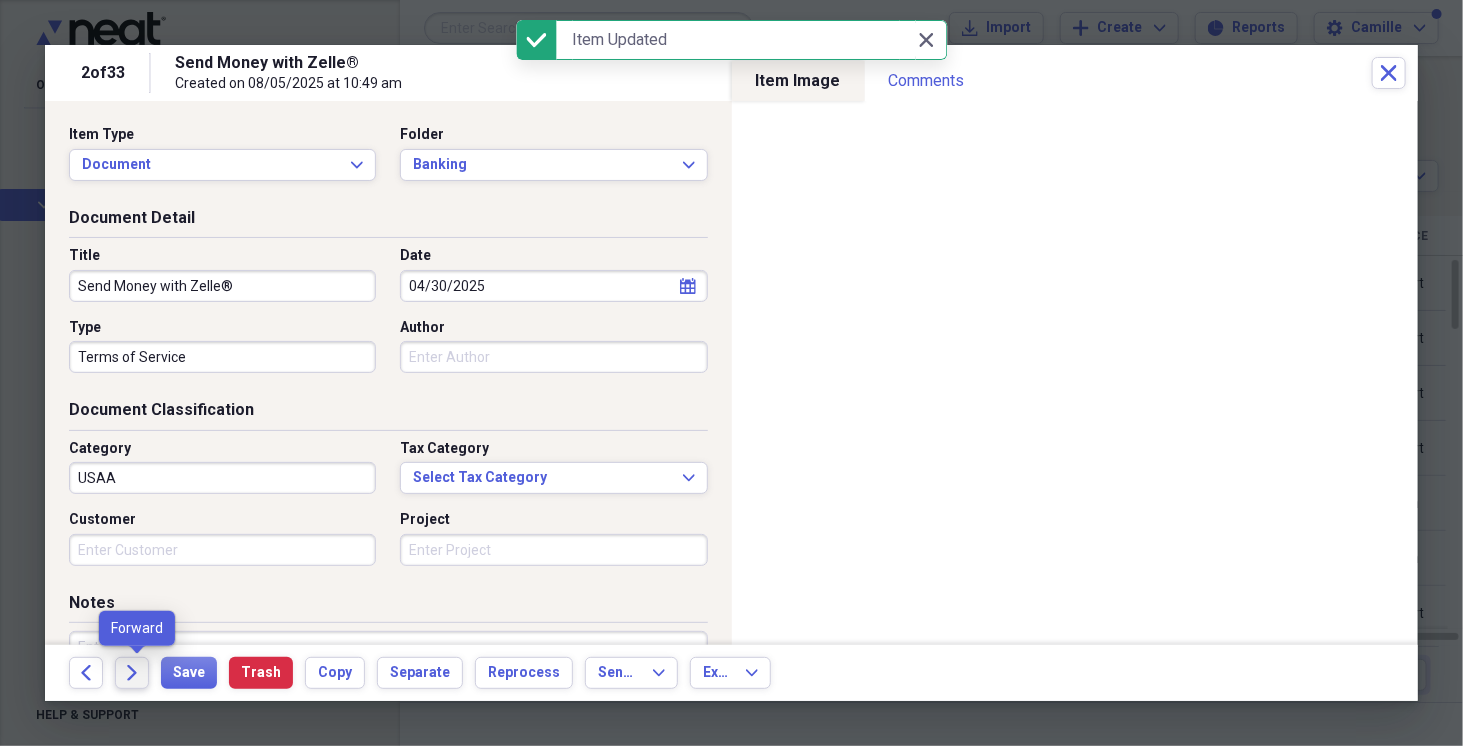 click on "Forward" 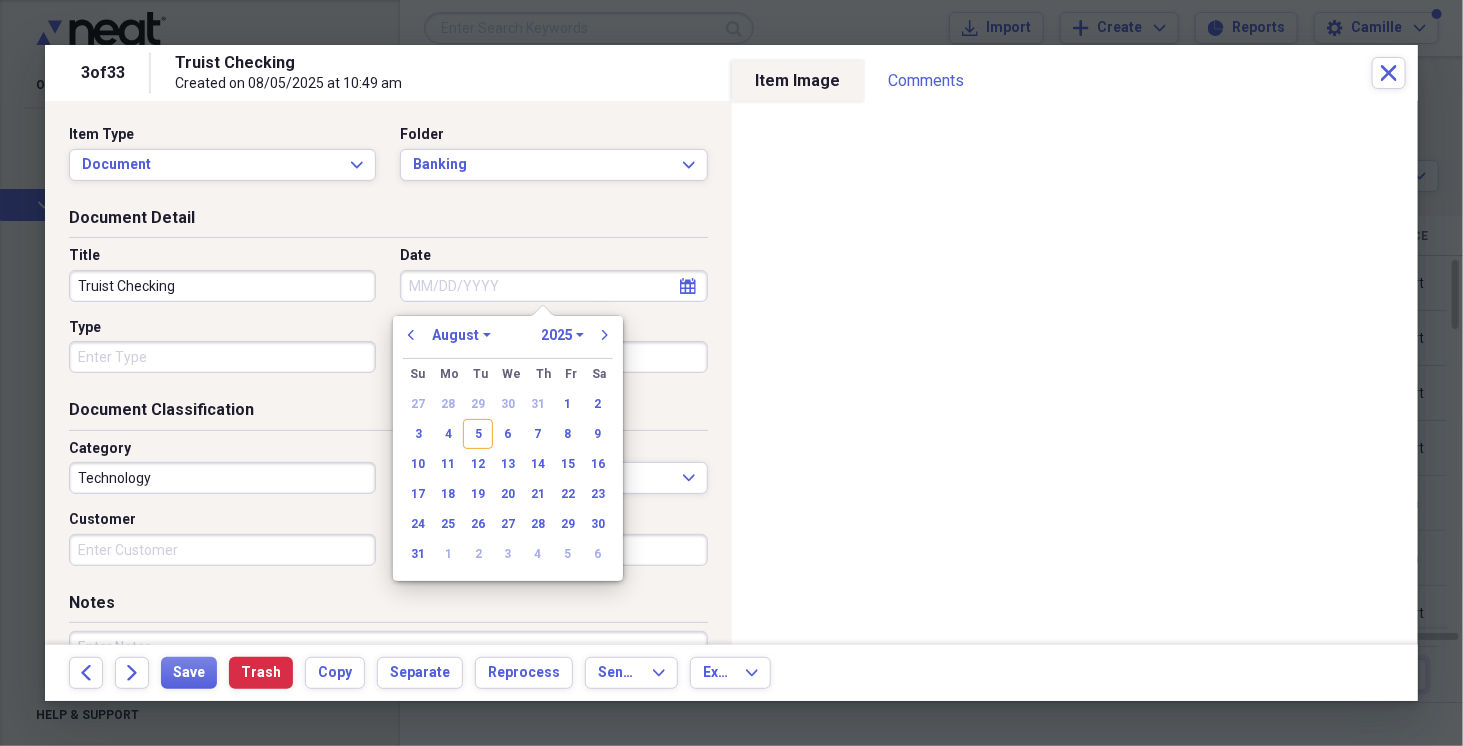click on "Date" at bounding box center [553, 286] 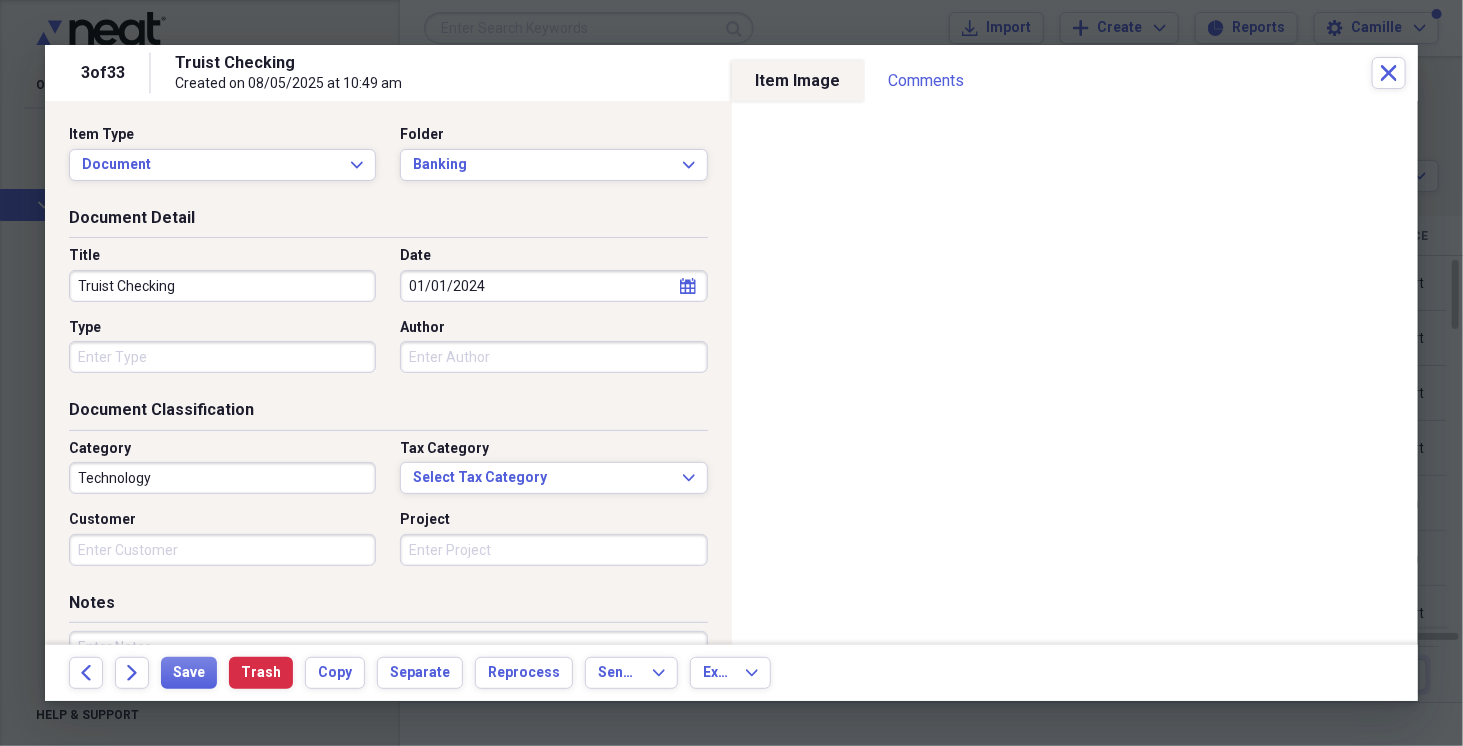drag, startPoint x: 120, startPoint y: 278, endPoint x: 60, endPoint y: 270, distance: 60.530983 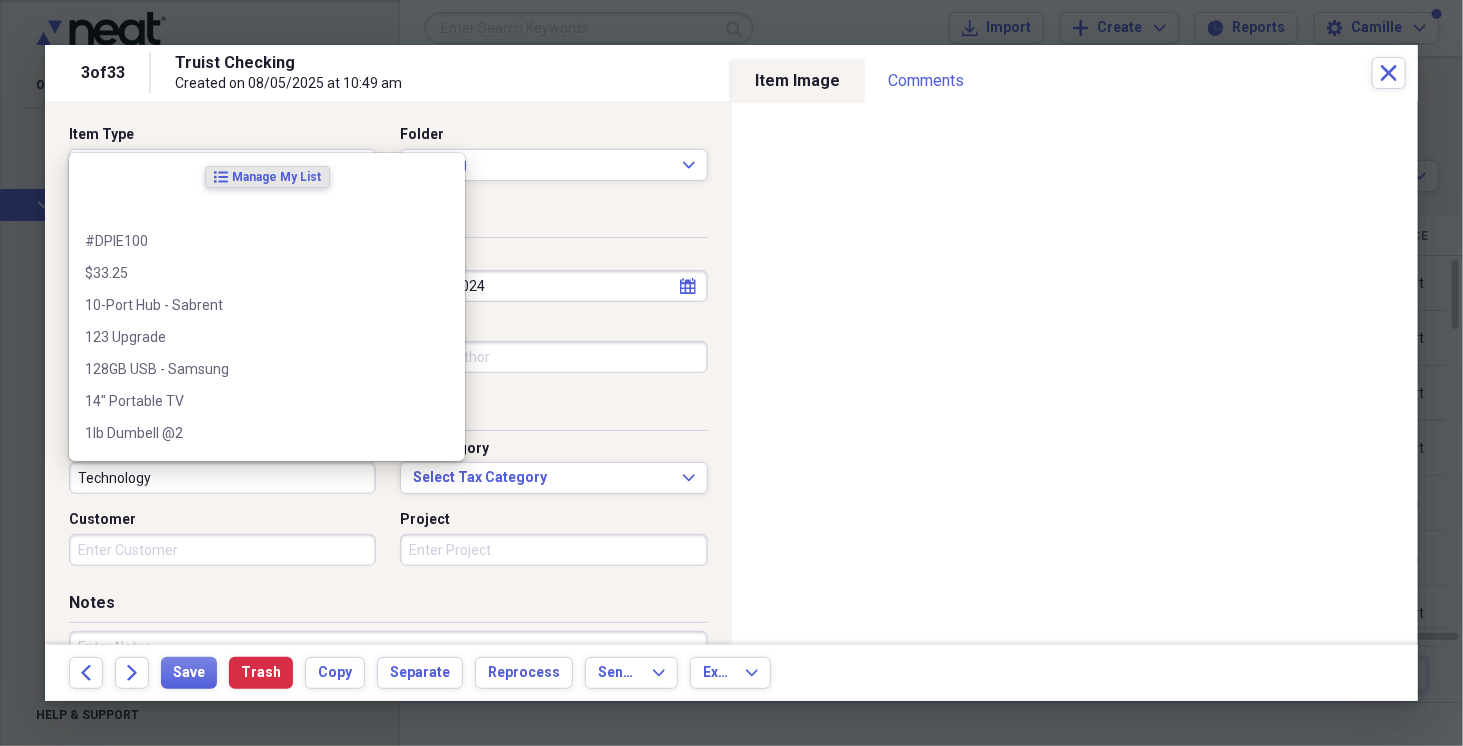 click on "Technology" at bounding box center [222, 478] 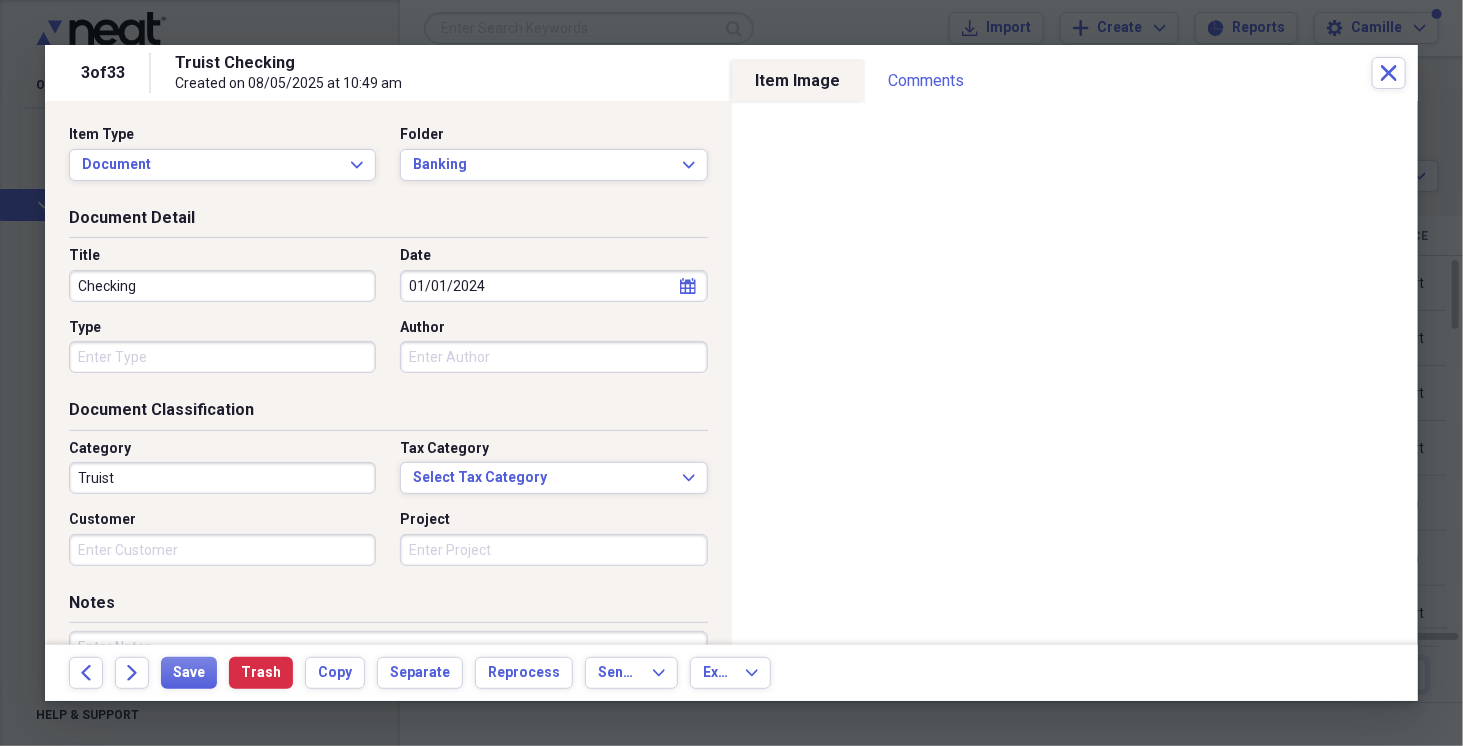 click on "Checking" at bounding box center [222, 286] 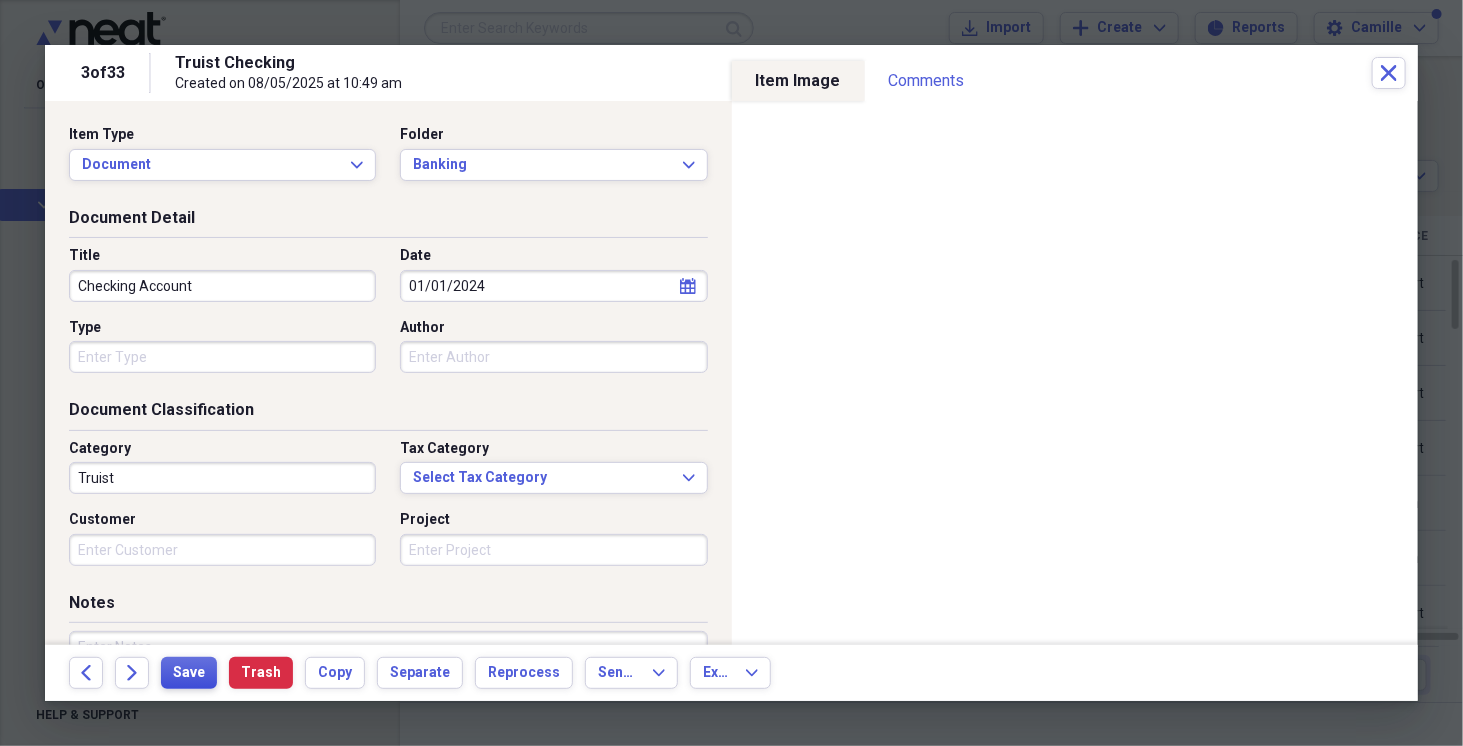 click on "Save" at bounding box center [189, 673] 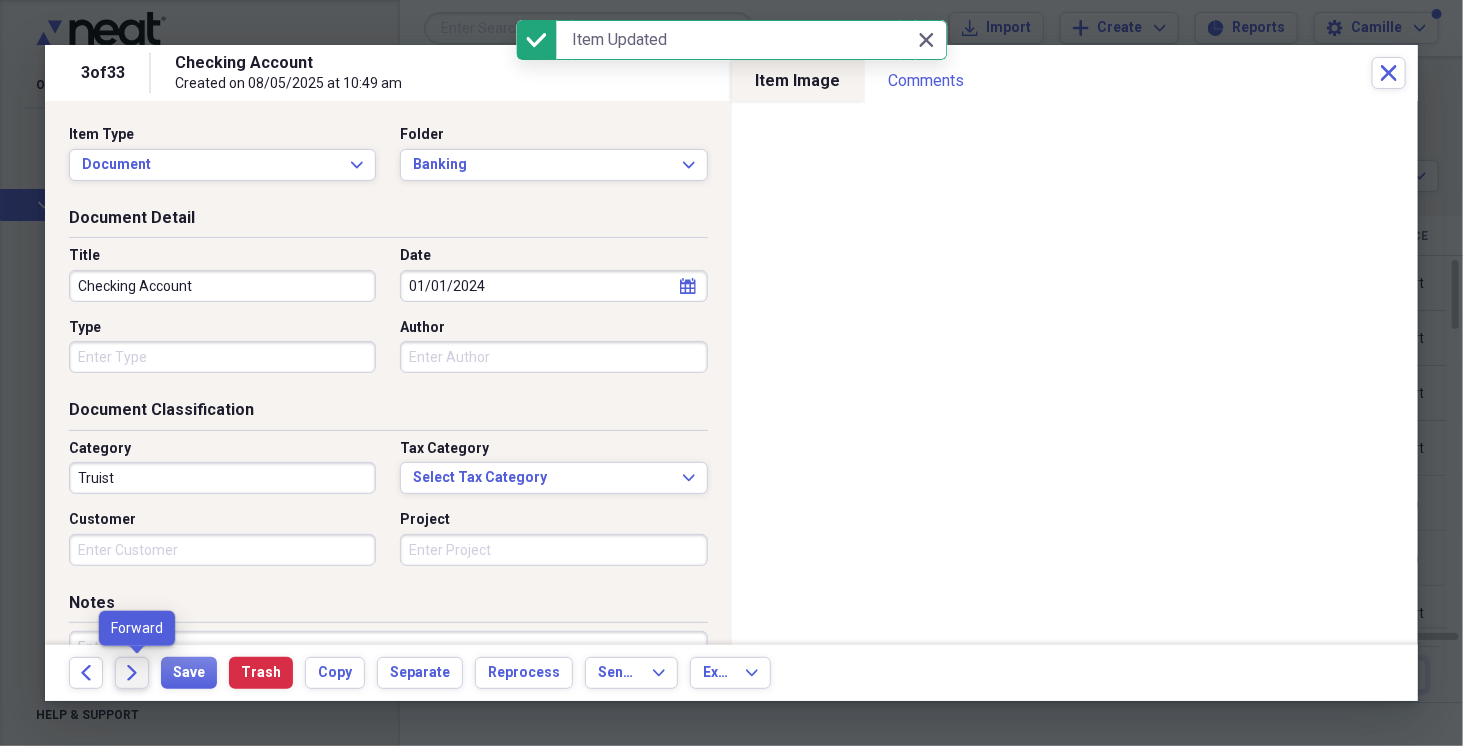 click on "Forward" at bounding box center (132, 673) 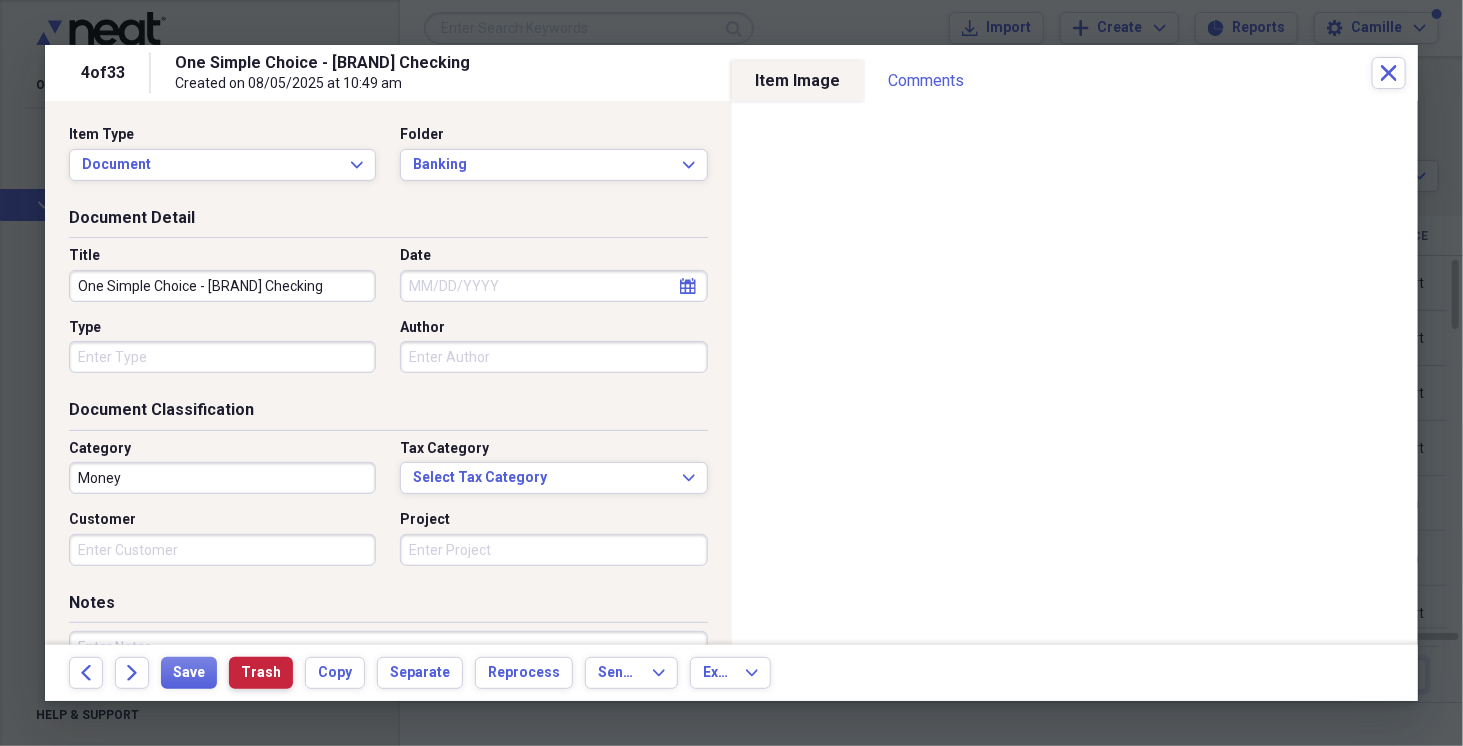 click on "Trash" at bounding box center (261, 673) 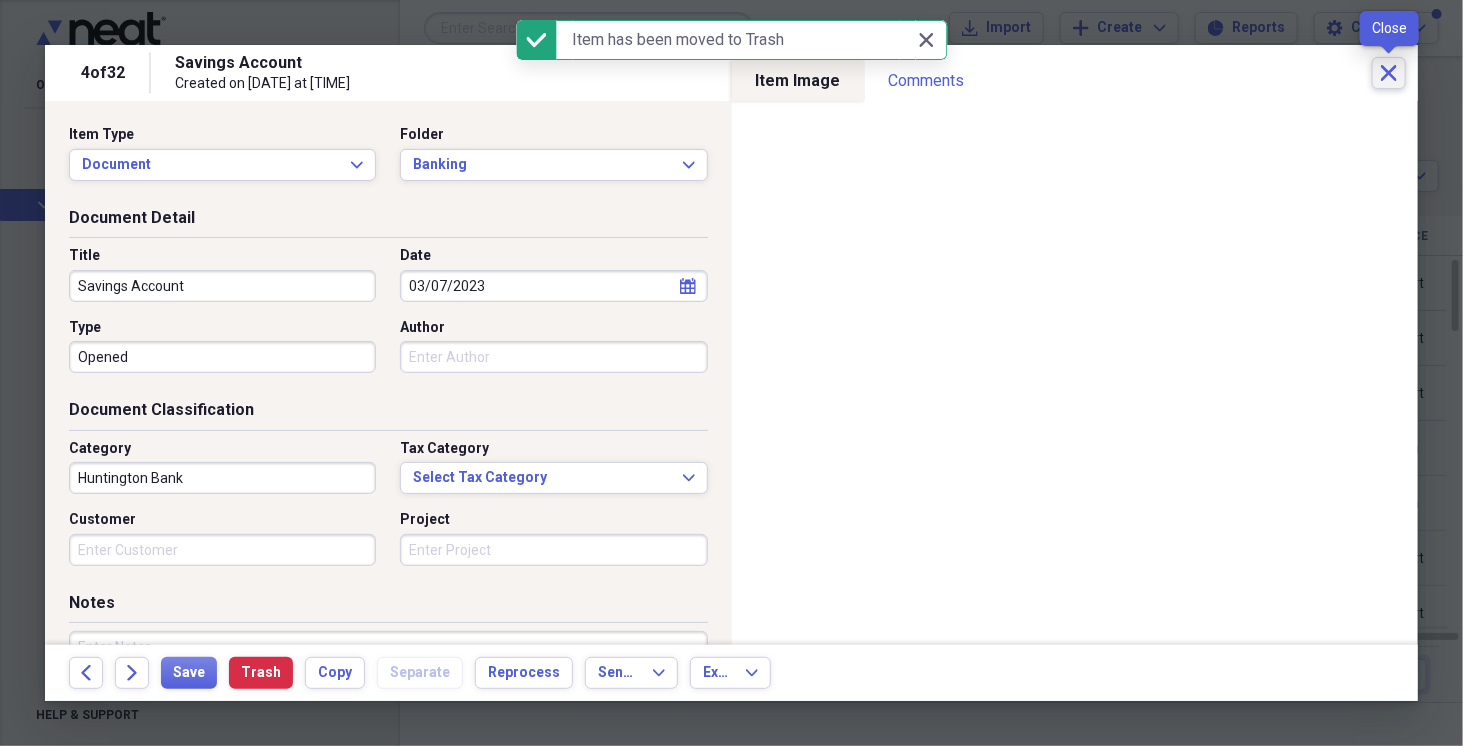 click on "Close" 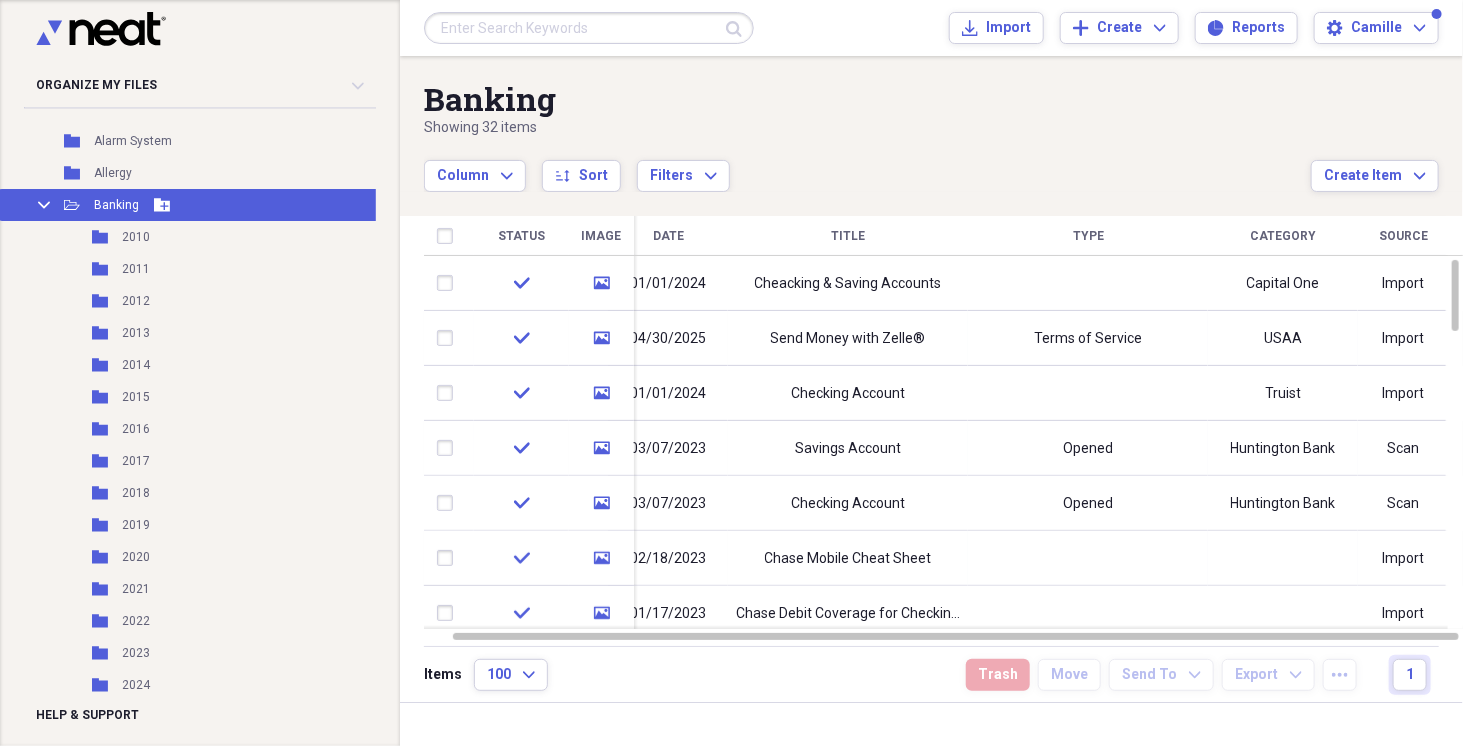 click on "Collapse" 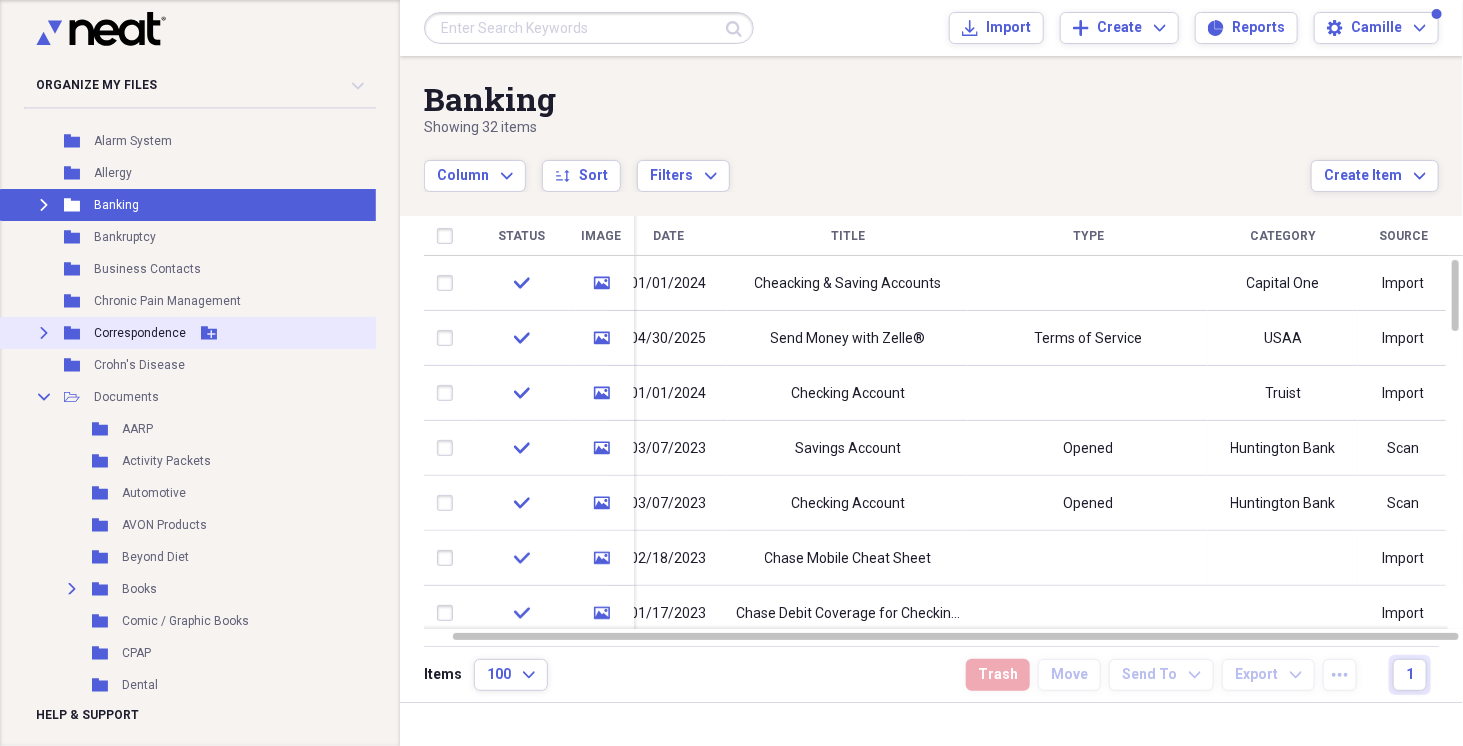click on "Expand" at bounding box center [44, 333] 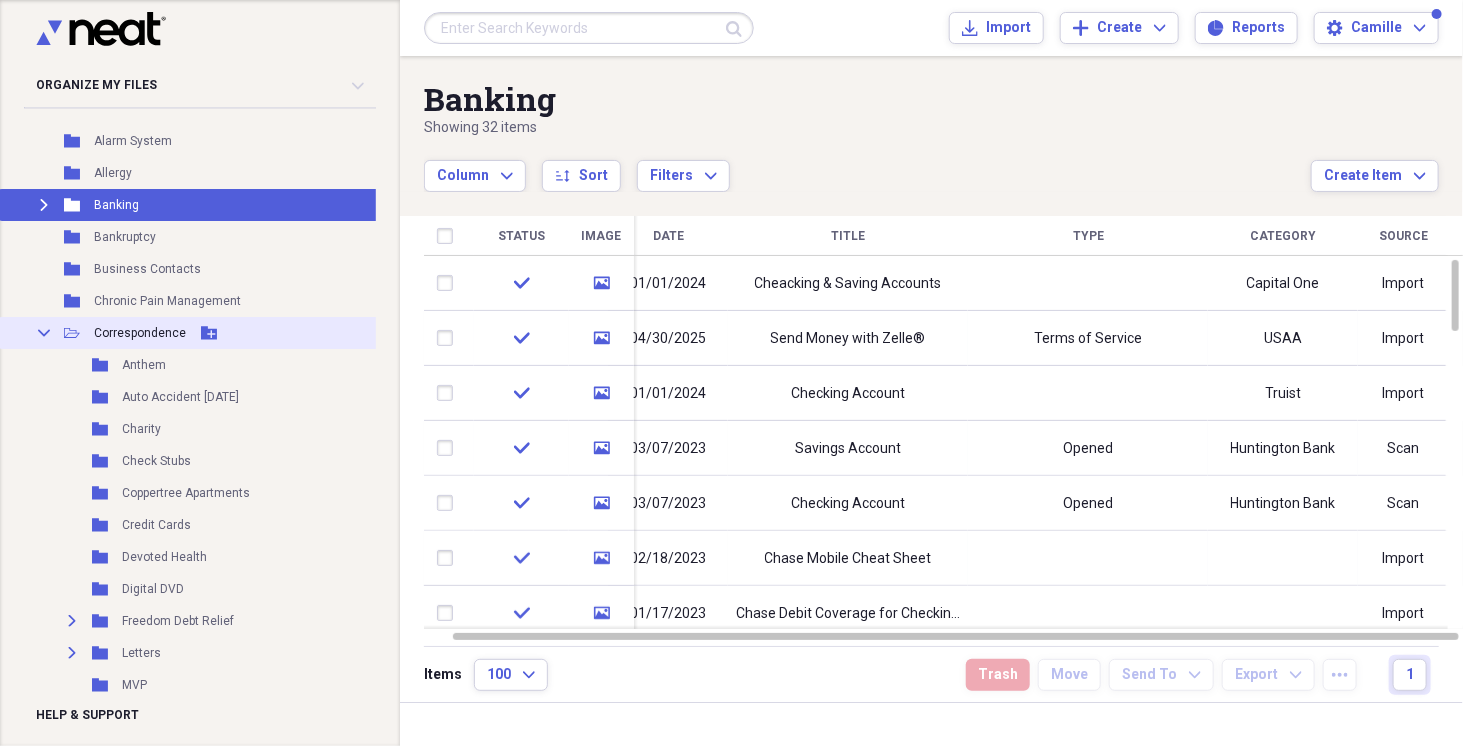 click on "Correspondence" at bounding box center [140, 333] 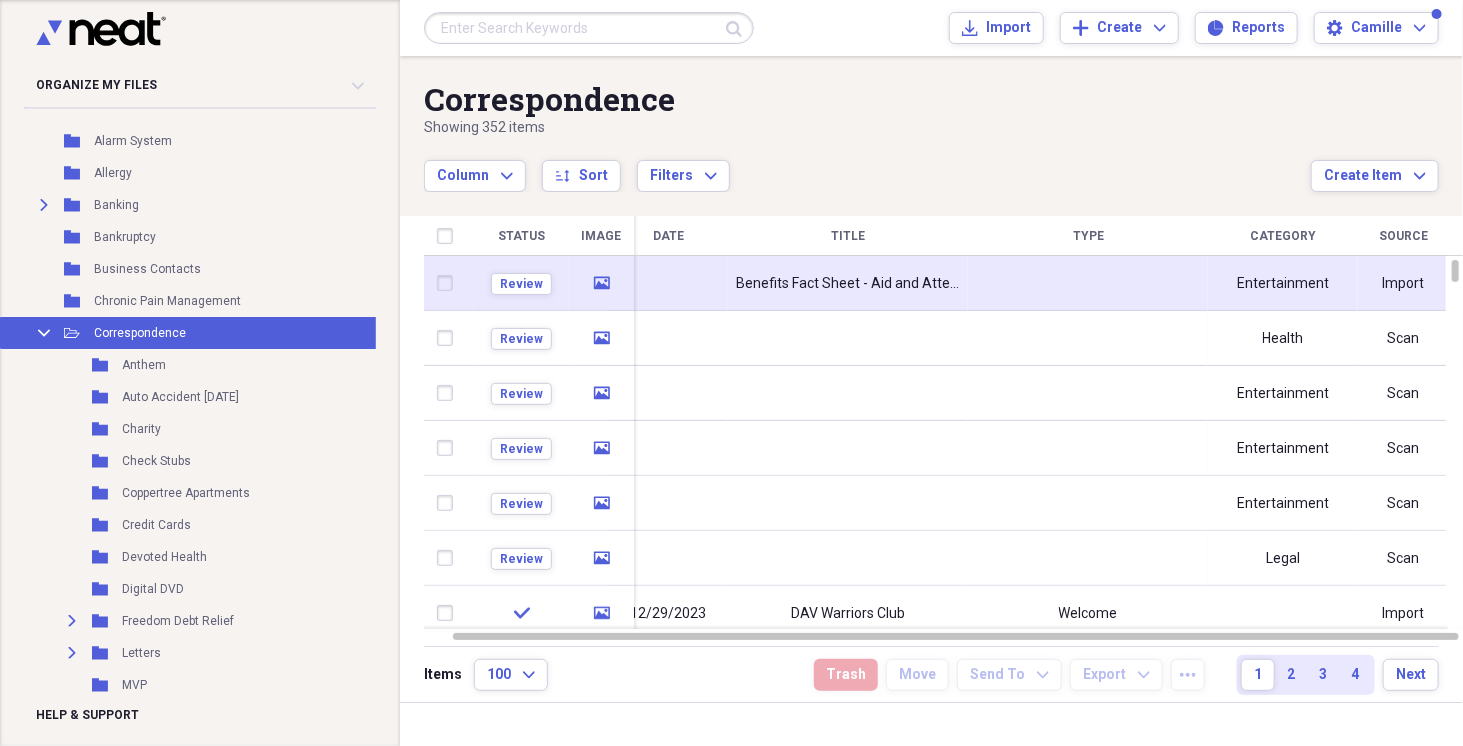 click on "Benefits Fact Sheet - Aid and Attendance" at bounding box center [848, 283] 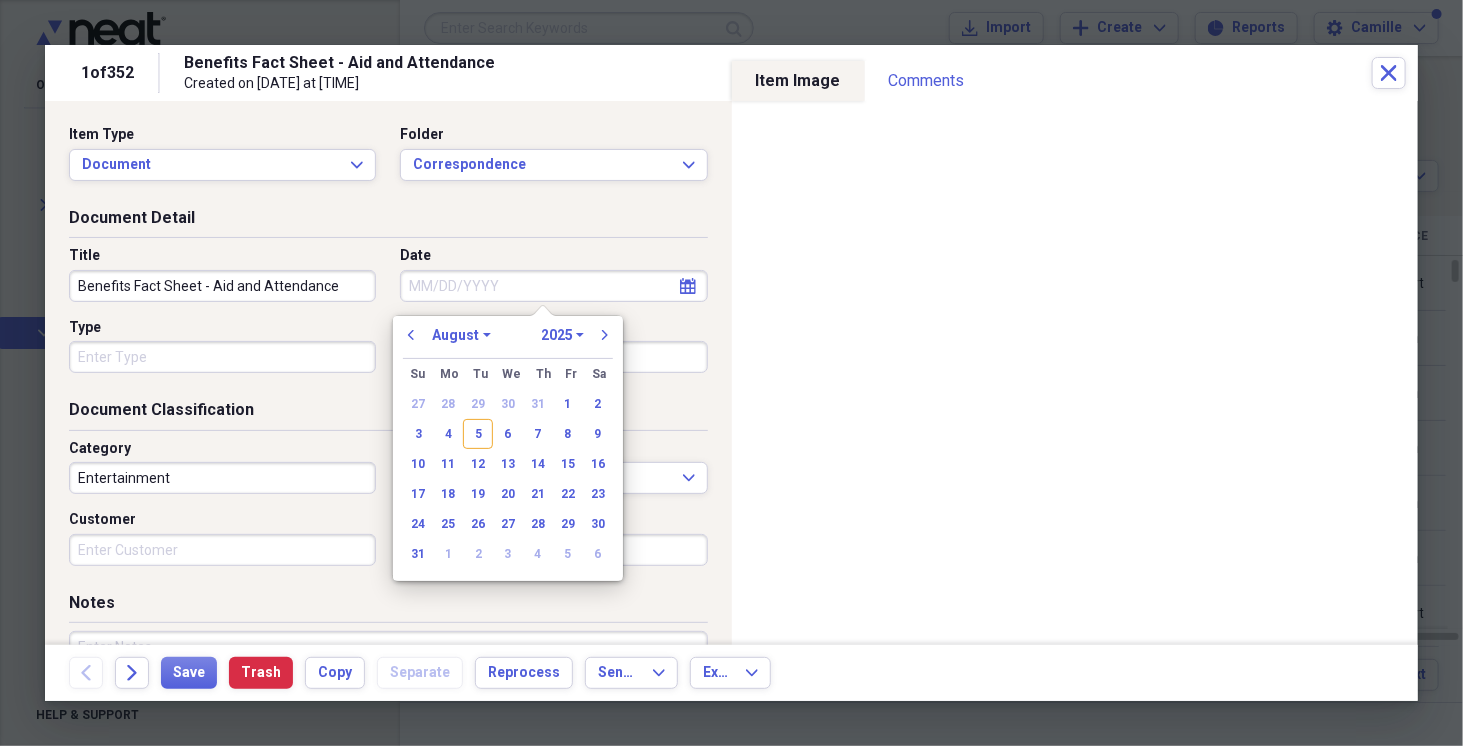 click on "Date" at bounding box center (553, 286) 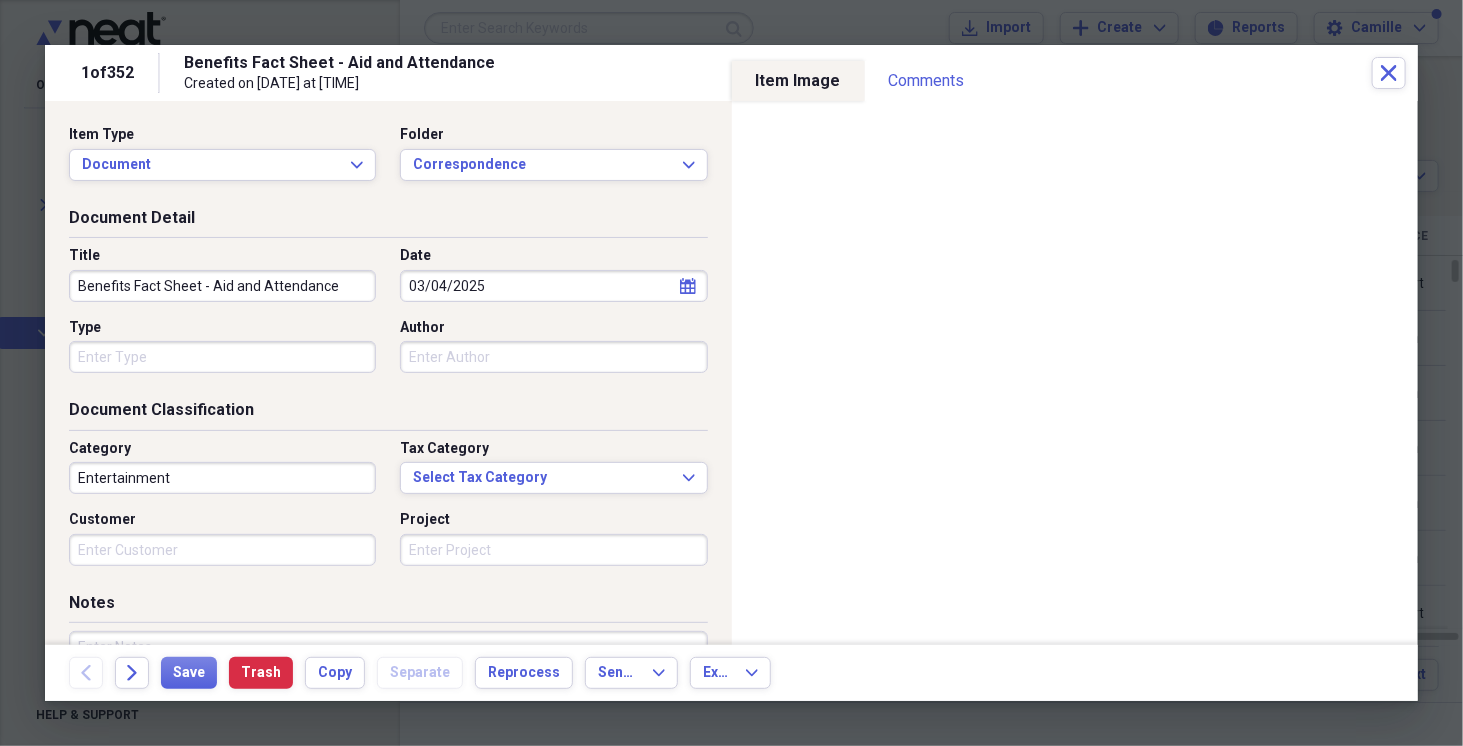 drag, startPoint x: 209, startPoint y: 288, endPoint x: 61, endPoint y: 275, distance: 148.56985 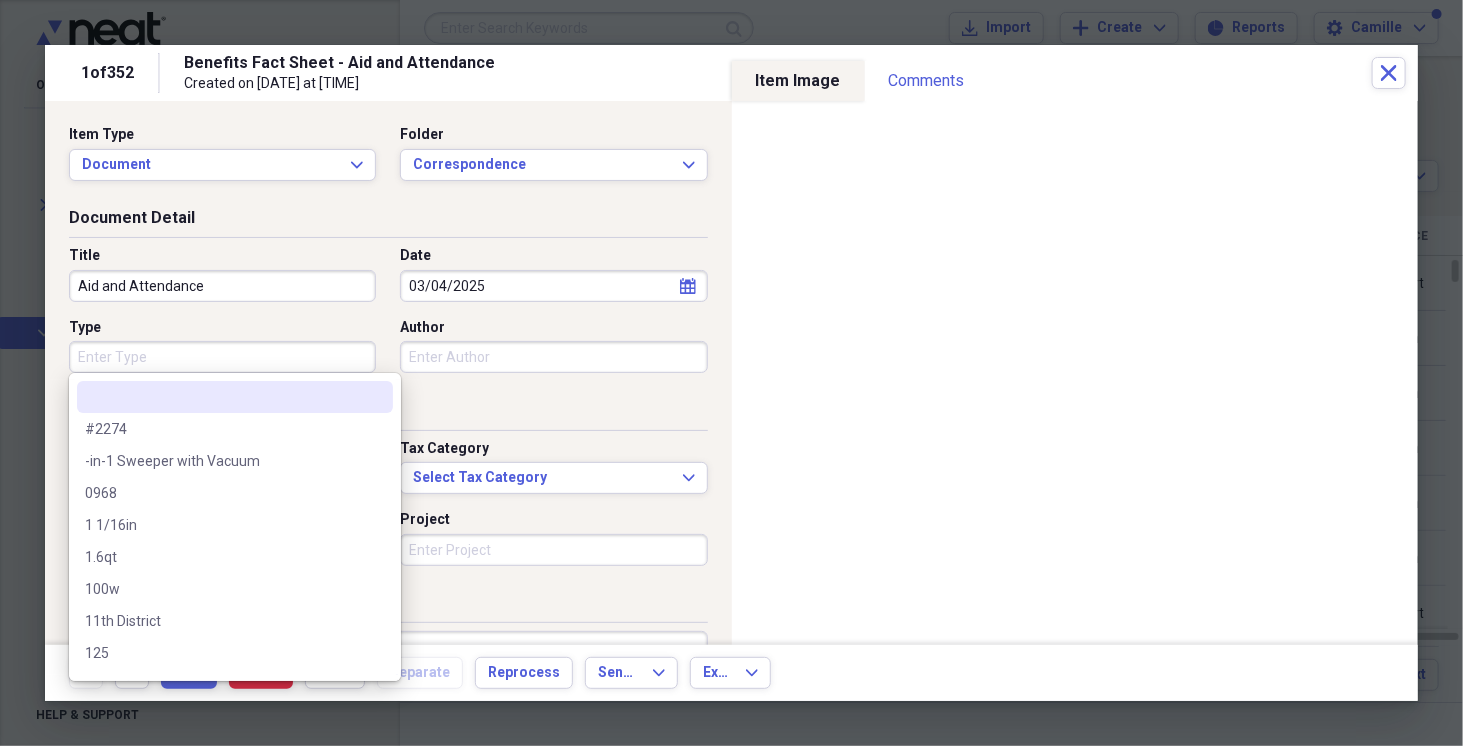 click on "Type" at bounding box center (222, 357) 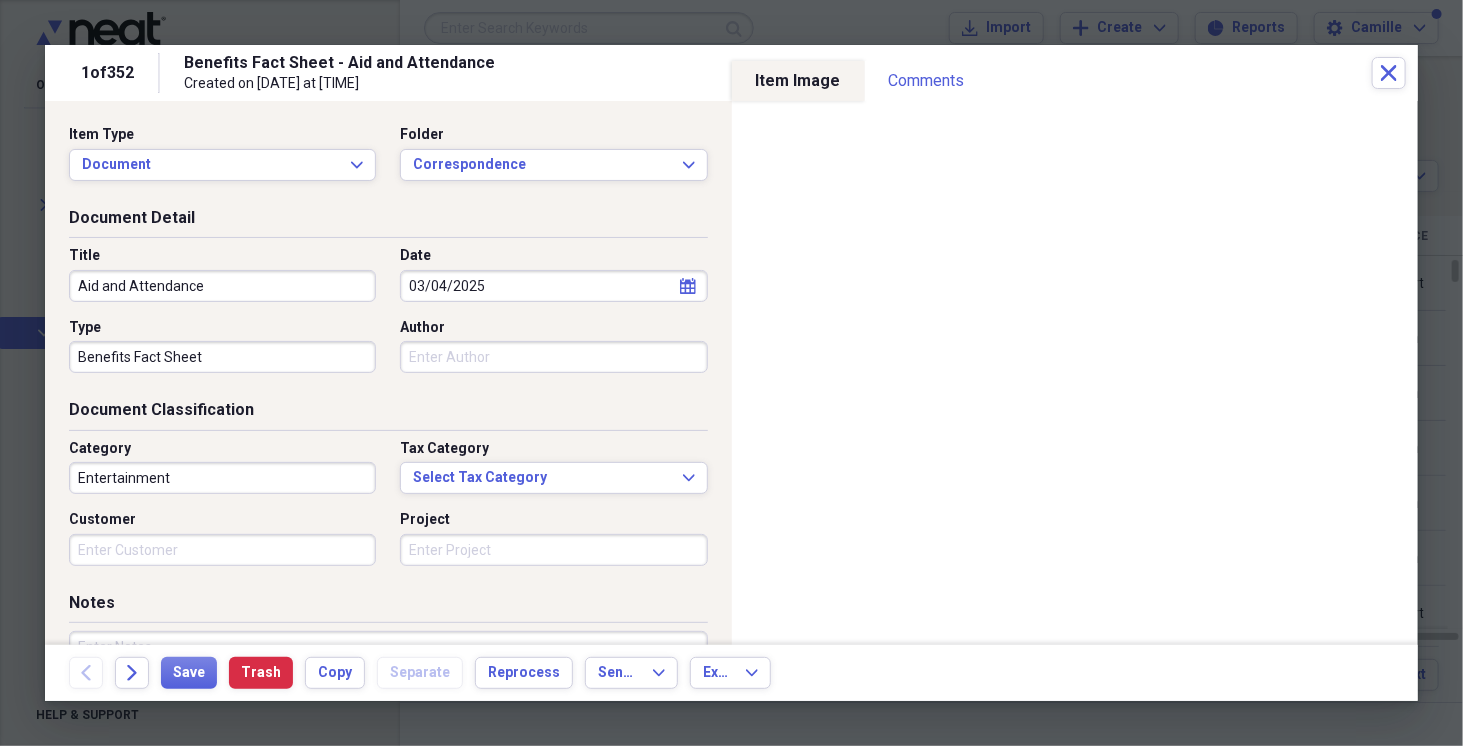 click on "Entertainment" at bounding box center (222, 478) 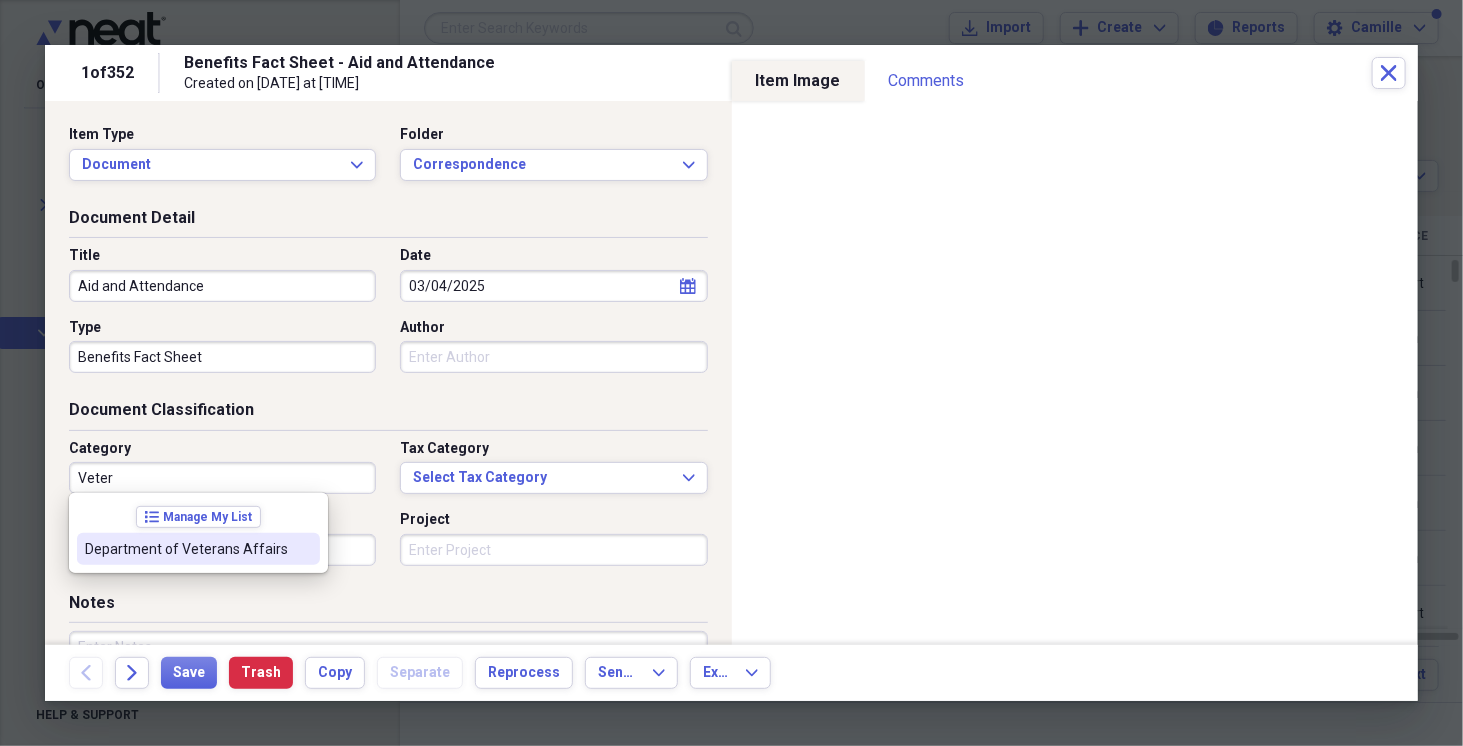 click on "Department of Veterans Affairs" at bounding box center (186, 549) 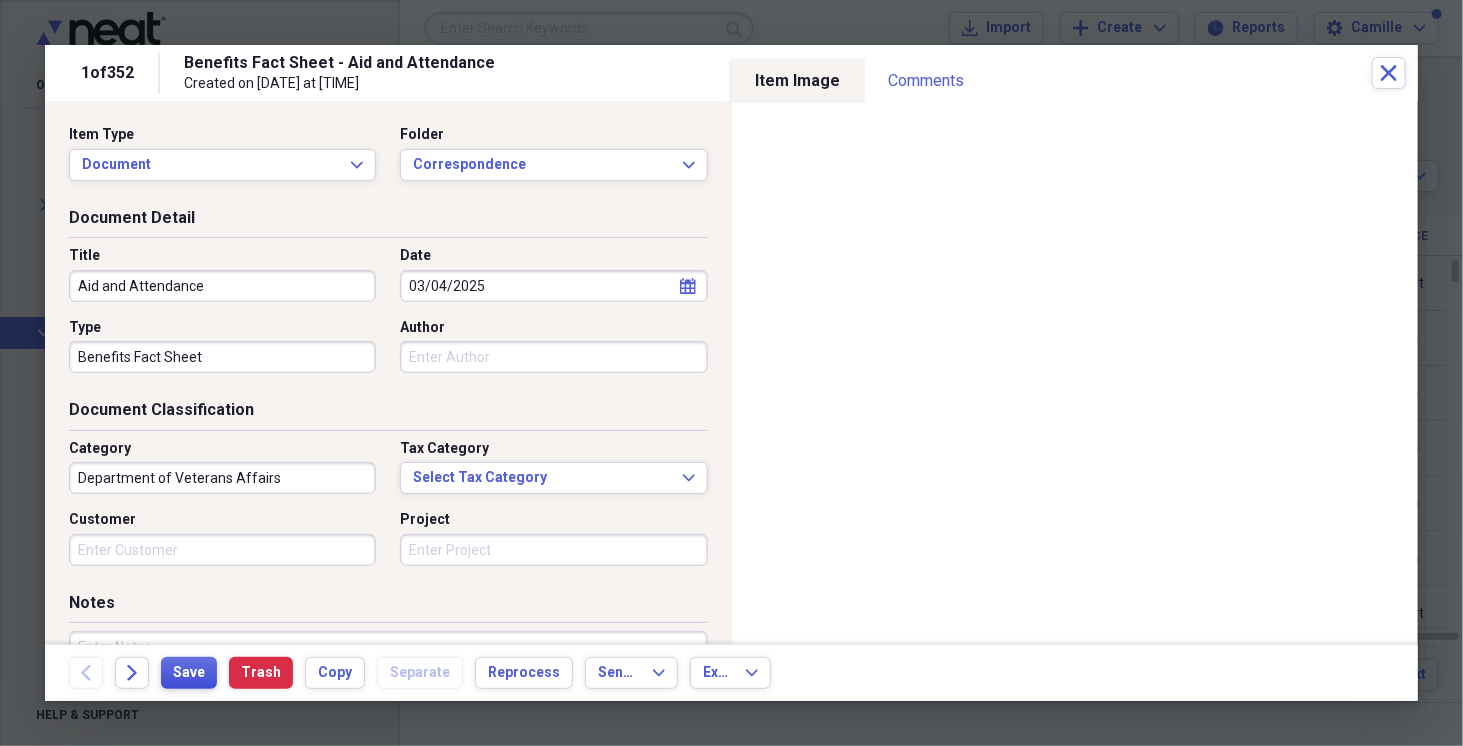 click on "Save" at bounding box center [189, 673] 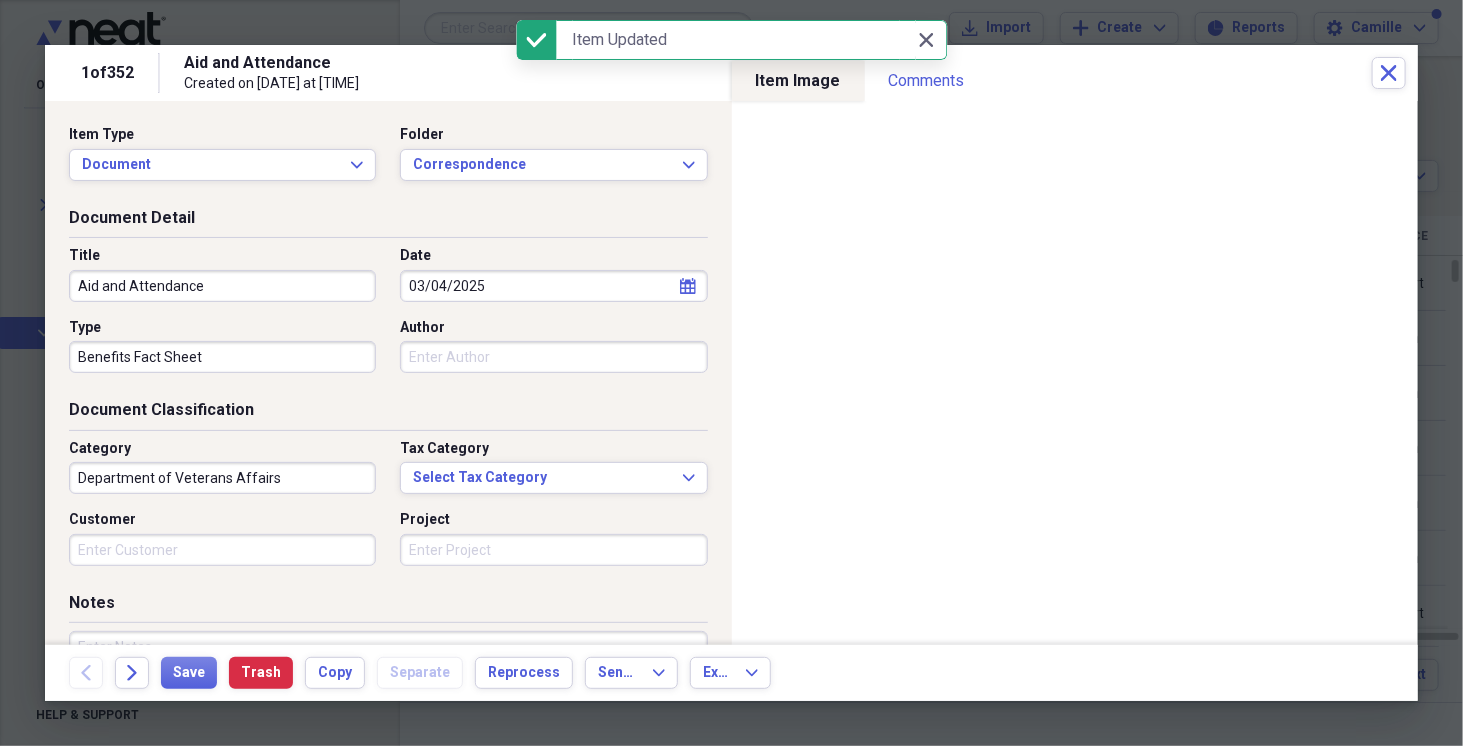 click on "Back Forward Save Trash Copy Separate Reprocess Send To Expand Export Expand" at bounding box center [731, 673] 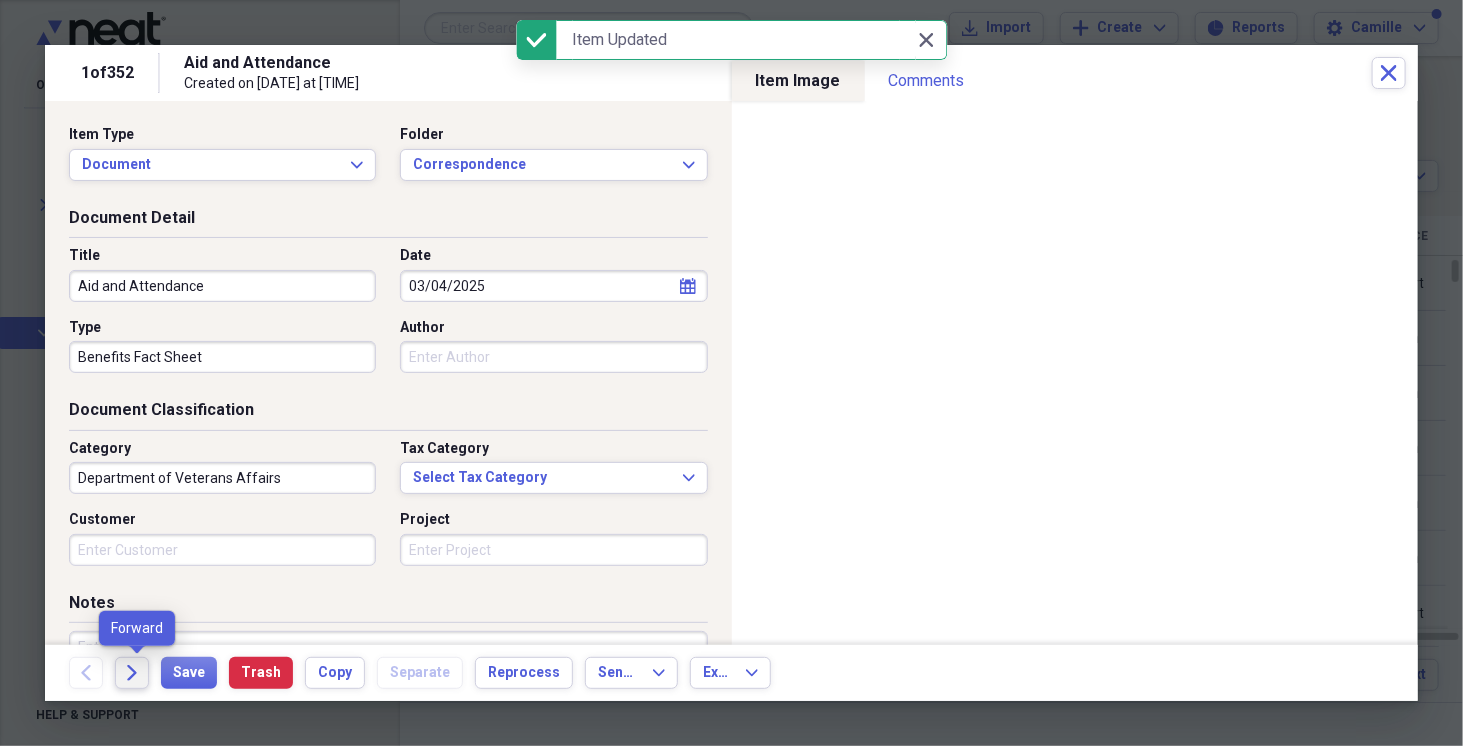 click on "Forward" 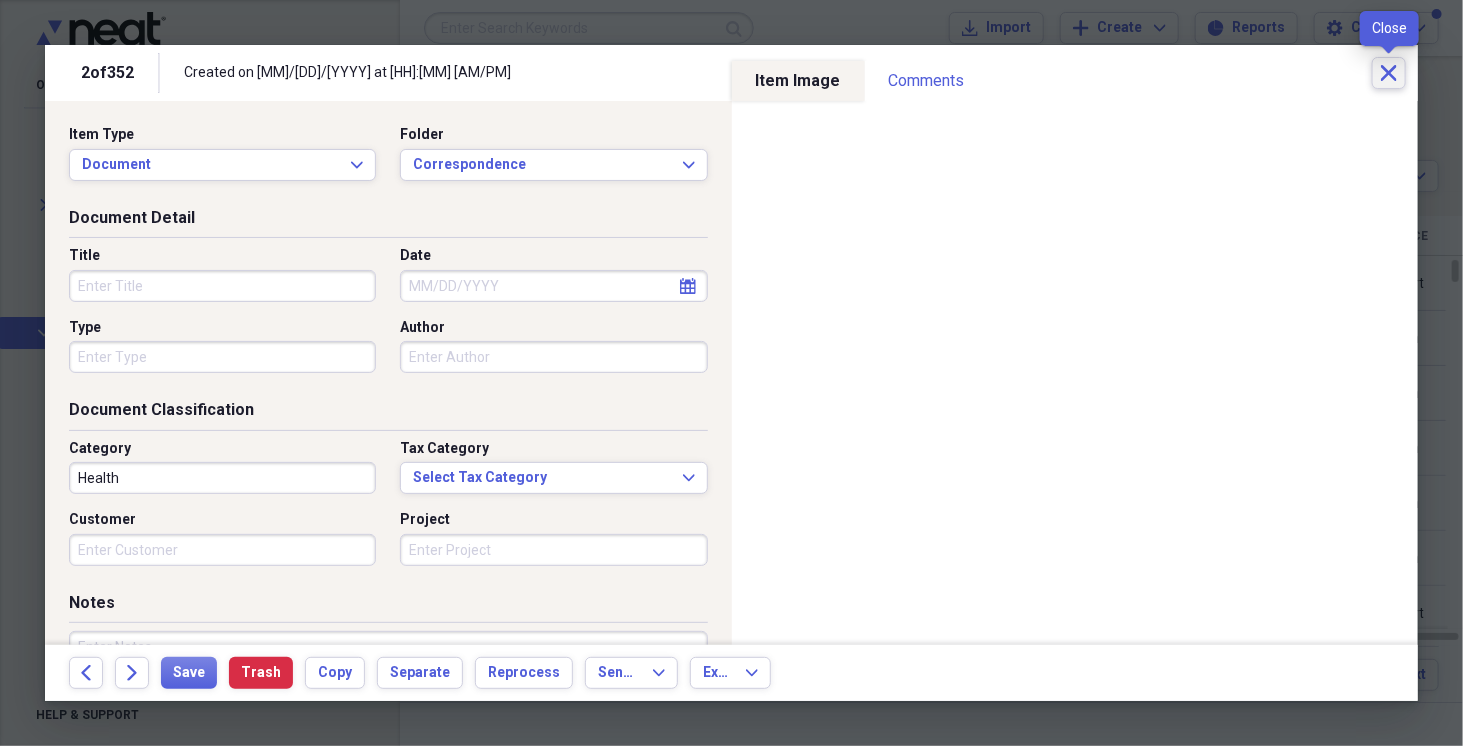 click 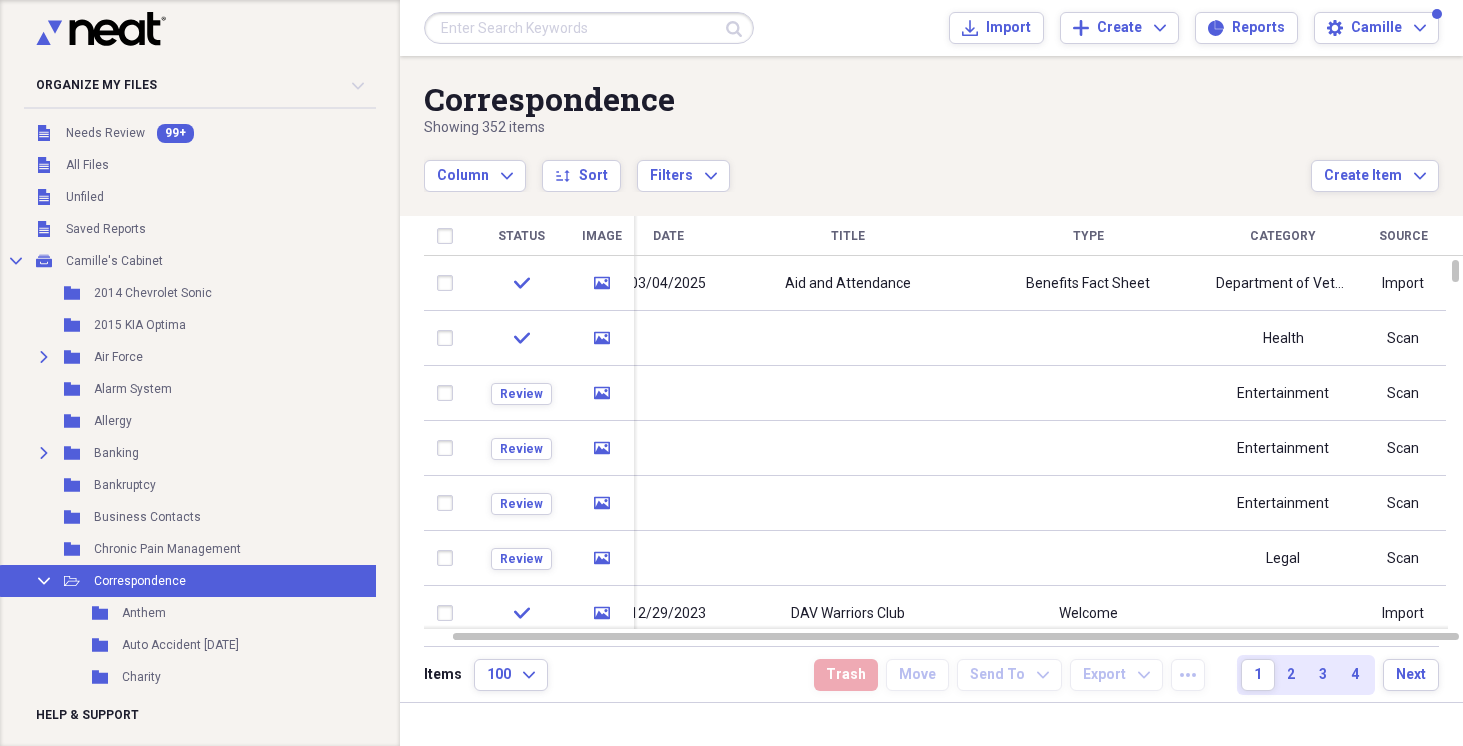 scroll, scrollTop: 0, scrollLeft: 0, axis: both 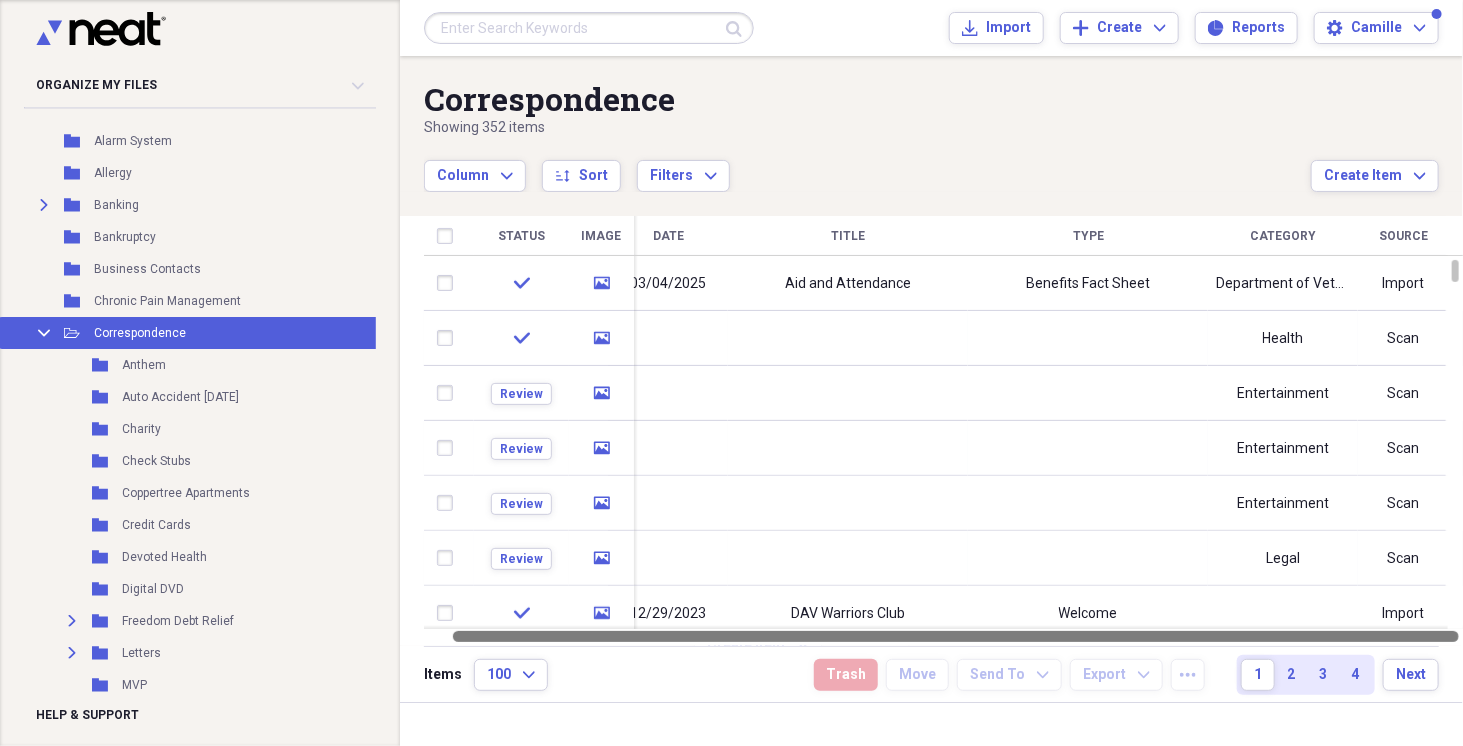 click on "Correspondence Showing 352 items Column Expand sort Sort Filters  Expand Create Item Expand Status Image Date Title Type Category Source check media 03/04/2025 Aid and Attendance Benefits Fact Sheet Department of Veterans Affairs Import check media Health Scan Review media Entertainment Scan Review media Entertainment Scan Review media Entertainment Scan Review media Legal Scan check media 12/29/2023 DAV Warriors Club Welcome Import check media 01/01/2024 Congresswoman Shontel Brown 11th District Import check media 01/01/2024 AARP Free Gift Import check media 06/11/2024 Summons Accident Jason B Eshelman Scan check media 01/01/2024 American Legion Membership Card Scan Items 100 Expand Trash Move Send To Expand Export Expand more 1 2 3 4 Next" at bounding box center [931, 379] 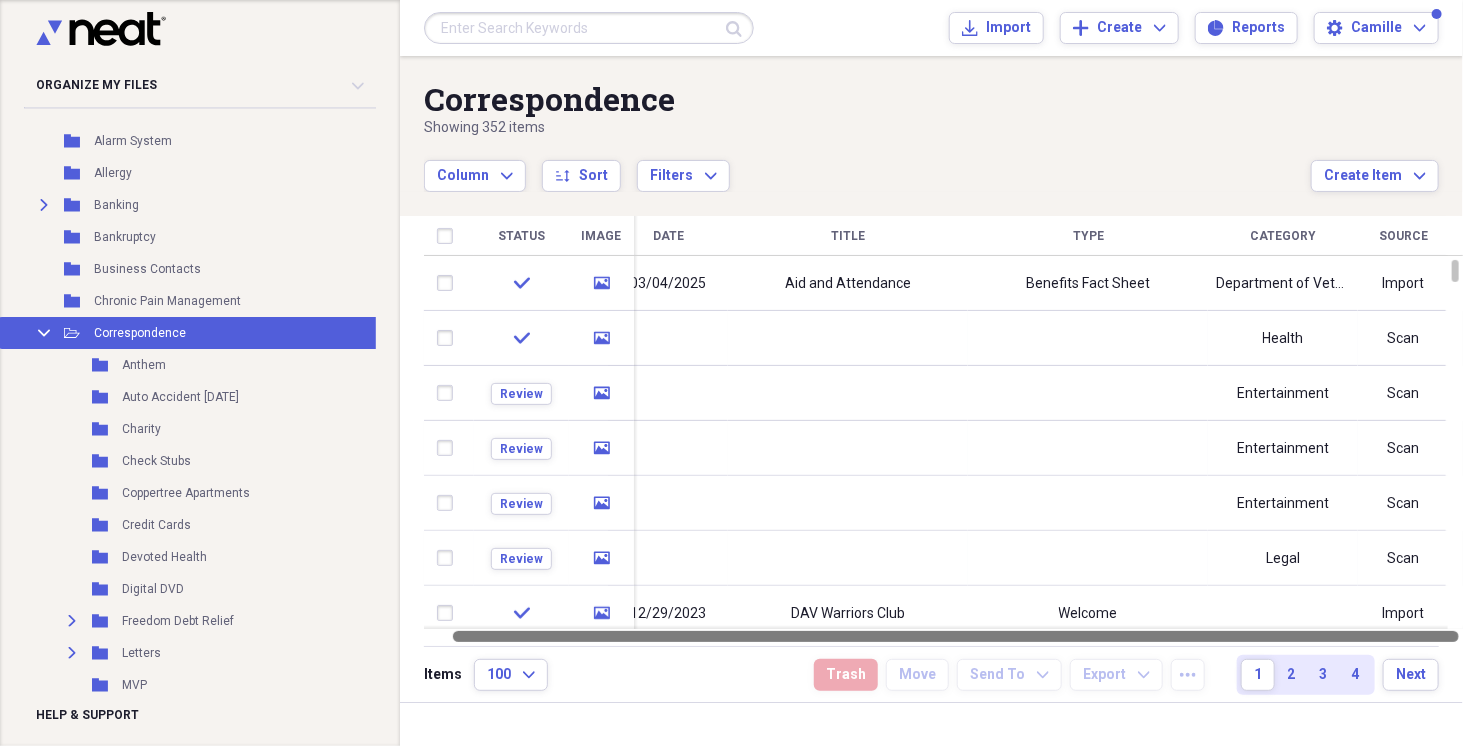 click at bounding box center [956, 636] 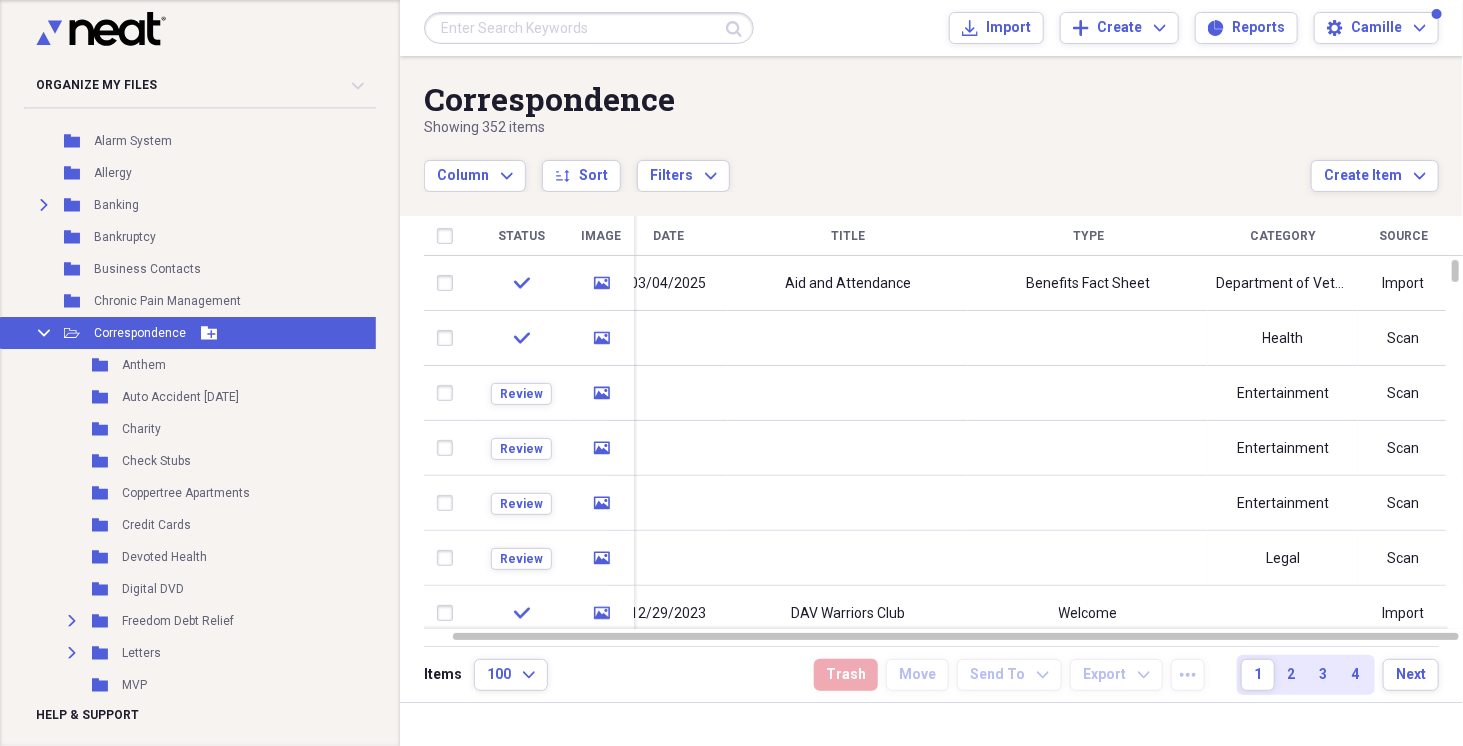 click on "Collapse" at bounding box center (44, 333) 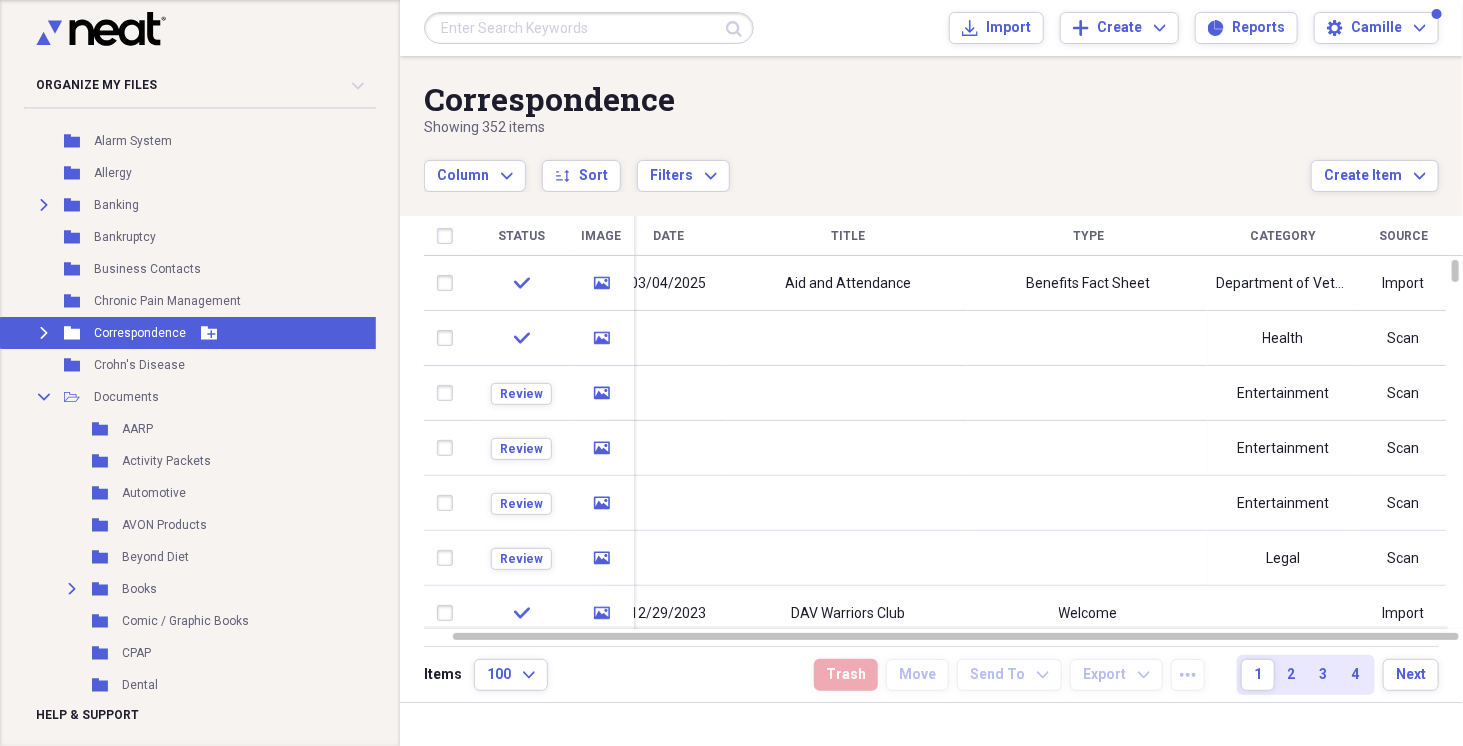 click 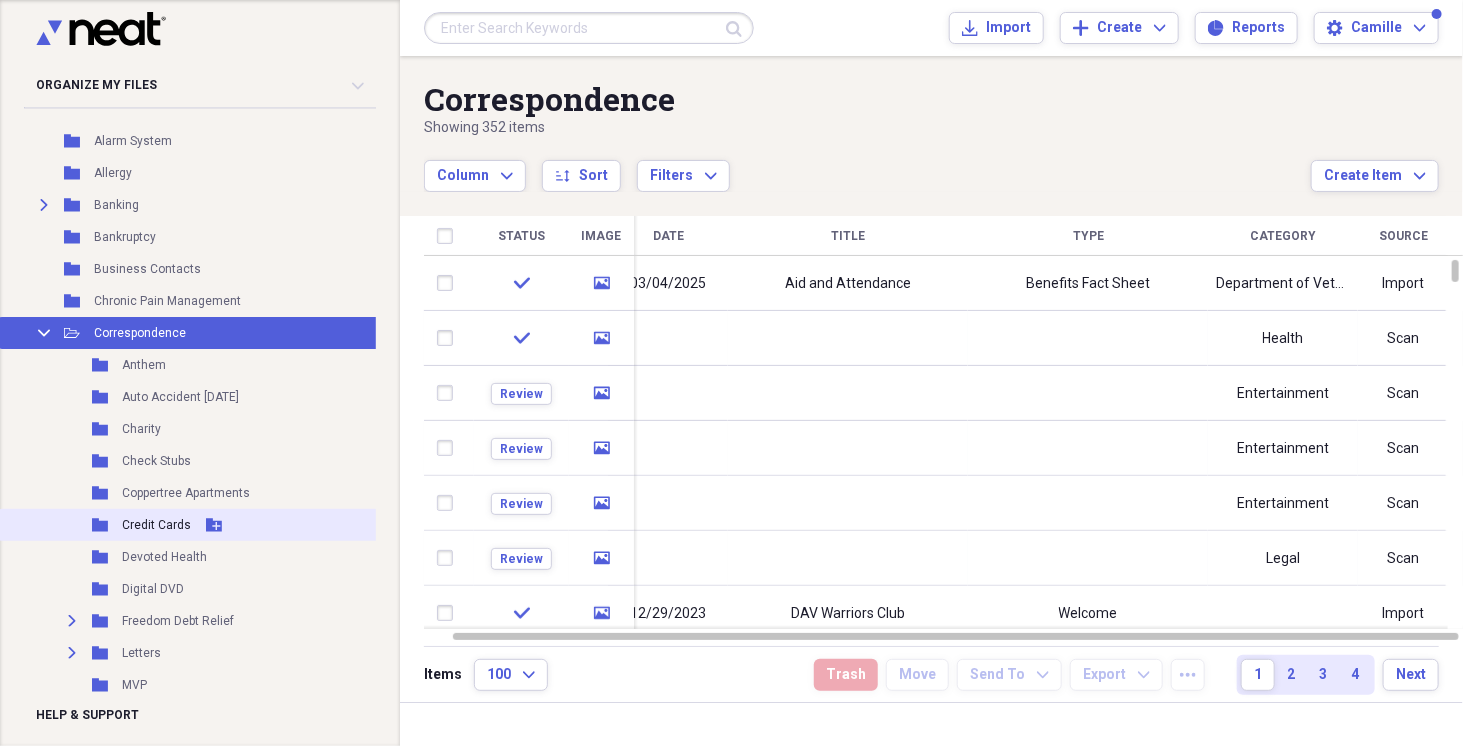 click on "Credit Cards" at bounding box center [156, 525] 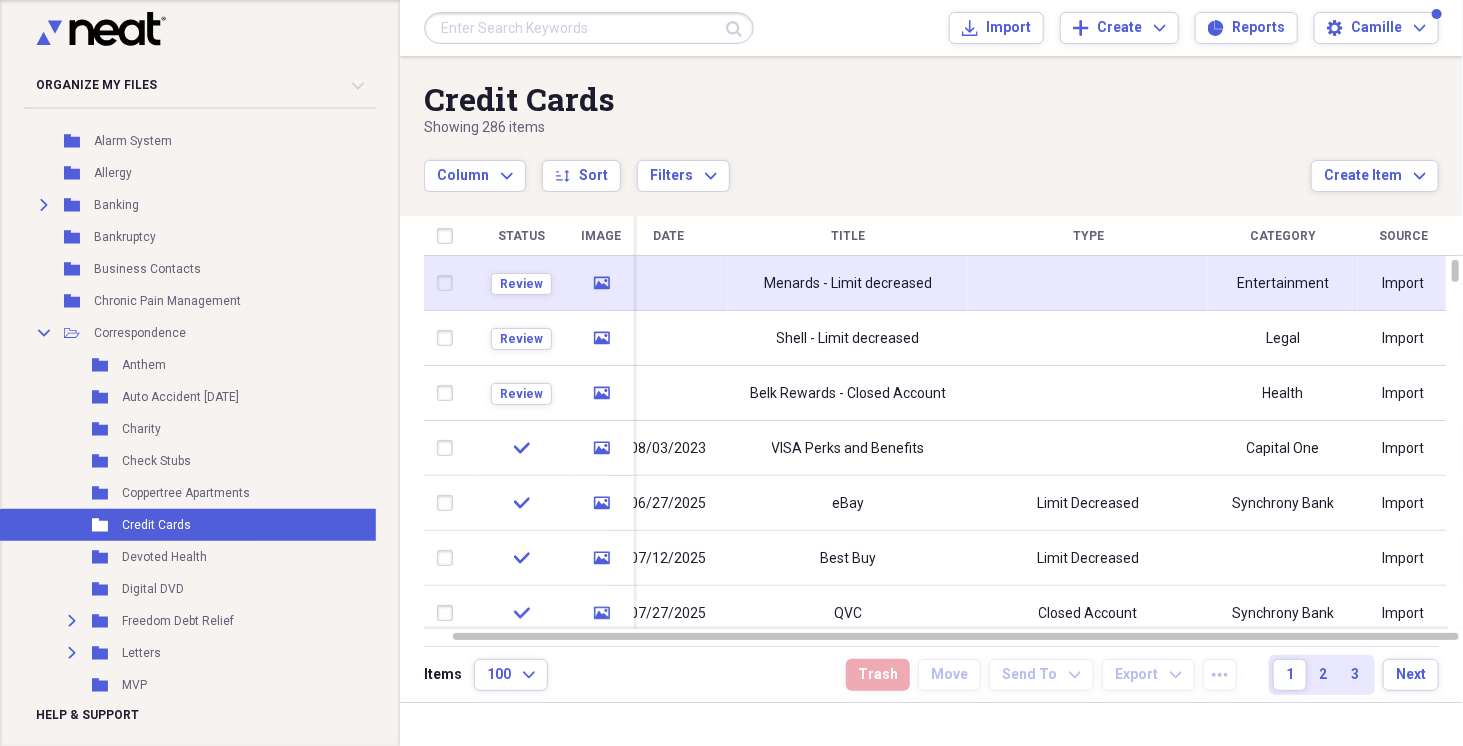 click at bounding box center (1088, 283) 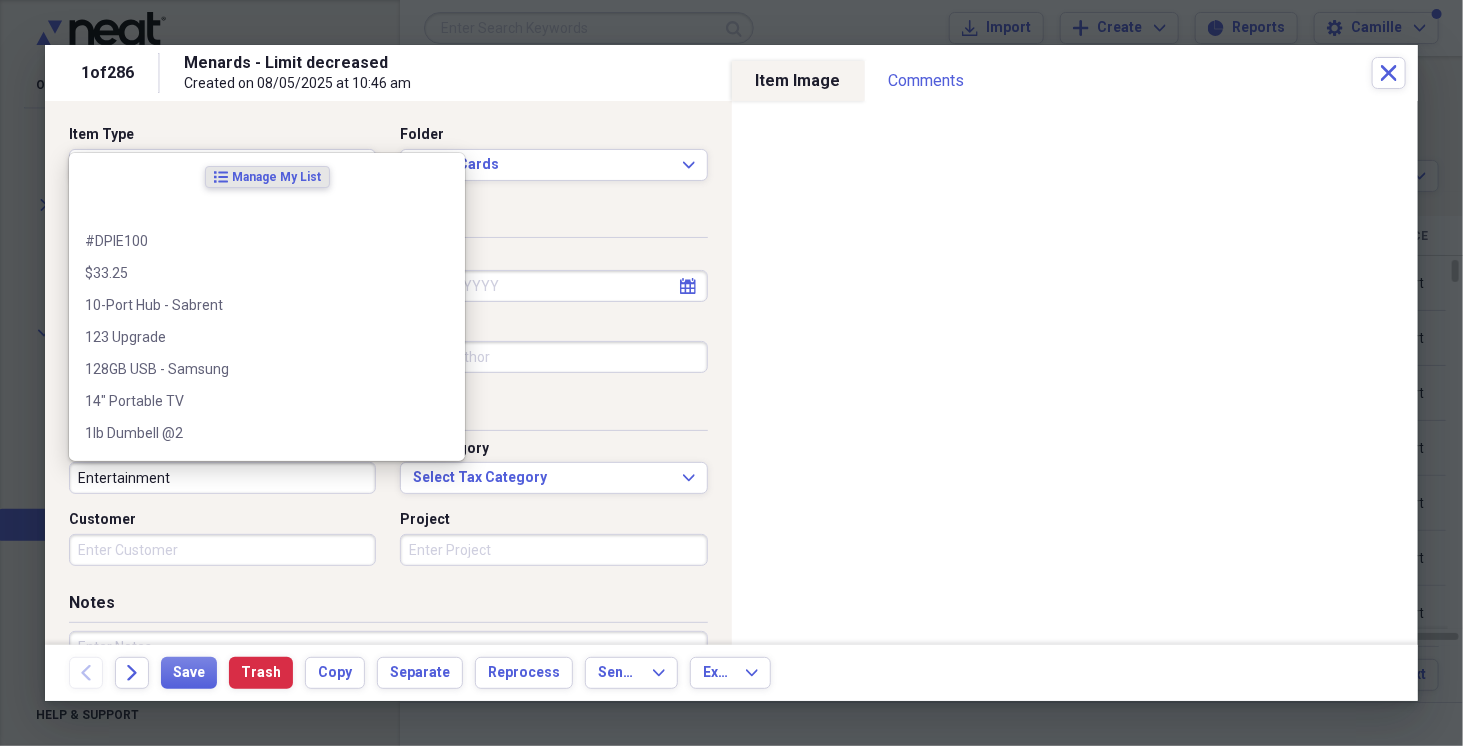 click on "Category Entertainment Tax Category Select Tax Category Expand Customer Project" at bounding box center (388, 510) 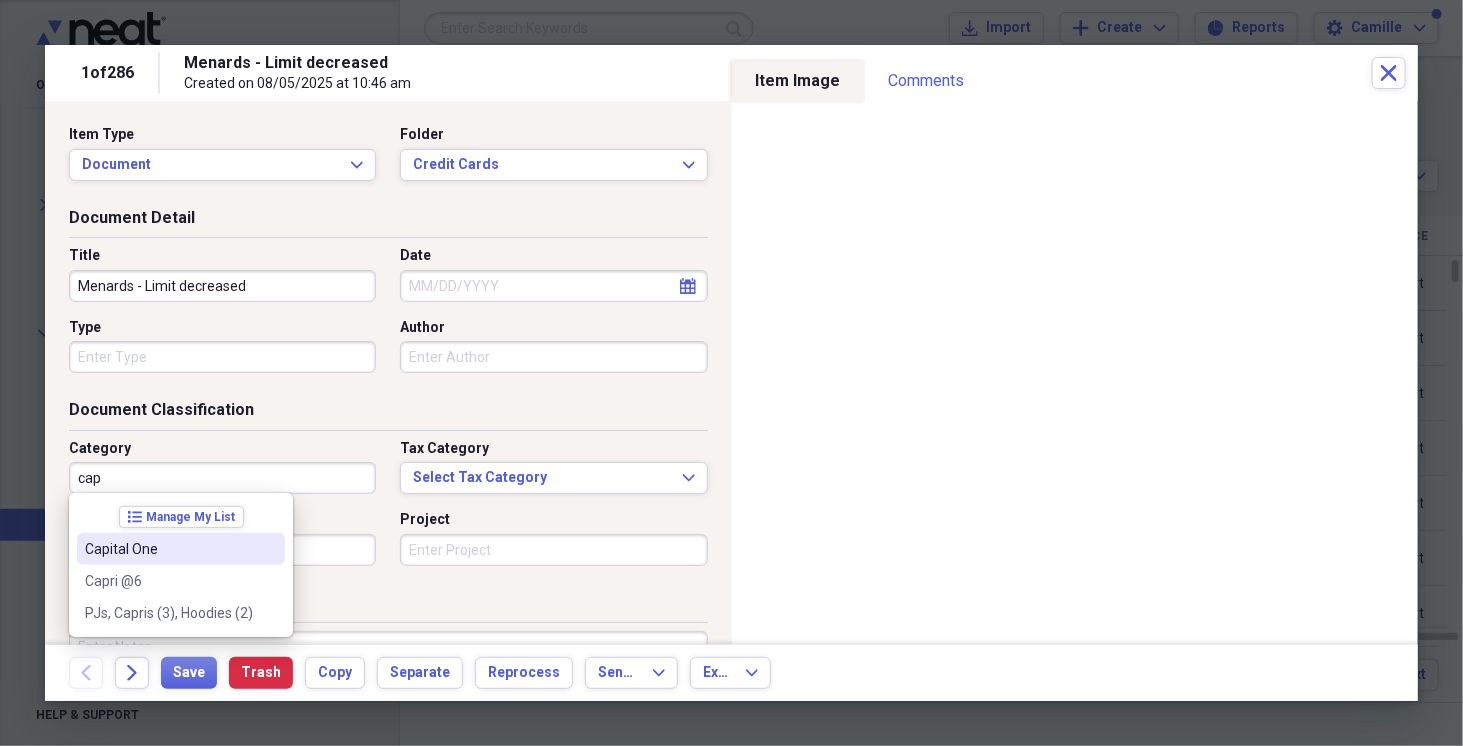 click on "Capital One" at bounding box center [169, 549] 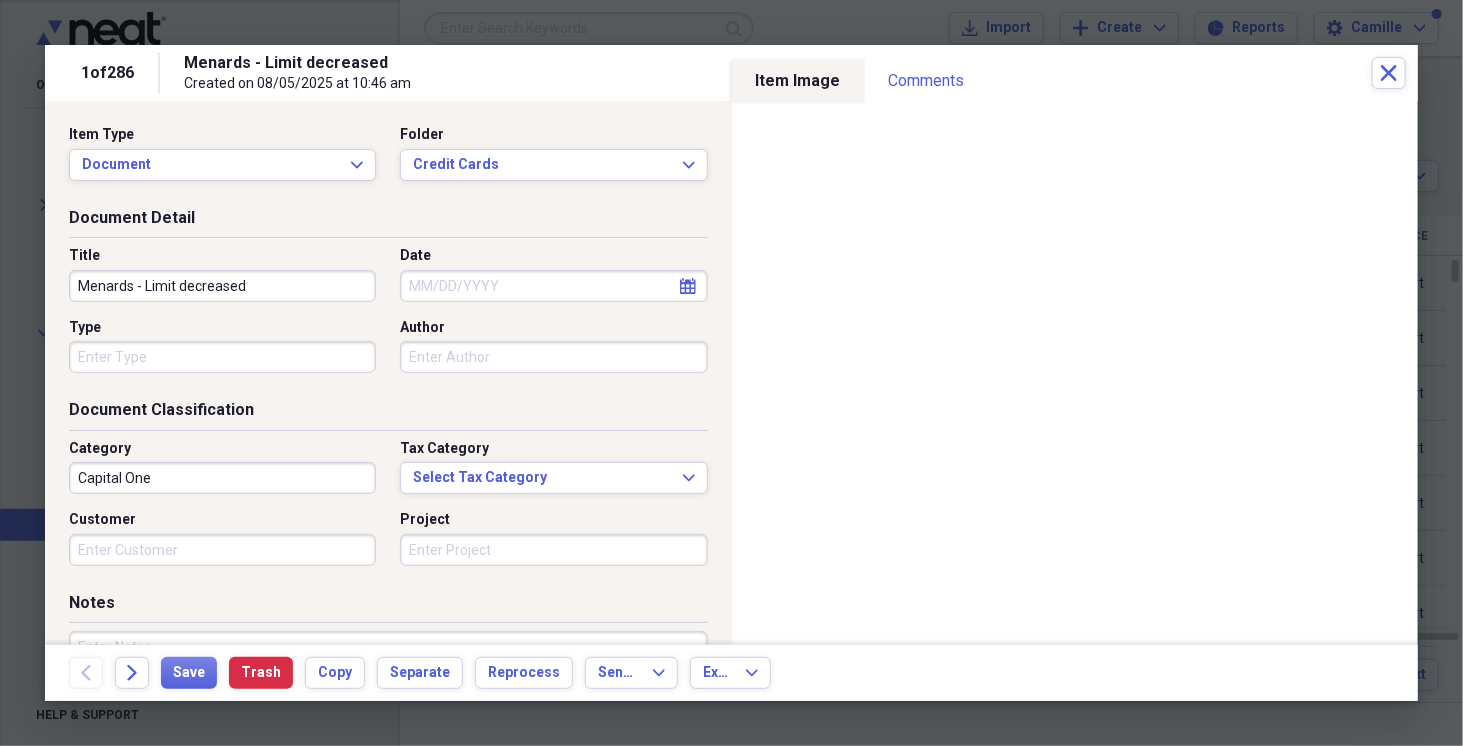 select on "7" 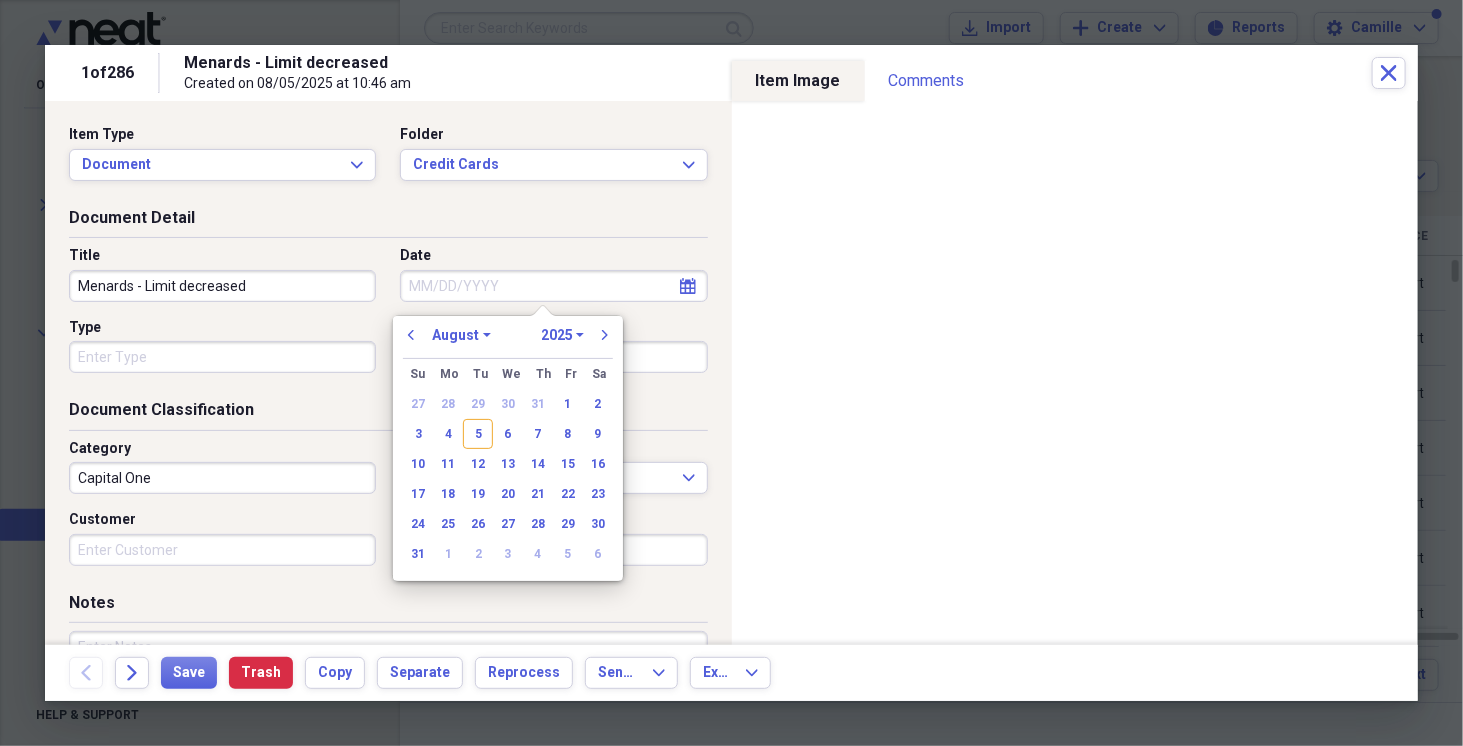 click on "Date" at bounding box center [553, 286] 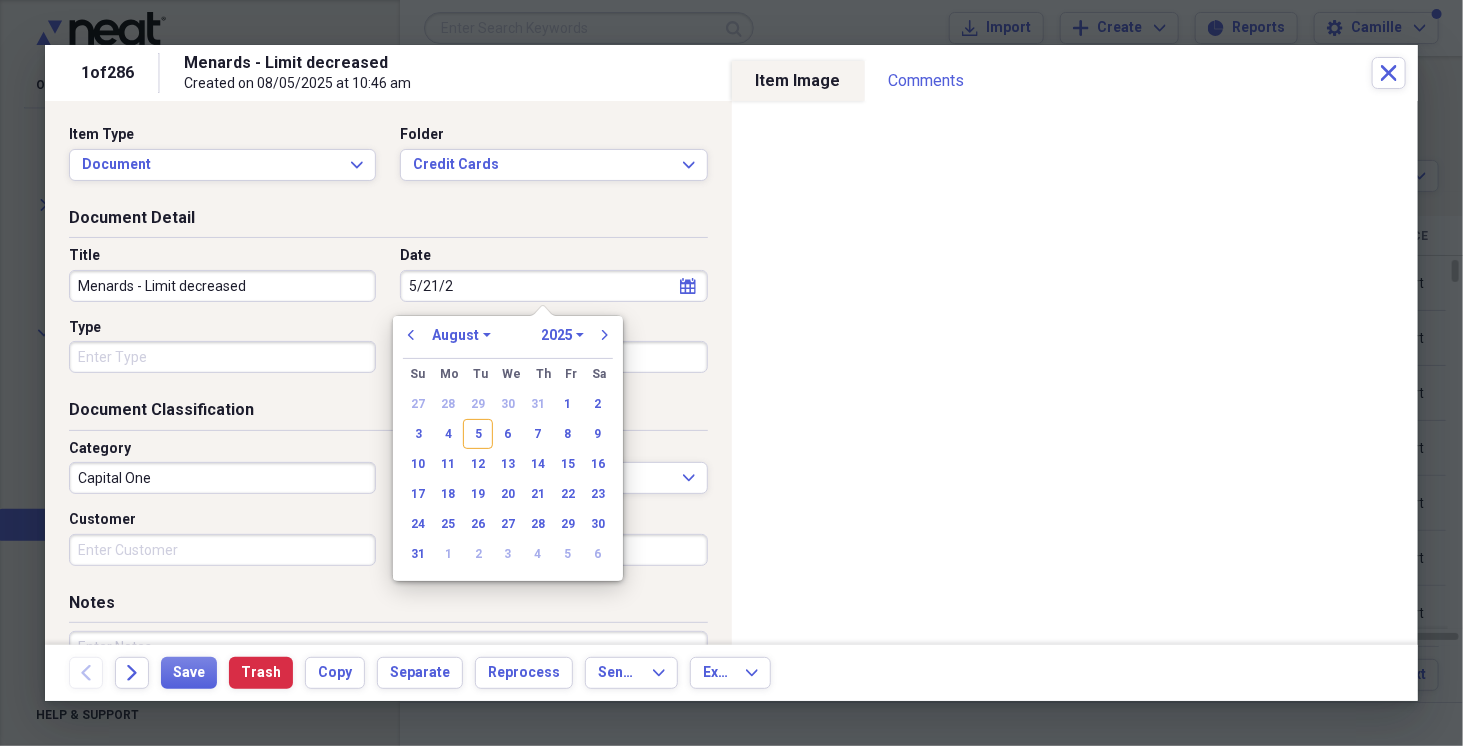 type on "5/21/25" 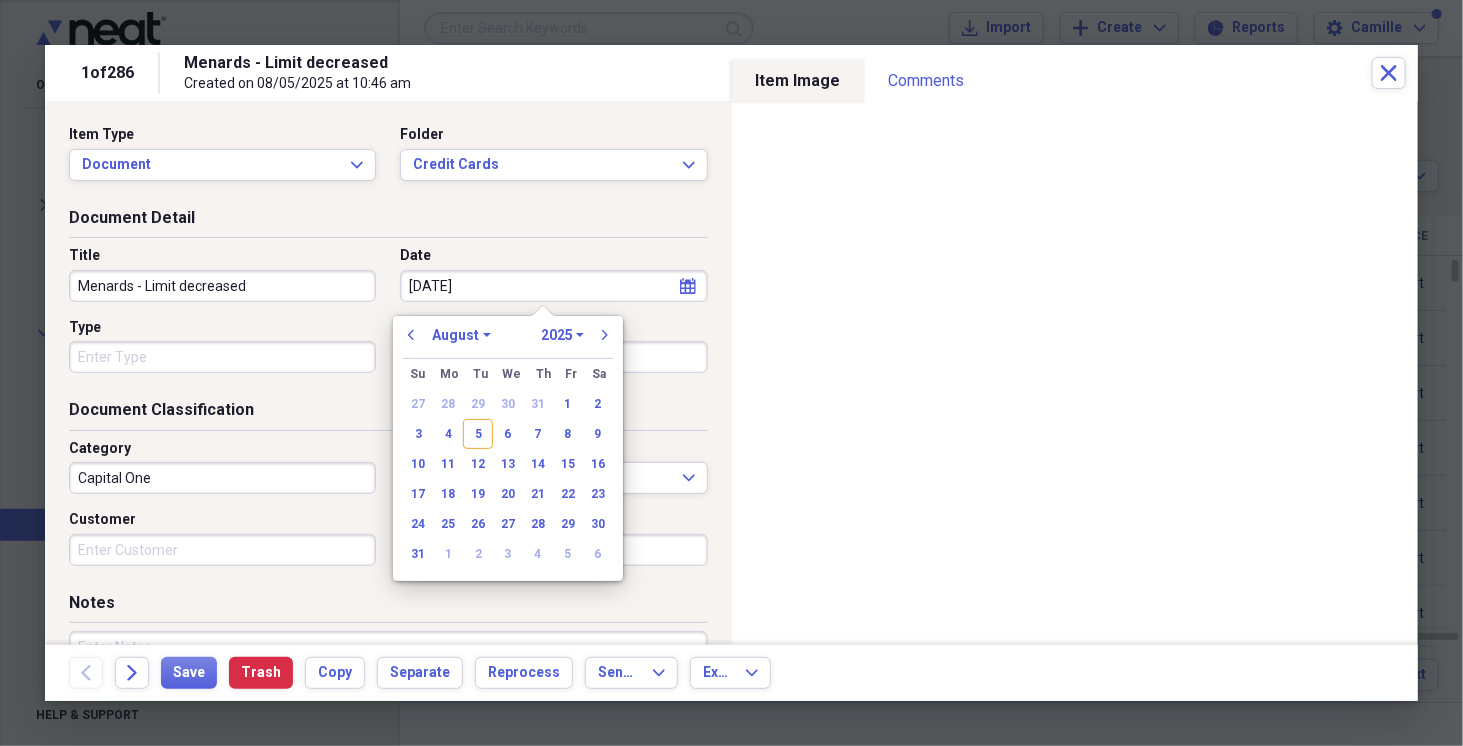 select on "4" 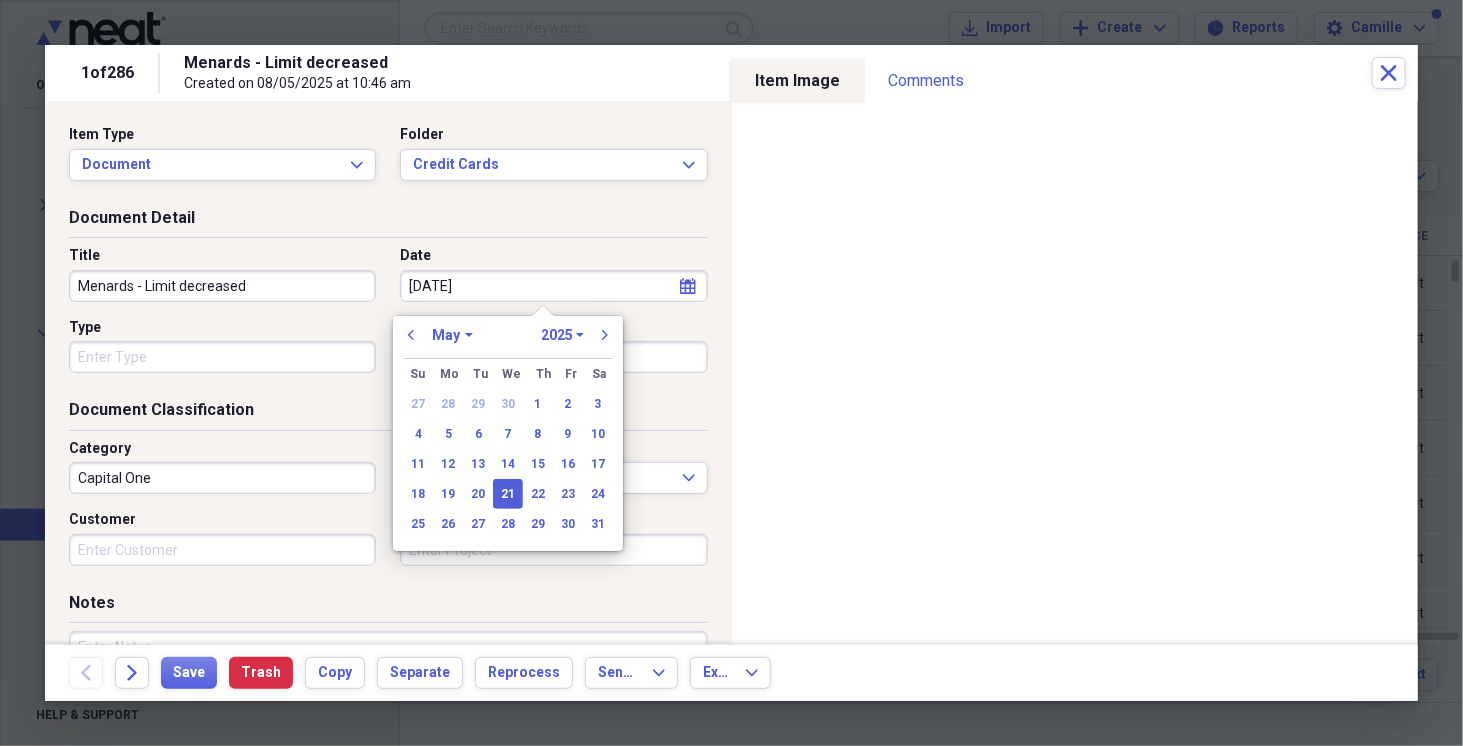 type on "05/21/2025" 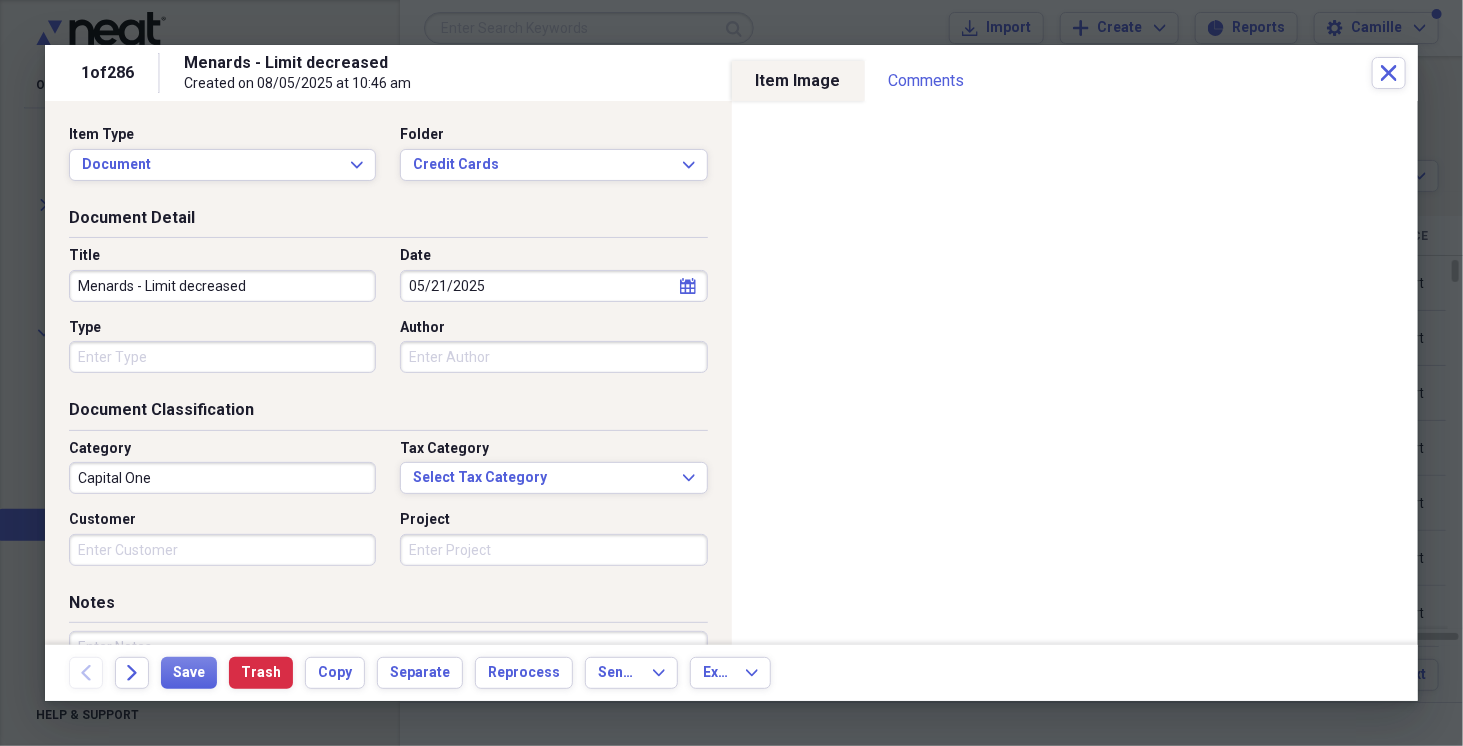 drag, startPoint x: 132, startPoint y: 285, endPoint x: 340, endPoint y: 301, distance: 208.61447 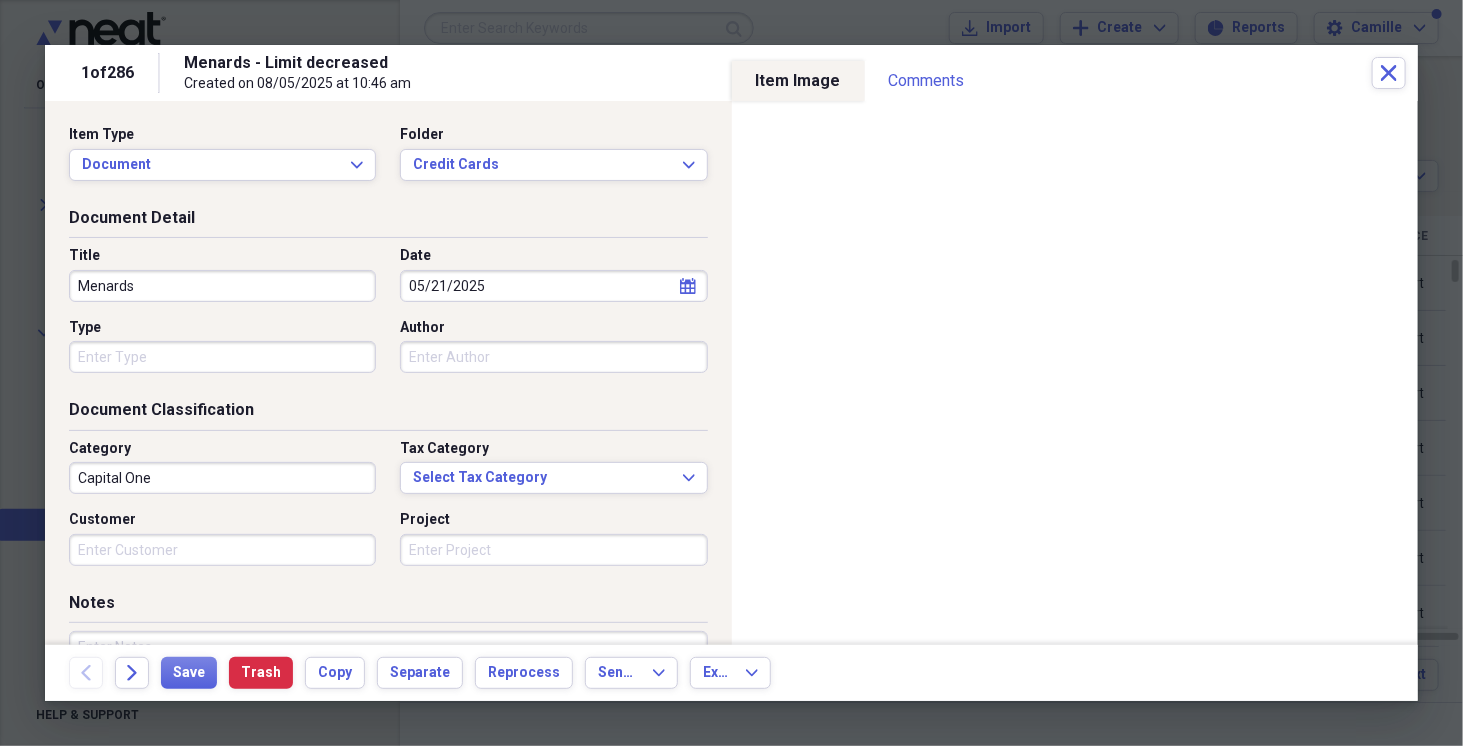 type on "Menards" 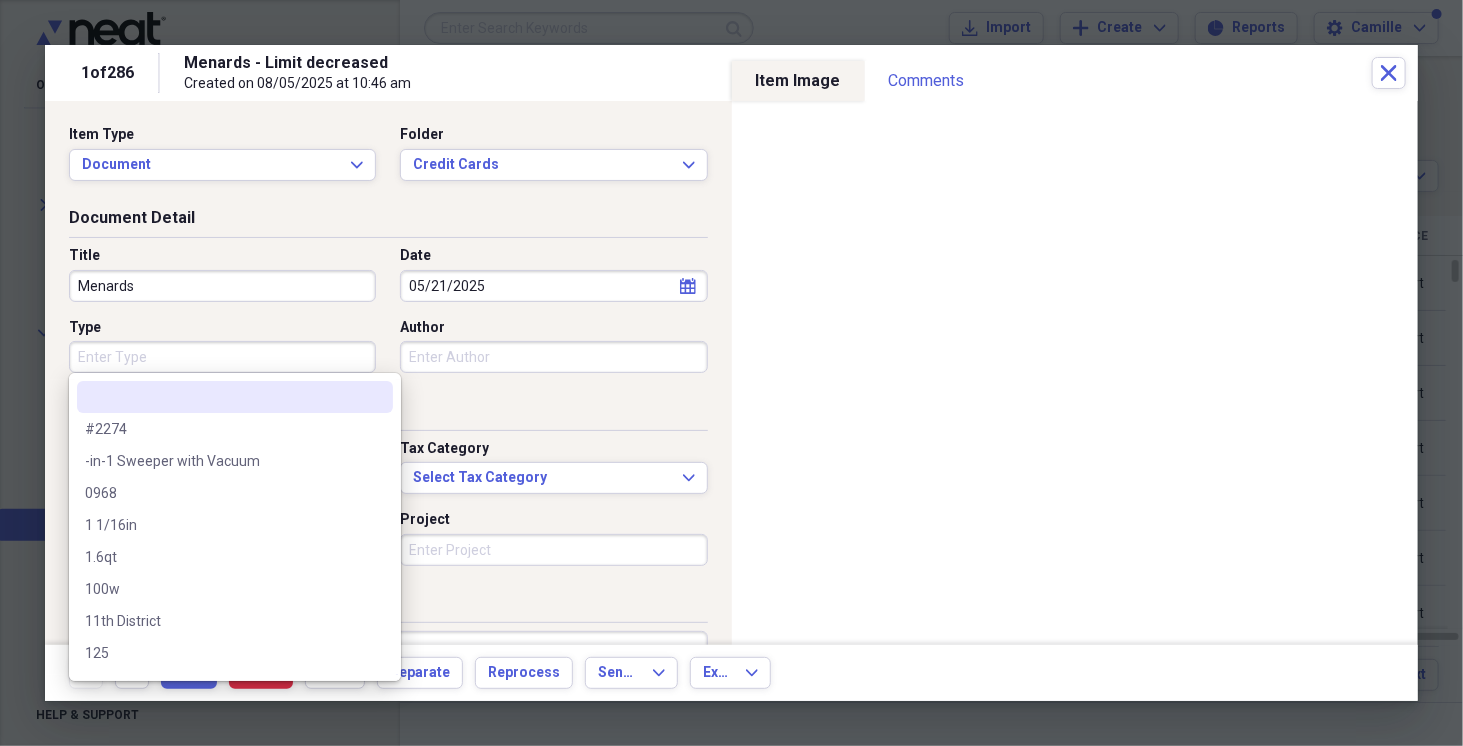 drag, startPoint x: 288, startPoint y: 349, endPoint x: 275, endPoint y: 353, distance: 13.601471 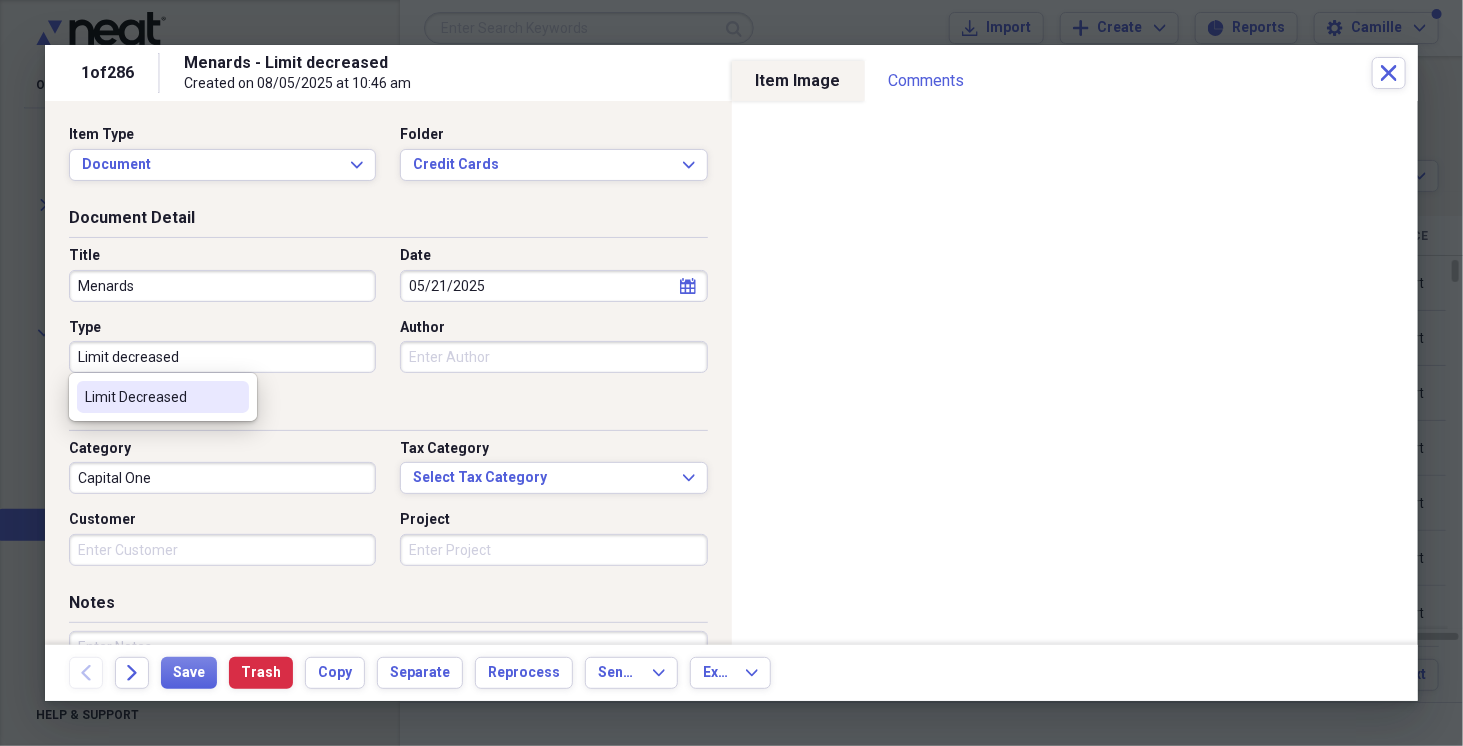 drag, startPoint x: 130, startPoint y: 384, endPoint x: 120, endPoint y: 386, distance: 10.198039 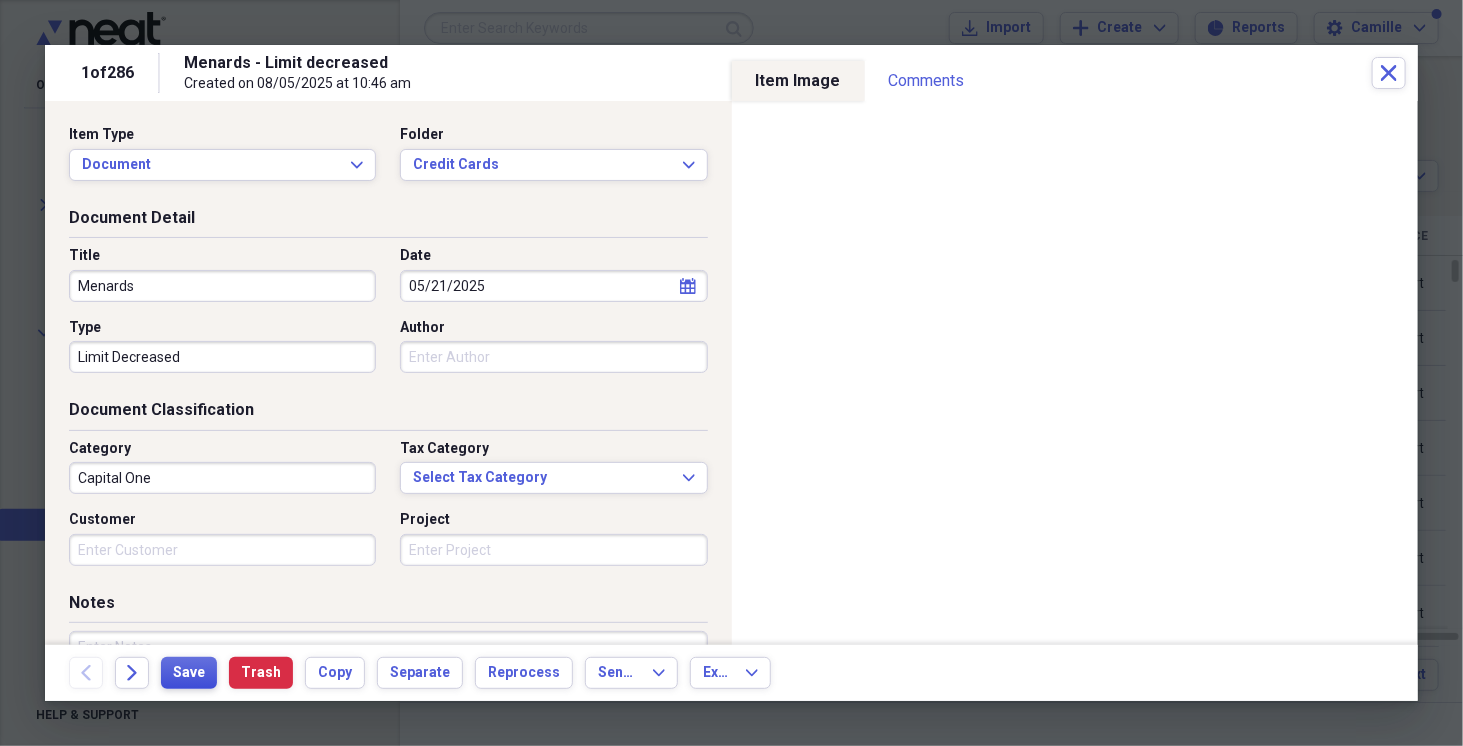 click on "Save" at bounding box center (189, 673) 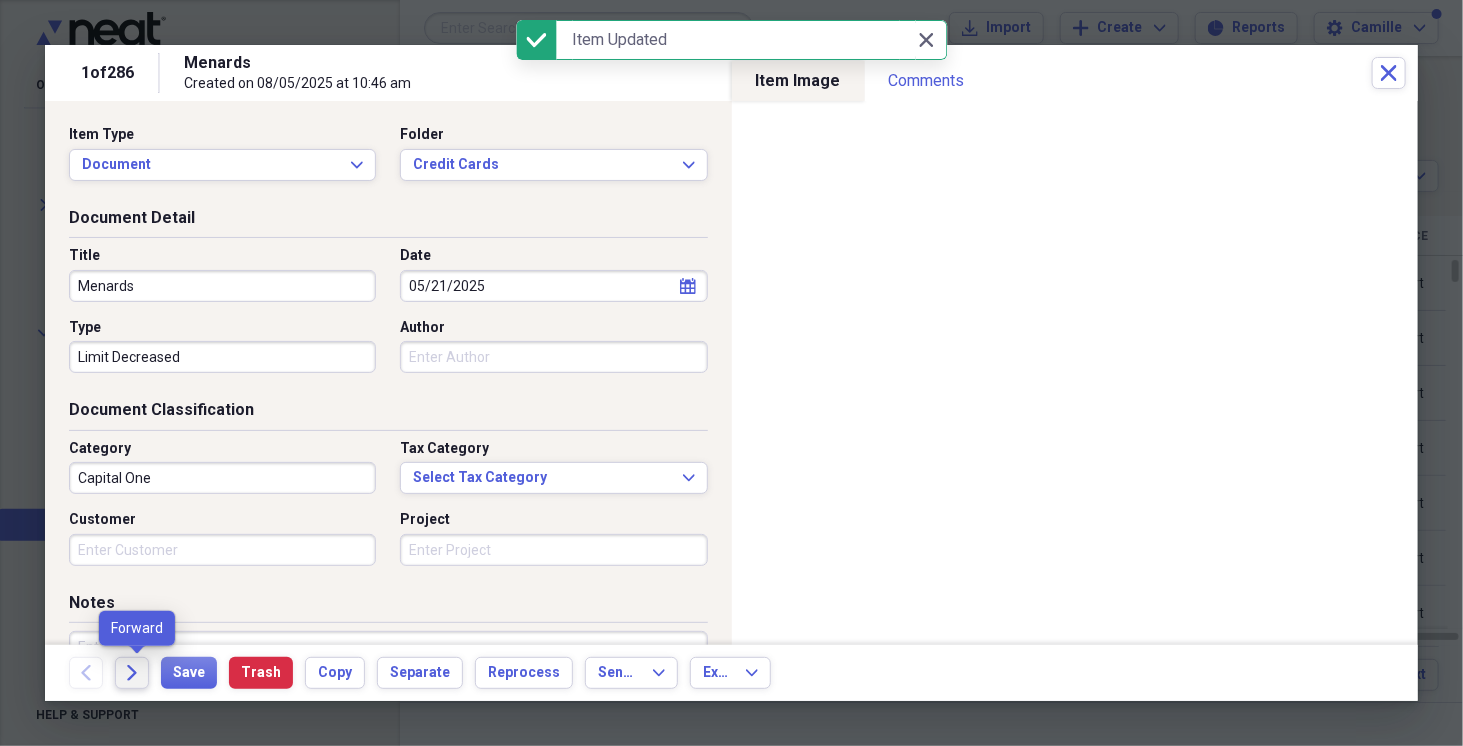 click on "Forward" at bounding box center (132, 673) 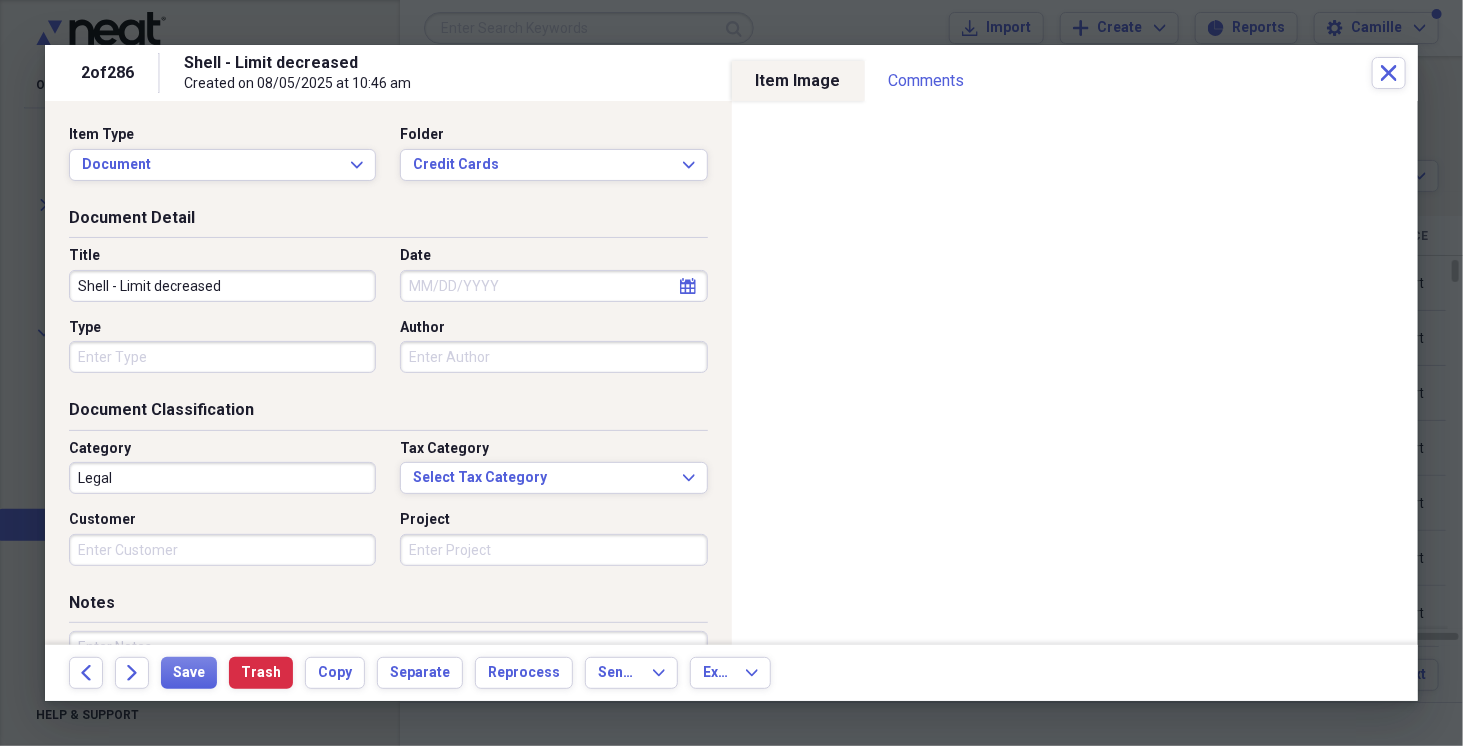 select on "7" 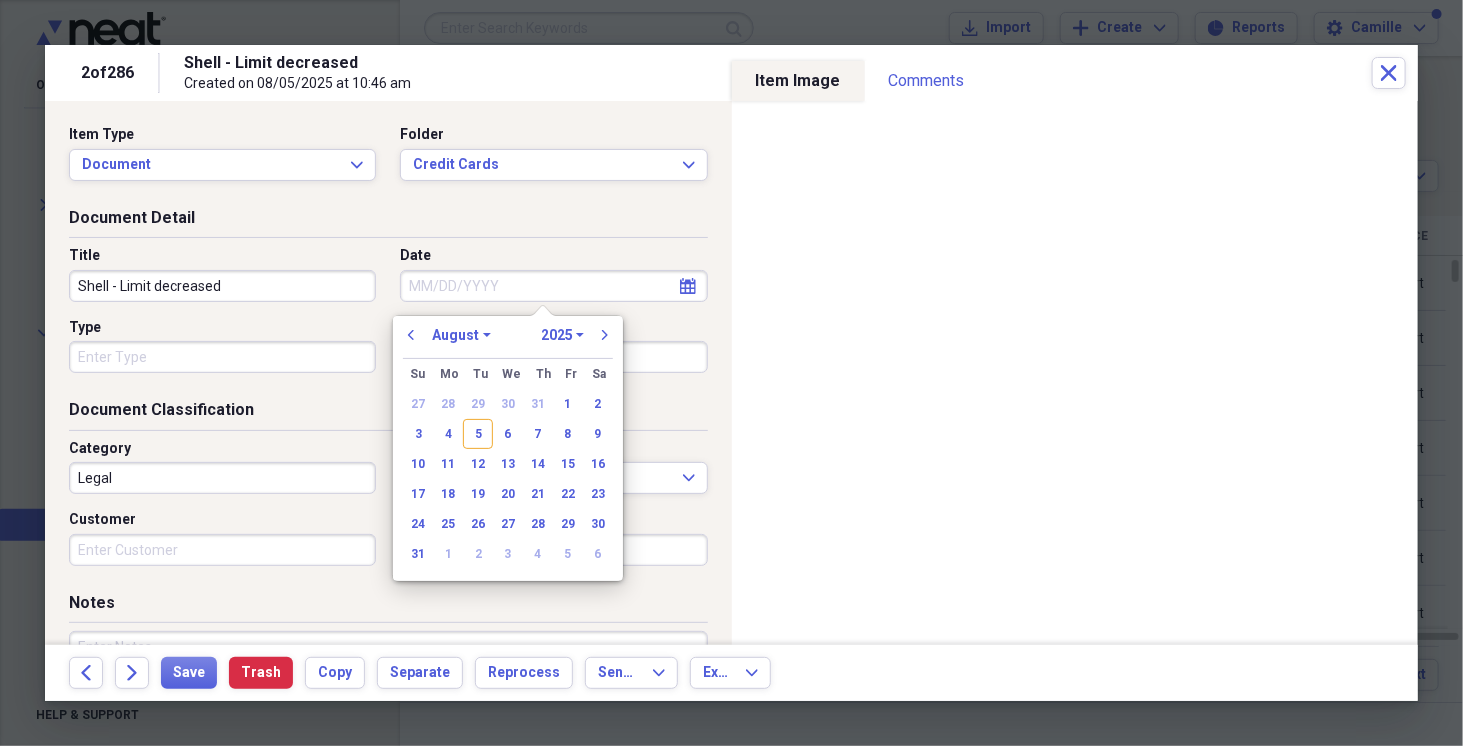 click on "Date" at bounding box center [553, 286] 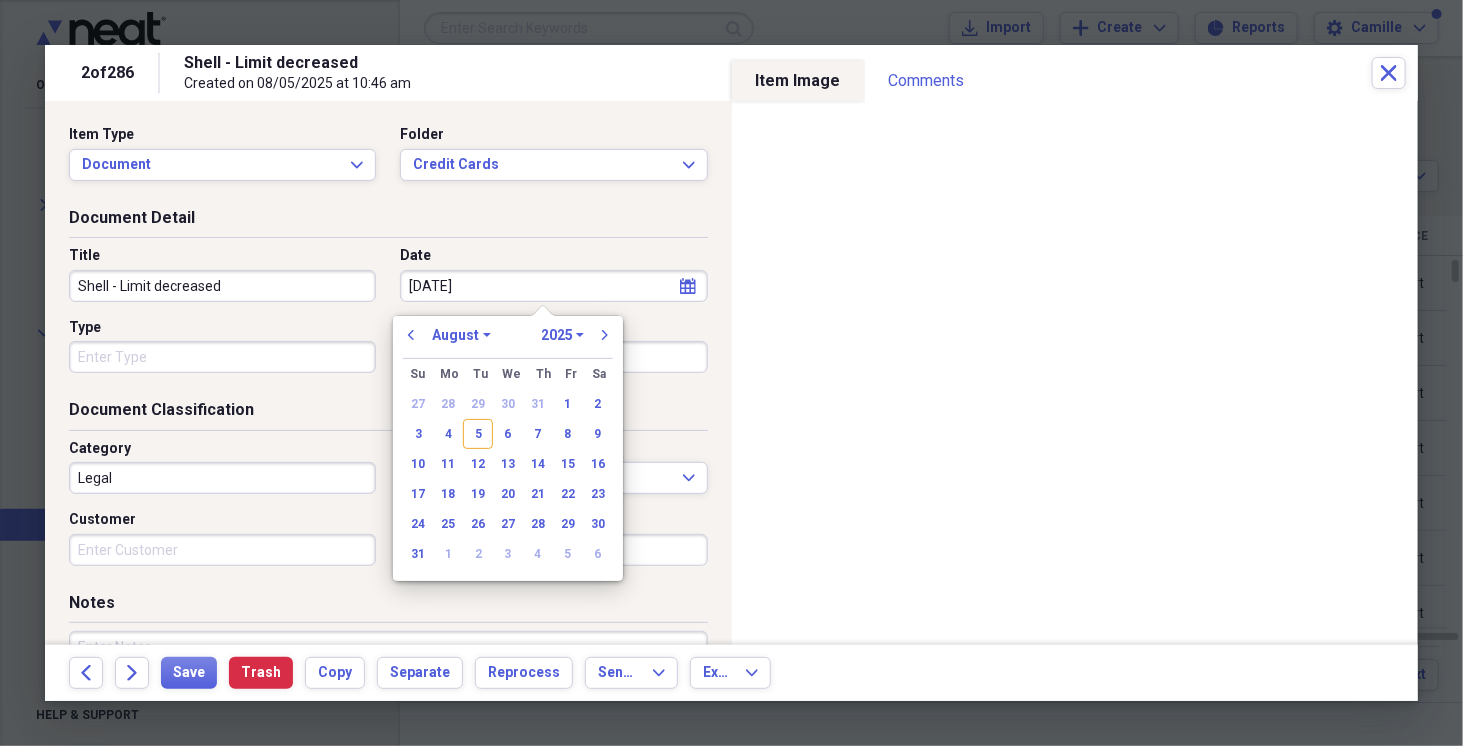 type on "5/24/25" 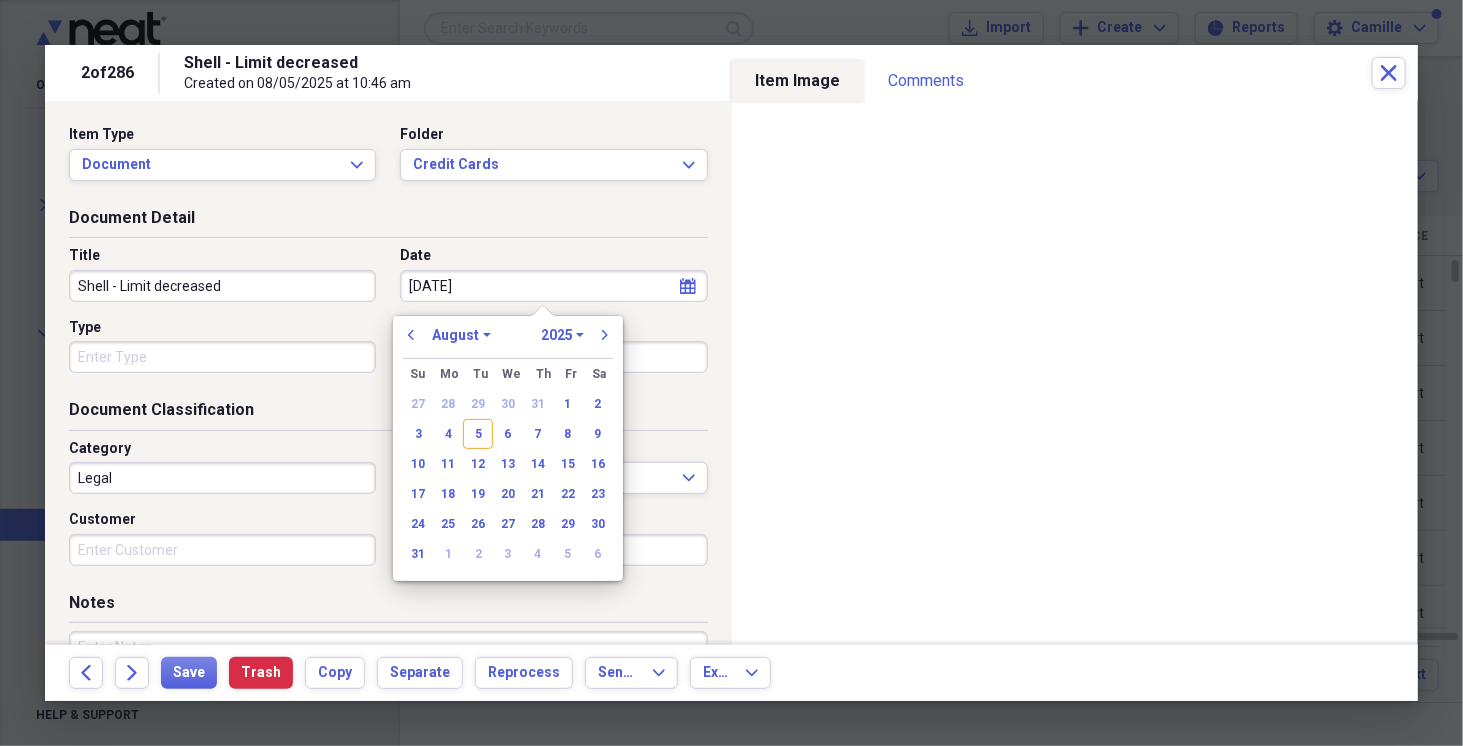 select on "4" 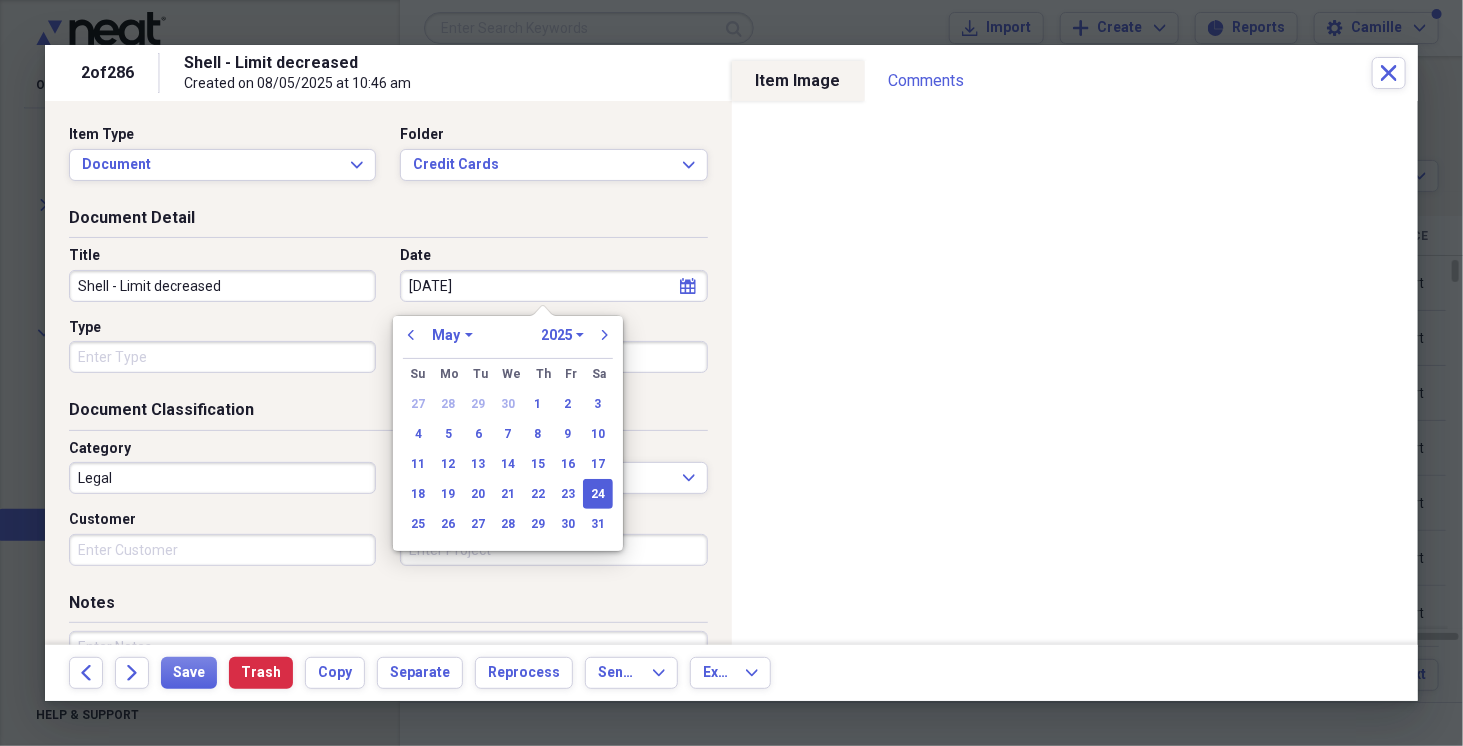 type on "05/24/2025" 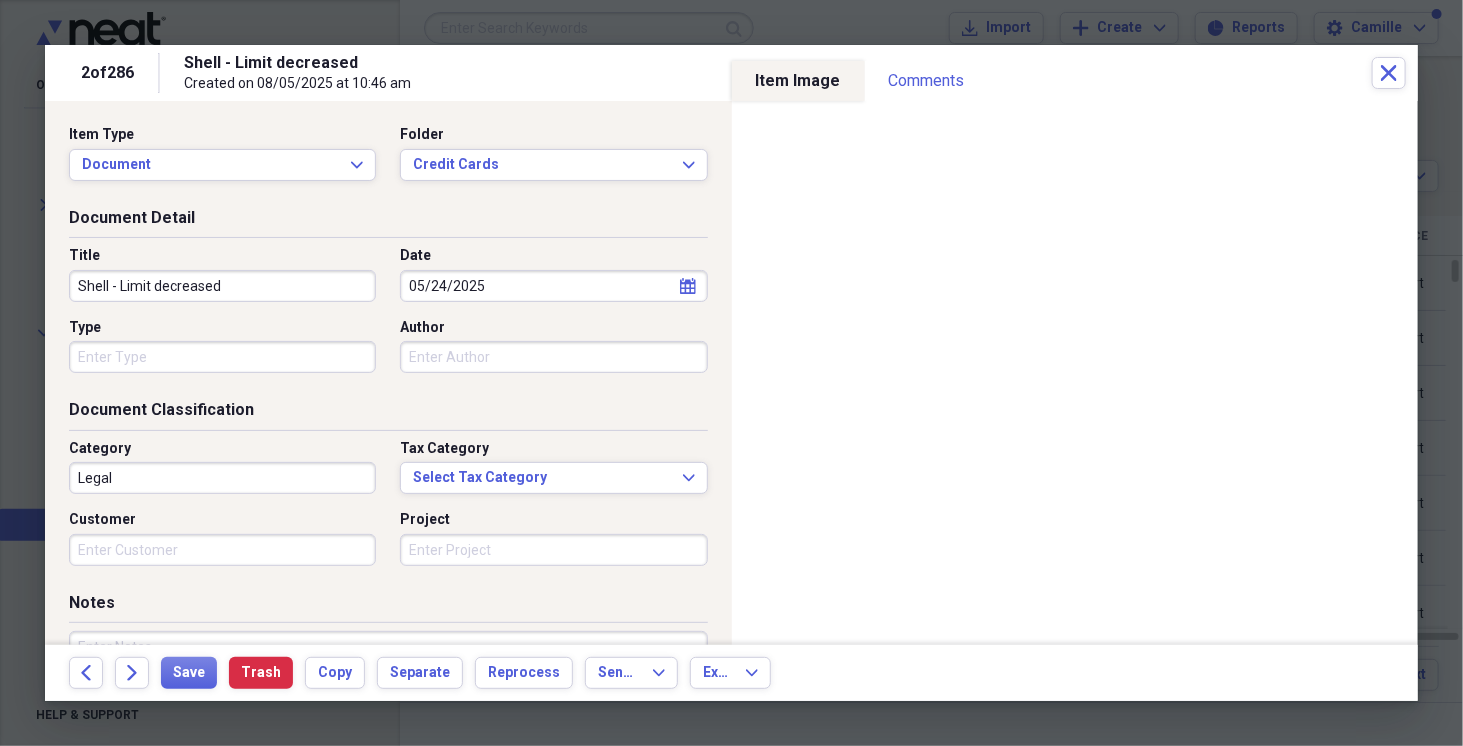 drag, startPoint x: 111, startPoint y: 279, endPoint x: 336, endPoint y: 285, distance: 225.07999 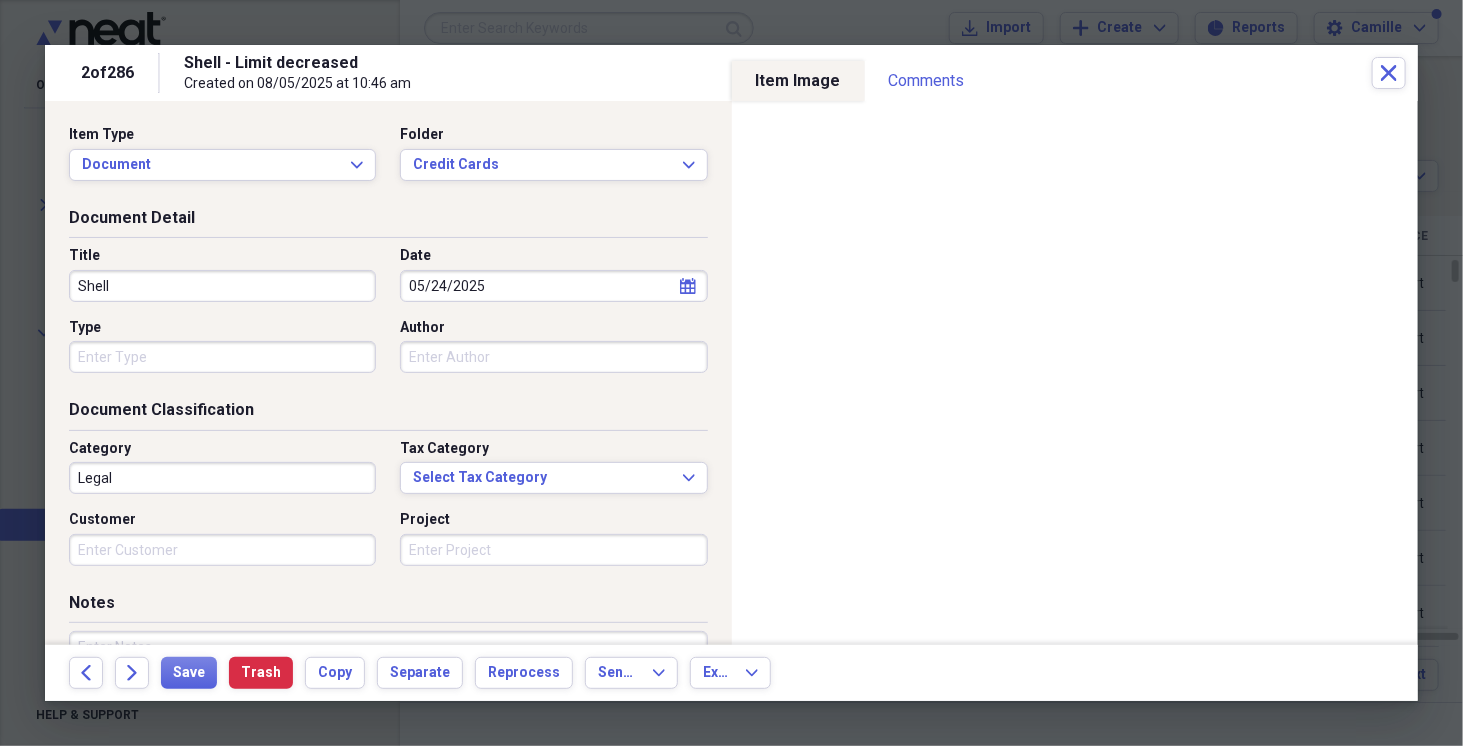 type on "Shell" 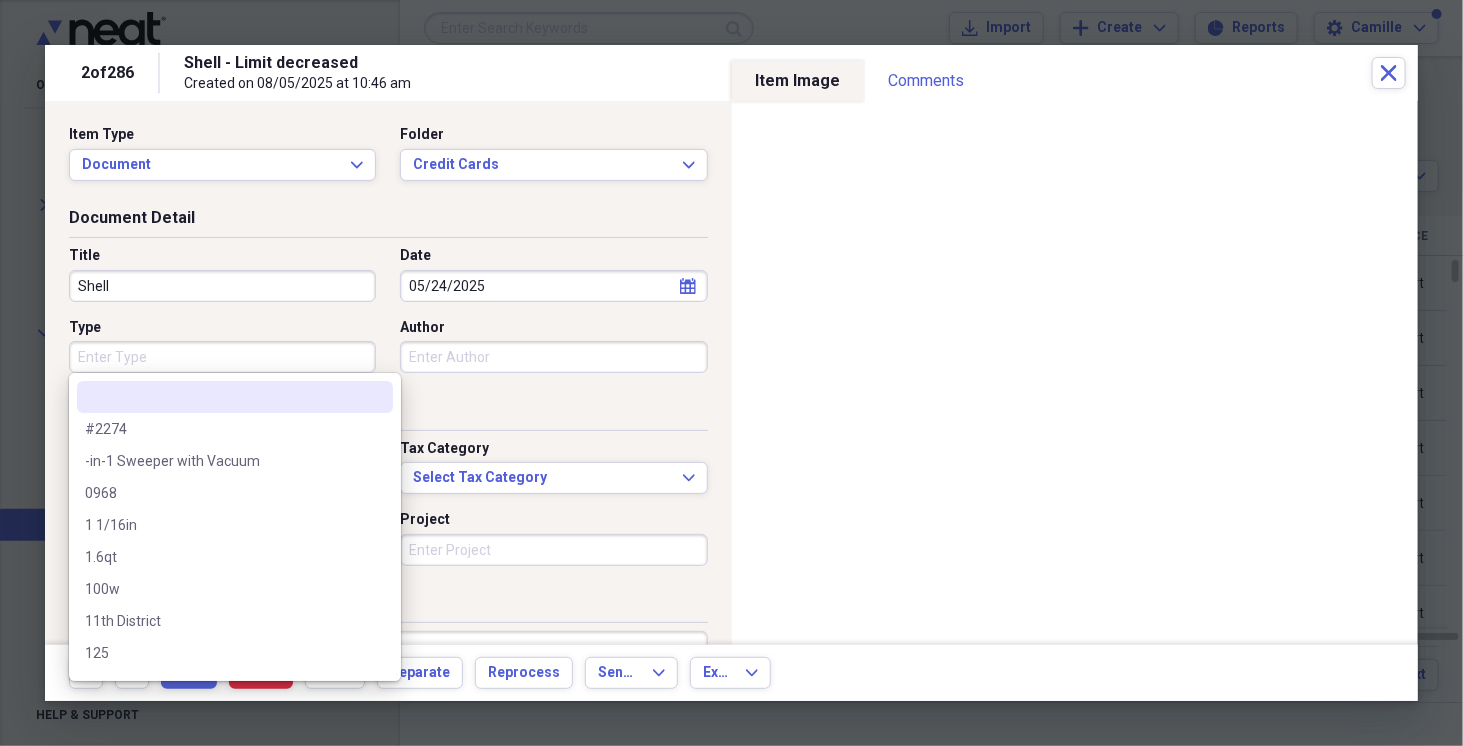paste on "- Limit decreased" 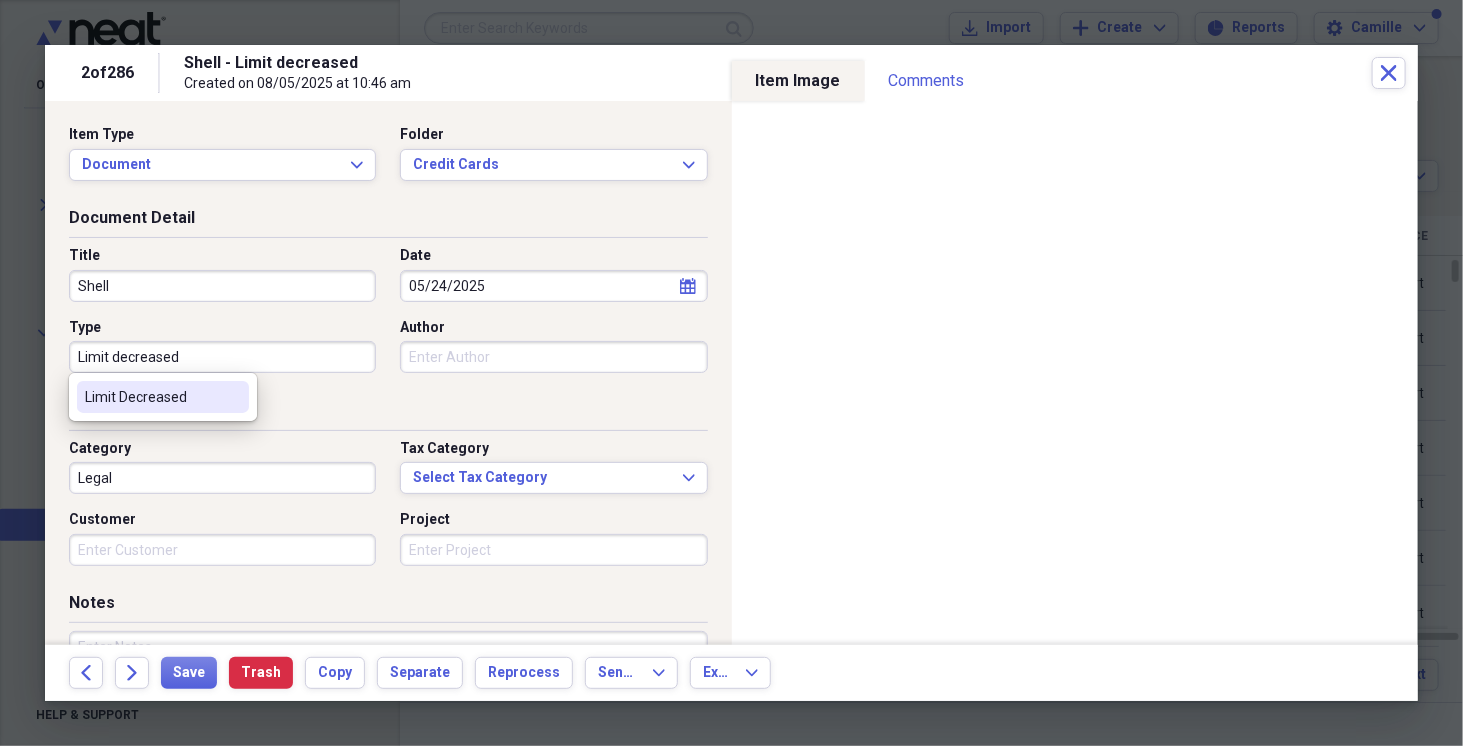 click on "Limit Decreased" at bounding box center (151, 397) 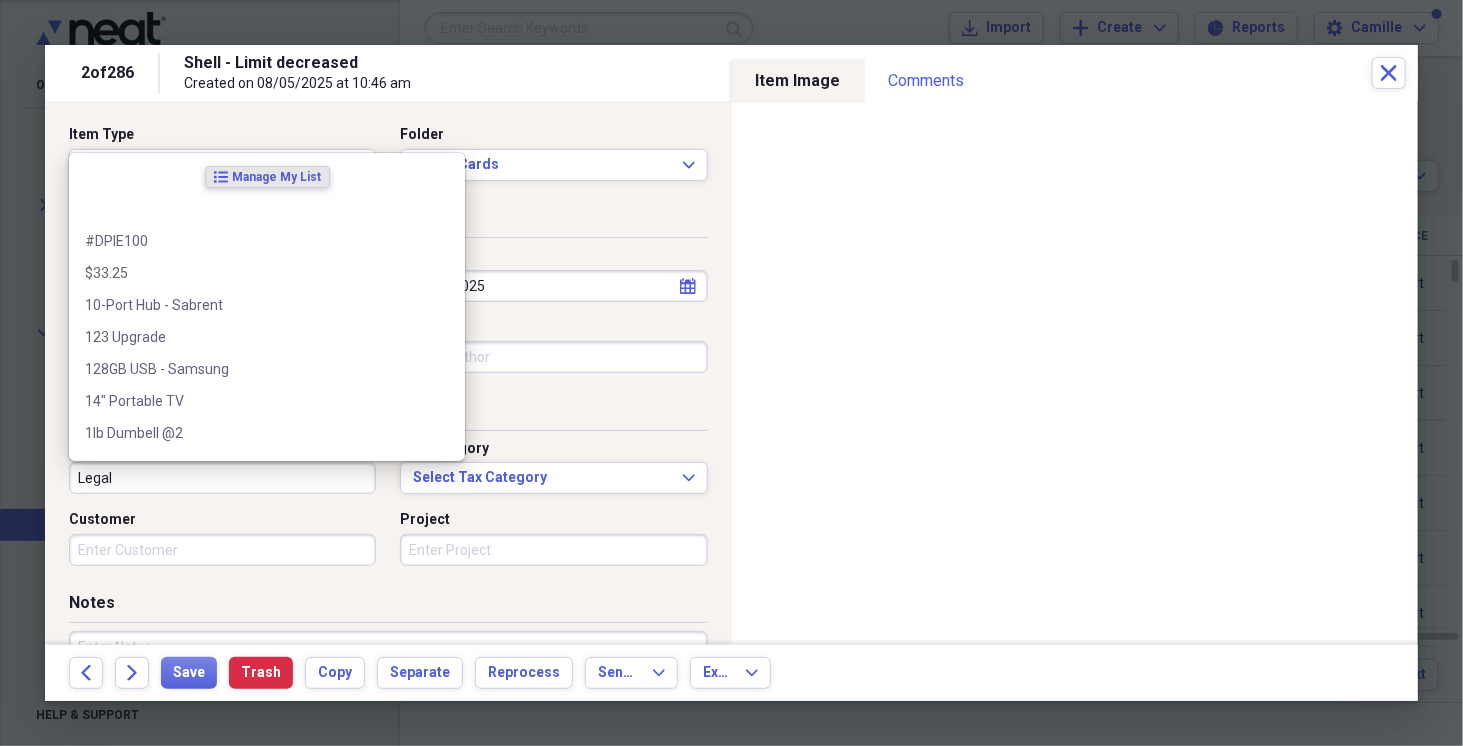 click on "Legal" at bounding box center [222, 478] 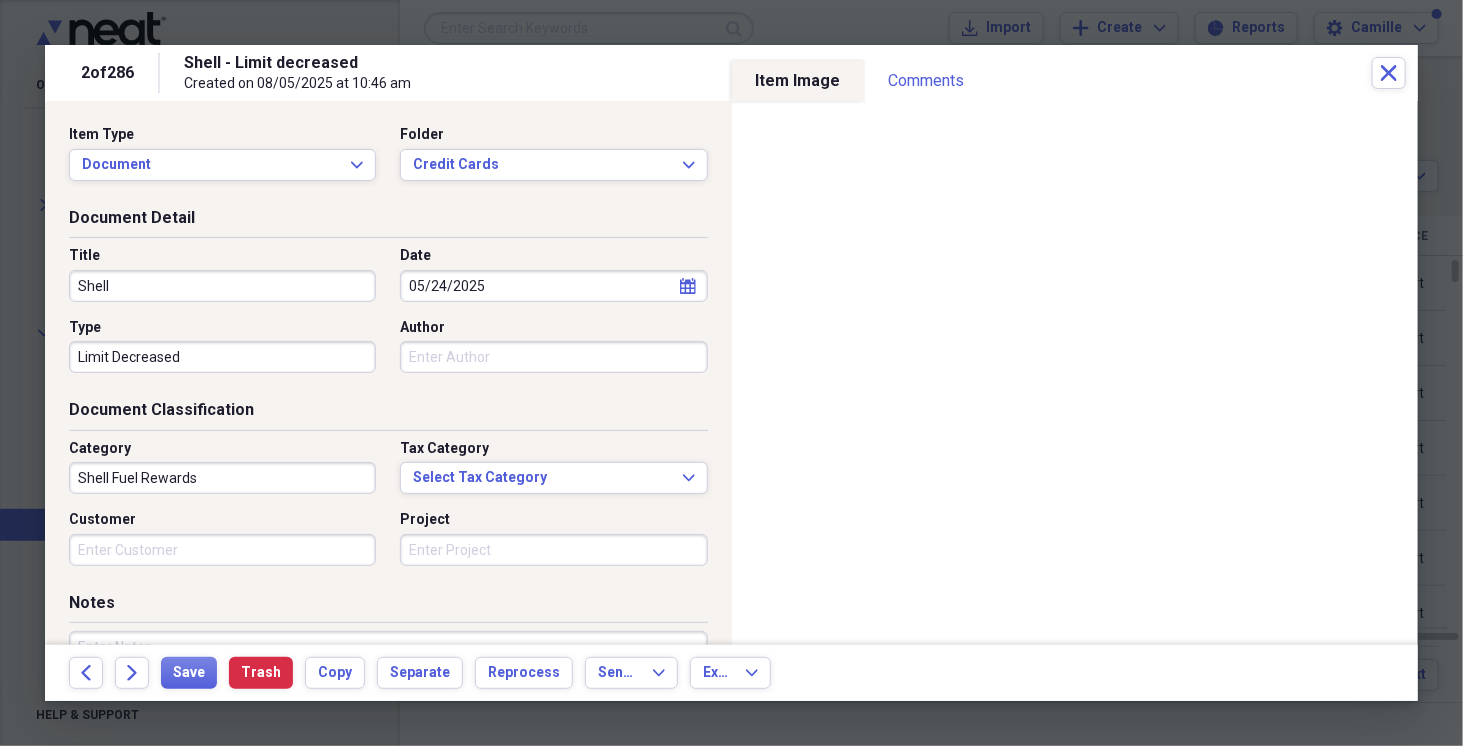 click on "Shell Fuel Rewards" at bounding box center (222, 478) 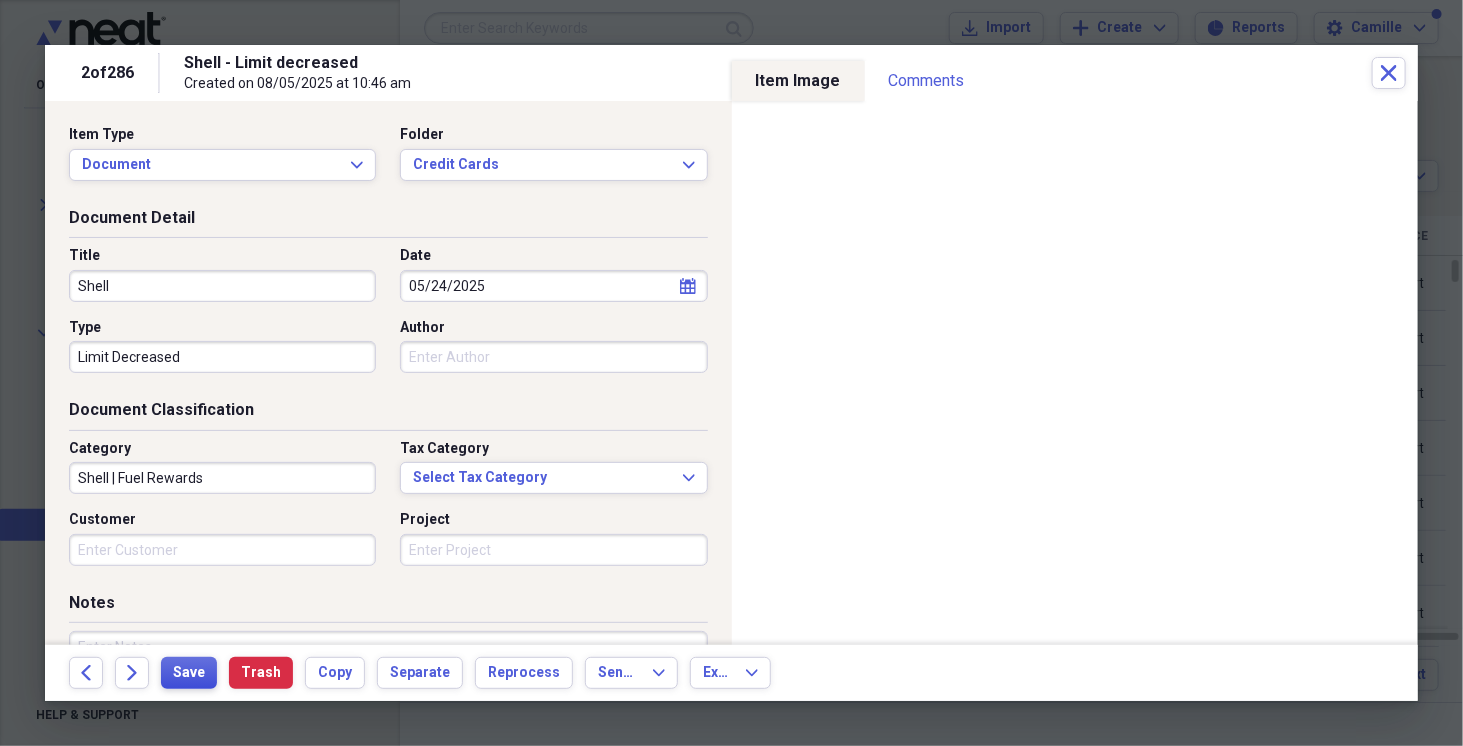 type on "Shell | Fuel Rewards" 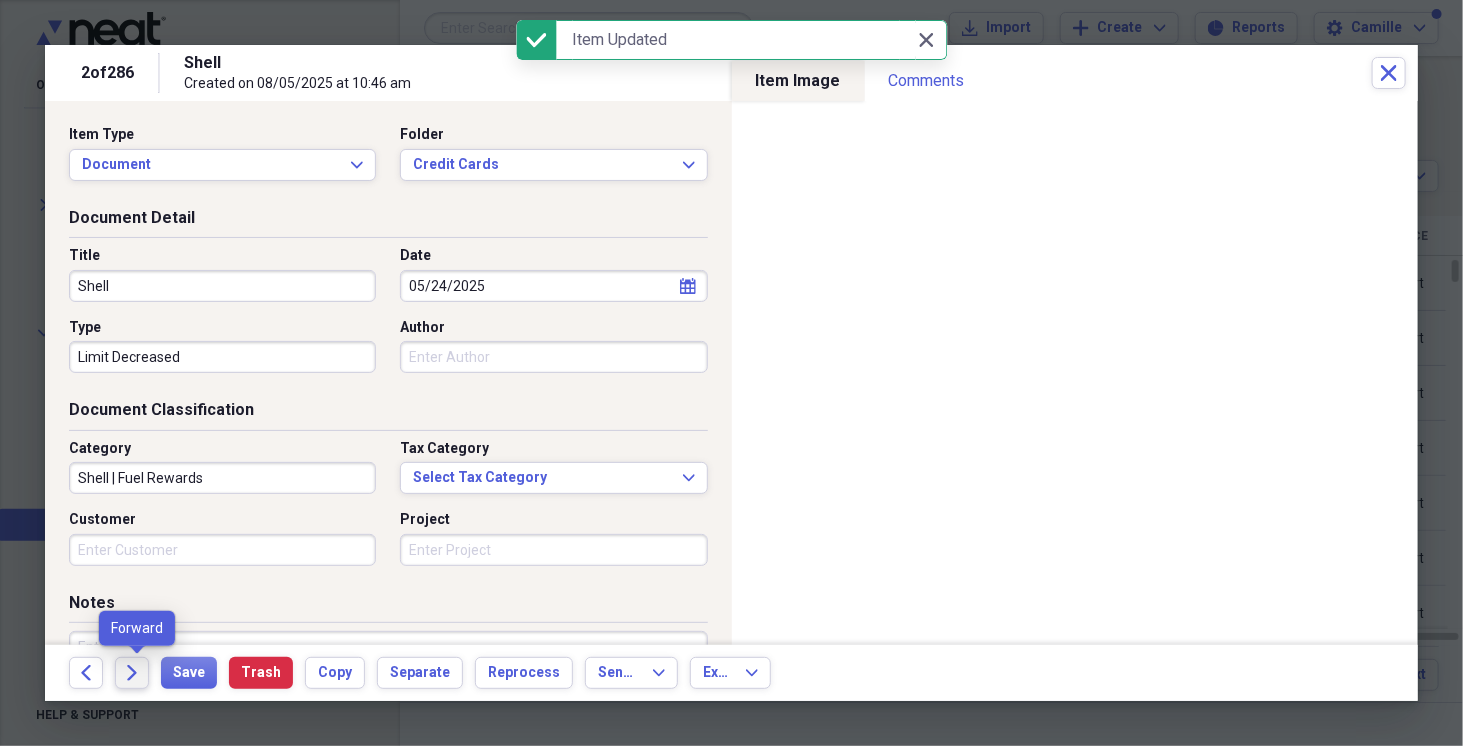 click on "Forward" 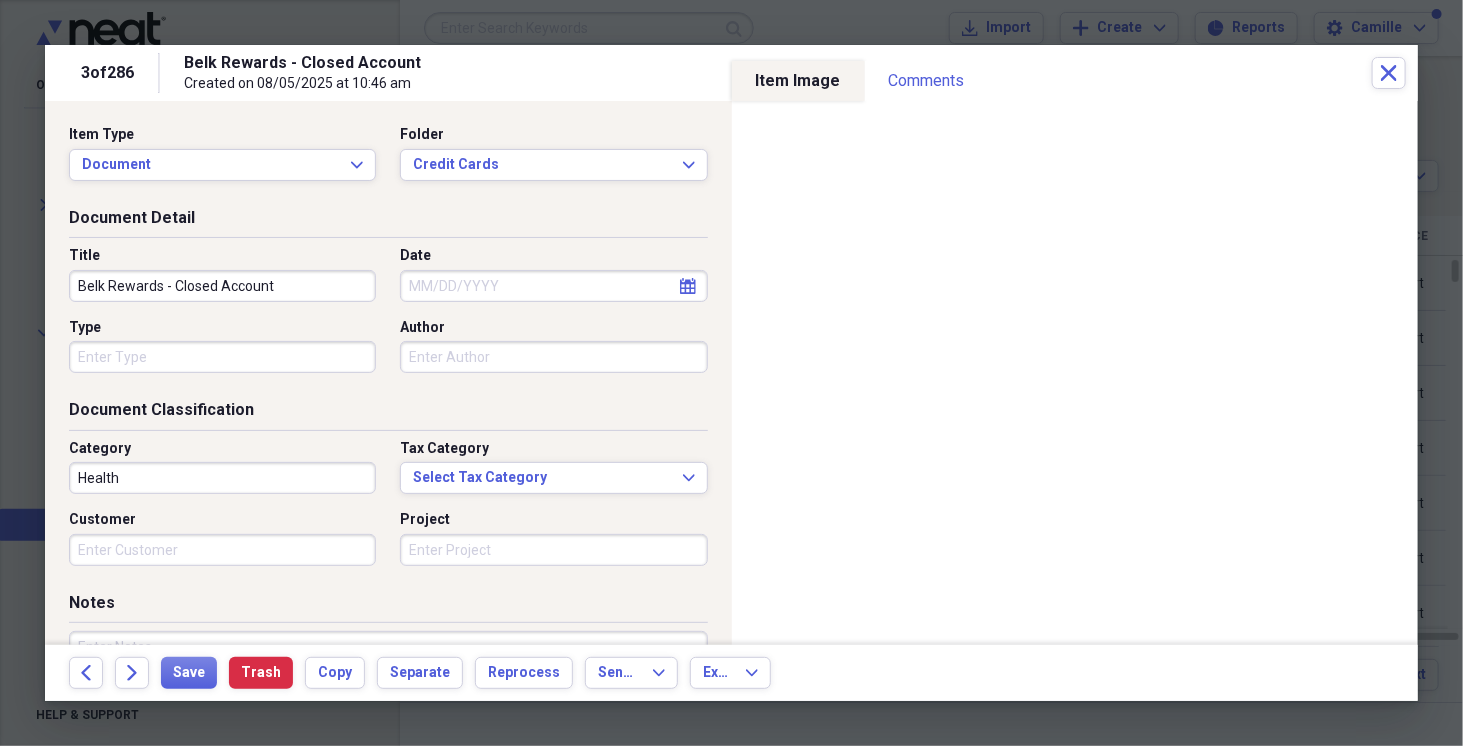 select on "7" 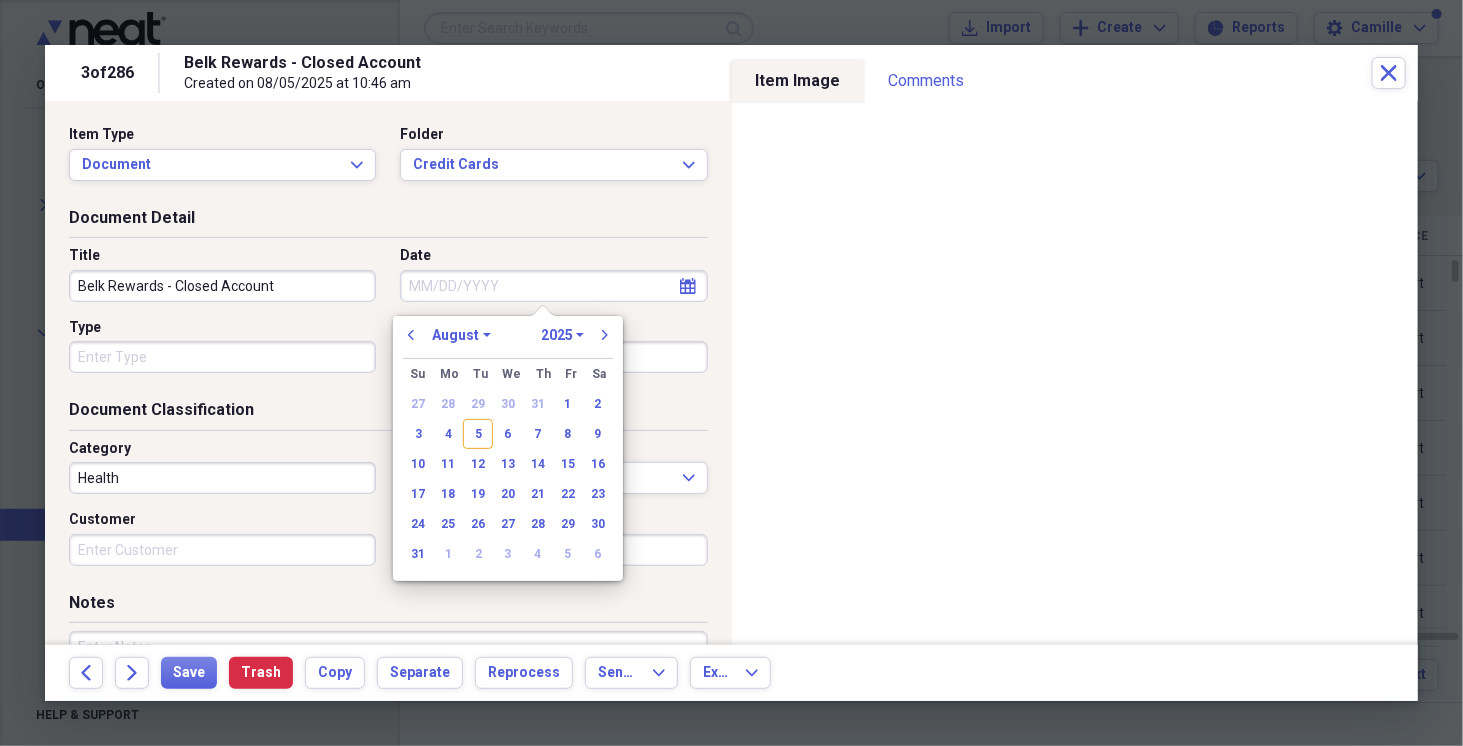 click on "Date" at bounding box center [553, 286] 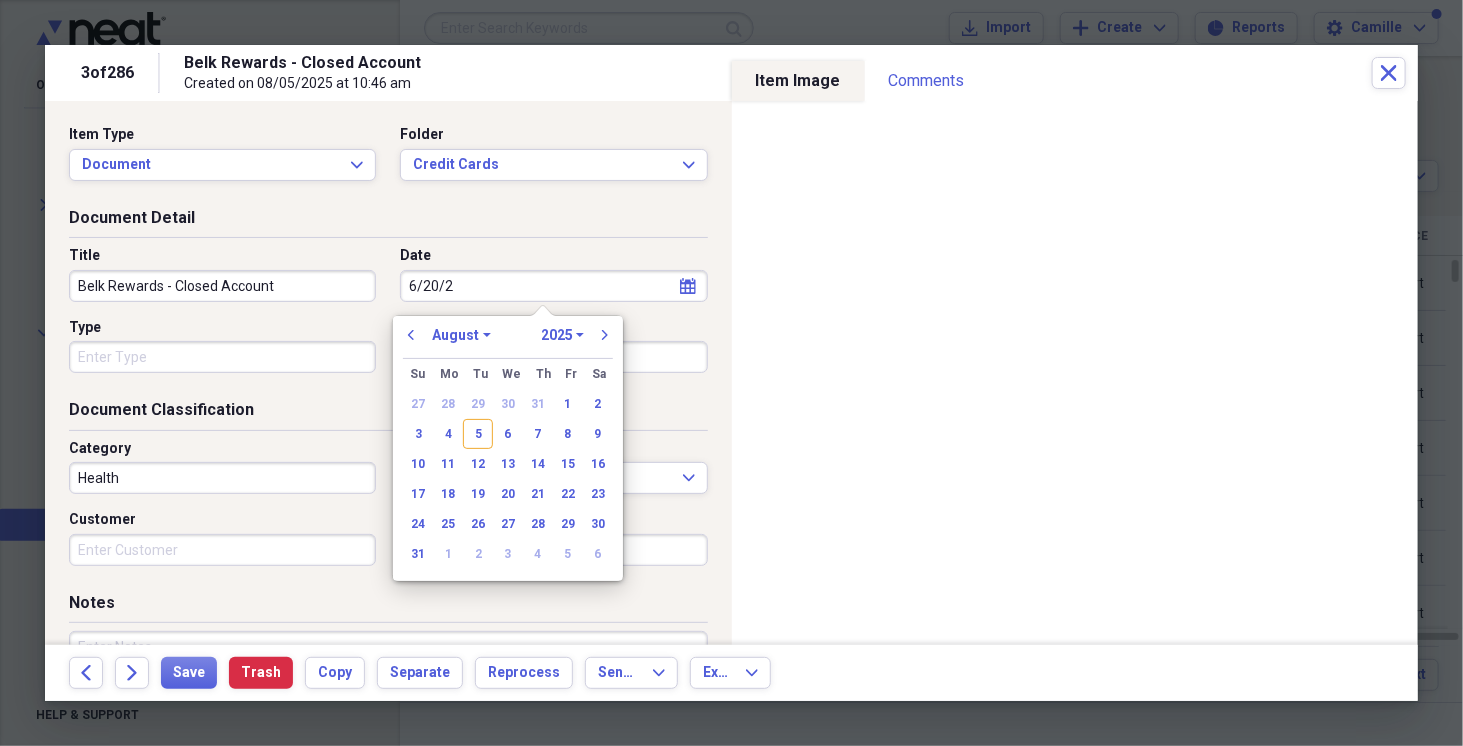 type on "6/20/25" 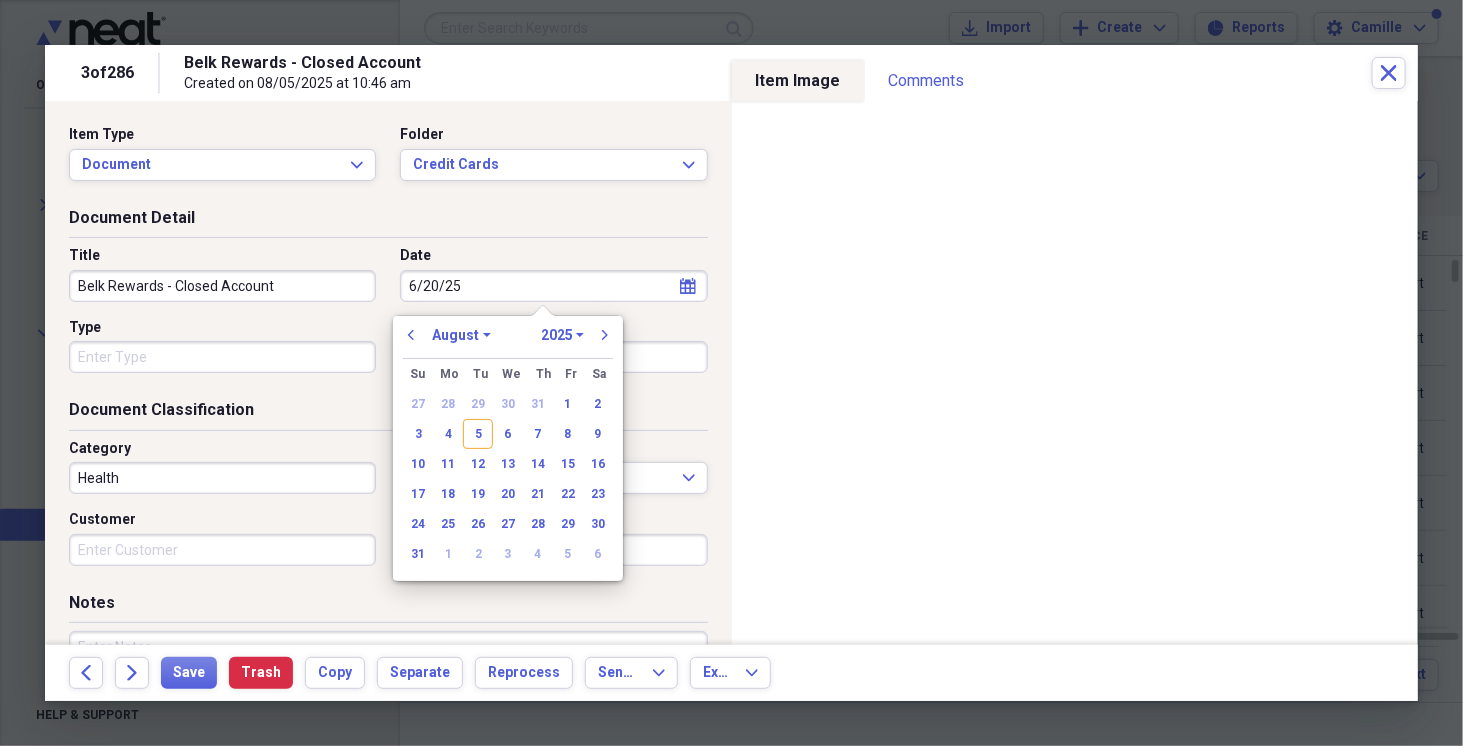 select on "5" 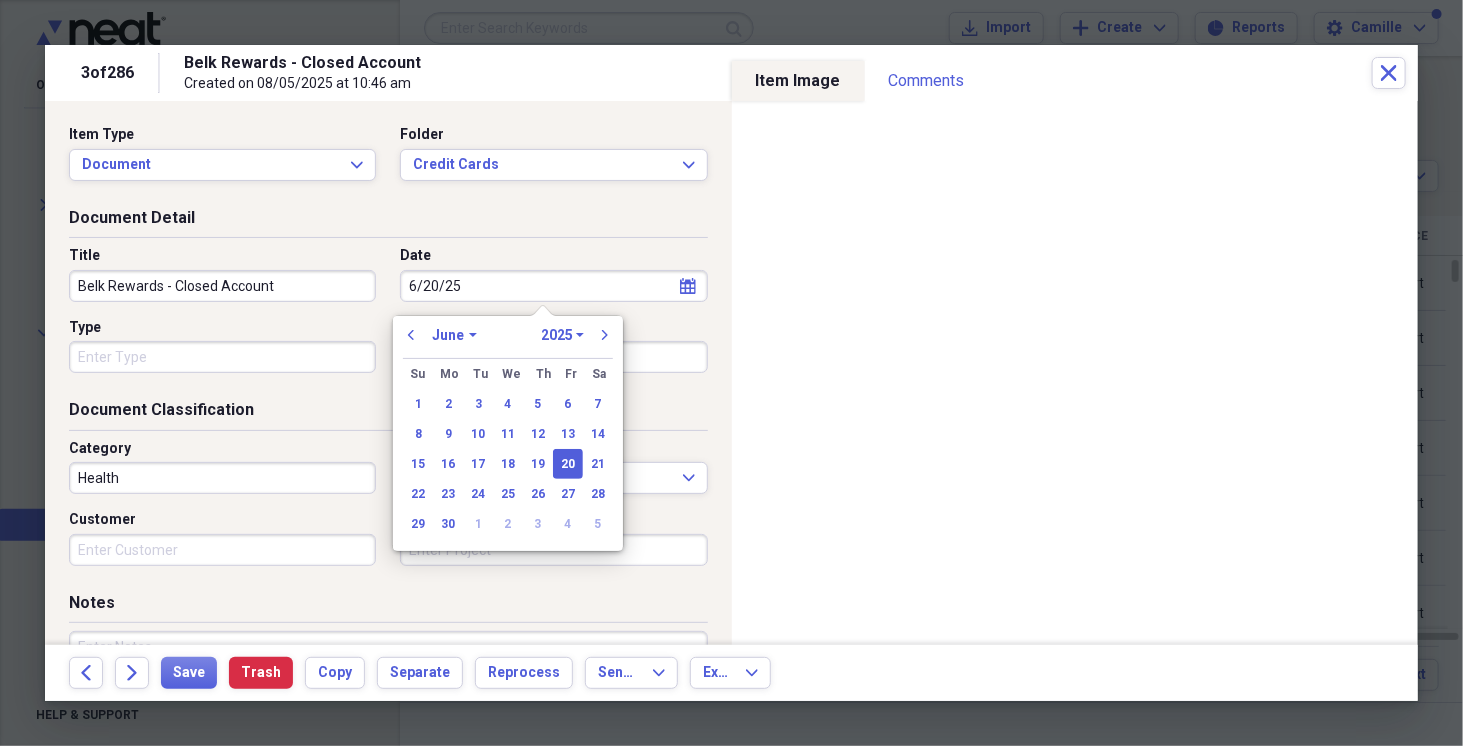 type on "06/20/2025" 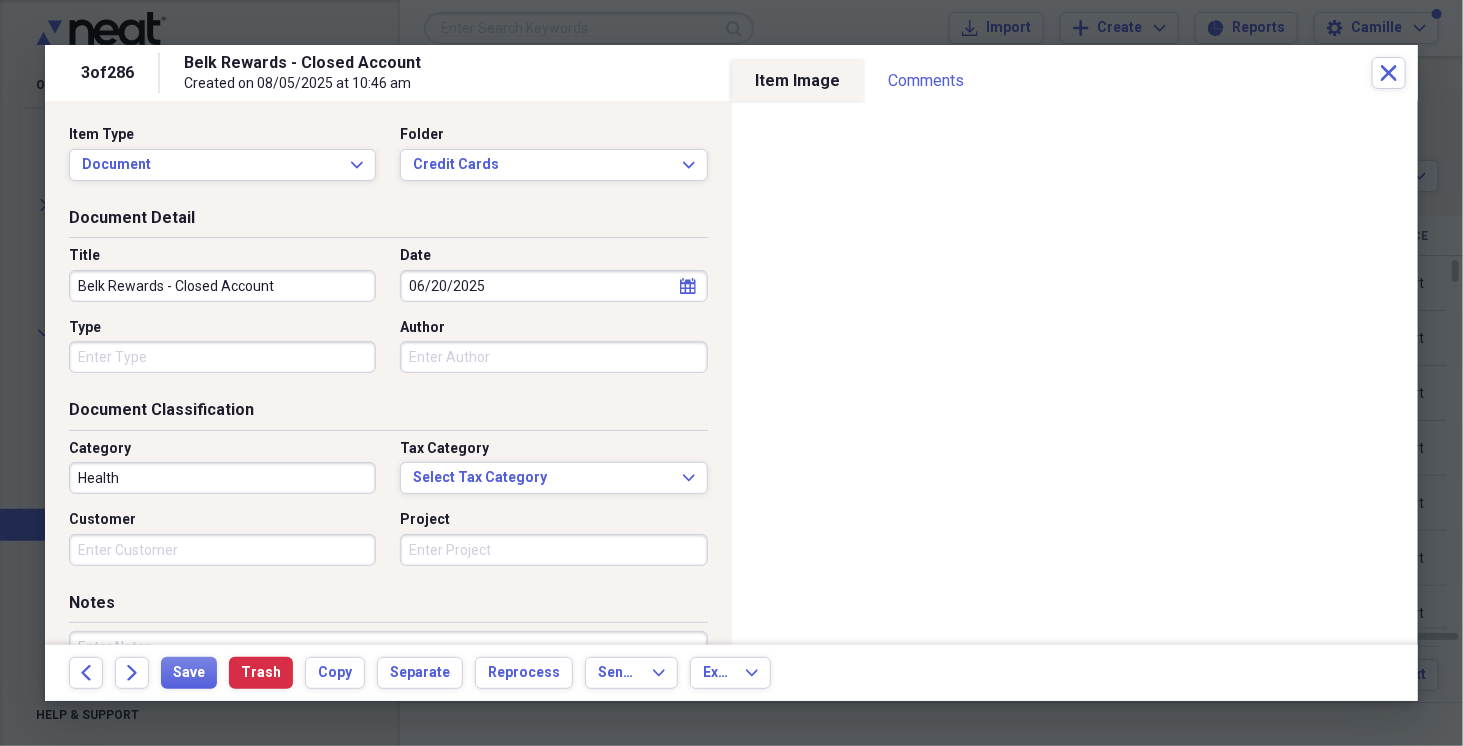 drag, startPoint x: 164, startPoint y: 288, endPoint x: 379, endPoint y: 275, distance: 215.39267 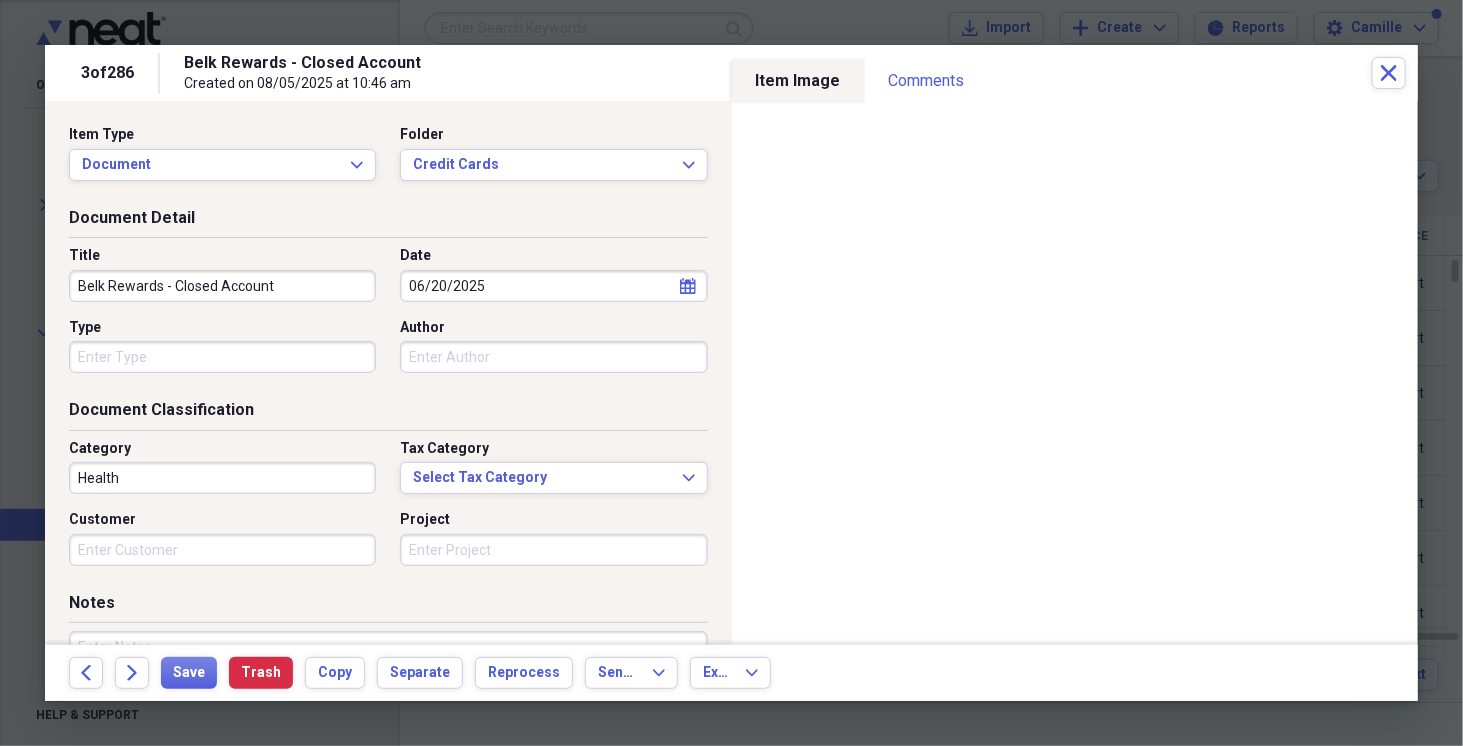 click on "Title Belk Rewards - Closed Account" at bounding box center (228, 274) 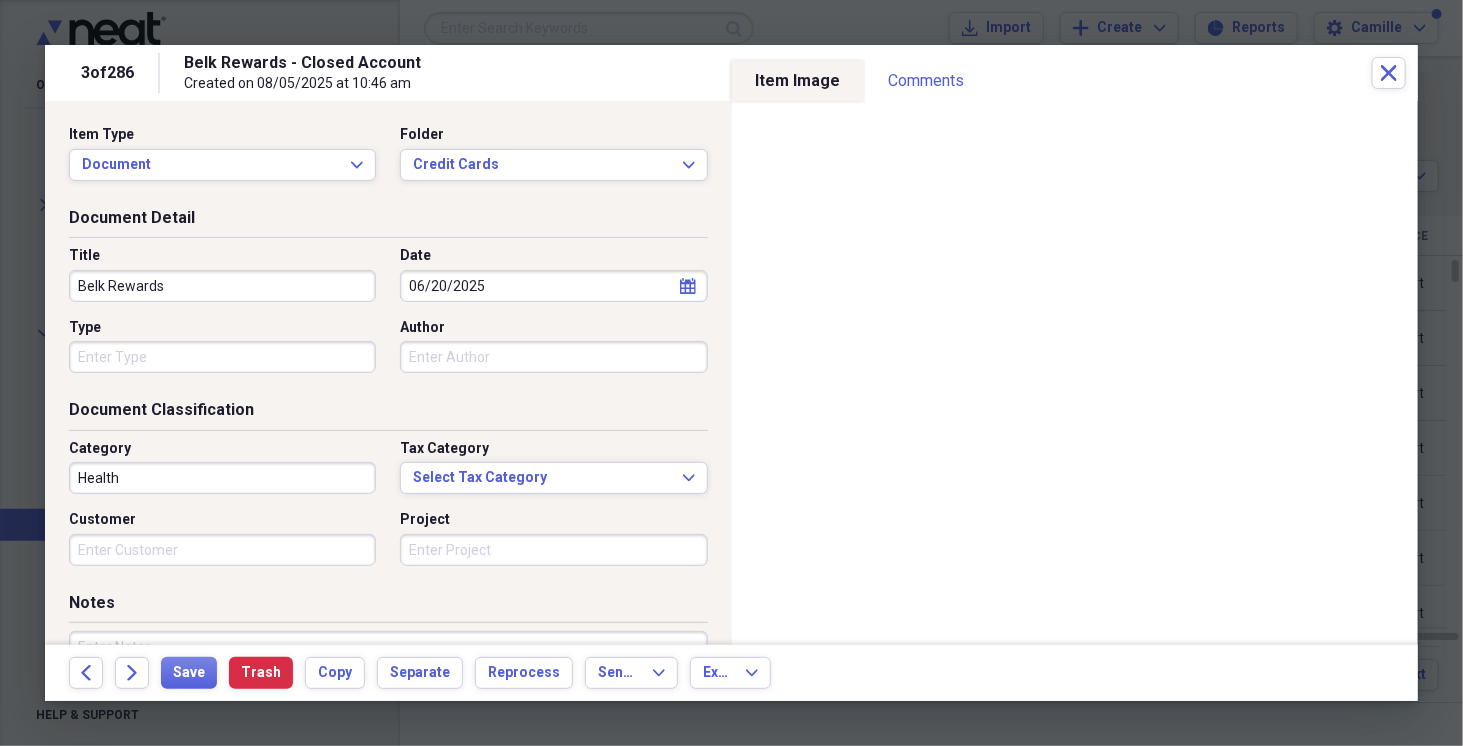 type on "Belk Rewards" 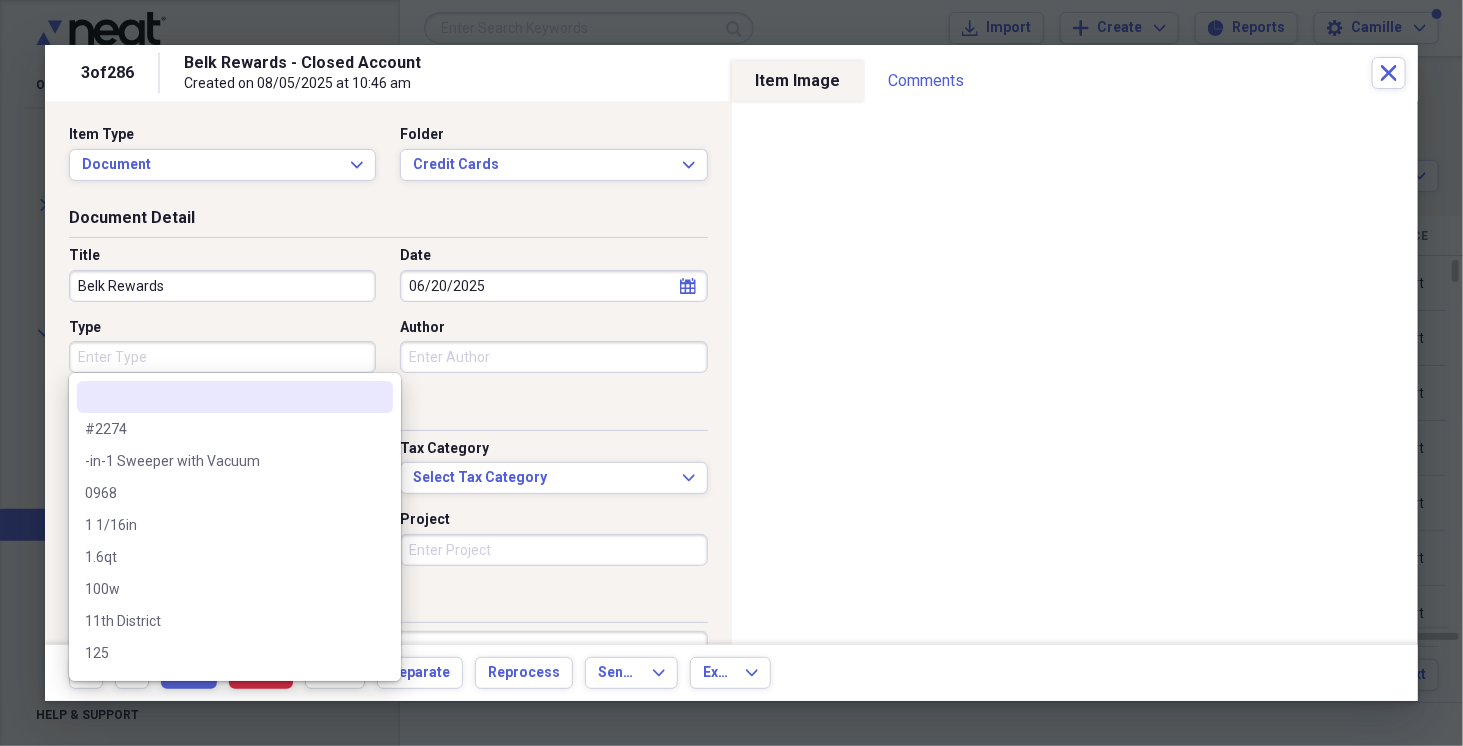 drag, startPoint x: 109, startPoint y: 347, endPoint x: 95, endPoint y: 351, distance: 14.56022 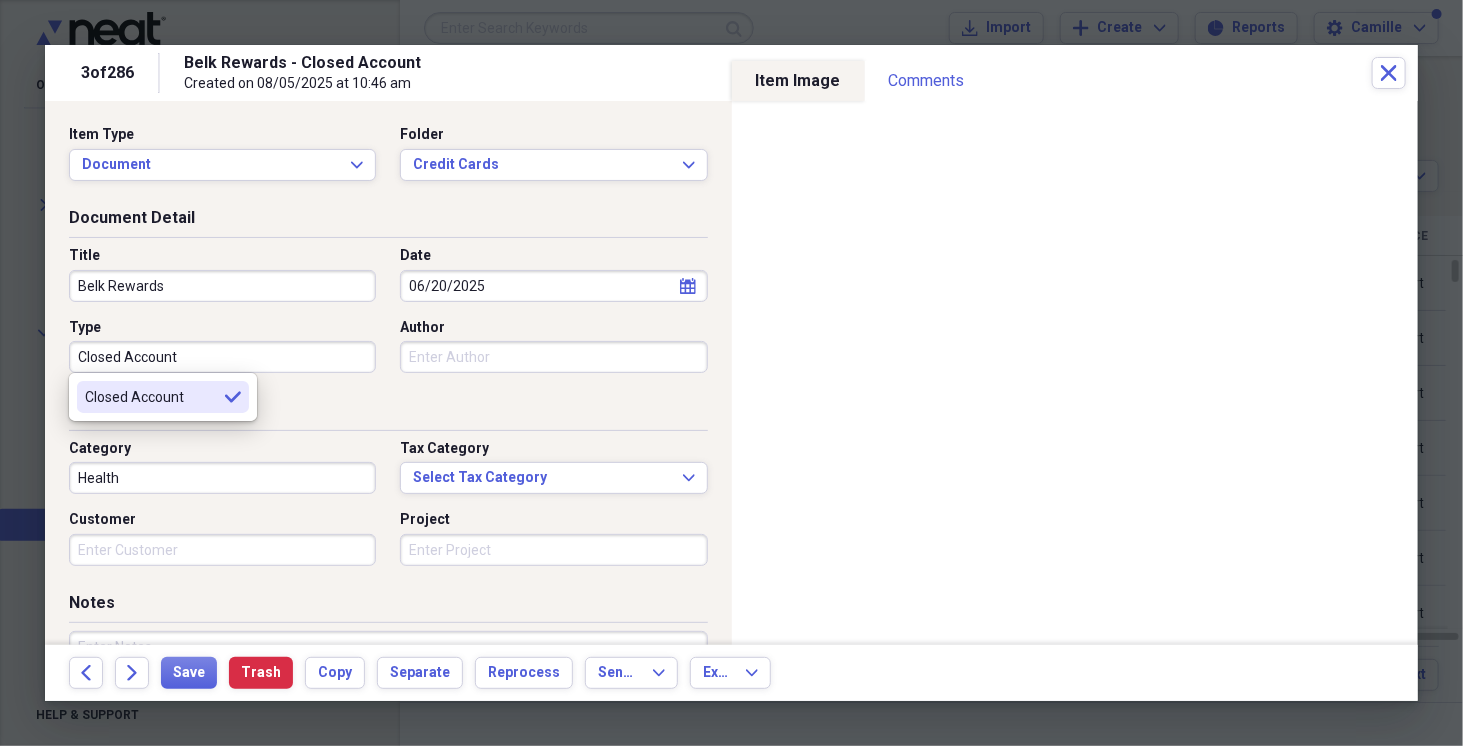 type on "Closed Account" 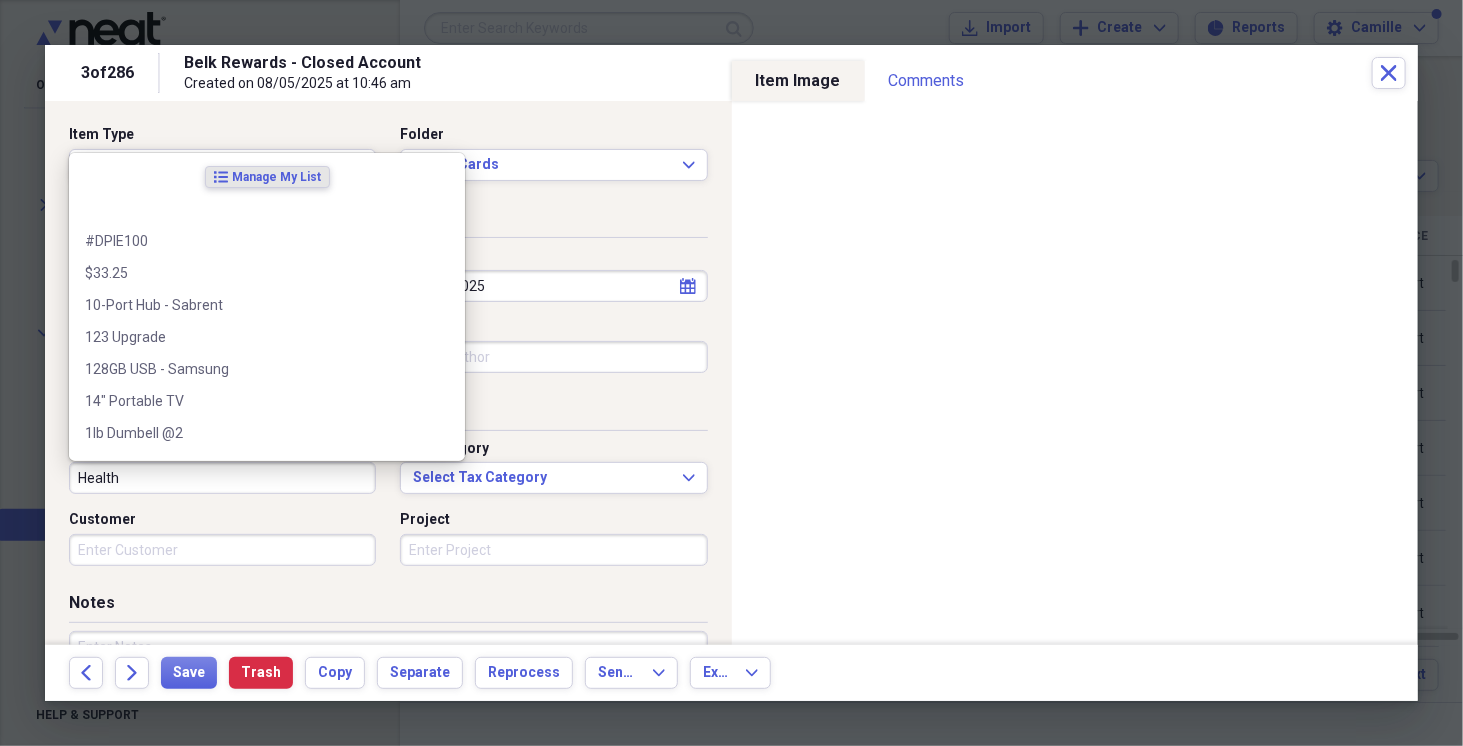 click on "Health" at bounding box center (222, 478) 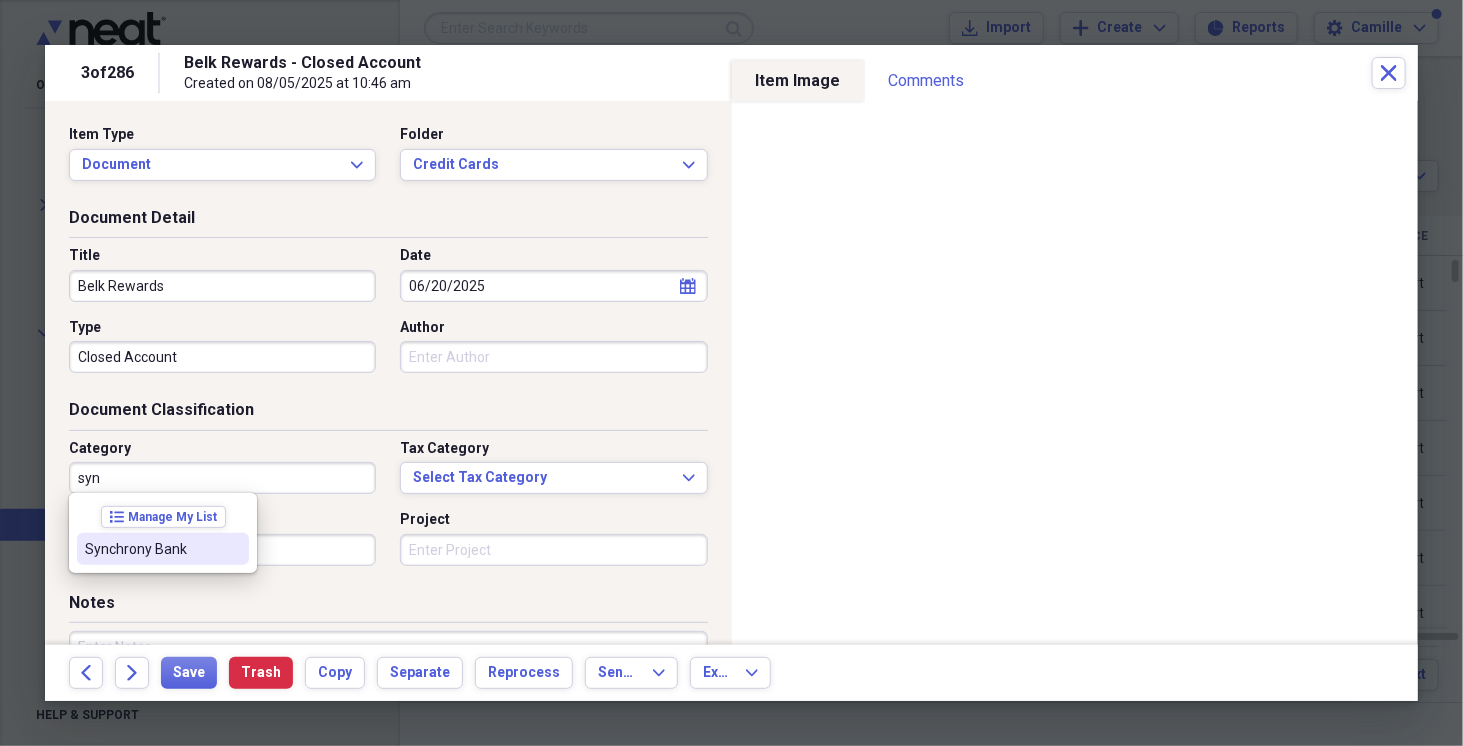 click on "Synchrony Bank" at bounding box center [151, 549] 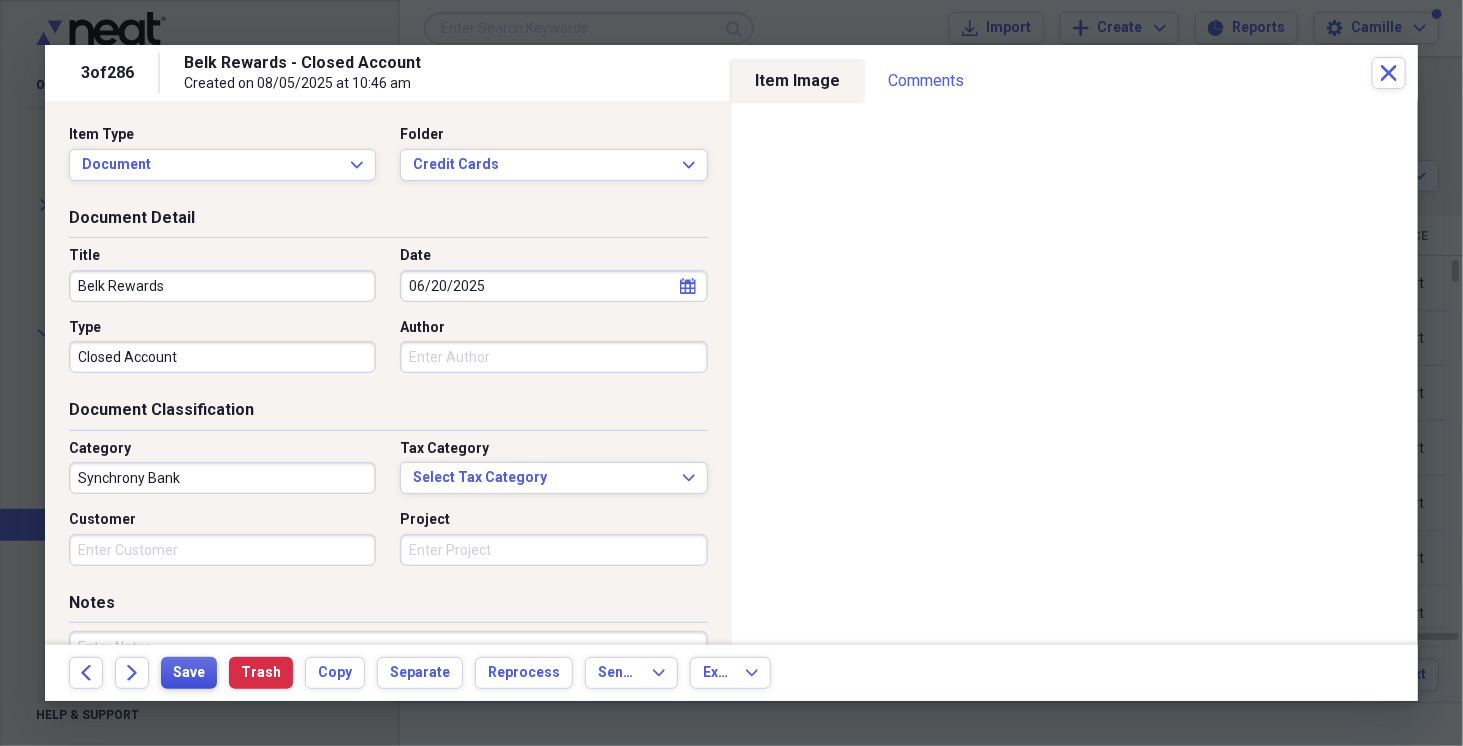 click on "Save" at bounding box center [189, 673] 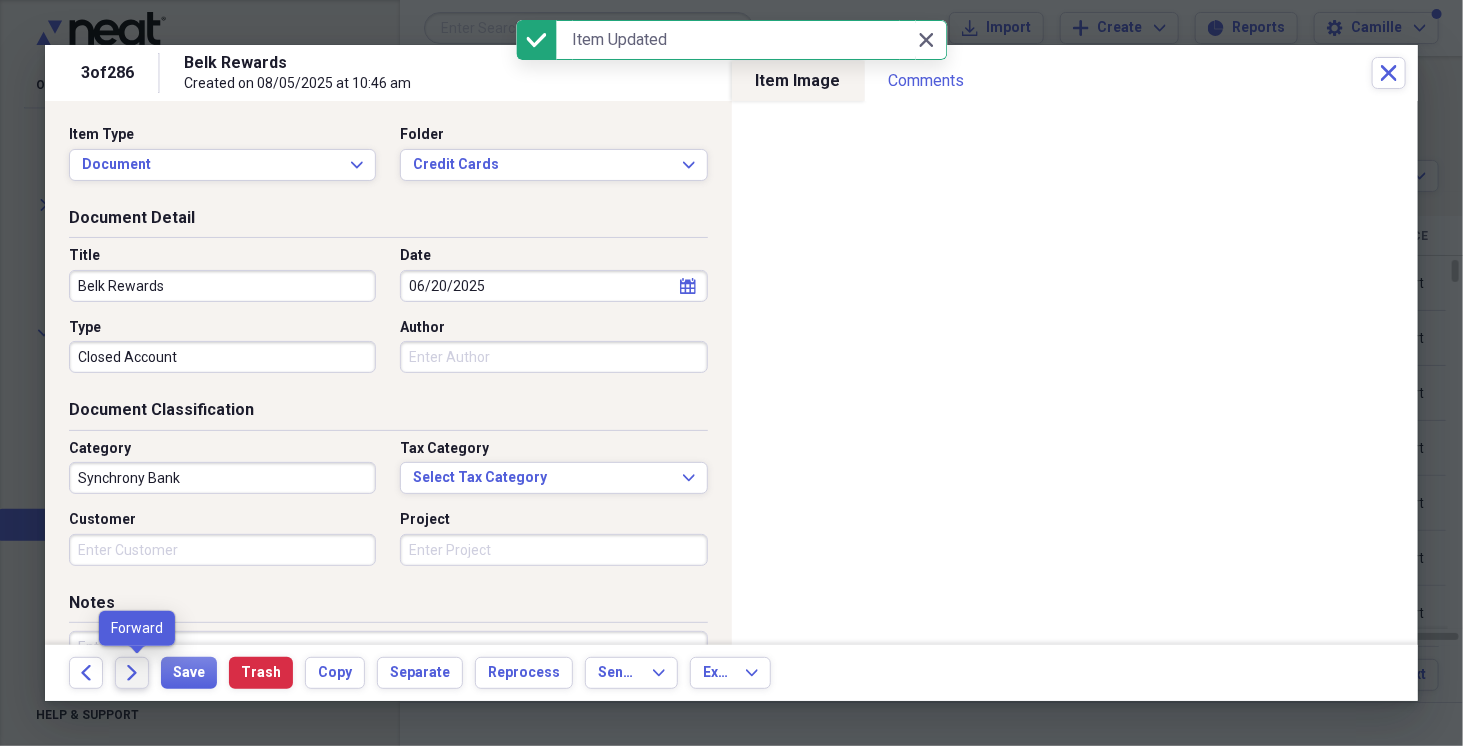 click on "Forward" at bounding box center [132, 673] 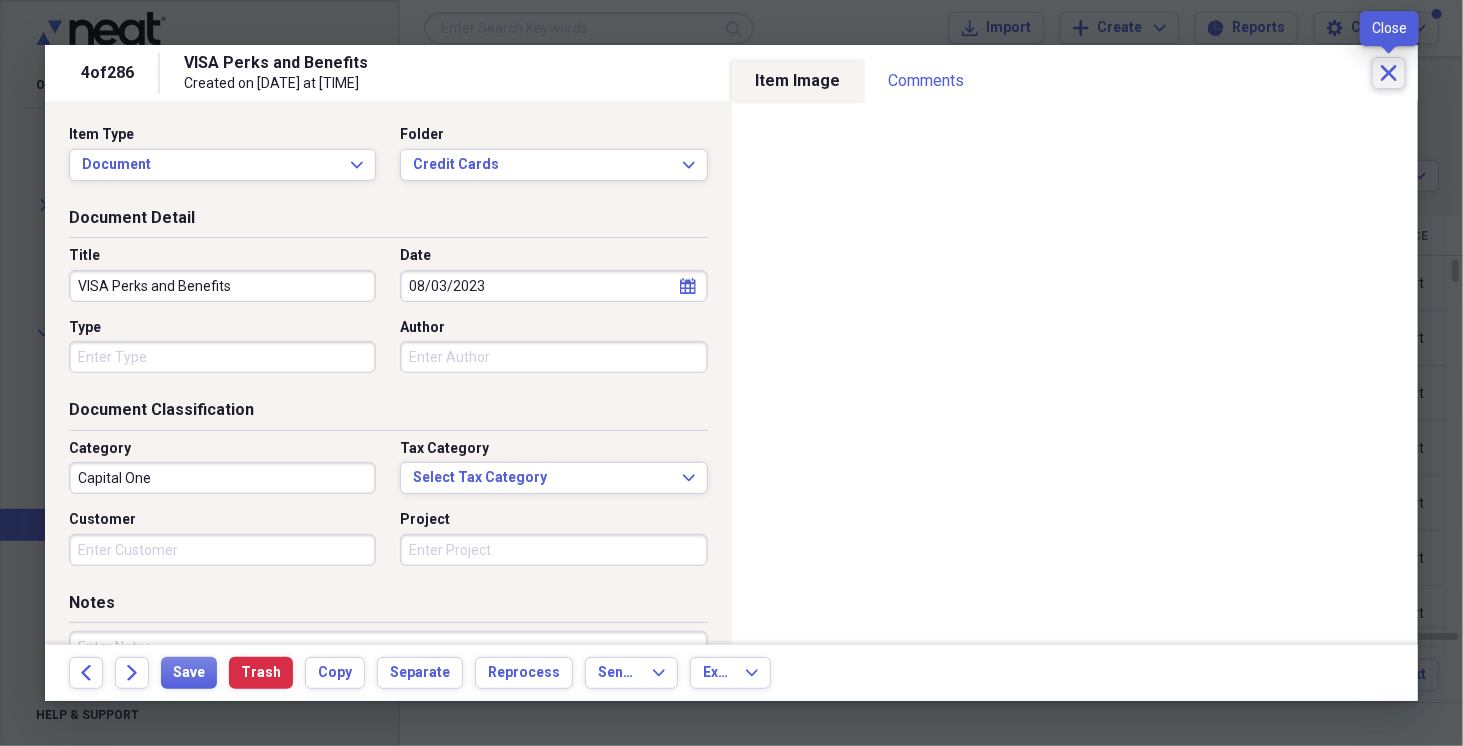 click on "Close" at bounding box center (1389, 73) 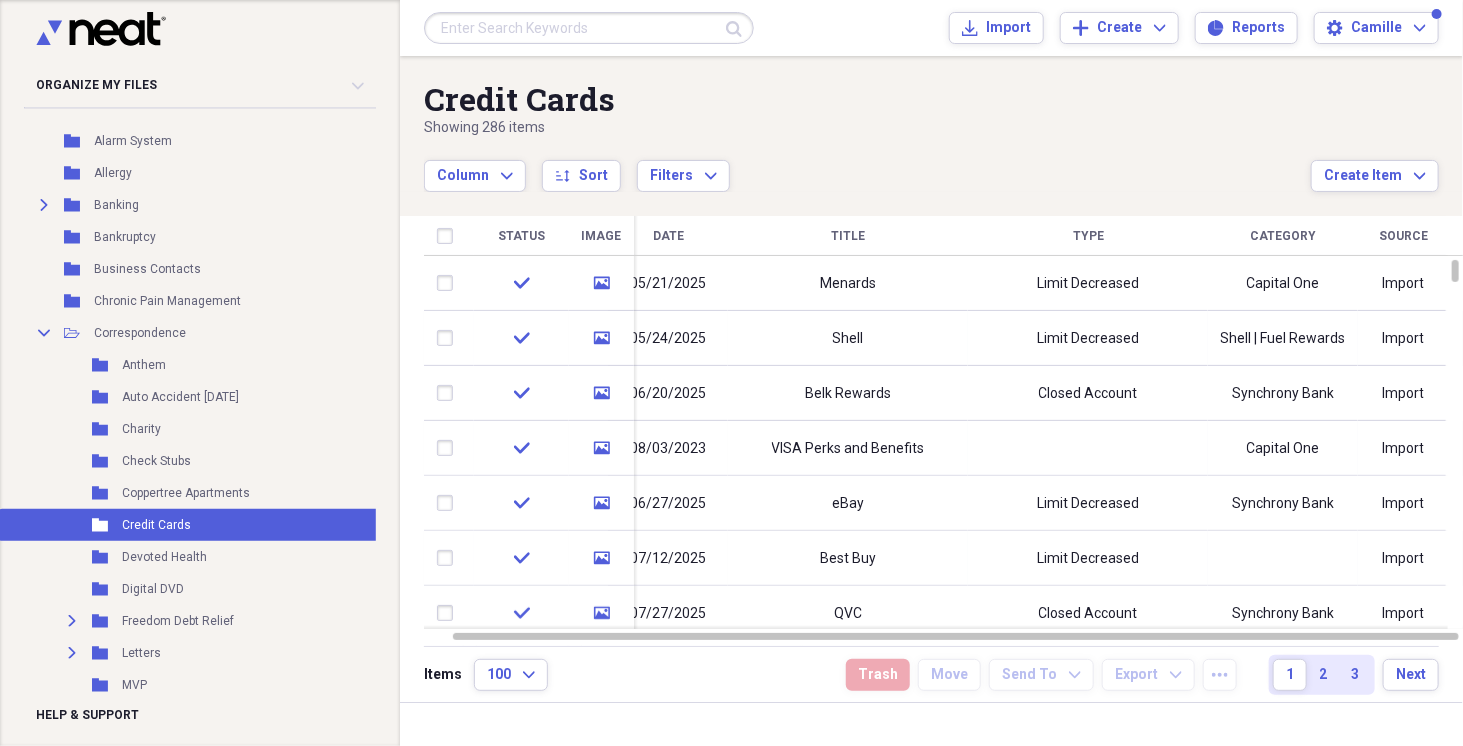click on "Showing 286 items" at bounding box center (867, 128) 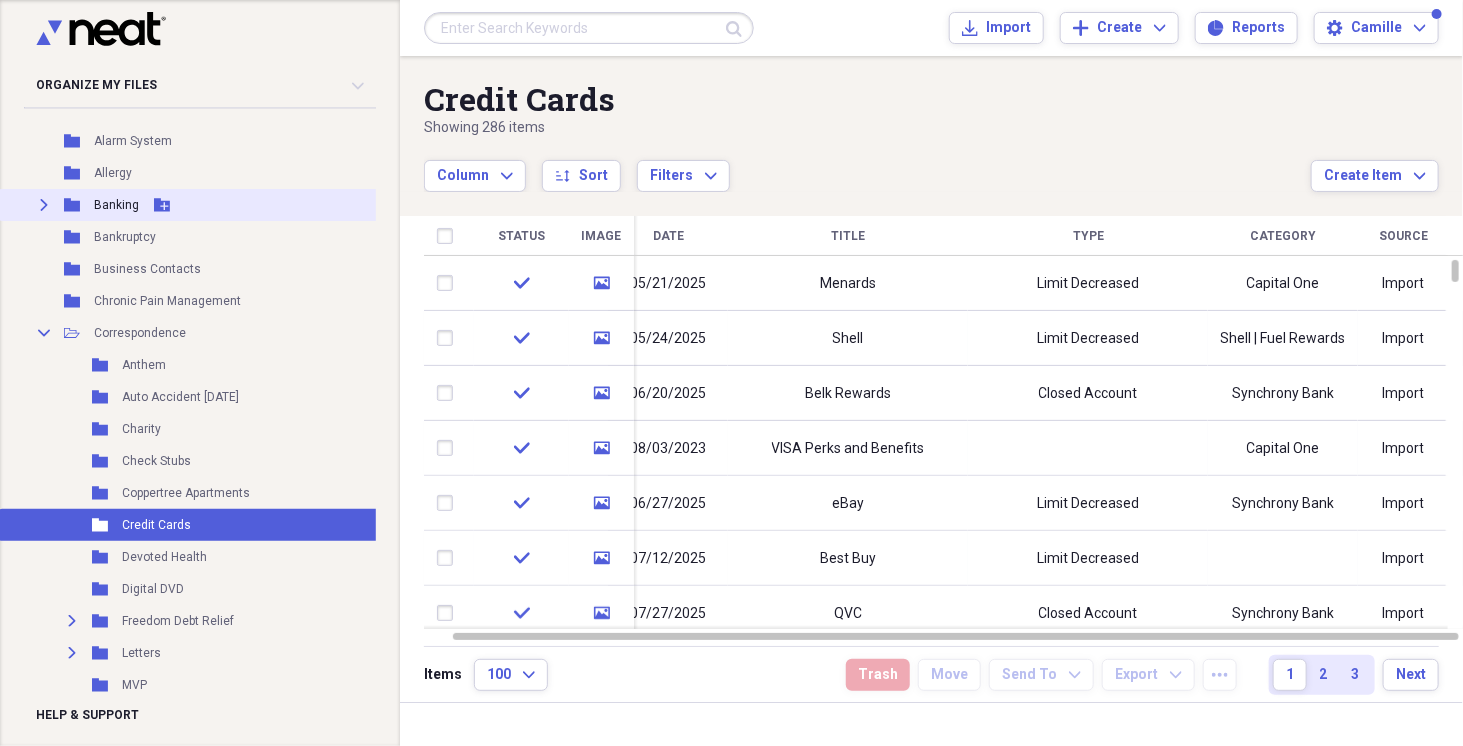 click on "Expand" at bounding box center (44, 205) 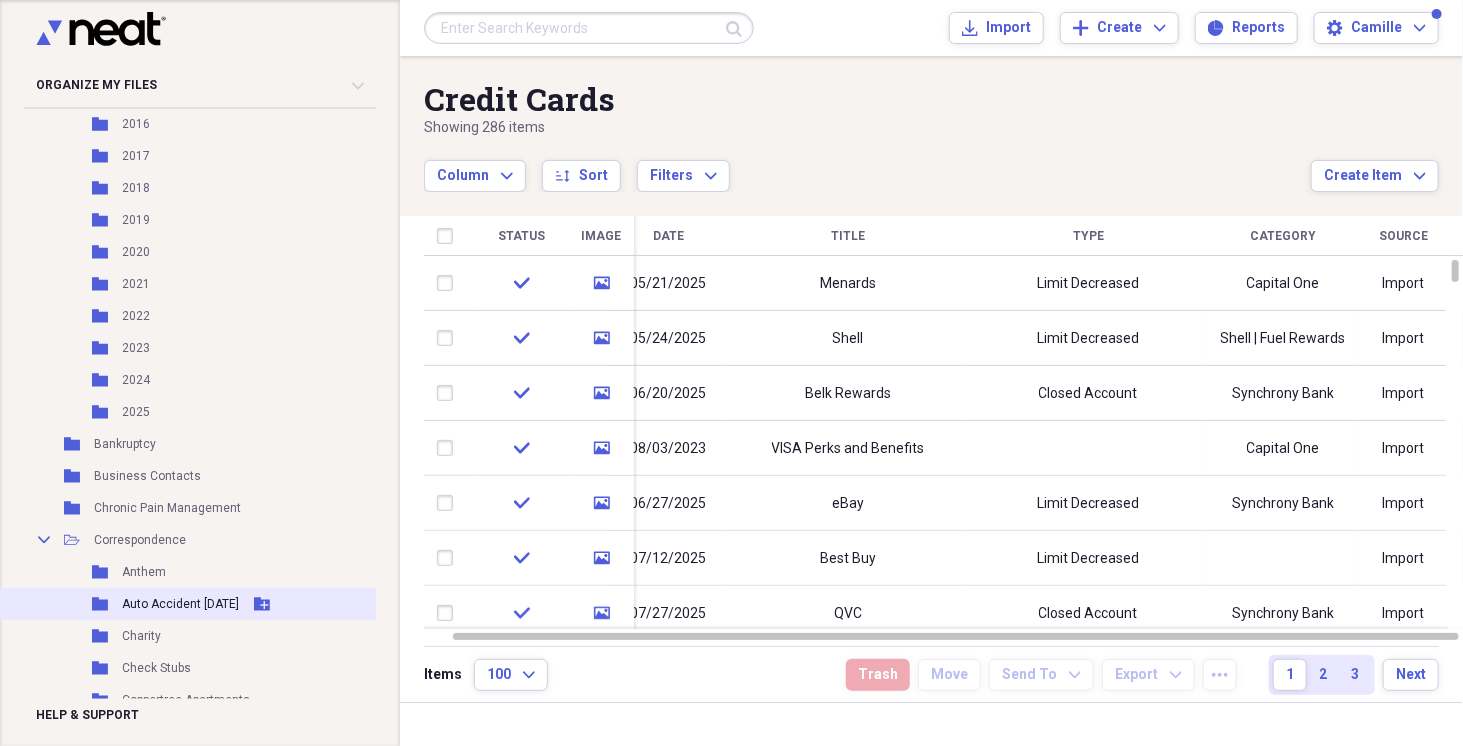 scroll, scrollTop: 608, scrollLeft: 0, axis: vertical 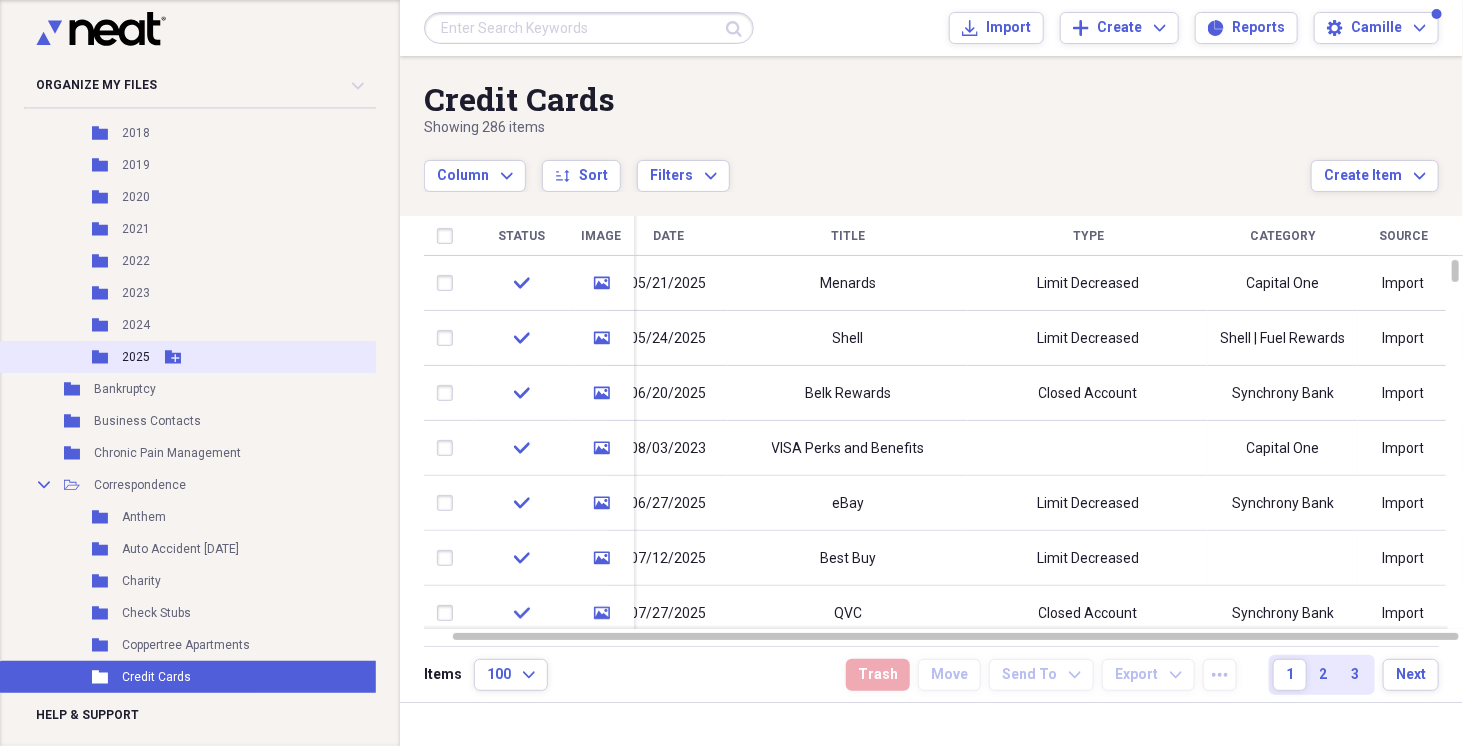 click on "2025" at bounding box center (136, 357) 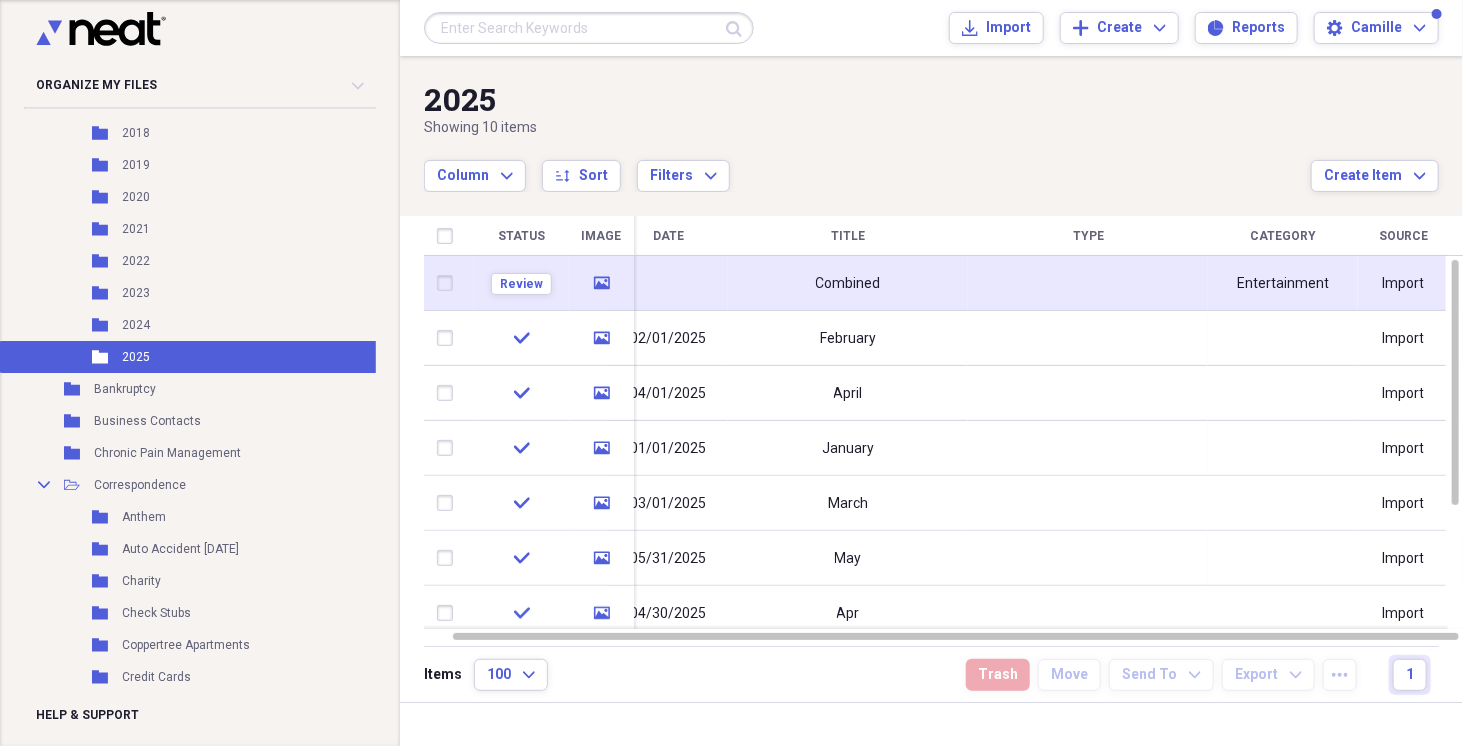 click on "Combined" at bounding box center [848, 283] 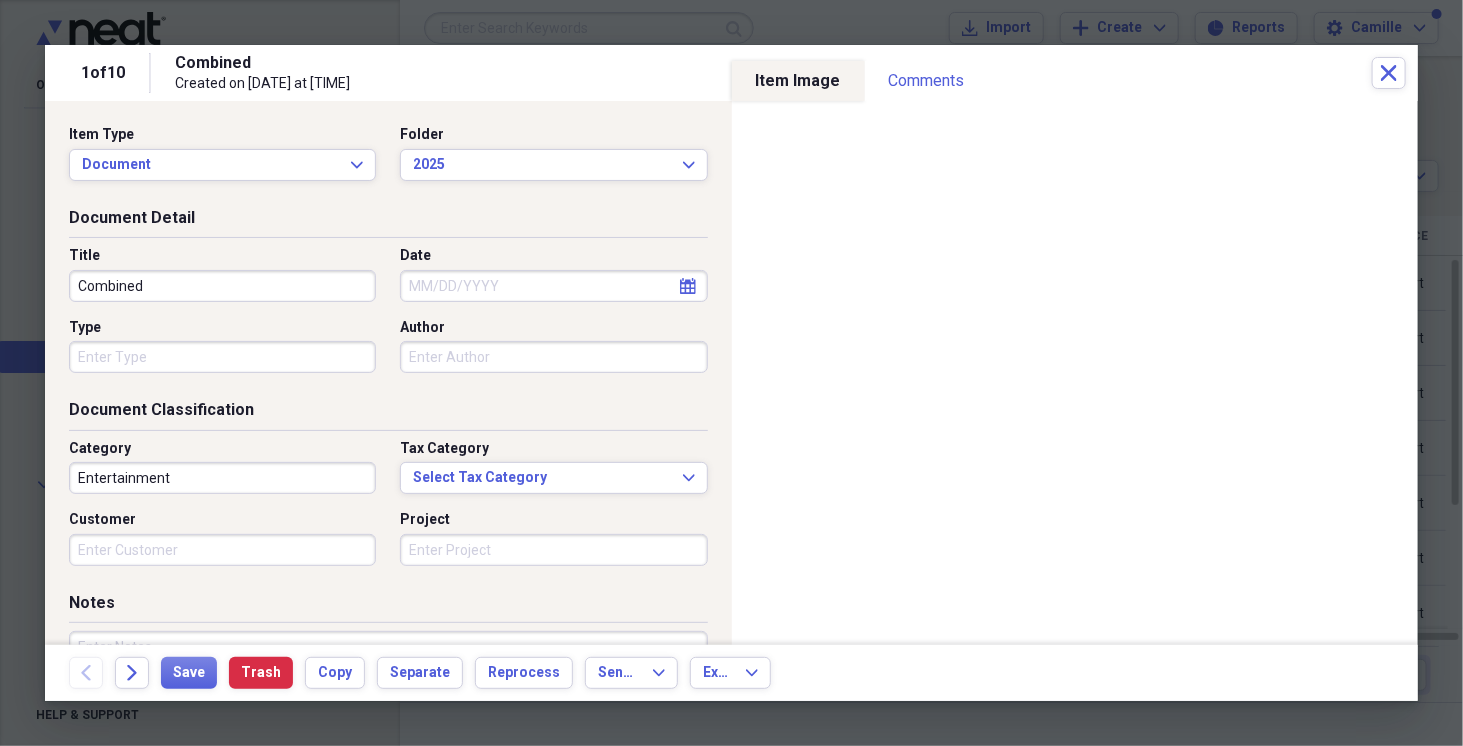 click on "Combined" at bounding box center [222, 286] 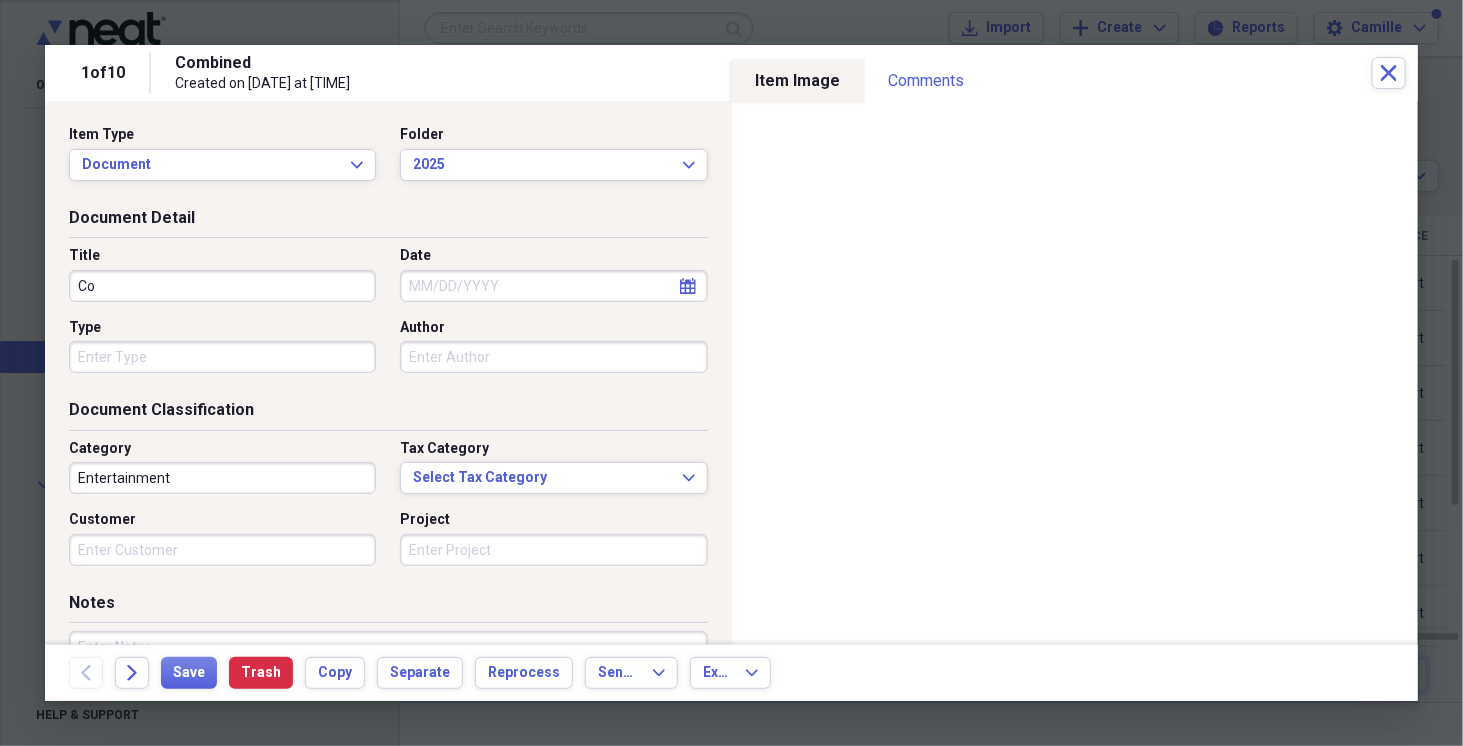 type on "C" 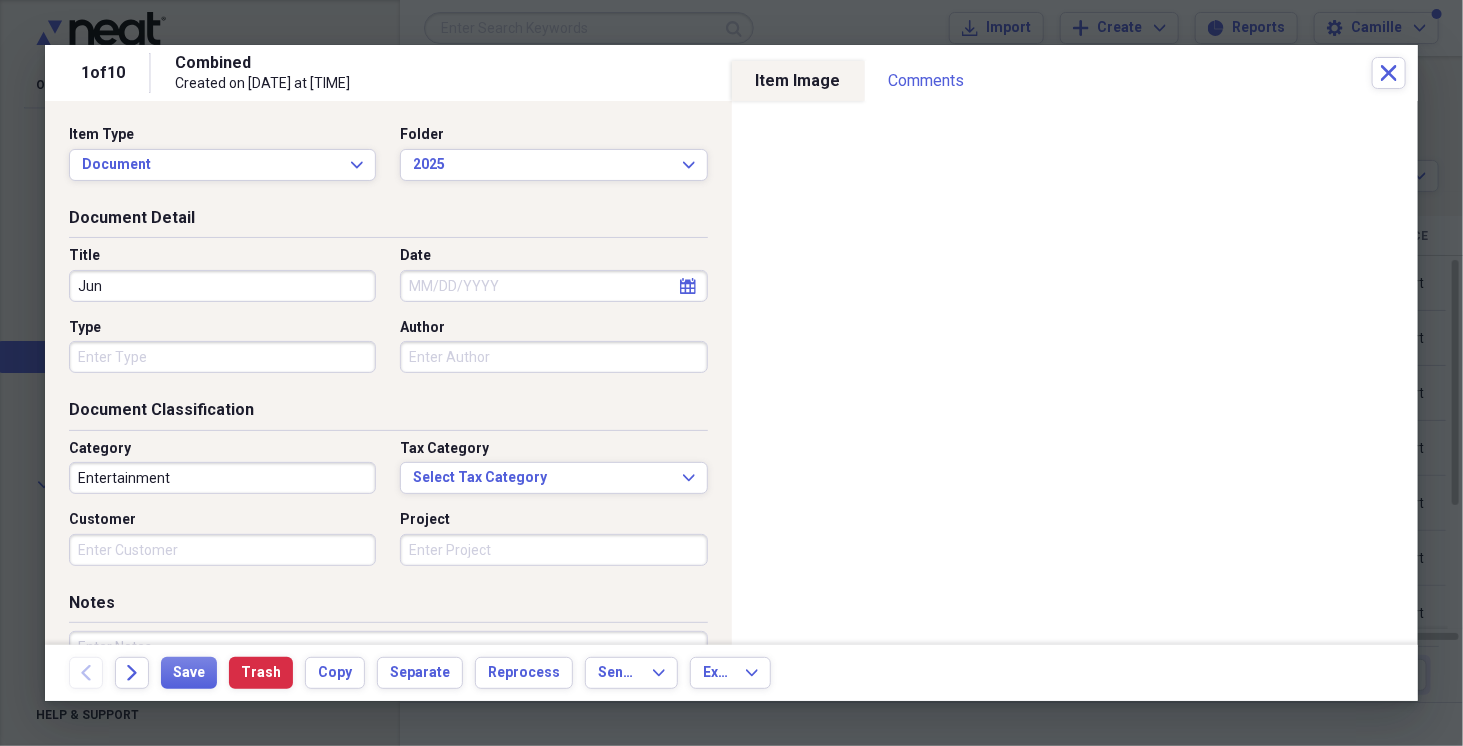 type on "Jun" 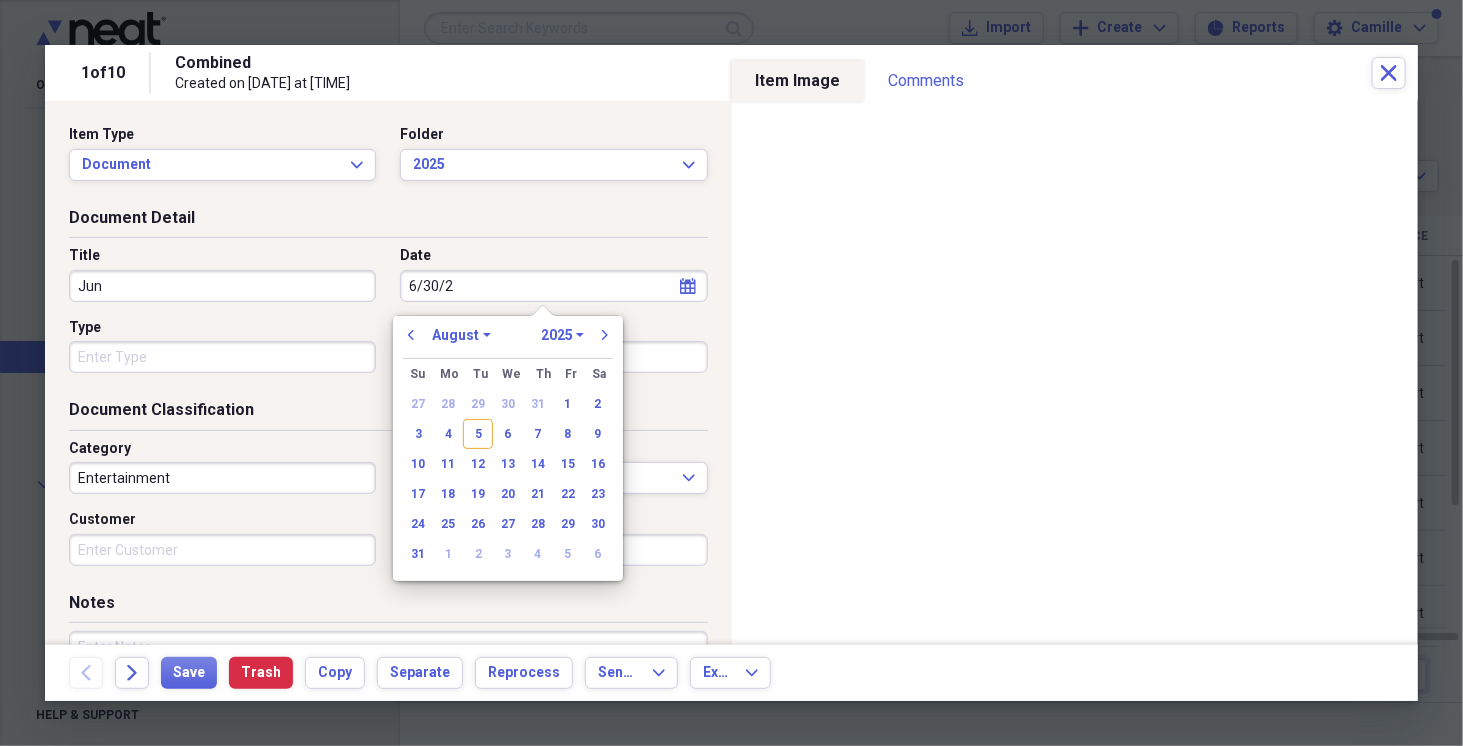 type on "6/30/25" 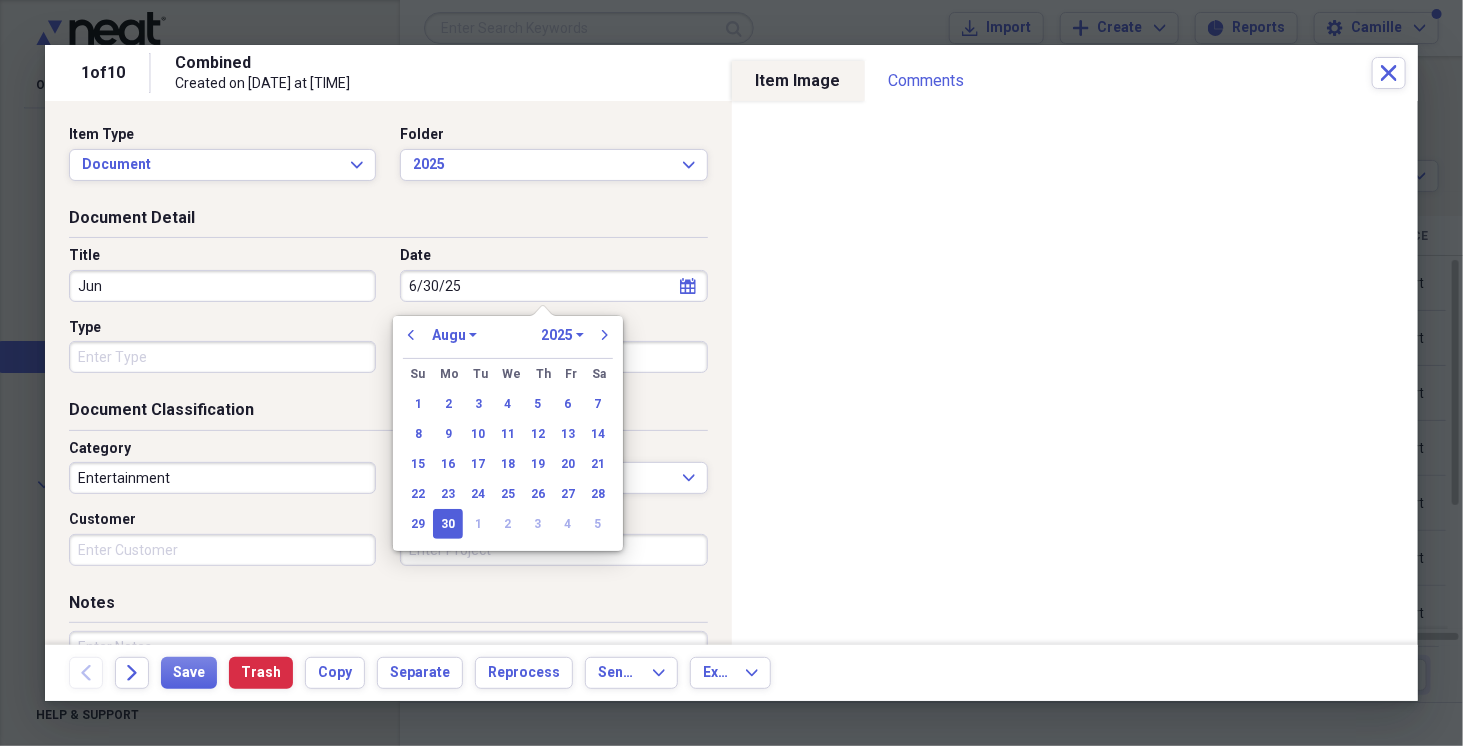 select on "5" 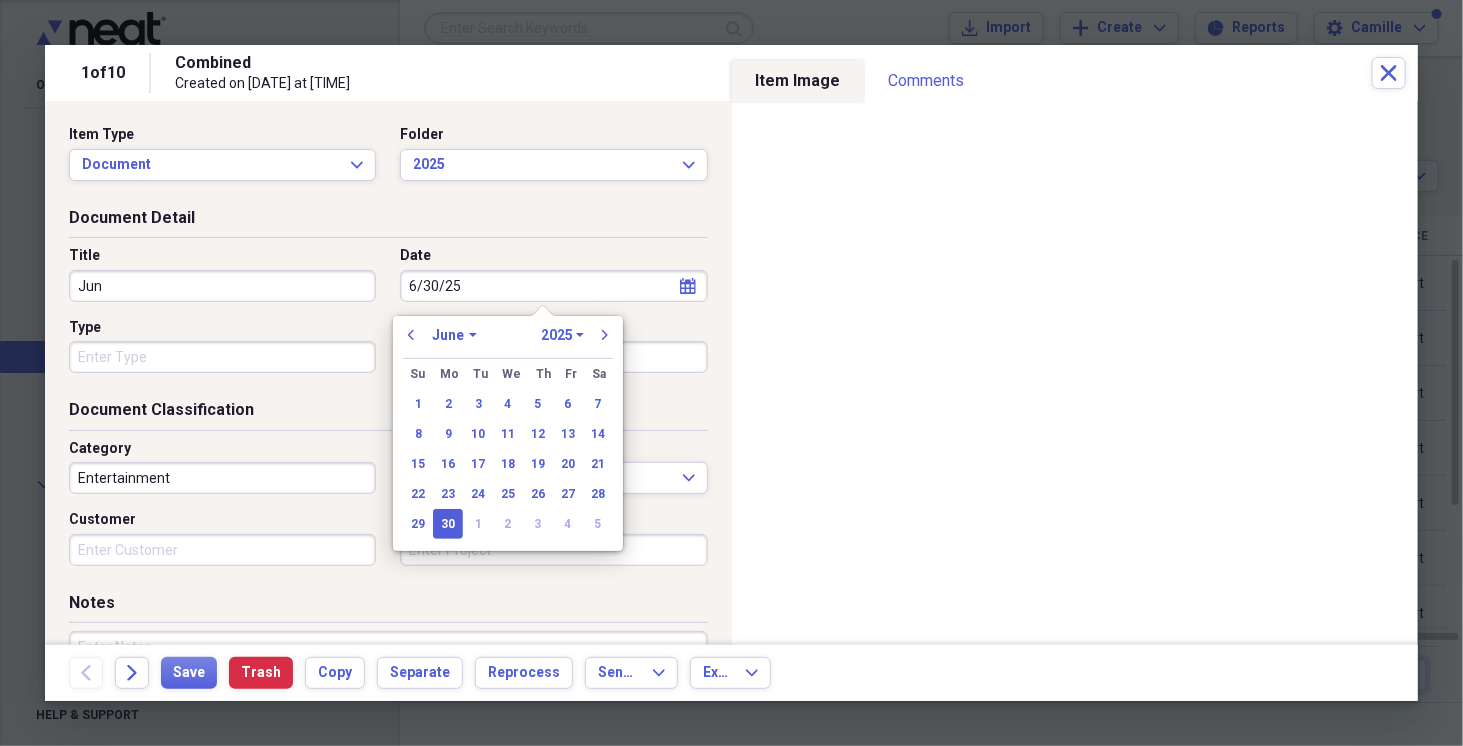 type on "06/30/2025" 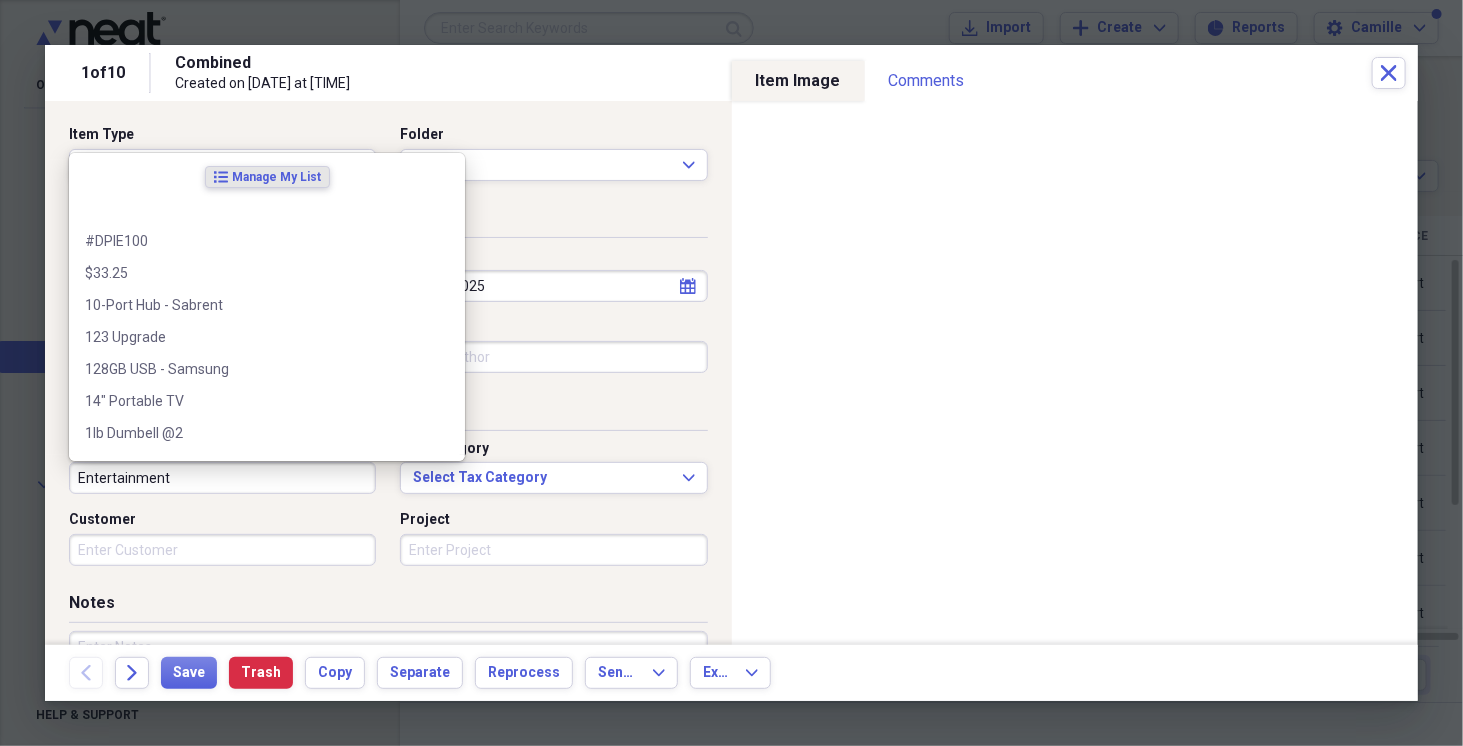 click on "Entertainment" at bounding box center [222, 478] 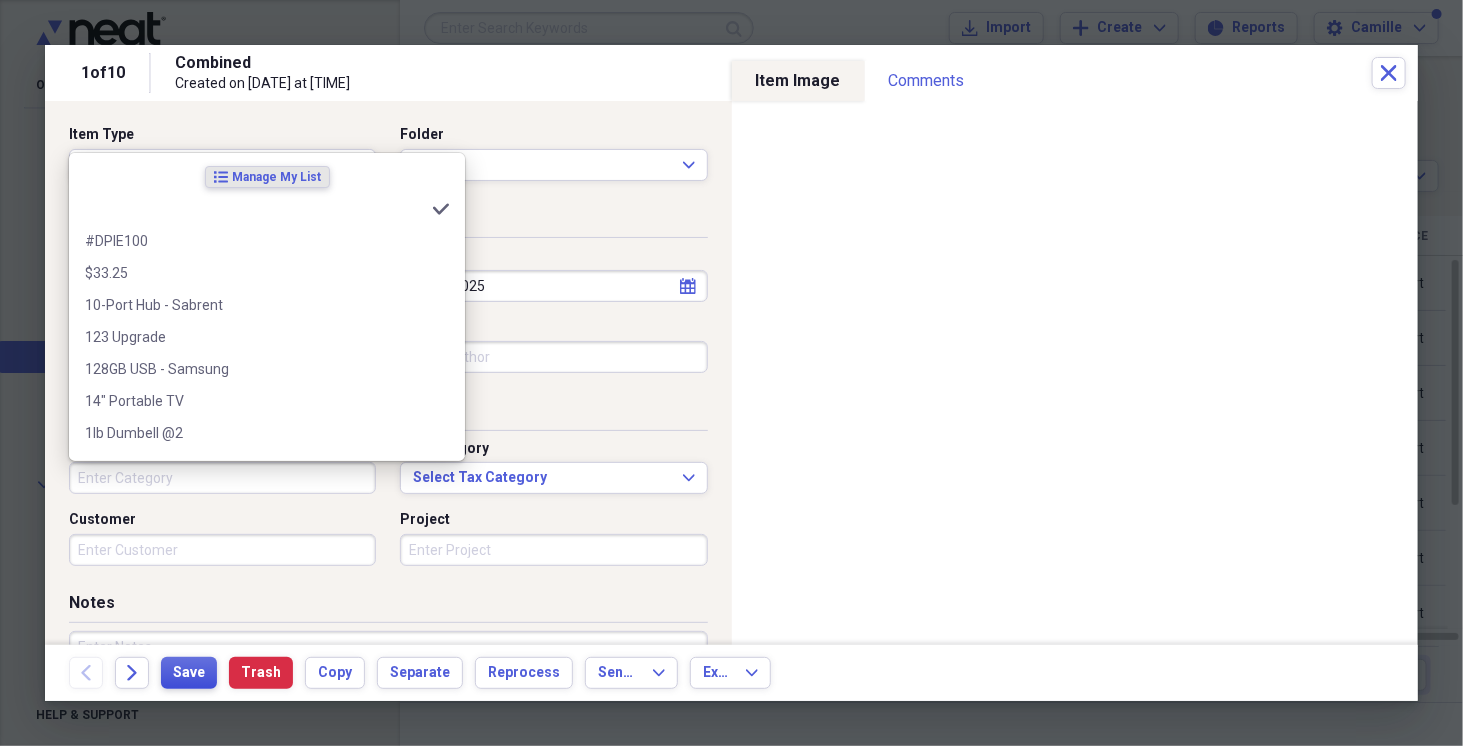 type 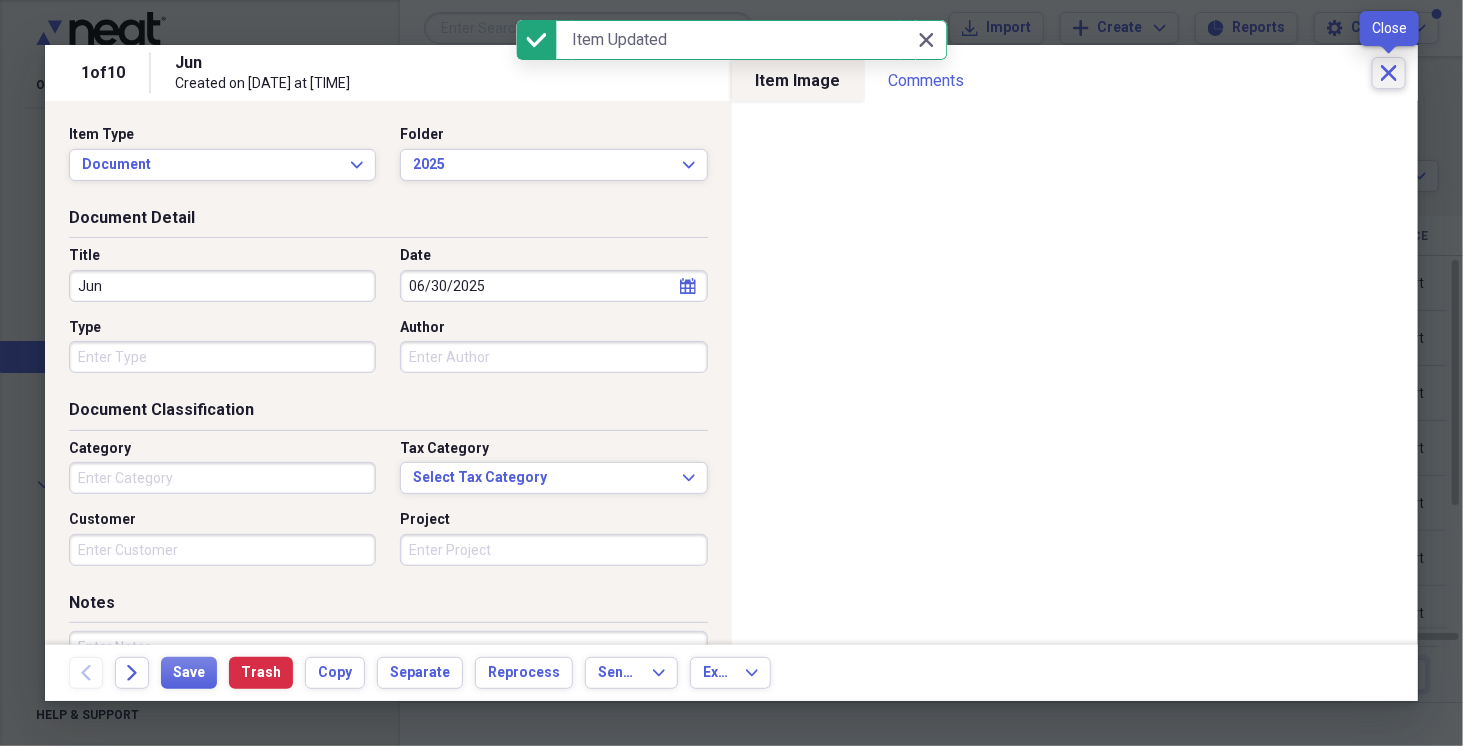 click on "Close" 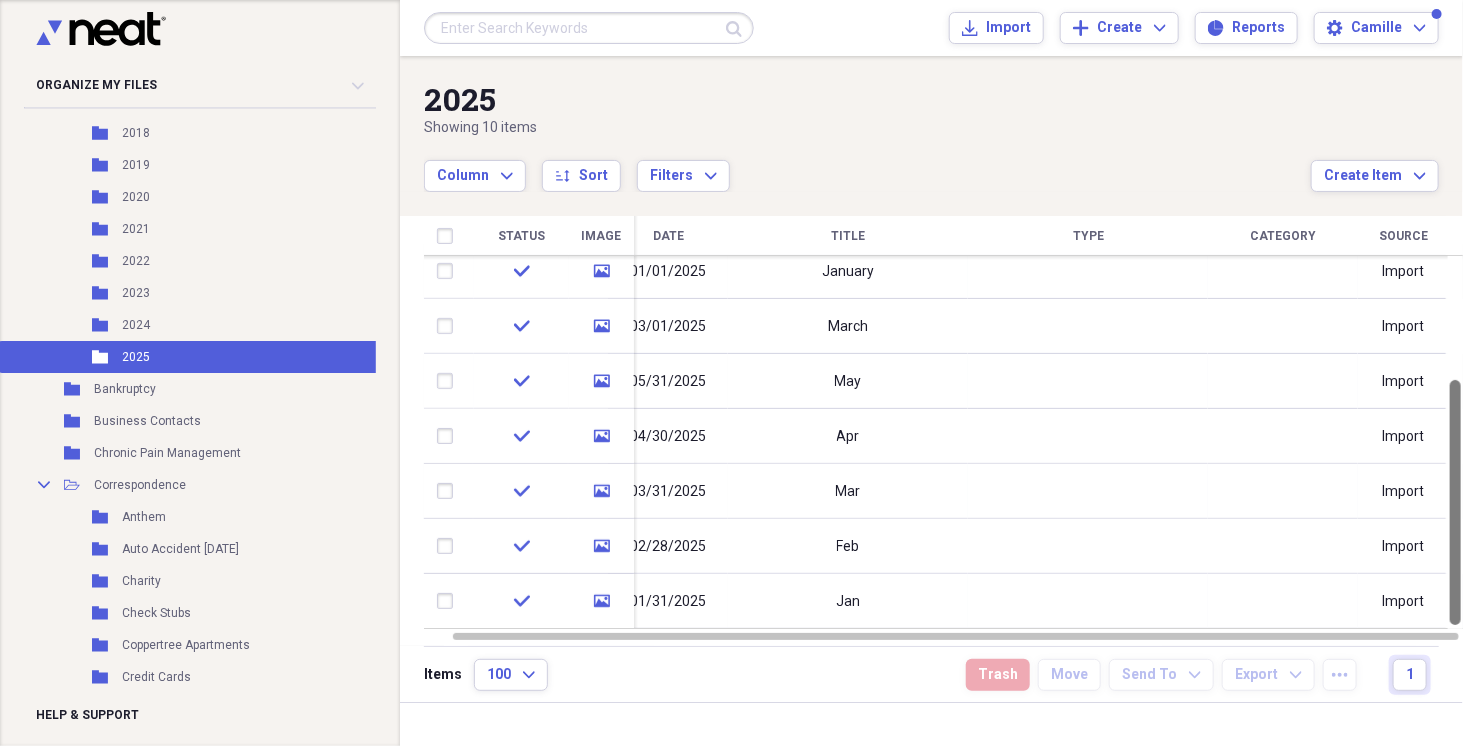 drag, startPoint x: 1456, startPoint y: 278, endPoint x: 1462, endPoint y: 484, distance: 206.08736 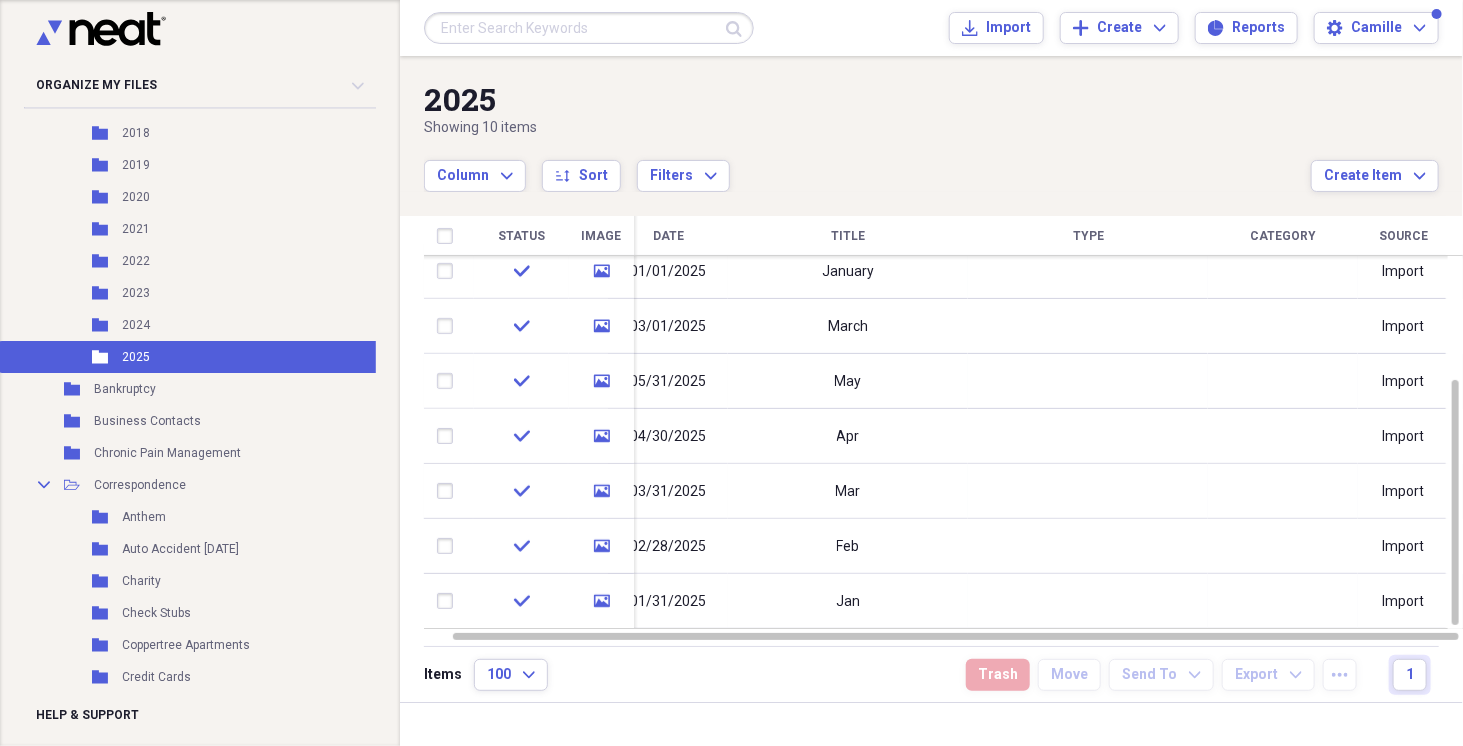 click on "Showing 10 items" at bounding box center (867, 128) 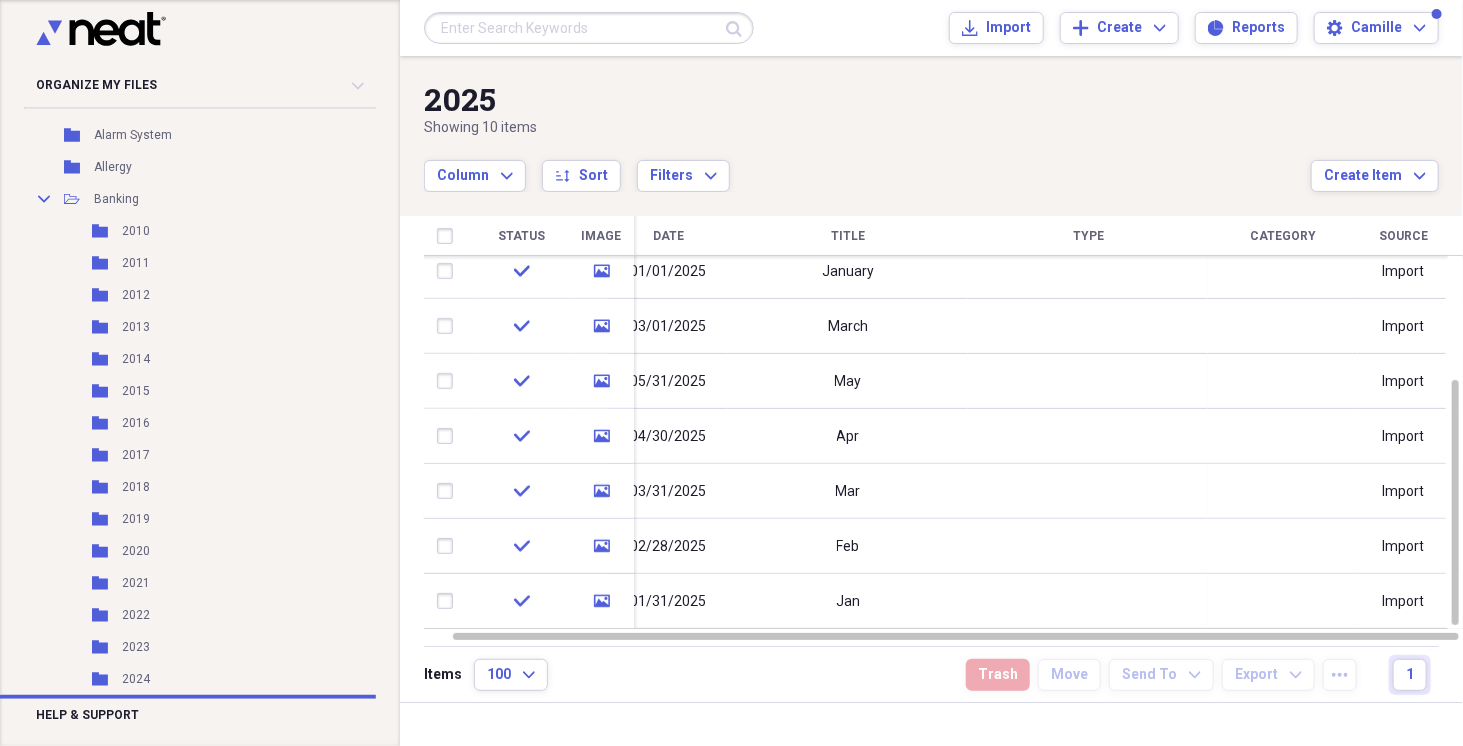 scroll, scrollTop: 245, scrollLeft: 0, axis: vertical 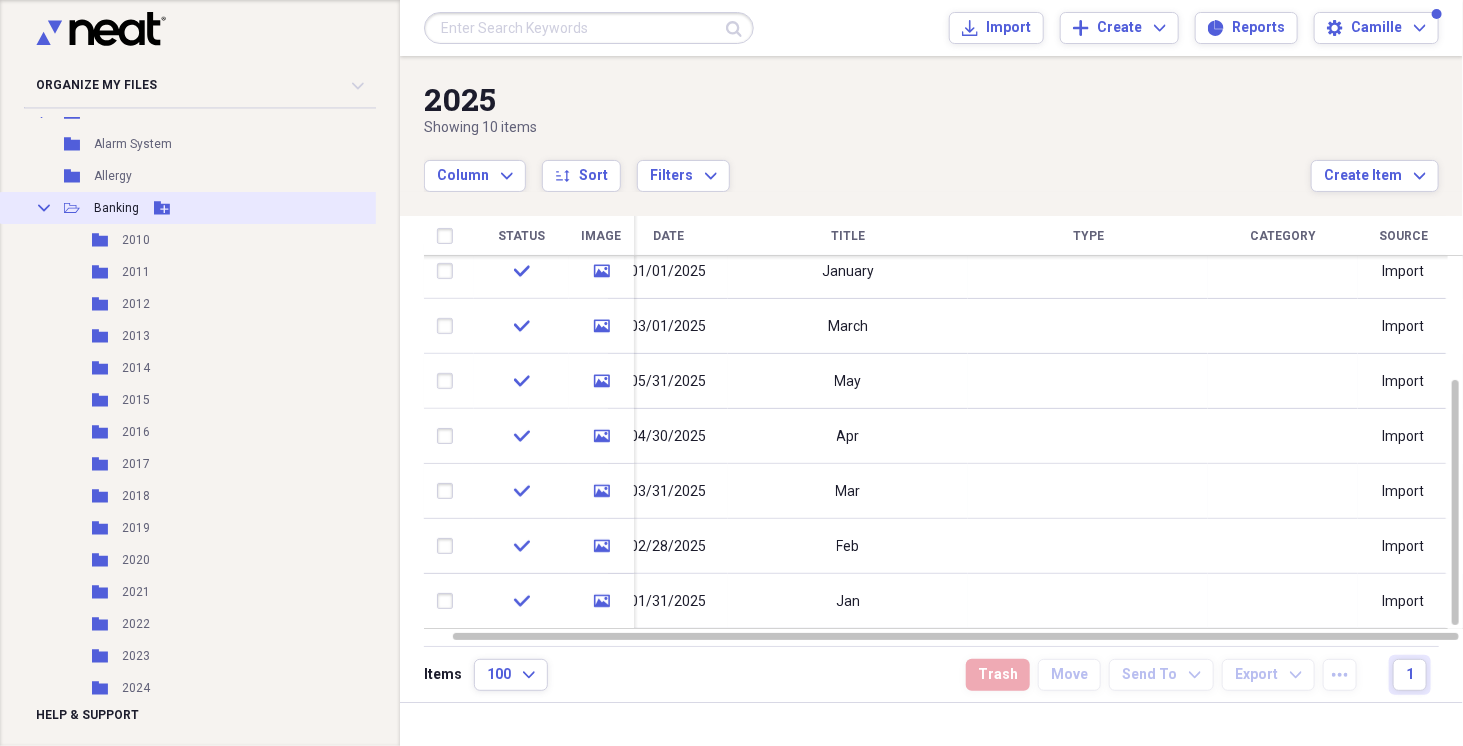 click on "Collapse" 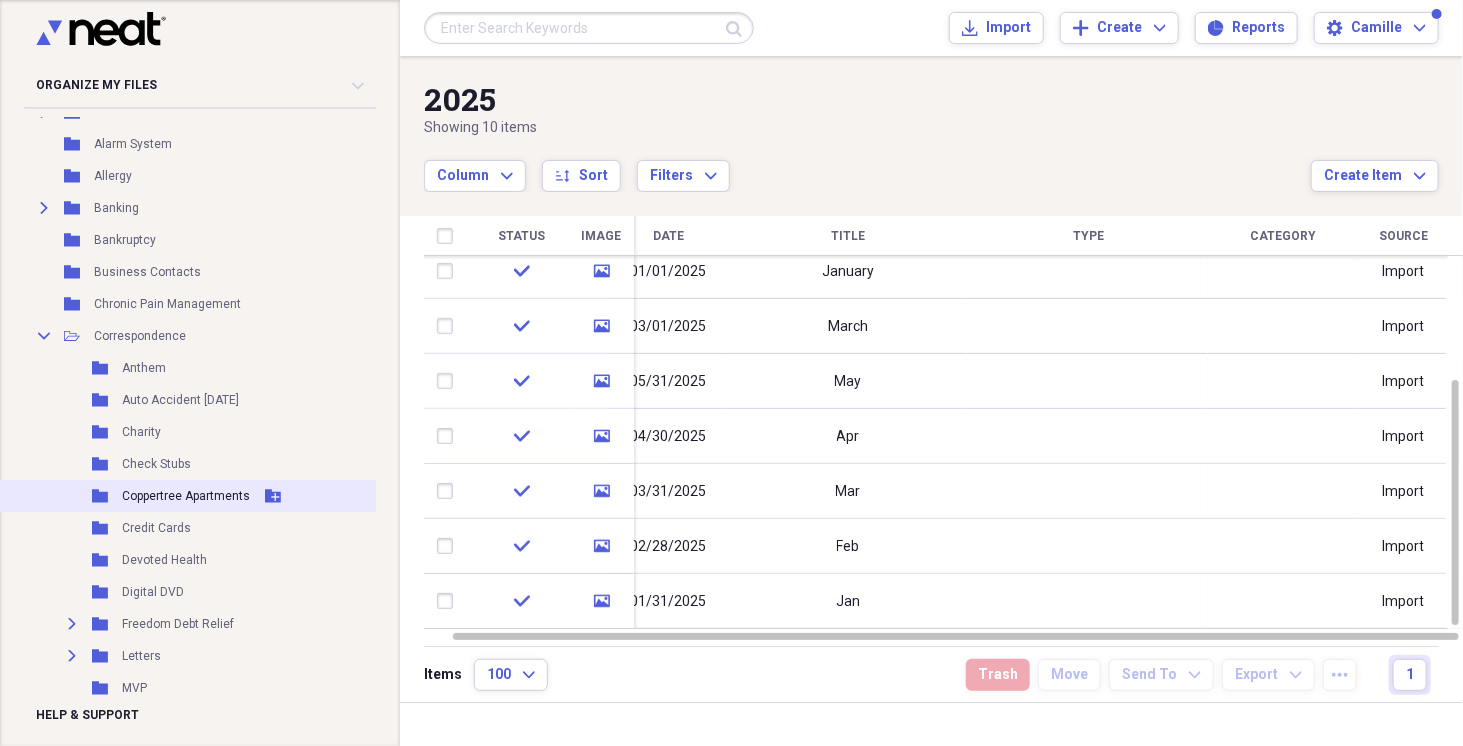 click on "Coppertree Apartments" at bounding box center (186, 496) 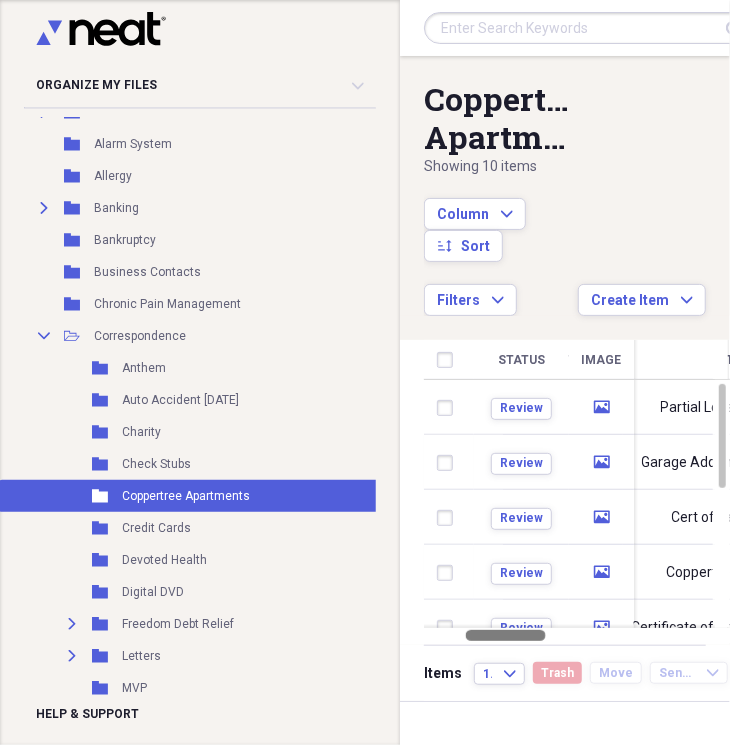 drag, startPoint x: 502, startPoint y: 630, endPoint x: 537, endPoint y: 633, distance: 35.128338 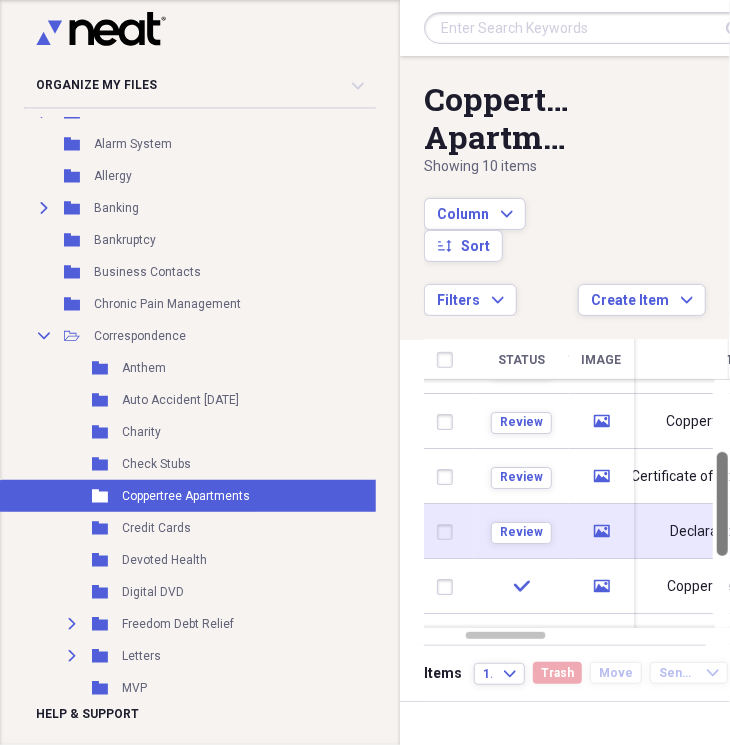 drag, startPoint x: 720, startPoint y: 440, endPoint x: 705, endPoint y: 508, distance: 69.63476 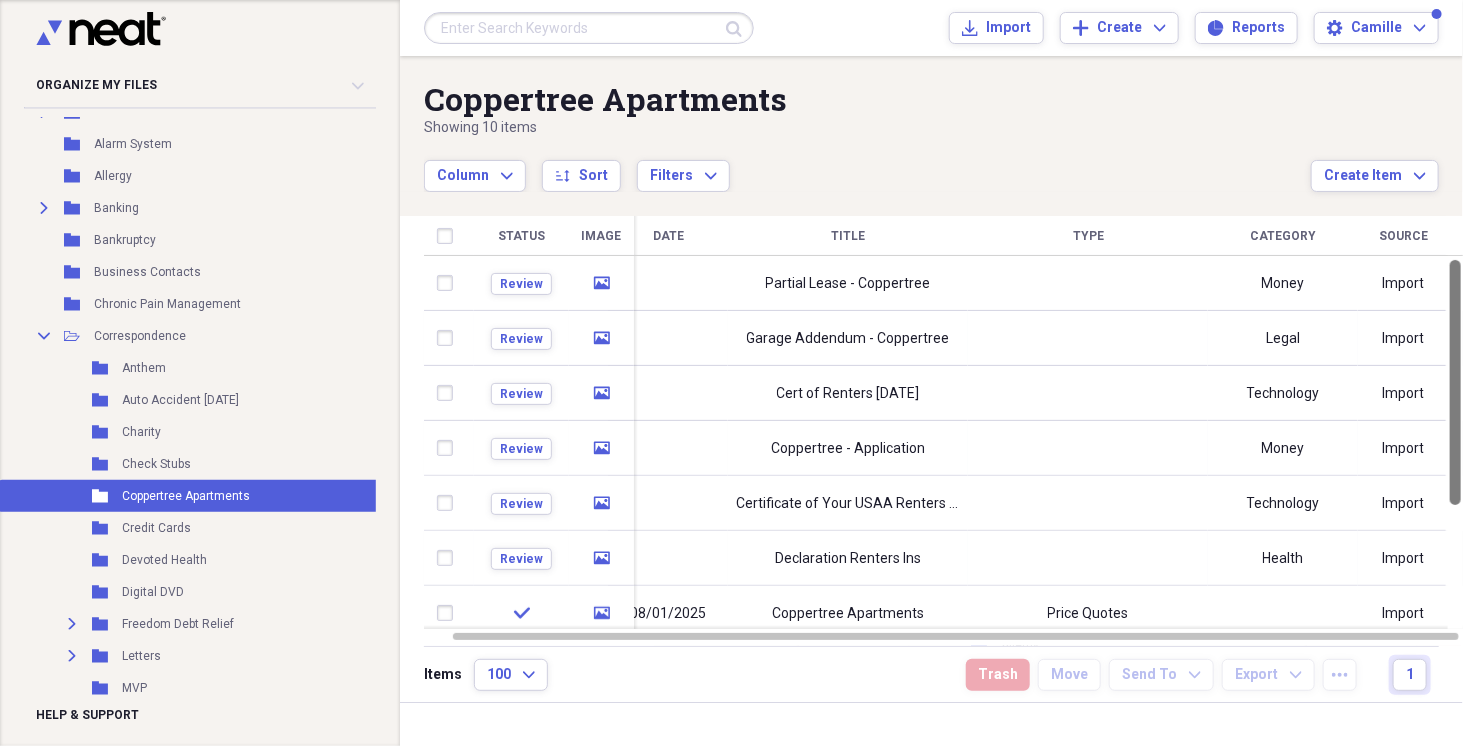 drag, startPoint x: 1458, startPoint y: 463, endPoint x: 1462, endPoint y: 320, distance: 143.05594 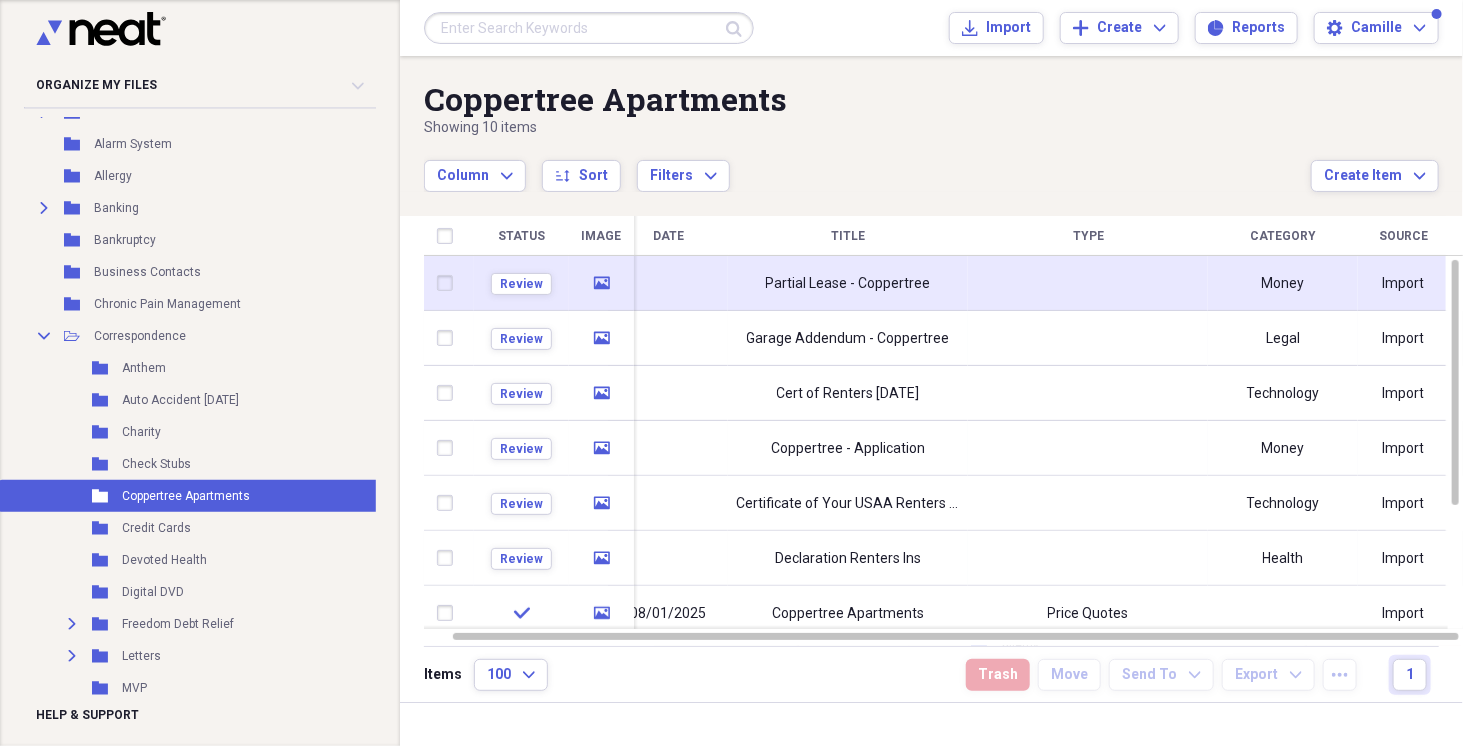 click on "Partial Lease - Coppertree" at bounding box center (848, 283) 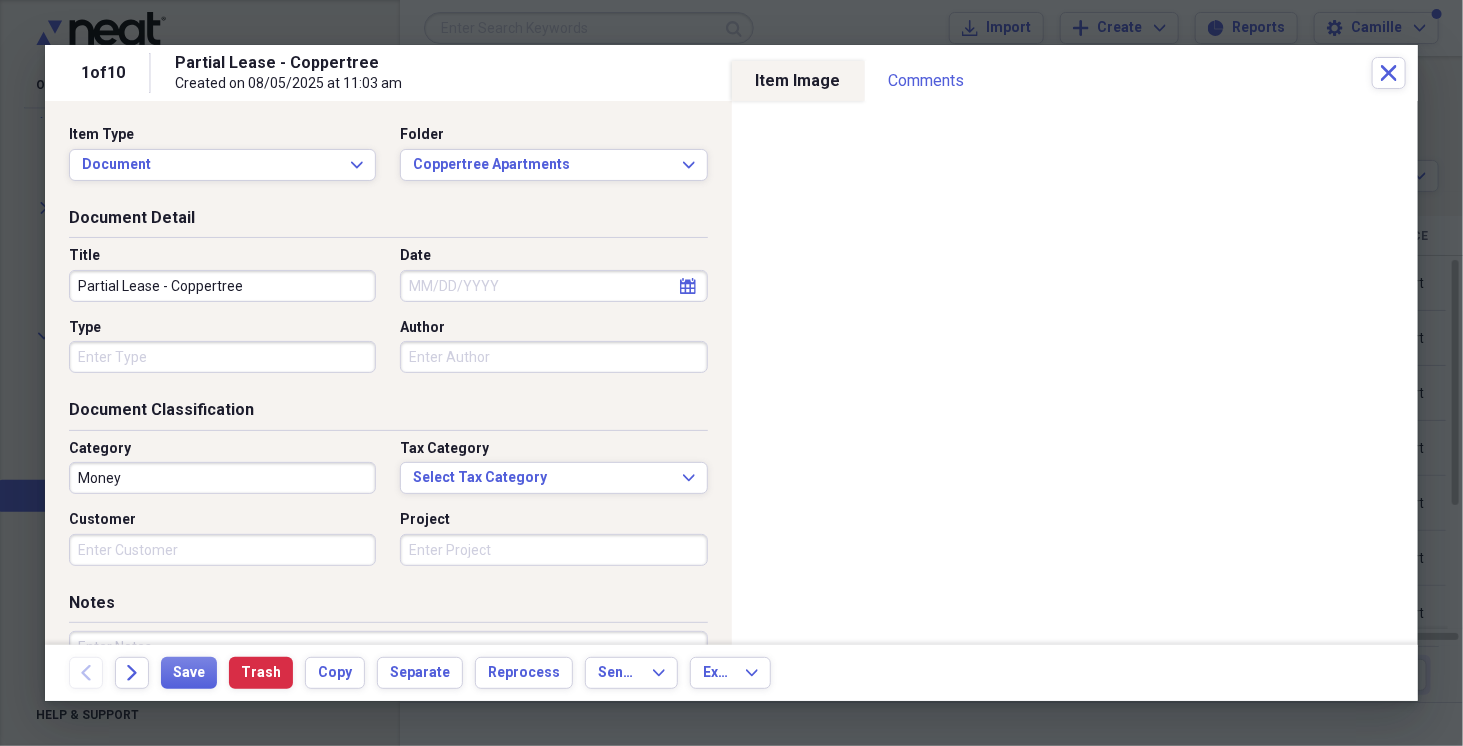 select on "7" 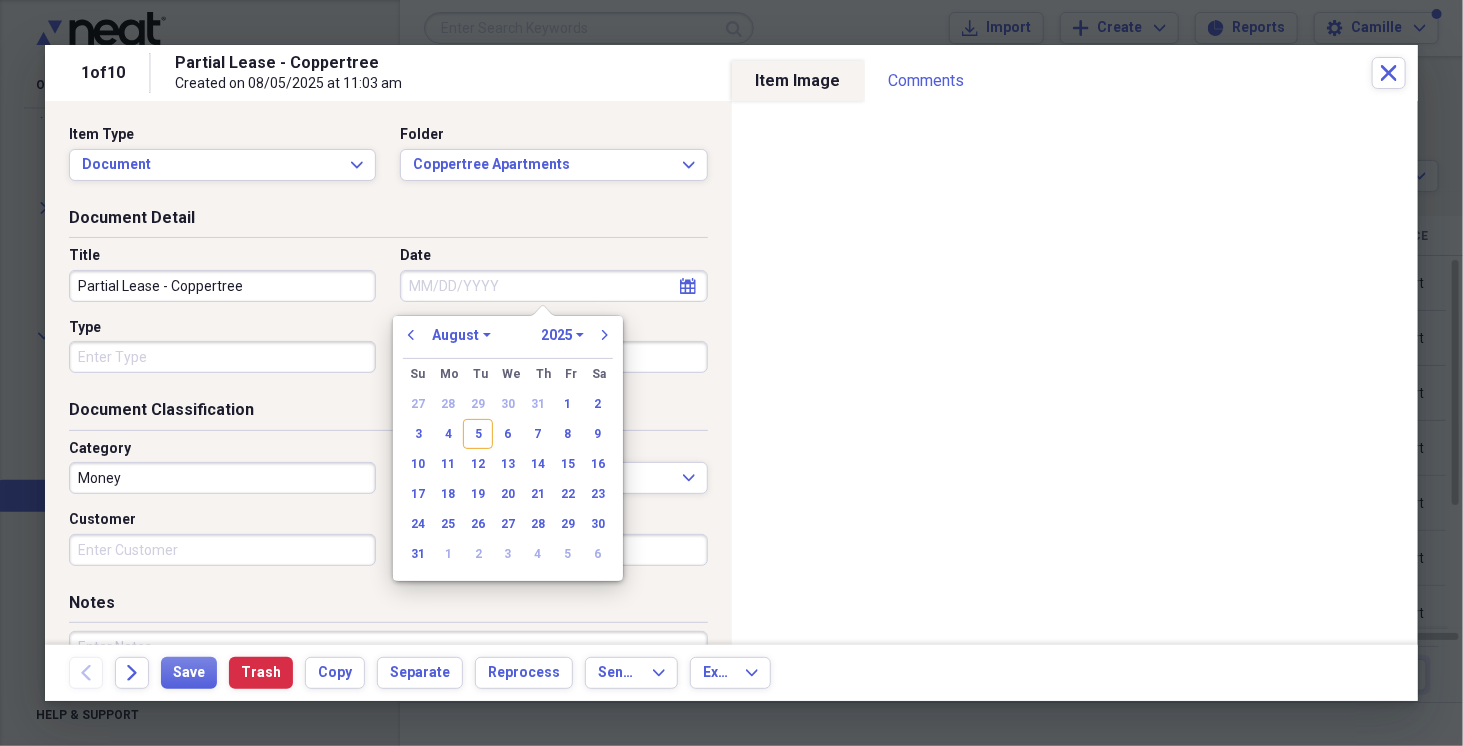 click on "Date" at bounding box center [553, 286] 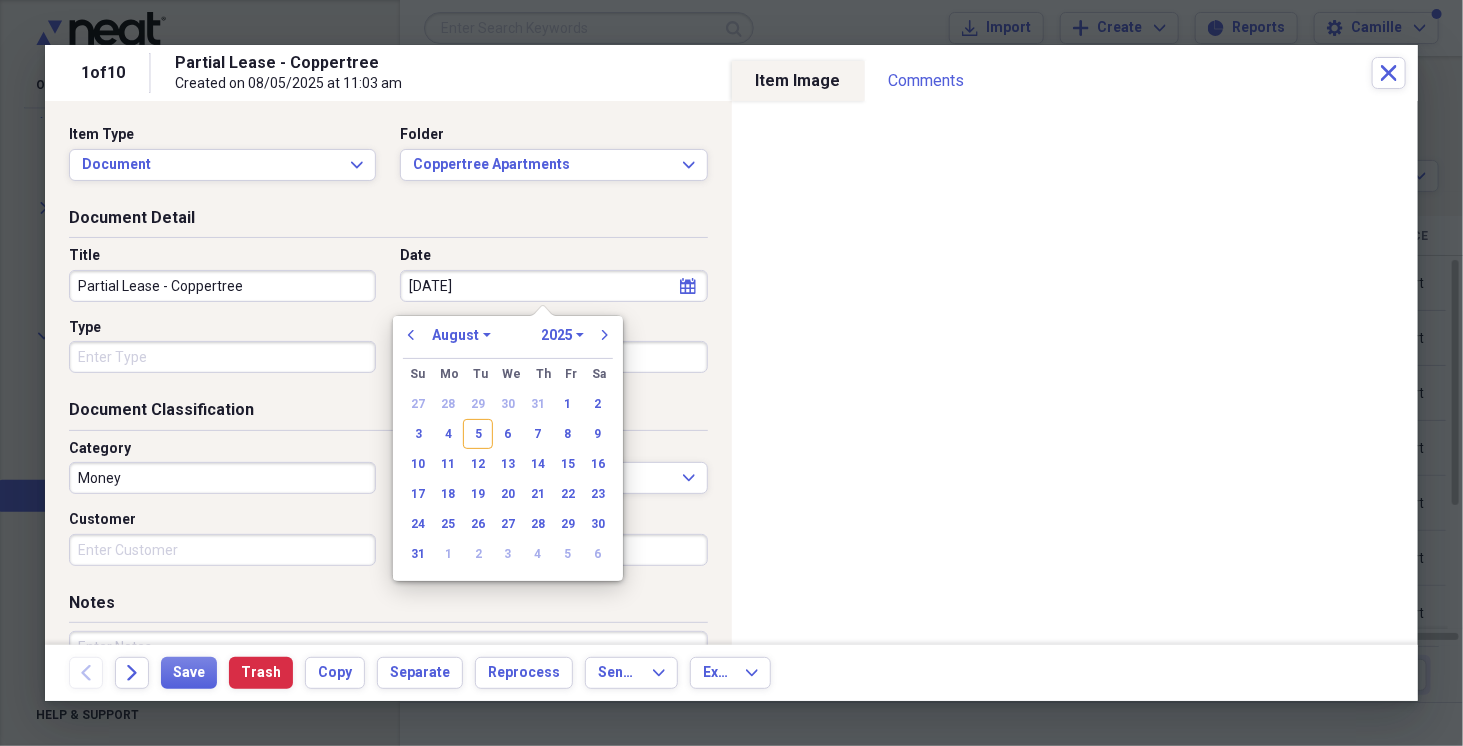 type on "6/25/25" 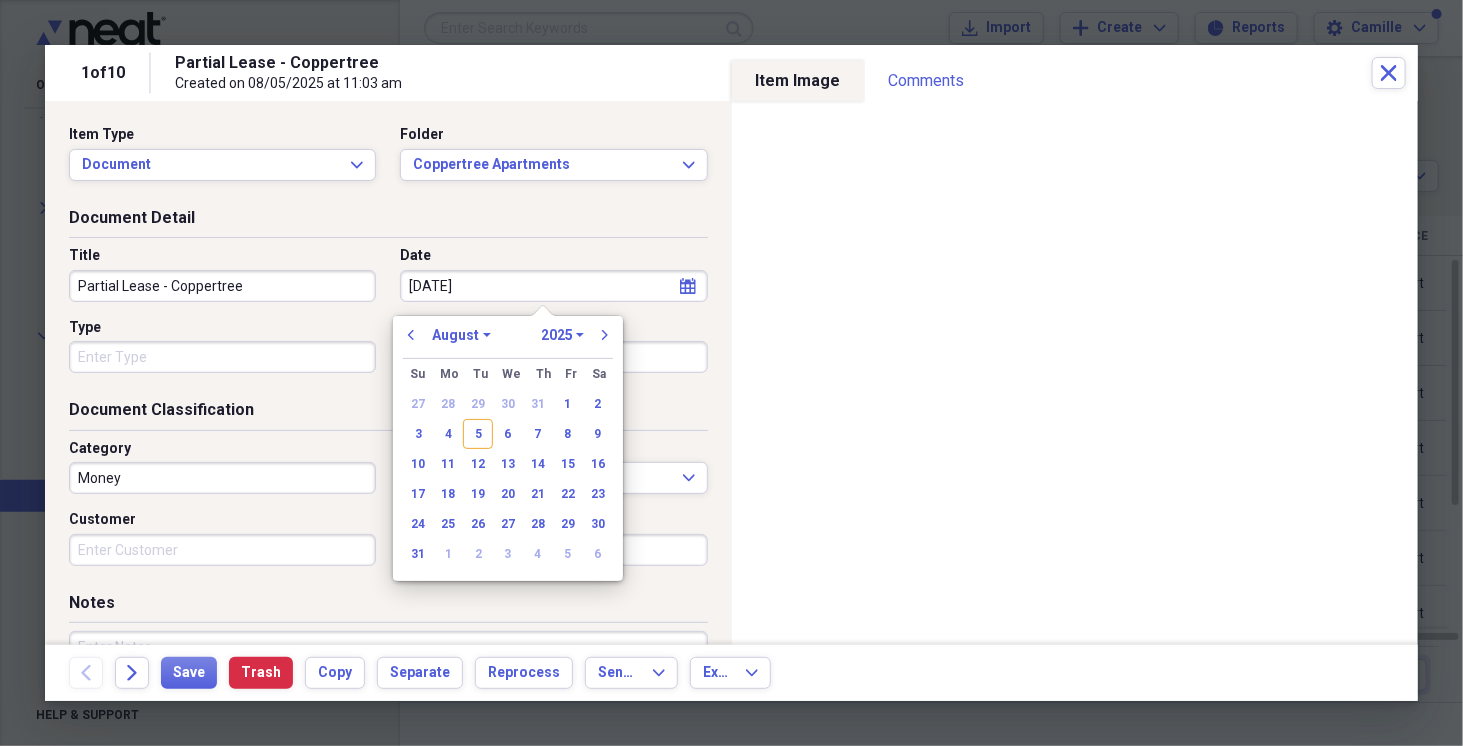 select on "5" 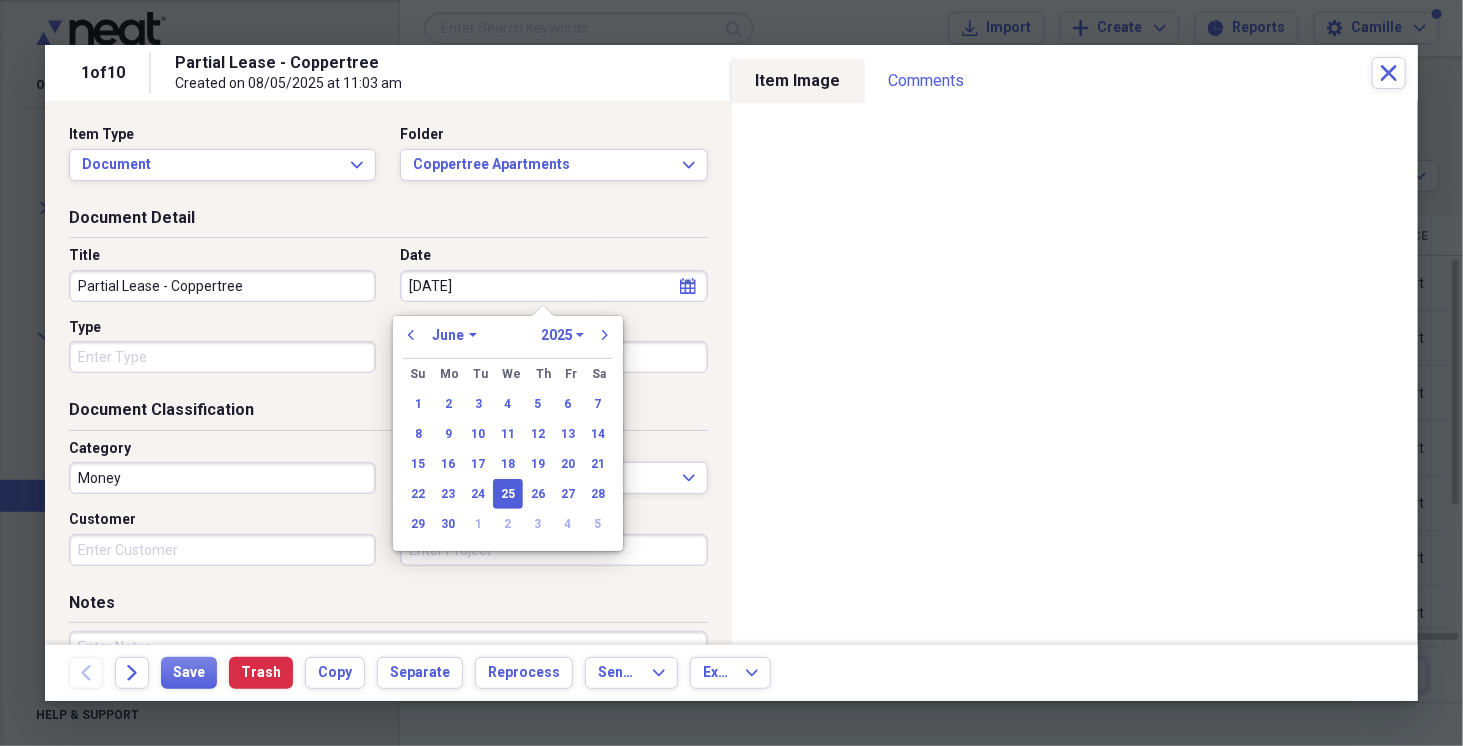 type on "06/25/2025" 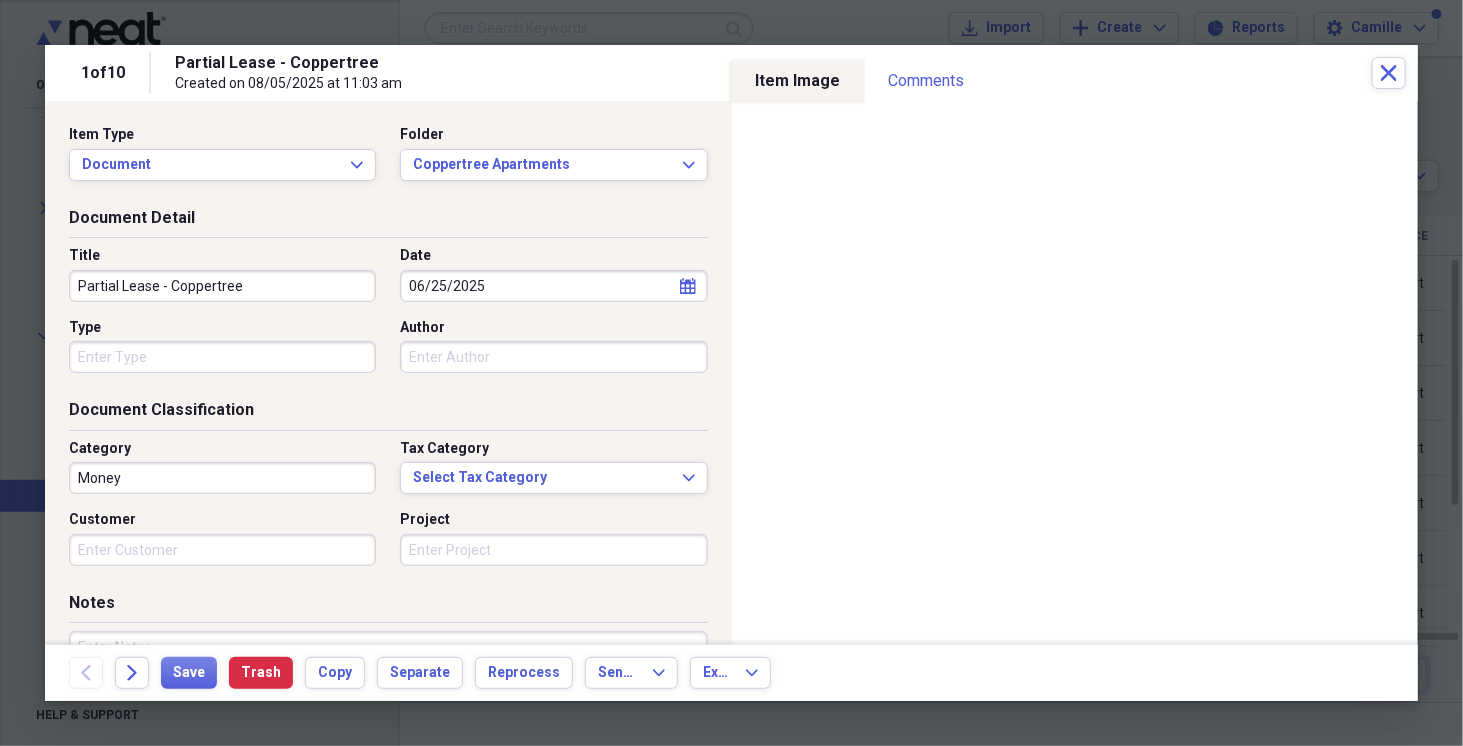 click on "Partial Lease - Coppertree" at bounding box center [222, 286] 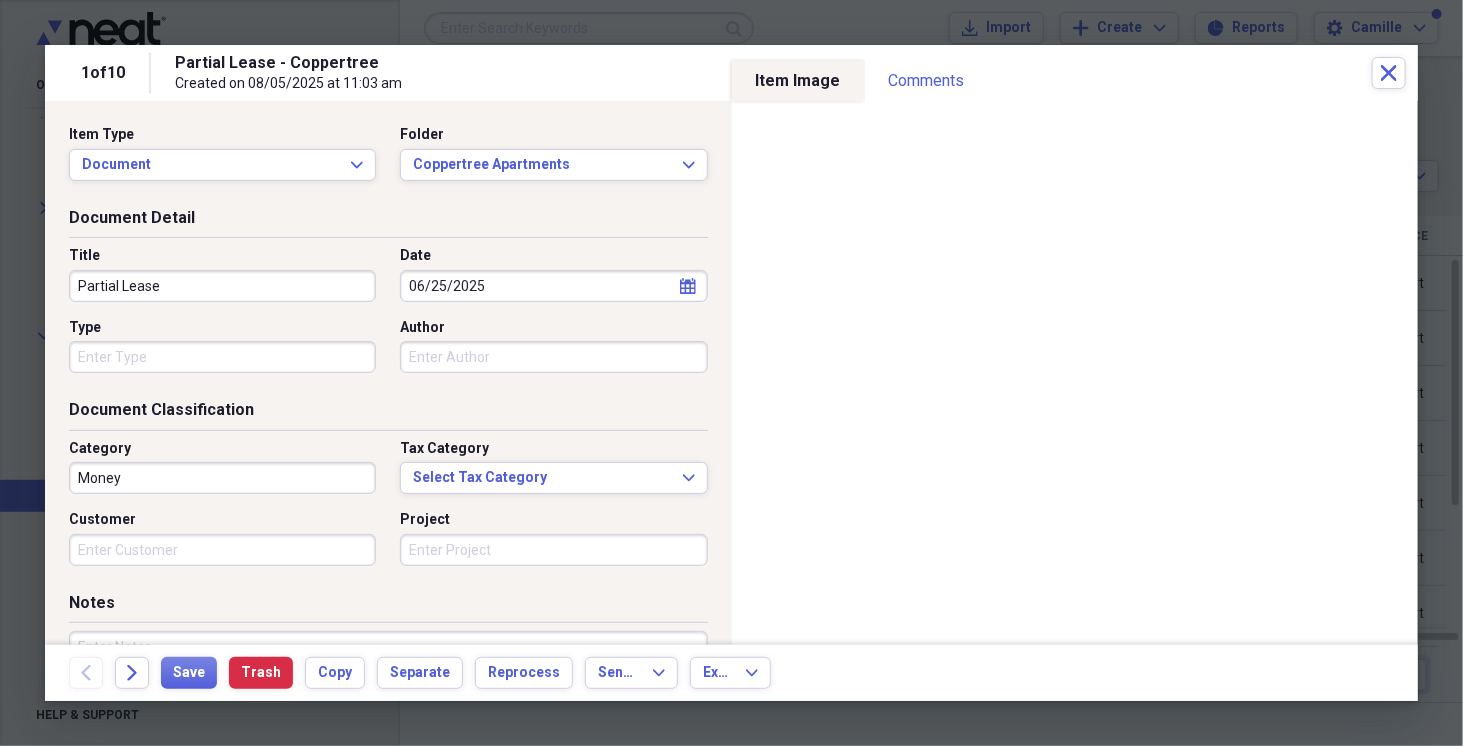 type on "Partial Lease" 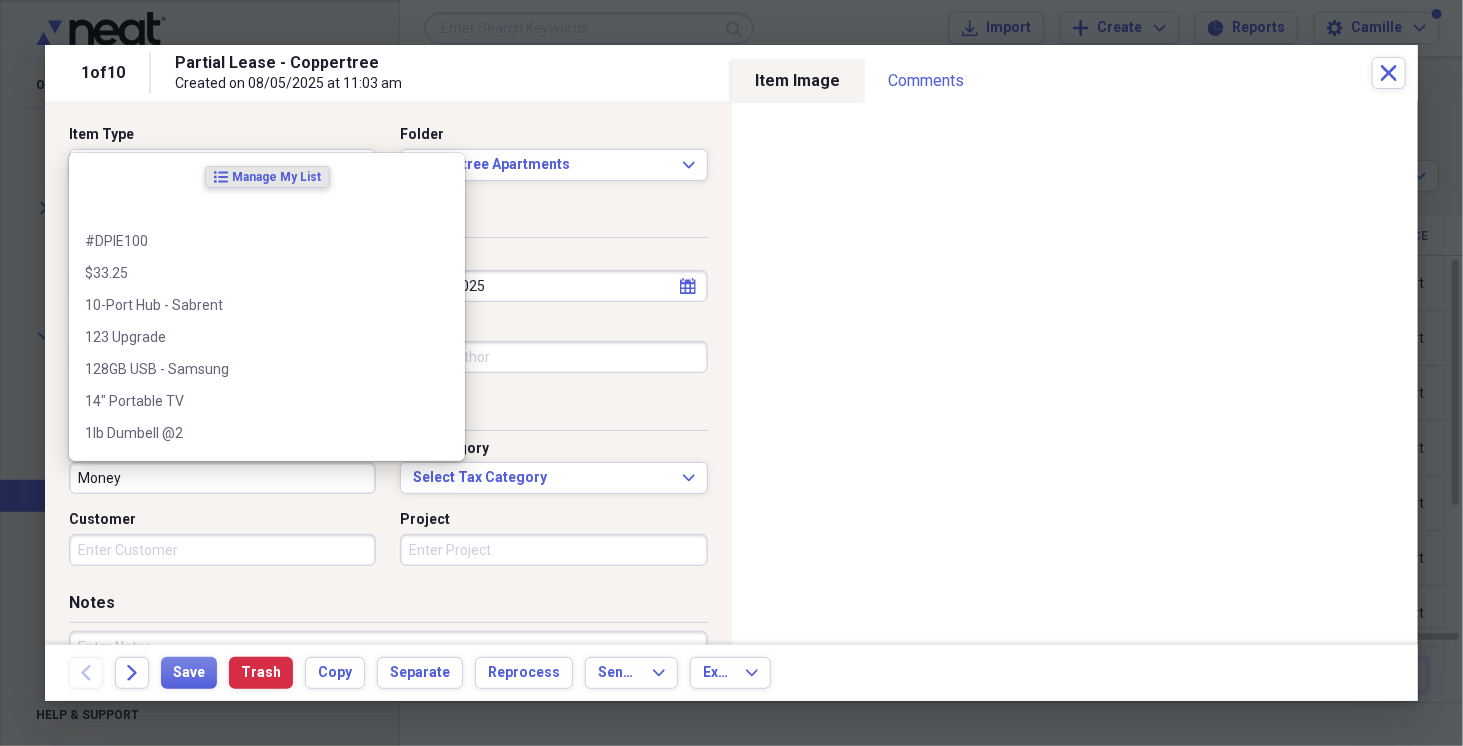 click on "Money" at bounding box center [222, 478] 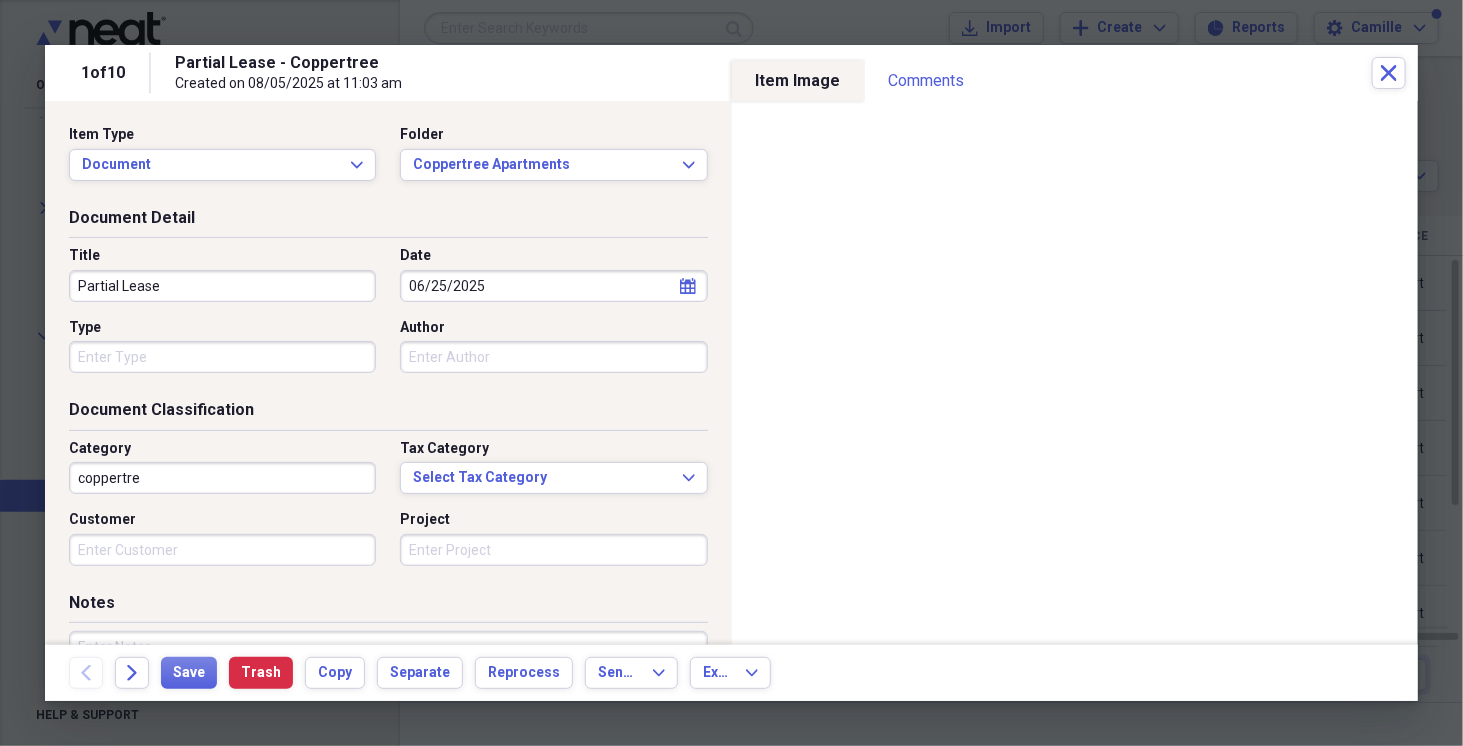 type on "coppertree" 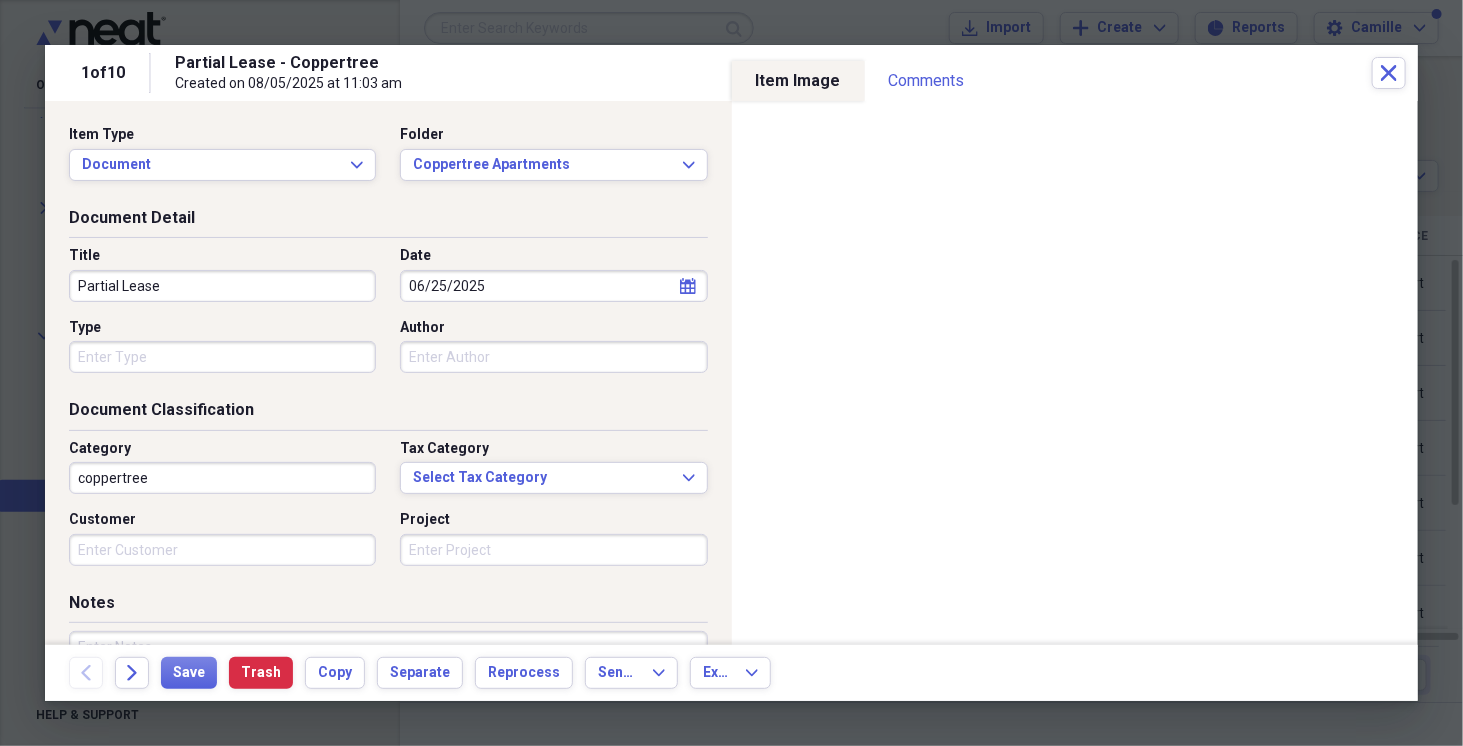 drag, startPoint x: 157, startPoint y: 489, endPoint x: 0, endPoint y: 492, distance: 157.02866 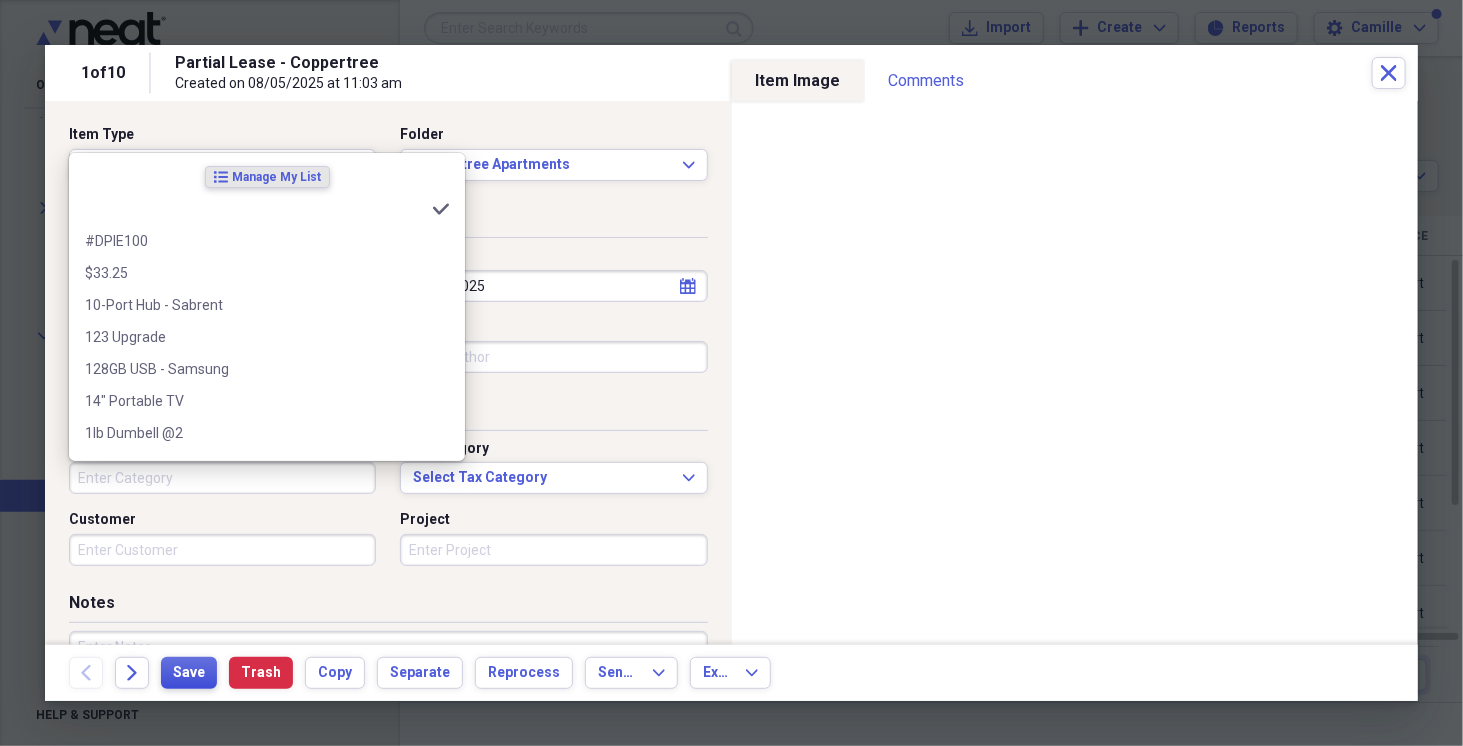type 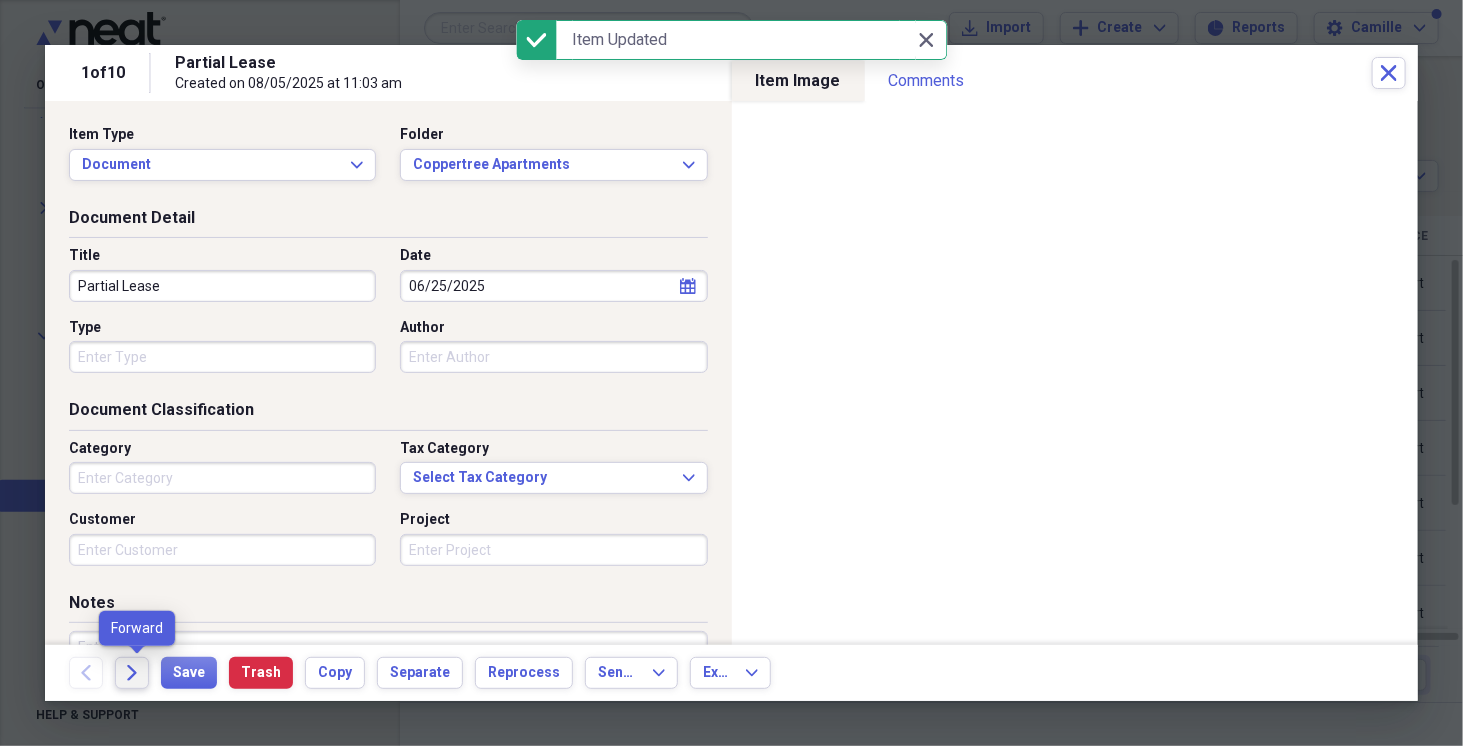 click on "Forward" at bounding box center (132, 673) 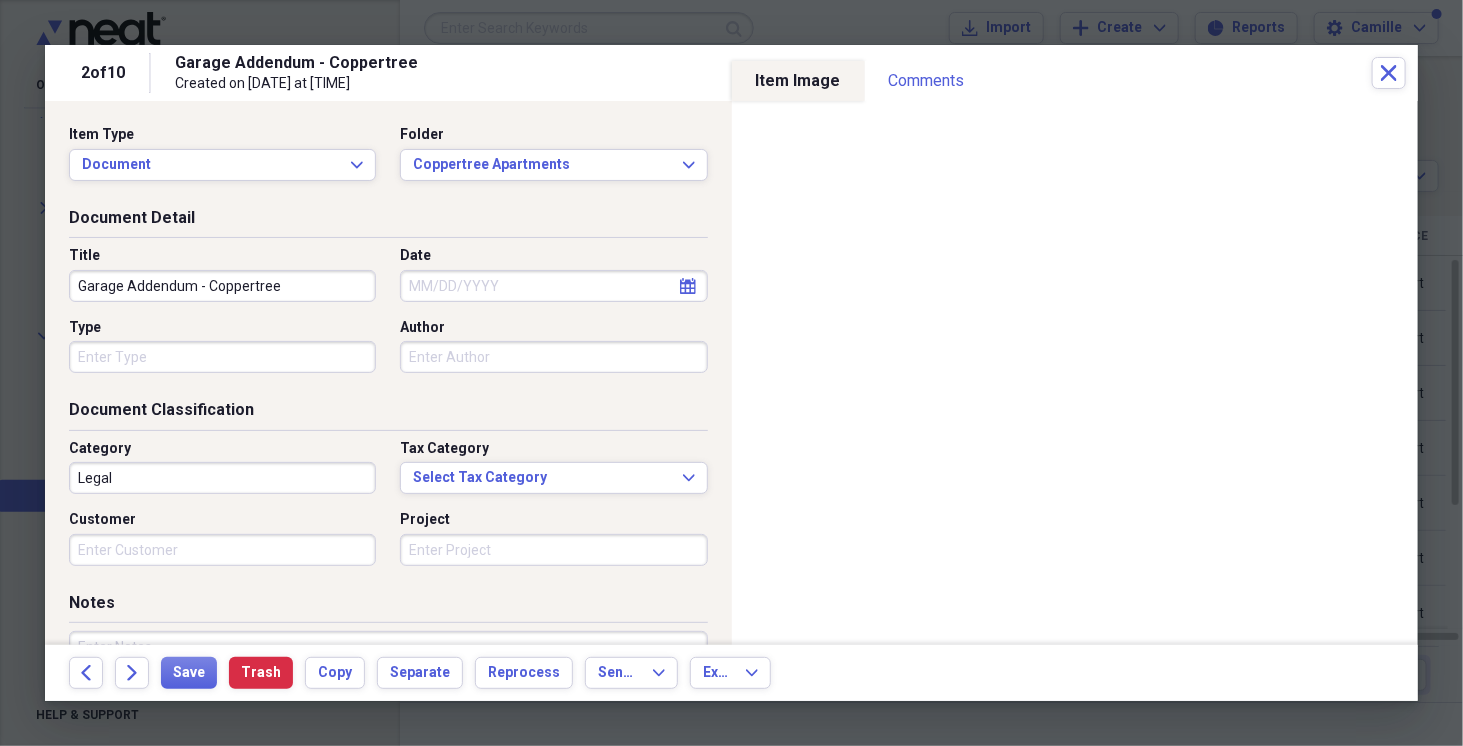 select on "7" 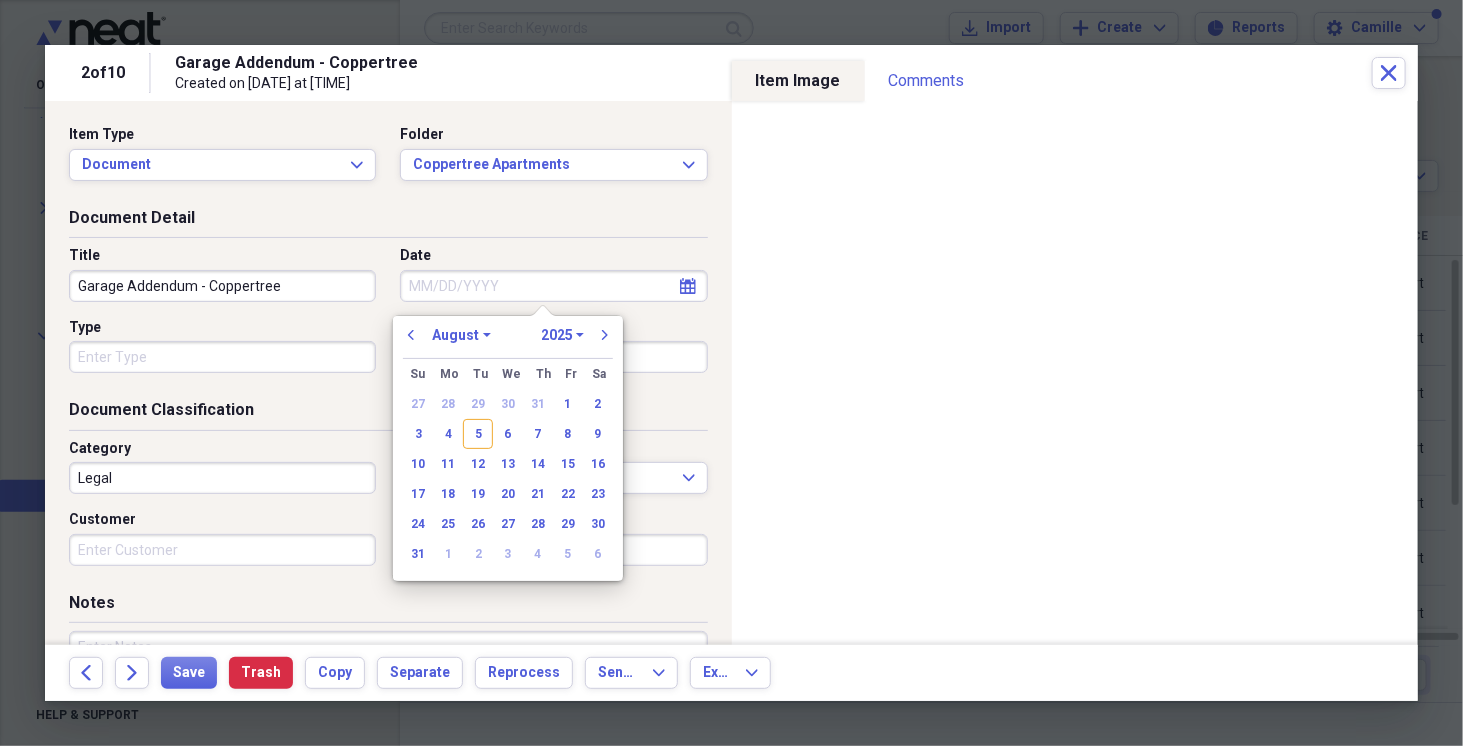 click on "Date" at bounding box center (553, 286) 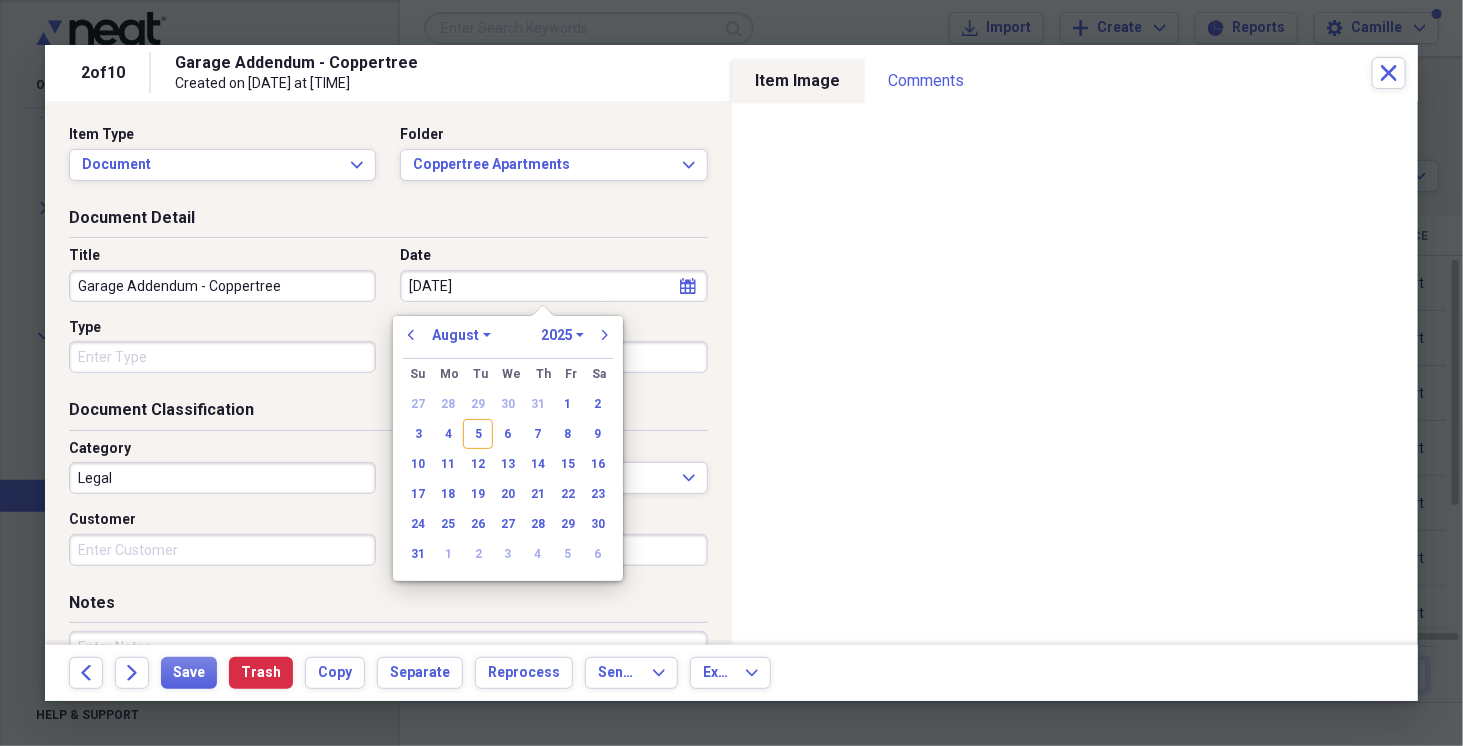type on "6/25/25" 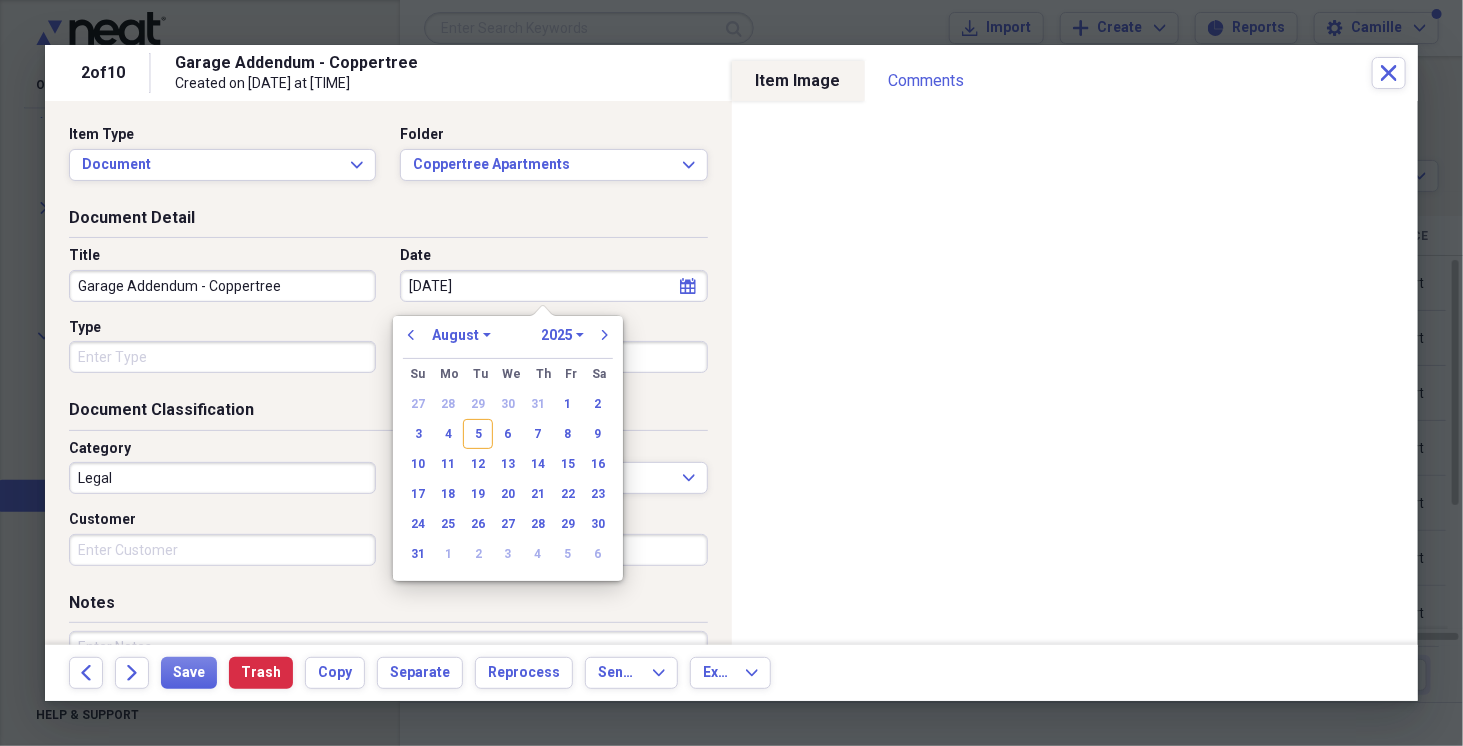 select on "5" 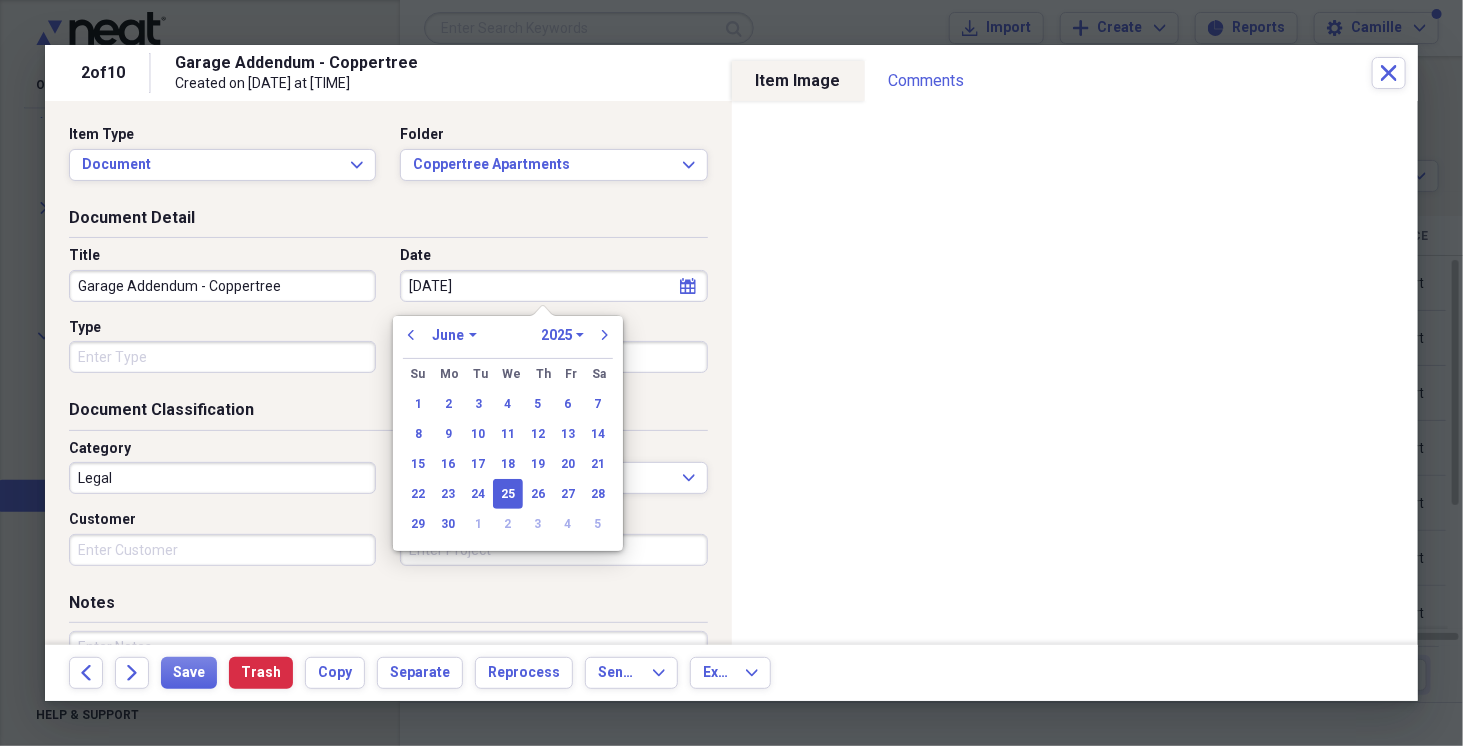 type on "06/25/2025" 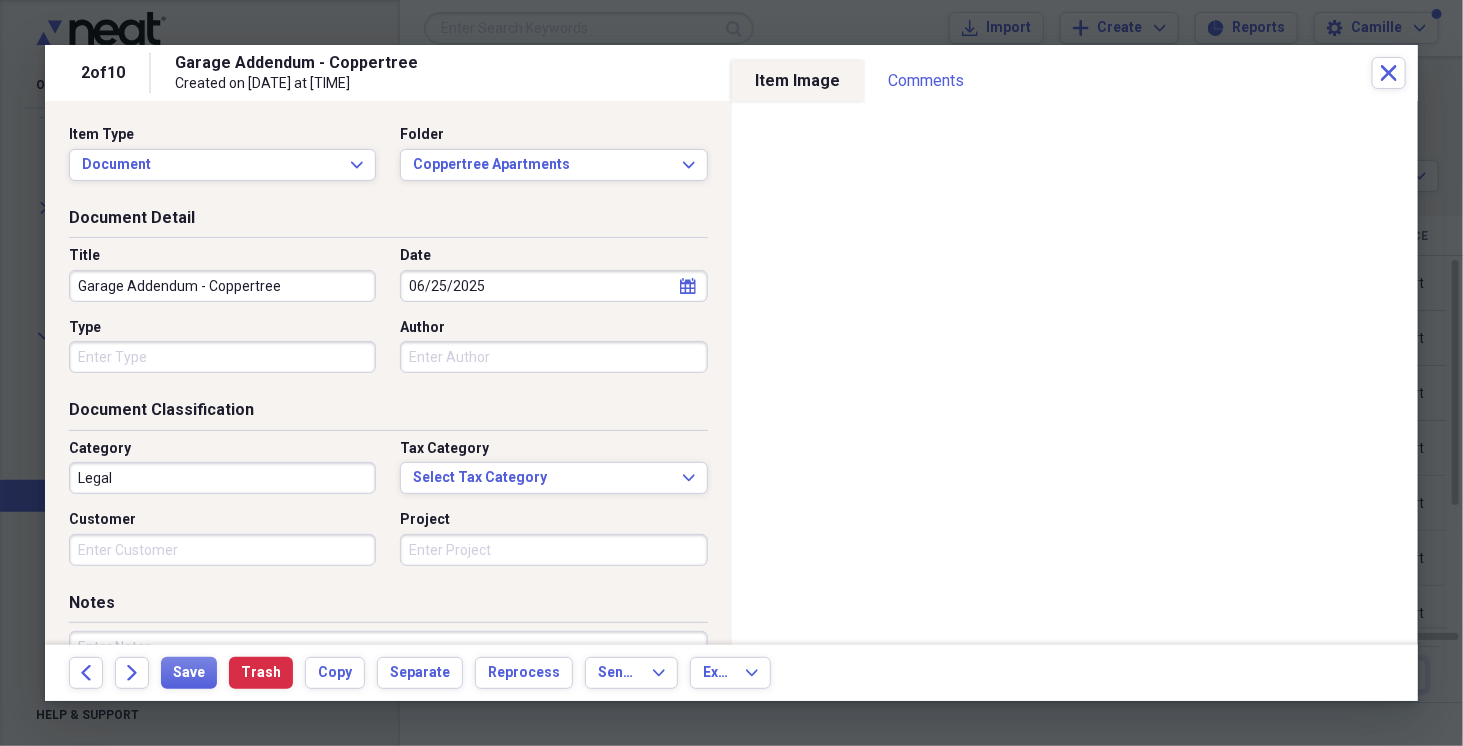 click on "Garage Addendum - Coppertree" at bounding box center (222, 286) 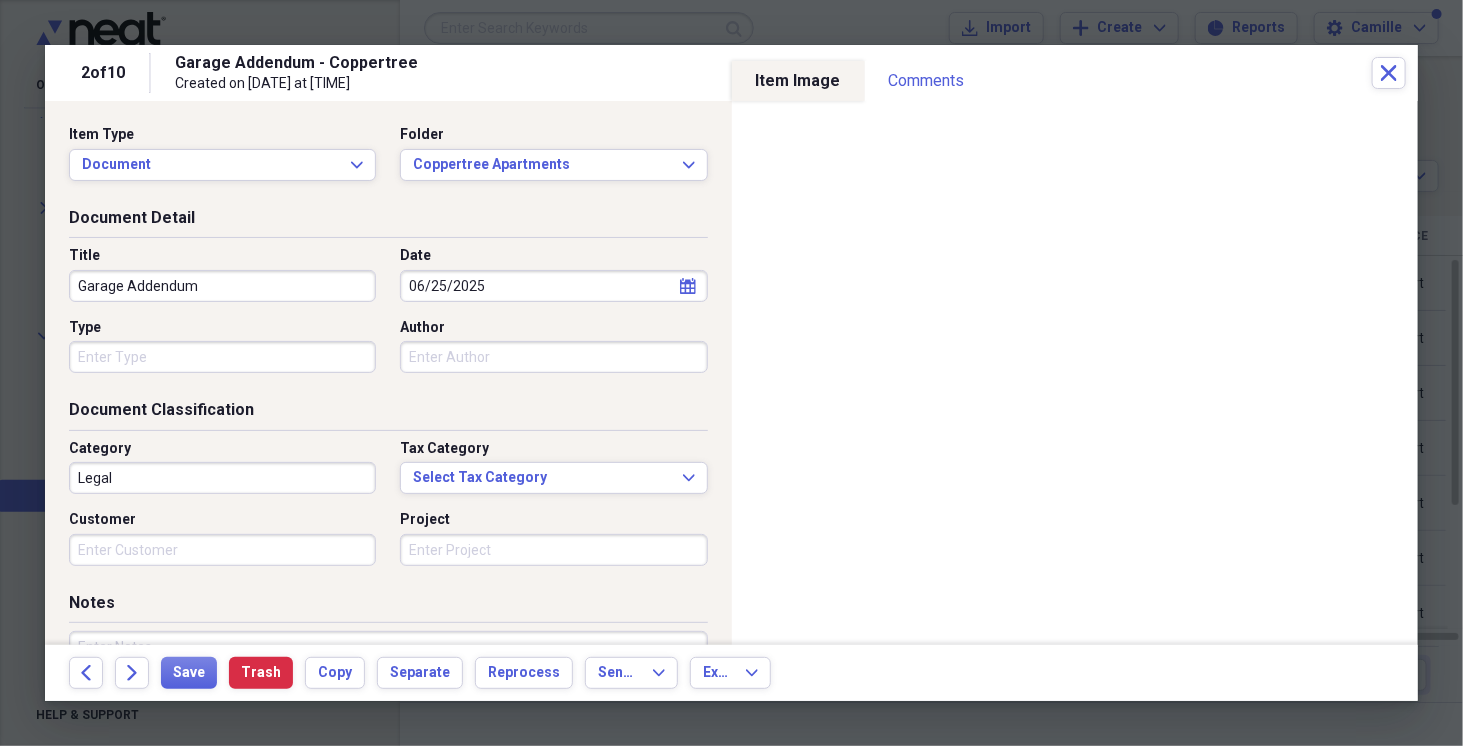 type on "Garage Addendum" 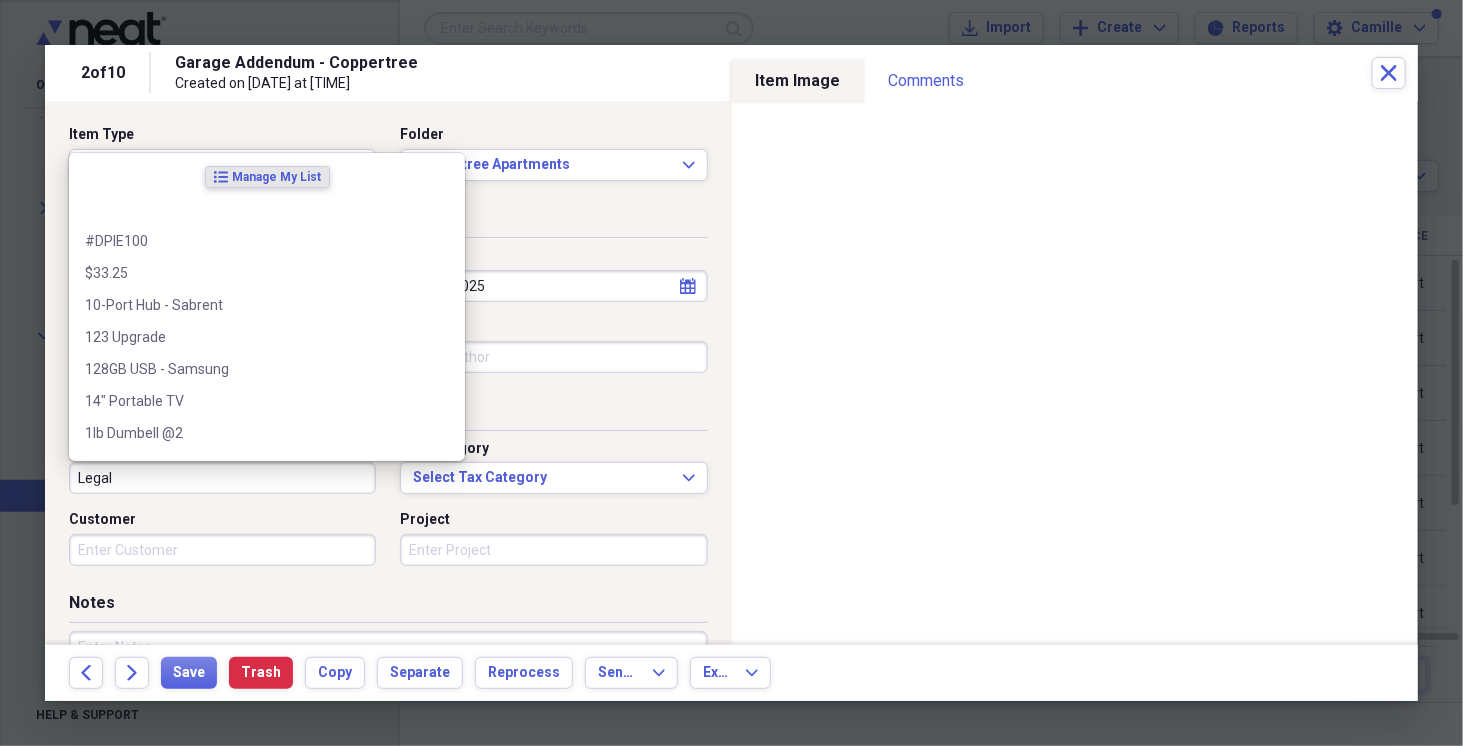 click on "Legal" at bounding box center (222, 478) 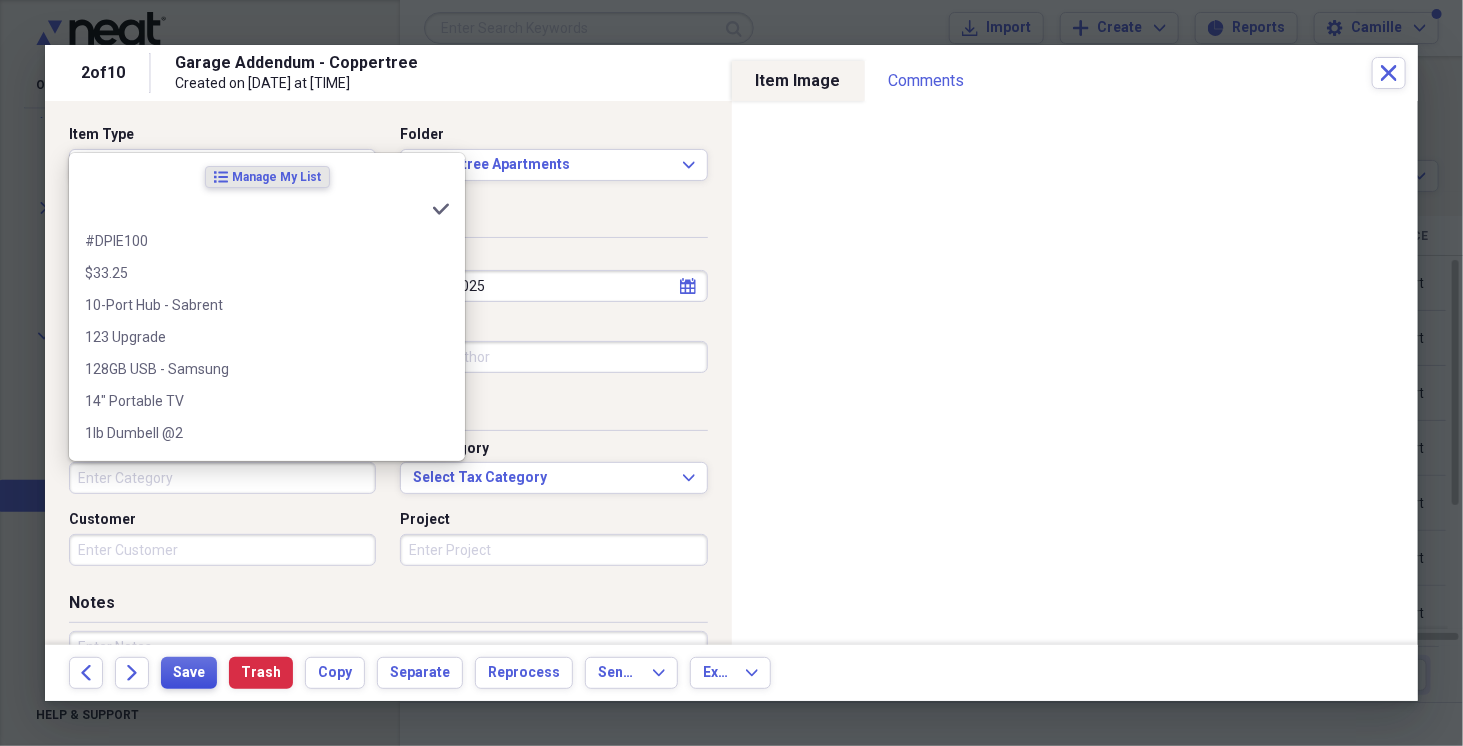 type 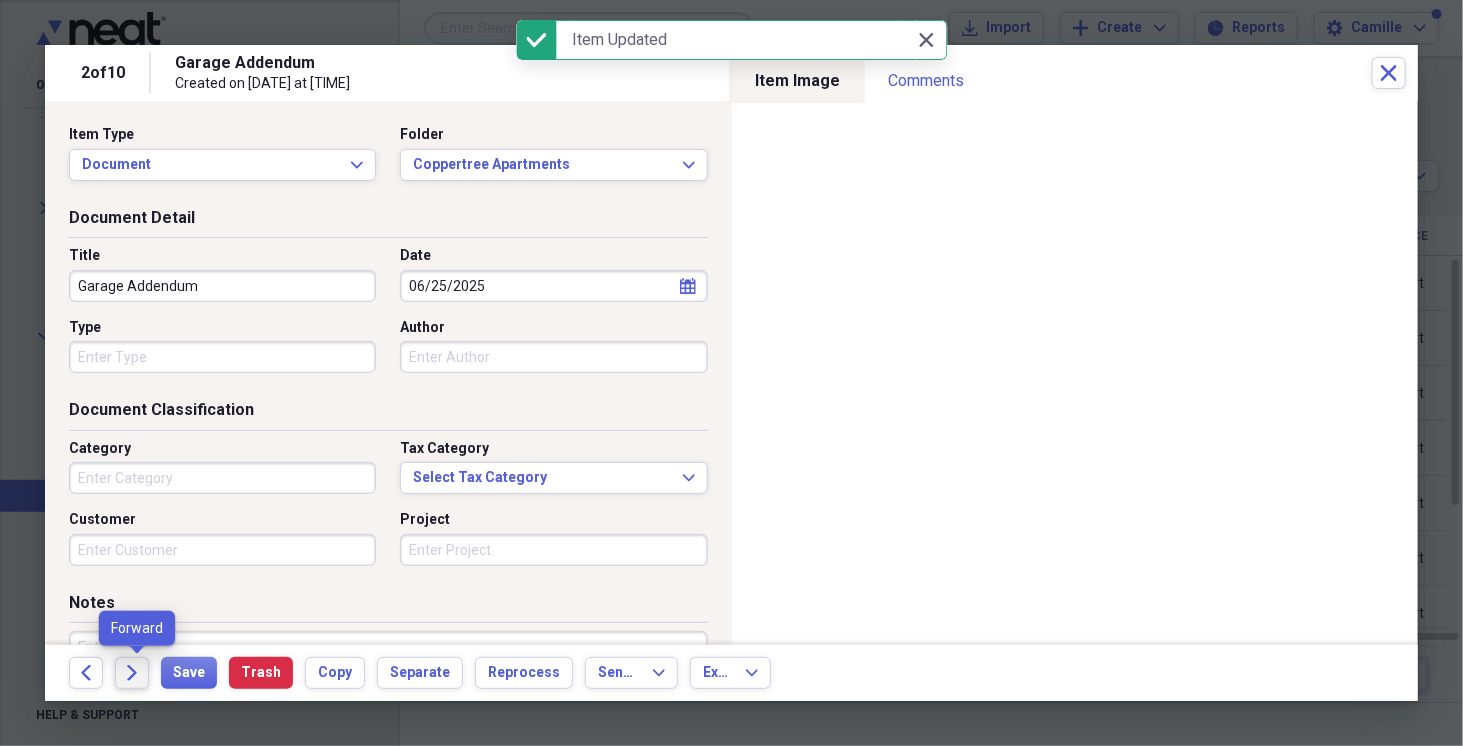 click on "Forward" at bounding box center (132, 673) 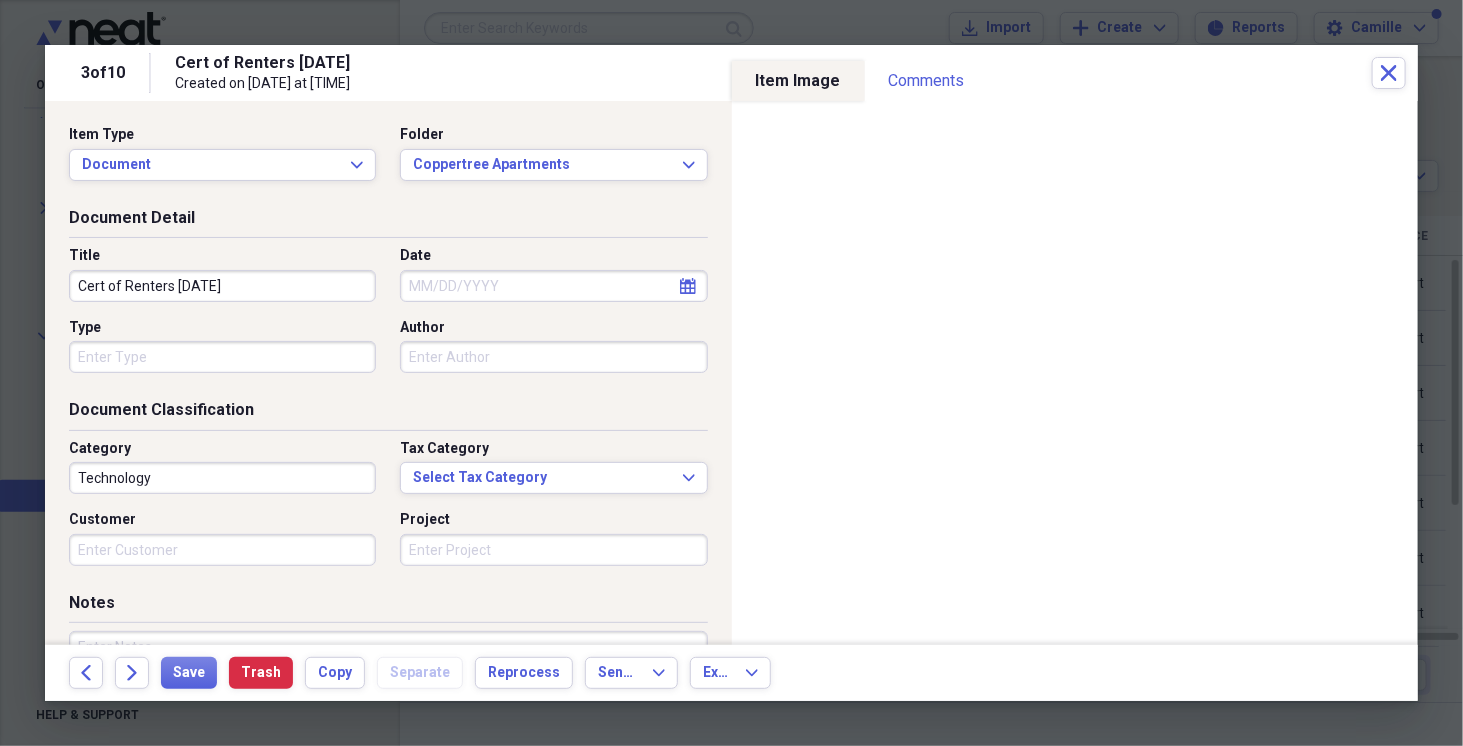 select on "7" 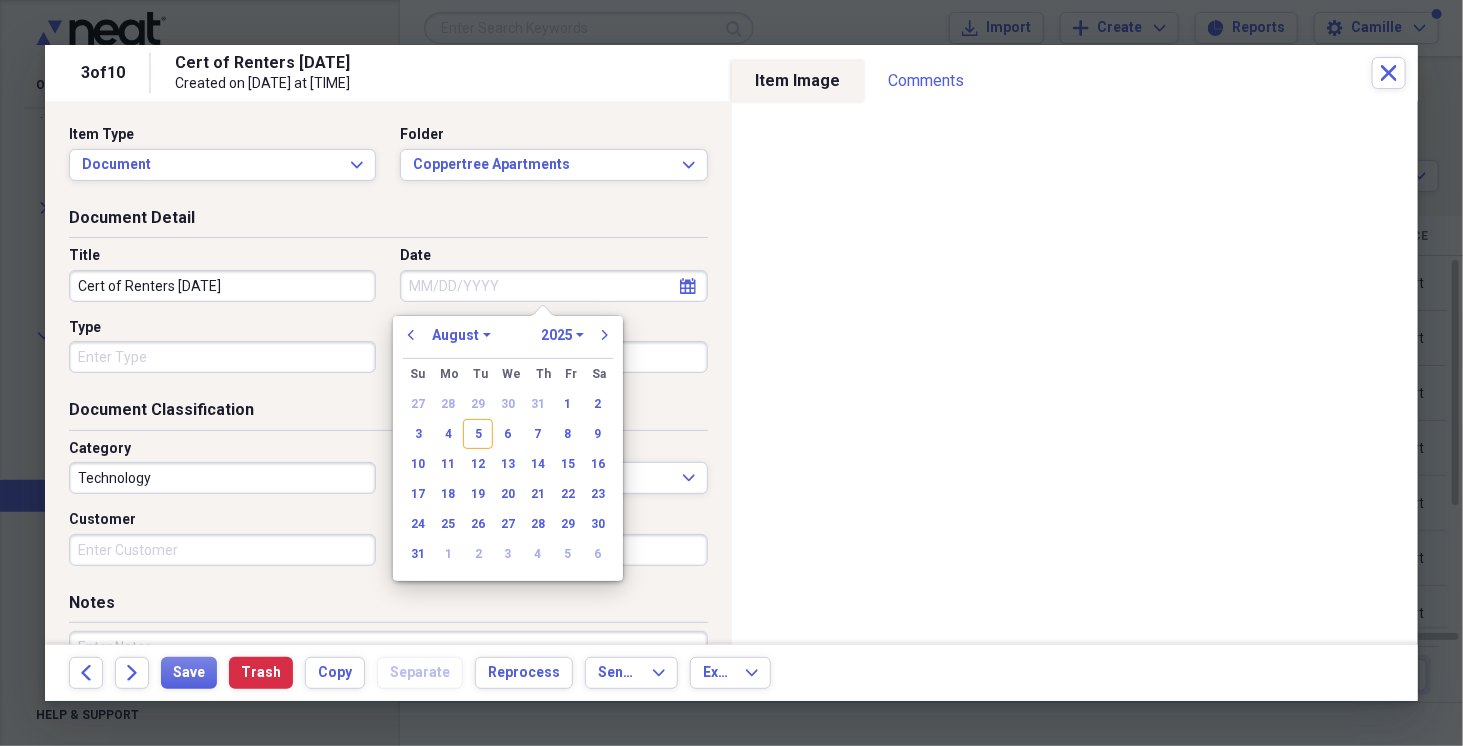 click on "Date" at bounding box center (553, 286) 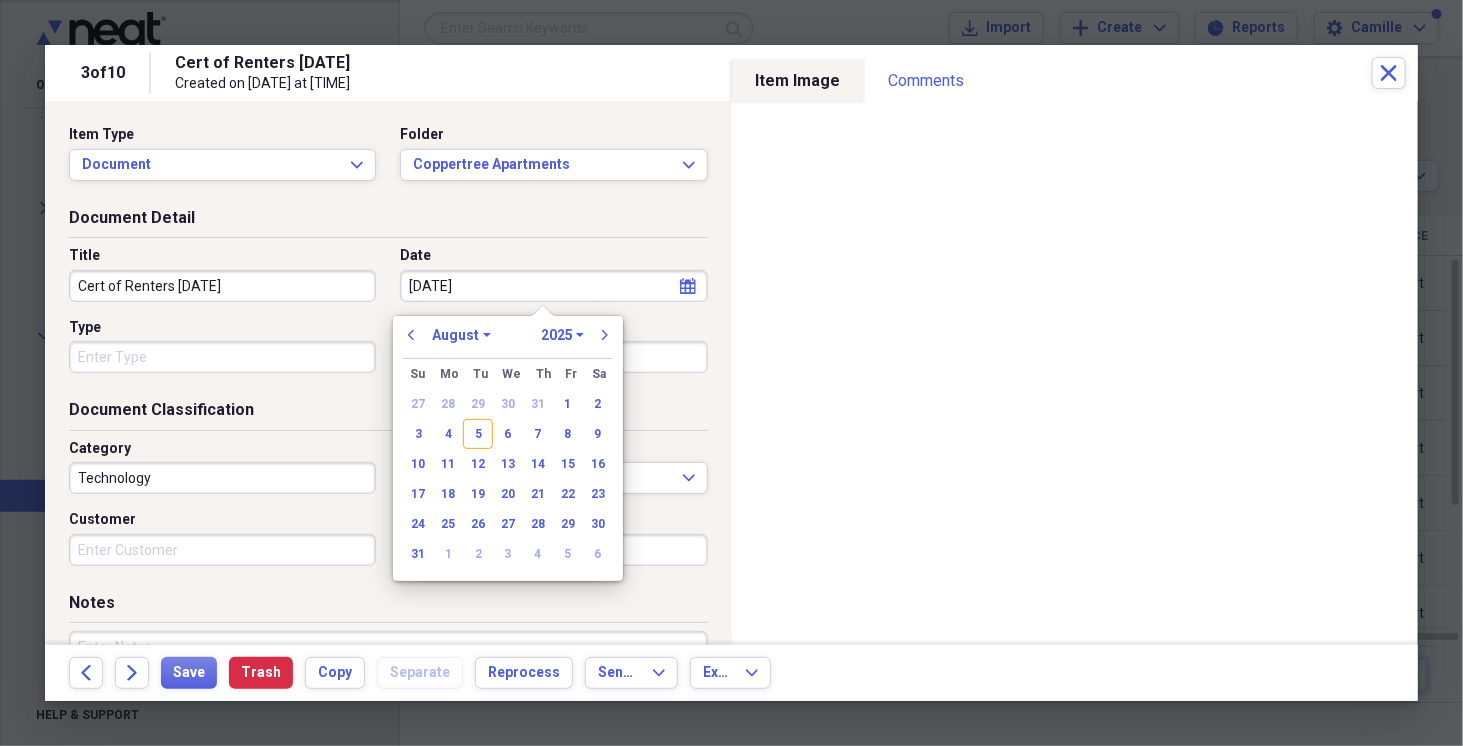 type on "6/7/25" 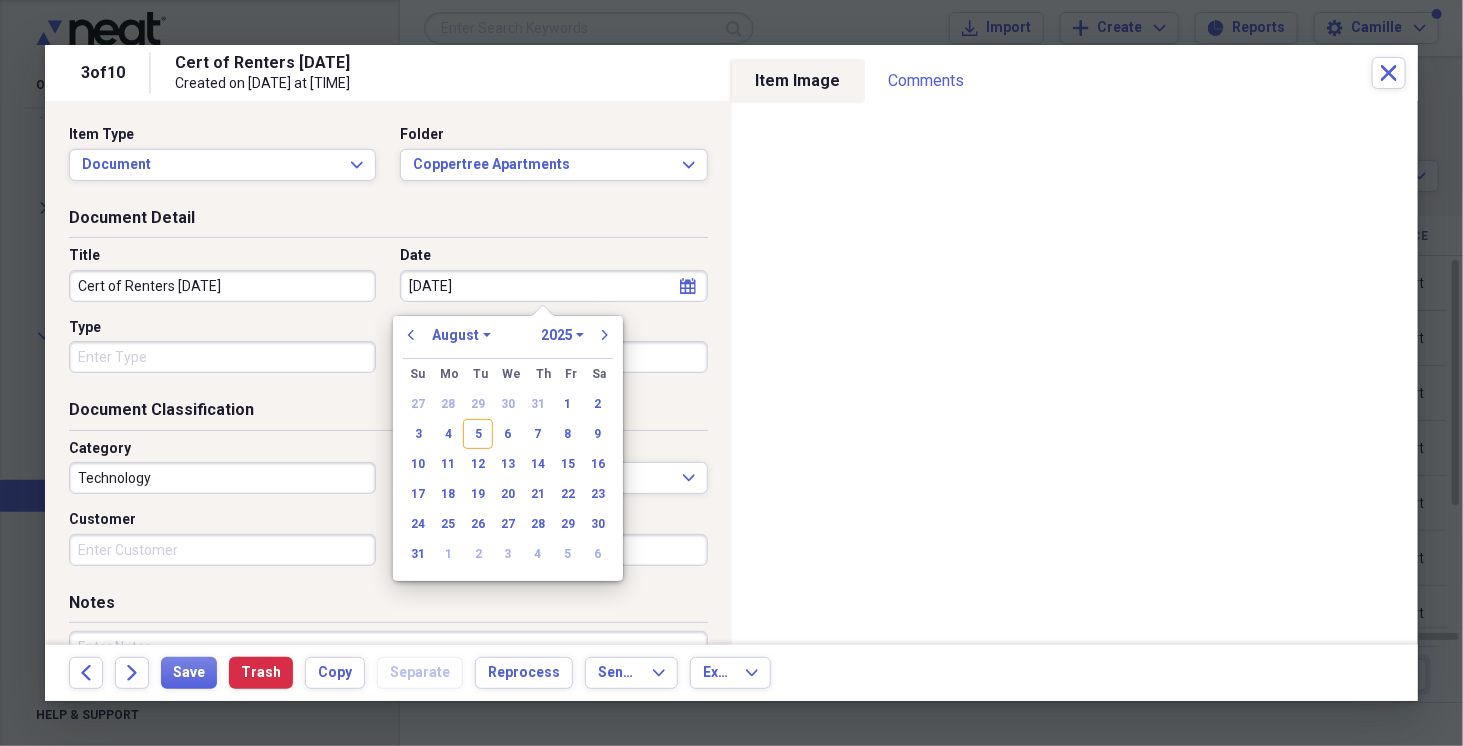 select on "5" 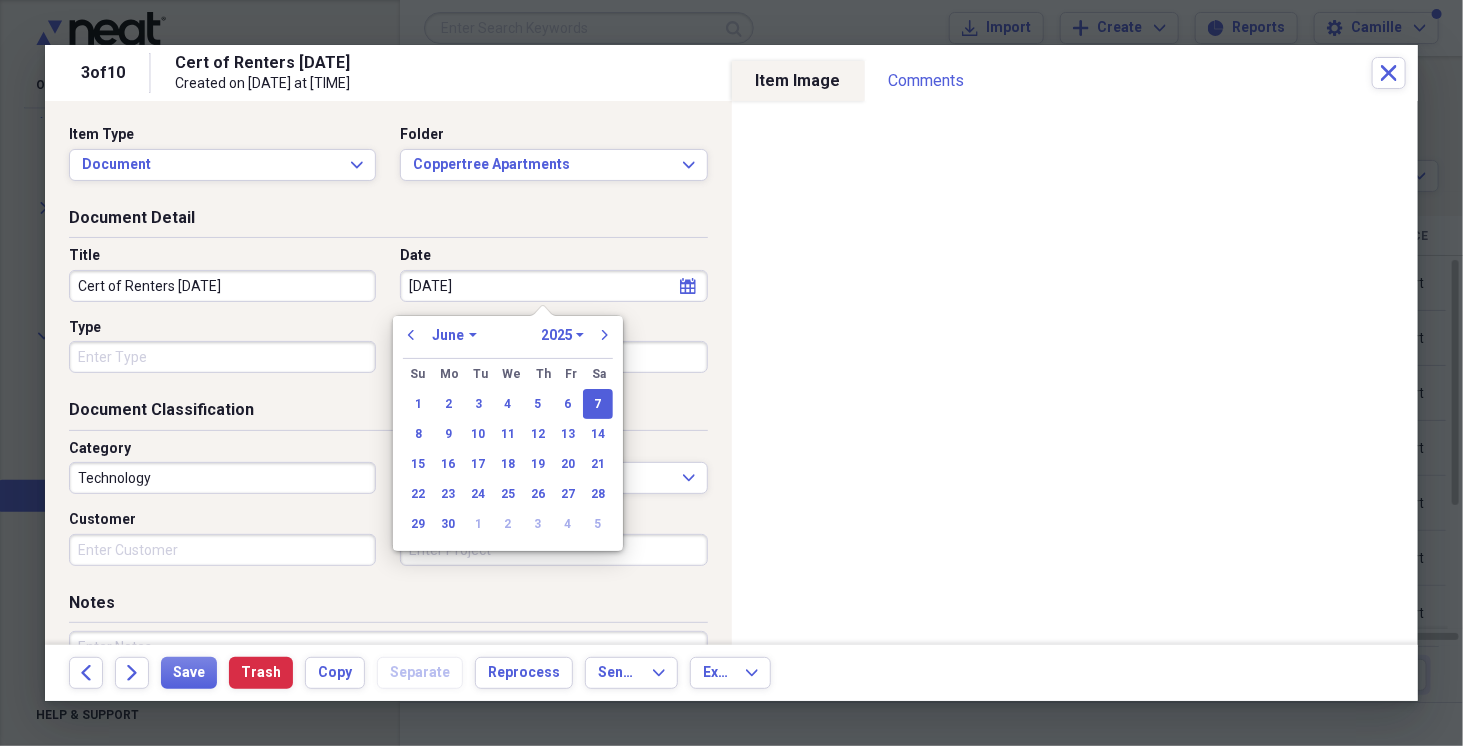type on "06/07/2025" 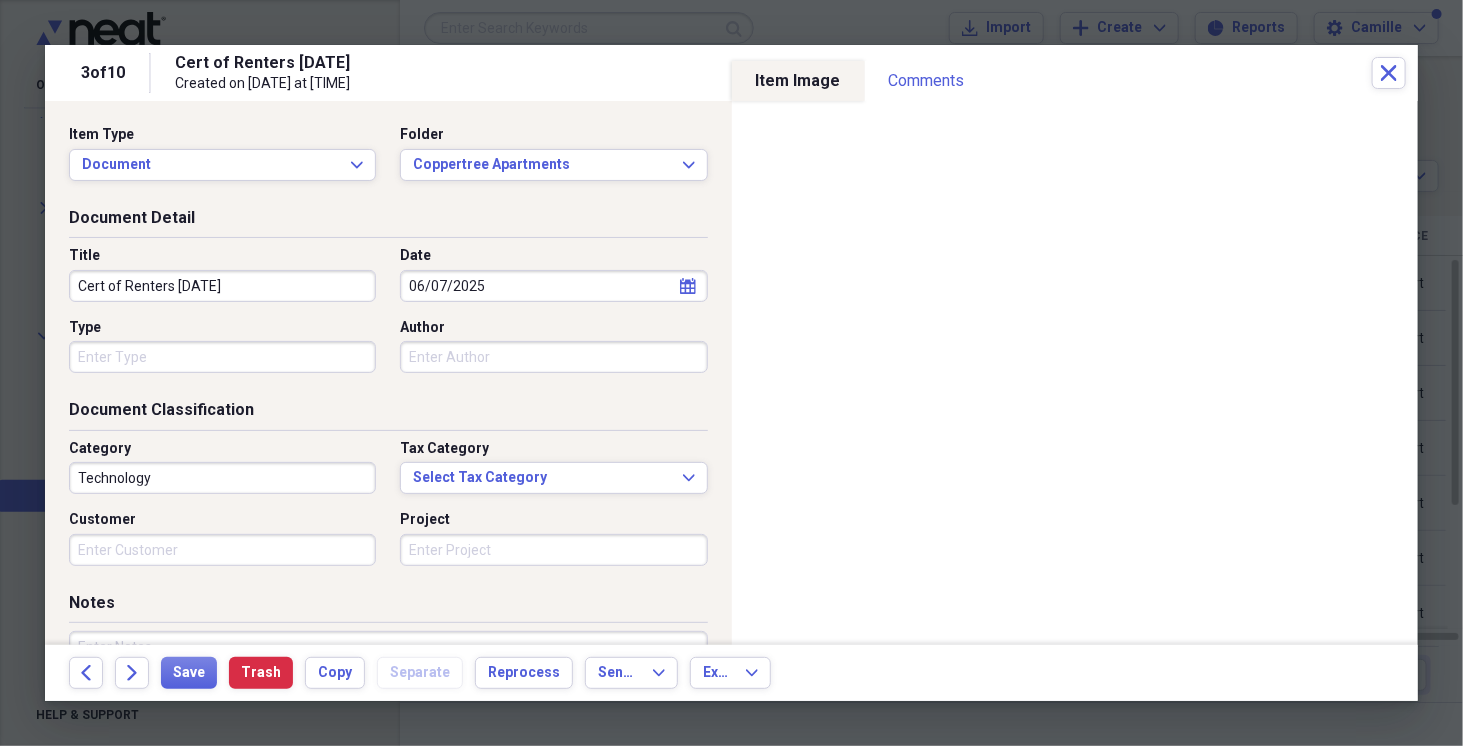 drag, startPoint x: 172, startPoint y: 283, endPoint x: 301, endPoint y: 295, distance: 129.55693 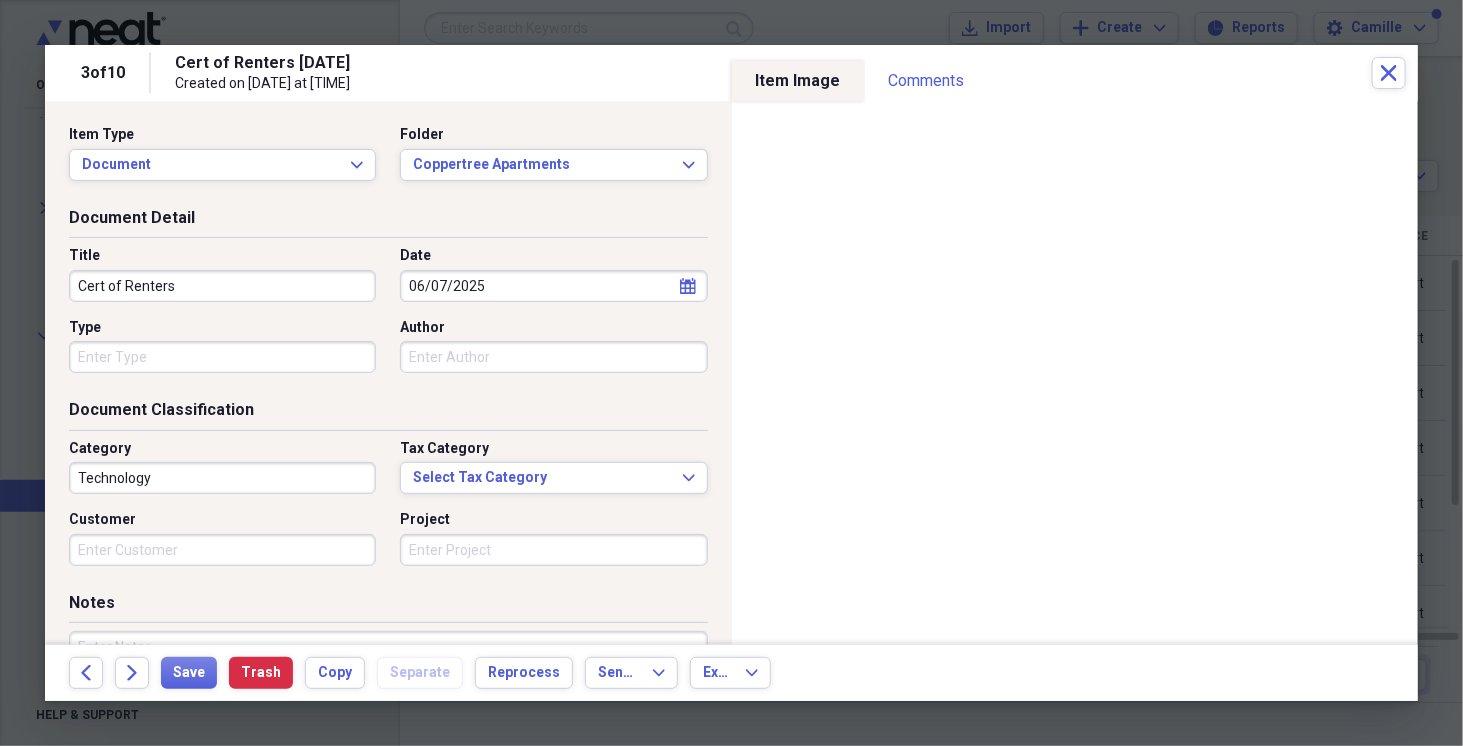 type on "Cert of Renters" 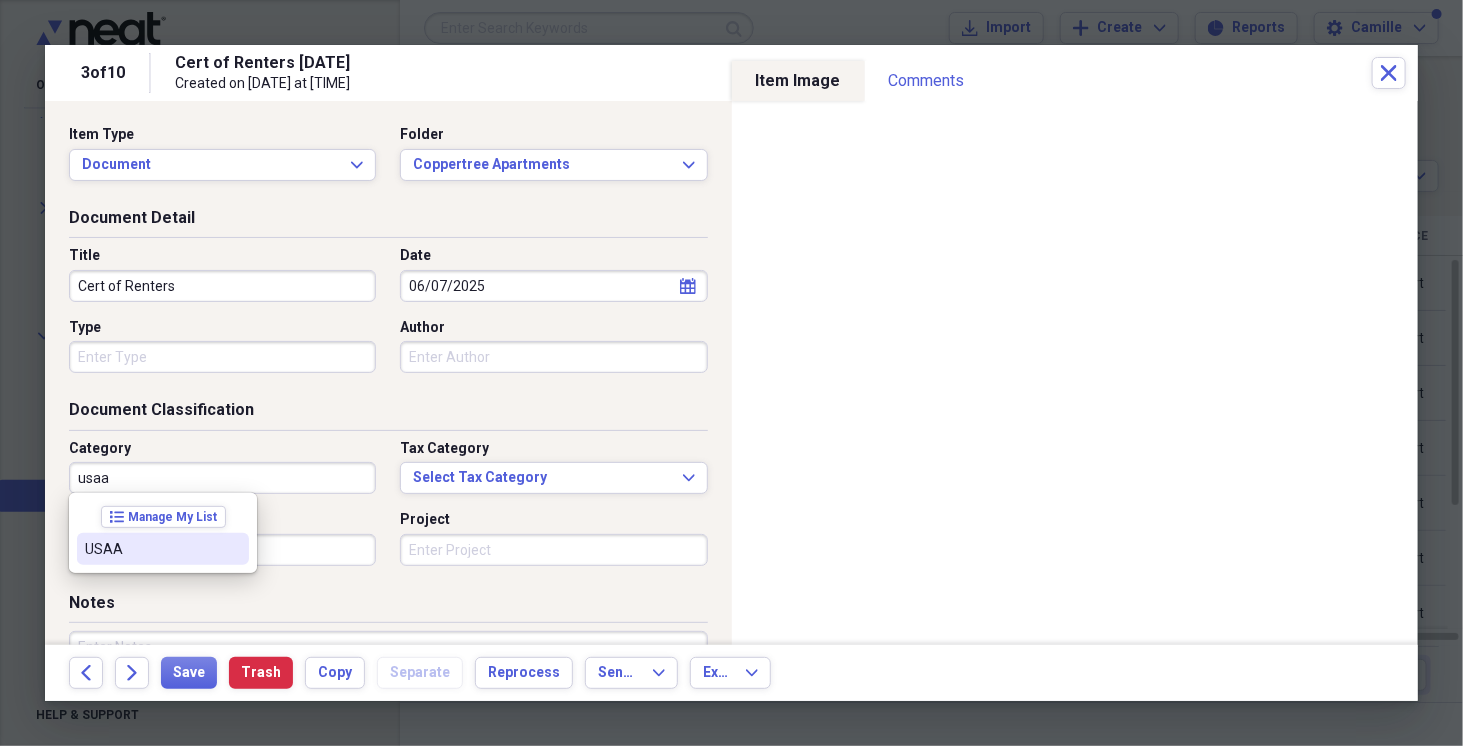 click on "USAA" at bounding box center (163, 549) 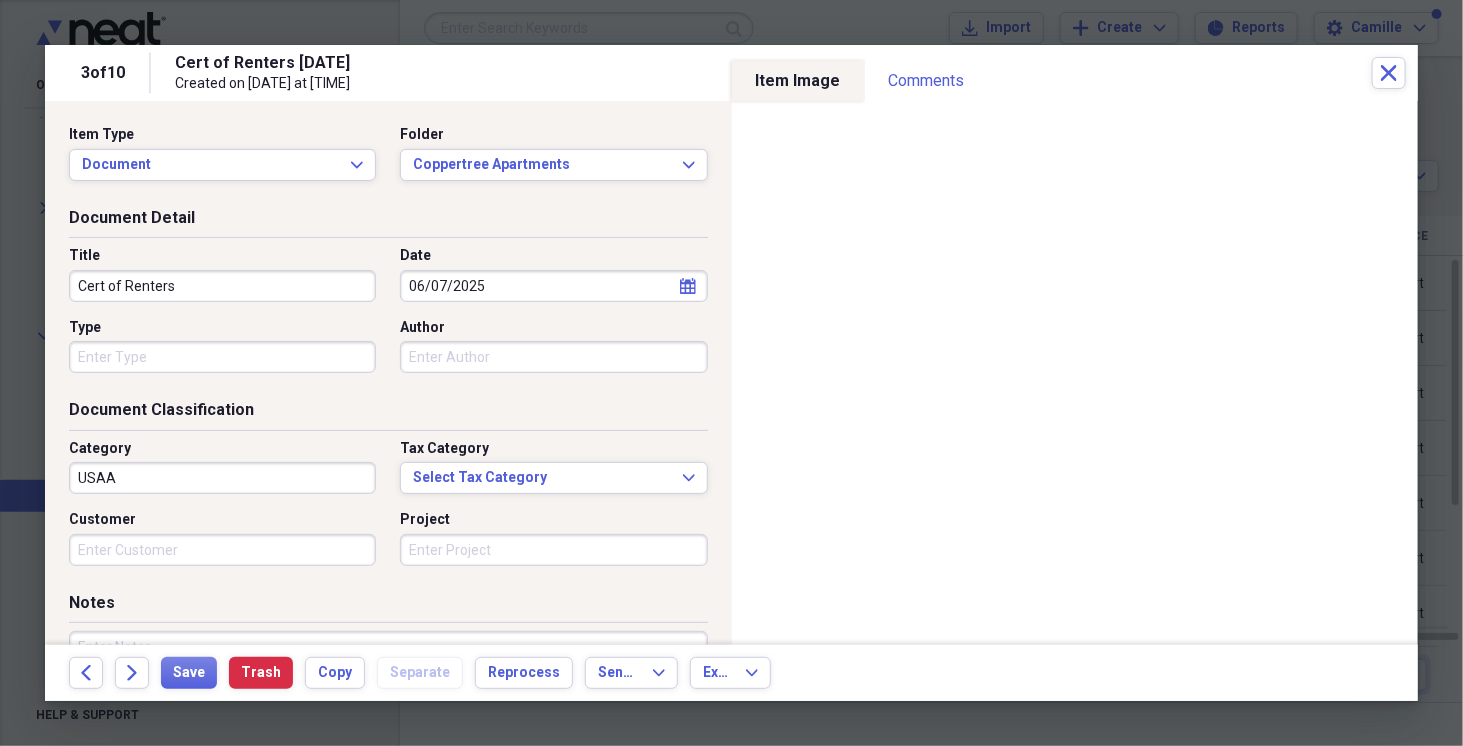 click on "Cert of Renters" at bounding box center [222, 286] 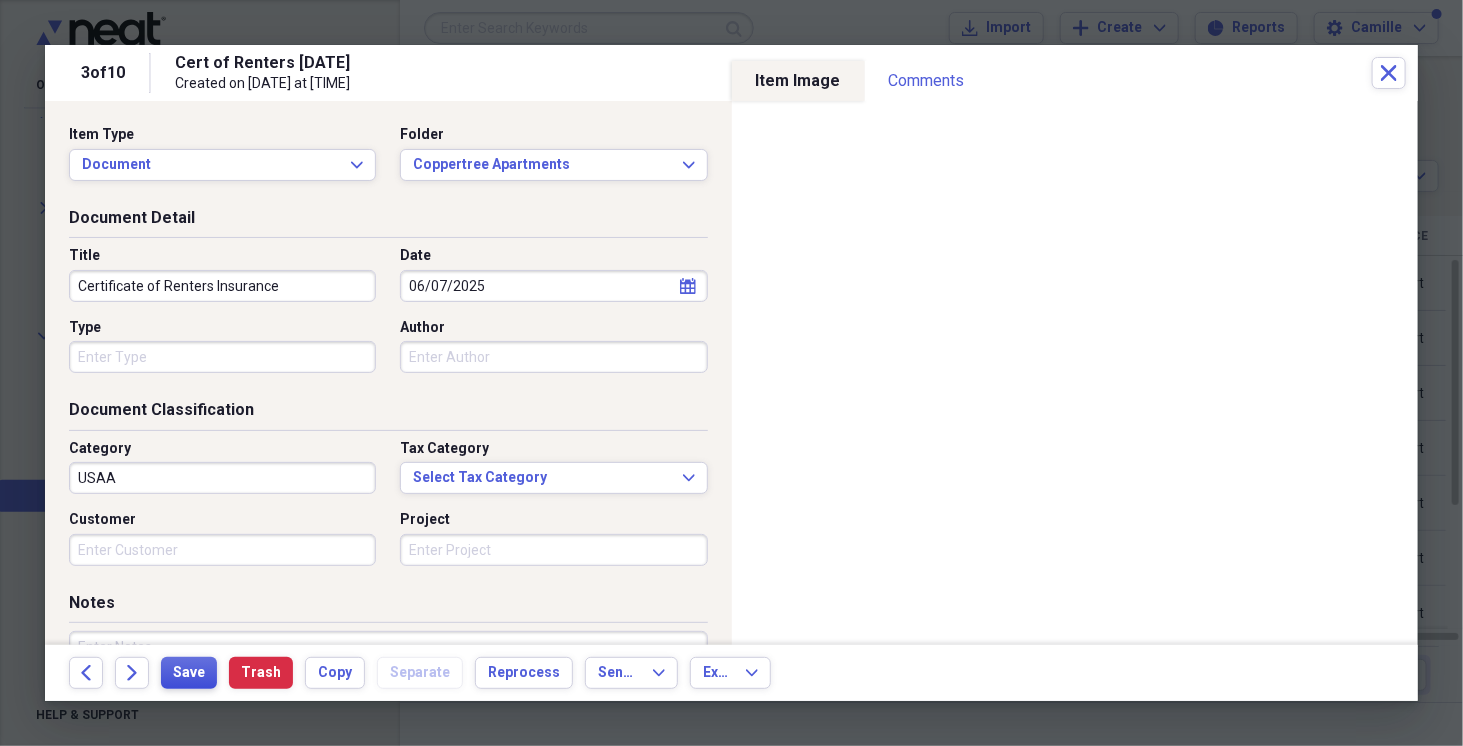type on "Certificate of Renters Insurance" 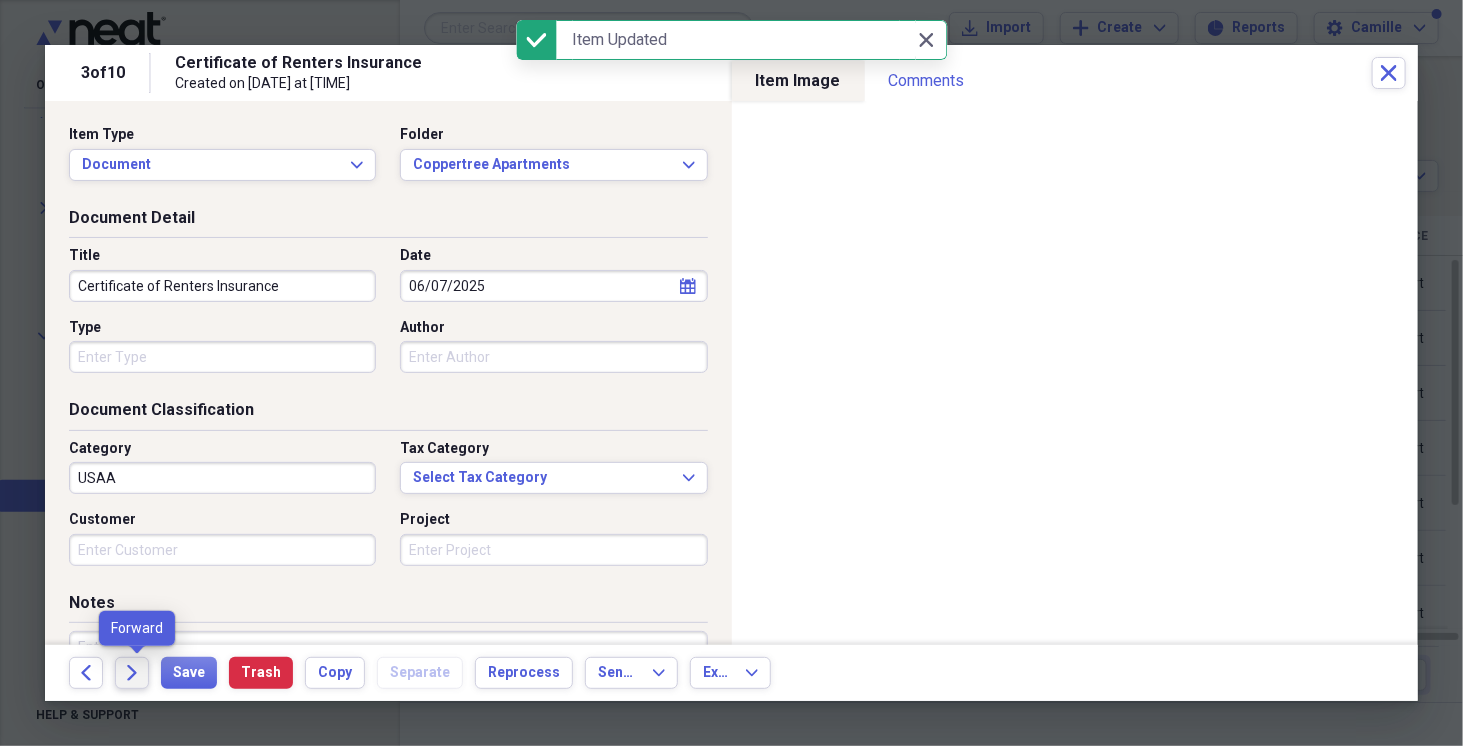 click on "Forward" at bounding box center (132, 673) 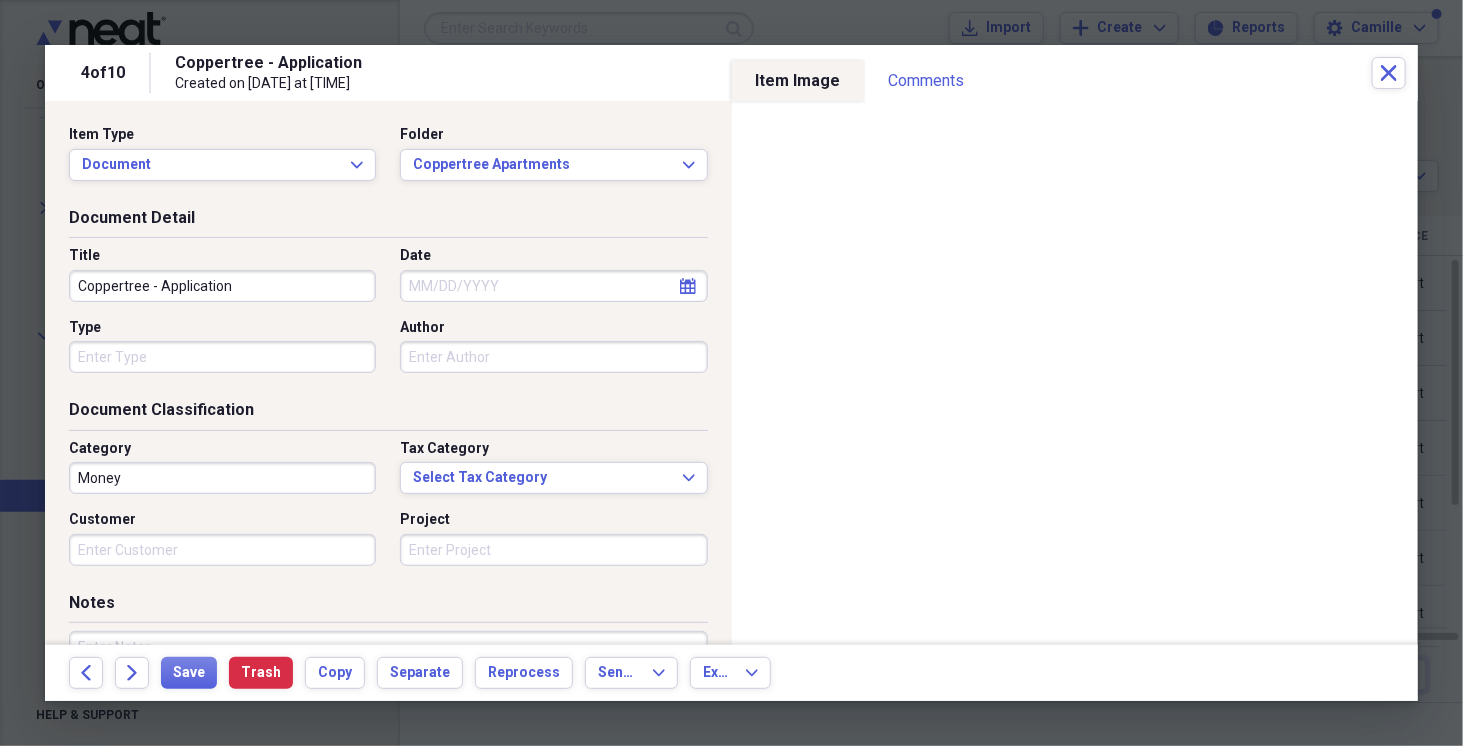 drag, startPoint x: 156, startPoint y: 291, endPoint x: 52, endPoint y: 259, distance: 108.81177 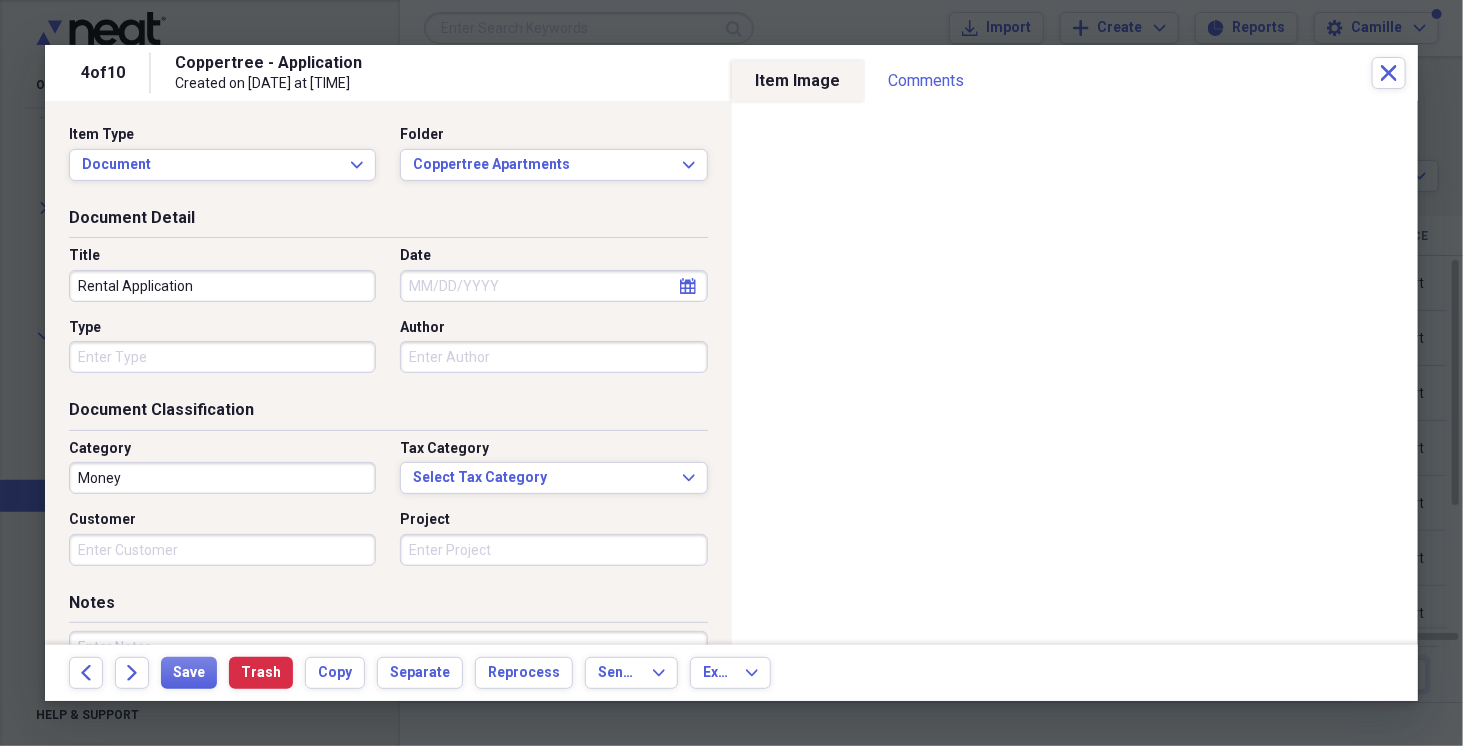 type on "Rental Application" 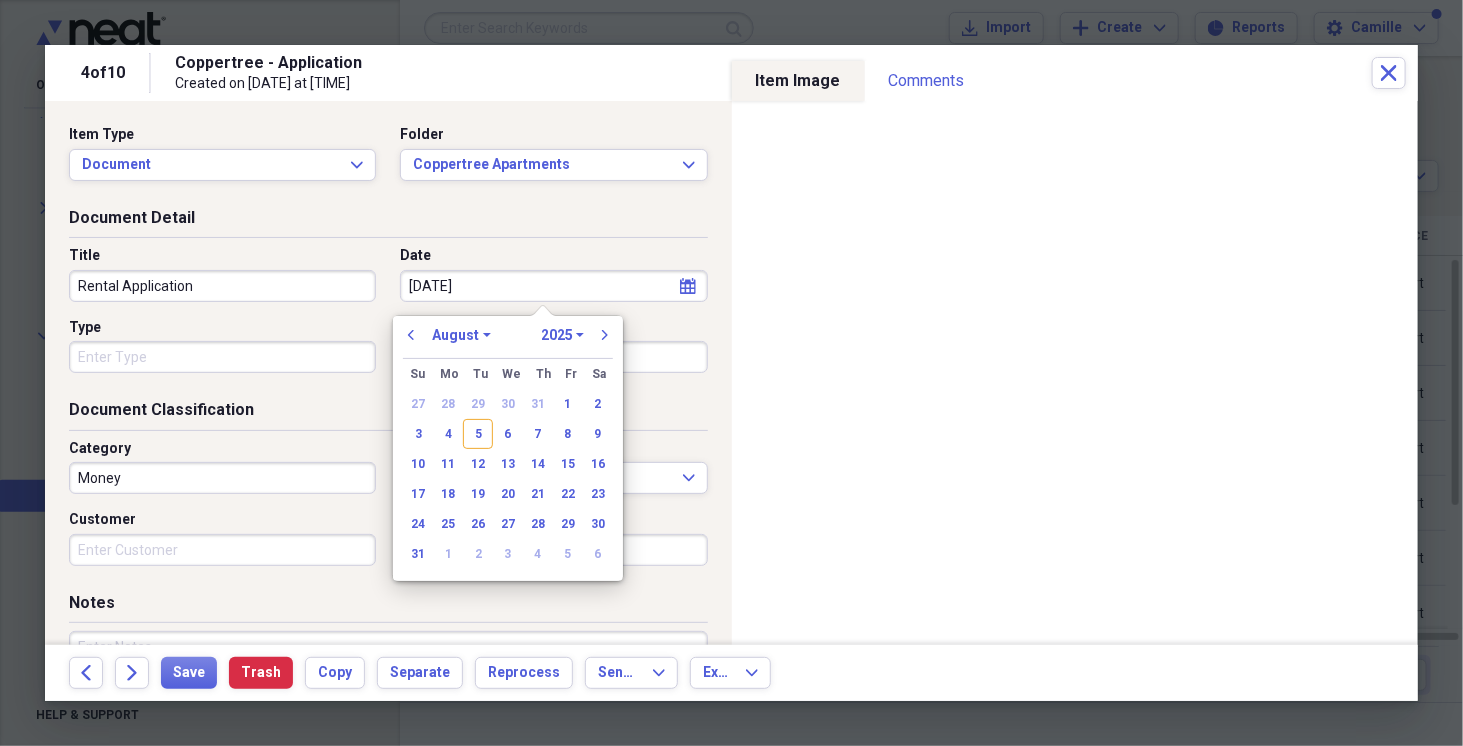 type on "6/19/25" 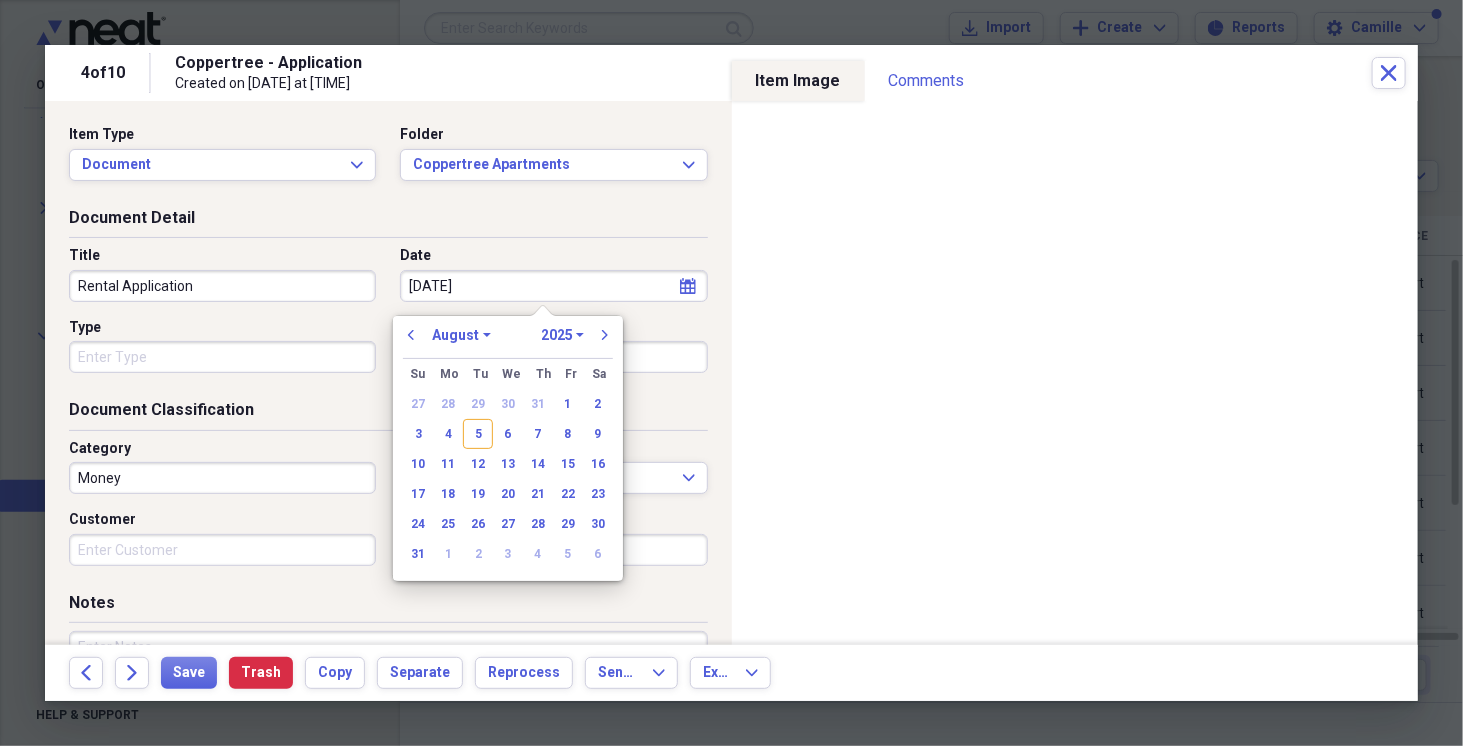 select on "5" 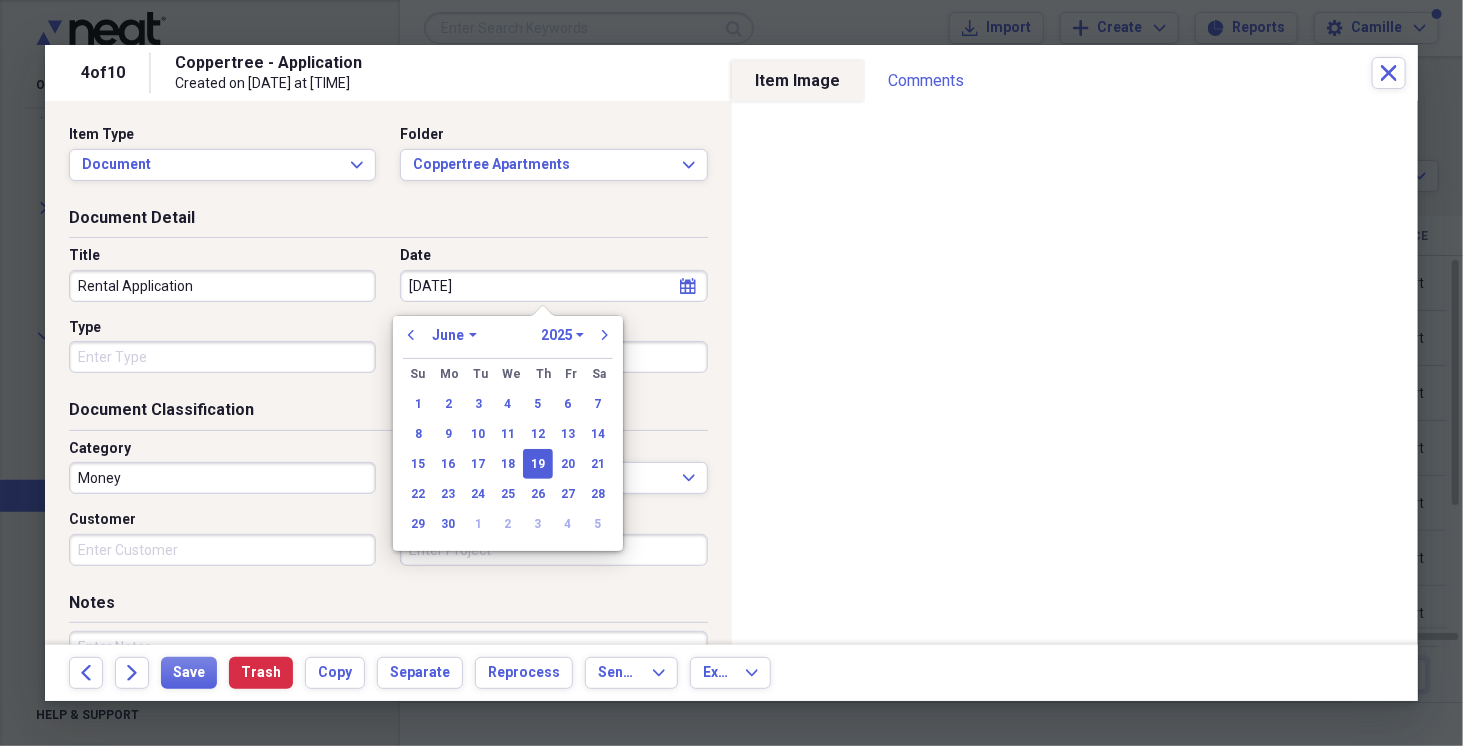 type on "06/19/2025" 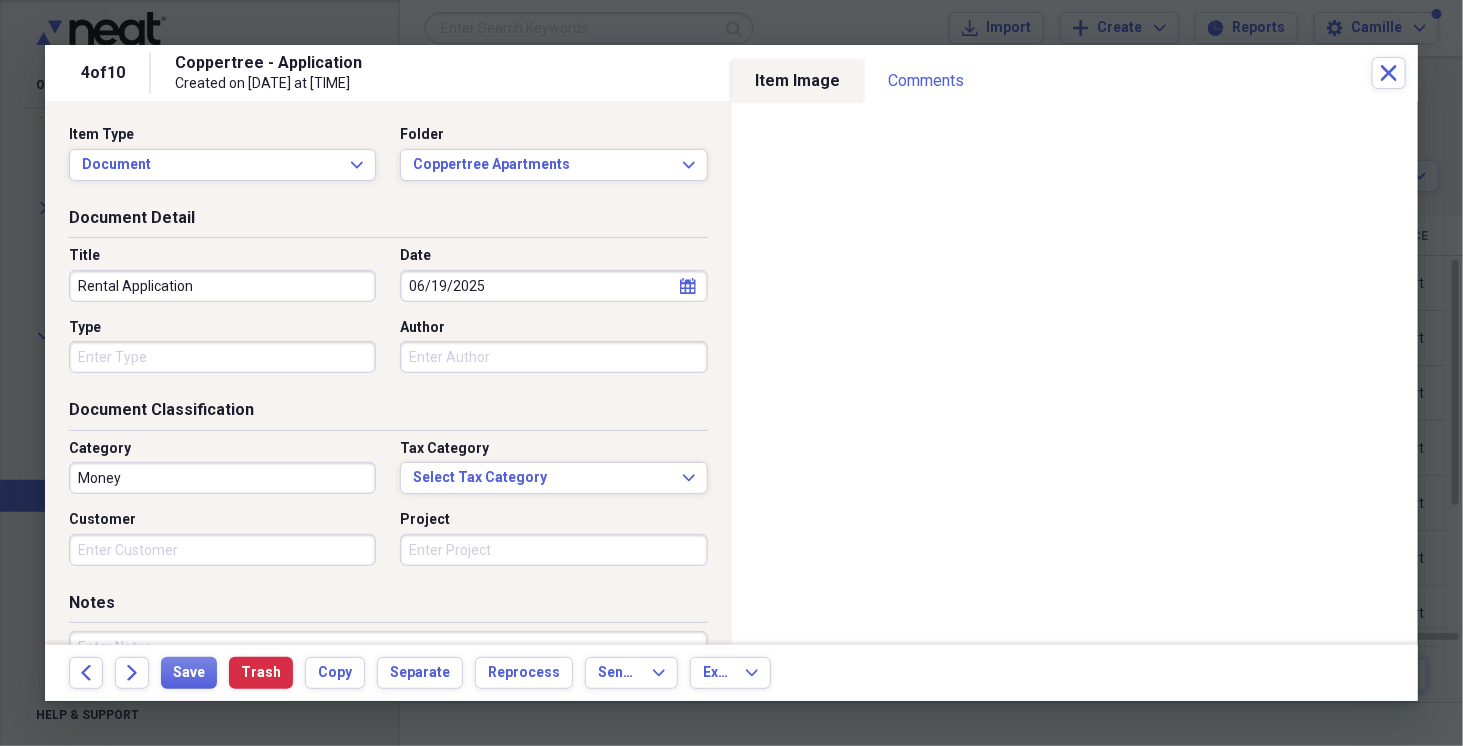 click on "Money" at bounding box center [222, 478] 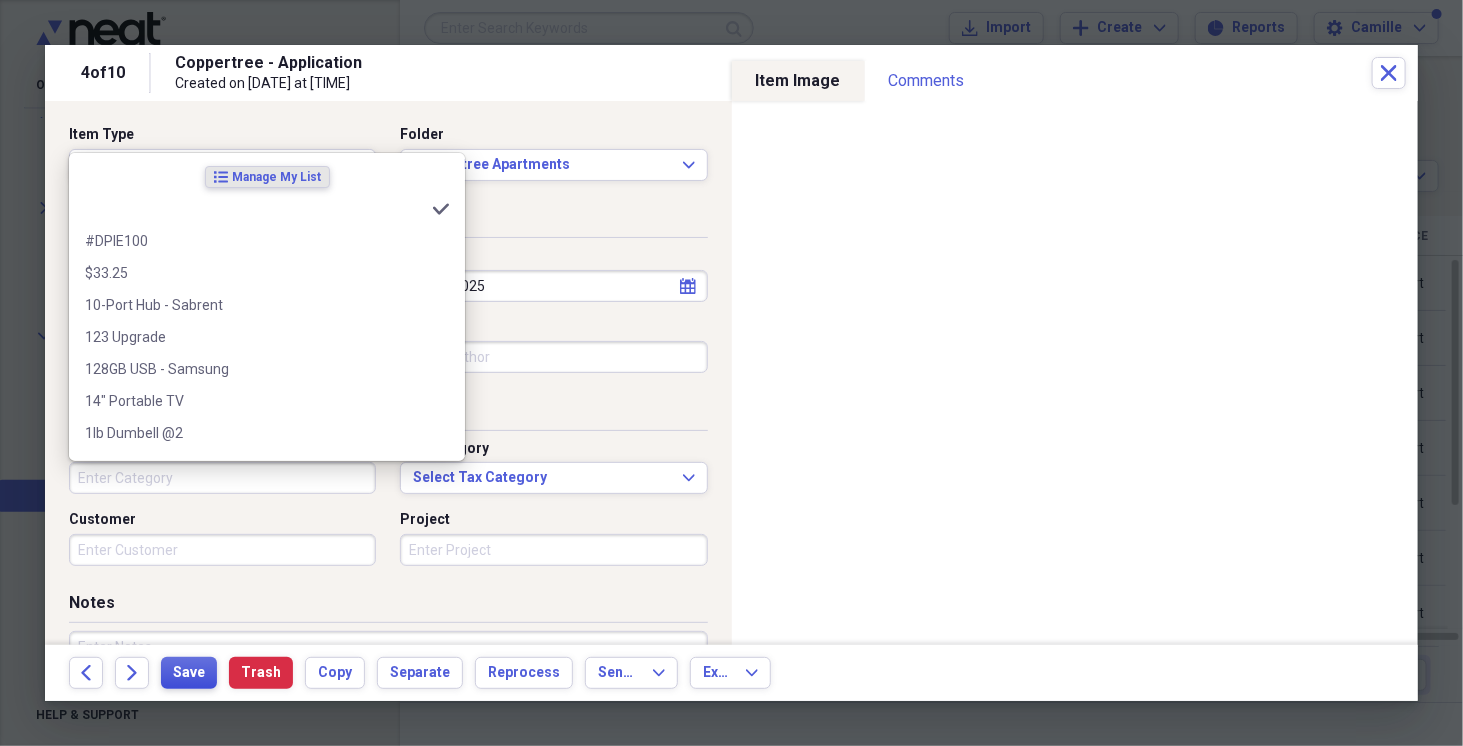 type 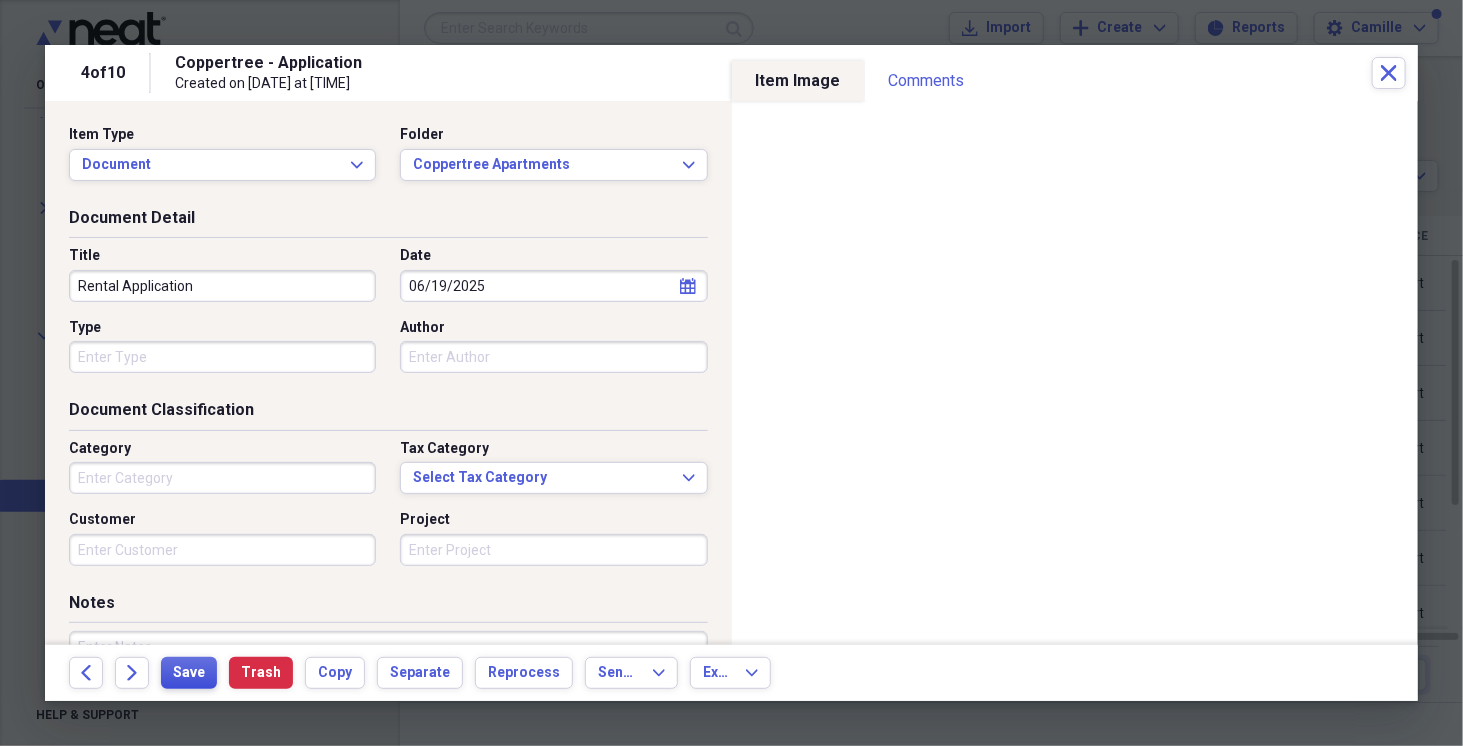 click on "Save" at bounding box center [189, 673] 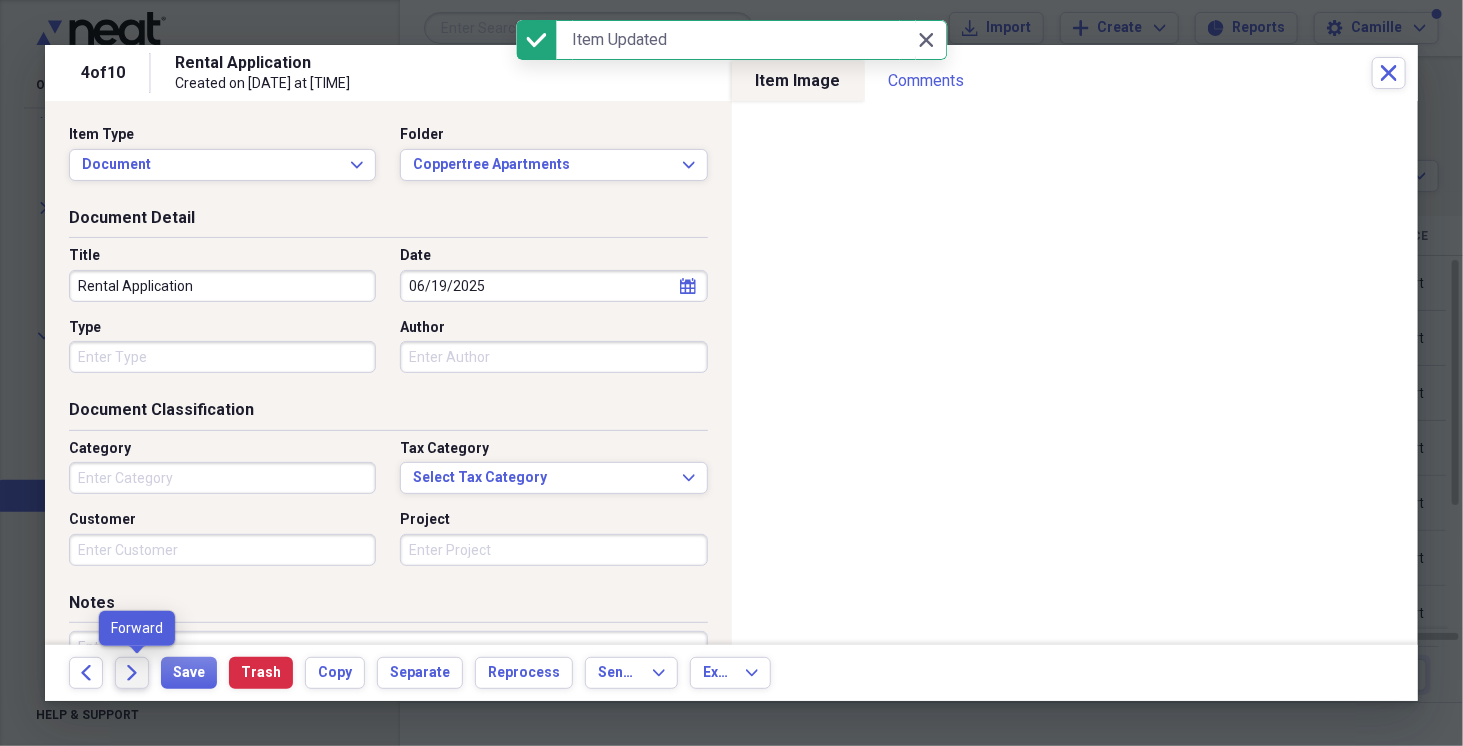 click on "Forward" 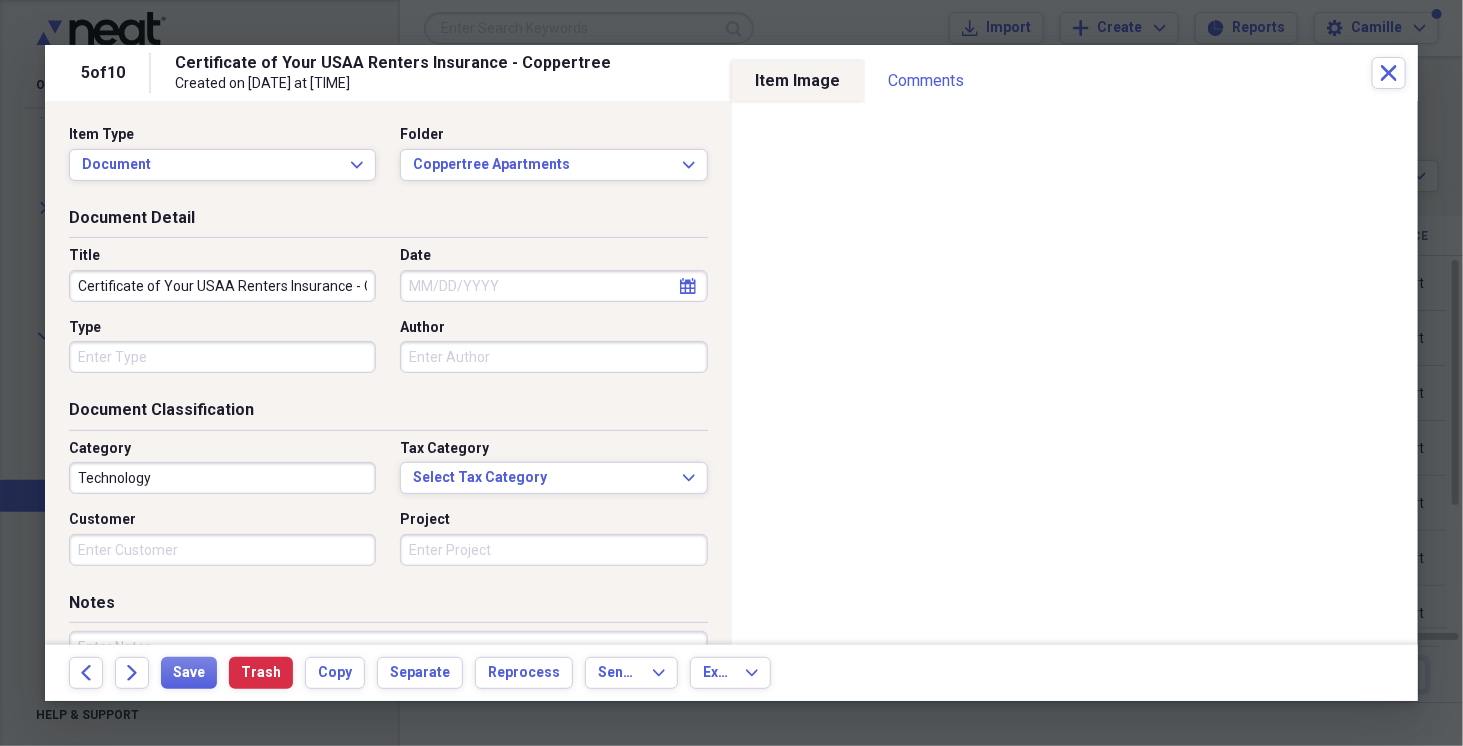 click on "Certificate of Your USAA Renters Insurance - Coppertree" at bounding box center (222, 286) 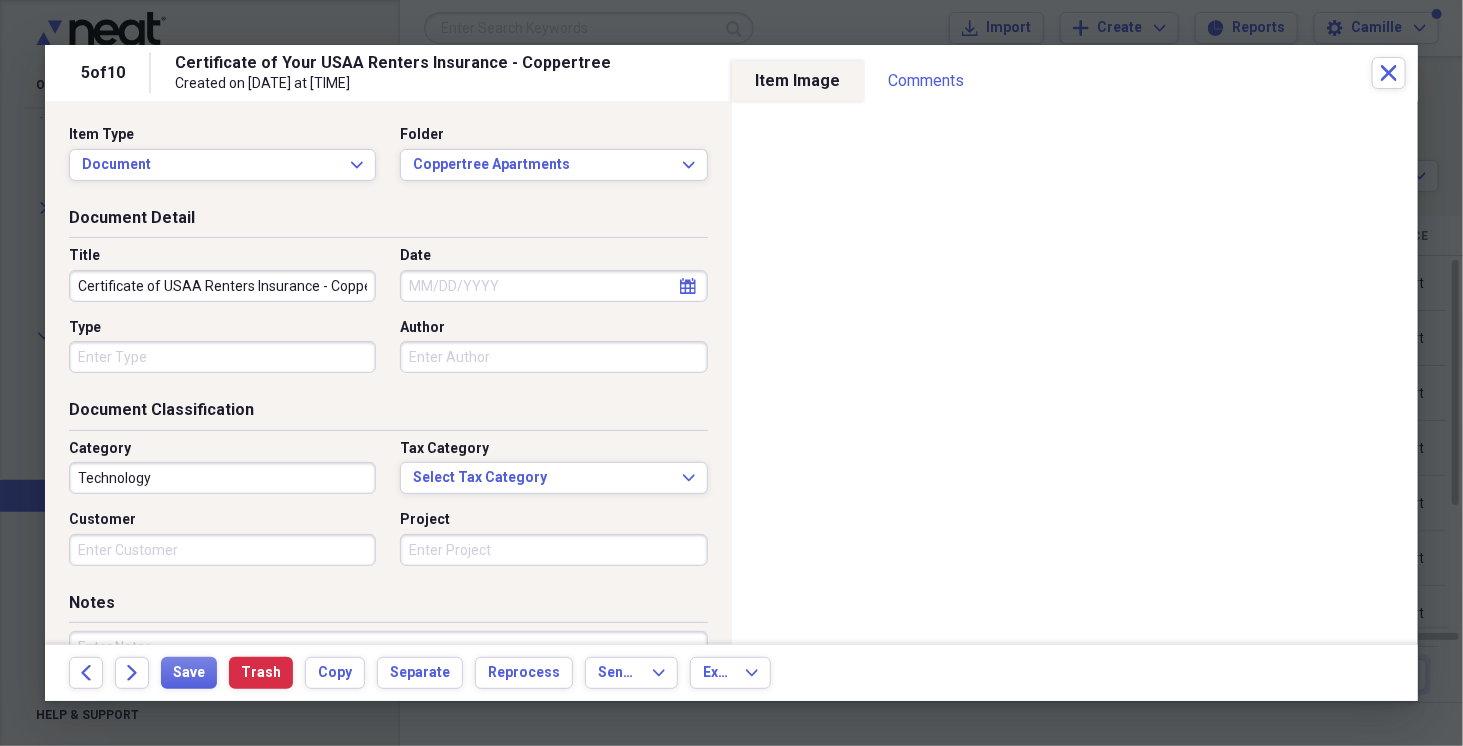 click on "Certificate of USAA Renters Insurance - Coppertree" at bounding box center (222, 286) 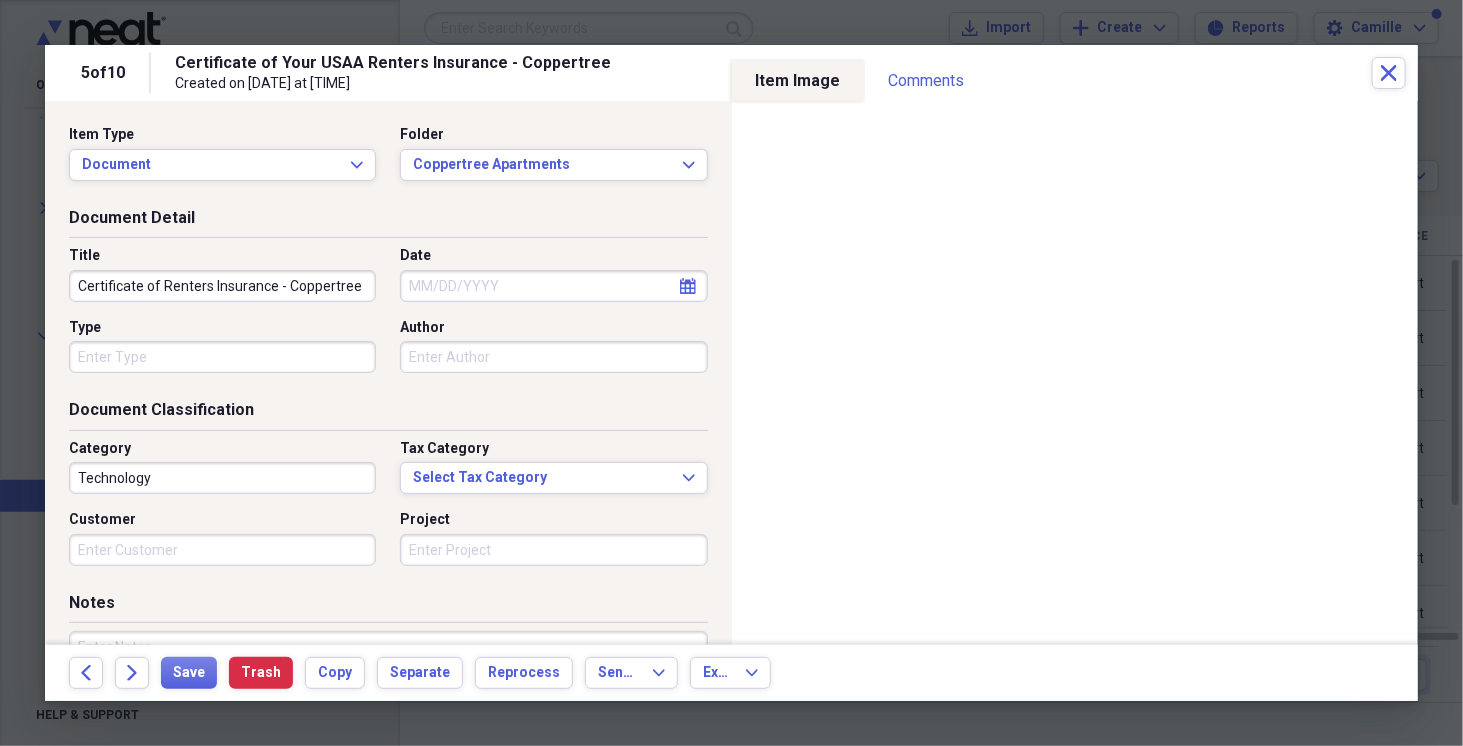 drag, startPoint x: 279, startPoint y: 279, endPoint x: 587, endPoint y: 260, distance: 308.58548 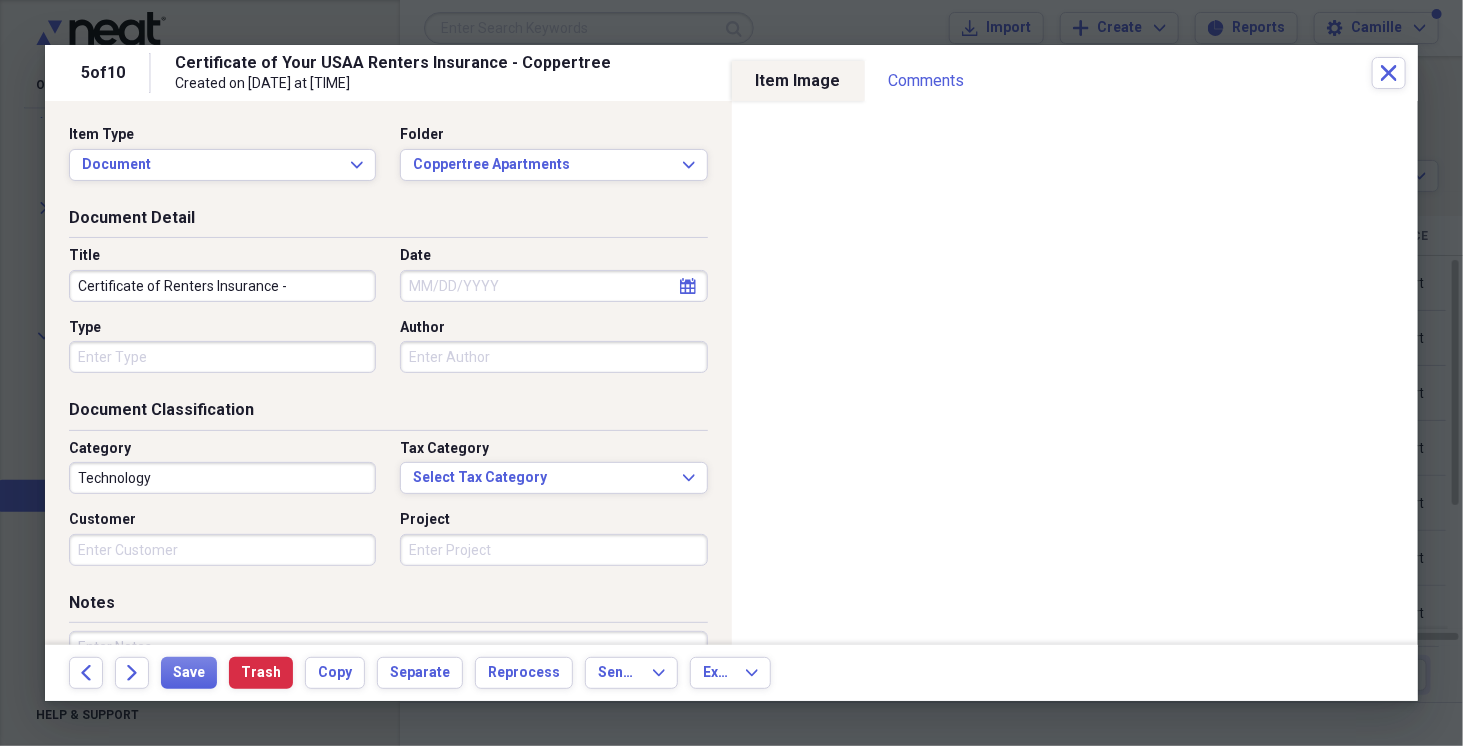 type on "Certificate of Renters Insurance -" 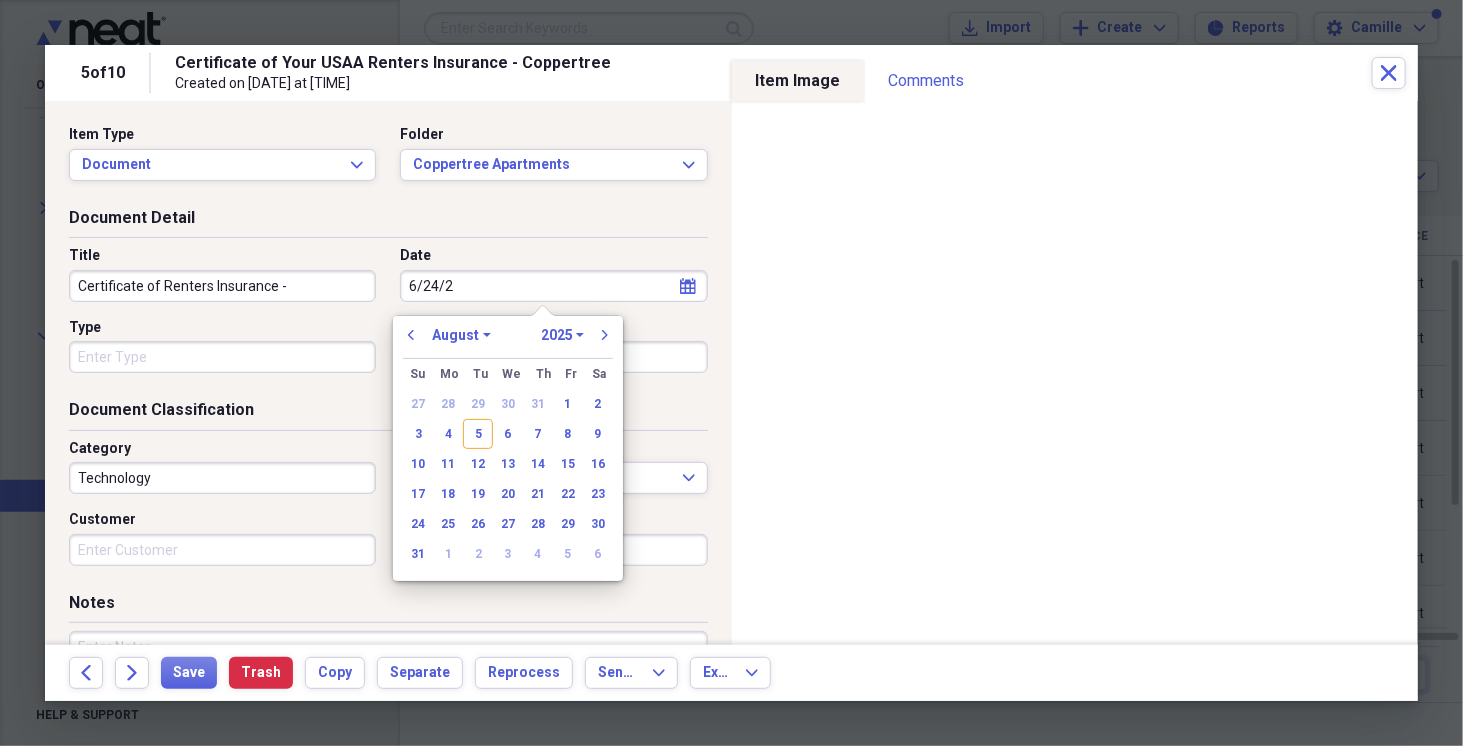 type on "6/24/25" 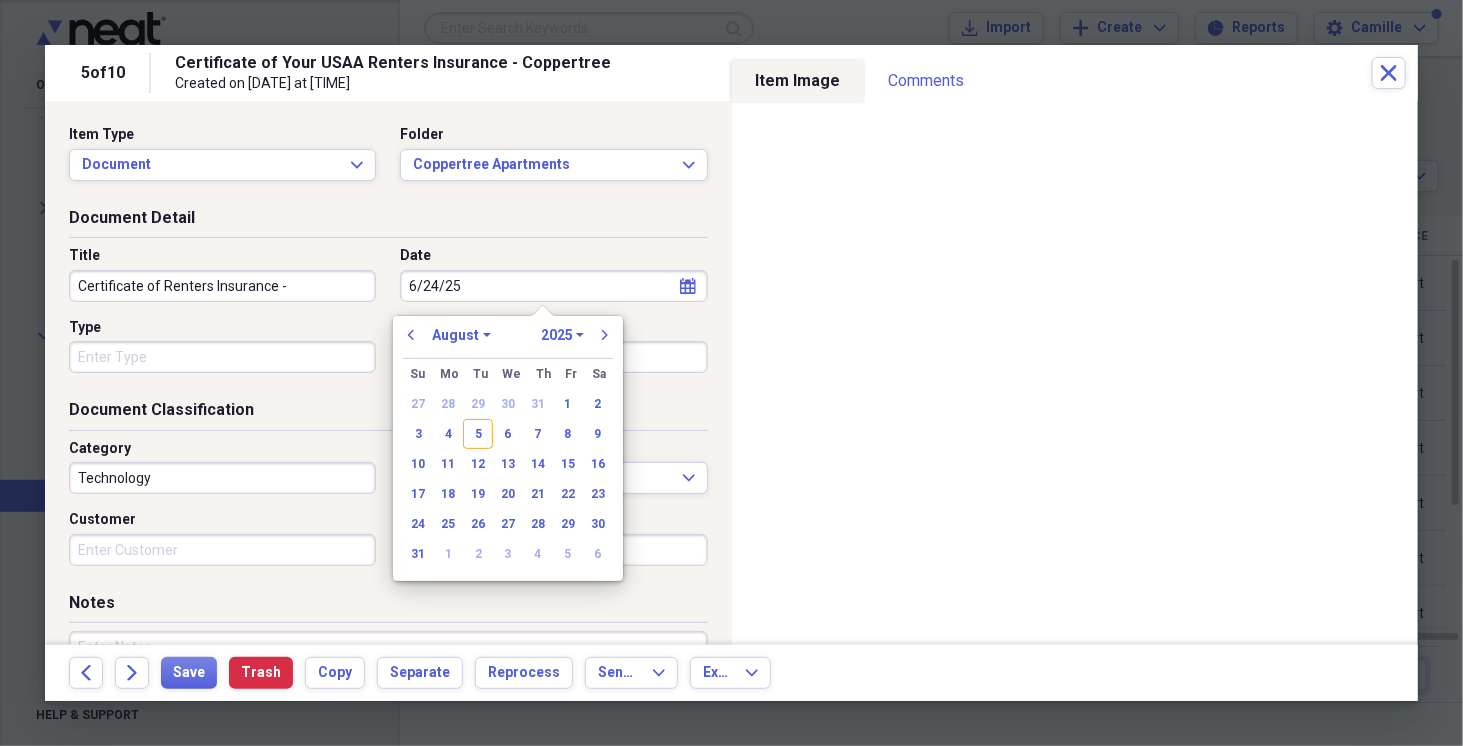 select on "5" 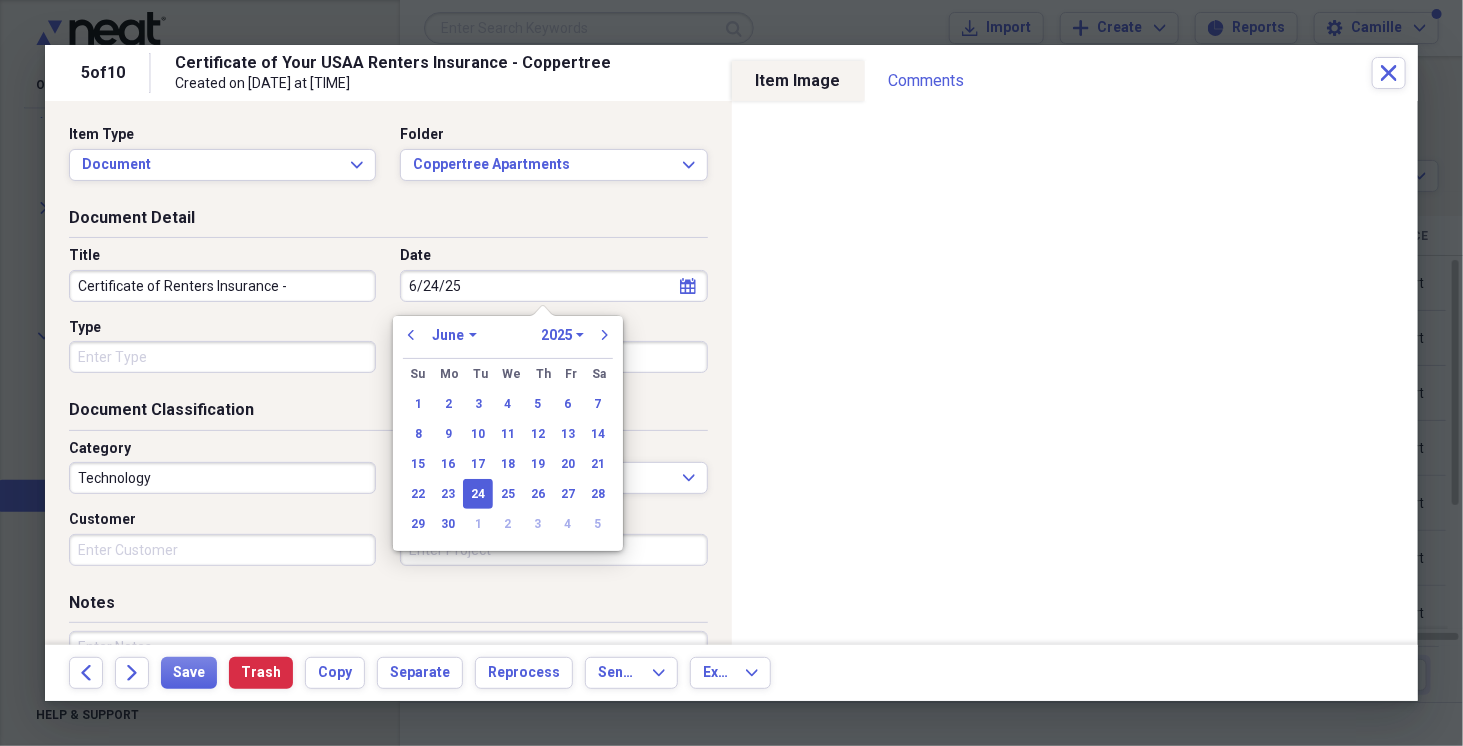 type on "06/24/2025" 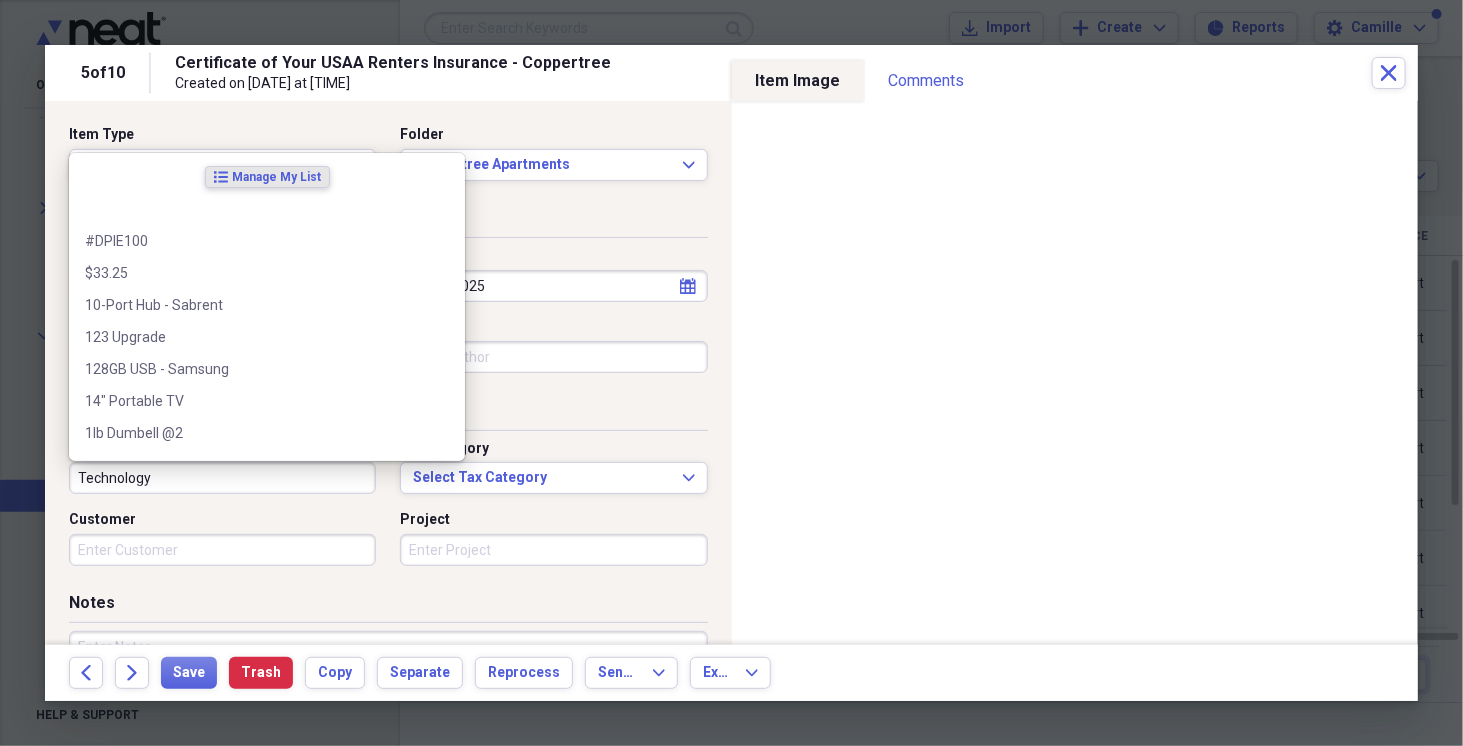 click on "Technology" at bounding box center [222, 478] 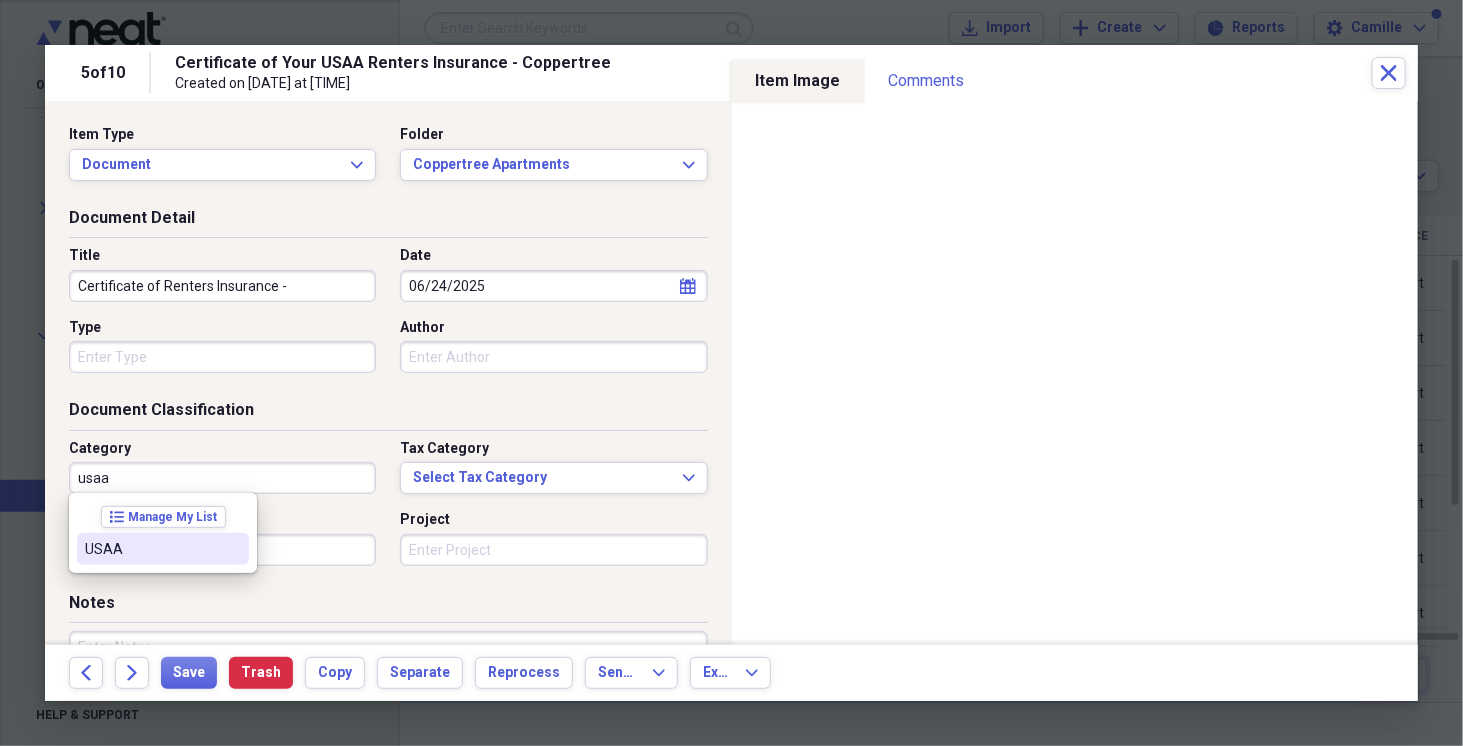 click on "USAA" at bounding box center (151, 549) 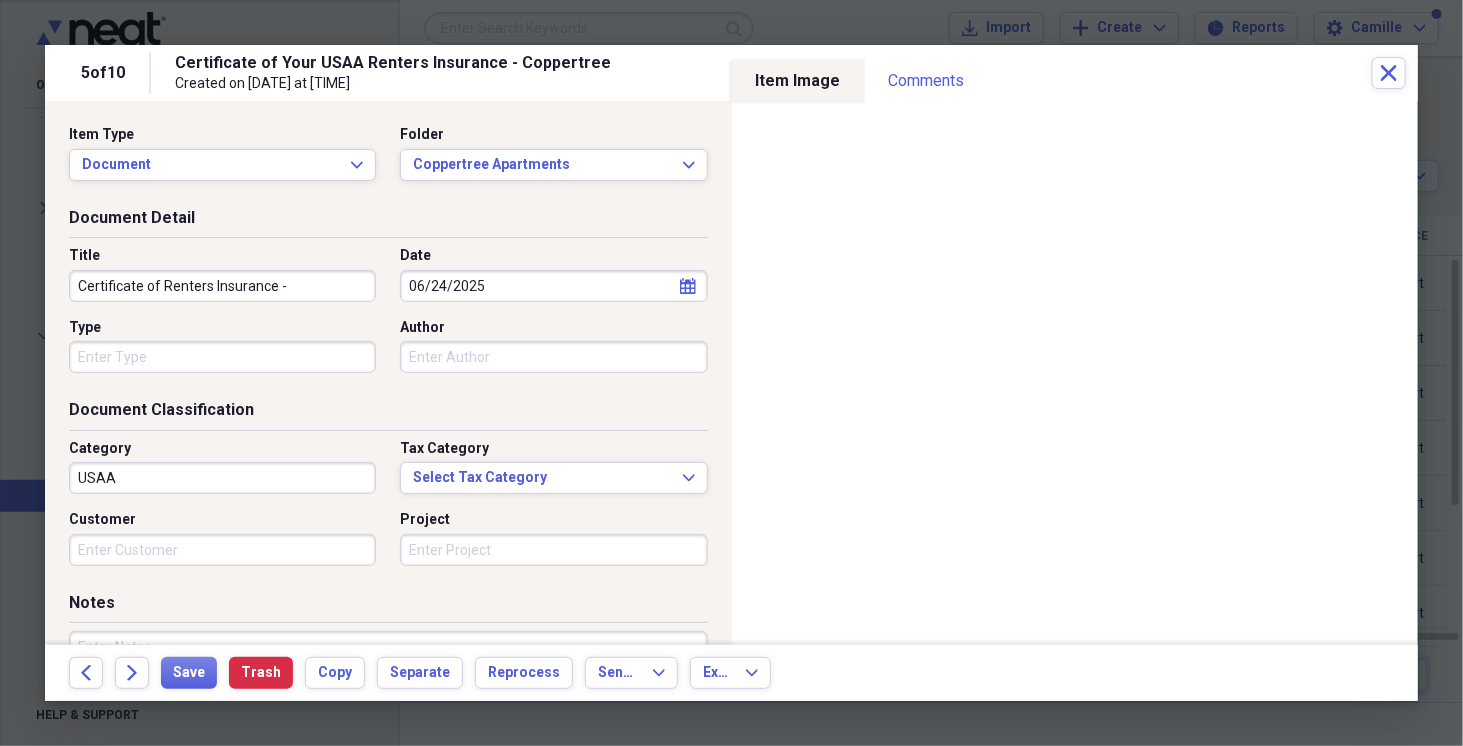 click on "Certificate of Renters Insurance -" at bounding box center [222, 286] 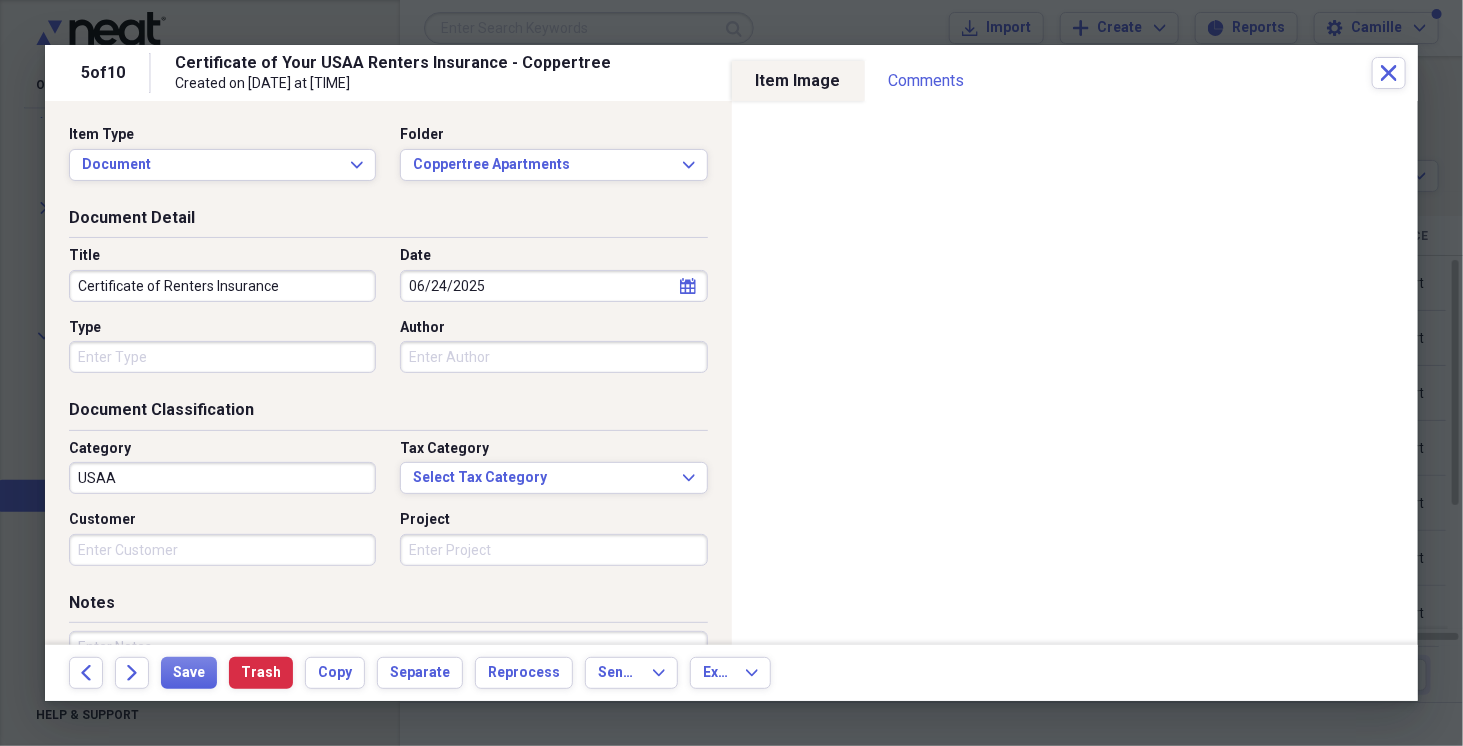 type on "Certificate of Renters Insurance" 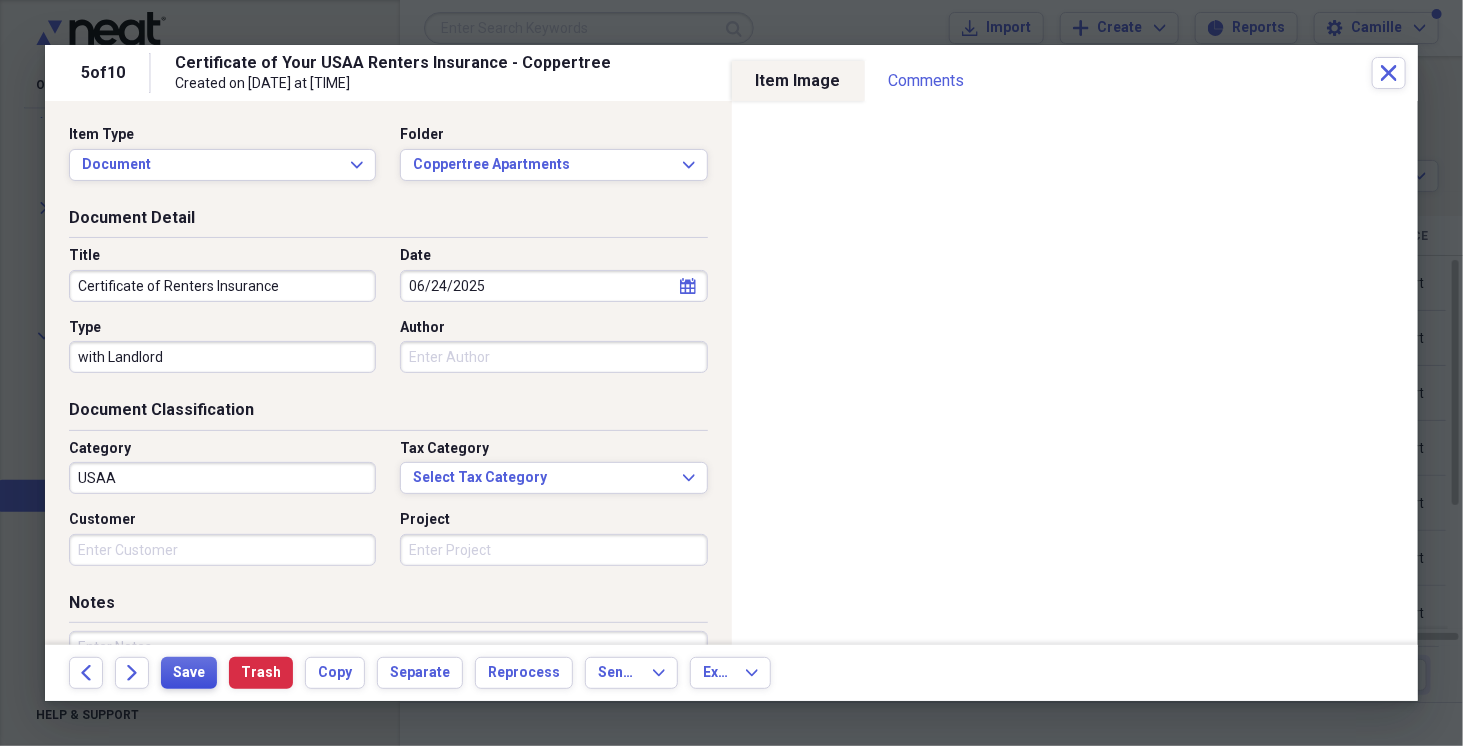 type on "with Landlord" 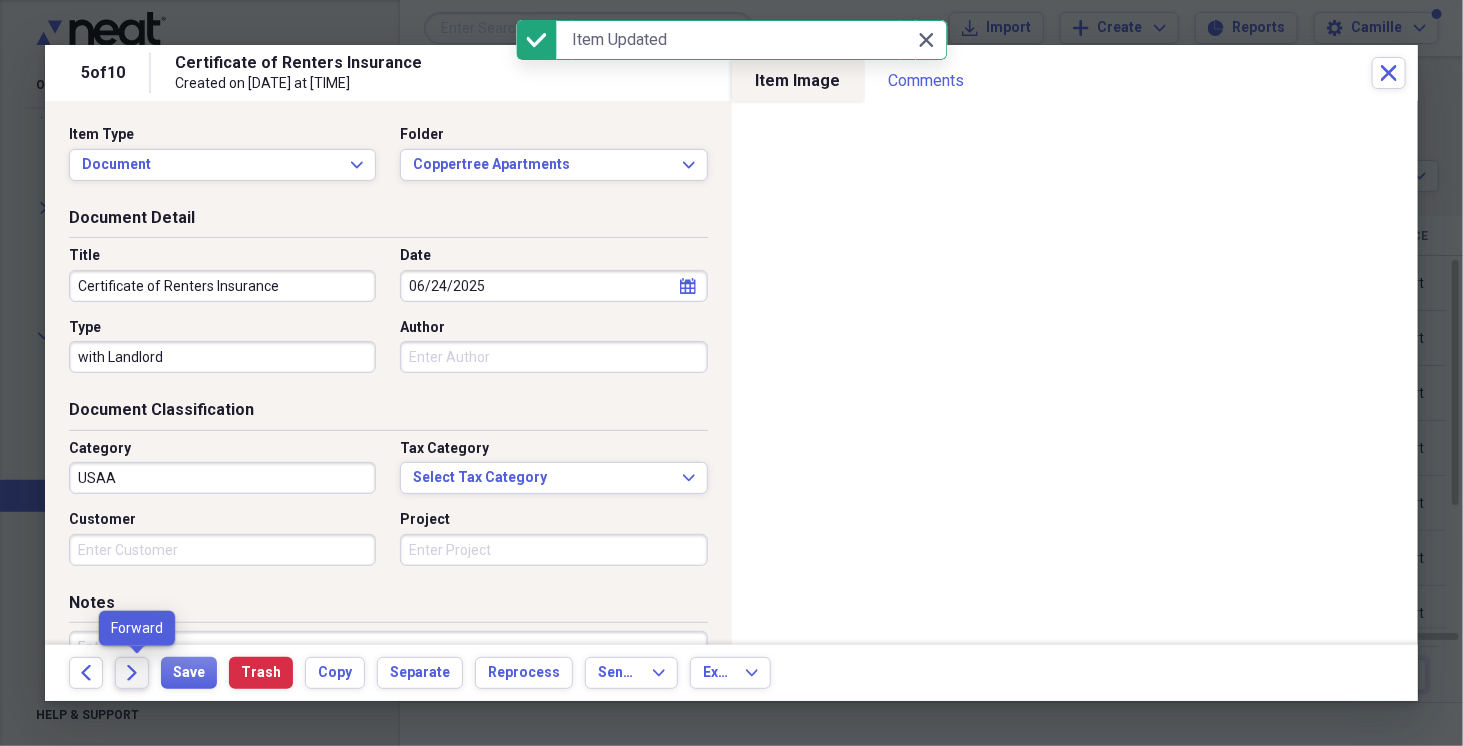 click on "Forward" 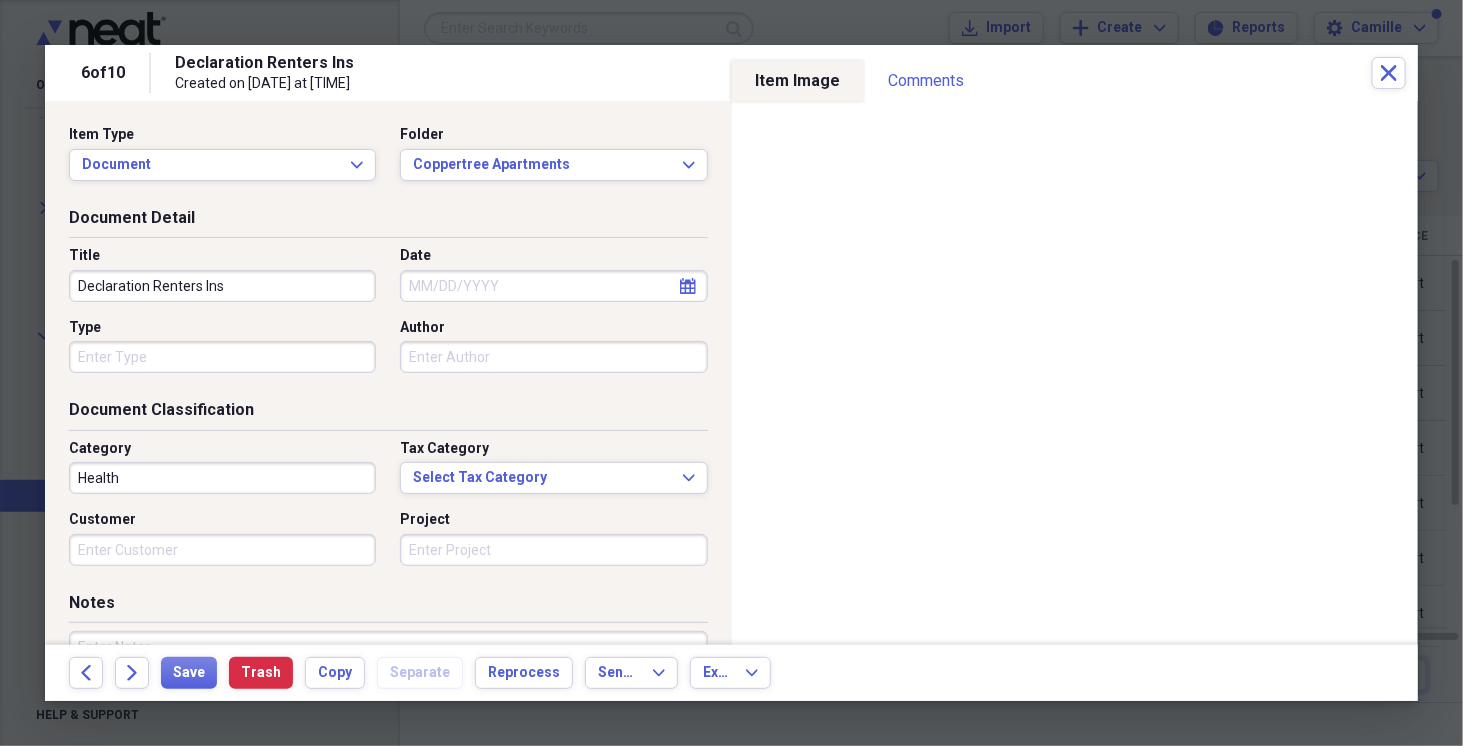 click on "Date" at bounding box center (553, 286) 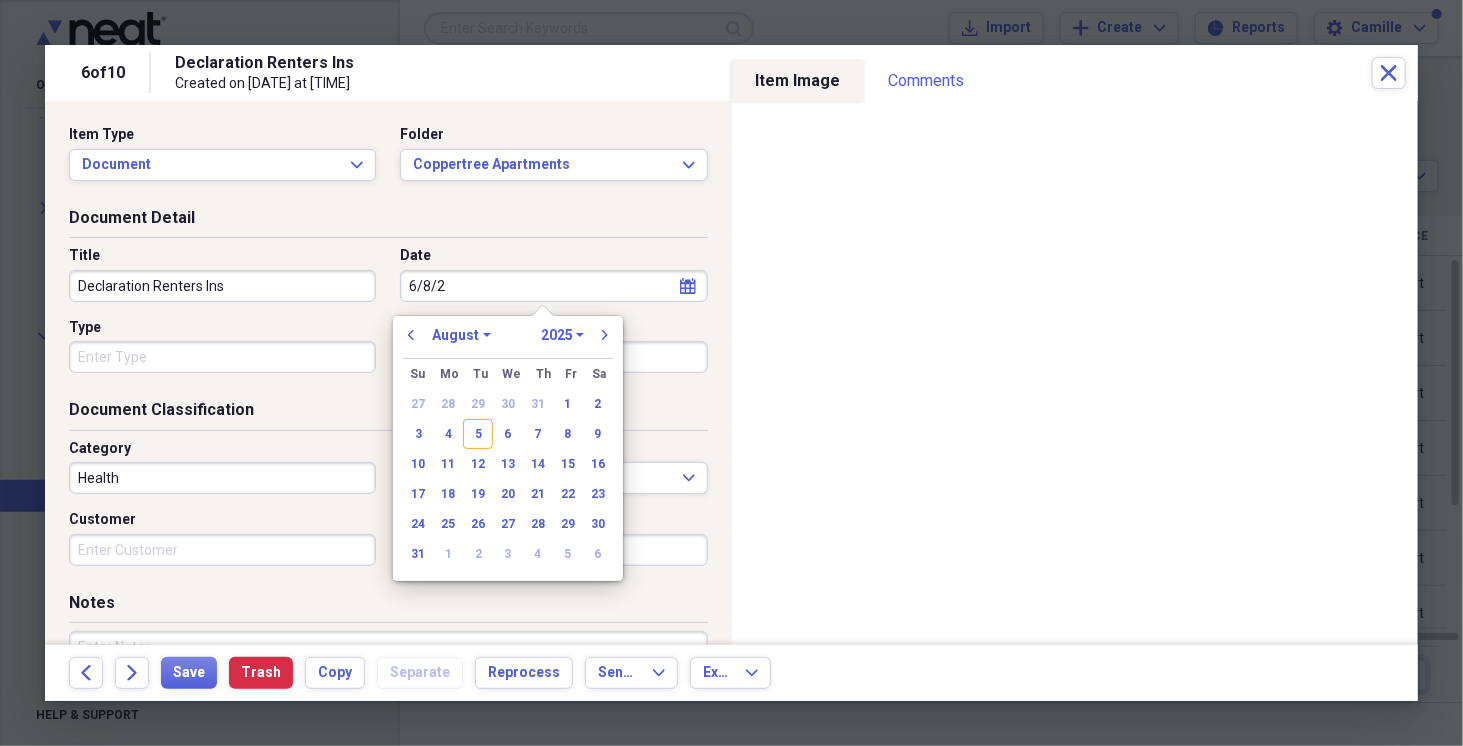 type on "6/8/25" 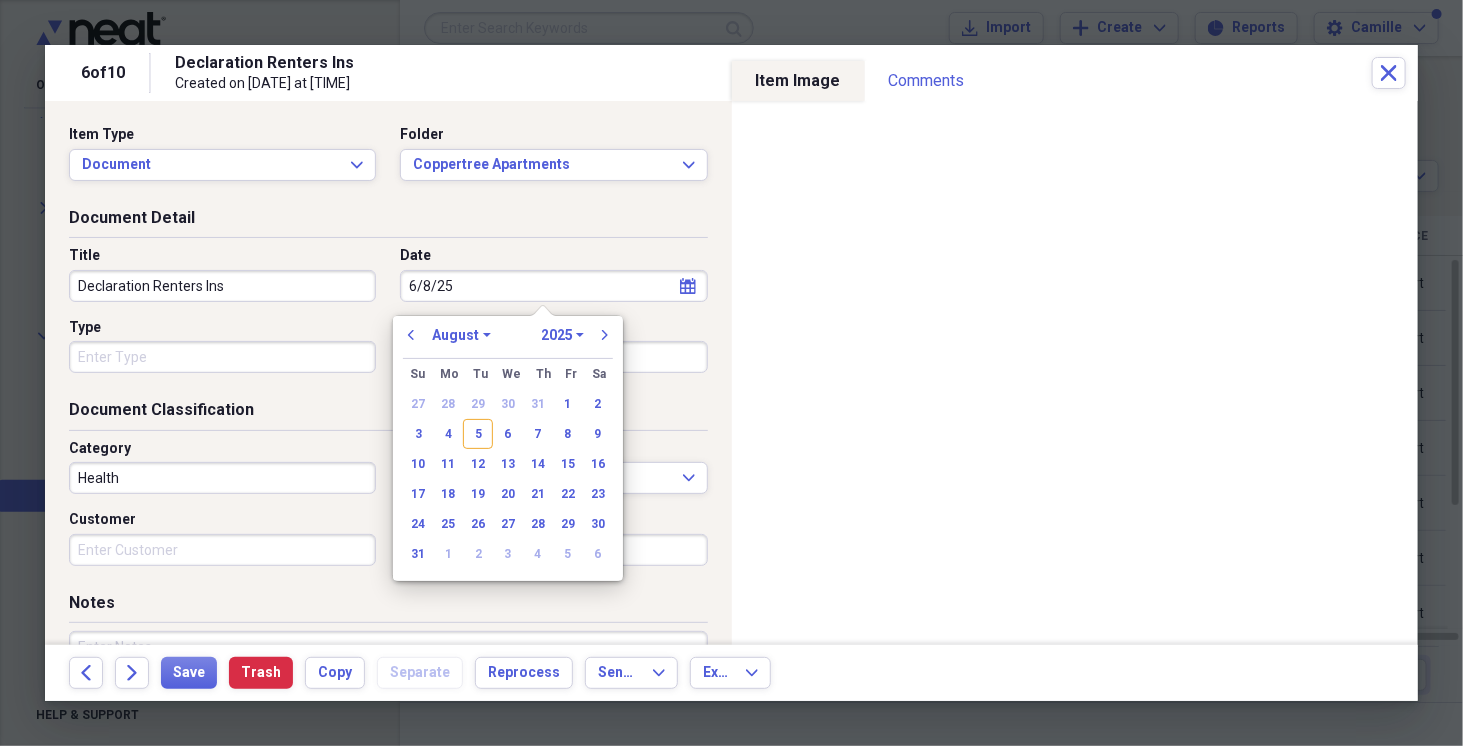 select on "5" 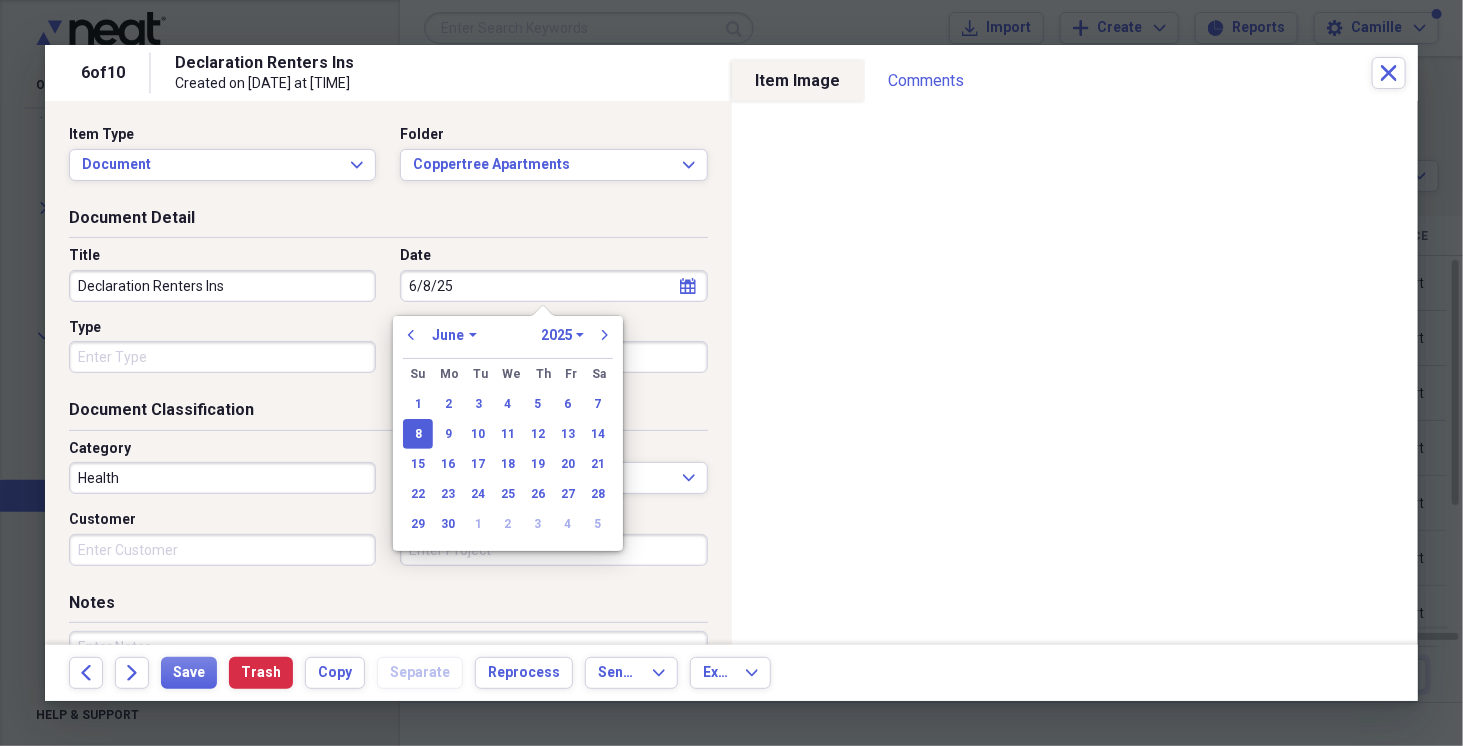 type on "06/08/2025" 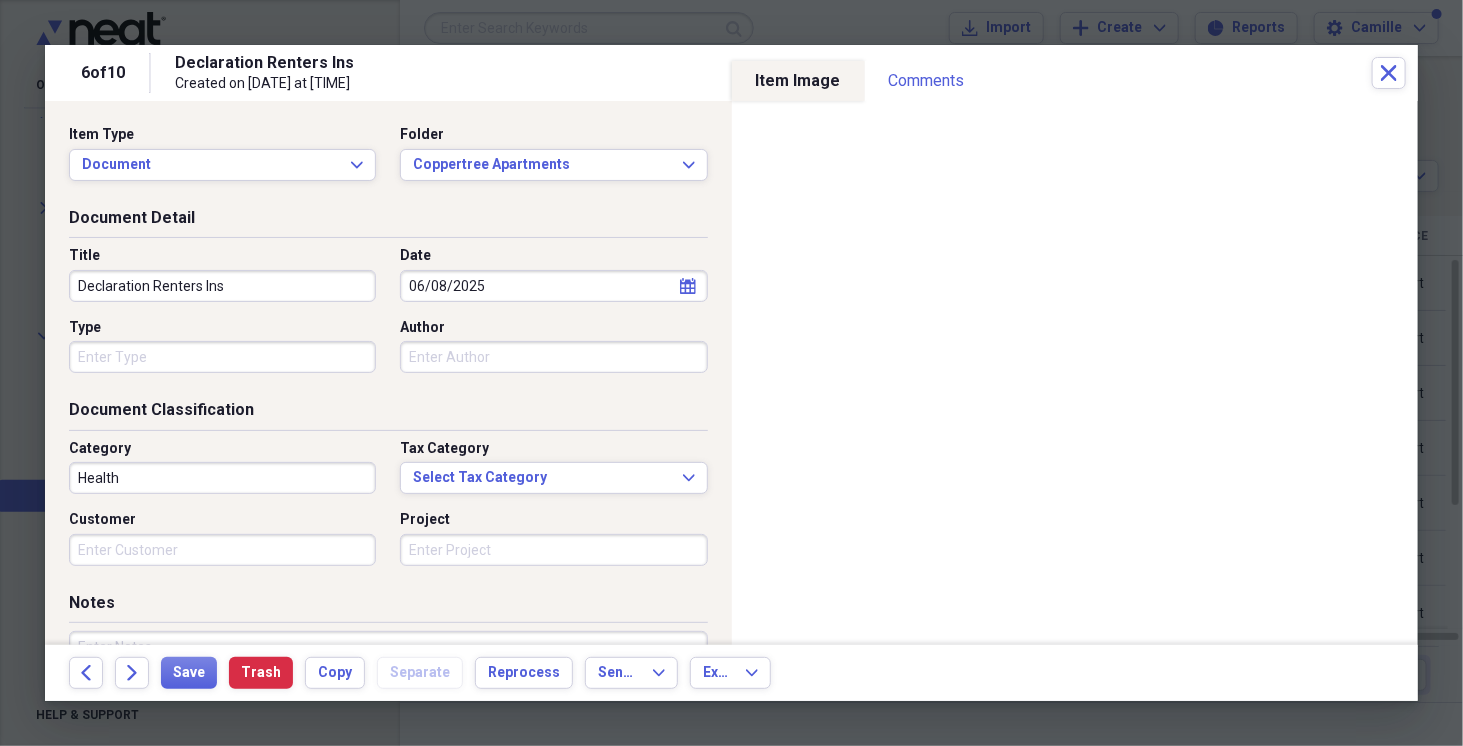 click on "Declaration Renters Ins" at bounding box center (222, 286) 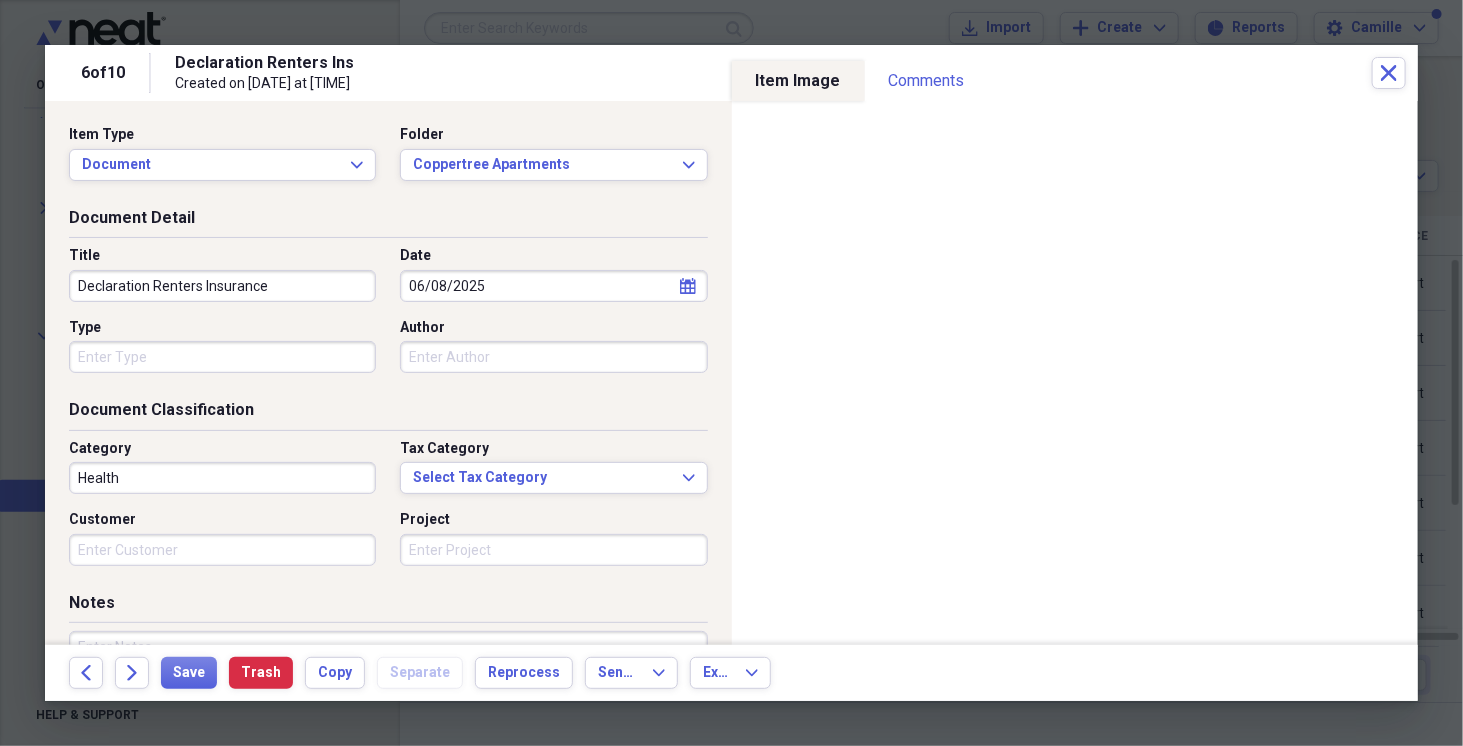 type on "Declaration Renters Insurance" 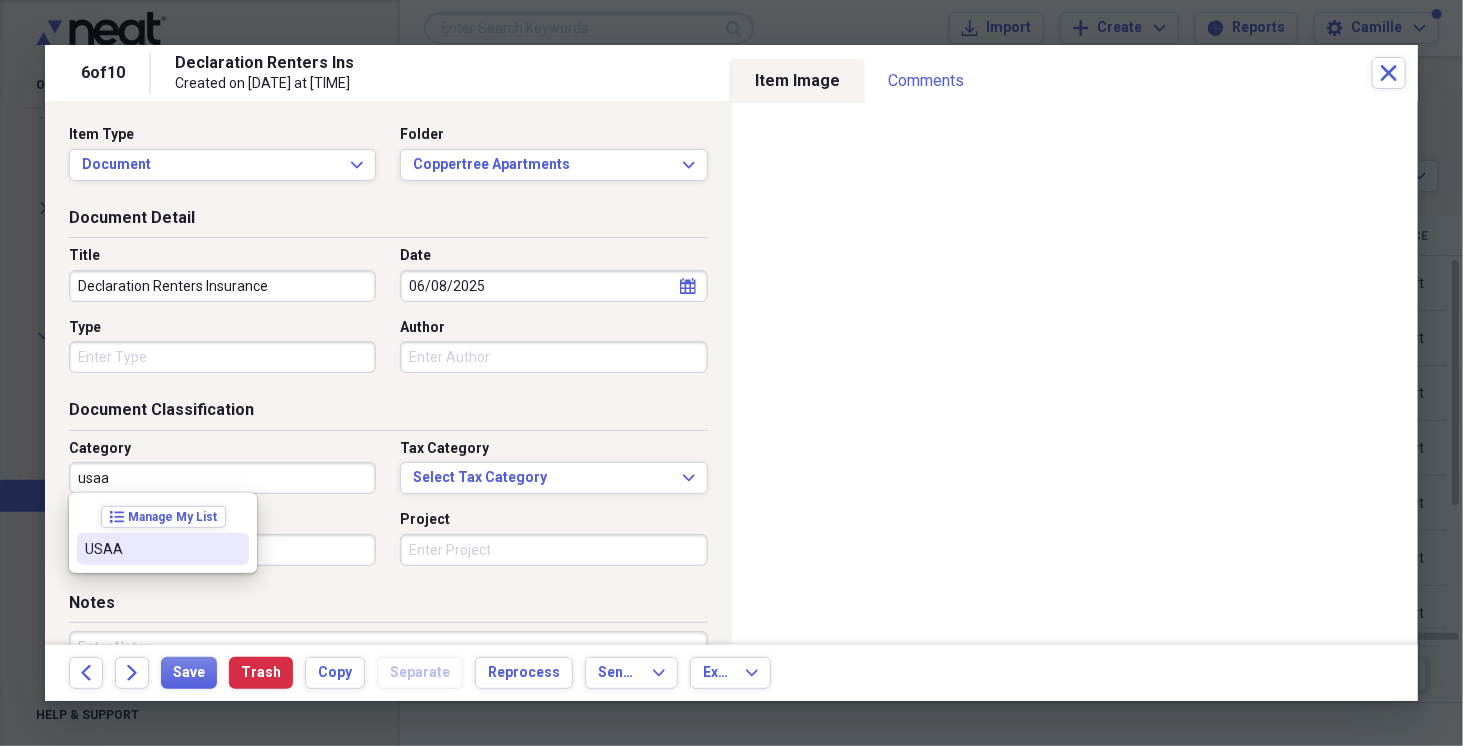 click on "USAA" at bounding box center (151, 549) 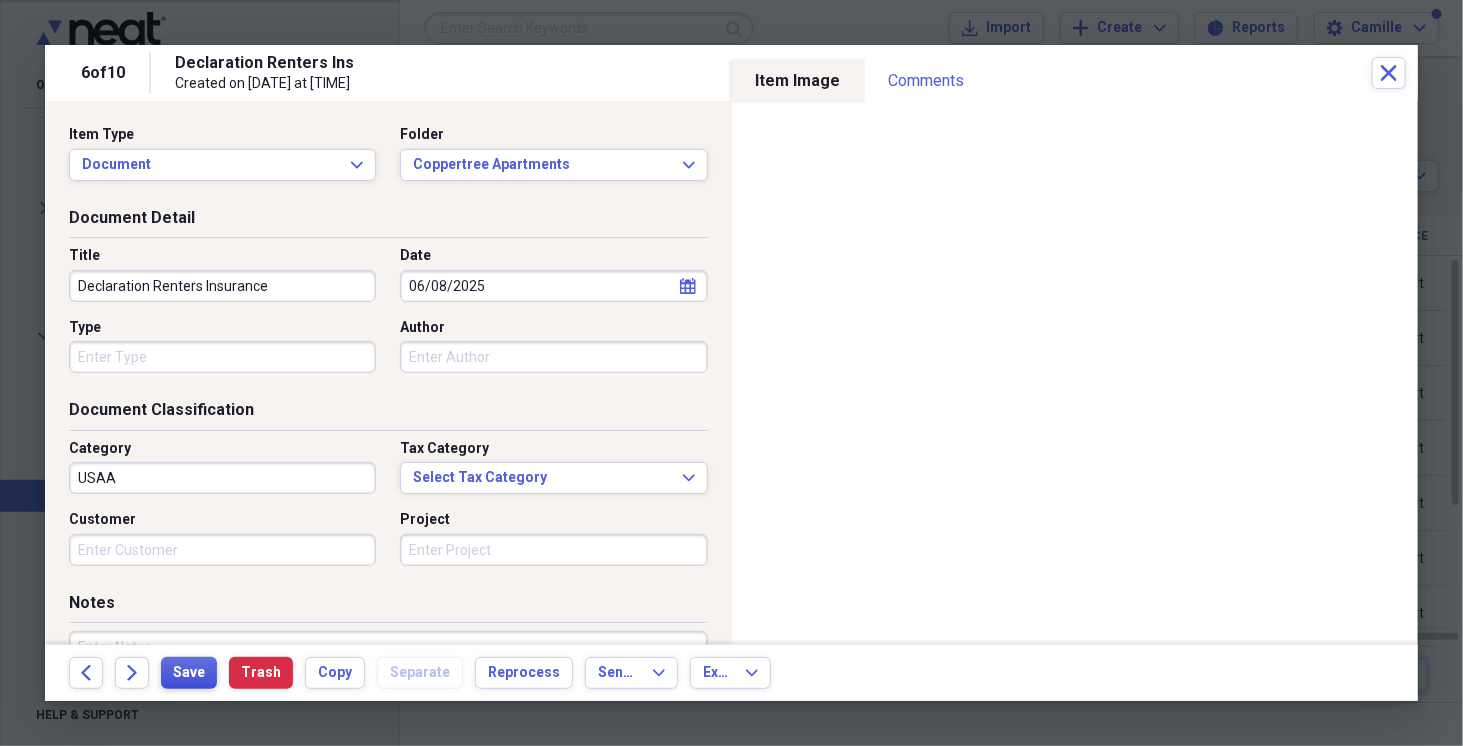 click on "Save" at bounding box center (189, 673) 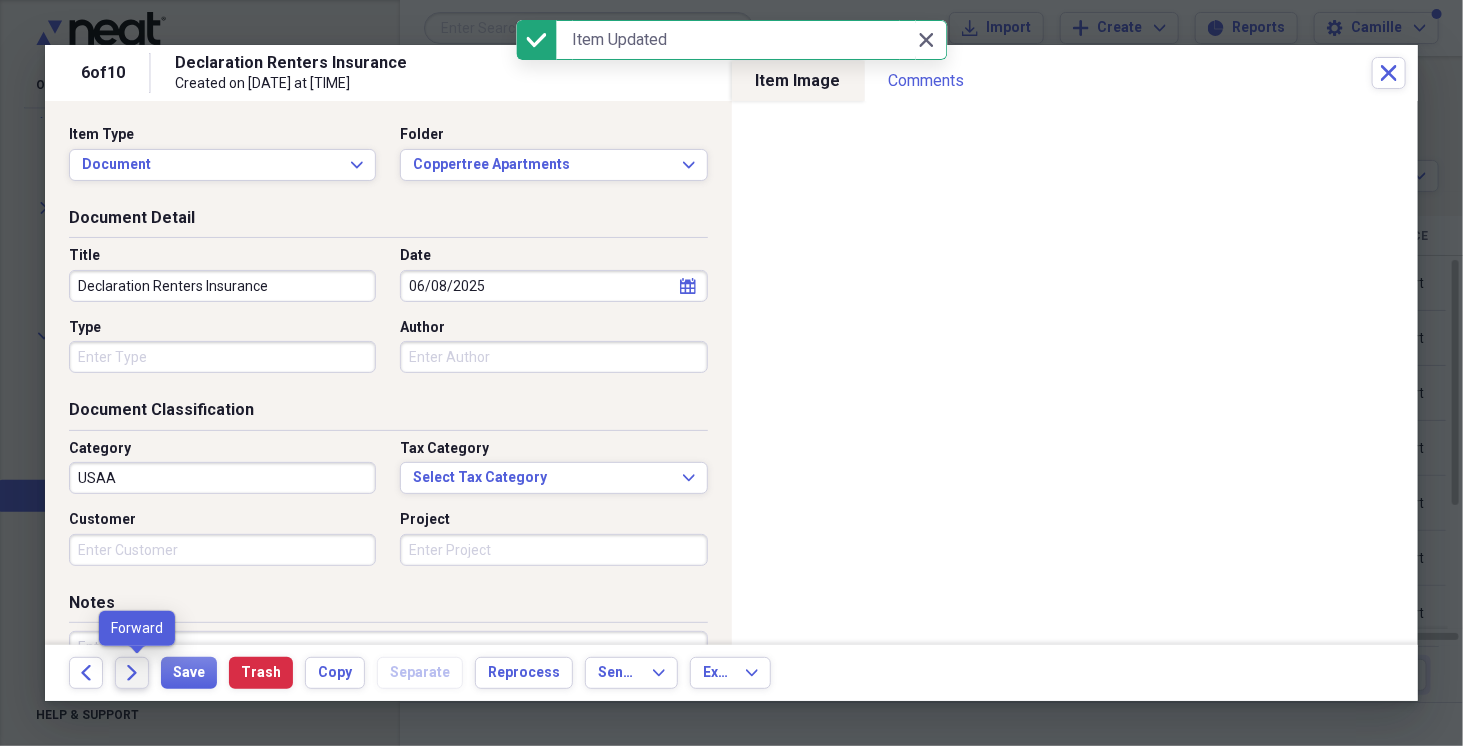 click 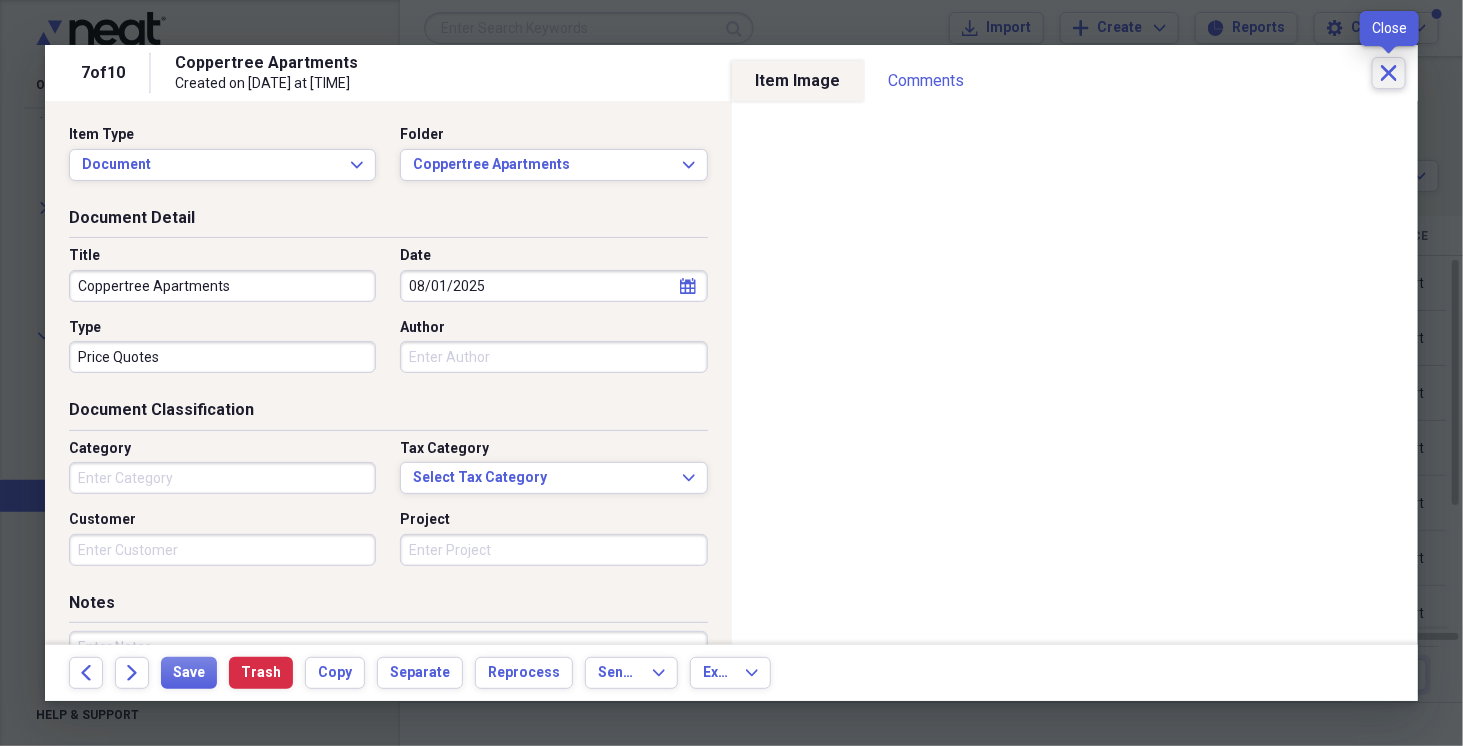 click on "Close" at bounding box center [1389, 73] 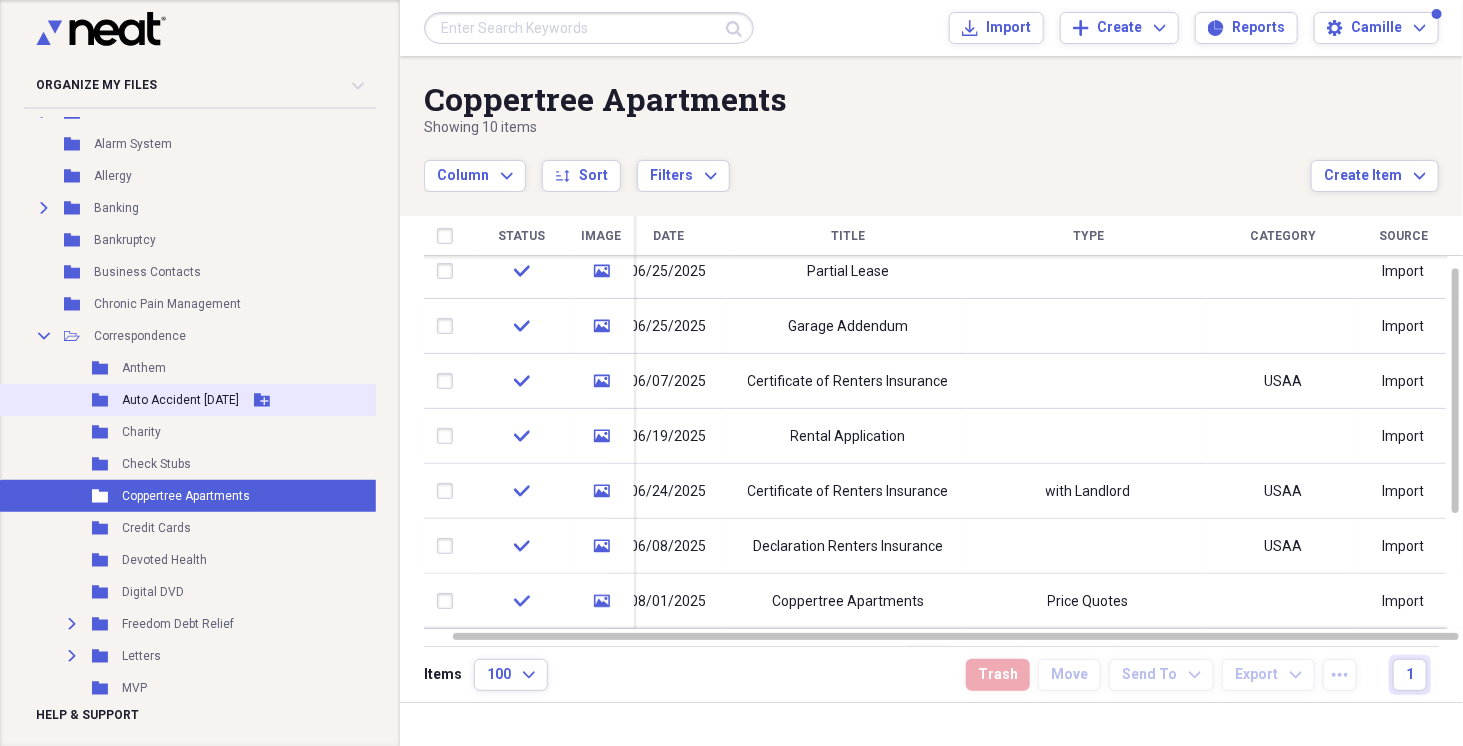 click on "Auto Accident [DATE]" at bounding box center (180, 400) 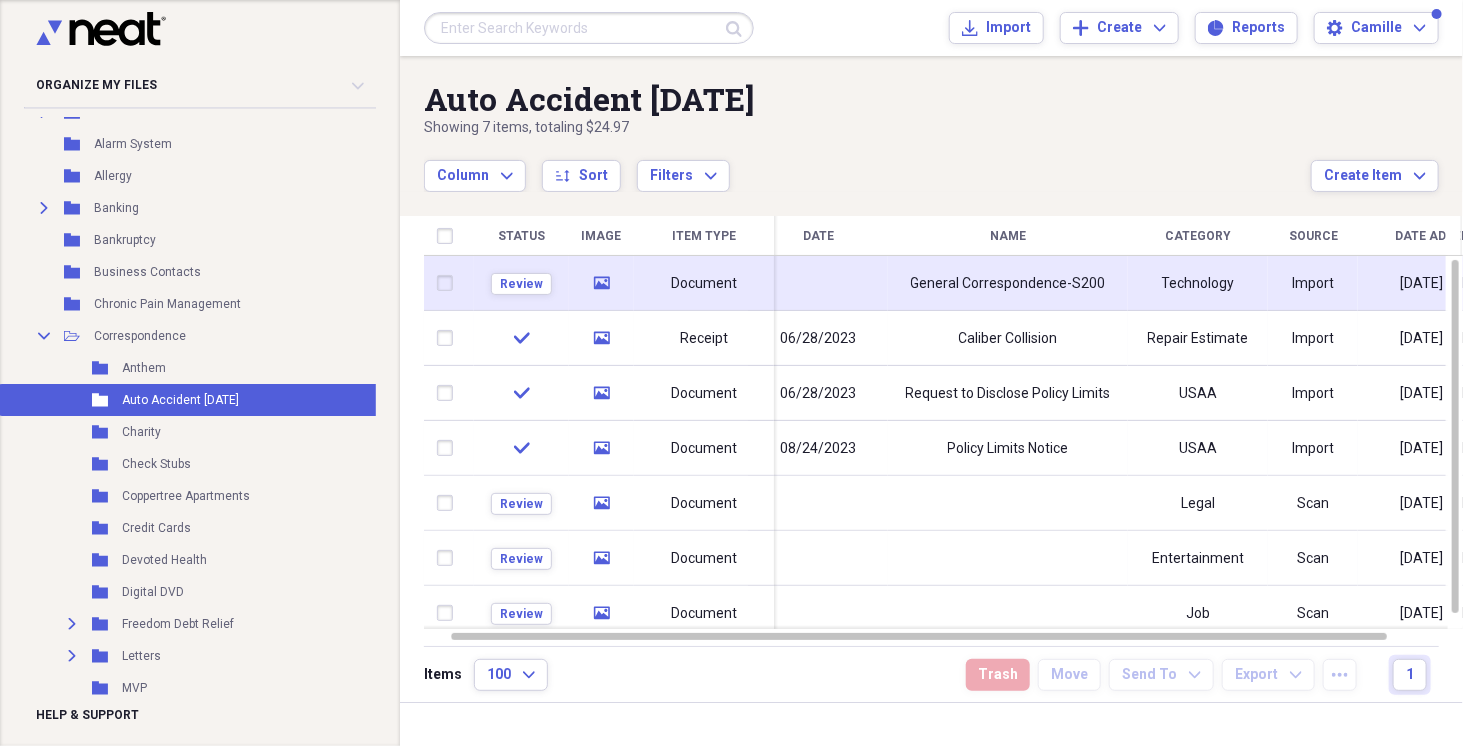 click on "General Correspondence-S200" at bounding box center (1008, 284) 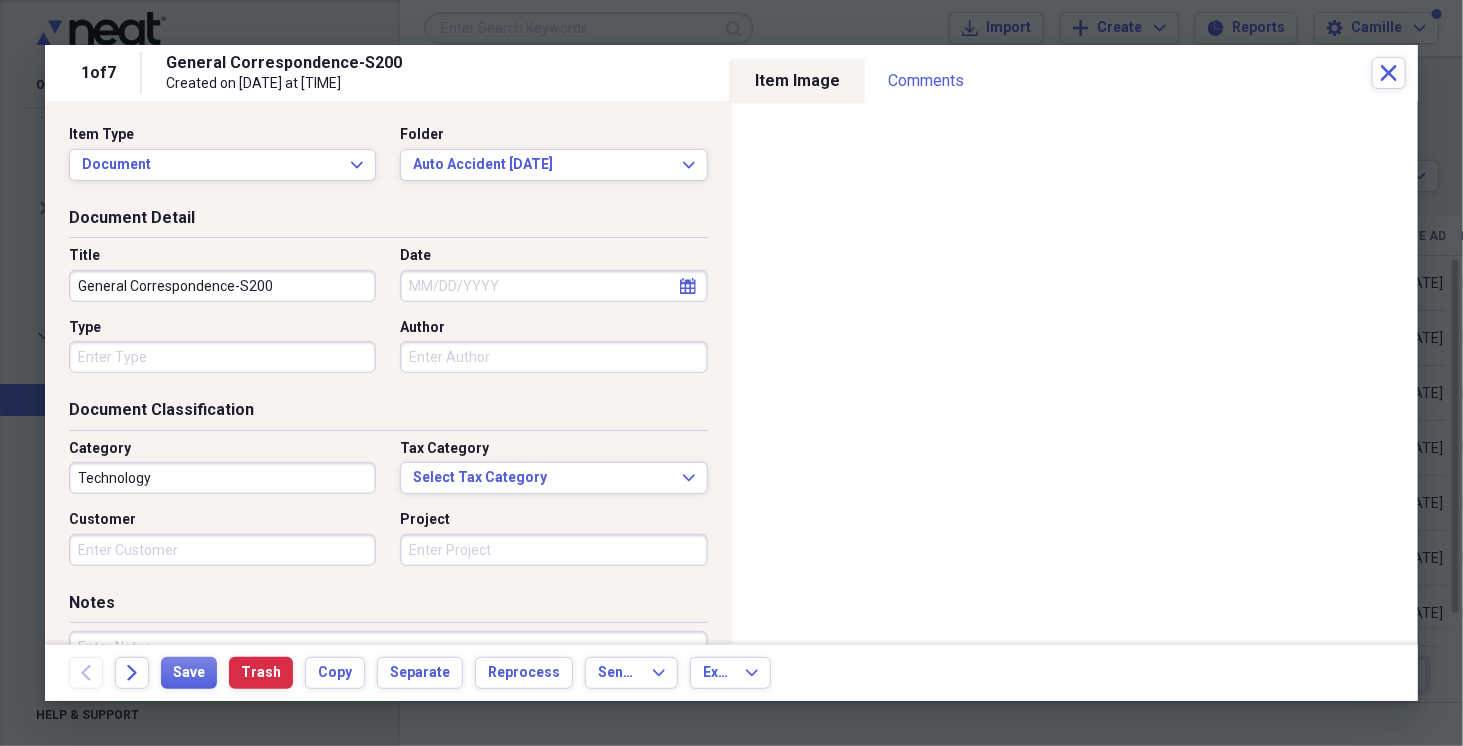 click on "Date" at bounding box center (553, 286) 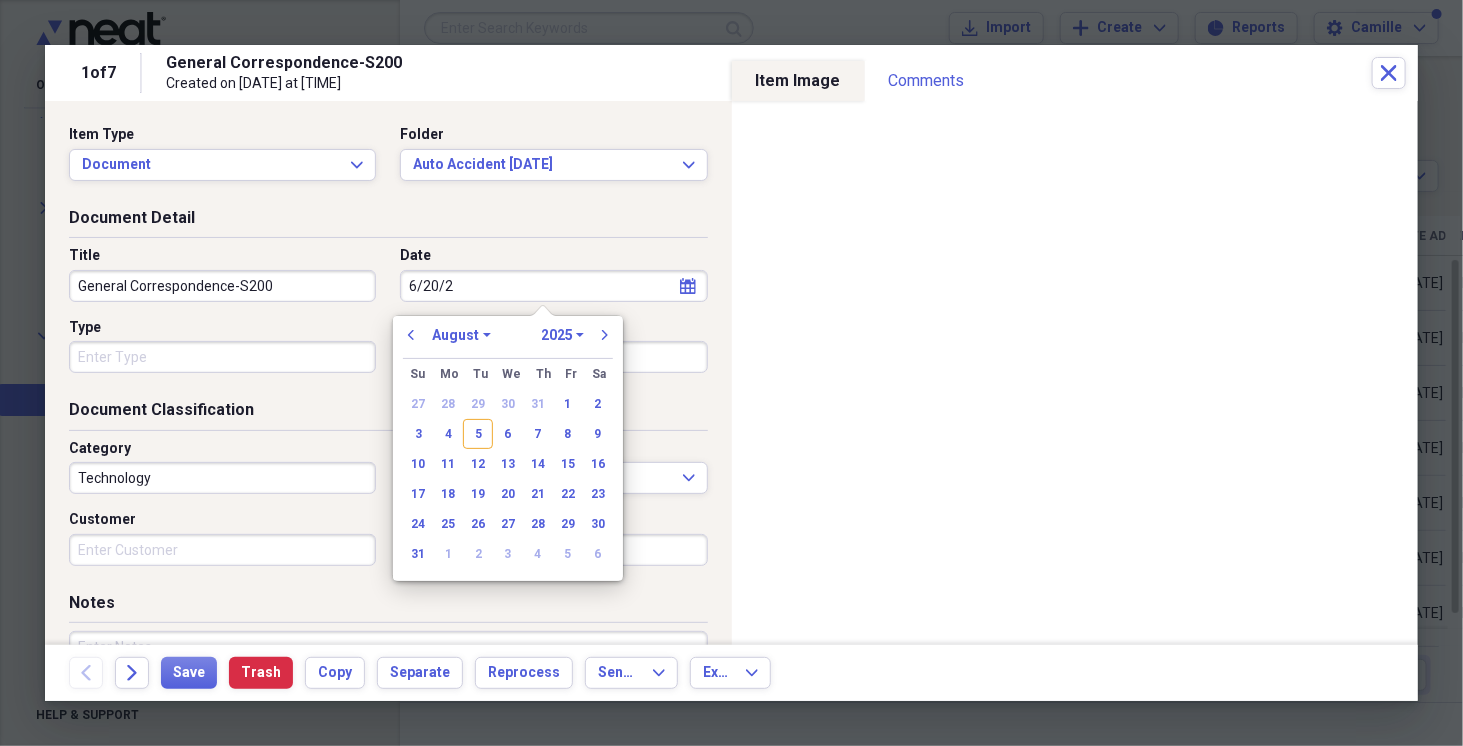 type on "6/20/24" 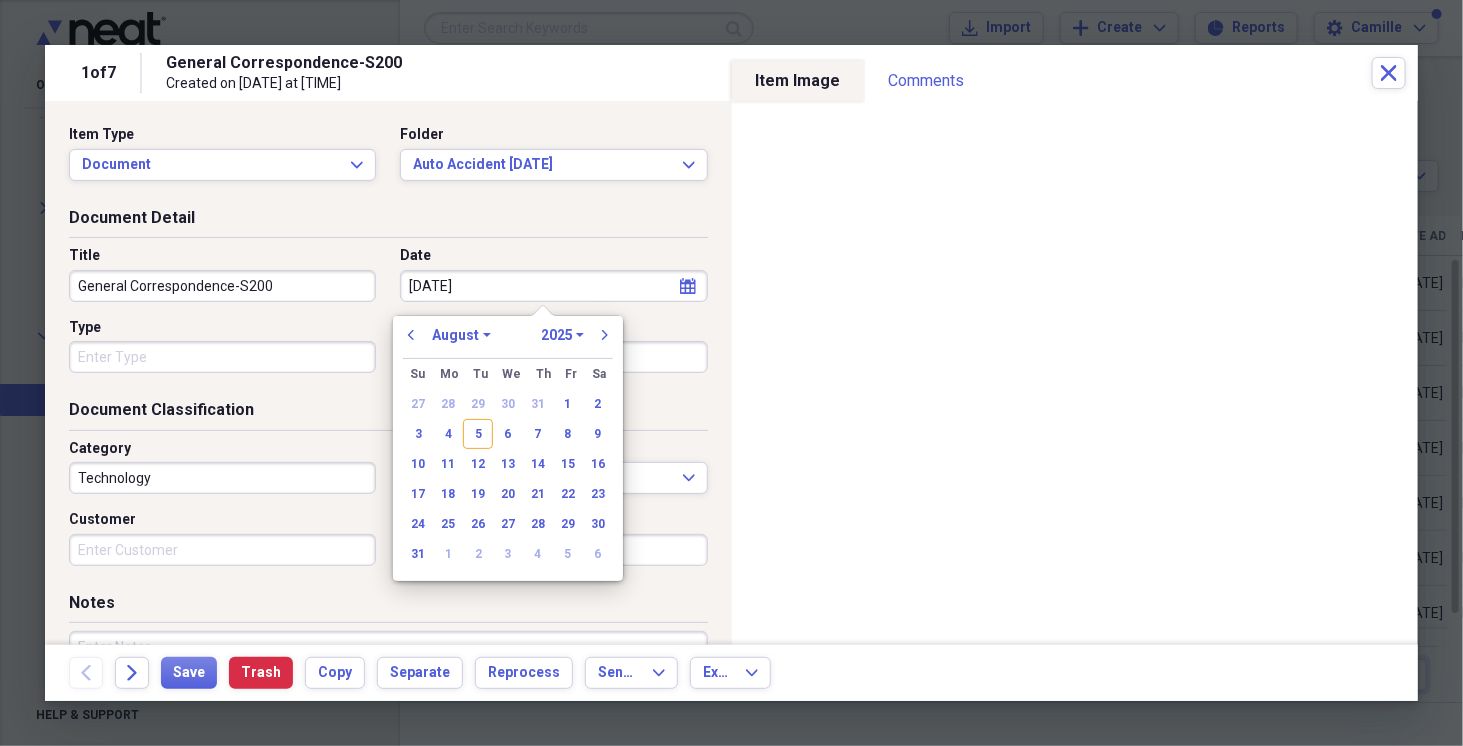 select on "5" 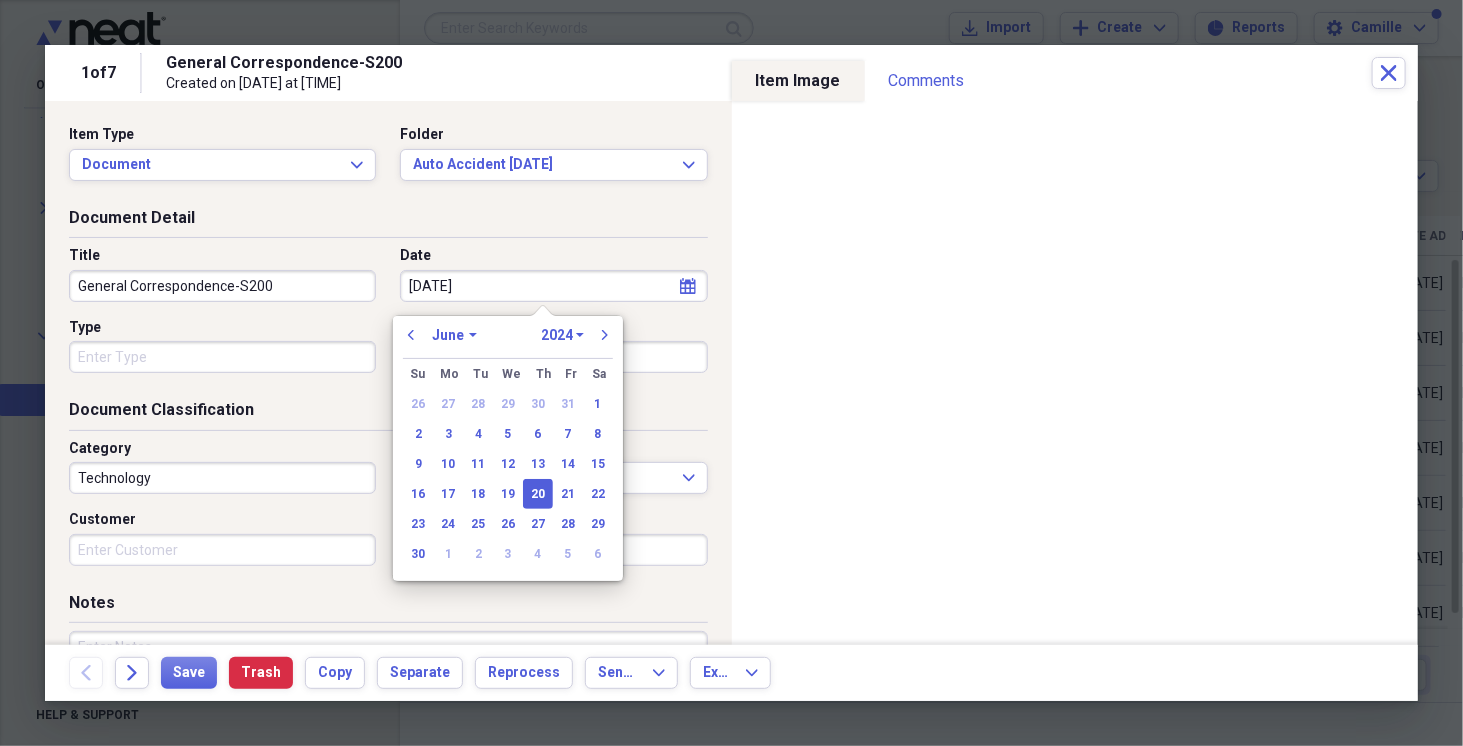 type on "06/20/2024" 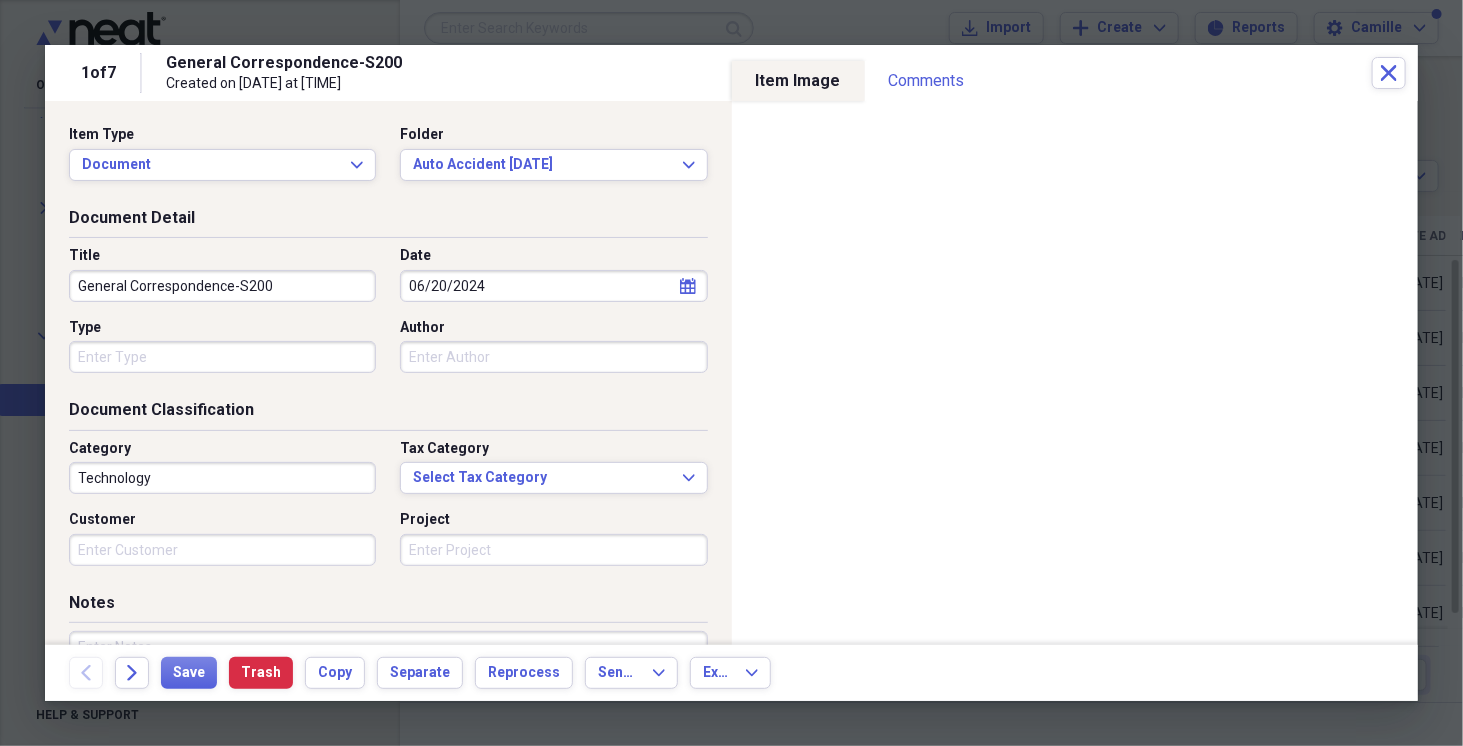 click on "General Correspondence-S200" at bounding box center (222, 286) 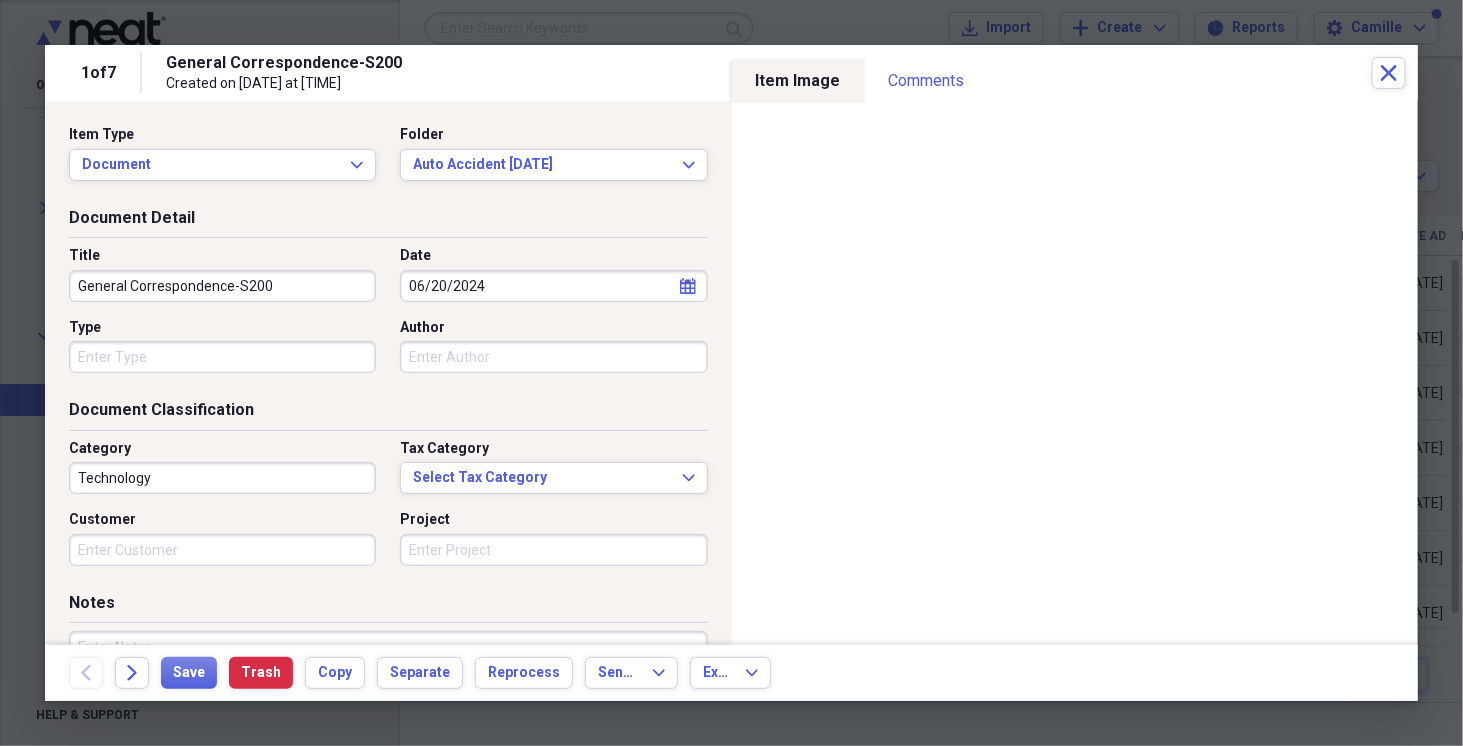 drag, startPoint x: 286, startPoint y: 289, endPoint x: 0, endPoint y: 289, distance: 286 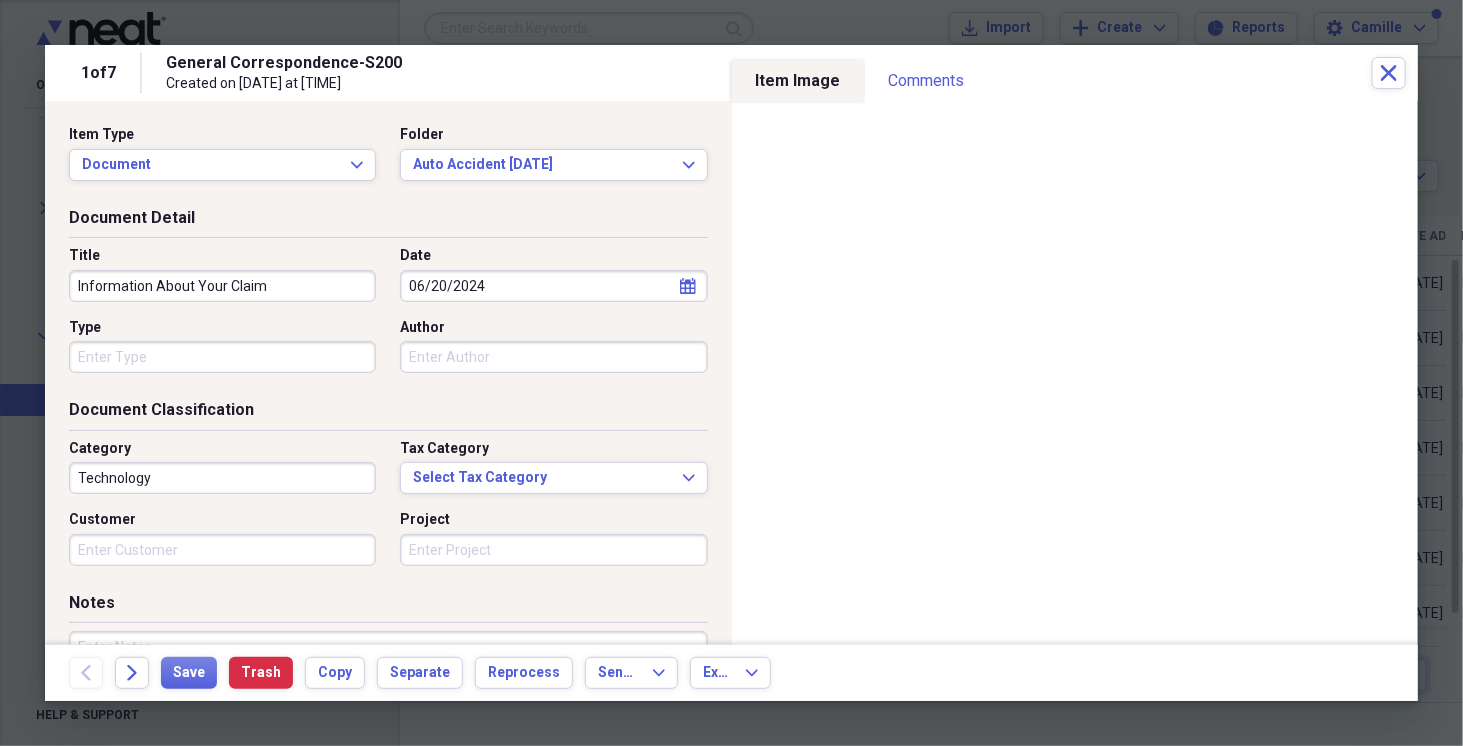 type on "Information About Your Claim" 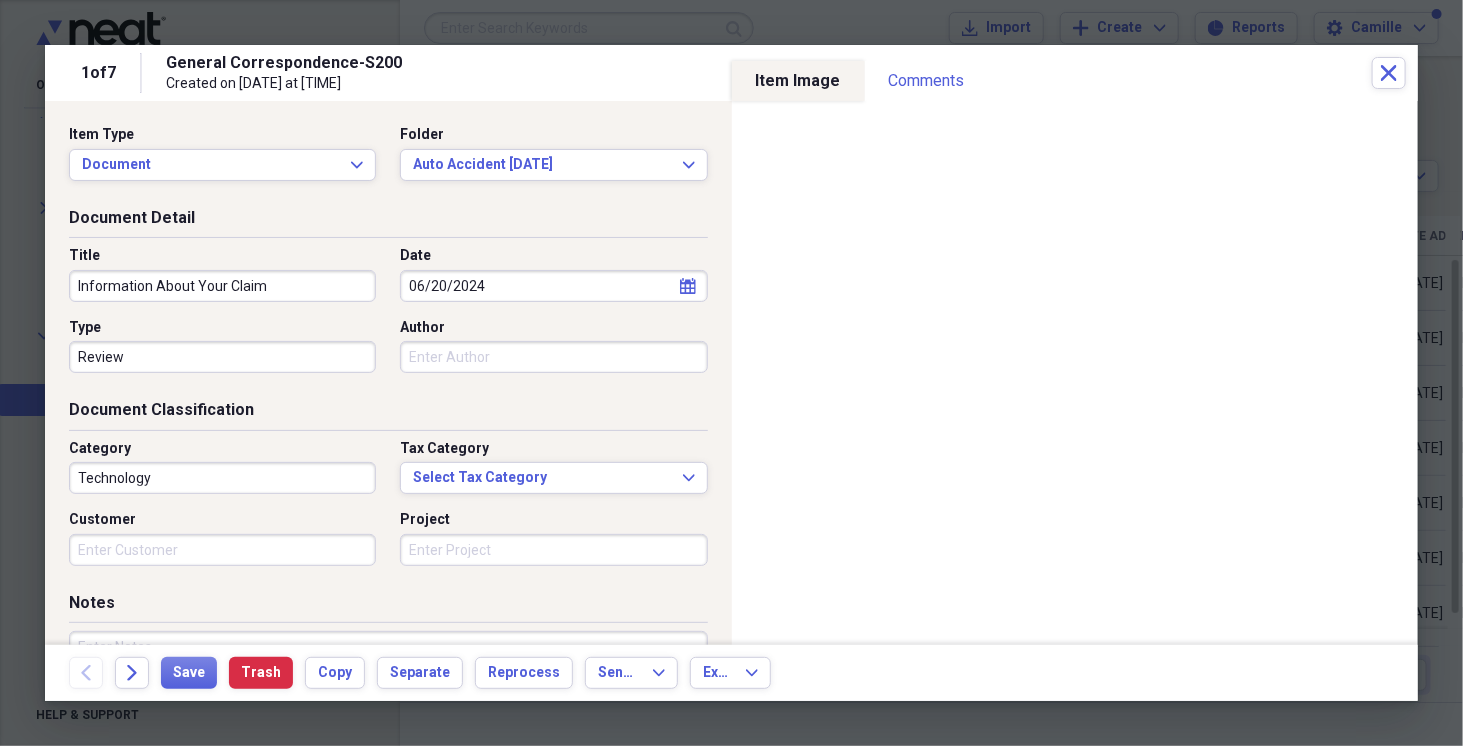 type on "Review" 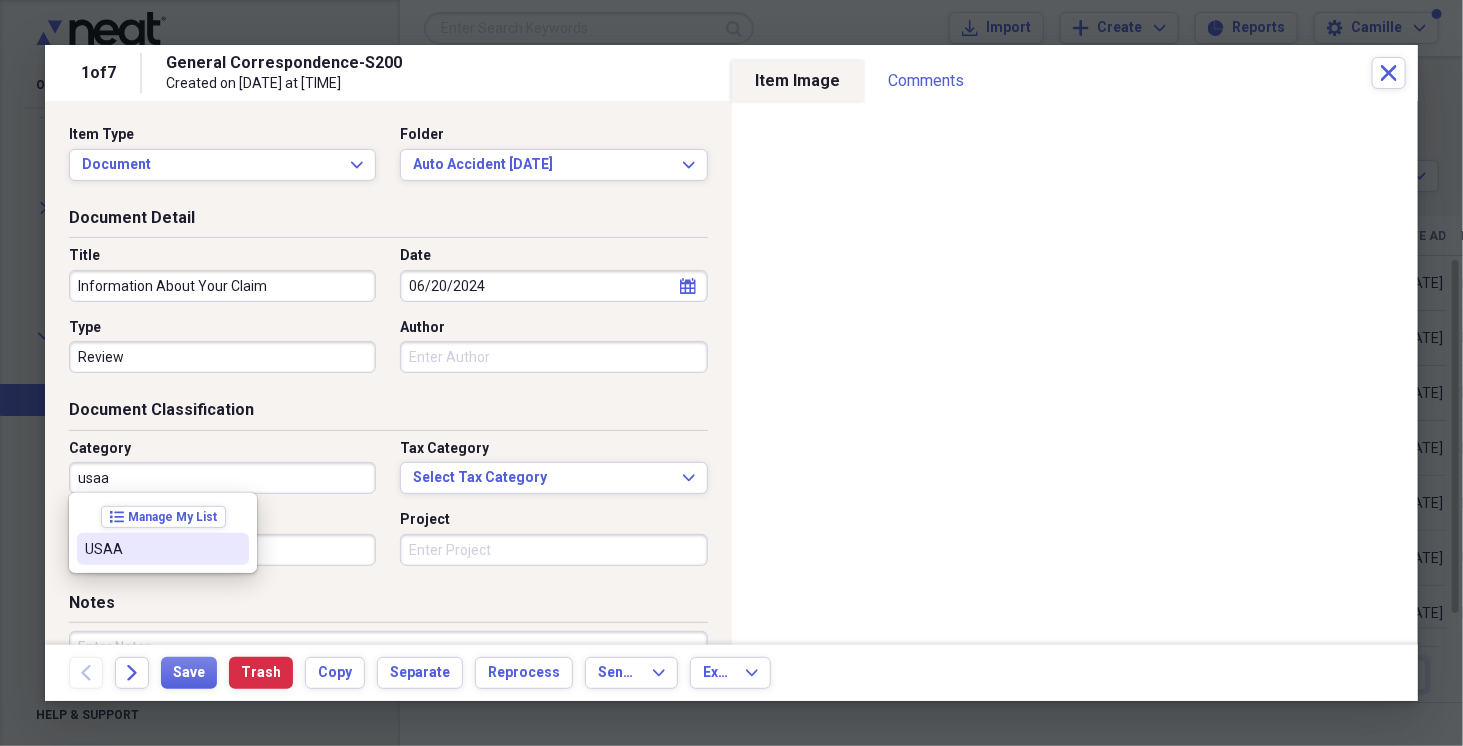 click on "USAA" at bounding box center [151, 549] 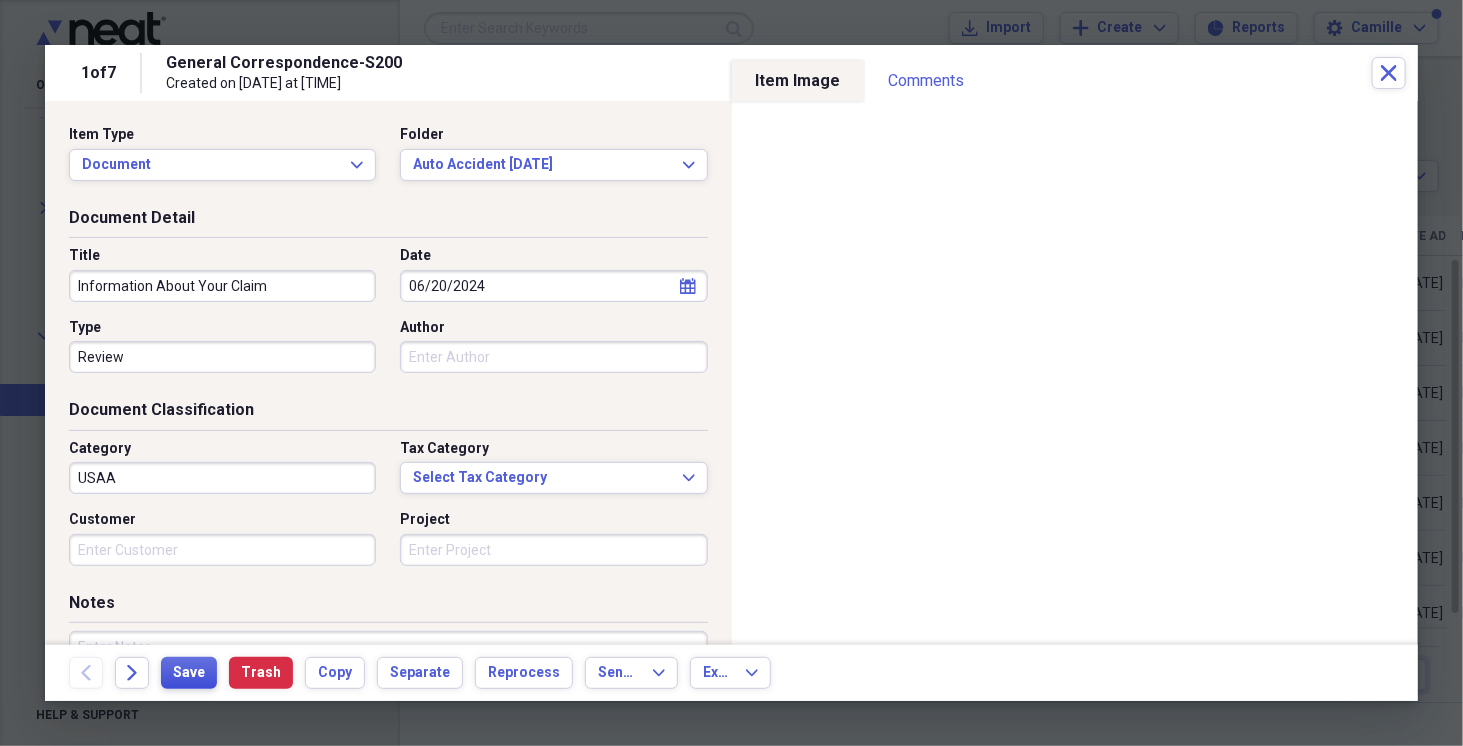 click on "Save" at bounding box center [189, 673] 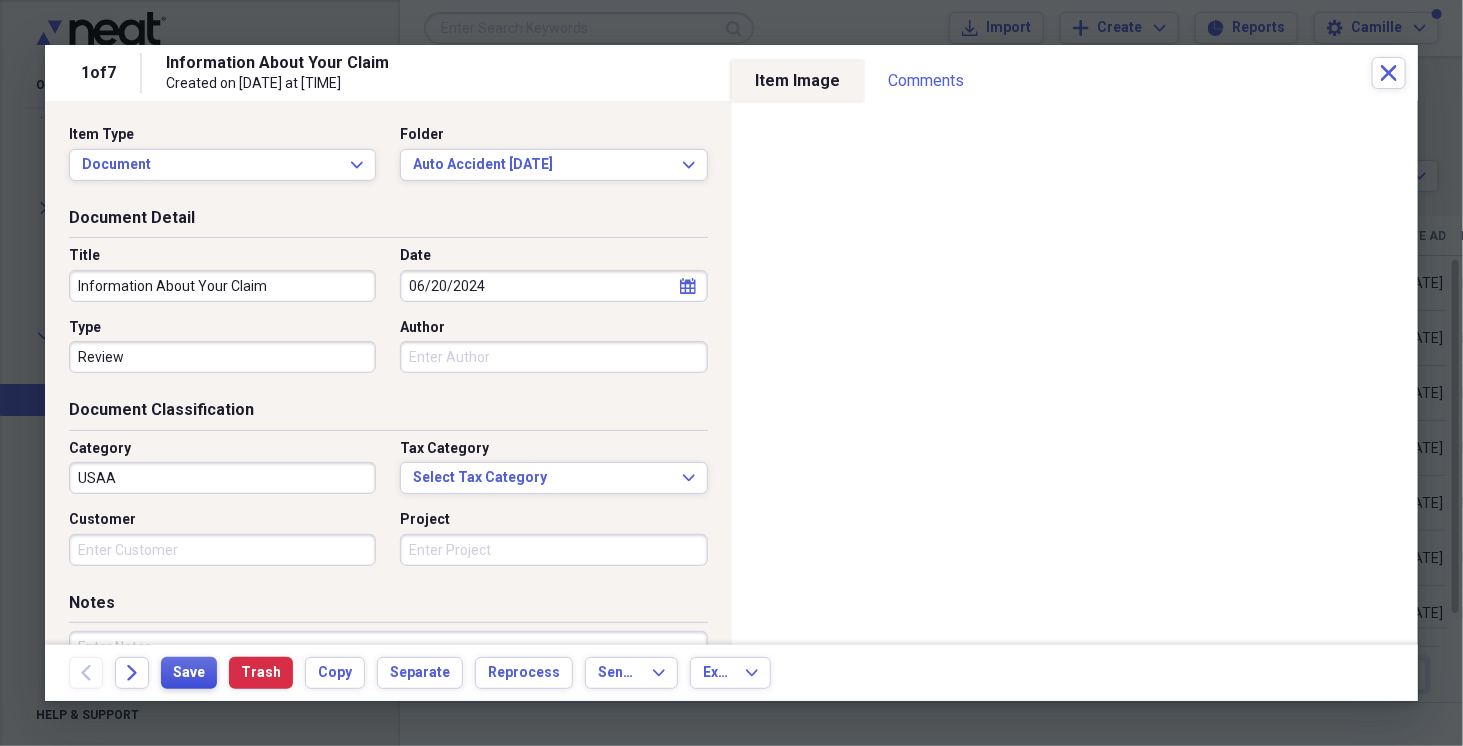 click on "Save" at bounding box center (189, 673) 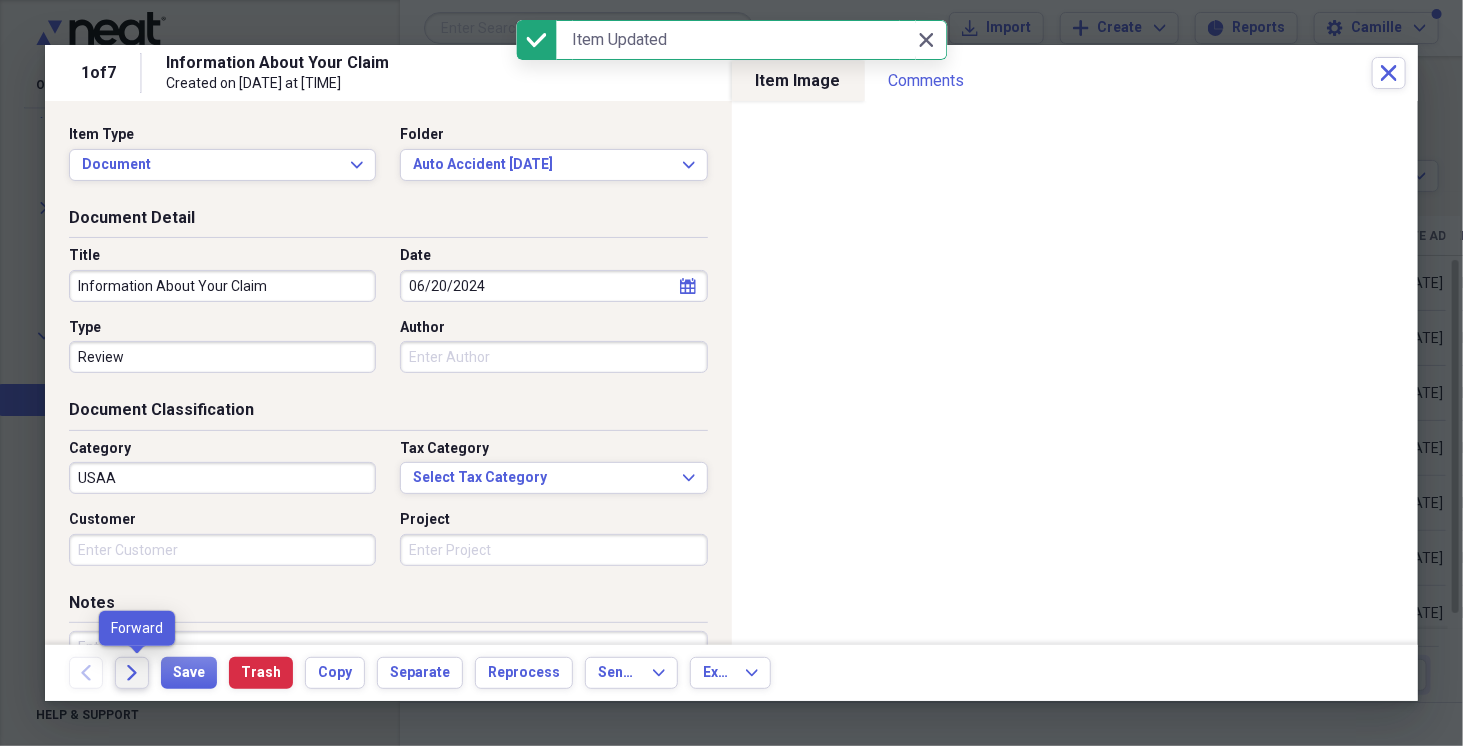 click on "Forward" 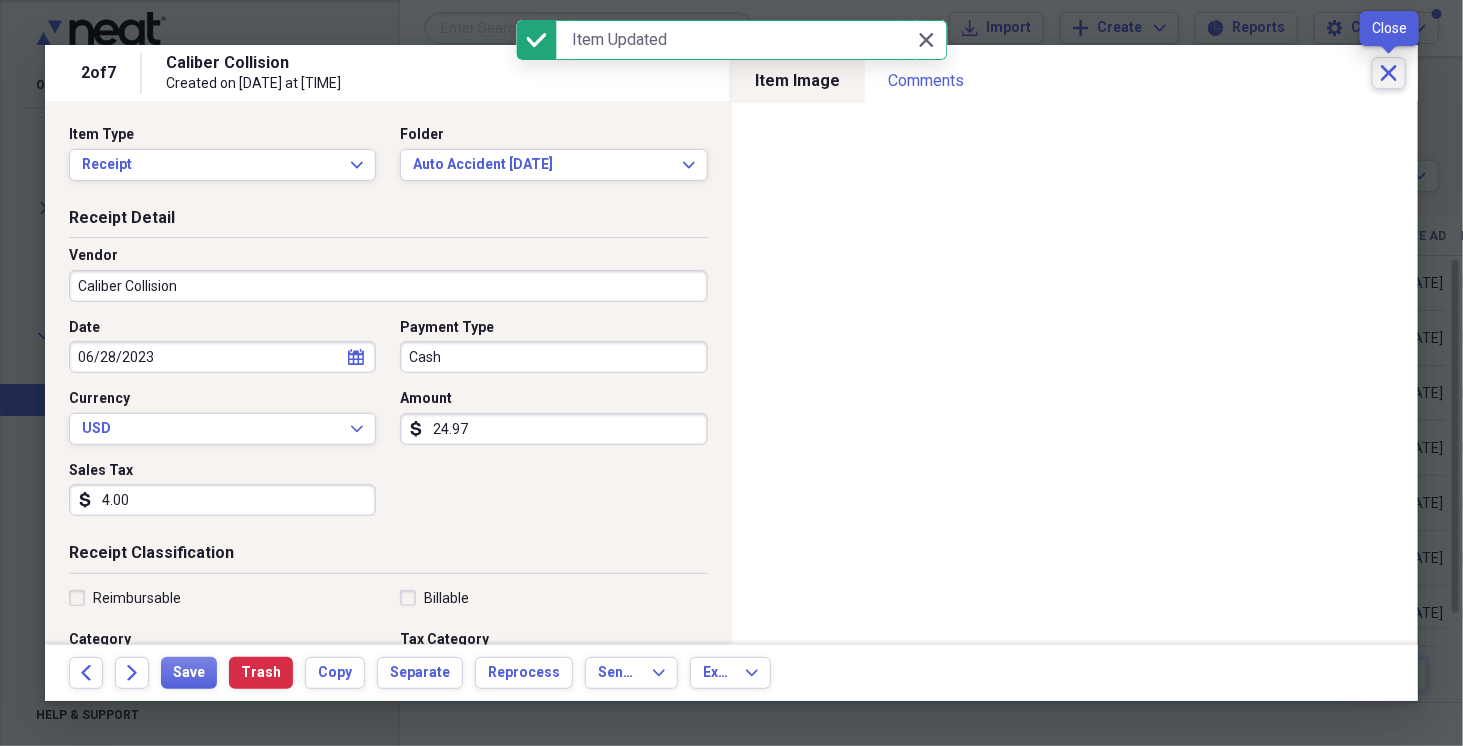 click on "Close" at bounding box center (1389, 73) 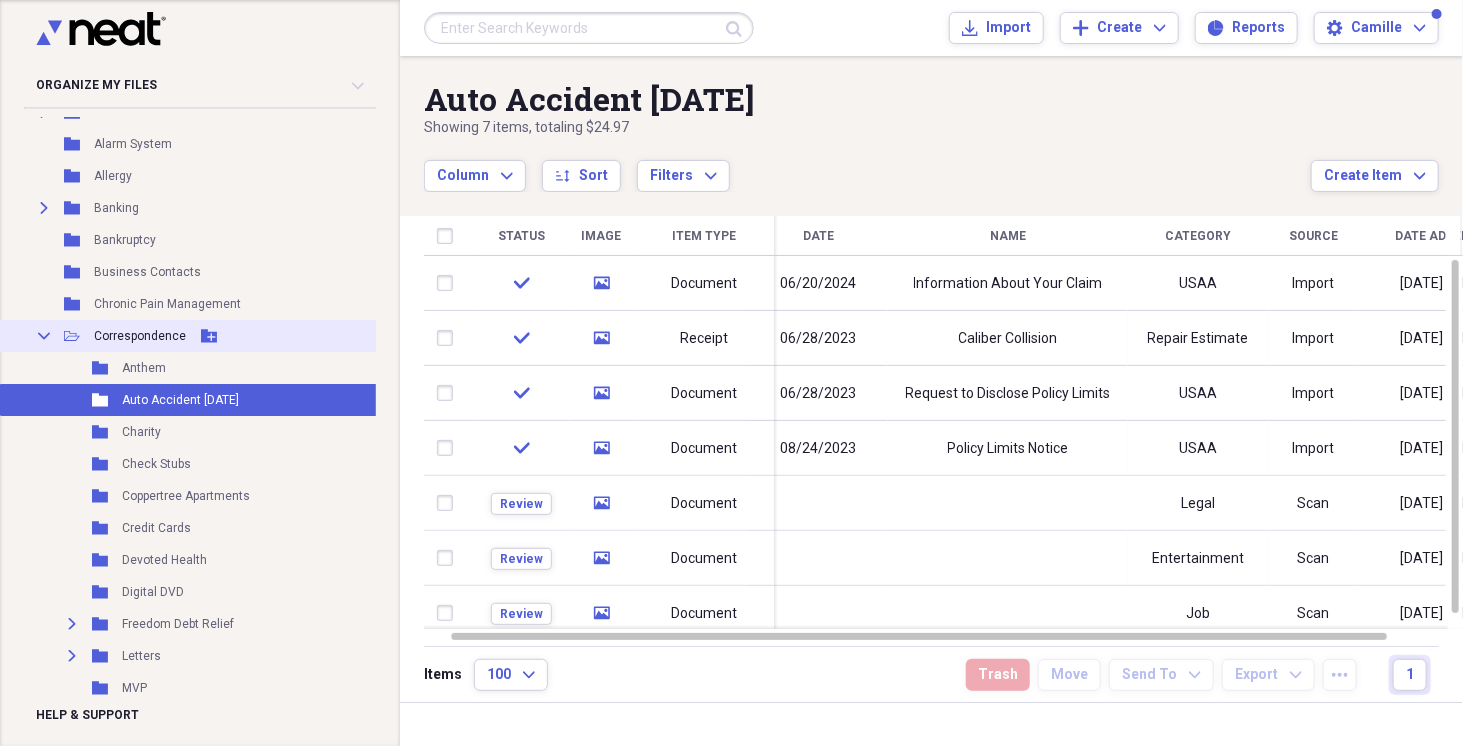click 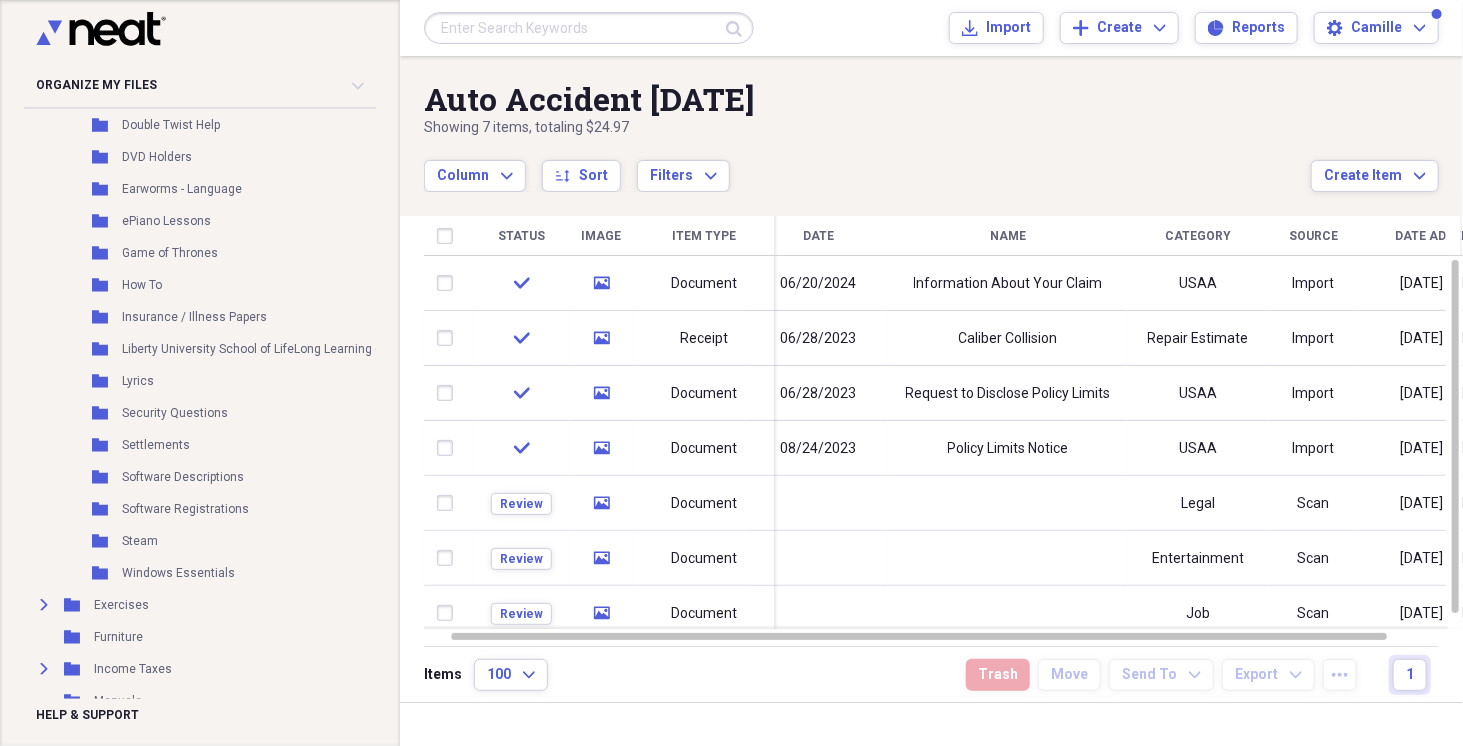 scroll, scrollTop: 876, scrollLeft: 0, axis: vertical 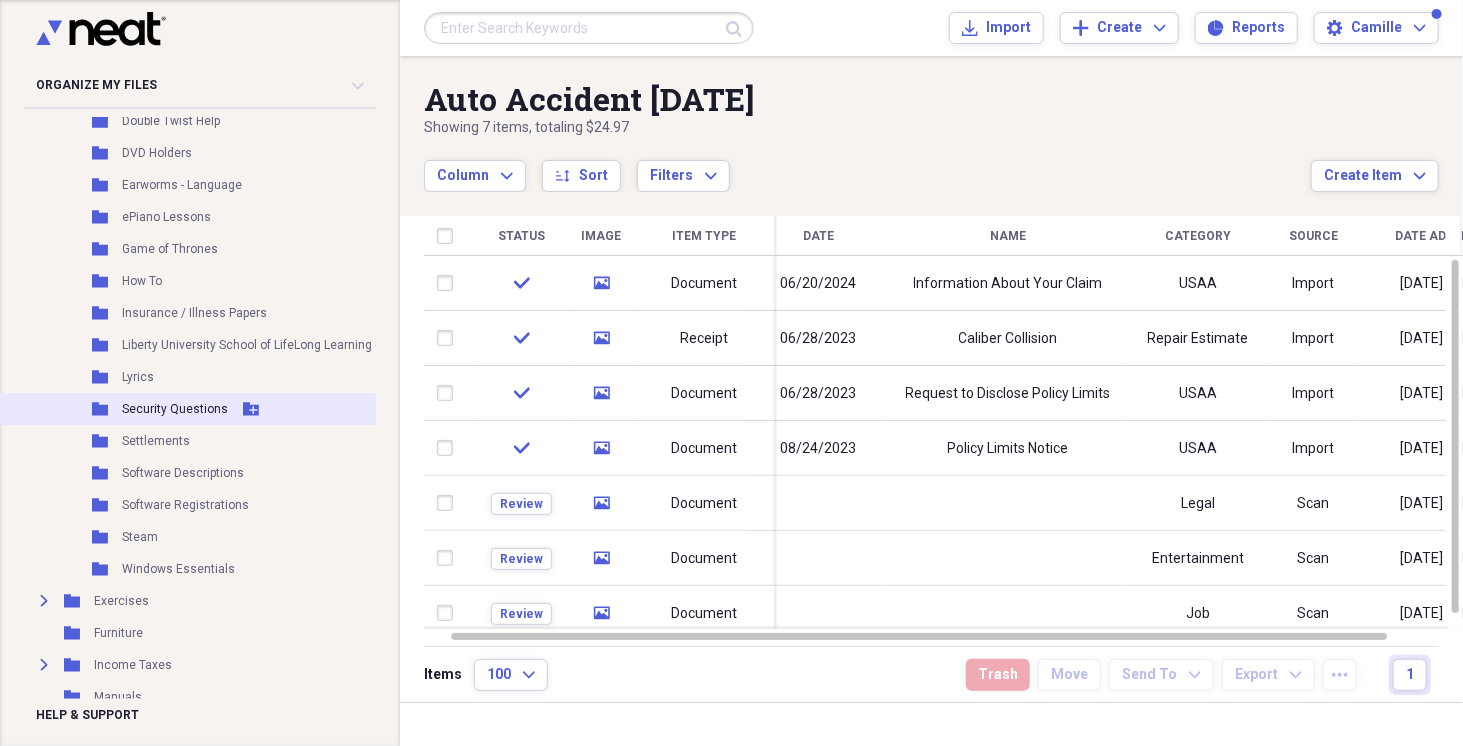click on "Folder Security Questions Add Folder" at bounding box center (238, 409) 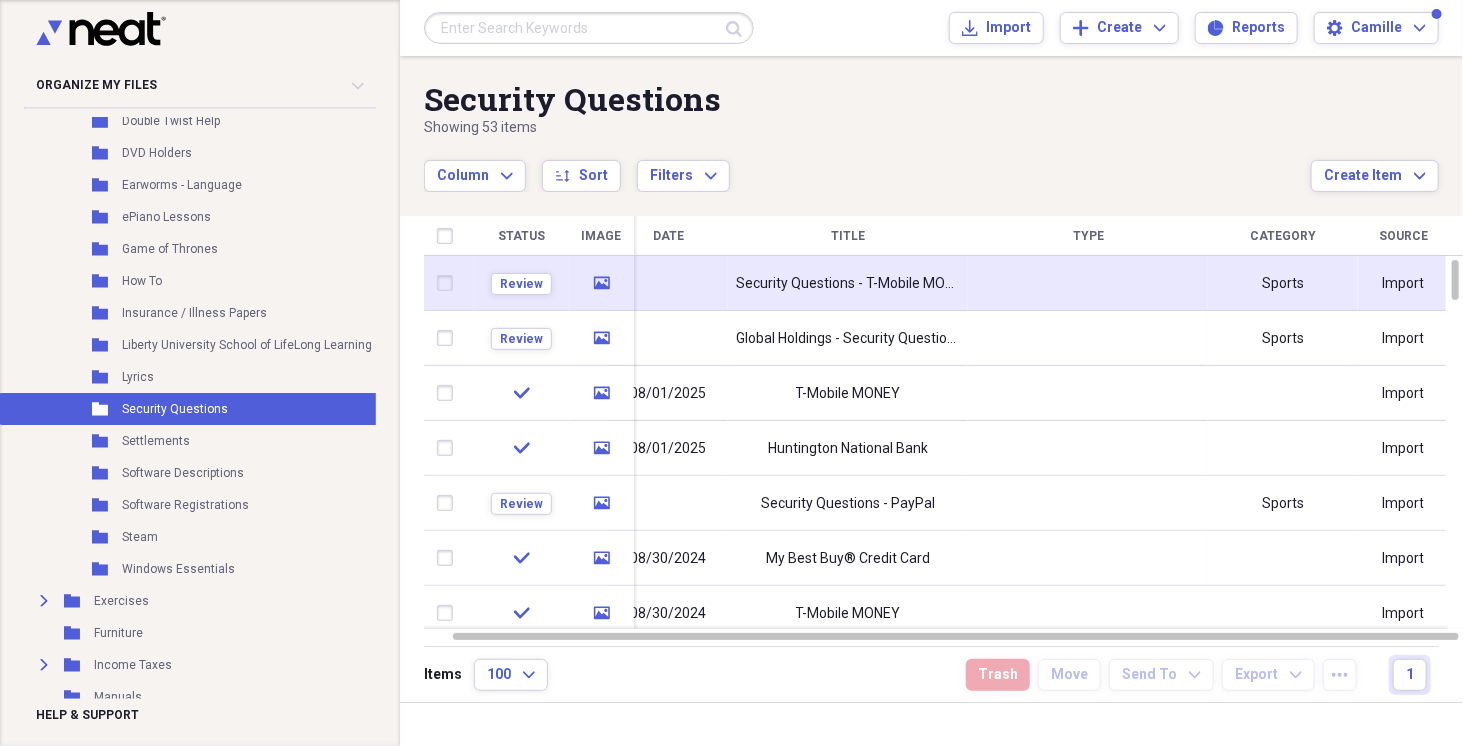 click at bounding box center [1088, 283] 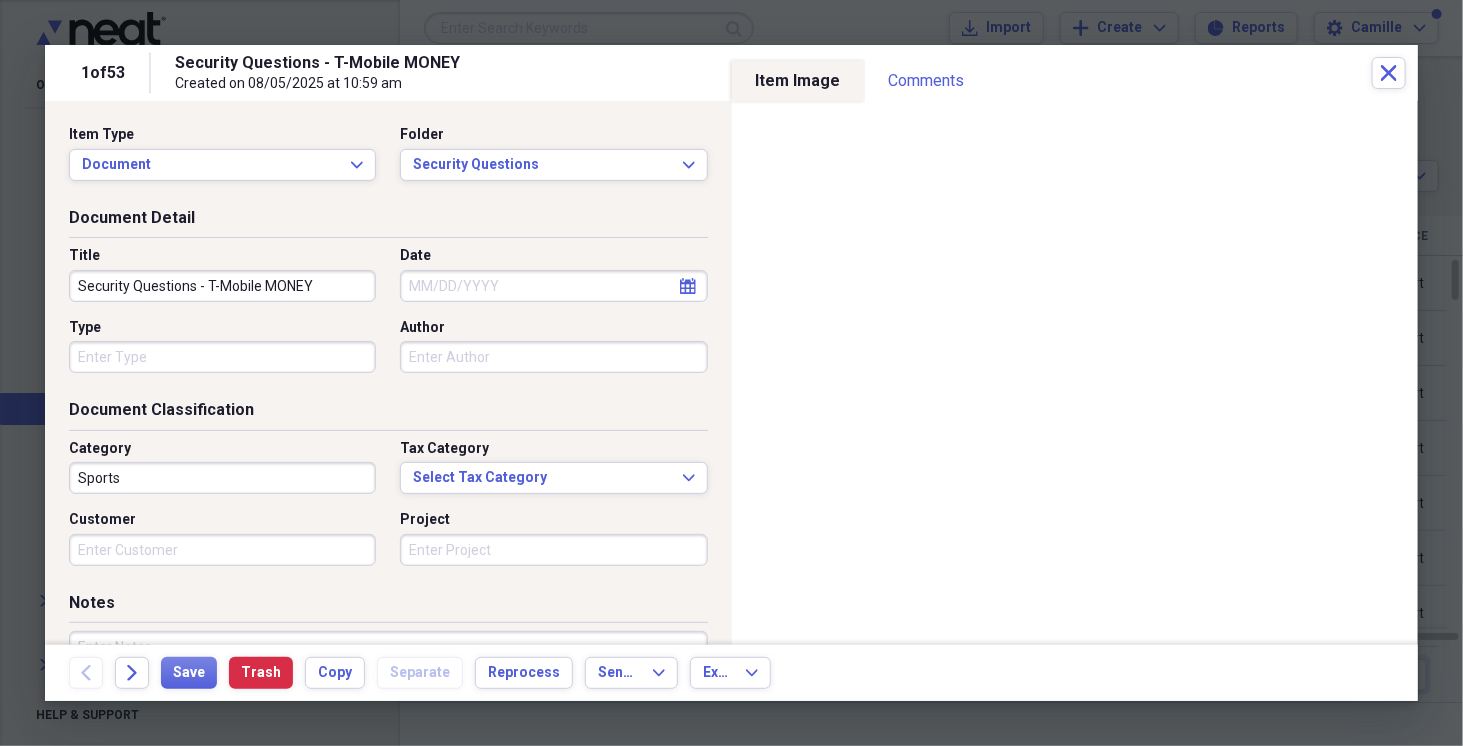 drag, startPoint x: 206, startPoint y: 280, endPoint x: 48, endPoint y: 274, distance: 158.11388 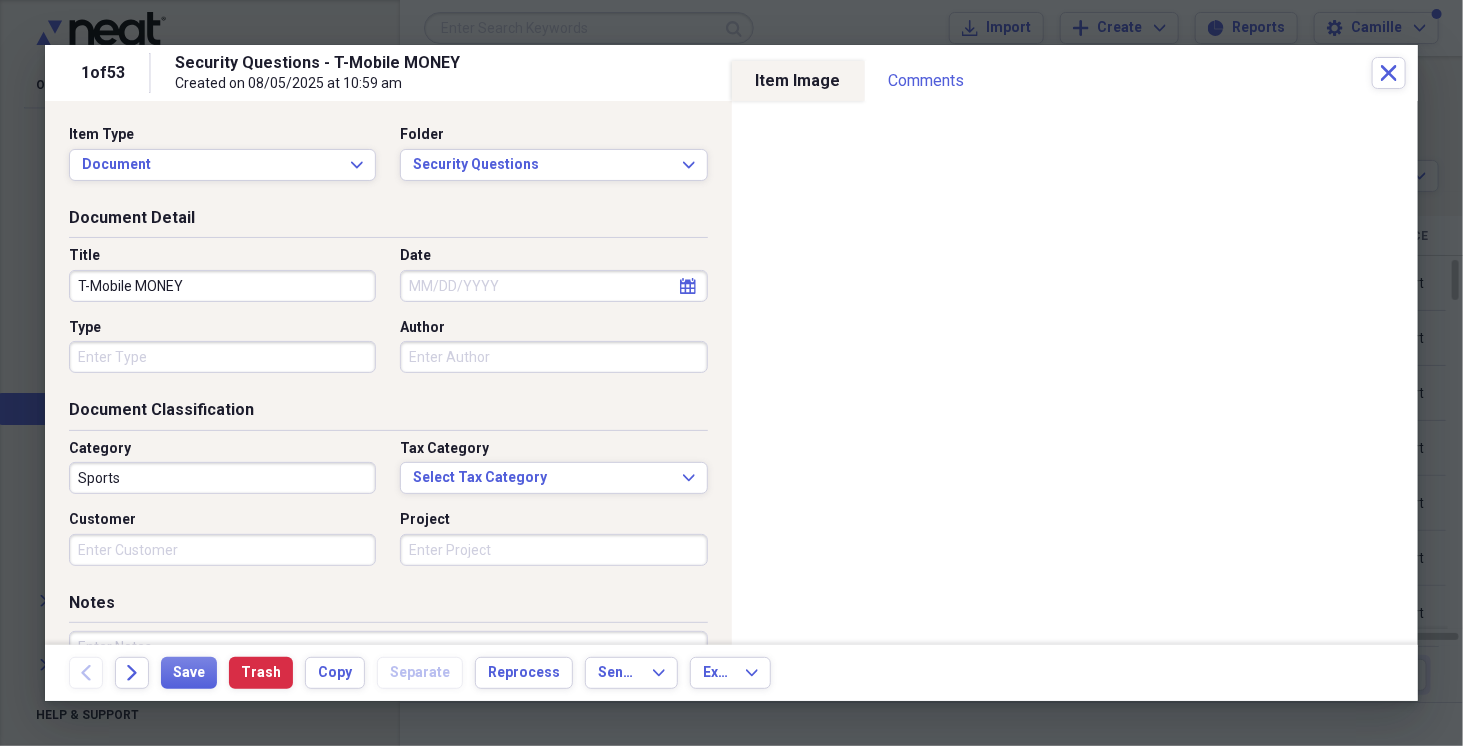 type on "T-Mobile MONEY" 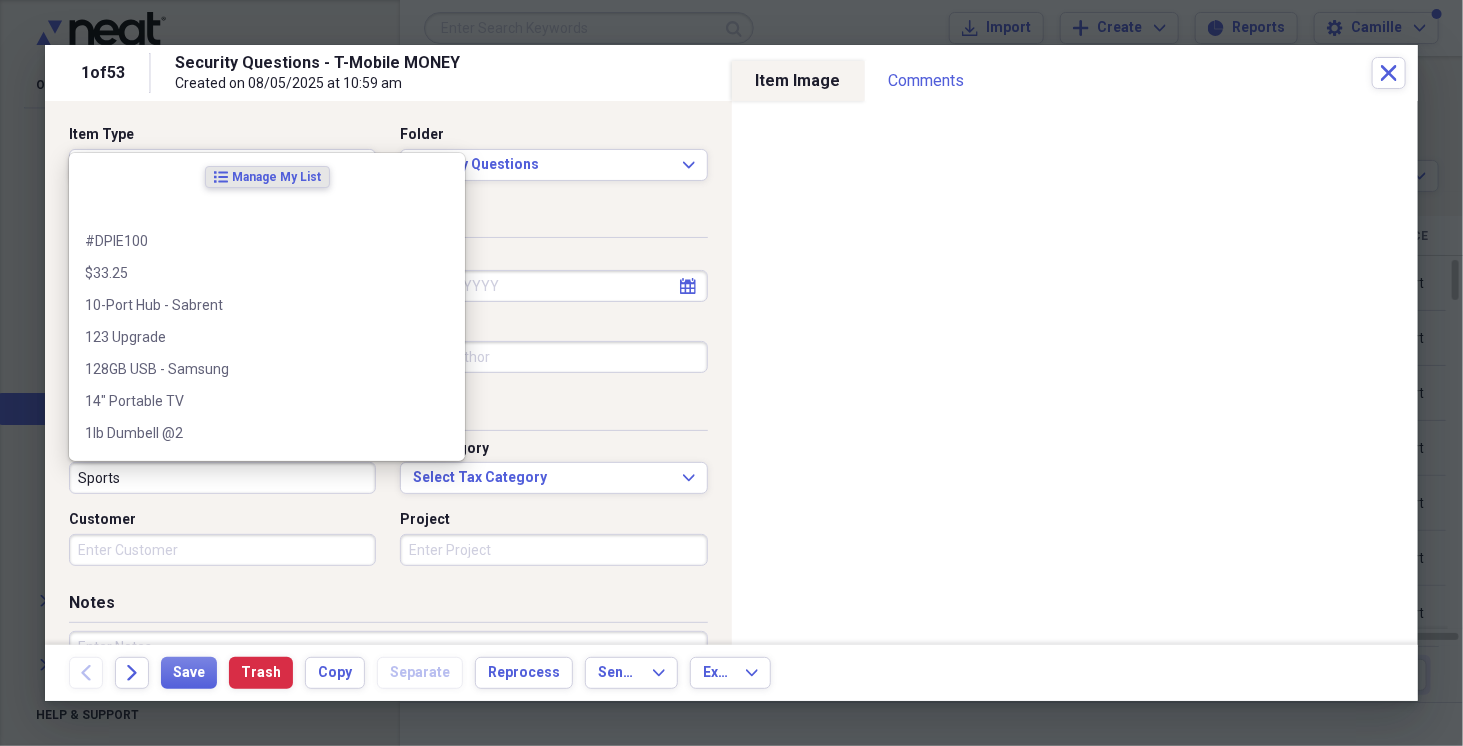 click on "Sports" at bounding box center (222, 478) 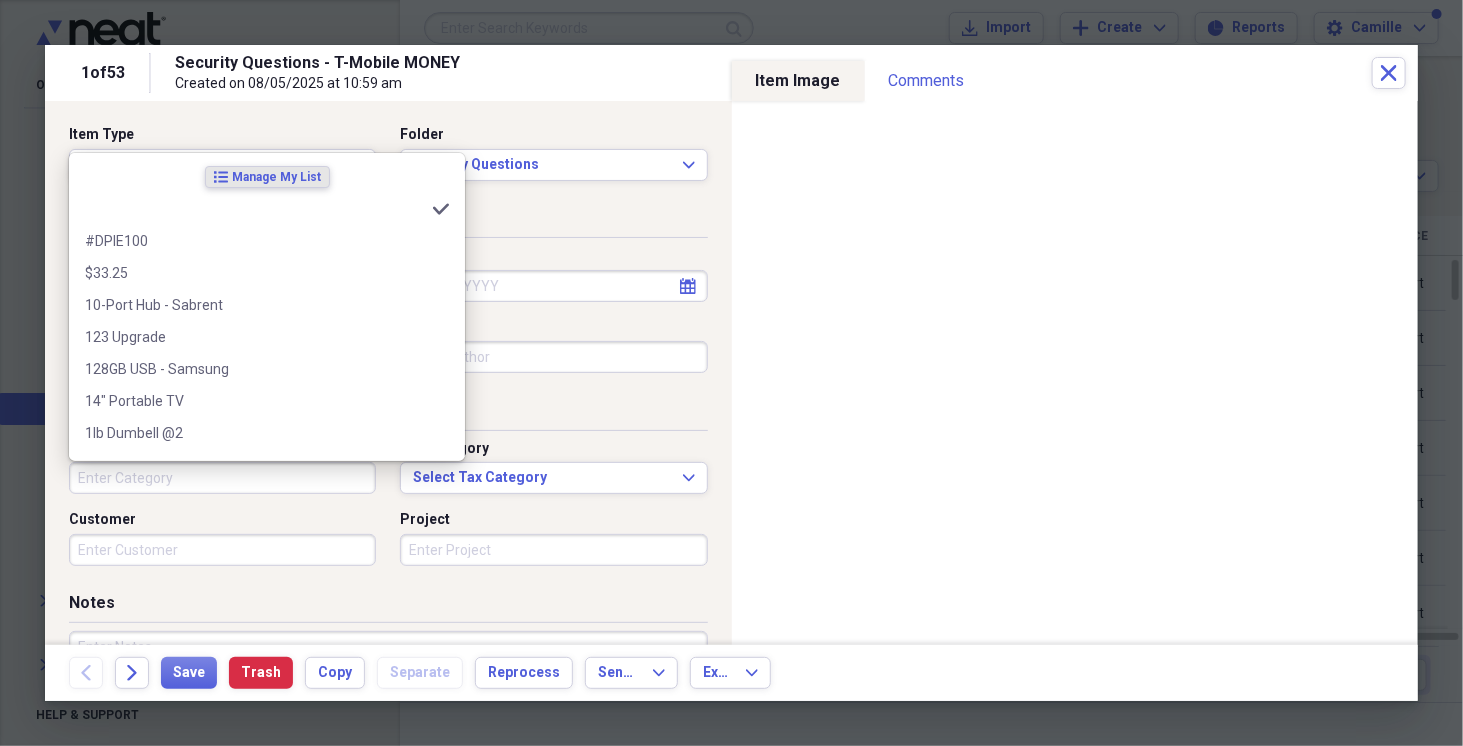 type 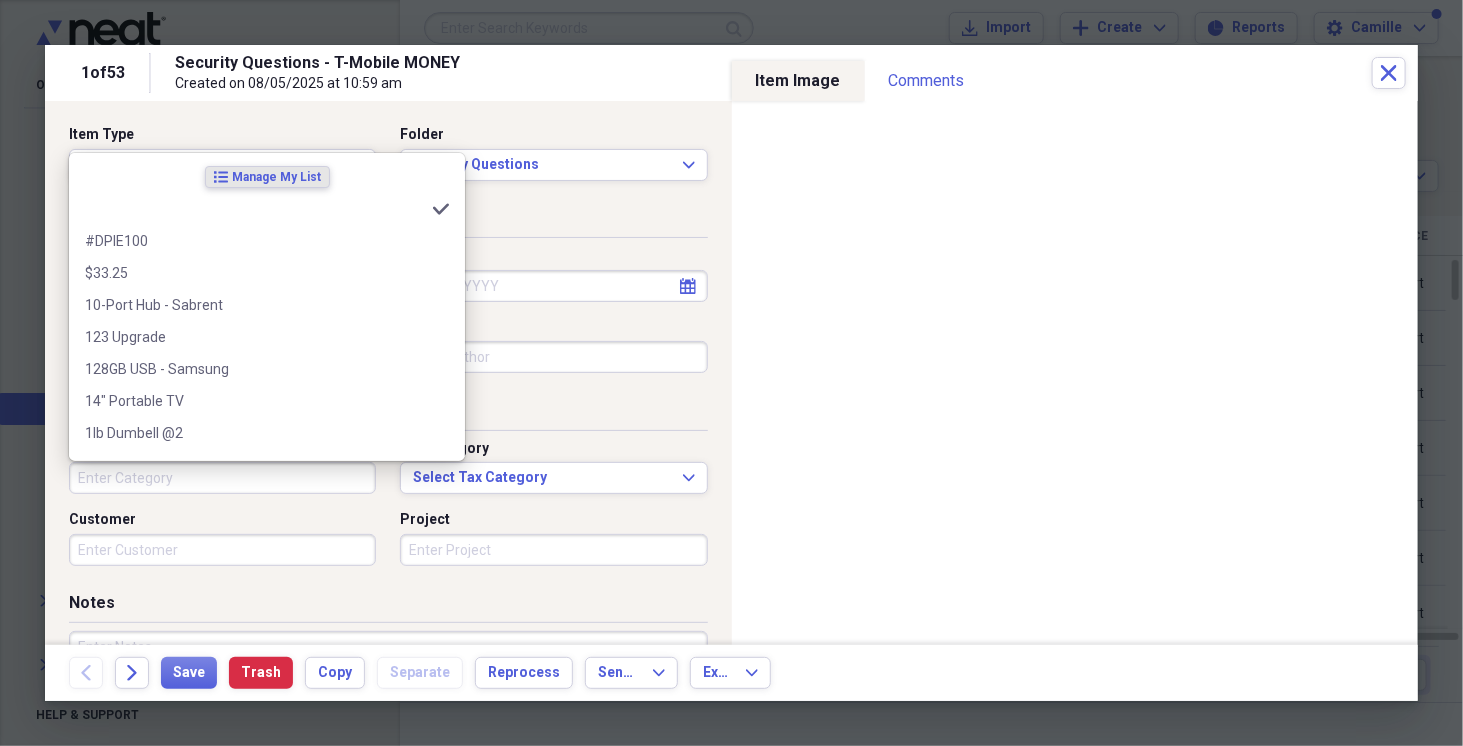 click on "Security Questions - T-Mobile MONEY Created on 08/05/2025 at 10:59 am" at bounding box center [773, 73] 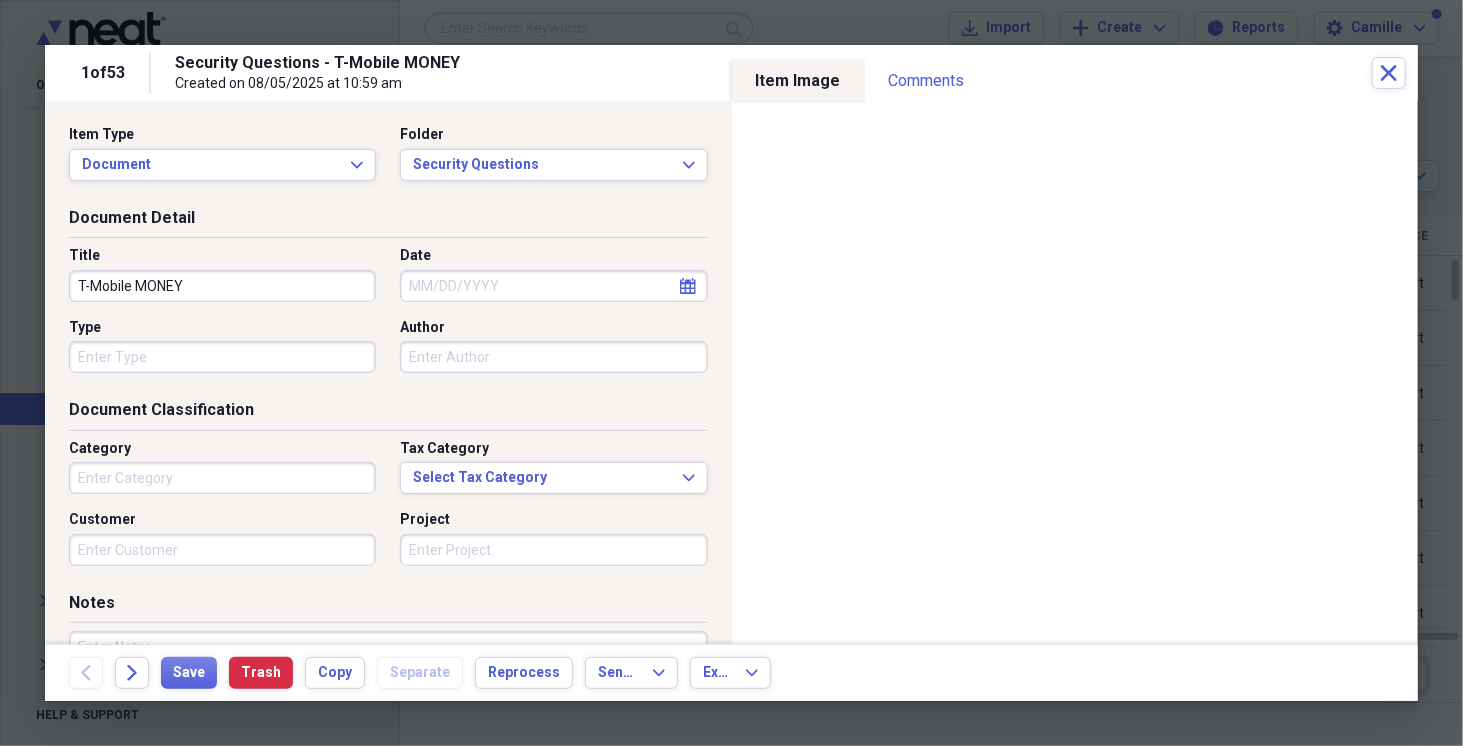 click on "Date" at bounding box center (553, 286) 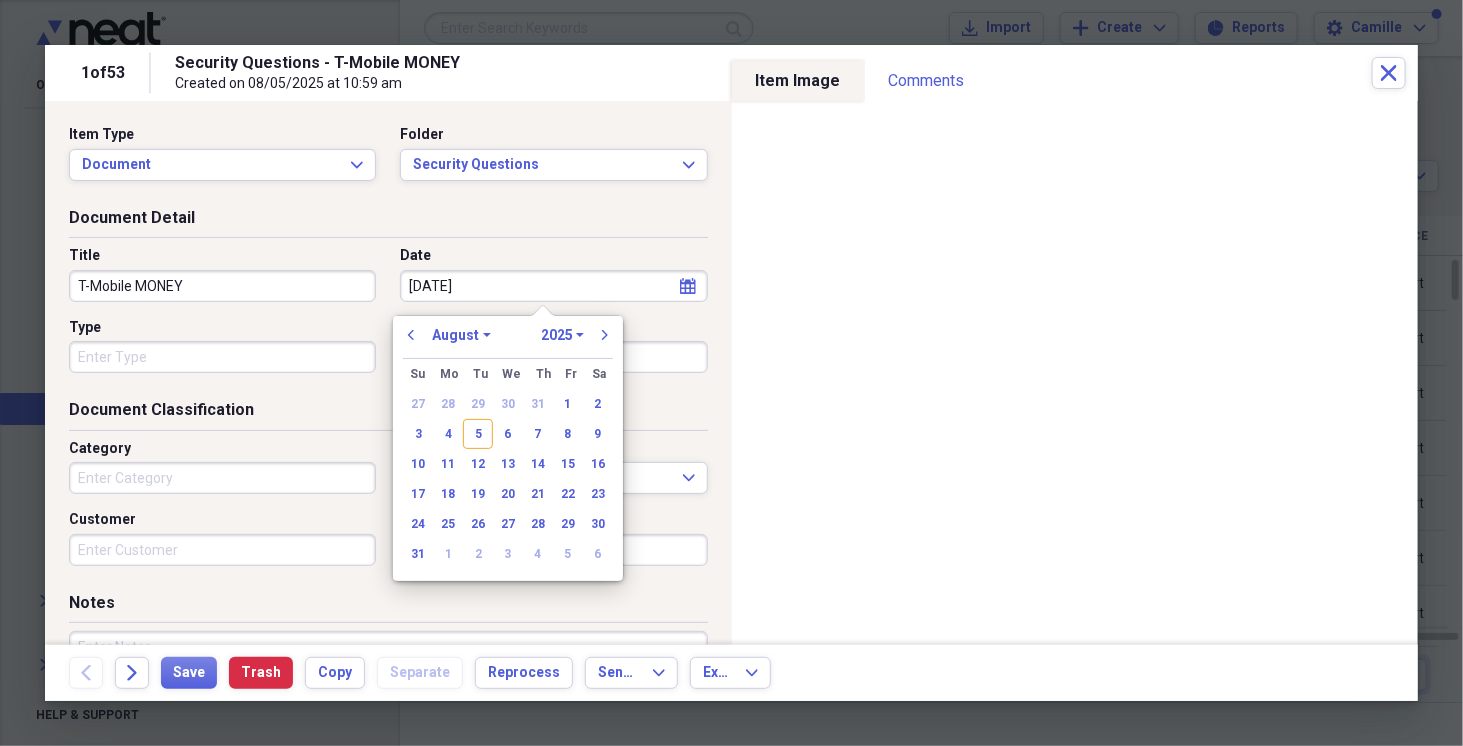 type on "4/26/25" 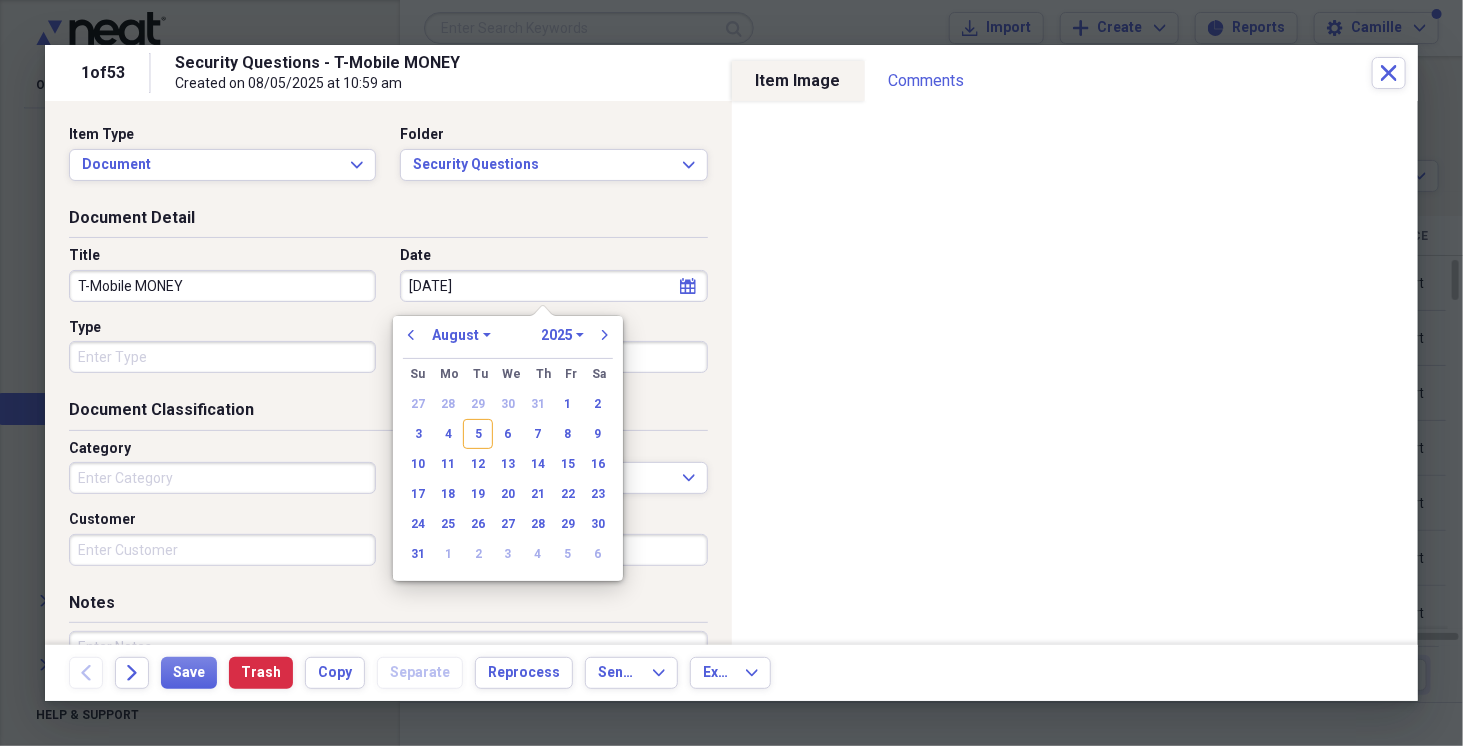 select on "3" 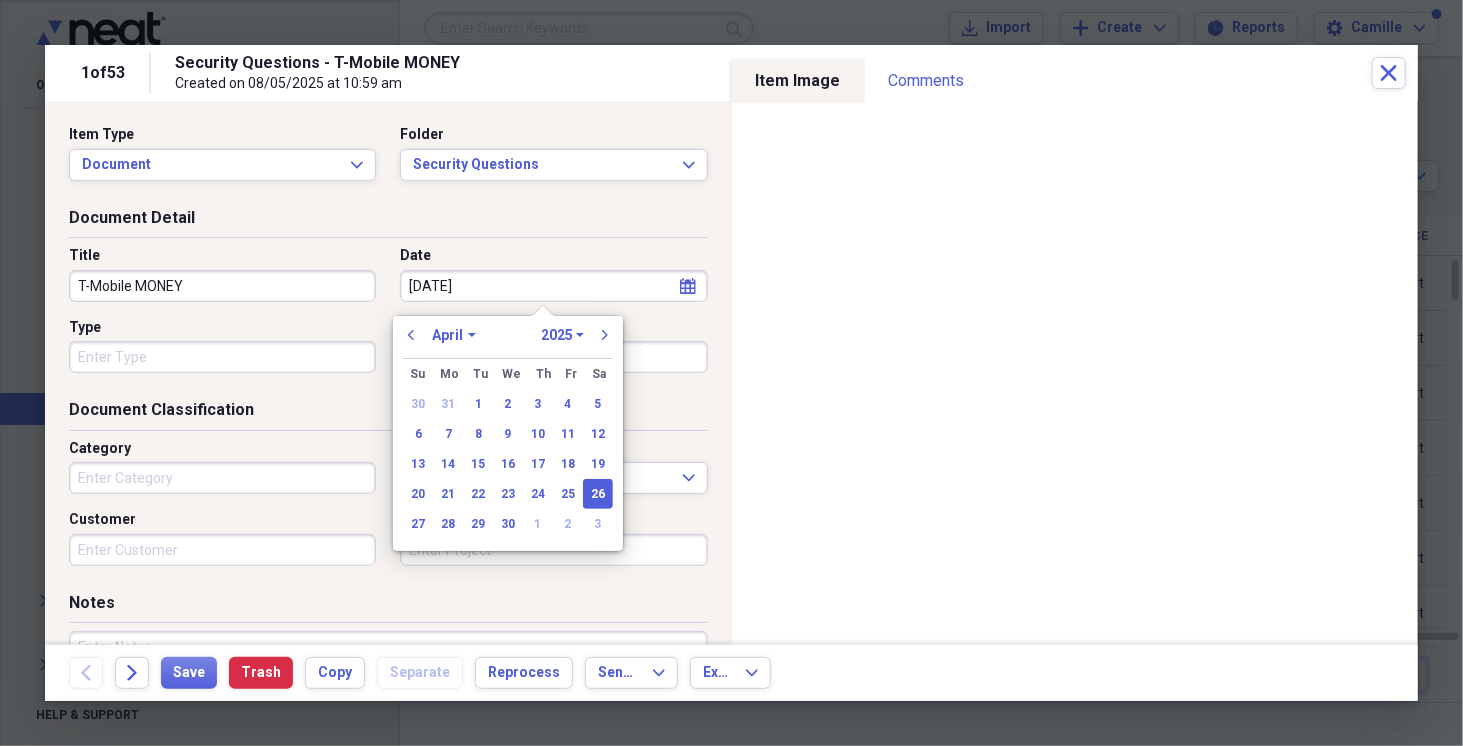 type on "04/26/2025" 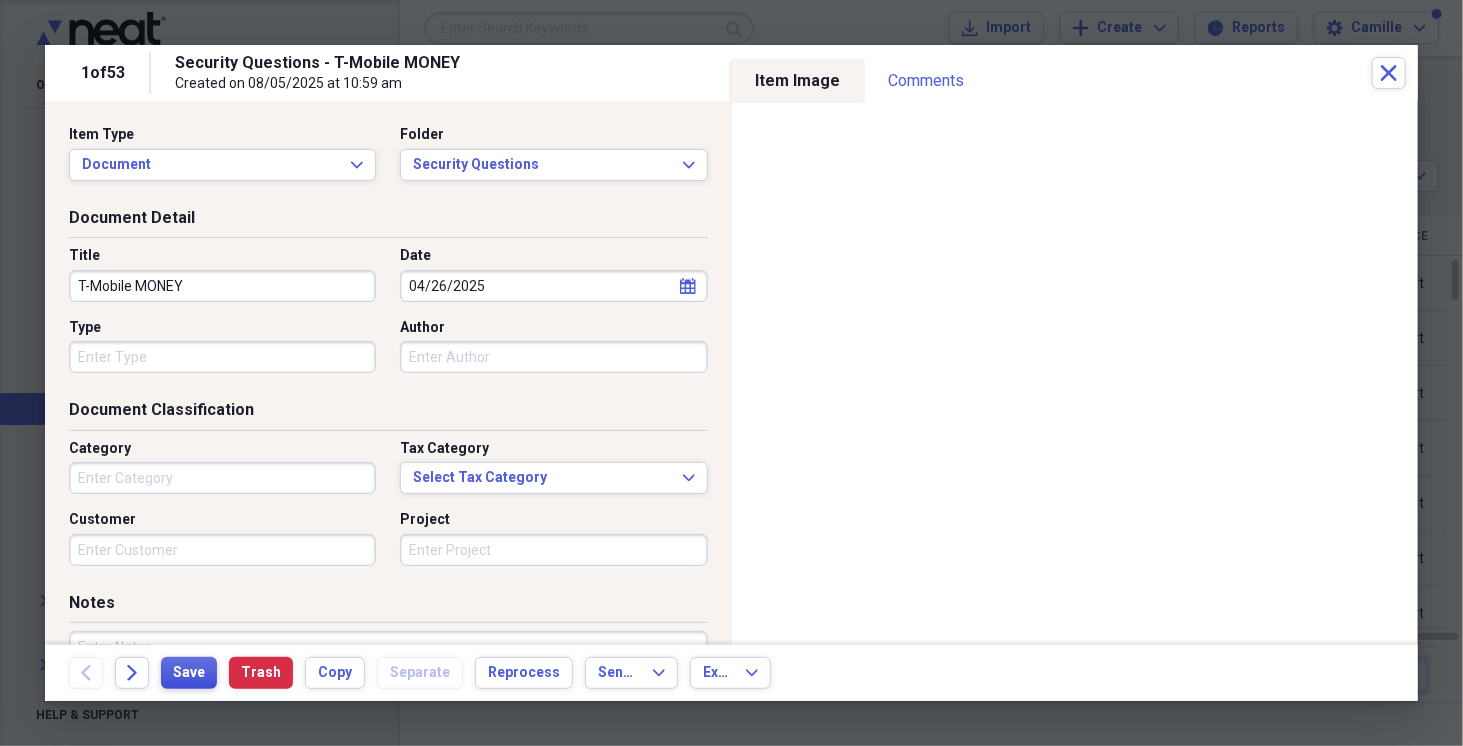 click on "Save" at bounding box center (189, 673) 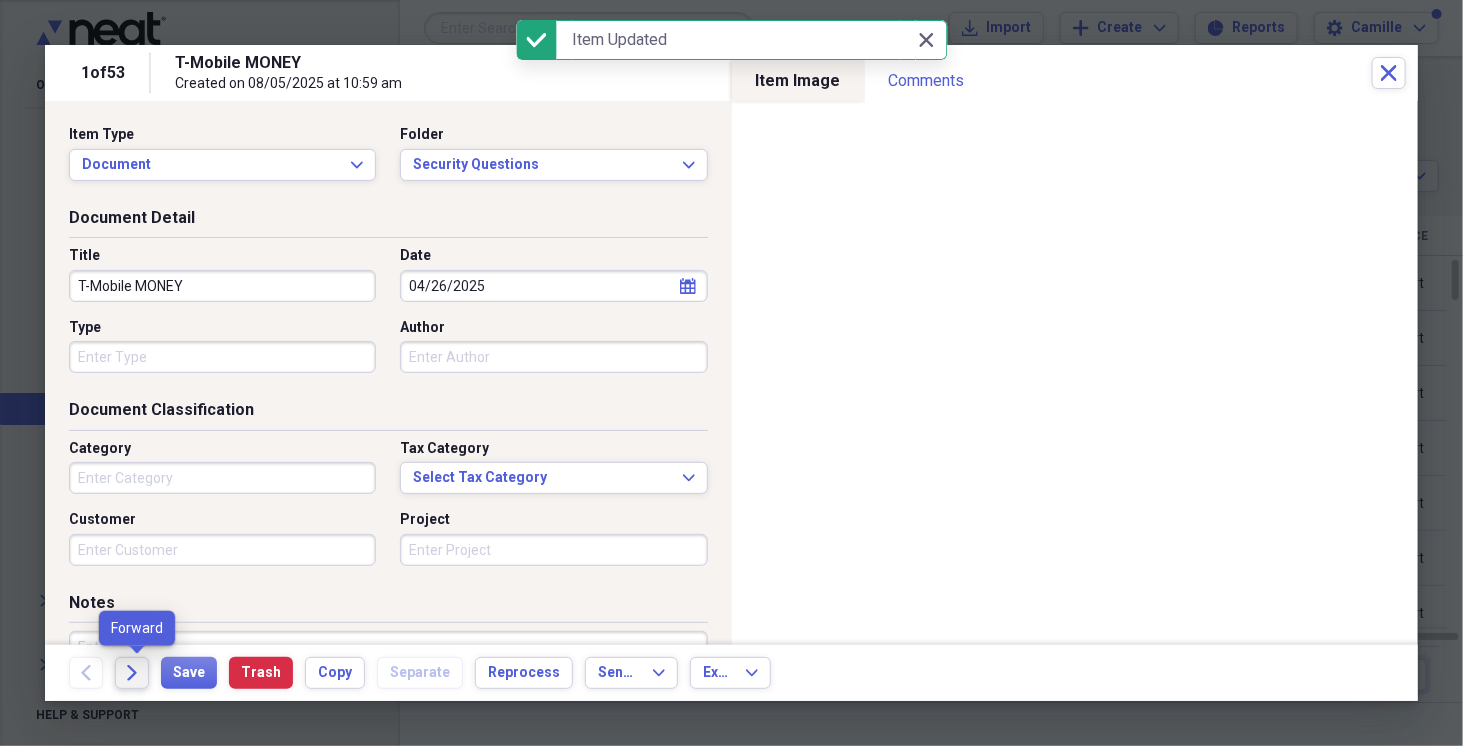 click on "Forward" 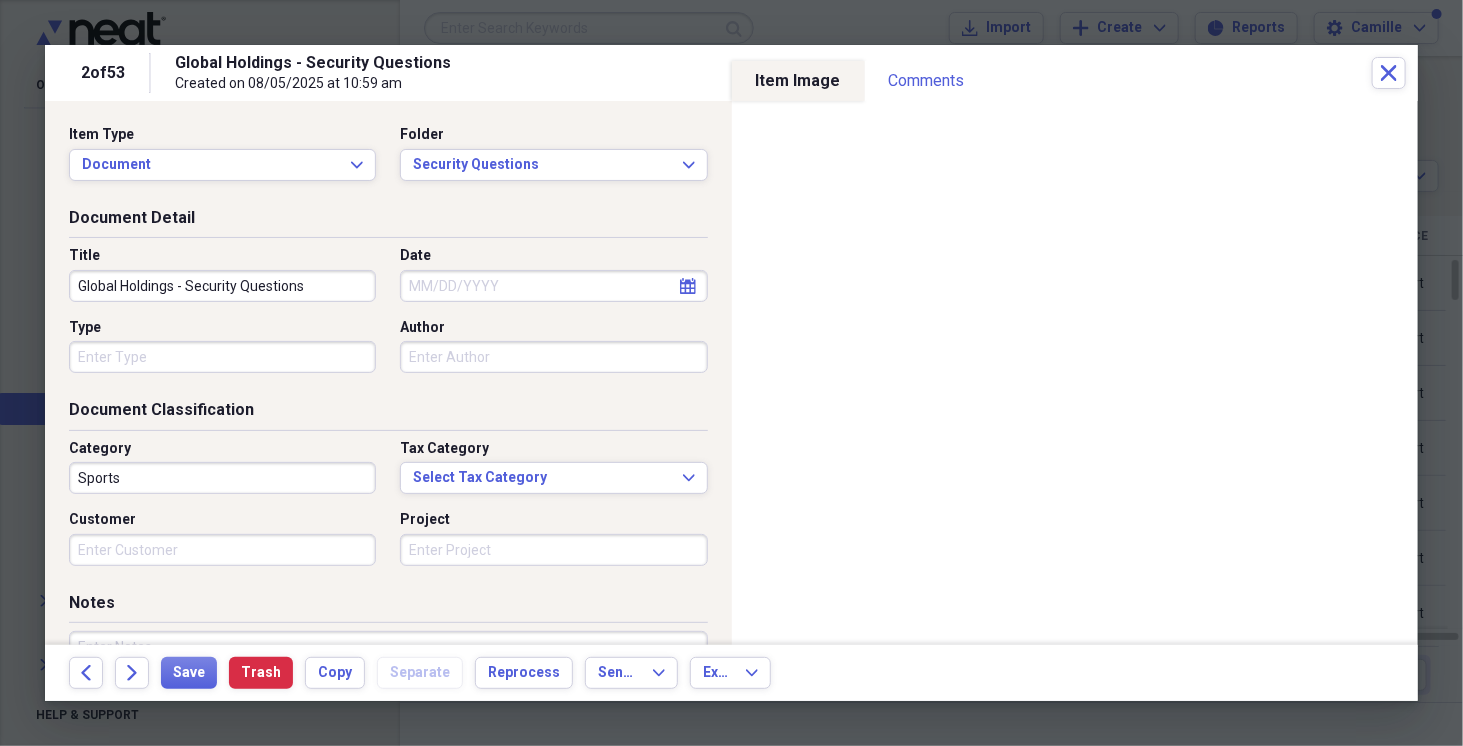 drag, startPoint x: 174, startPoint y: 288, endPoint x: 468, endPoint y: 285, distance: 294.01532 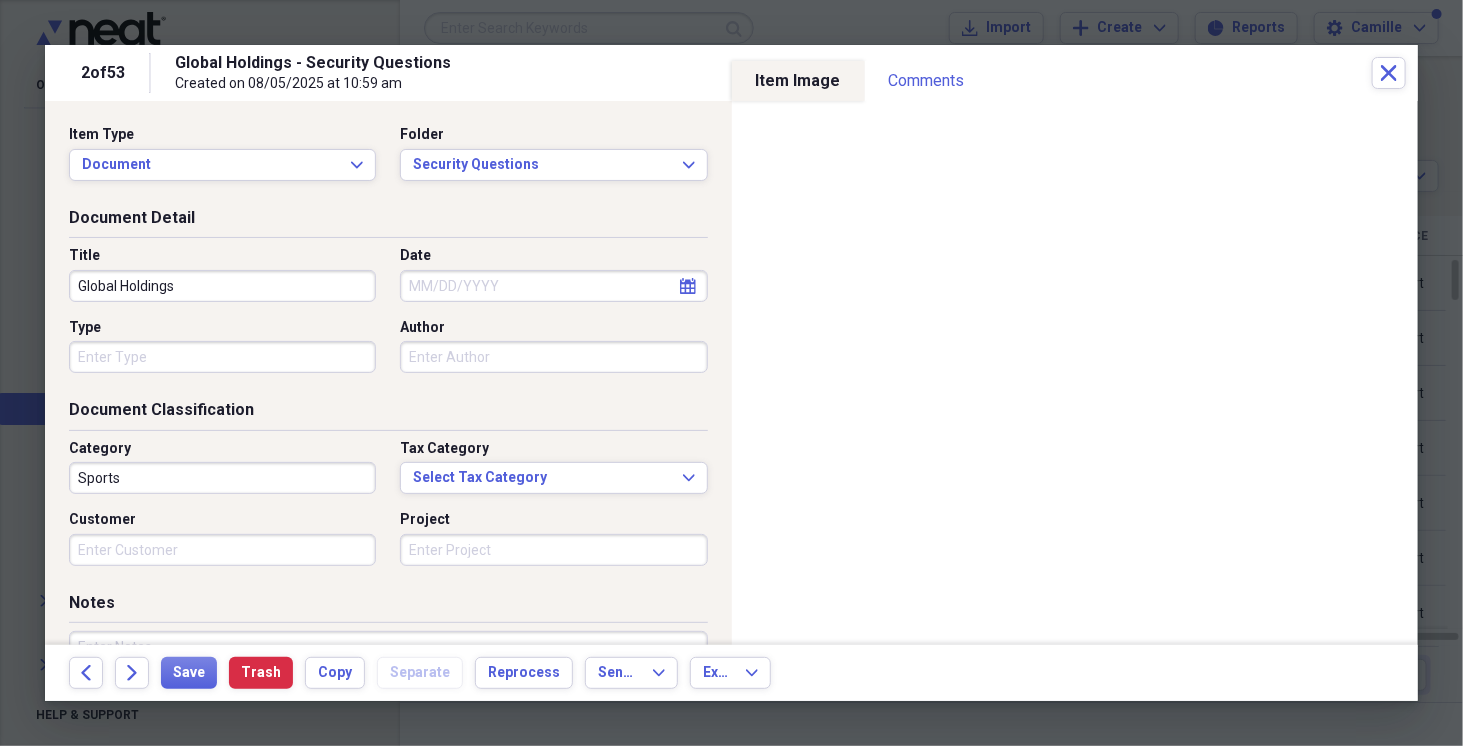 type on "Global Holdings" 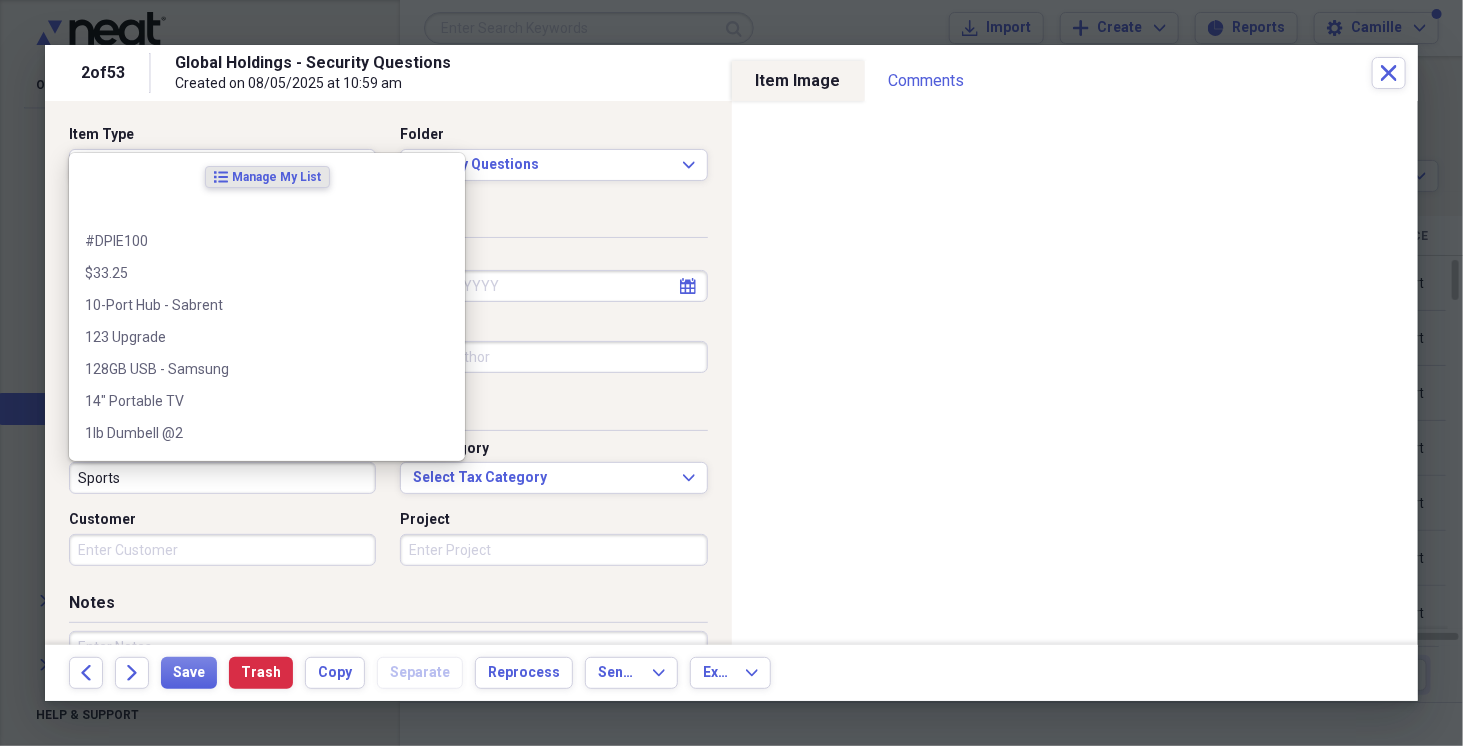 click on "Sports" at bounding box center [222, 478] 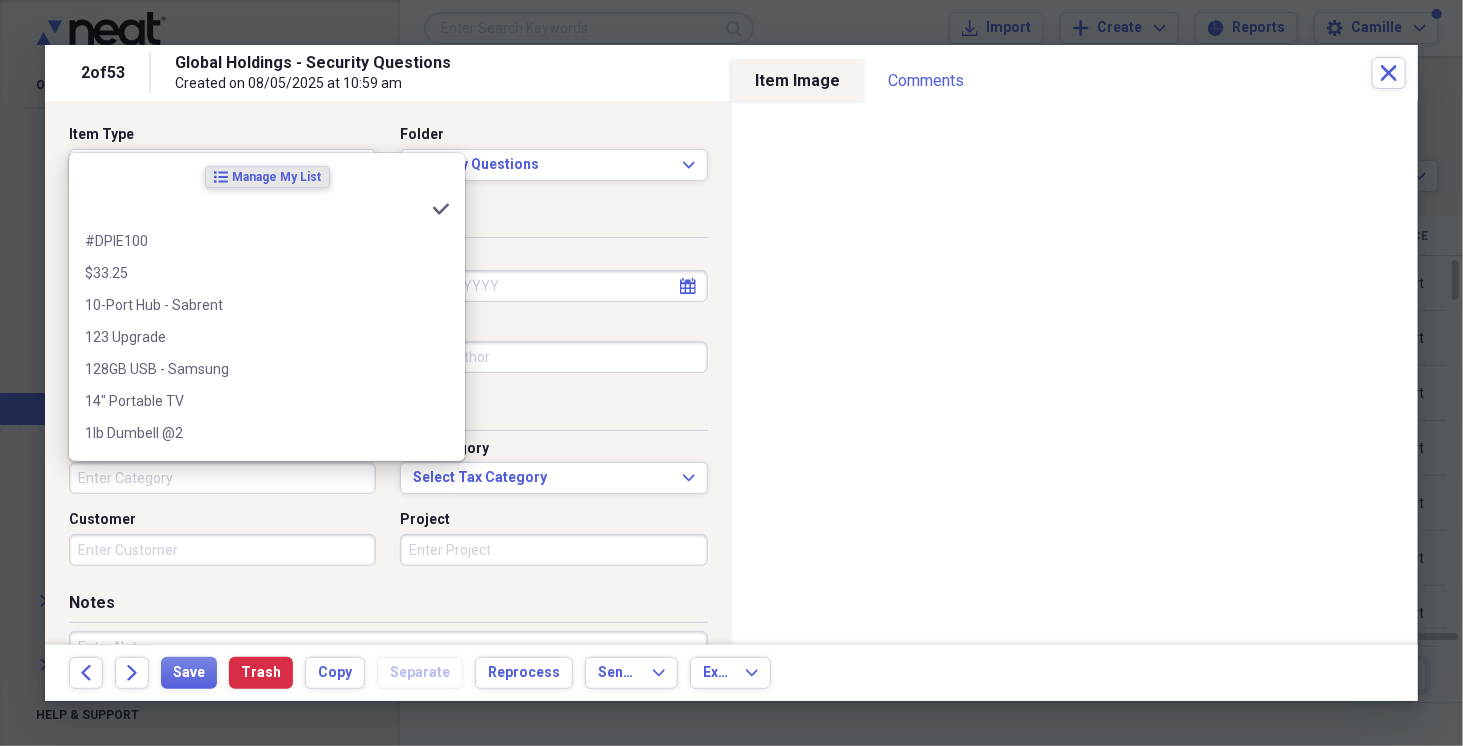 type 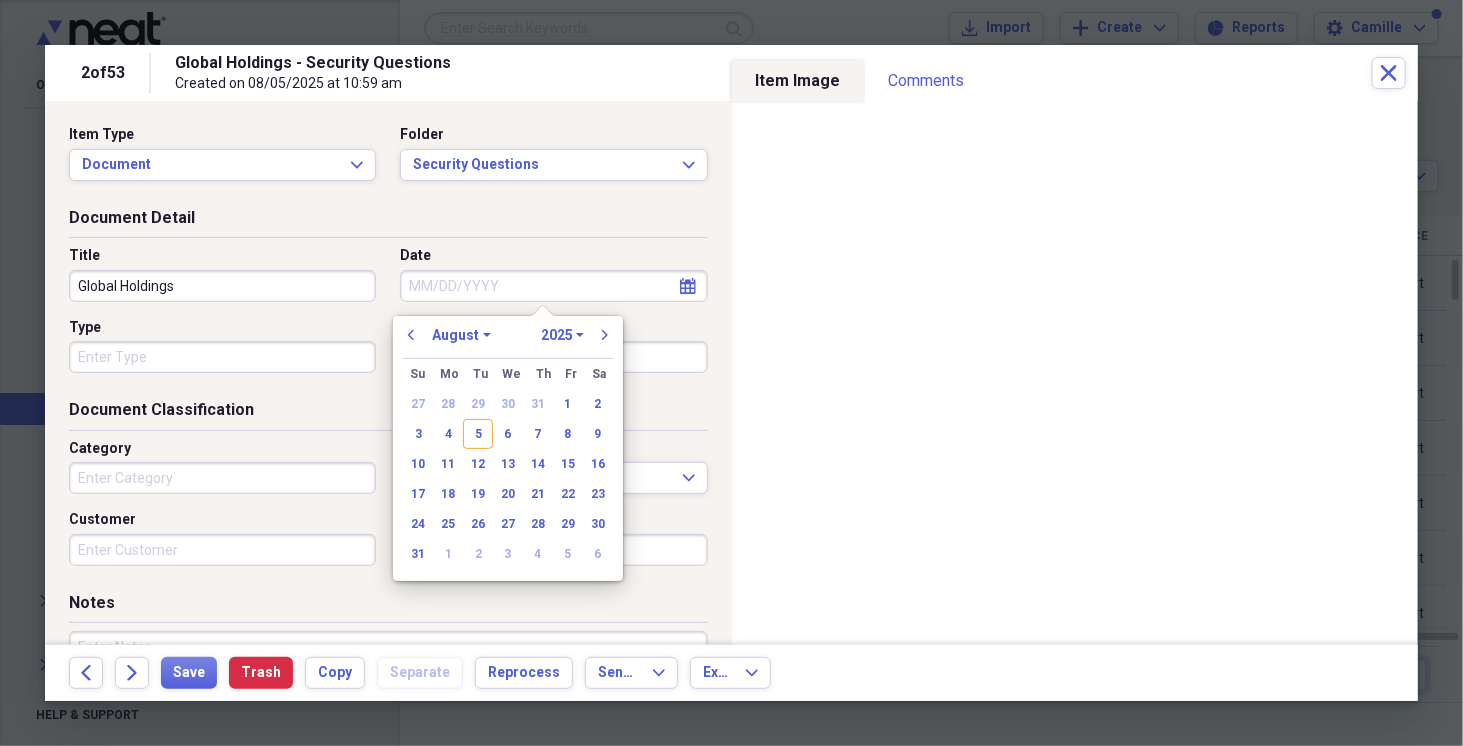 click on "Date" at bounding box center [553, 286] 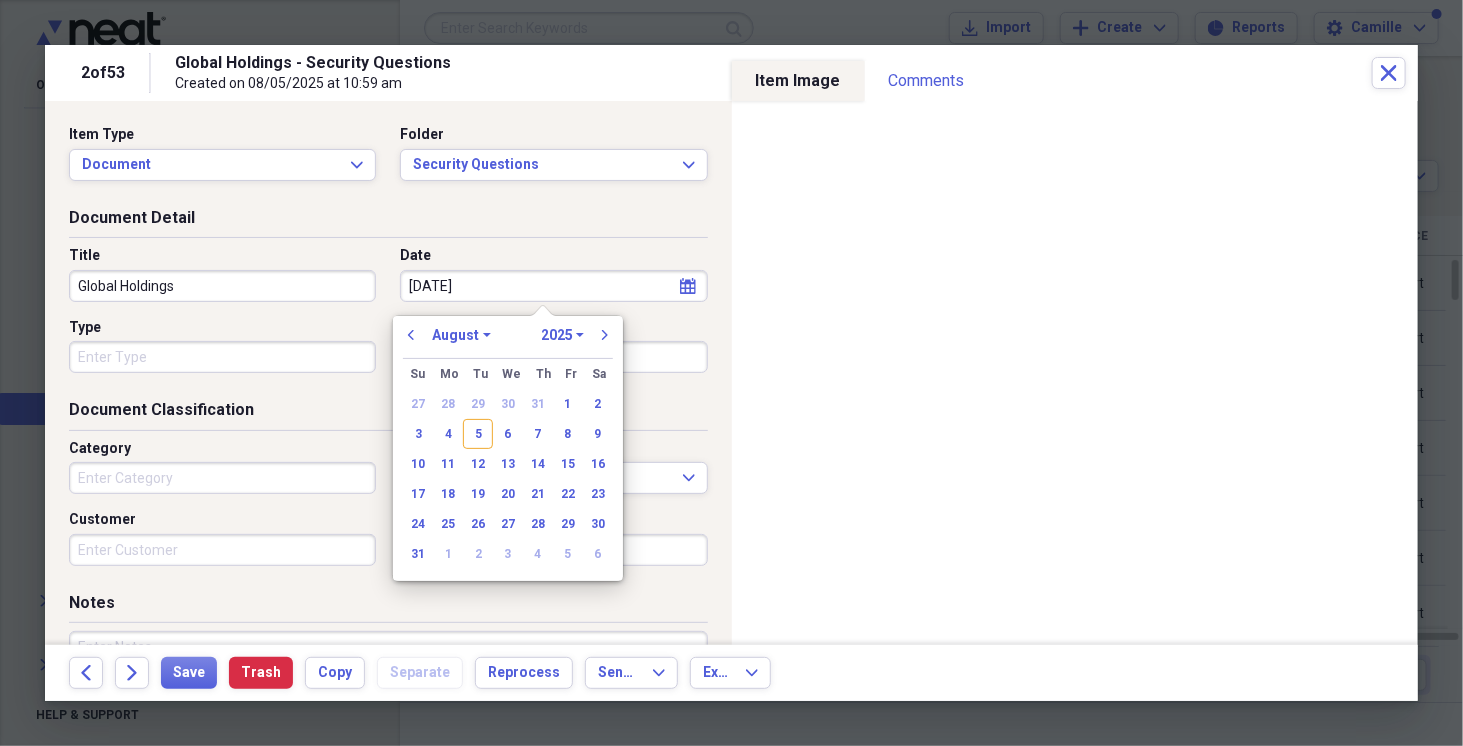 type on "4/4/25" 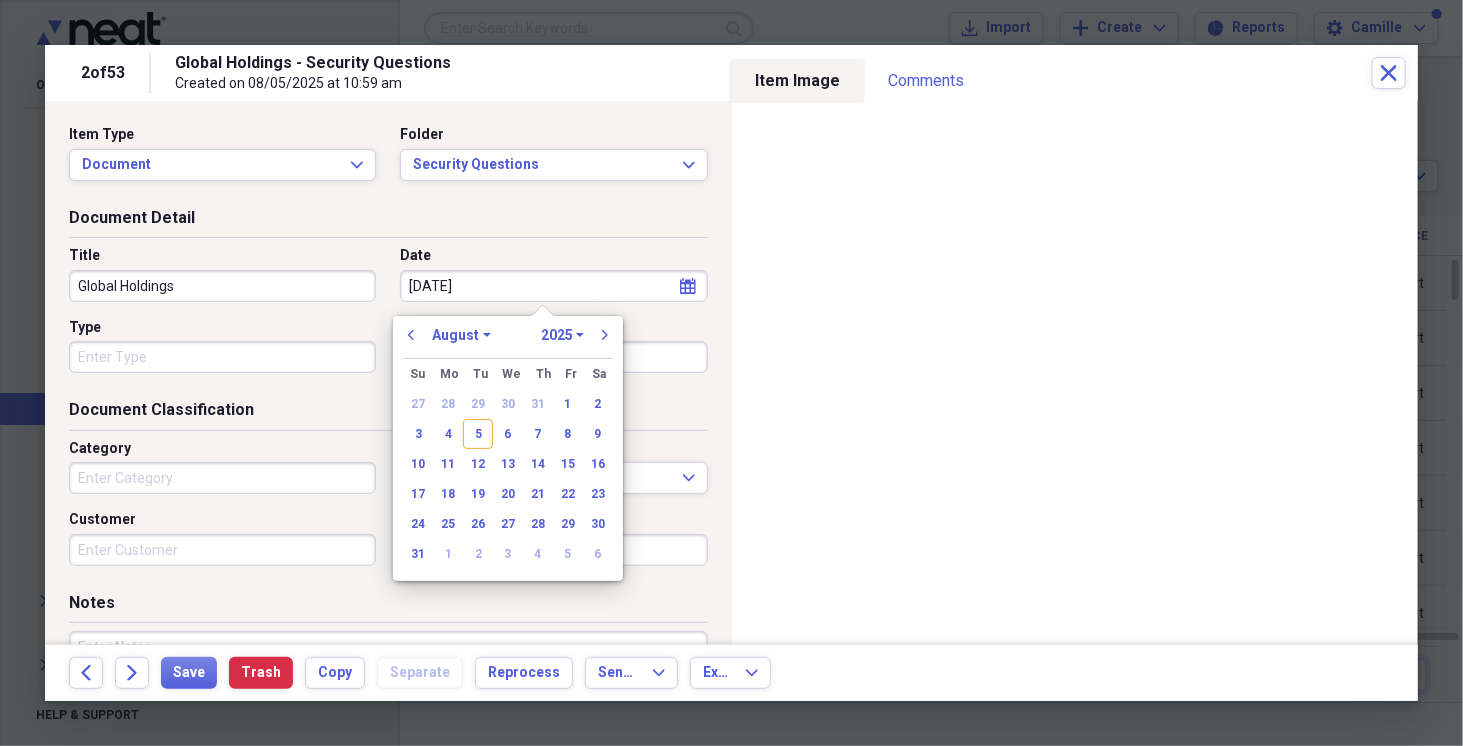select on "3" 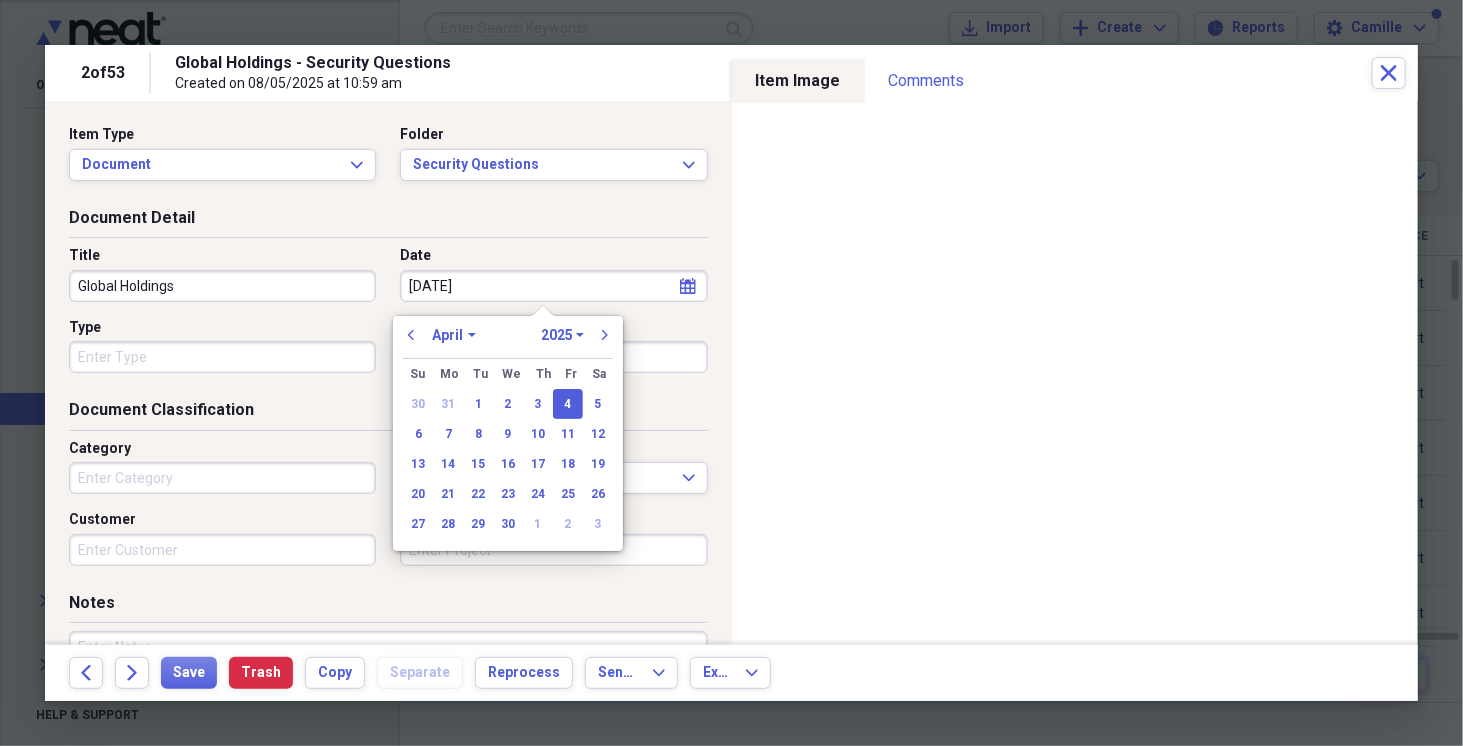 type on "04/04/2025" 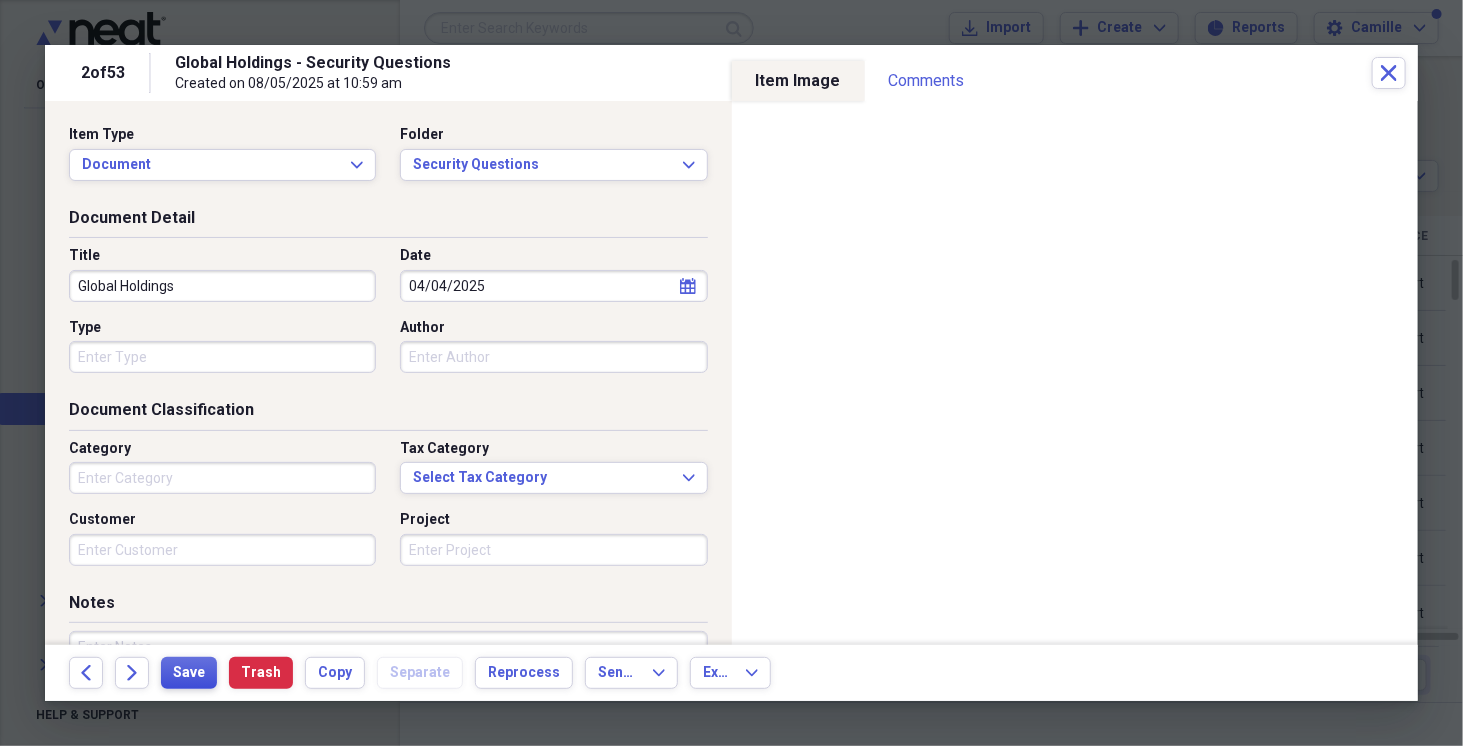 click on "Save" at bounding box center [189, 673] 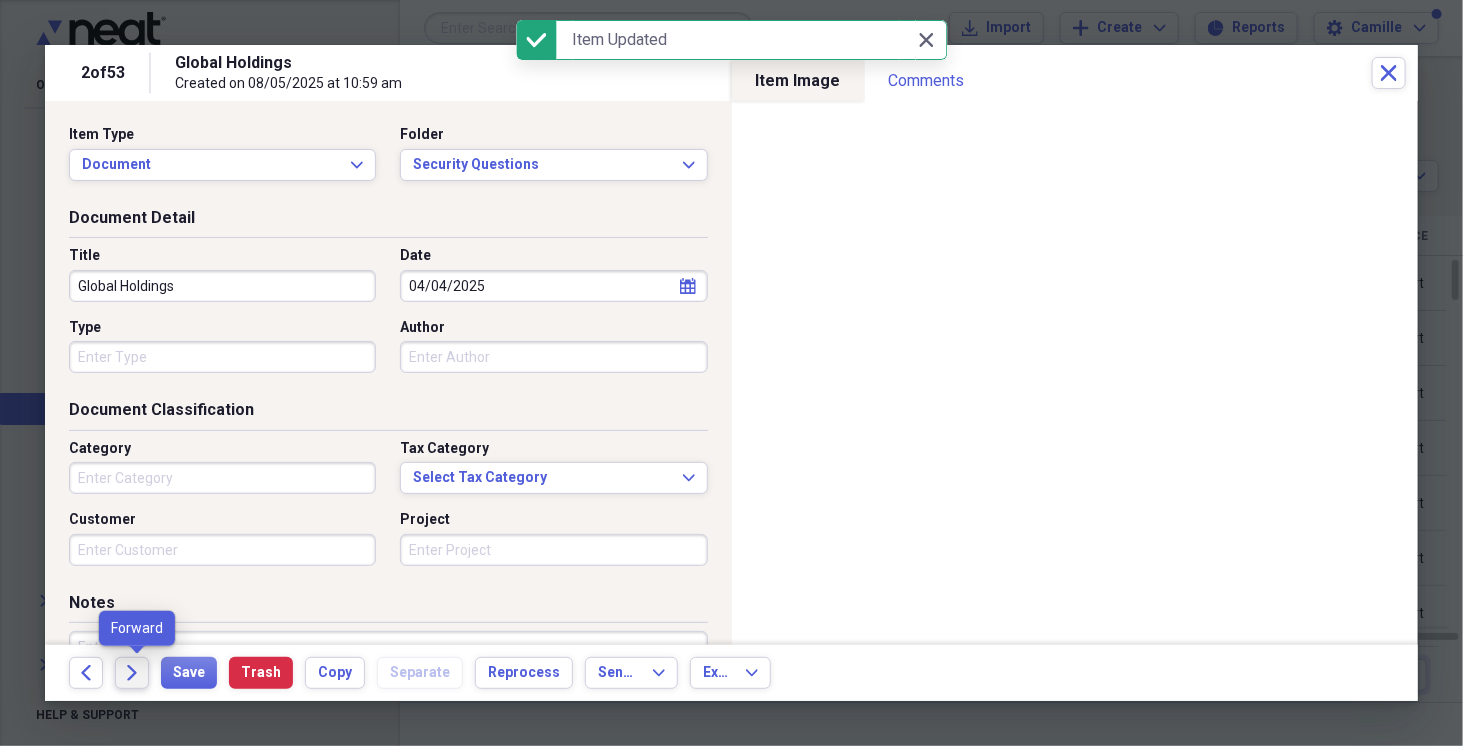 click on "Forward" 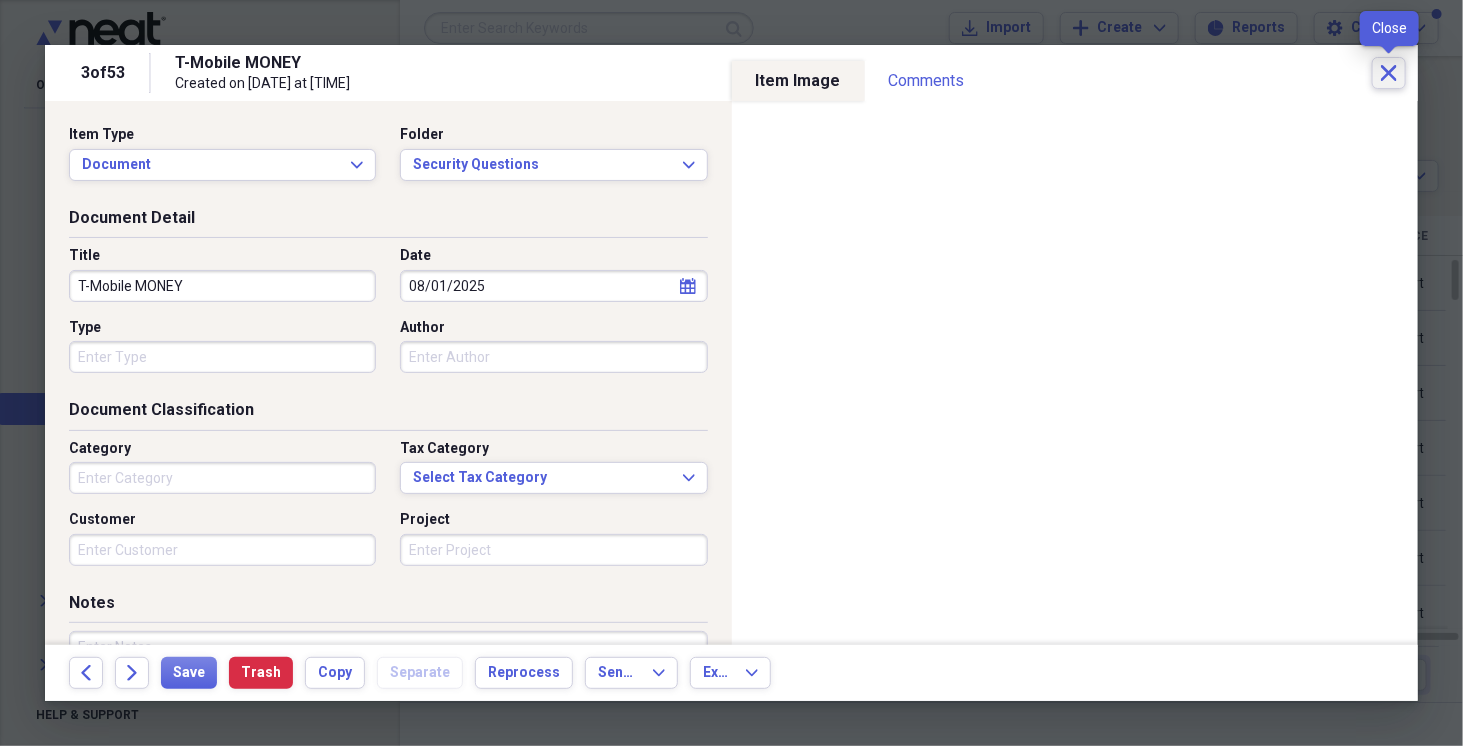 click on "Close" 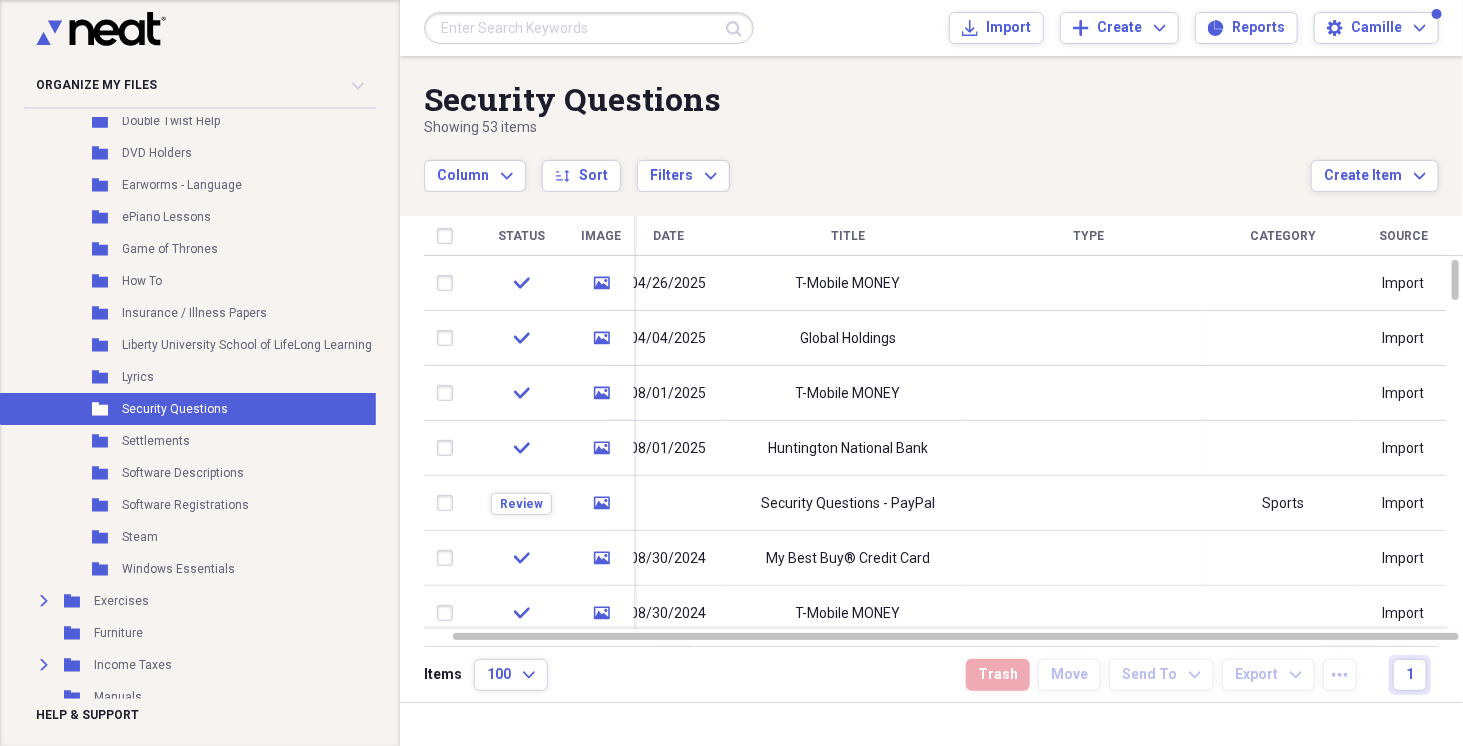 click on "Security Questions Showing [D] items Column Expand sort Sort Filters  Expand Create Item Expand" at bounding box center (931, 124) 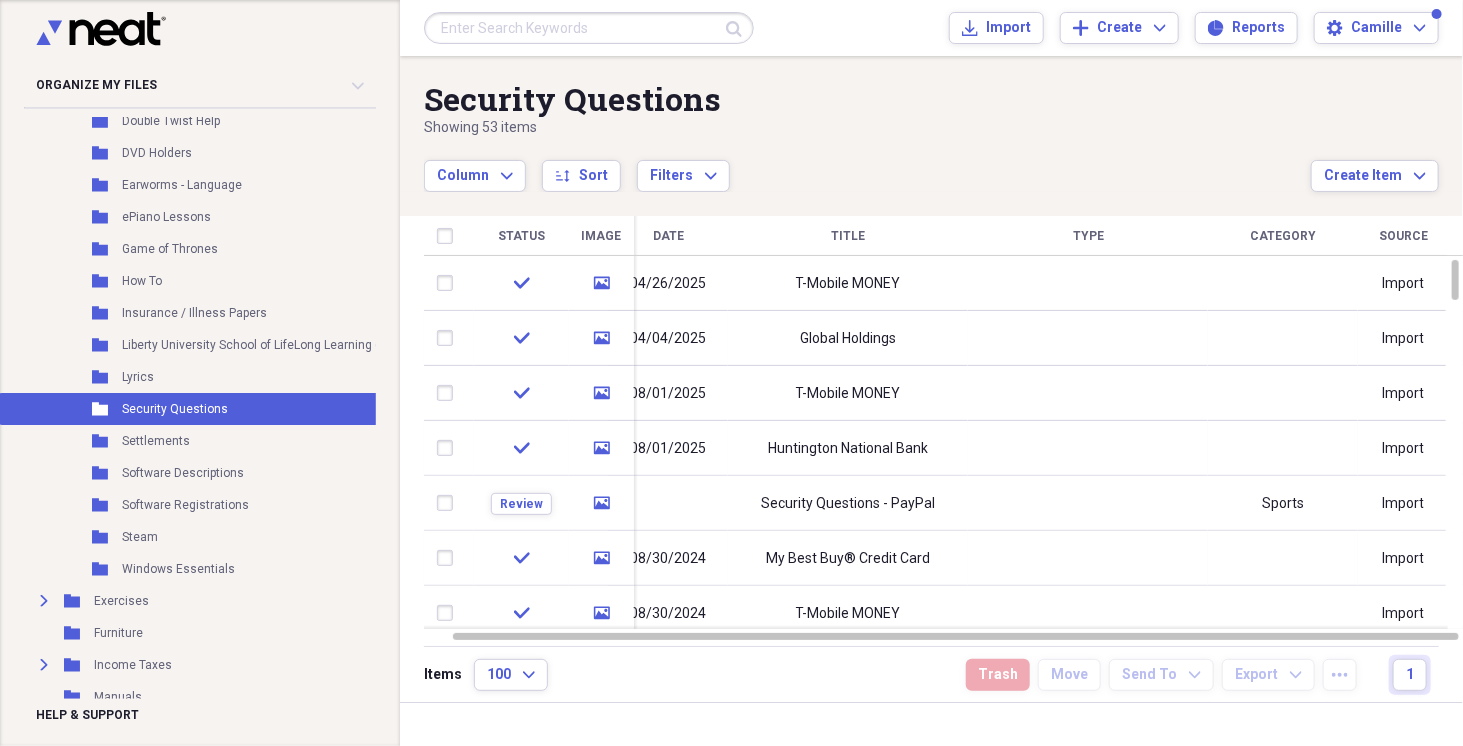 click on "Security Questions Showing [D] items Column Expand sort Sort Filters  Expand Create Item Expand" at bounding box center (931, 124) 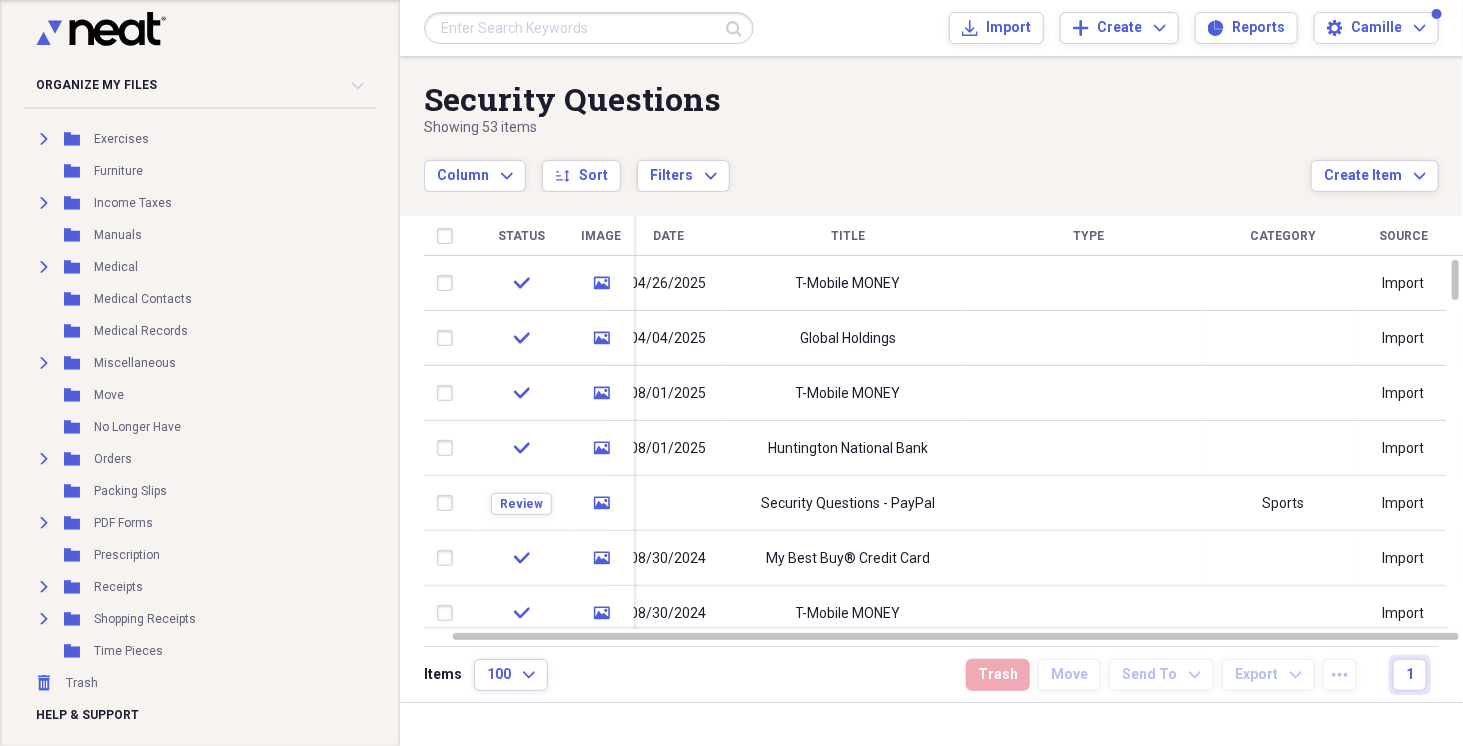 scroll, scrollTop: 1350, scrollLeft: 0, axis: vertical 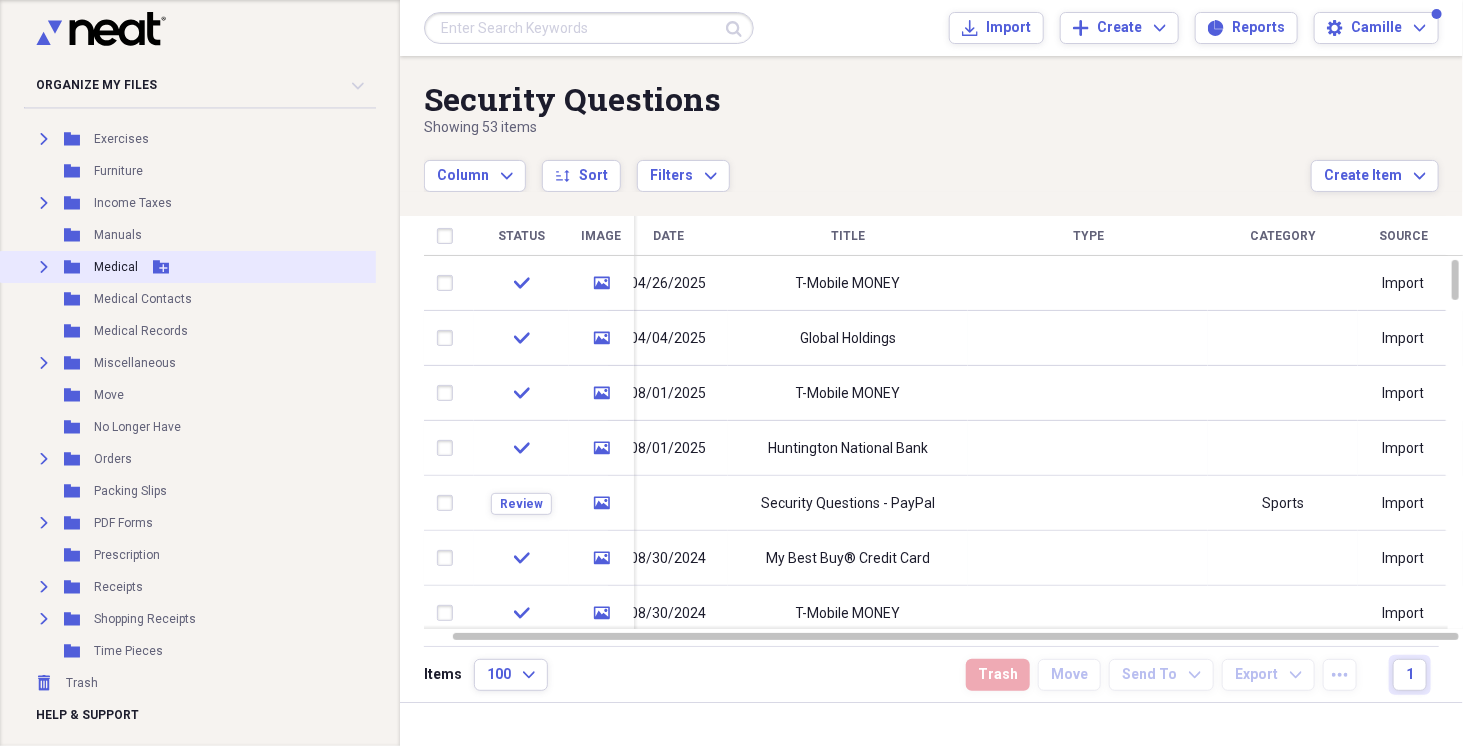 click on "Expand Folder Medical Add Folder" at bounding box center (238, 267) 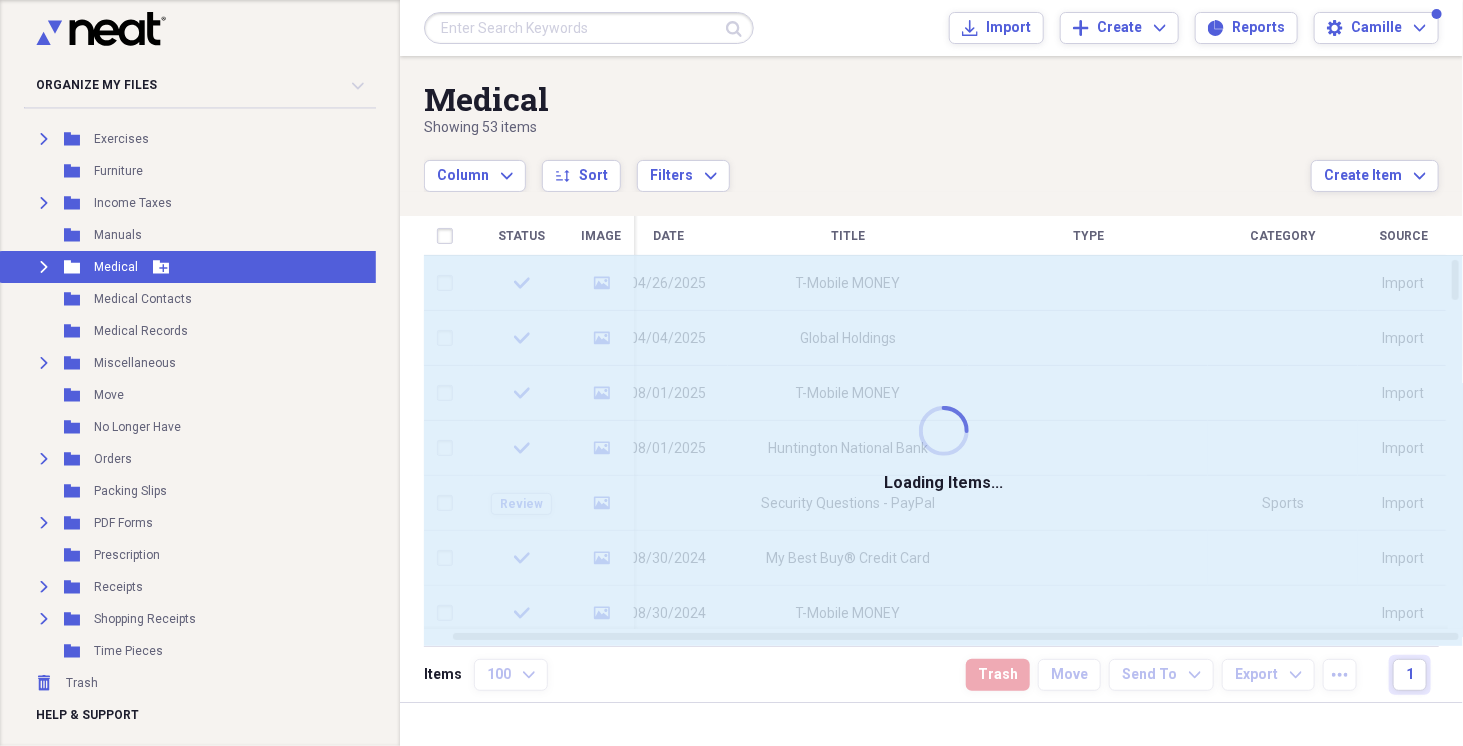 click on "Expand" 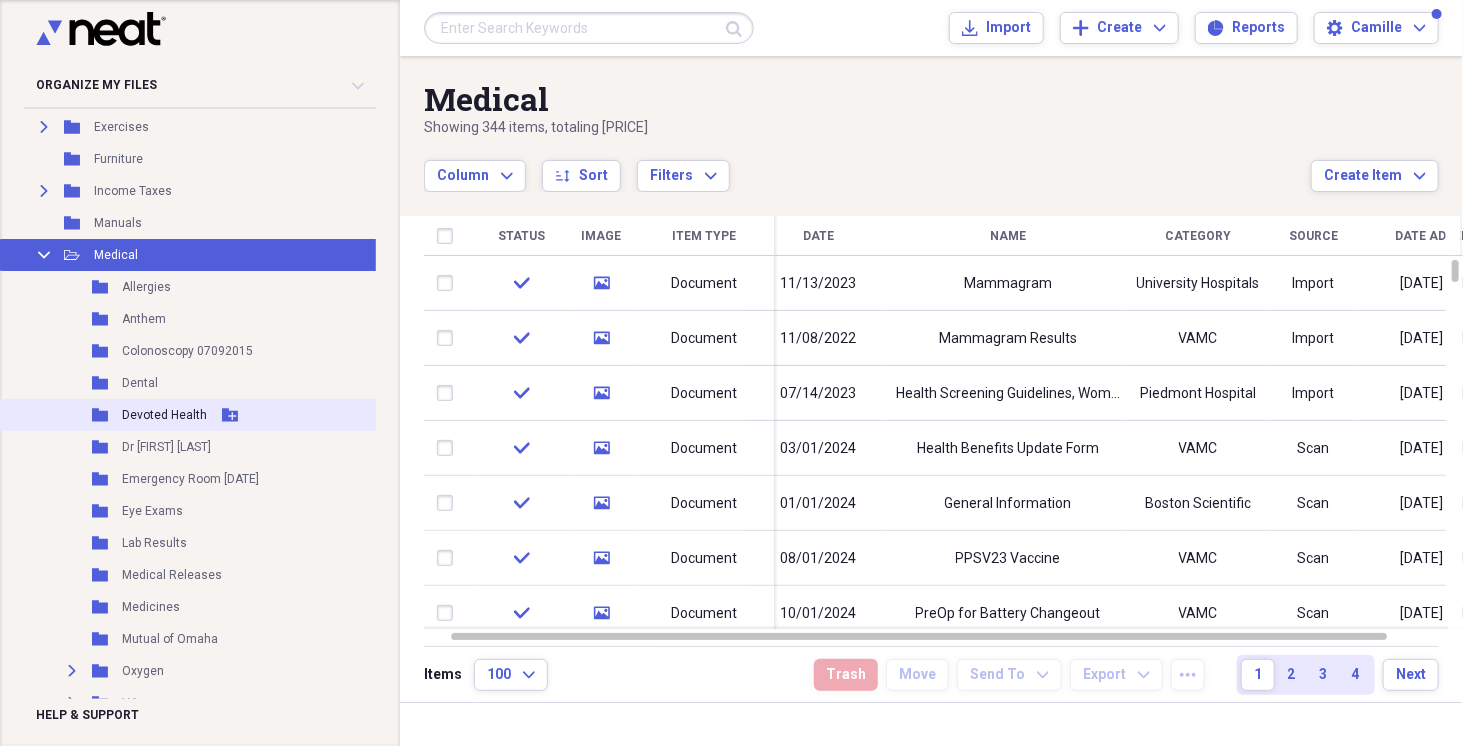 click on "Devoted Health" at bounding box center (164, 415) 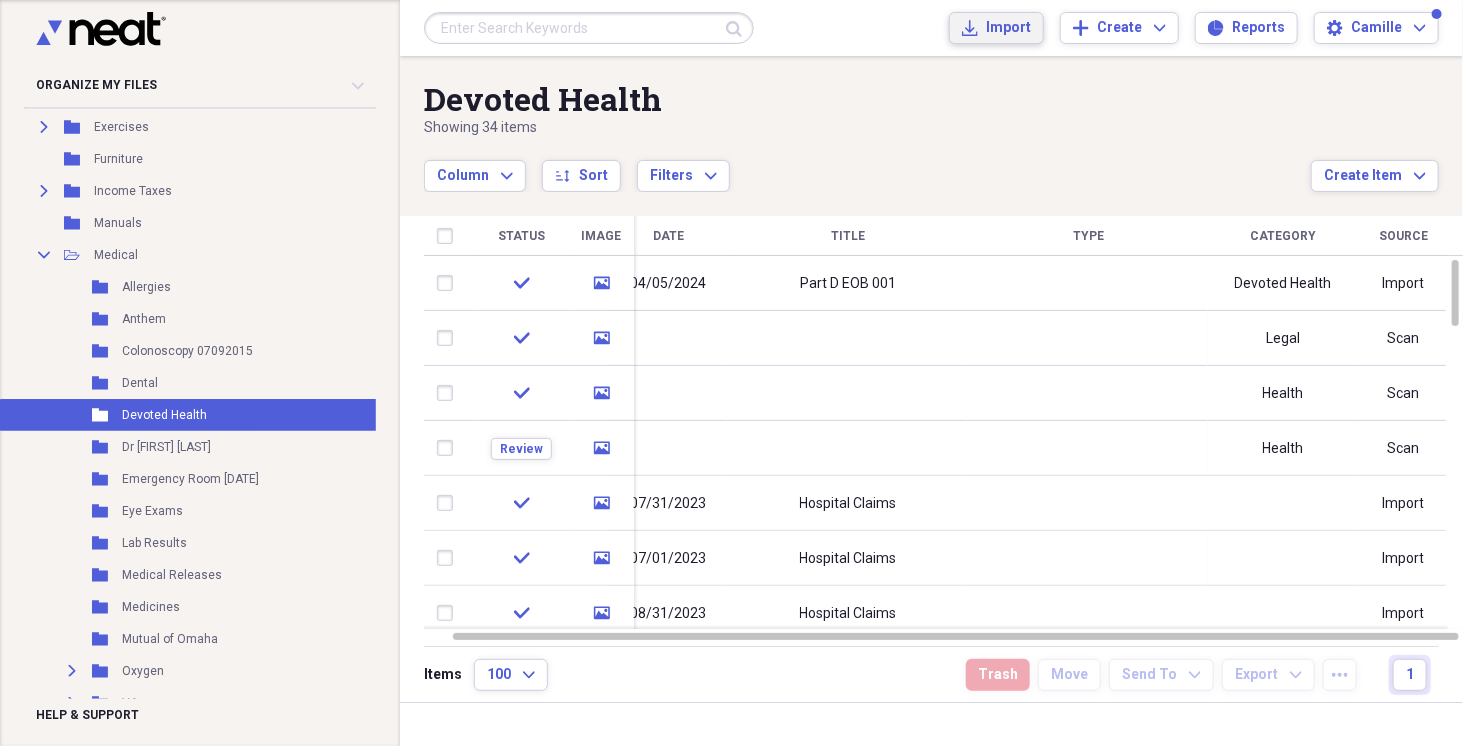 click on "Import" at bounding box center [1008, 28] 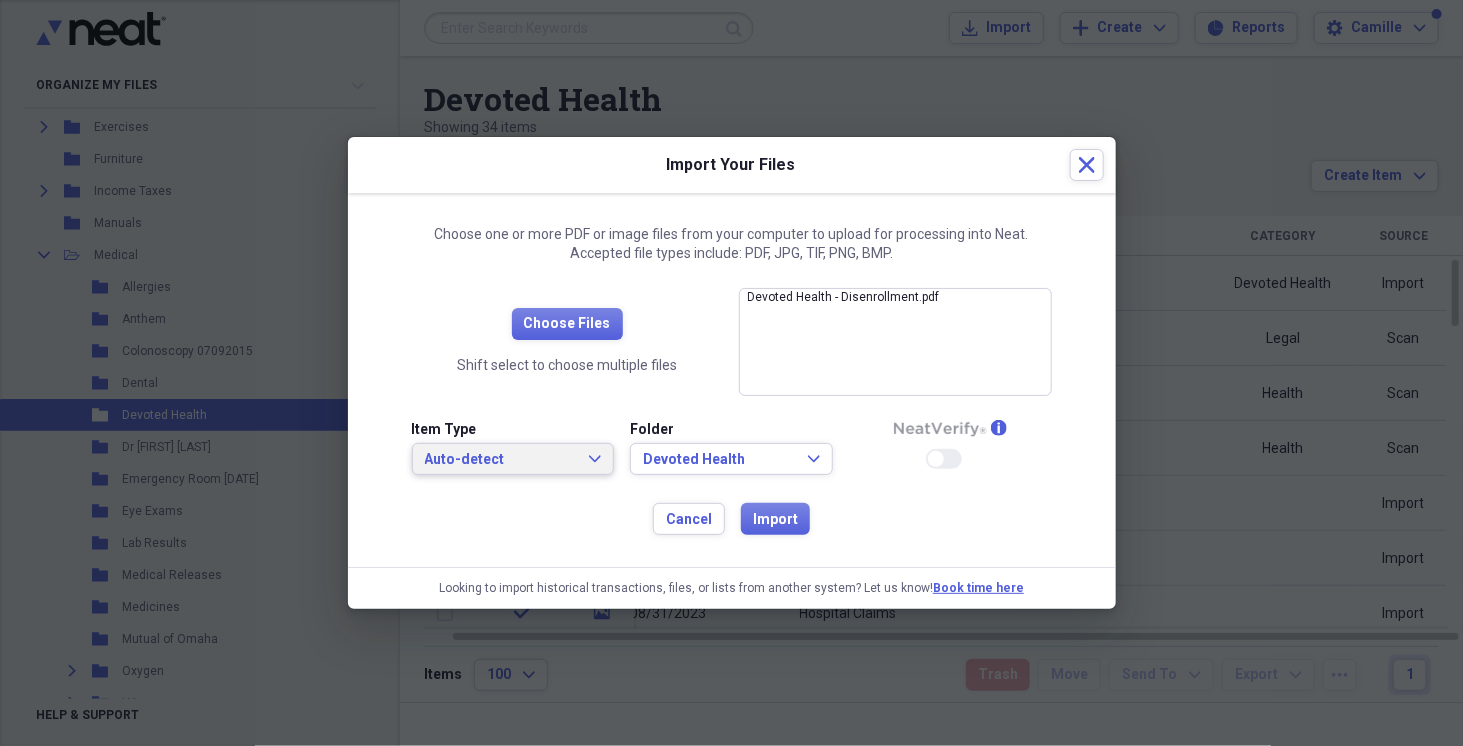 click on "Expand" 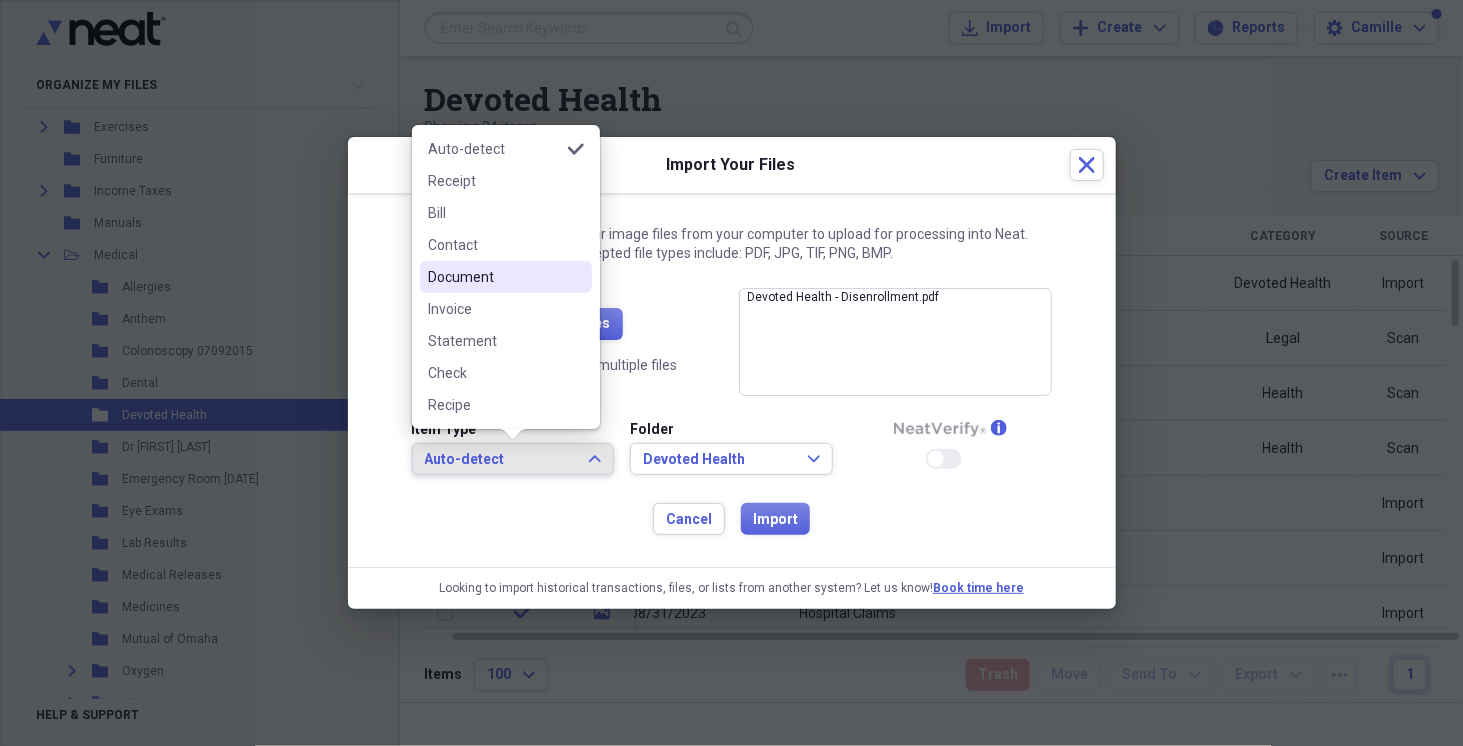 click on "Document" at bounding box center (506, 277) 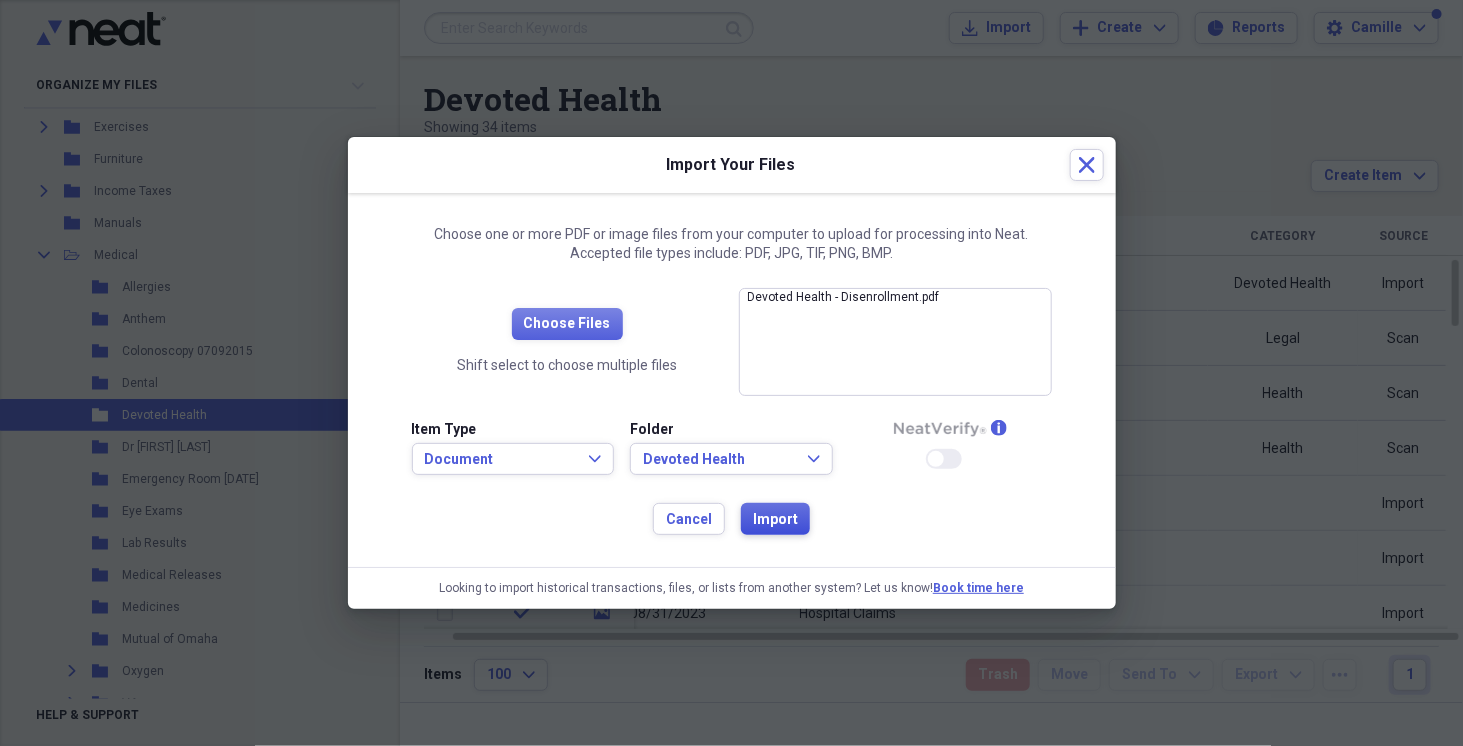 click on "Import" at bounding box center (775, 519) 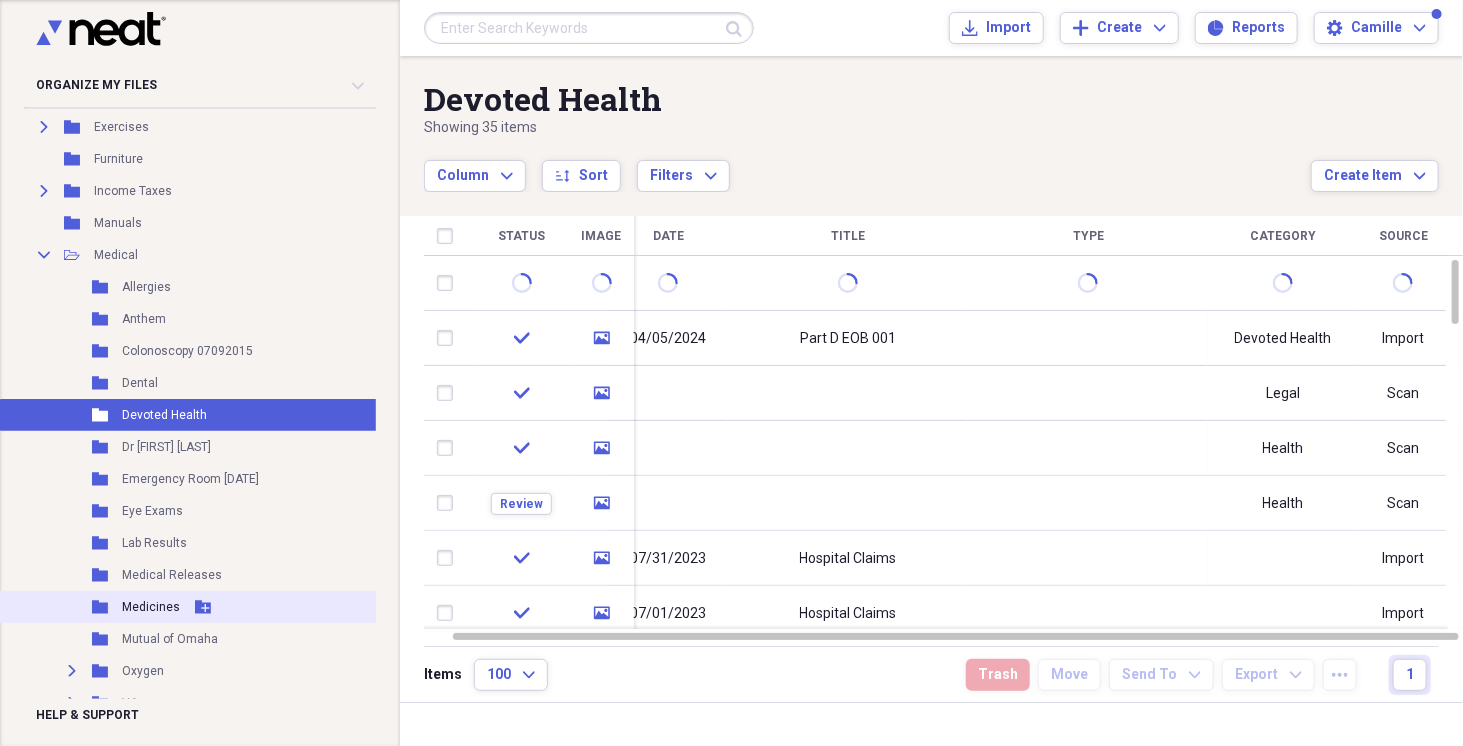click on "Medicines" at bounding box center (151, 607) 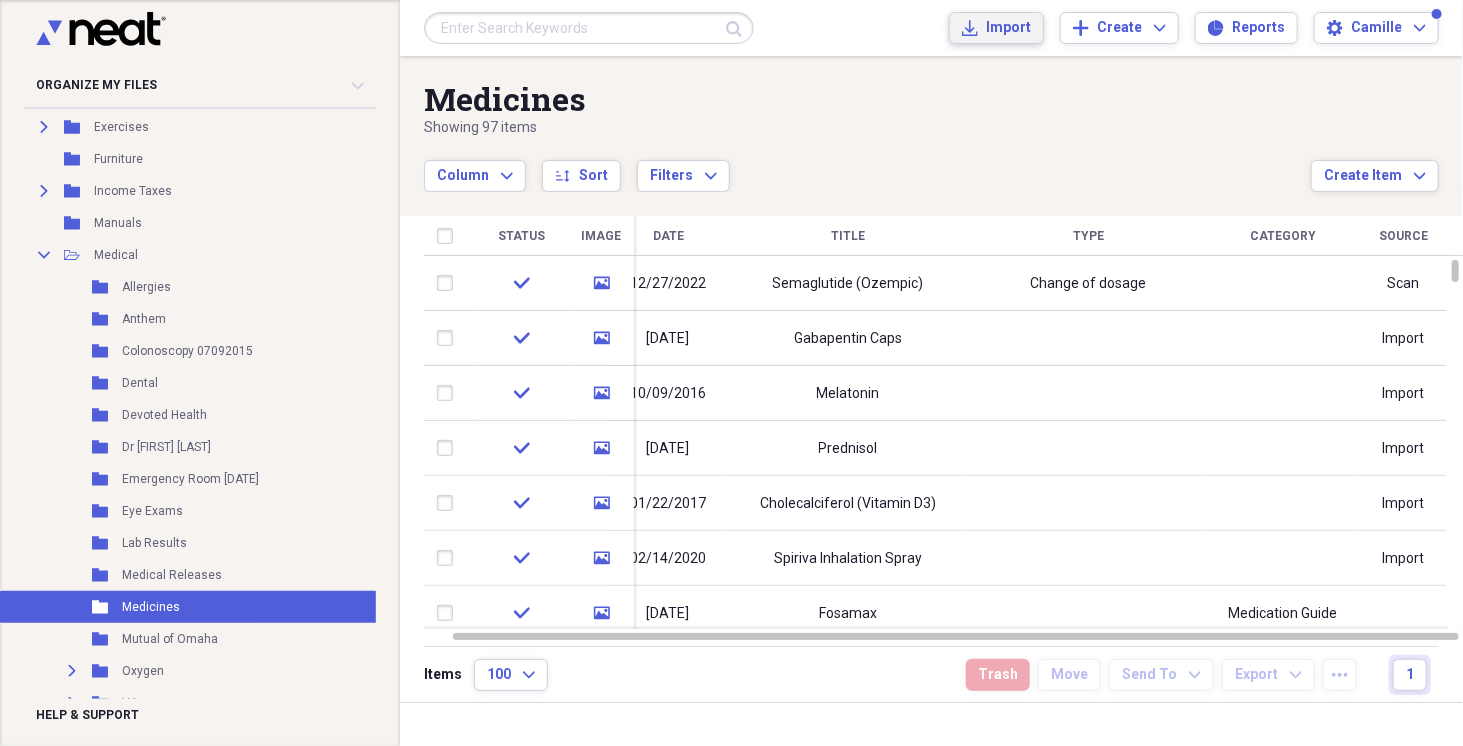 click on "Import" at bounding box center [1008, 28] 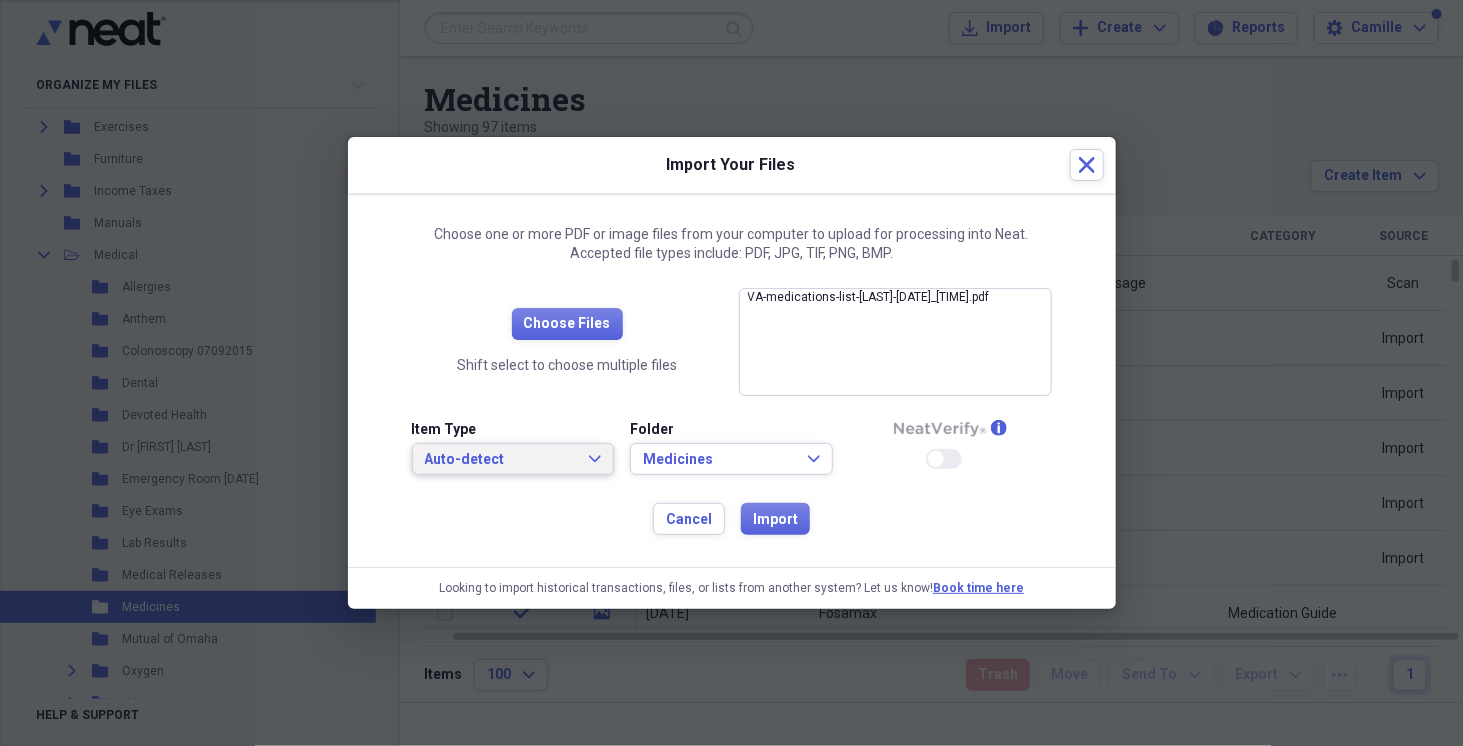 click on "Auto-detect" at bounding box center (501, 460) 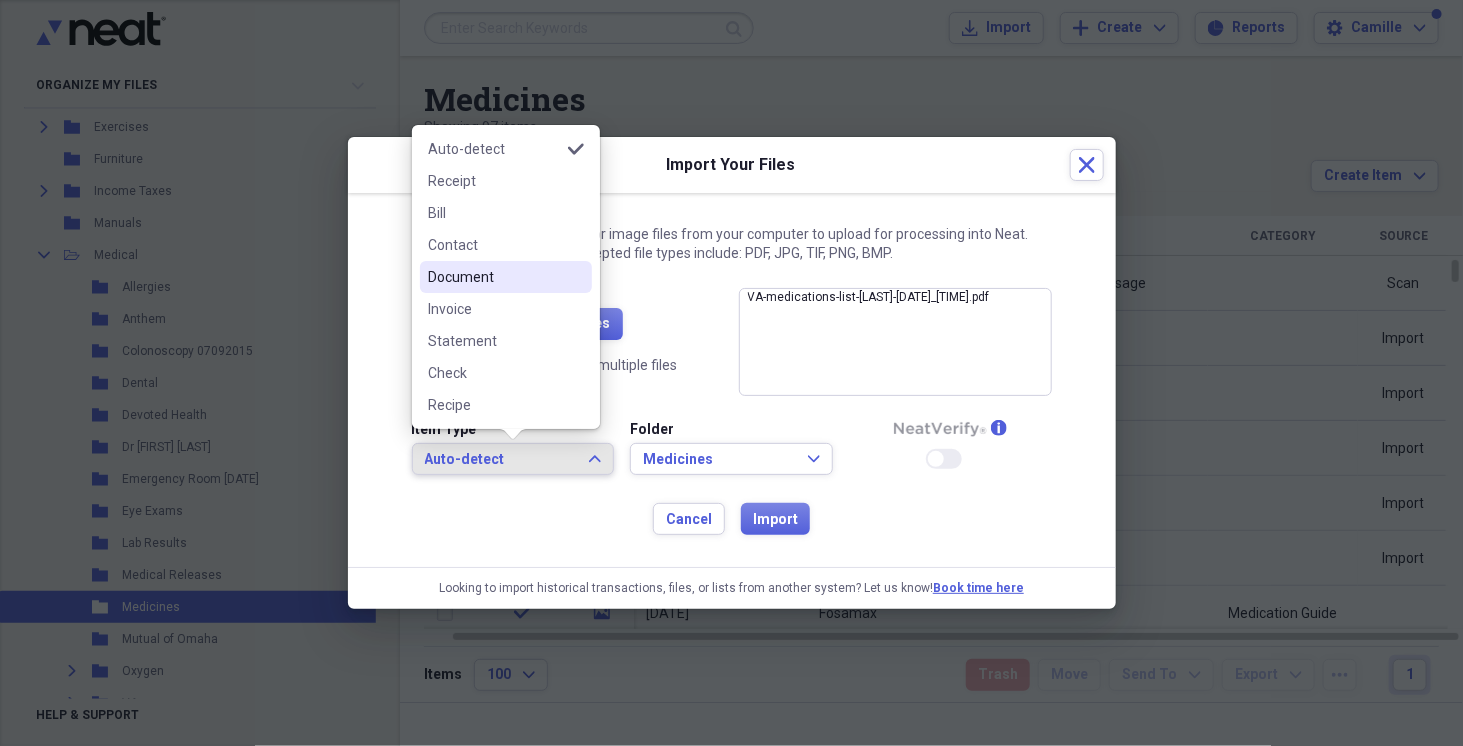click on "Document" at bounding box center (494, 277) 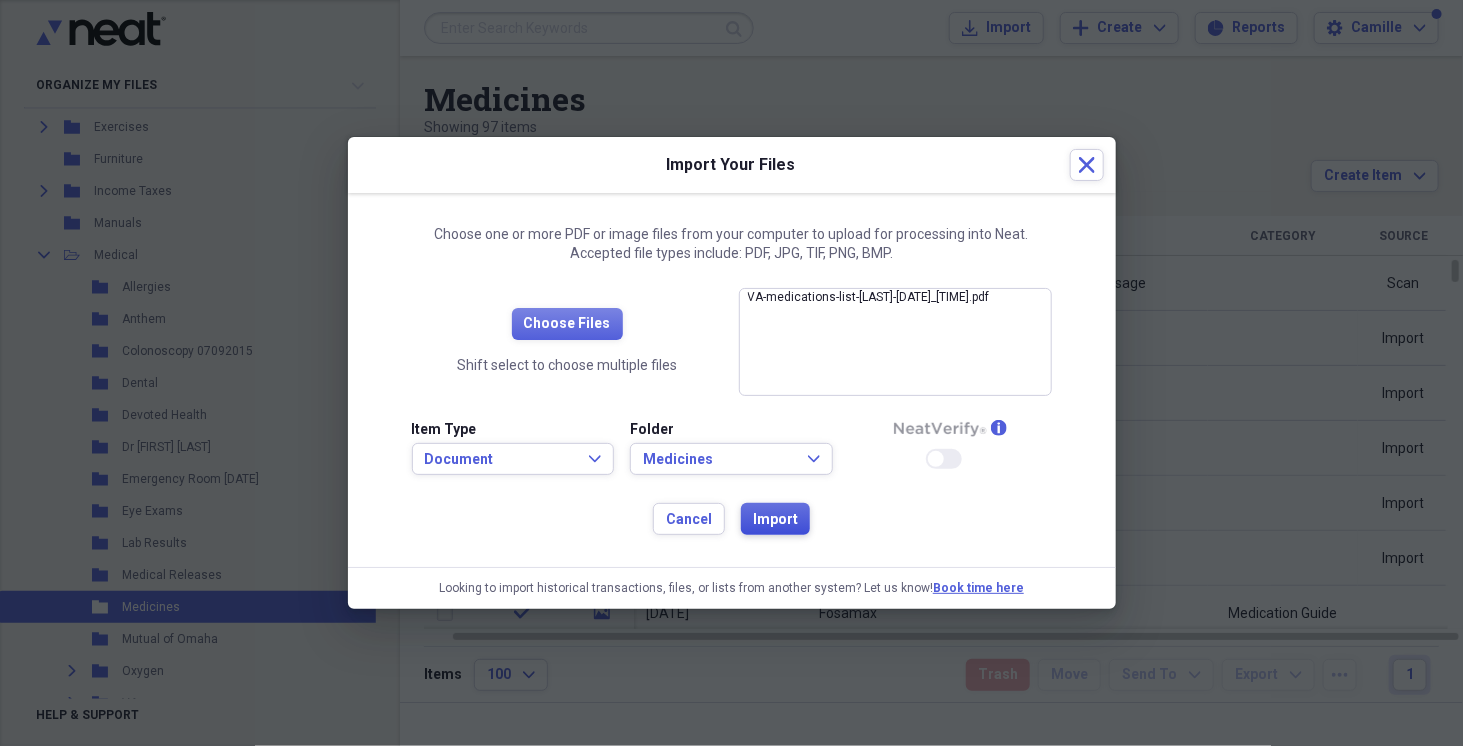 click on "Import" at bounding box center [775, 520] 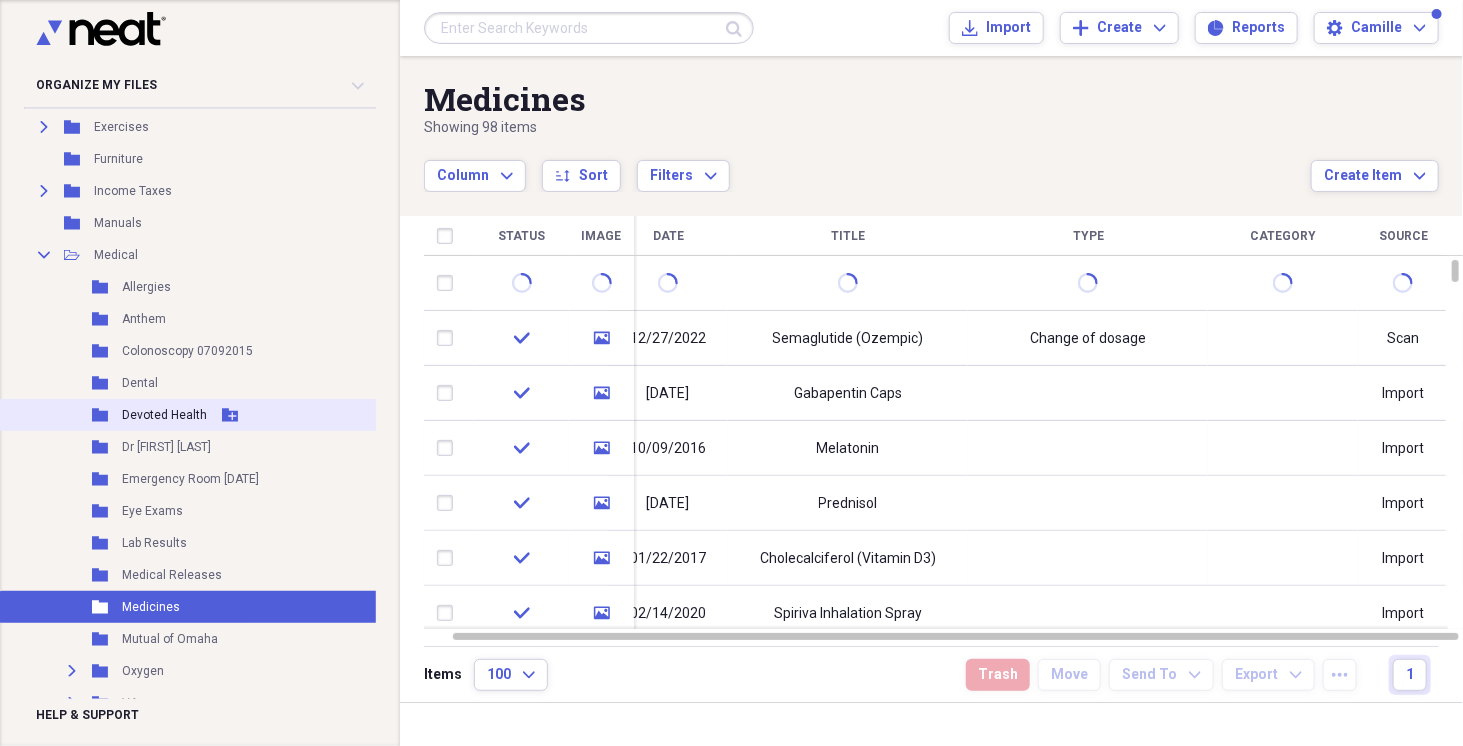 click on "Devoted Health" at bounding box center (164, 415) 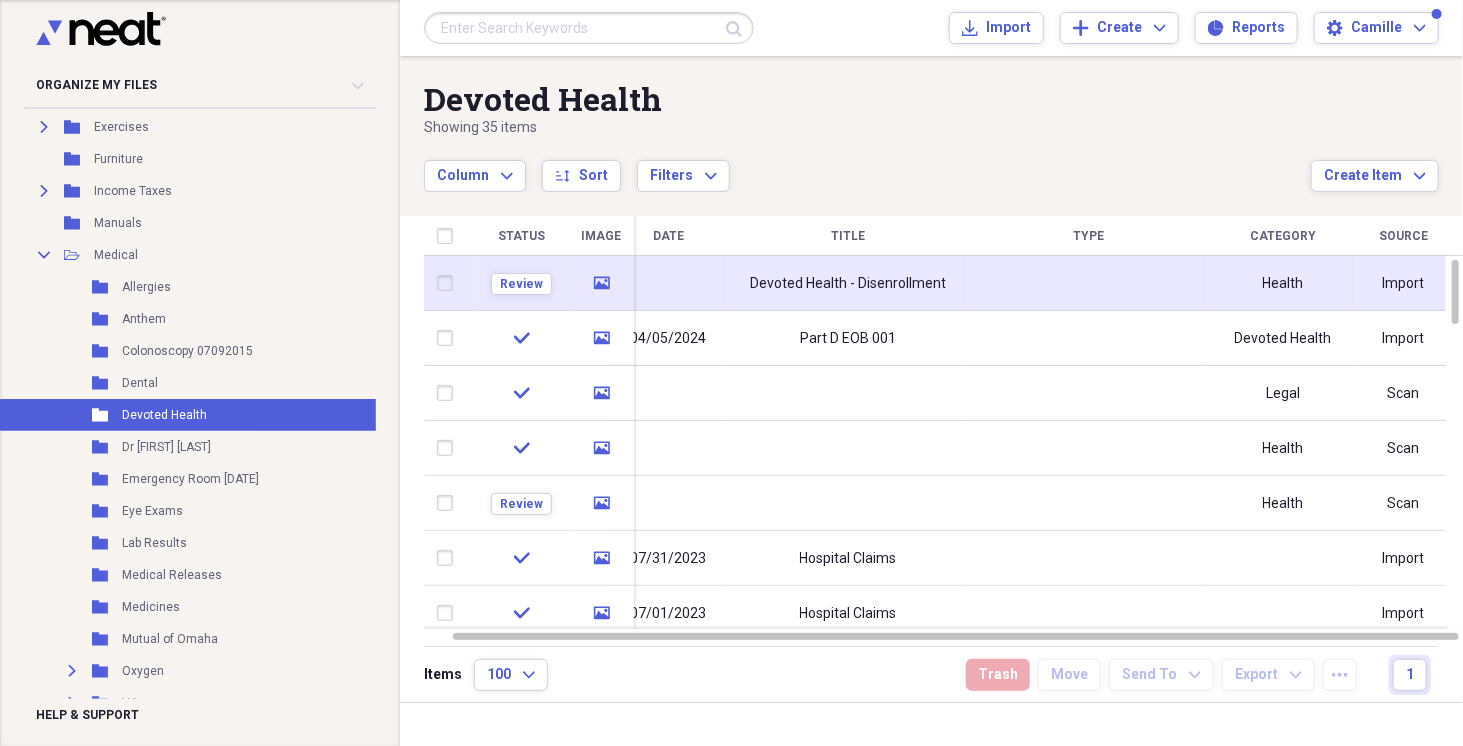 click on "Devoted Health - Disenrollment" at bounding box center [848, 283] 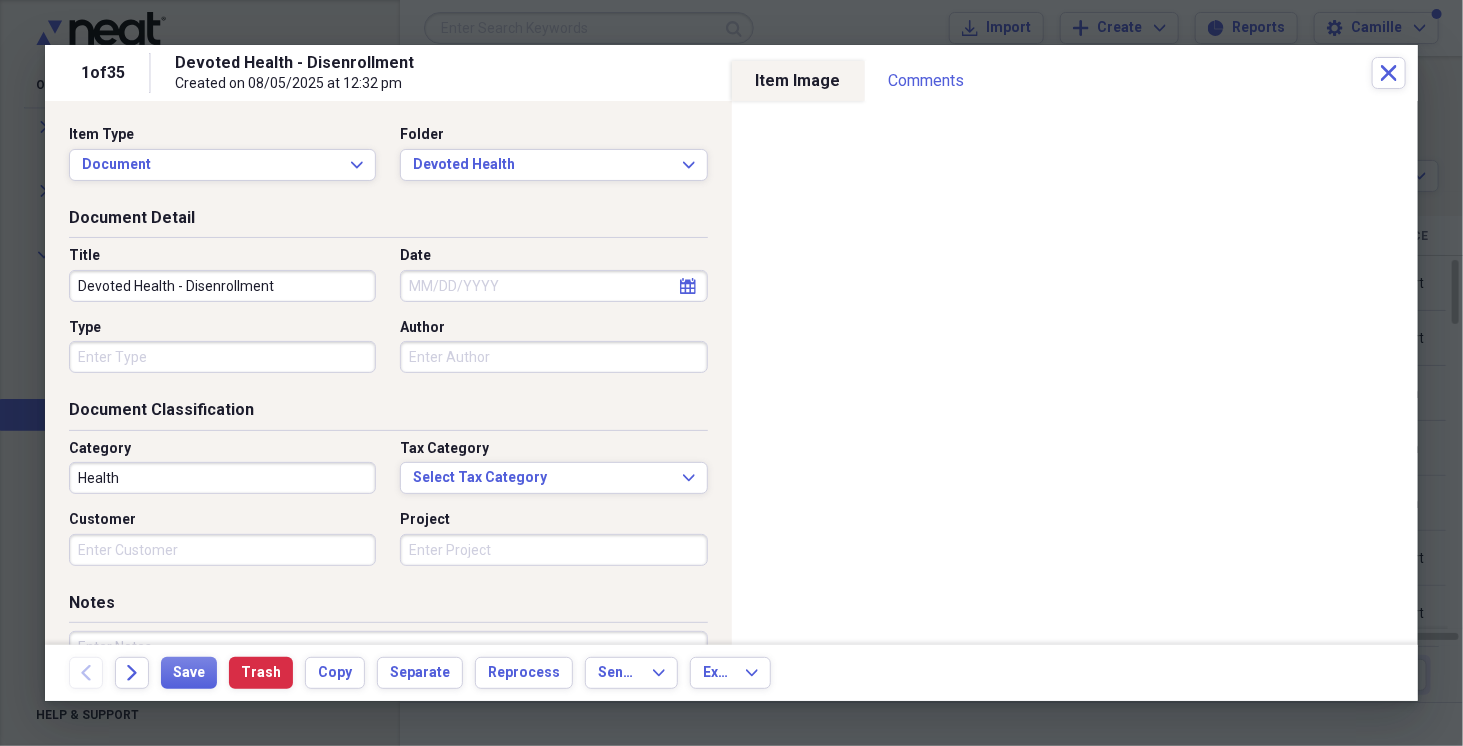 select on "7" 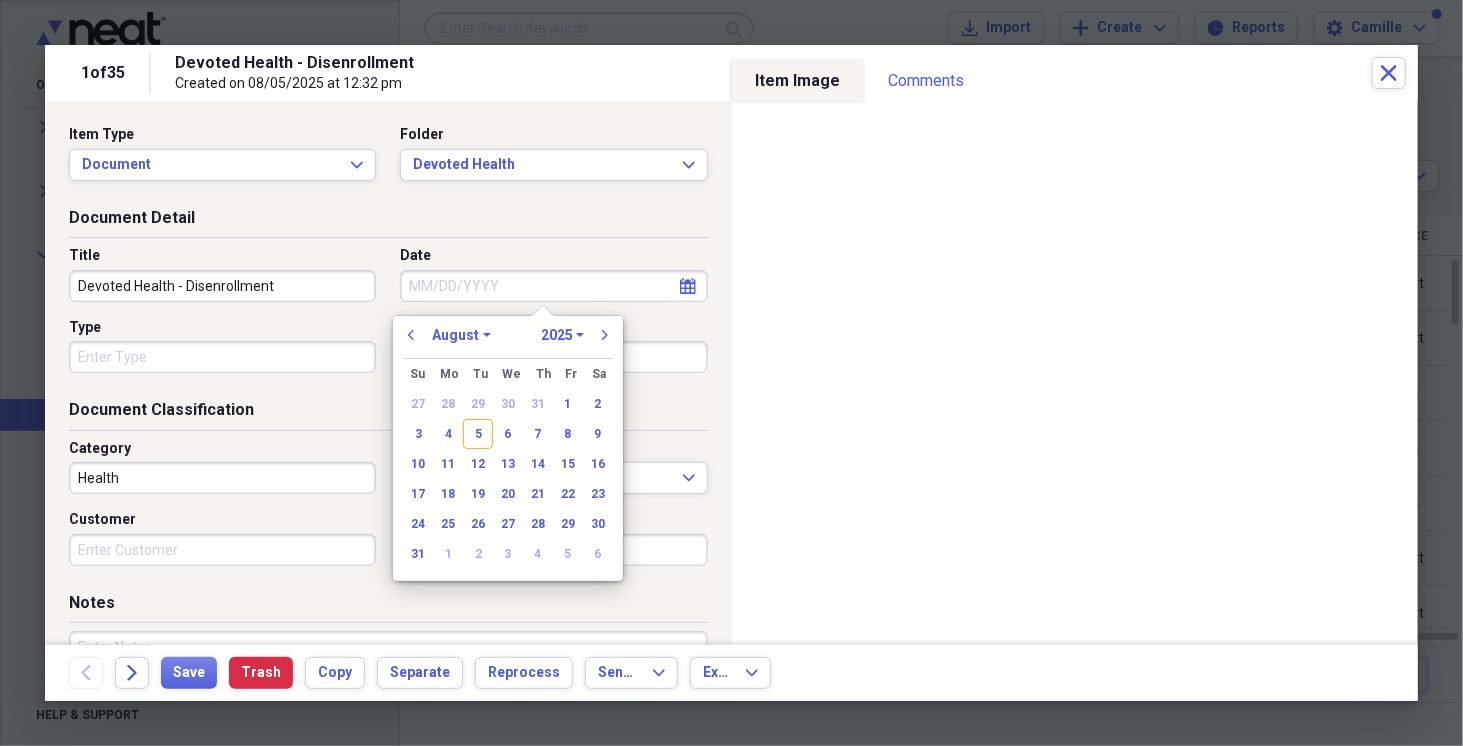 click on "Date" at bounding box center [553, 286] 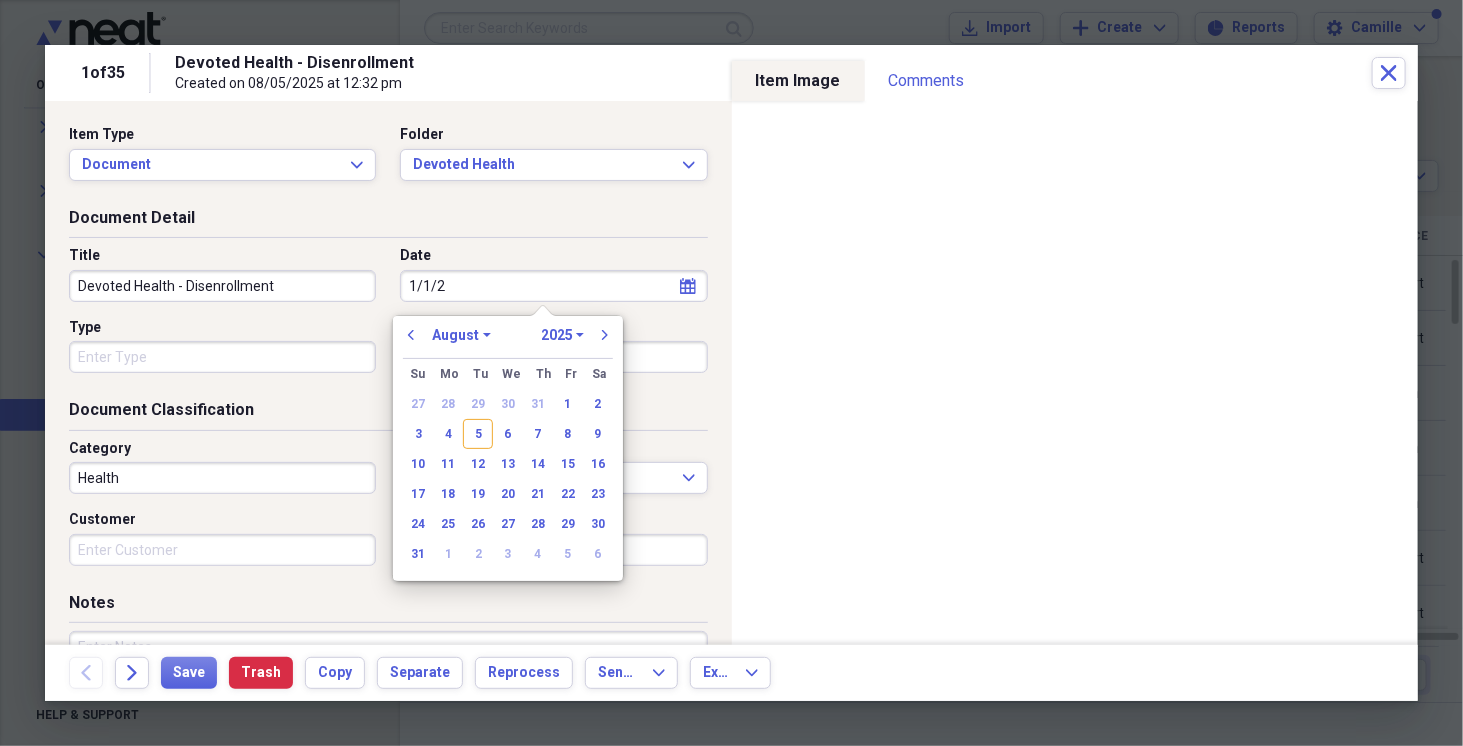 type on "1/1/25" 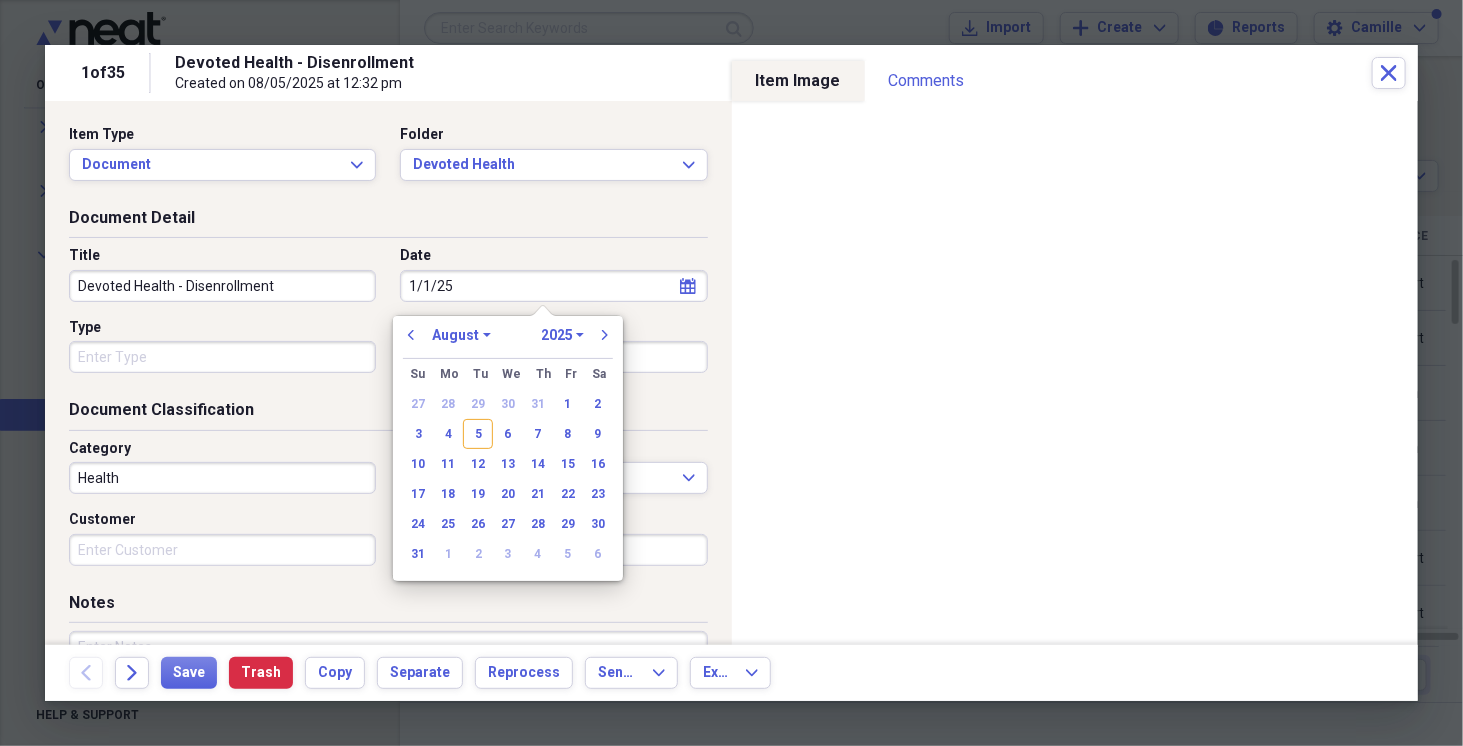 select on "0" 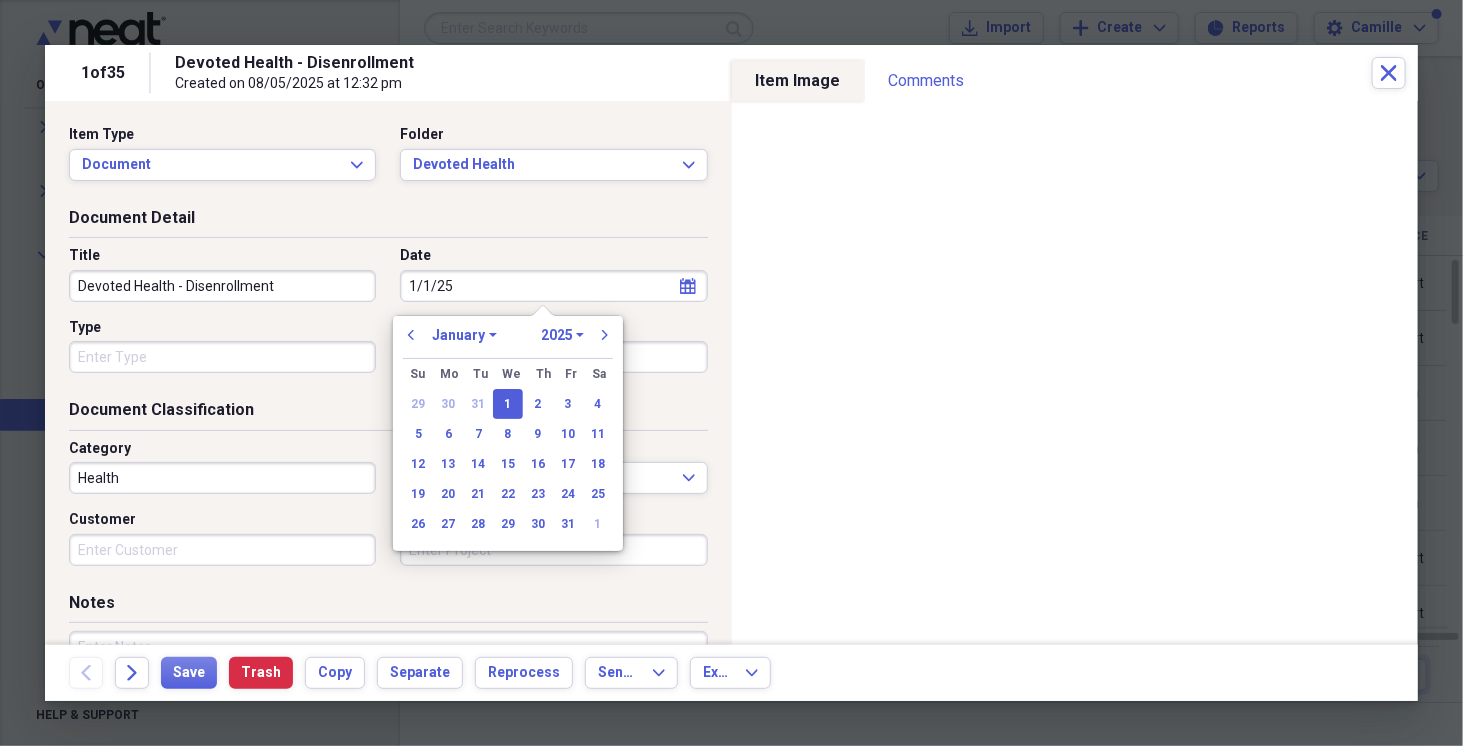 type on "01/01/2025" 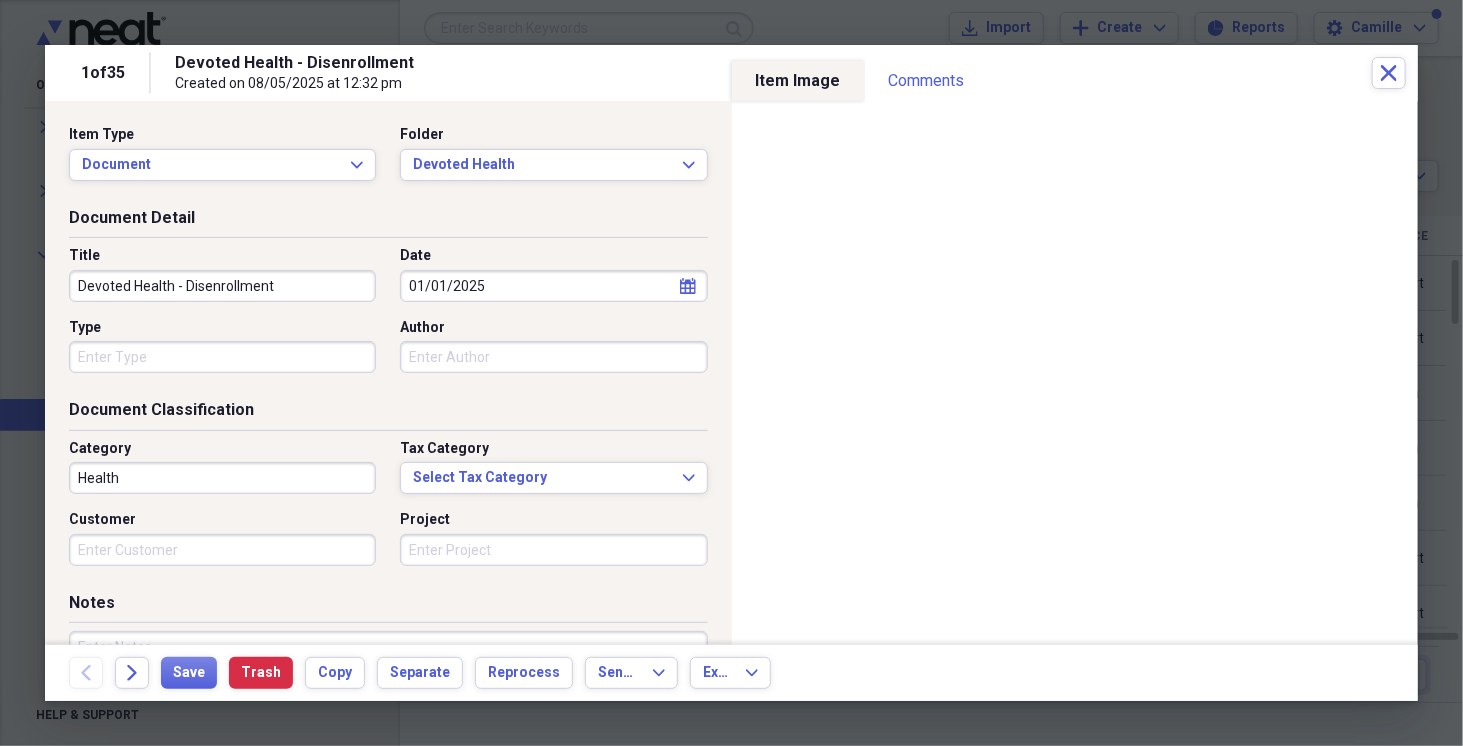 drag, startPoint x: 182, startPoint y: 287, endPoint x: 70, endPoint y: 288, distance: 112.00446 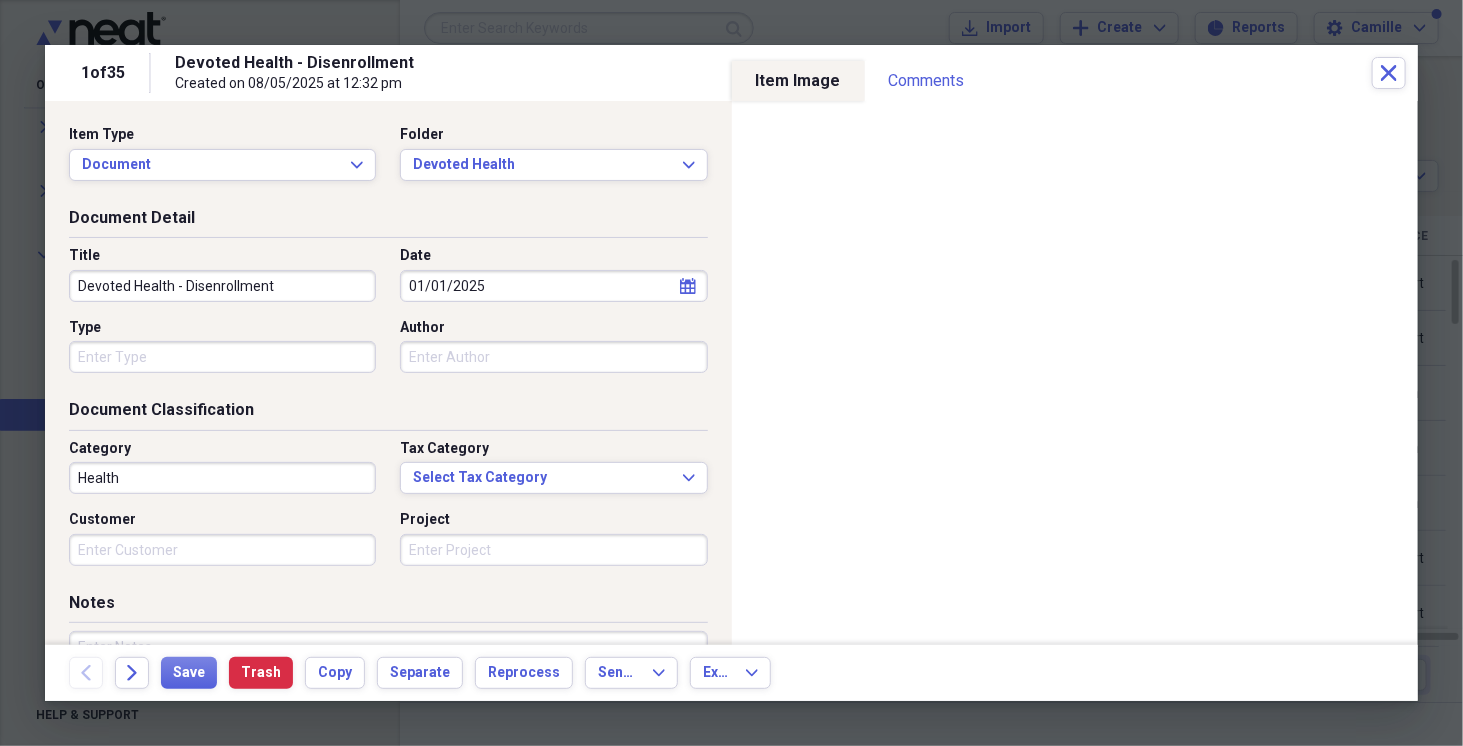 click on "Document Detail Title Devoted Health - Disenrollment Date 01/01/2025 calendar Calendar Type Author" at bounding box center (388, 303) 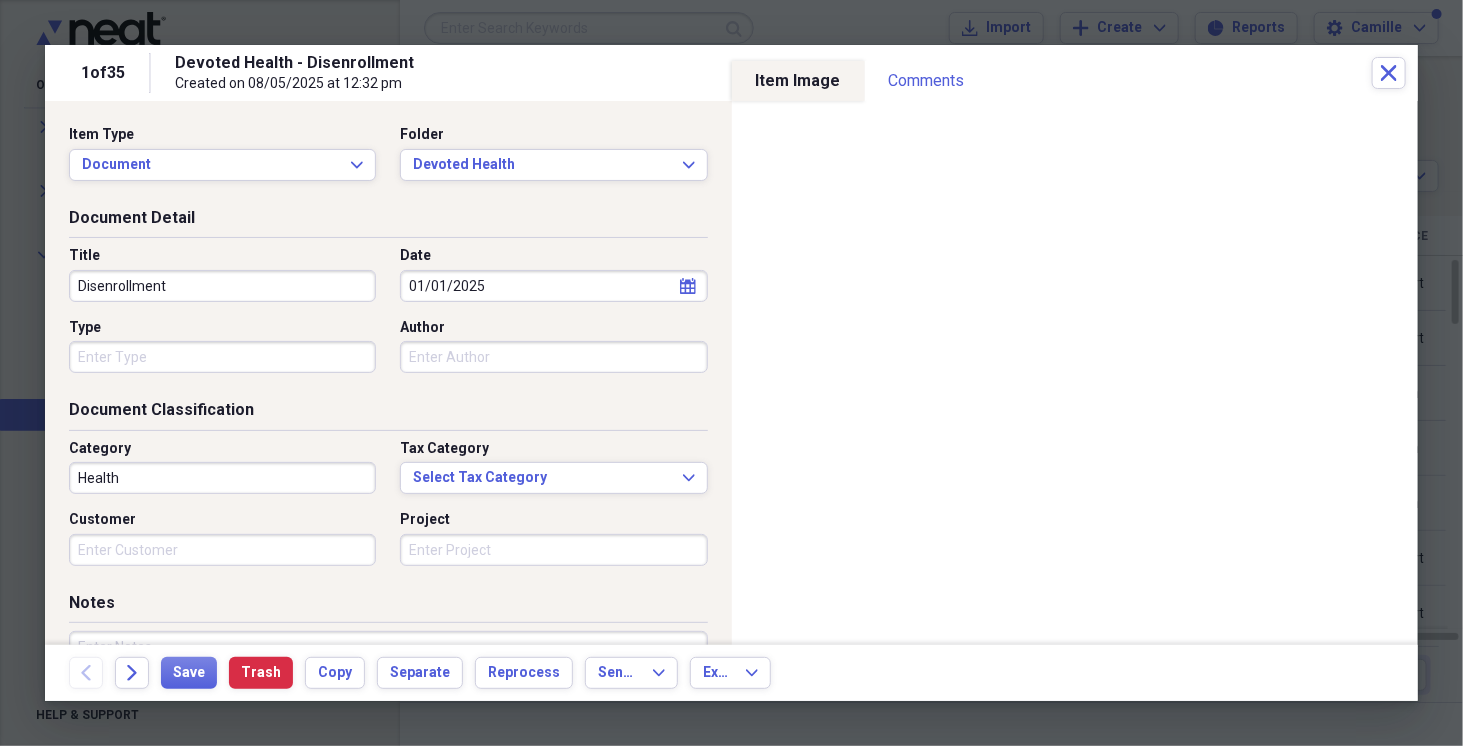 type on "Disenrollment" 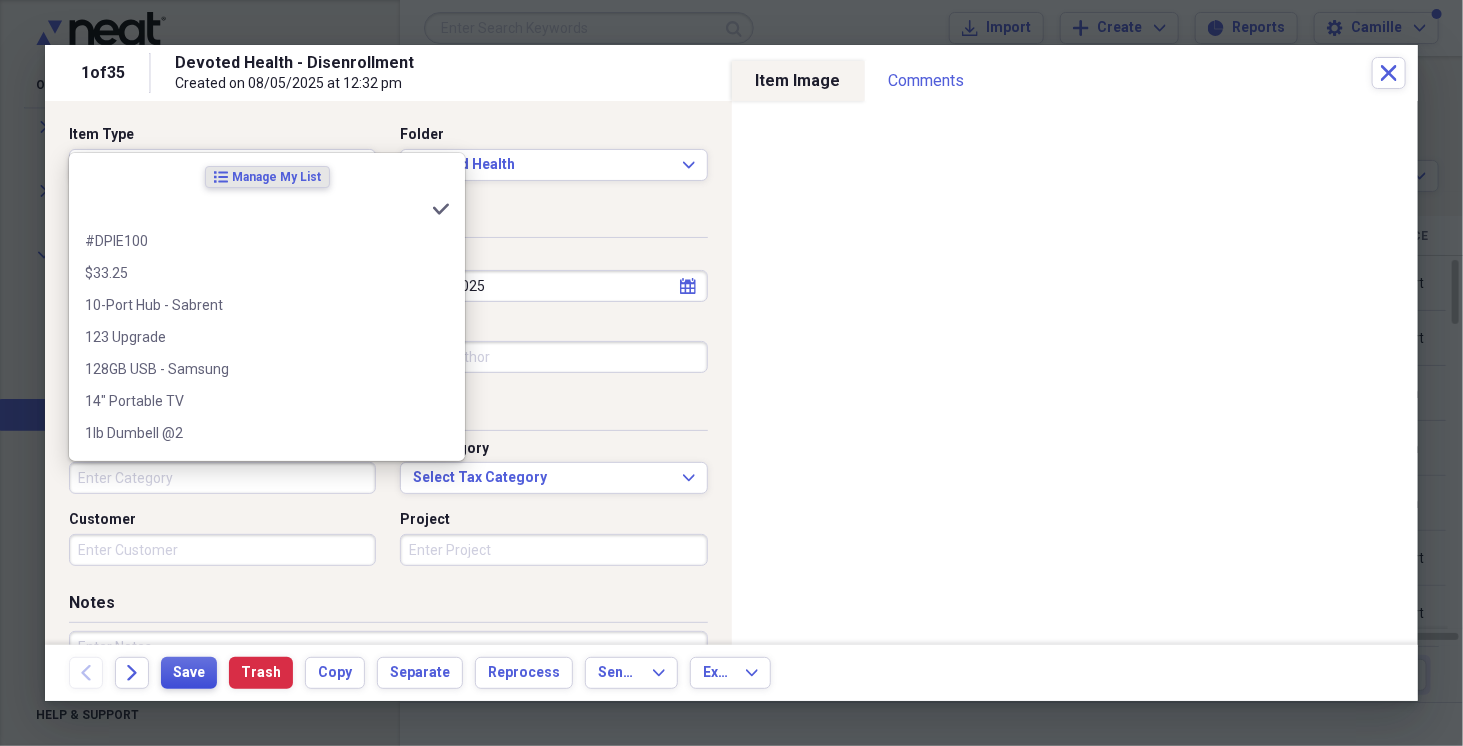type 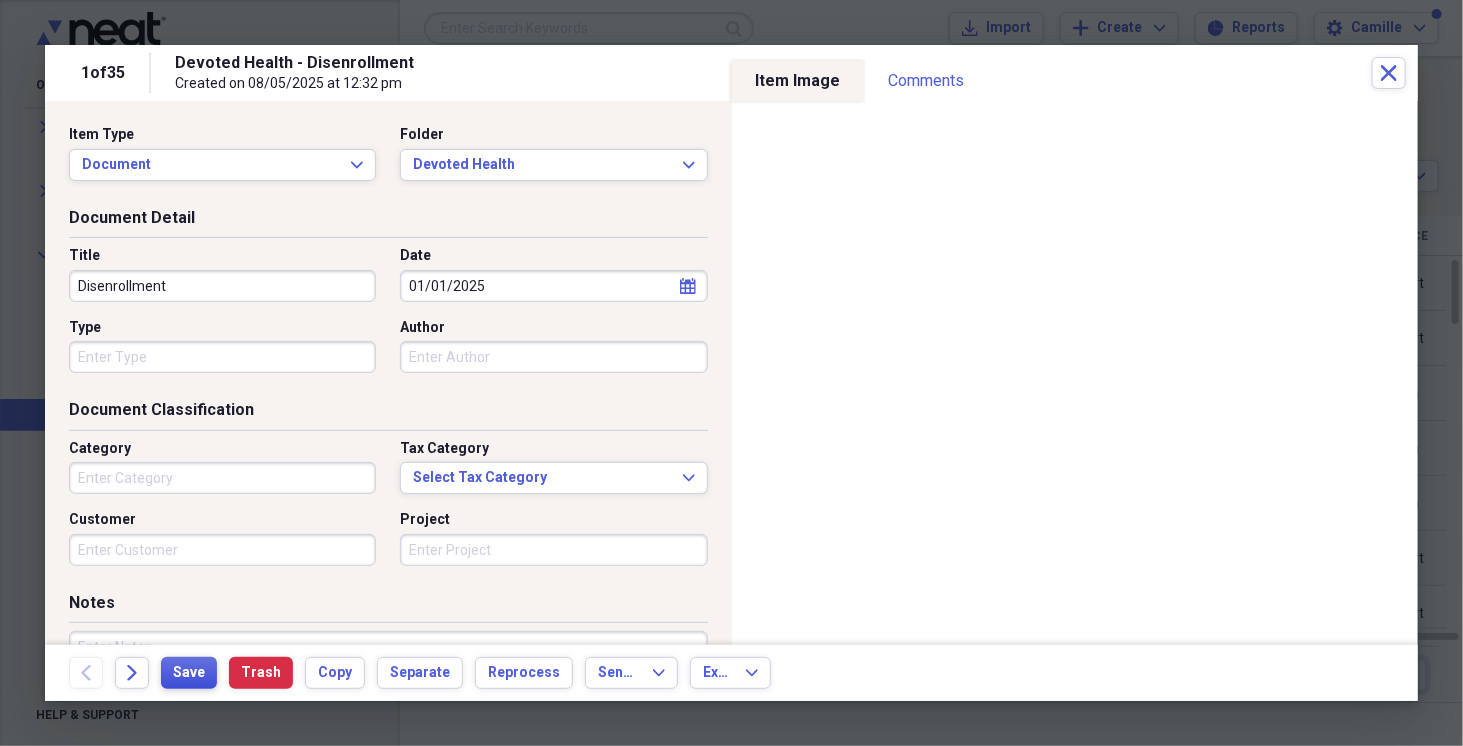 click on "Save" at bounding box center [189, 673] 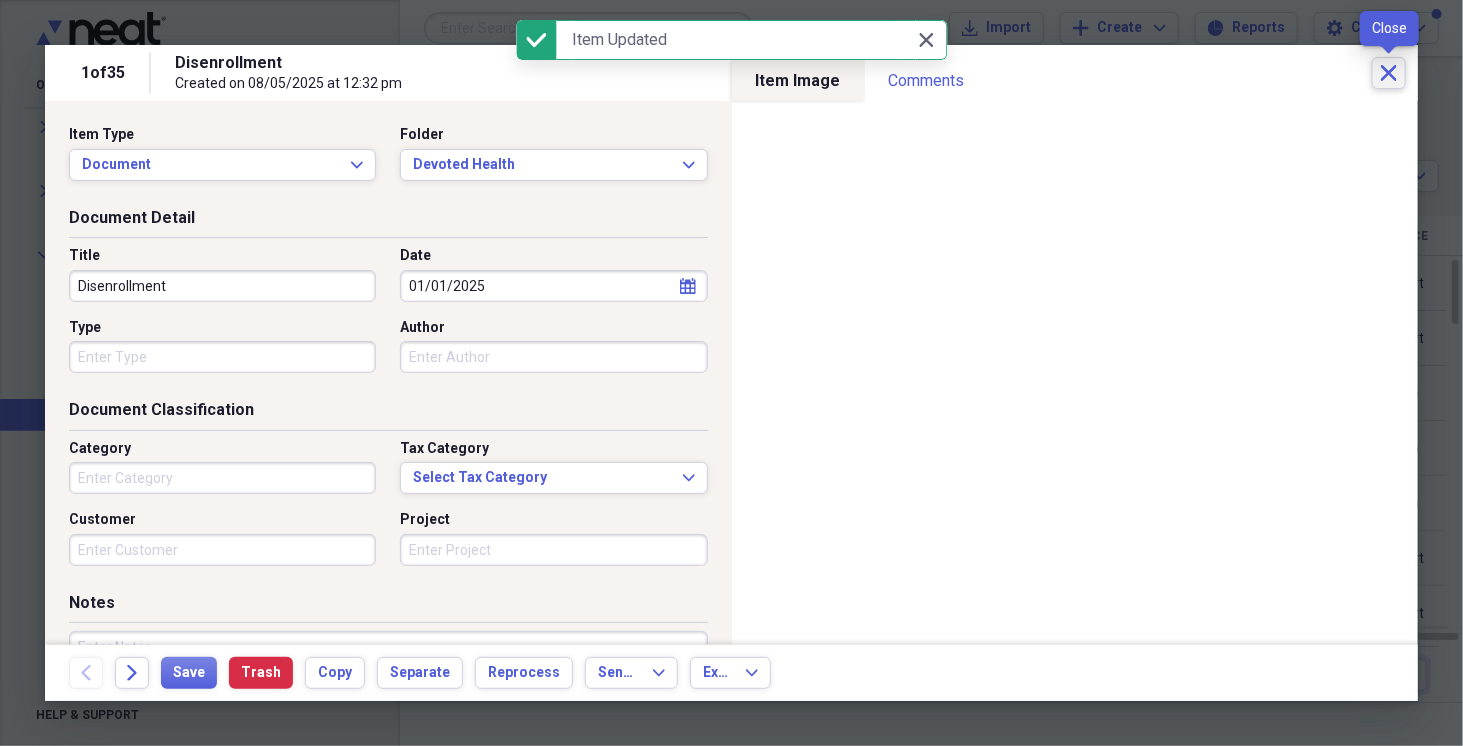 click on "Close" at bounding box center (1389, 73) 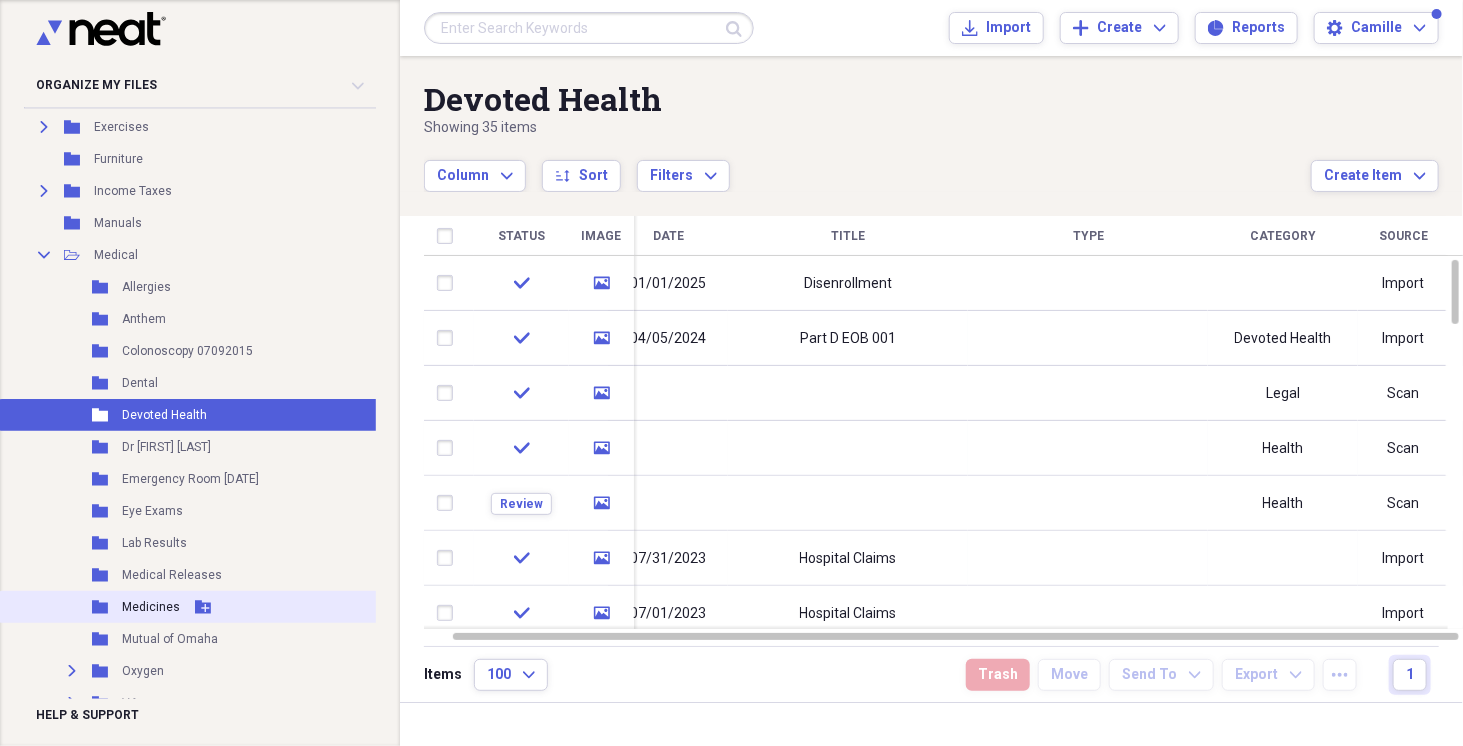 click on "Medicines" at bounding box center (151, 607) 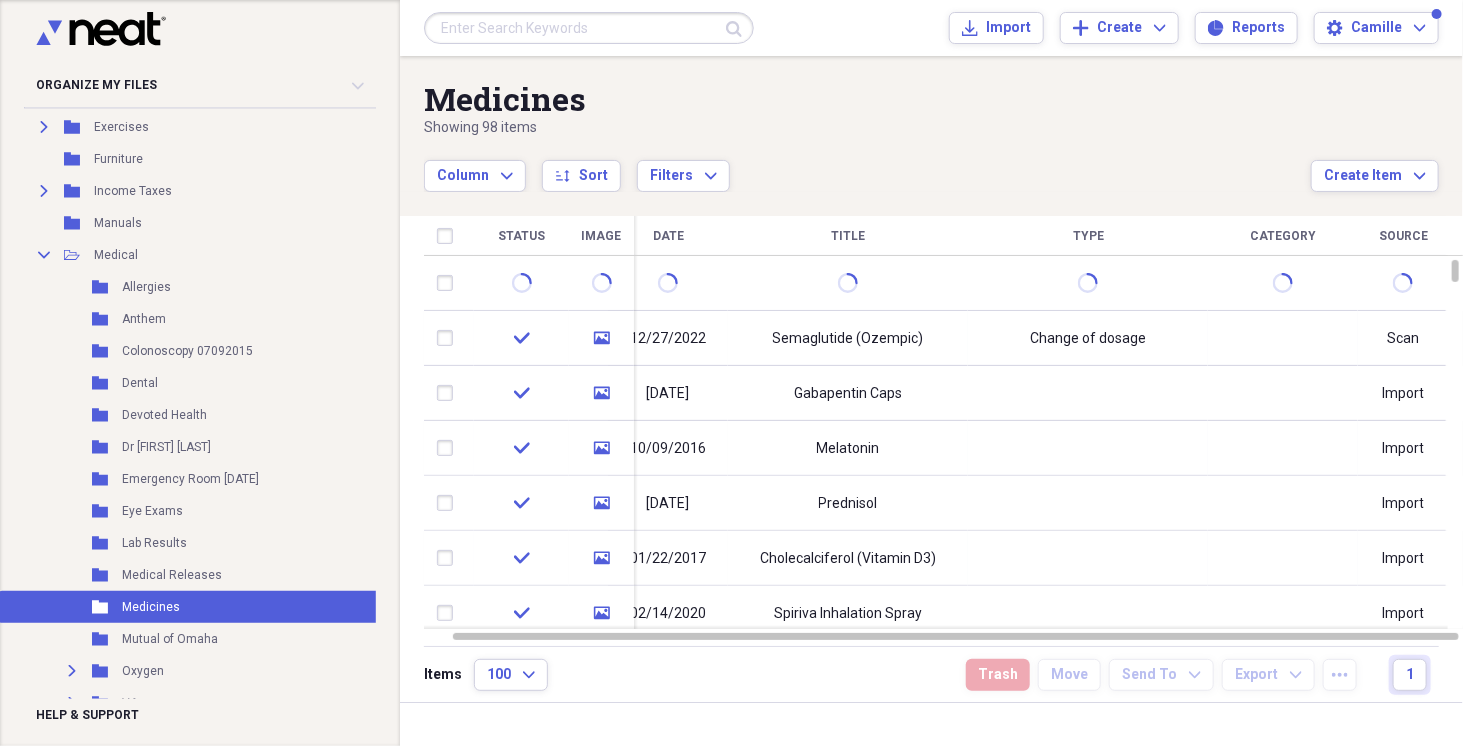 click on "Showing 98 items" at bounding box center [867, 128] 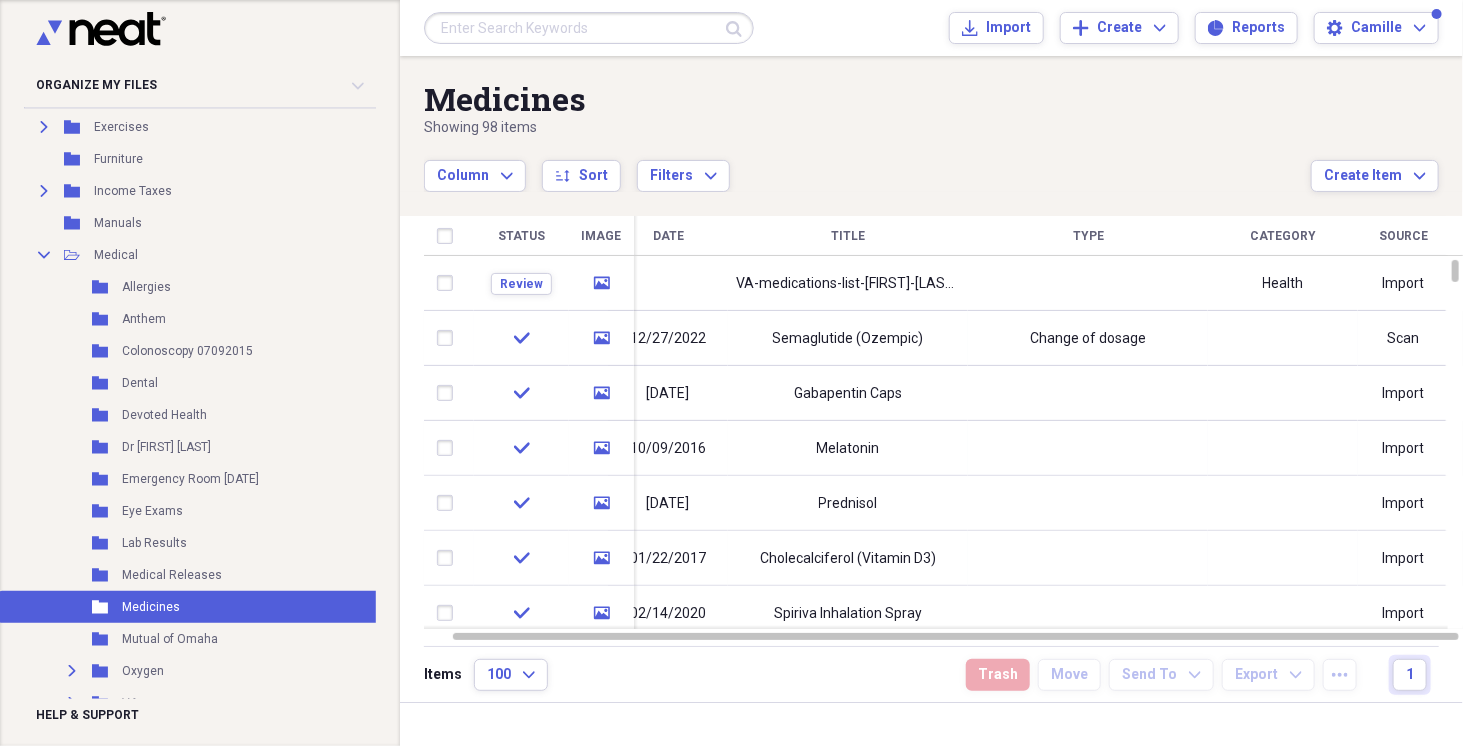 click on "Medicines" at bounding box center [867, 99] 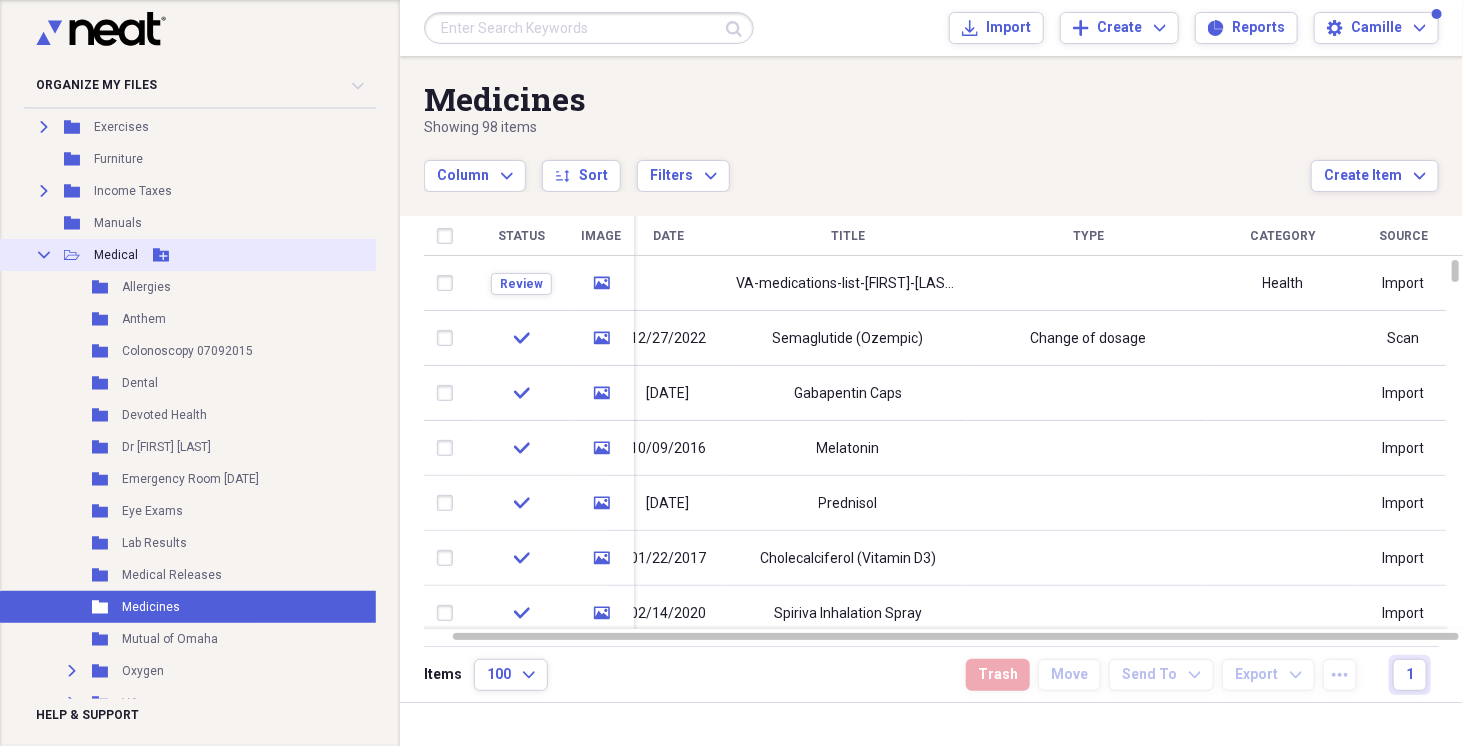 click on "Collapse Open Folder Medical Add Folder" at bounding box center [238, 255] 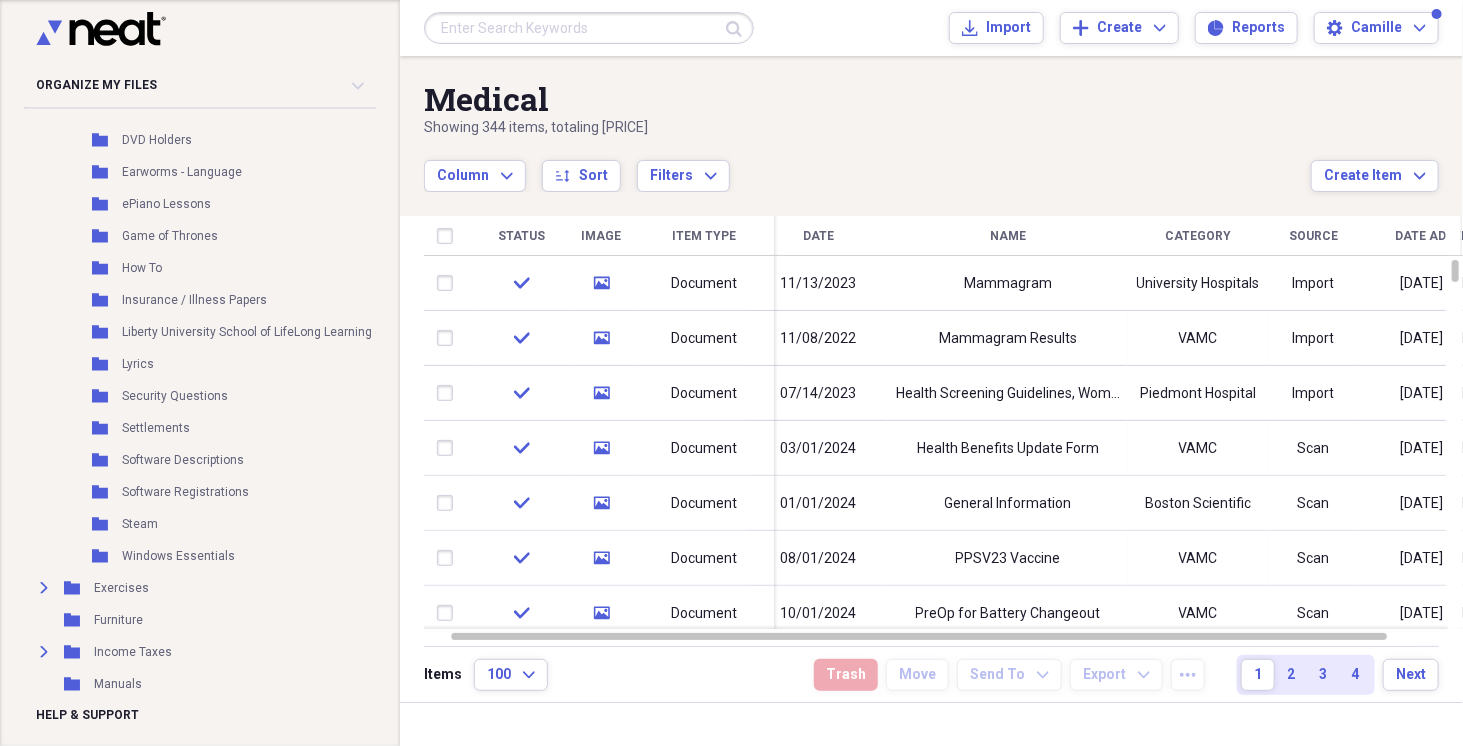 scroll, scrollTop: 886, scrollLeft: 0, axis: vertical 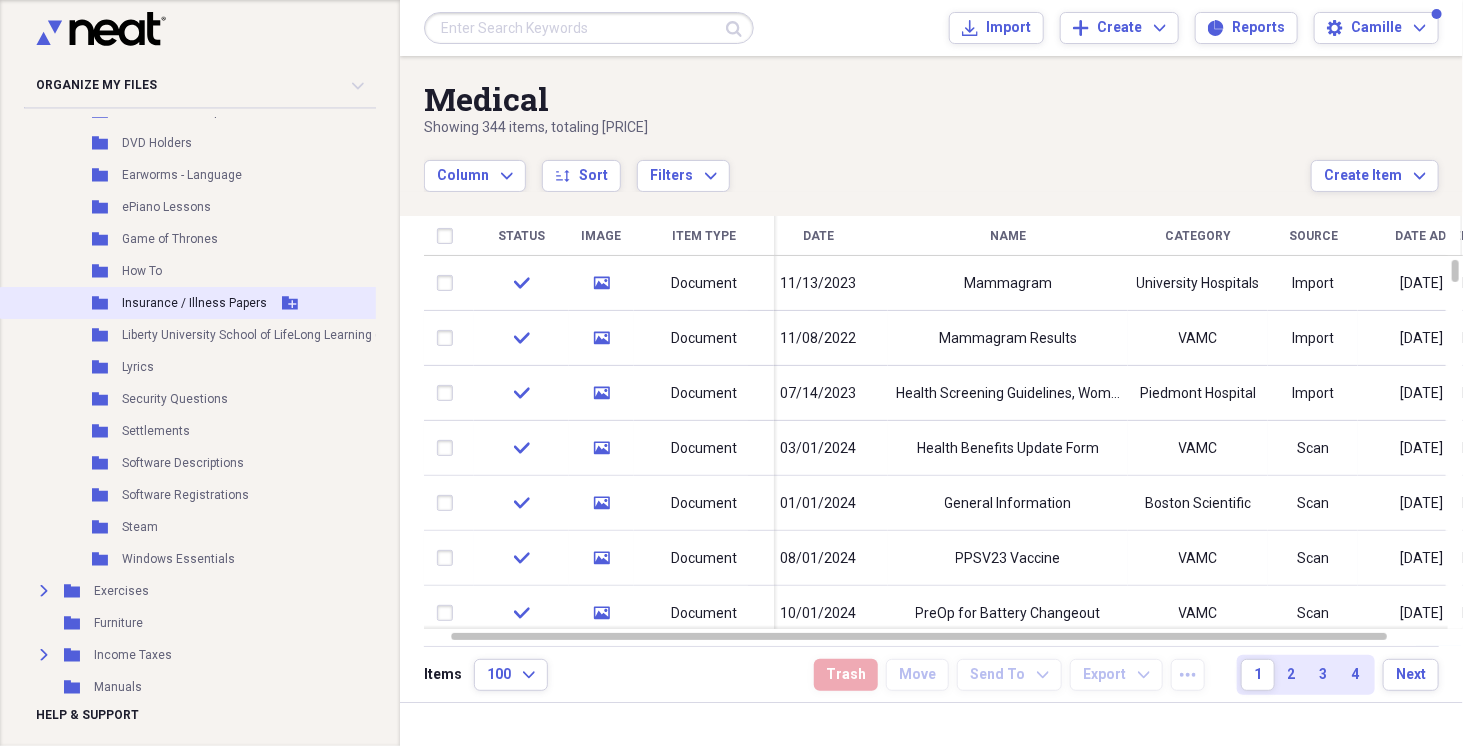 click on "Folder Insurance / Illness Papers Add Folder" at bounding box center (238, 303) 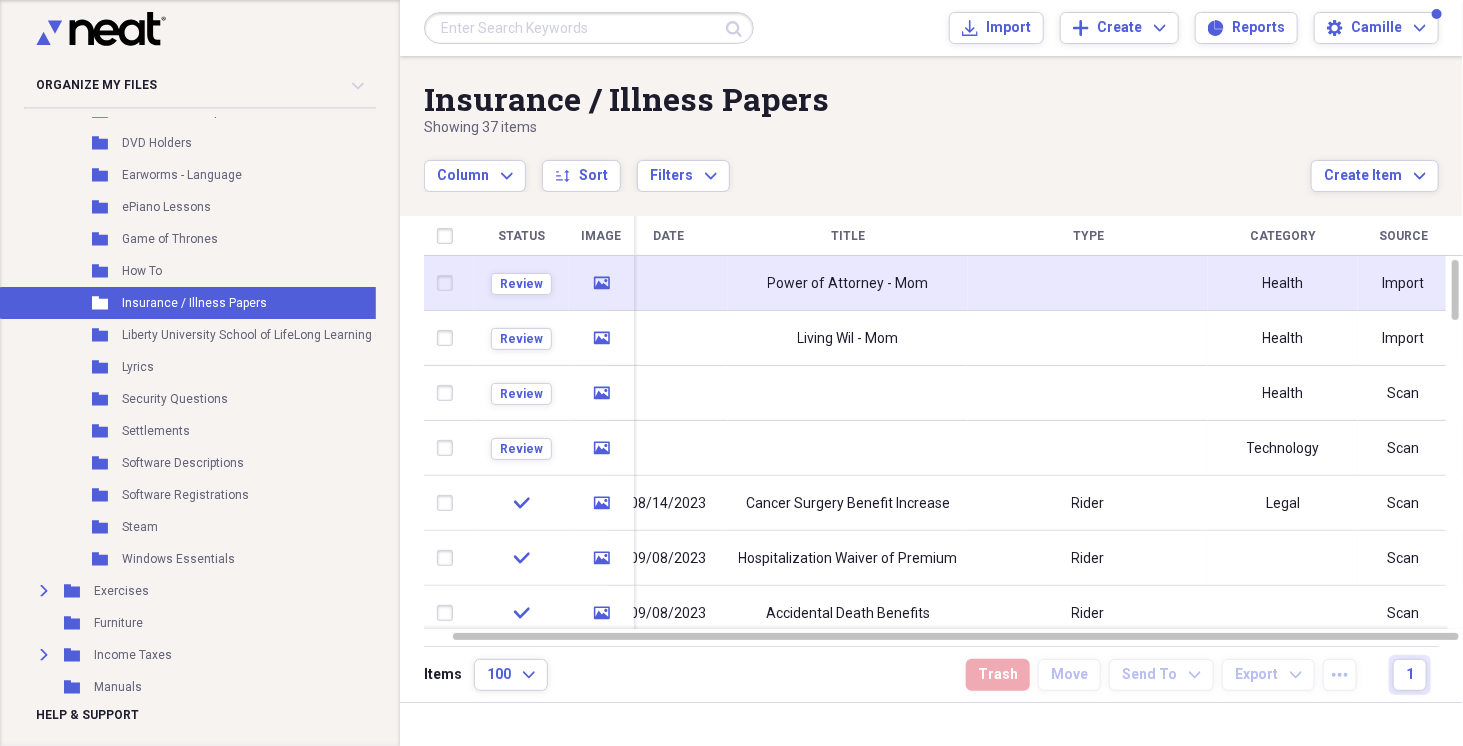 click at bounding box center (1088, 283) 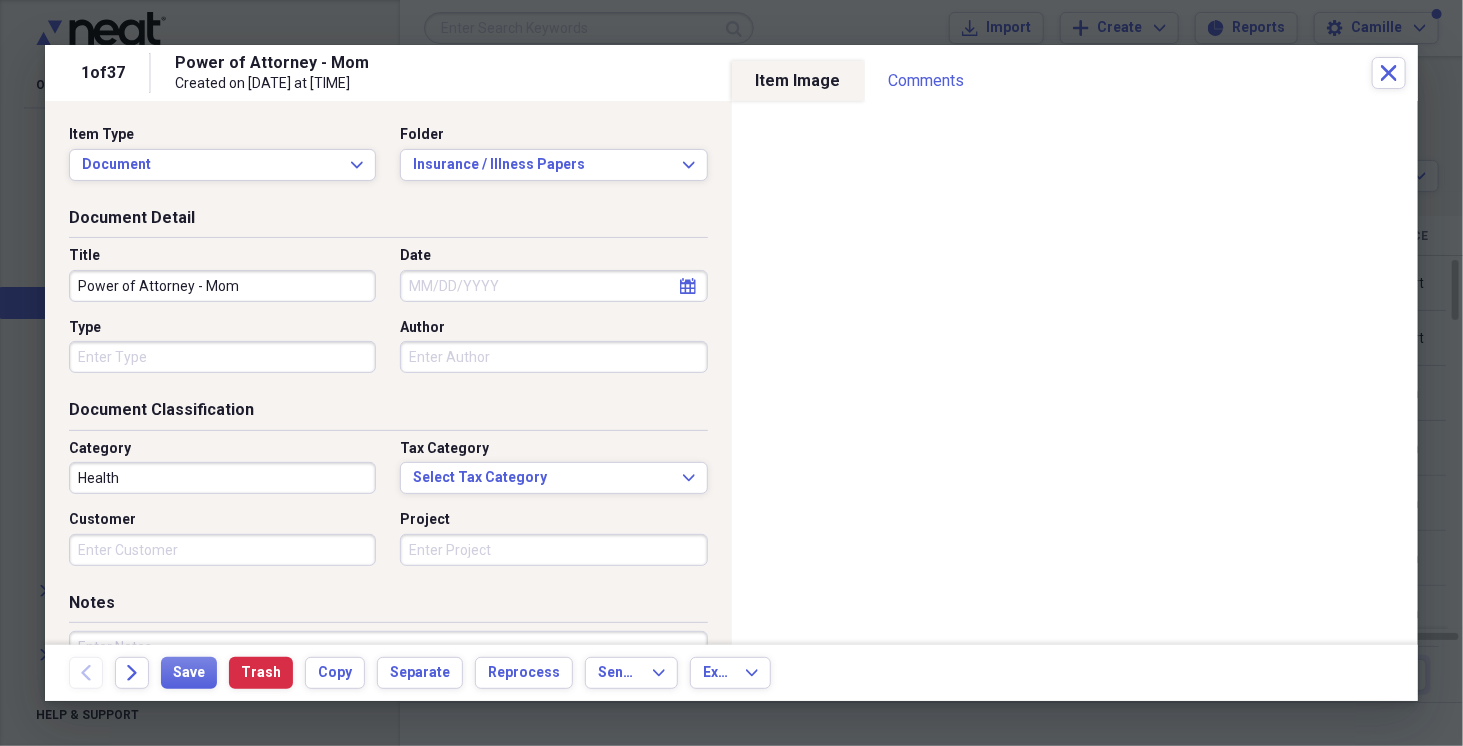 click on "Date" at bounding box center [553, 286] 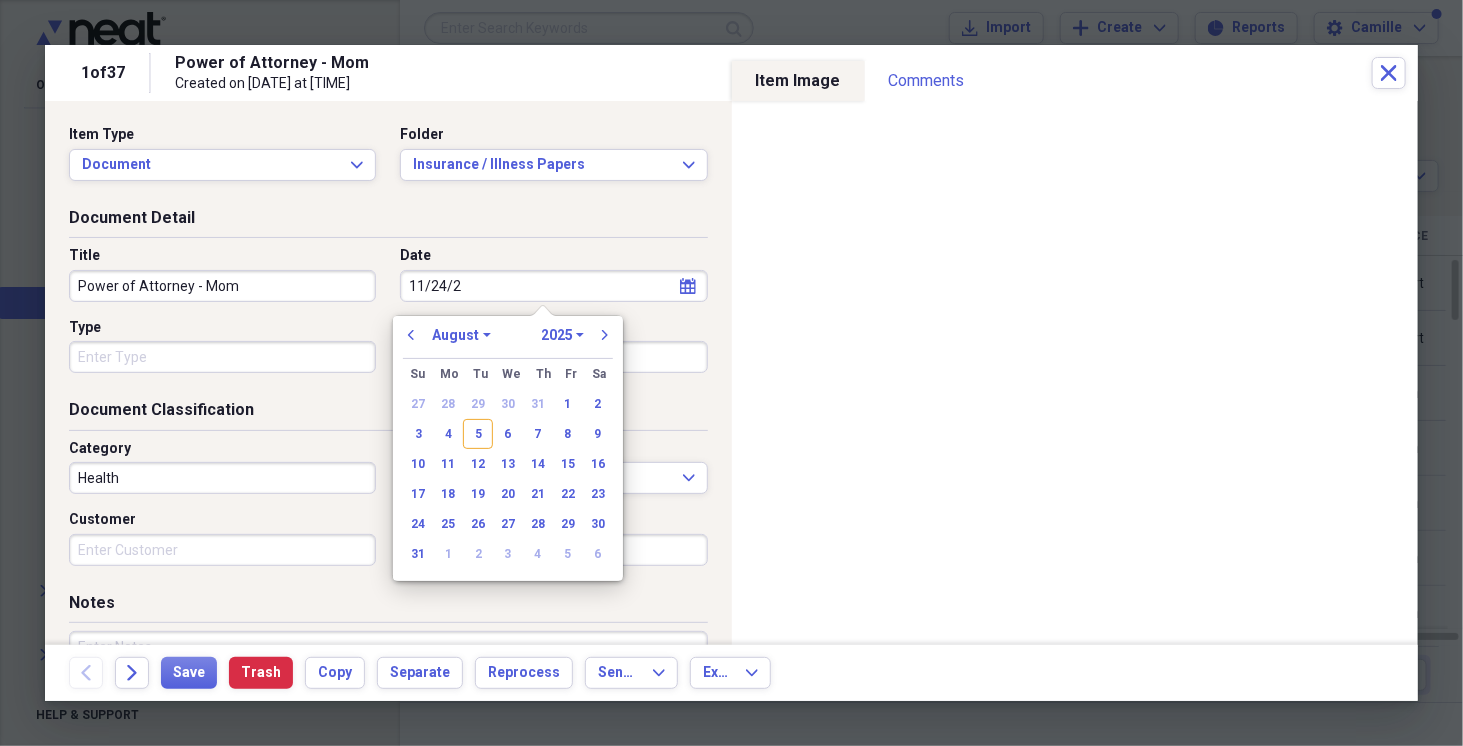 type on "11/24/24" 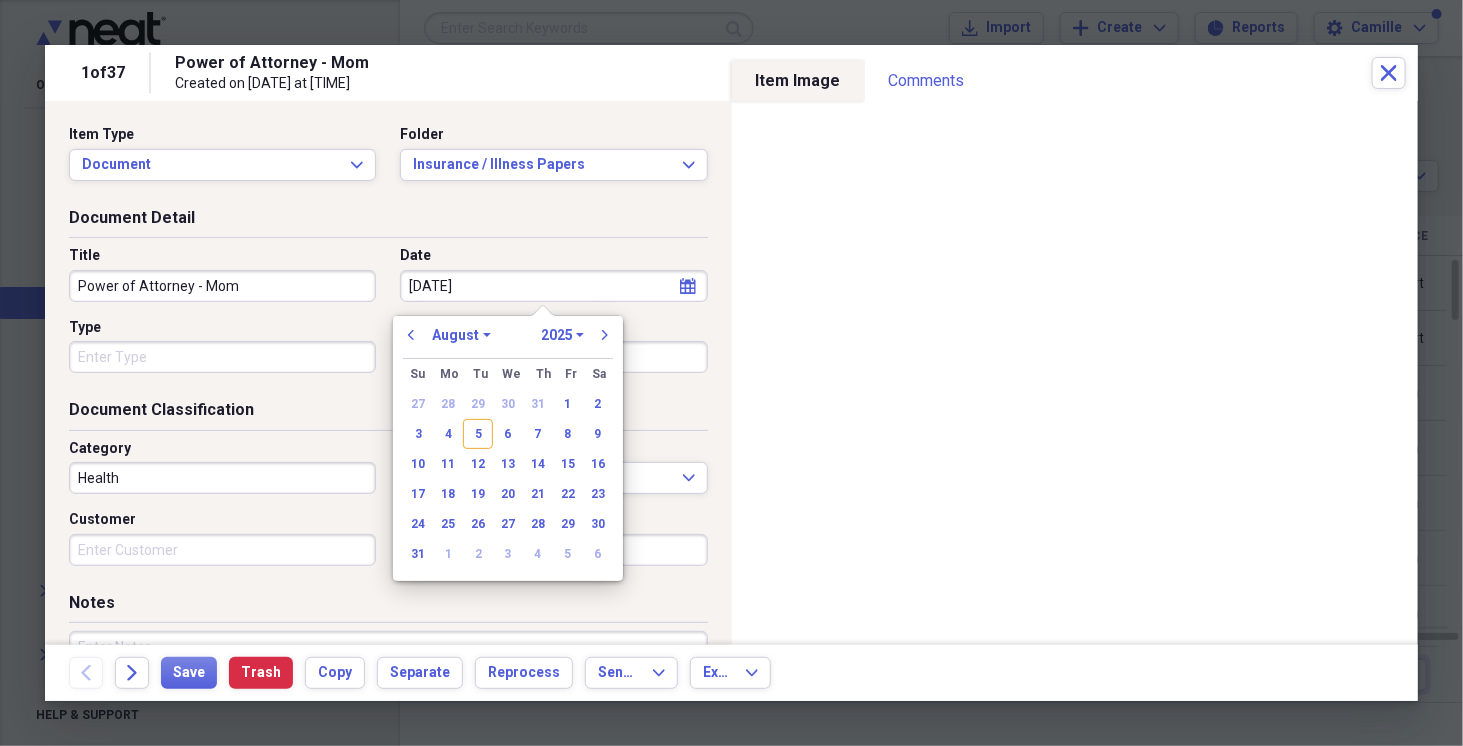 select on "10" 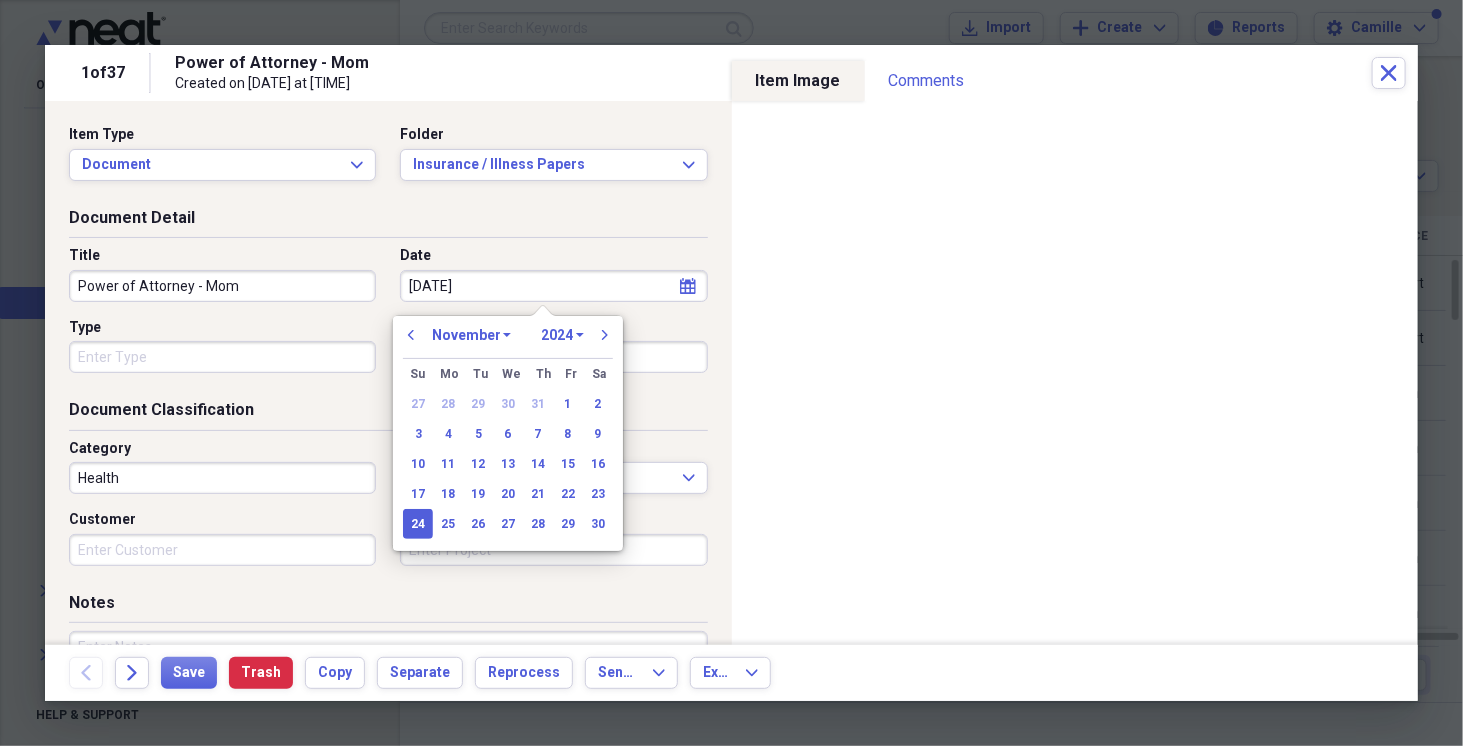 type on "11/24/2024" 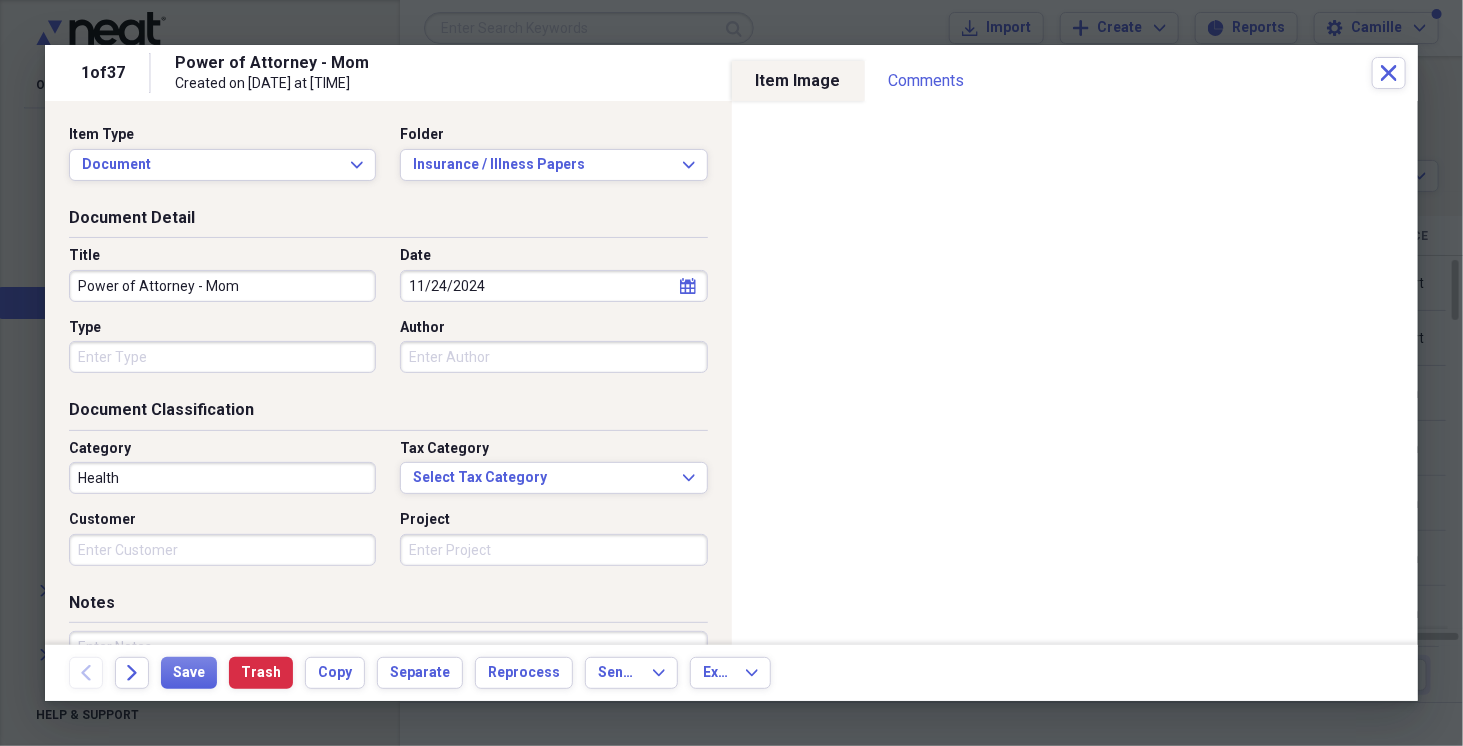 drag, startPoint x: 188, startPoint y: 293, endPoint x: 271, endPoint y: 291, distance: 83.02409 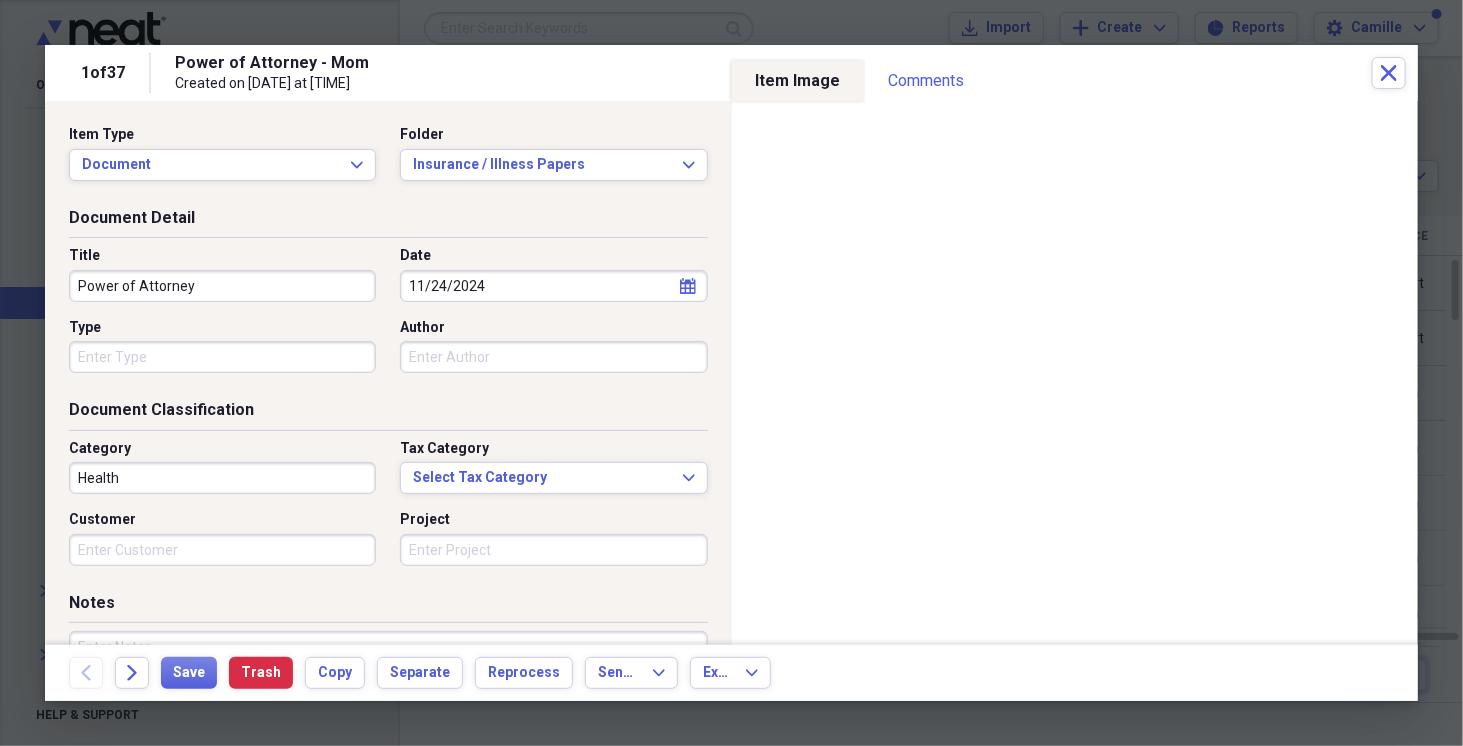 type on "Power of Attorney" 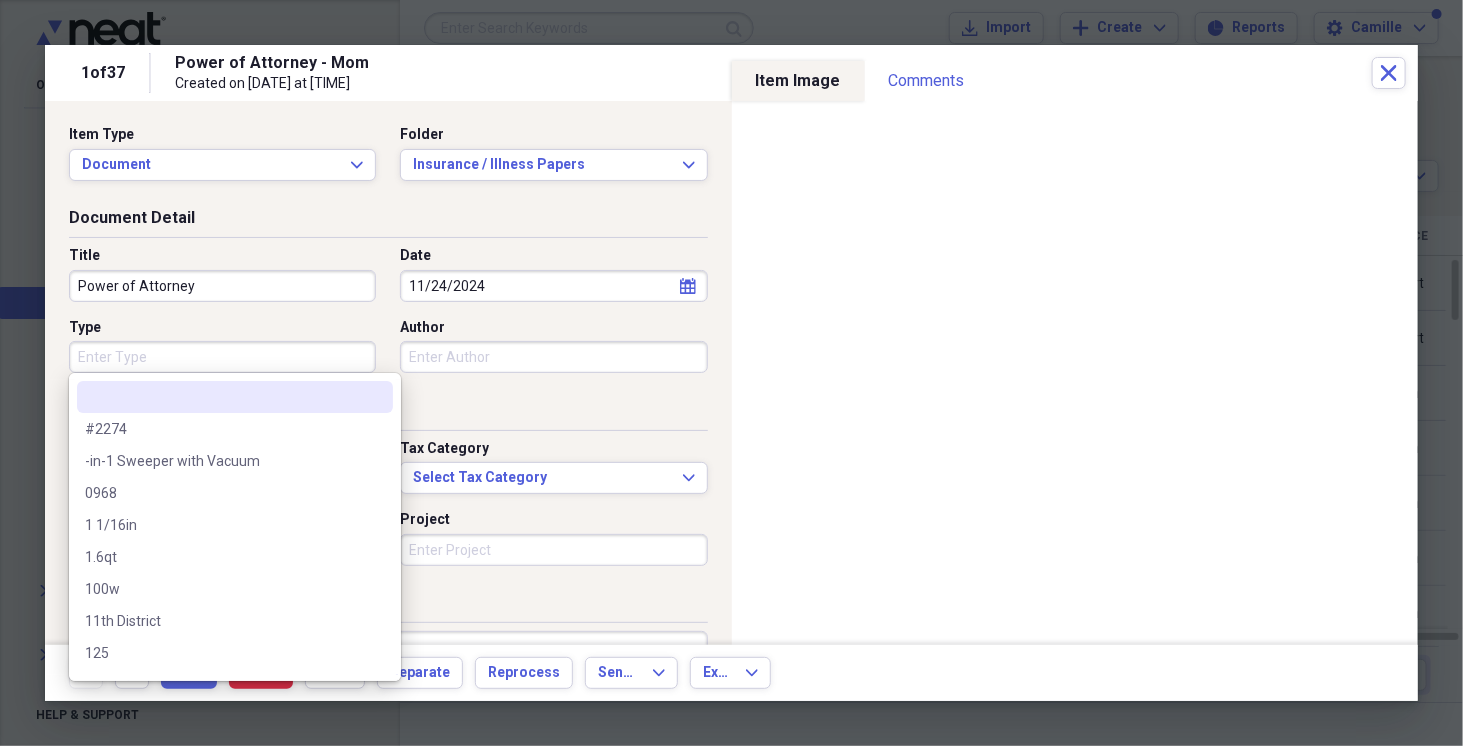 click on "Type" at bounding box center (222, 357) 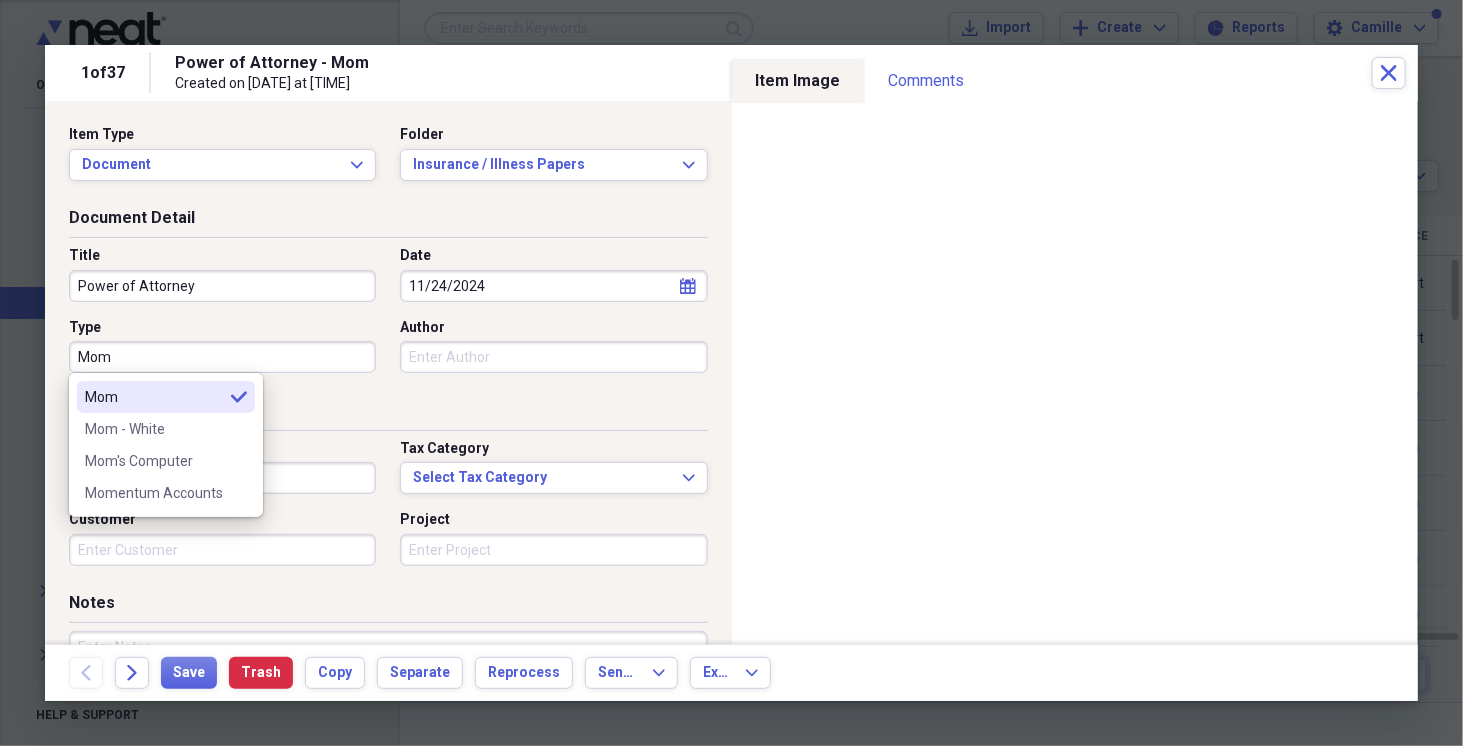 type on "Mom" 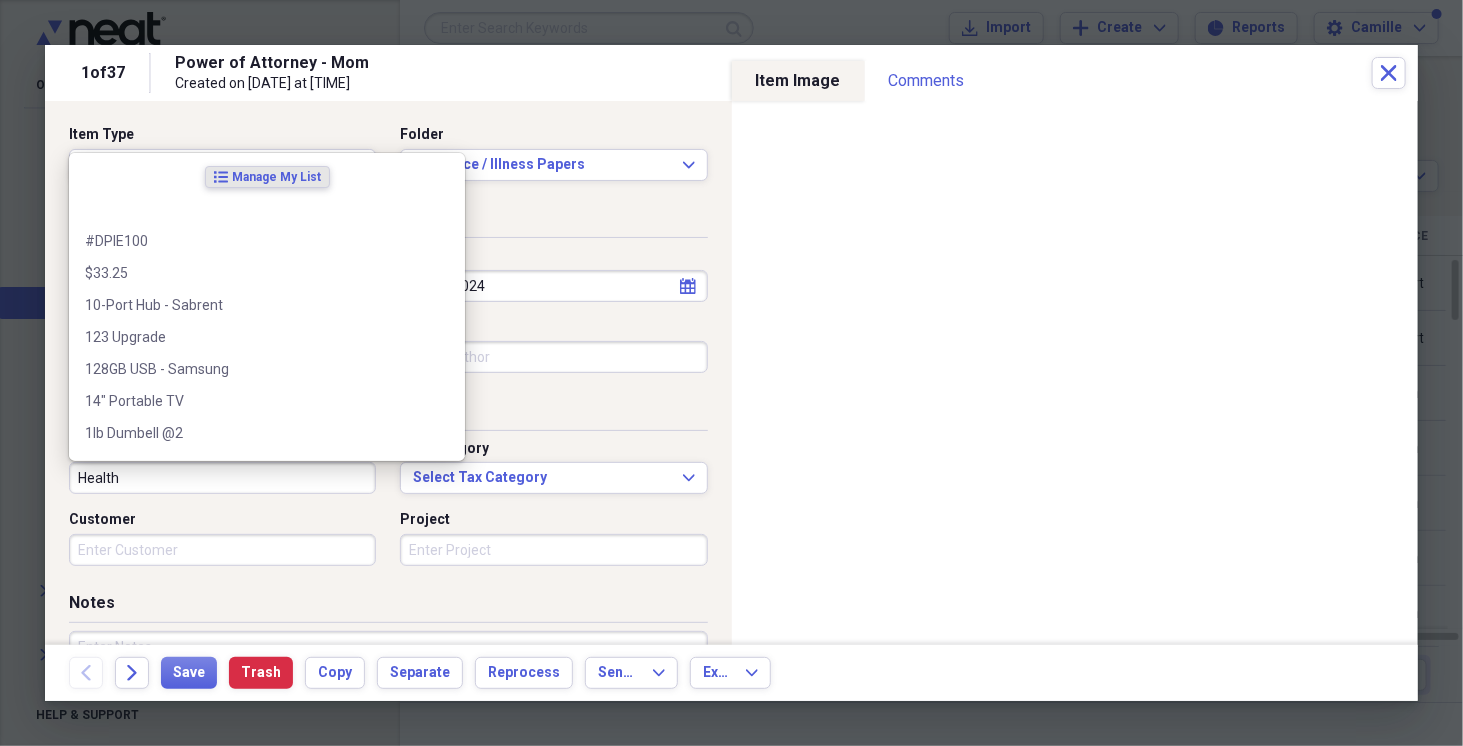 click on "Health" at bounding box center [222, 478] 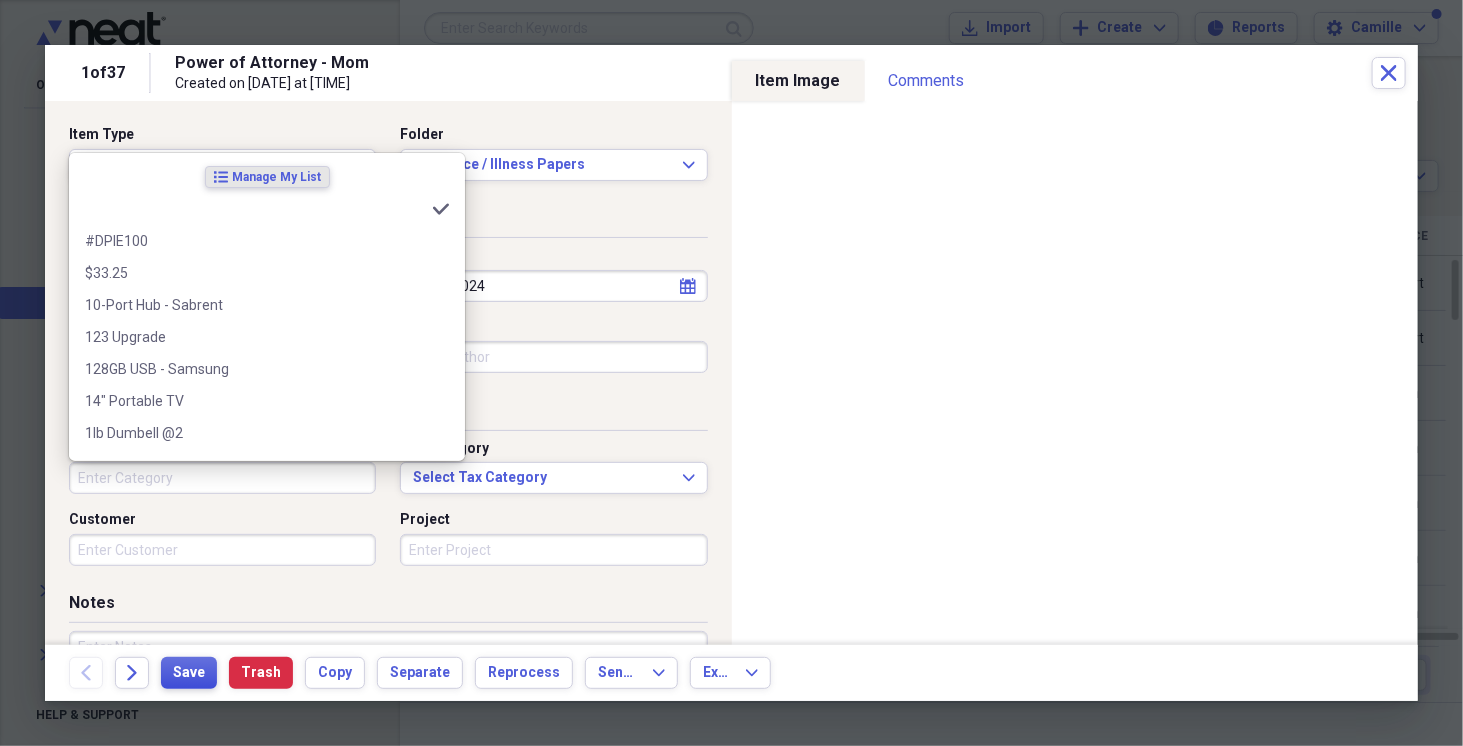 type 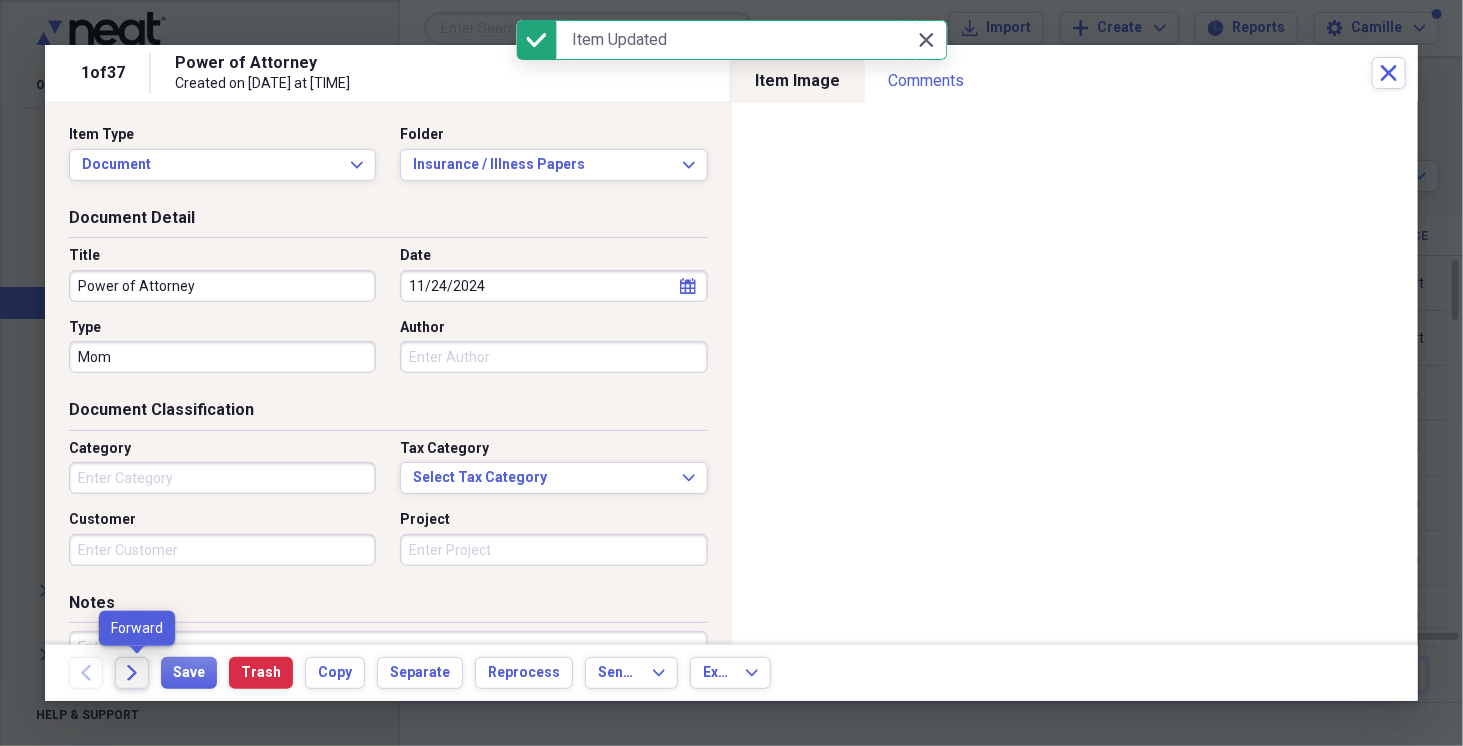 click on "Forward" 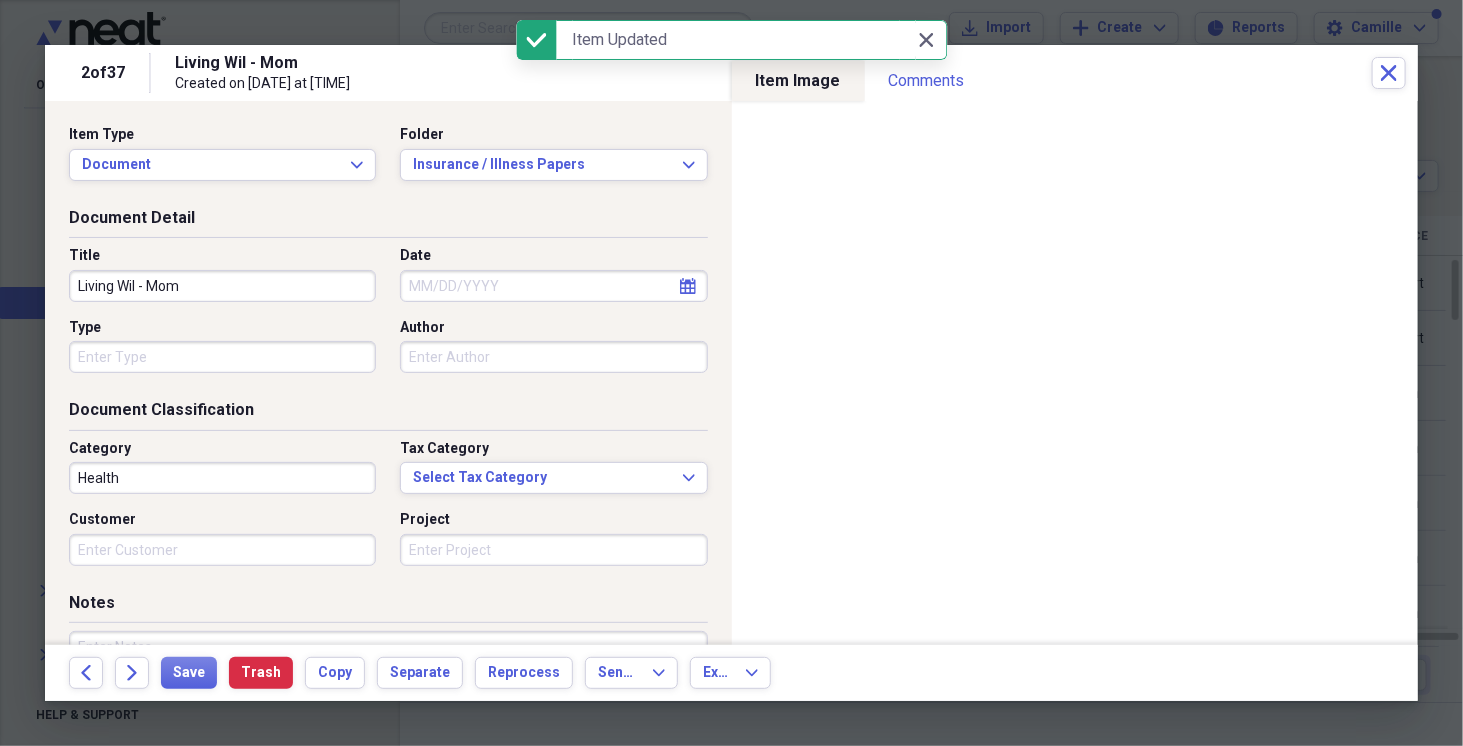 select on "7" 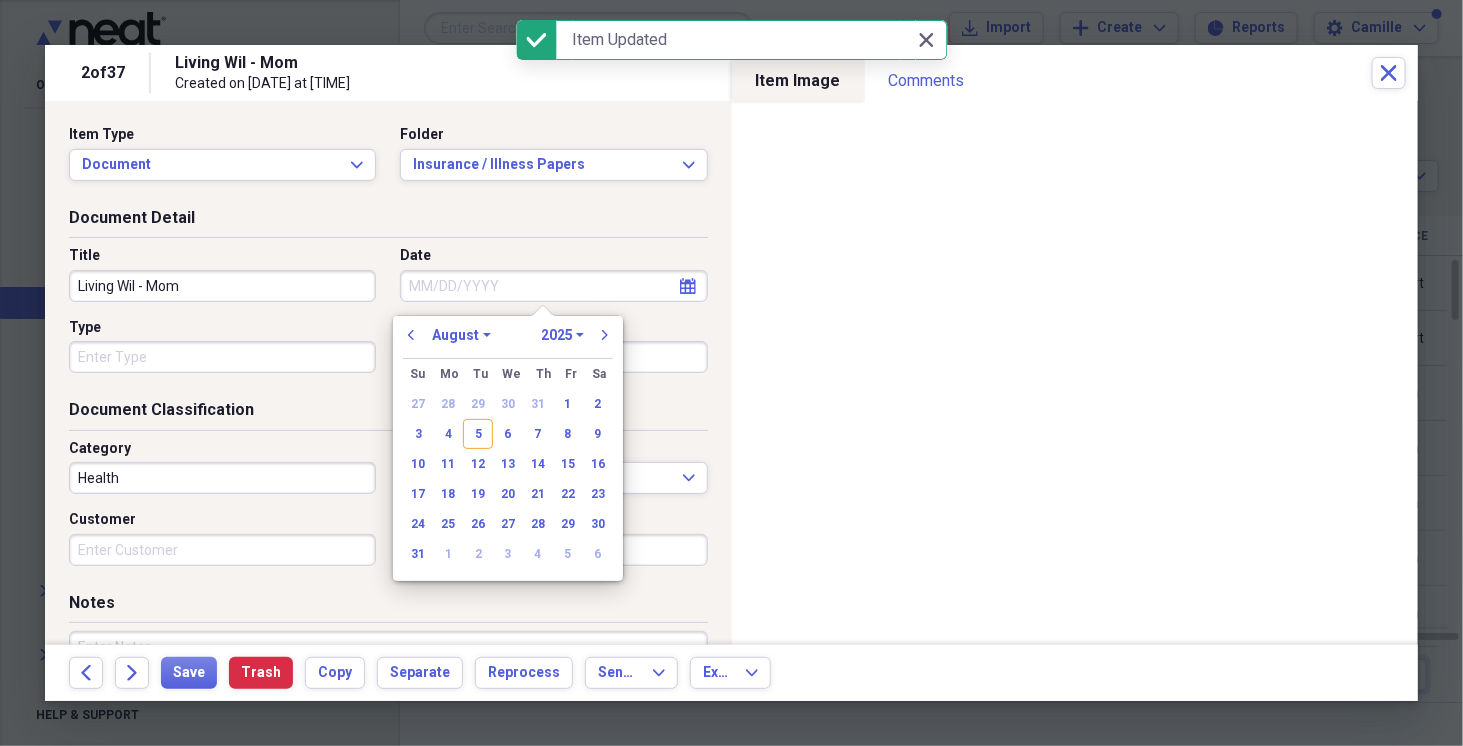 click on "Date" at bounding box center [553, 286] 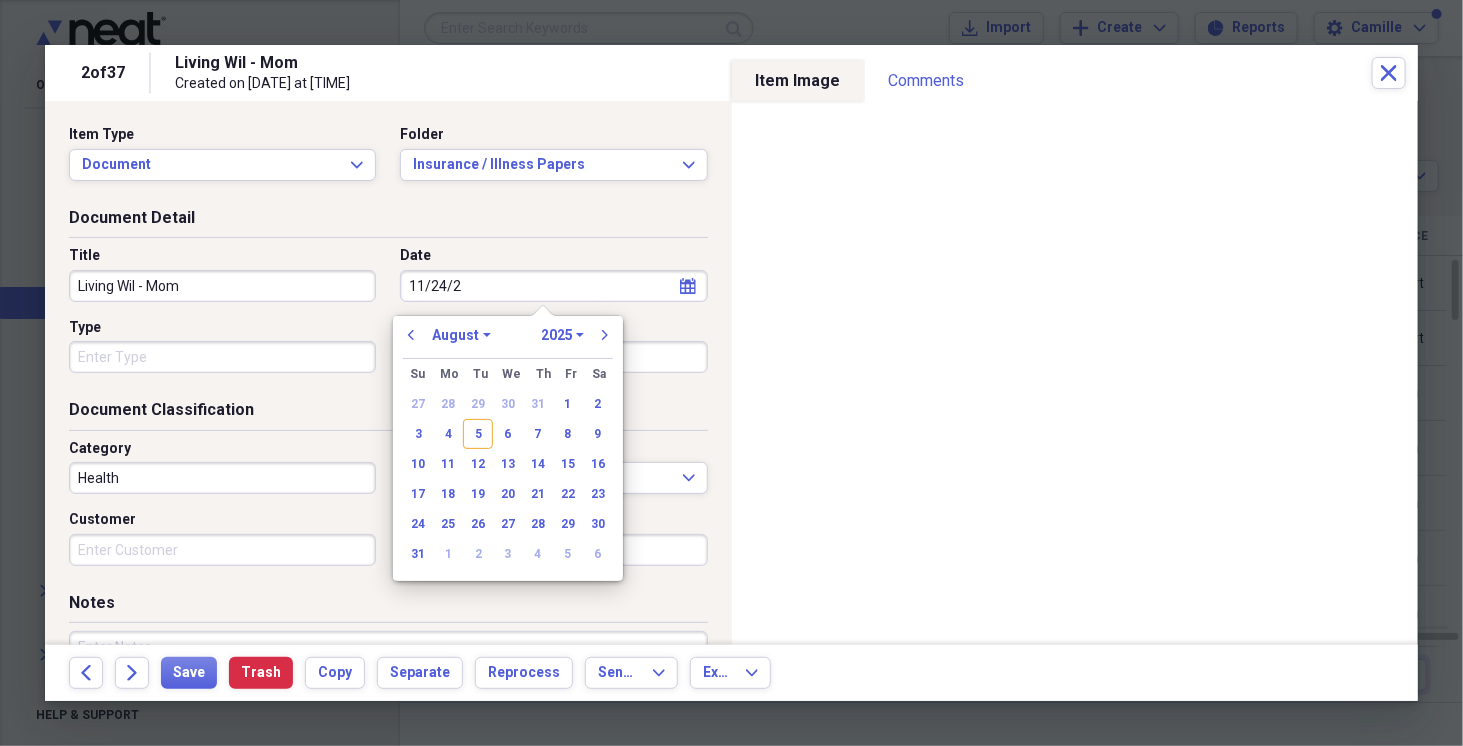 type on "11/24/24" 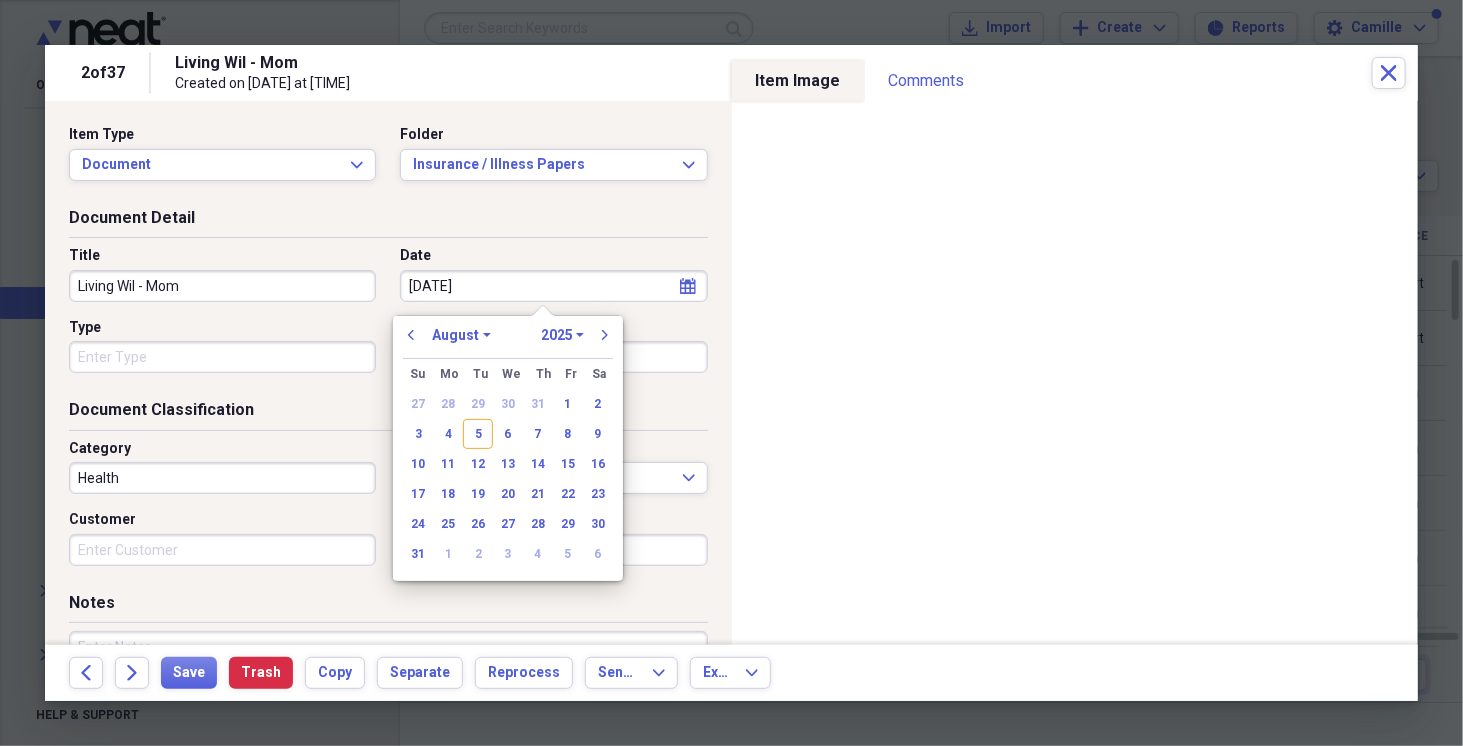 select on "10" 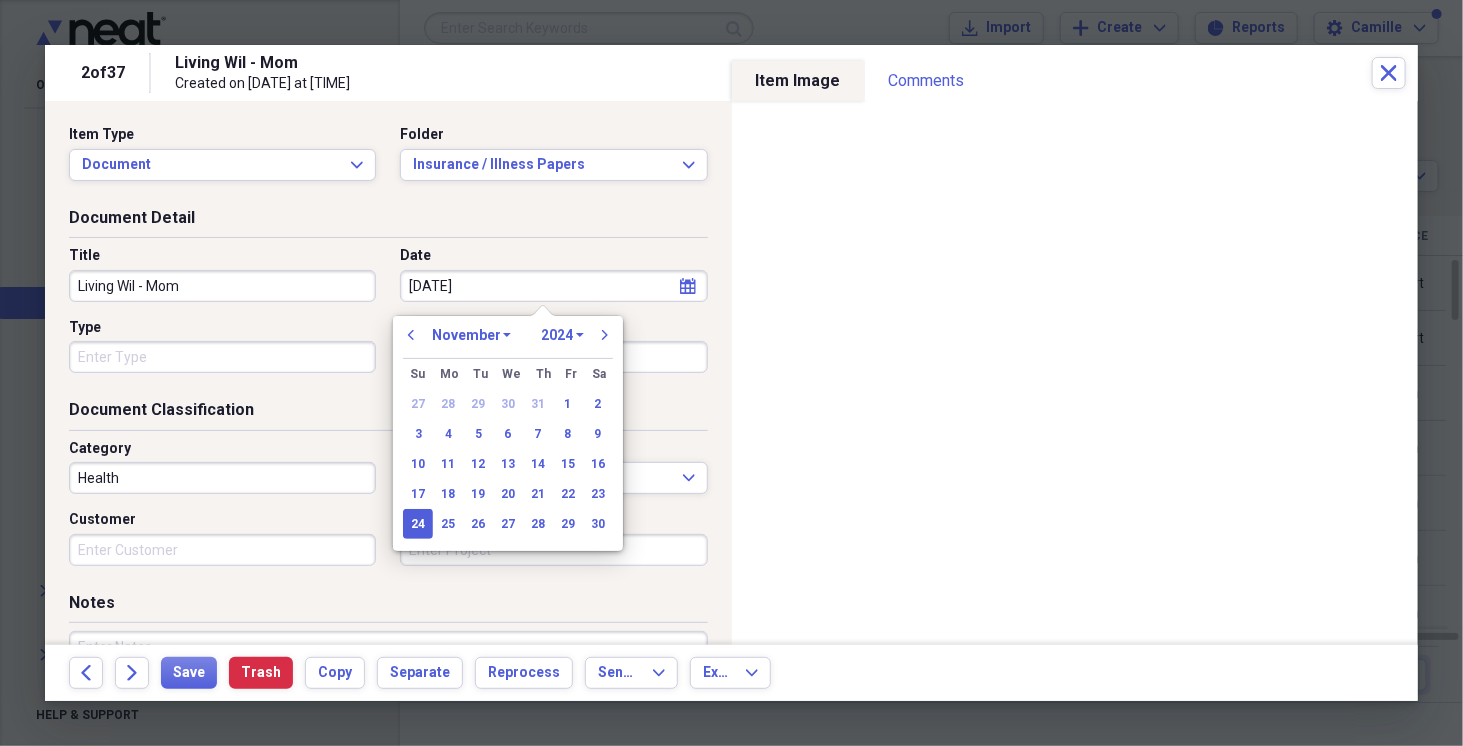 type on "11/24/2024" 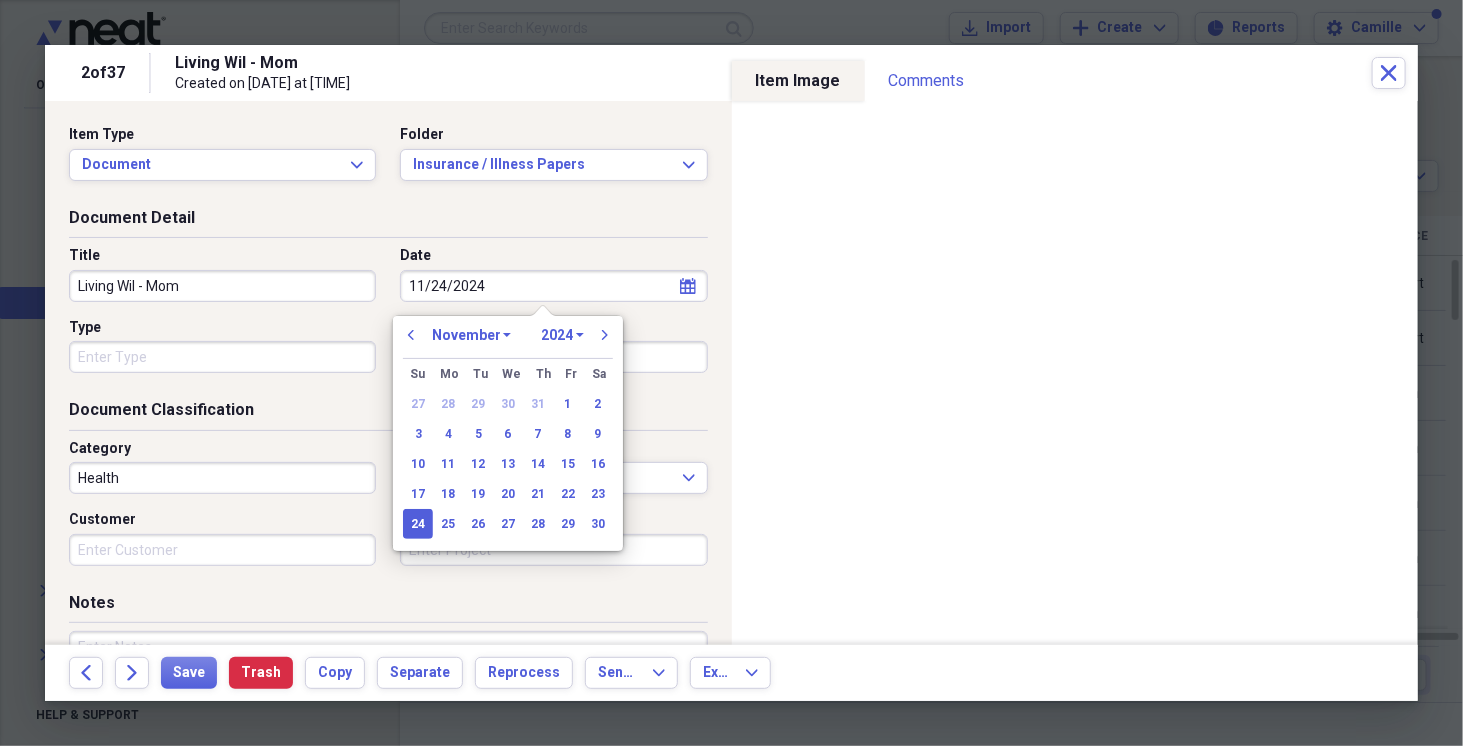 click on "Living Wil - Mom" at bounding box center (222, 286) 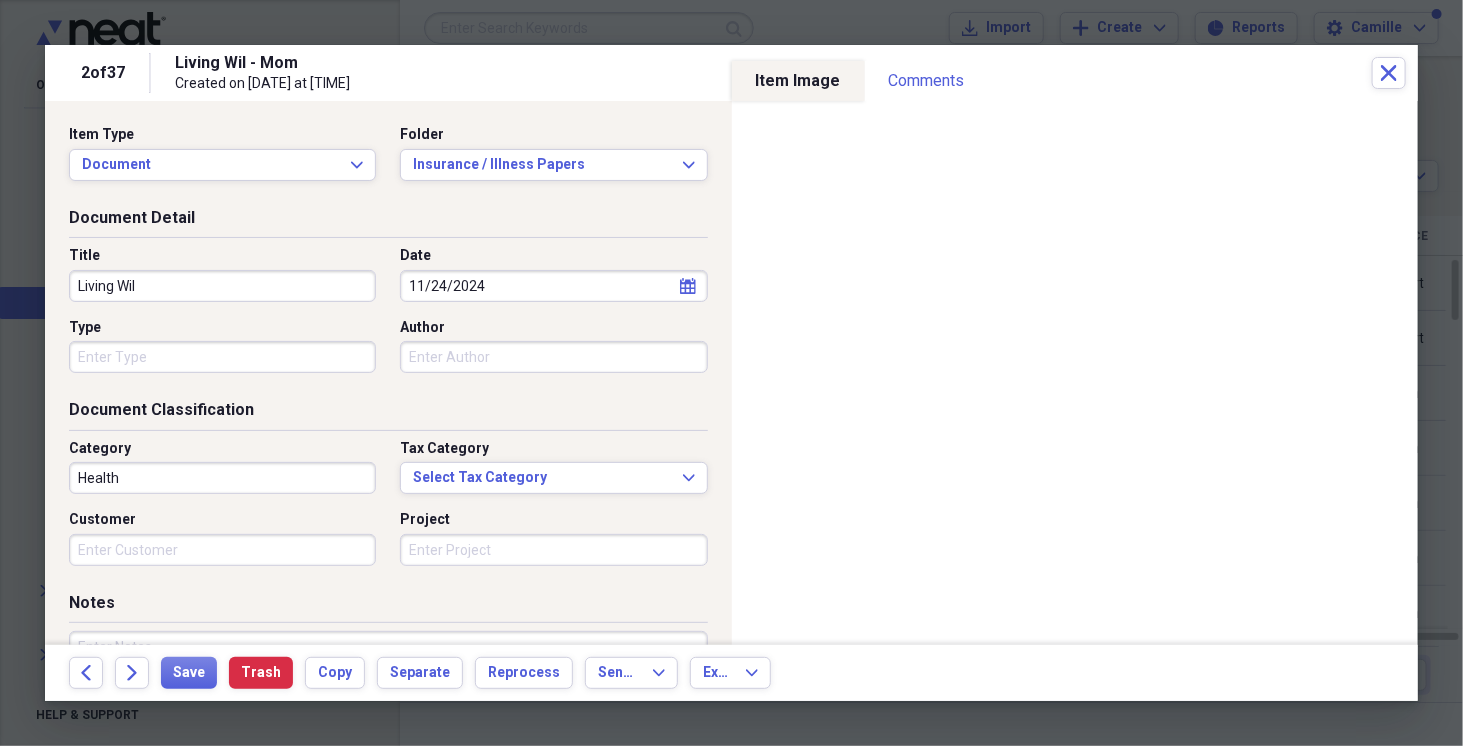 type on "Living Wil" 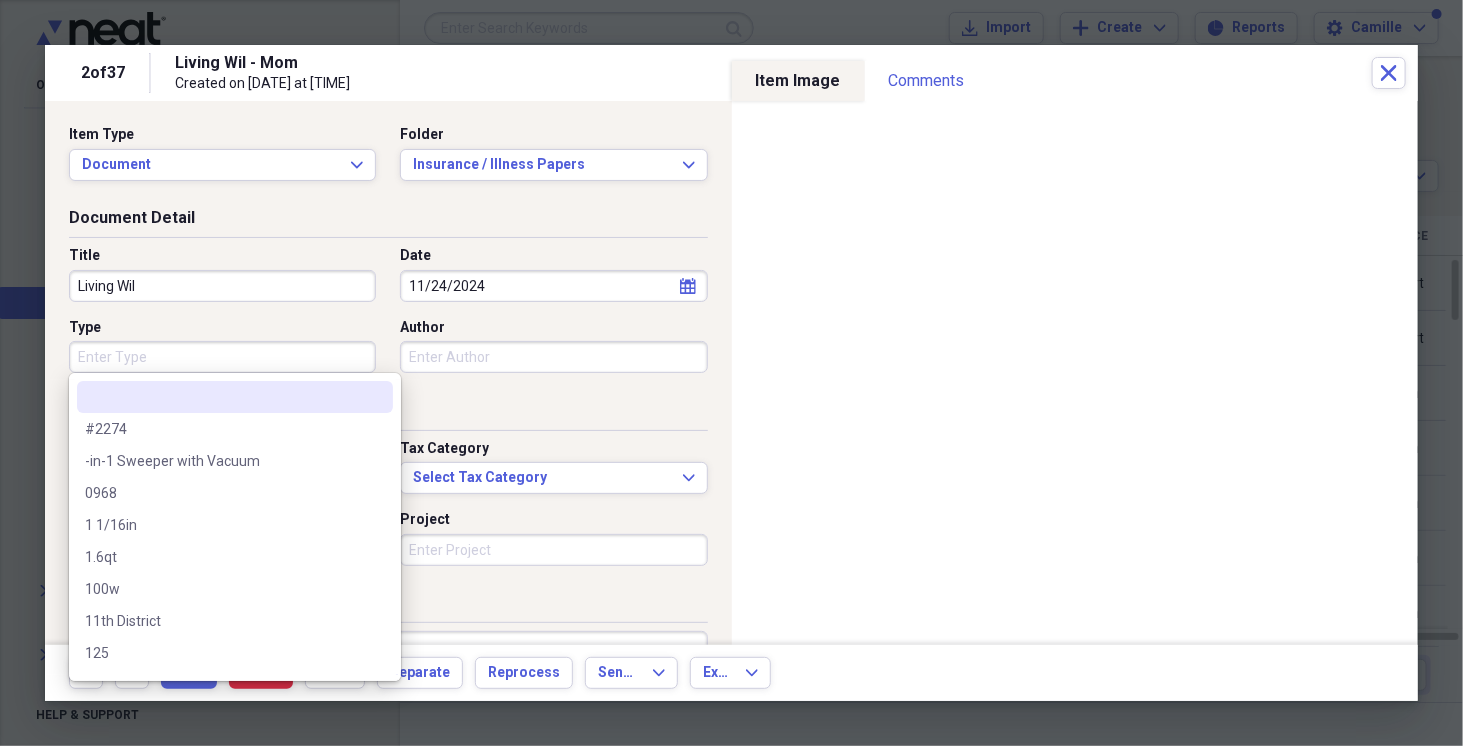 click on "Type" at bounding box center [222, 357] 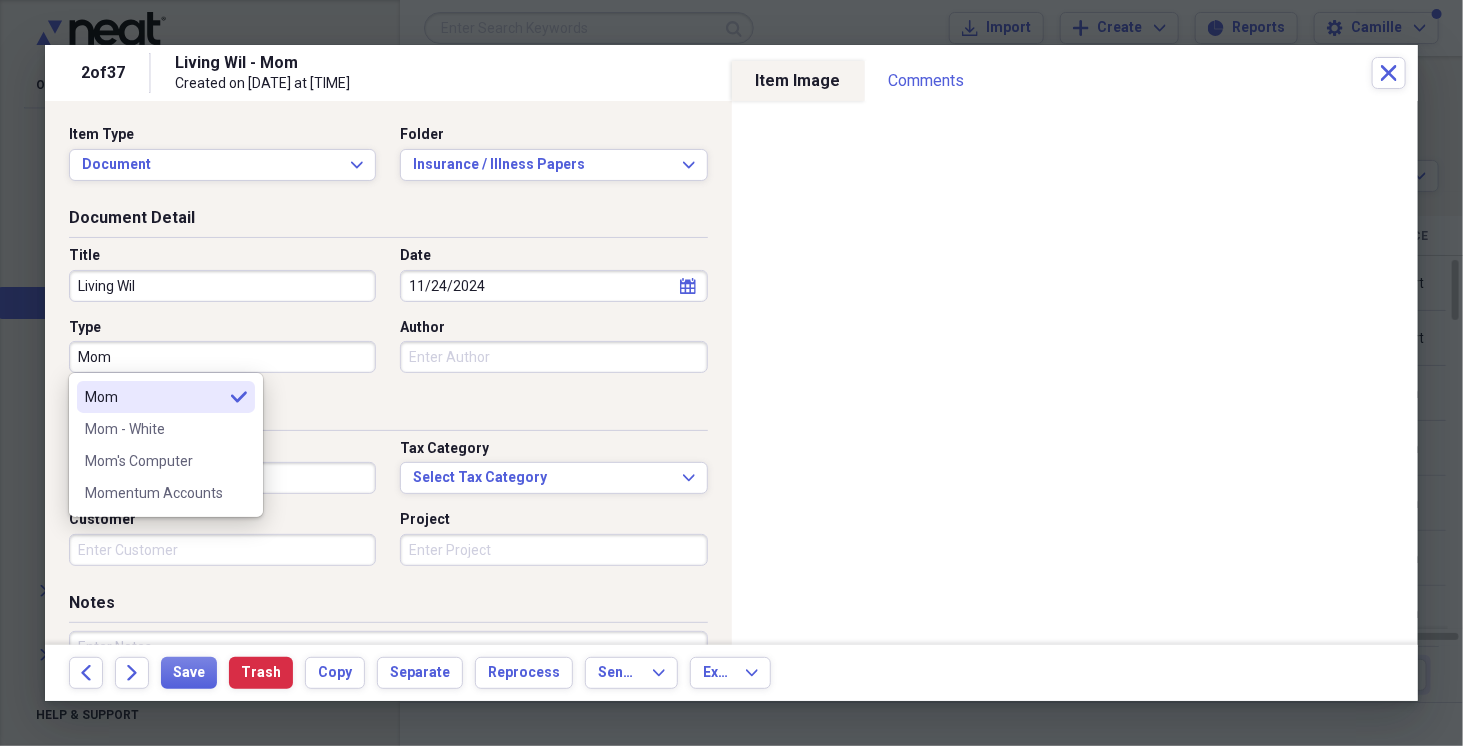 type on "Mom" 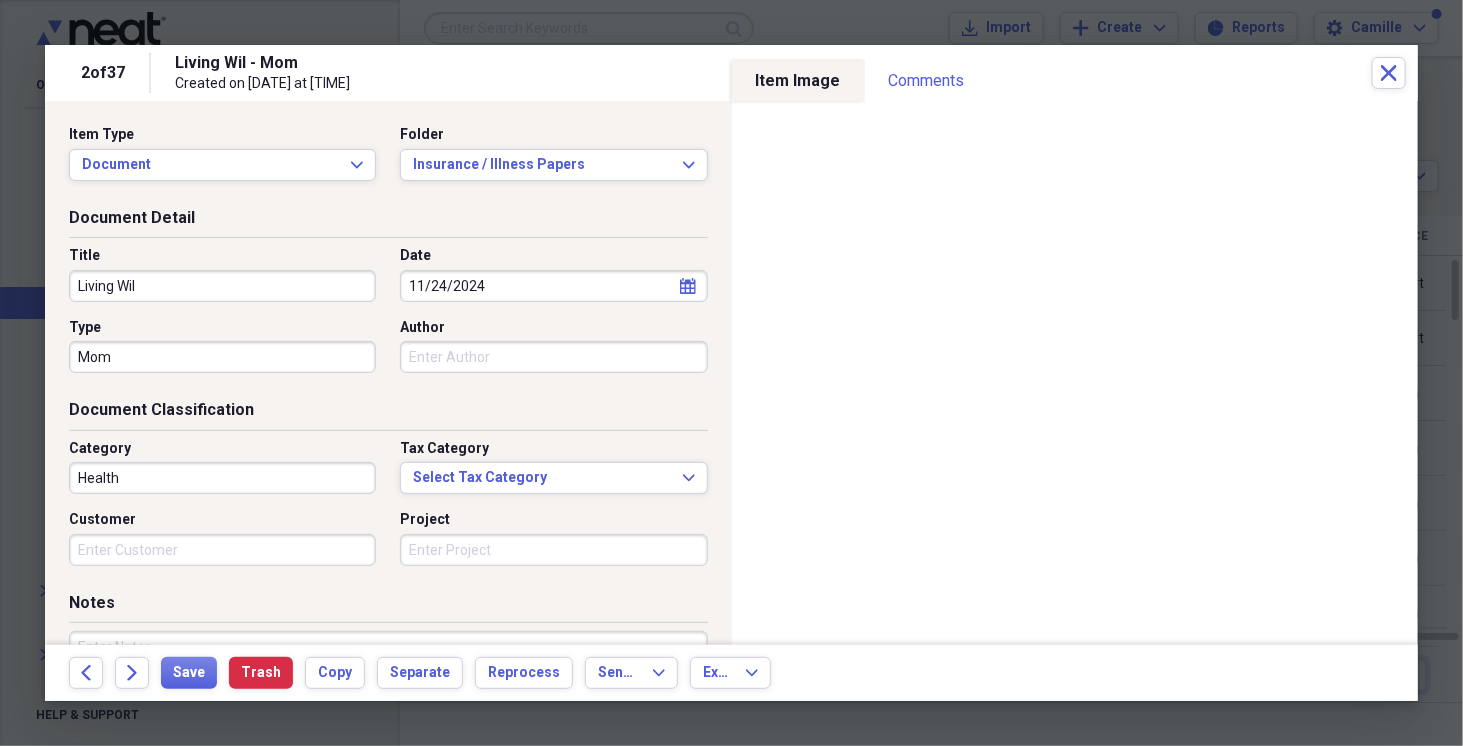 click on "Document Detail Title Living Wil Date 11/24/2024 calendar Calendar Type Mom Author" at bounding box center (388, 303) 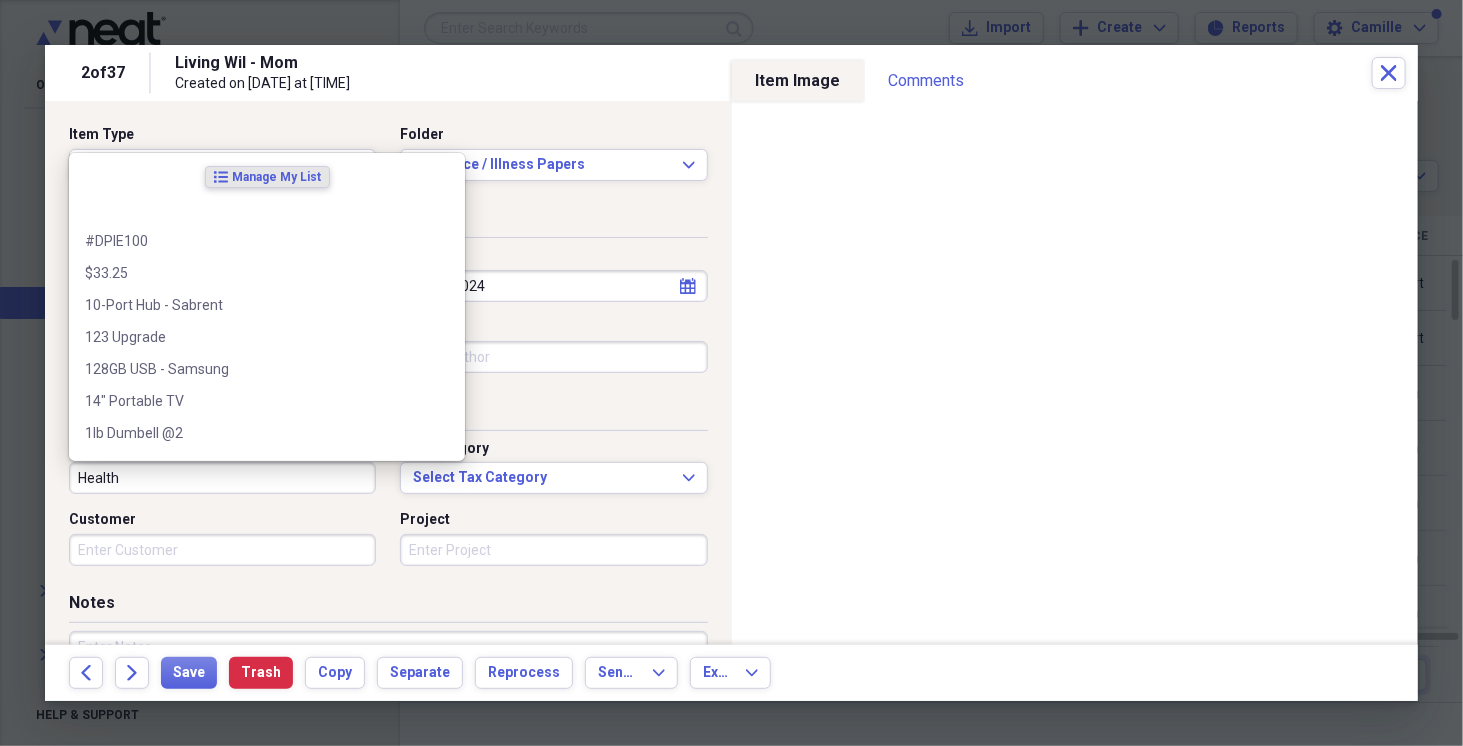 click on "Health" at bounding box center [222, 478] 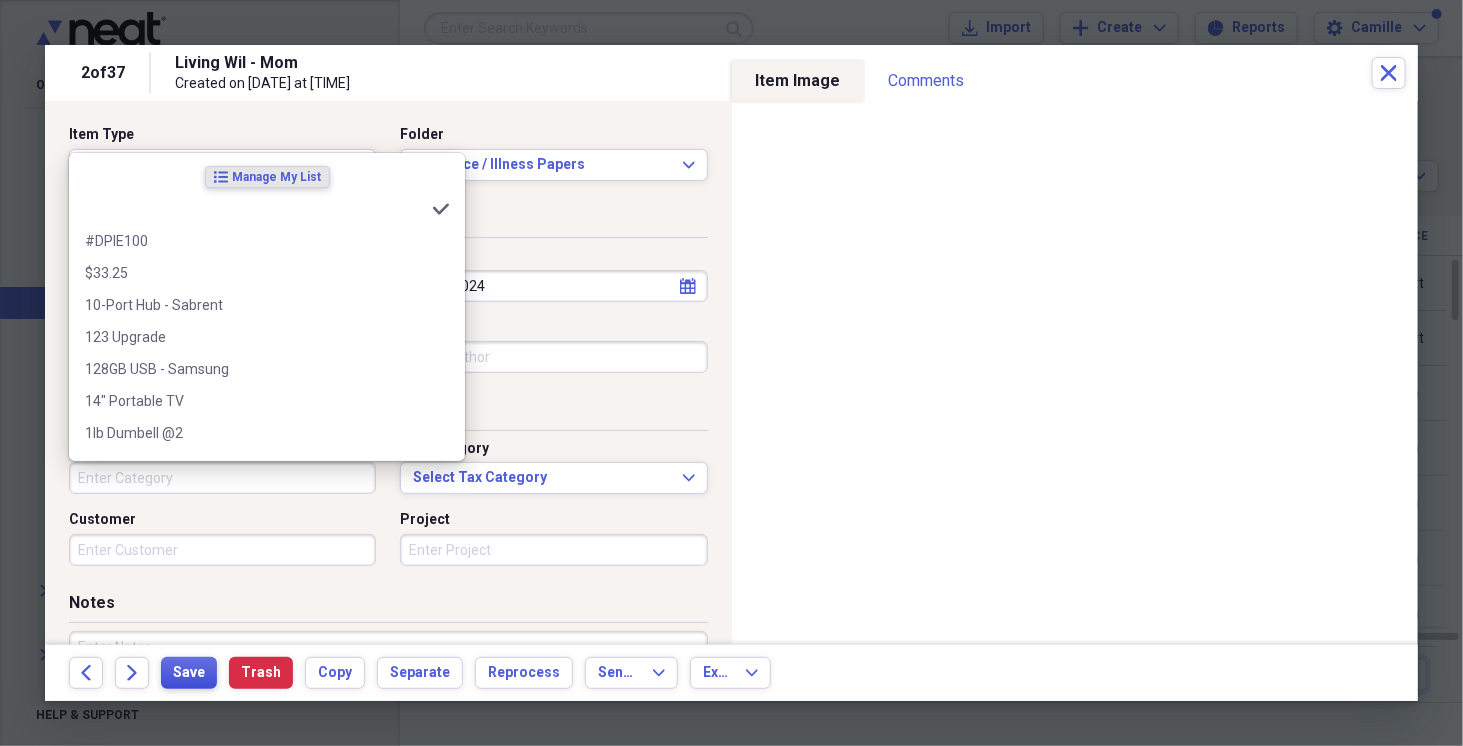 type 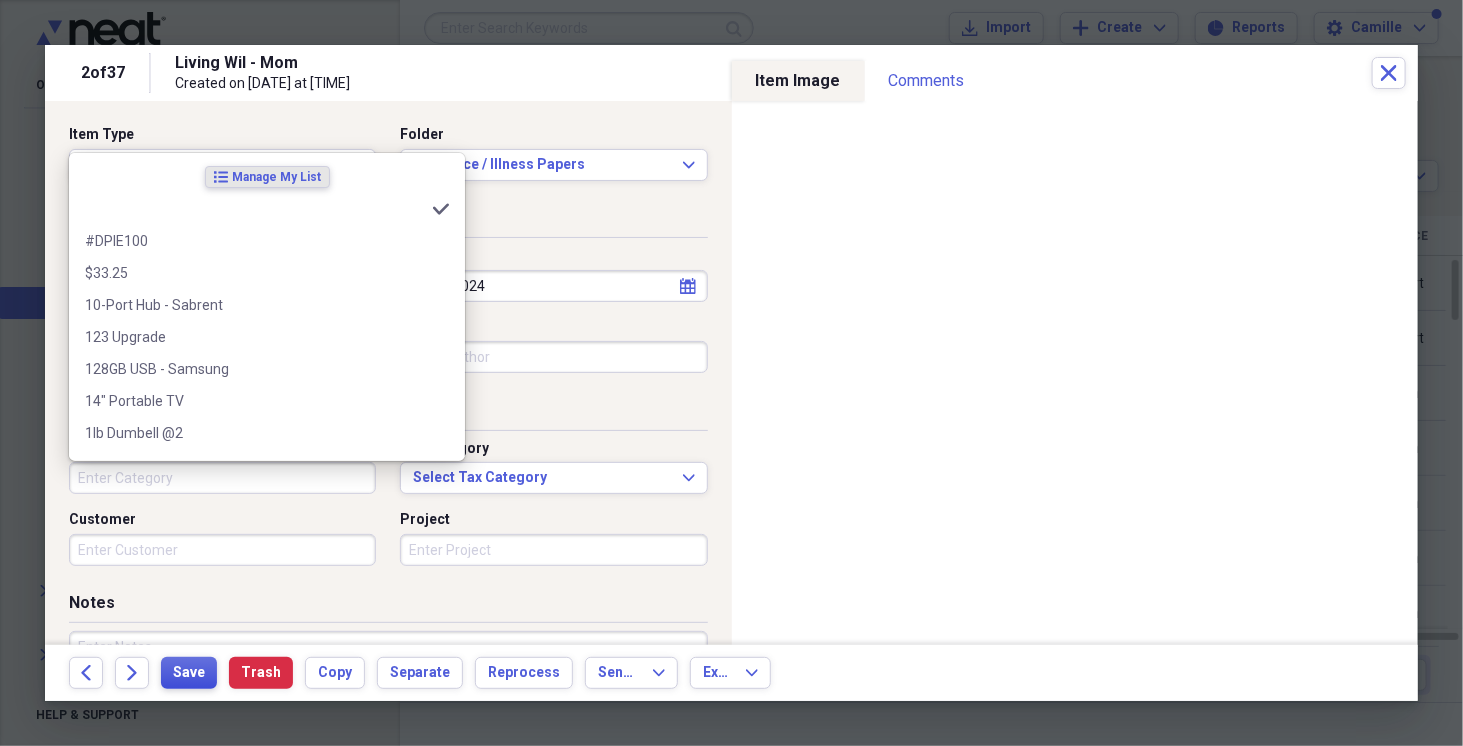 click on "Save" at bounding box center (189, 673) 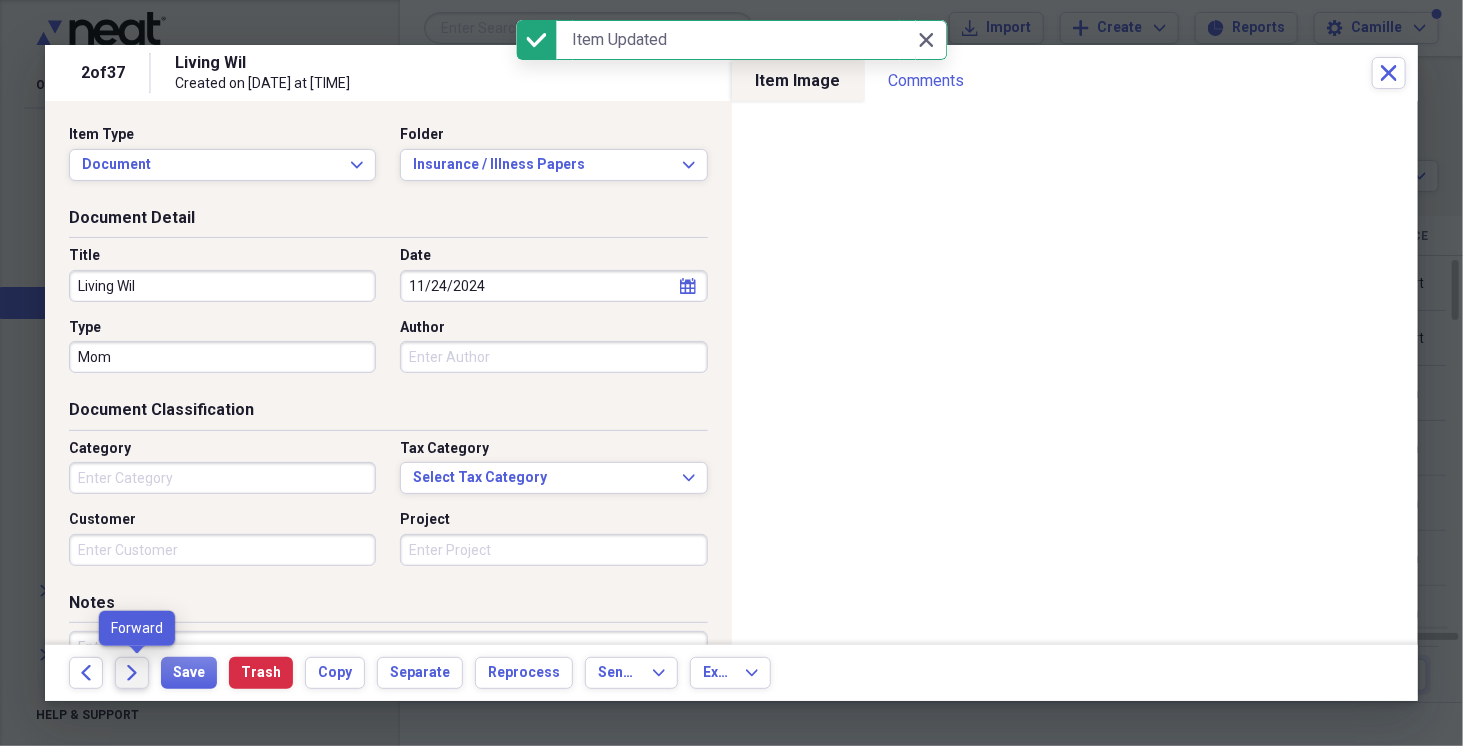 click on "Forward" at bounding box center [132, 673] 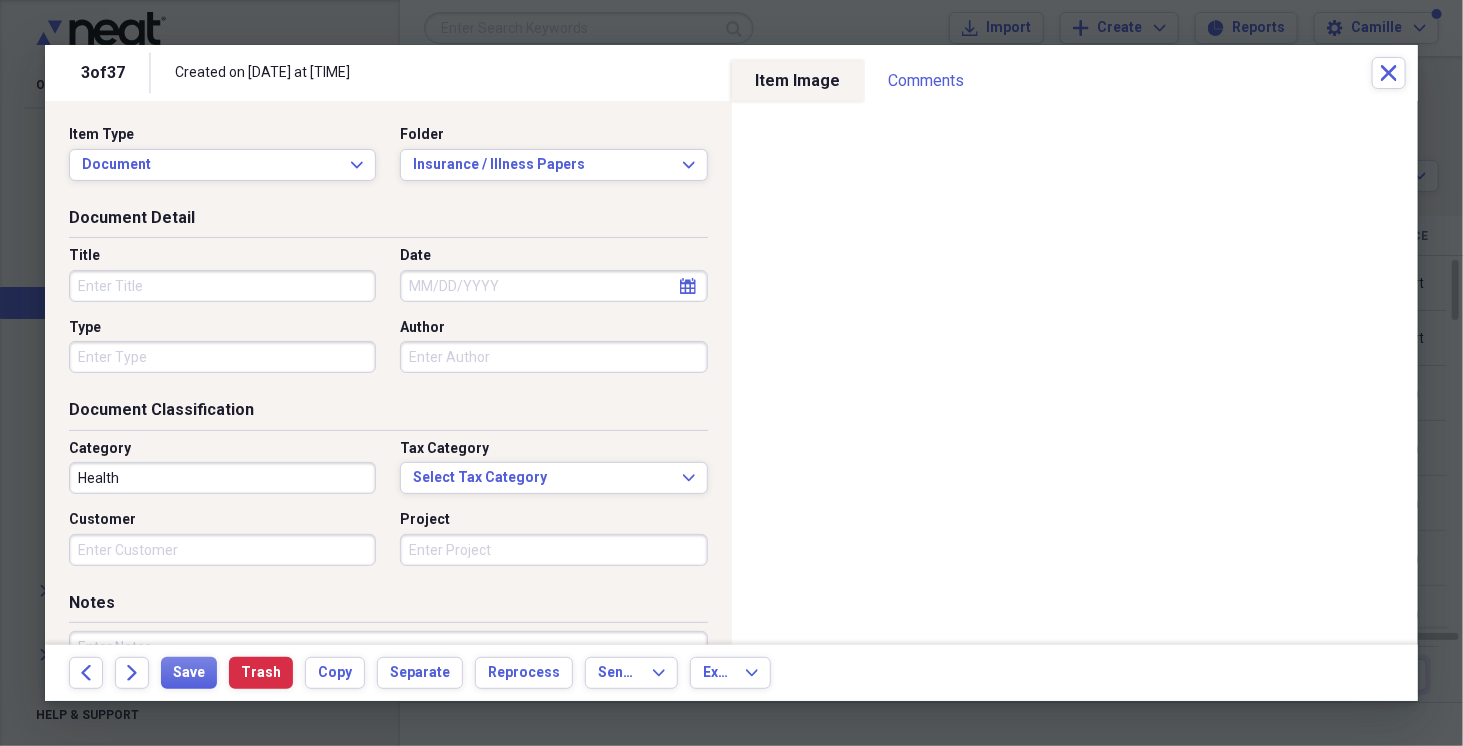 click on "Created on 07/21/2025 at 2:33 pm" at bounding box center (773, 73) 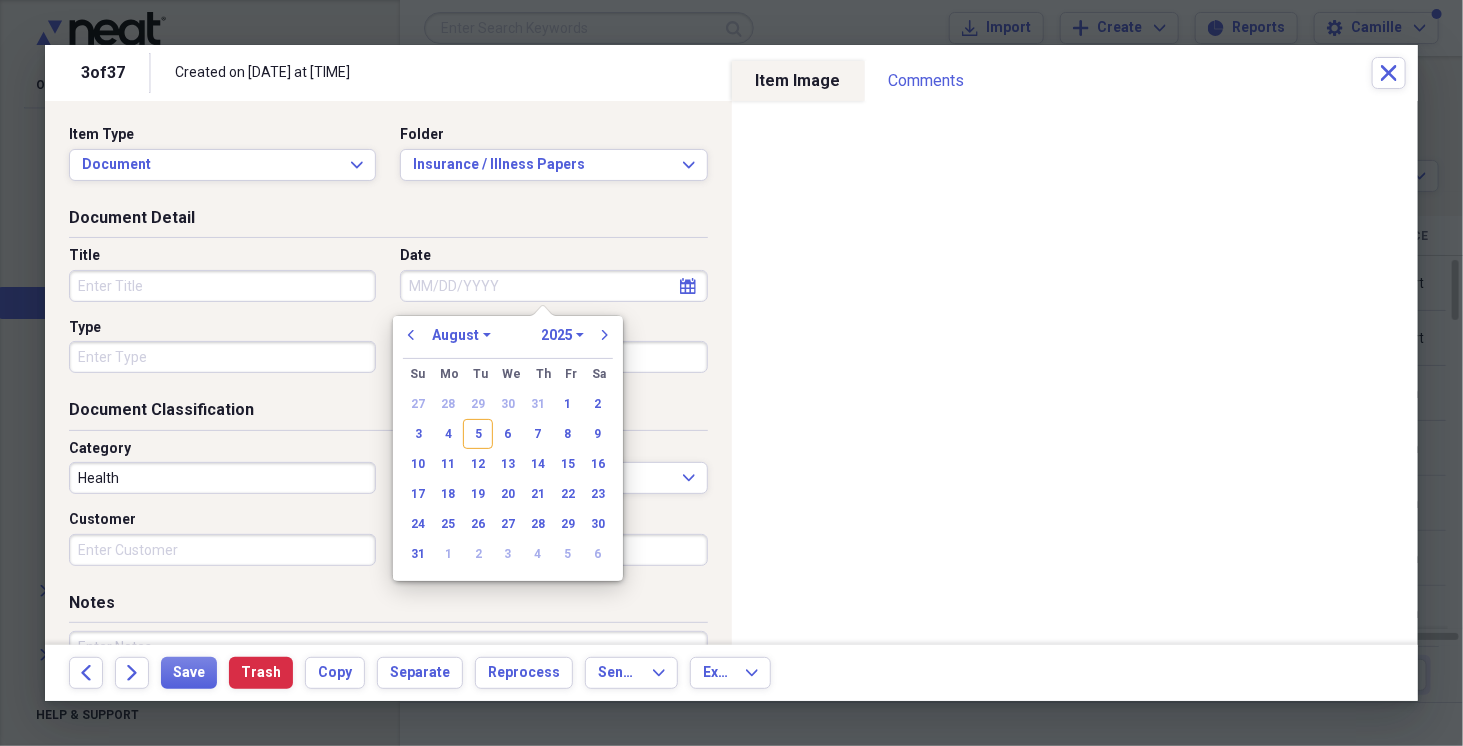 click on "Date" at bounding box center [553, 286] 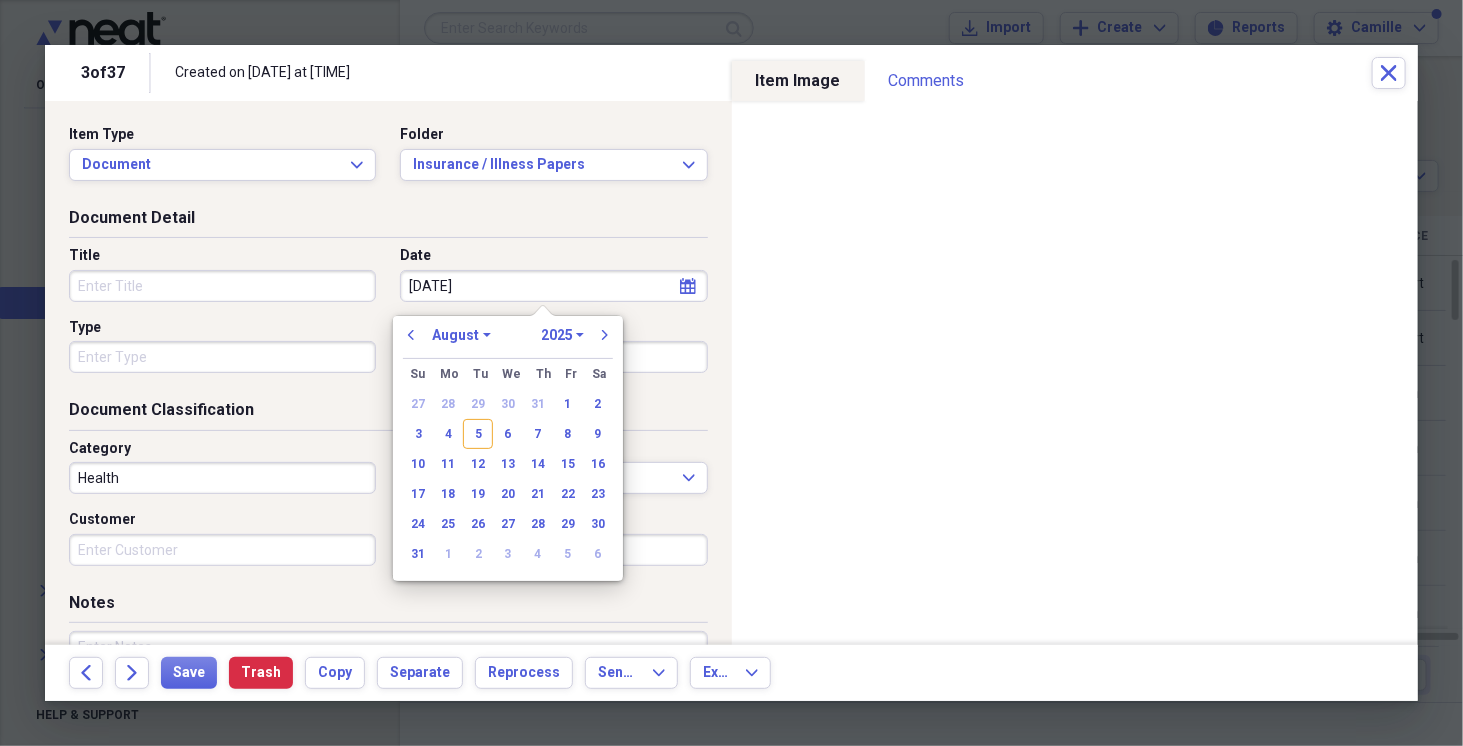 type on "4/7/23" 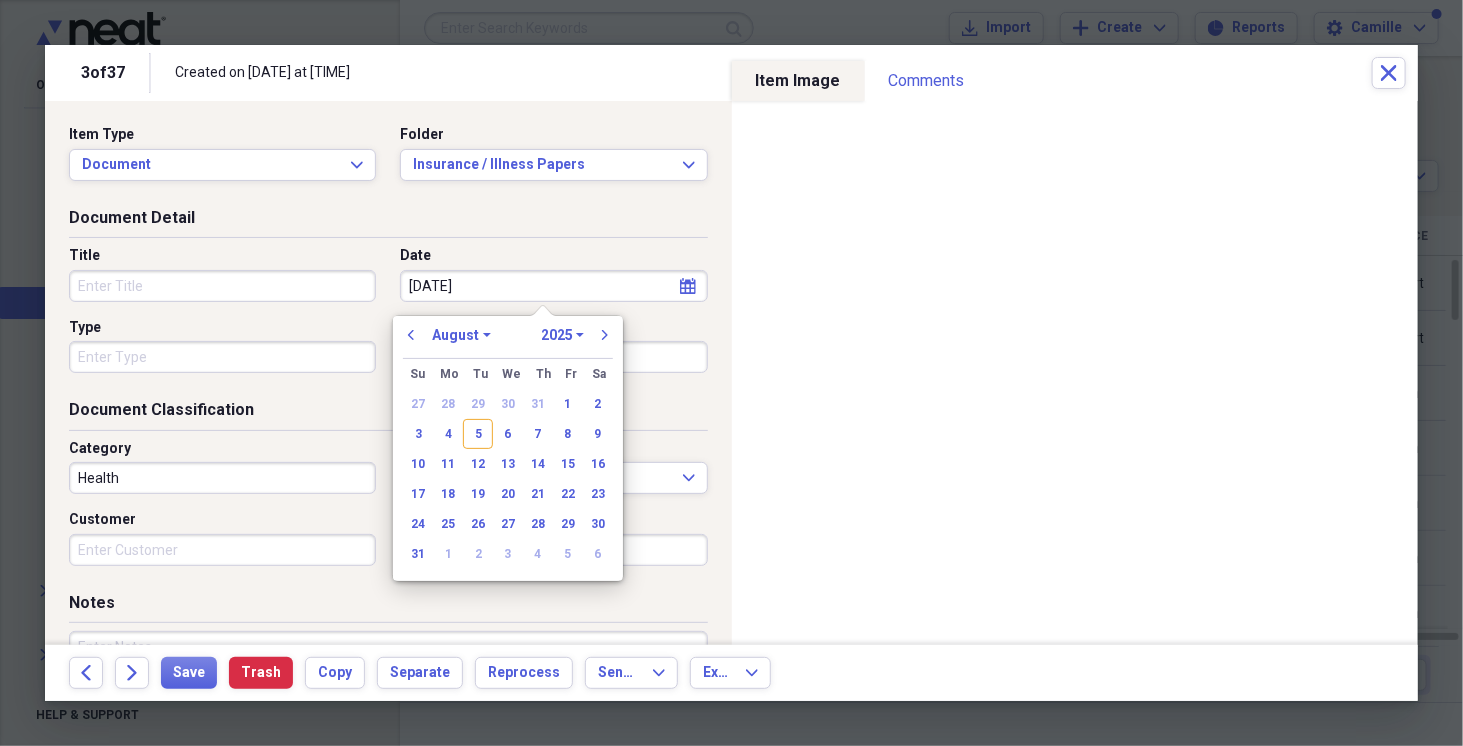 select on "3" 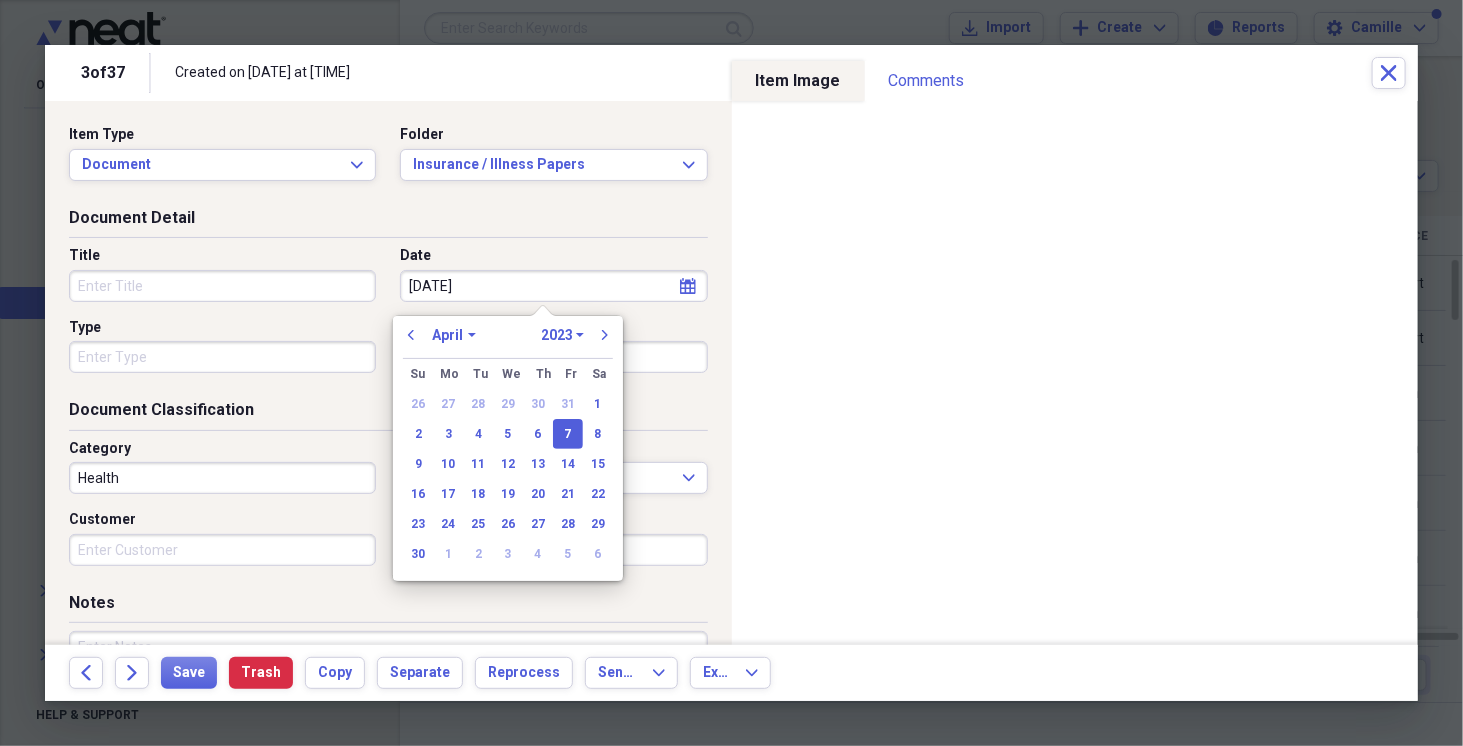 type on "04/07/2023" 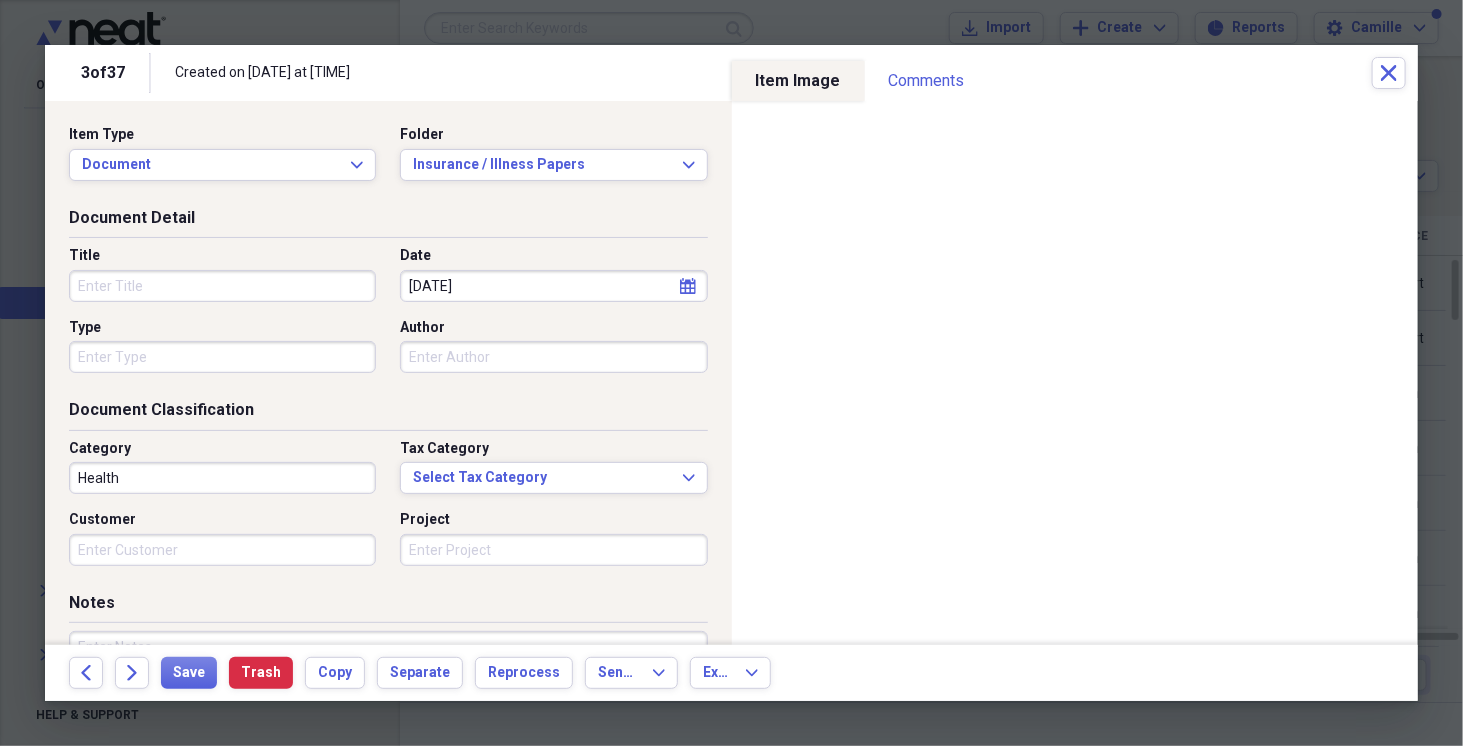 click on "Title" at bounding box center (222, 286) 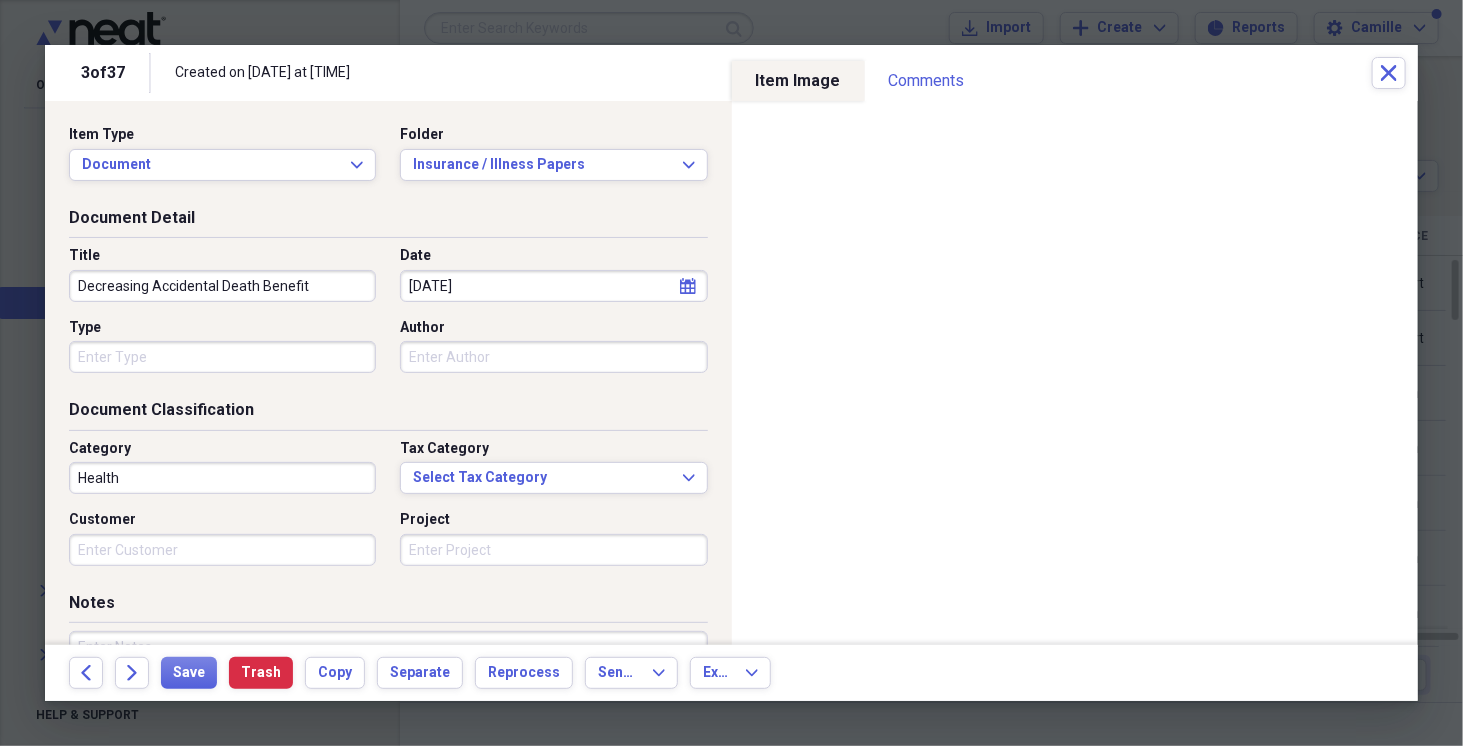 type on "Decreasing Accidental Death Benefit" 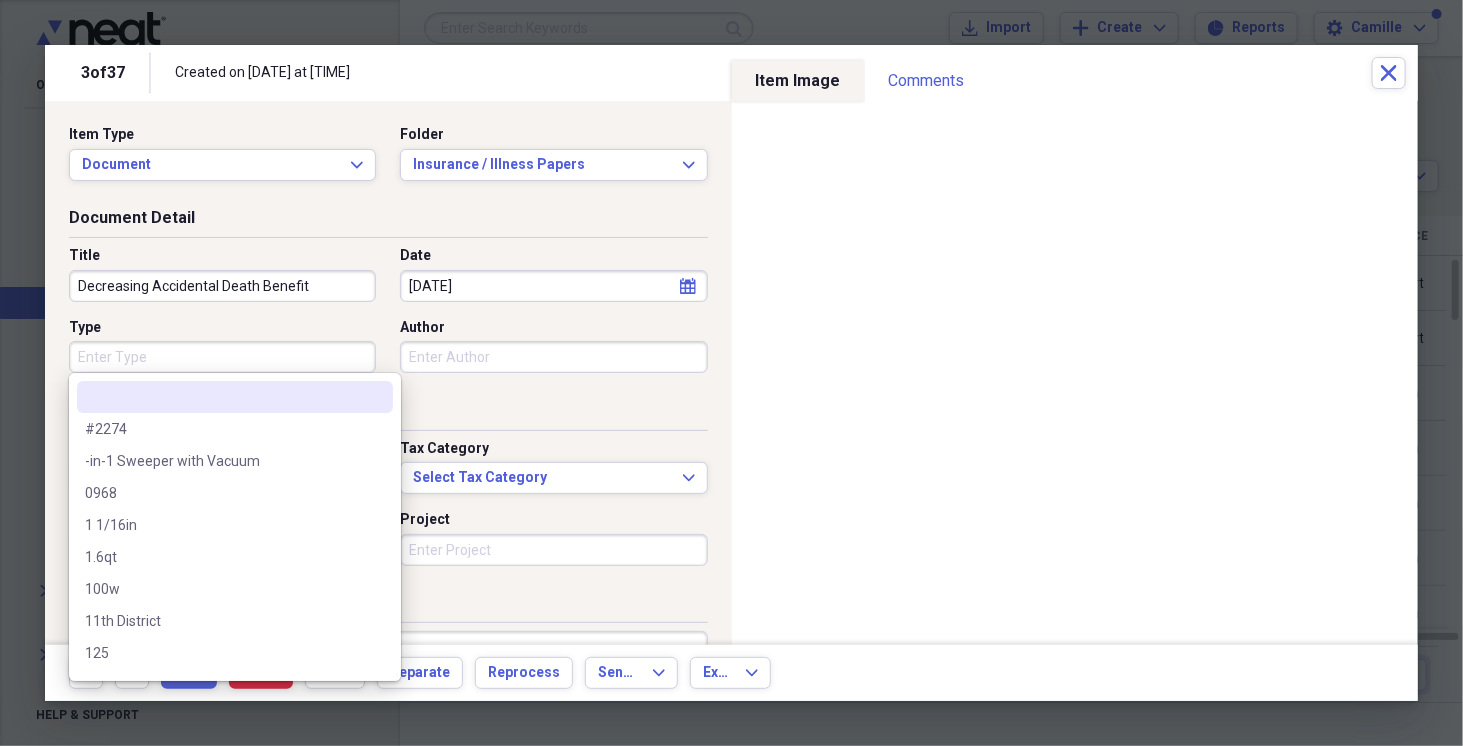 click on "Type" at bounding box center [222, 357] 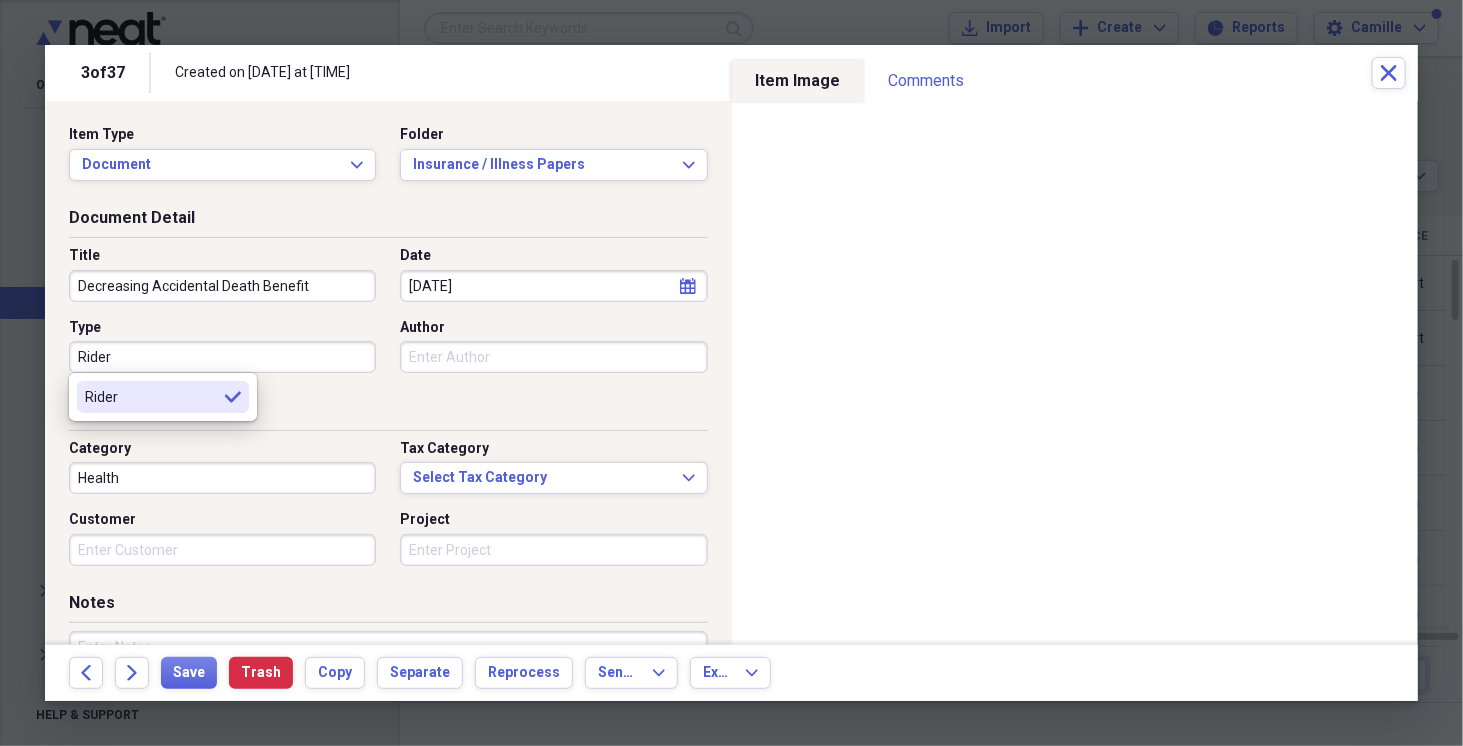 type on "Rider" 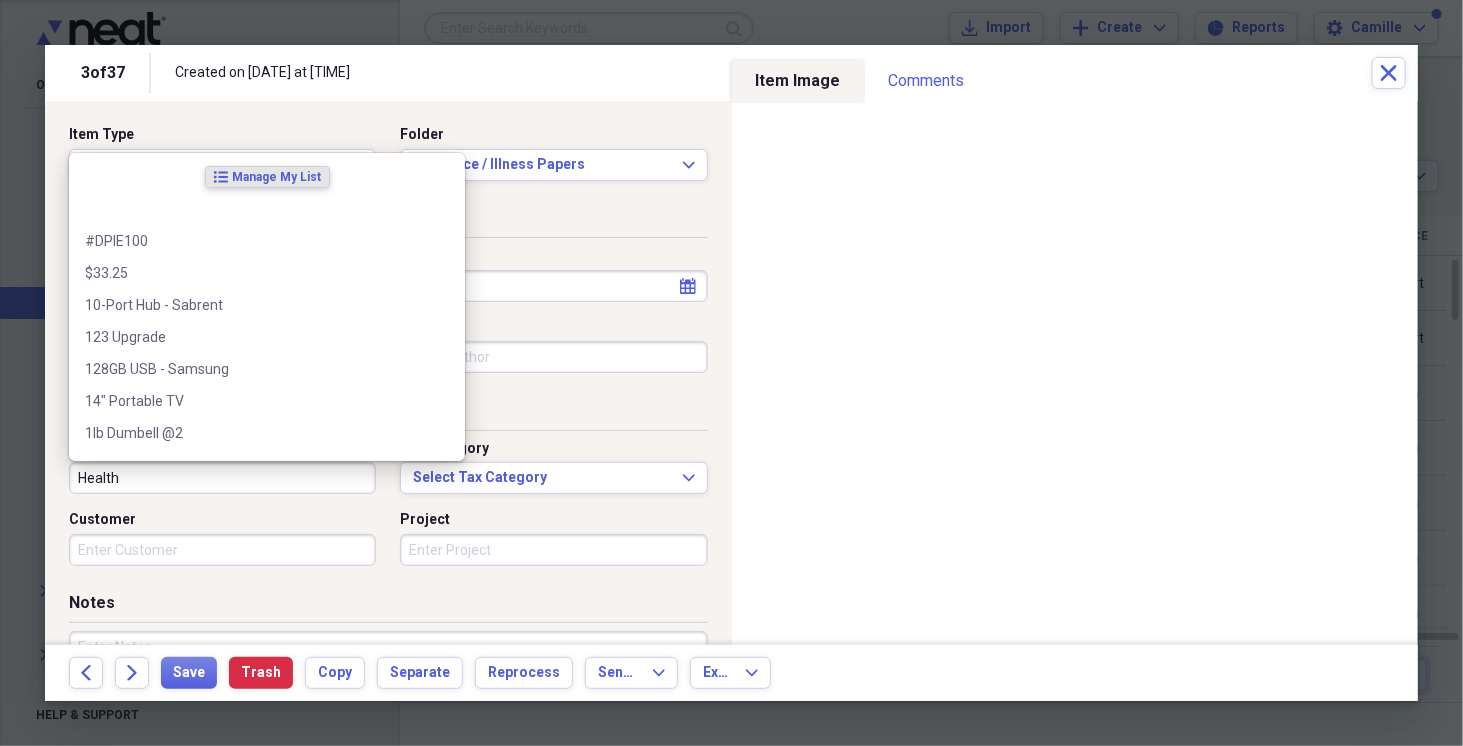 click on "Health" at bounding box center [222, 478] 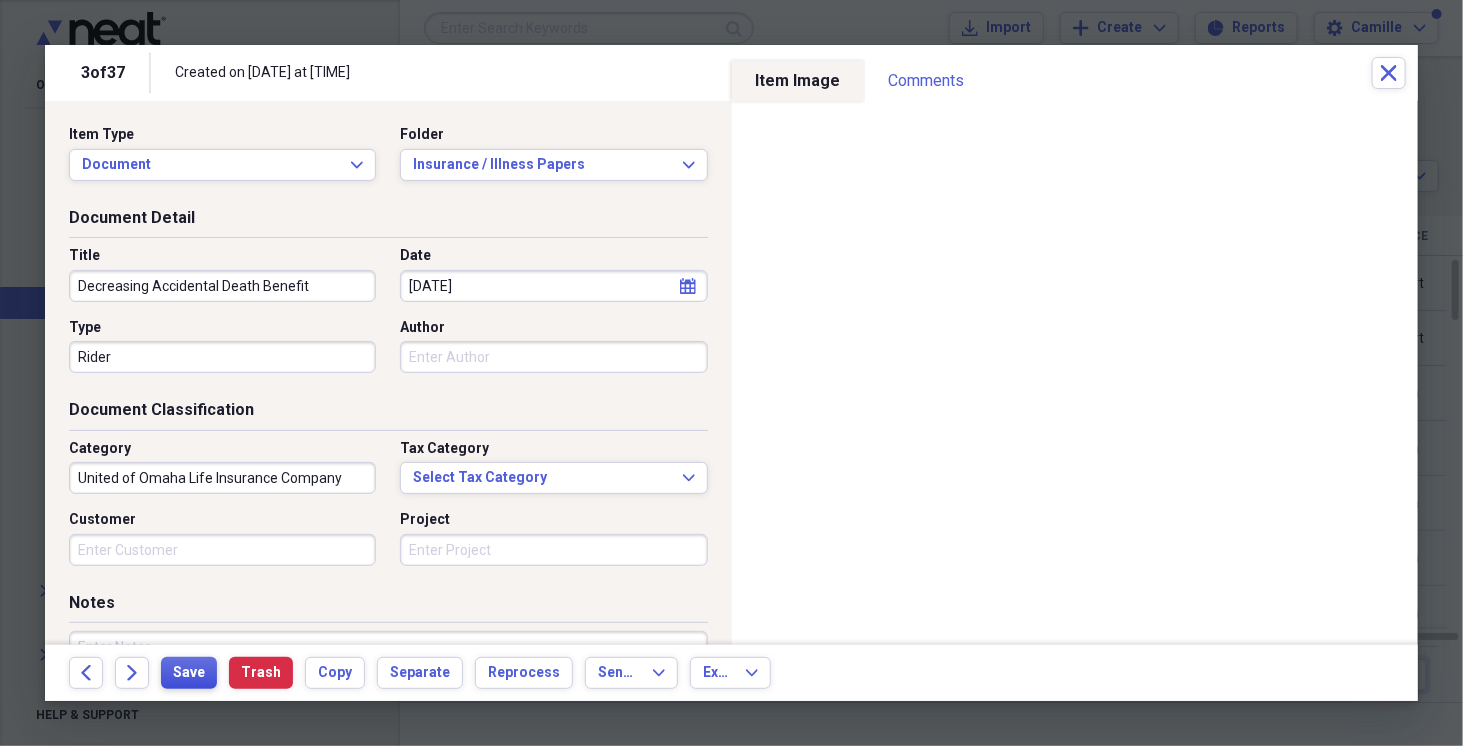 type on "United of Omaha Life Insurance Company" 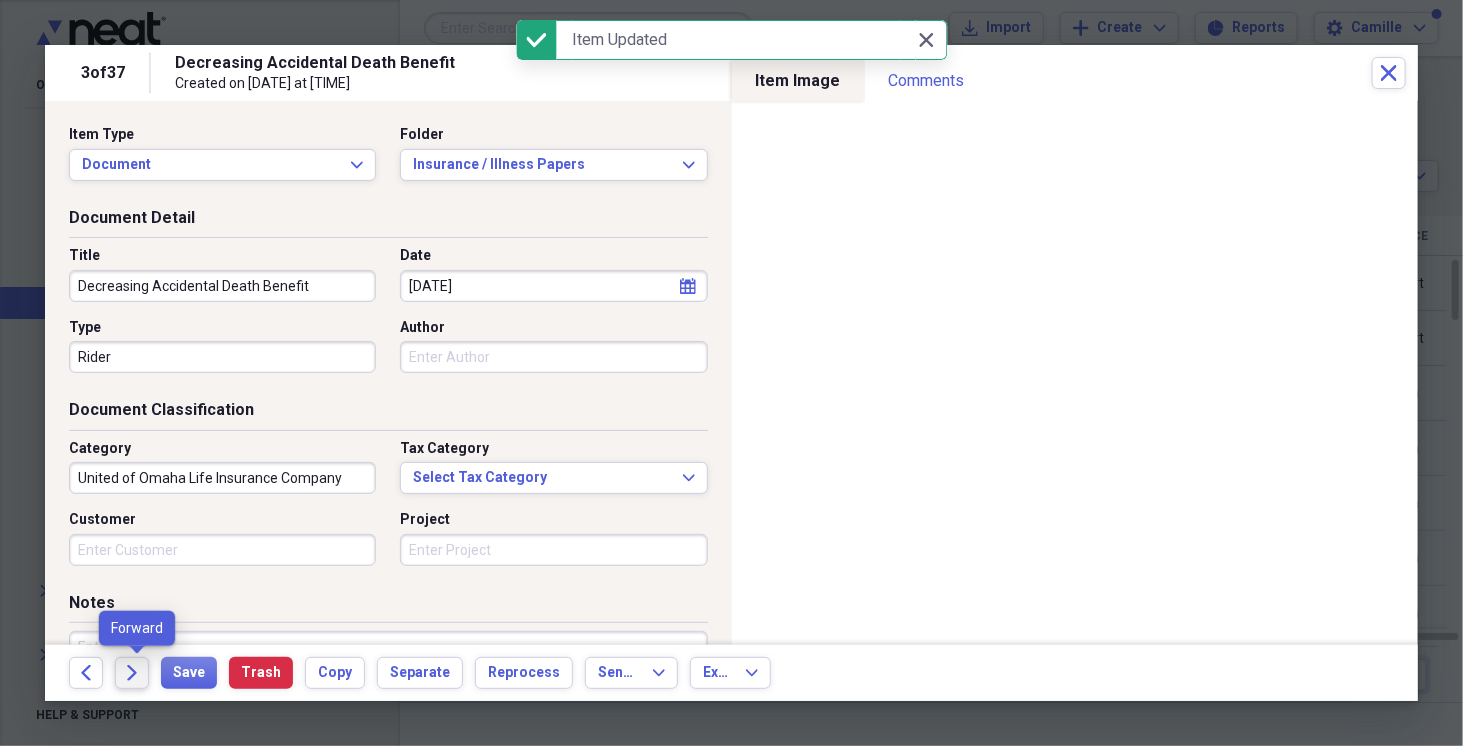 click 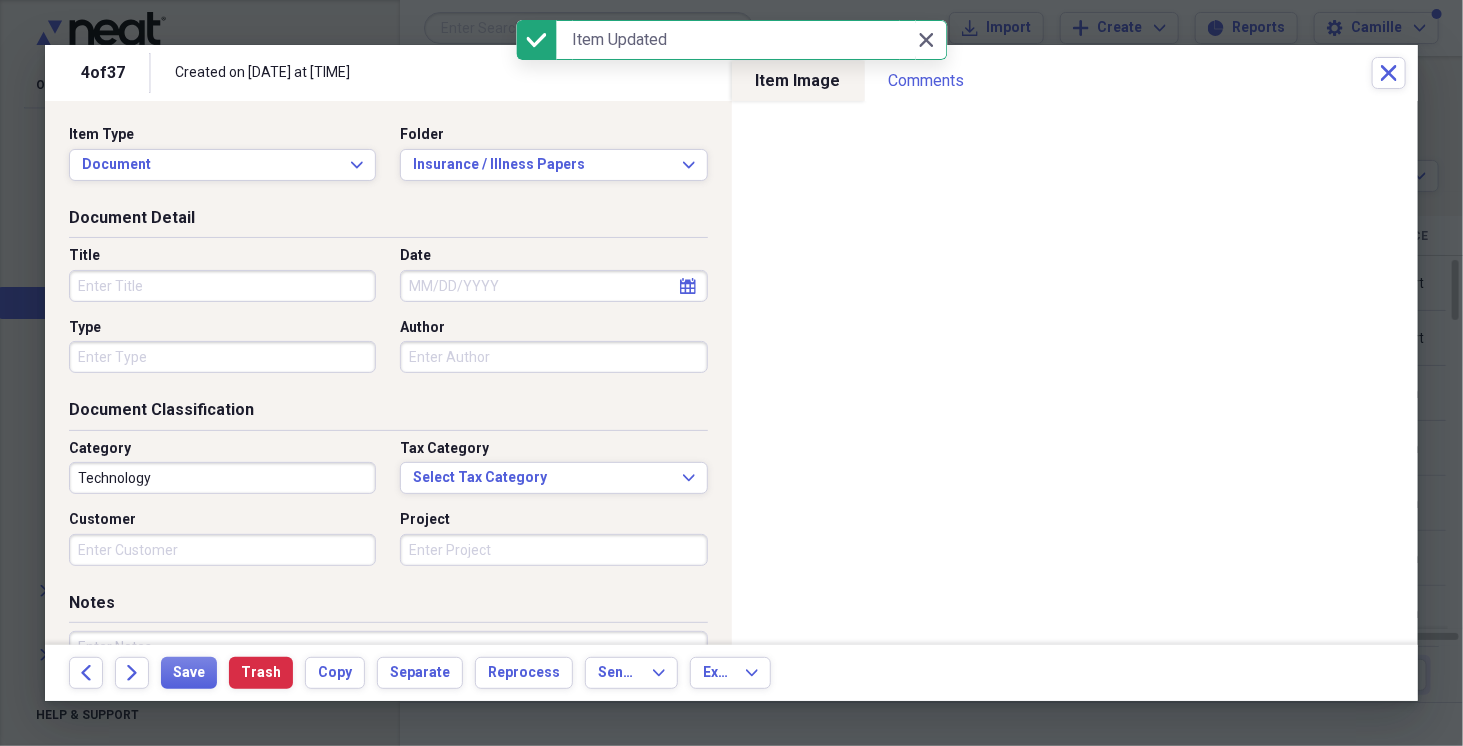 click on "Title" at bounding box center [222, 286] 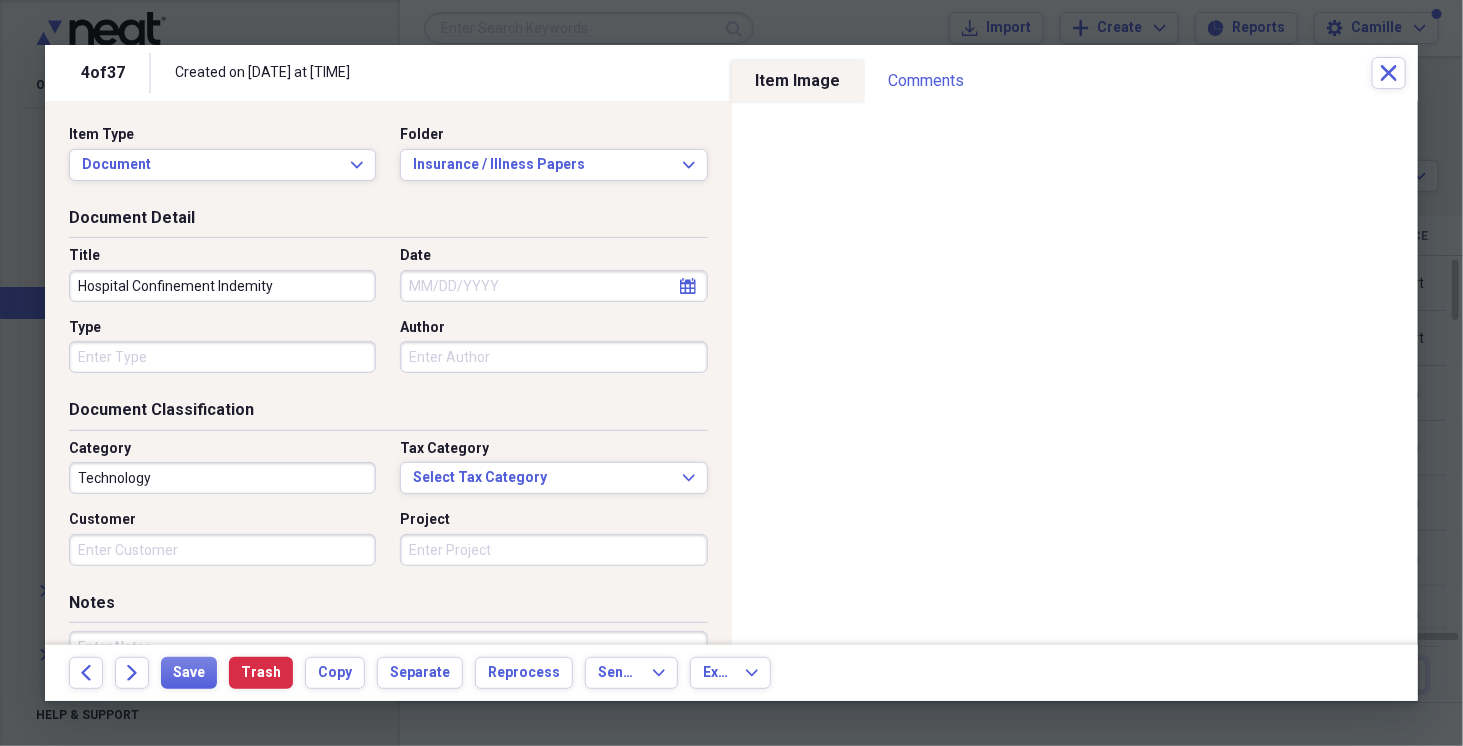 type on "Hospital Confinement Indemity" 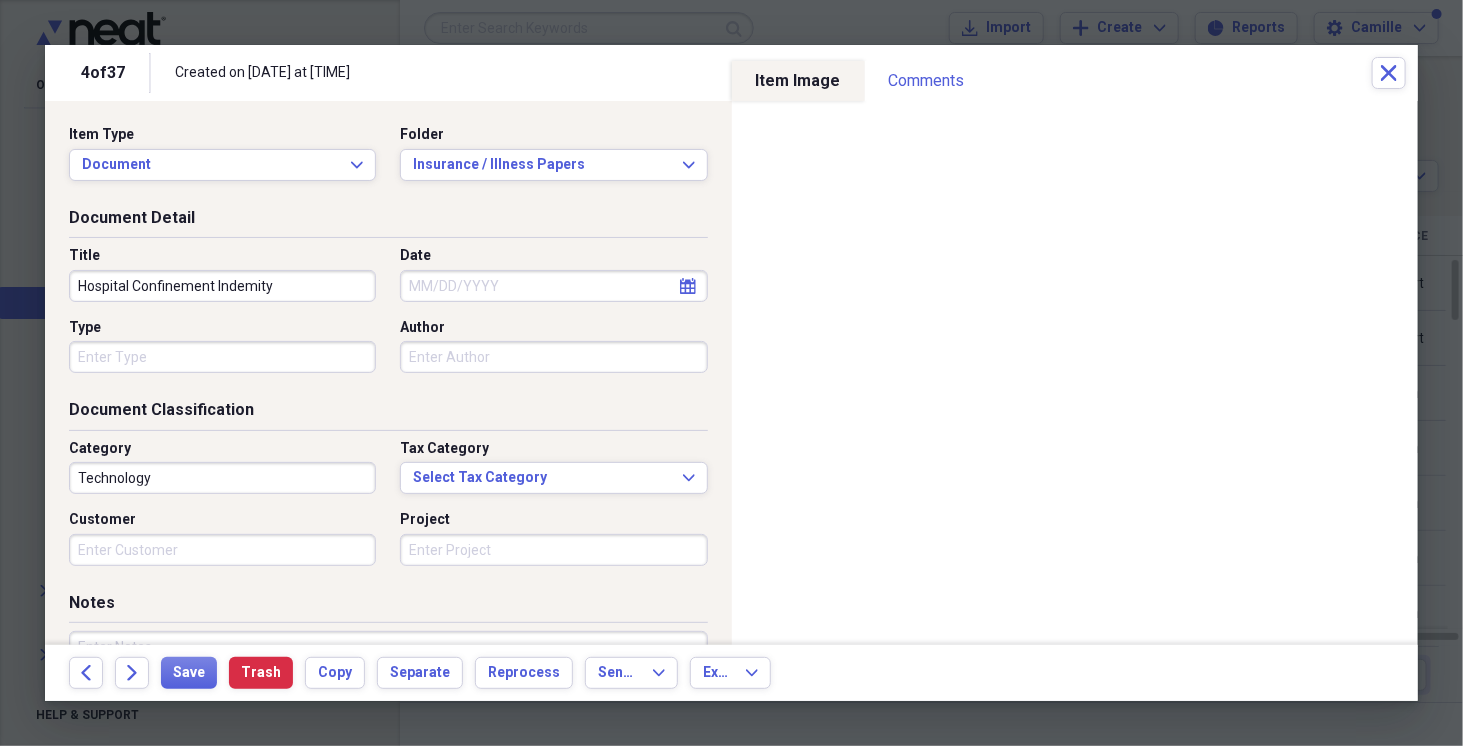 select on "7" 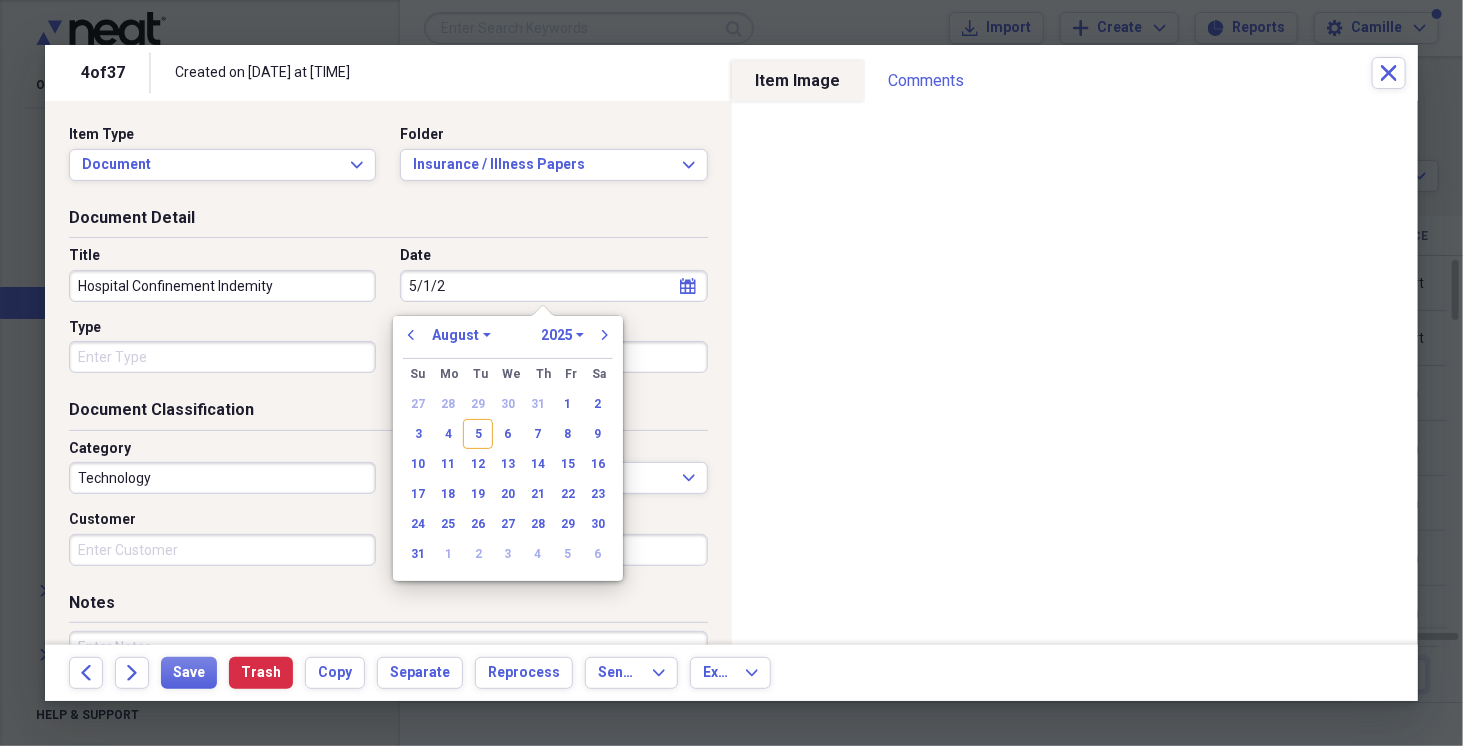 type on "5/1/24" 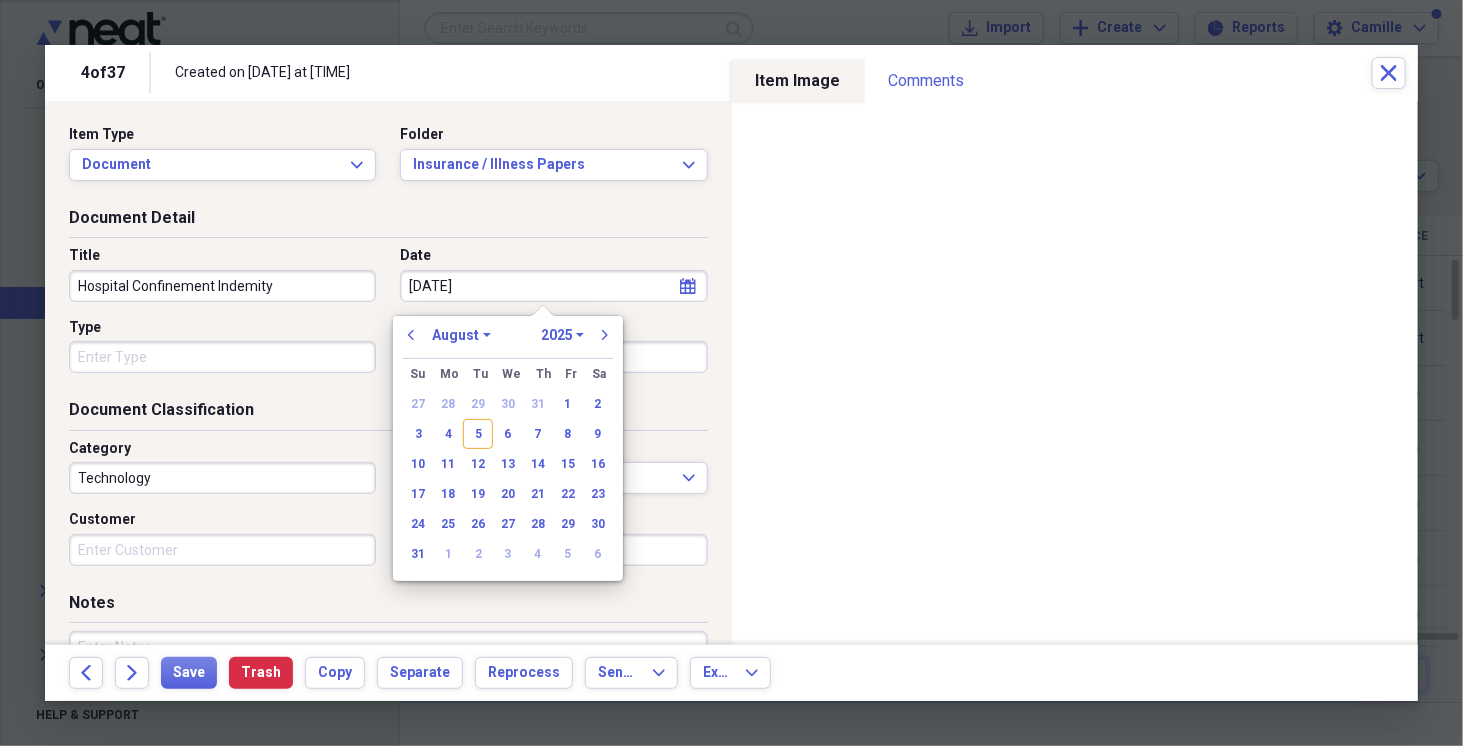 select on "4" 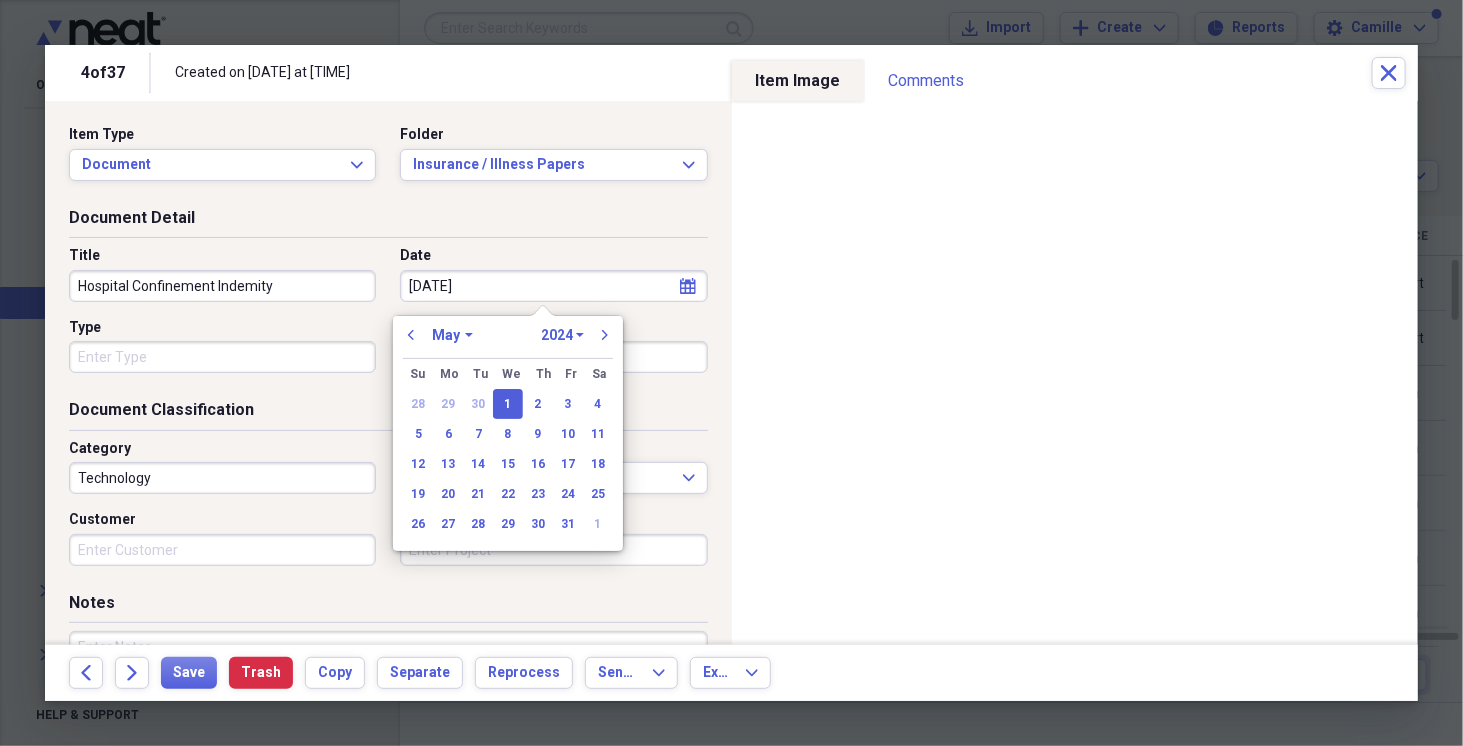 type on "05/01/2024" 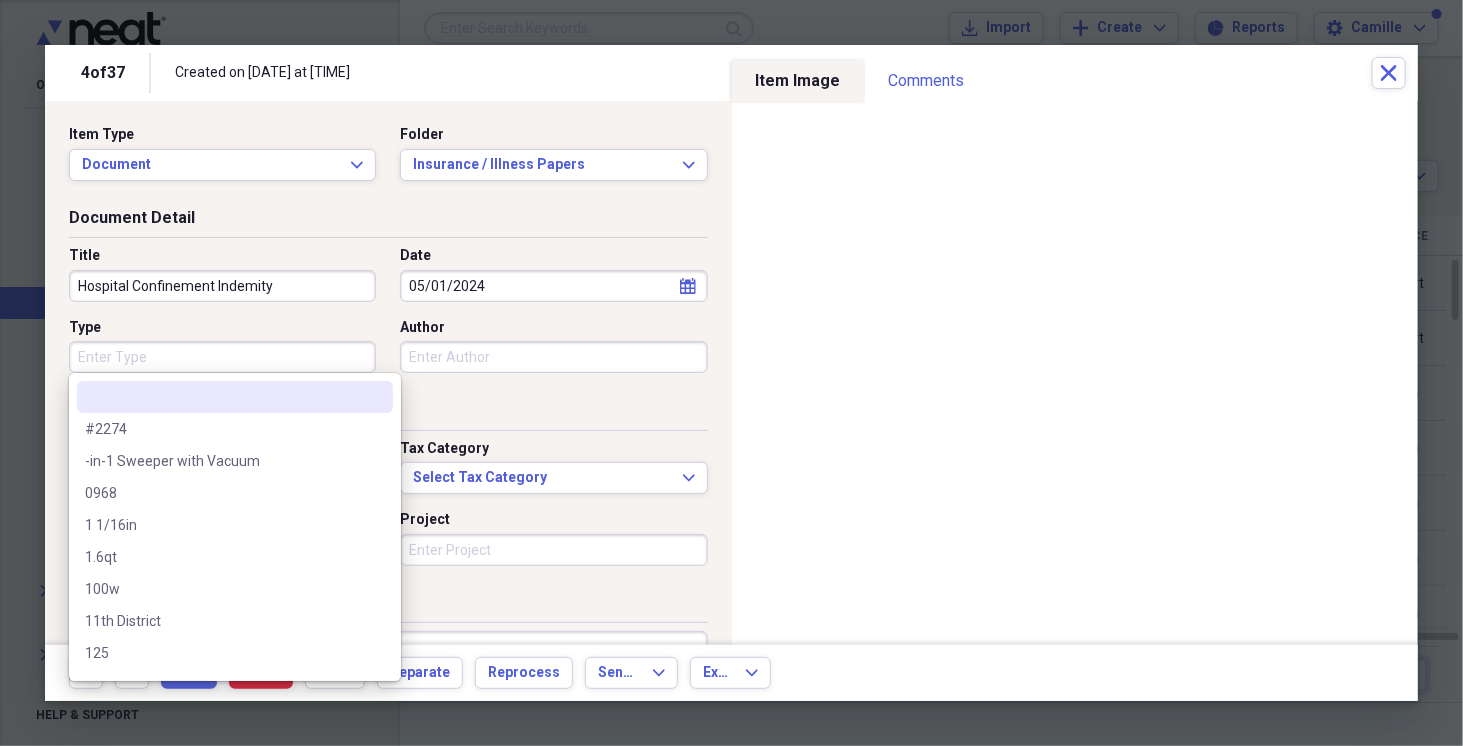click on "Type" at bounding box center (222, 357) 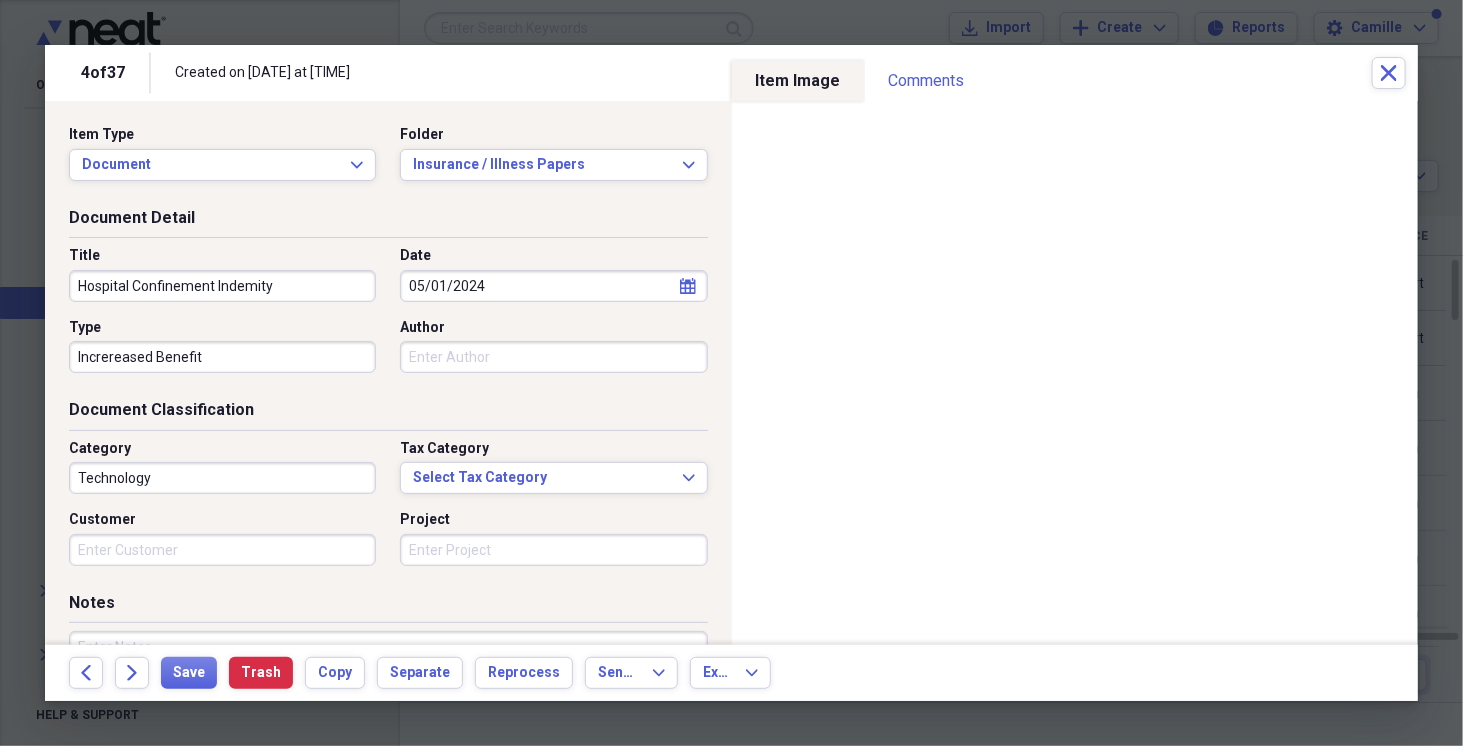 type on "Increreased Benefit" 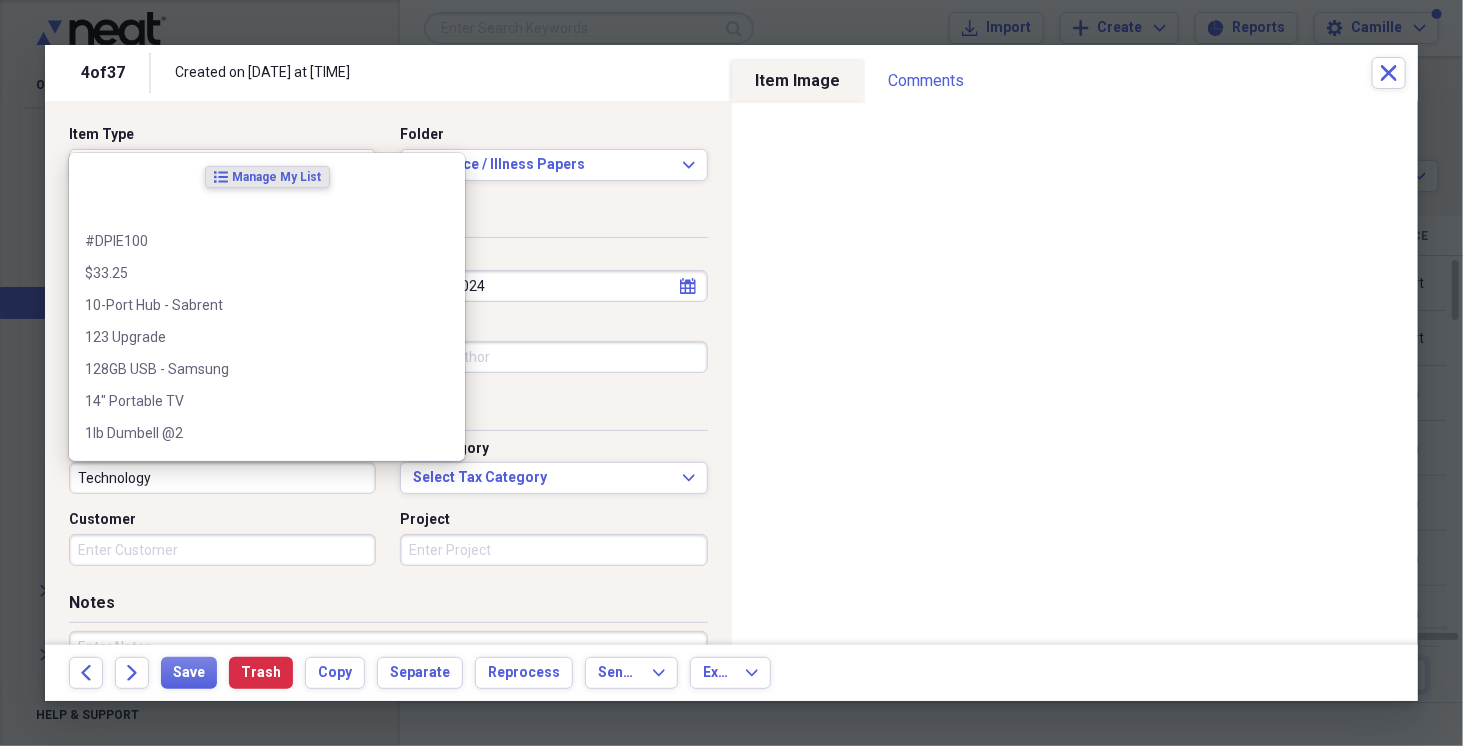 click on "Technology" at bounding box center [222, 478] 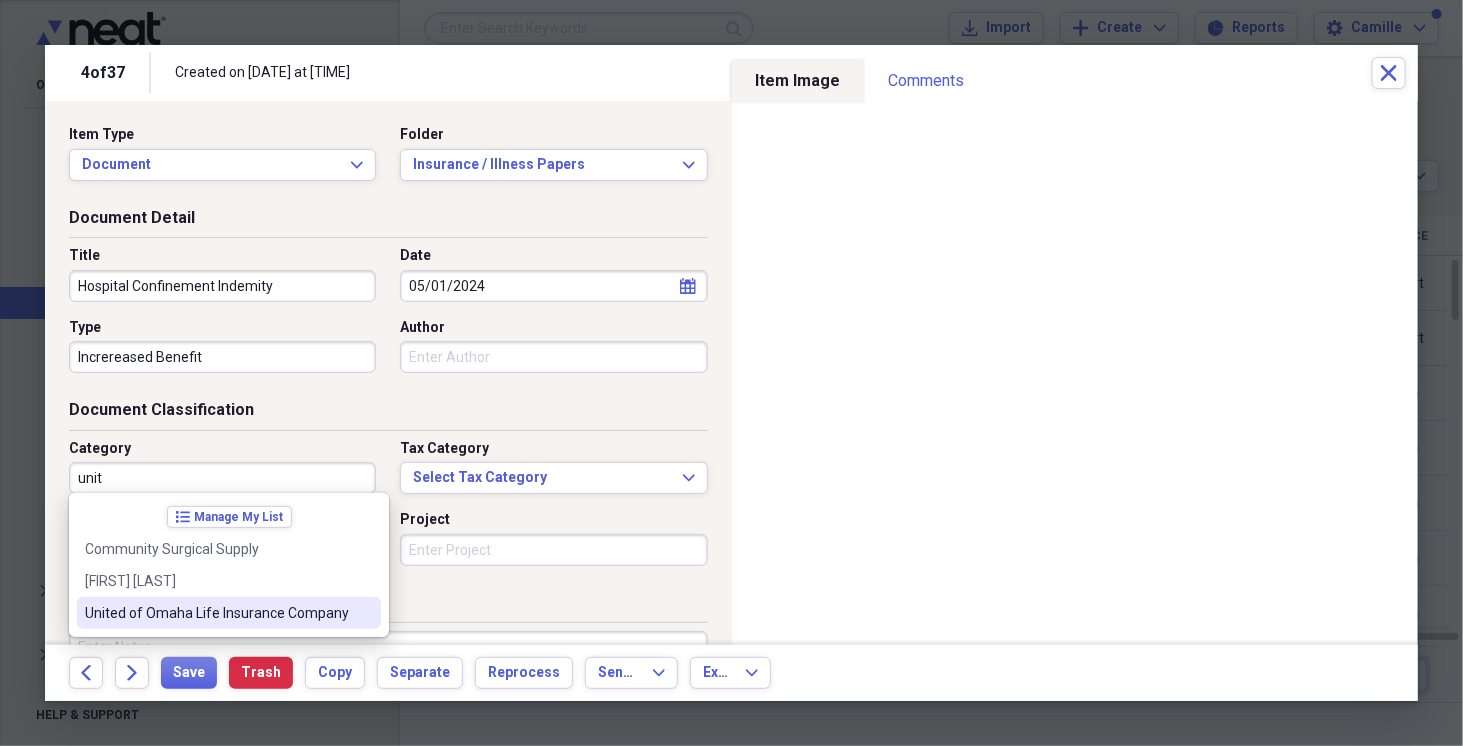 click on "United of Omaha Life Insurance Company" at bounding box center [229, 613] 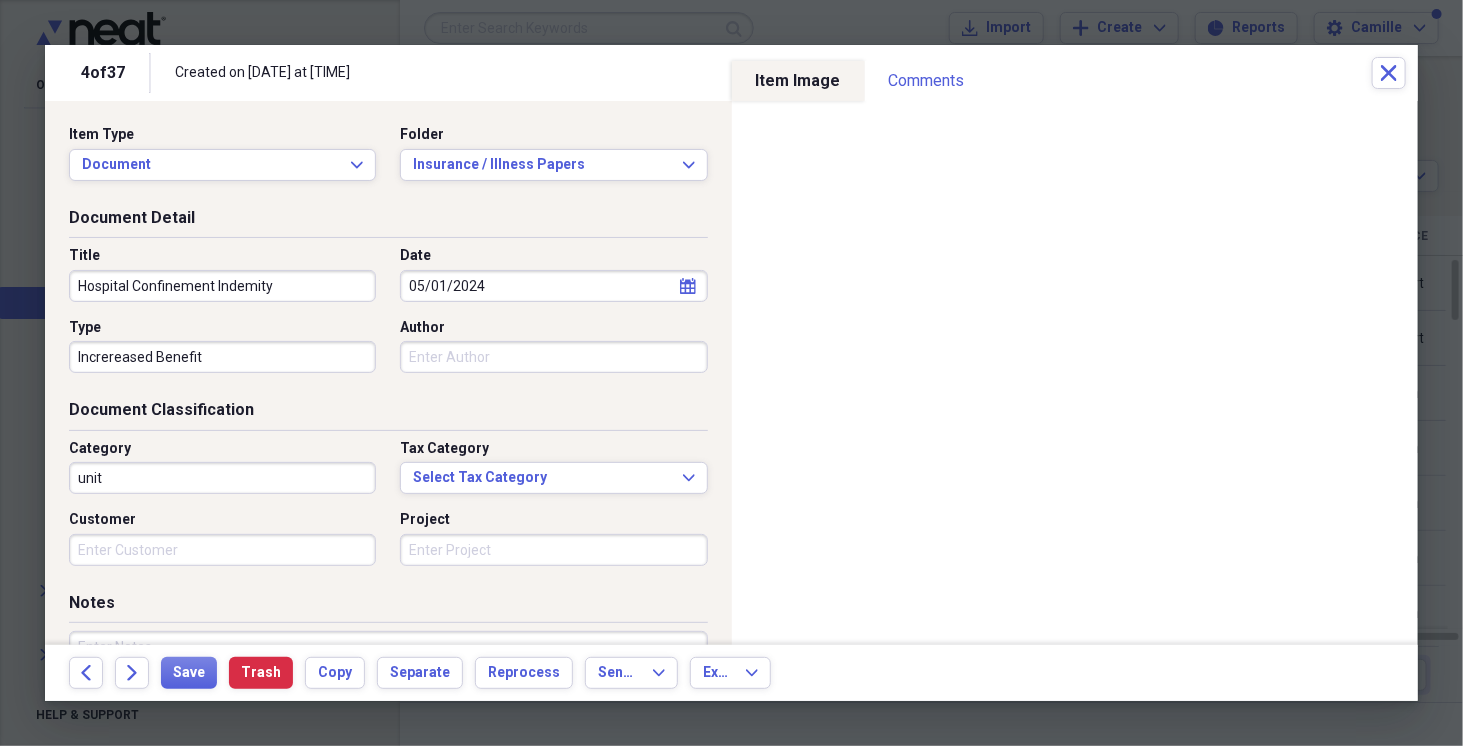 type on "United of Omaha Life Insurance Company" 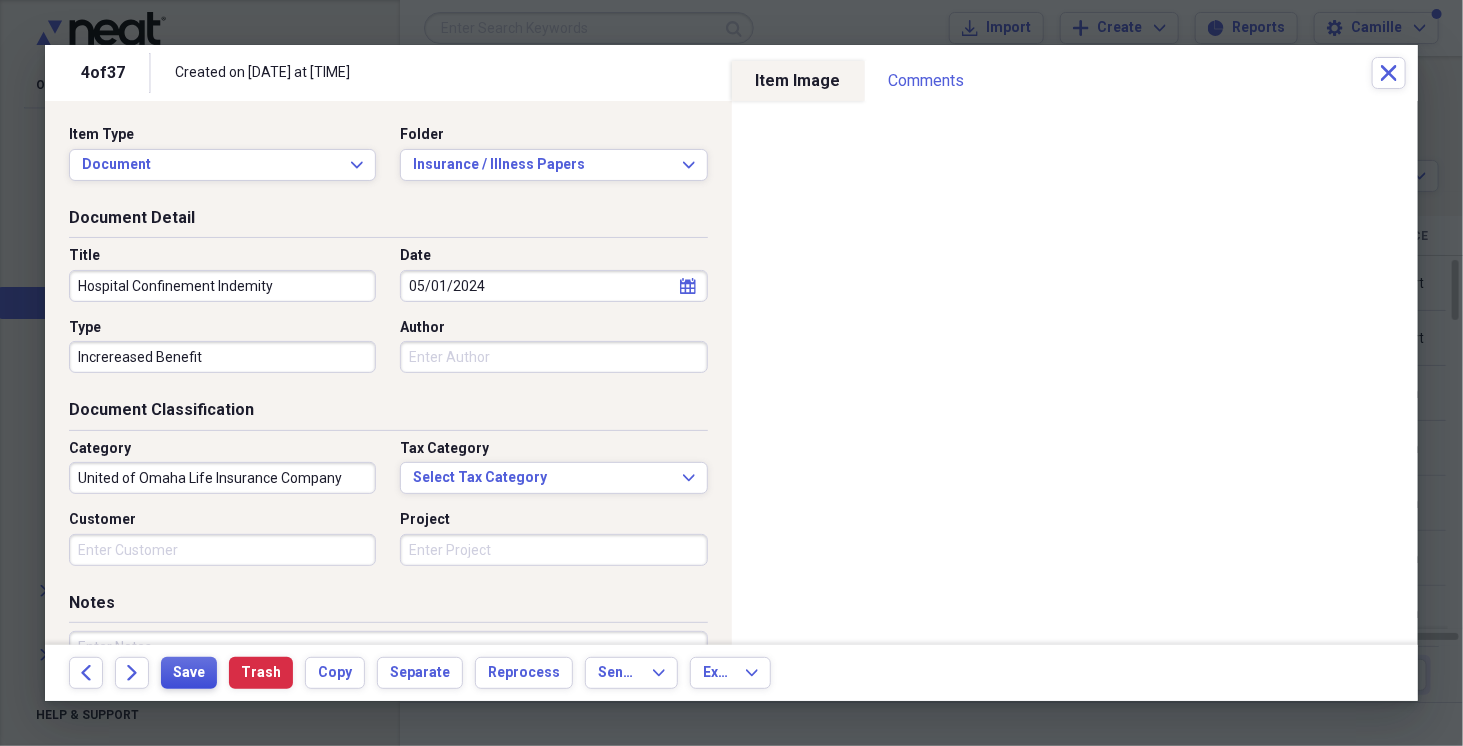 click on "Save" at bounding box center (189, 673) 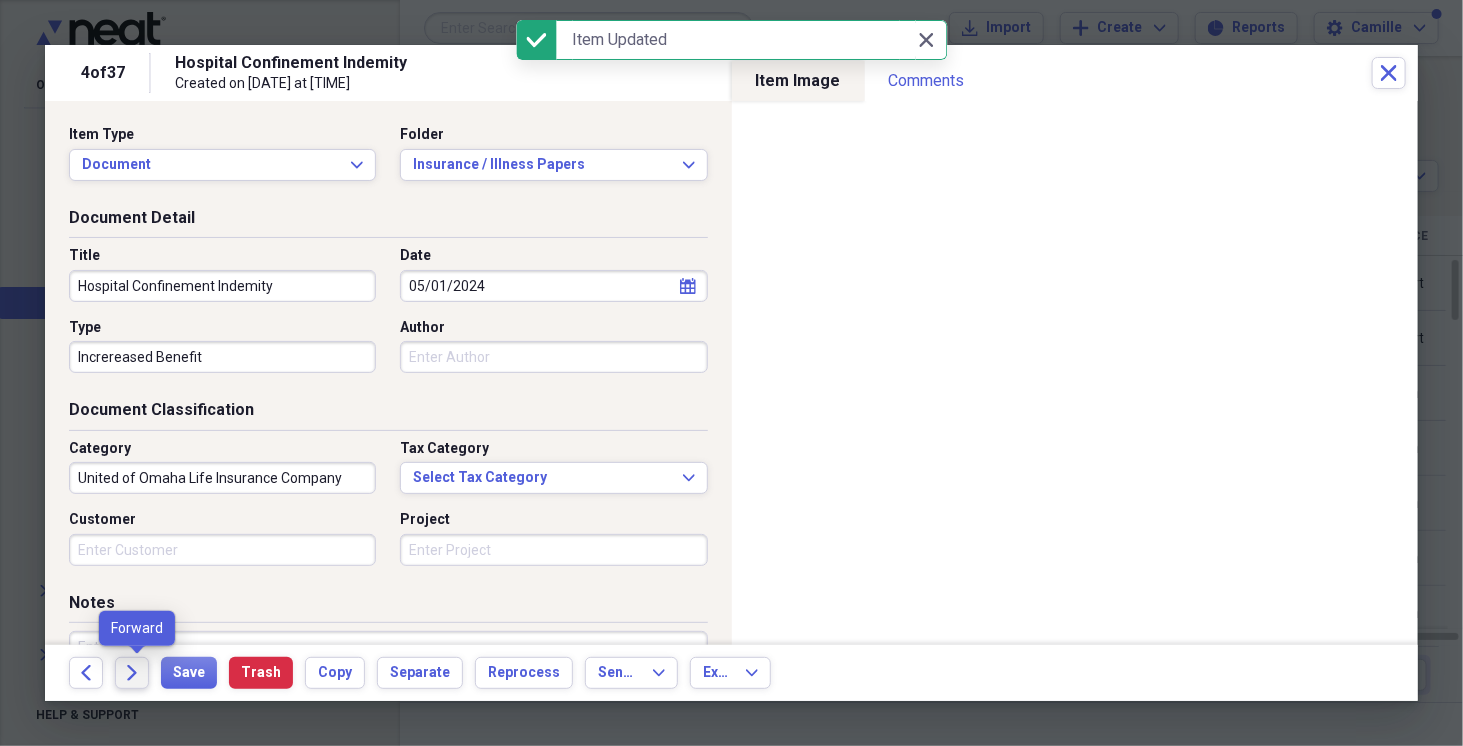 click on "Forward" 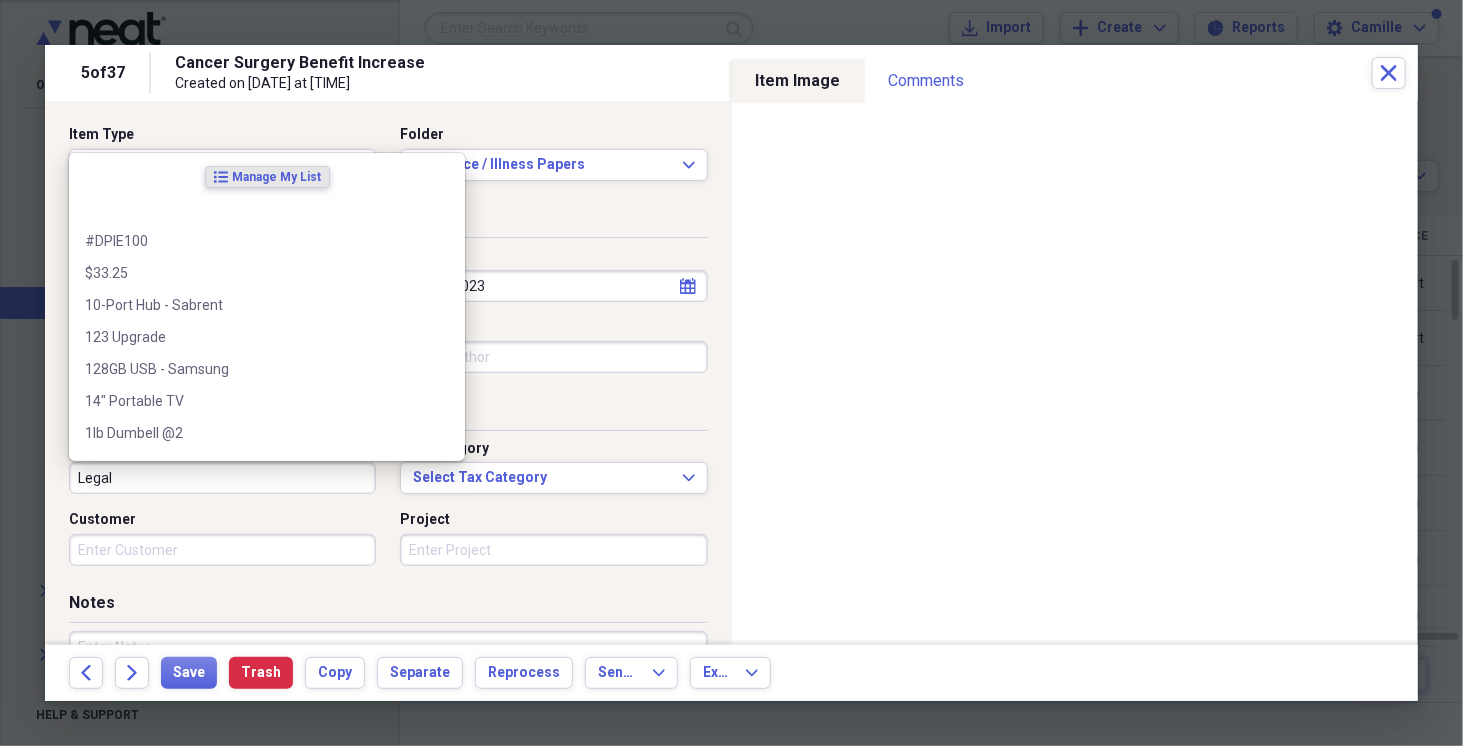 click on "Legal" at bounding box center [222, 478] 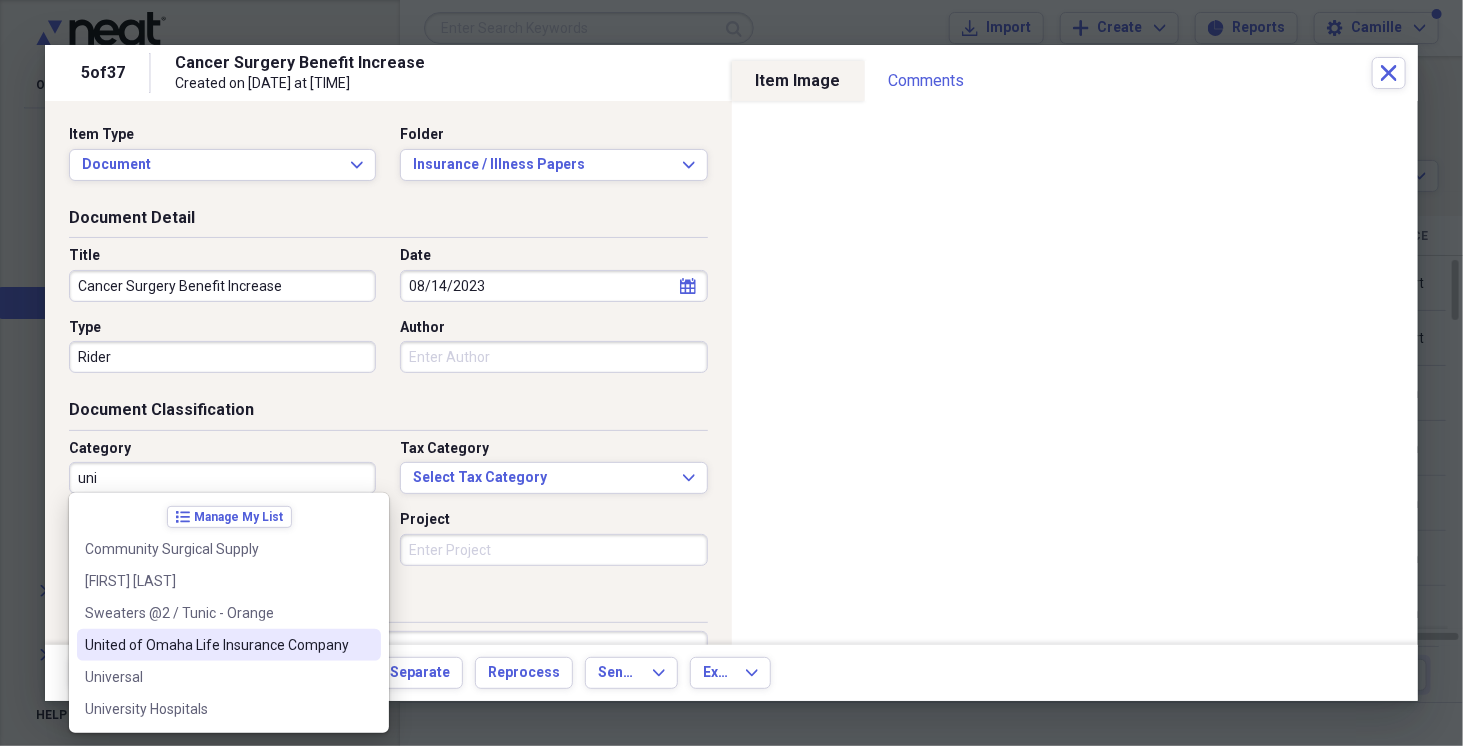 click on "United of Omaha Life Insurance Company" at bounding box center [229, 645] 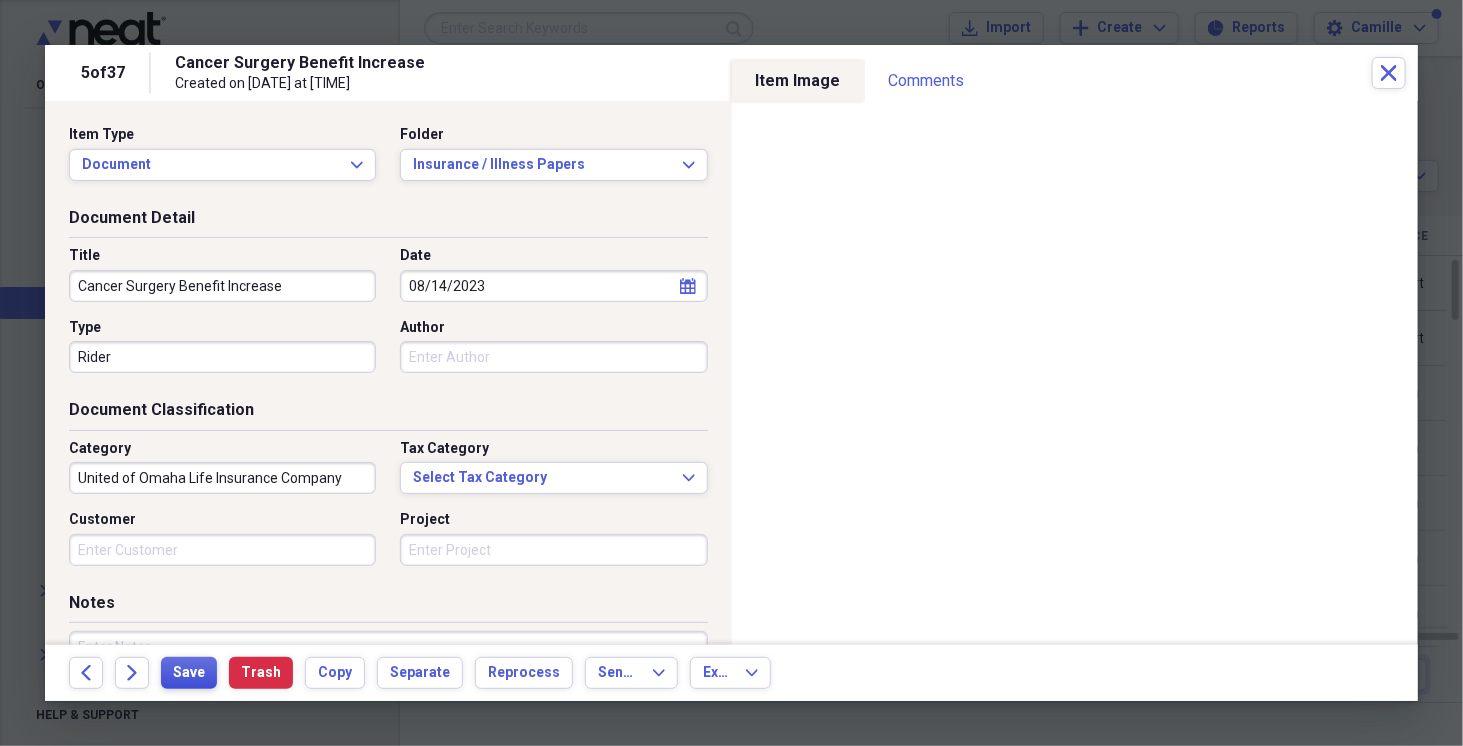 click on "Save" at bounding box center [189, 673] 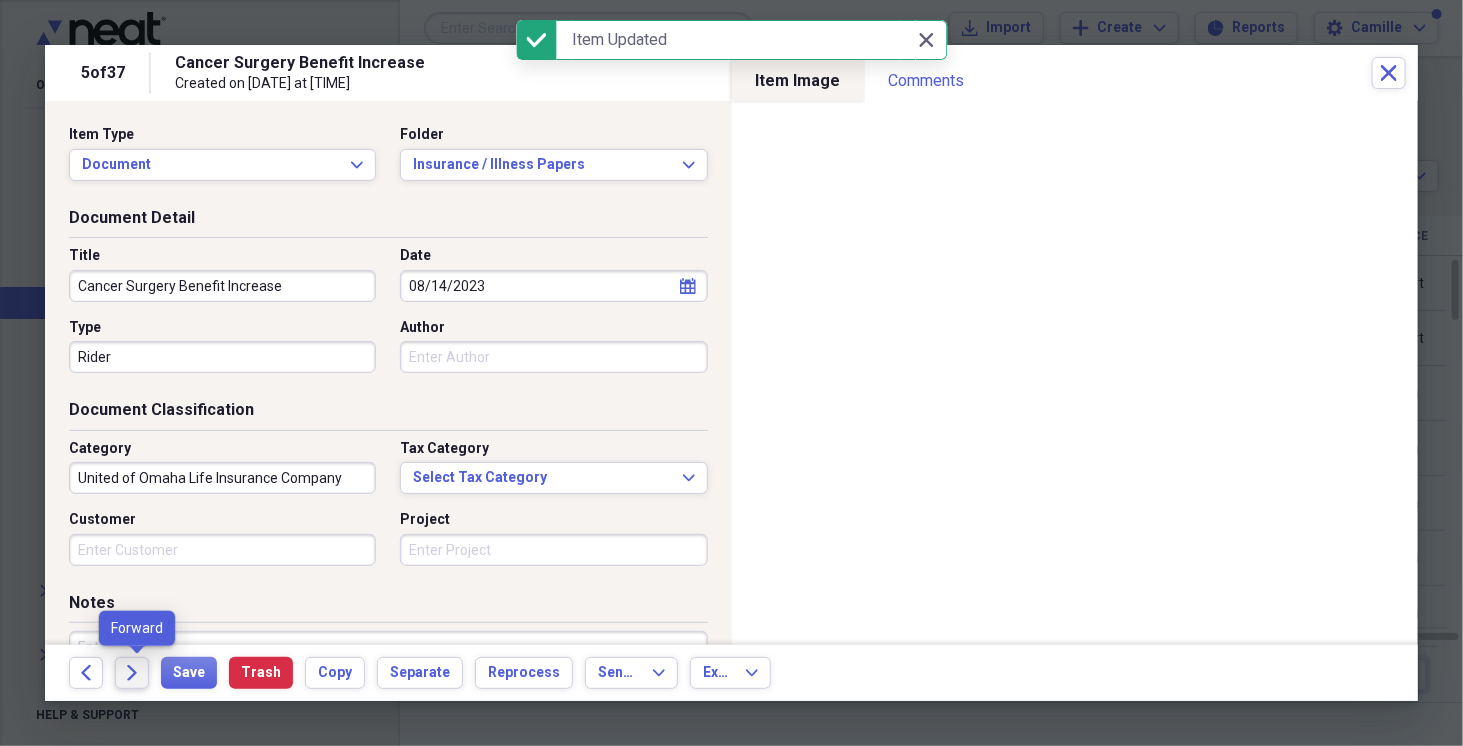 click on "Forward" at bounding box center [132, 673] 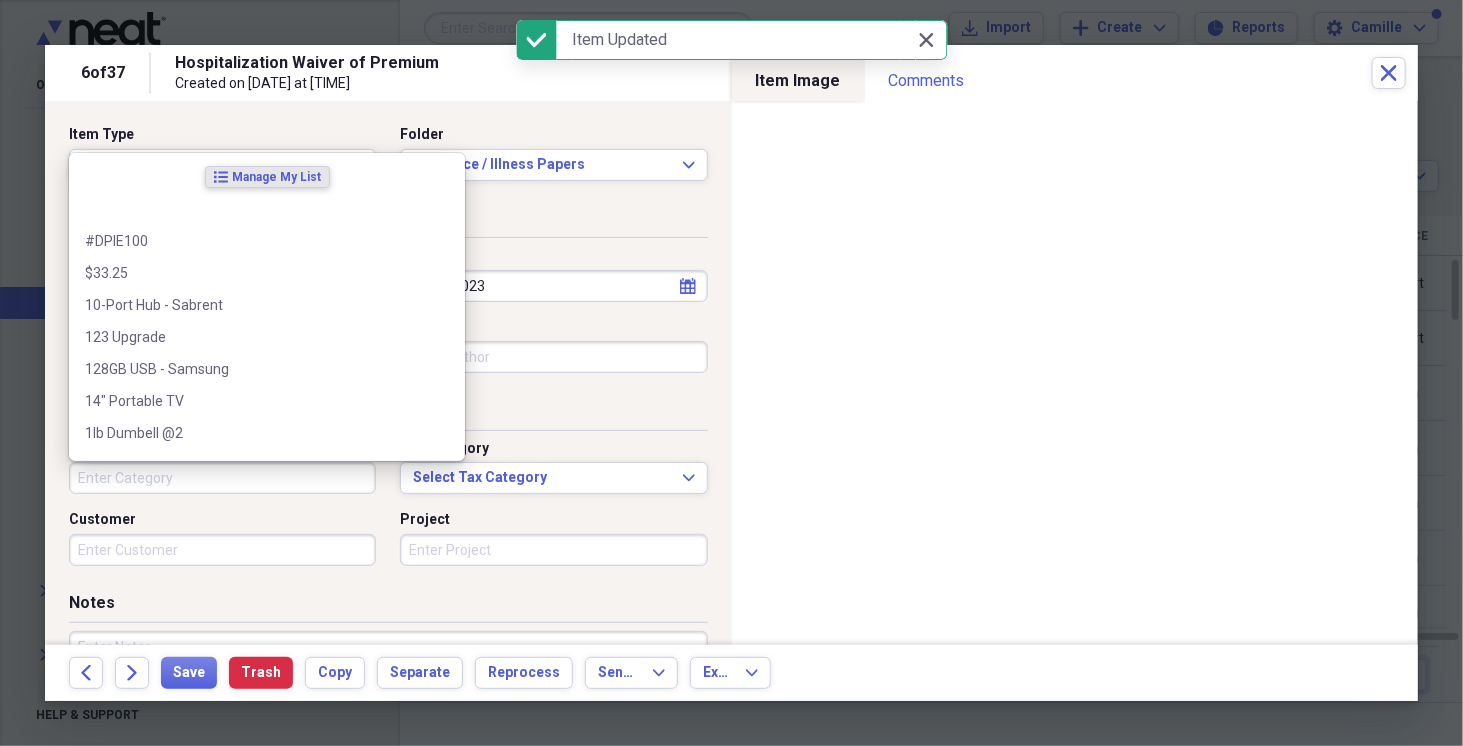 click on "Category" at bounding box center (222, 478) 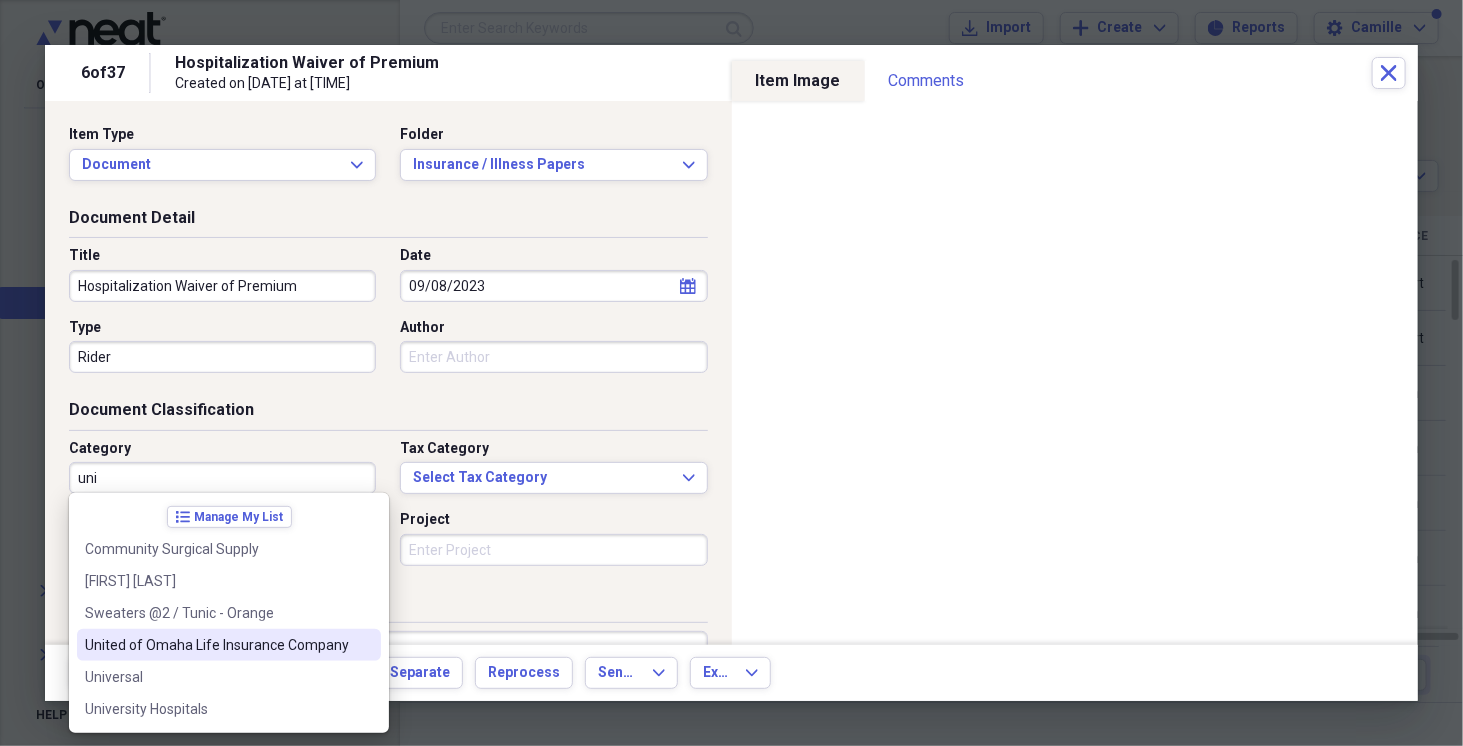 click on "United of Omaha Life Insurance Company" at bounding box center (217, 645) 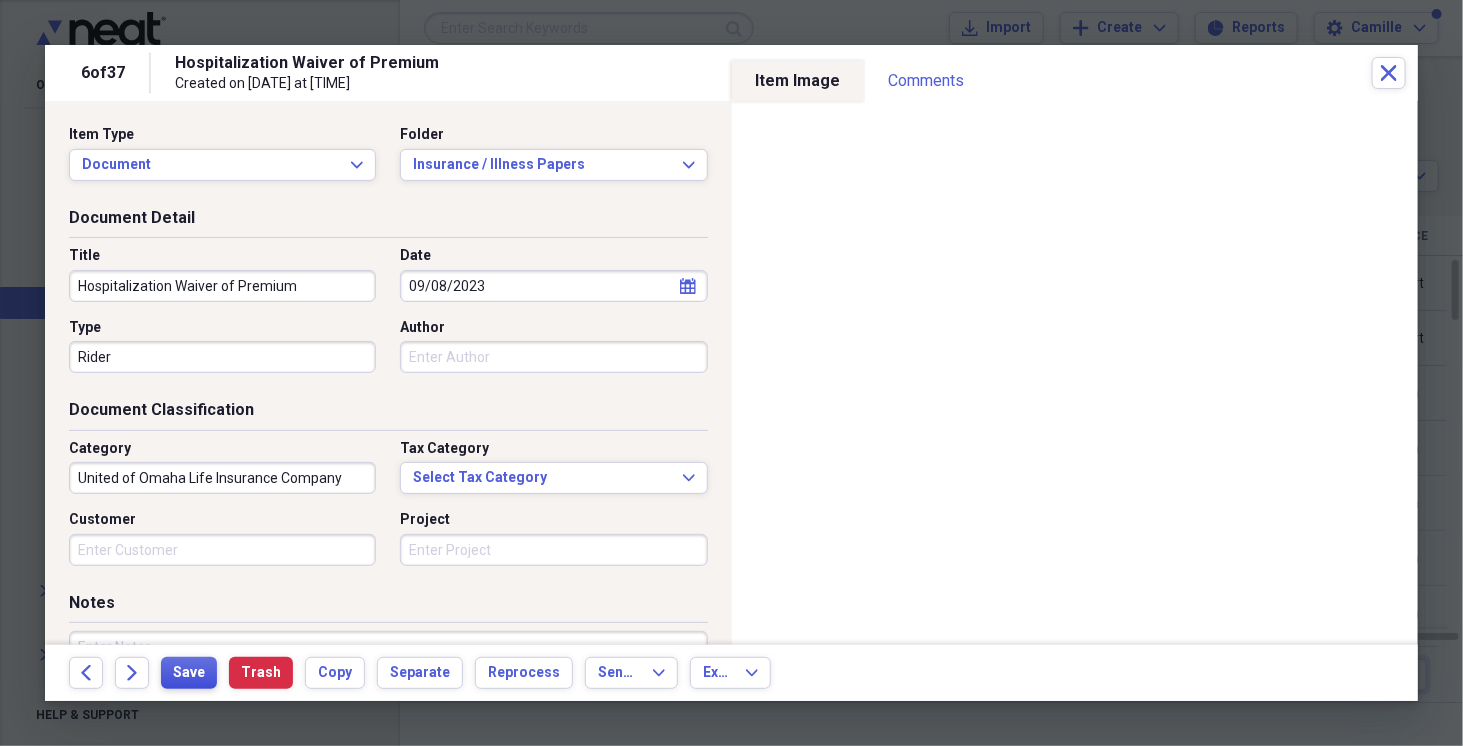 click on "Save" at bounding box center [189, 673] 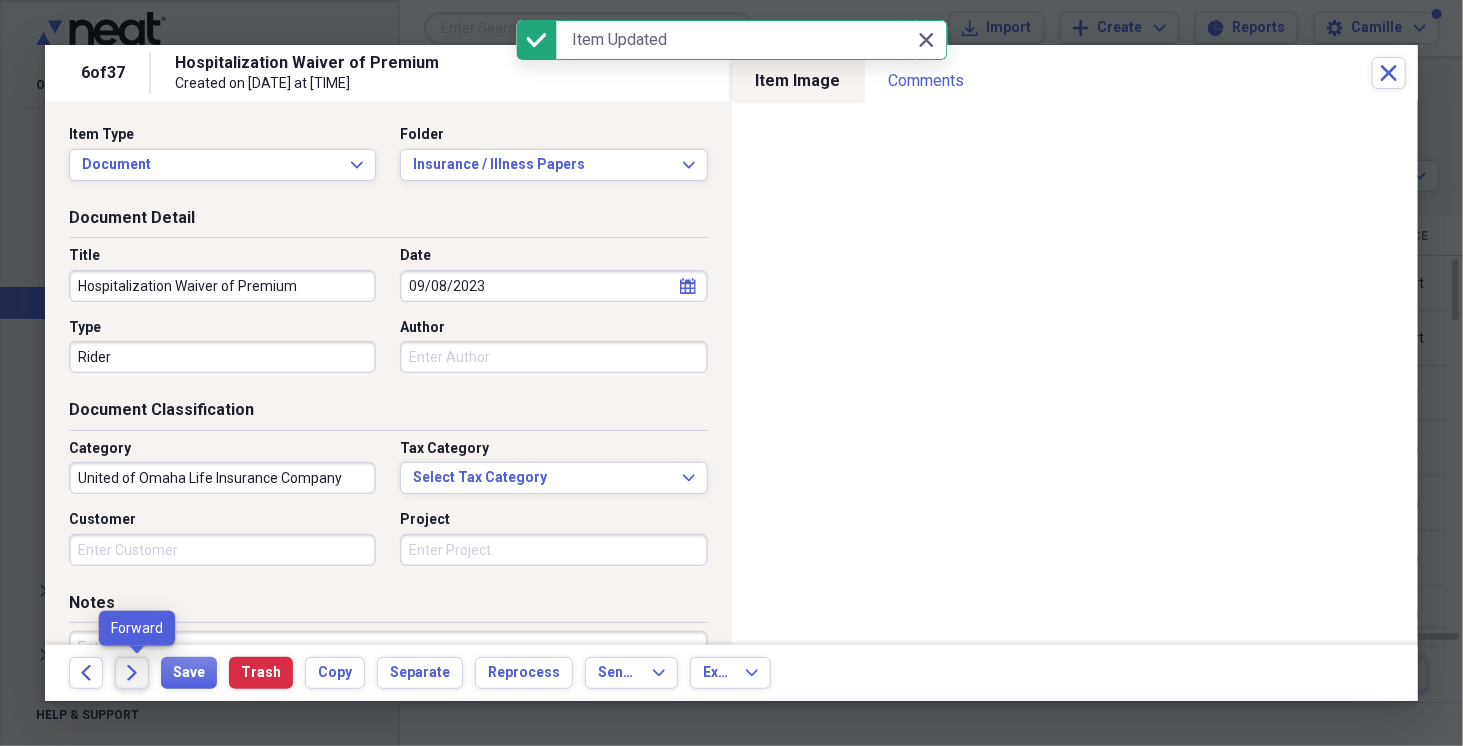 click on "Forward" 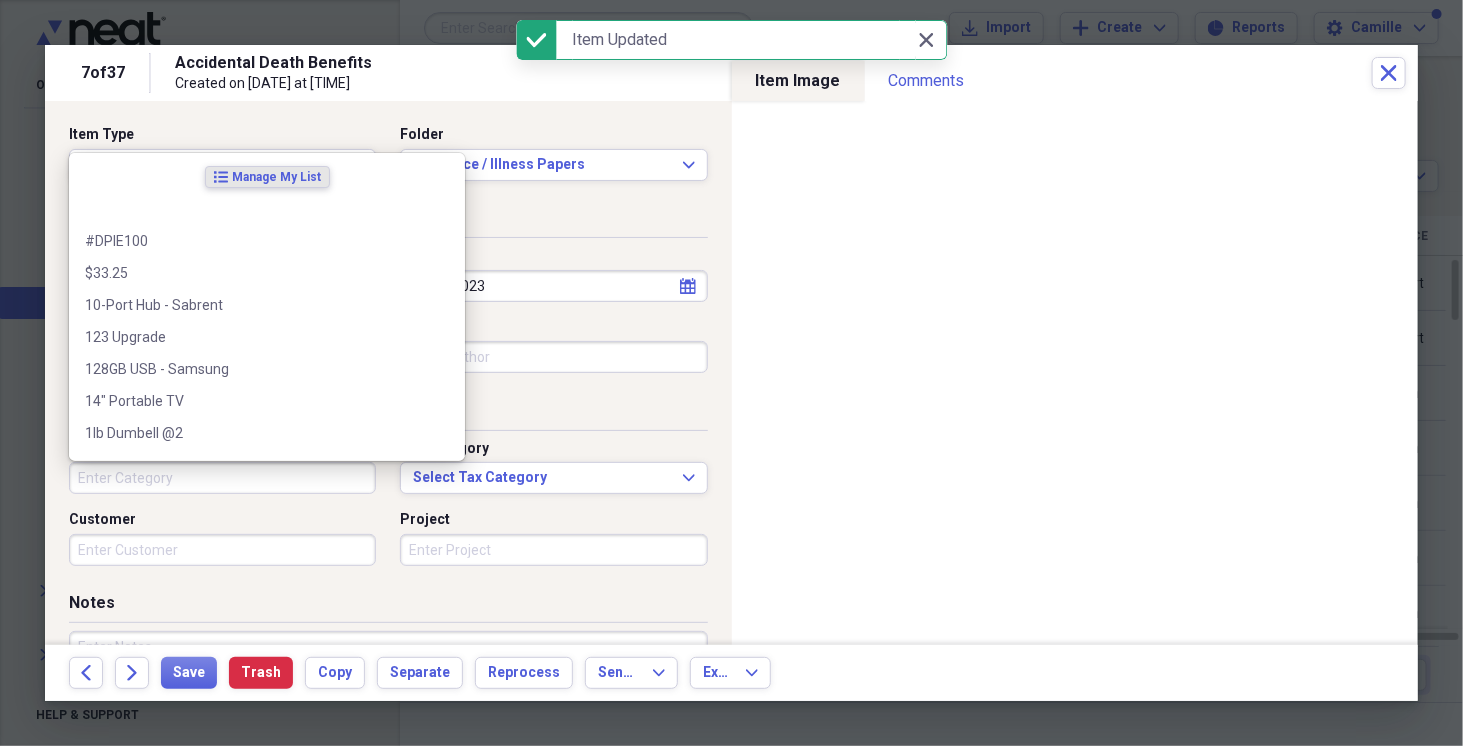 click on "Category" at bounding box center (222, 478) 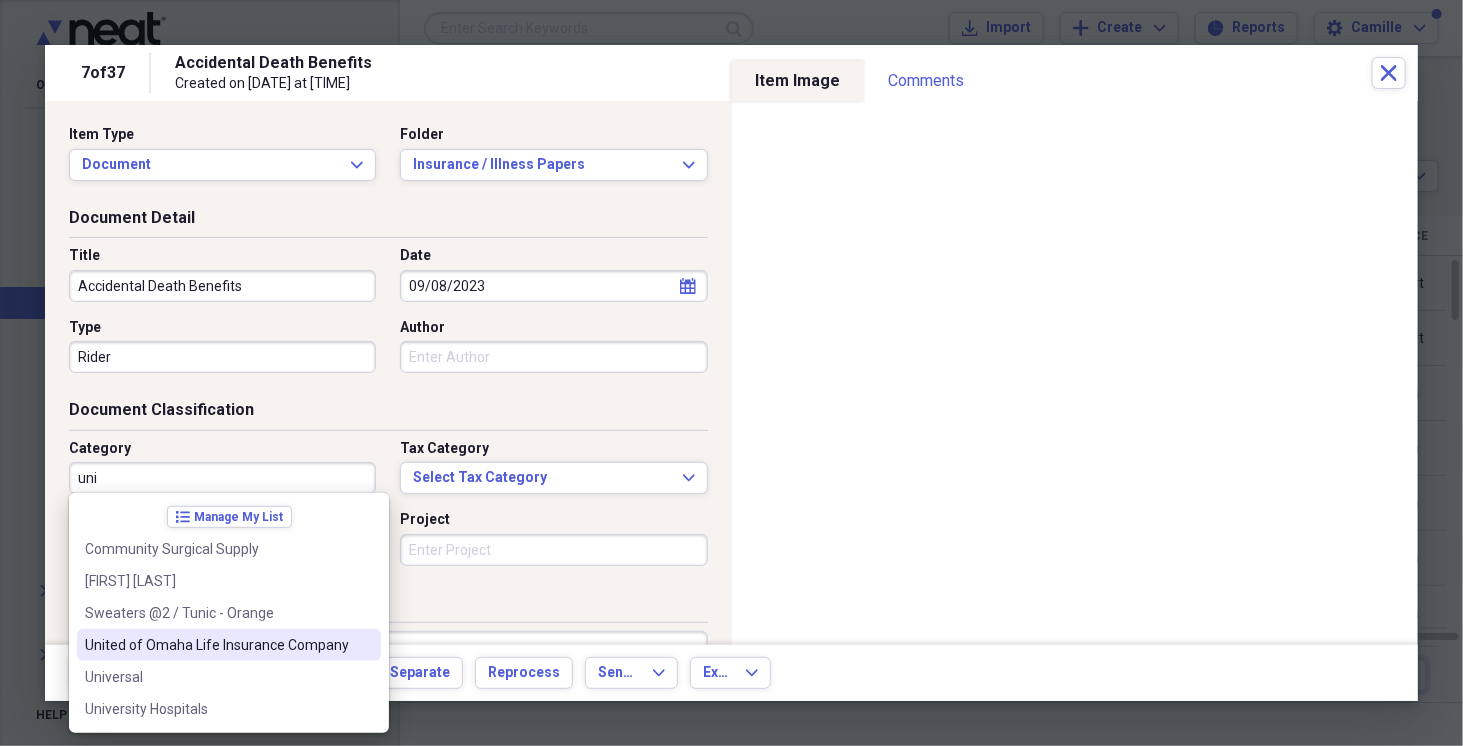 click on "United of Omaha Life Insurance Company" at bounding box center [229, 645] 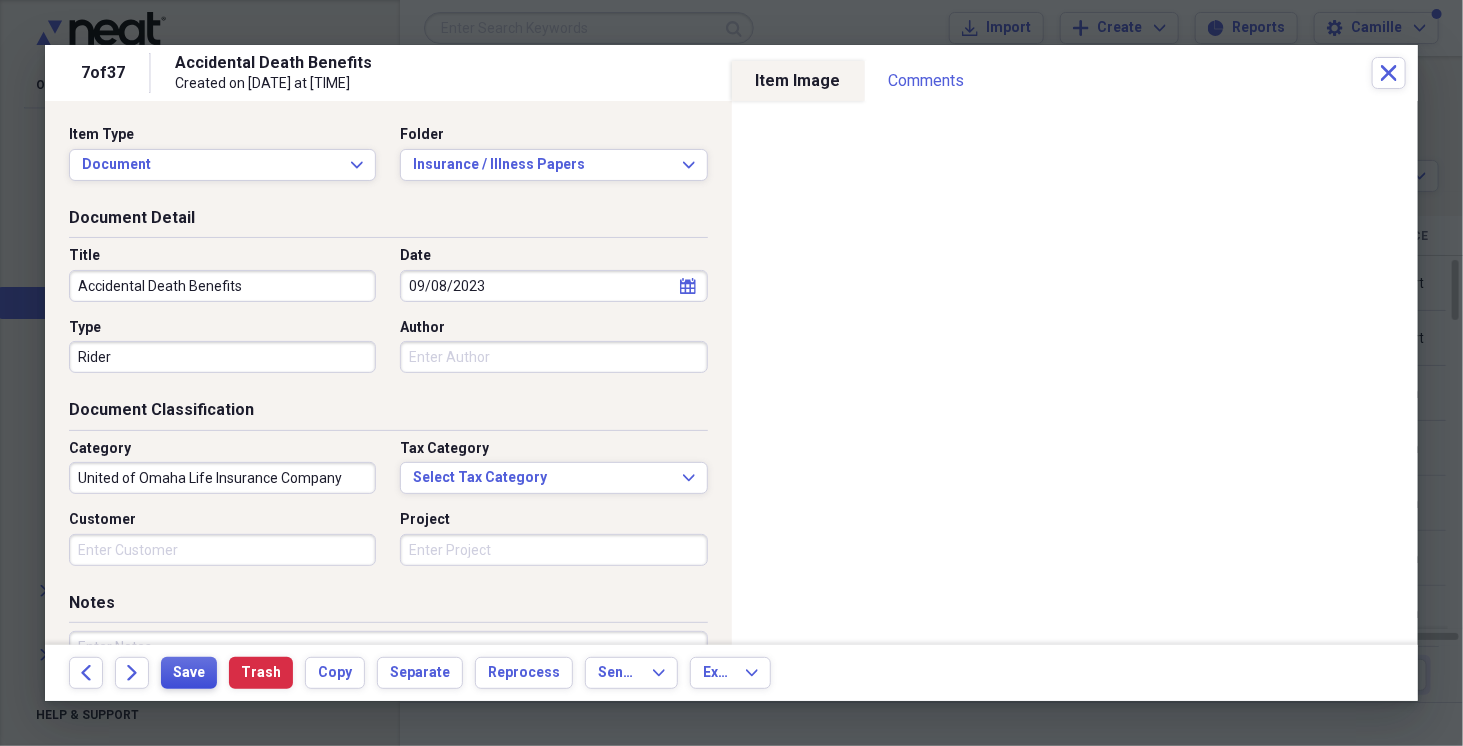 click on "Save" at bounding box center (189, 673) 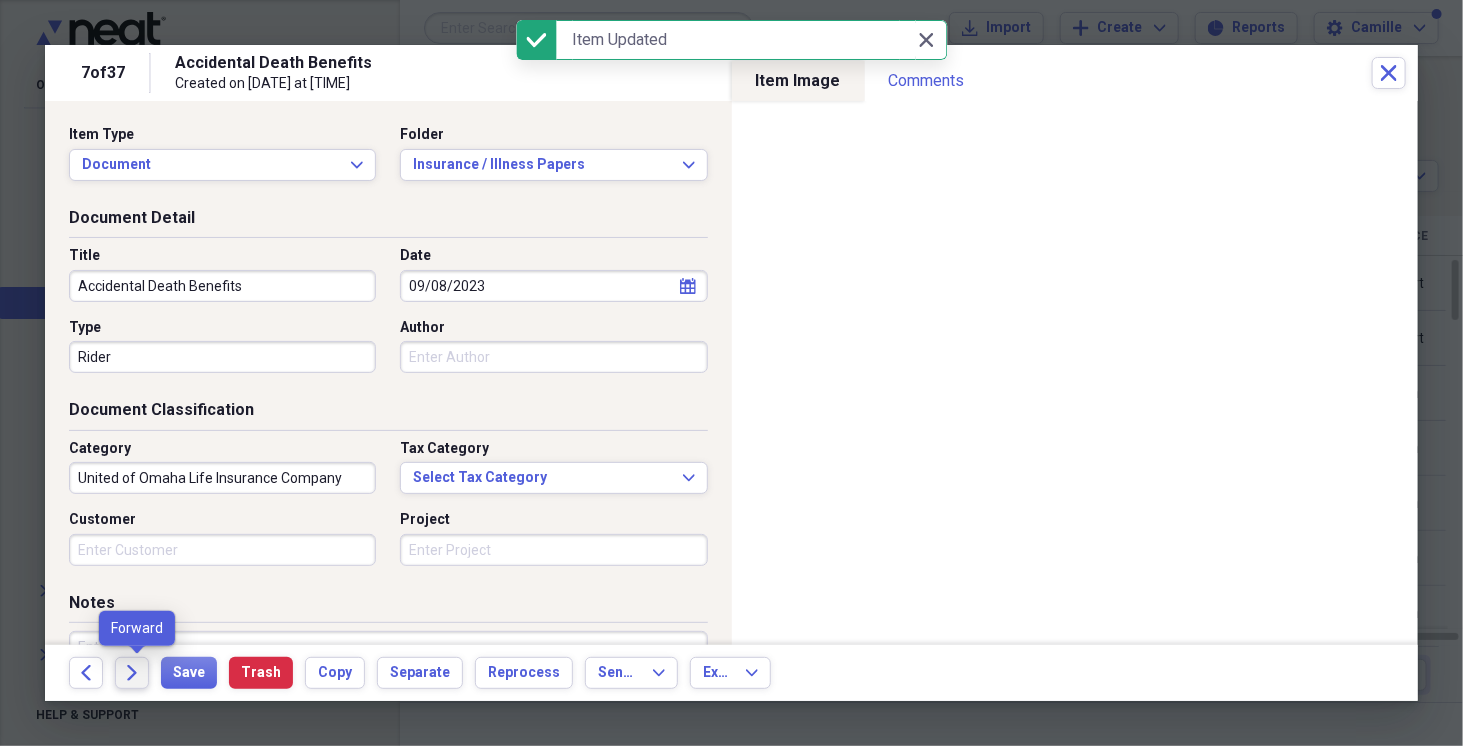 click on "Forward" 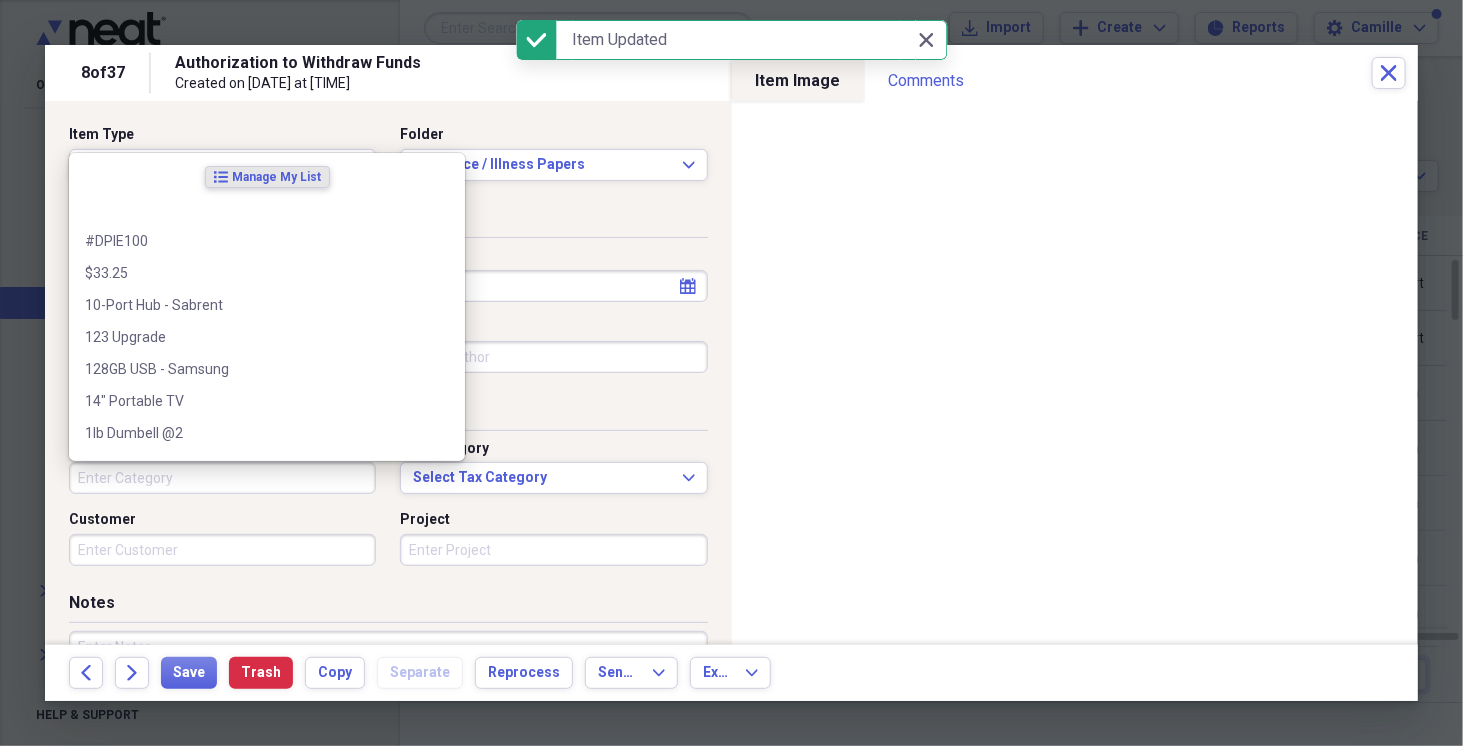 click on "Category" at bounding box center [222, 478] 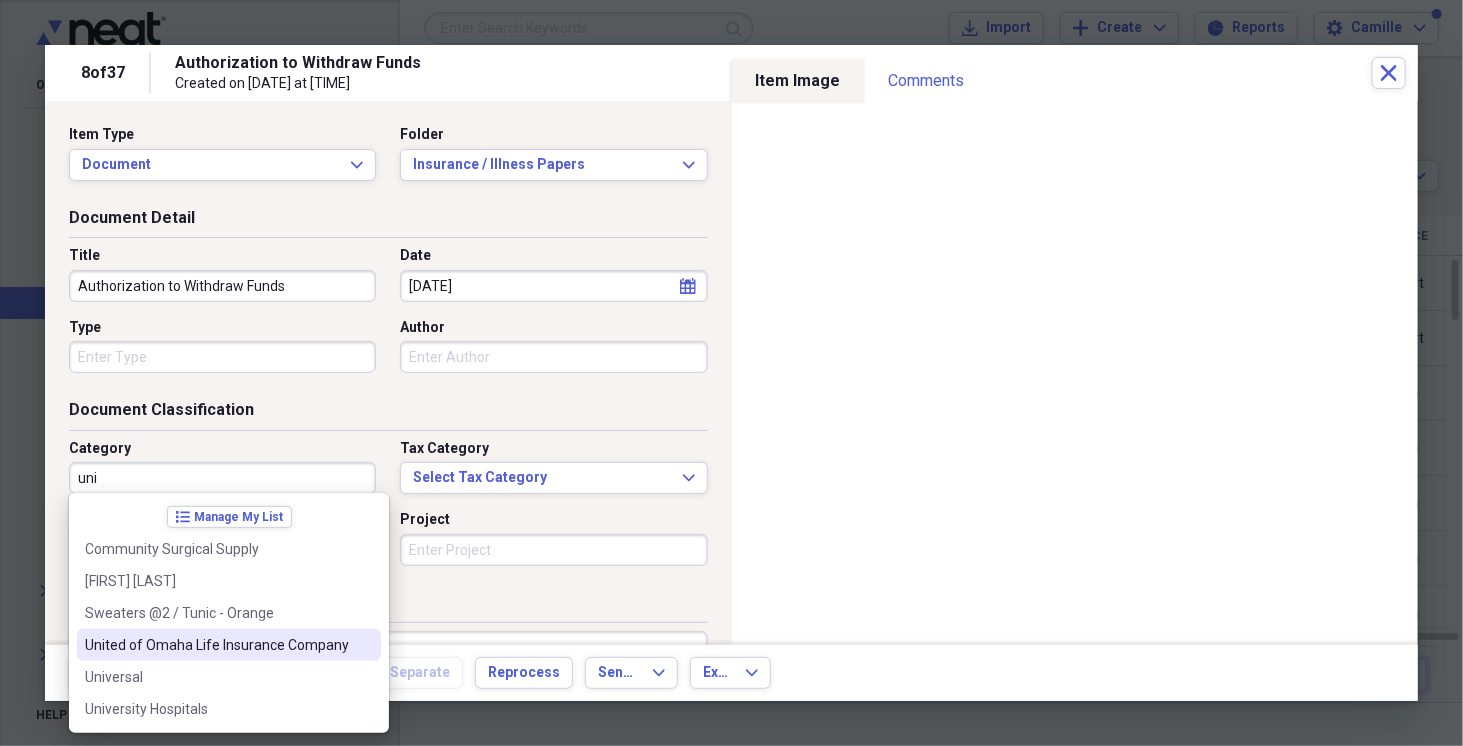 click on "United of Omaha Life Insurance Company" at bounding box center (229, 645) 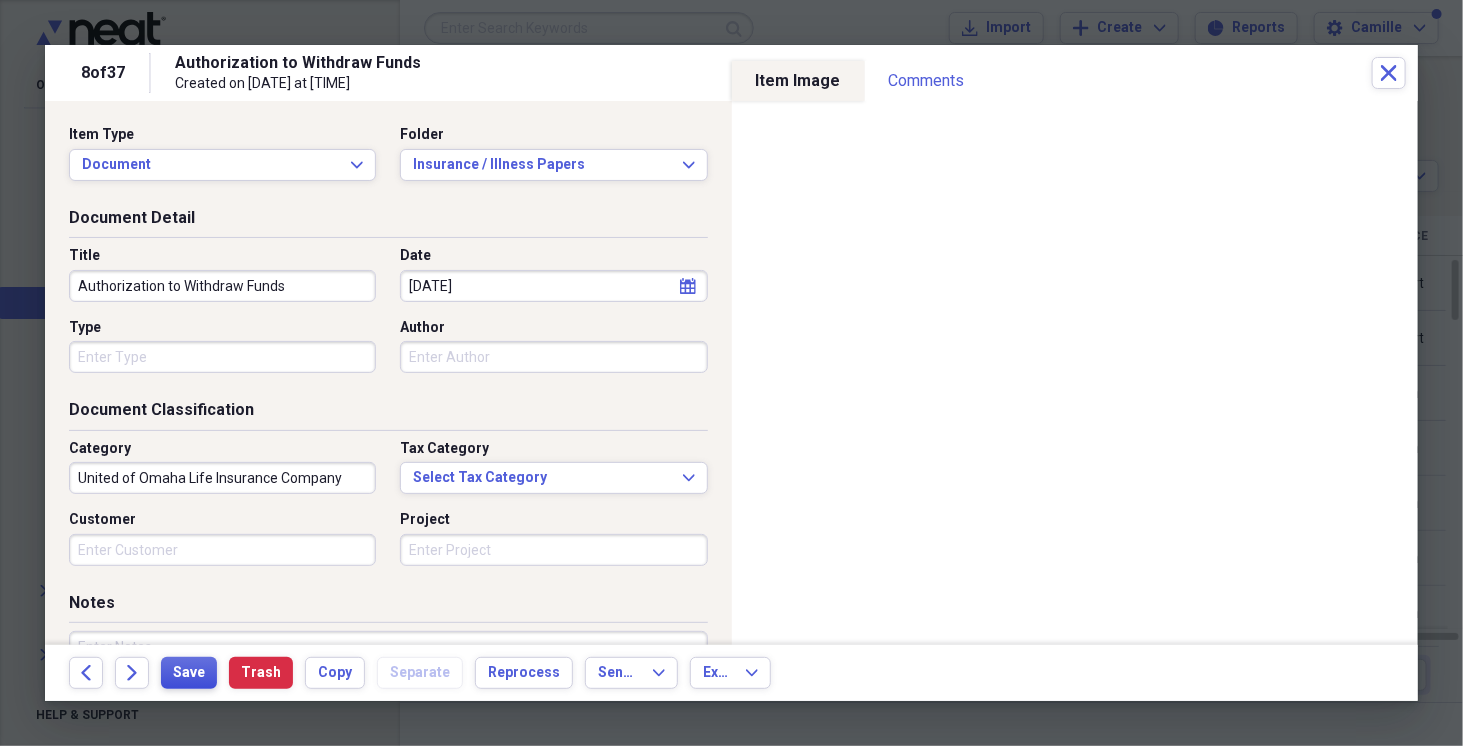 click on "Save" at bounding box center [189, 673] 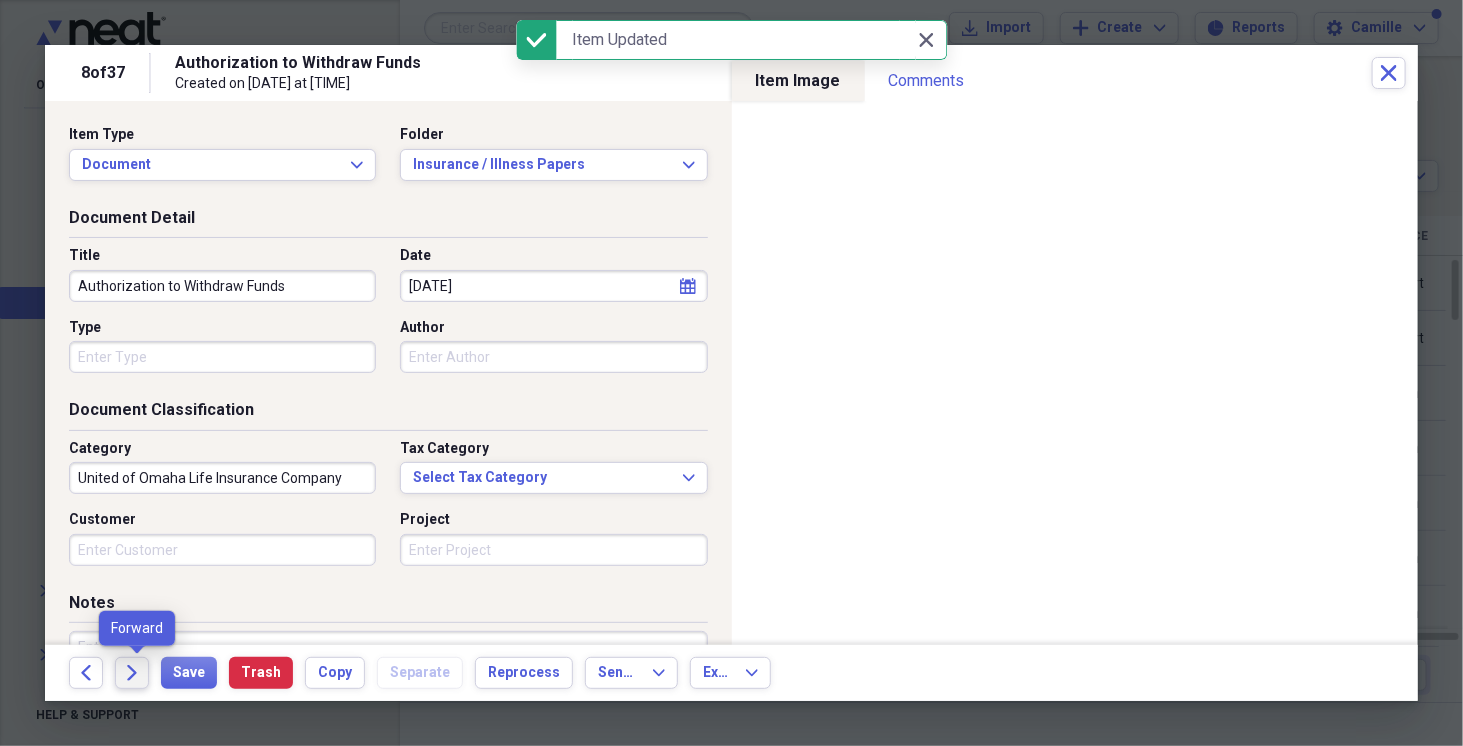 click on "Forward" at bounding box center [132, 673] 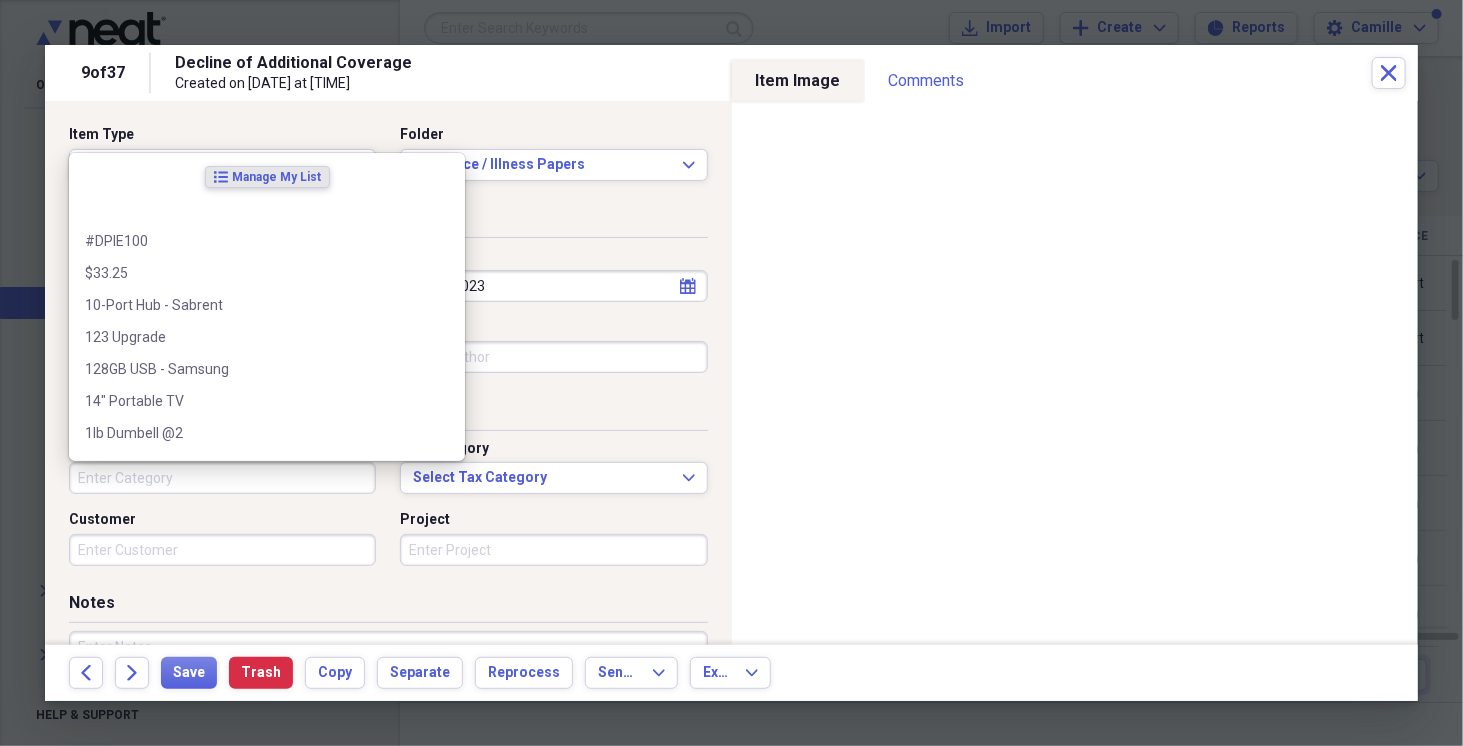 click on "Category" at bounding box center (222, 478) 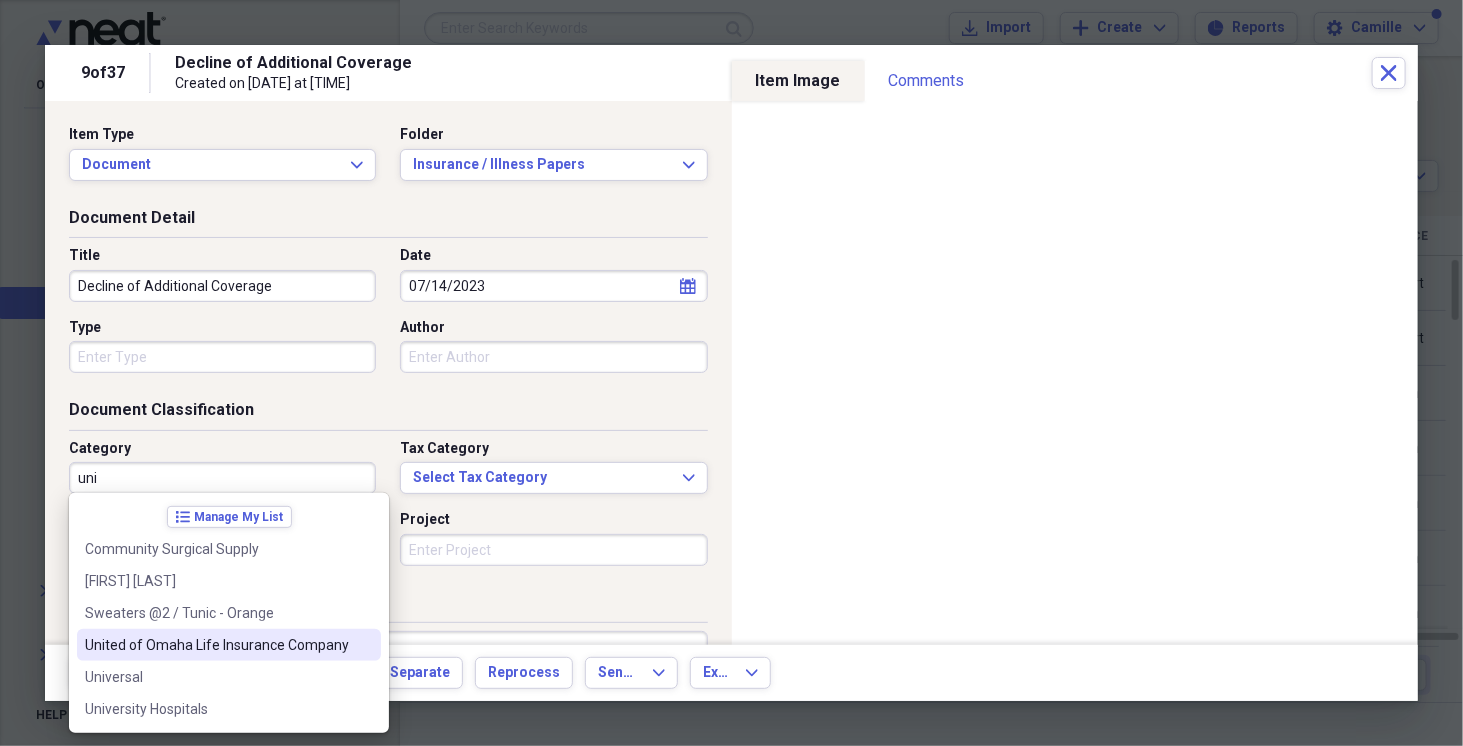 click on "United of Omaha Life Insurance Company" at bounding box center (217, 645) 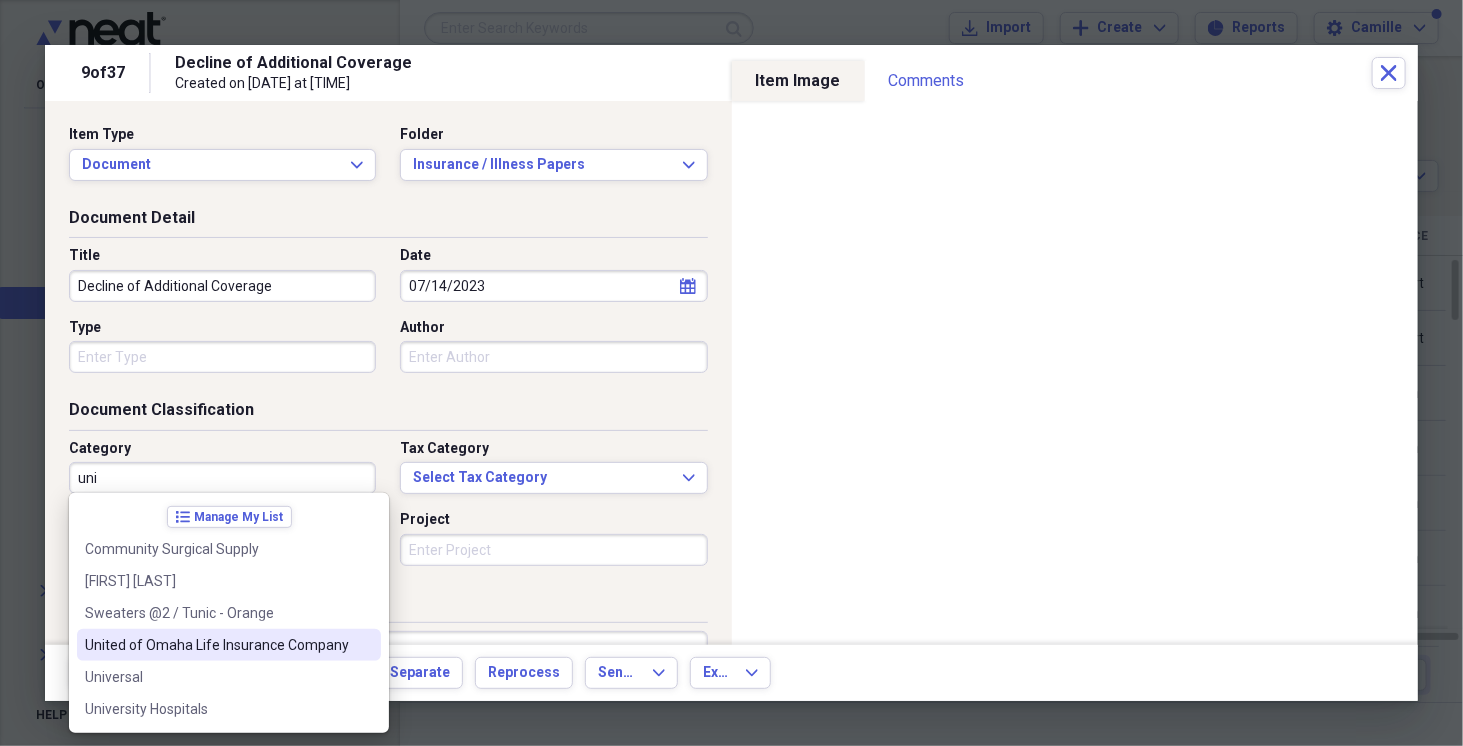 type on "United of Omaha Life Insurance Company" 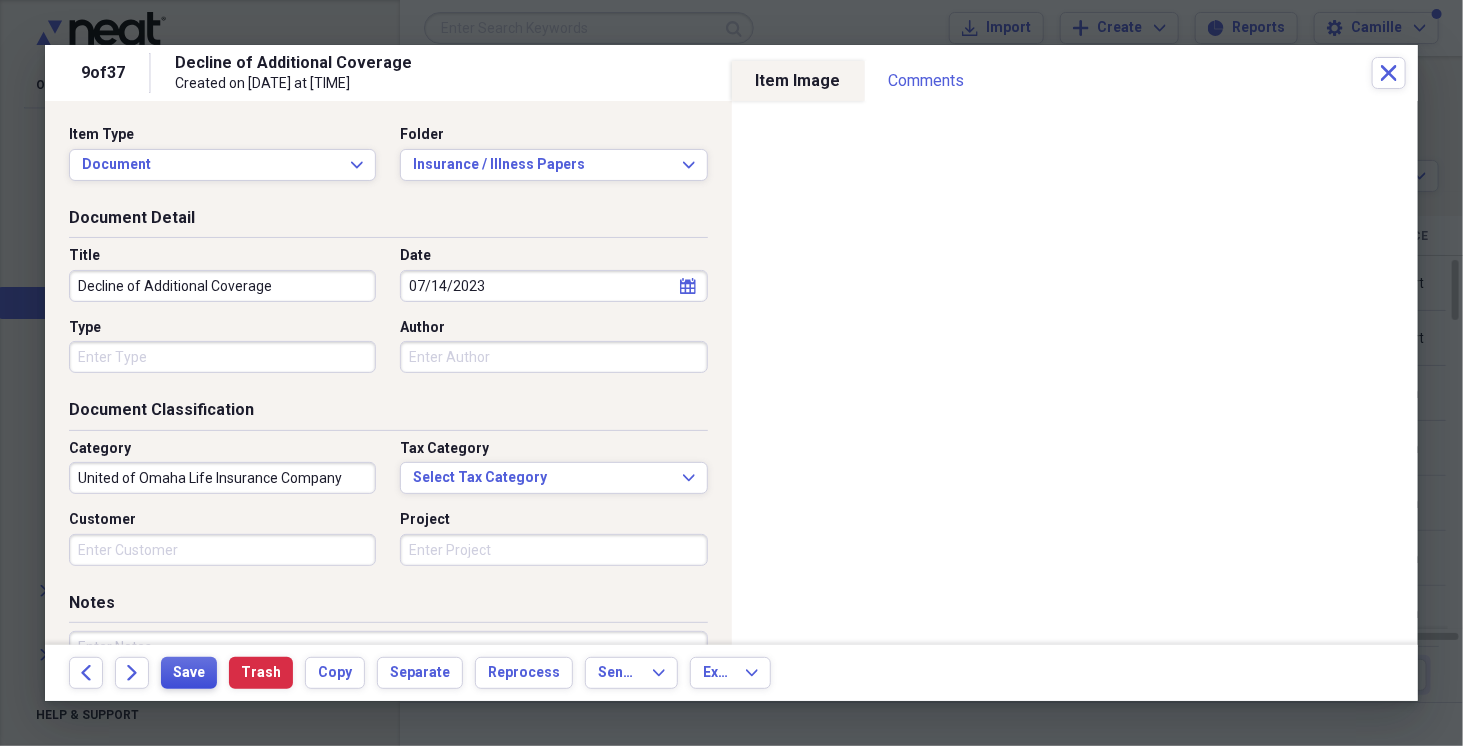 click on "Save" at bounding box center [189, 673] 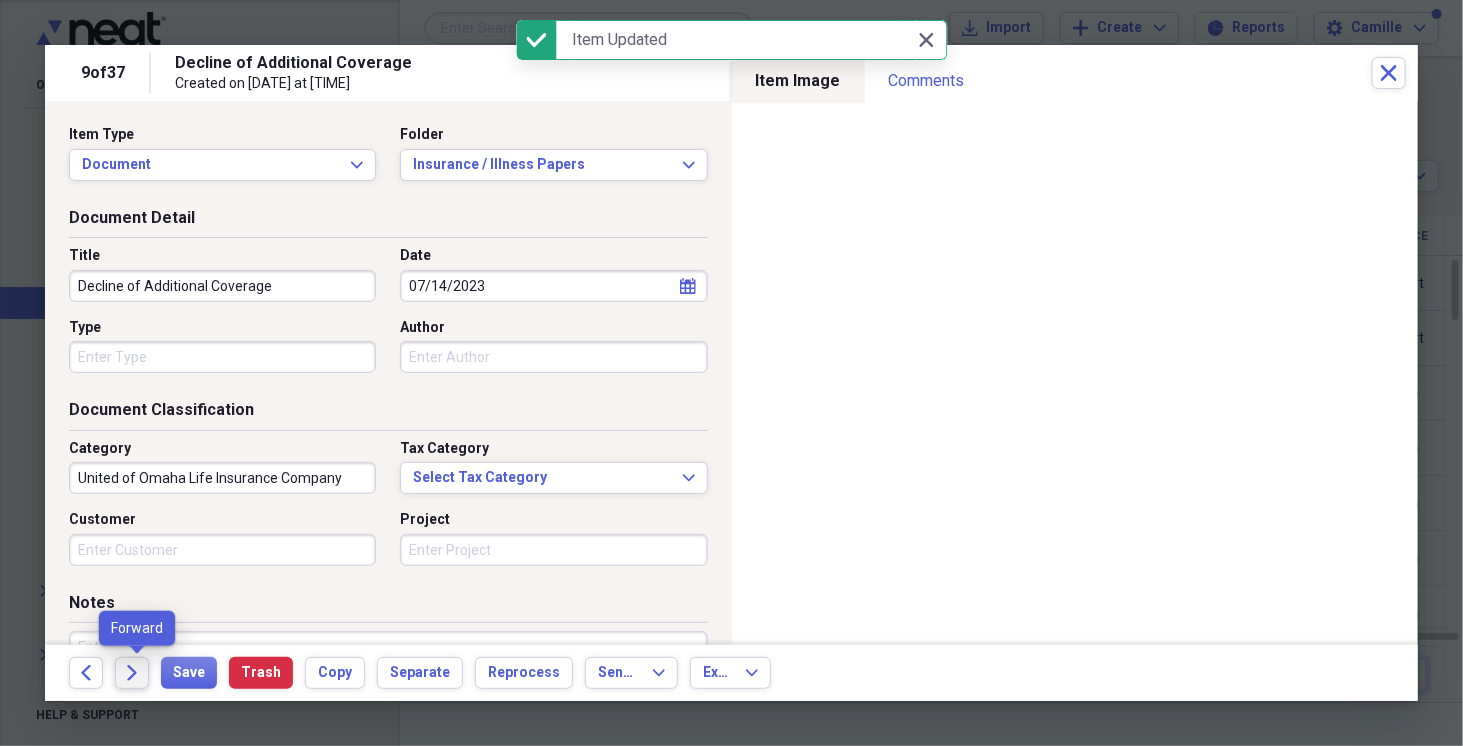 click on "Forward" at bounding box center (132, 673) 